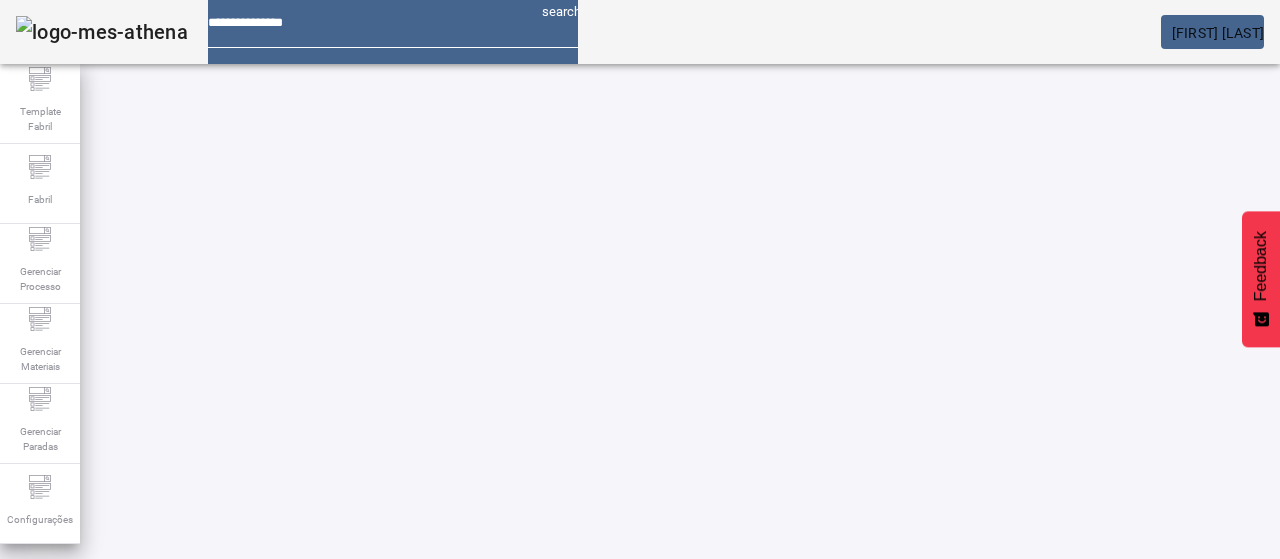scroll, scrollTop: 0, scrollLeft: 0, axis: both 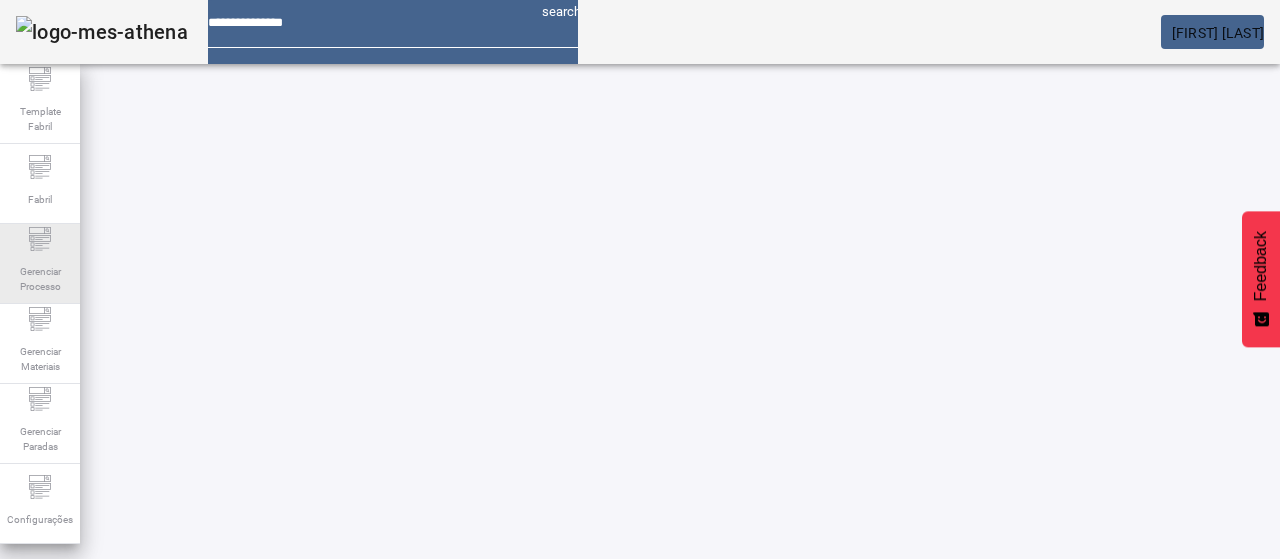 drag, startPoint x: 50, startPoint y: 253, endPoint x: 66, endPoint y: 259, distance: 17.088007 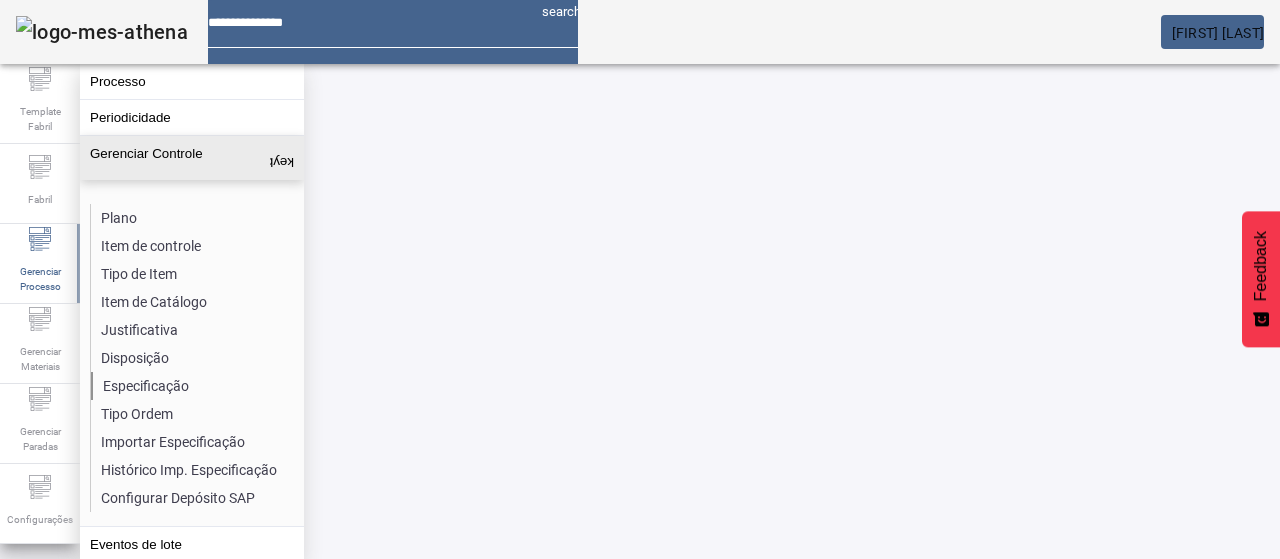 click on "Especificação" 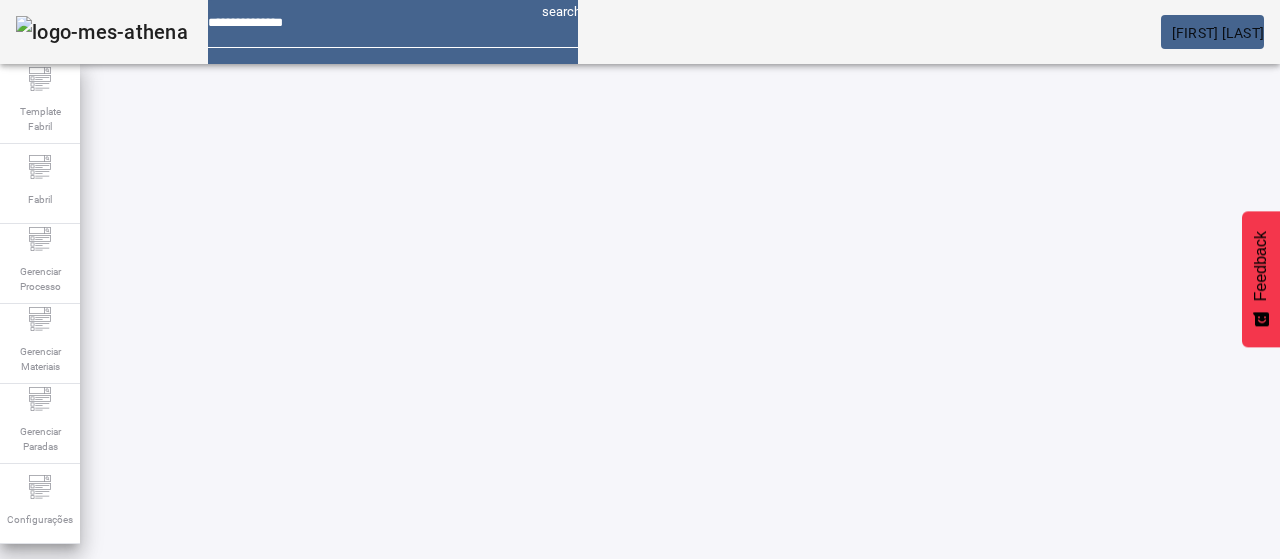 click on "Pesquise por item de controle" at bounding box center [116, 601] 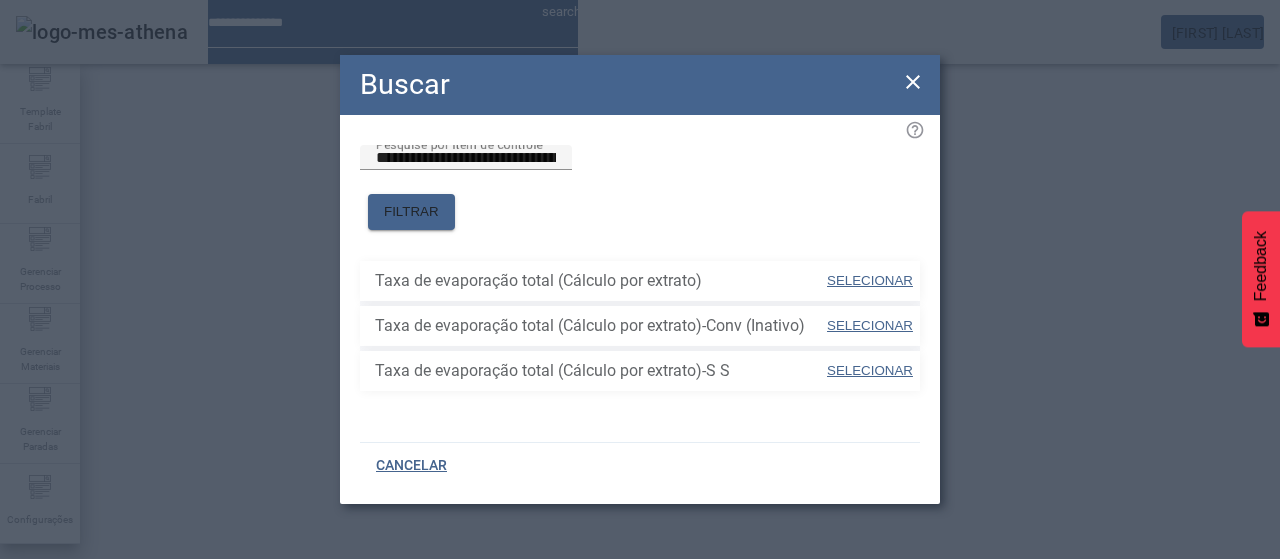 click on "SELECIONAR" at bounding box center [870, 280] 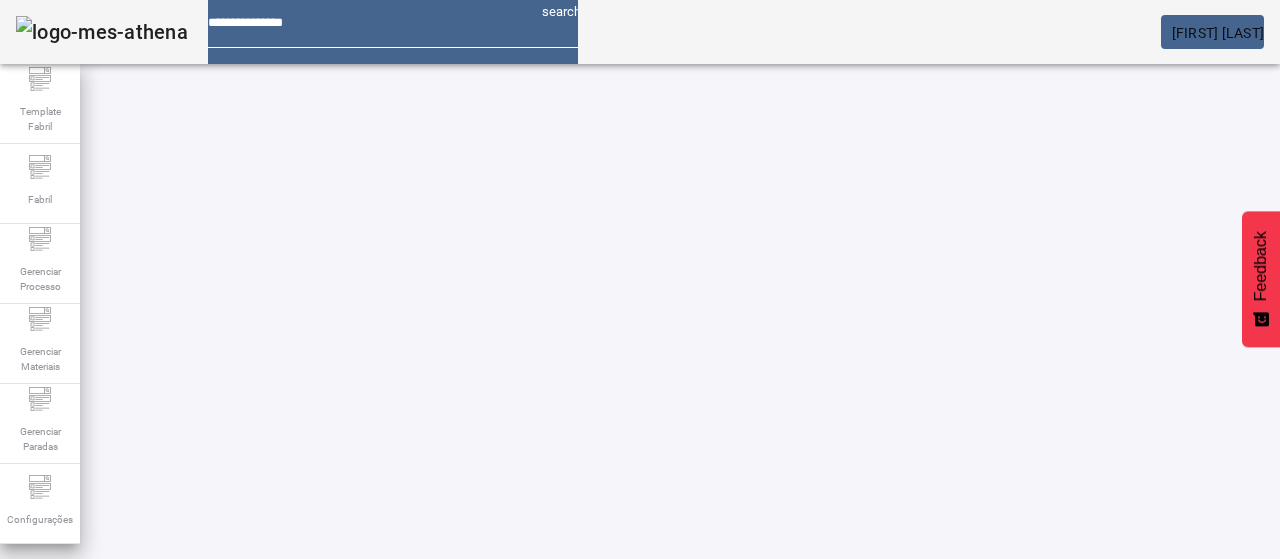 type on "**********" 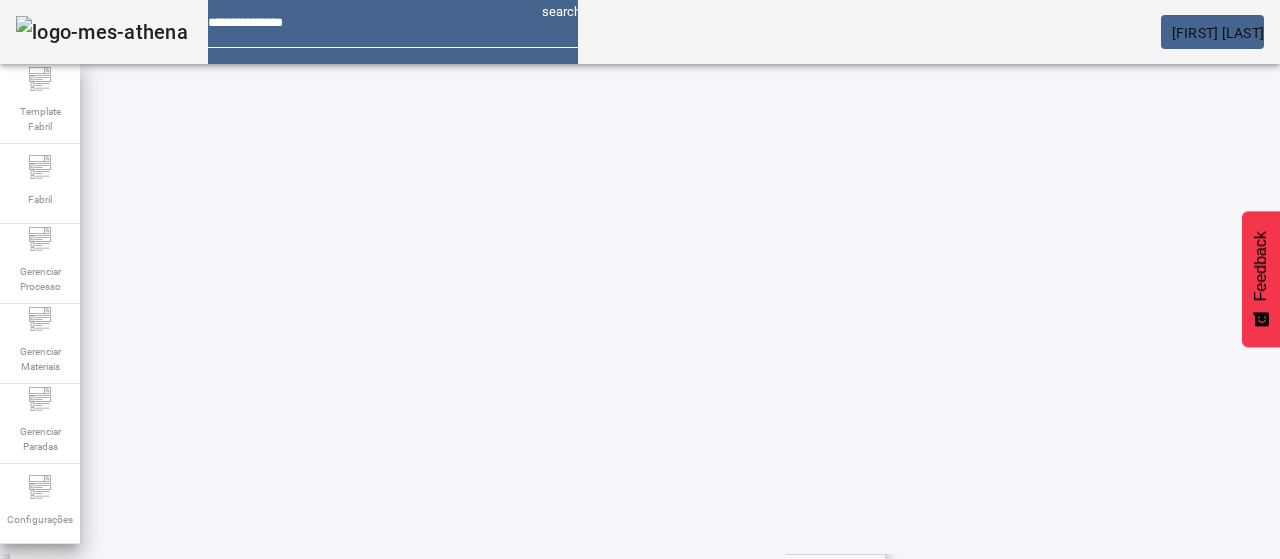 scroll, scrollTop: 123, scrollLeft: 0, axis: vertical 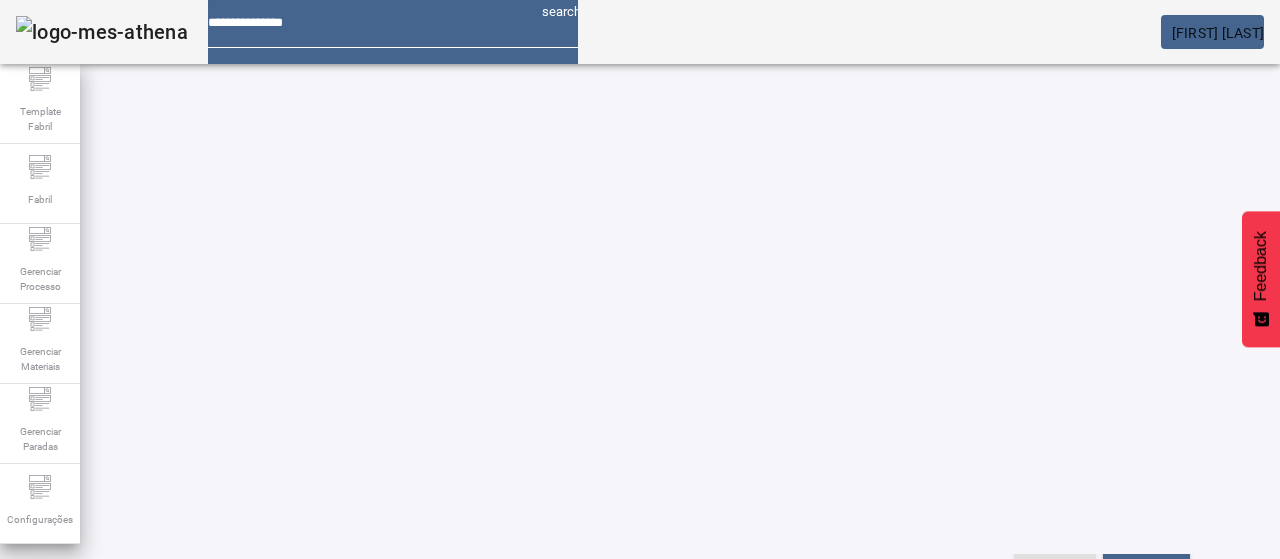 click on "Pesquise por marca" at bounding box center [1388, 478] 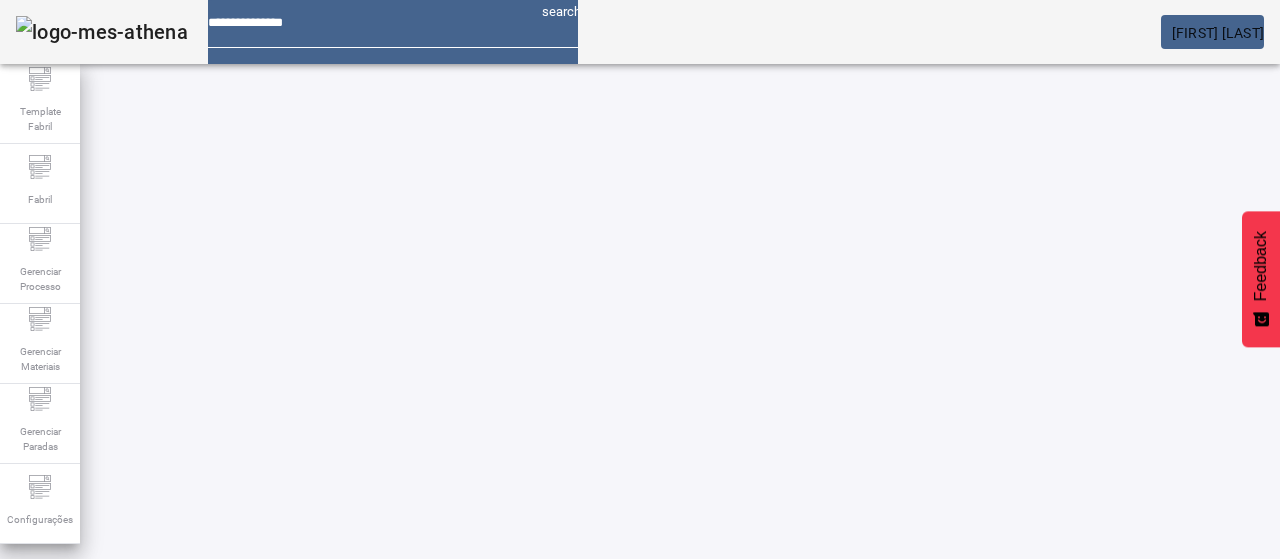scroll, scrollTop: 240, scrollLeft: 0, axis: vertical 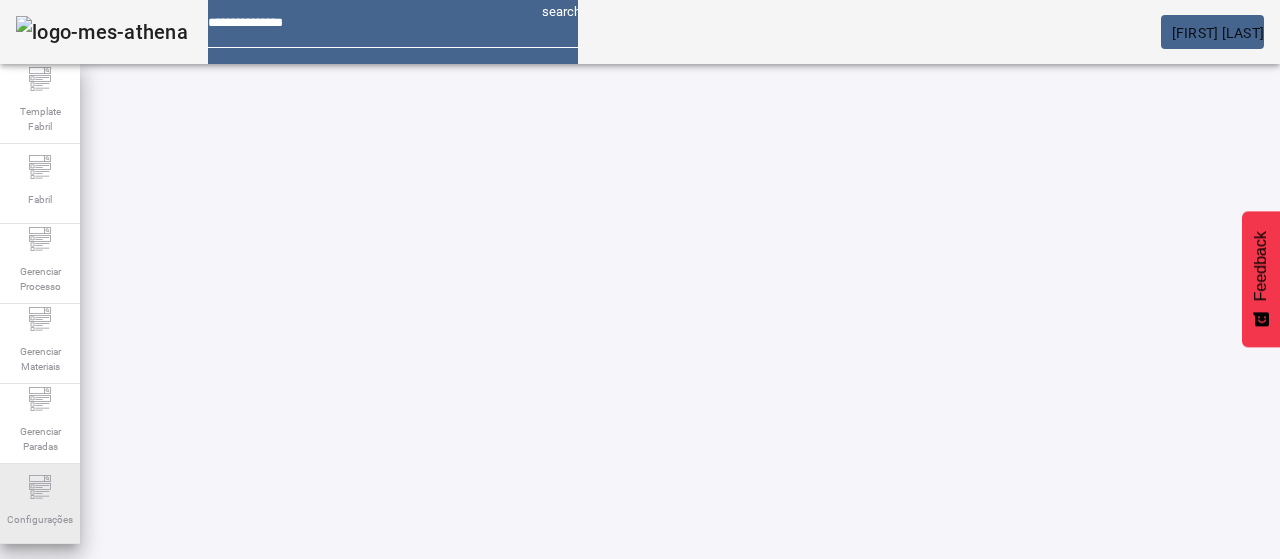 type on "*********" 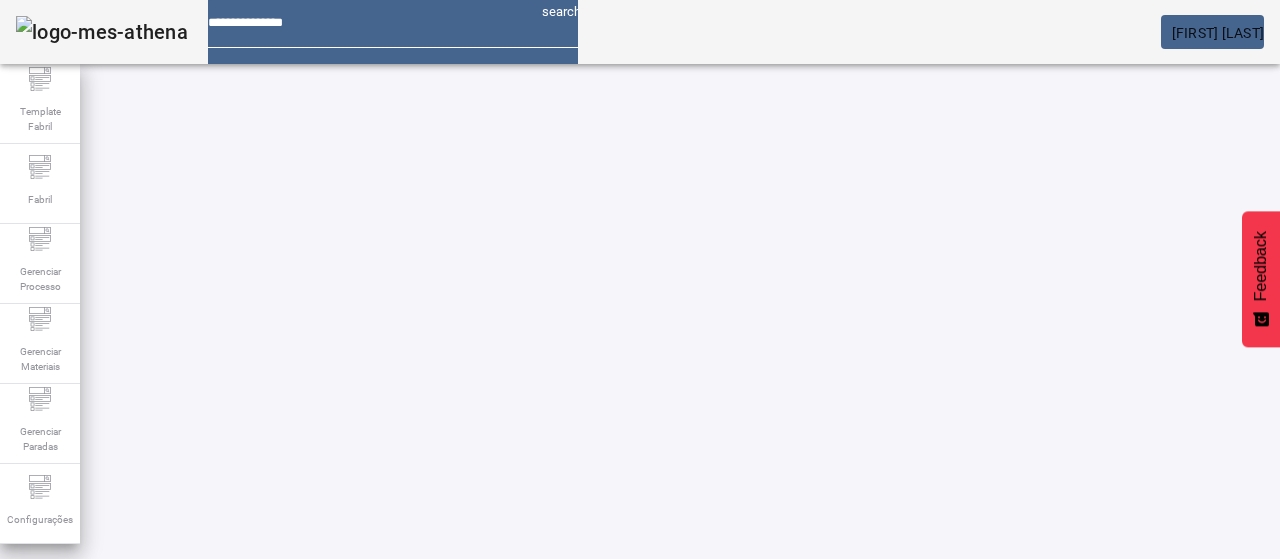 drag, startPoint x: 454, startPoint y: 362, endPoint x: 472, endPoint y: 361, distance: 18.027756 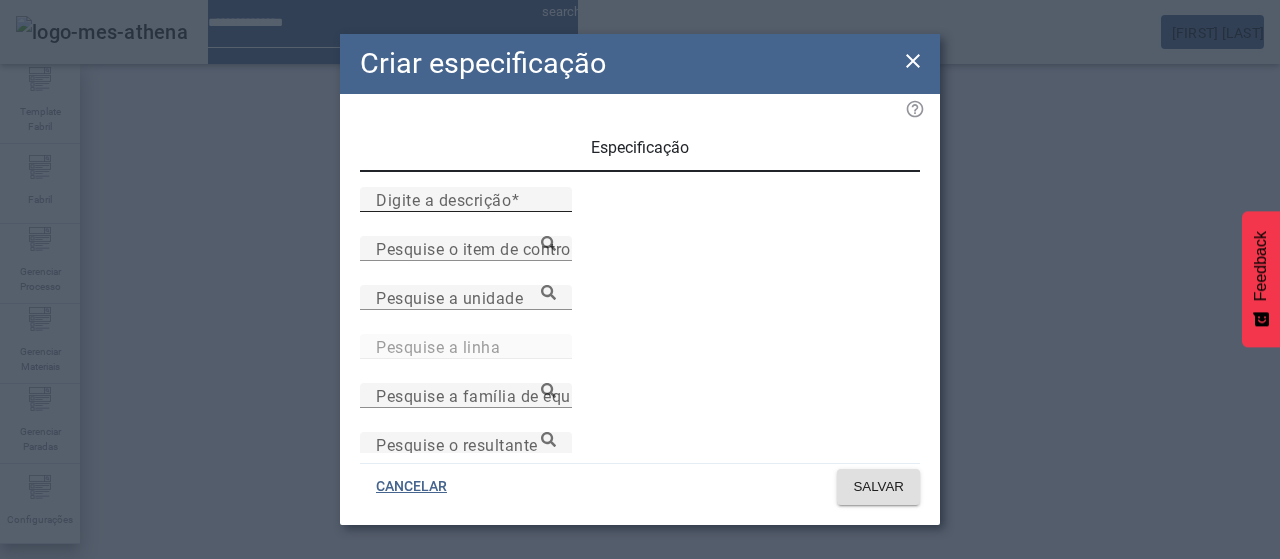 click on "Digite a descrição" at bounding box center (466, 200) 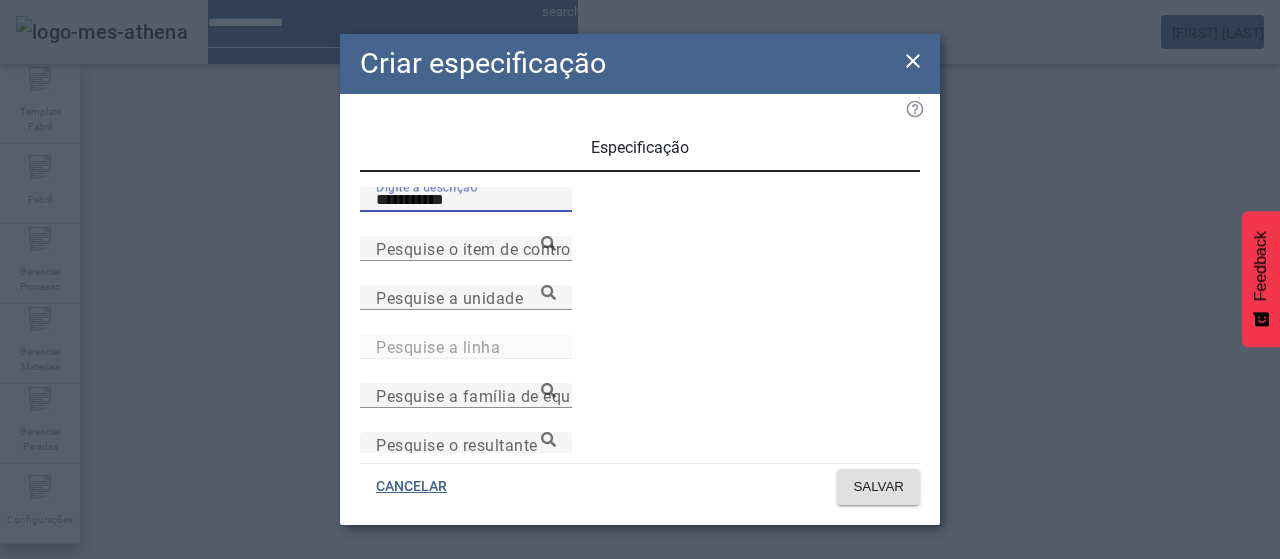 type on "**********" 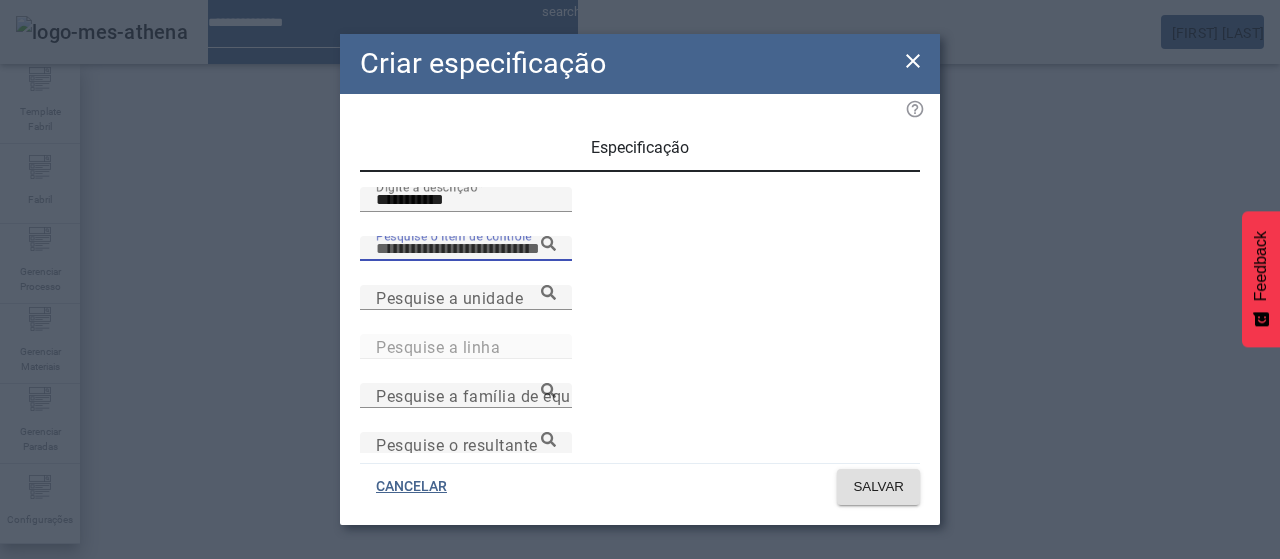 paste on "**********" 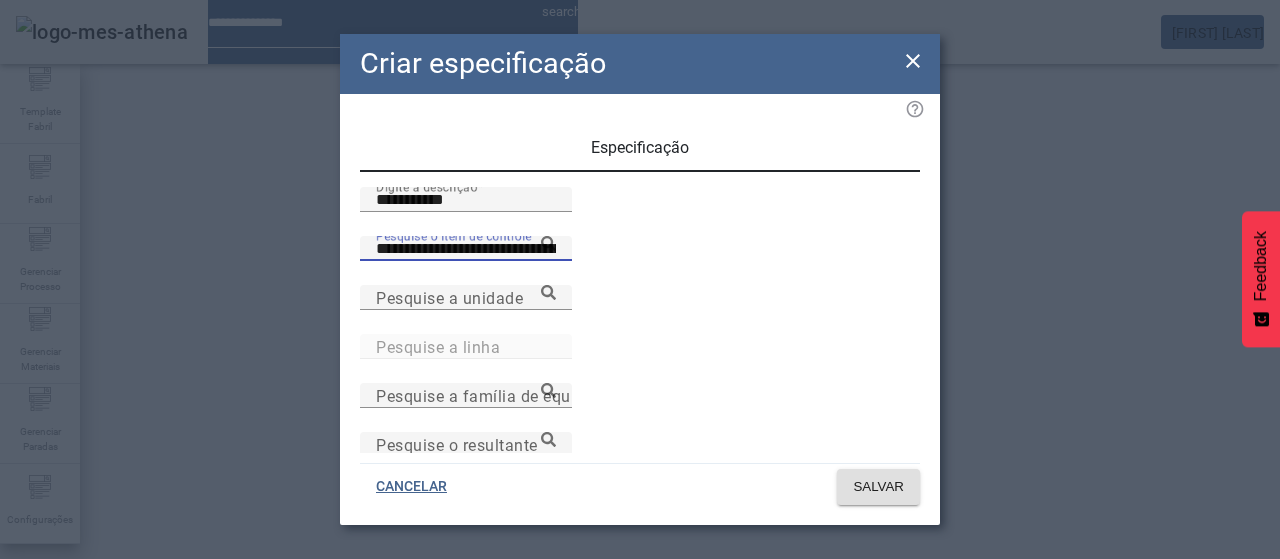 type on "**********" 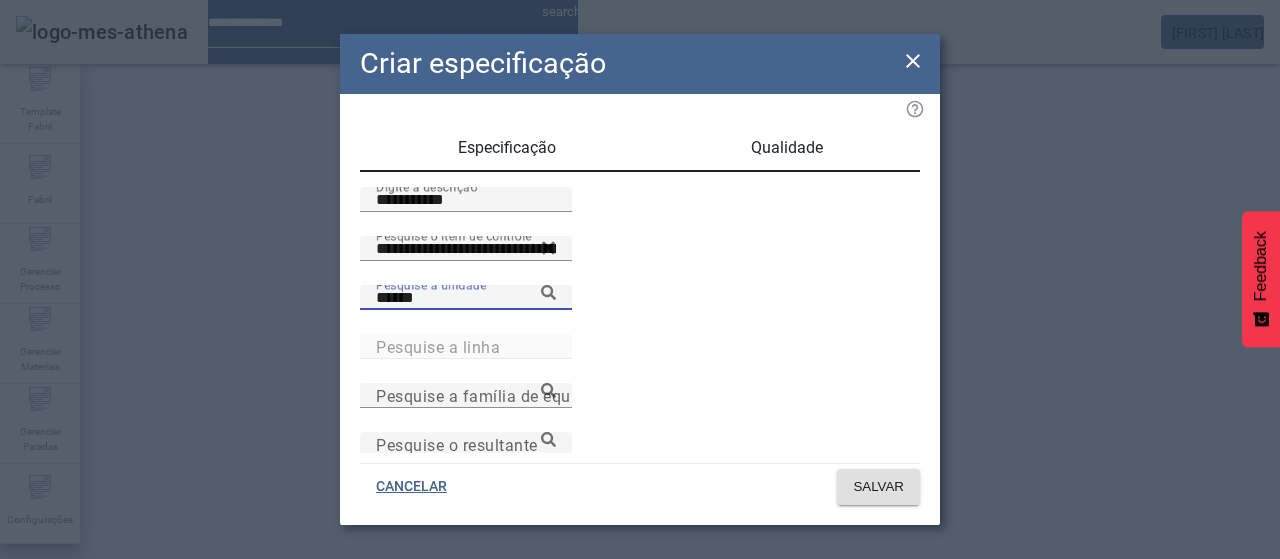 type on "******" 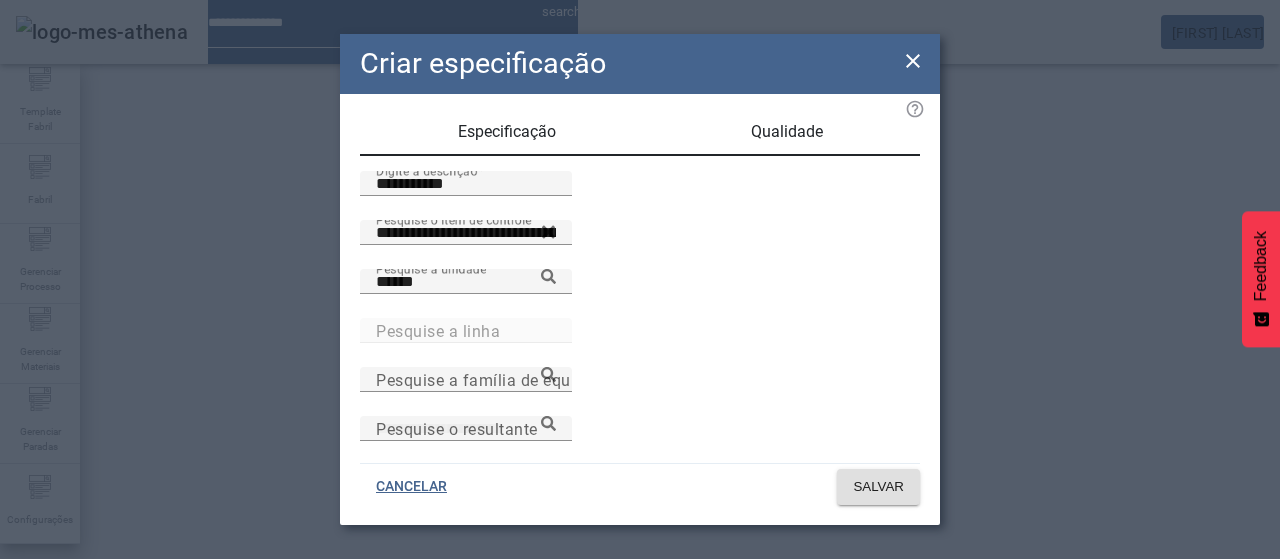 scroll, scrollTop: 206, scrollLeft: 0, axis: vertical 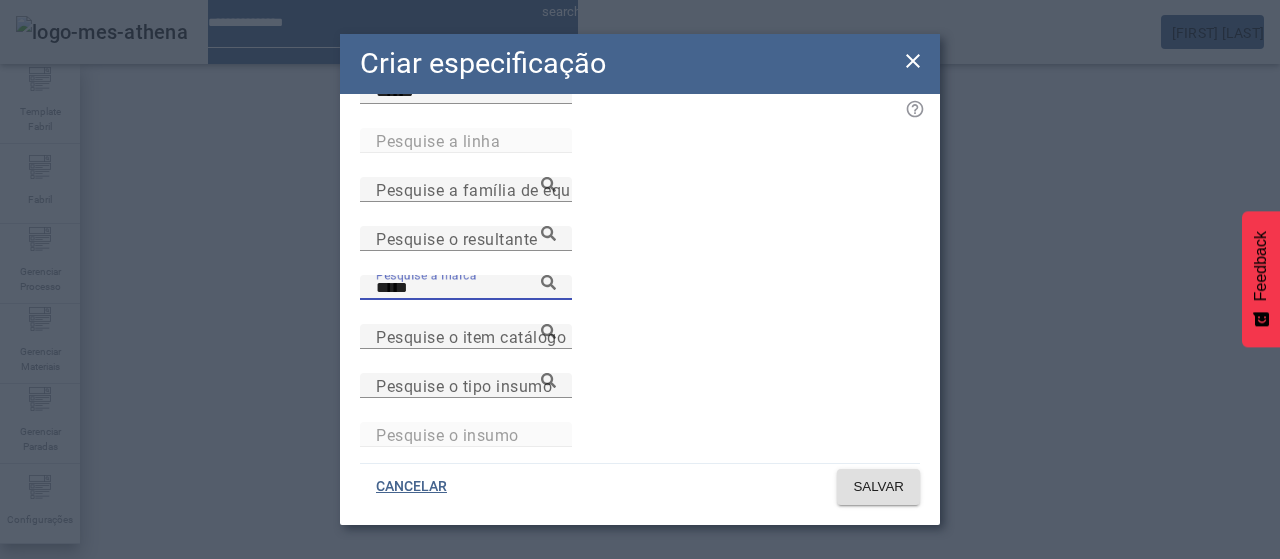 click 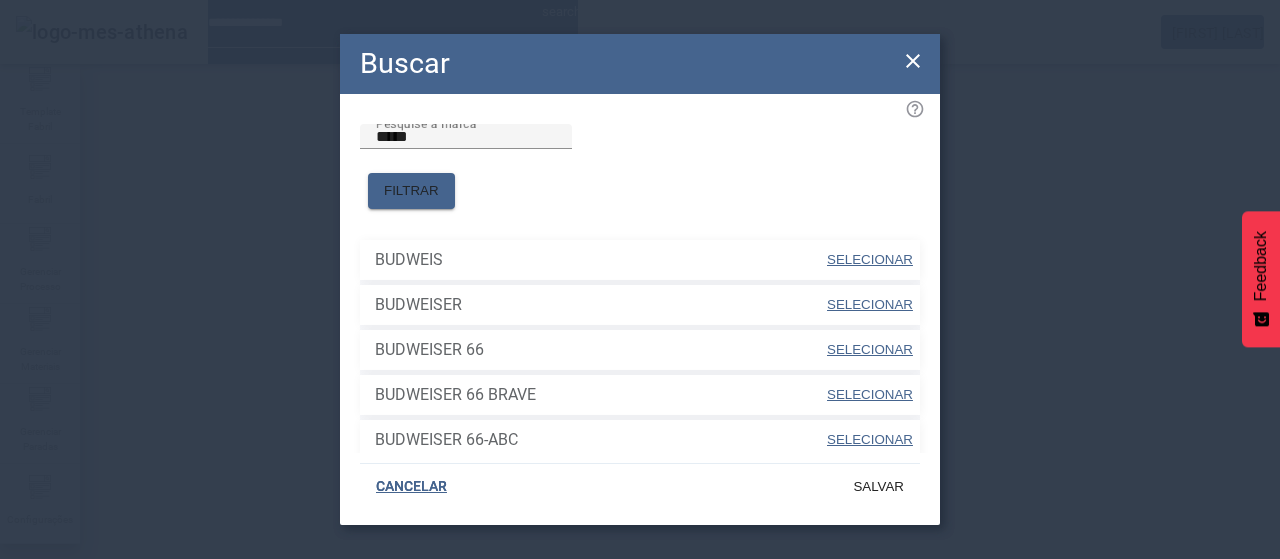 click on "SELECIONAR" at bounding box center [870, 304] 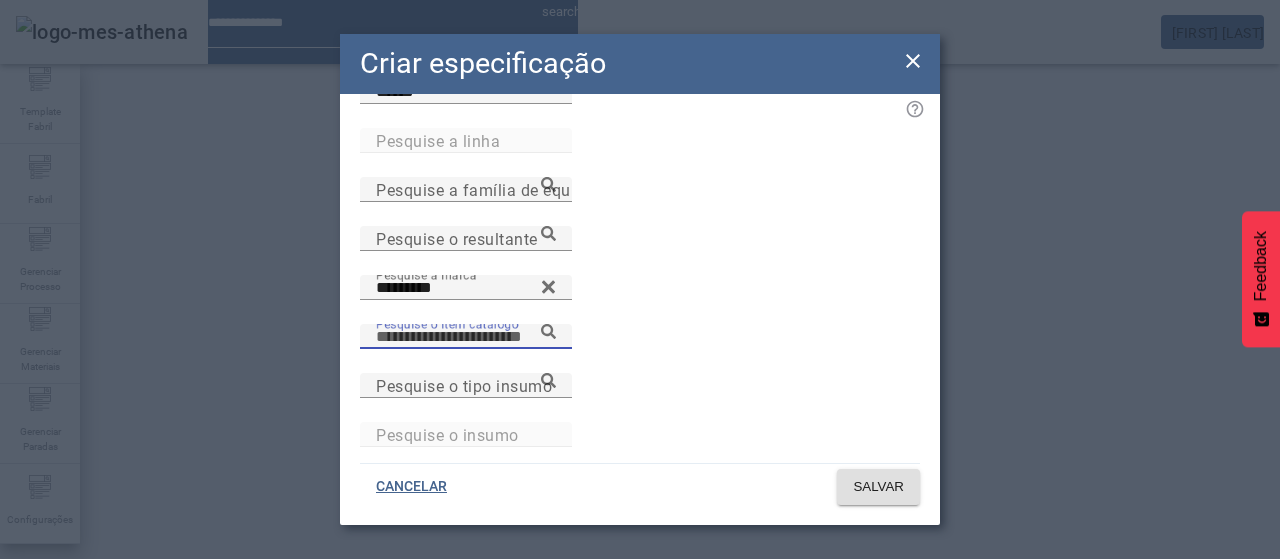 click on "Pesquise o item catálogo" at bounding box center [466, 337] 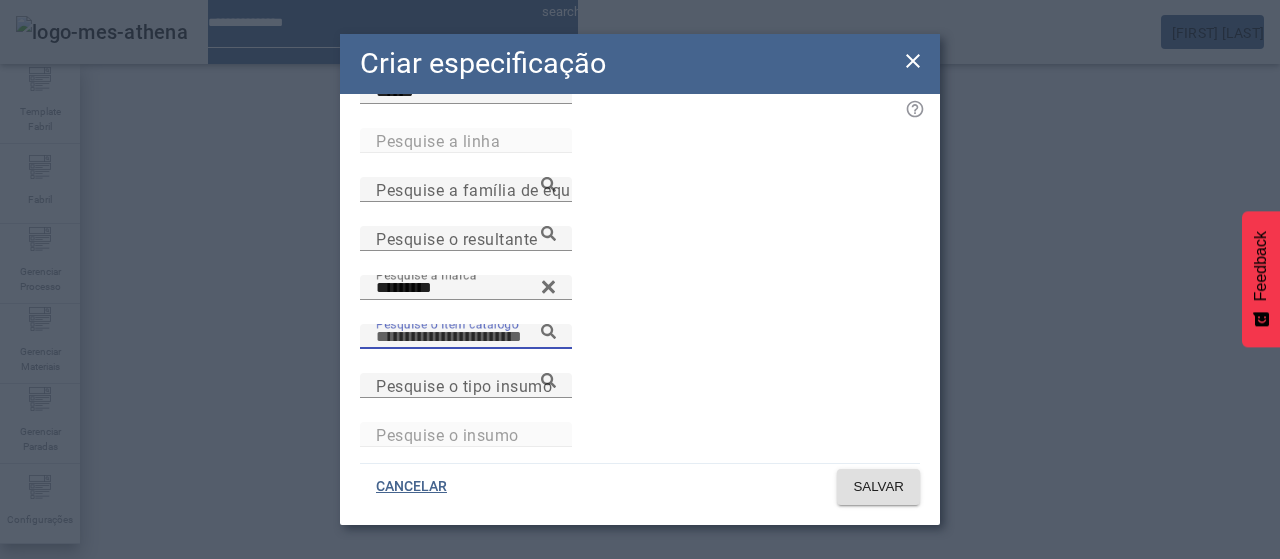paste on "**********" 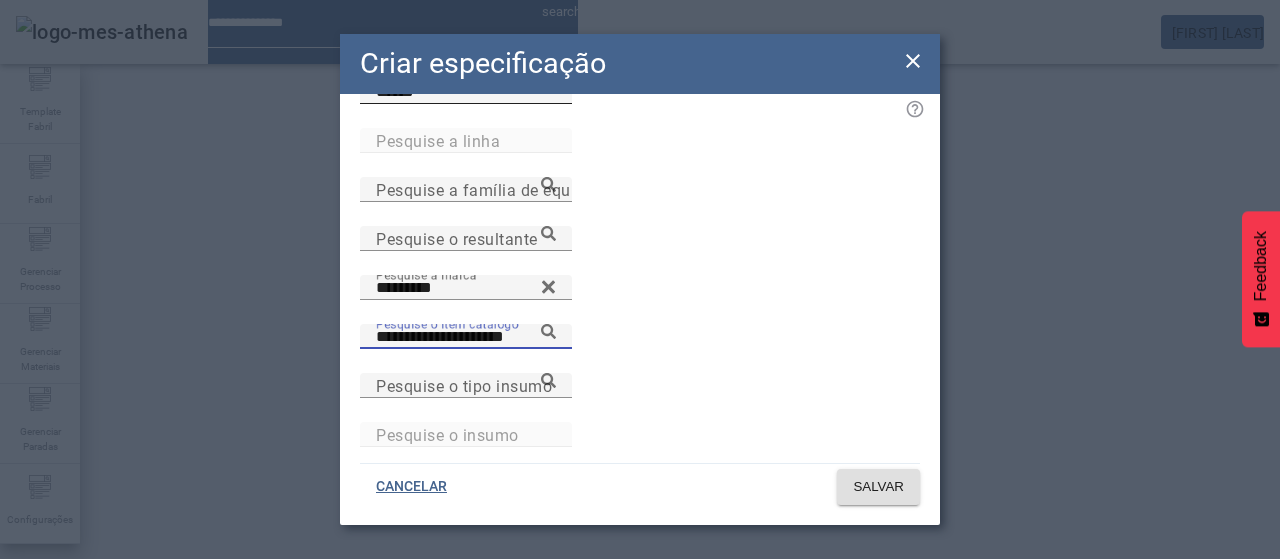 type on "**********" 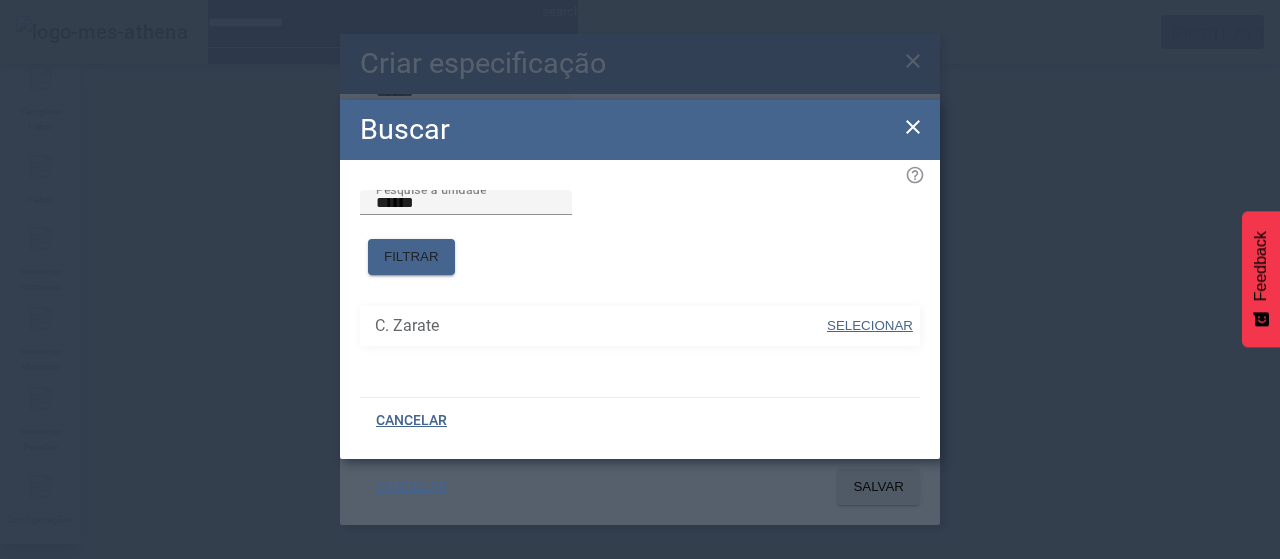 drag, startPoint x: 864, startPoint y: 317, endPoint x: 875, endPoint y: 328, distance: 15.556349 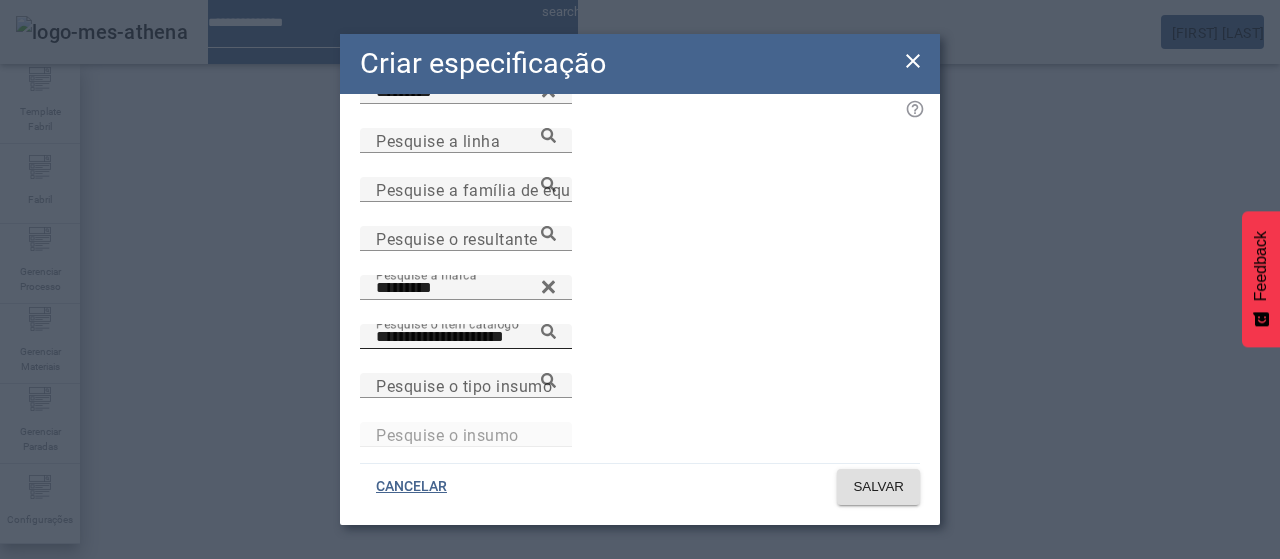 click 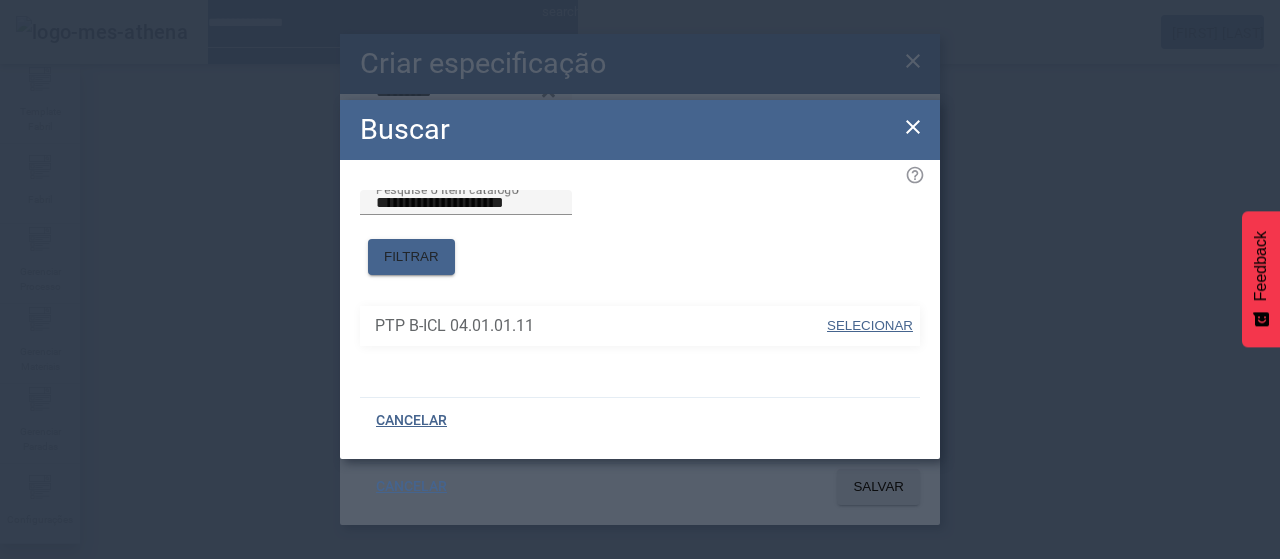 click on "SELECIONAR" at bounding box center [870, 325] 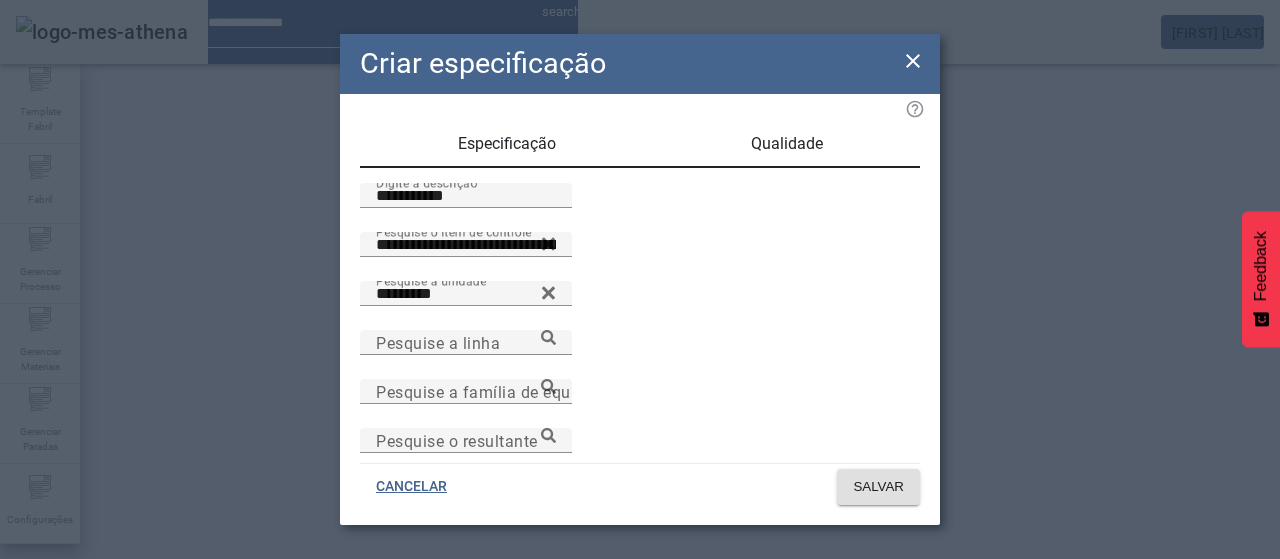 scroll, scrollTop: 0, scrollLeft: 0, axis: both 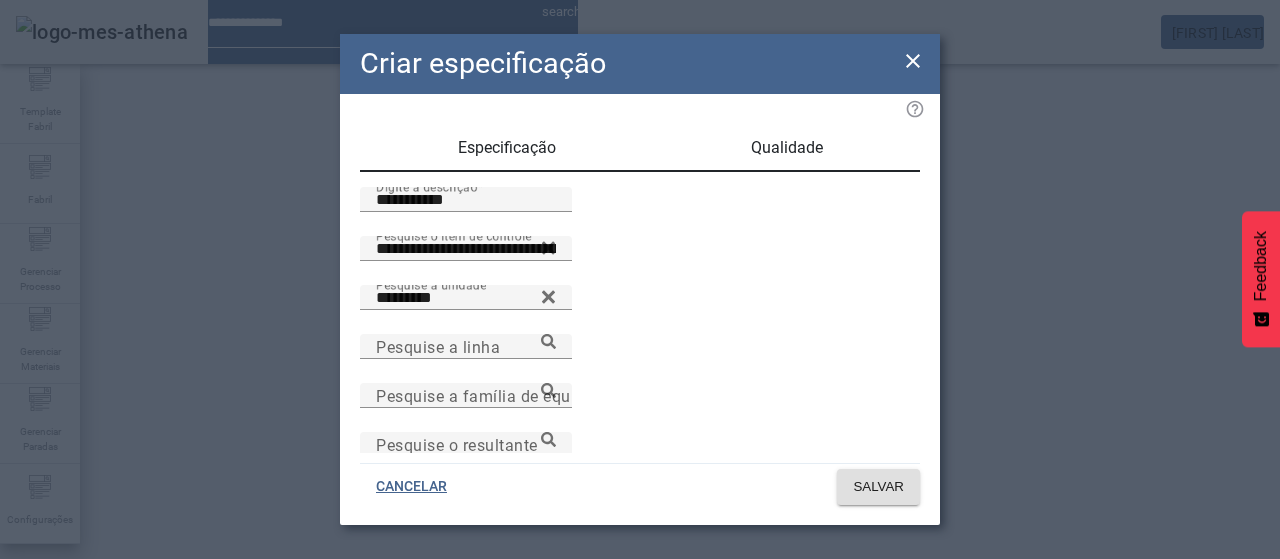 click on "Qualidade" at bounding box center (787, 148) 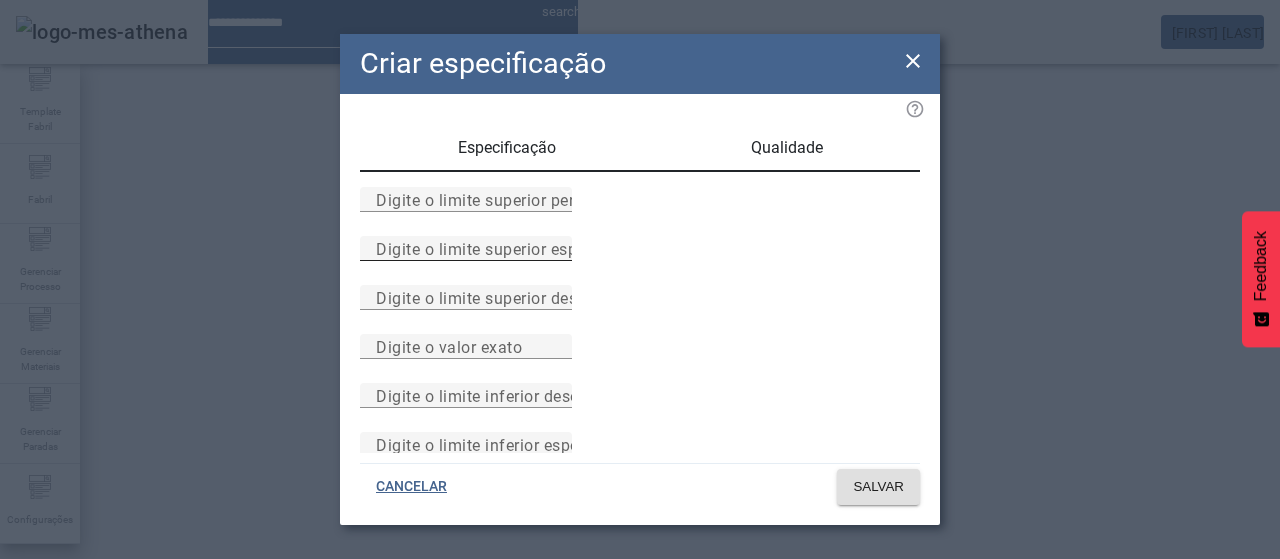 click on "Digite o limite superior especificado" at bounding box center [466, 248] 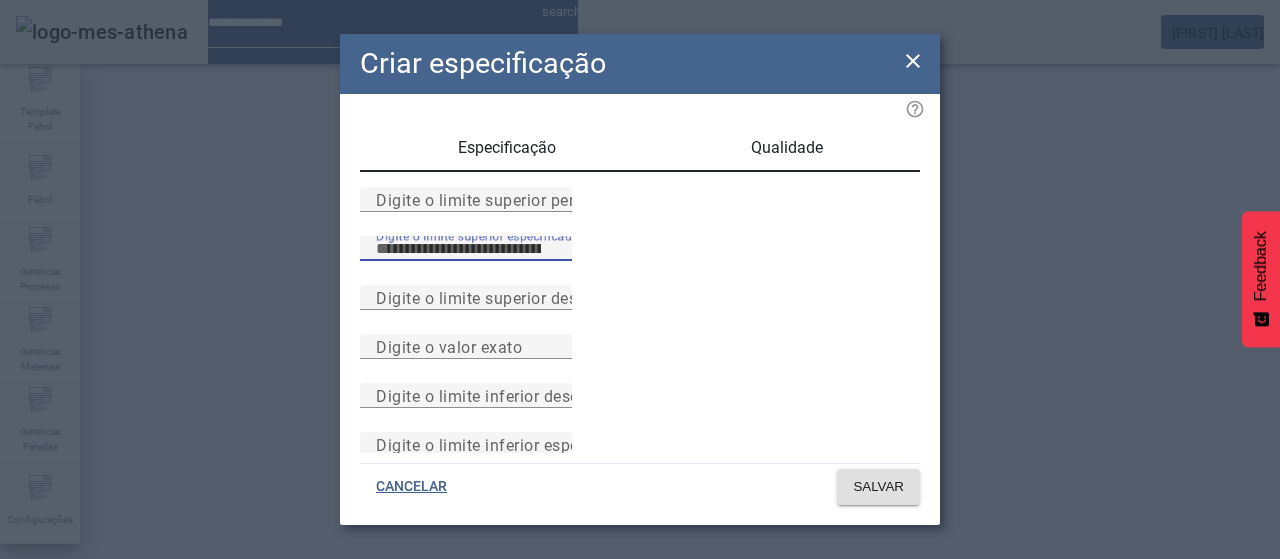 type on "*" 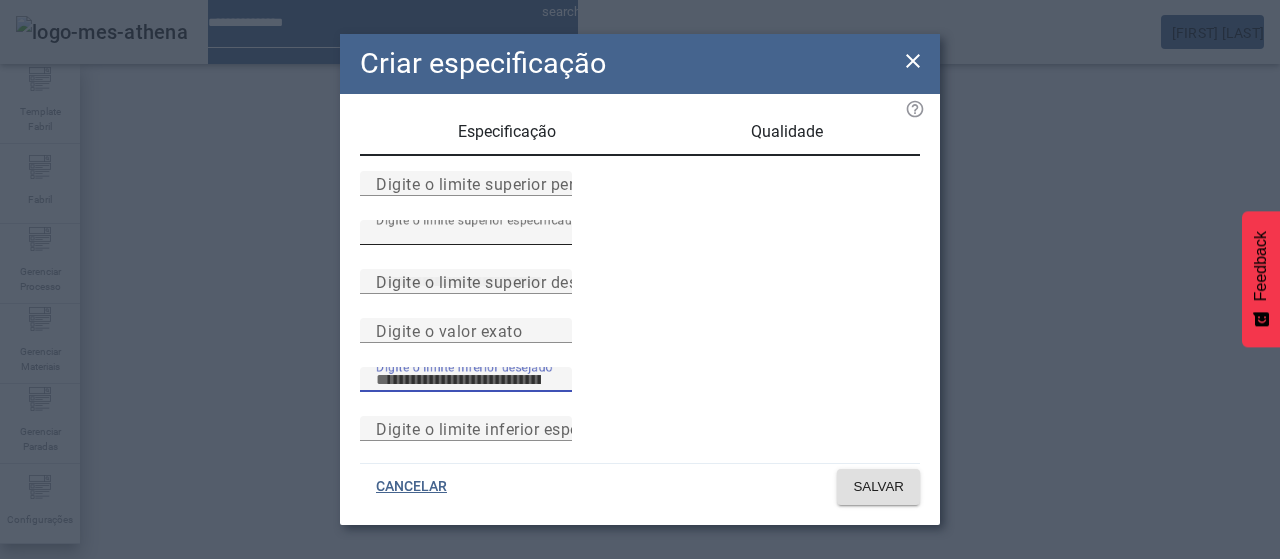 scroll, scrollTop: 261, scrollLeft: 0, axis: vertical 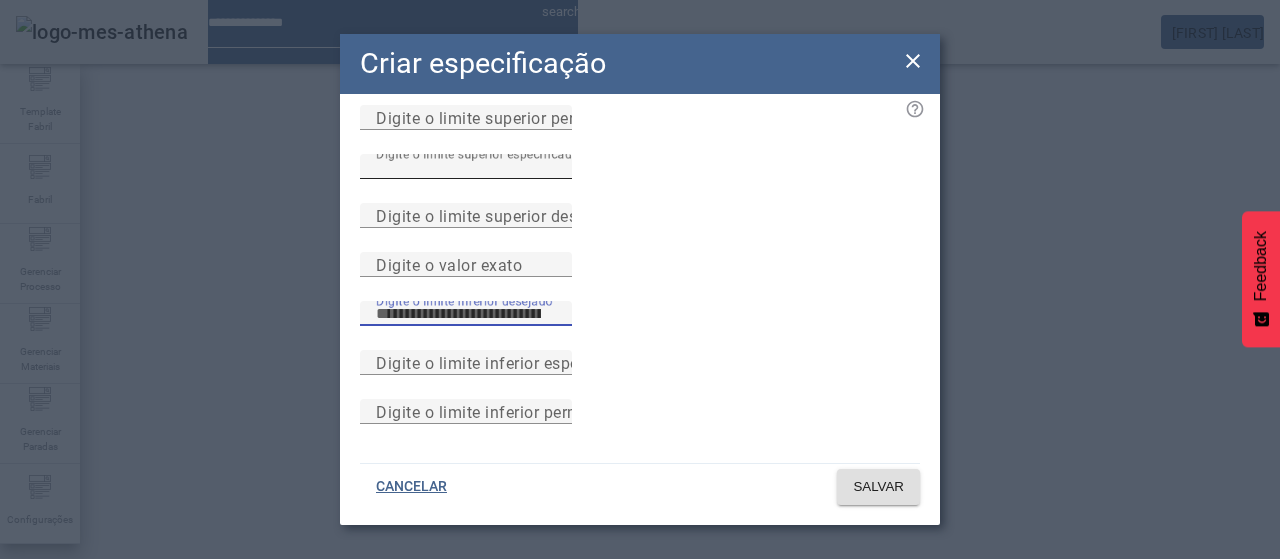 type on "*" 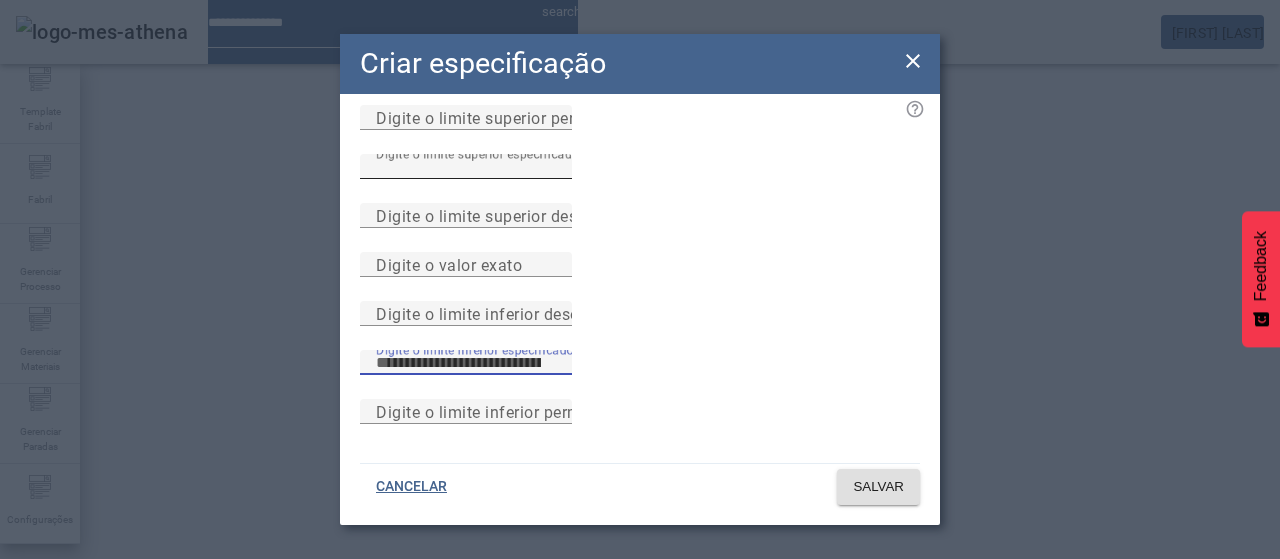 type on "*" 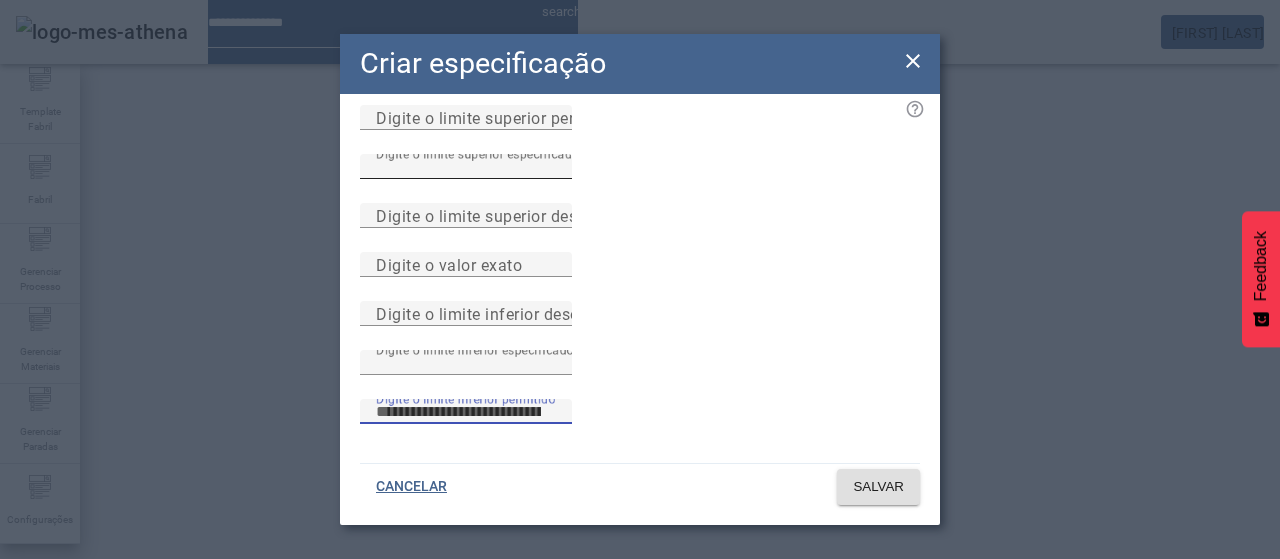 type 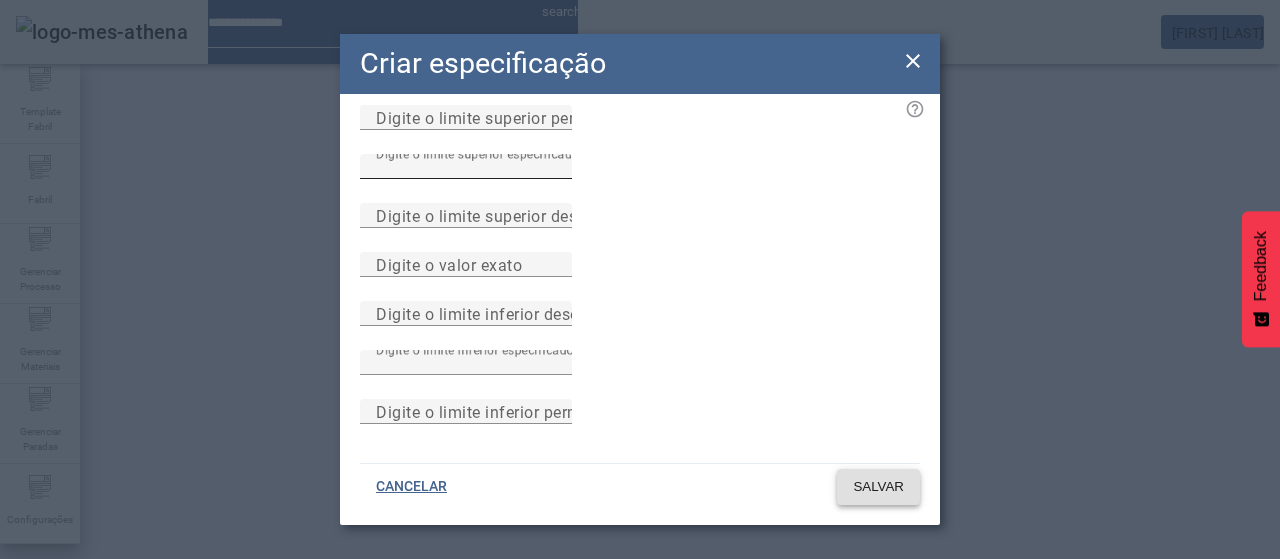 type 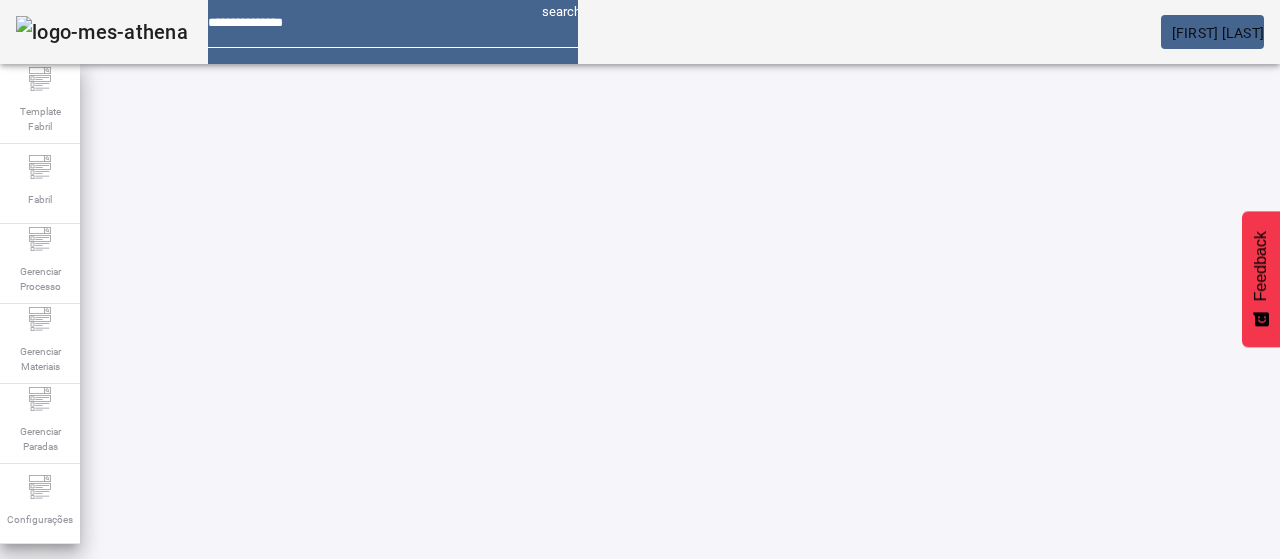 scroll, scrollTop: 90, scrollLeft: 0, axis: vertical 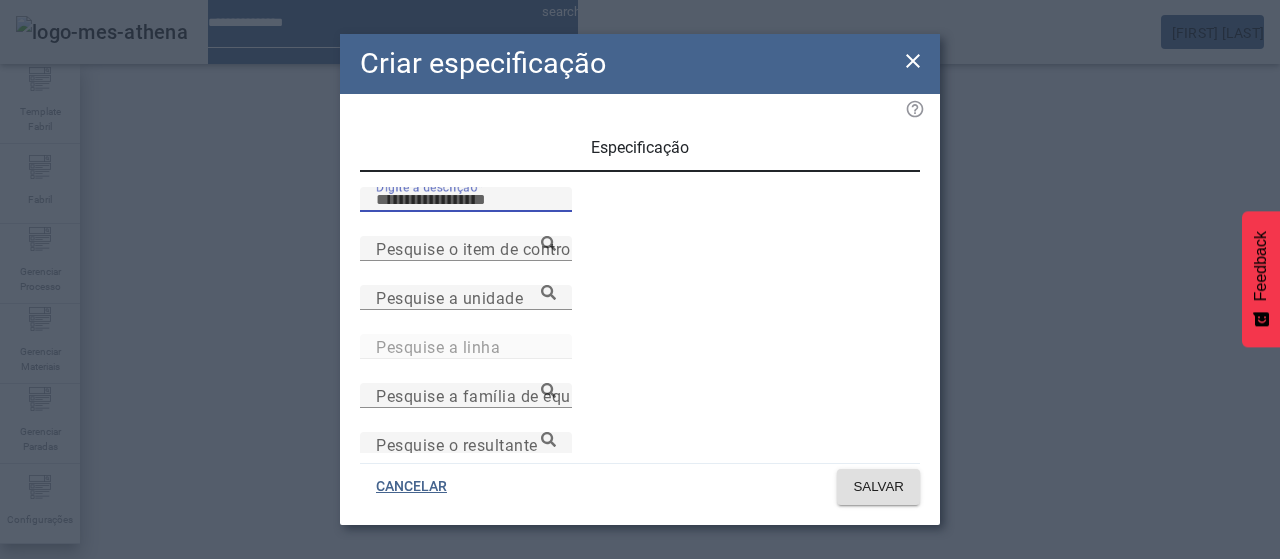 click on "Digite a descrição" at bounding box center [466, 200] 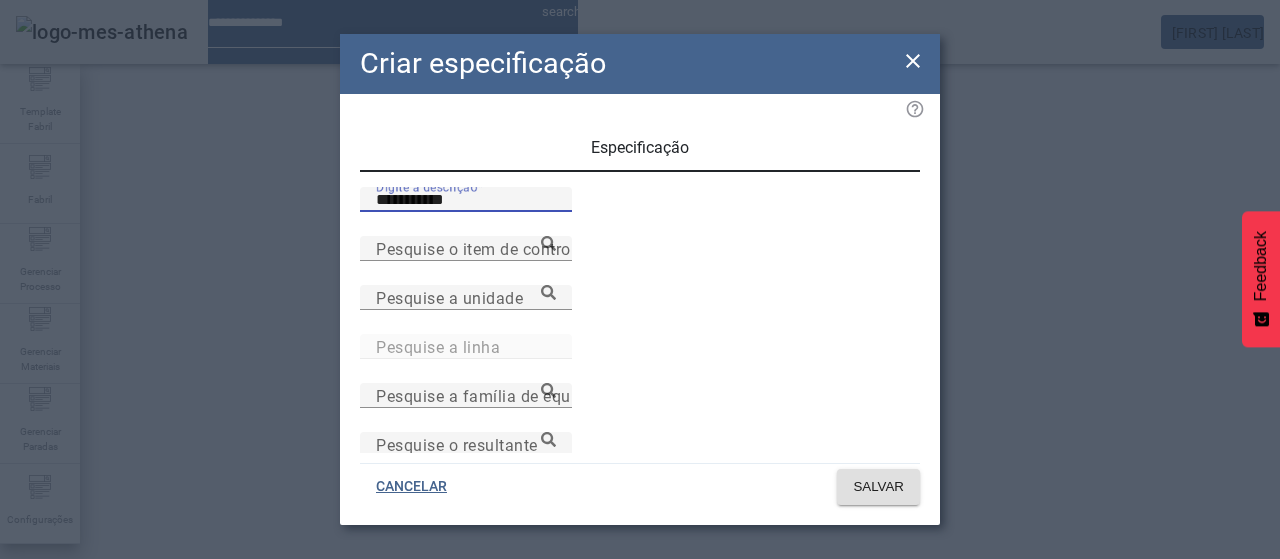 type on "**********" 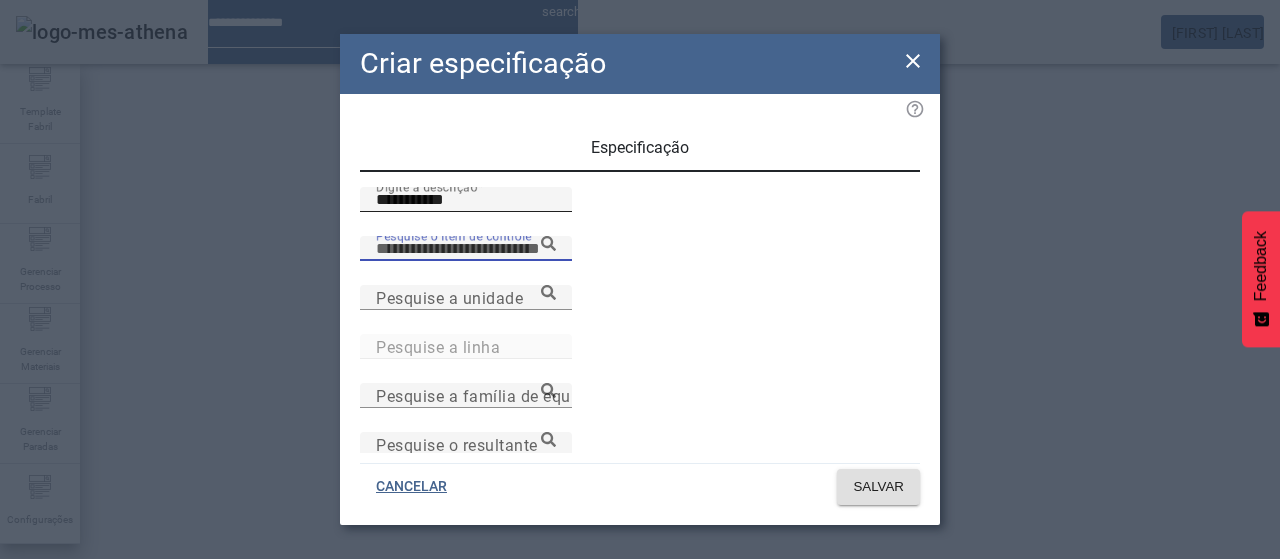 paste on "**********" 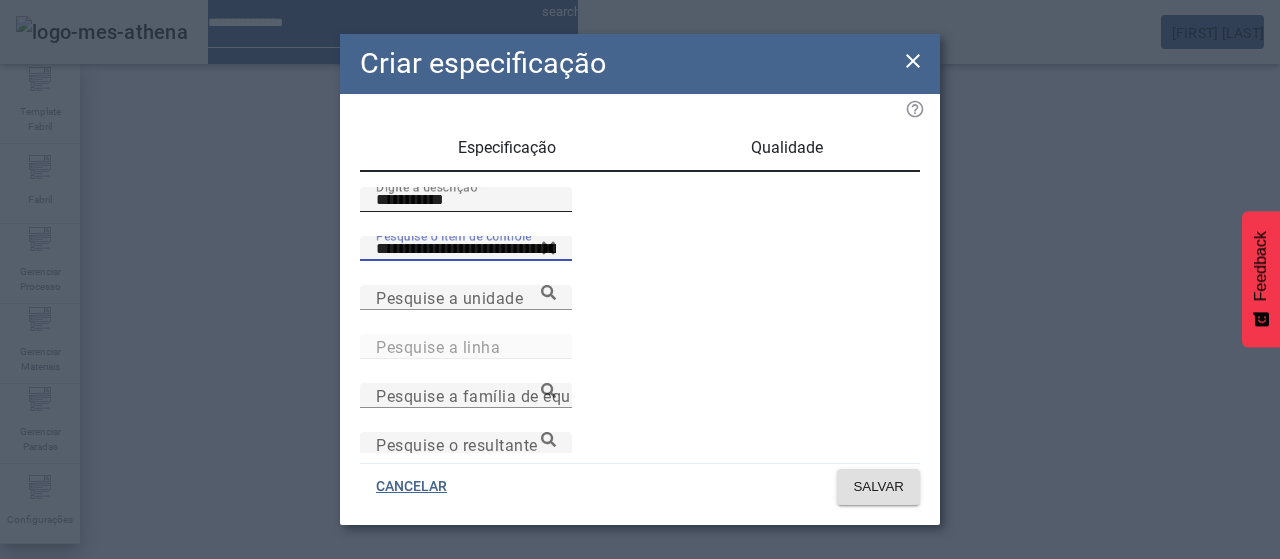 type on "**********" 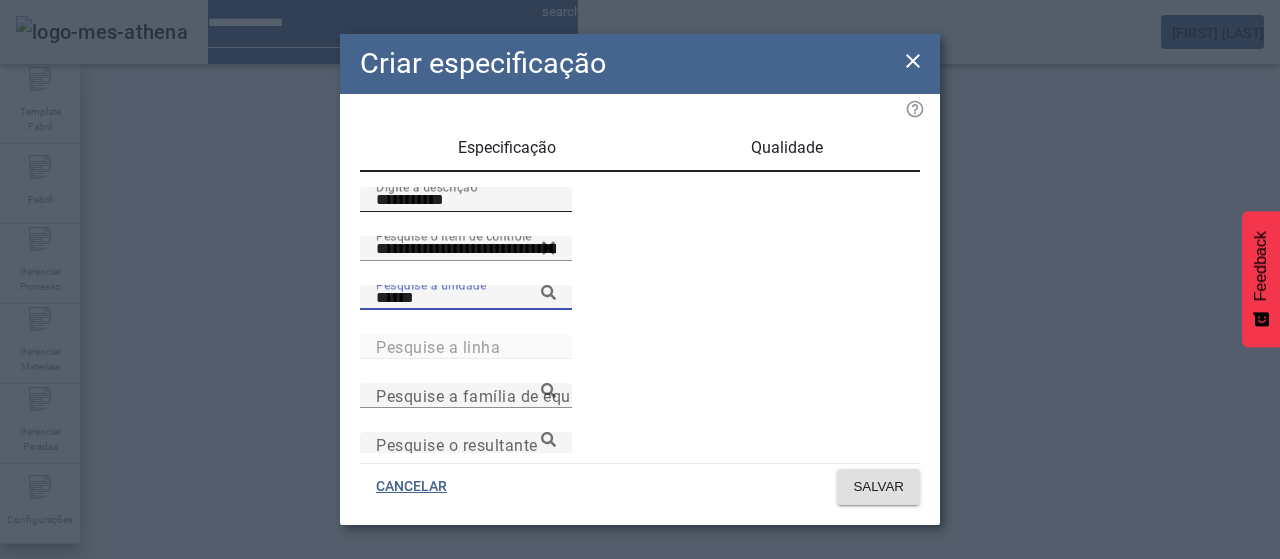 type on "******" 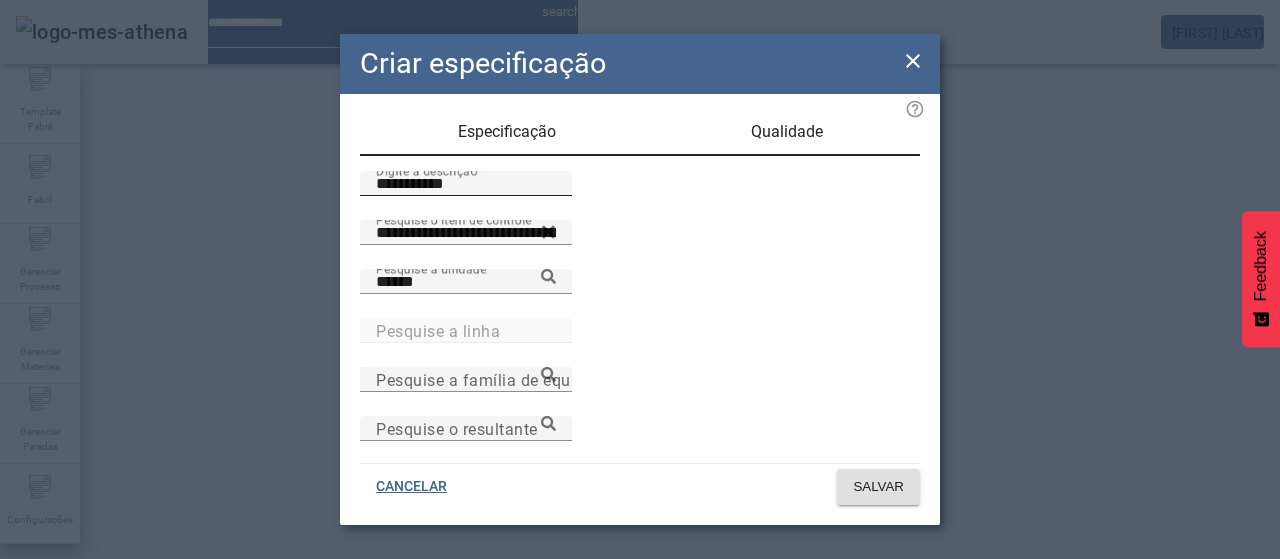 scroll, scrollTop: 206, scrollLeft: 0, axis: vertical 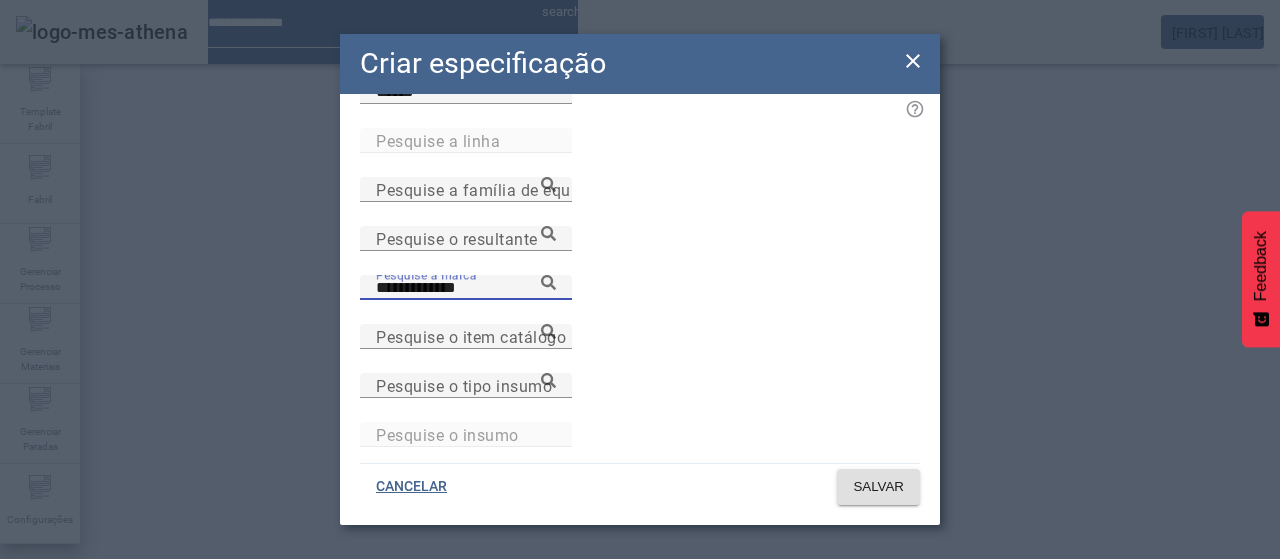 type on "**********" 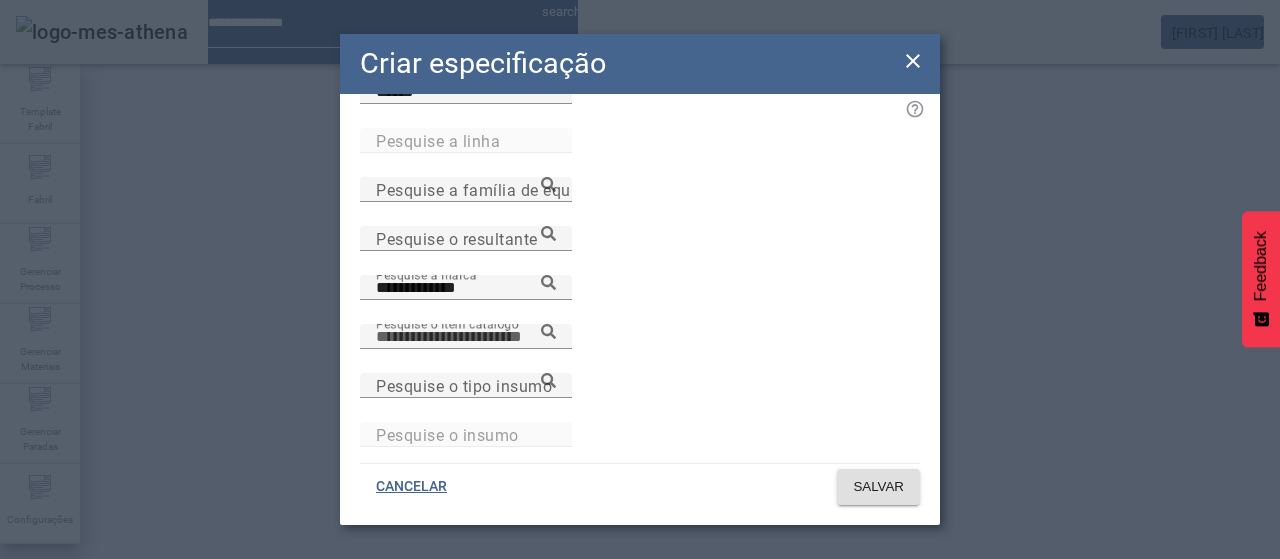 paste on "**********" 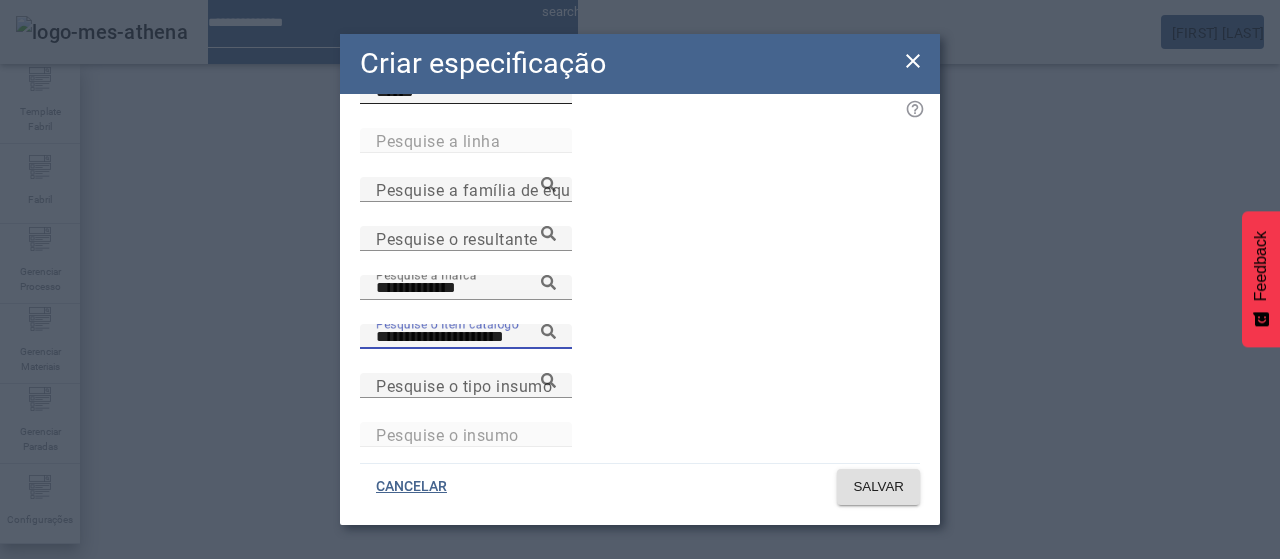 type on "**********" 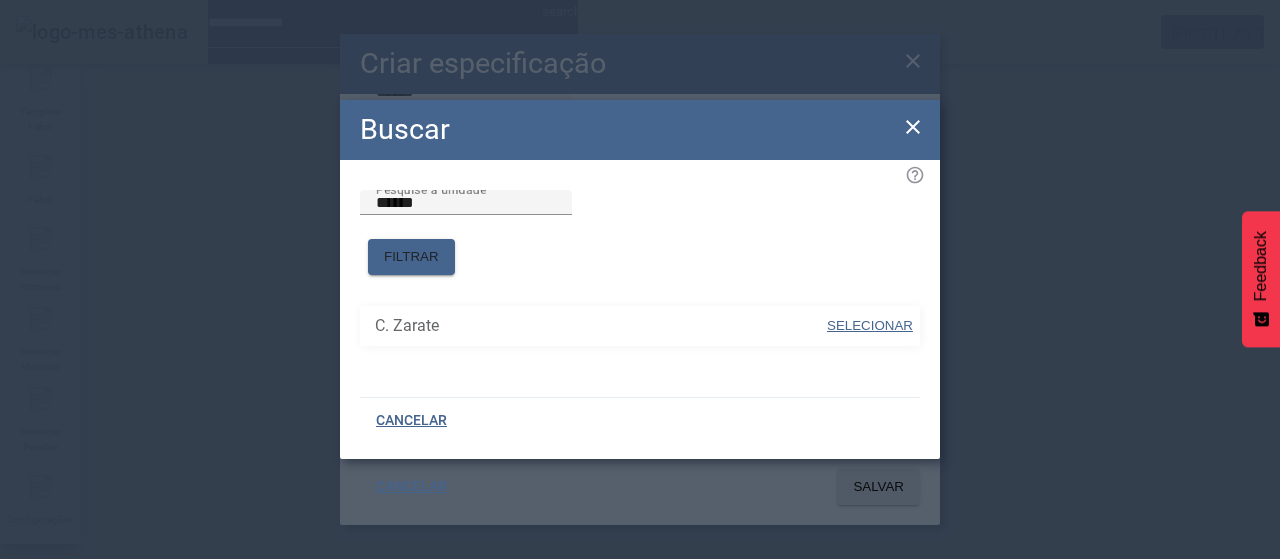 drag, startPoint x: 866, startPoint y: 314, endPoint x: 884, endPoint y: 323, distance: 20.12461 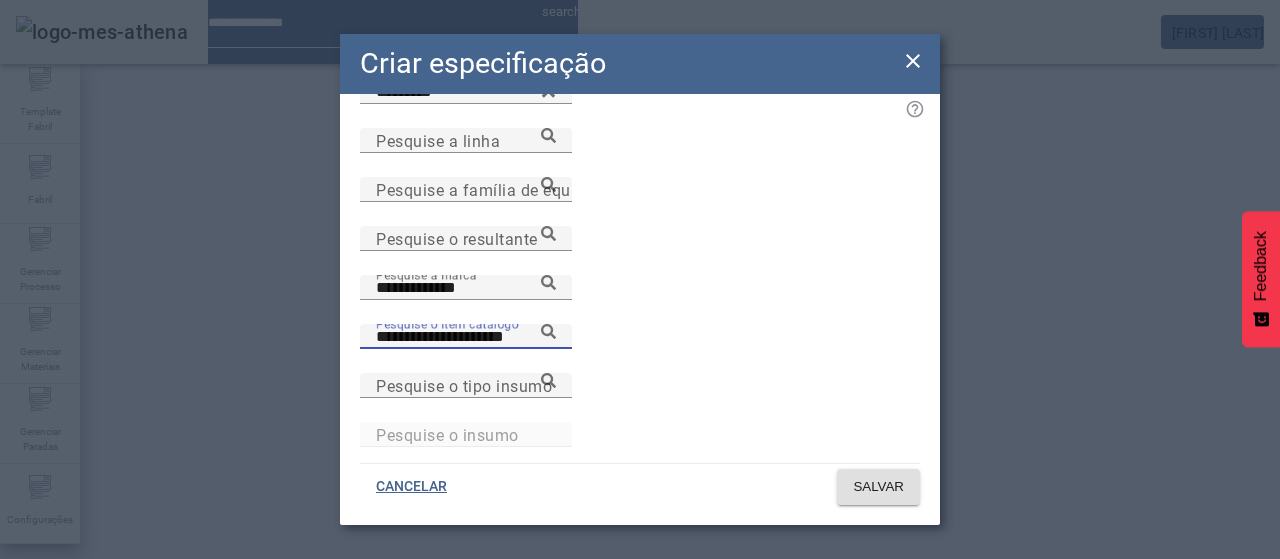 click on "**********" at bounding box center [466, 337] 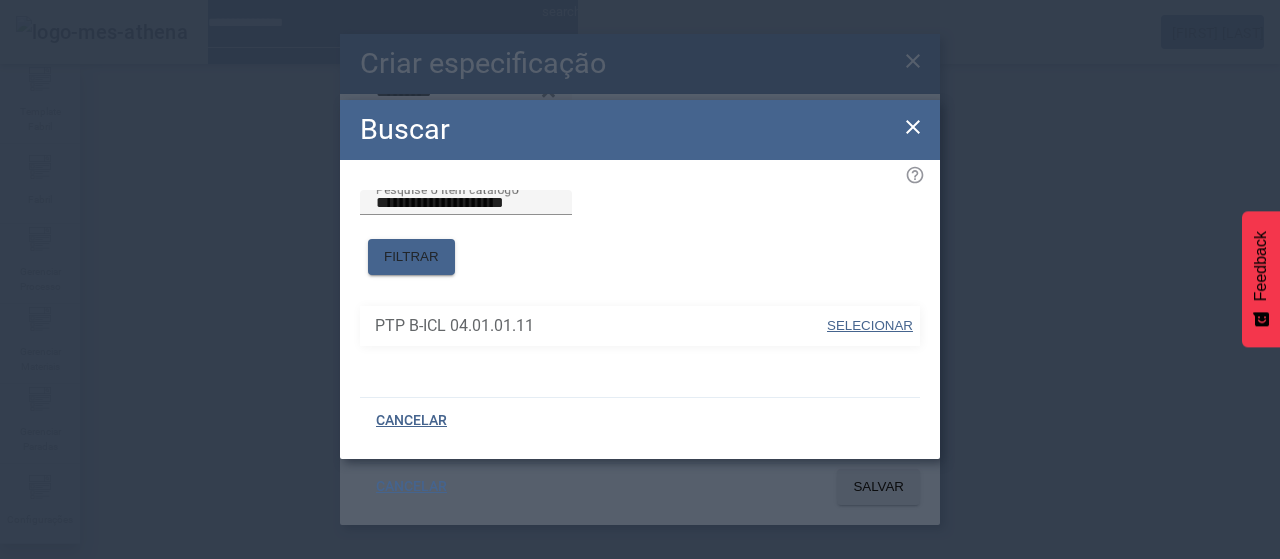 click on "SELECIONAR" at bounding box center [870, 325] 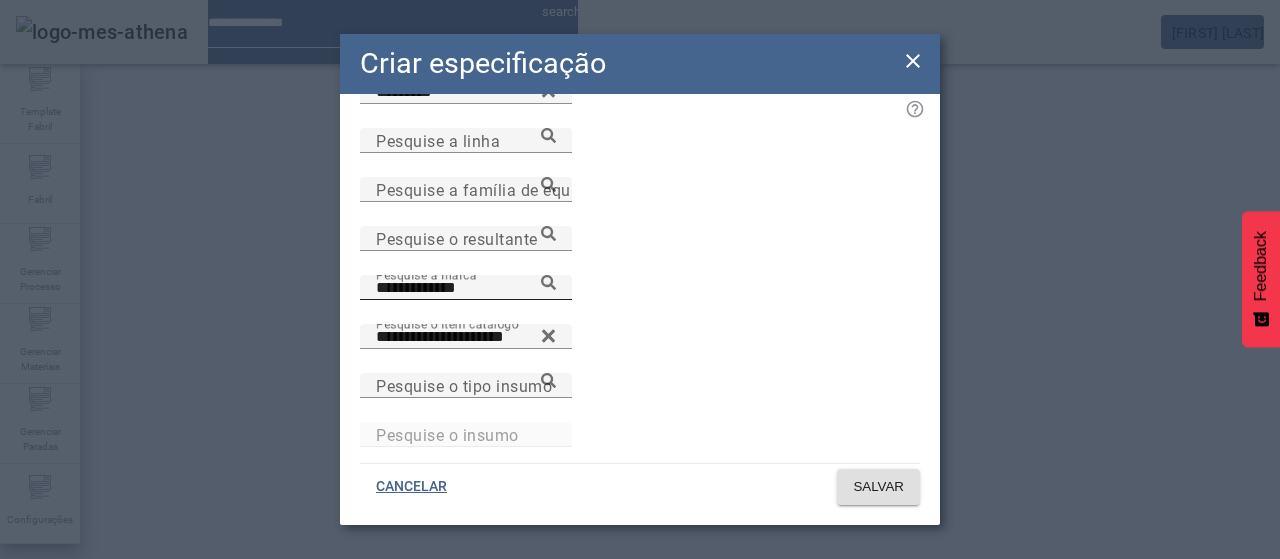 click 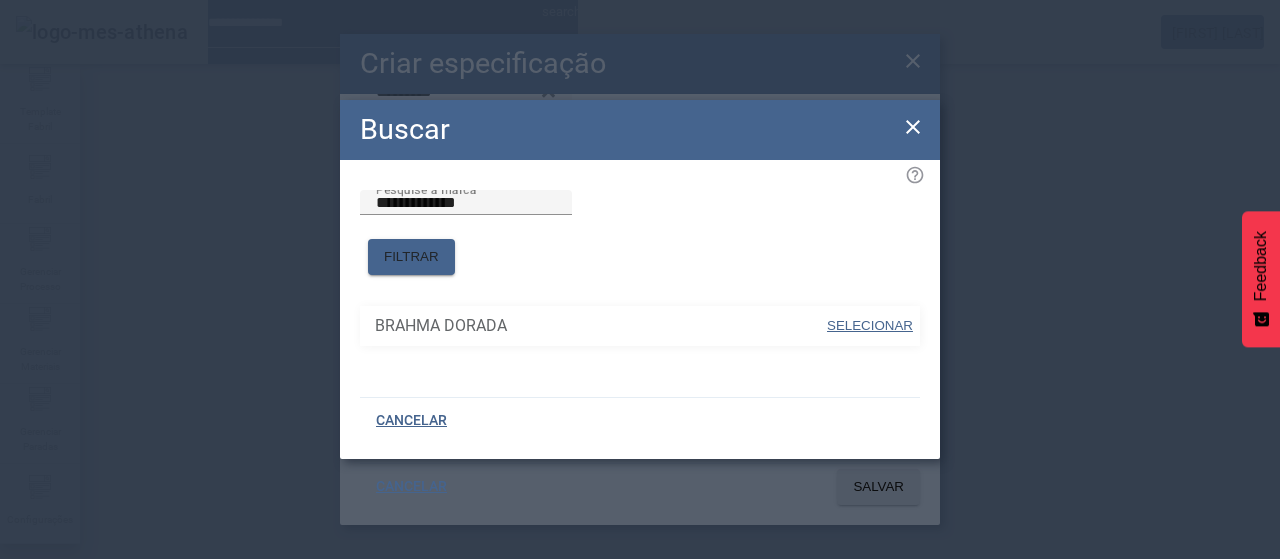 click on "SELECIONAR" at bounding box center (870, 325) 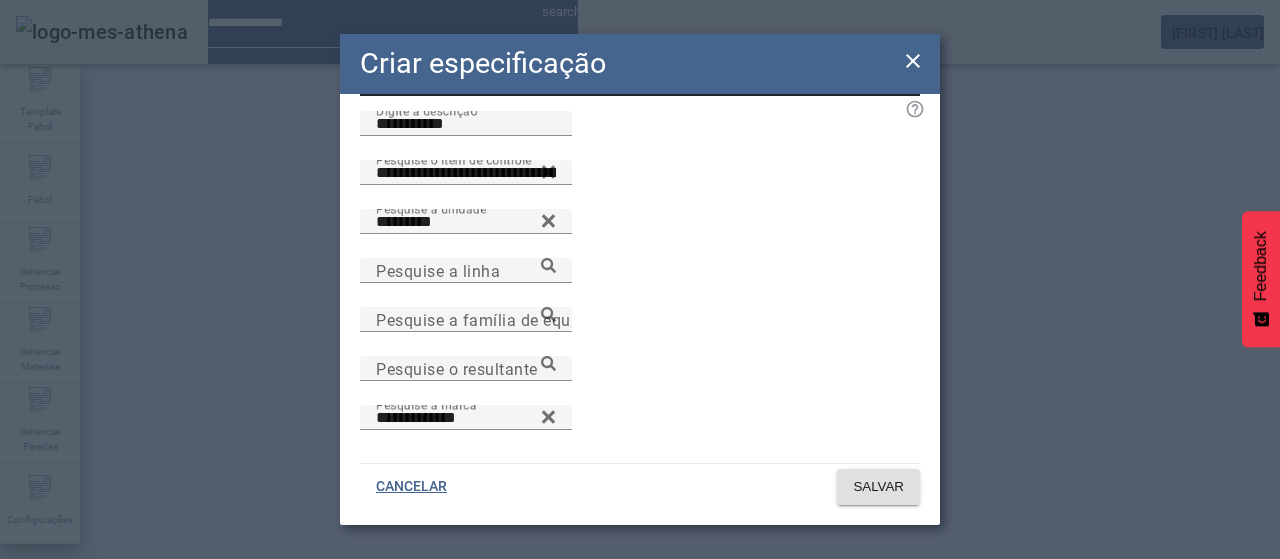 scroll, scrollTop: 0, scrollLeft: 0, axis: both 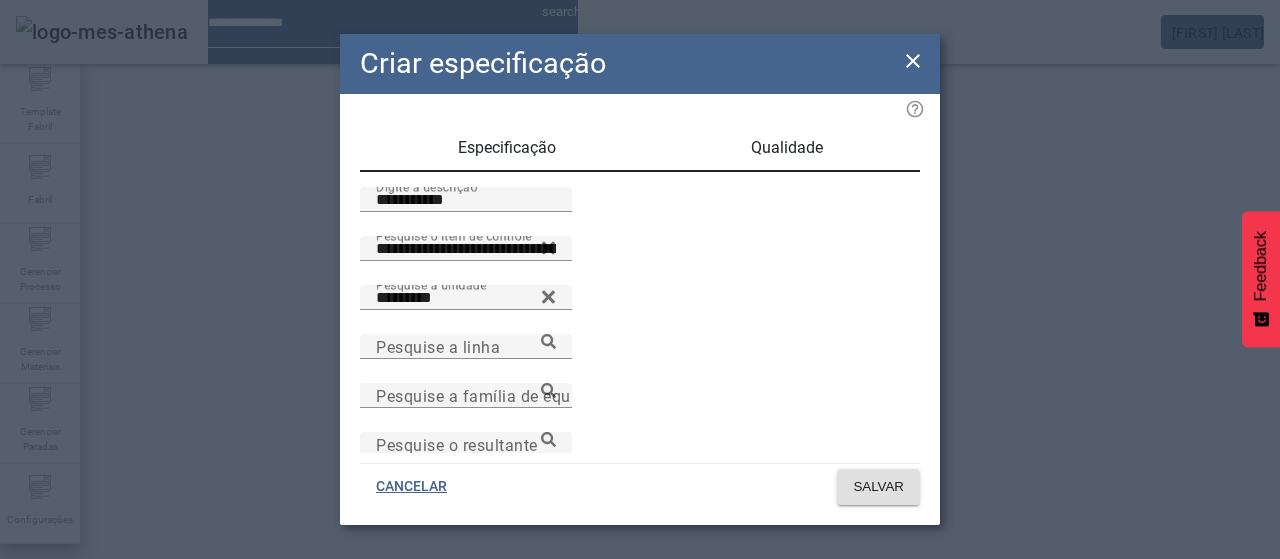 drag, startPoint x: 784, startPoint y: 142, endPoint x: 778, endPoint y: 152, distance: 11.661903 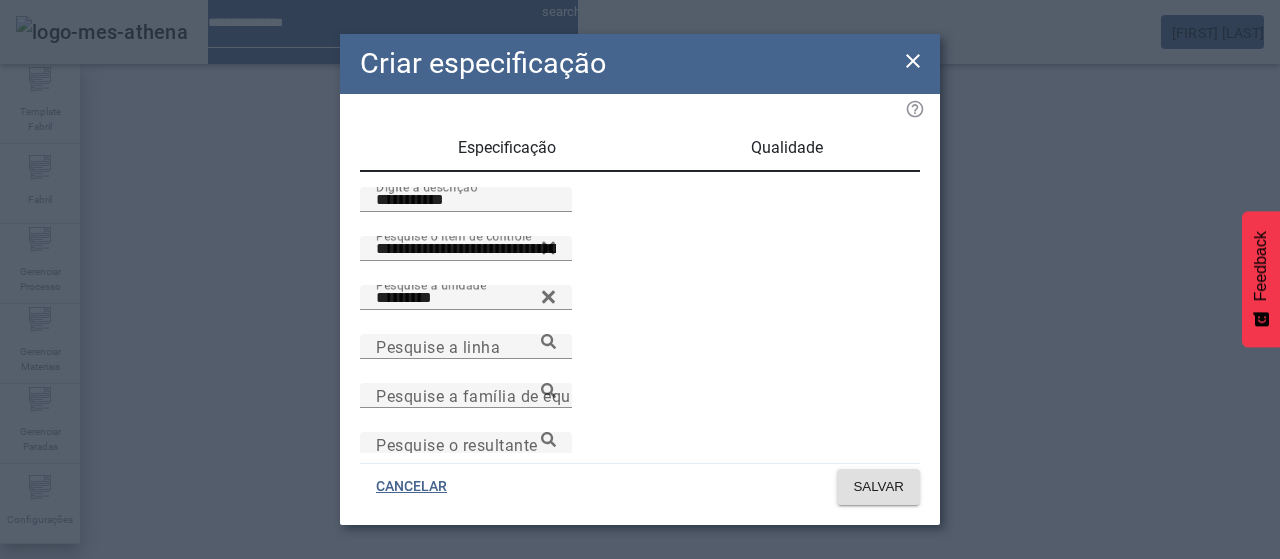 click on "Qualidade" at bounding box center (787, 148) 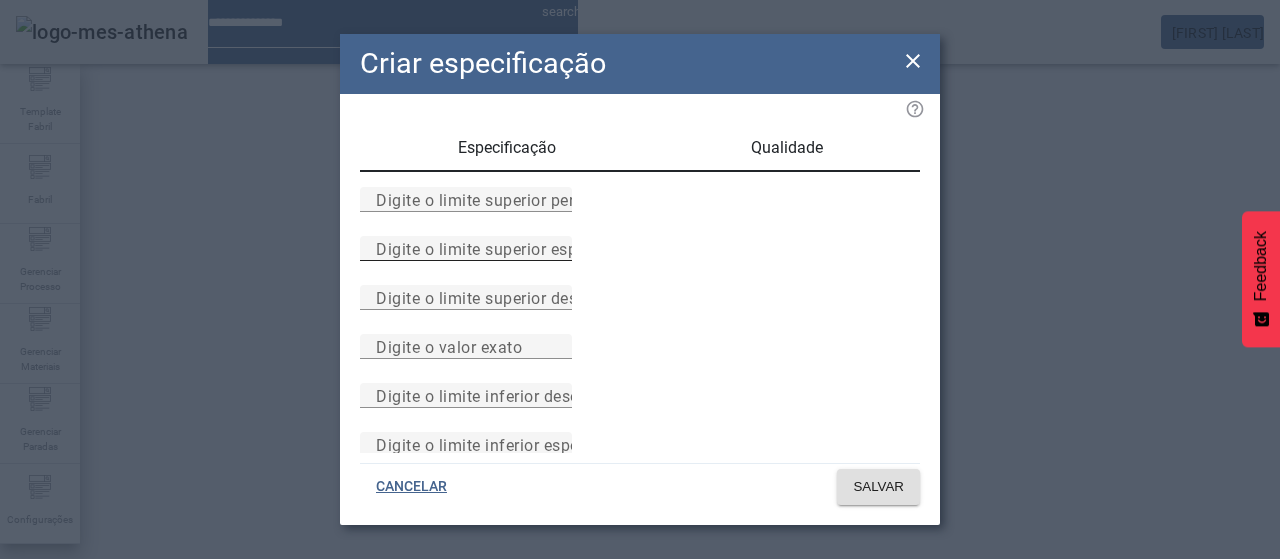 click on "Digite o limite superior especificado" at bounding box center [466, 248] 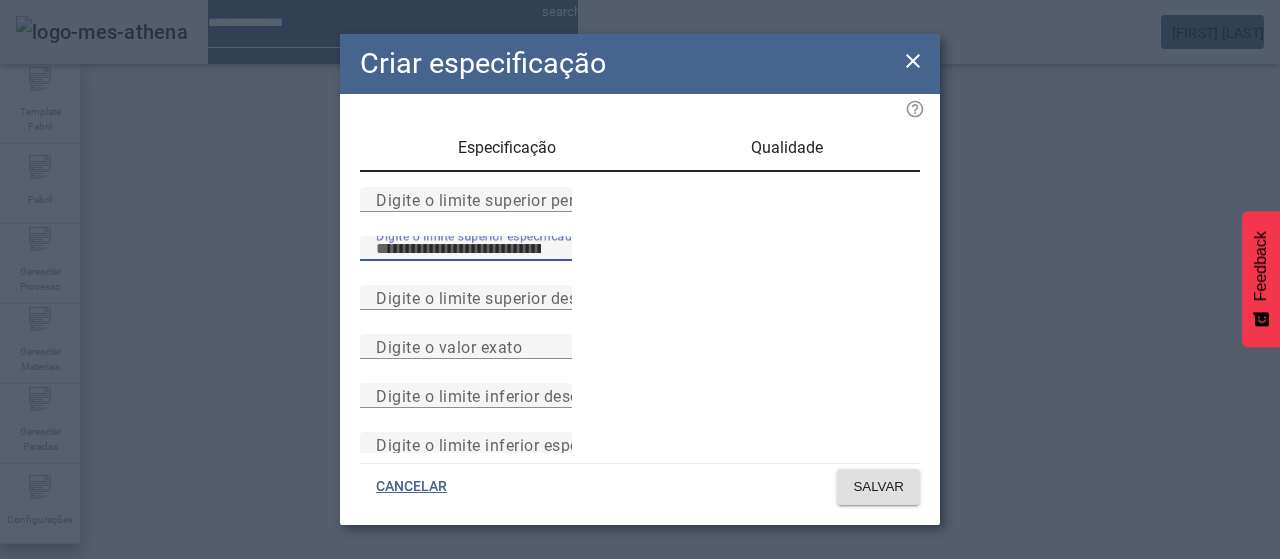type on "***" 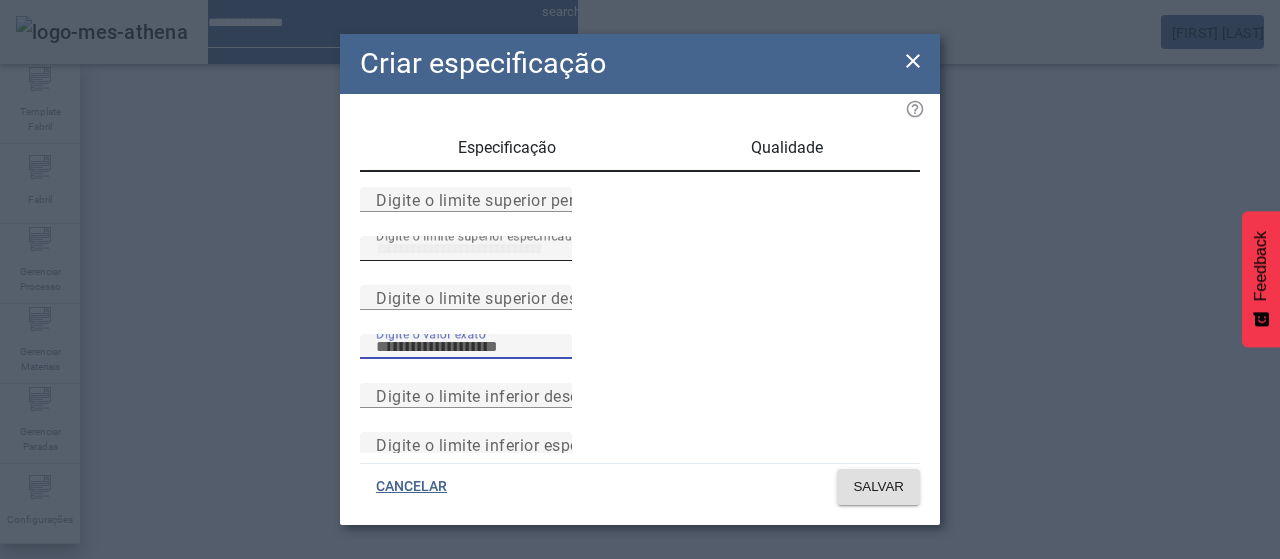 scroll, scrollTop: 261, scrollLeft: 0, axis: vertical 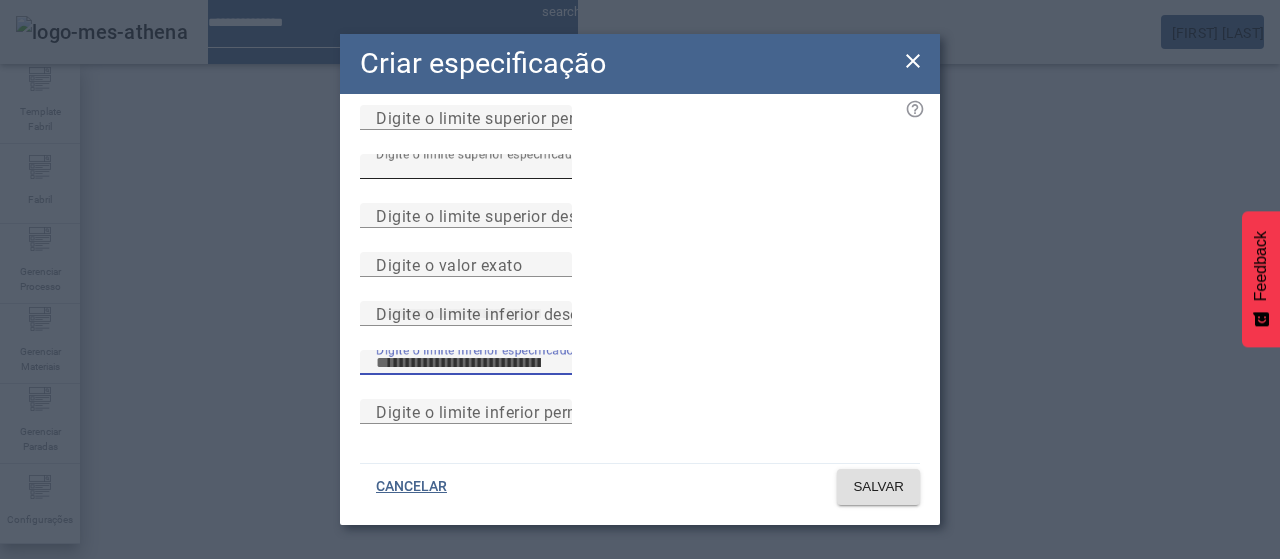 type on "***" 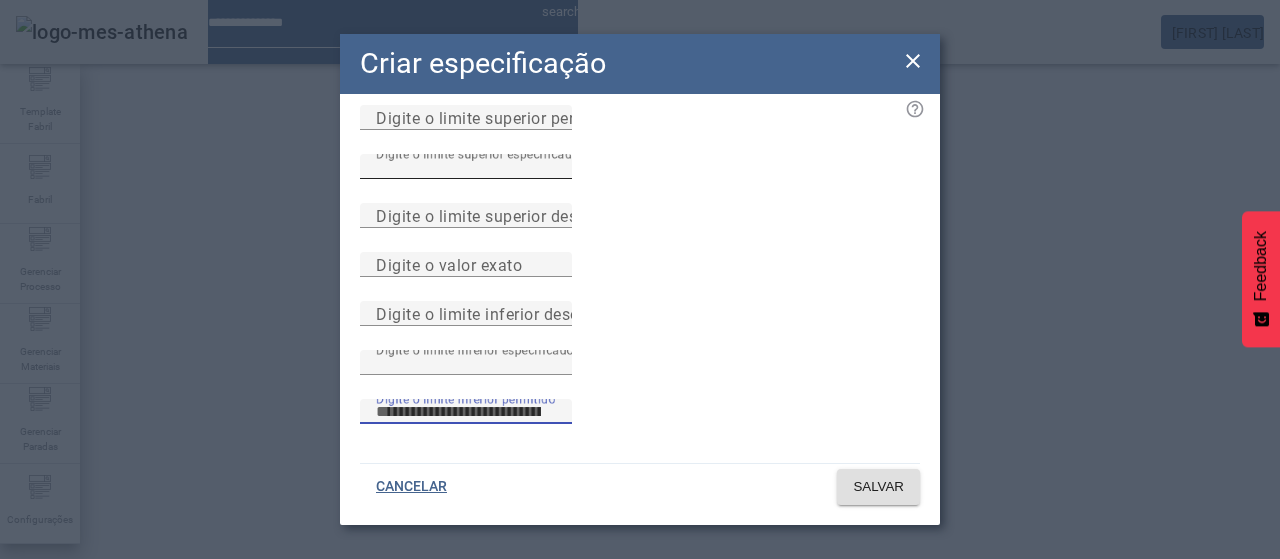 type 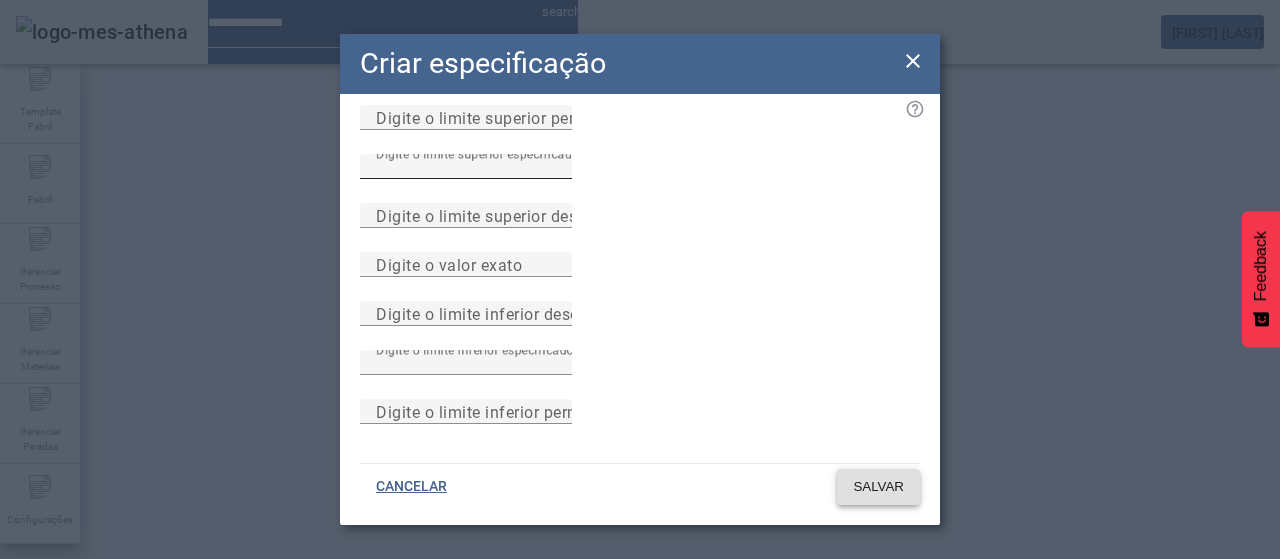 type 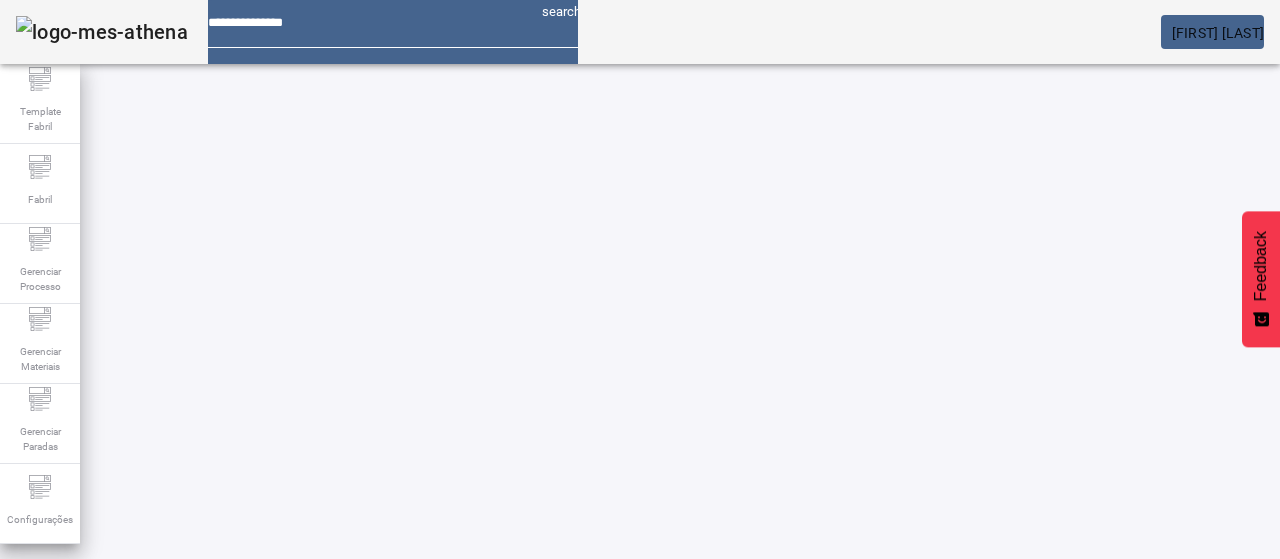 scroll, scrollTop: 0, scrollLeft: 0, axis: both 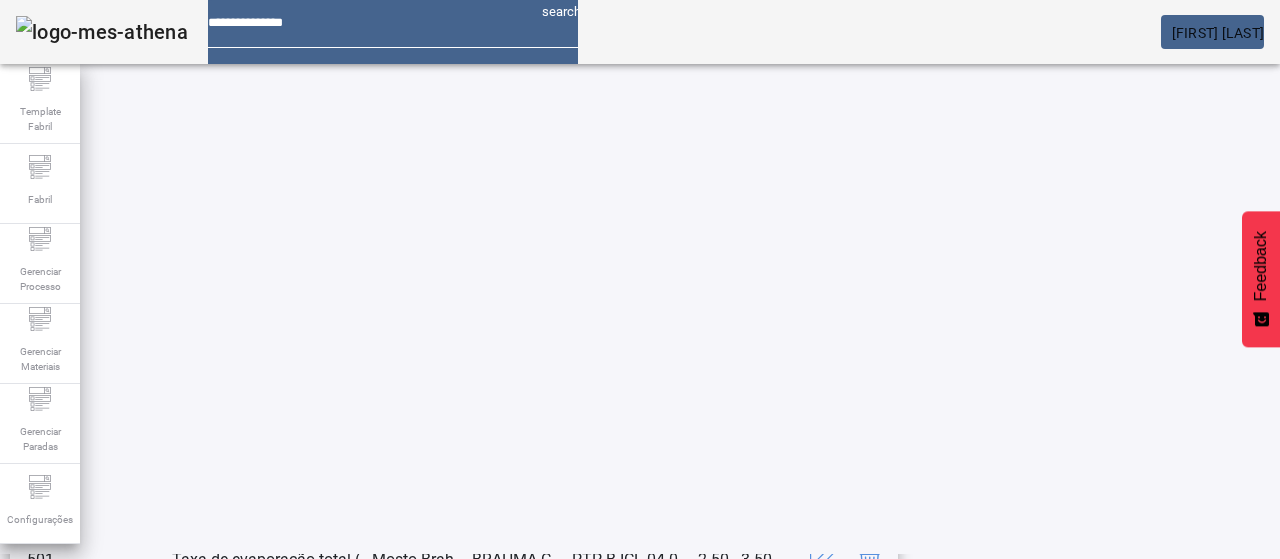 click on "Mosto Brahma Chopp 17,5" at bounding box center [421, 660] 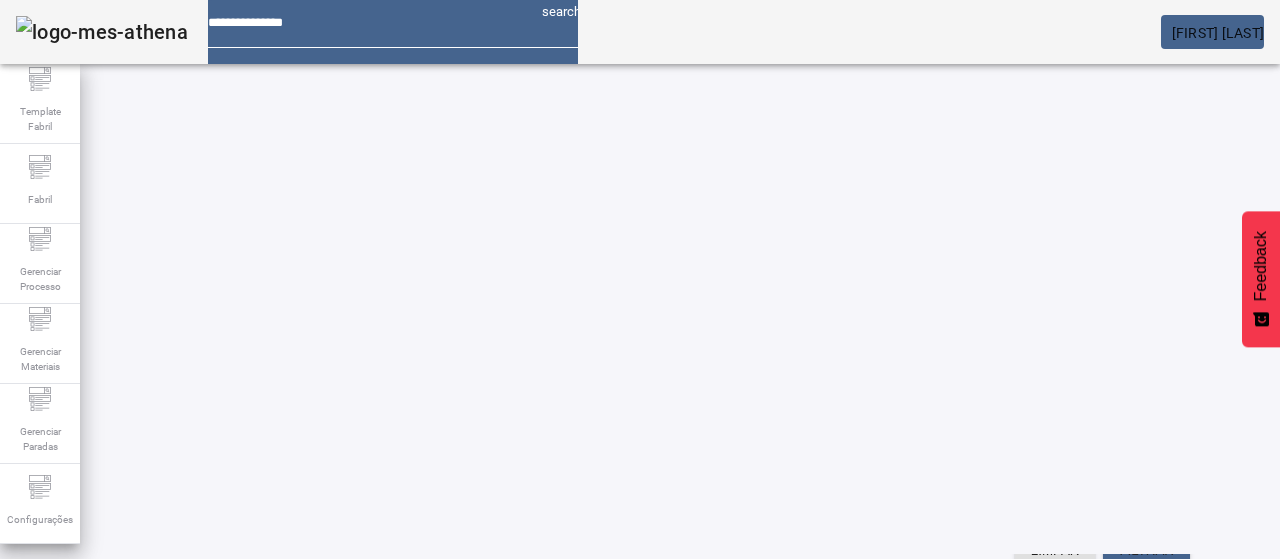 click on "ESPECIFICAÇÃO" 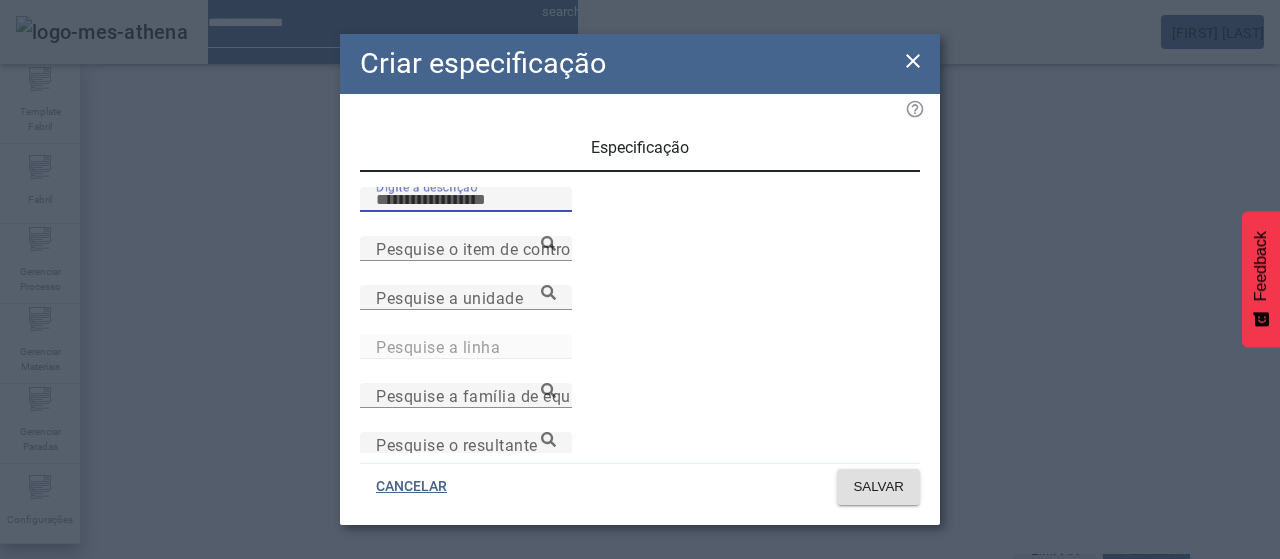 click on "Digite a descrição" at bounding box center [466, 200] 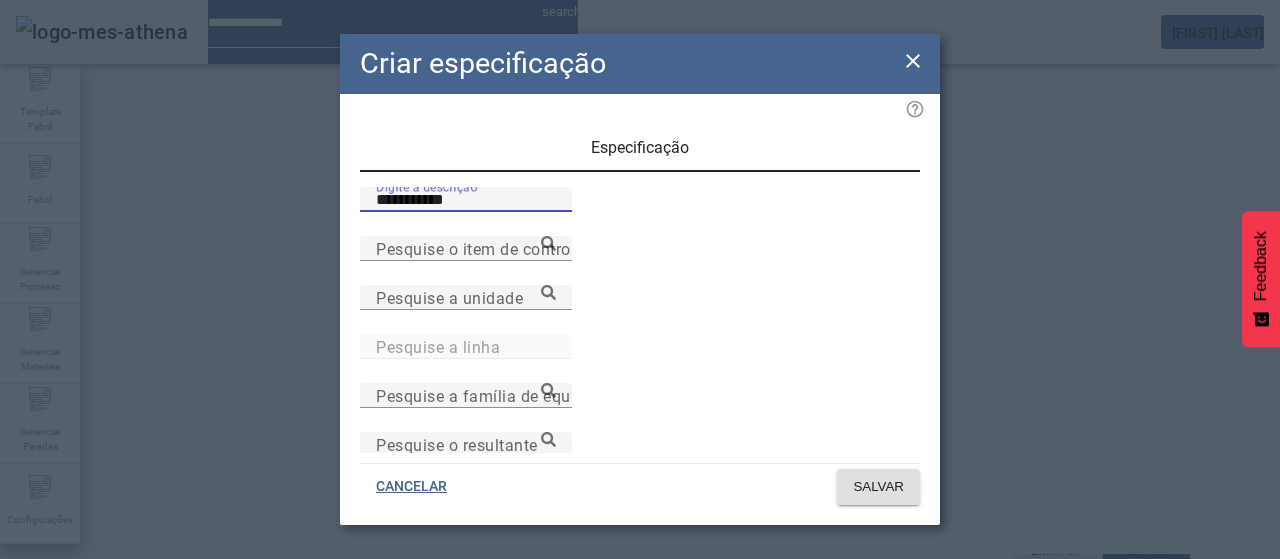 type on "**********" 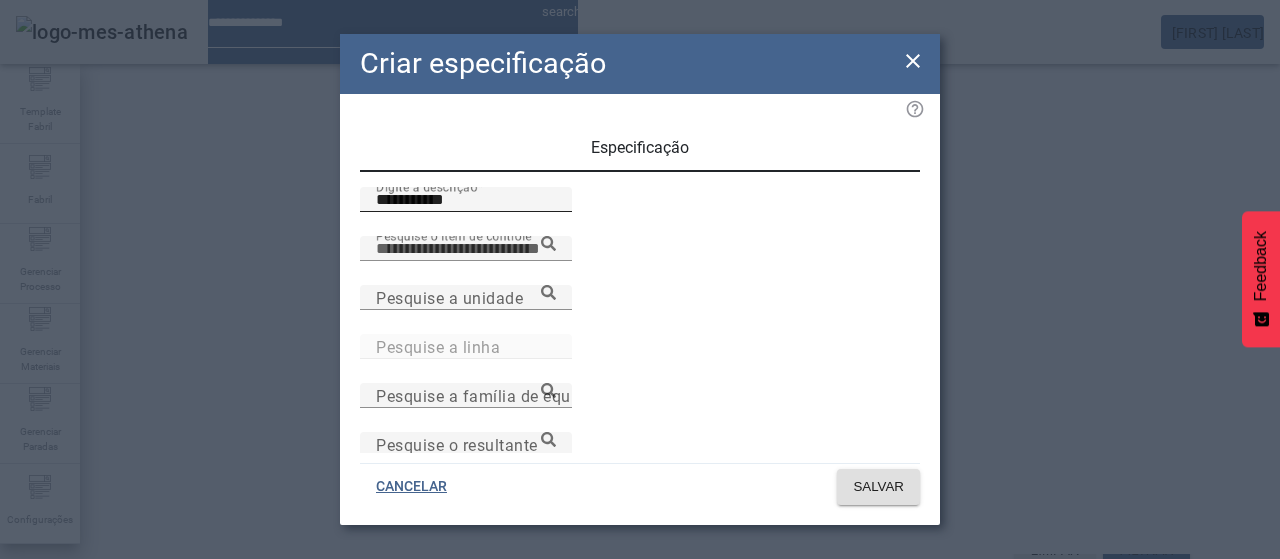 paste on "**********" 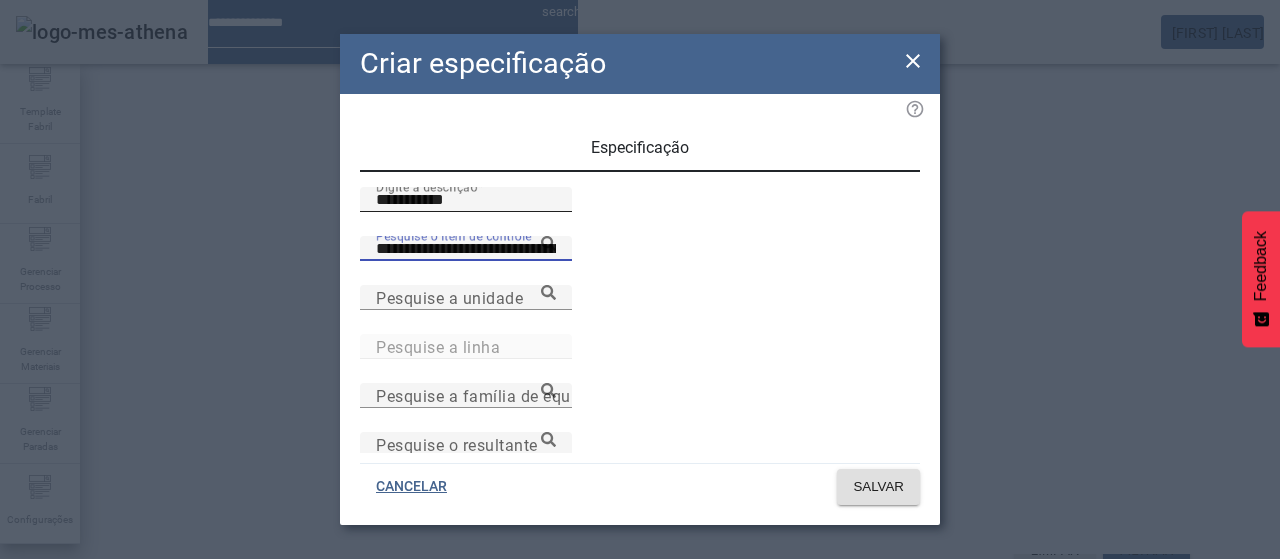 type on "**********" 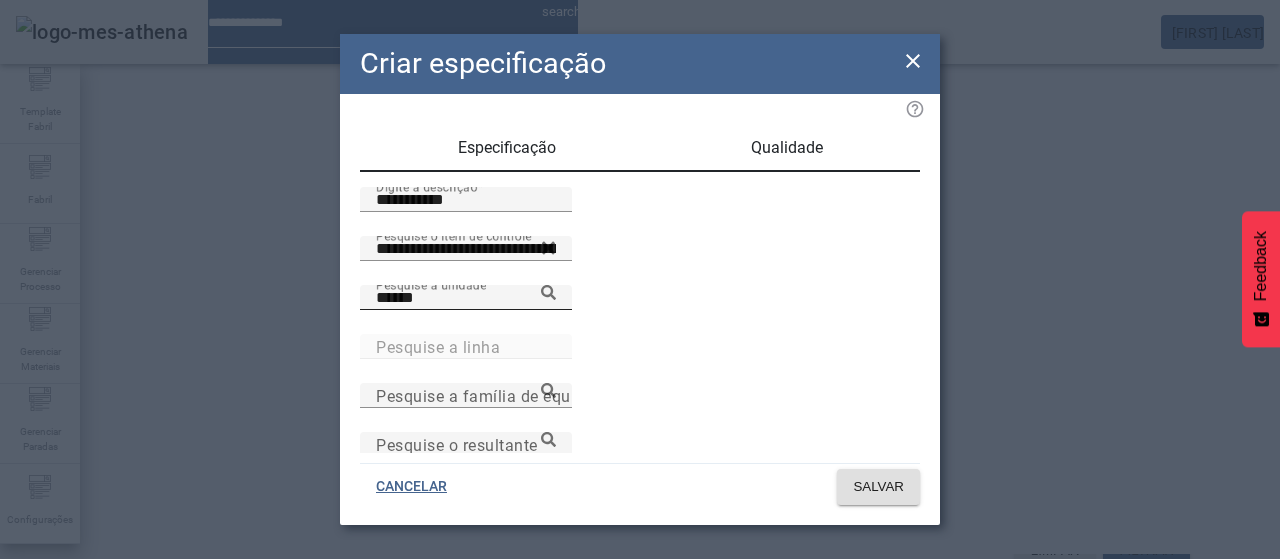 click 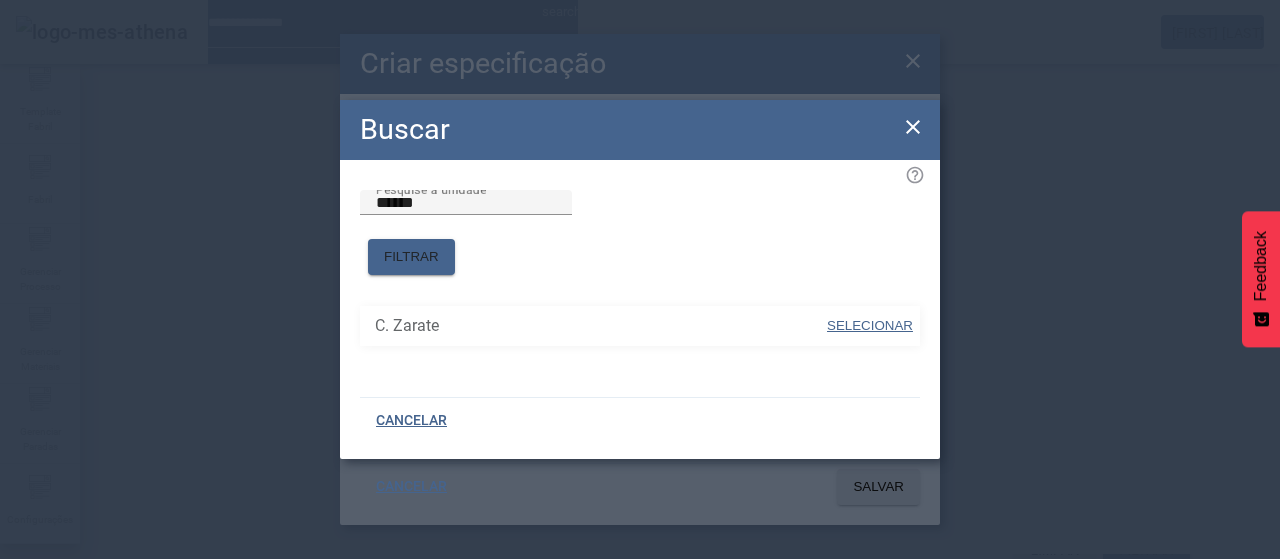 click on "SELECIONAR" at bounding box center (870, 325) 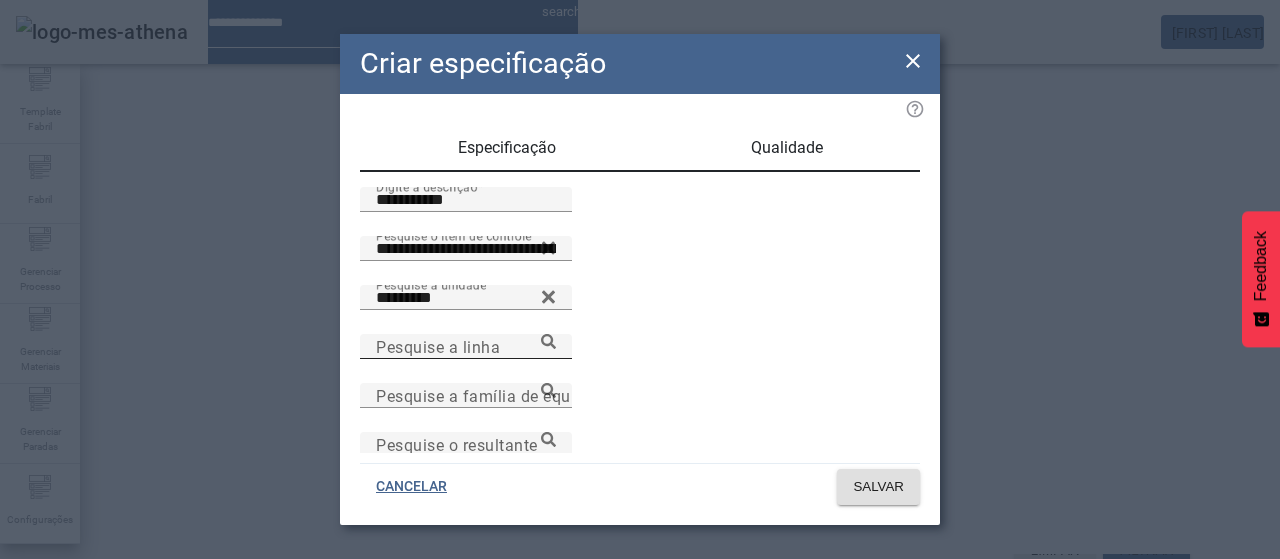 click on "Pesquise a linha" at bounding box center [466, 347] 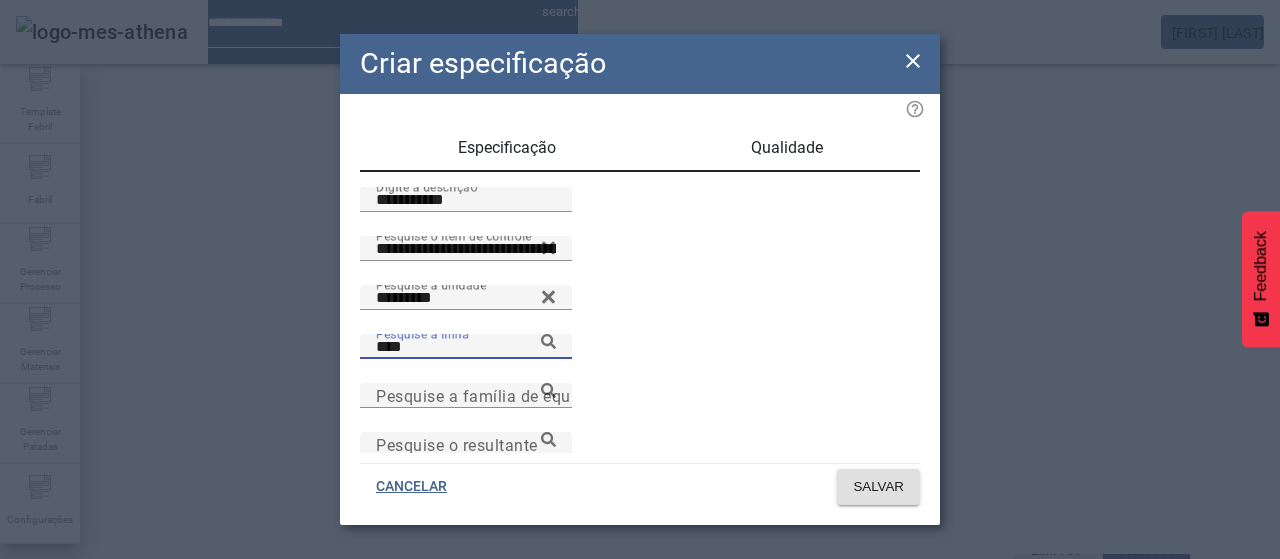 click on "Sala de cocimiento 3" at bounding box center (95, 1287) 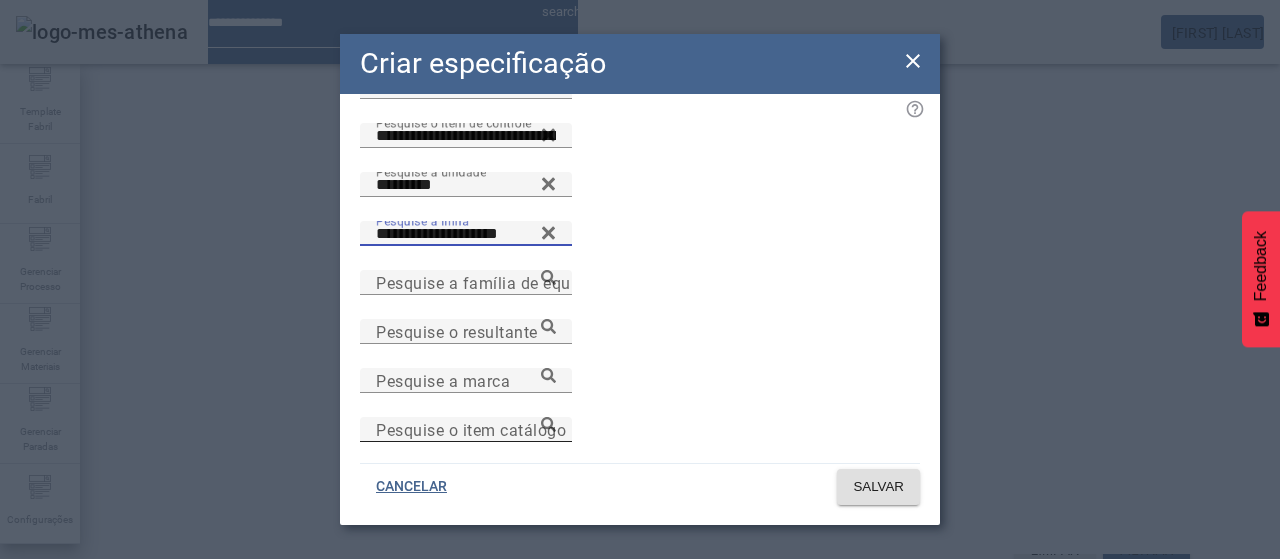 scroll, scrollTop: 200, scrollLeft: 0, axis: vertical 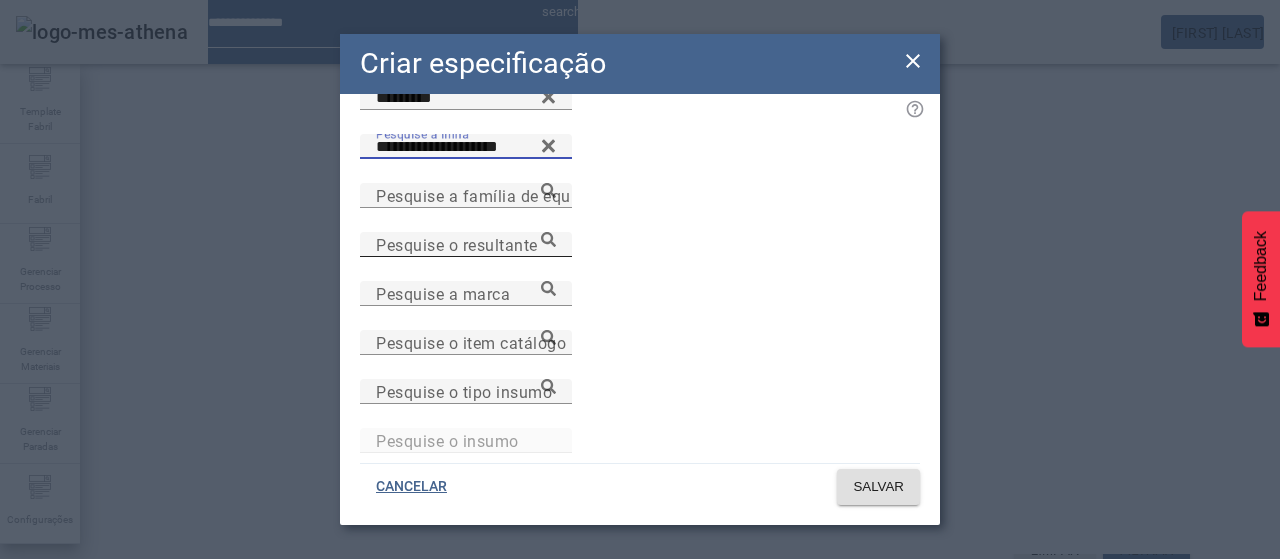 click on "Pesquise o resultante" at bounding box center [457, 244] 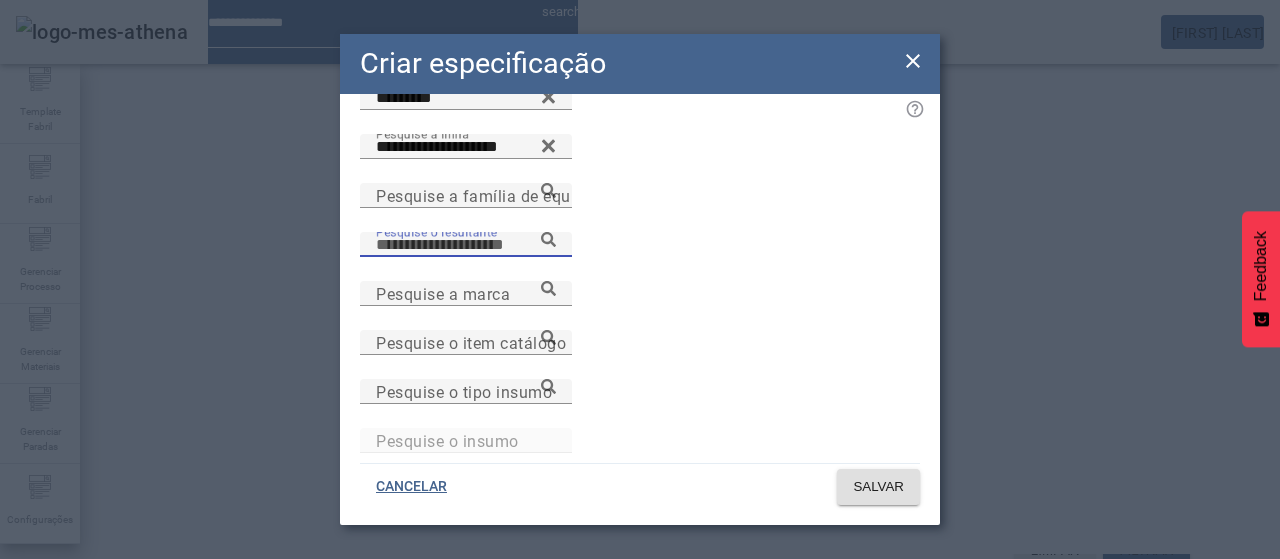 paste on "**********" 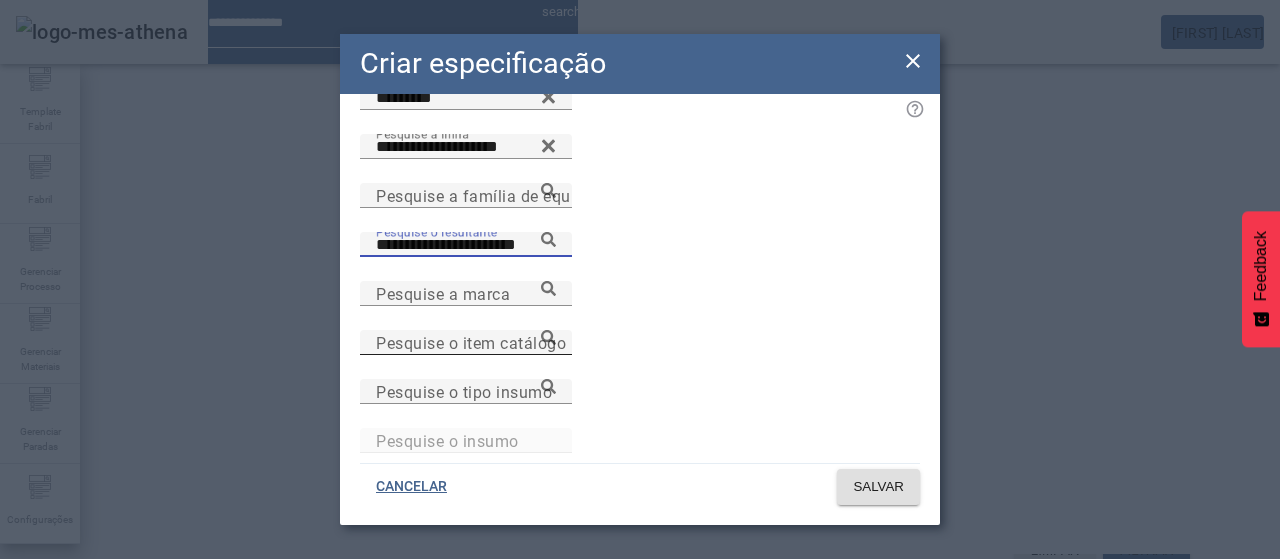 type on "**********" 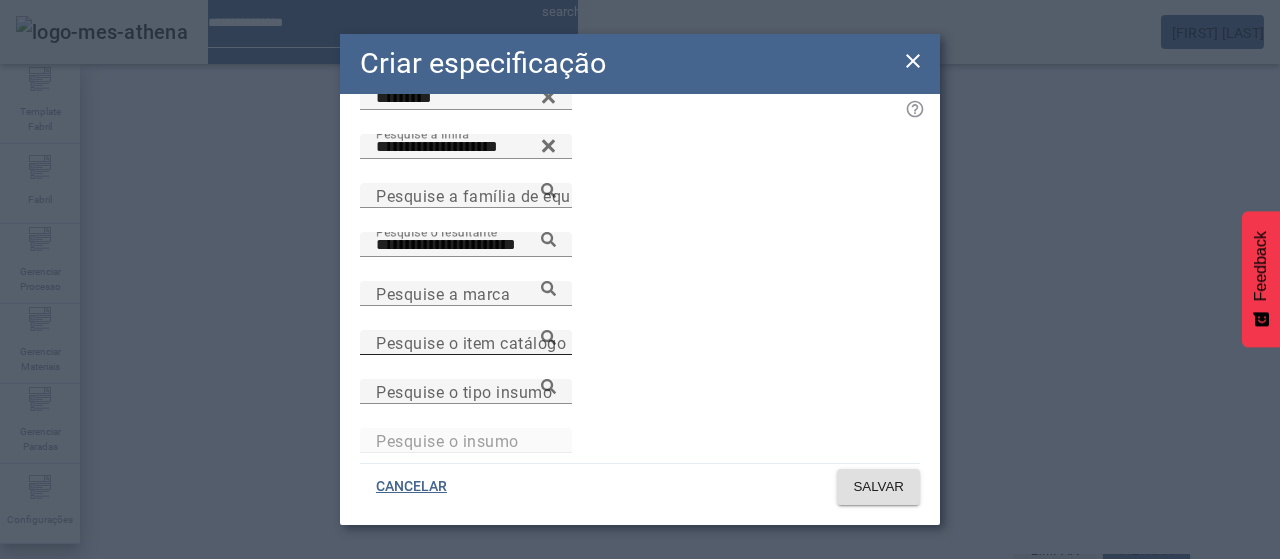 click on "Pesquise o item catálogo" at bounding box center (466, 343) 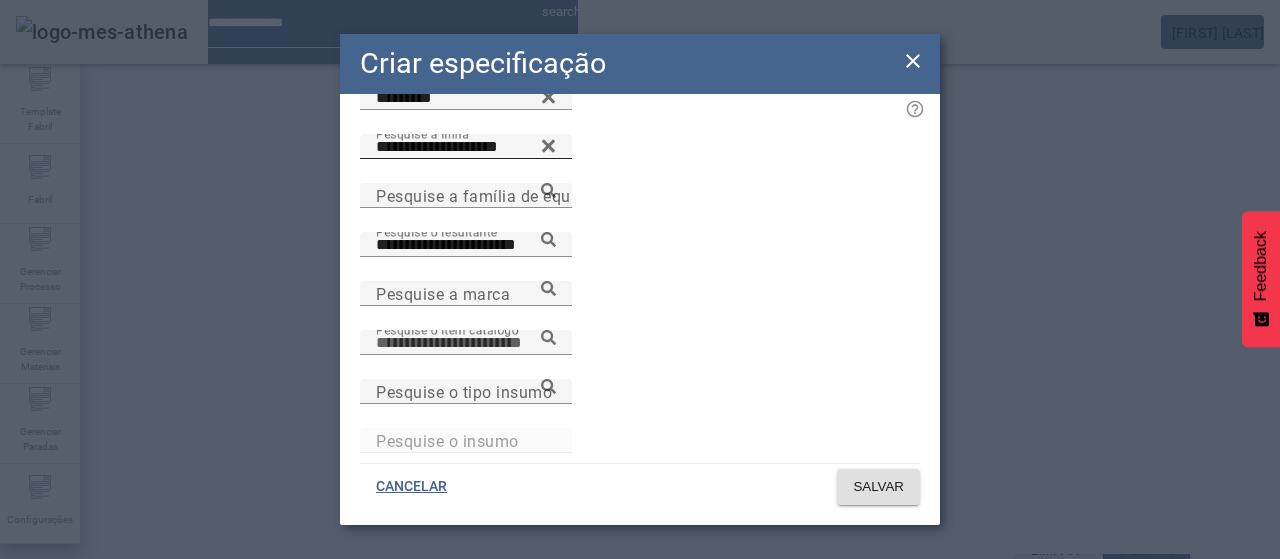 paste on "**********" 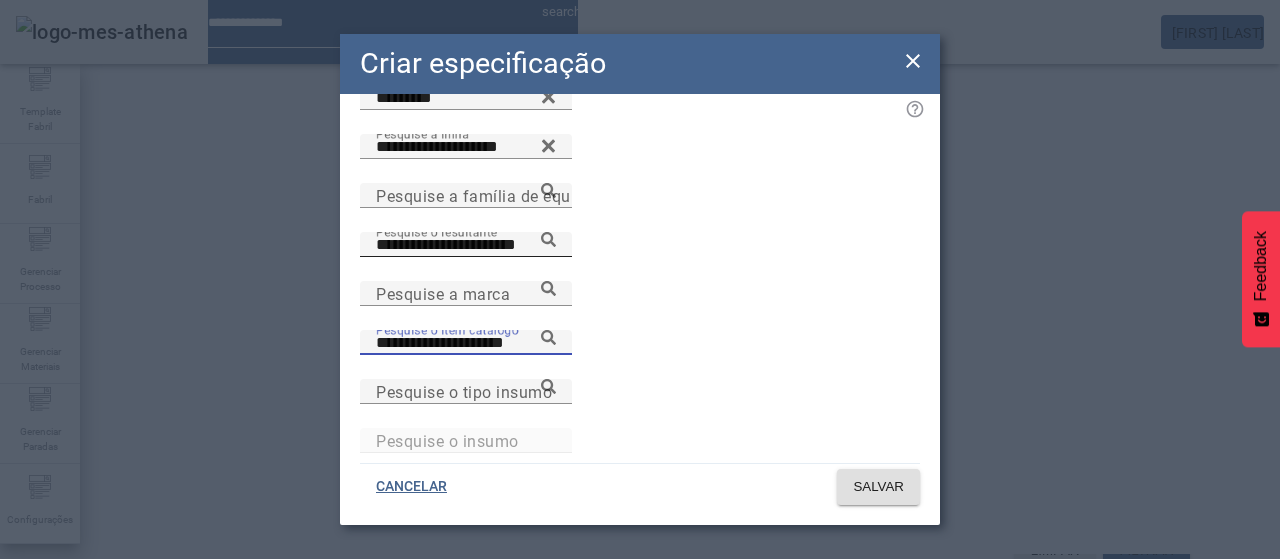 type on "**********" 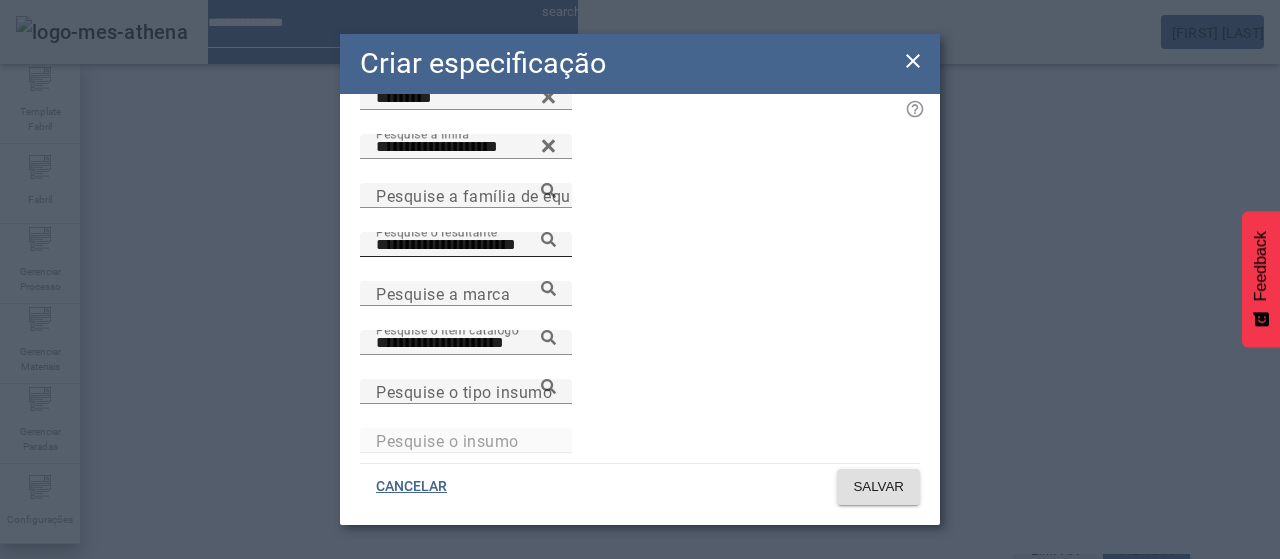 click 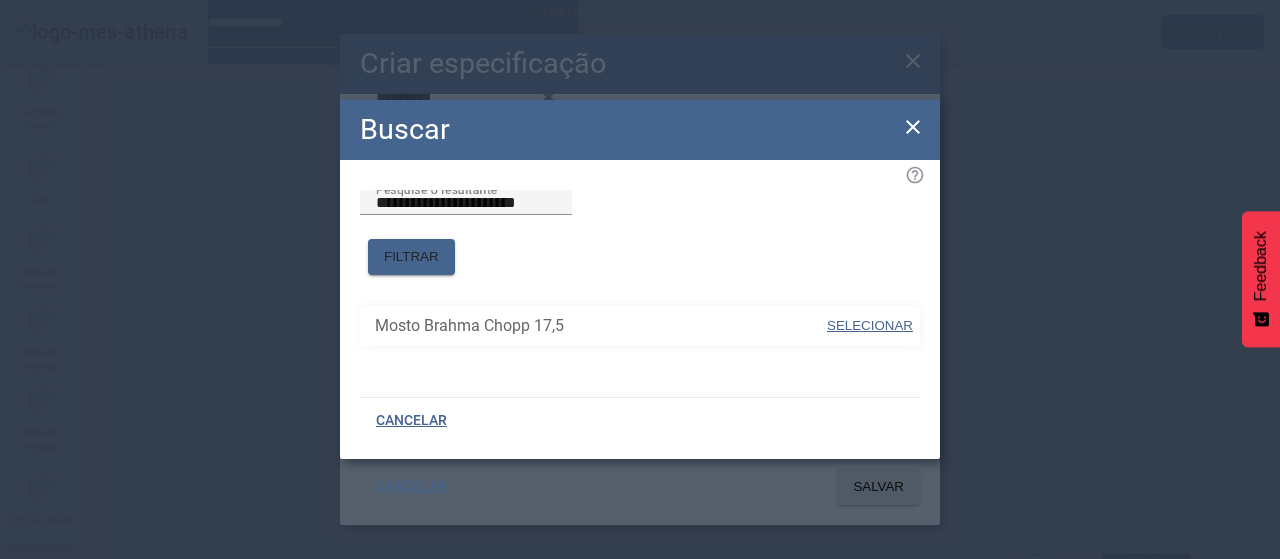 click on "SELECIONAR" at bounding box center [870, 325] 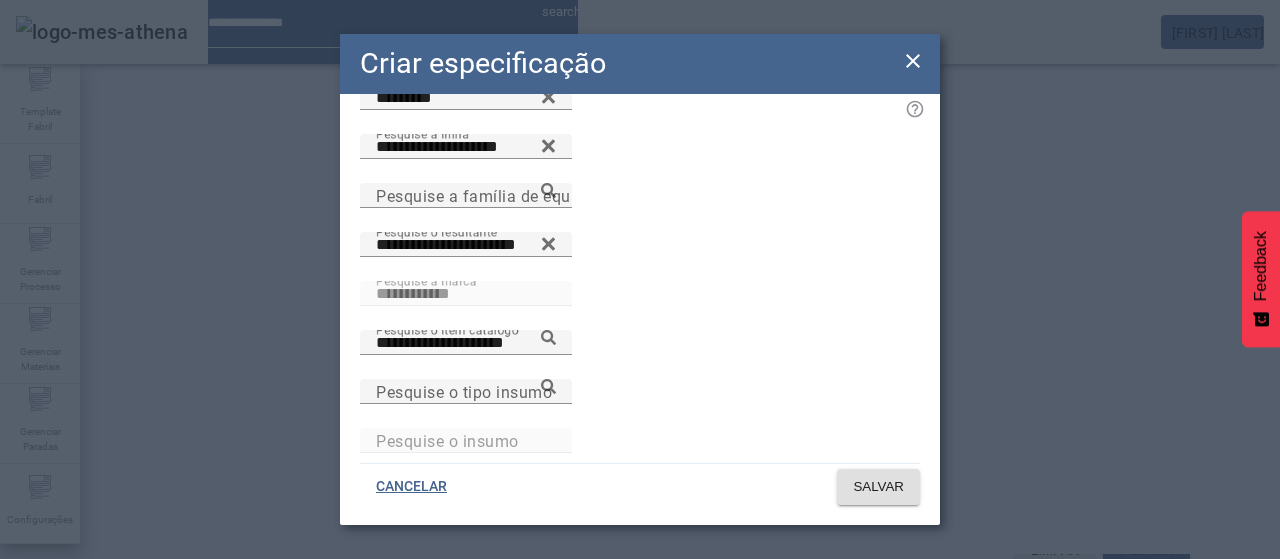 click on "**********" 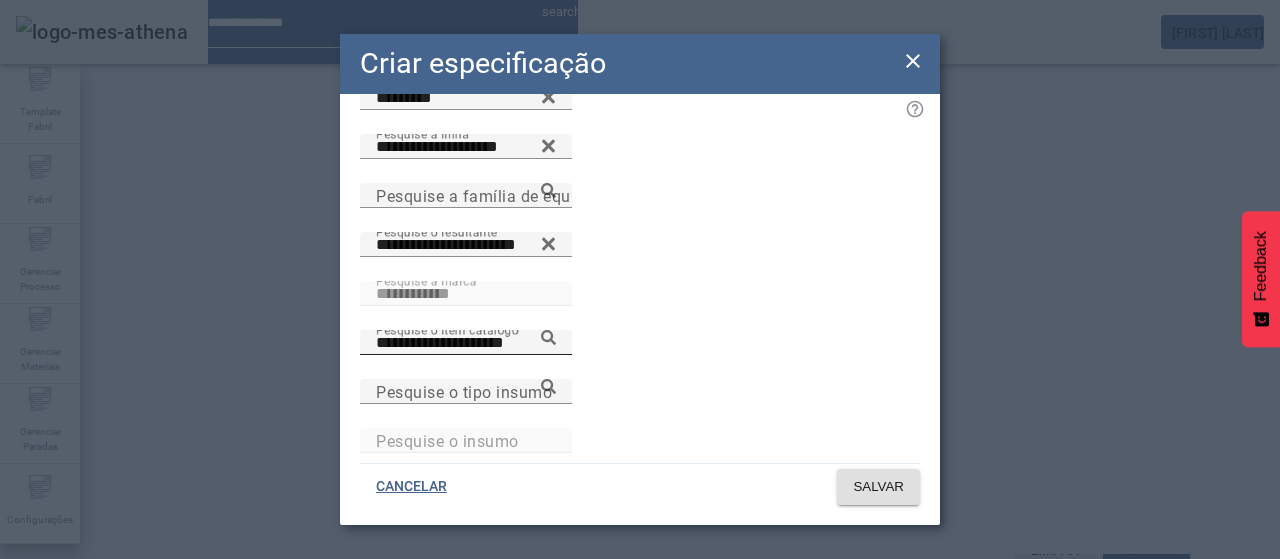 click 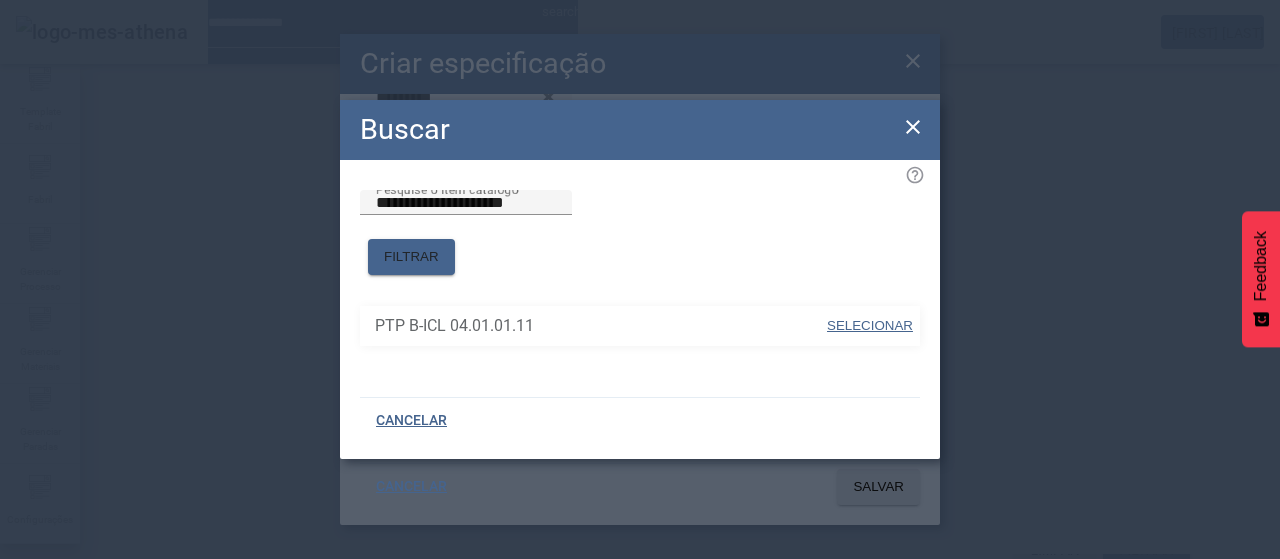 click on "SELECIONAR" at bounding box center [870, 325] 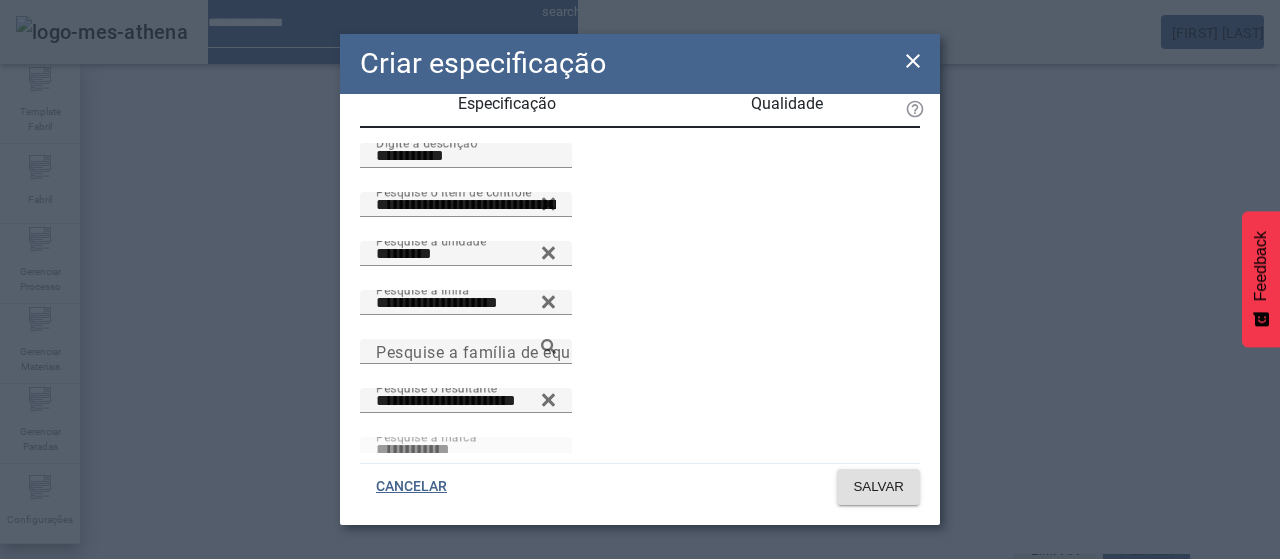 scroll, scrollTop: 0, scrollLeft: 0, axis: both 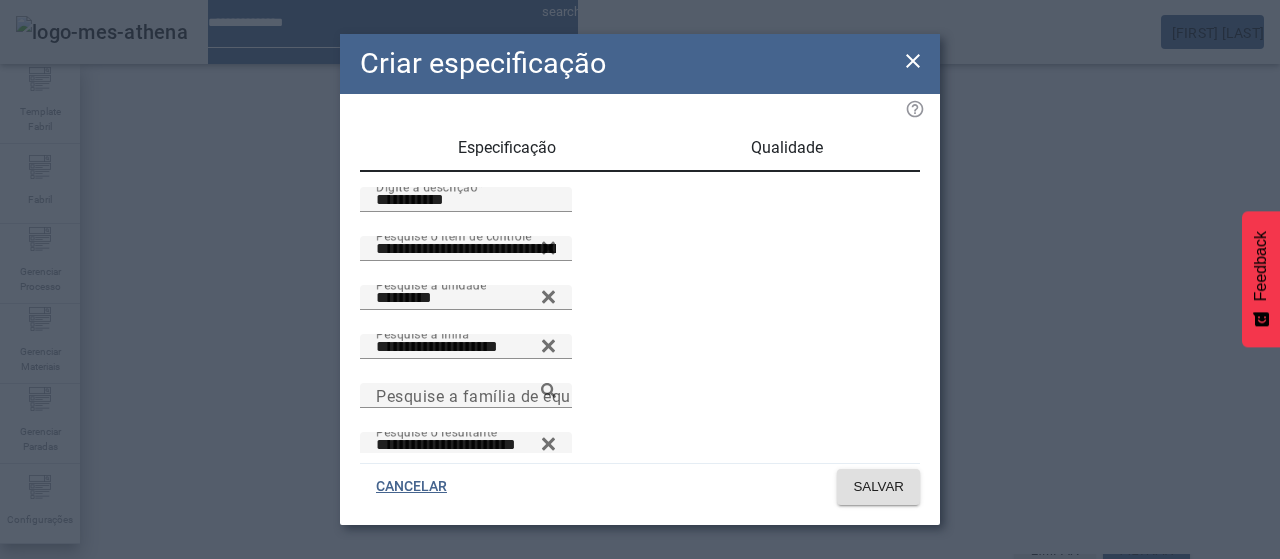 click on "Qualidade" at bounding box center (787, 148) 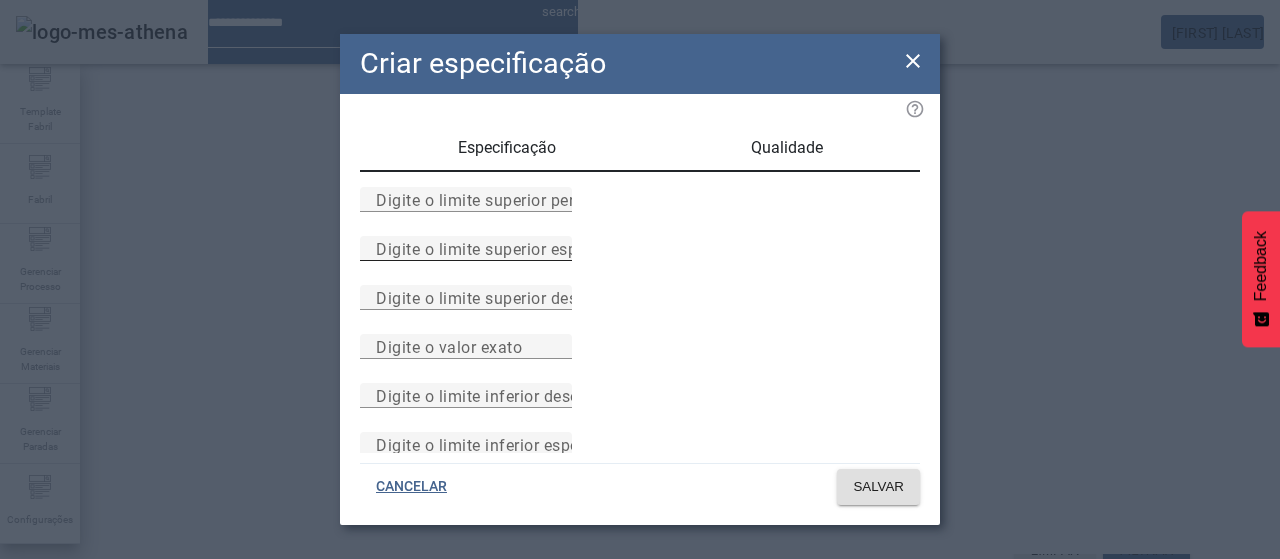 click on "Digite o limite superior especificado" at bounding box center (466, 249) 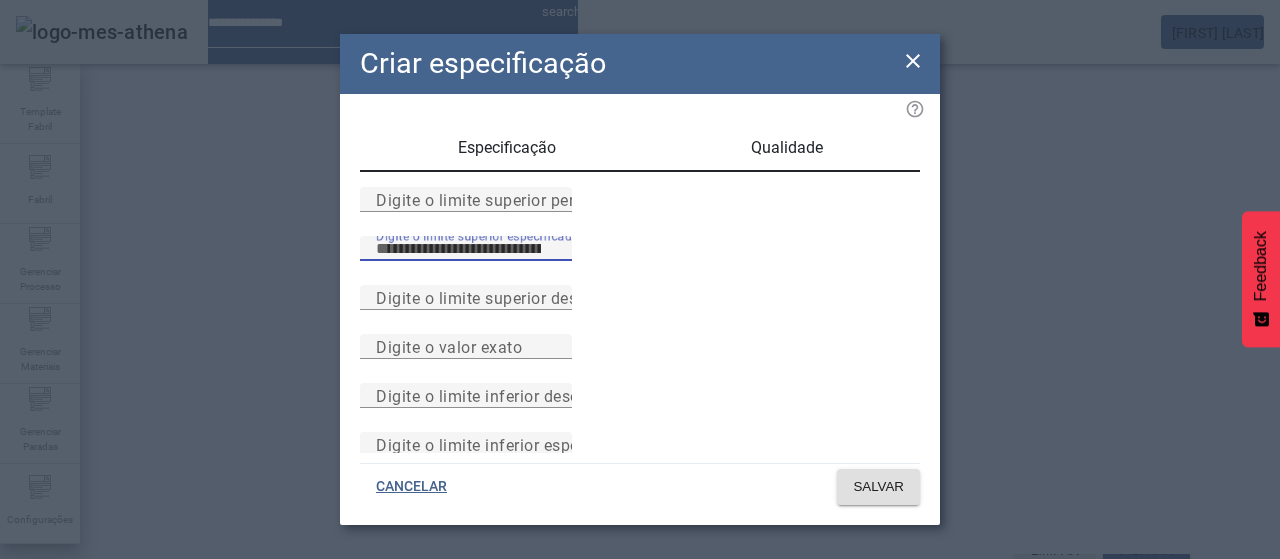 type on "***" 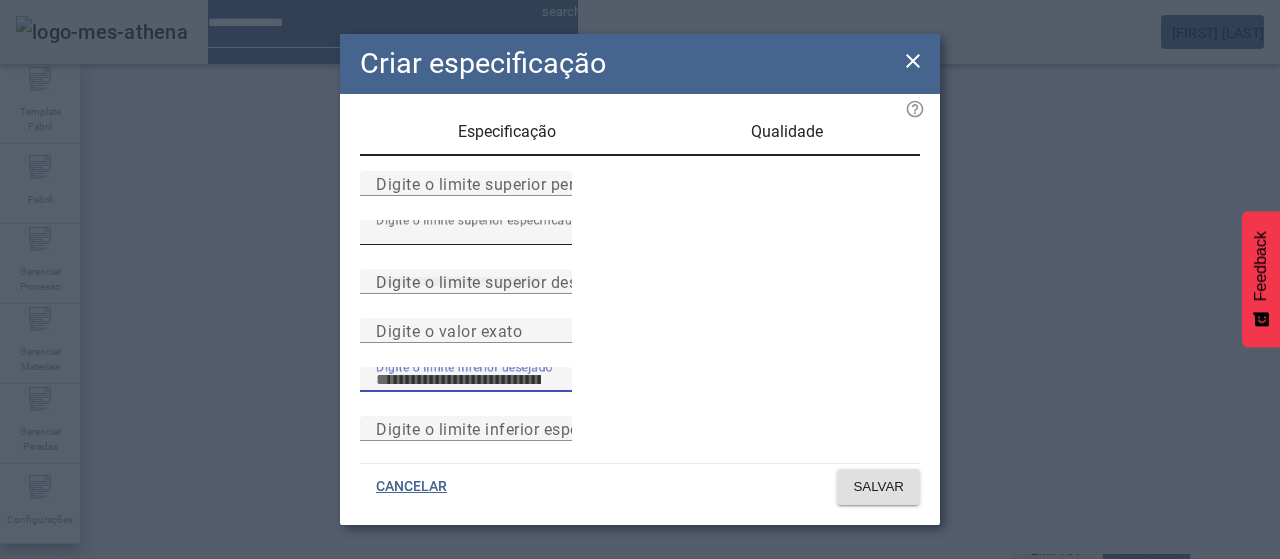 scroll, scrollTop: 261, scrollLeft: 0, axis: vertical 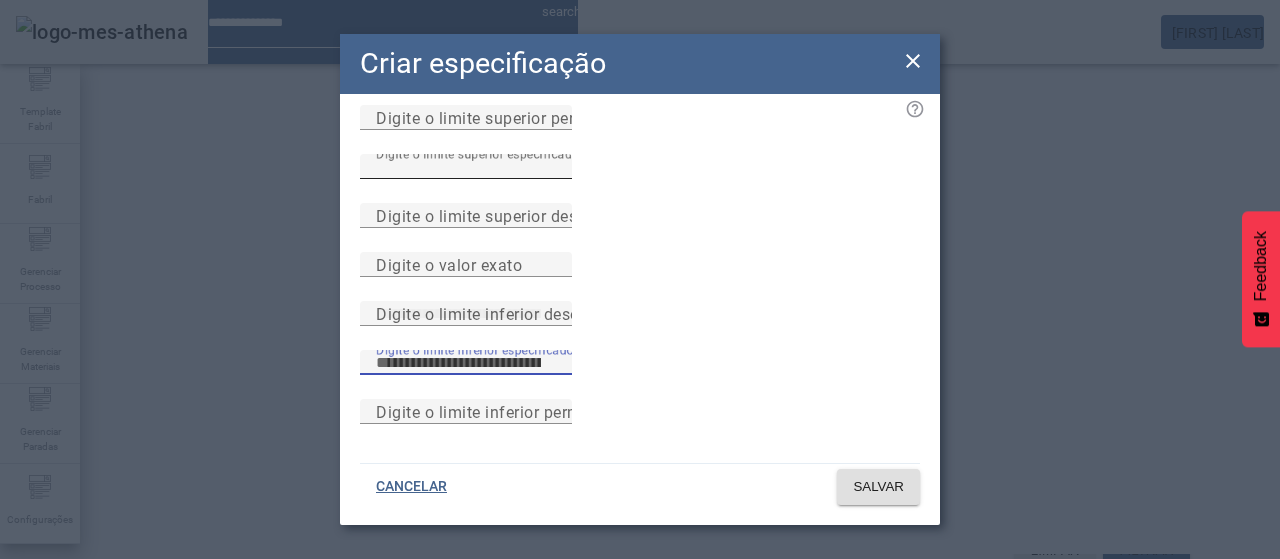 type on "***" 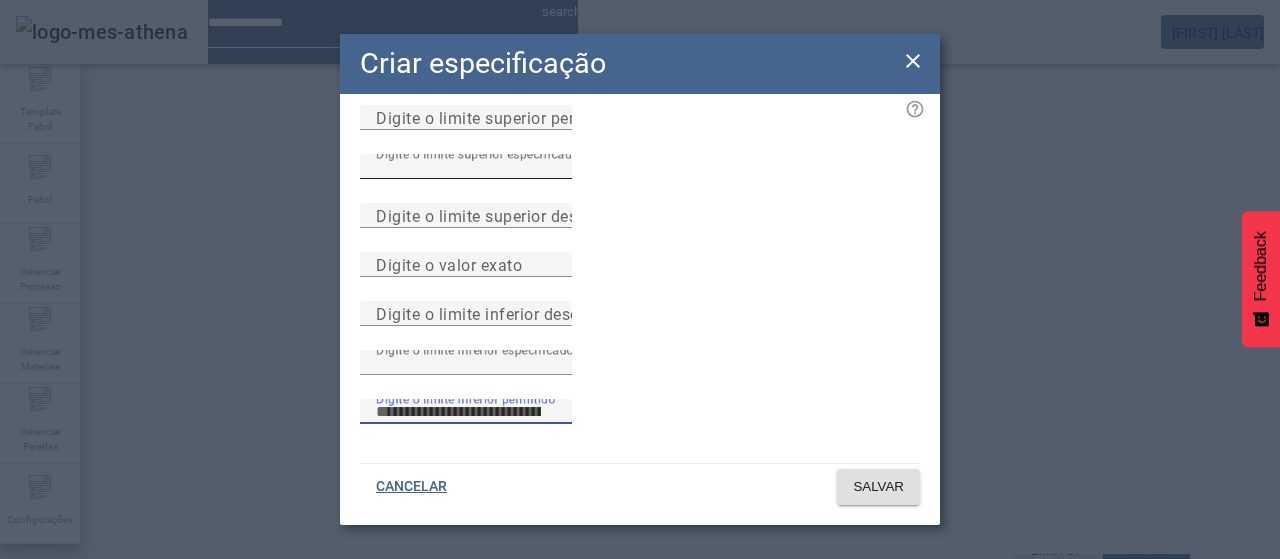 type 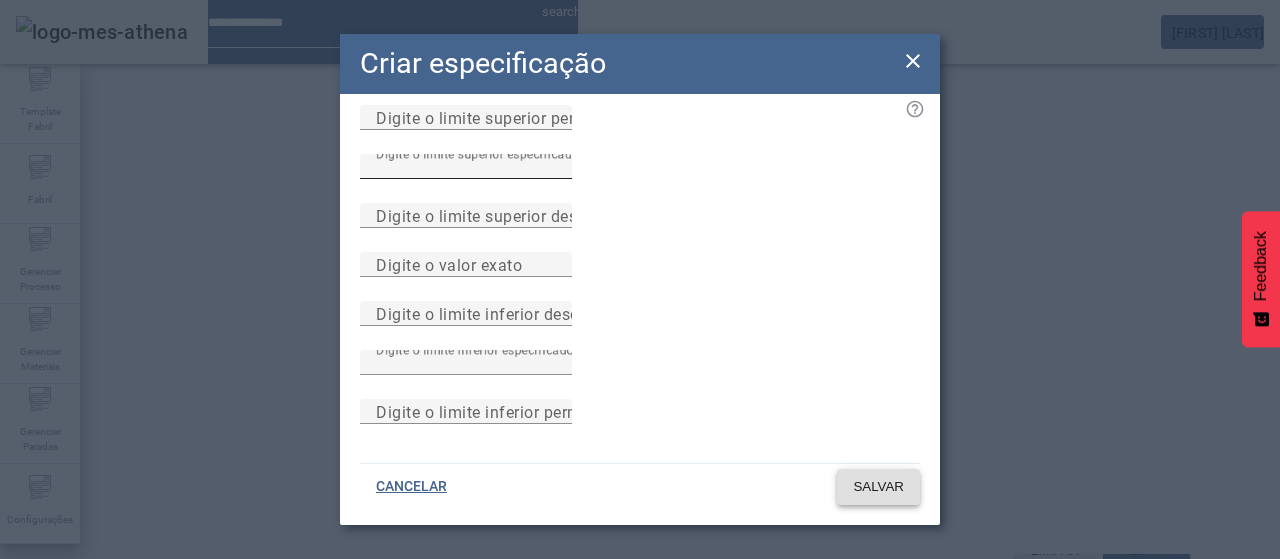 type 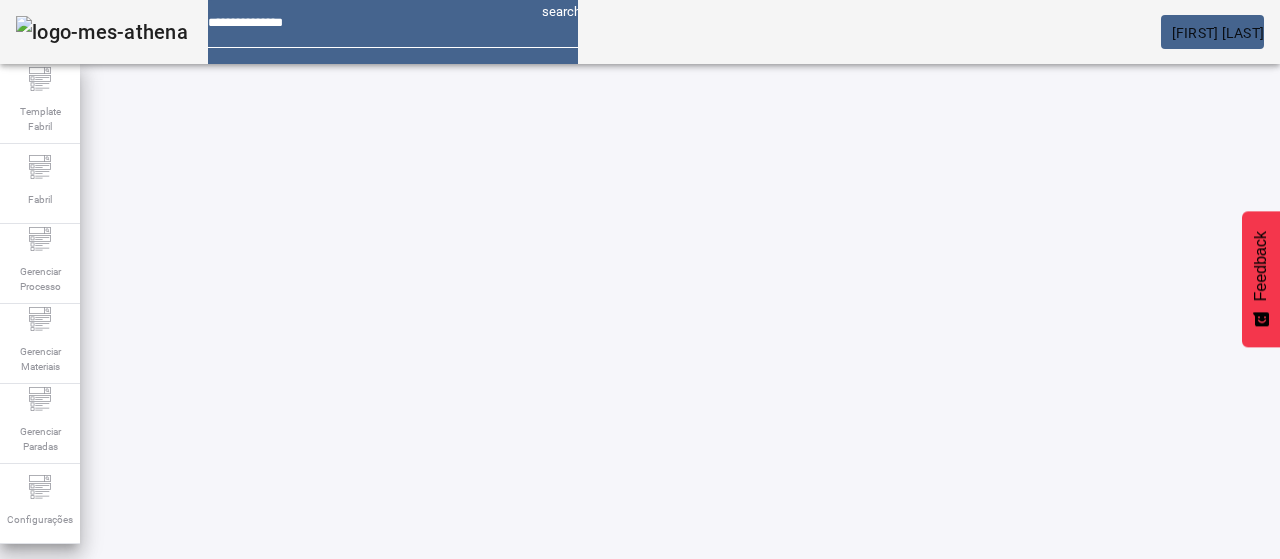 scroll, scrollTop: 0, scrollLeft: 0, axis: both 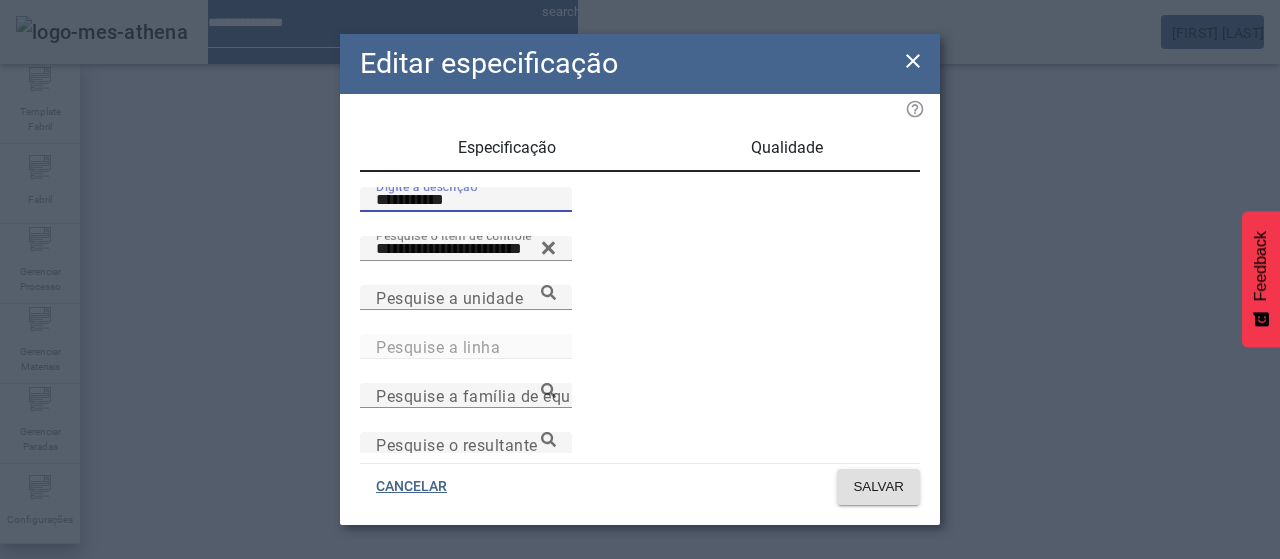 drag, startPoint x: 453, startPoint y: 221, endPoint x: 394, endPoint y: 226, distance: 59.211487 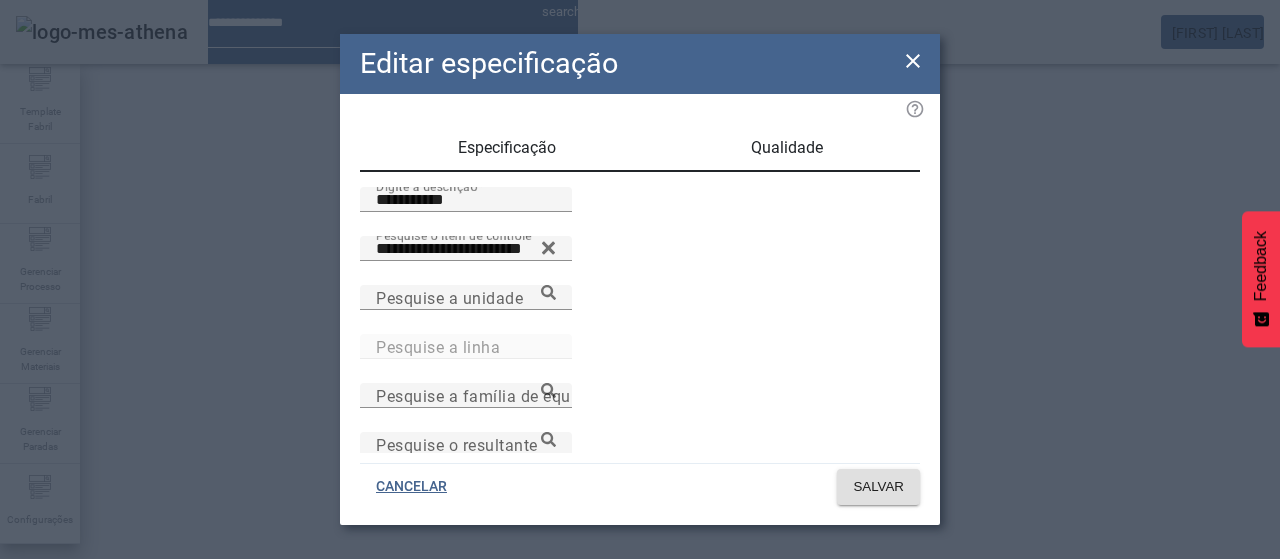 click on "Qualidade" at bounding box center (787, 148) 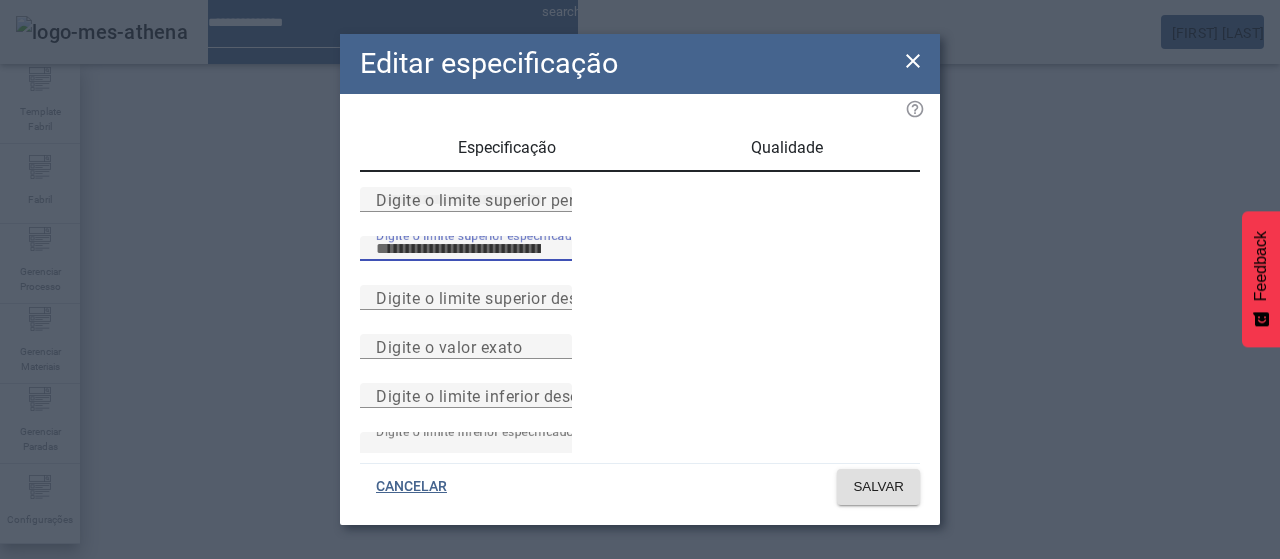type on "****" 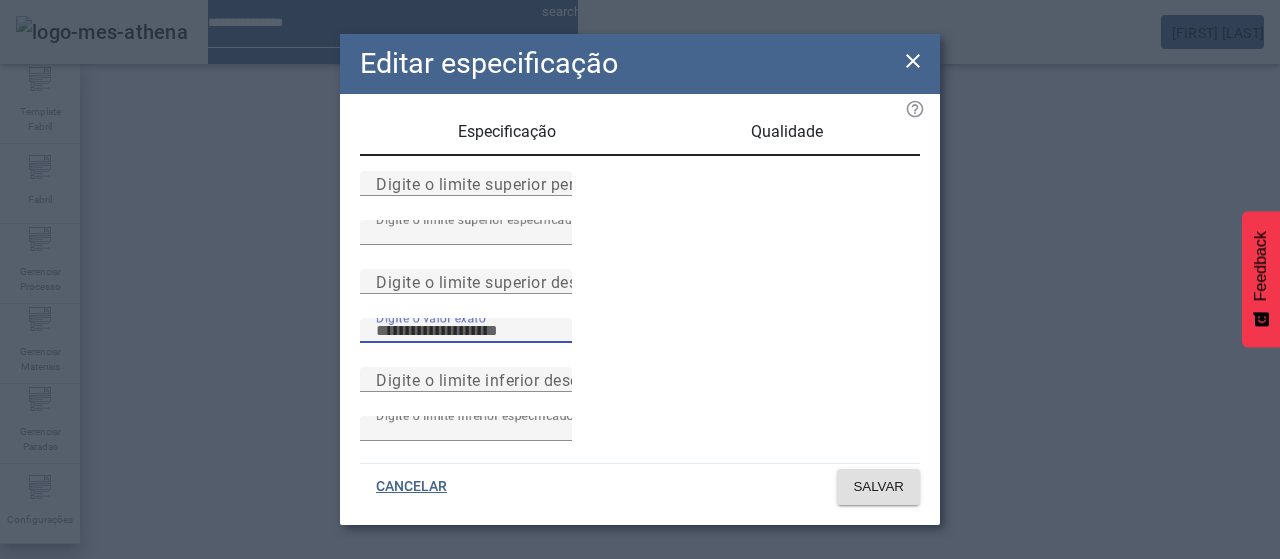 scroll, scrollTop: 261, scrollLeft: 0, axis: vertical 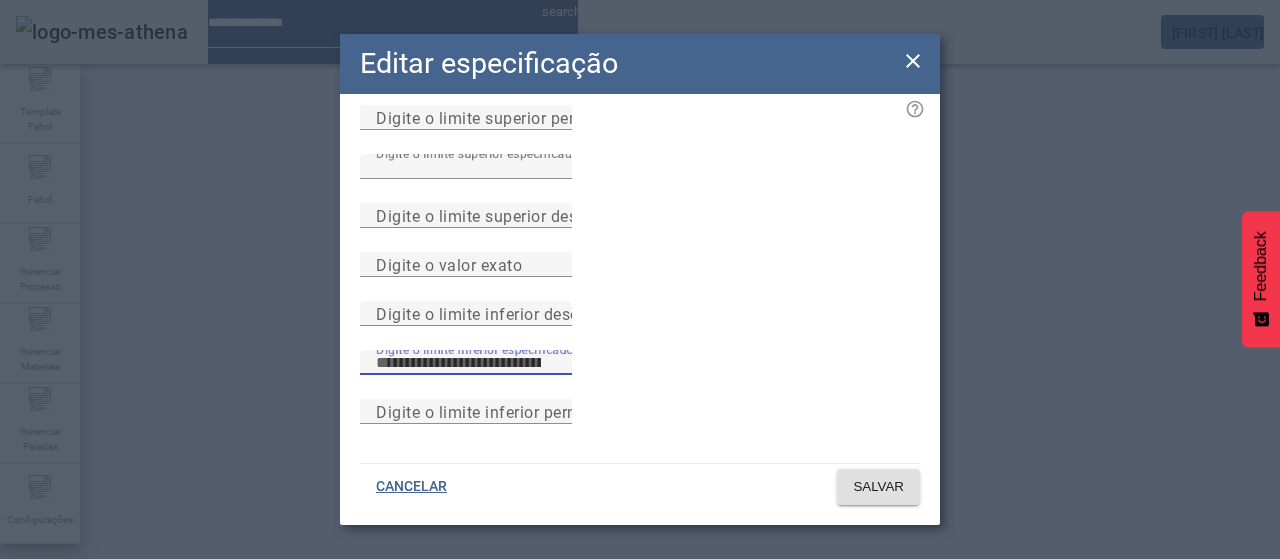 type on "****" 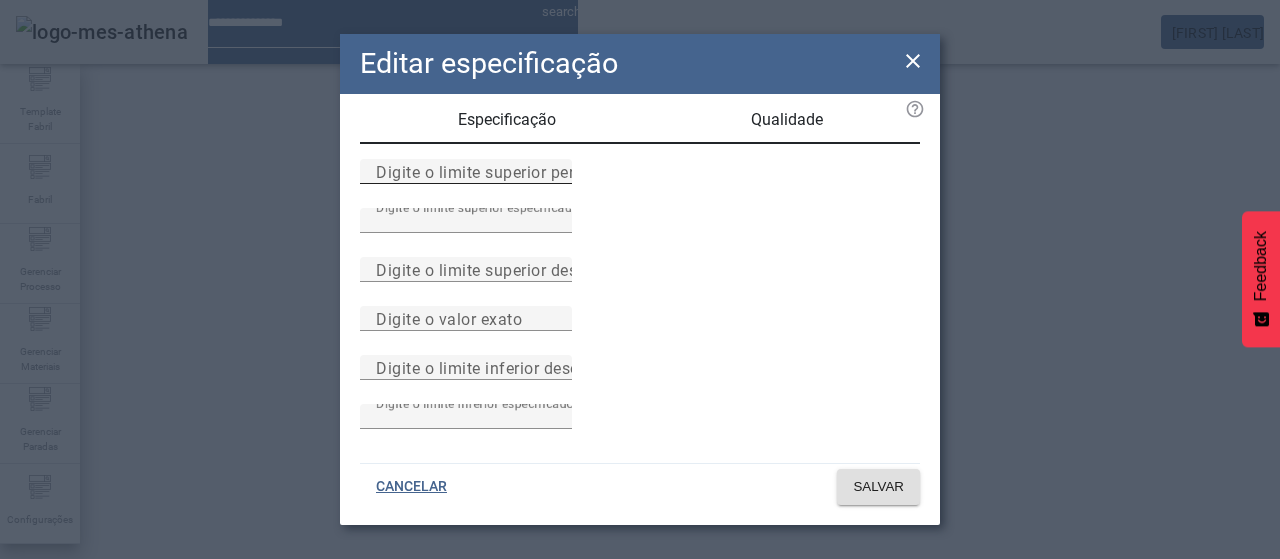 scroll, scrollTop: 0, scrollLeft: 0, axis: both 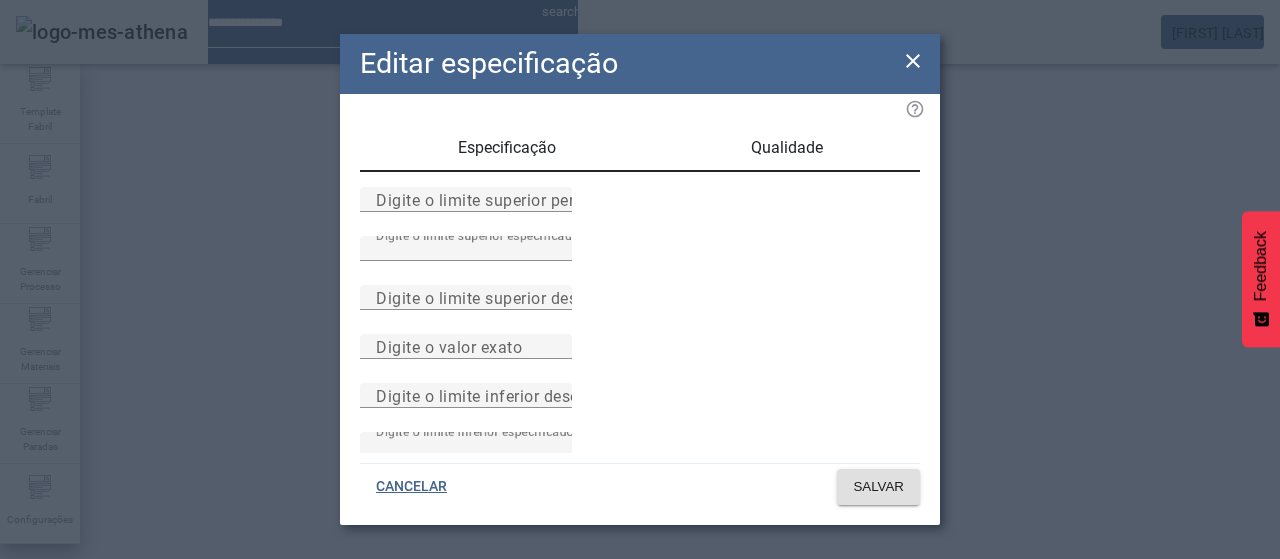click on "Especificação" at bounding box center [507, 148] 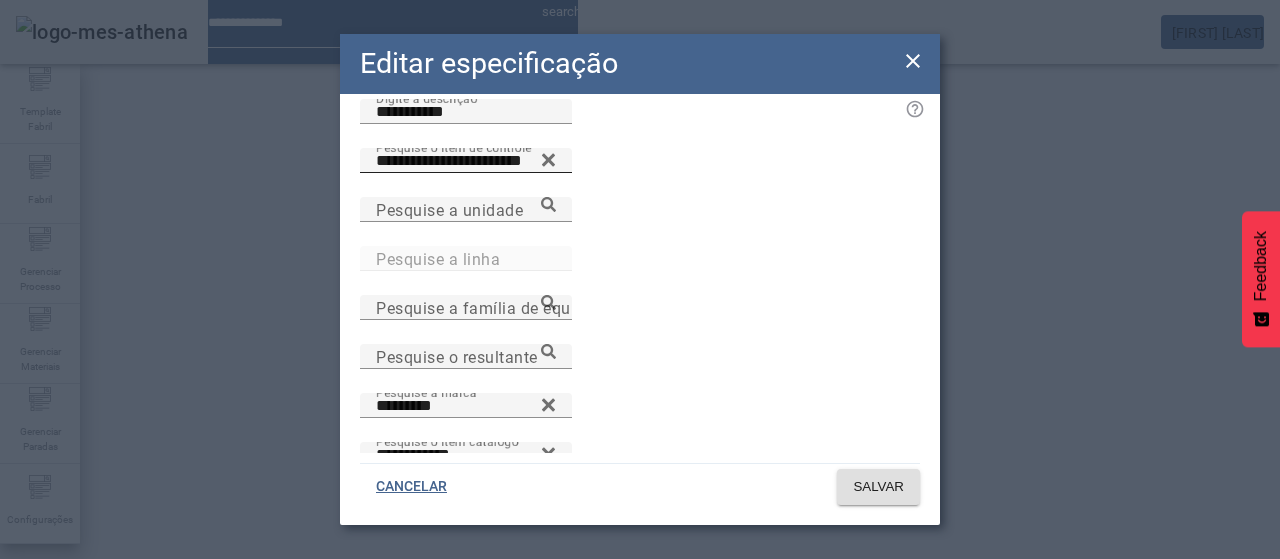 scroll, scrollTop: 0, scrollLeft: 0, axis: both 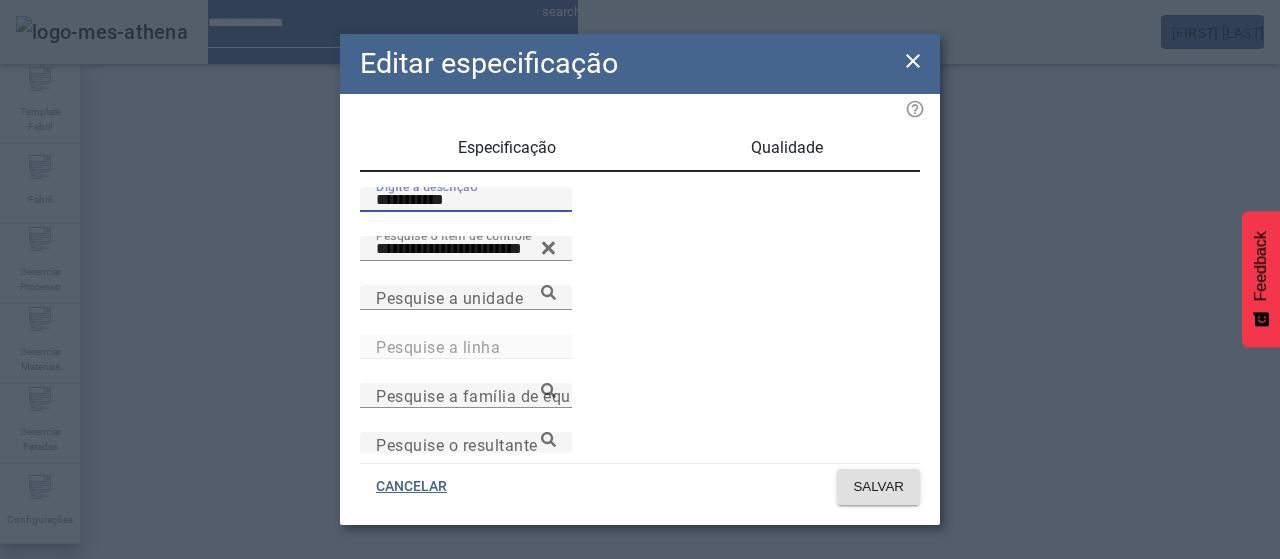 click on "**********" at bounding box center [466, 200] 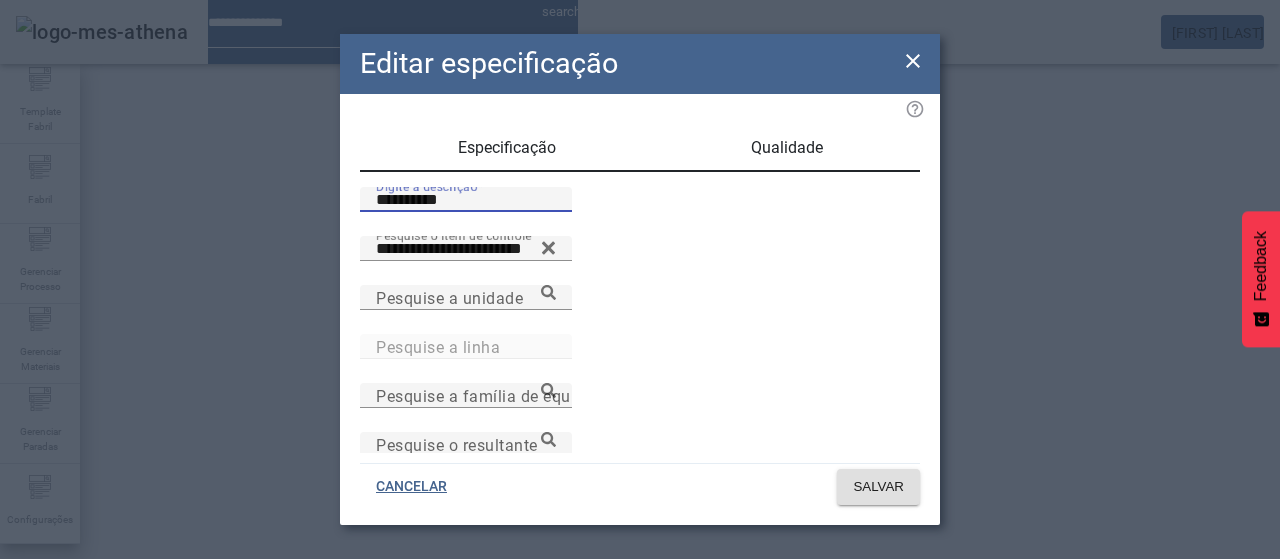 type on "**********" 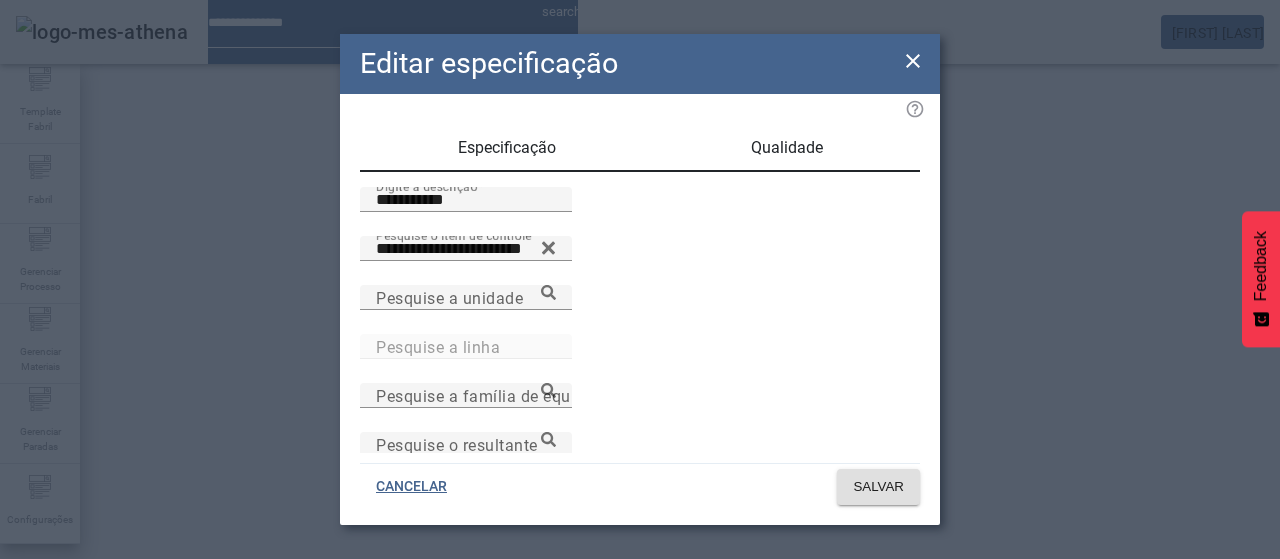 click on "Qualidade" at bounding box center (786, 148) 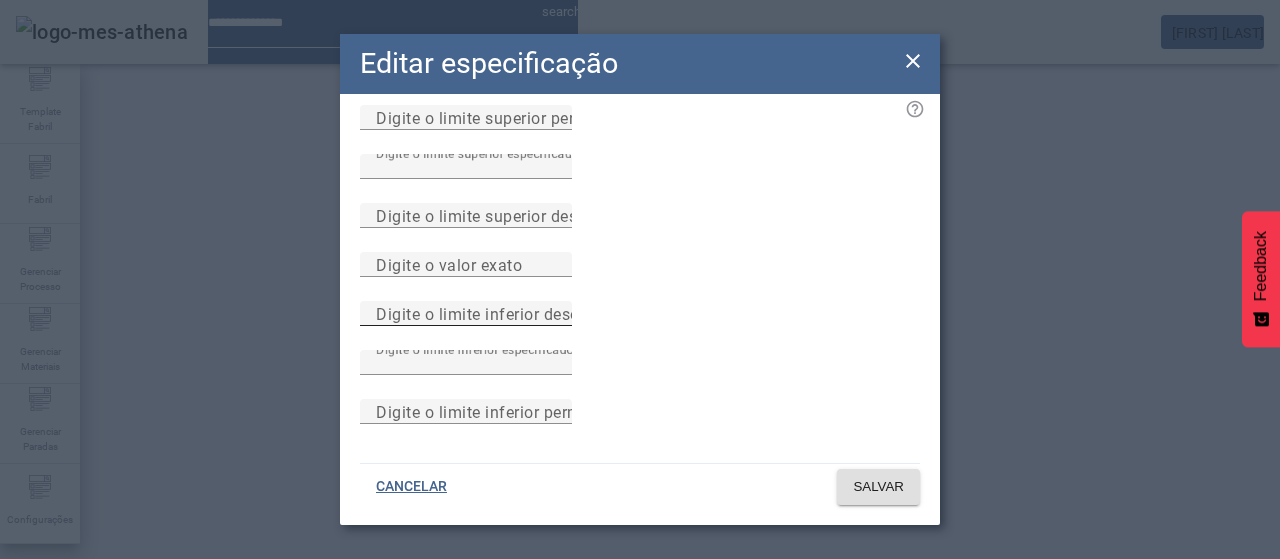 scroll, scrollTop: 284, scrollLeft: 0, axis: vertical 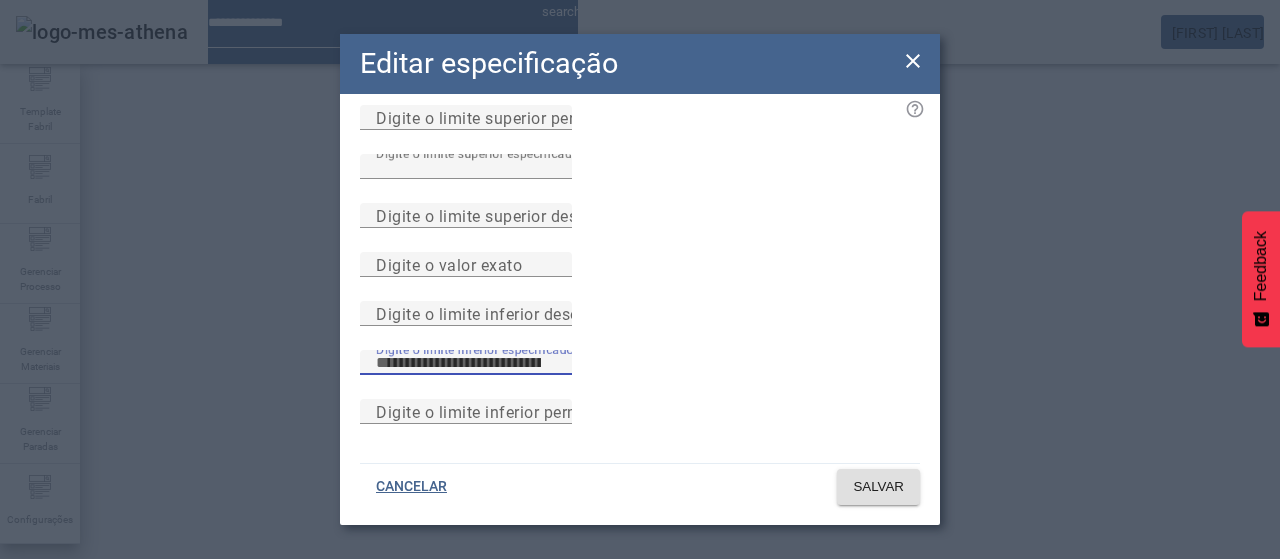 click on "****" at bounding box center [466, 363] 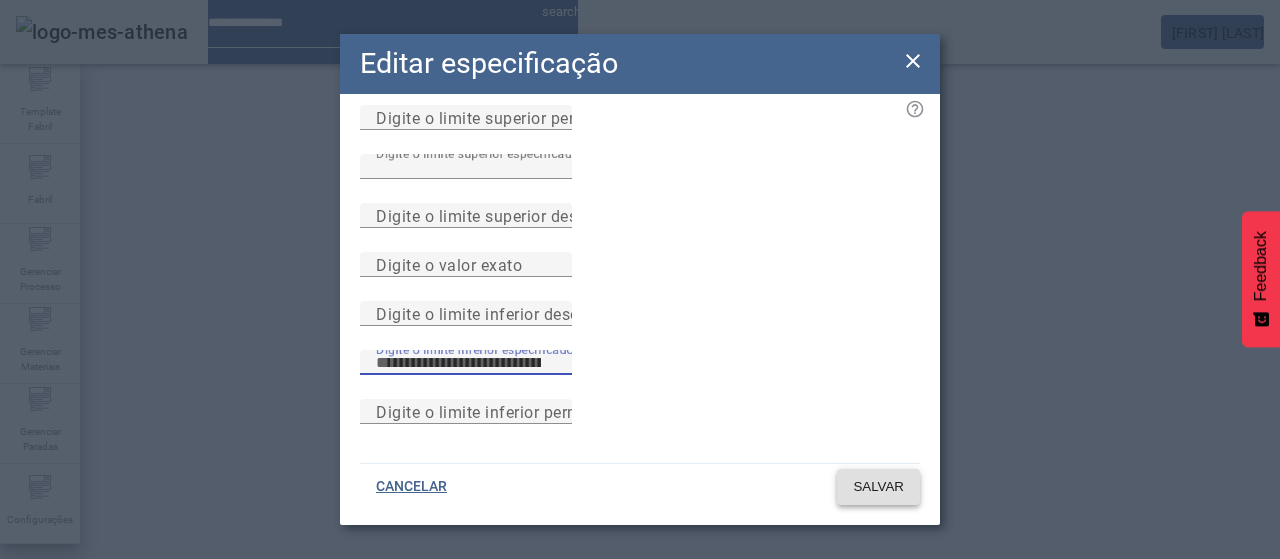type on "****" 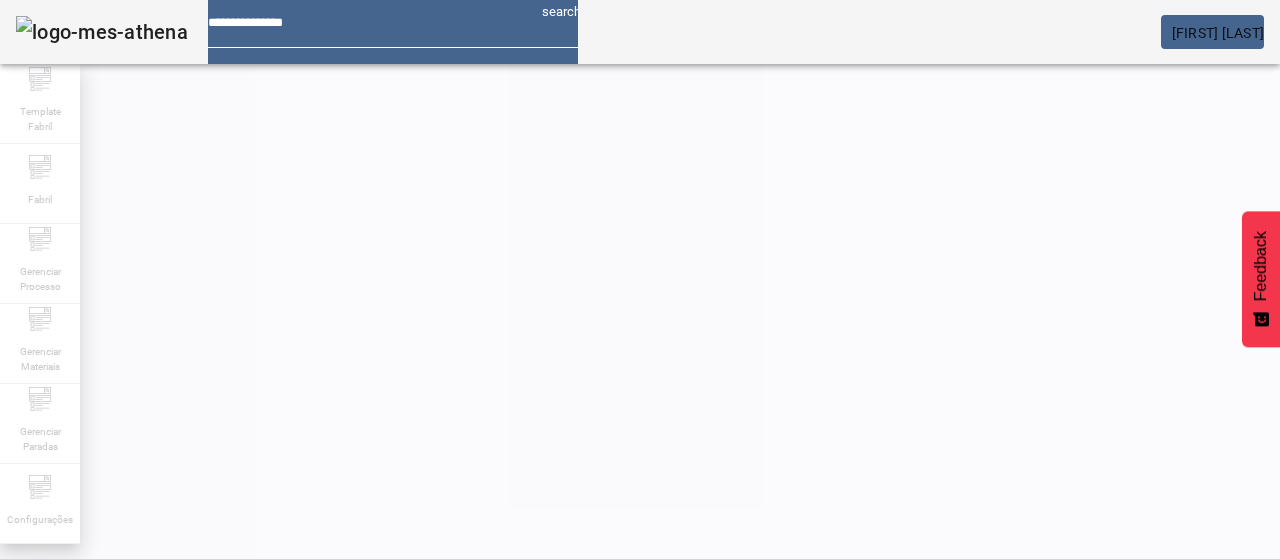 scroll, scrollTop: 140, scrollLeft: 0, axis: vertical 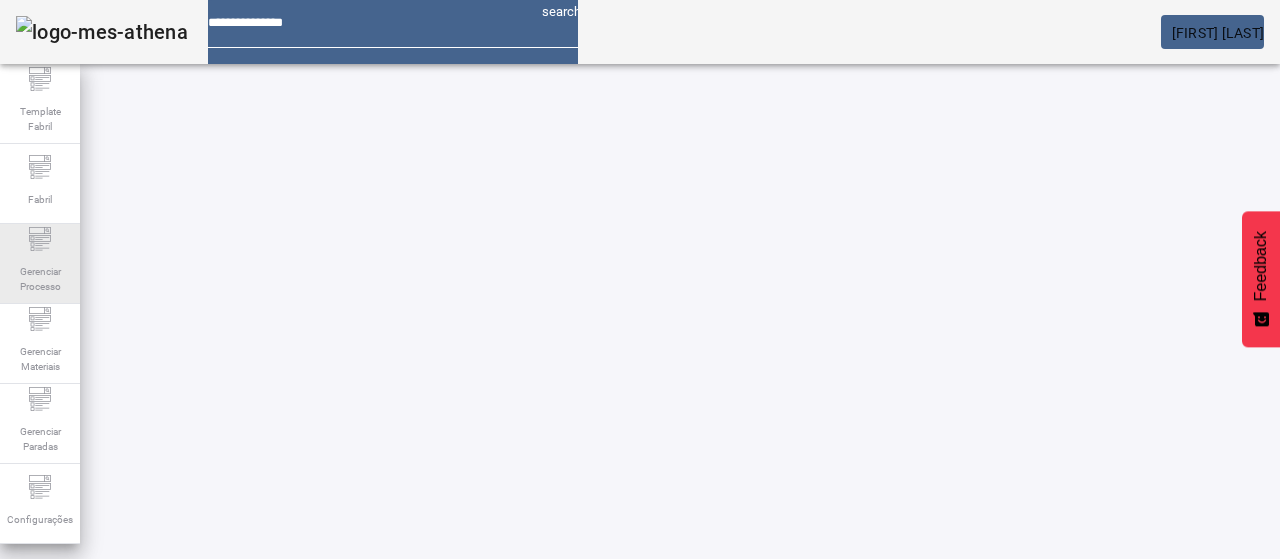 click on "Gerenciar Processo" 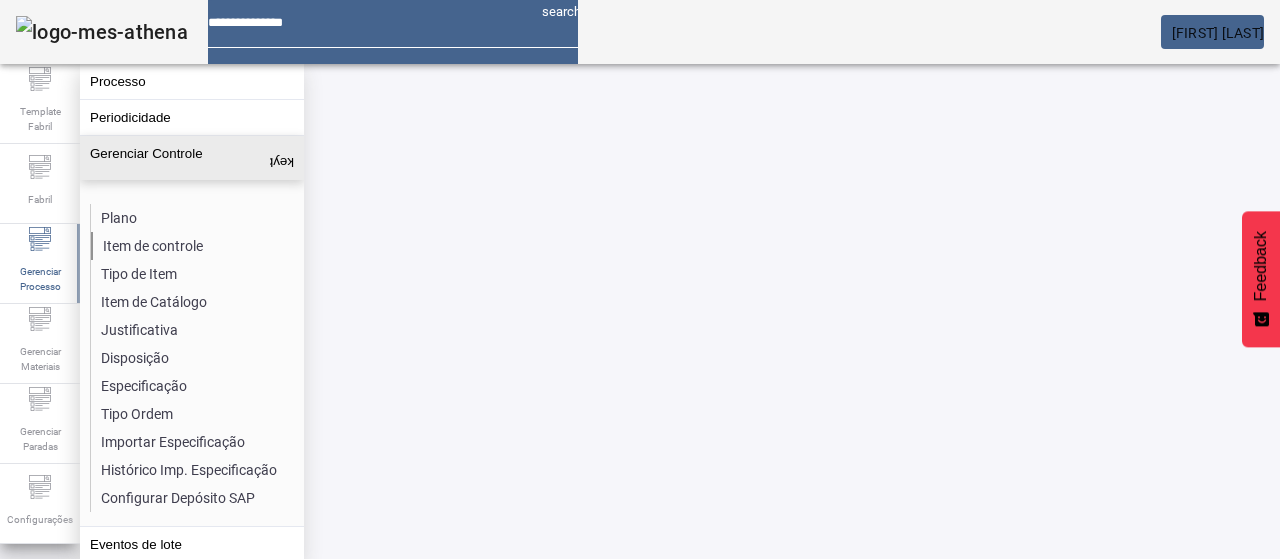 click on "Item de controle" 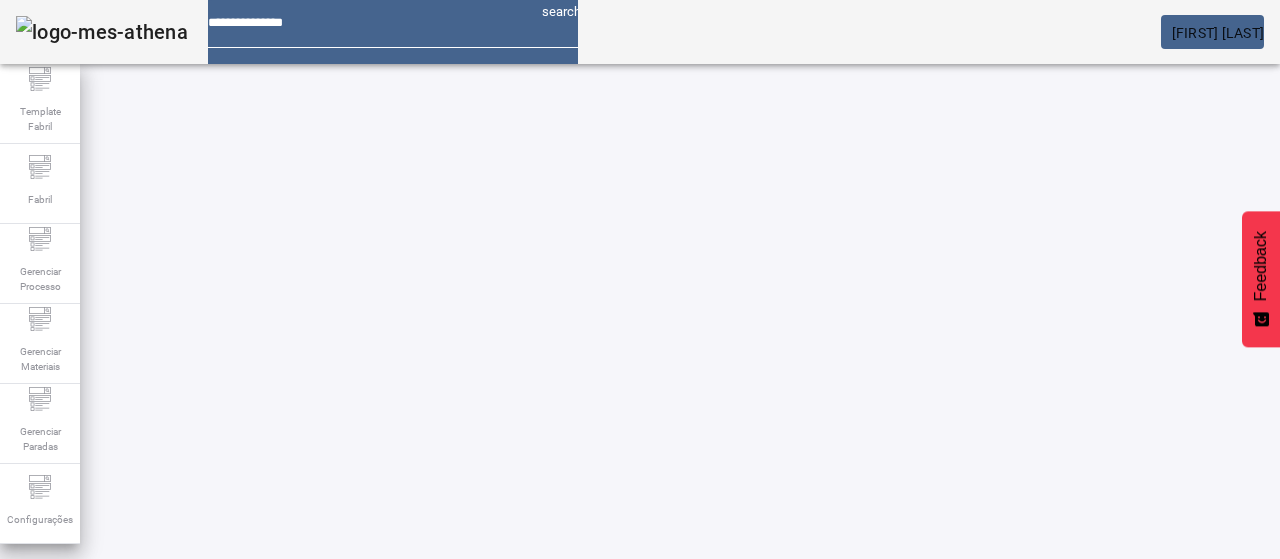 click on "ABRIR FILTROS" 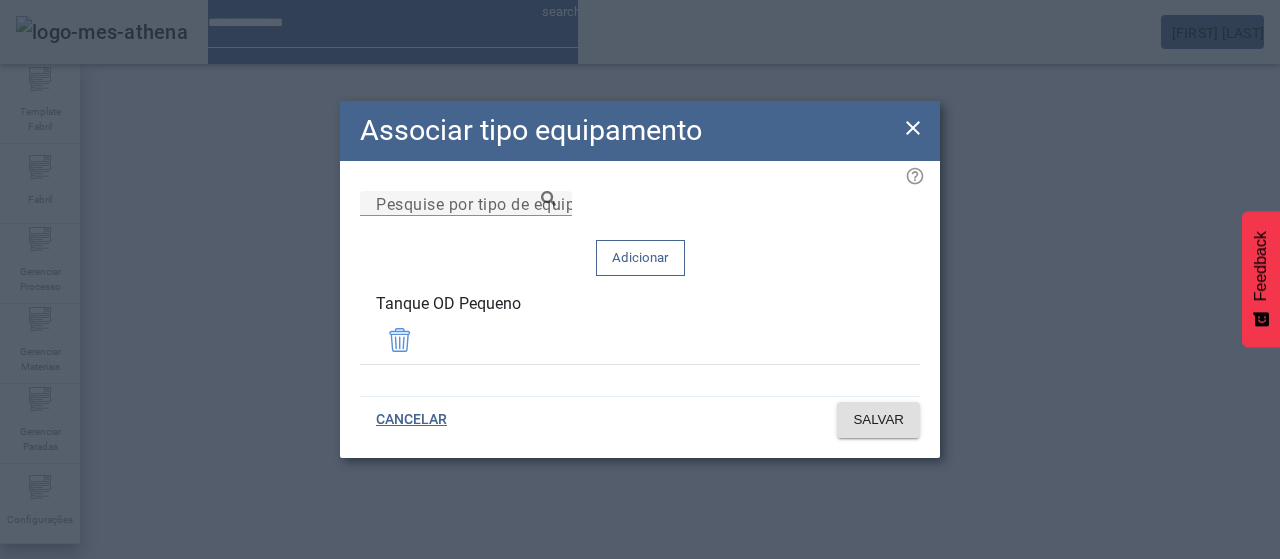 click 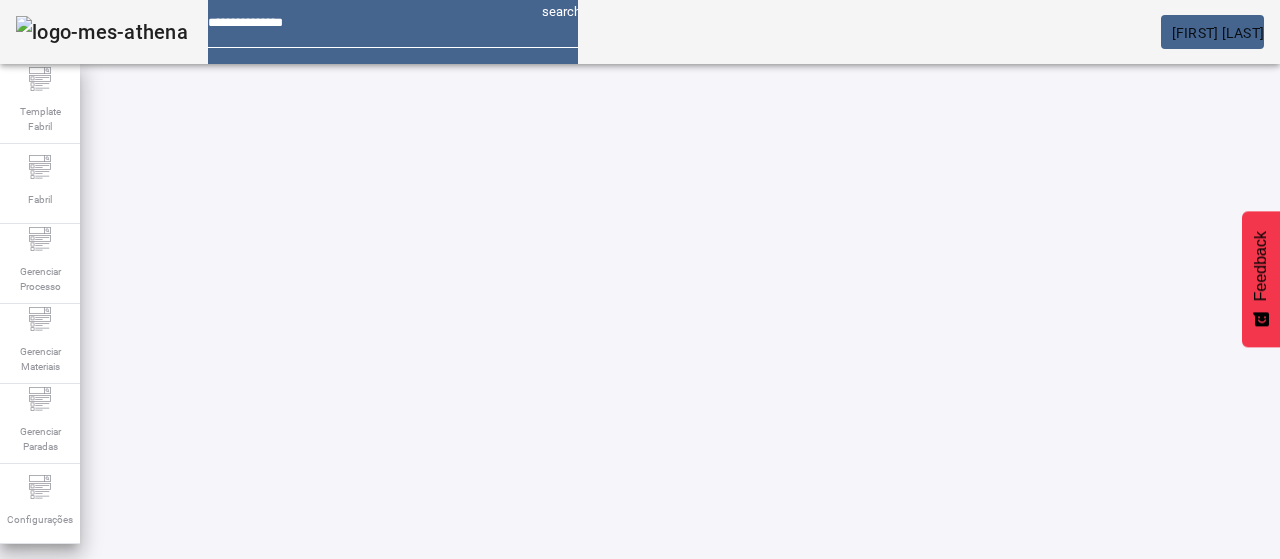 click at bounding box center [572, 828] 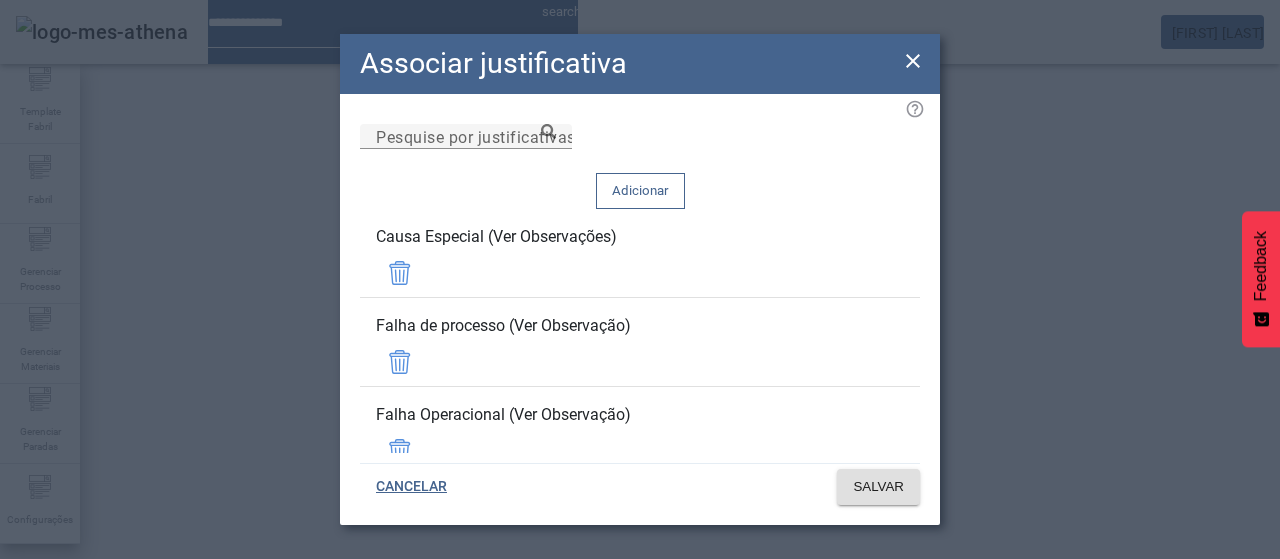 drag, startPoint x: 917, startPoint y: 83, endPoint x: 646, endPoint y: 127, distance: 274.5487 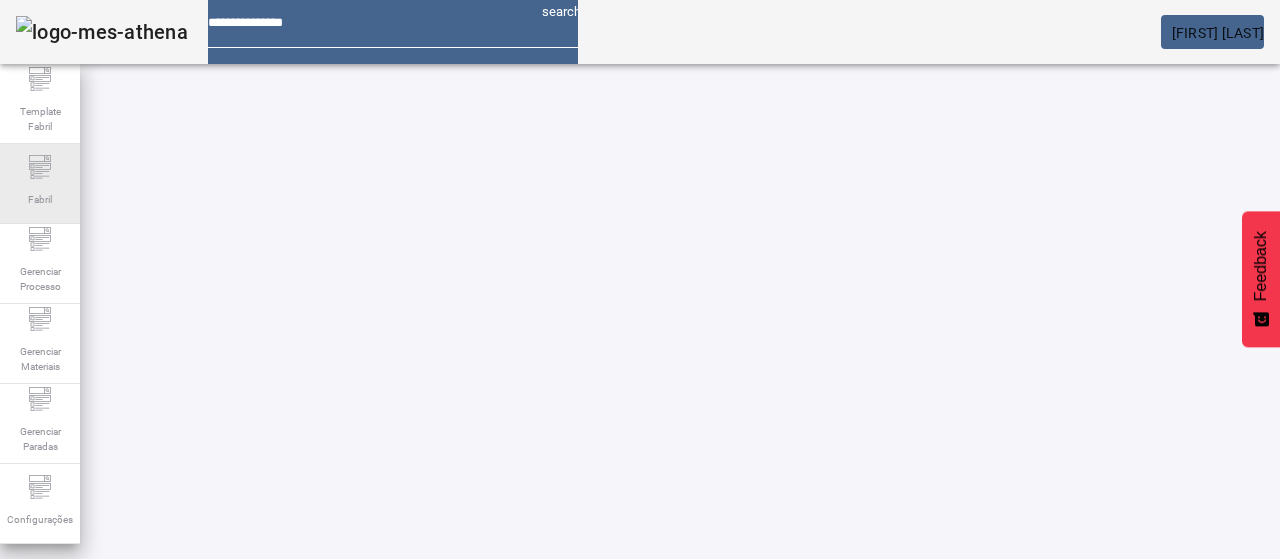 drag, startPoint x: 155, startPoint y: 176, endPoint x: 66, endPoint y: 174, distance: 89.02247 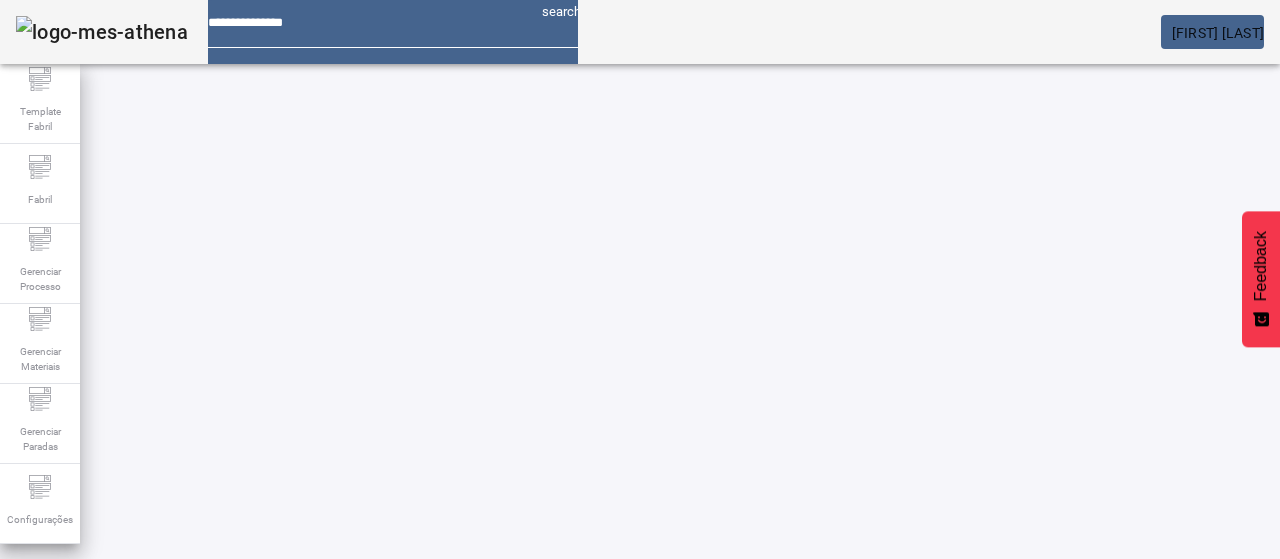 click at bounding box center [572, 828] 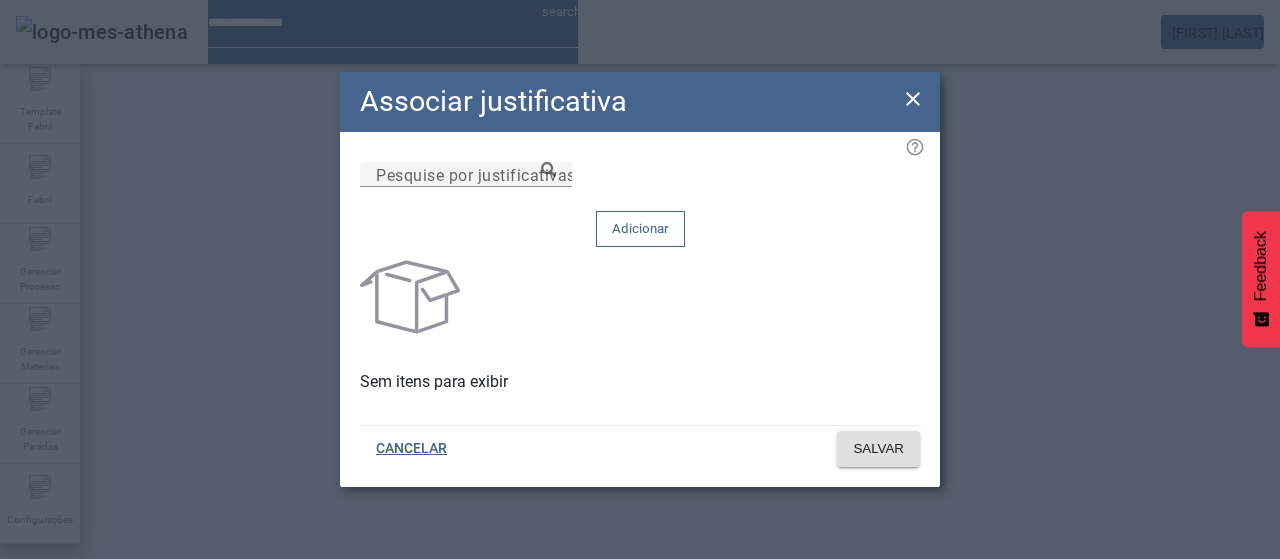 click 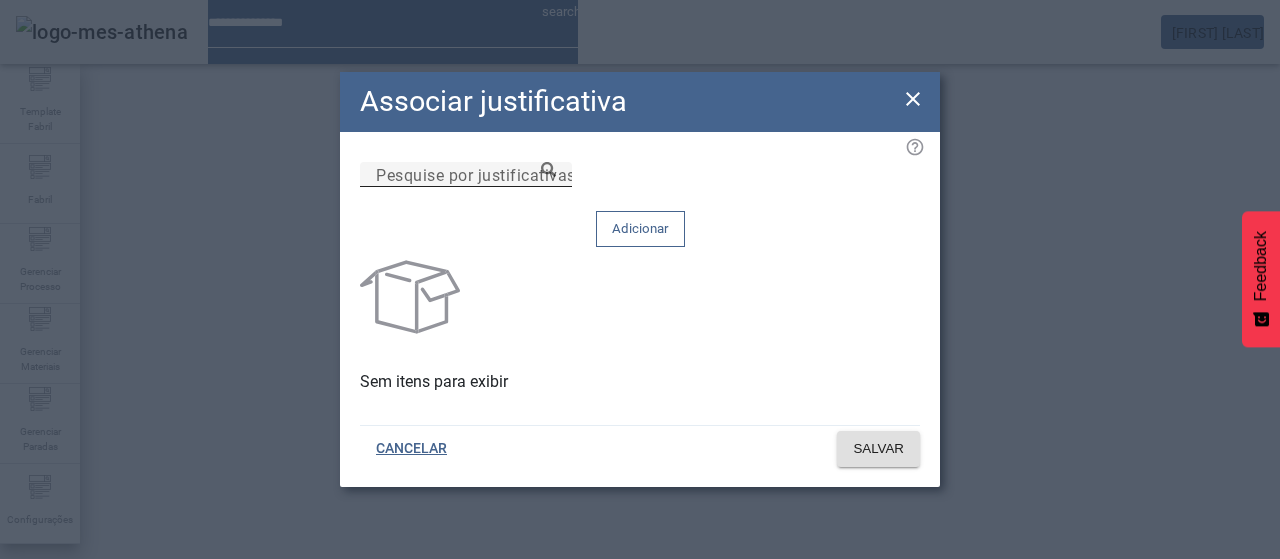 click on "Pesquise por justificativas" at bounding box center (466, 175) 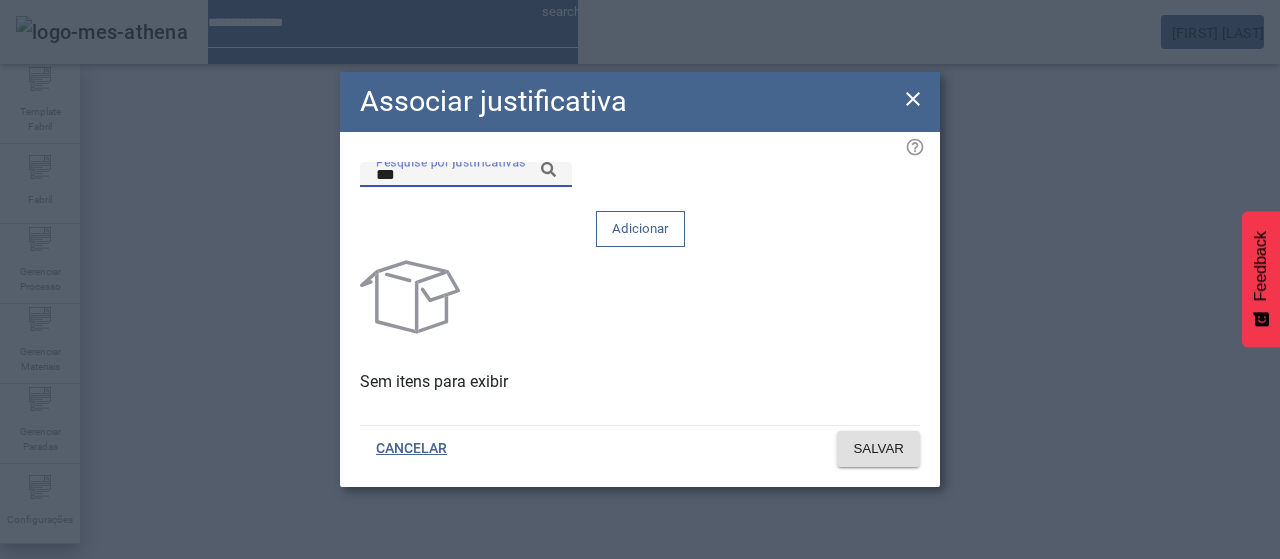 click 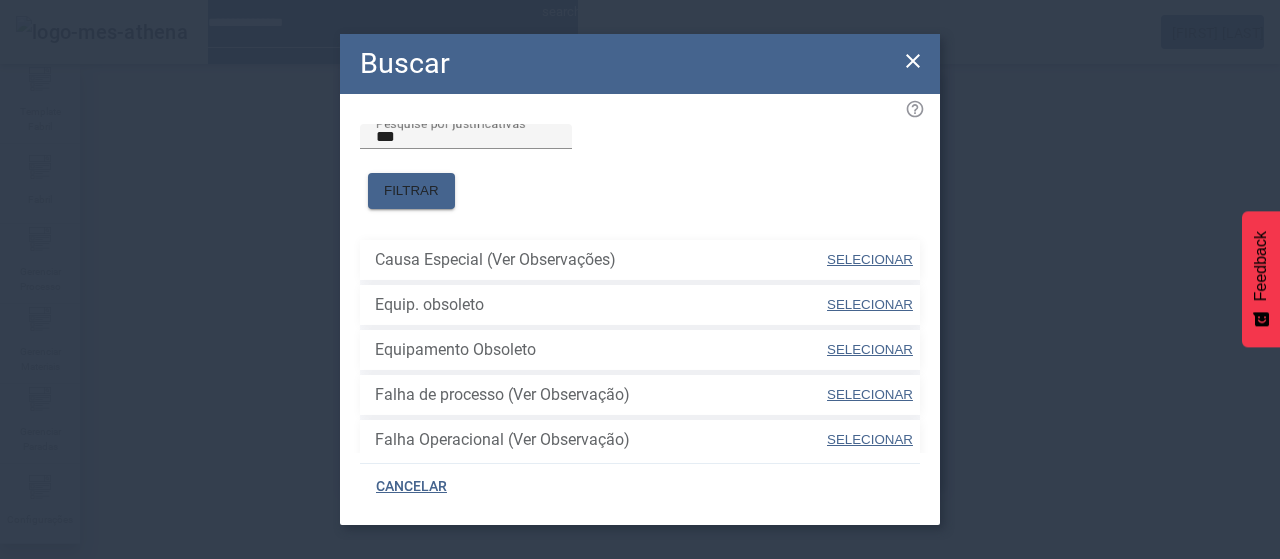 click on "SELECIONAR" at bounding box center (870, 259) 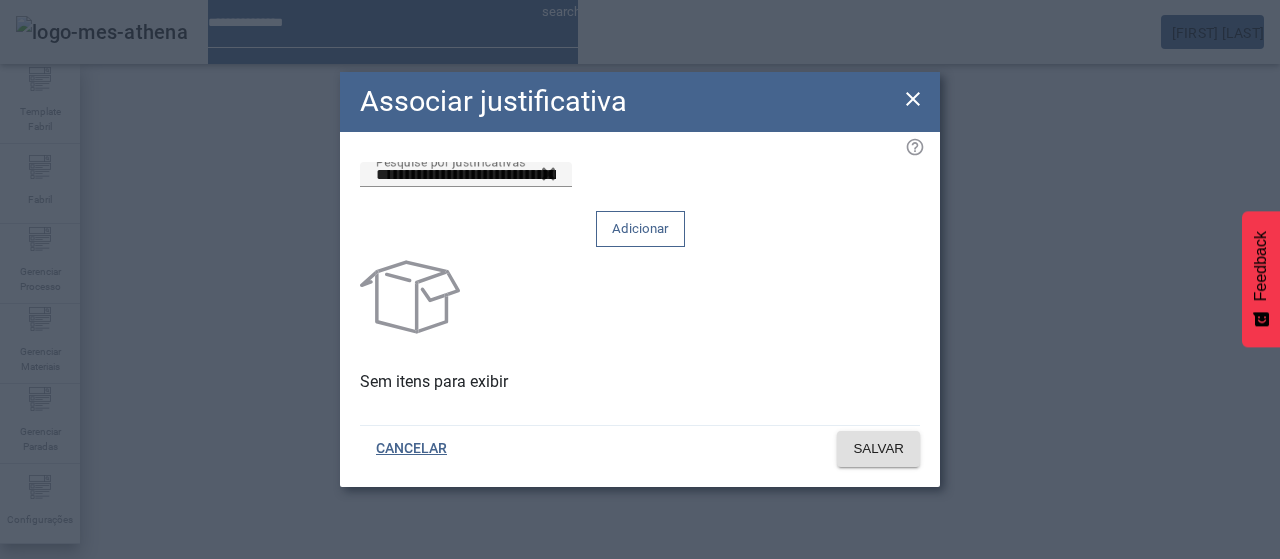 drag, startPoint x: 852, startPoint y: 217, endPoint x: 660, endPoint y: 252, distance: 195.16403 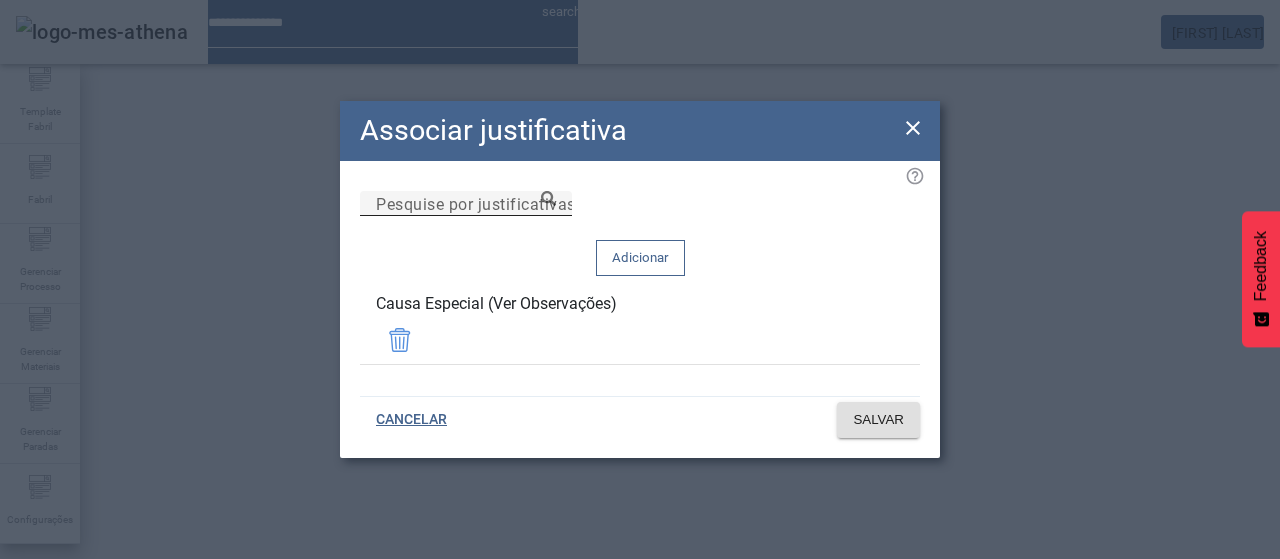 click on "Pesquise por justificativas" at bounding box center (466, 204) 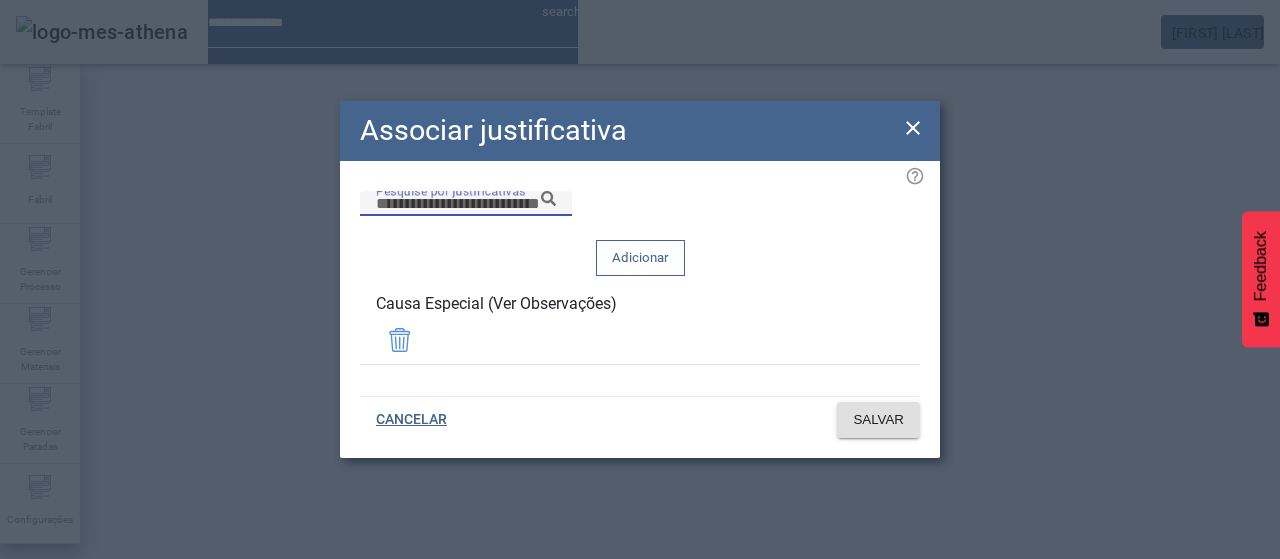 paste on "***" 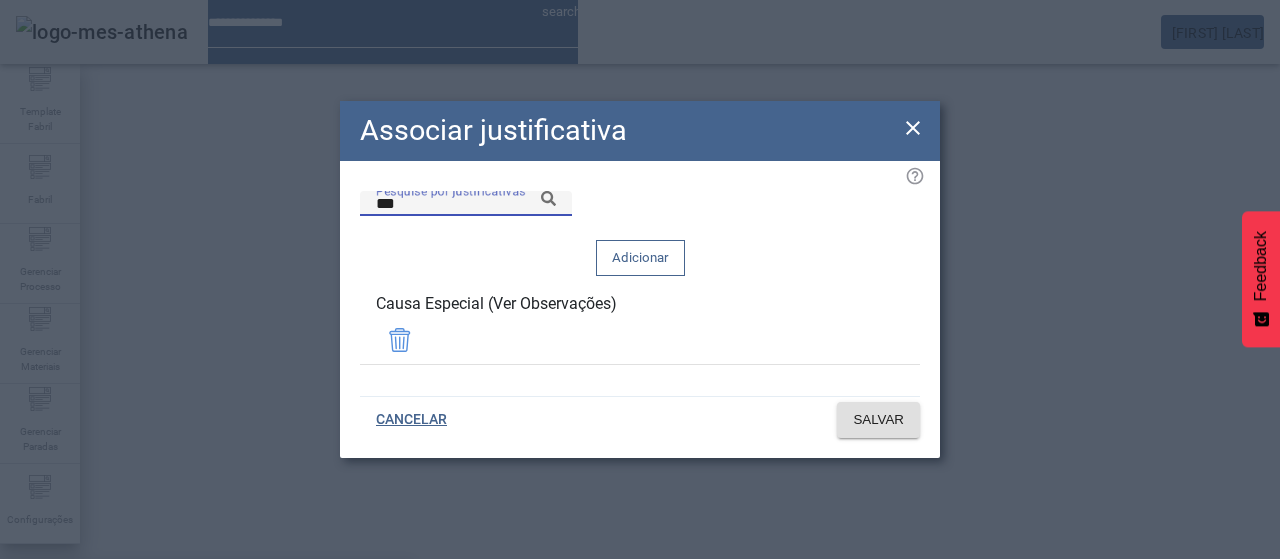scroll, scrollTop: 100, scrollLeft: 0, axis: vertical 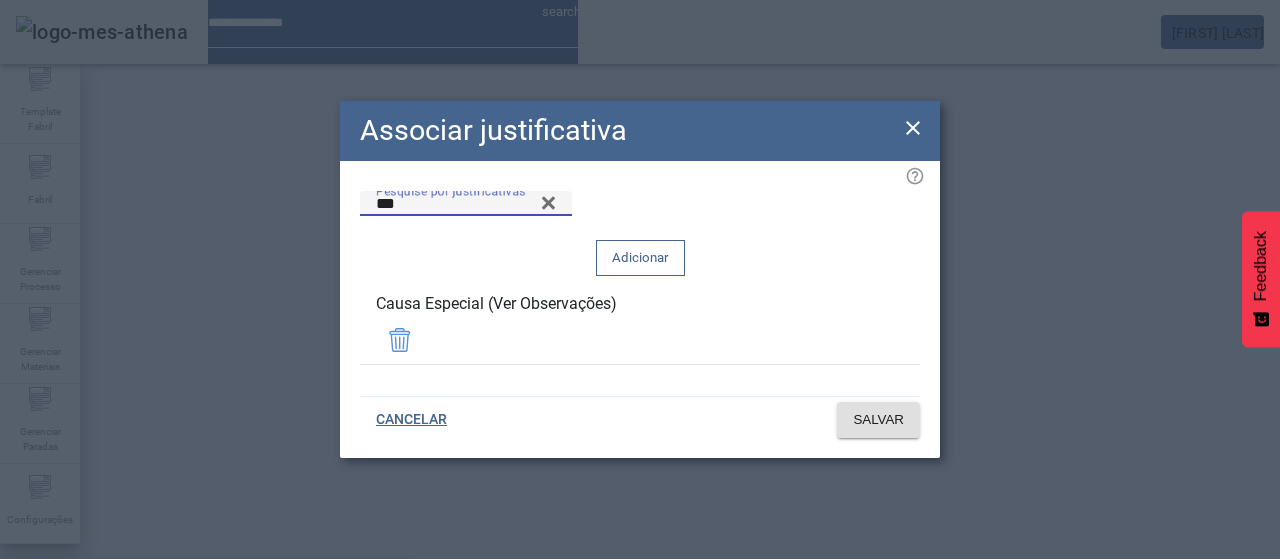 type on "**********" 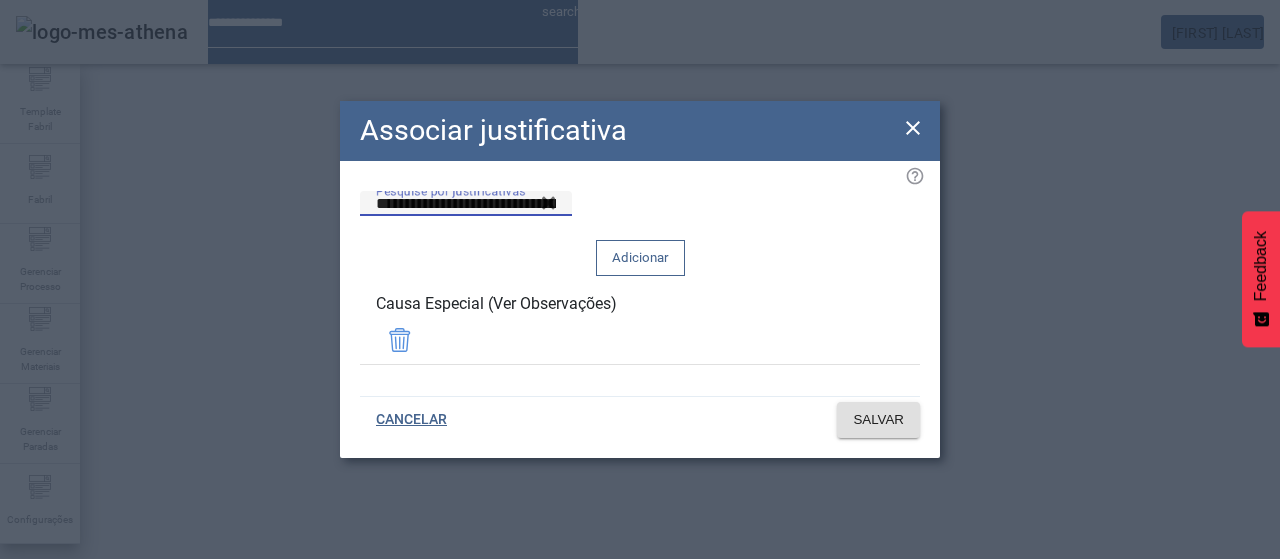 click on "Adicionar" 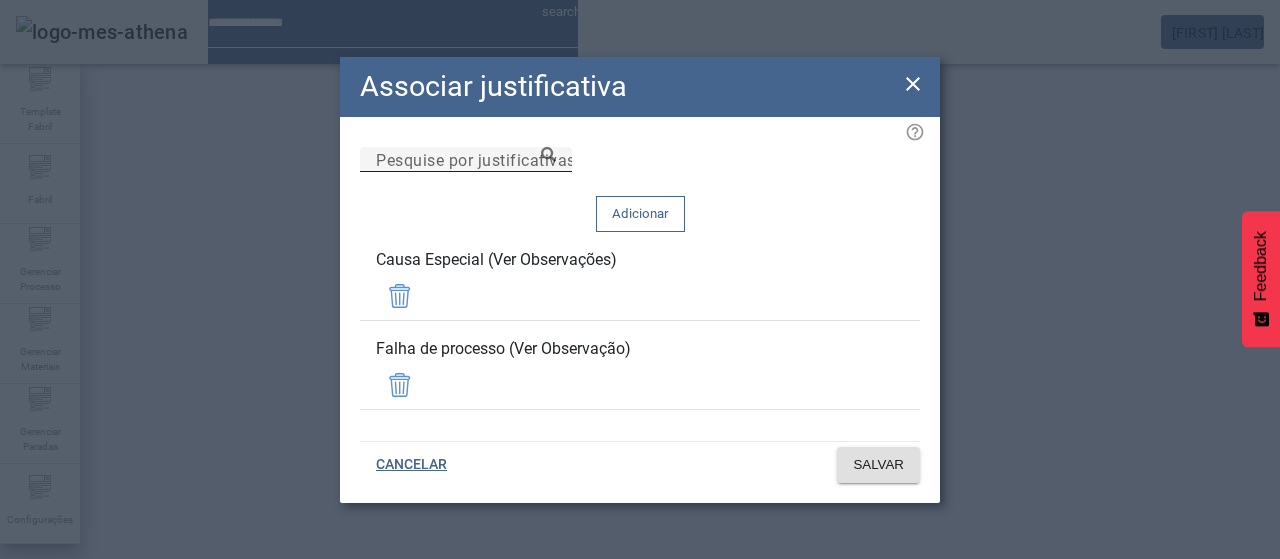 click on "Pesquise por justificativas" 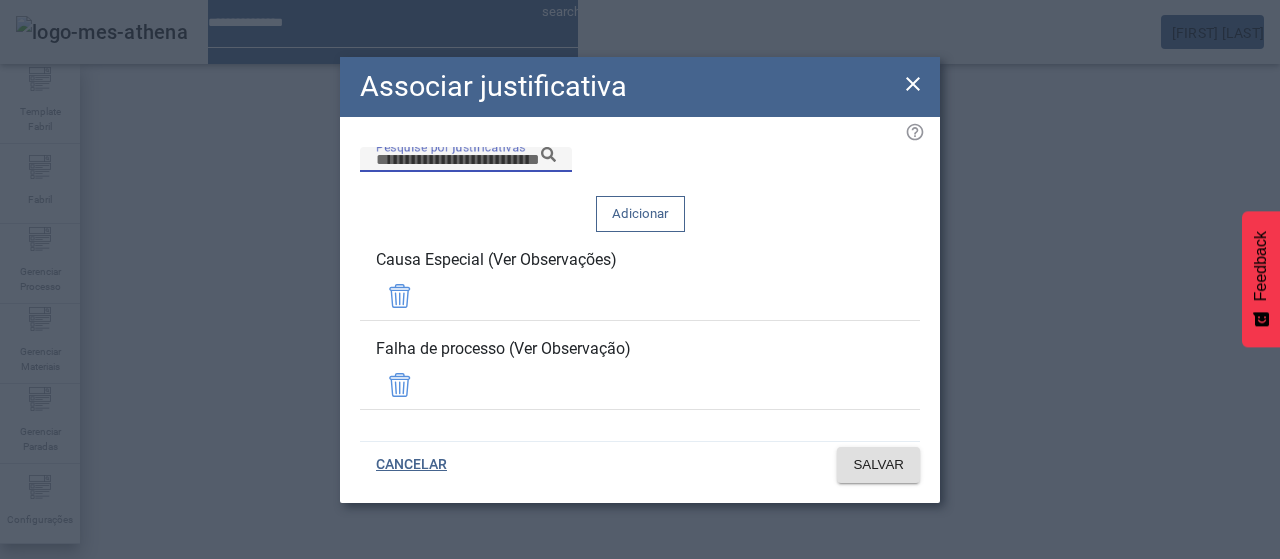 paste on "***" 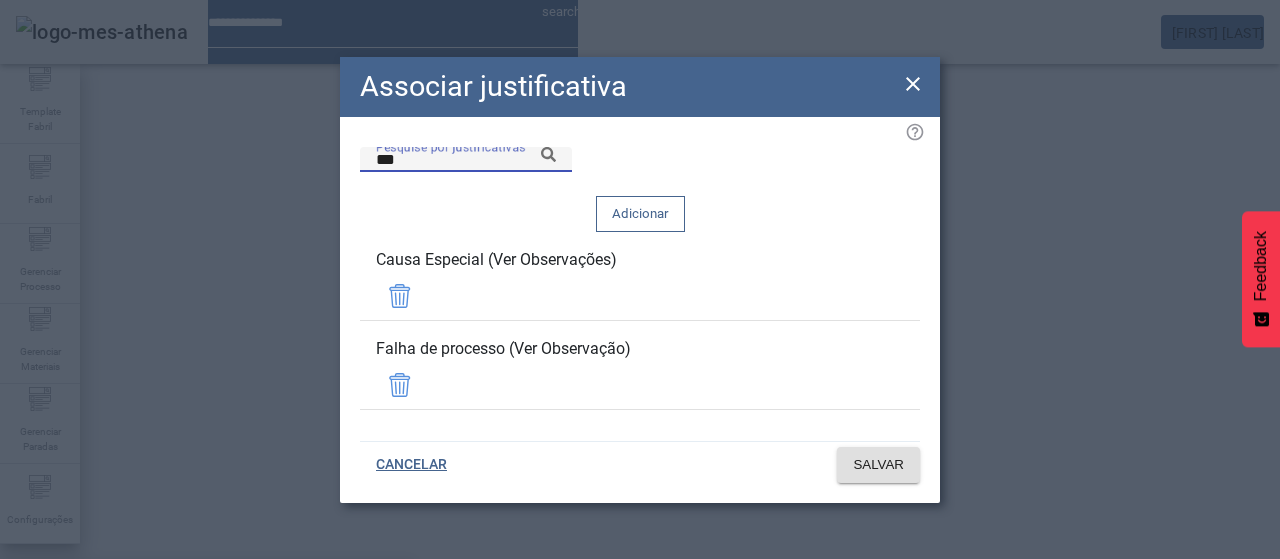 scroll, scrollTop: 100, scrollLeft: 0, axis: vertical 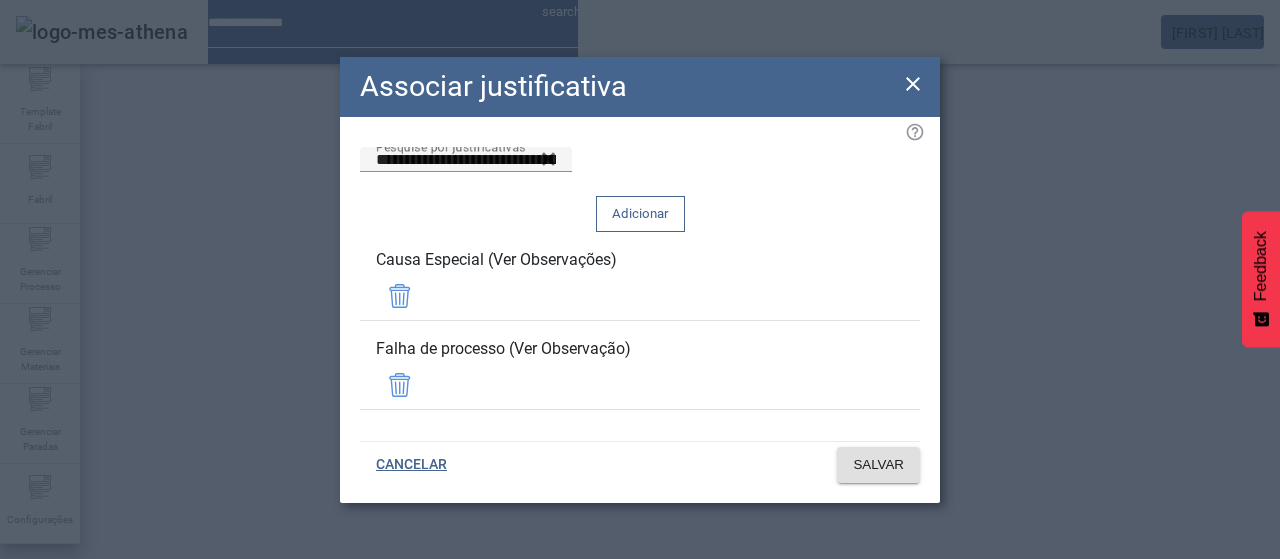 click on "Adicionar" 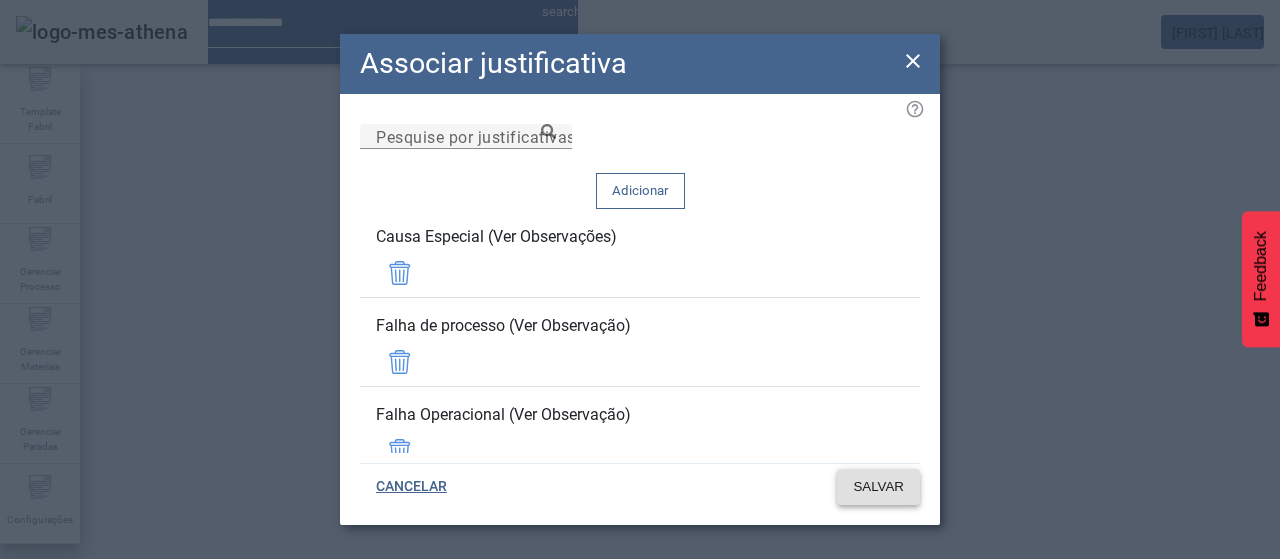 click on "SALVAR" 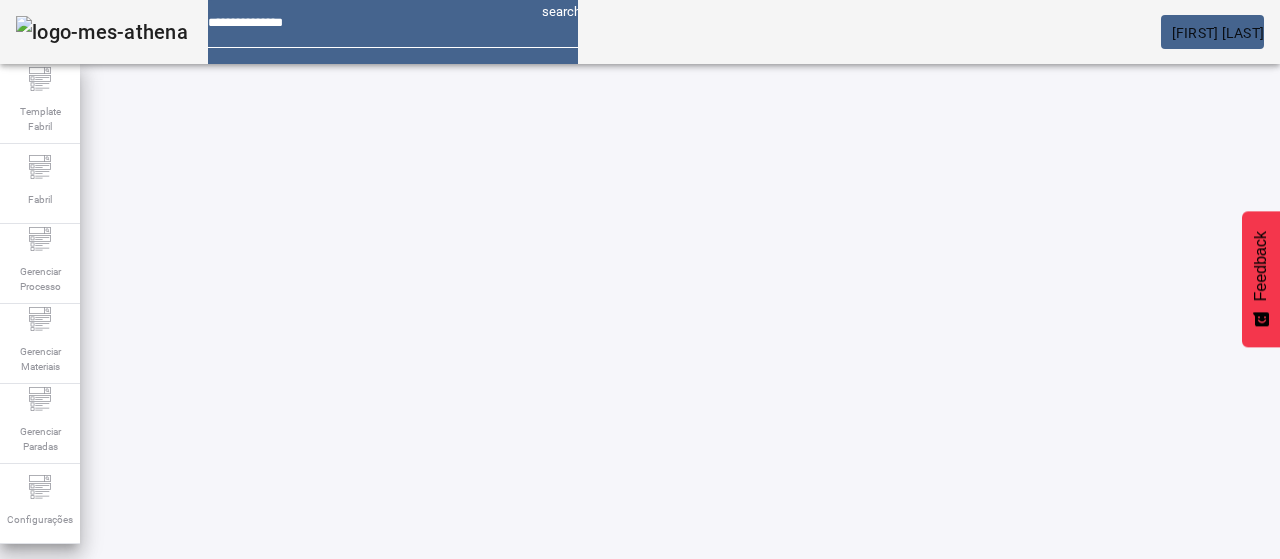 drag, startPoint x: 178, startPoint y: 180, endPoint x: 113, endPoint y: 179, distance: 65.00769 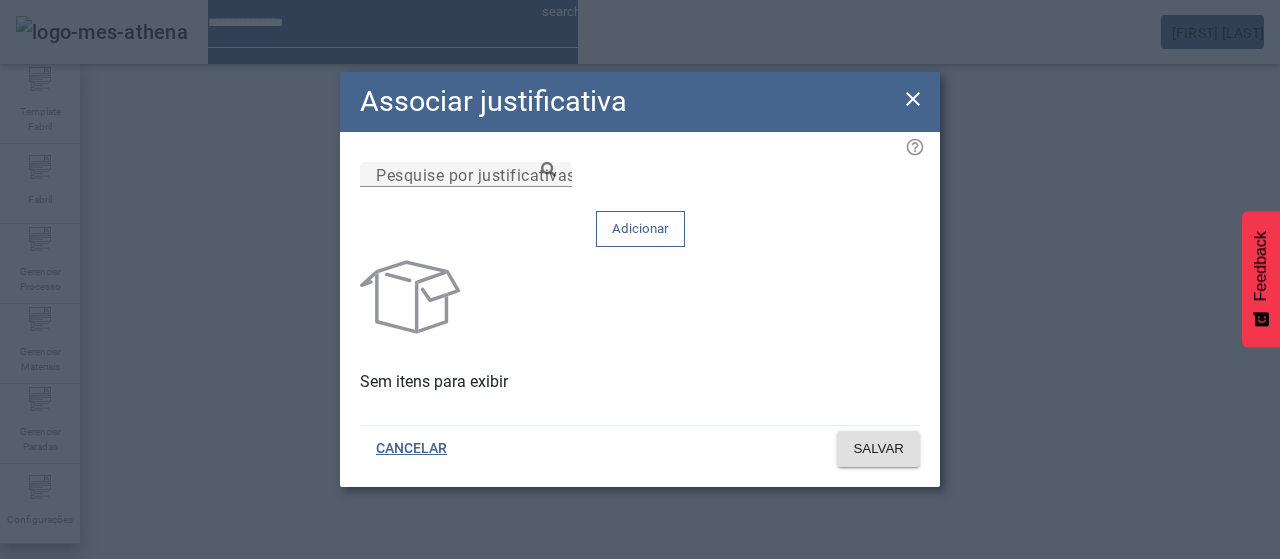 drag, startPoint x: 633, startPoint y: 233, endPoint x: 646, endPoint y: 233, distance: 13 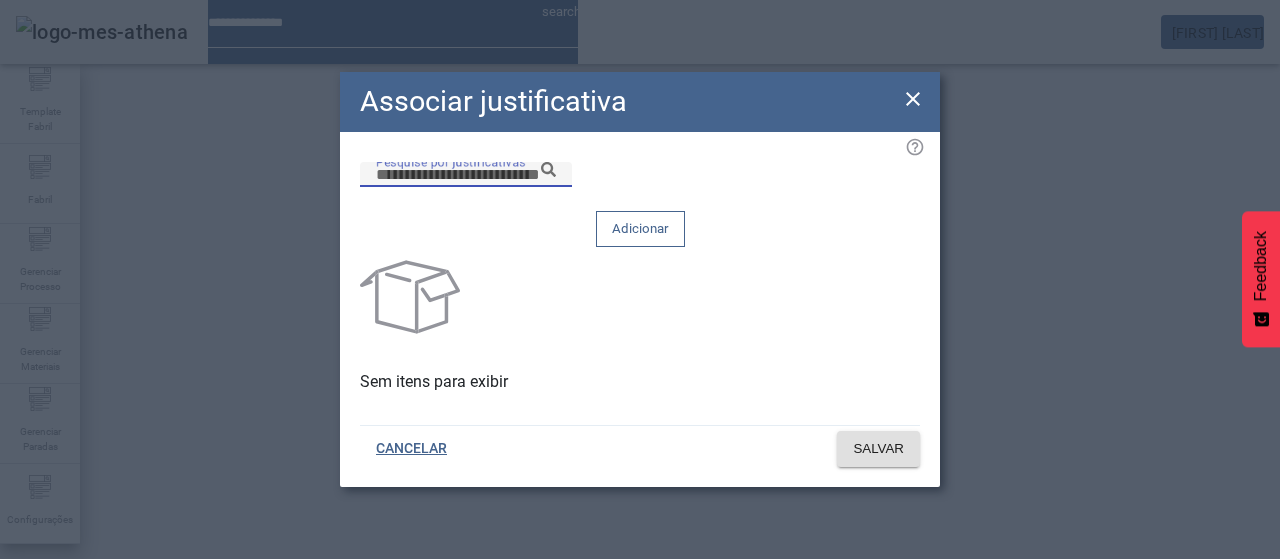 click on "Pesquise por justificativas" at bounding box center [466, 175] 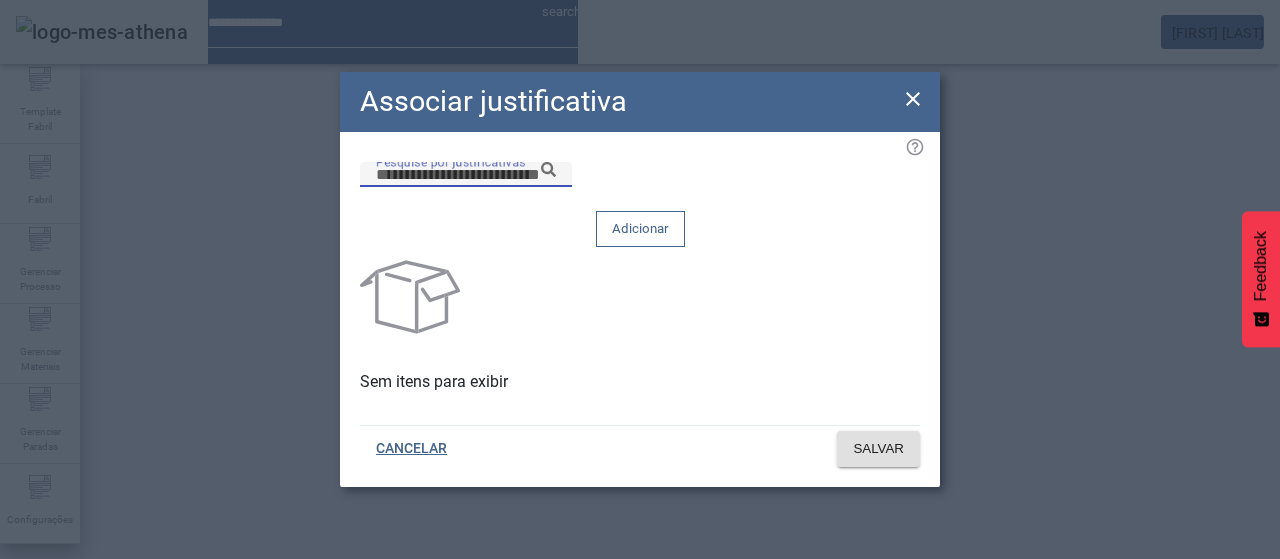 paste on "***" 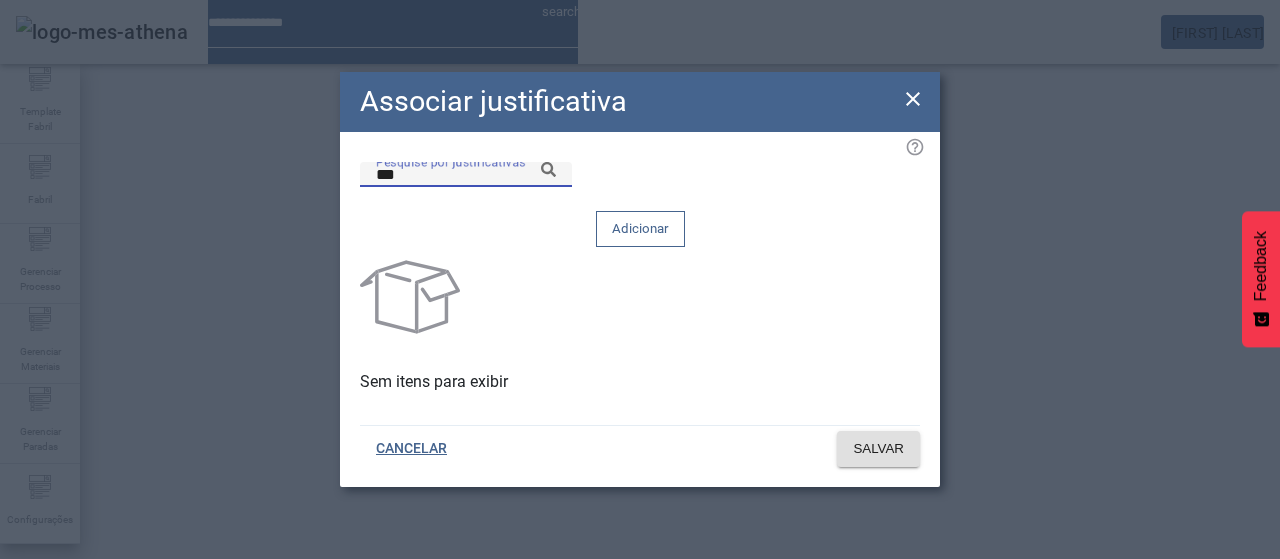click 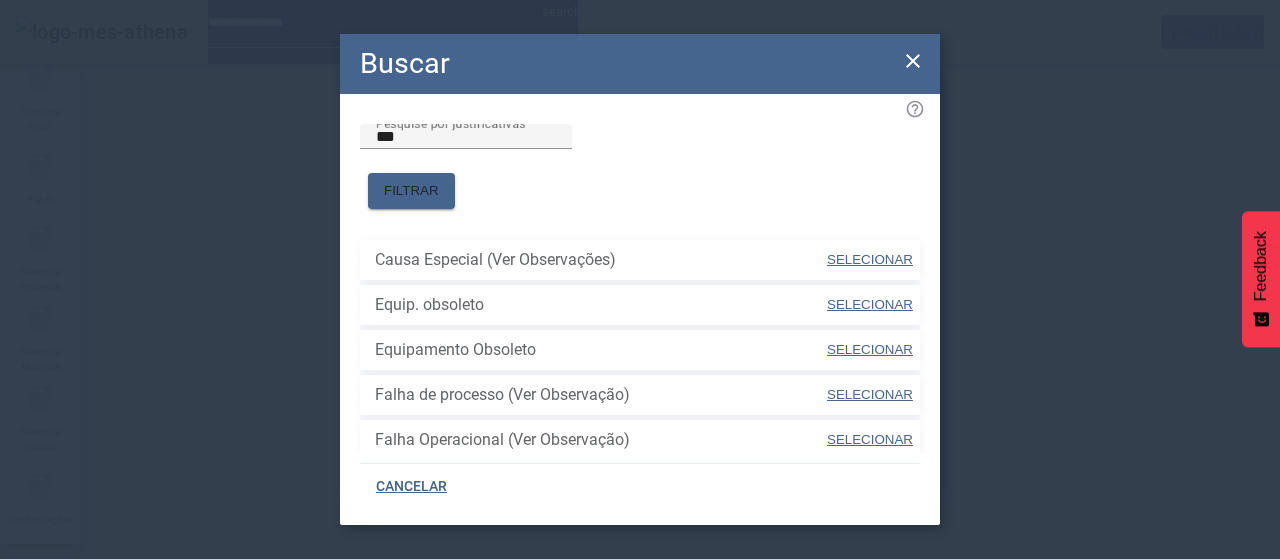click on "SELECIONAR" at bounding box center (870, 259) 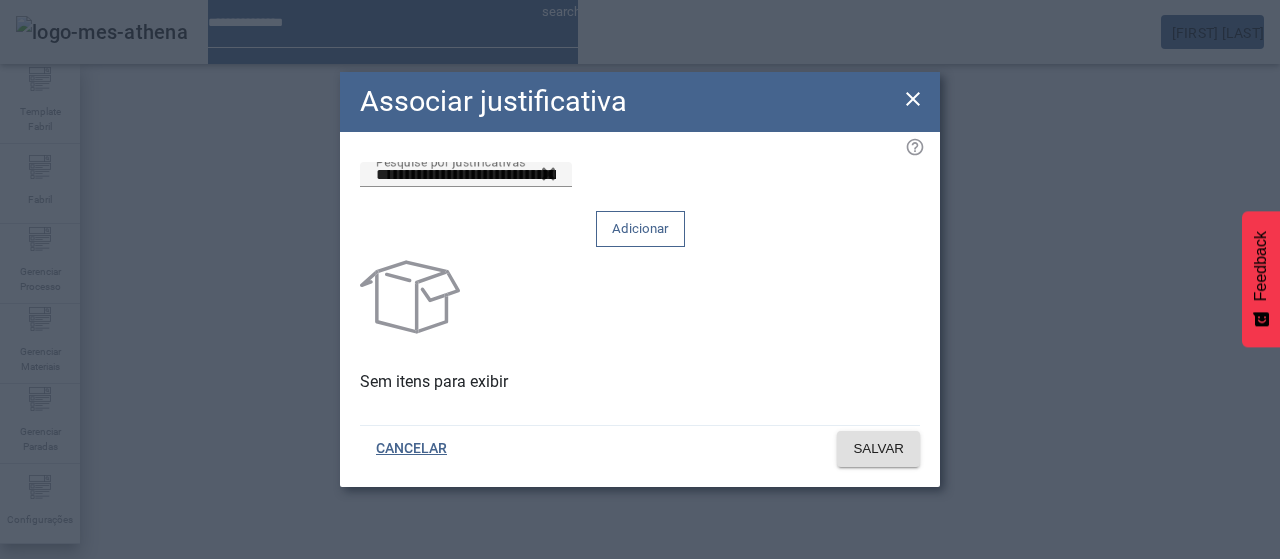 click on "Adicionar" 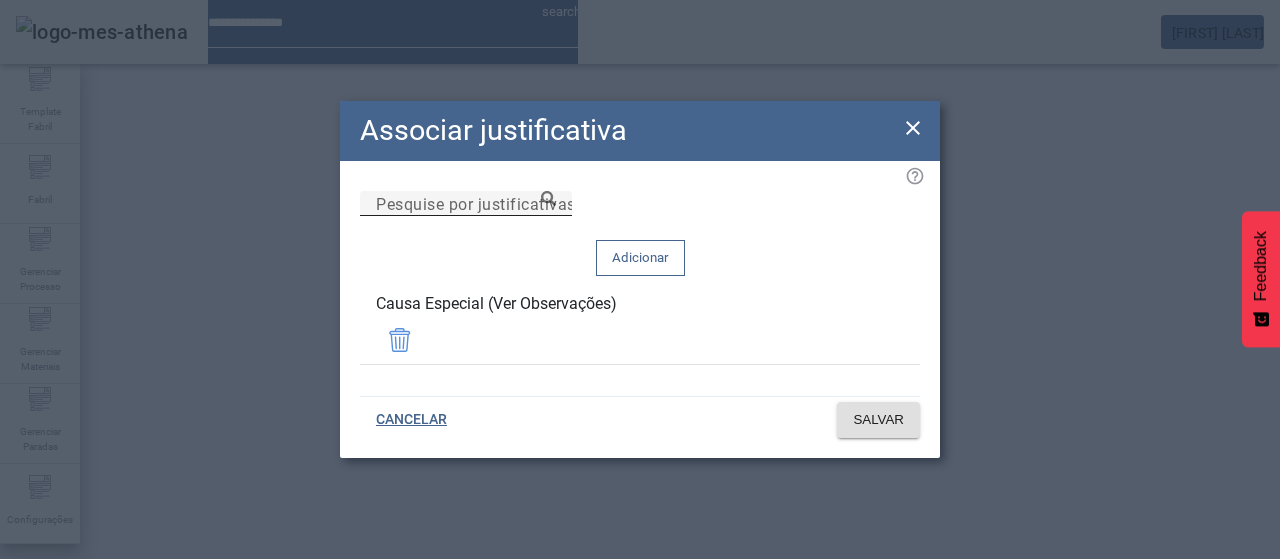 click on "Pesquise por justificativas" at bounding box center [466, 204] 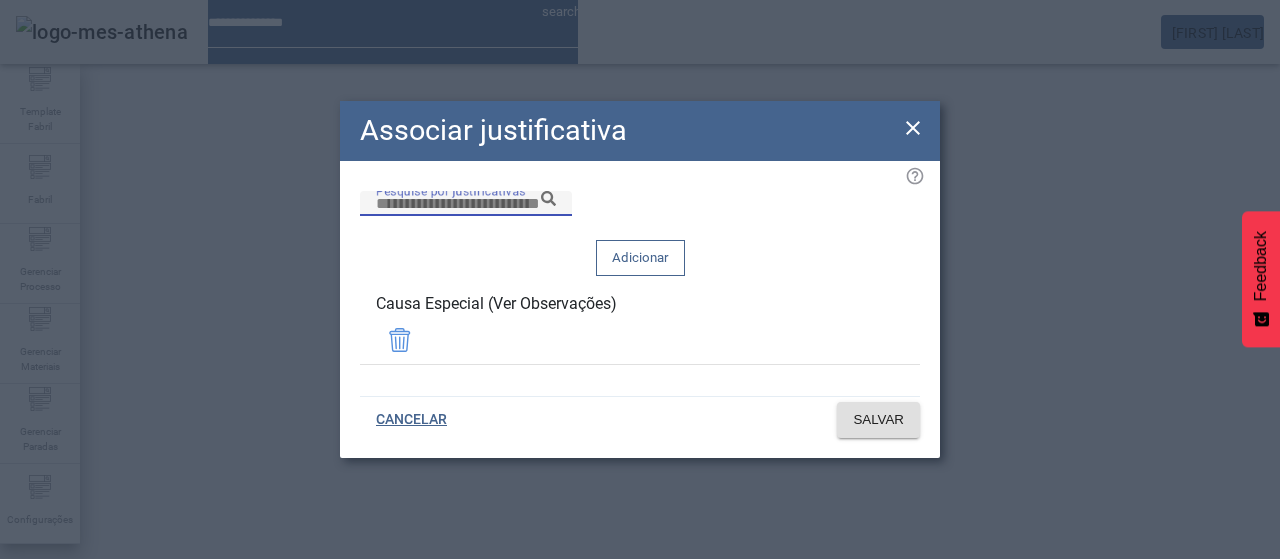 paste on "***" 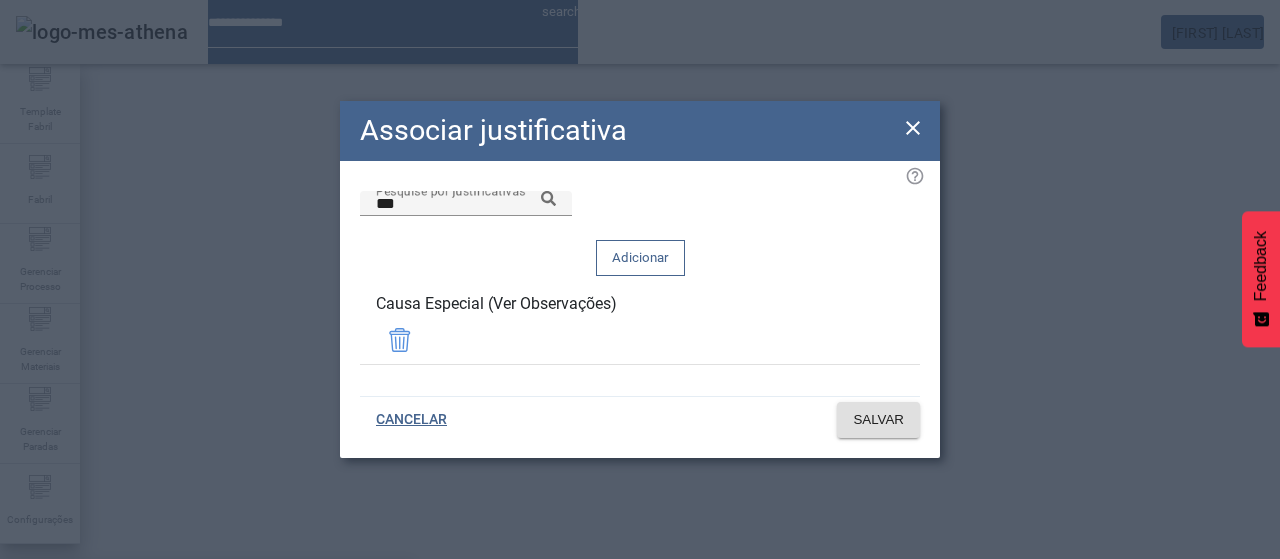 drag, startPoint x: 720, startPoint y: 435, endPoint x: 812, endPoint y: 305, distance: 159.26079 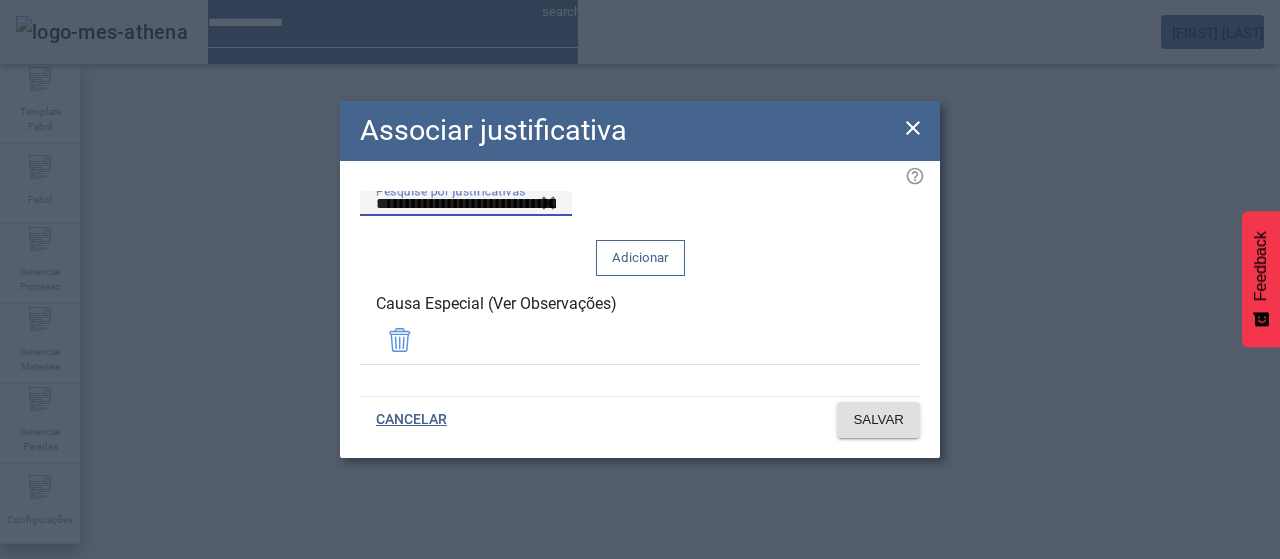 click on "Adicionar" 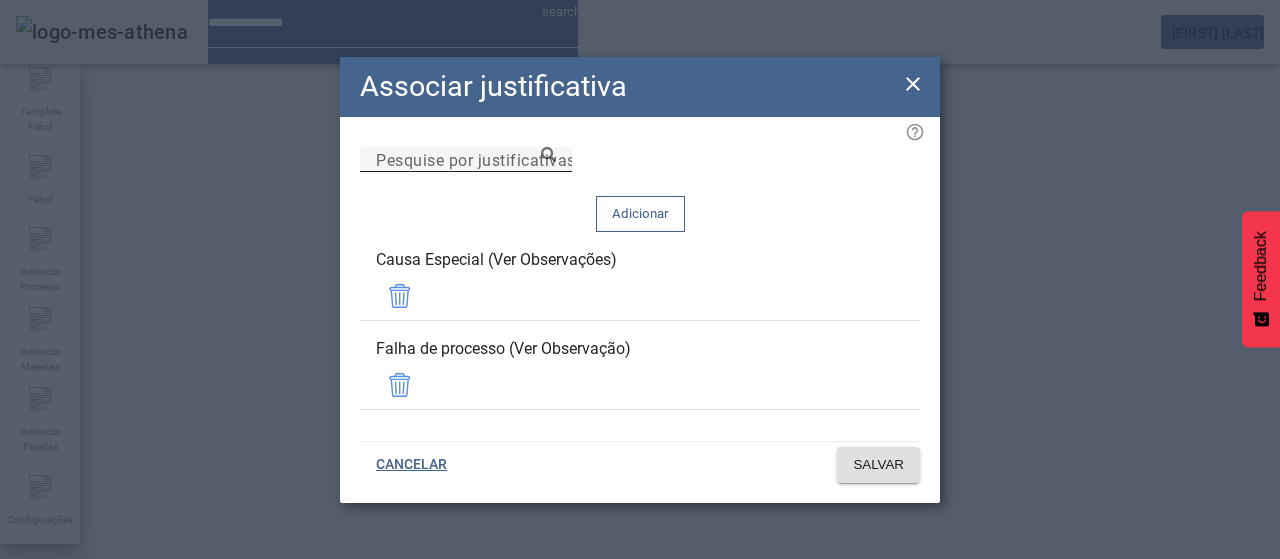 click on "Pesquise por justificativas" at bounding box center [466, 160] 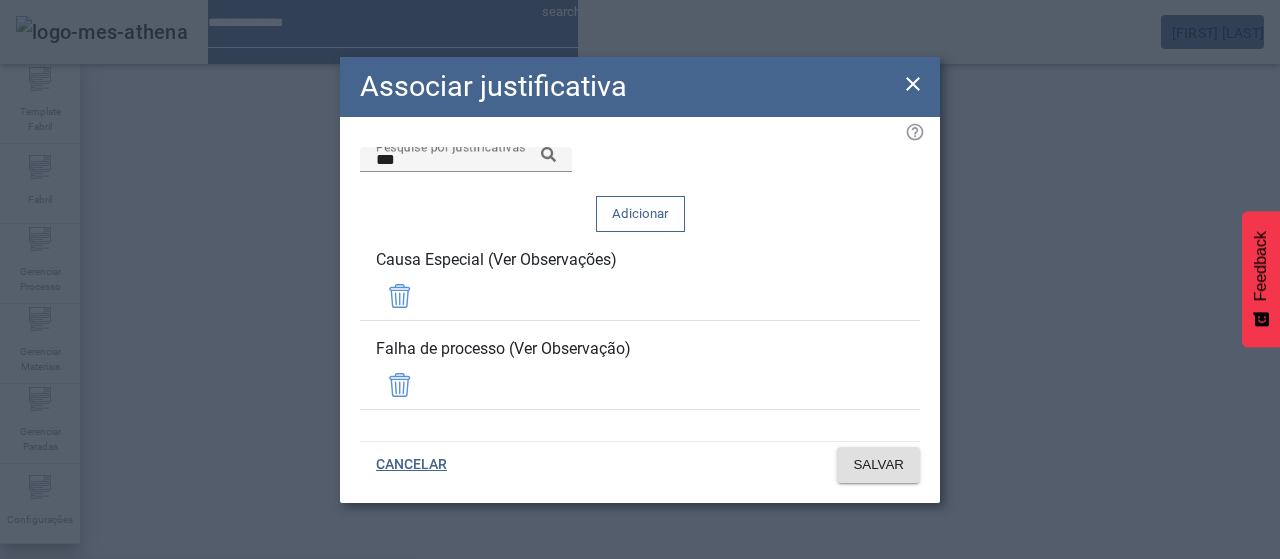 drag, startPoint x: 698, startPoint y: 461, endPoint x: 726, endPoint y: 347, distance: 117.388245 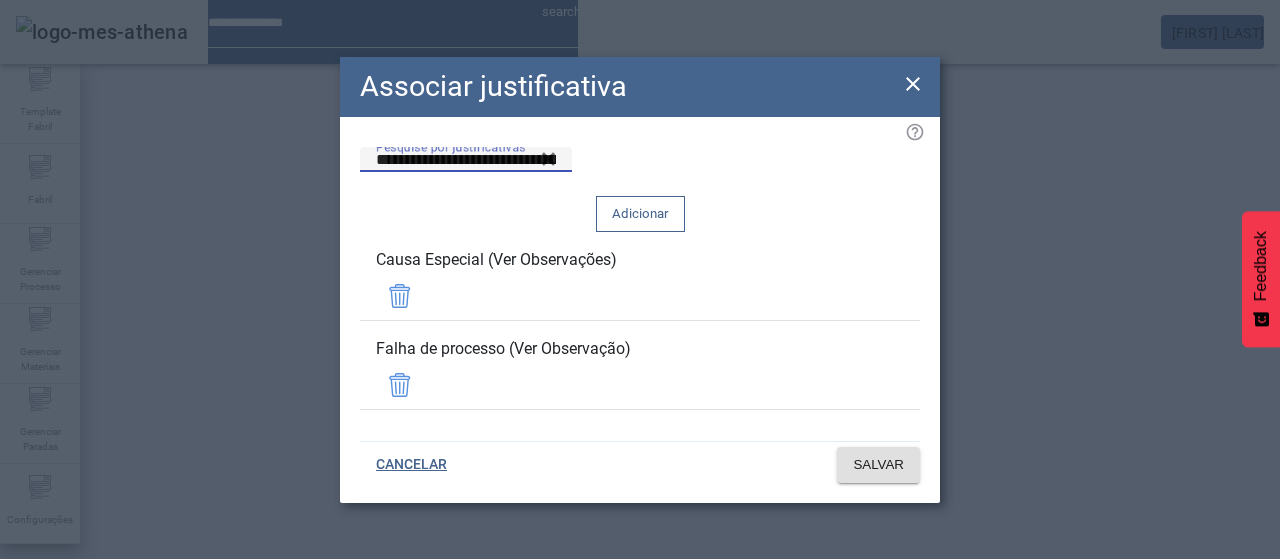 click on "Adicionar" 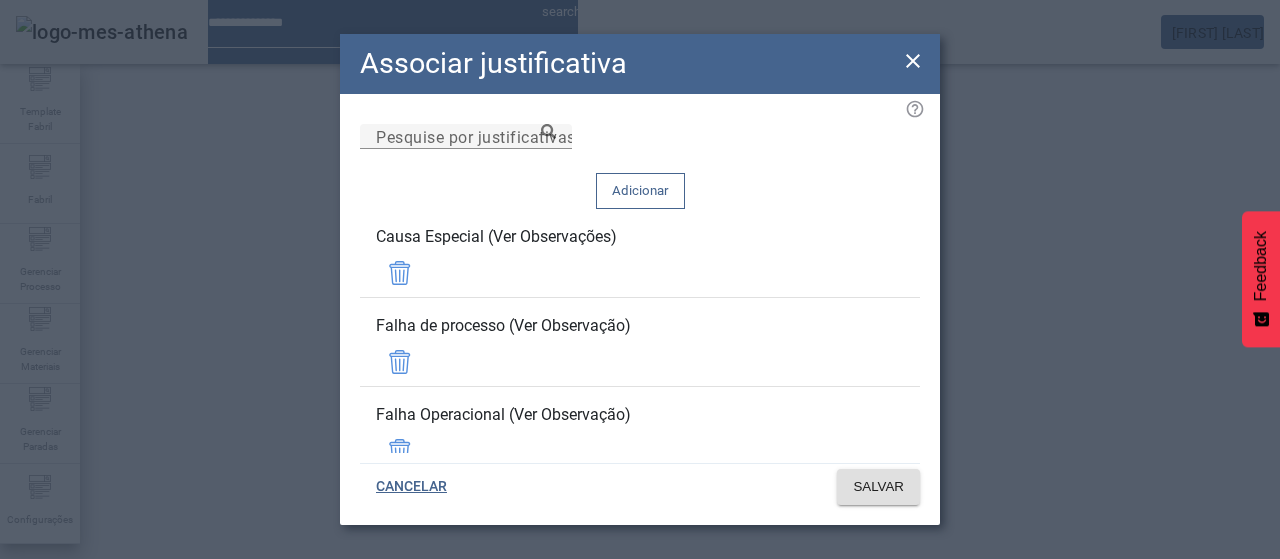 click on "CANCELAR SALVAR" 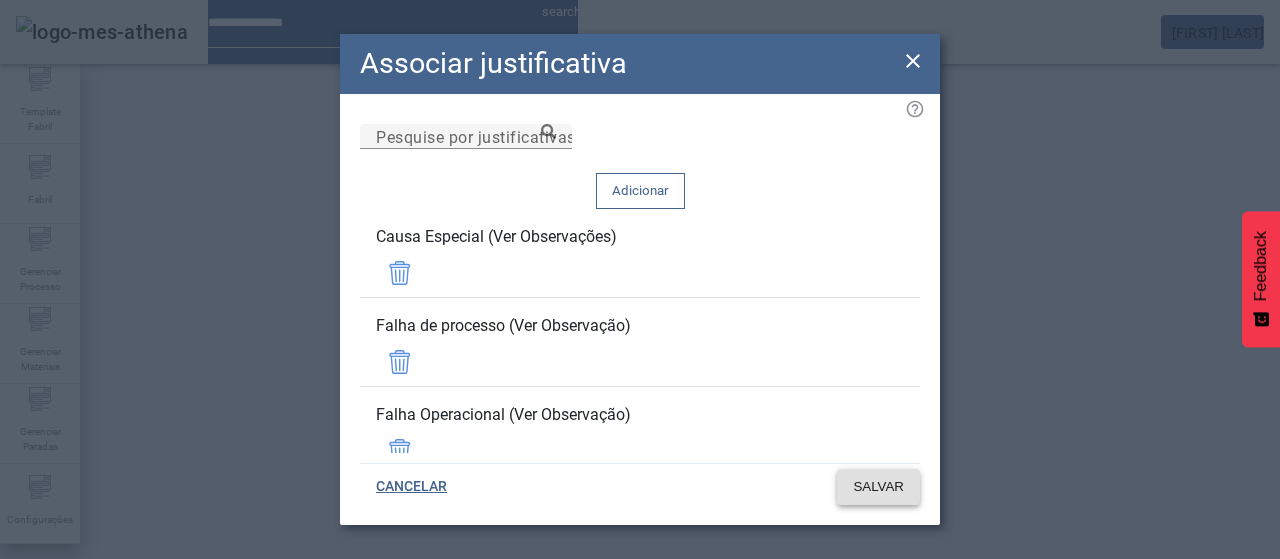 click 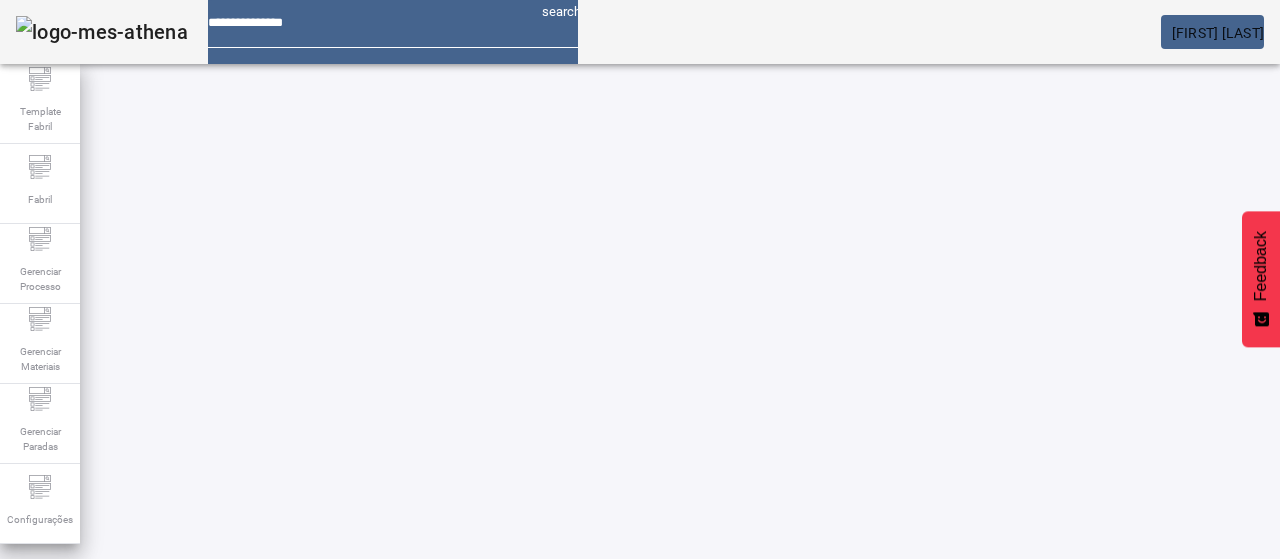 drag, startPoint x: 113, startPoint y: 179, endPoint x: 512, endPoint y: 119, distance: 403.48605 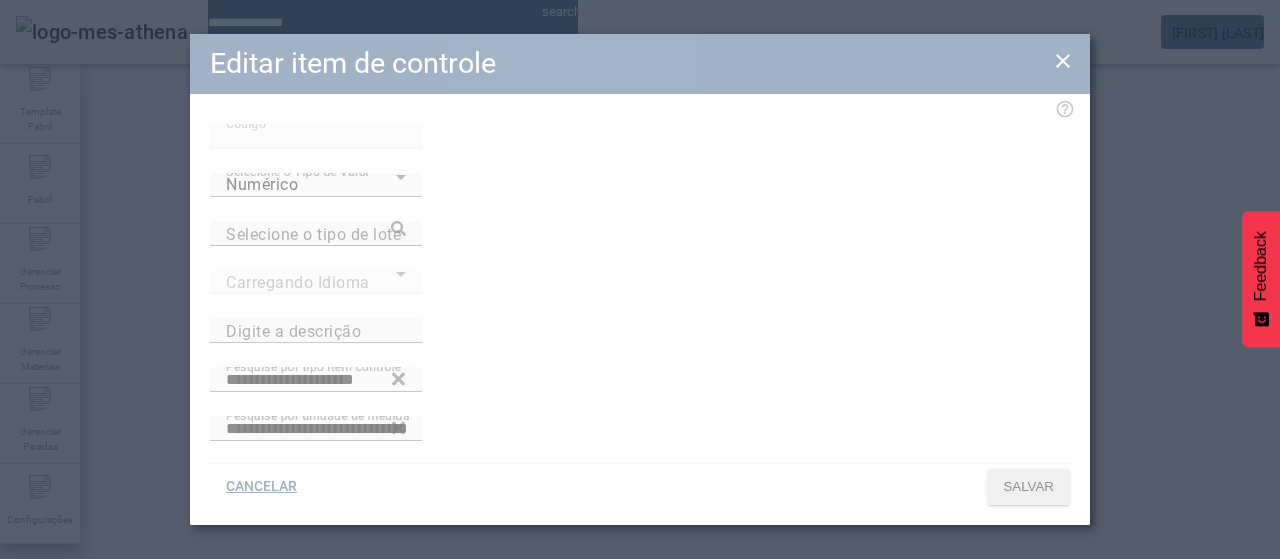 type on "**********" 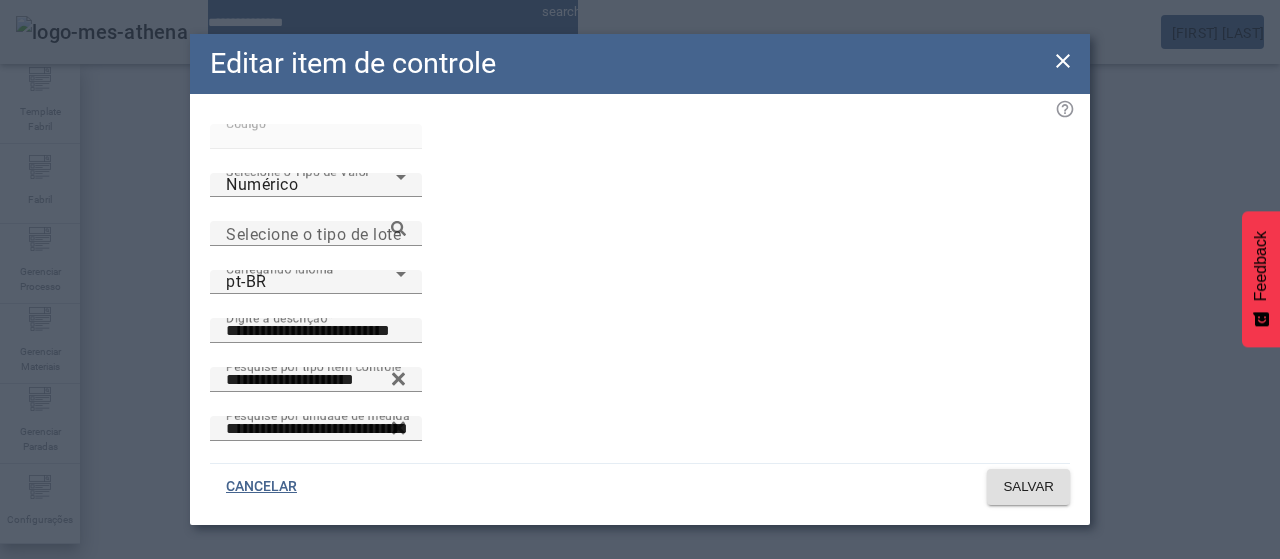 click 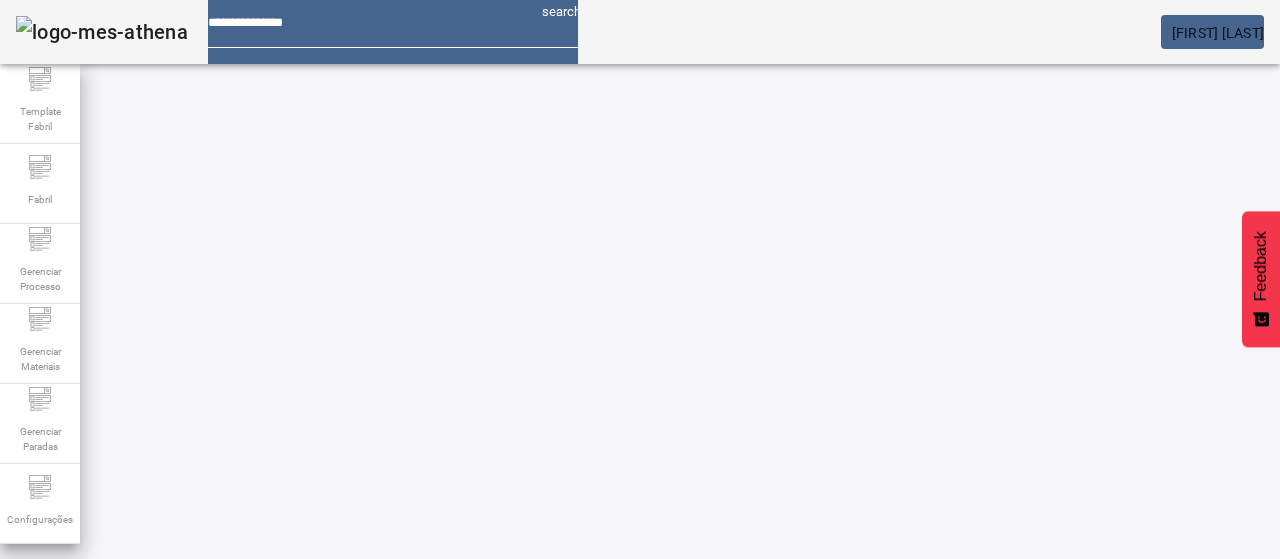 click at bounding box center [572, 828] 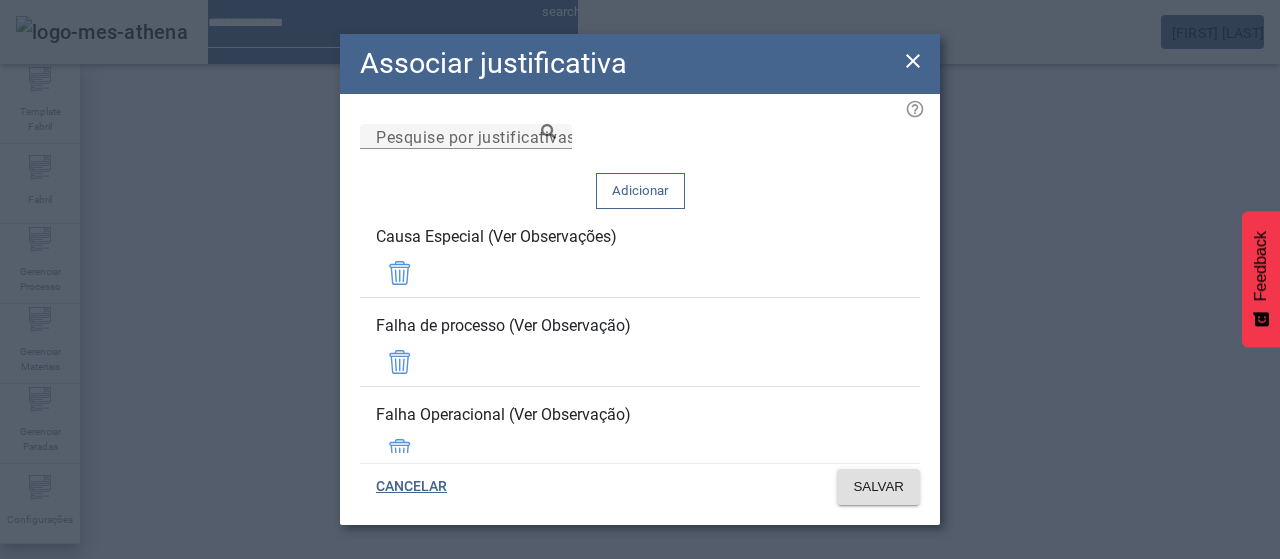 click 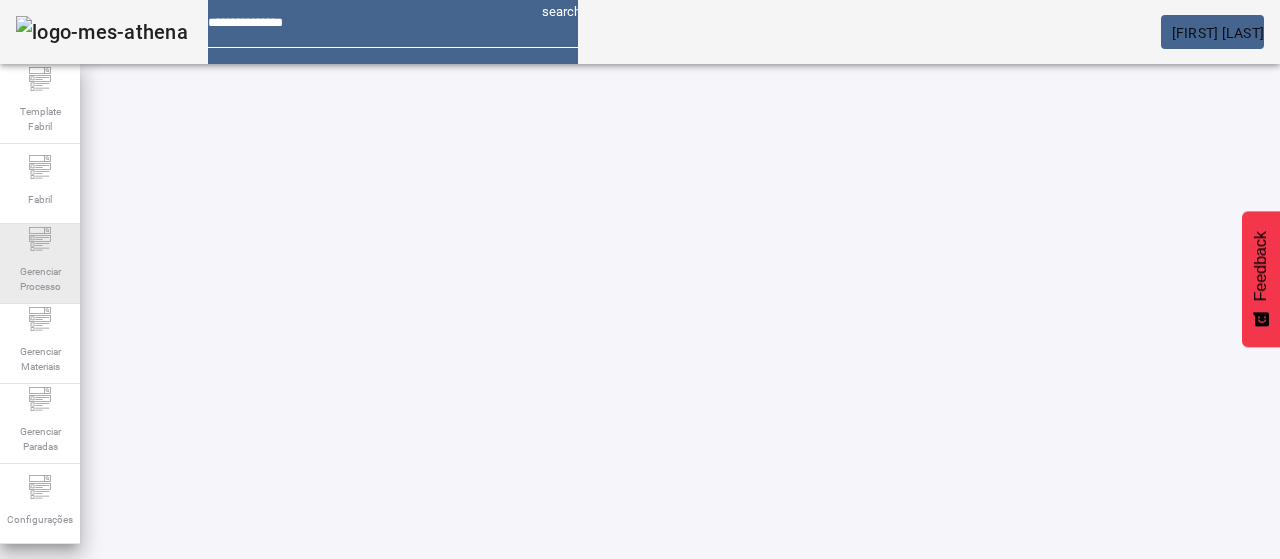 click on "Gerenciar Processo" 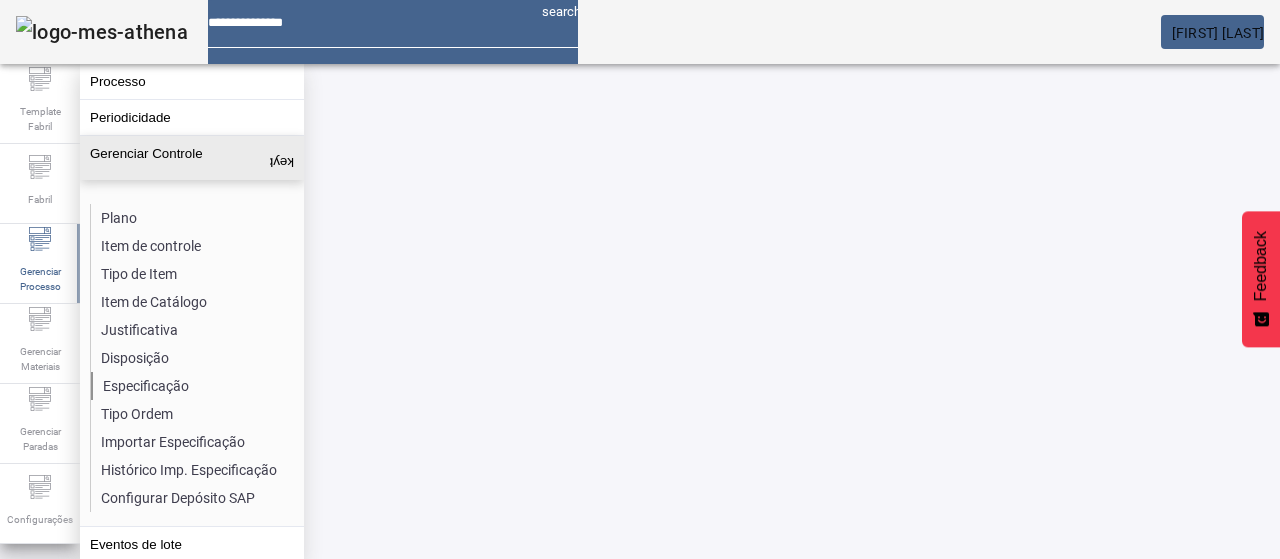 click on "Especificação" 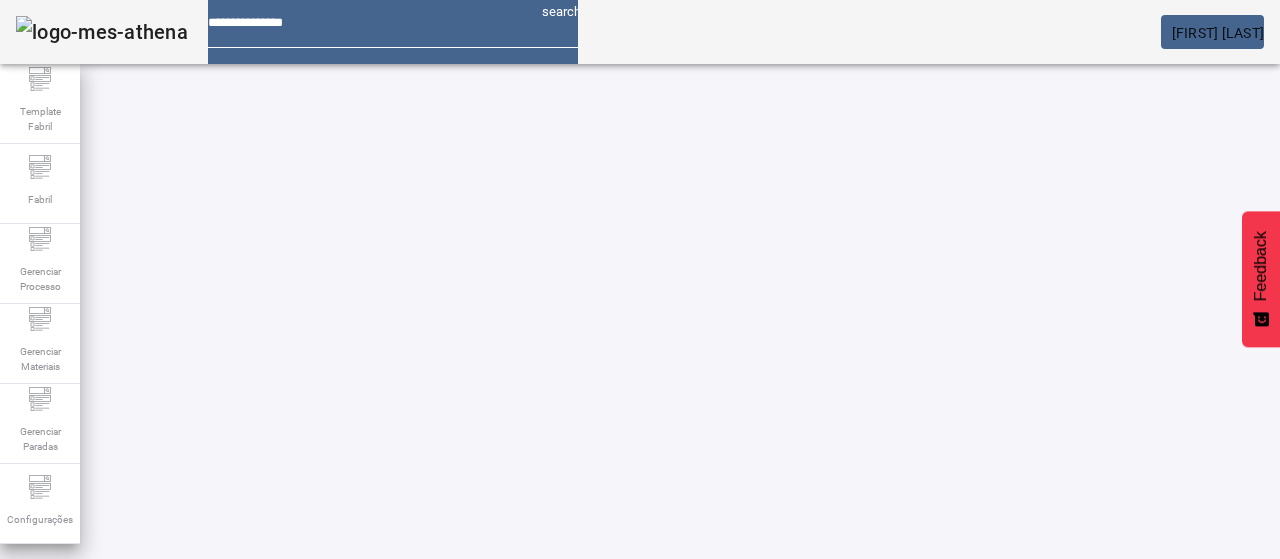 click on "Pesquise por item de controle" at bounding box center [116, 601] 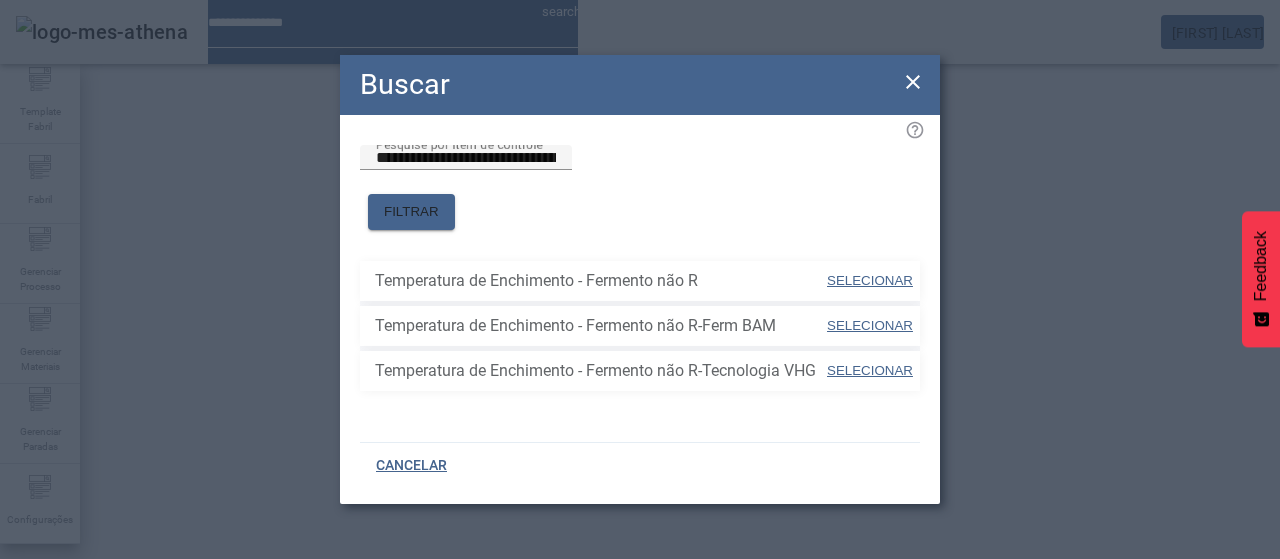 click on "SELECIONAR" at bounding box center (870, 280) 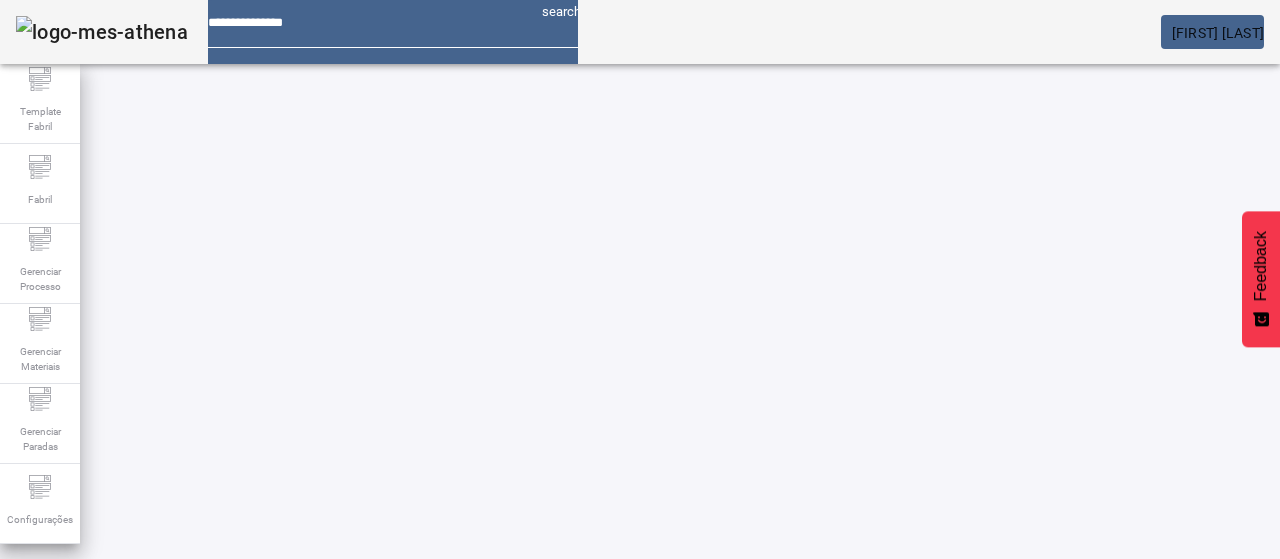 click on "Pesquise por marca" 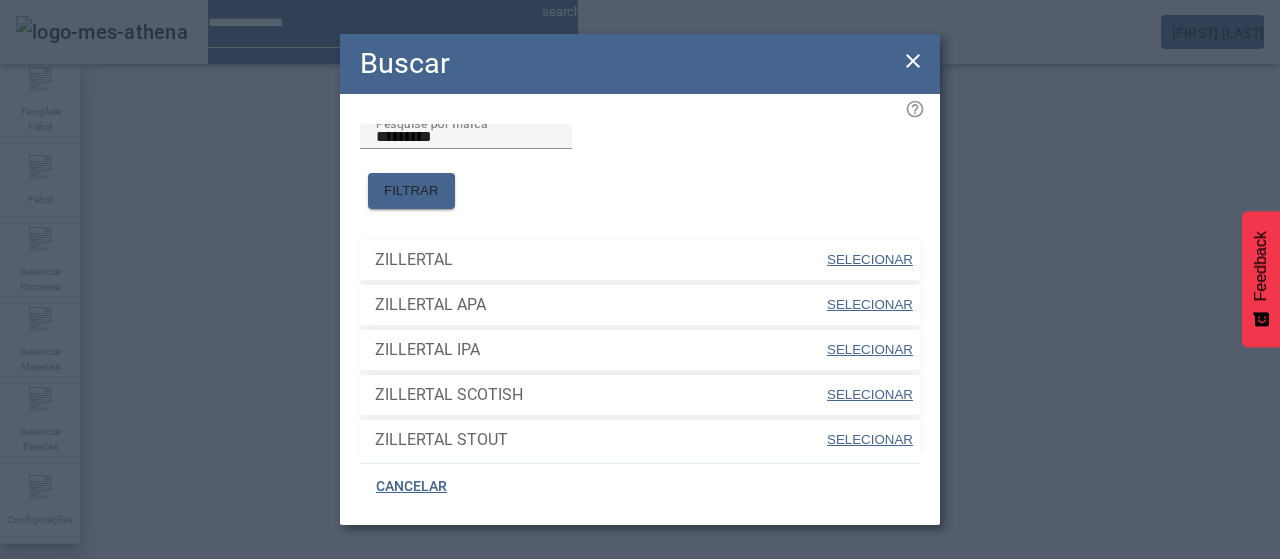 click on "SELECIONAR" at bounding box center (870, 259) 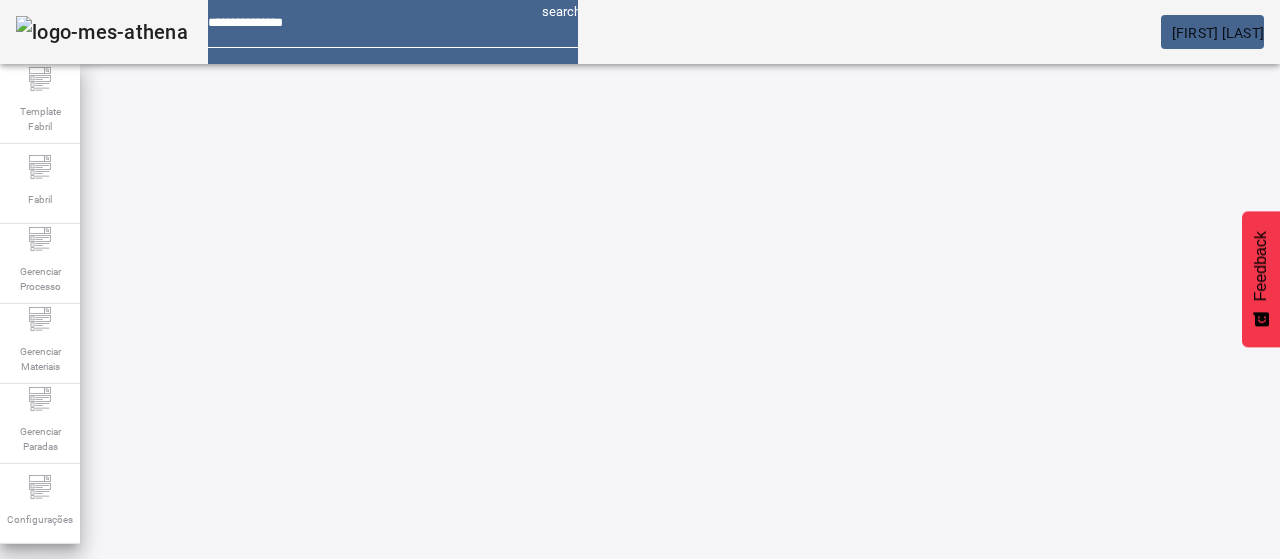 click 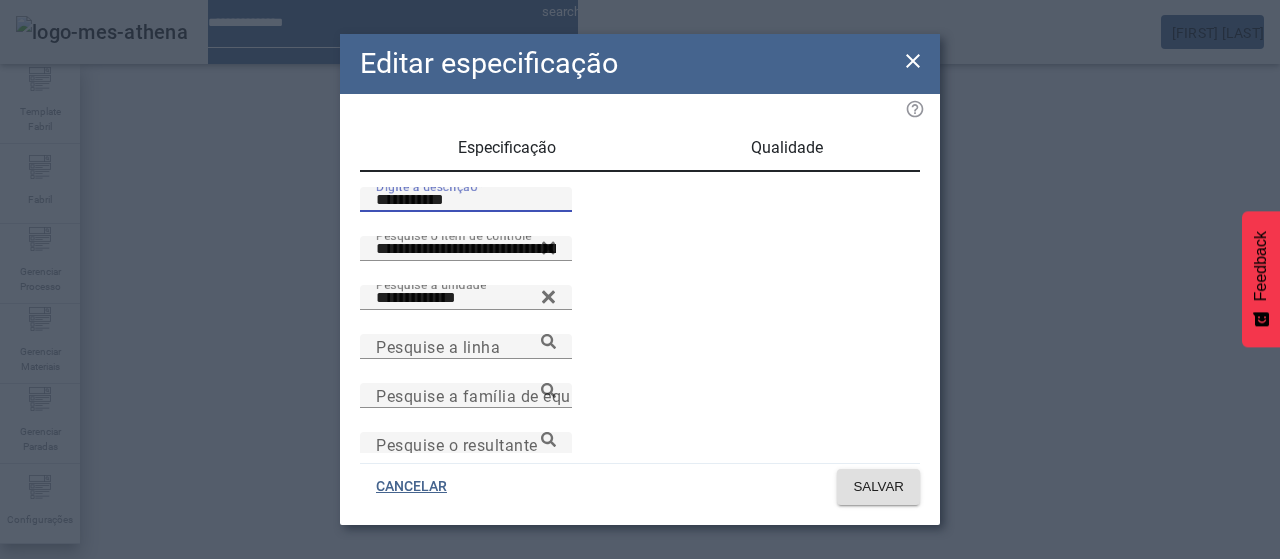 drag, startPoint x: 475, startPoint y: 227, endPoint x: 230, endPoint y: 227, distance: 245 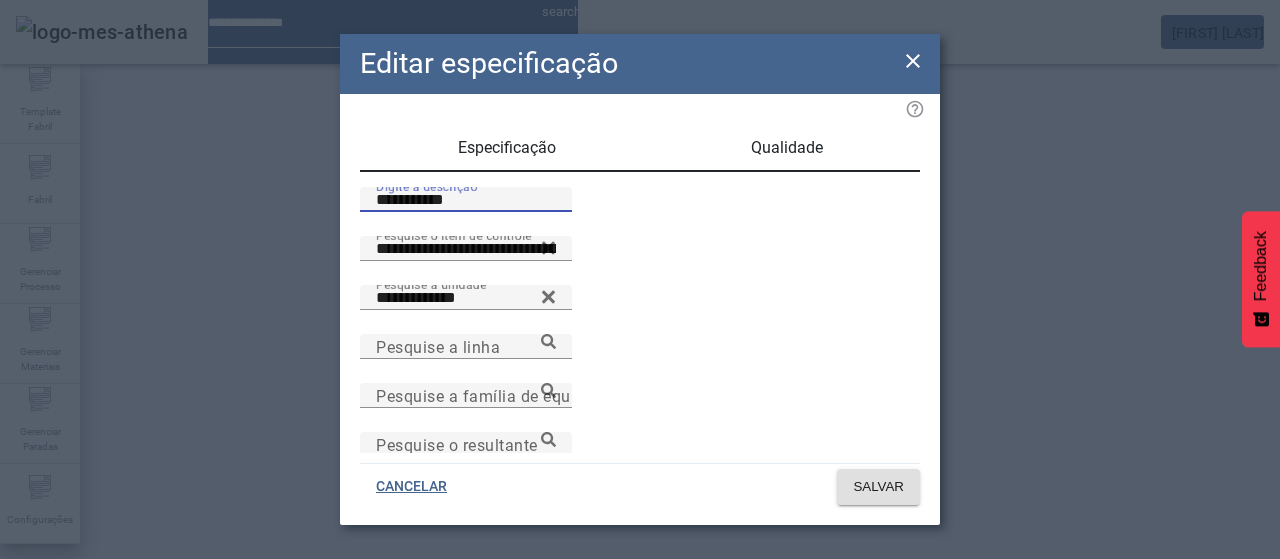 click on "**********" 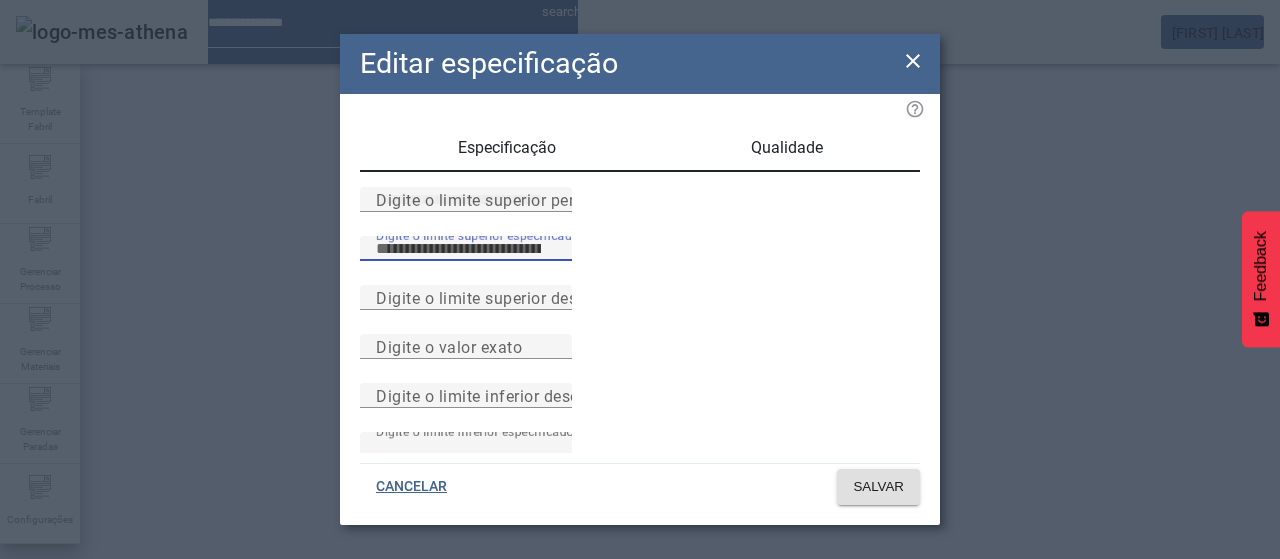 type on "***" 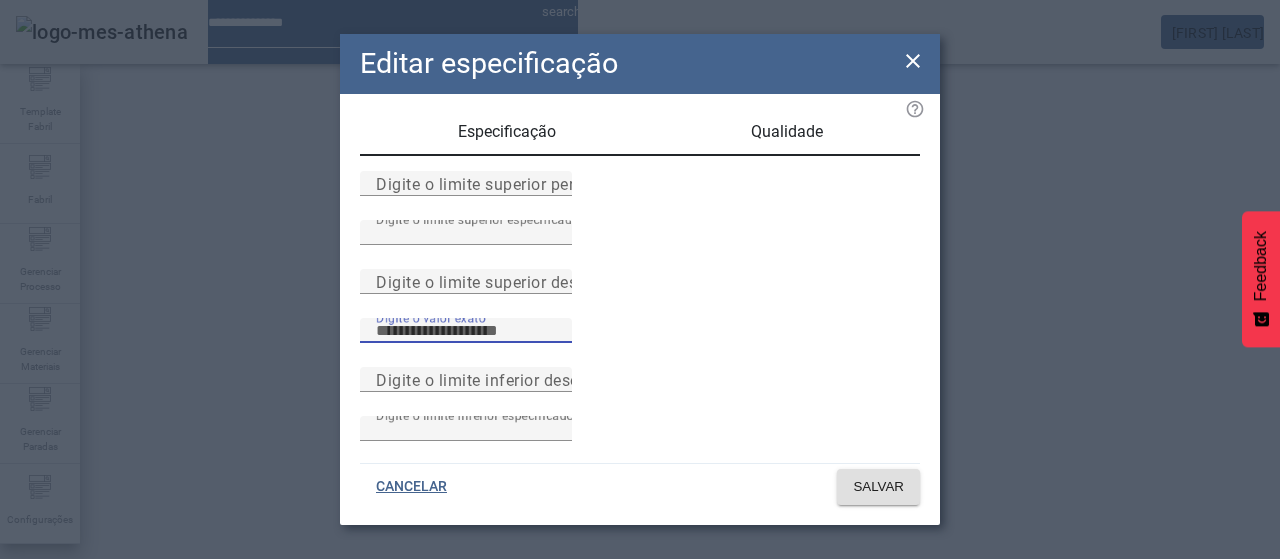 scroll, scrollTop: 261, scrollLeft: 0, axis: vertical 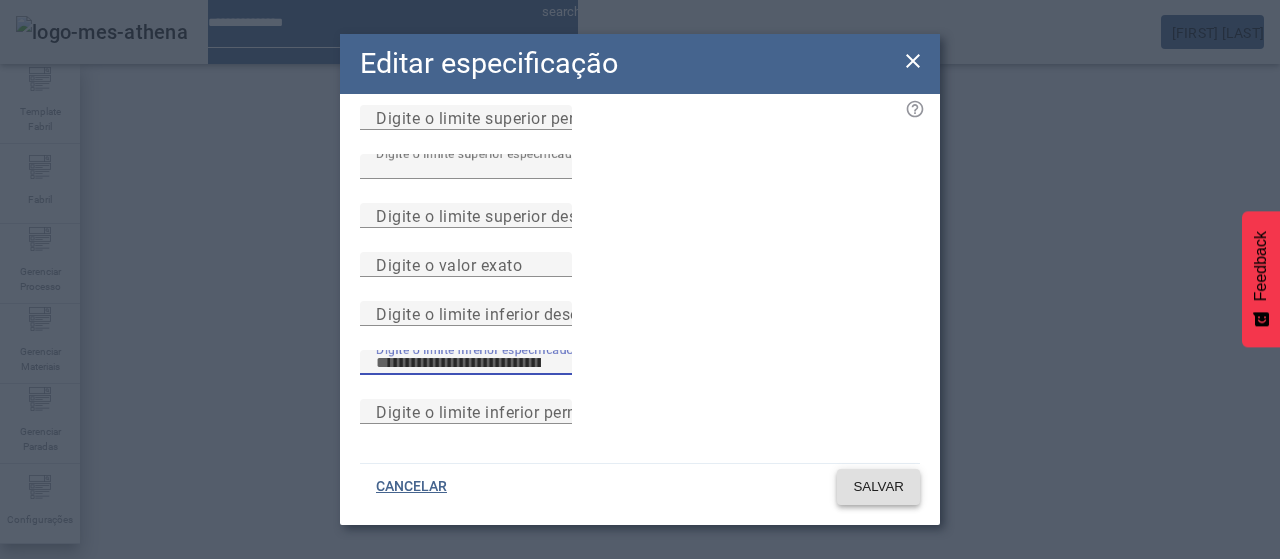 type on "***" 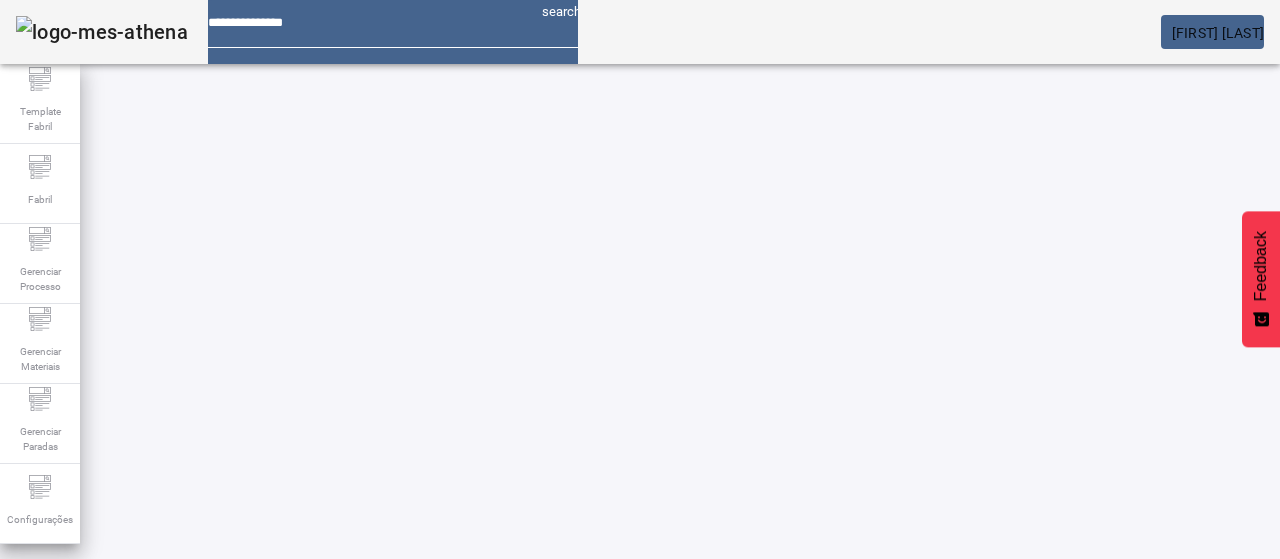 scroll, scrollTop: 0, scrollLeft: 0, axis: both 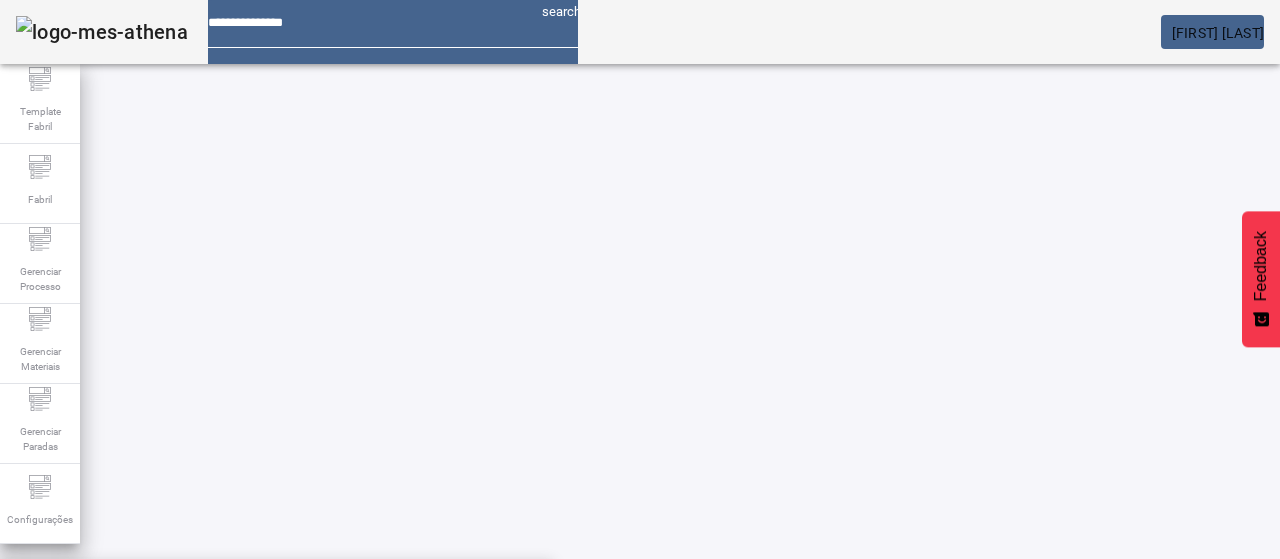 paste on "**********" 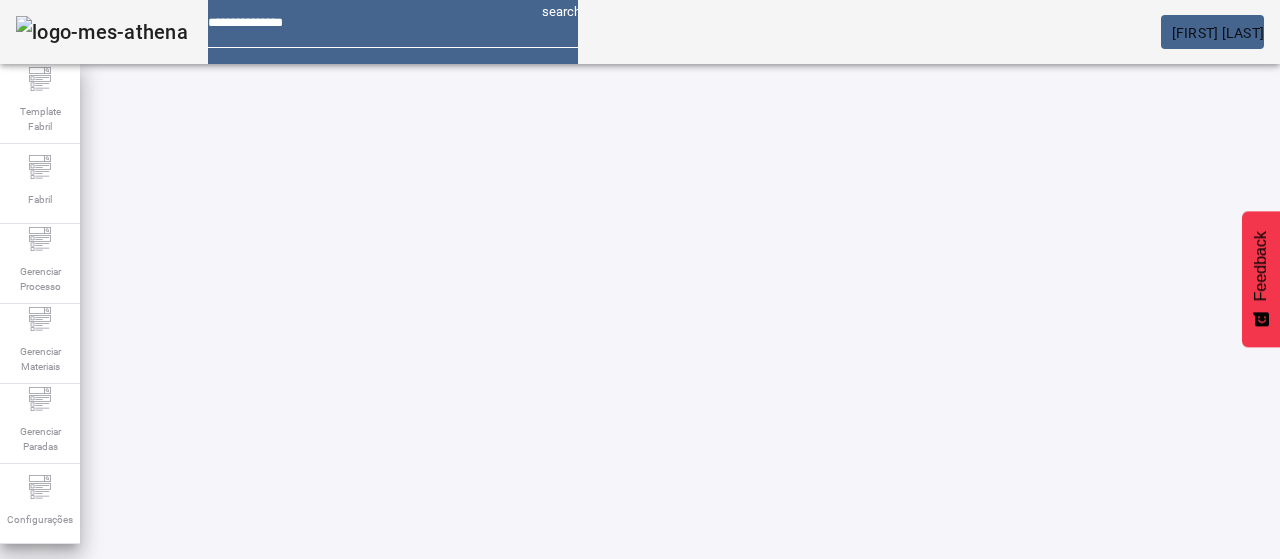 click 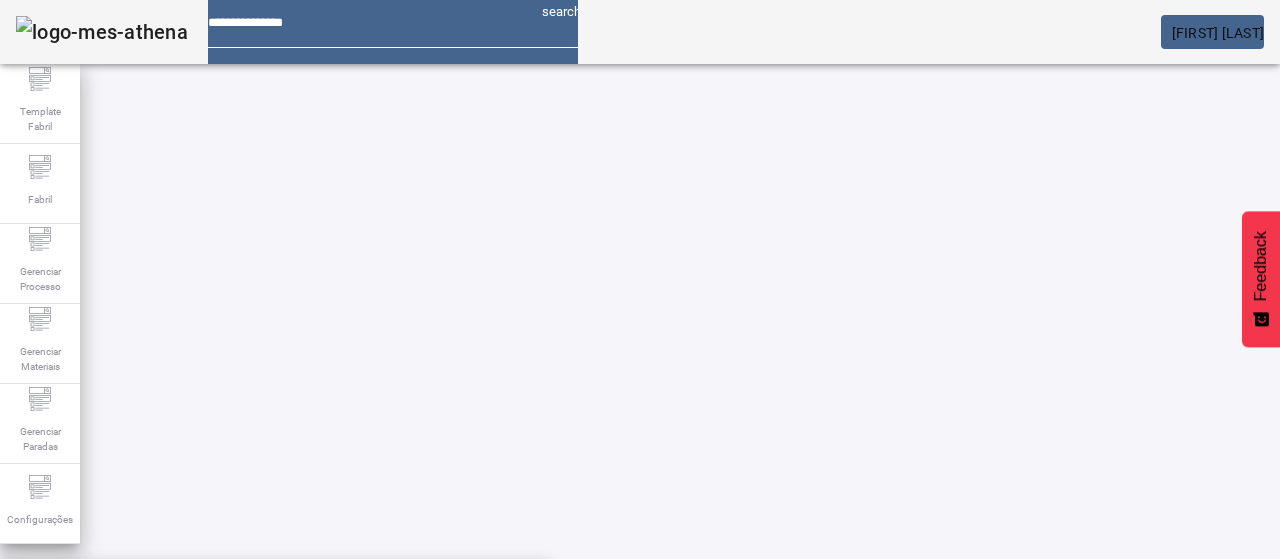 click on "PATRICIA" at bounding box center (276, 639) 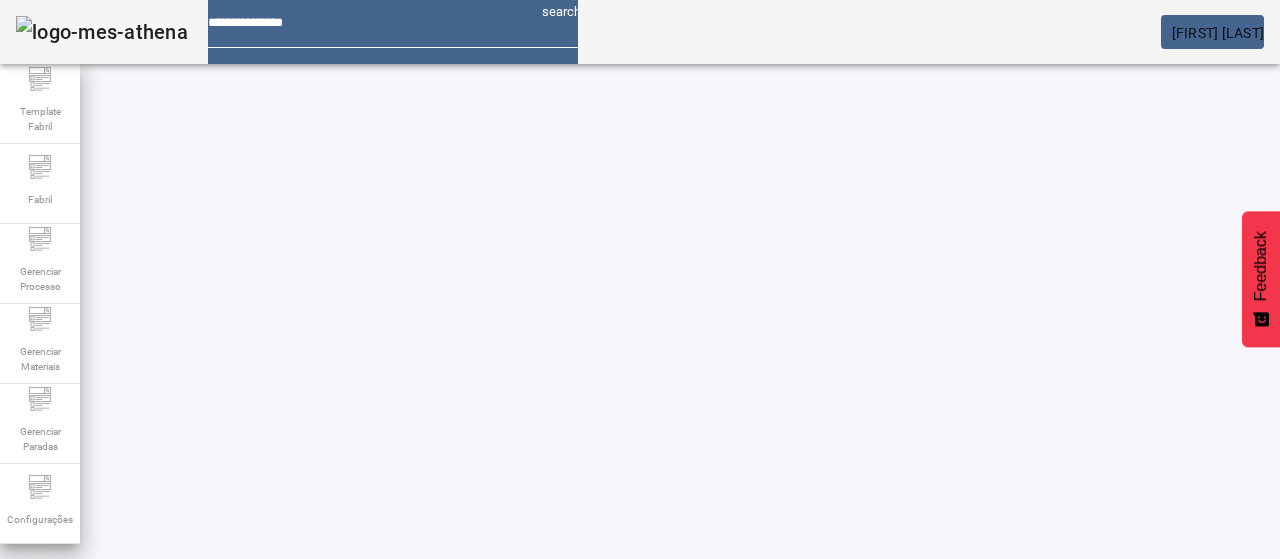 click on "FILTRAR" 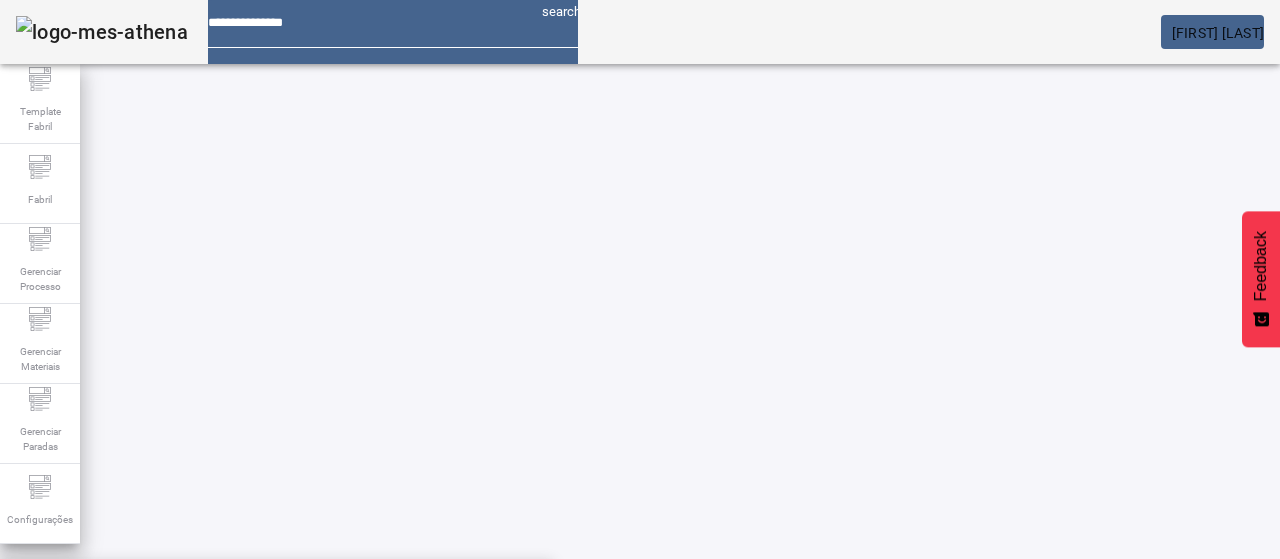 click on "FILTRAR" 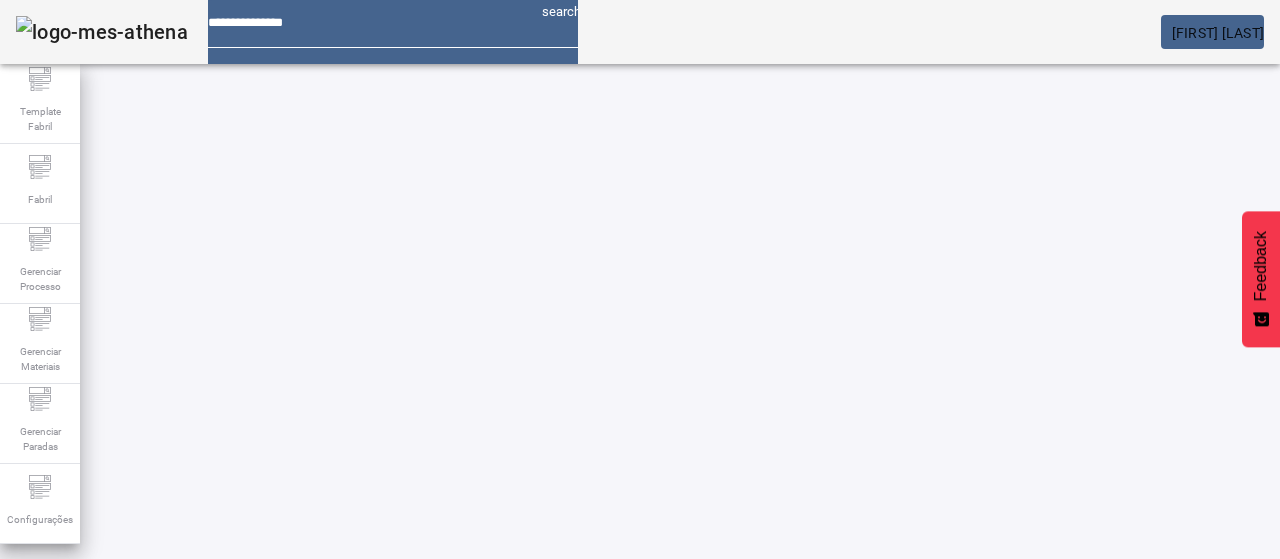 scroll, scrollTop: 0, scrollLeft: 0, axis: both 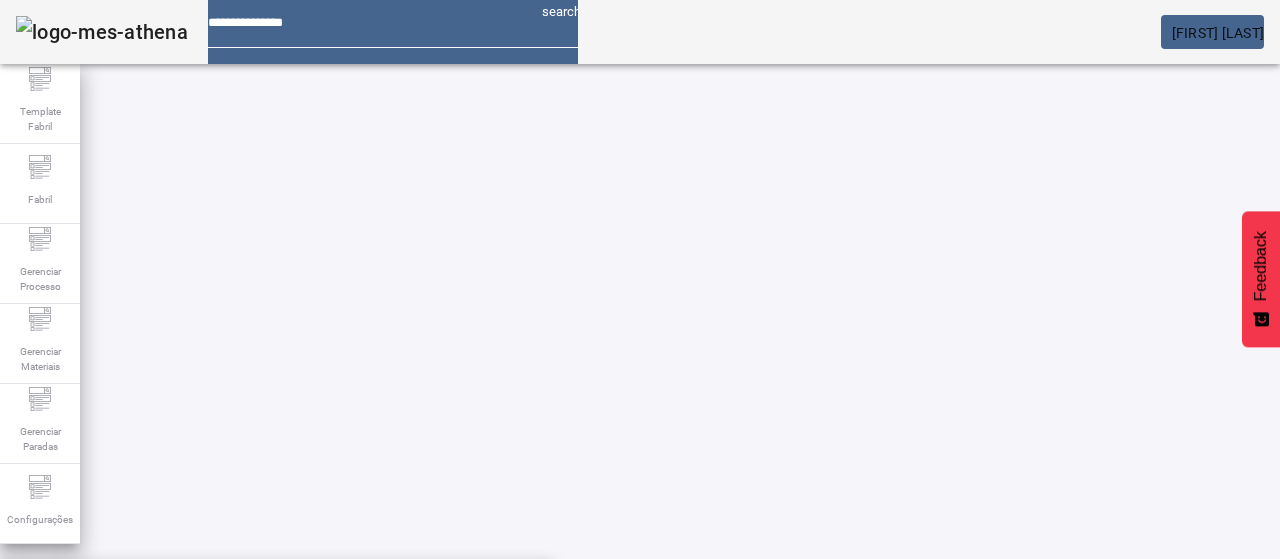 drag, startPoint x: 413, startPoint y: 145, endPoint x: 632, endPoint y: 155, distance: 219.2282 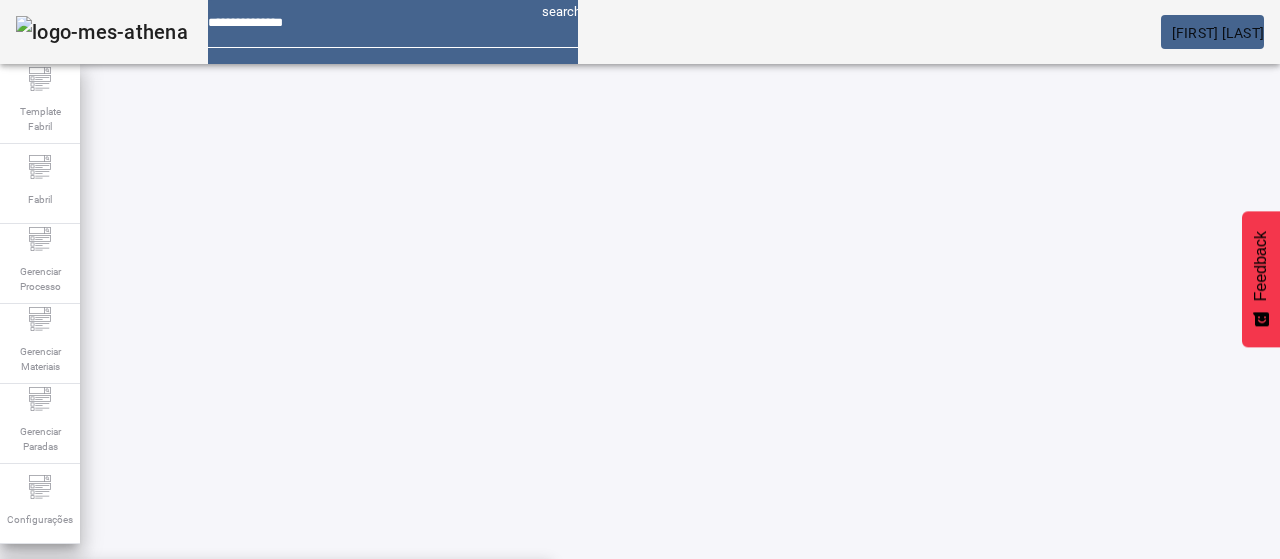 click on "Pesquise por marca" at bounding box center (1388, 601) 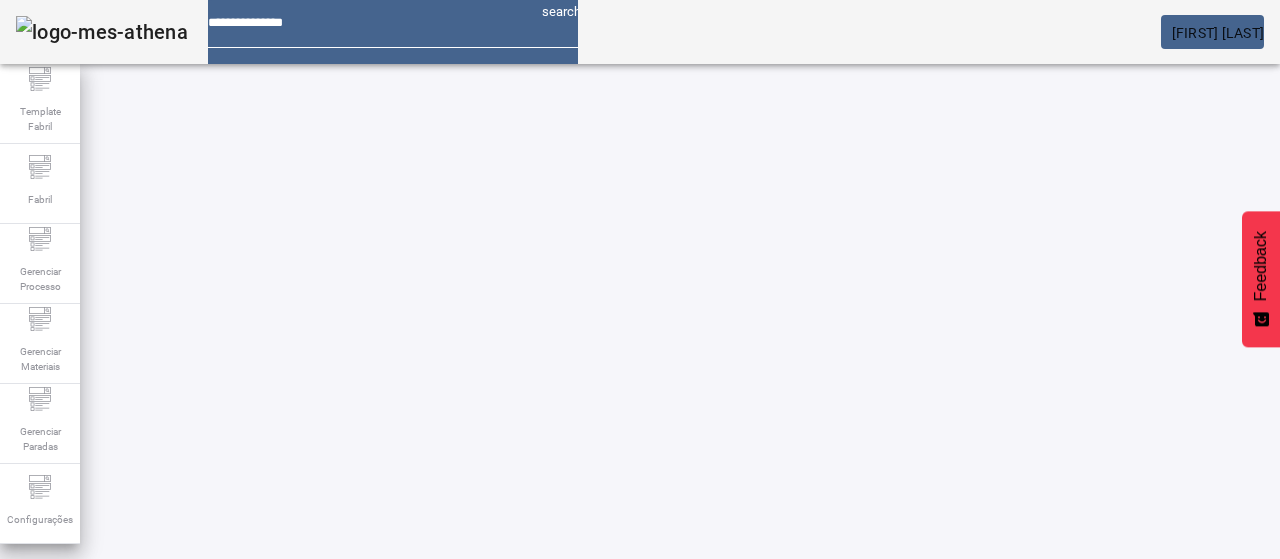 click on "FILTRAR" 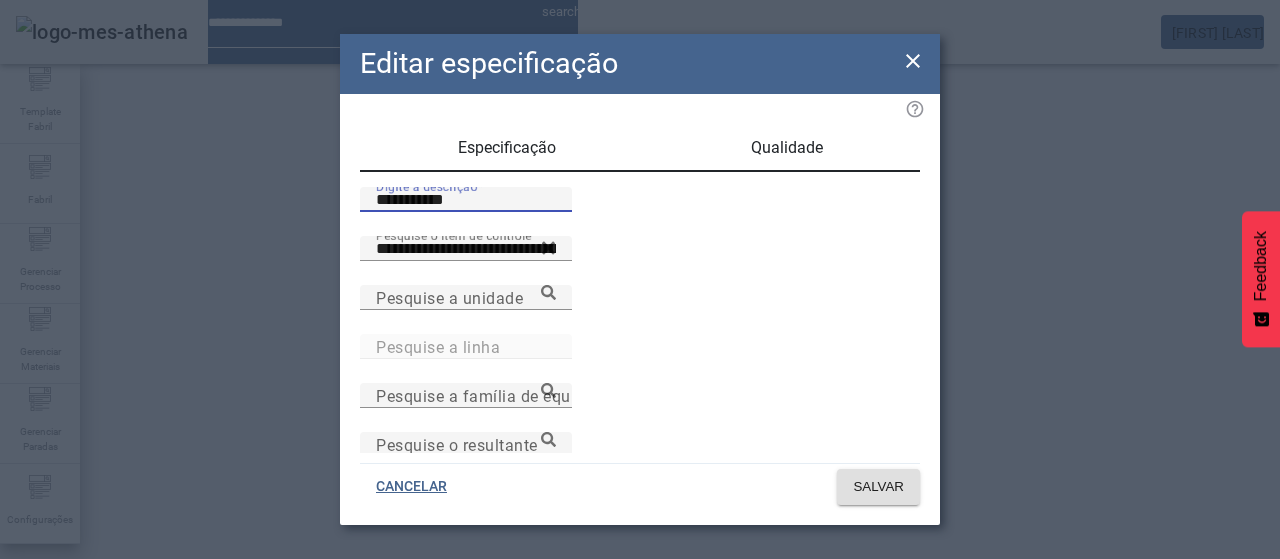 drag, startPoint x: 379, startPoint y: 224, endPoint x: 390, endPoint y: 227, distance: 11.401754 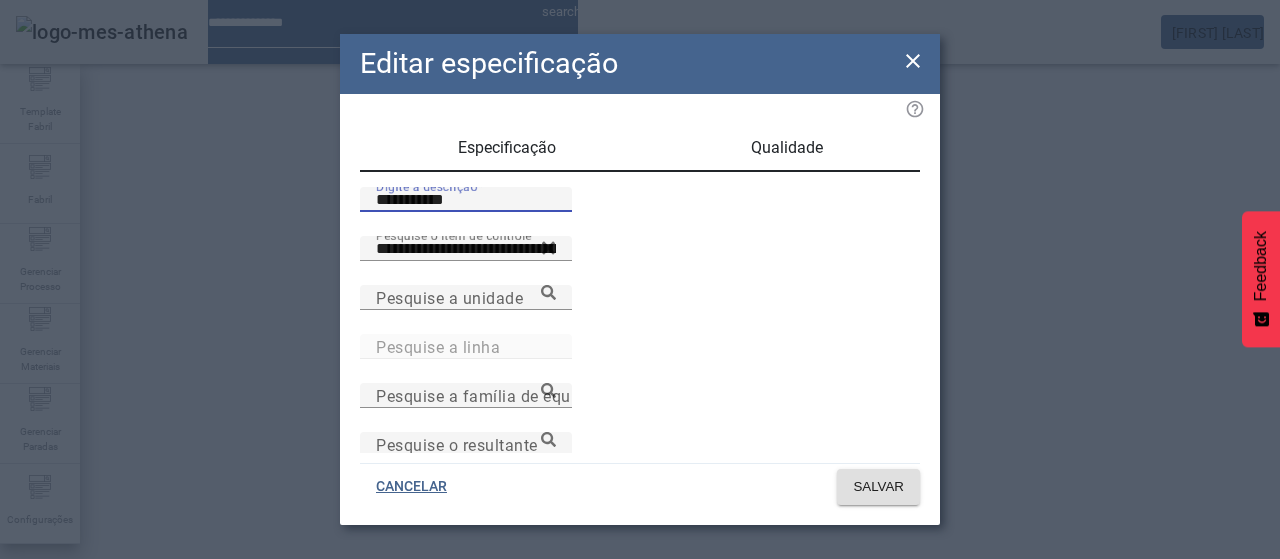click on "**********" at bounding box center (466, 200) 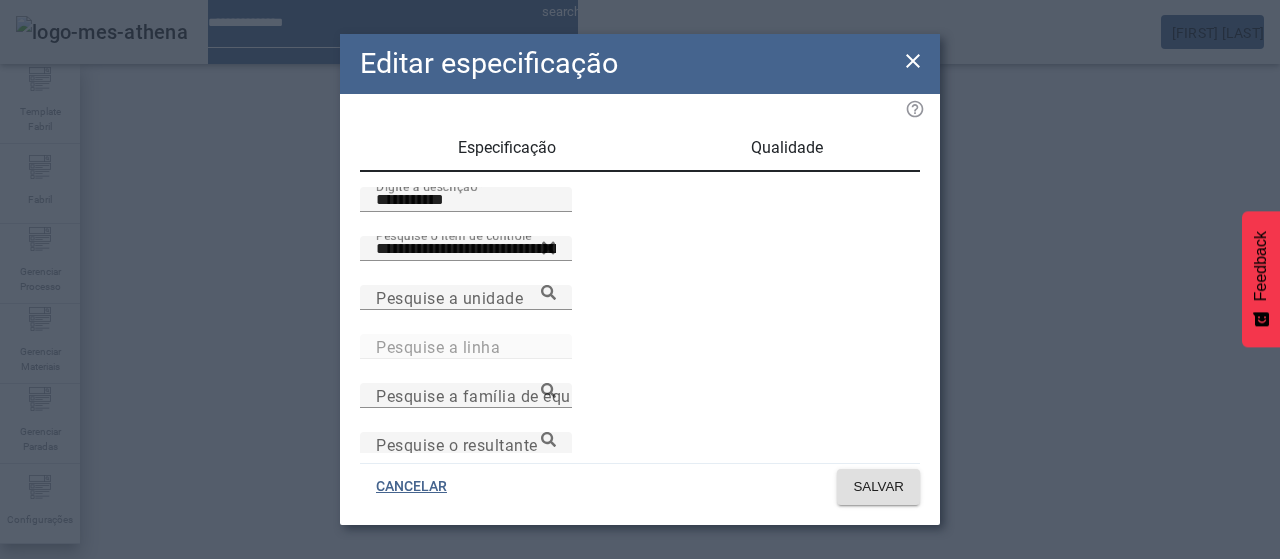 drag, startPoint x: 747, startPoint y: 154, endPoint x: 736, endPoint y: 161, distance: 13.038404 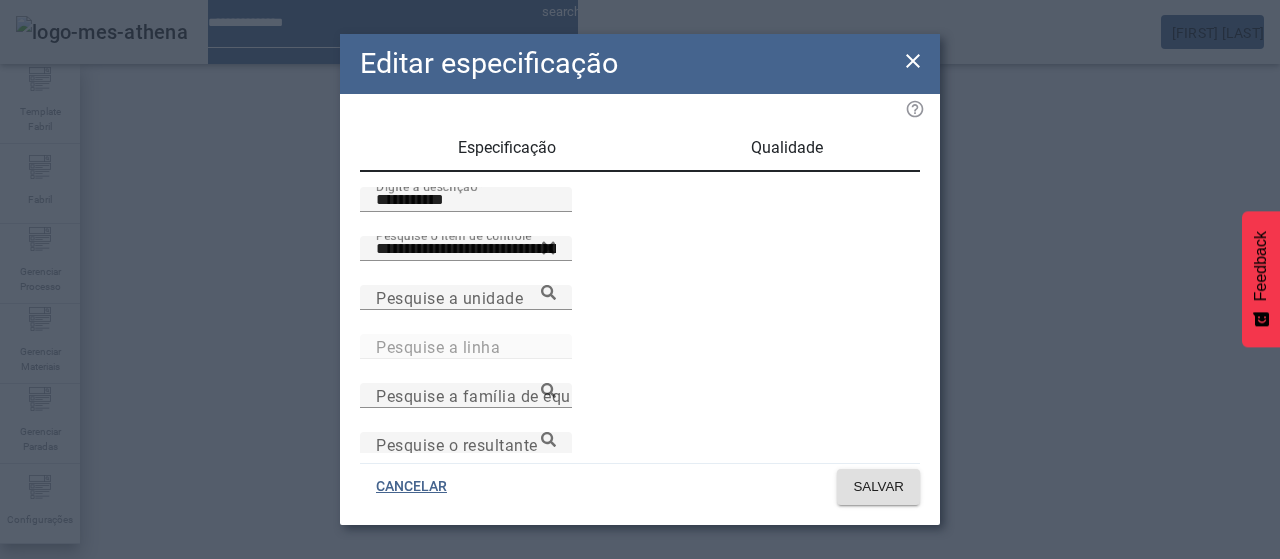 click on "Qualidade" at bounding box center (787, 148) 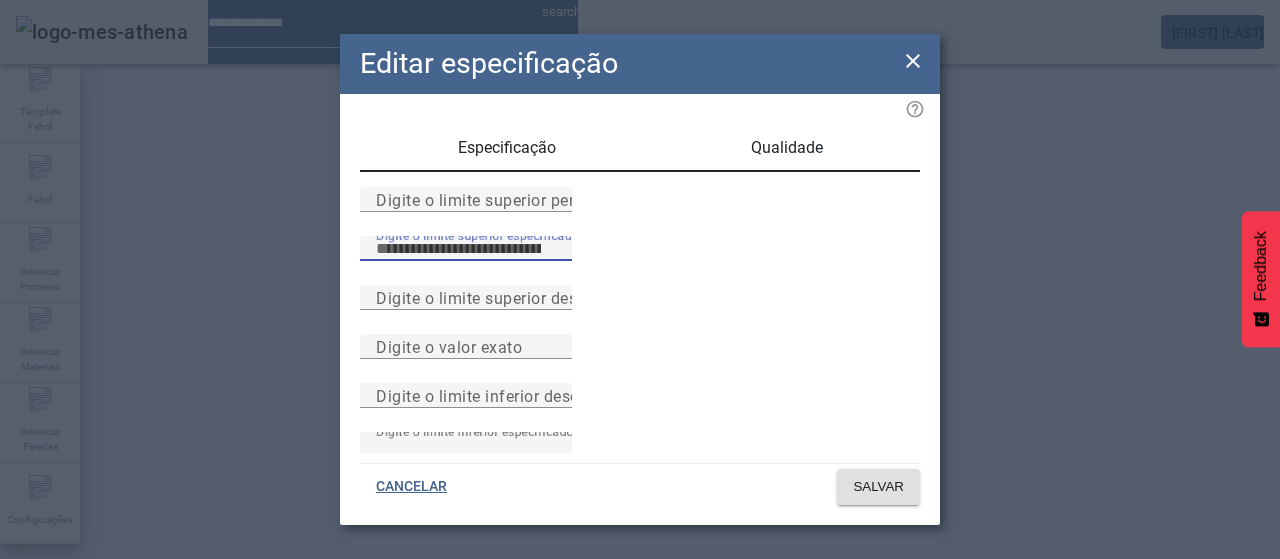drag, startPoint x: 471, startPoint y: 303, endPoint x: 502, endPoint y: 309, distance: 31.575306 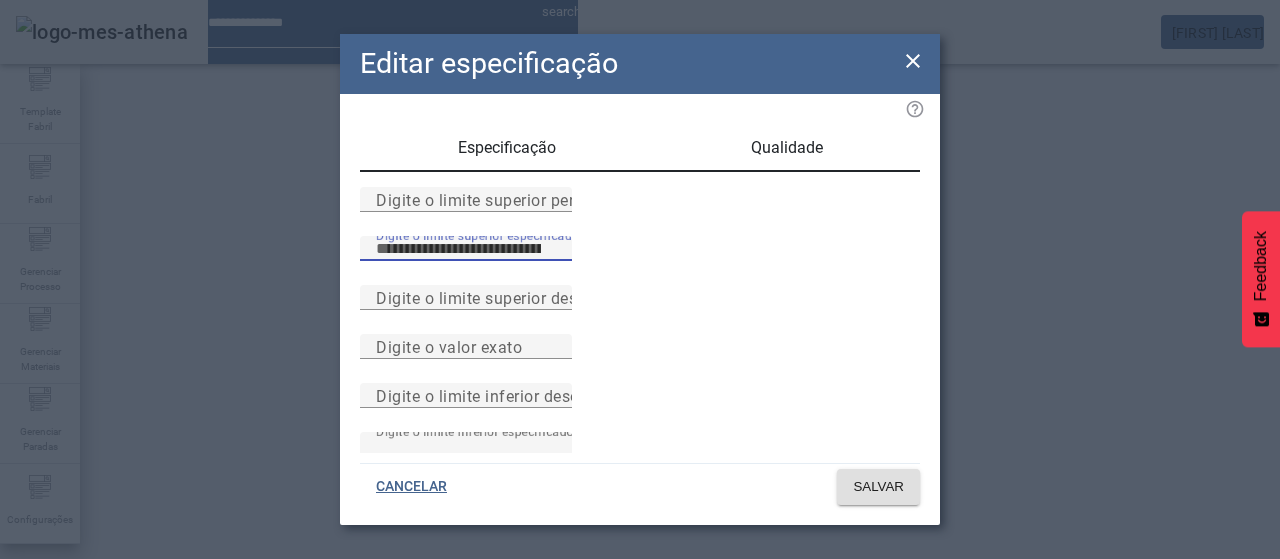 click on "****" at bounding box center (466, 249) 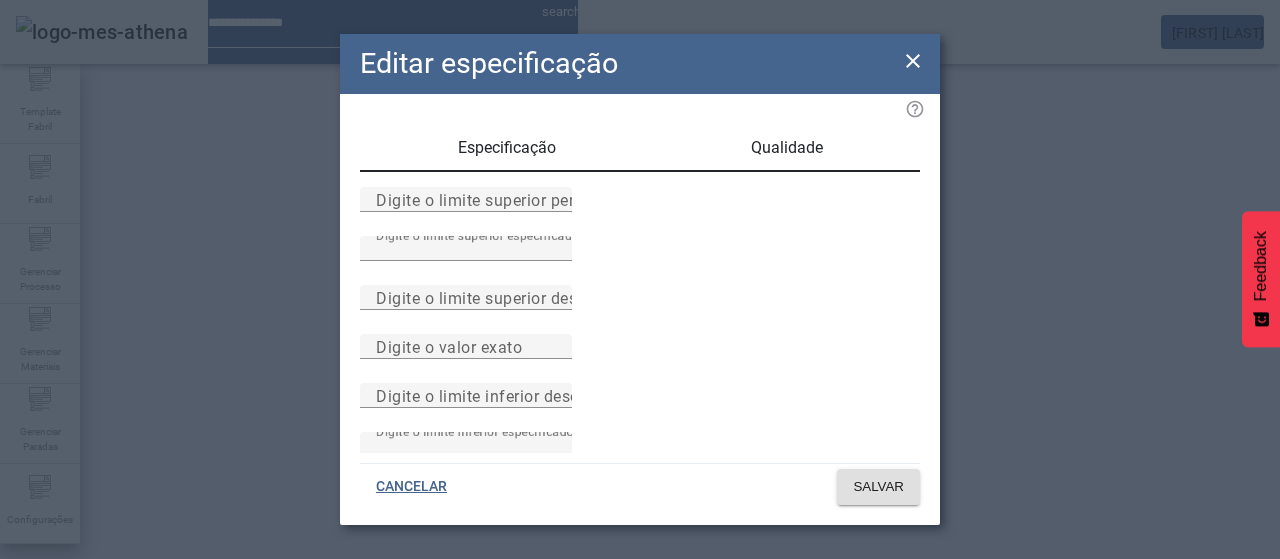 click on "Digite o limite superior permitido" at bounding box center (640, 211) 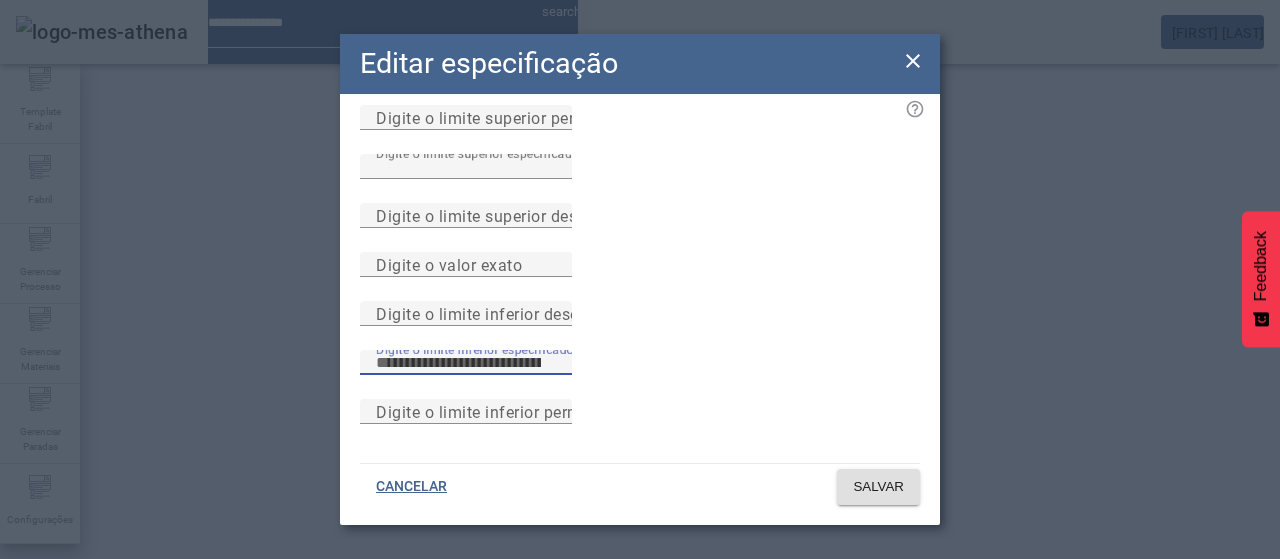 drag, startPoint x: 470, startPoint y: 328, endPoint x: 536, endPoint y: 325, distance: 66.068146 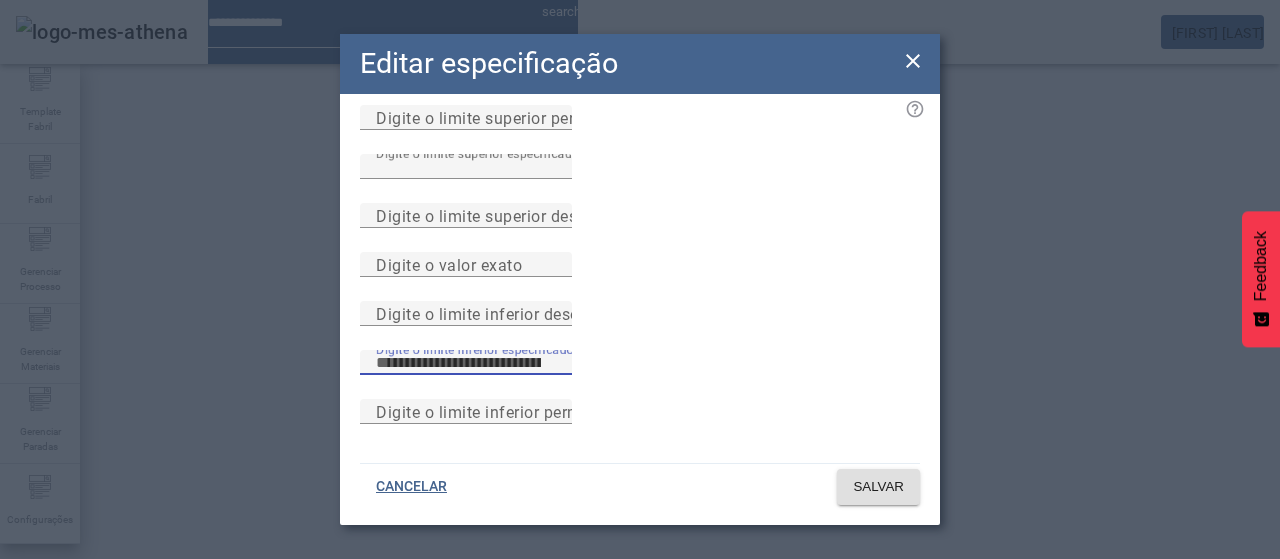 click on "****" at bounding box center (466, 363) 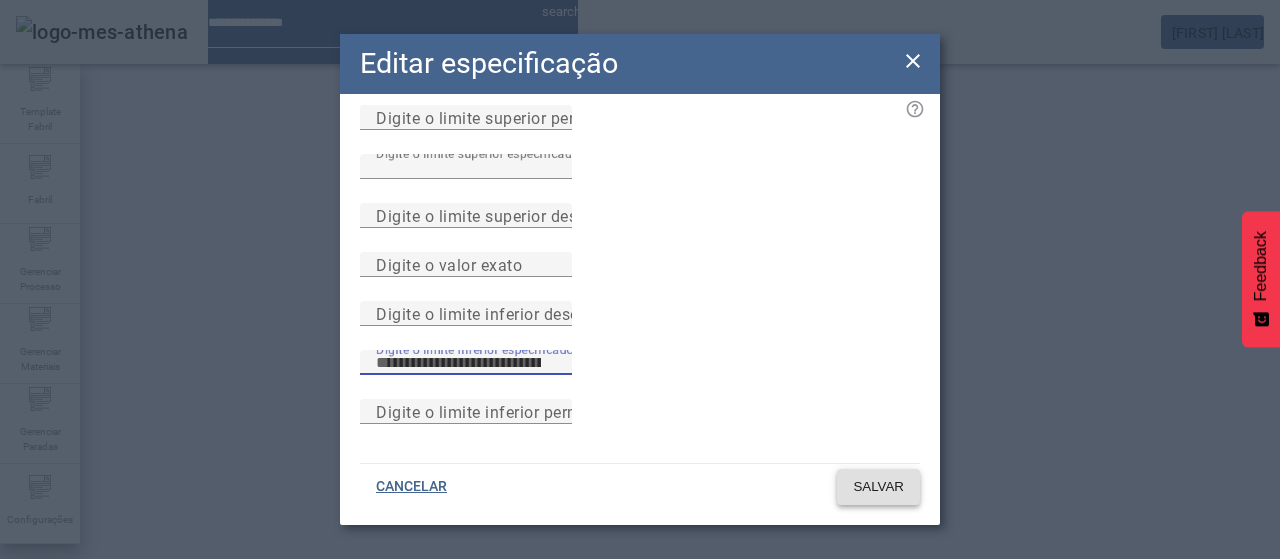type on "****" 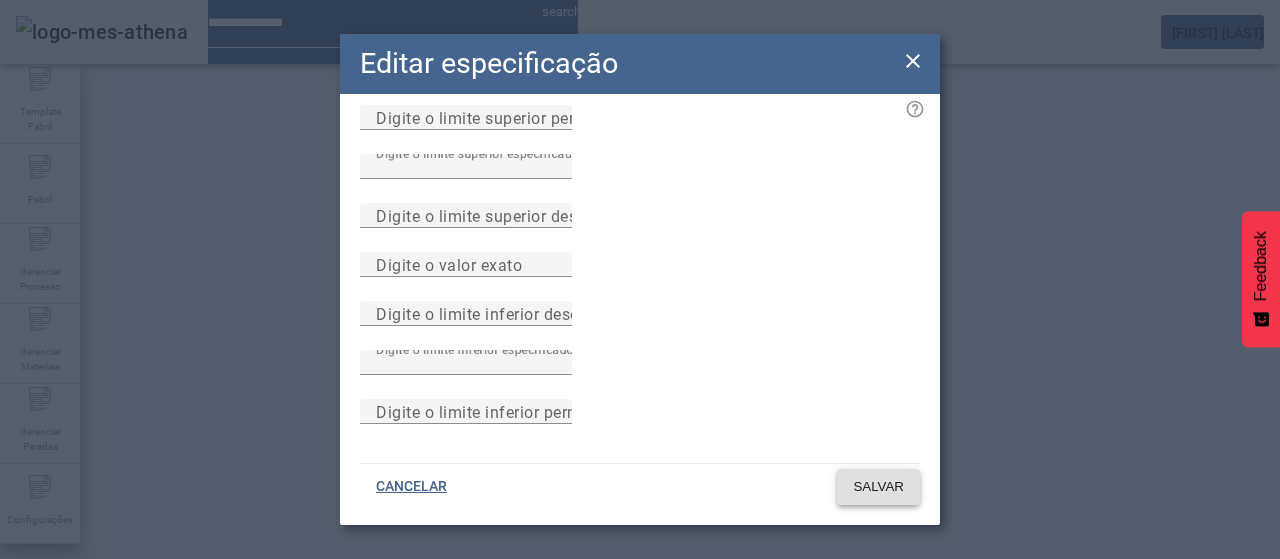 click on "SALVAR" 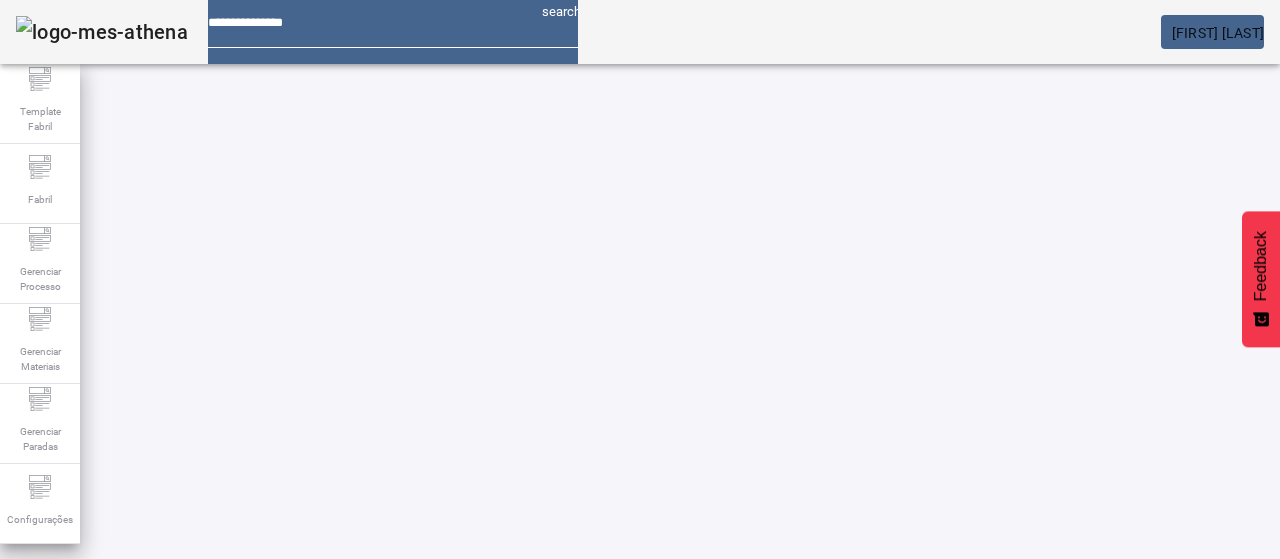 scroll, scrollTop: 190, scrollLeft: 0, axis: vertical 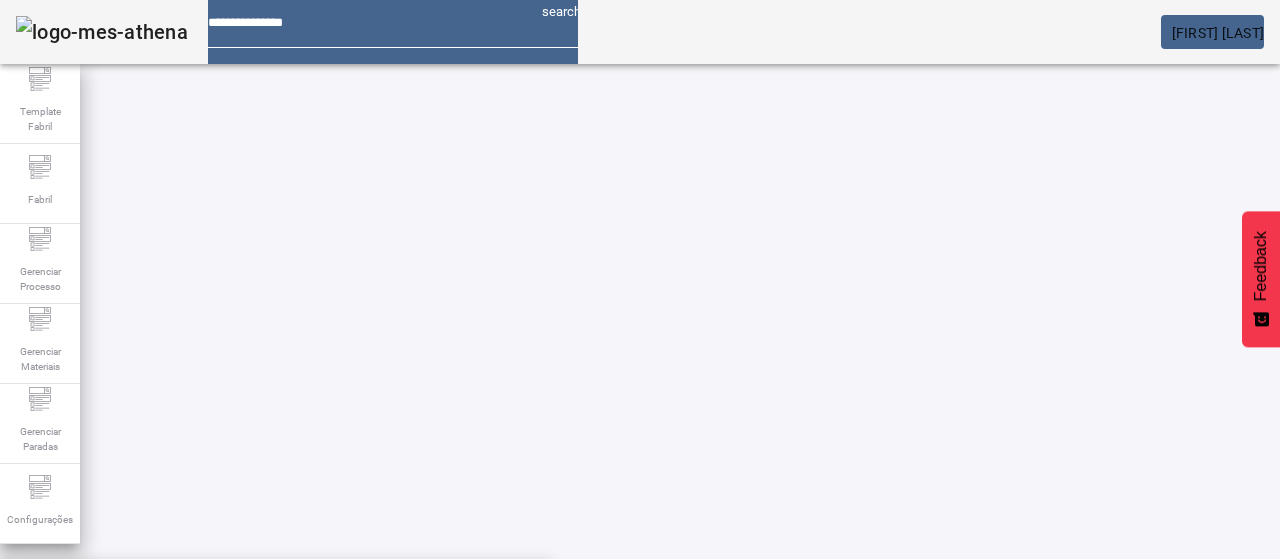 click on "PEPSI HIBRIDA 99KCAL(90/10)-ABC" at bounding box center (152, 687) 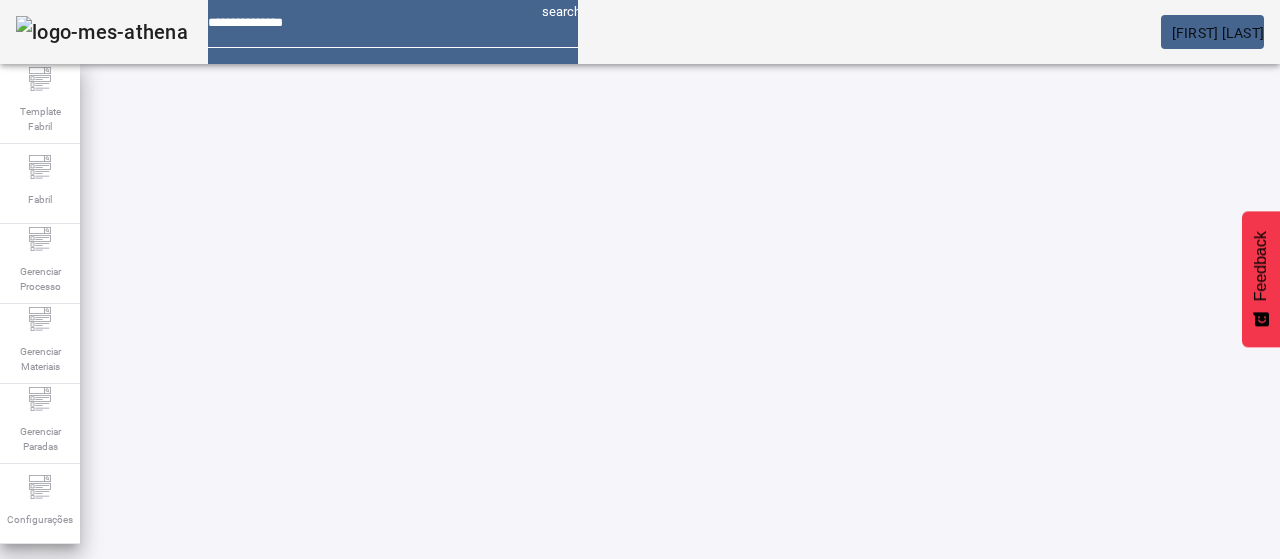 click on "FILTRAR" 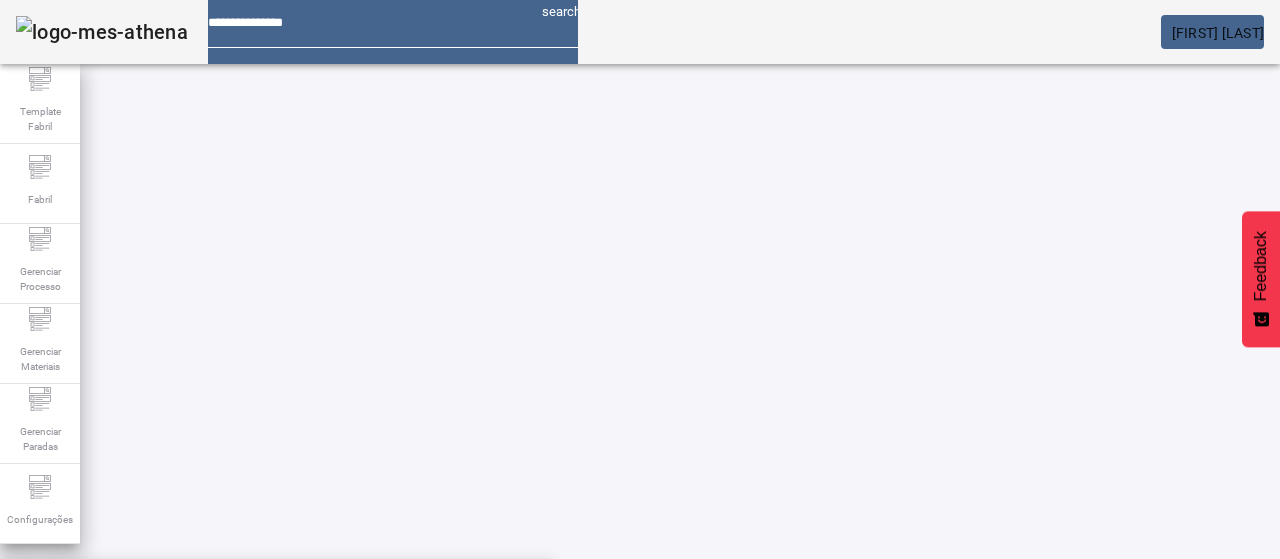 click on "FILTRAR" 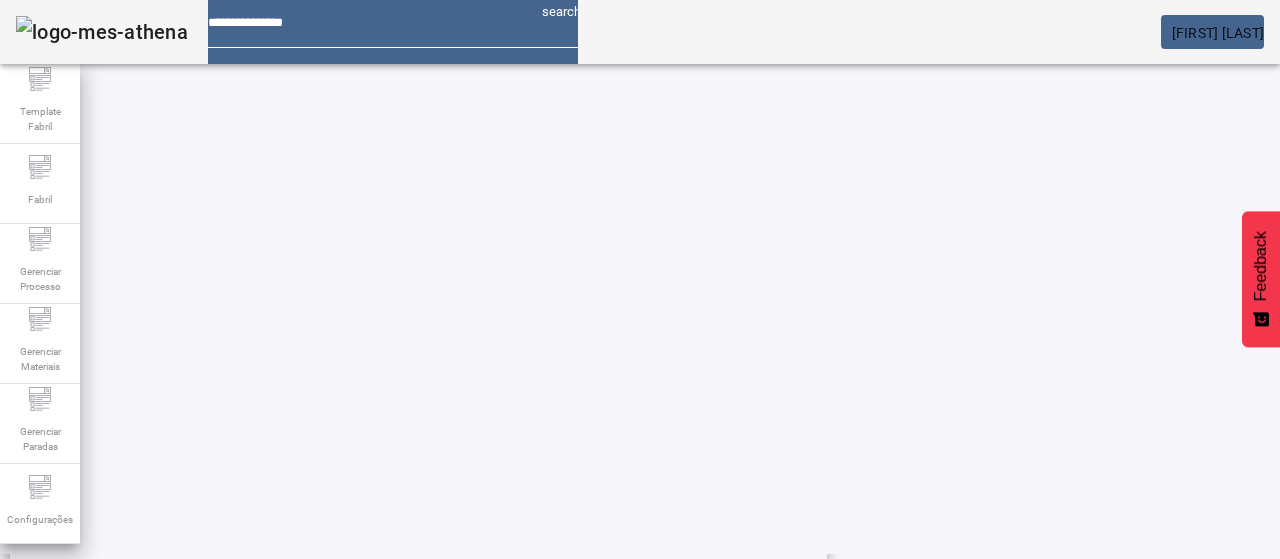 scroll, scrollTop: 696, scrollLeft: 0, axis: vertical 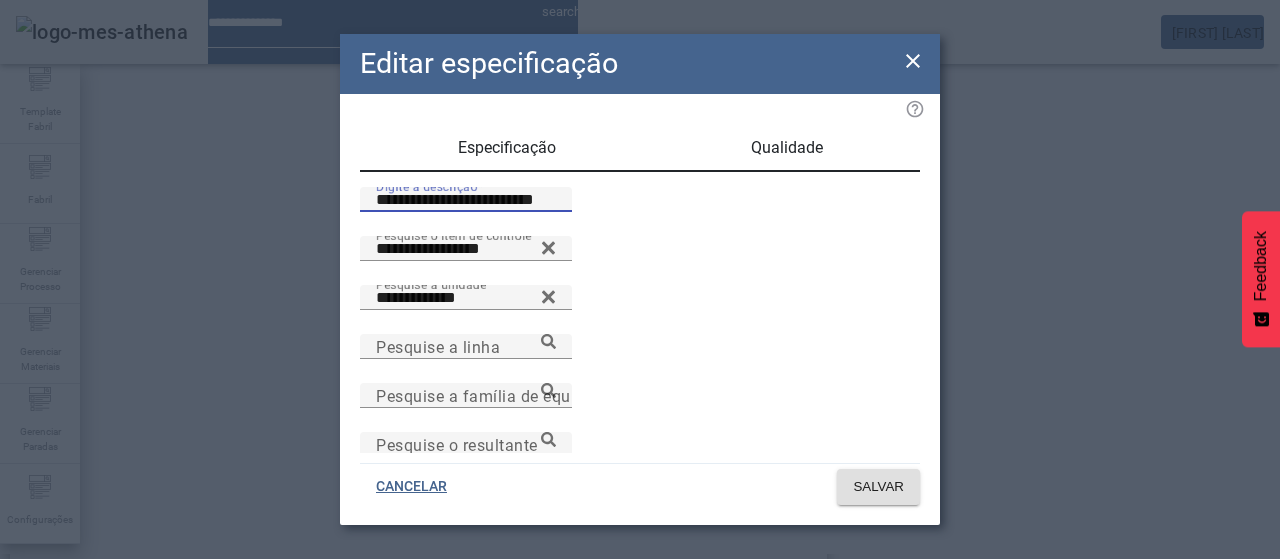 drag, startPoint x: 388, startPoint y: 223, endPoint x: 372, endPoint y: 216, distance: 17.464249 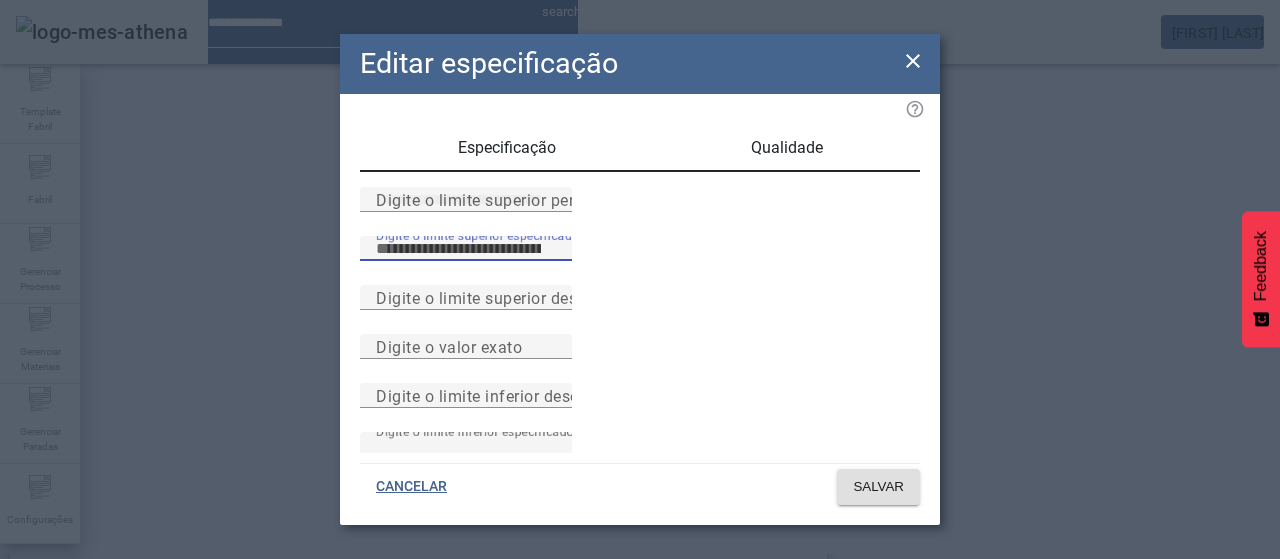 type on "***" 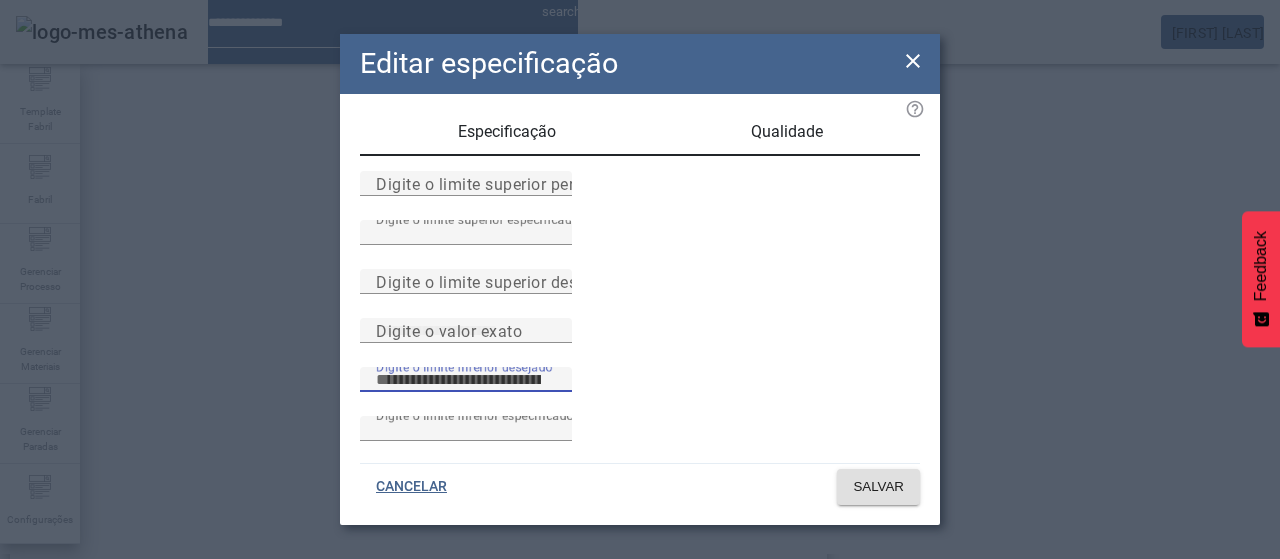 scroll, scrollTop: 261, scrollLeft: 0, axis: vertical 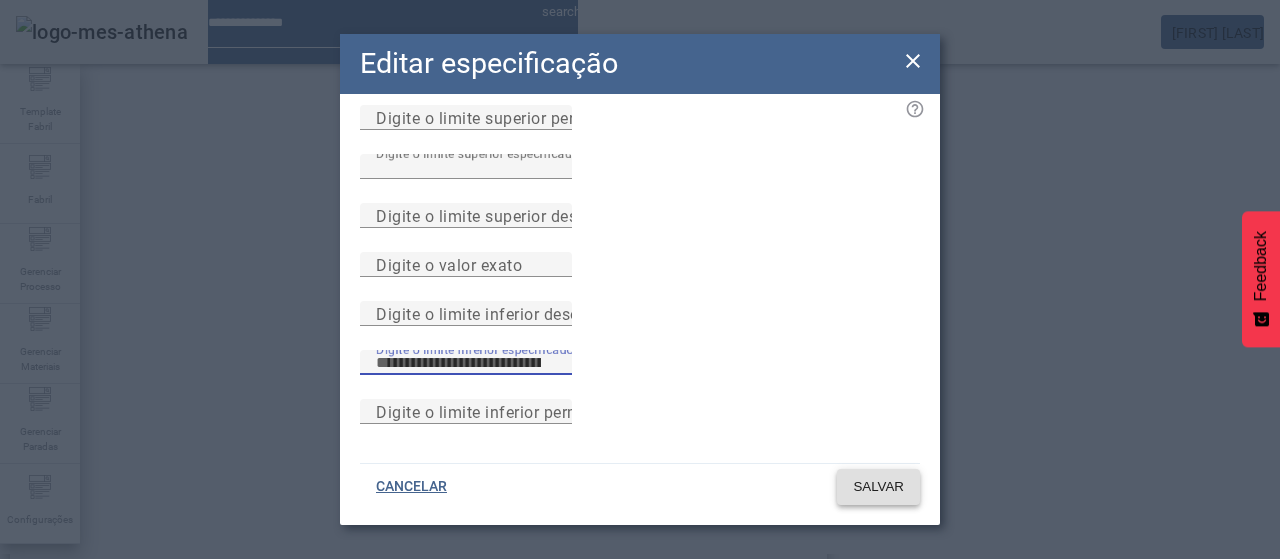 type on "***" 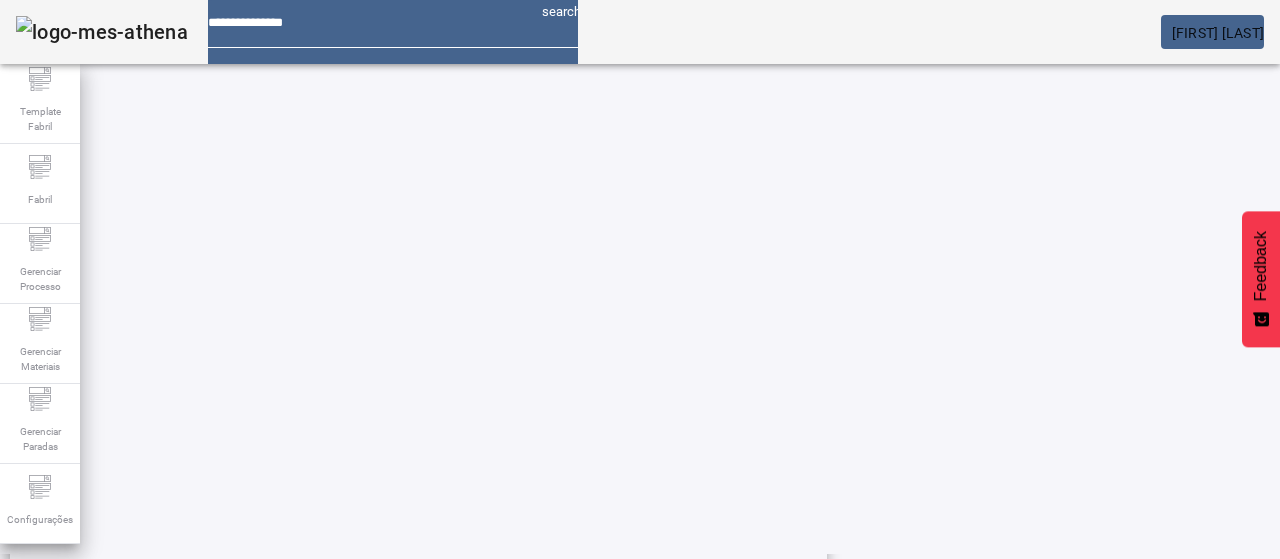 click on "3" 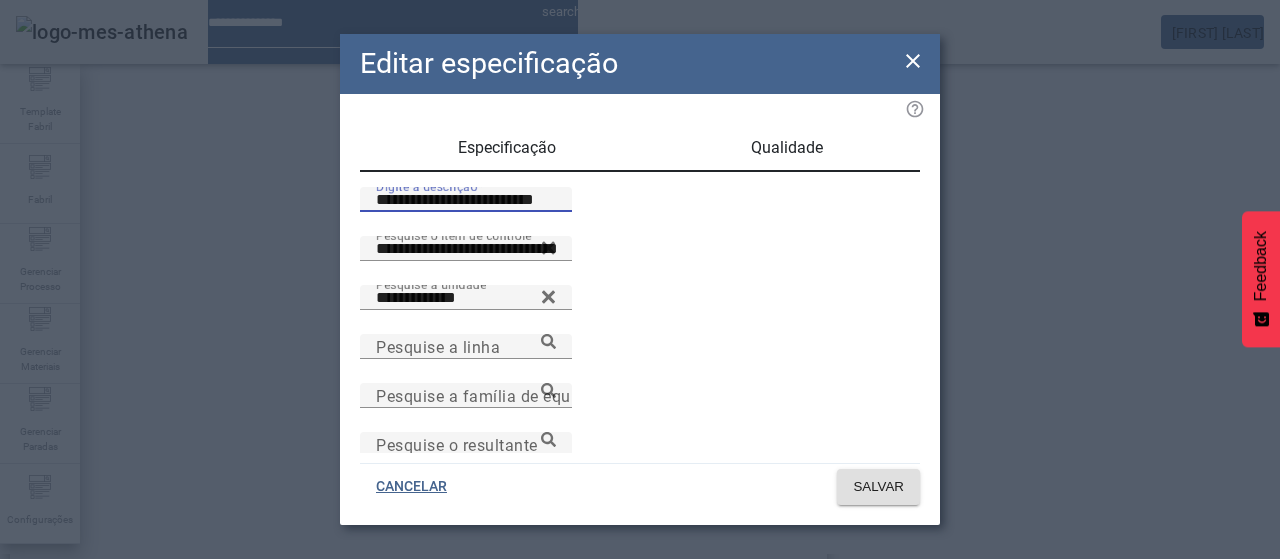drag, startPoint x: 574, startPoint y: 223, endPoint x: 270, endPoint y: 202, distance: 304.72446 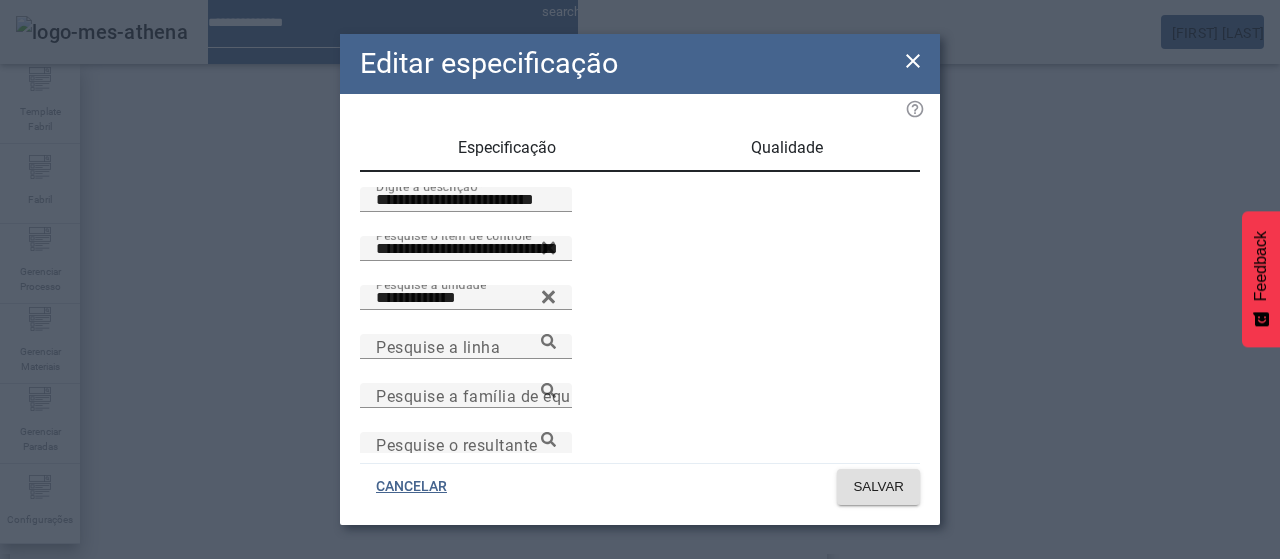 click on "Qualidade" at bounding box center [787, 148] 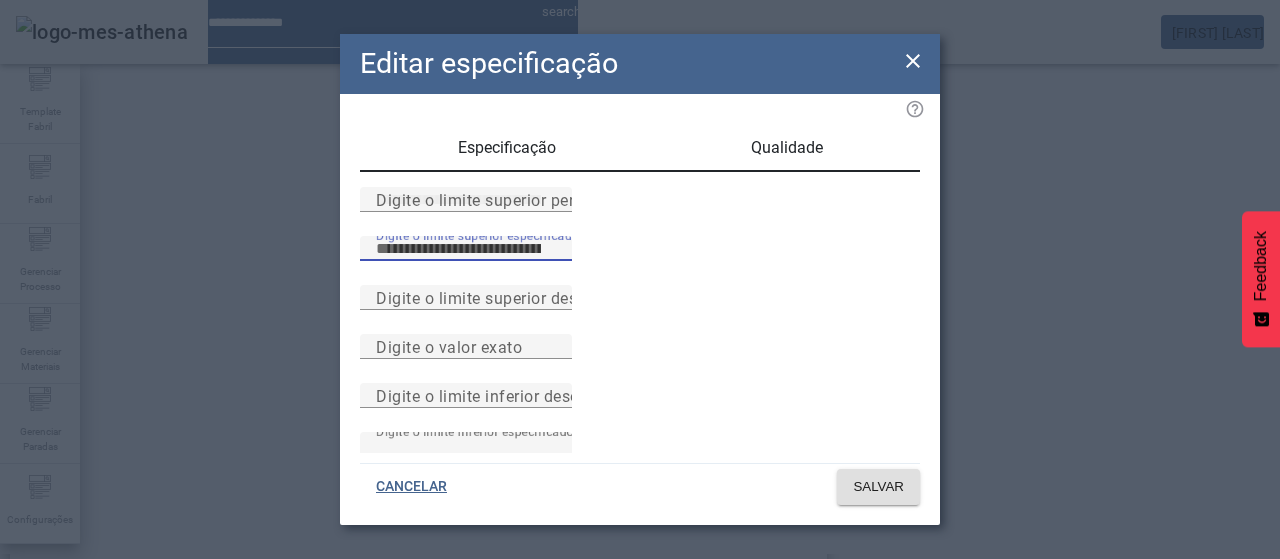 type on "***" 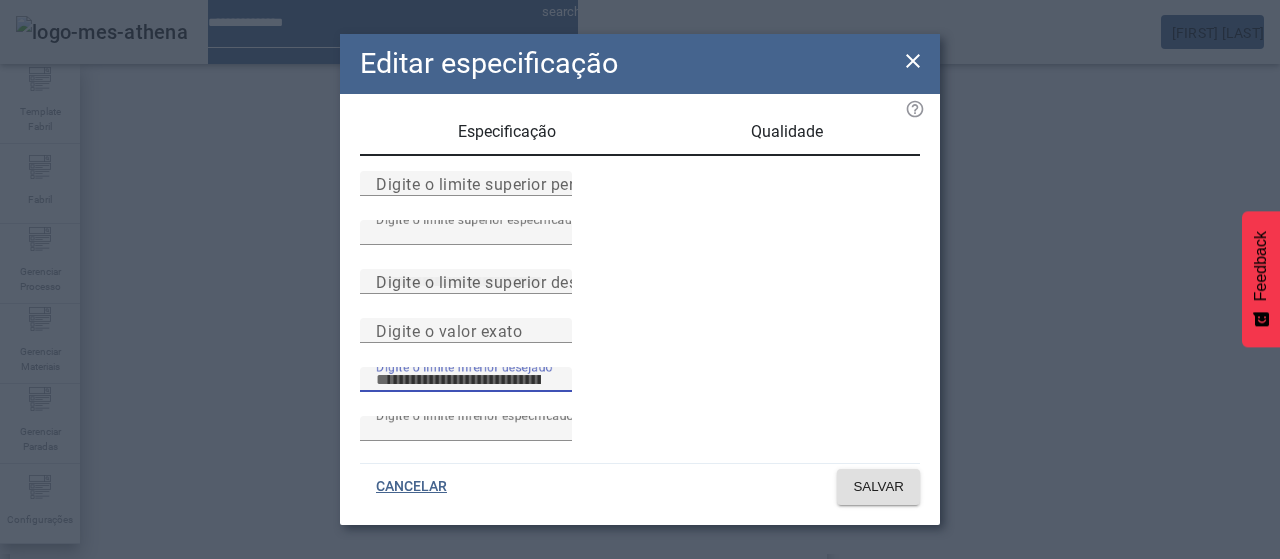 scroll, scrollTop: 261, scrollLeft: 0, axis: vertical 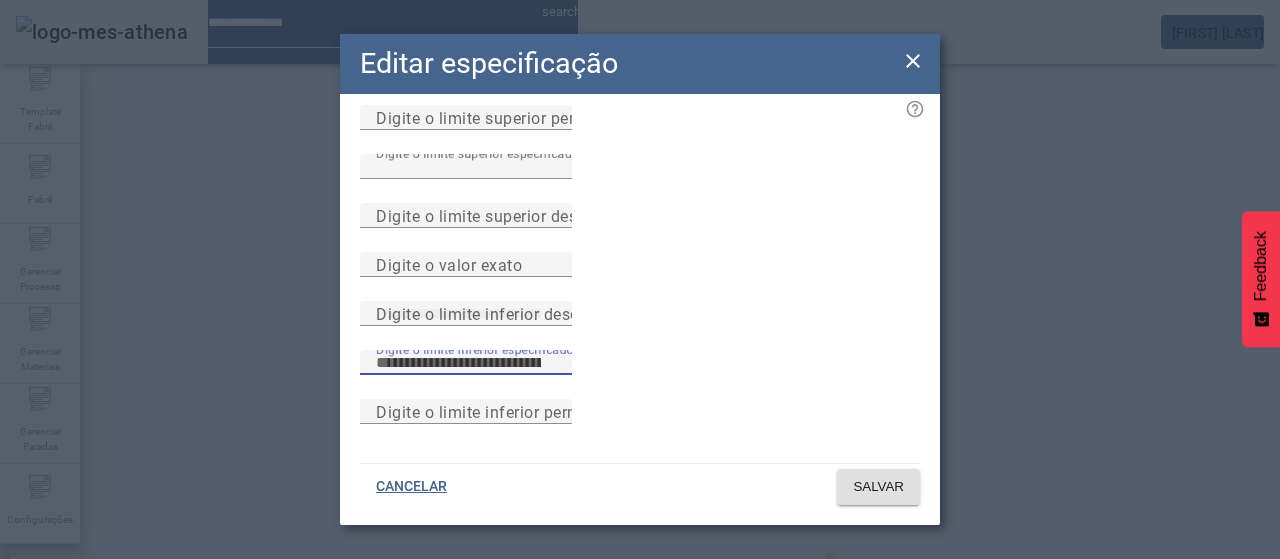 type on "***" 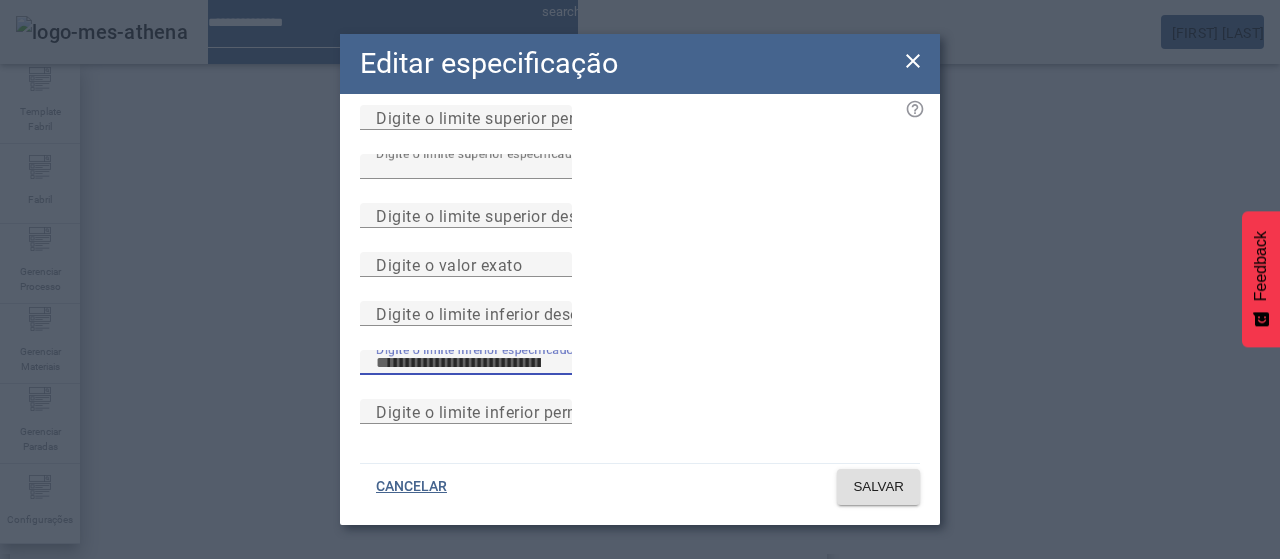 type 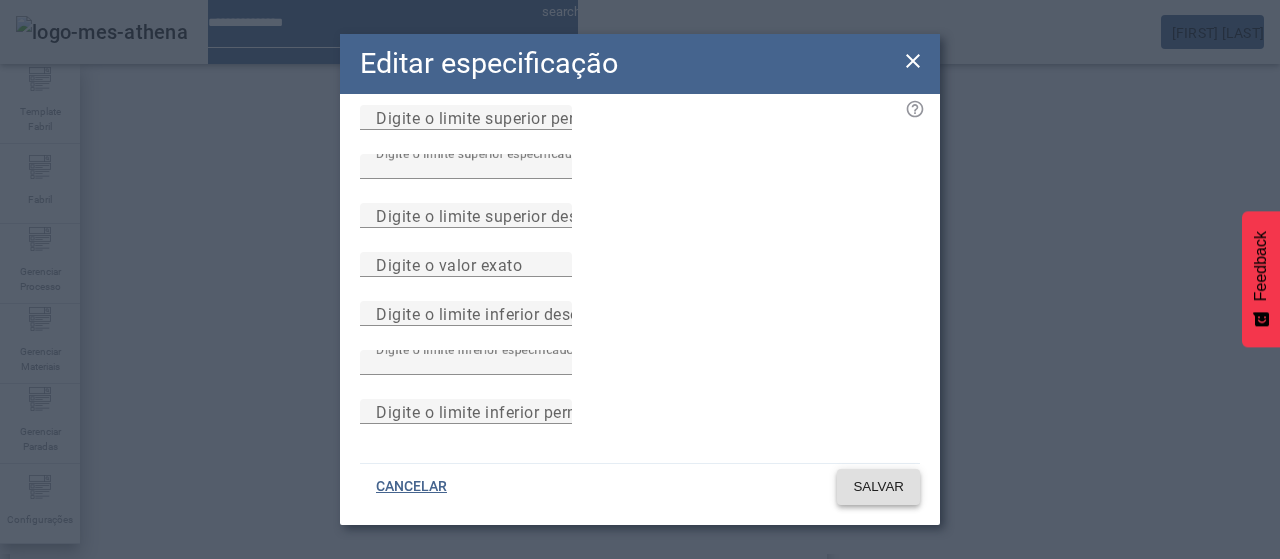 type 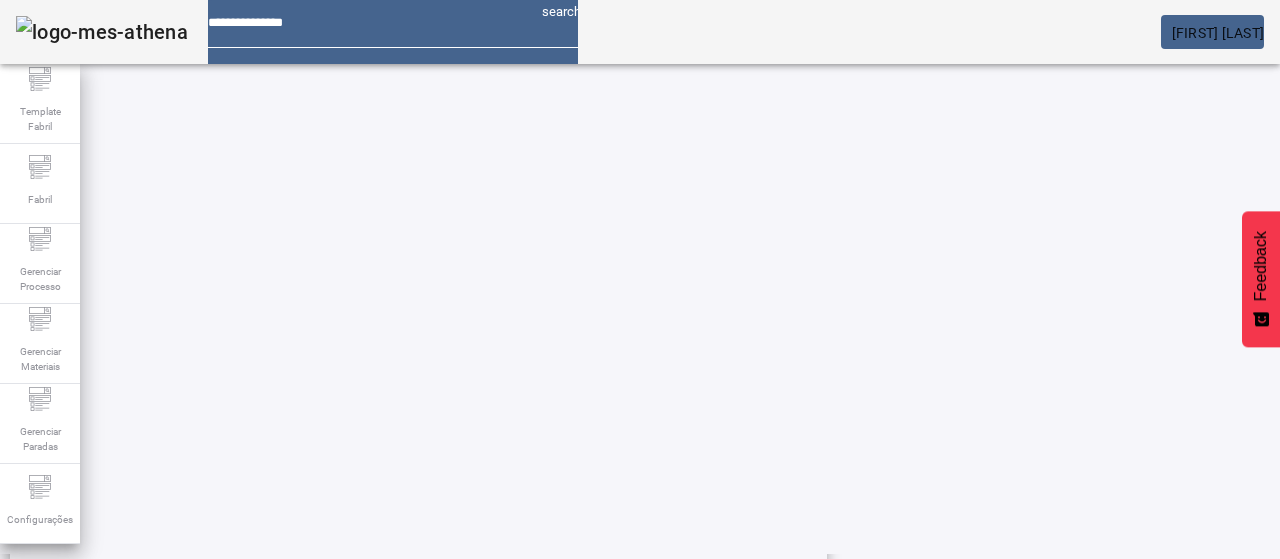 click on "3" 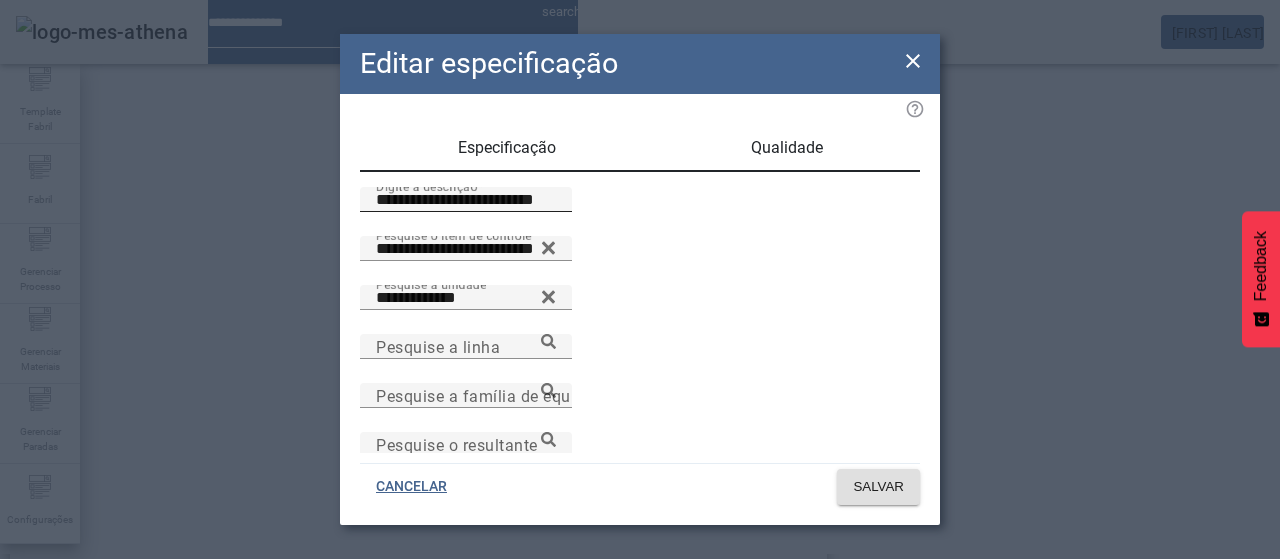 click on "**********" at bounding box center (466, 200) 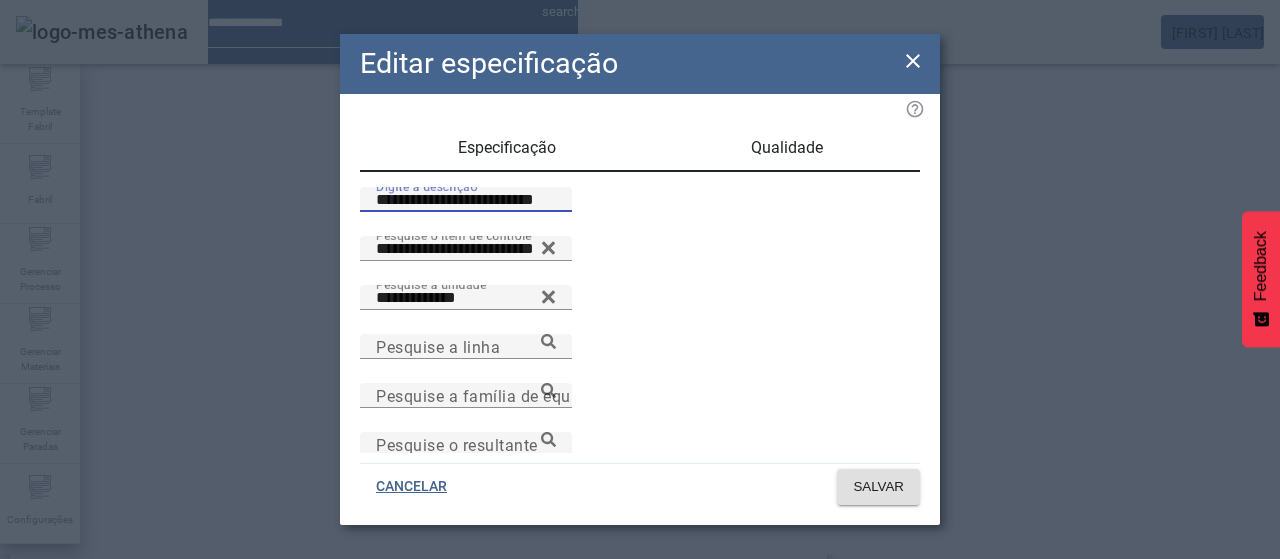 paste 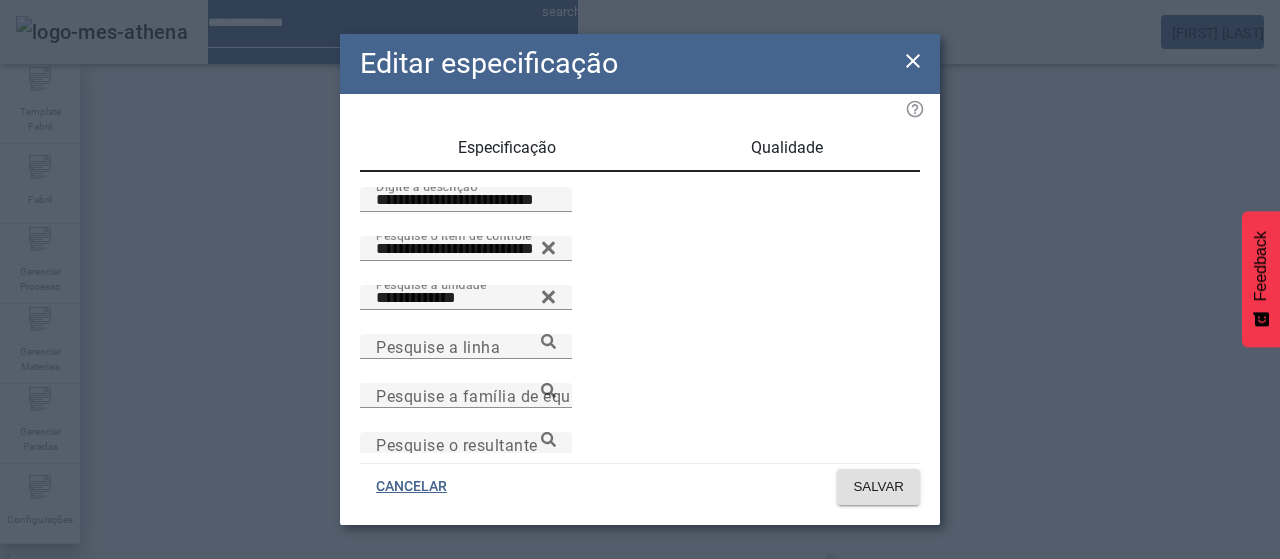 click on "Qualidade" at bounding box center (787, 148) 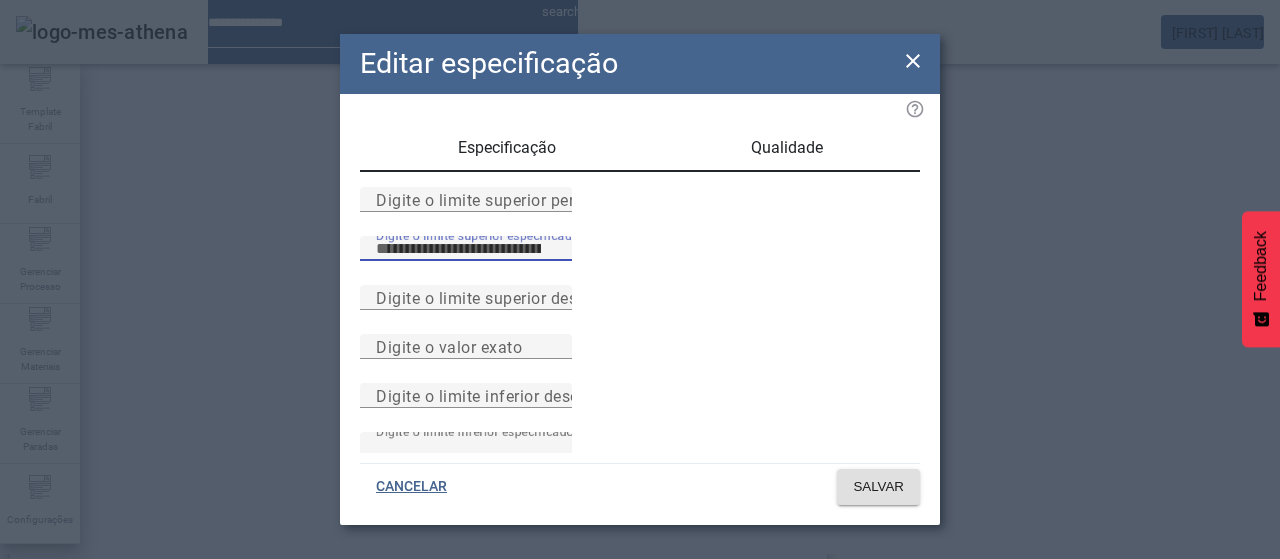 type on "***" 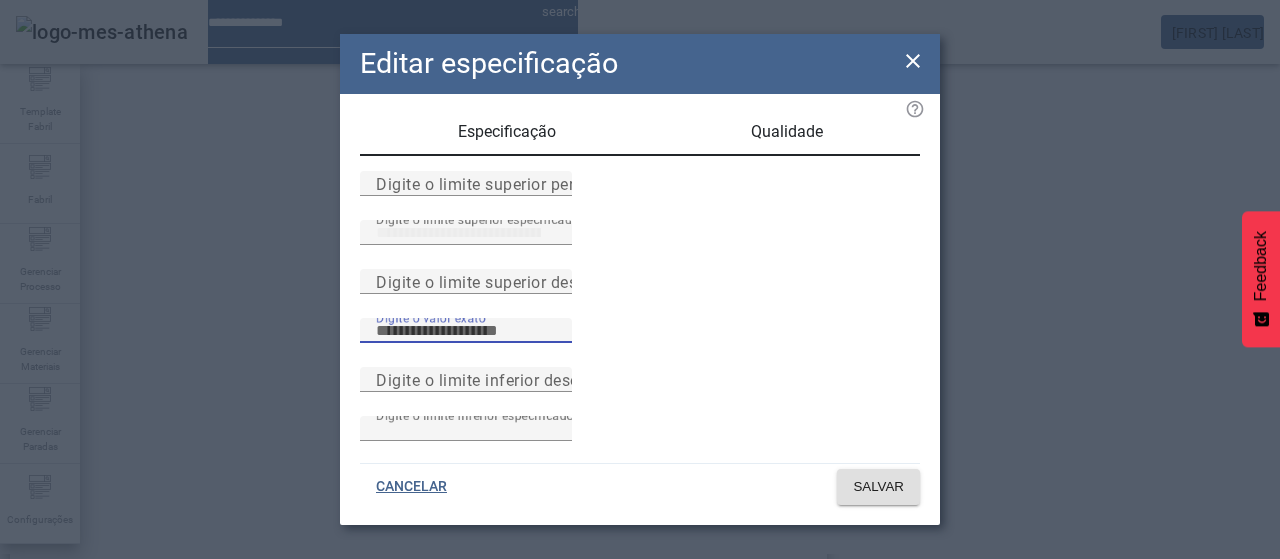 scroll, scrollTop: 261, scrollLeft: 0, axis: vertical 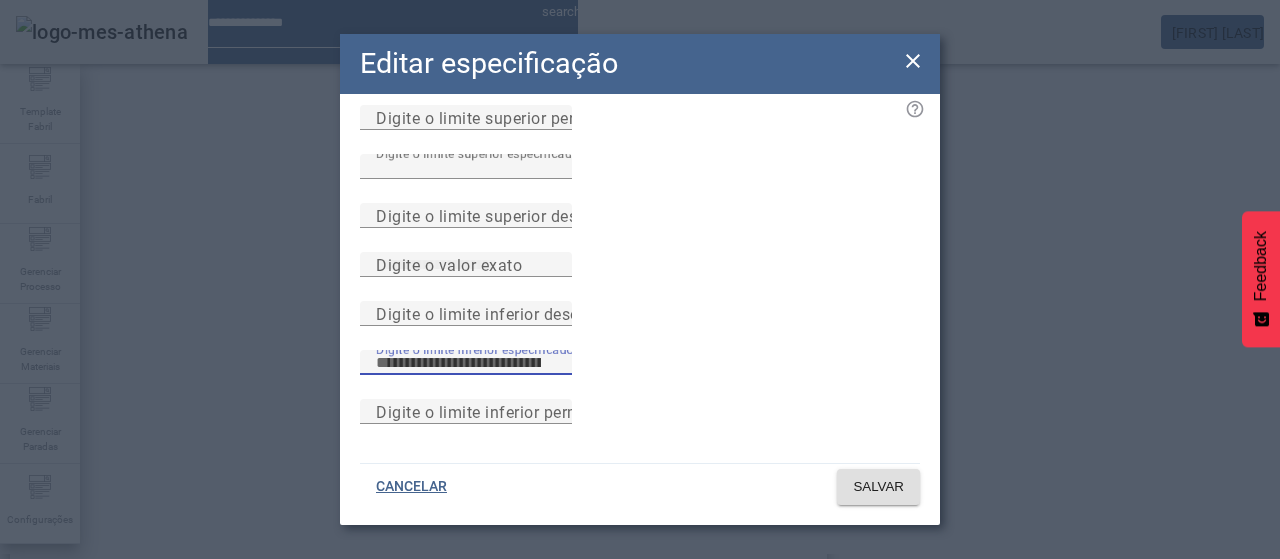type on "***" 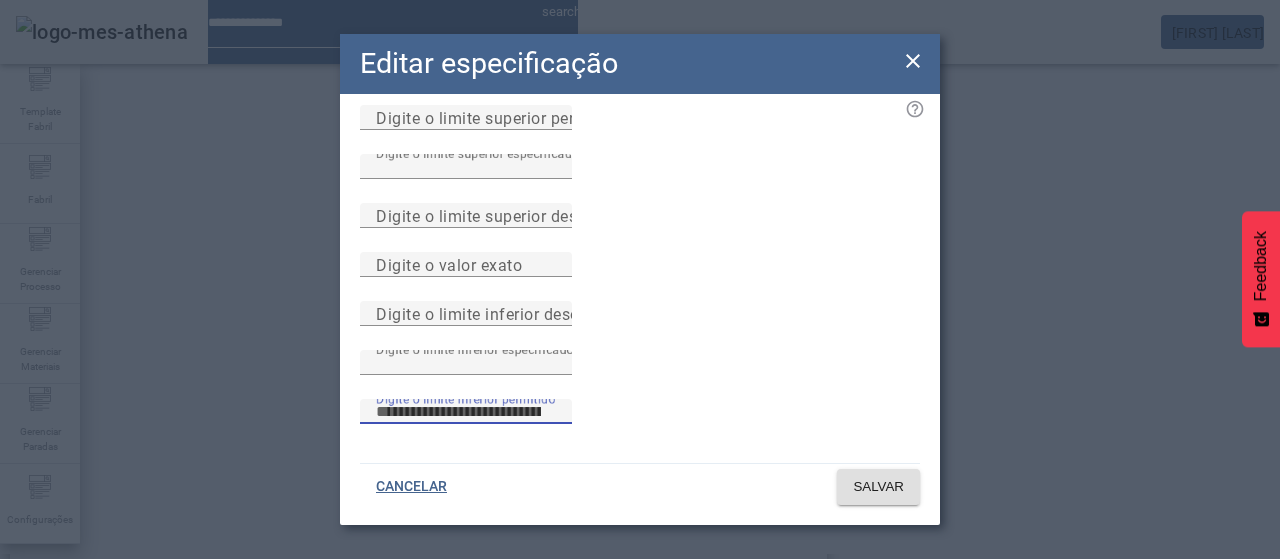 type 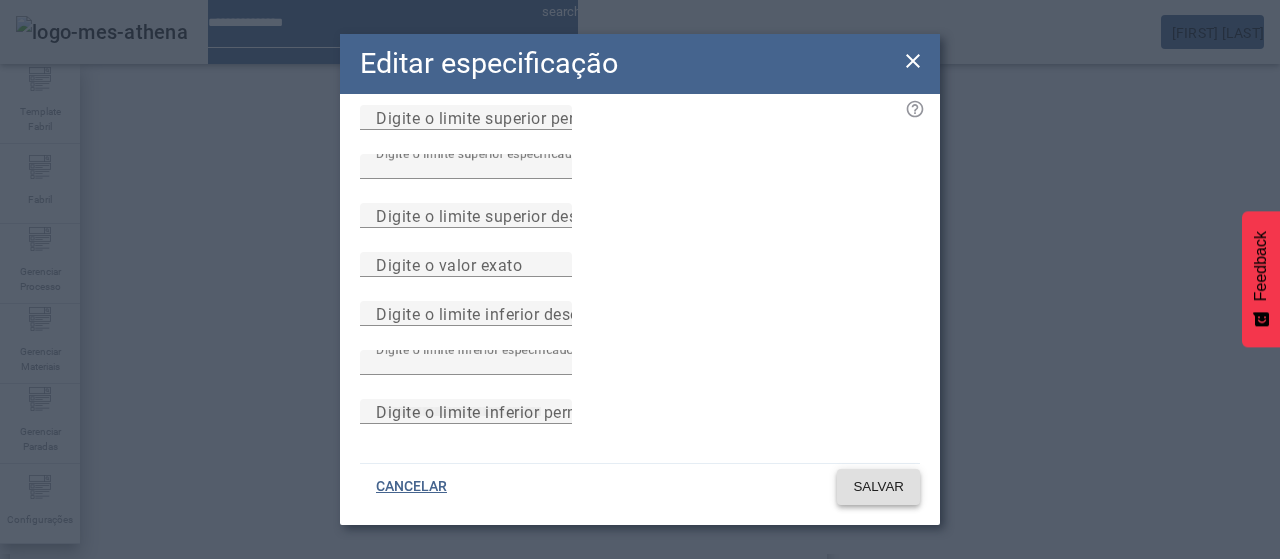 type 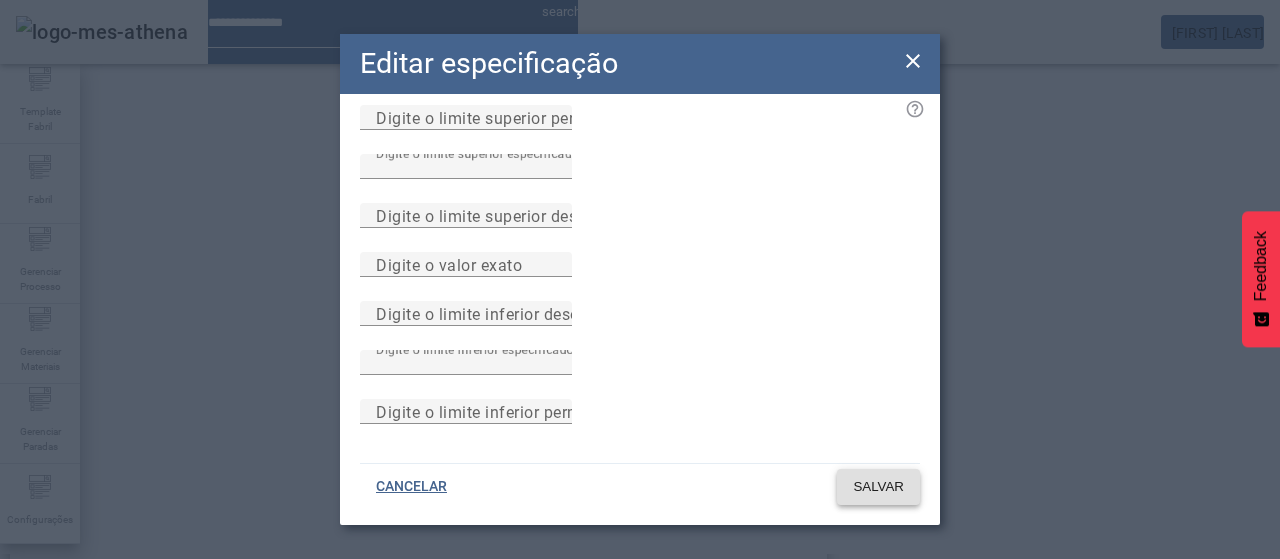 click on "SALVAR" 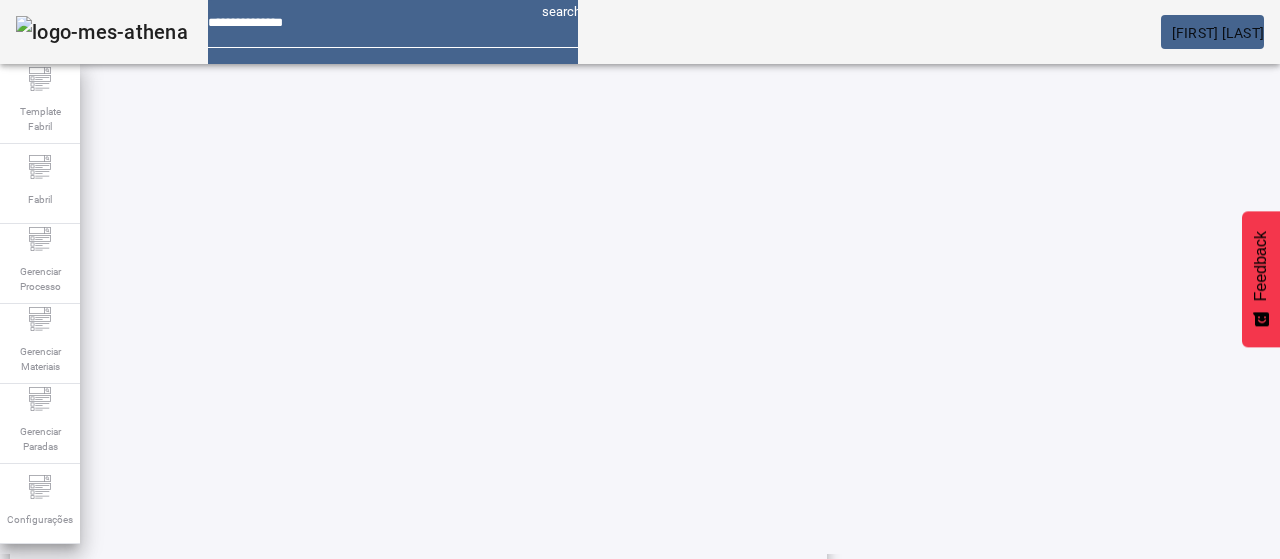 scroll, scrollTop: 696, scrollLeft: 0, axis: vertical 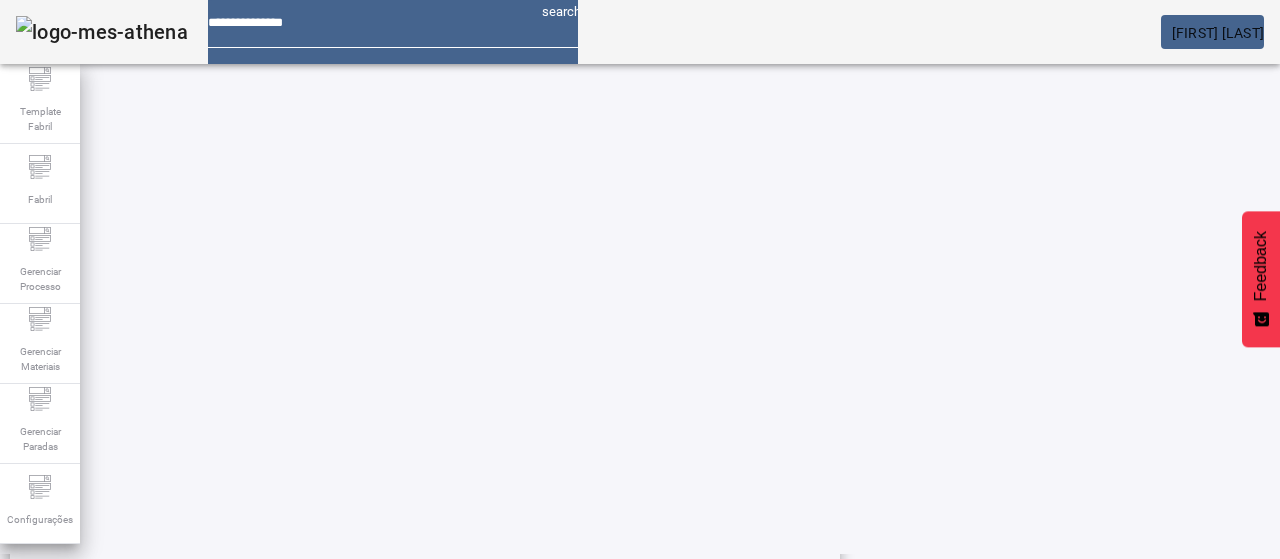 click on "3" 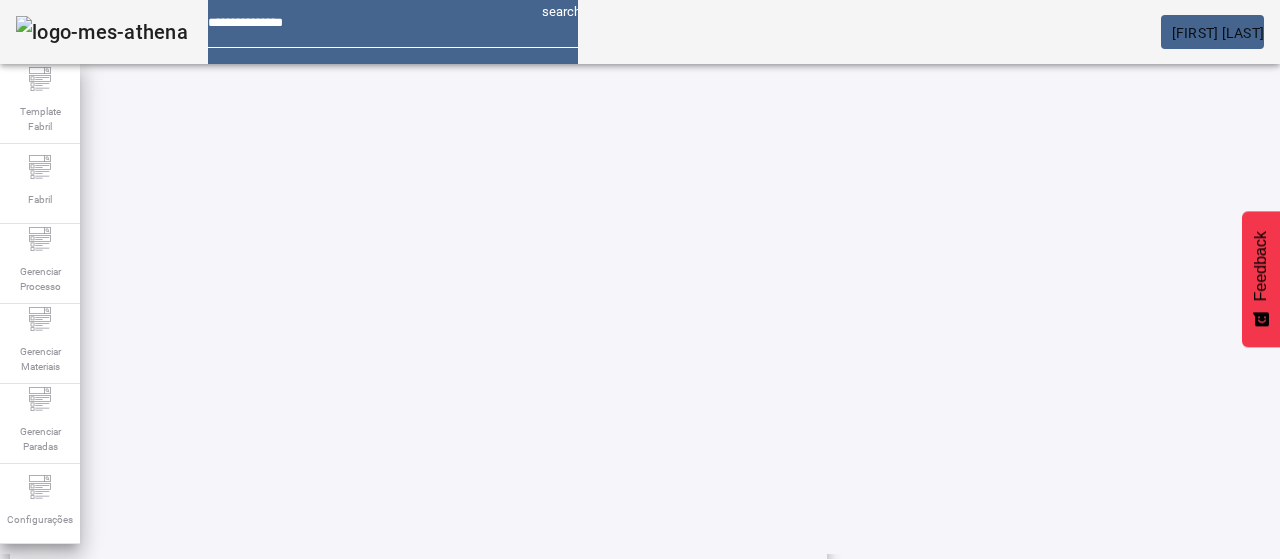 click on "4" 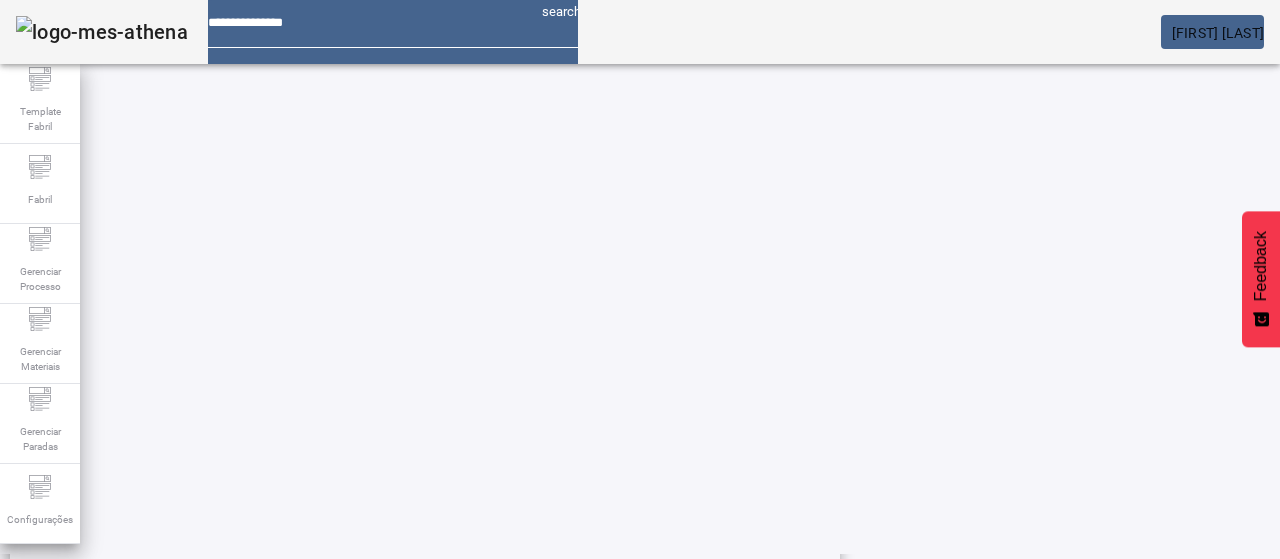 scroll, scrollTop: 423, scrollLeft: 0, axis: vertical 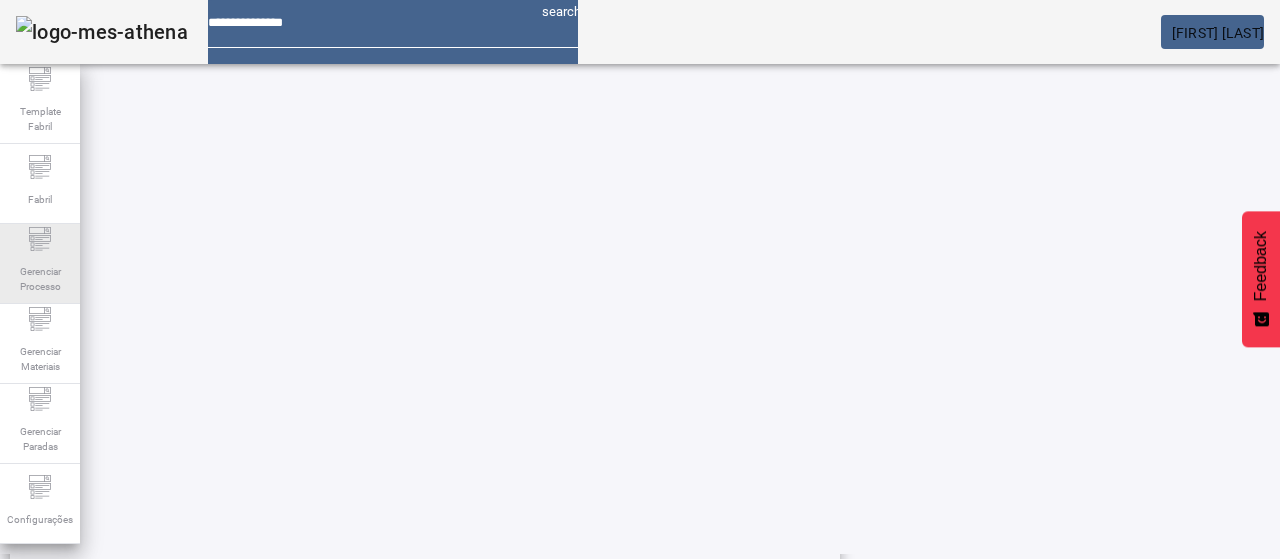 drag, startPoint x: 35, startPoint y: 272, endPoint x: 66, endPoint y: 271, distance: 31.016125 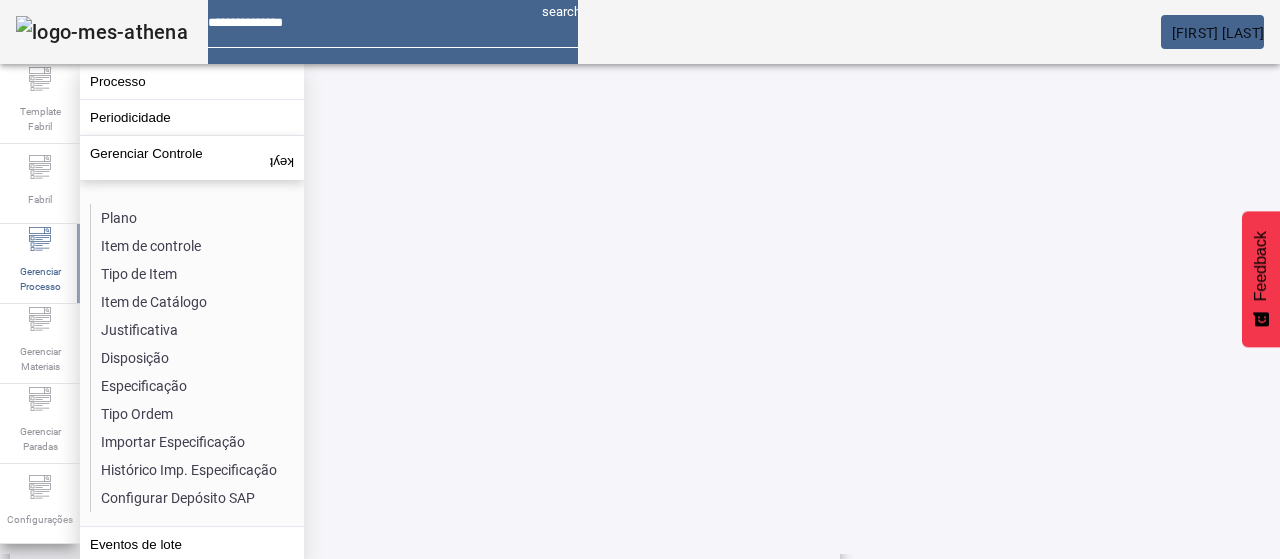 click on "Plano" 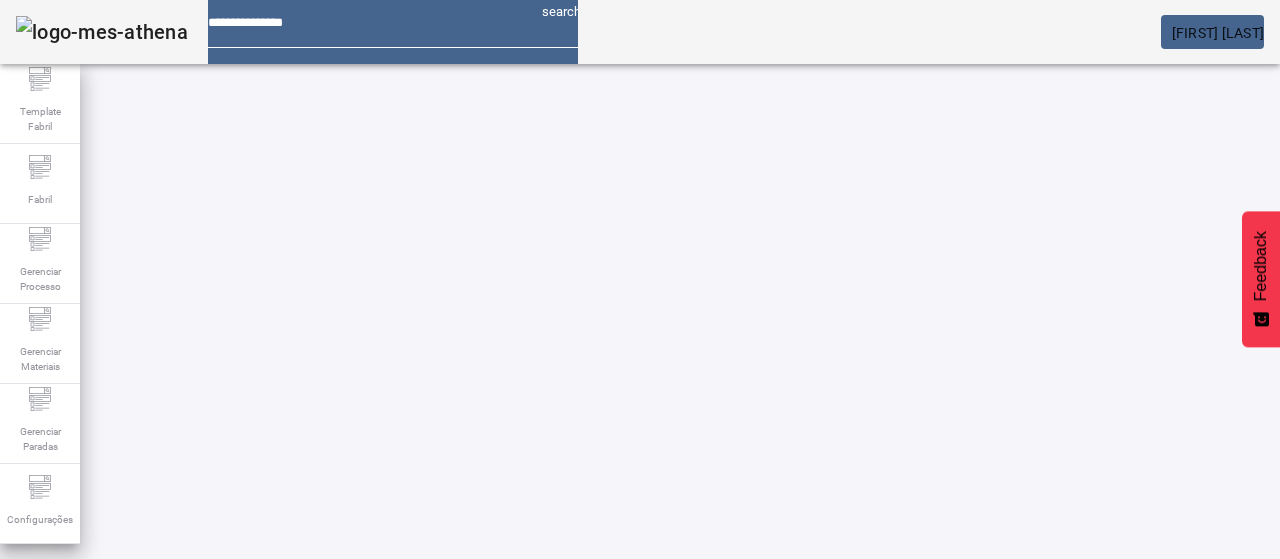 drag, startPoint x: 1148, startPoint y: 123, endPoint x: 992, endPoint y: 147, distance: 157.83536 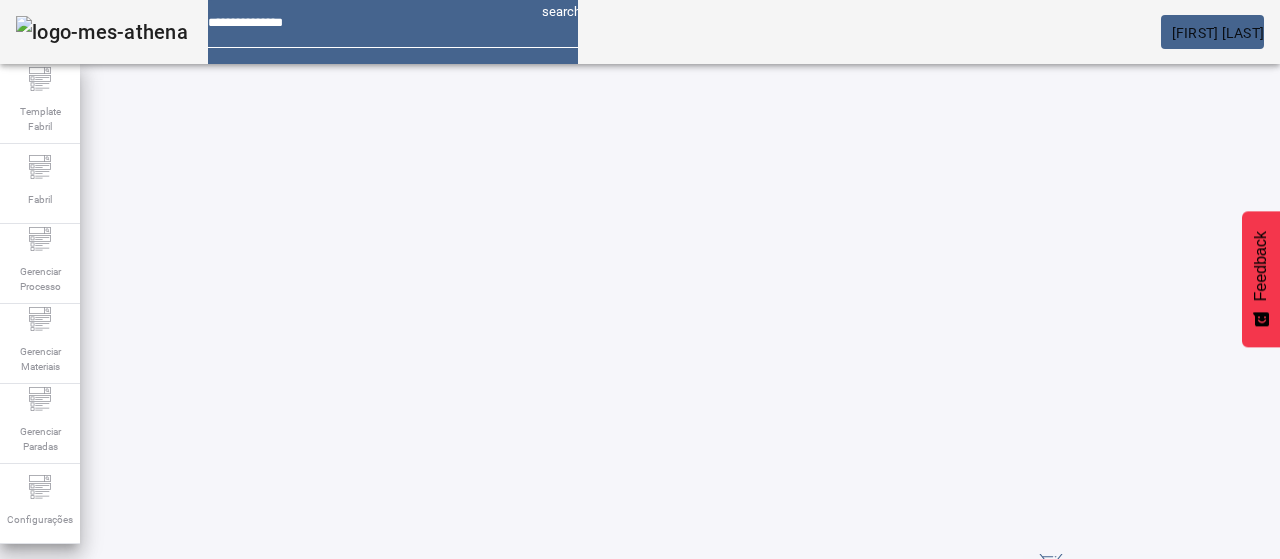 scroll, scrollTop: 68, scrollLeft: 0, axis: vertical 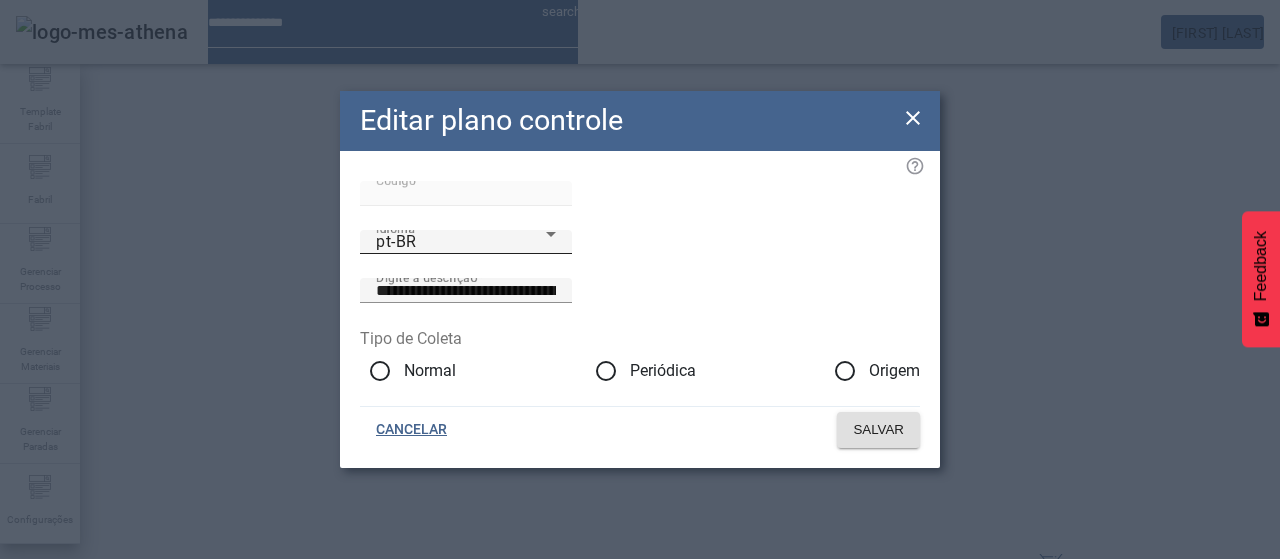 click on "pt-BR" at bounding box center [461, 242] 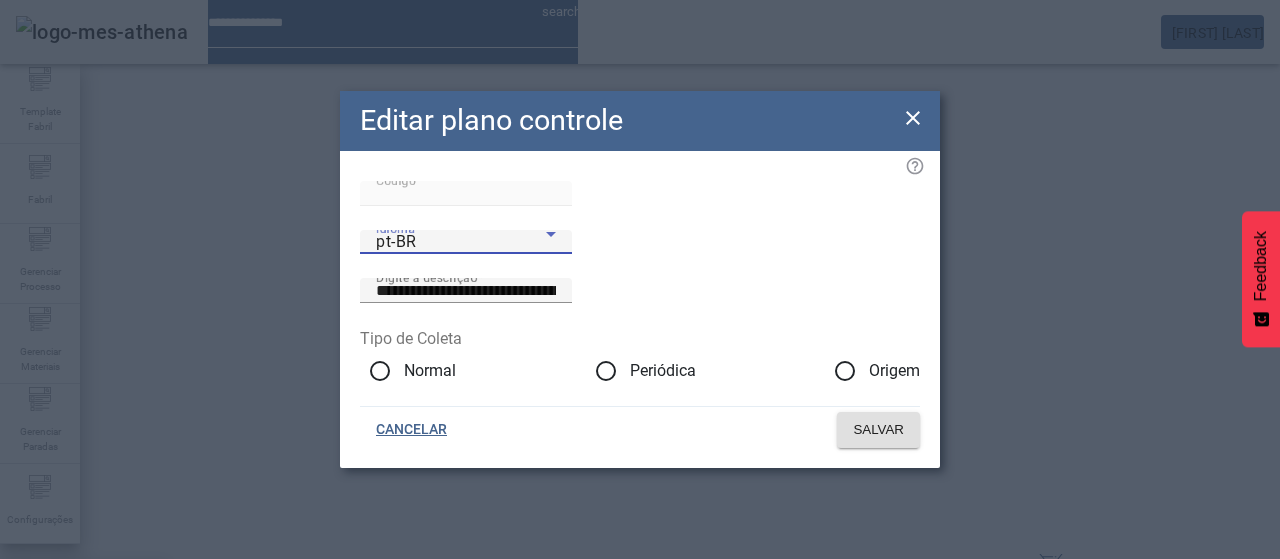 click on "es-ES" at bounding box center [37, 687] 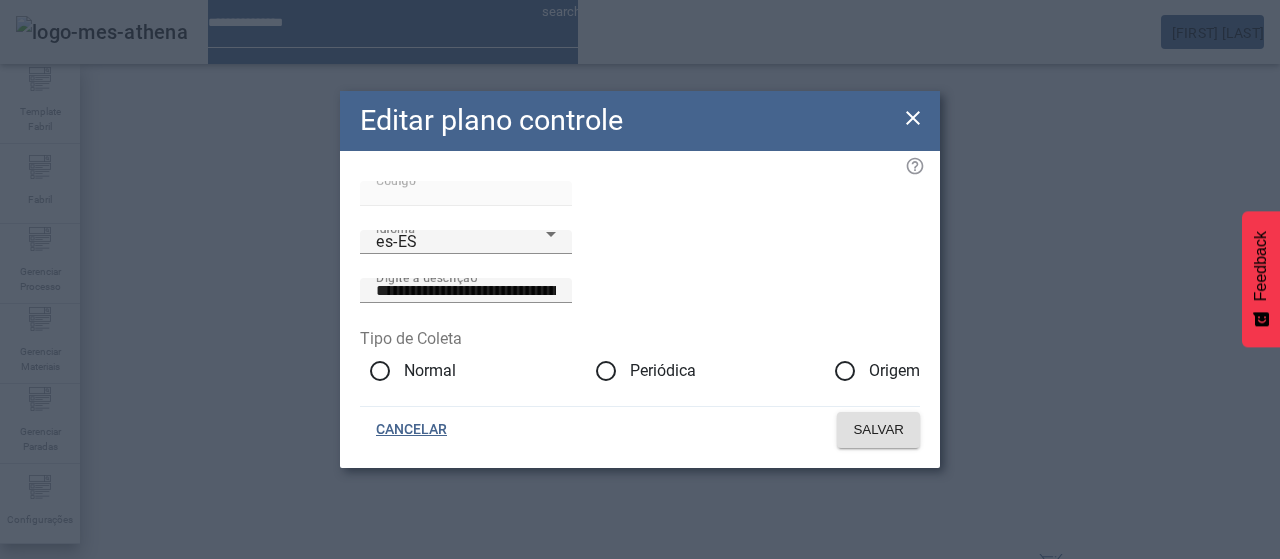 click 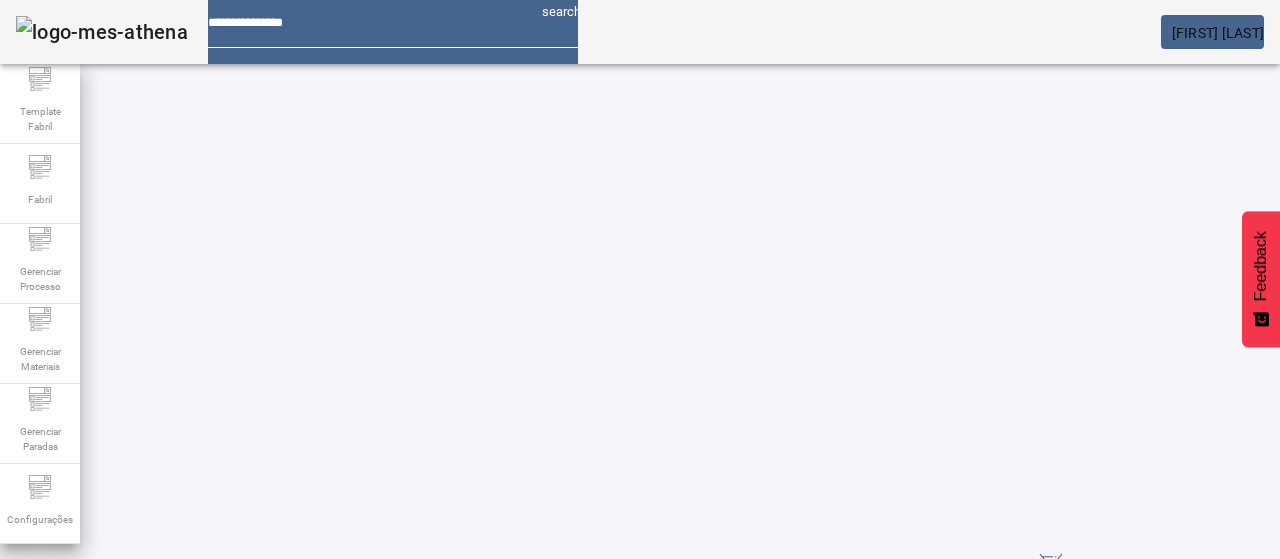 click at bounding box center (572, 788) 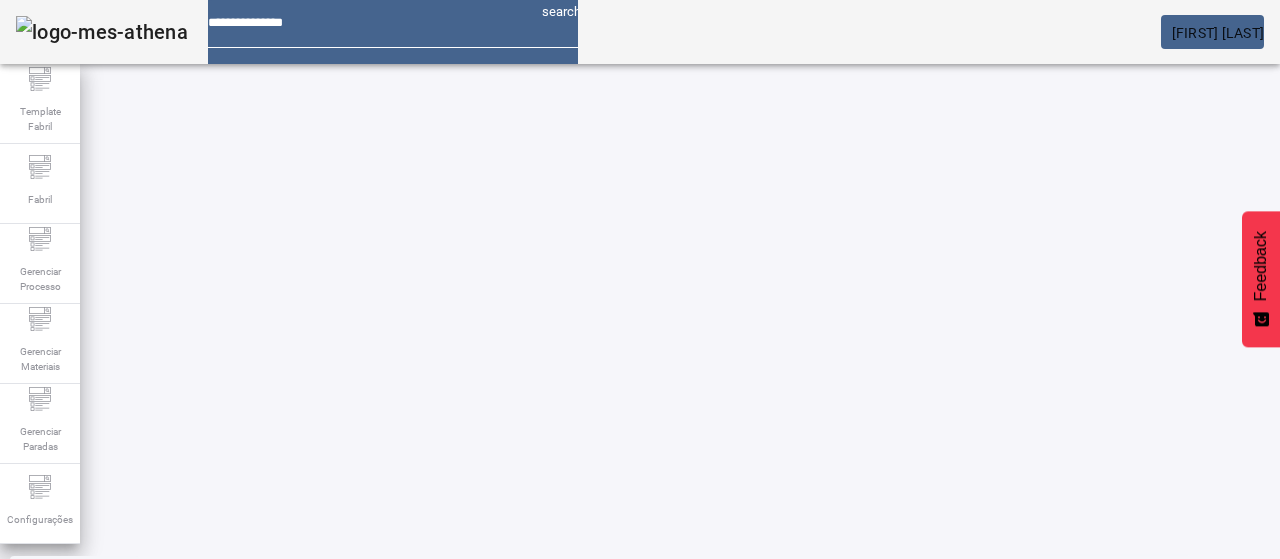 scroll, scrollTop: 100, scrollLeft: 0, axis: vertical 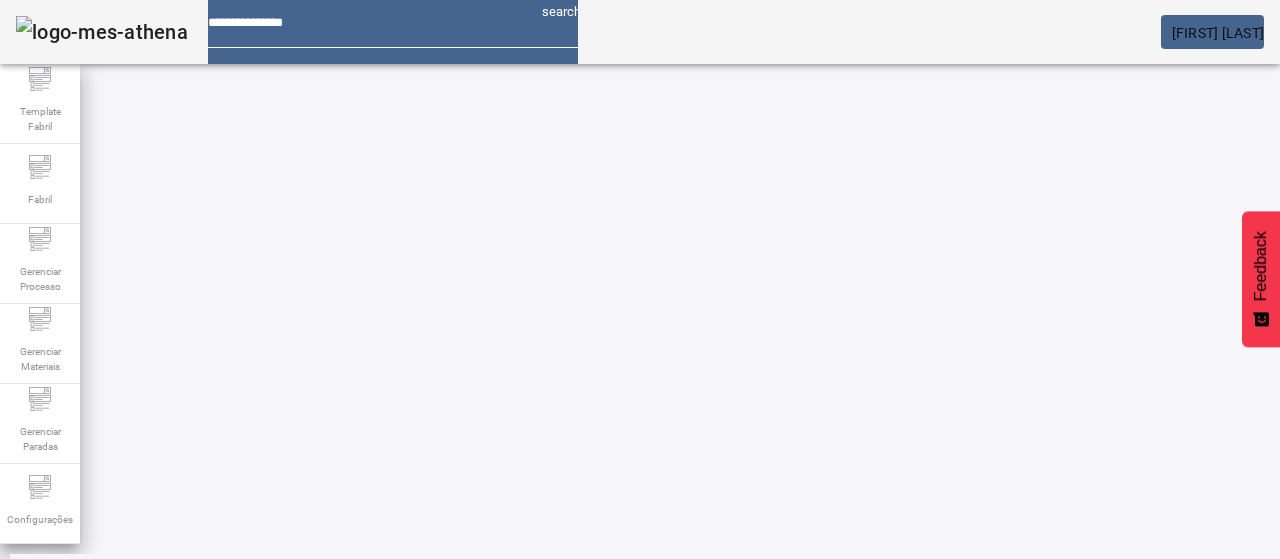 click on "2" 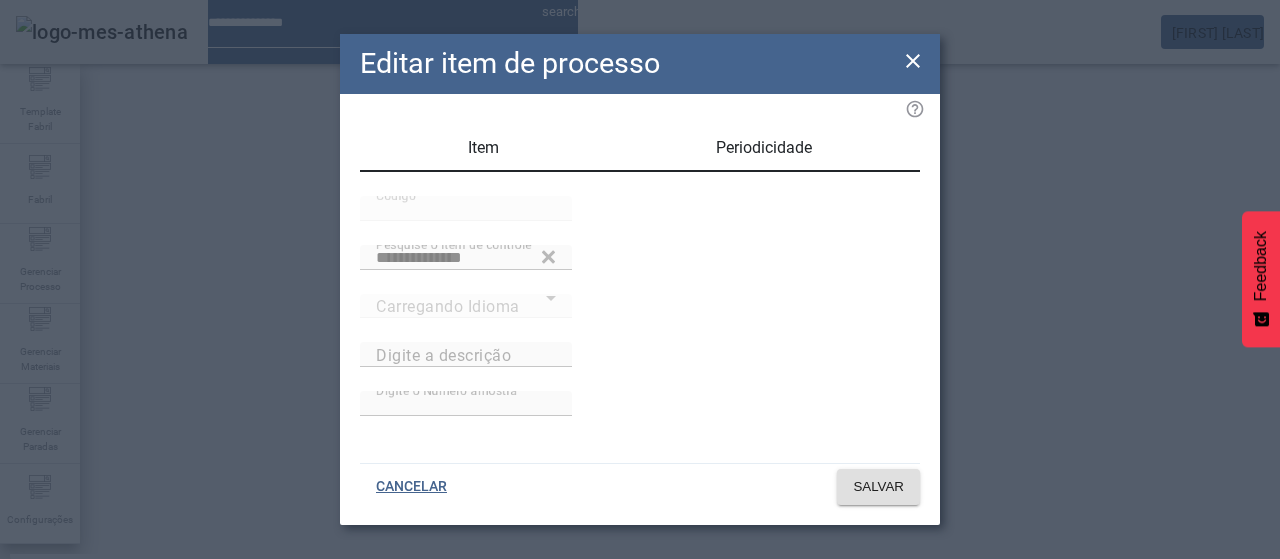 type on "********" 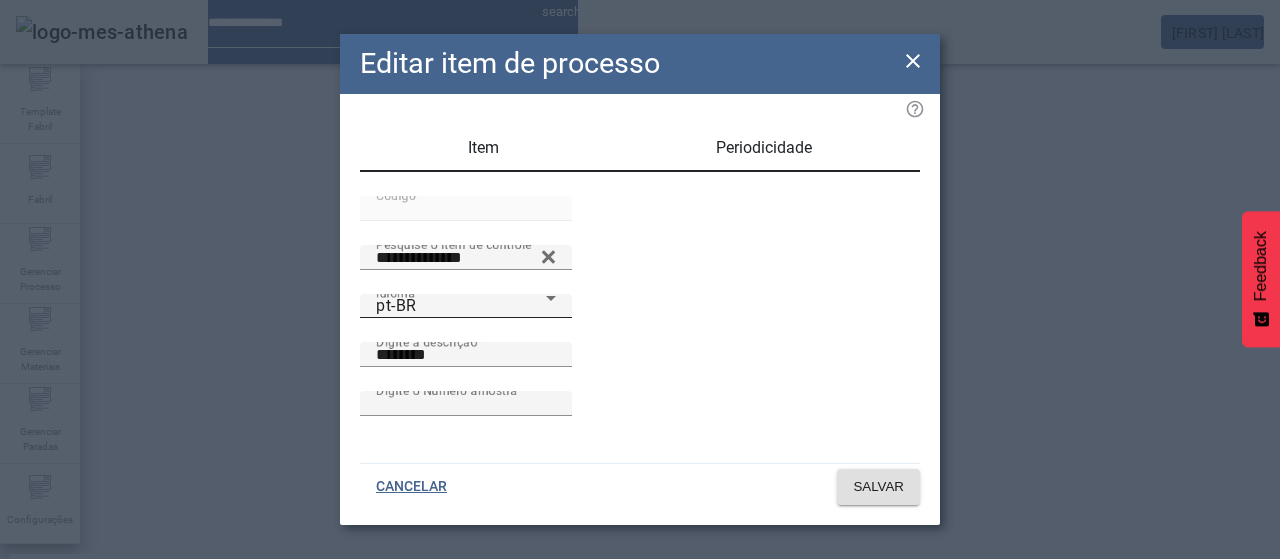 click on "Idioma pt-BR" at bounding box center (466, 306) 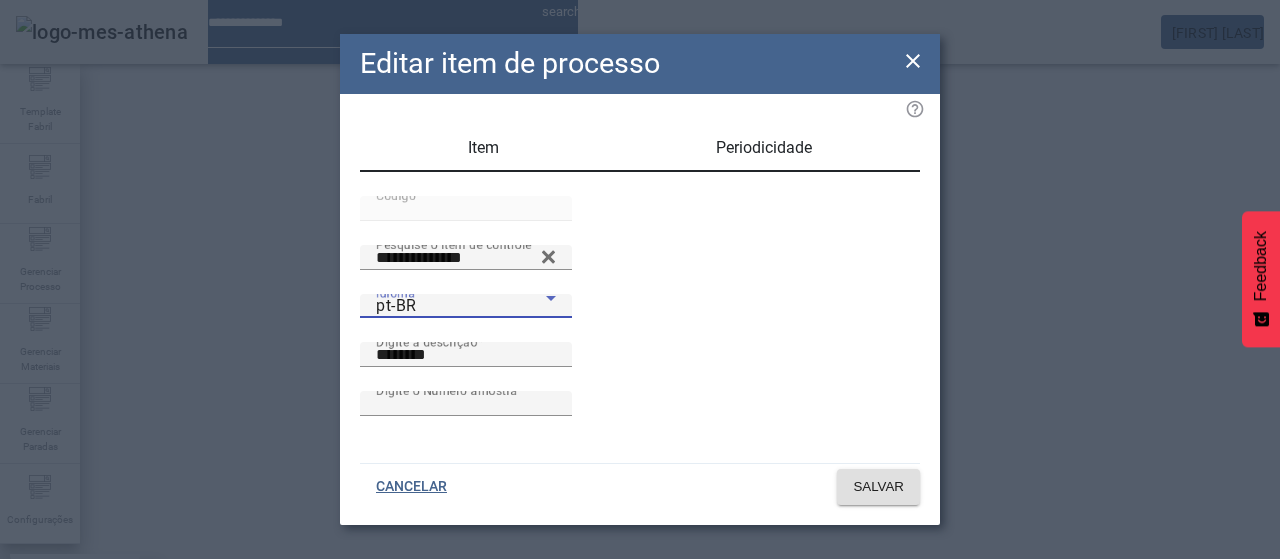 click on "es-ES" at bounding box center [81, 687] 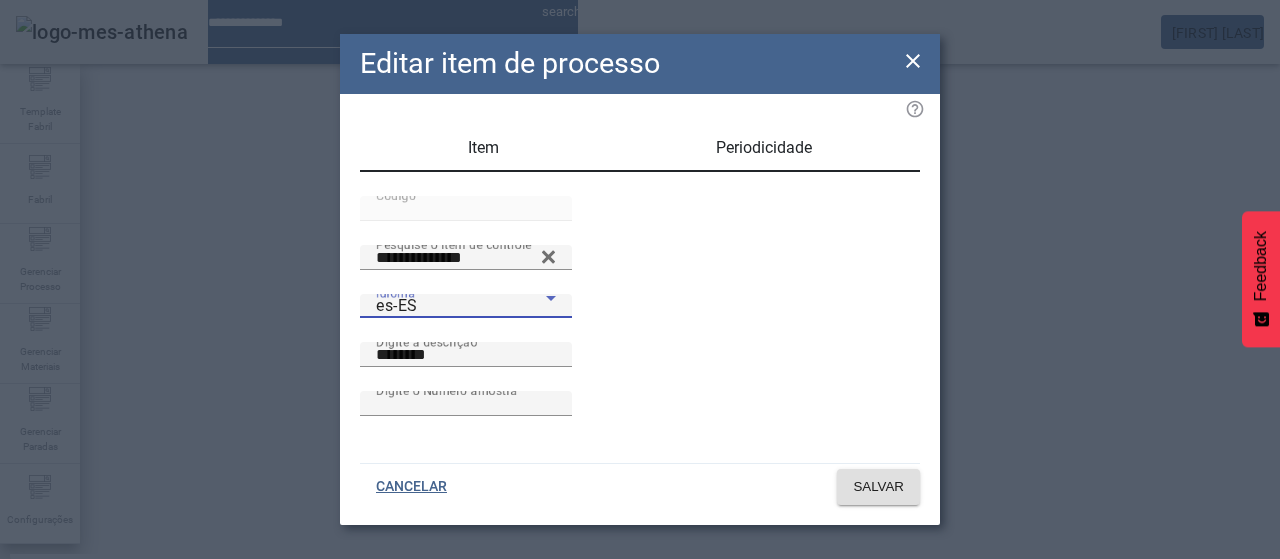 click 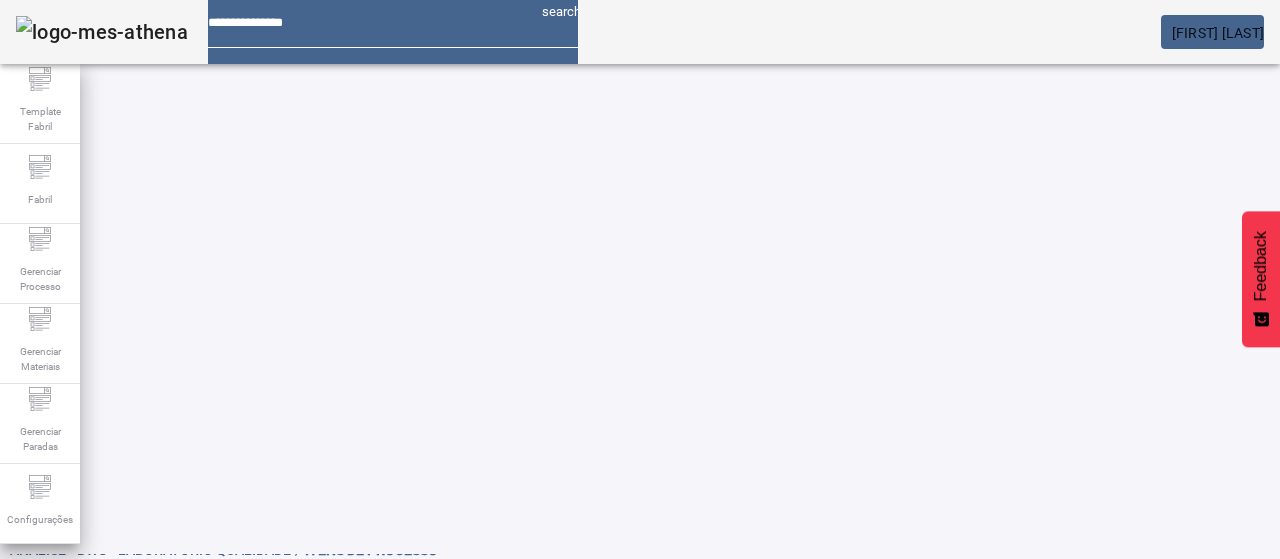 scroll, scrollTop: 0, scrollLeft: 0, axis: both 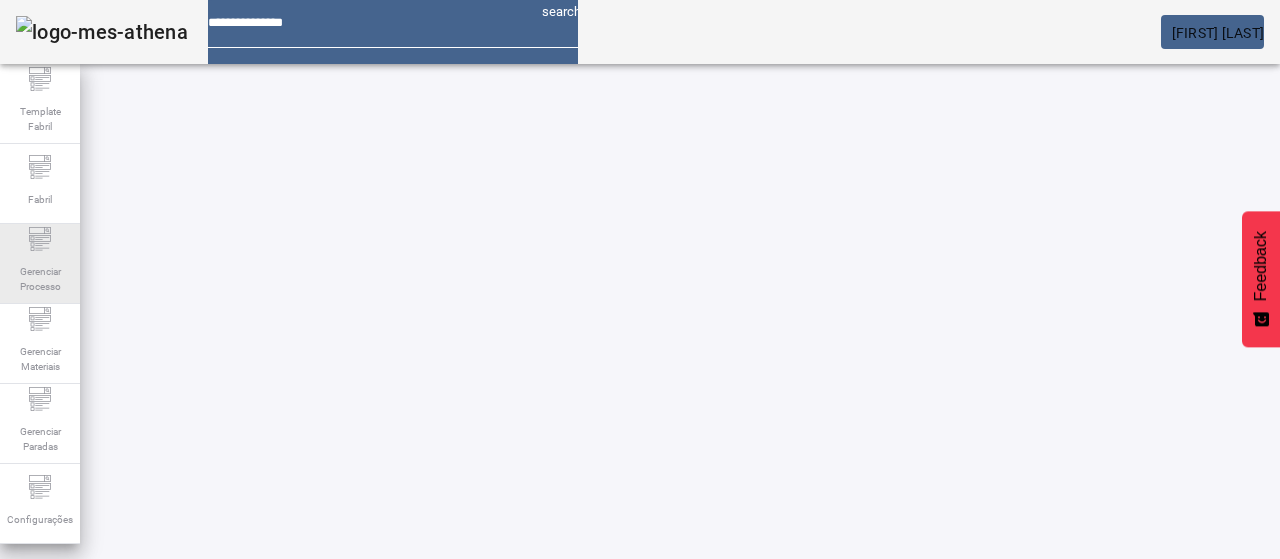 click on "Gerenciar Processo" 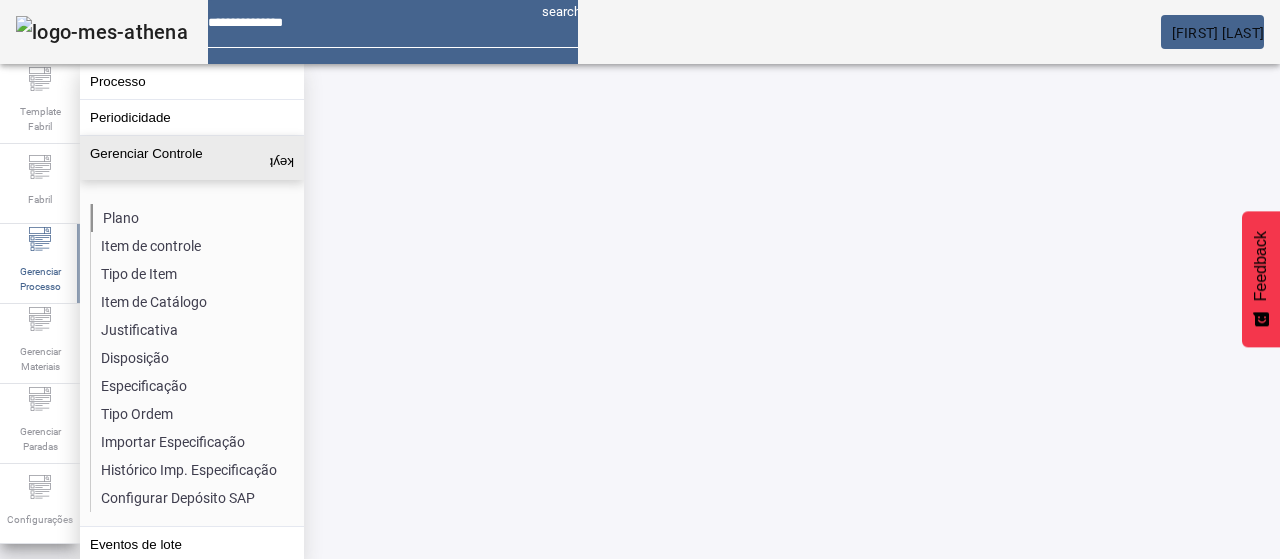 click on "Plano" 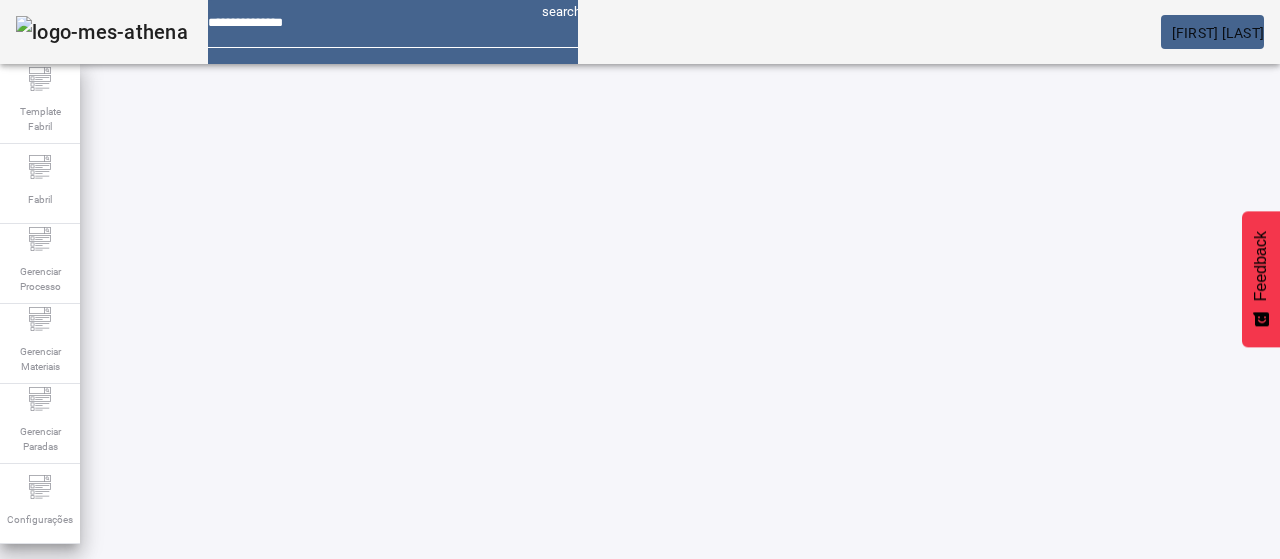 drag, startPoint x: 1192, startPoint y: 114, endPoint x: 1038, endPoint y: 145, distance: 157.08914 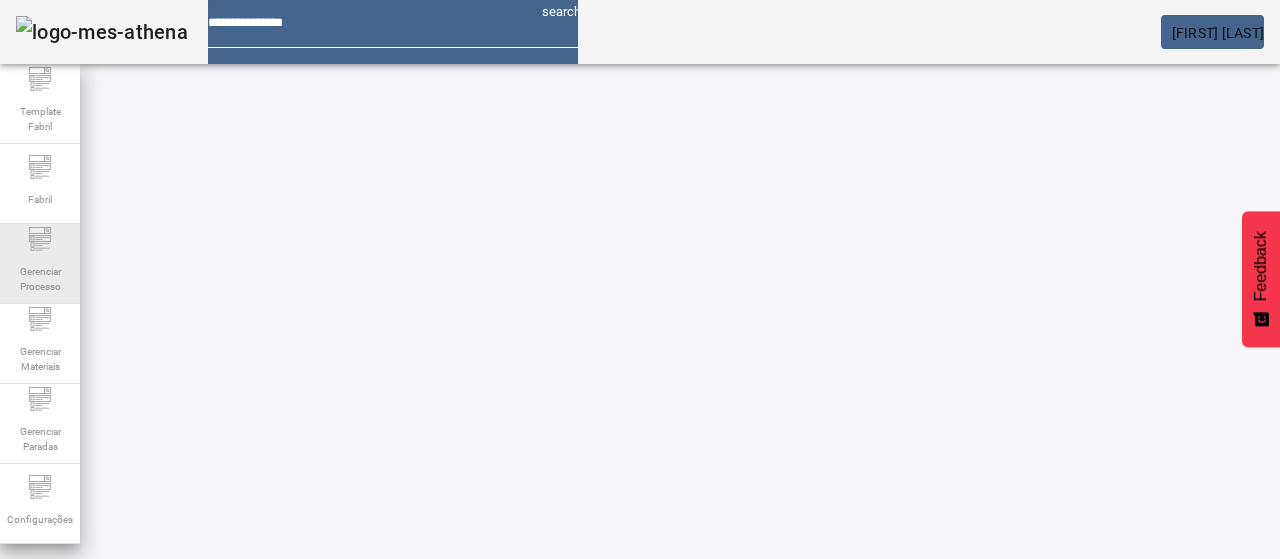 copy on "49707" 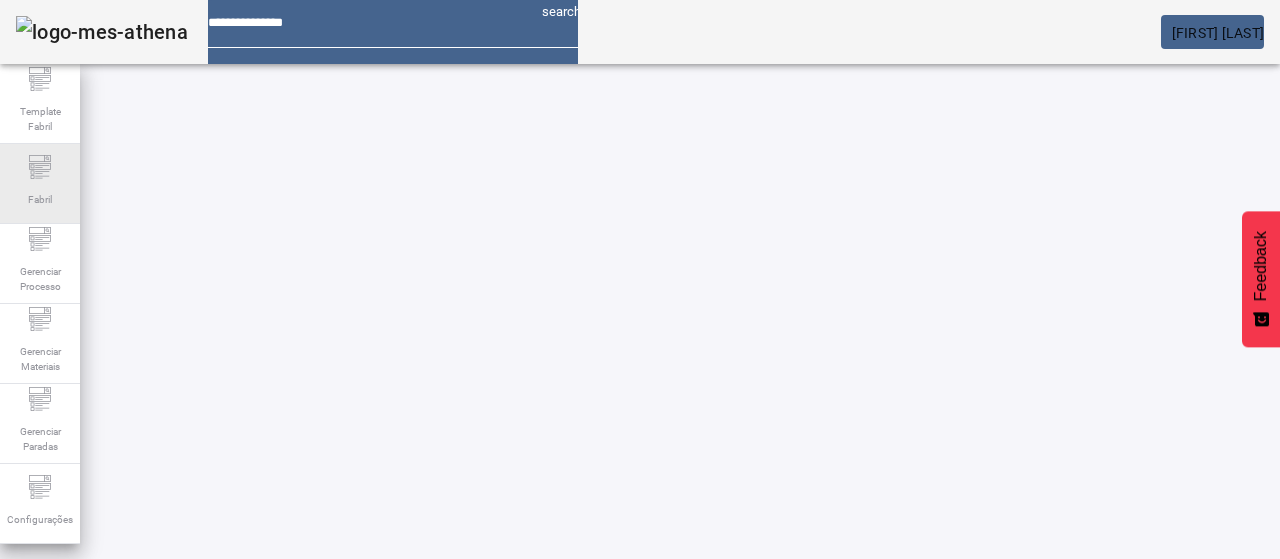 click on "Fabril" 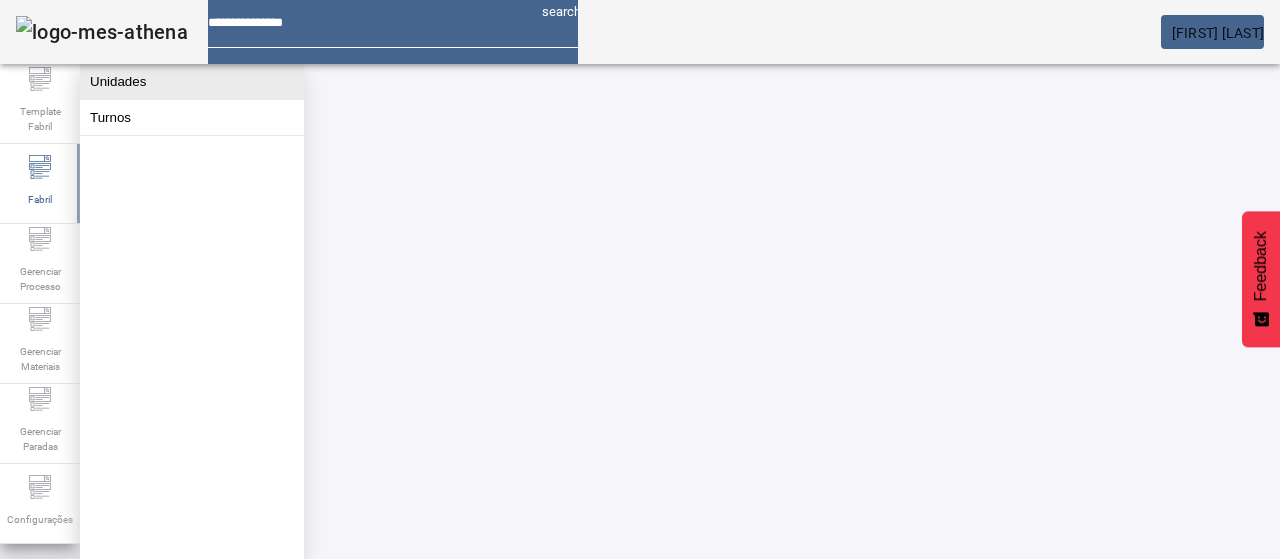 click on "Unidades" 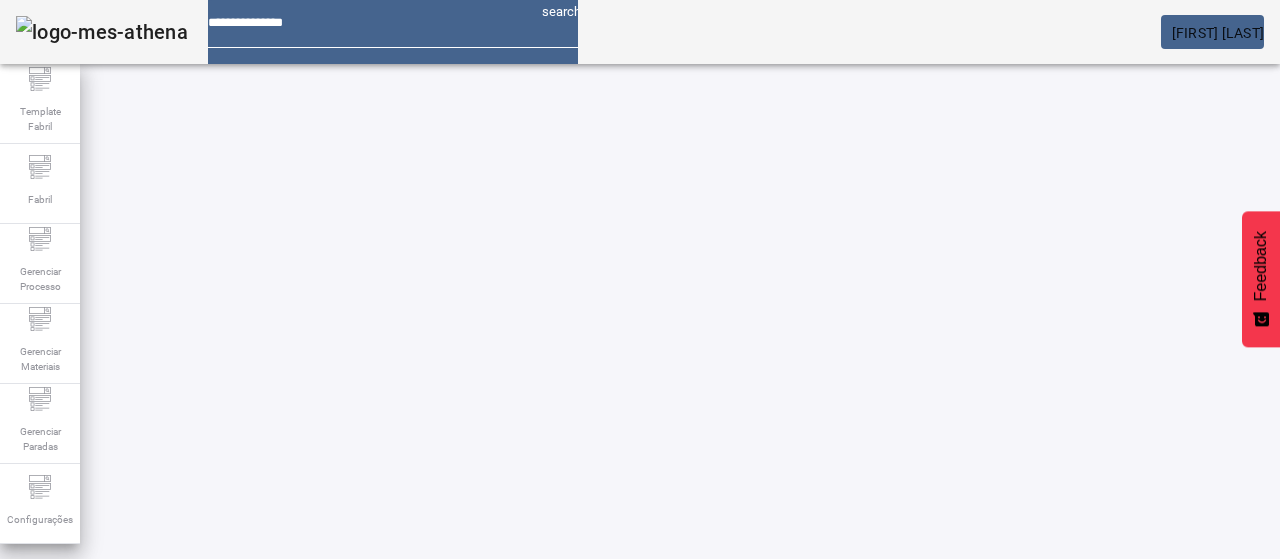 click on "ABRIR FILTROS" 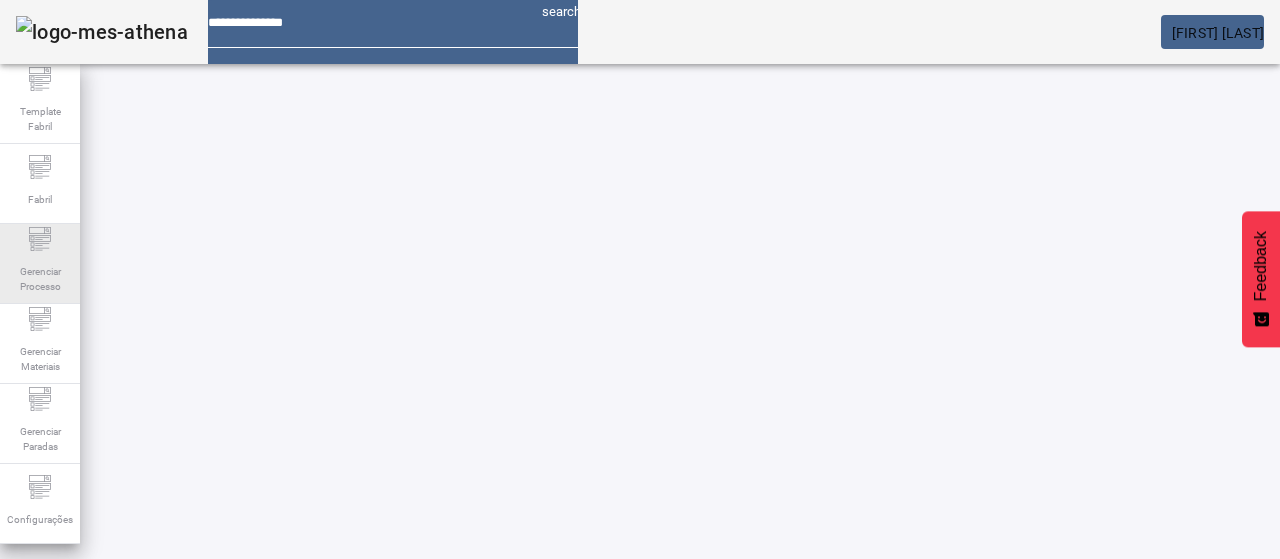 type on "*" 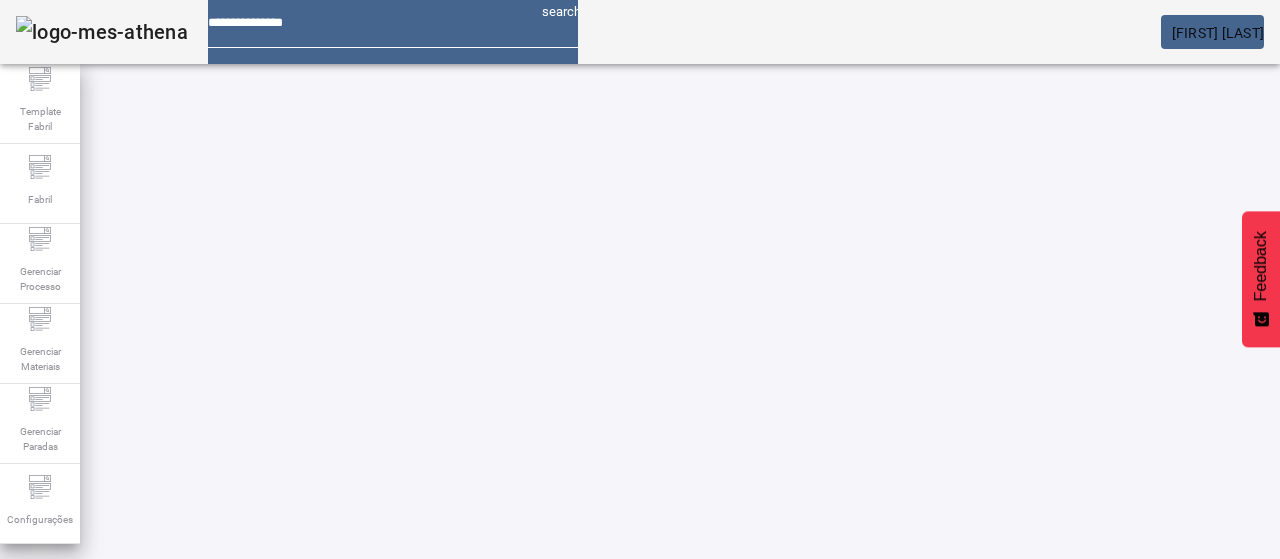 click on "EDITAR" at bounding box center (353, 828) 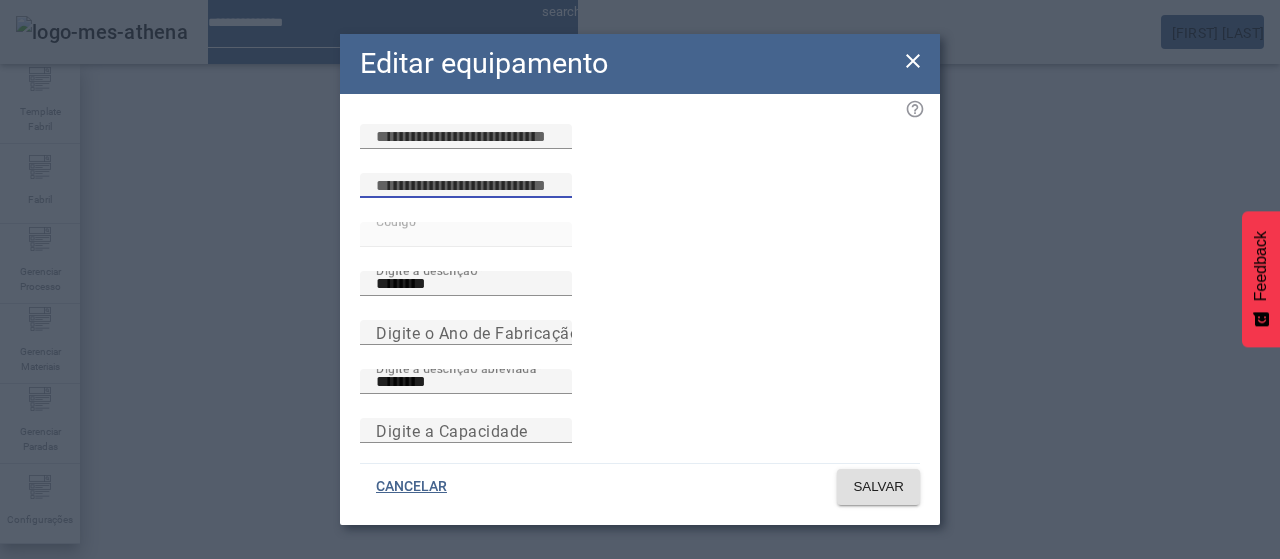 click at bounding box center [466, 186] 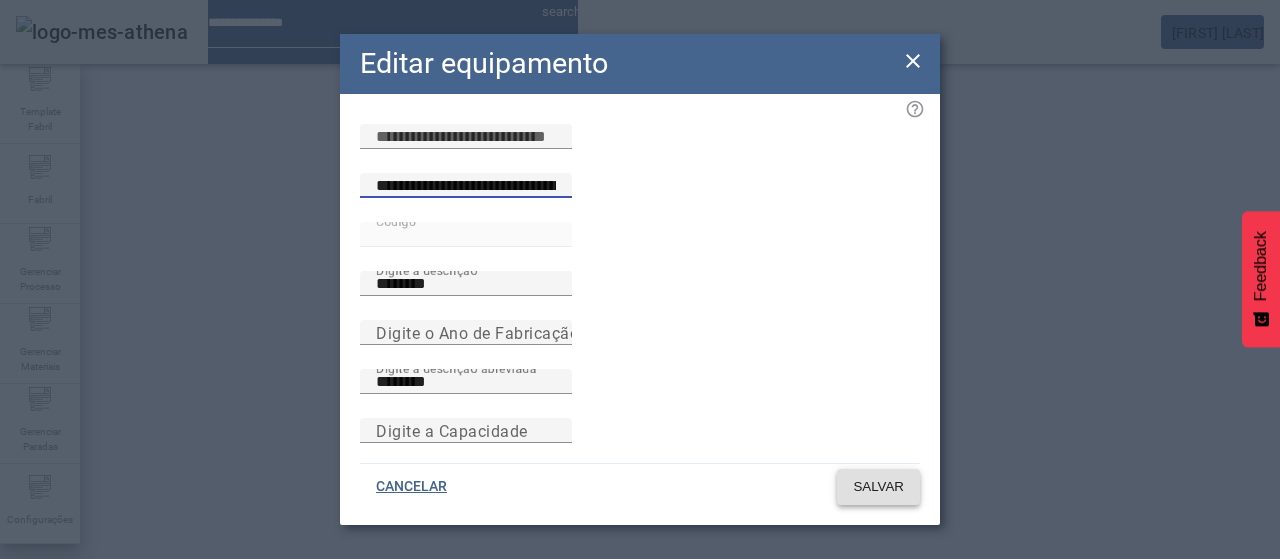 type on "**********" 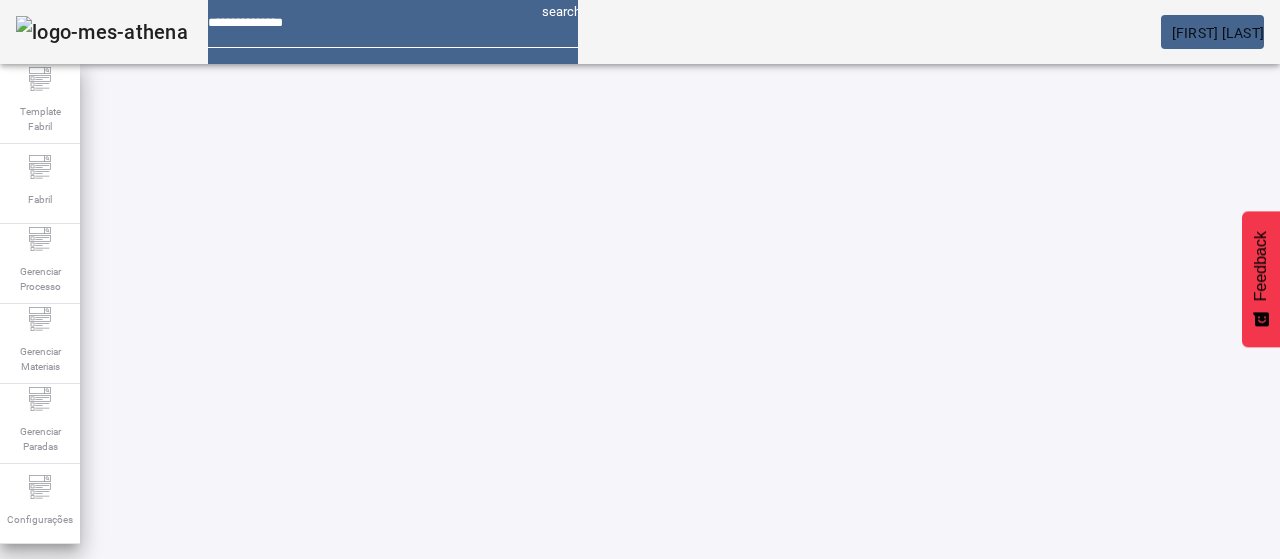 click on "EDITAR" at bounding box center (353, 828) 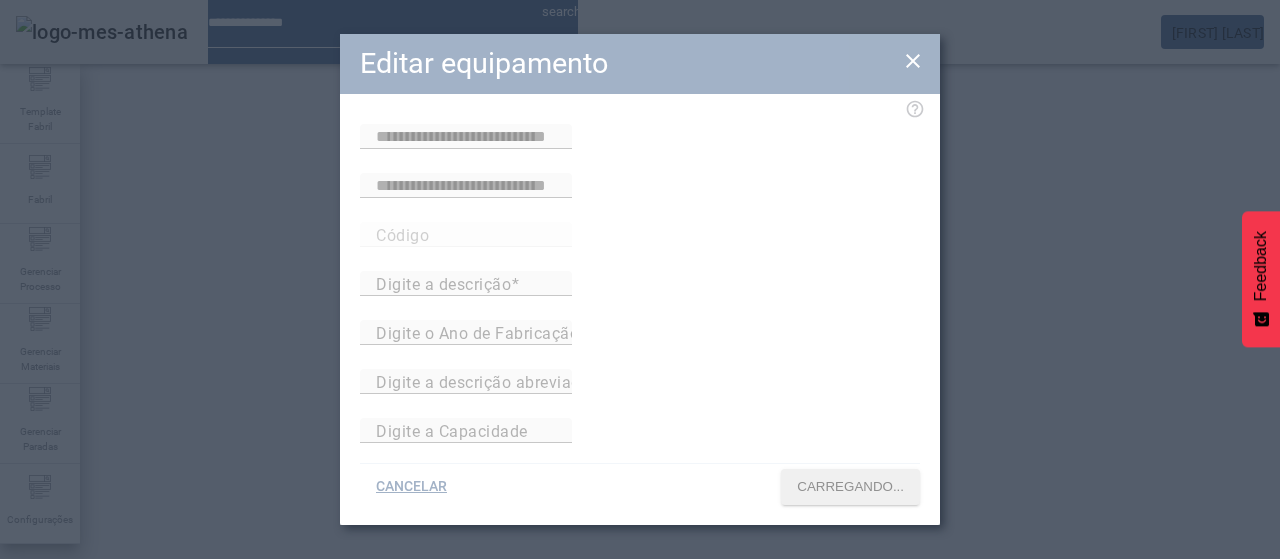 type on "**********" 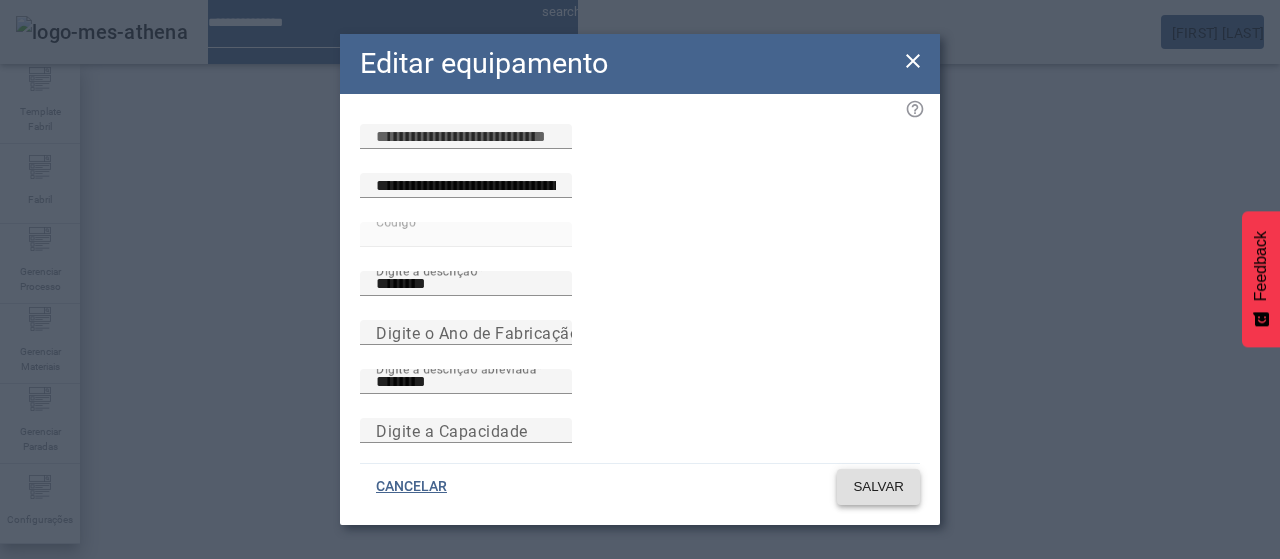 click on "SALVAR" 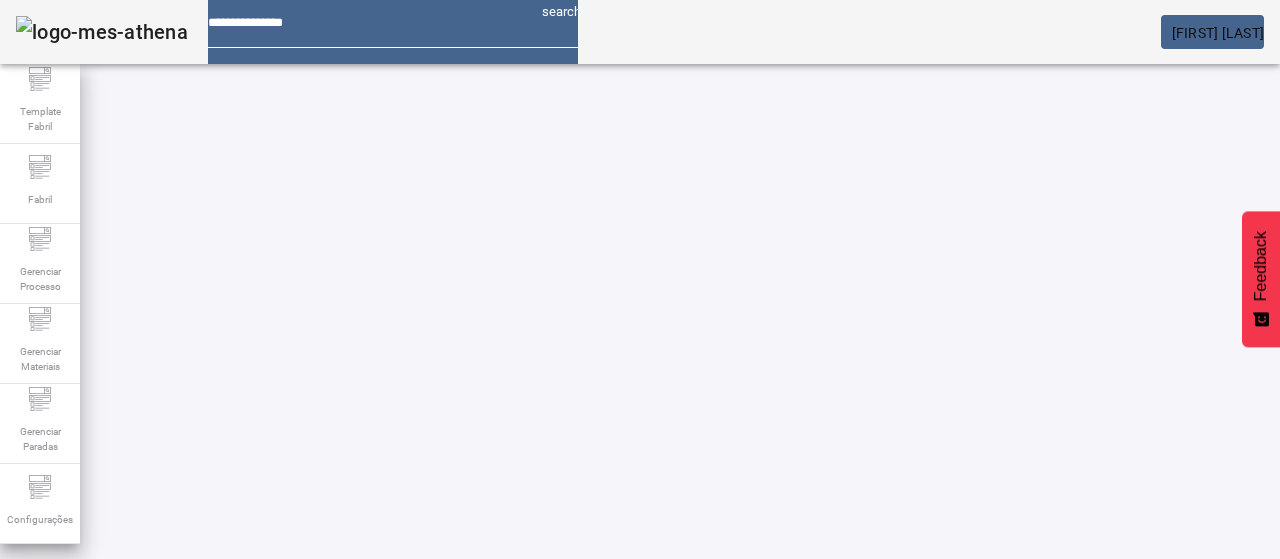 click on "******" at bounding box center [116, 637] 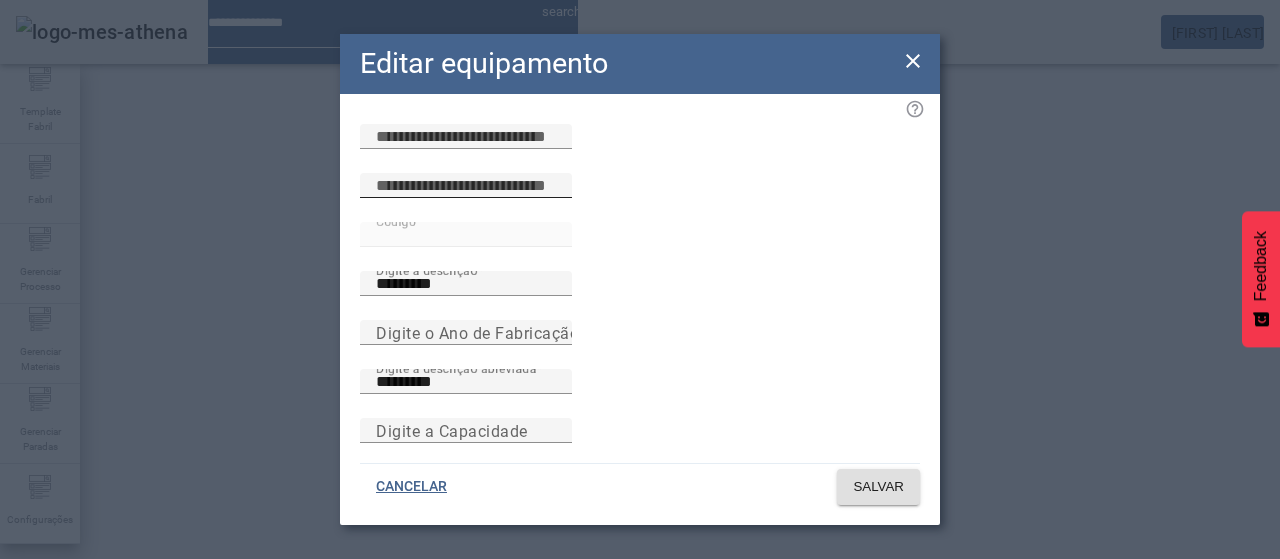 click at bounding box center (466, 186) 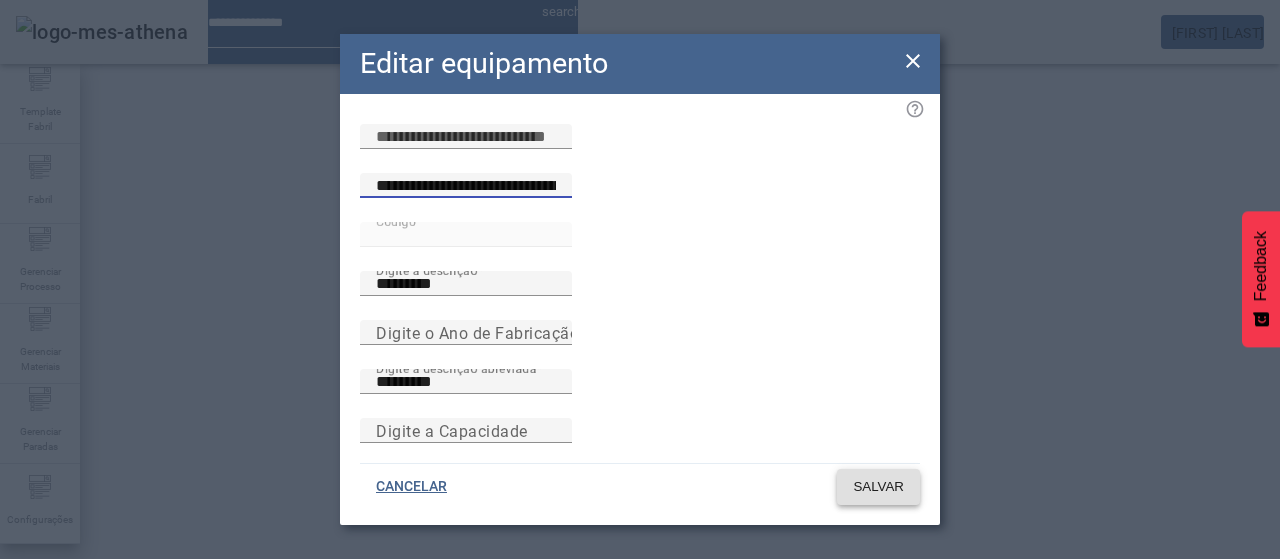 type on "**********" 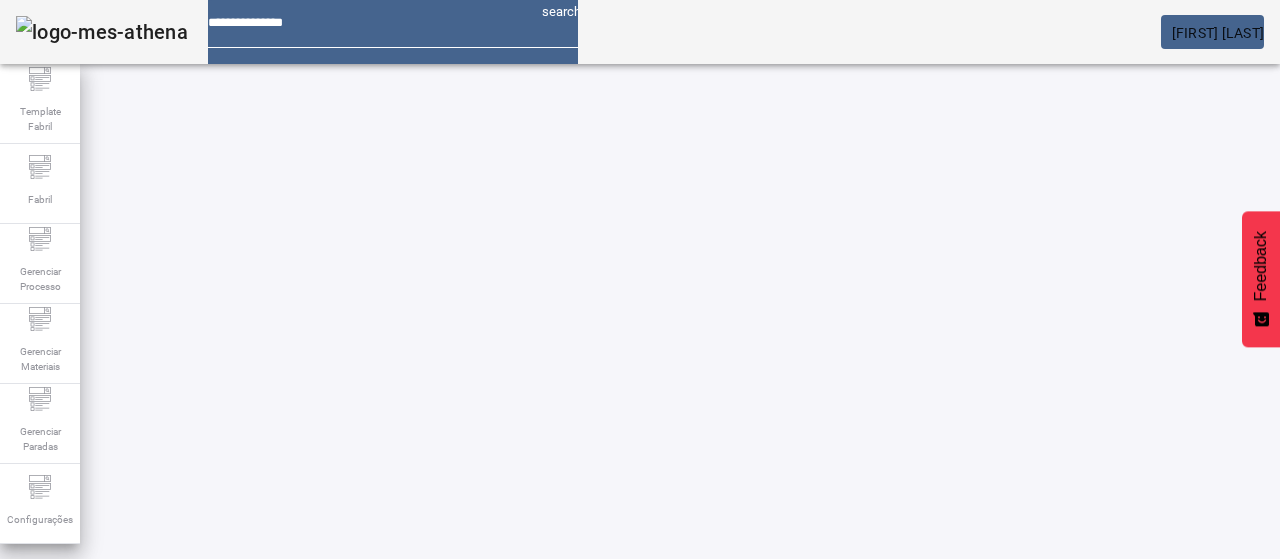 click on "EDITAR" at bounding box center (353, 978) 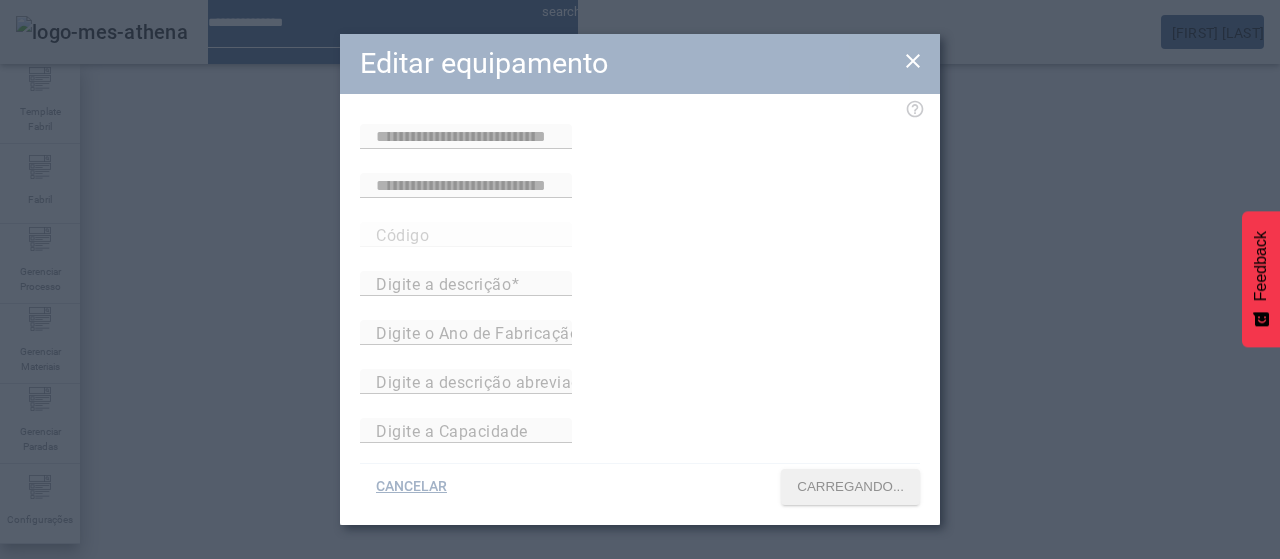 type on "*****" 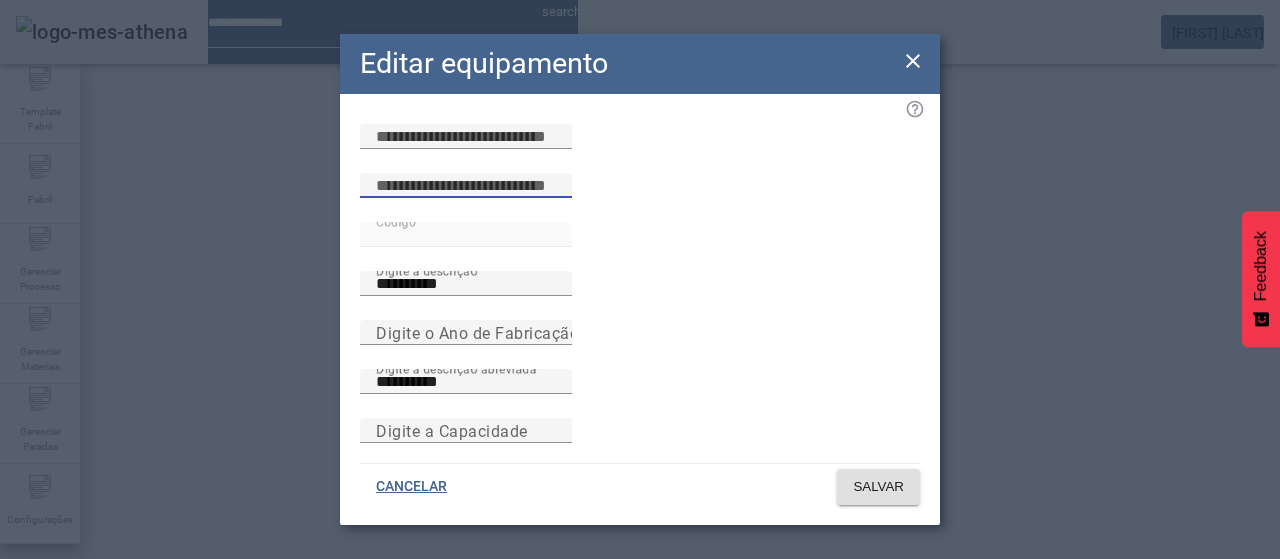 drag, startPoint x: 468, startPoint y: 233, endPoint x: 492, endPoint y: 241, distance: 25.298222 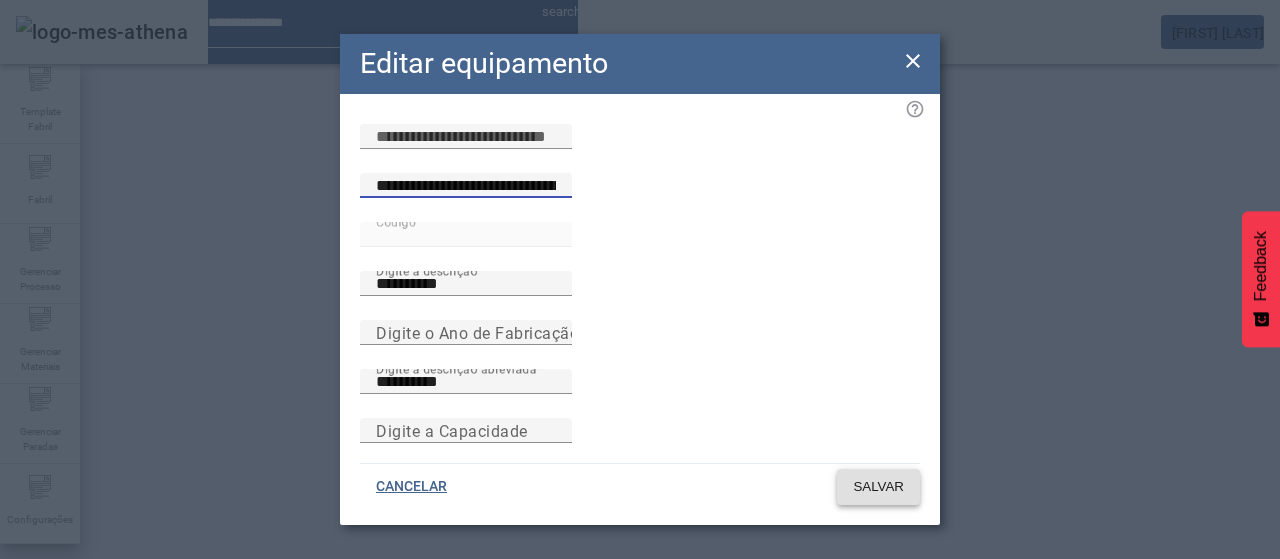 type on "**********" 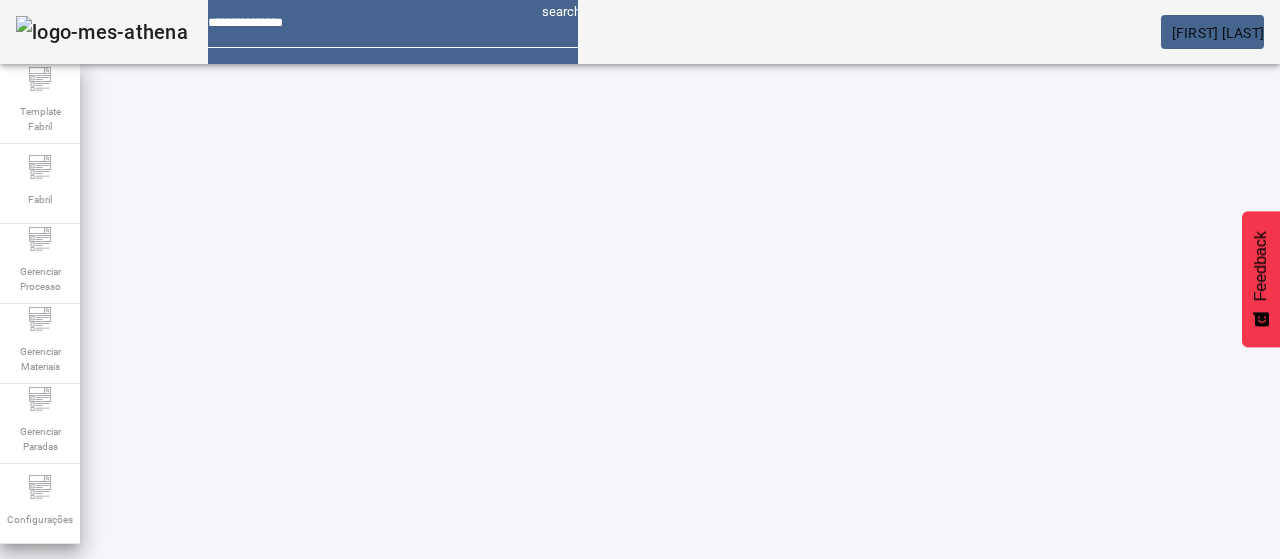 click on "EDITAR" at bounding box center [54, 978] 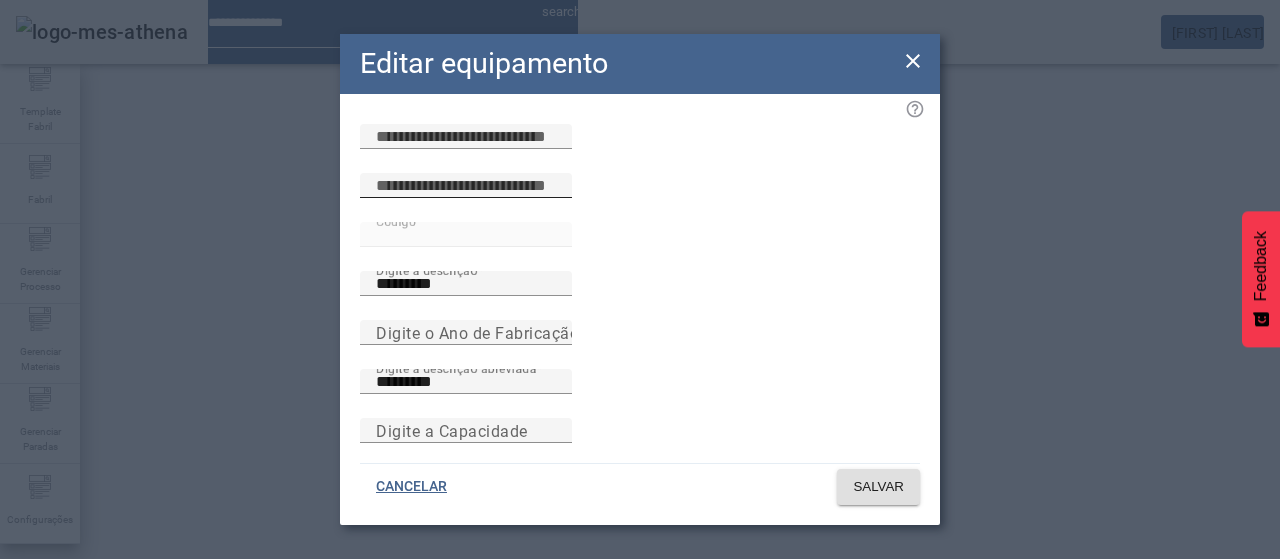 click at bounding box center (466, 186) 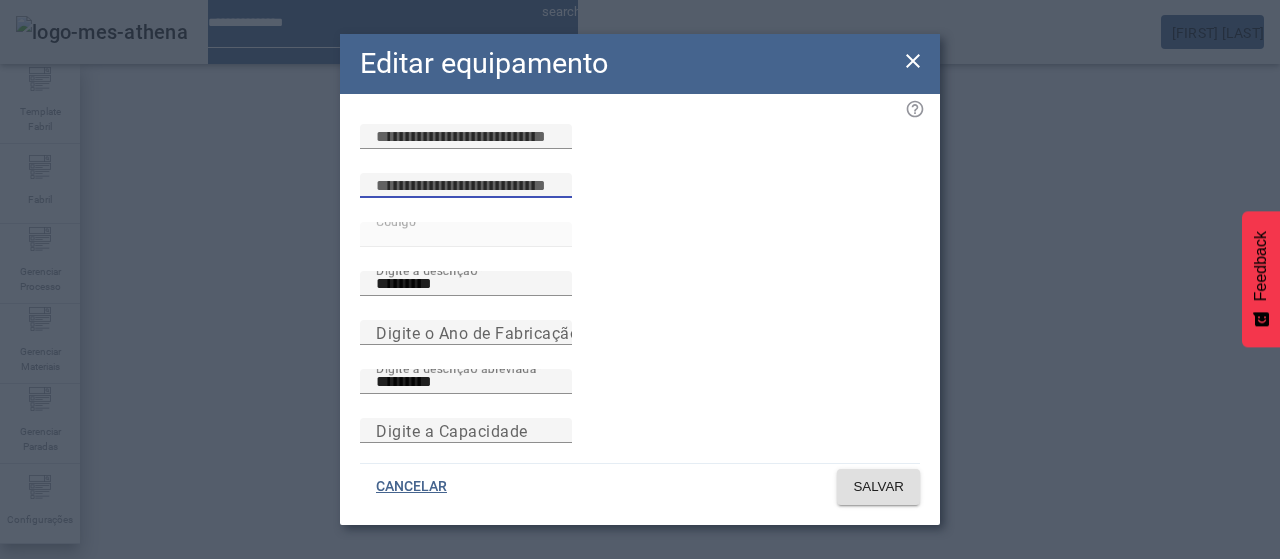 paste on "**********" 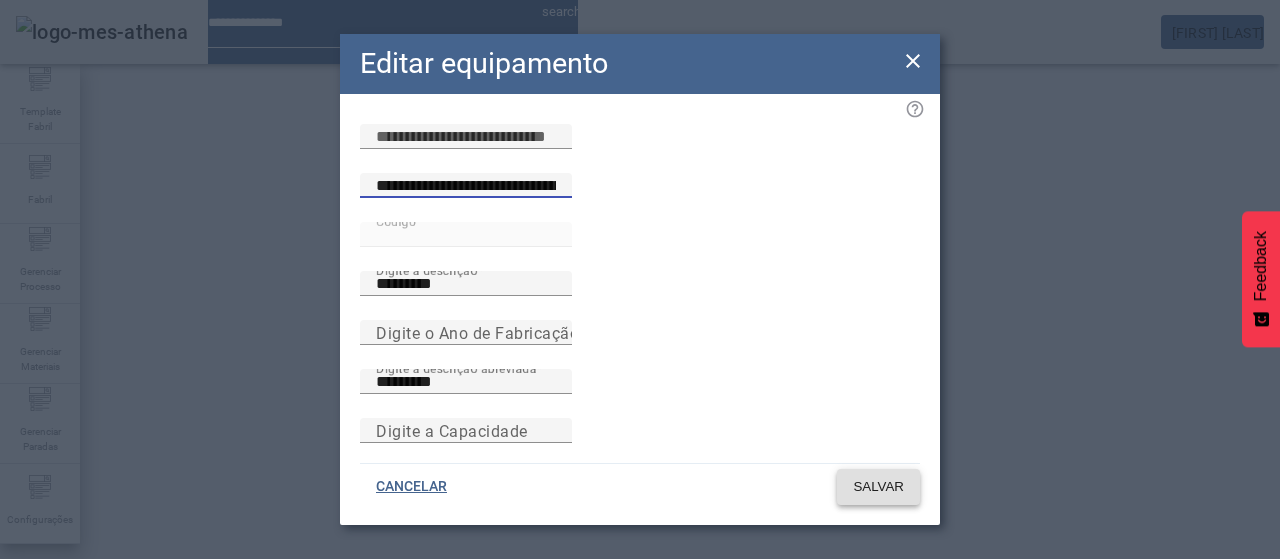 type on "**********" 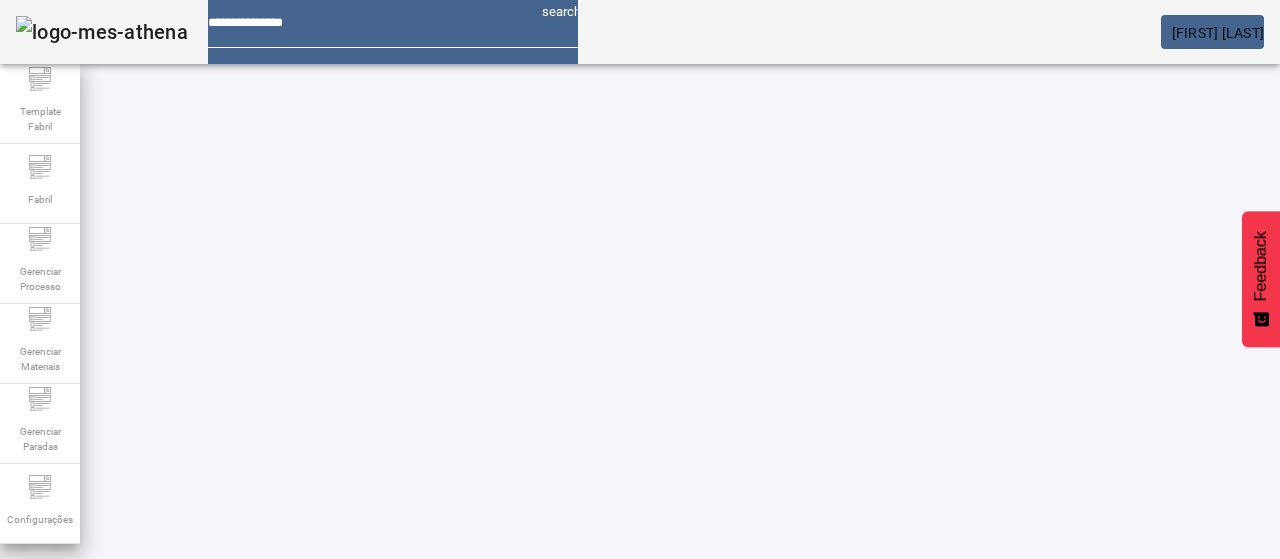 click on "EDITAR" at bounding box center (353, 828) 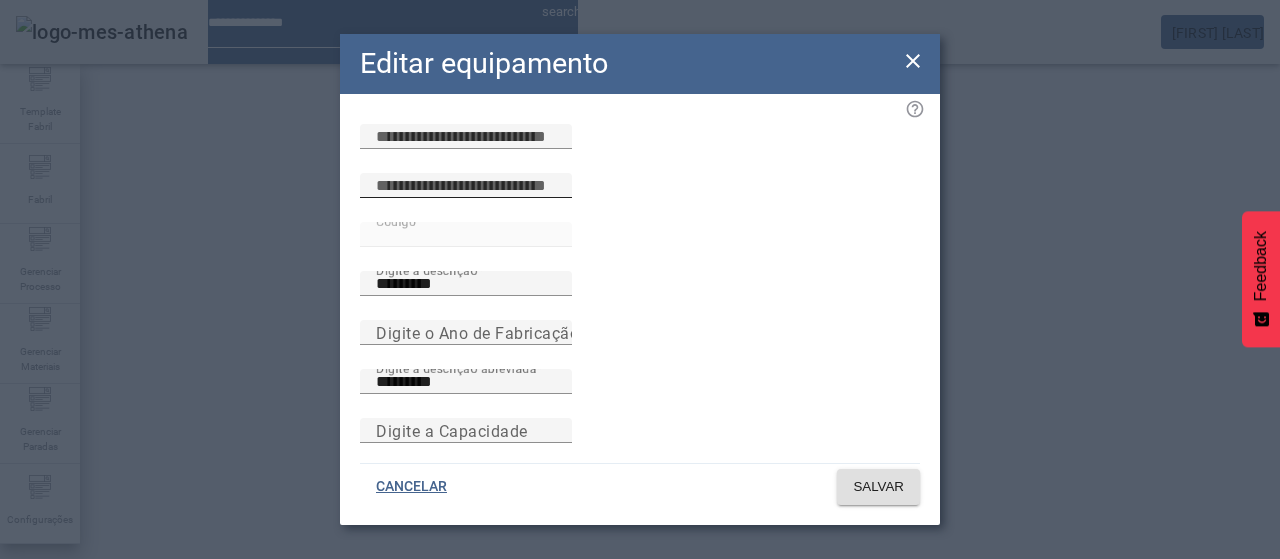 click at bounding box center (466, 186) 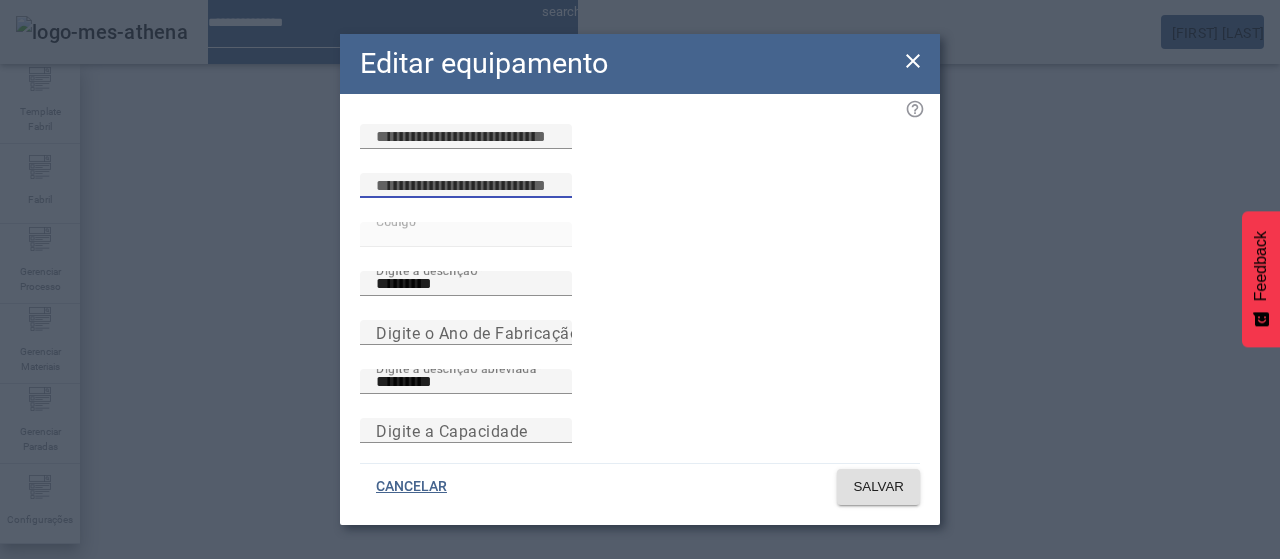 paste on "**********" 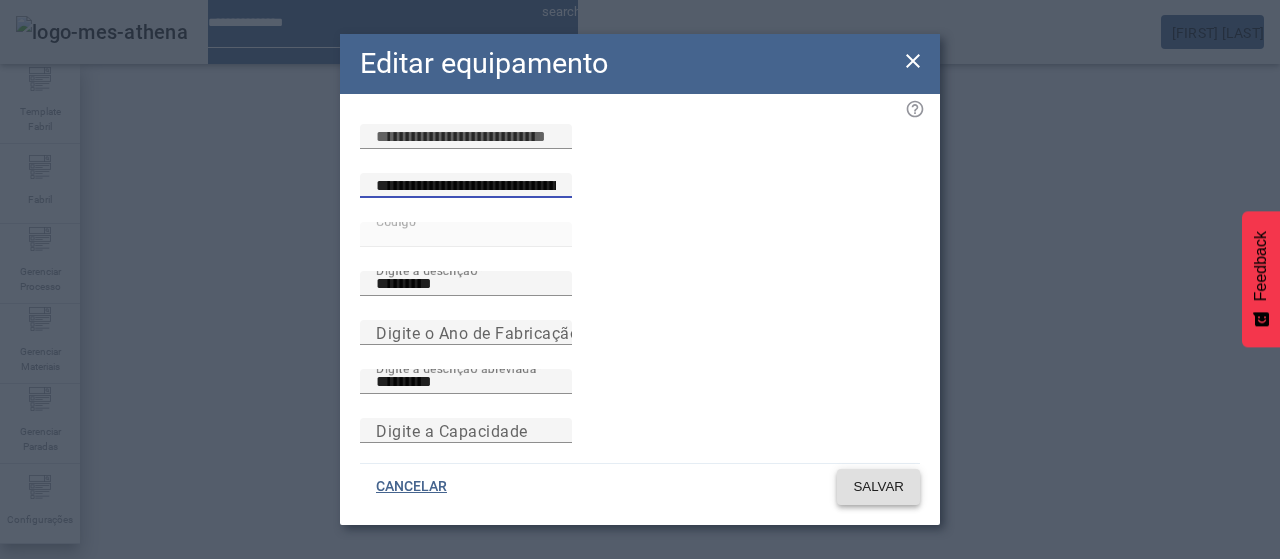 type on "**********" 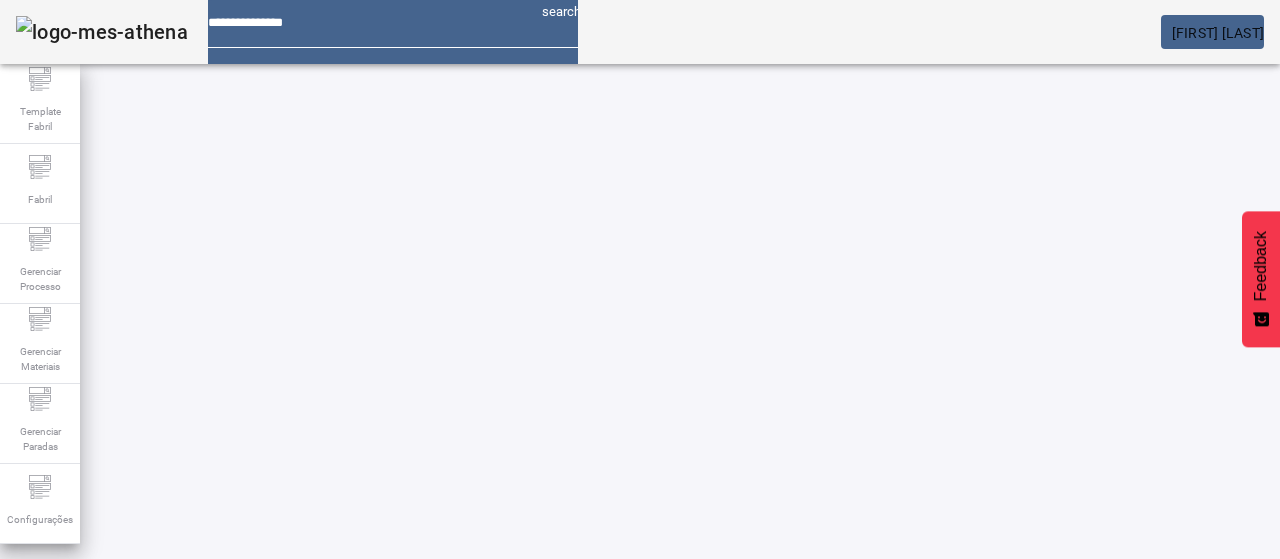 click on "******" at bounding box center (116, 637) 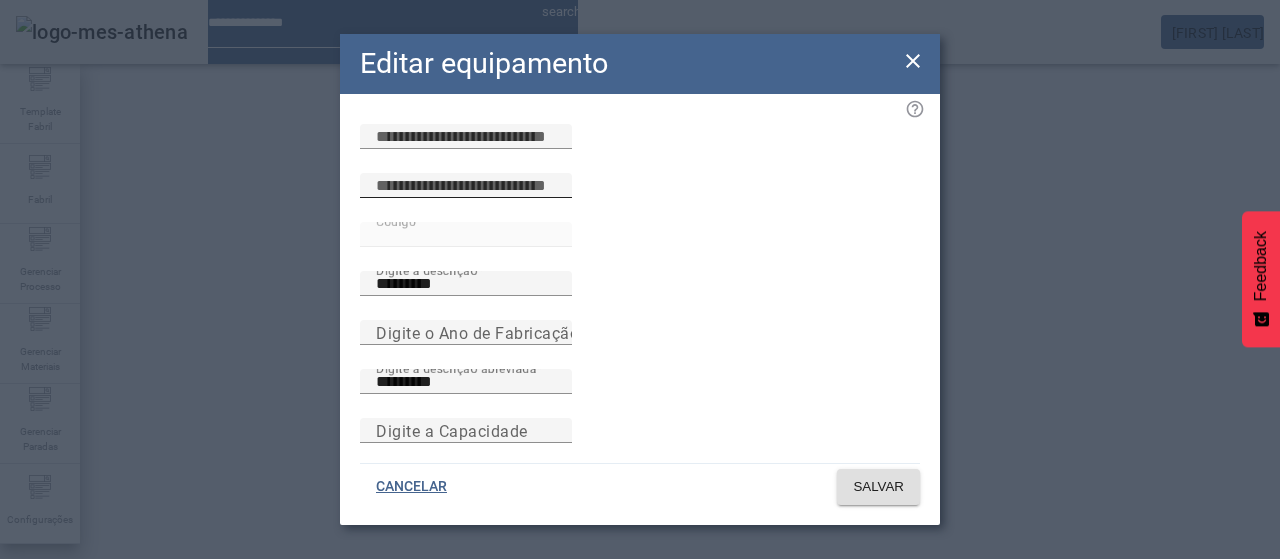 click at bounding box center (466, 186) 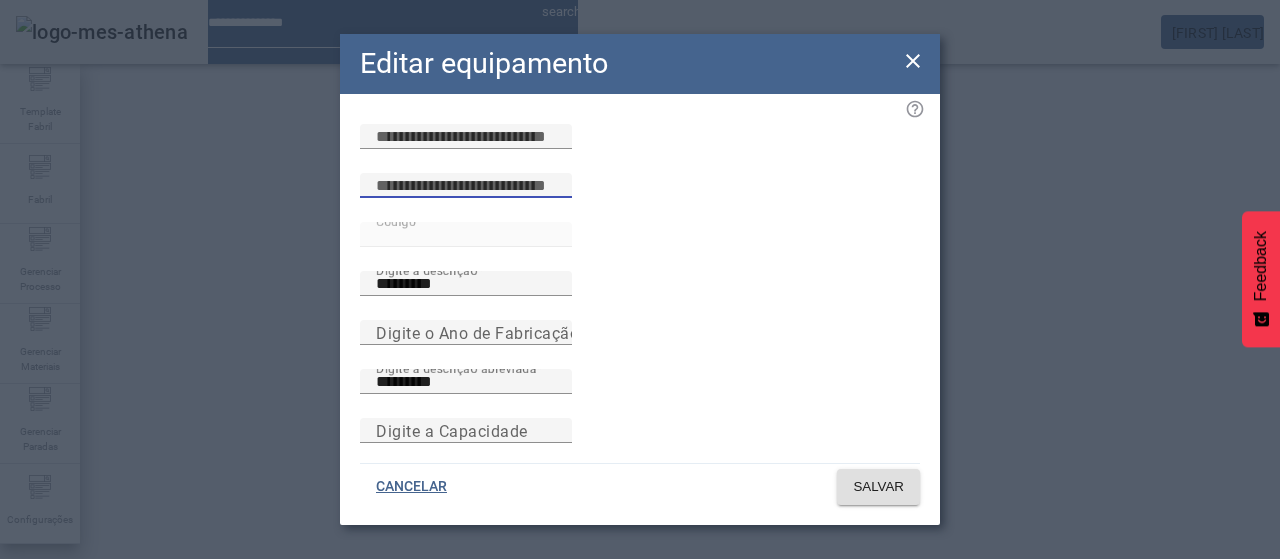 paste on "**********" 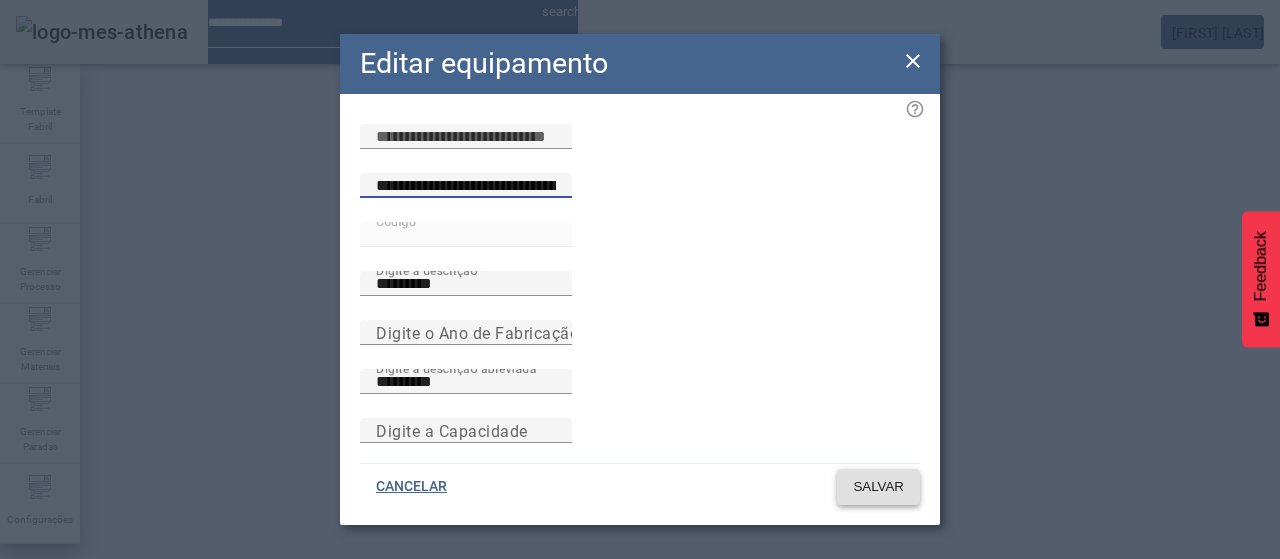 type on "**********" 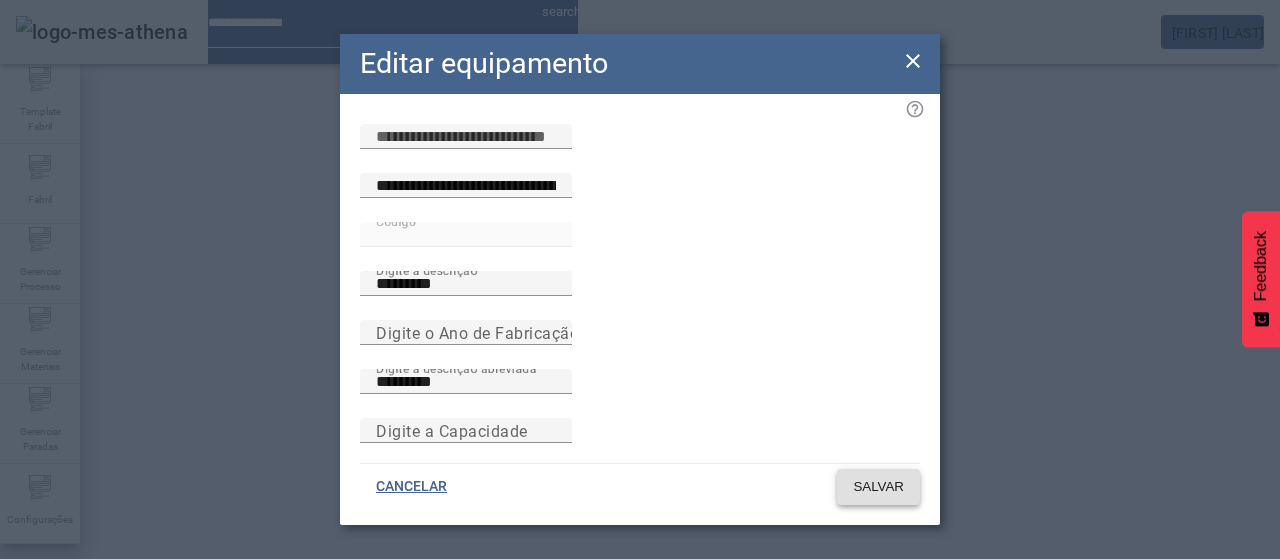 click 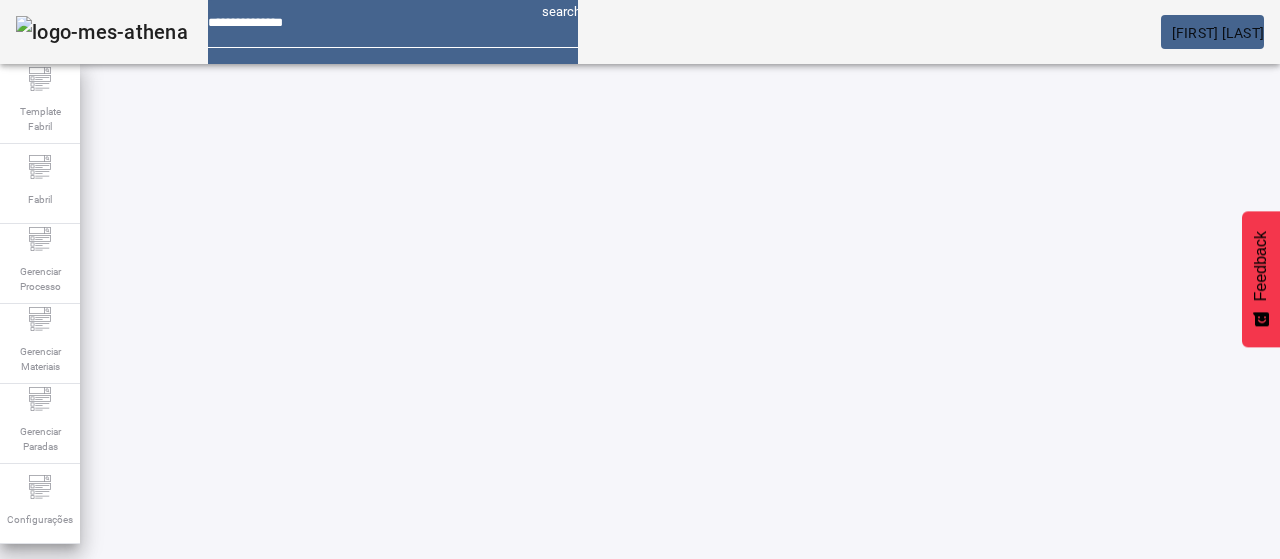 click on "EDITAR" at bounding box center (353, 828) 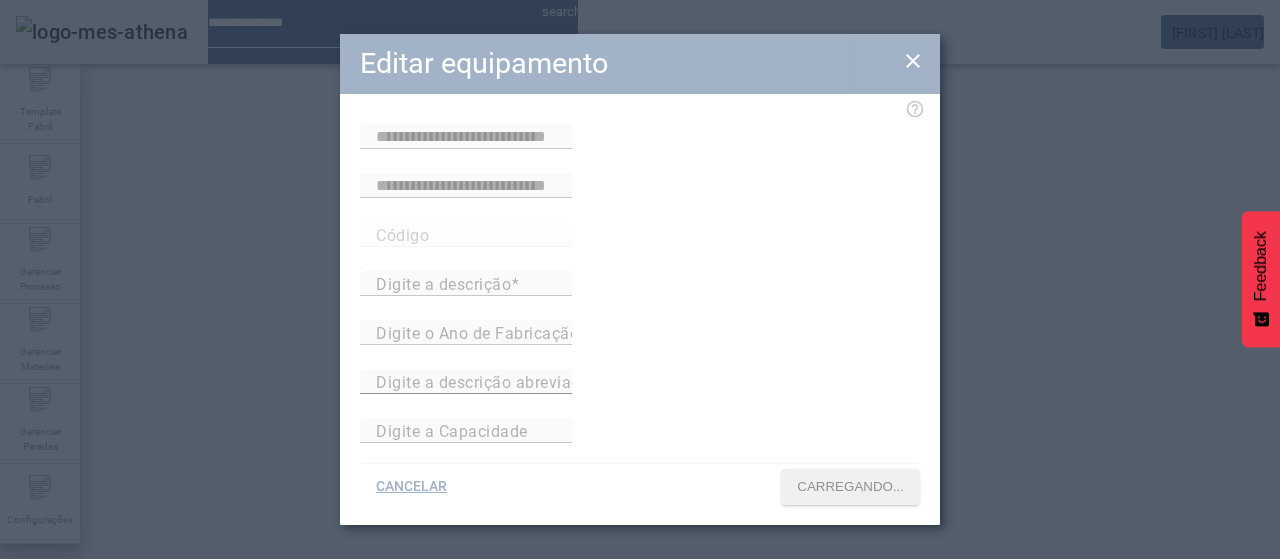 type on "*****" 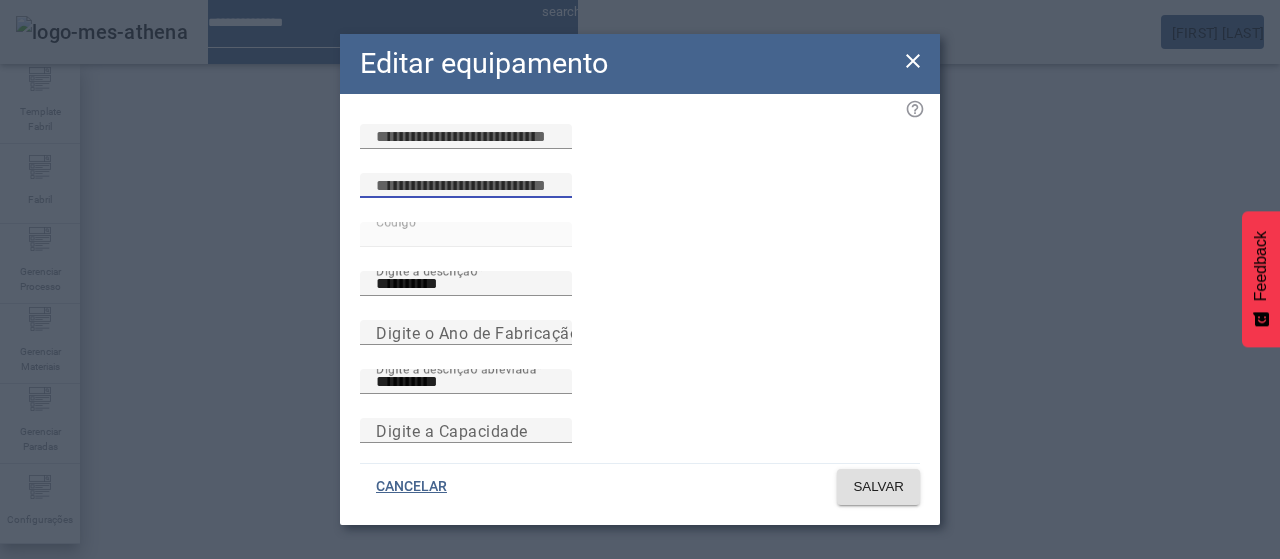 click at bounding box center [466, 186] 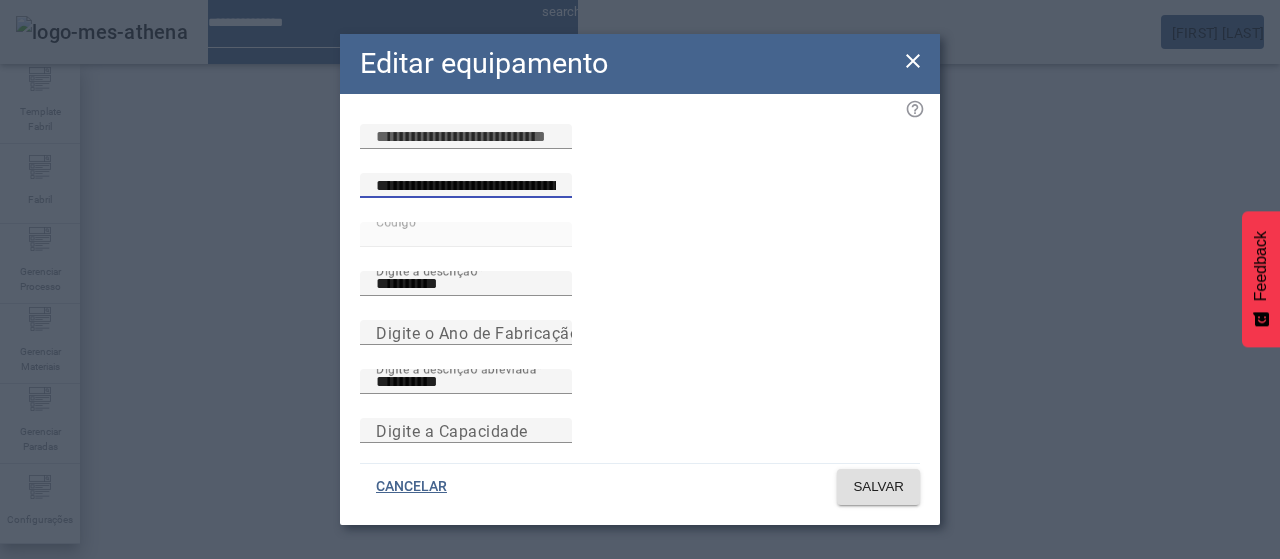 click on "**********" at bounding box center (466, 186) 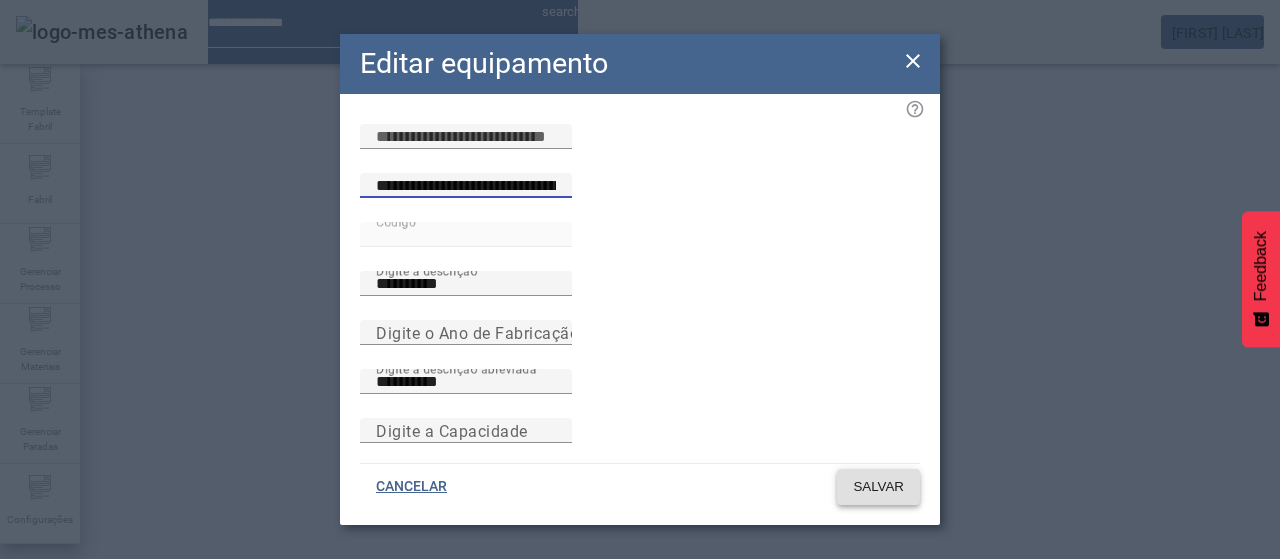 type on "**********" 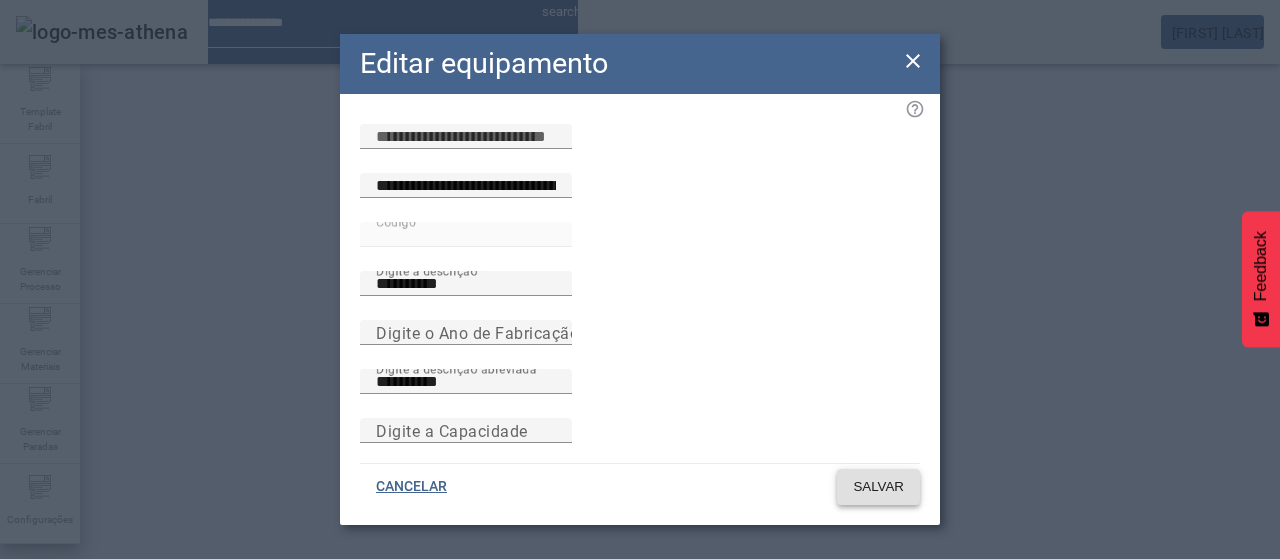 click on "SALVAR" 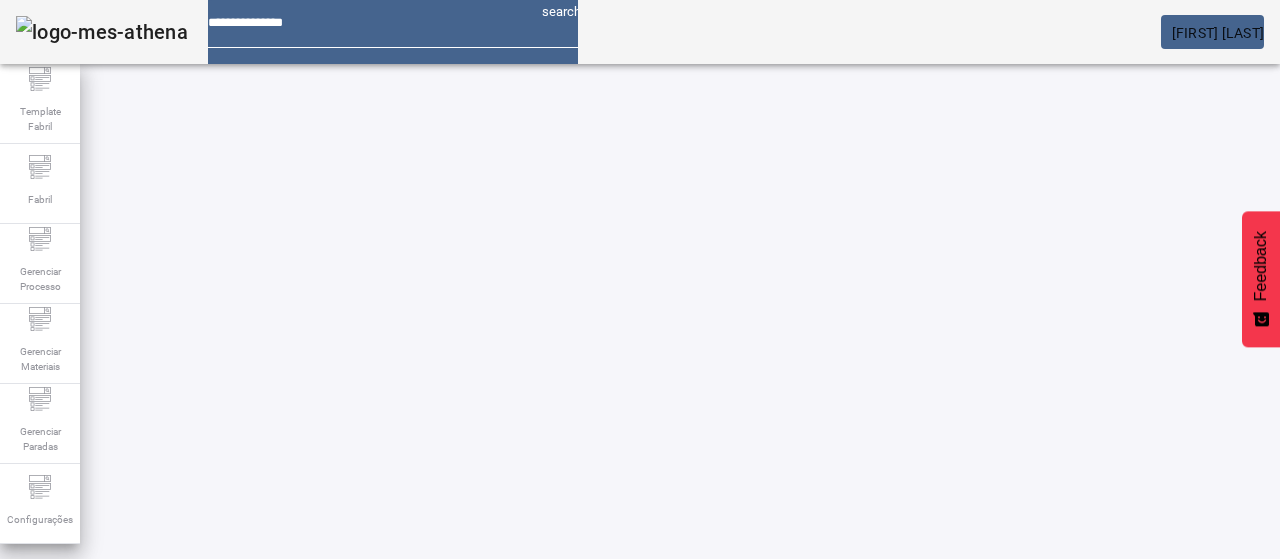 drag, startPoint x: 184, startPoint y: 170, endPoint x: 88, endPoint y: 171, distance: 96.00521 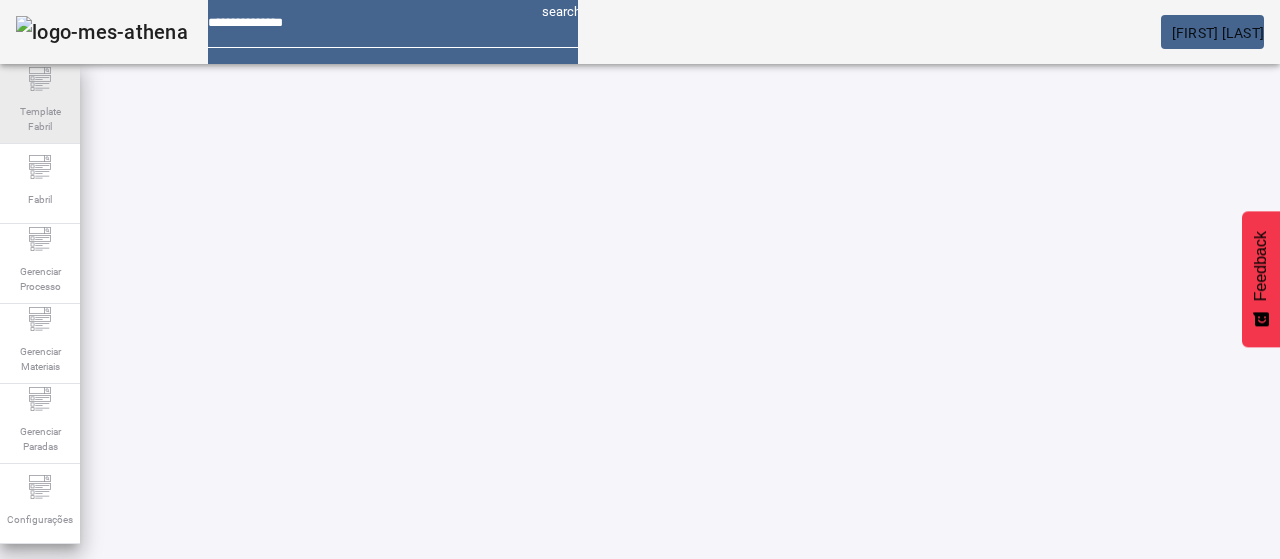 type on "*****" 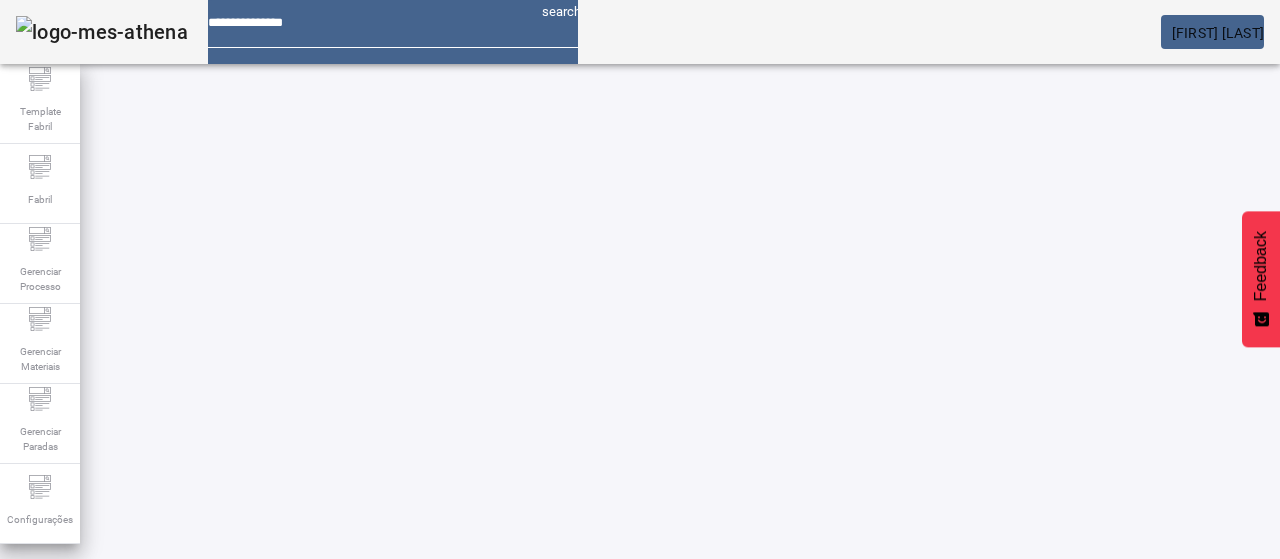 click on "EDITAR" at bounding box center [353, 828] 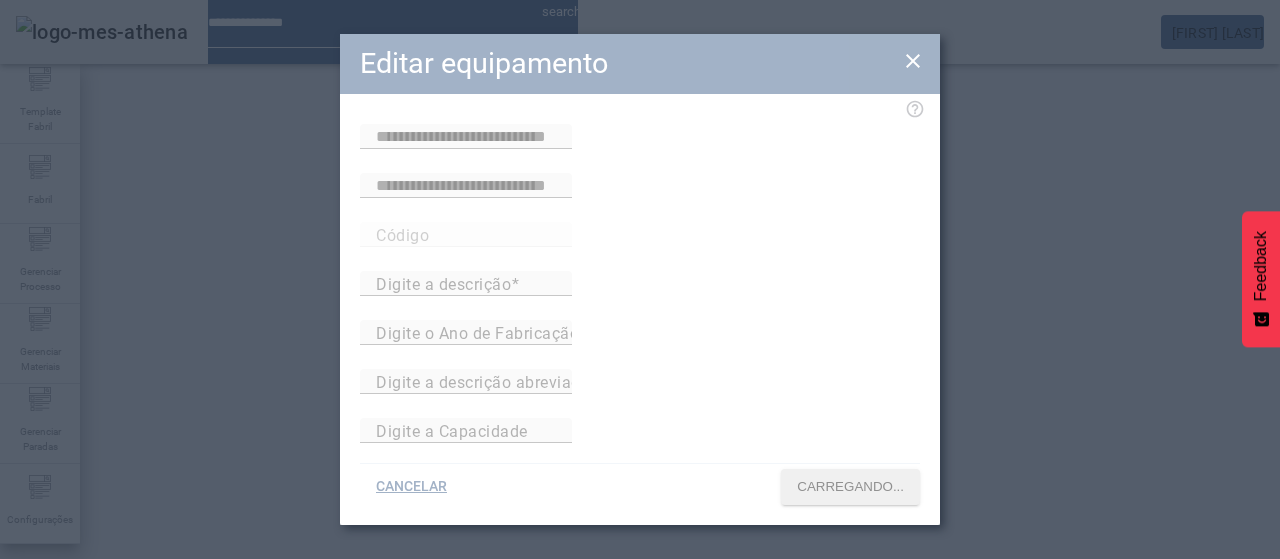 type on "*****" 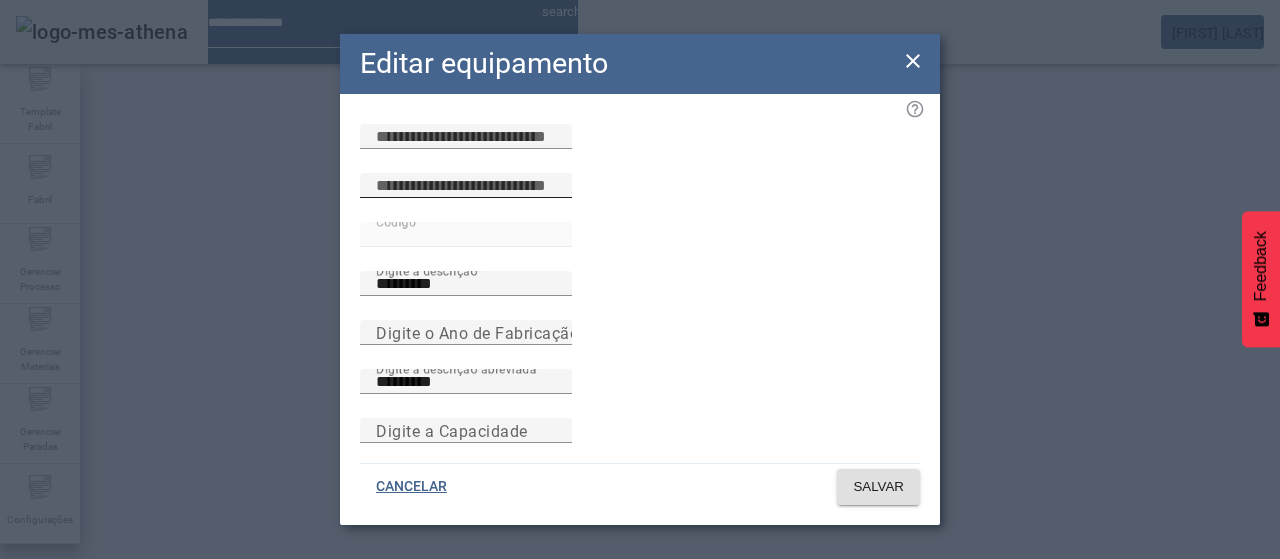 click 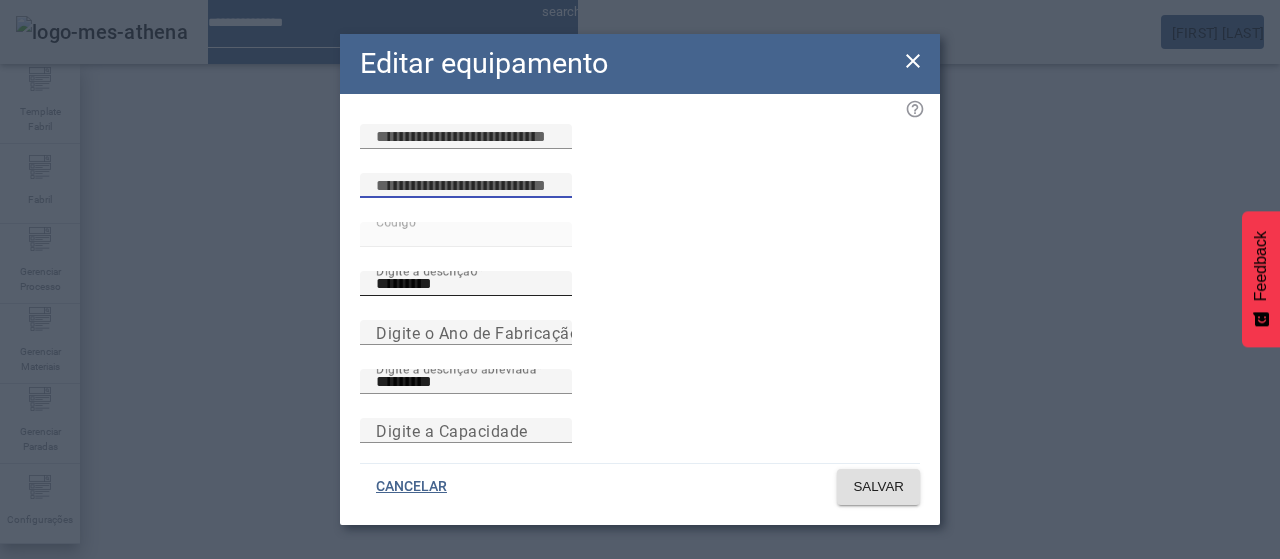 paste on "**********" 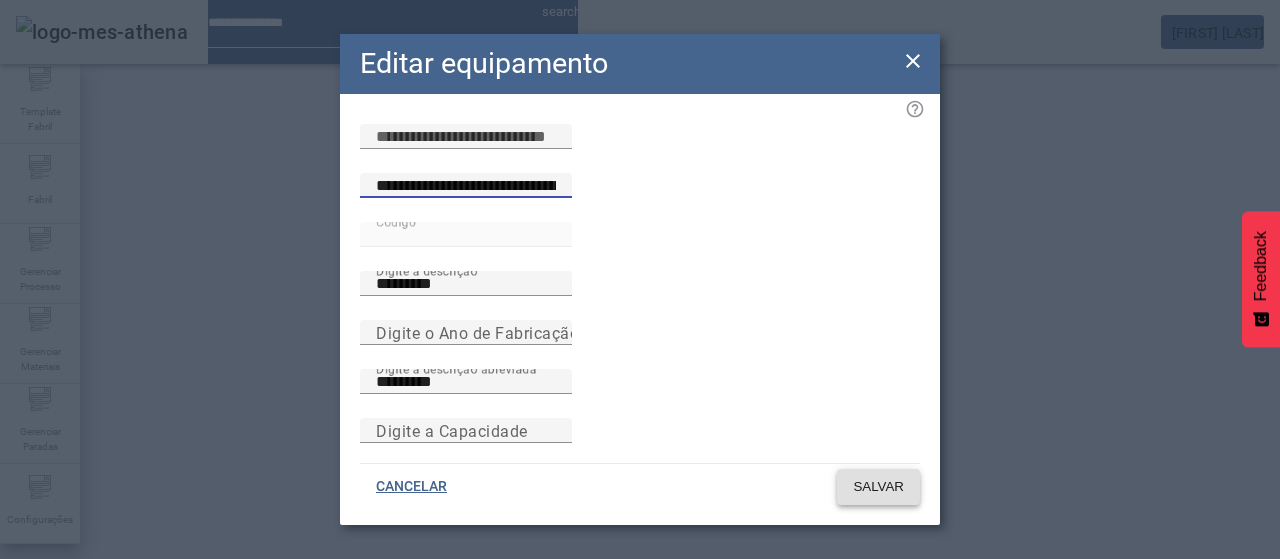 type on "**********" 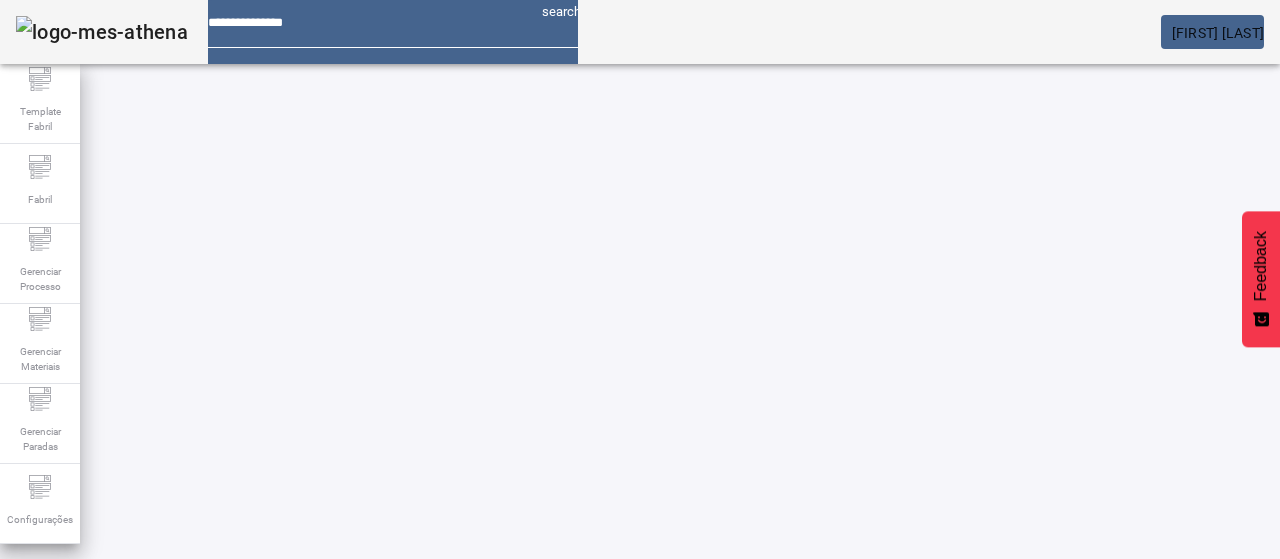 click 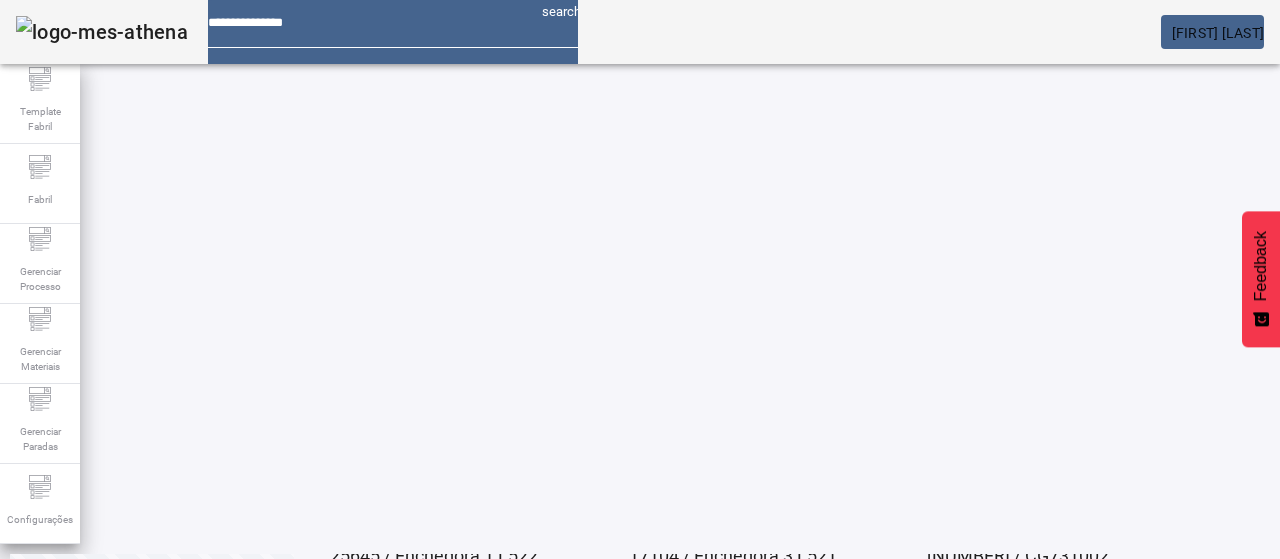 scroll, scrollTop: 200, scrollLeft: 0, axis: vertical 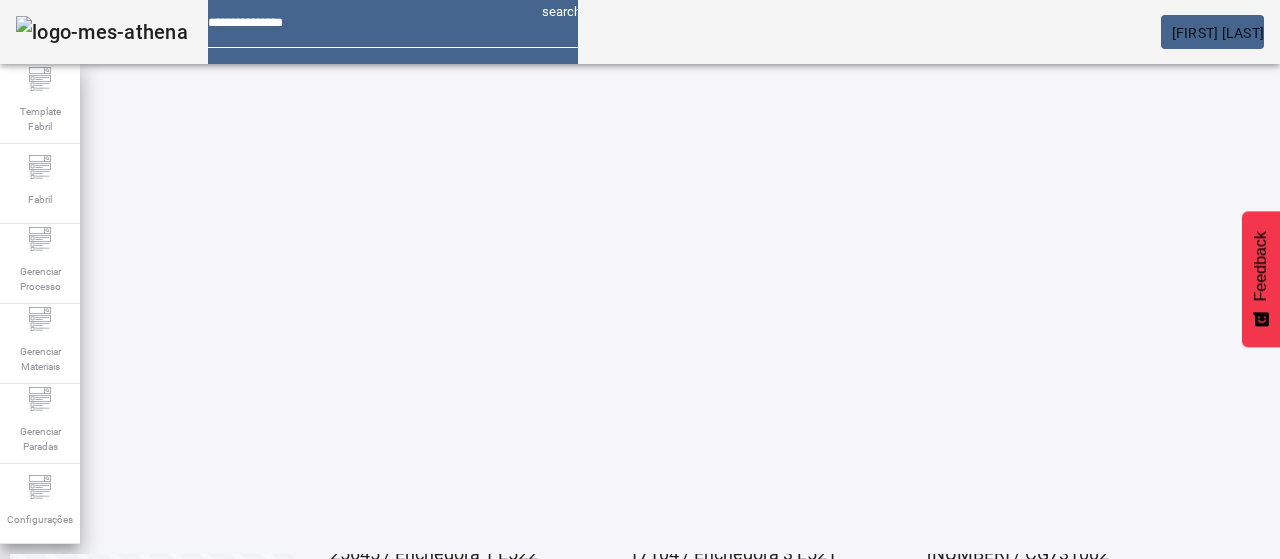click on "EDITAR" at bounding box center [652, 928] 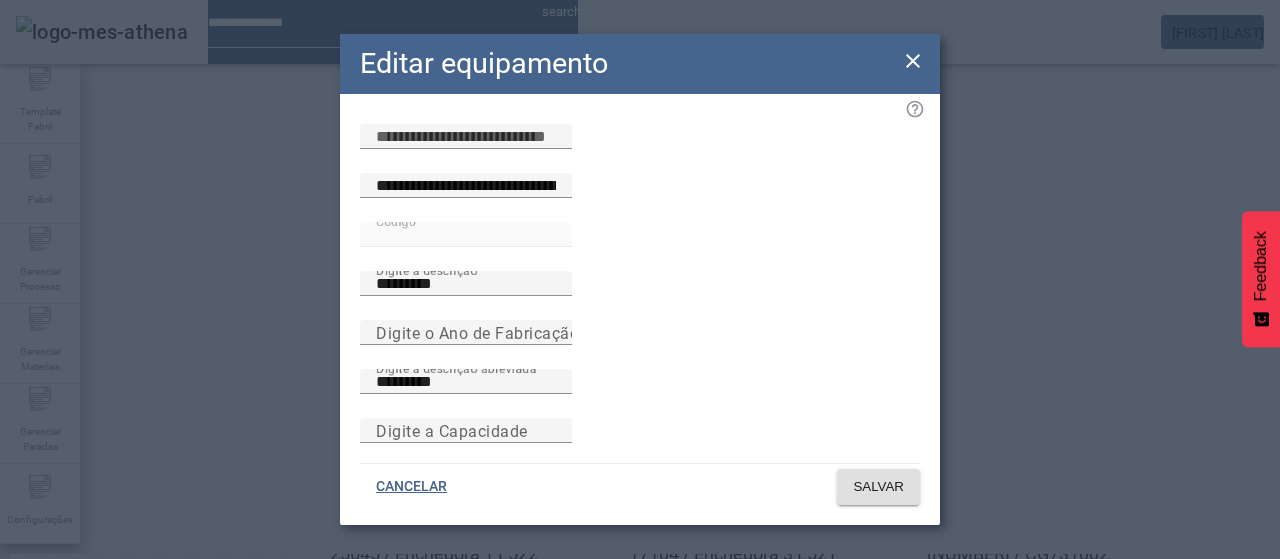 click on "Editar equipamento" 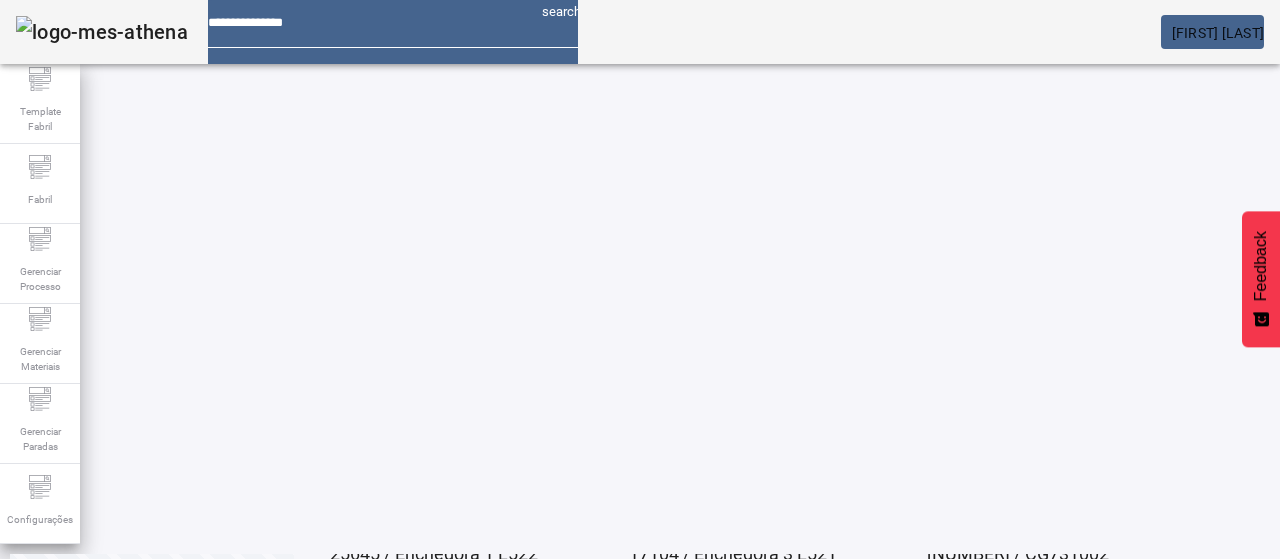 click on "EDITAR" at bounding box center (353, 628) 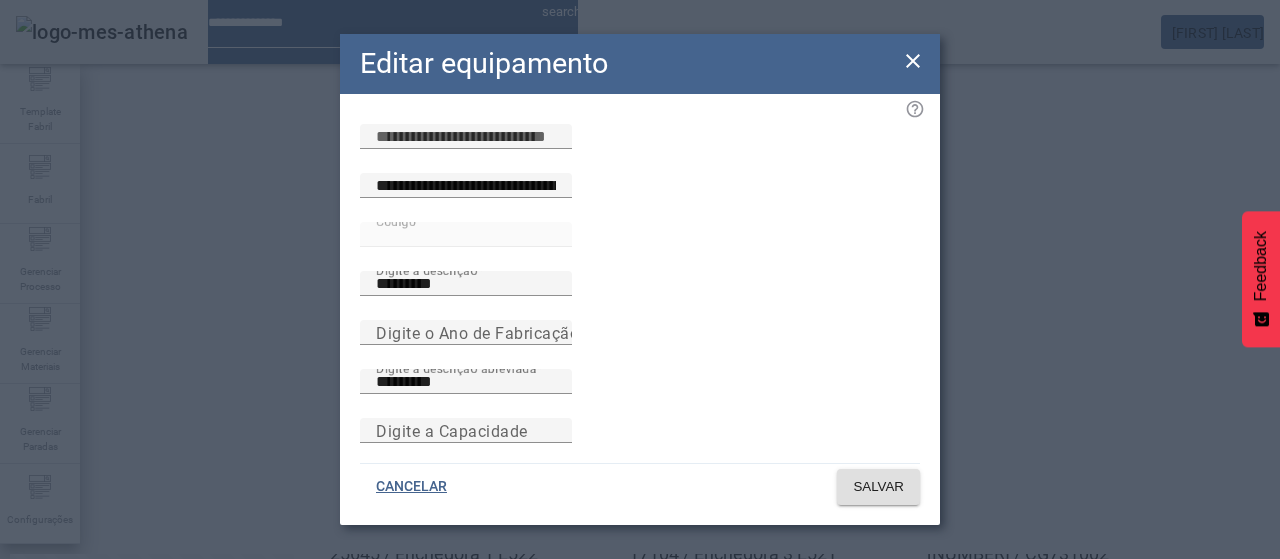 click 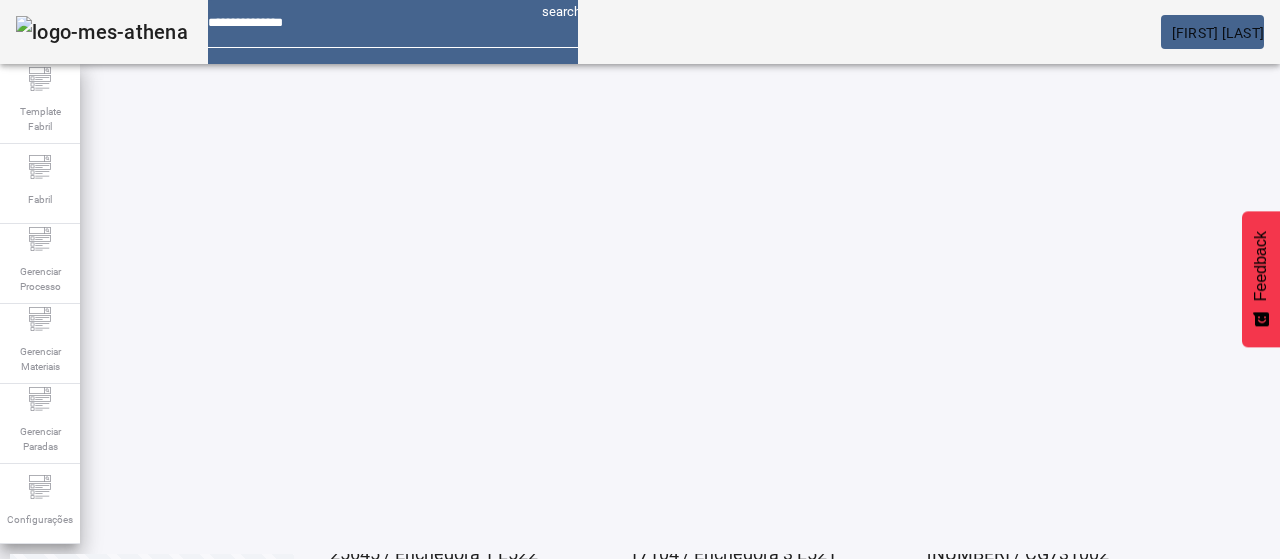 click on "EDITAR" at bounding box center [353, 628] 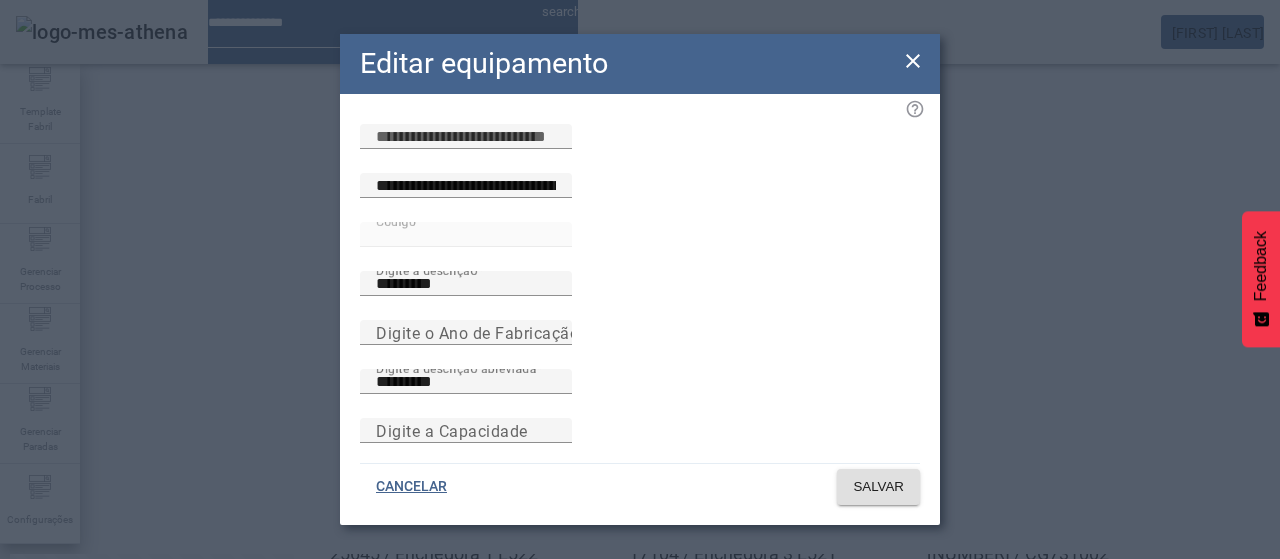 drag, startPoint x: 913, startPoint y: 49, endPoint x: 853, endPoint y: 142, distance: 110.6752 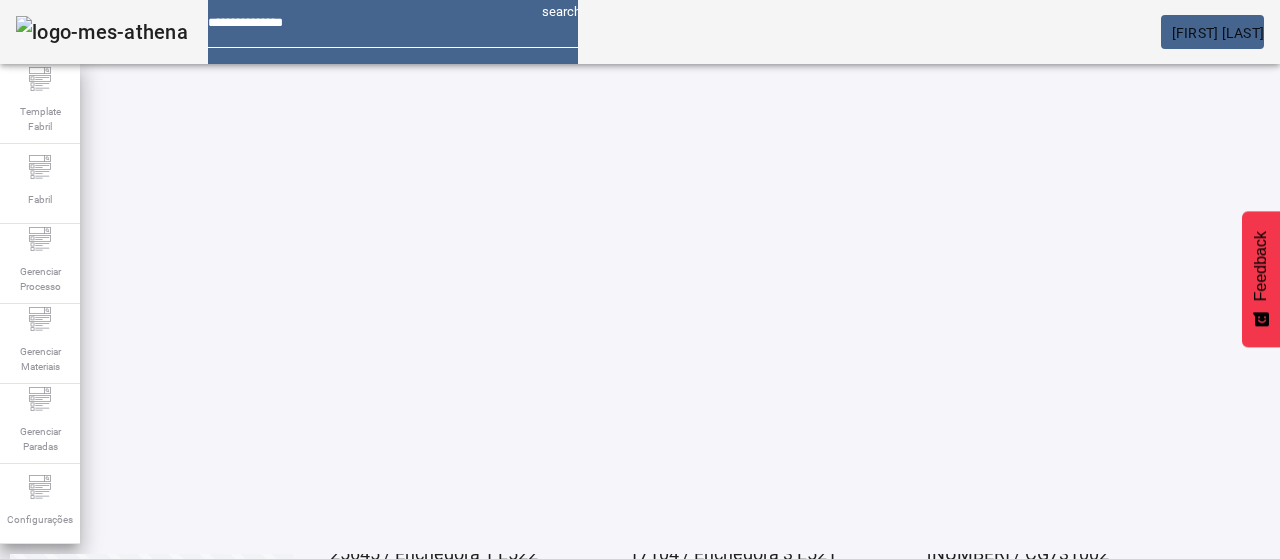 click on "2" 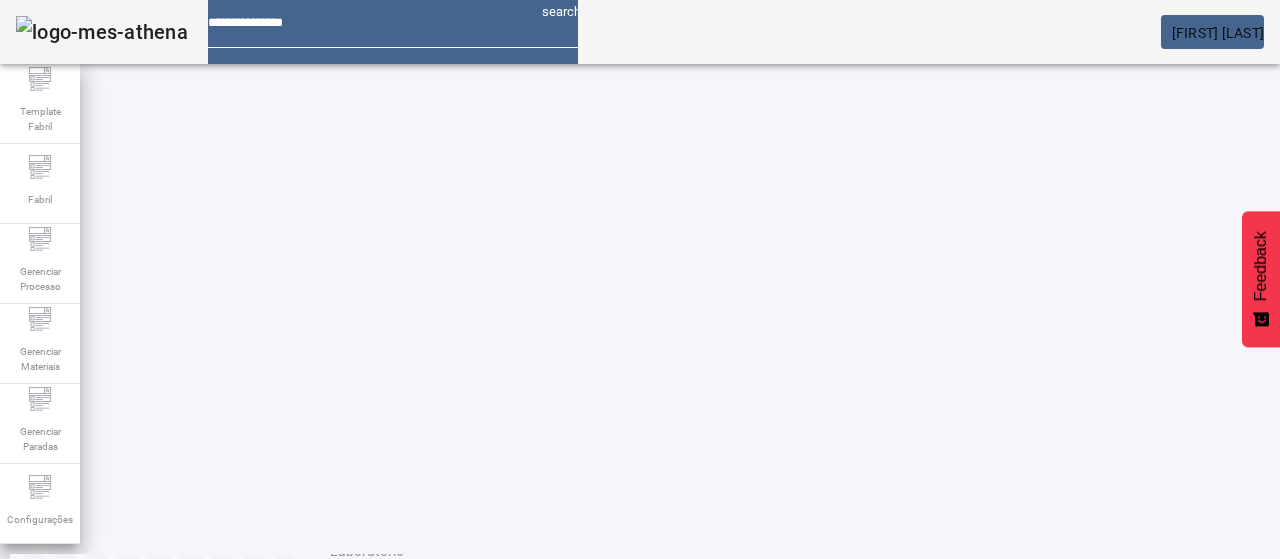 scroll, scrollTop: 74, scrollLeft: 0, axis: vertical 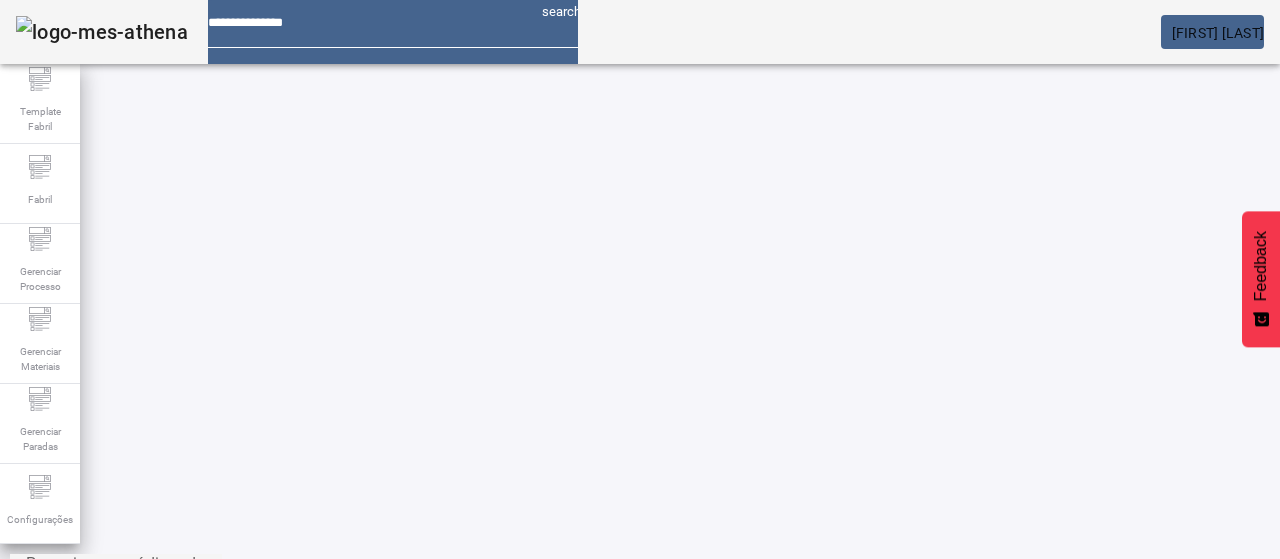 click on "EDITAR" at bounding box center (353, 754) 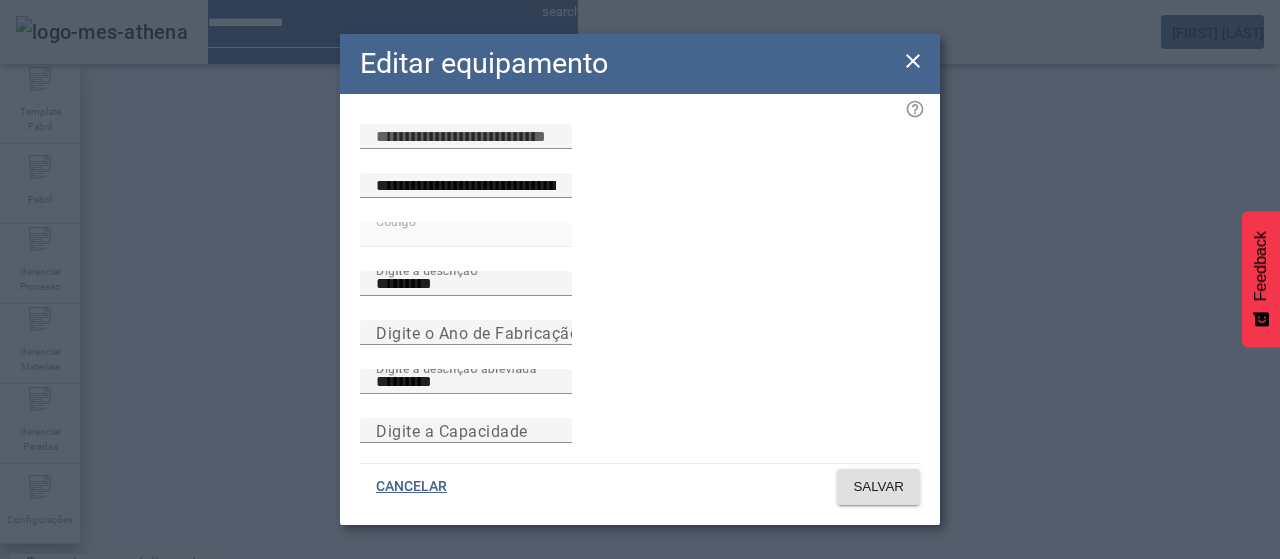 drag, startPoint x: 915, startPoint y: 66, endPoint x: 890, endPoint y: 85, distance: 31.400637 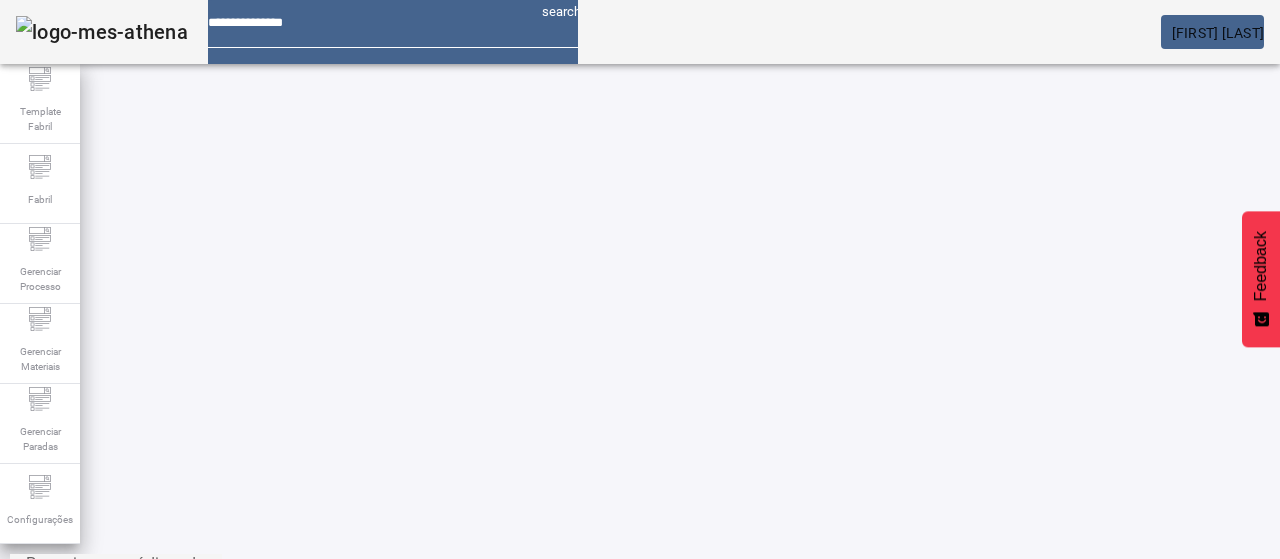 click on "EDITAR" at bounding box center (353, 904) 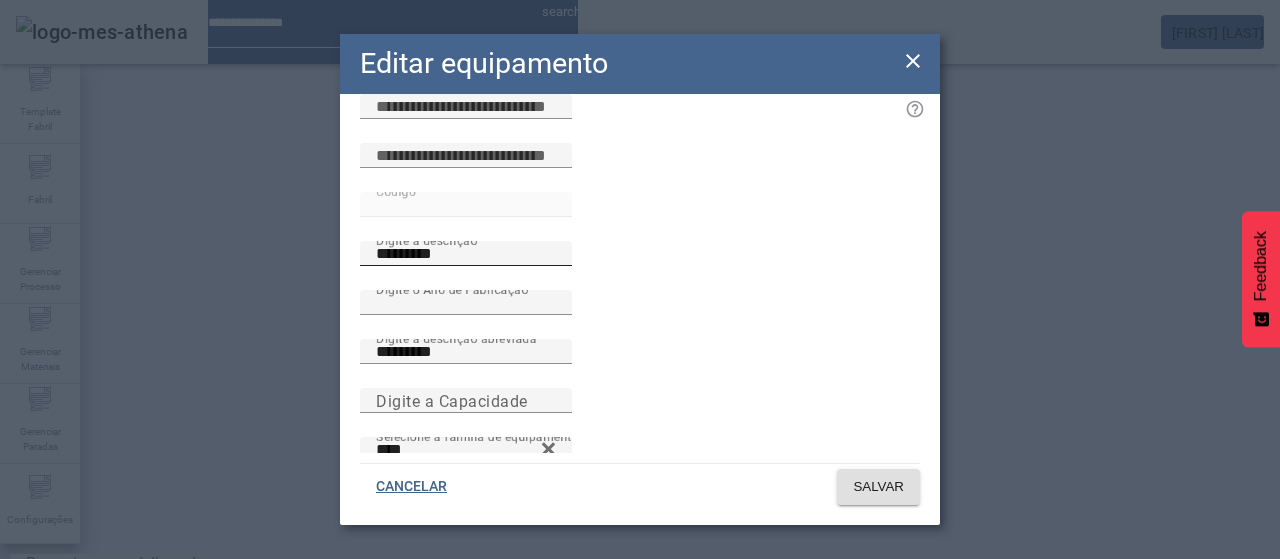 scroll, scrollTop: 0, scrollLeft: 0, axis: both 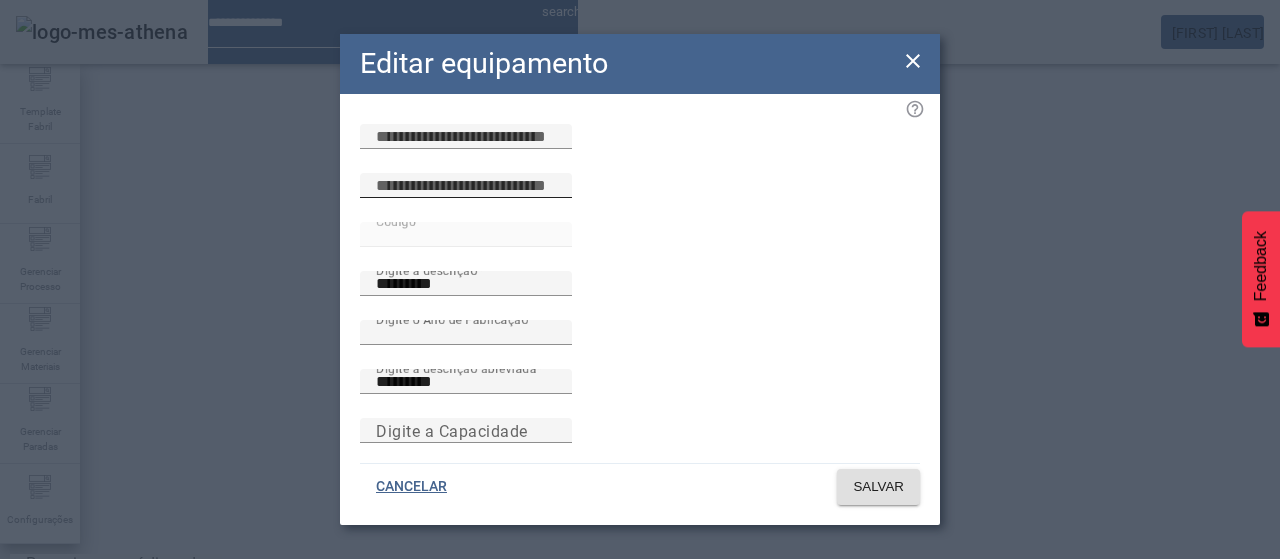 click at bounding box center (466, 186) 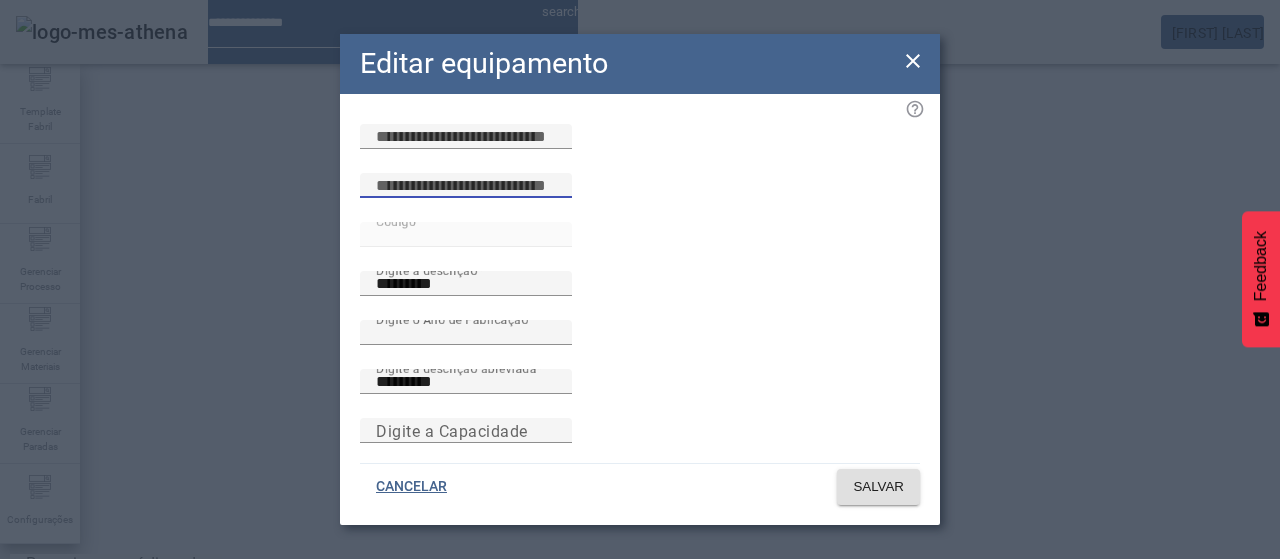 paste on "**********" 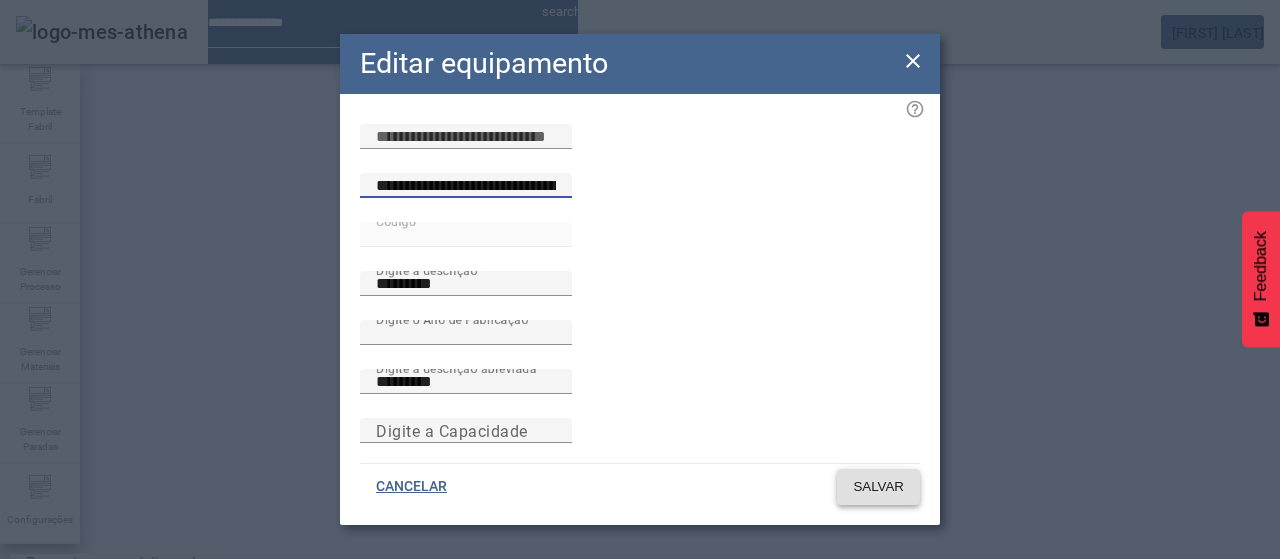 type on "**********" 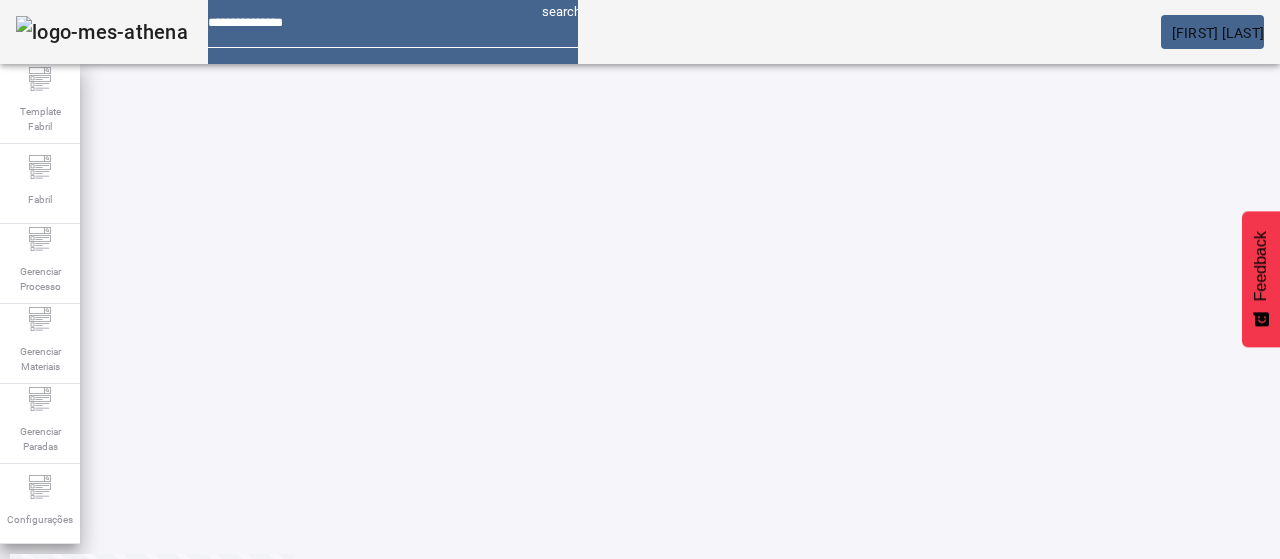 scroll, scrollTop: 274, scrollLeft: 0, axis: vertical 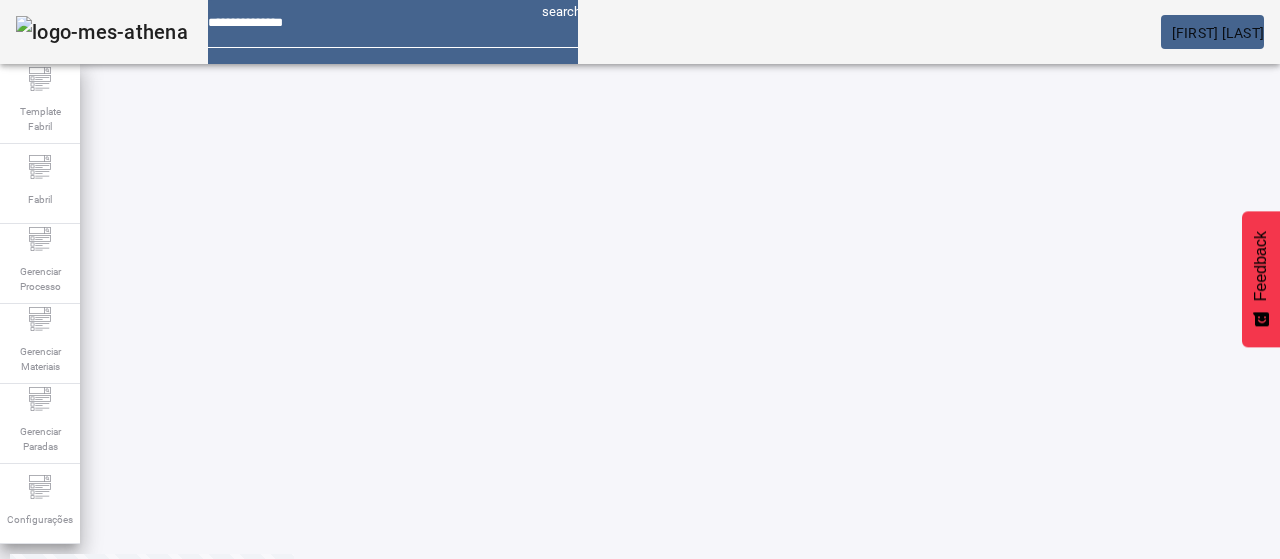 click on "3" 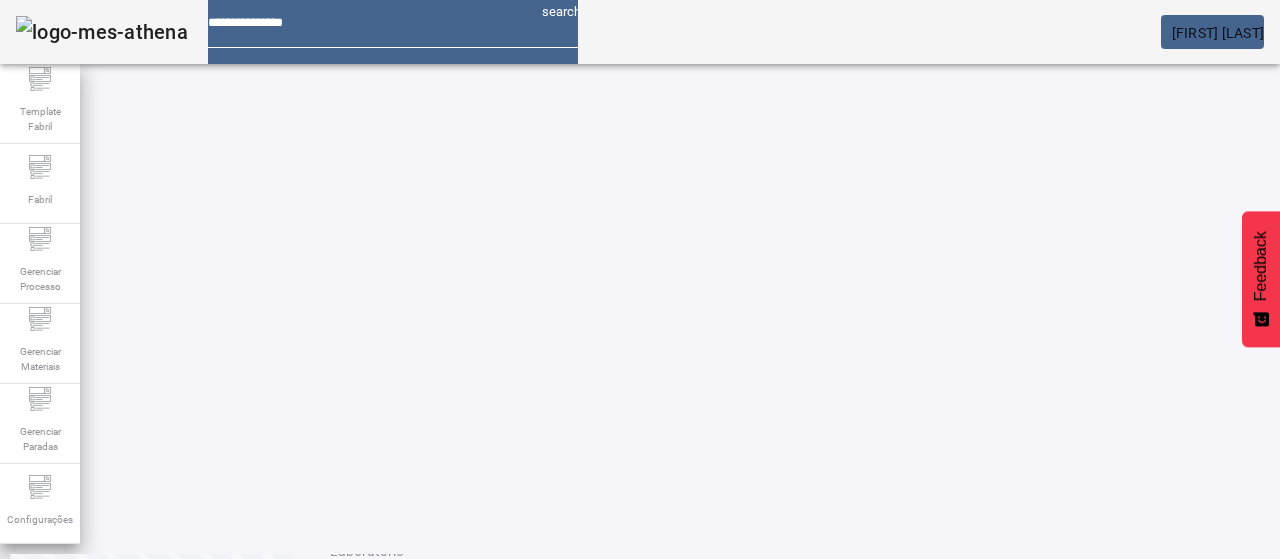 scroll, scrollTop: 174, scrollLeft: 0, axis: vertical 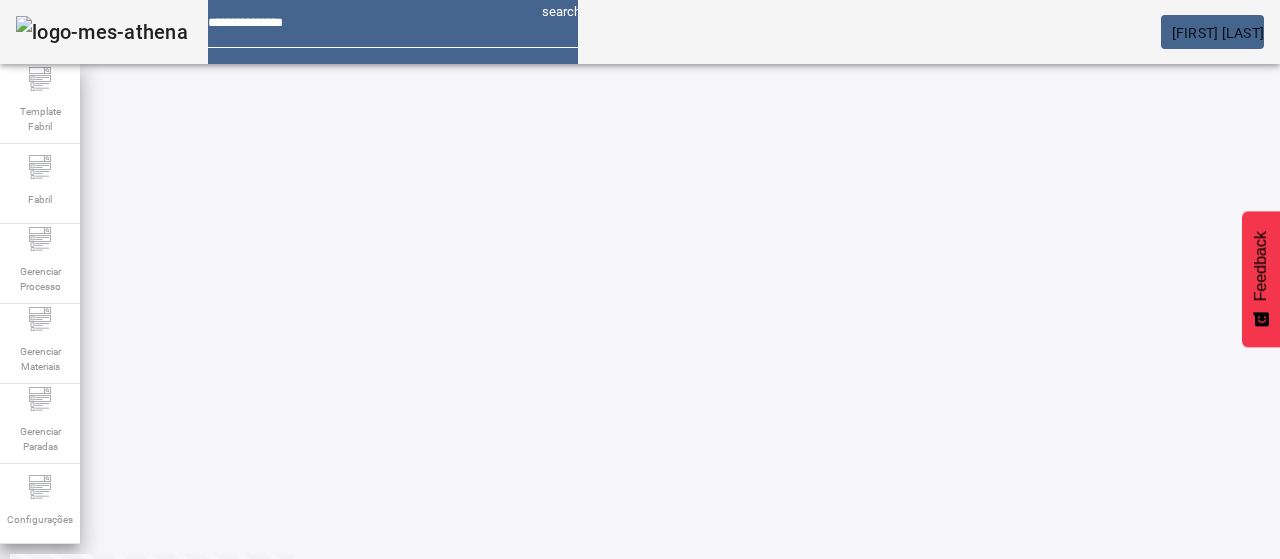 click on "EDITAR" at bounding box center [353, 654] 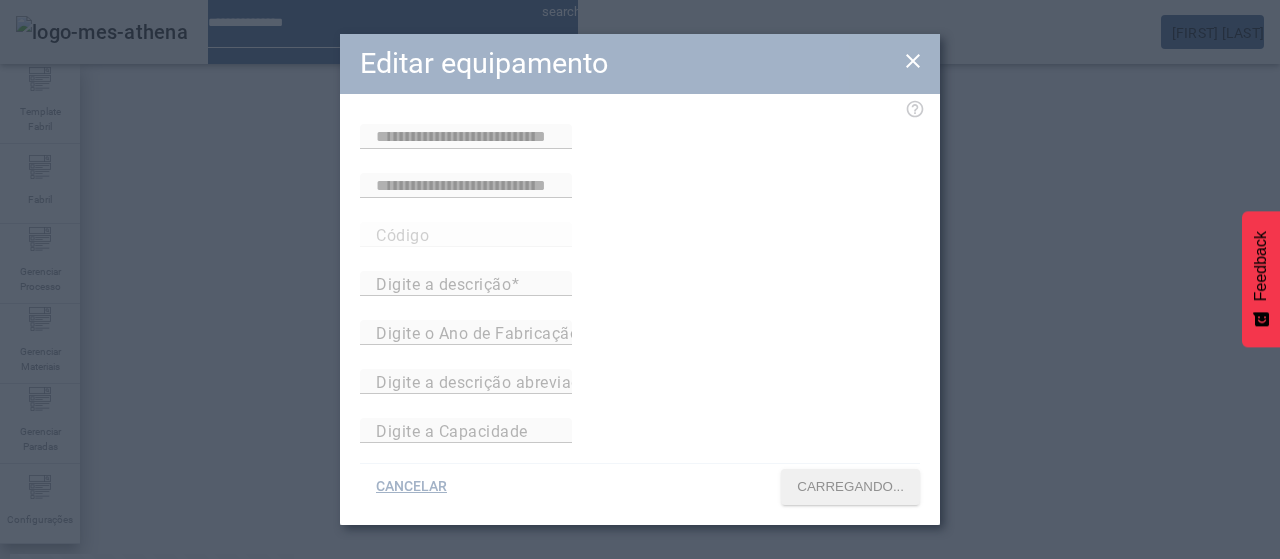 type on "**********" 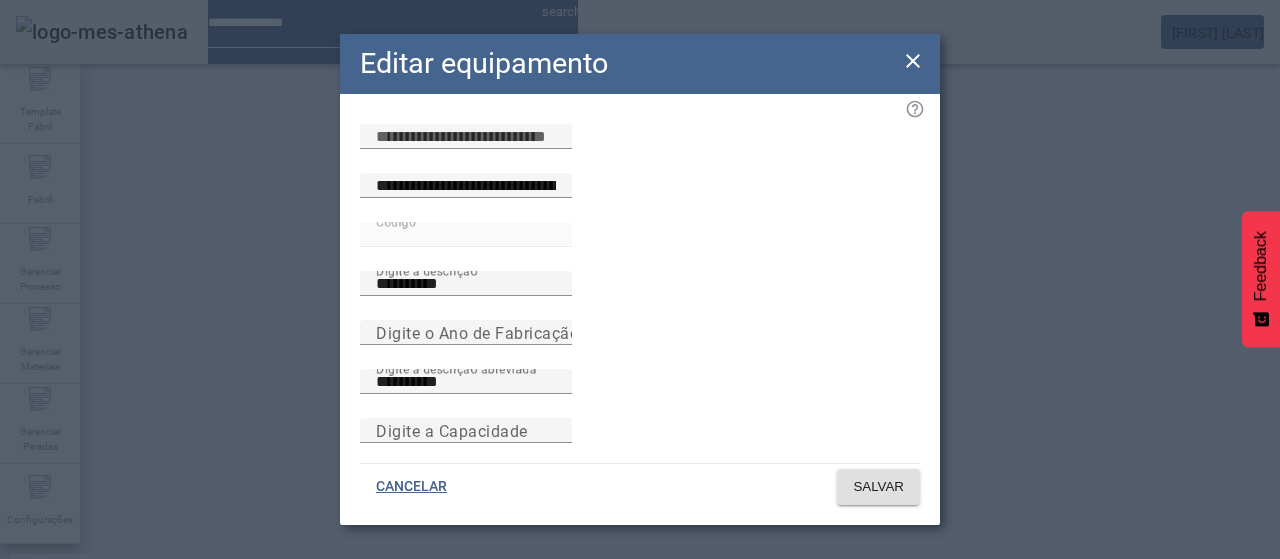 drag, startPoint x: 909, startPoint y: 56, endPoint x: 888, endPoint y: 65, distance: 22.847319 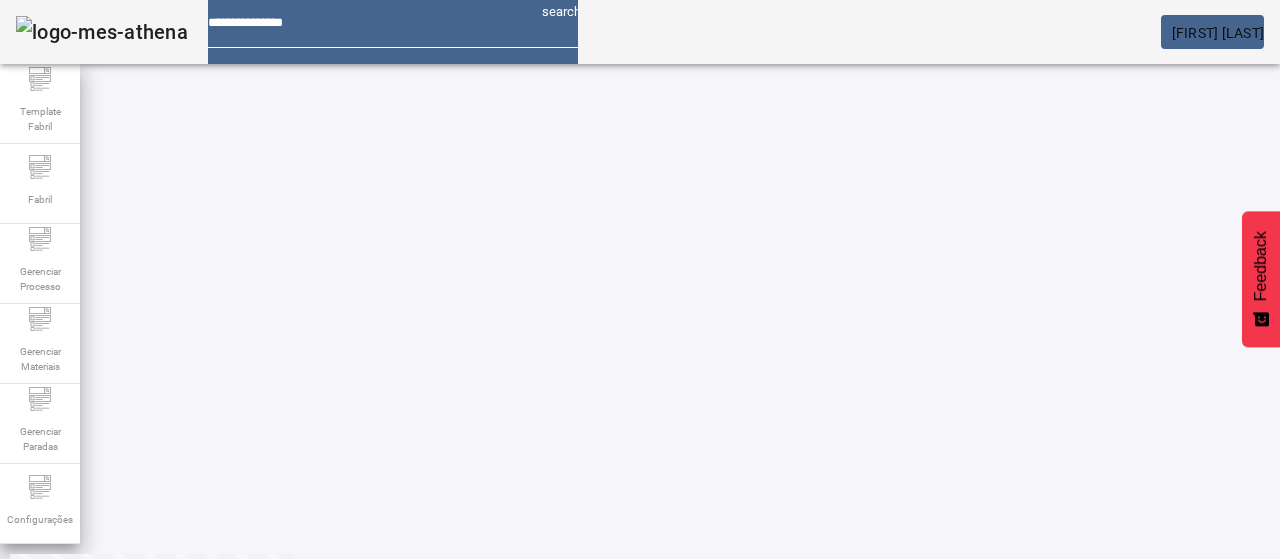 click on "EDITAR" at bounding box center [353, 954] 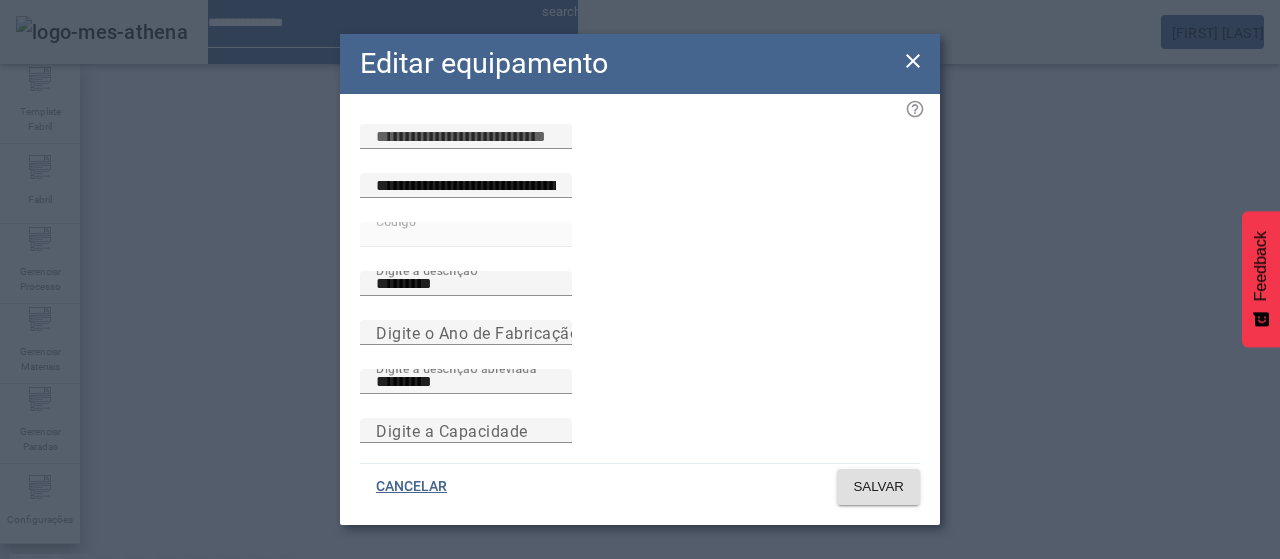click 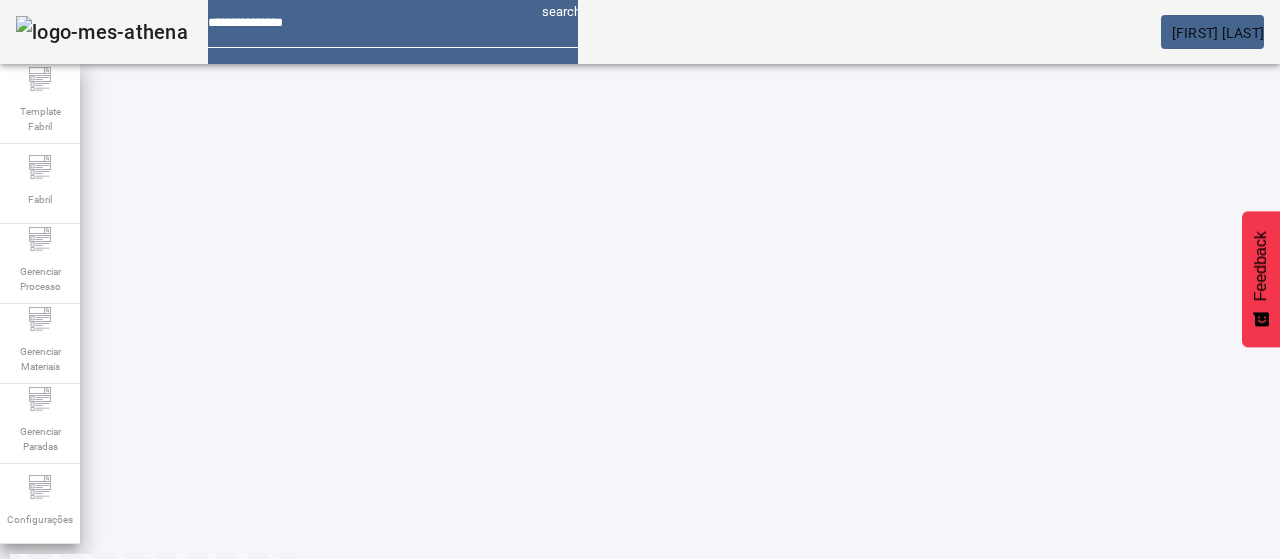 scroll, scrollTop: 274, scrollLeft: 0, axis: vertical 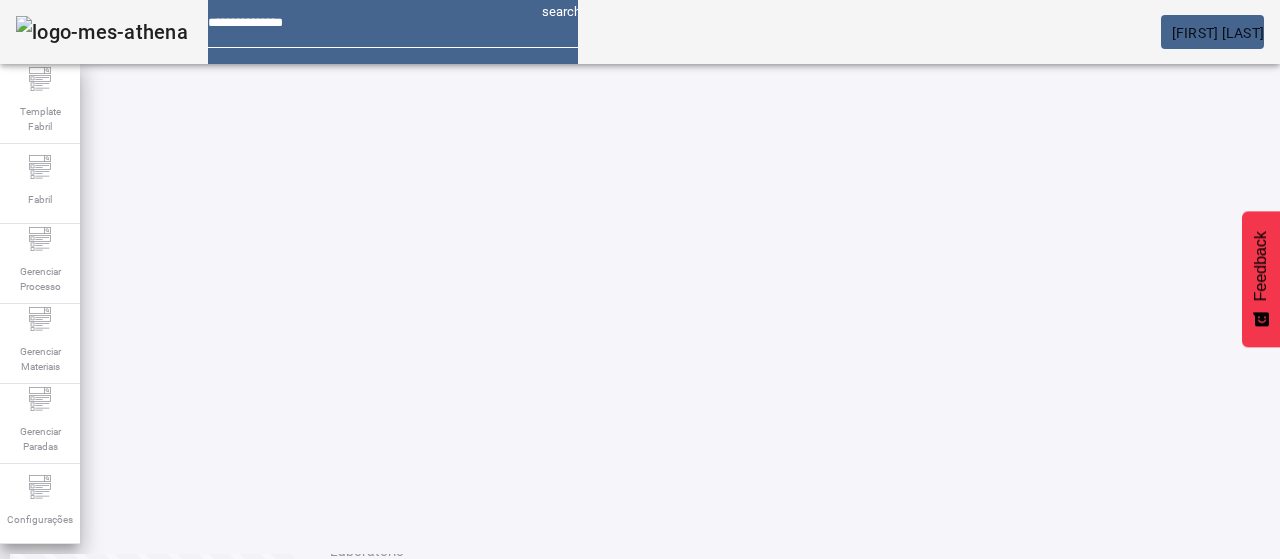 click on "3" 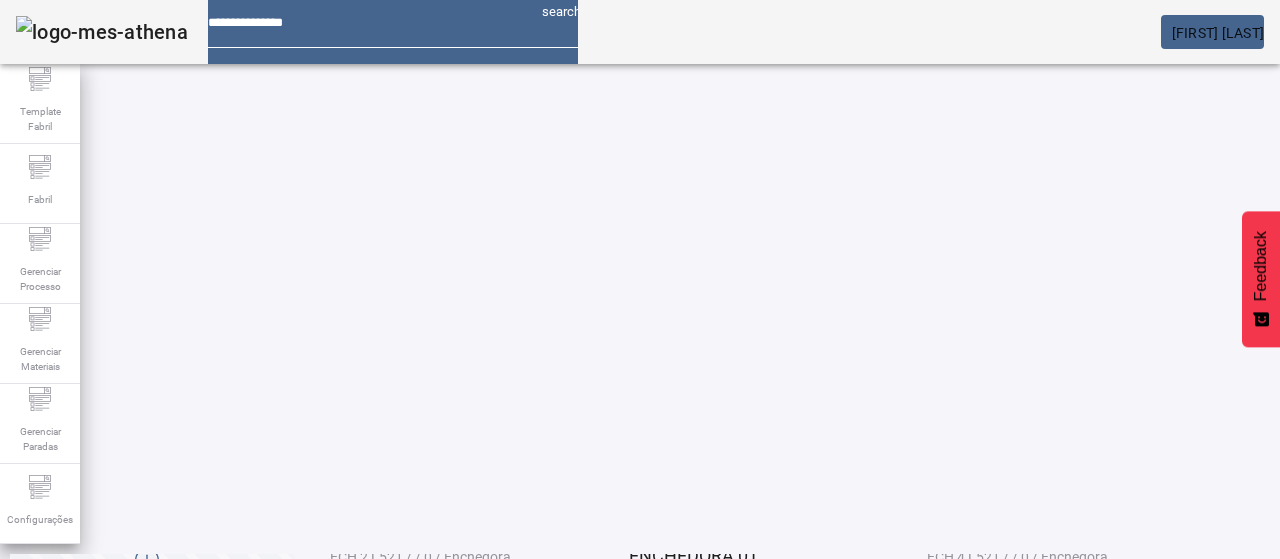 scroll, scrollTop: 174, scrollLeft: 0, axis: vertical 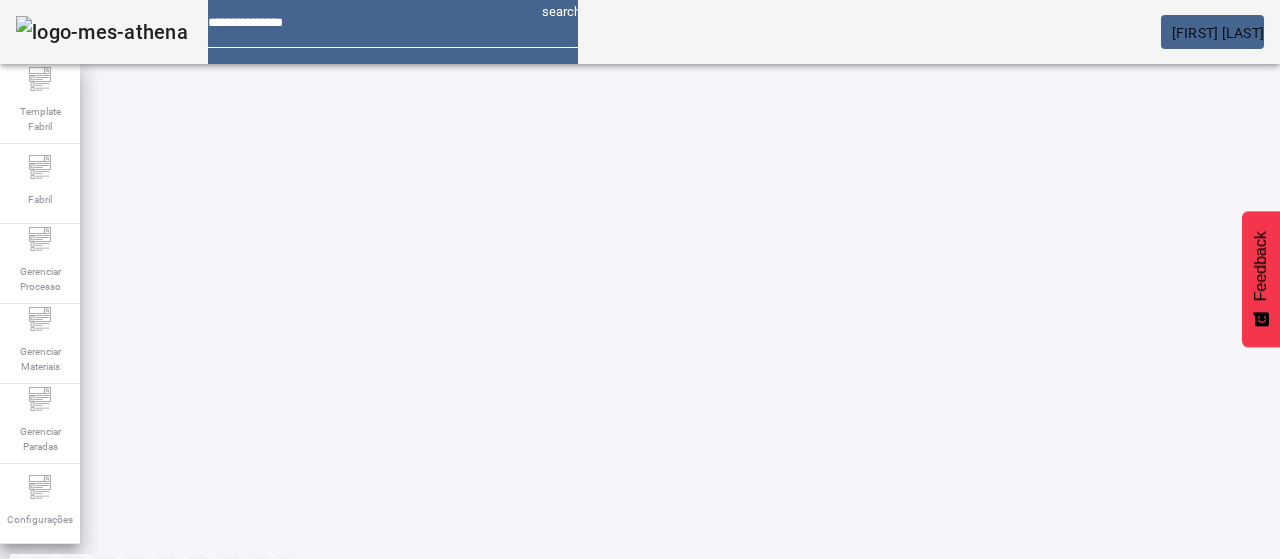 click on "EDITAR" at bounding box center [353, 654] 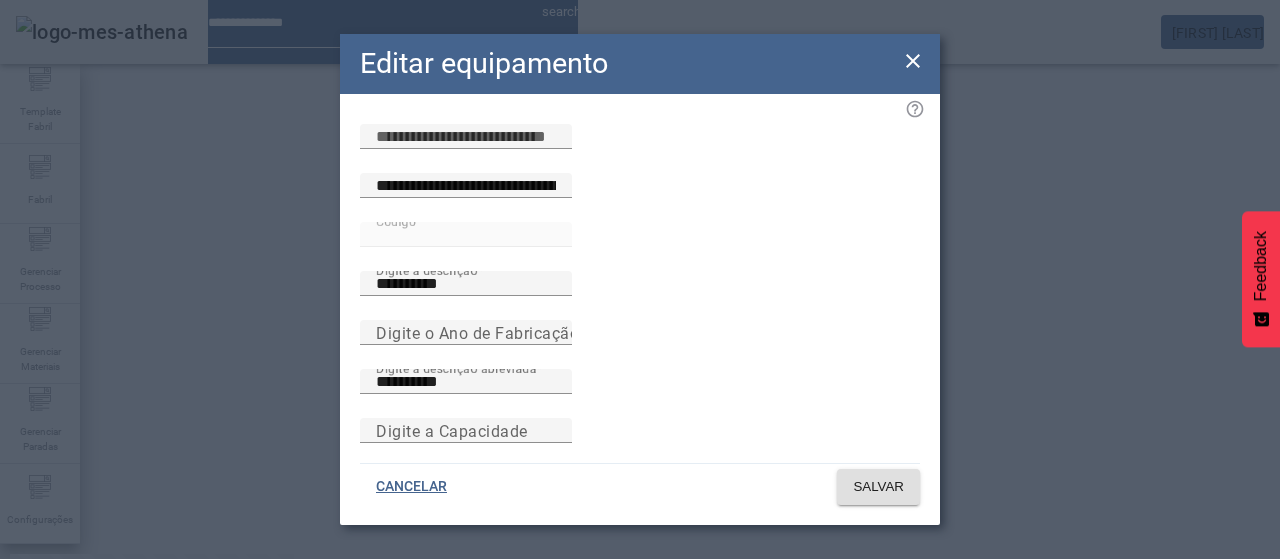 click 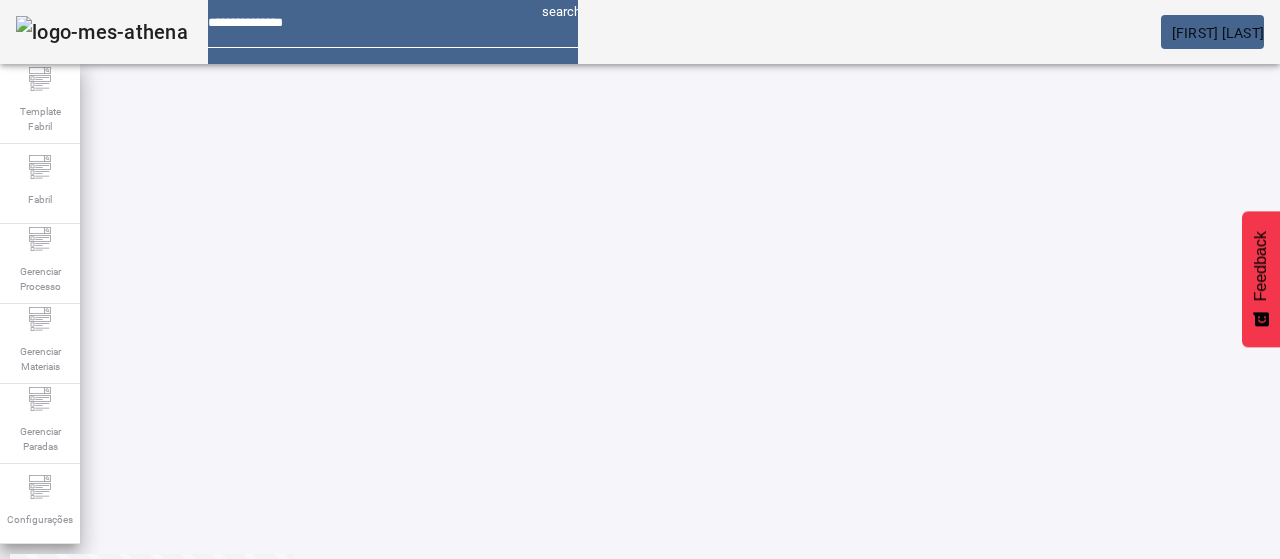 scroll, scrollTop: 274, scrollLeft: 0, axis: vertical 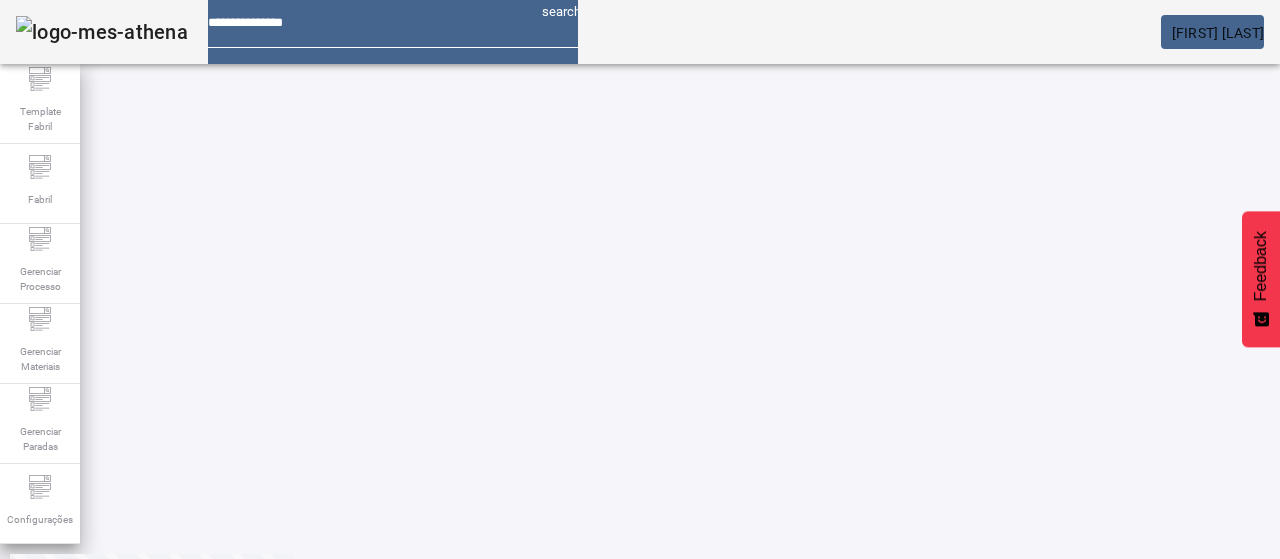 click on "1" 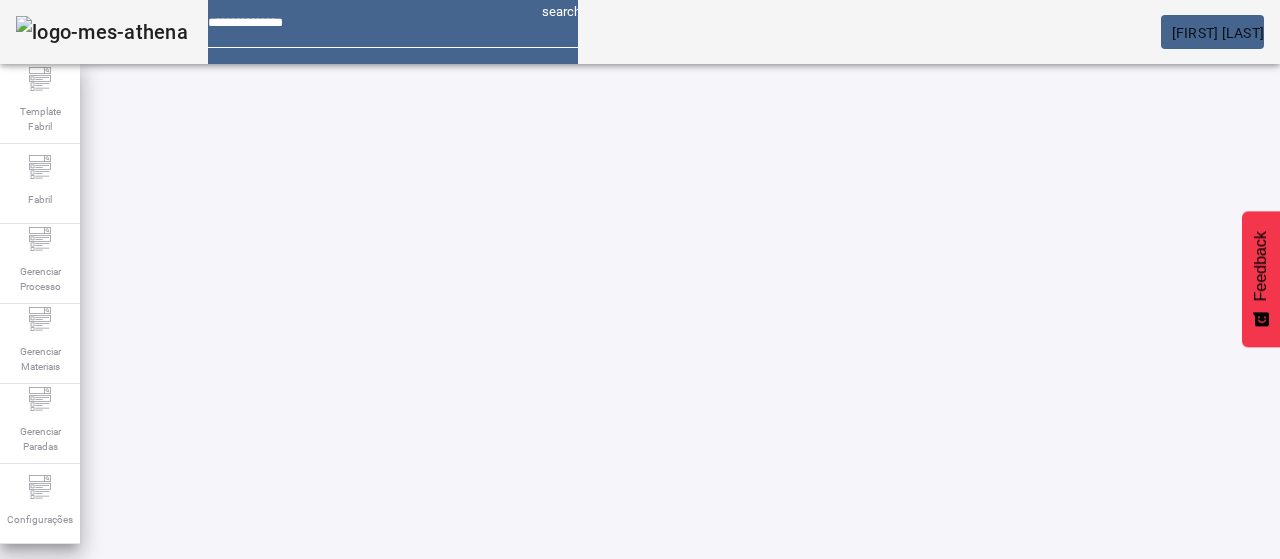 click at bounding box center (1136, 778) 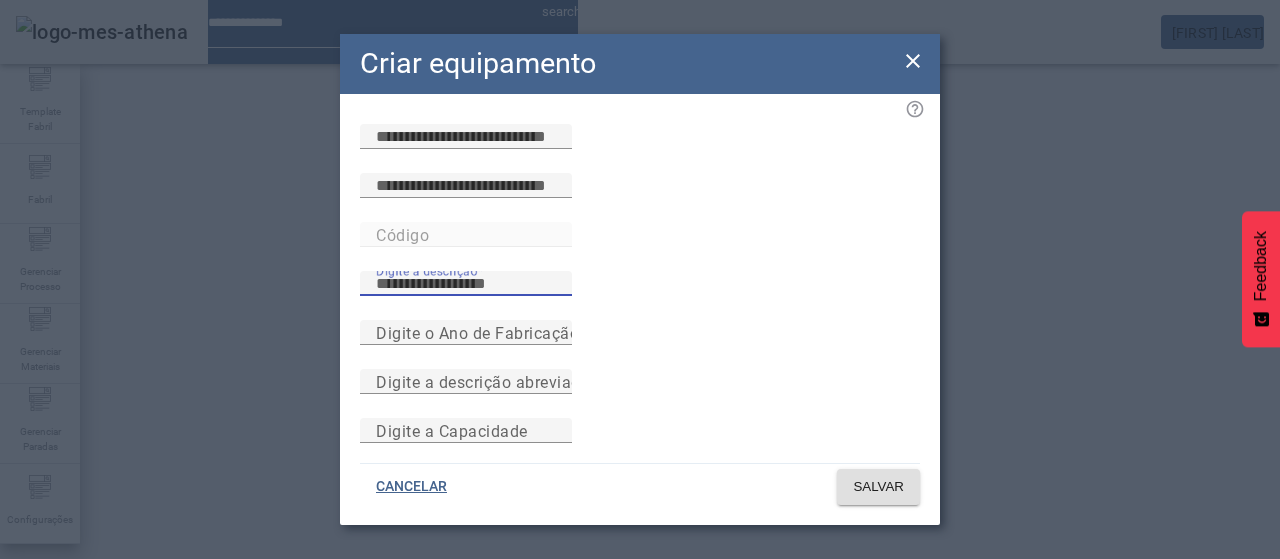 click on "Digite a descrição" at bounding box center (466, 284) 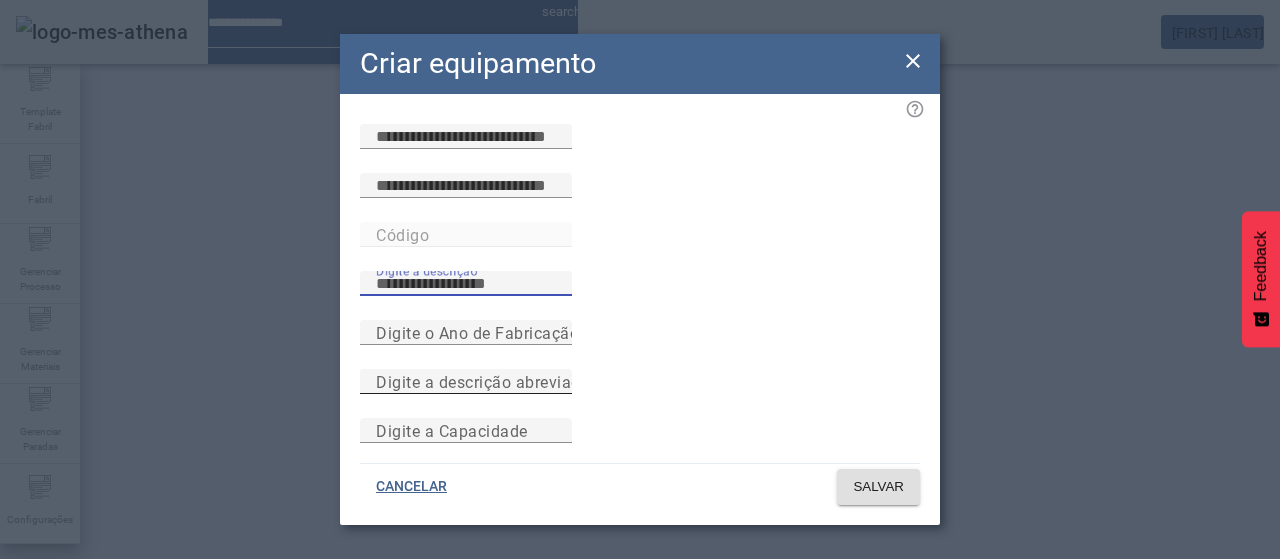 paste on "*********" 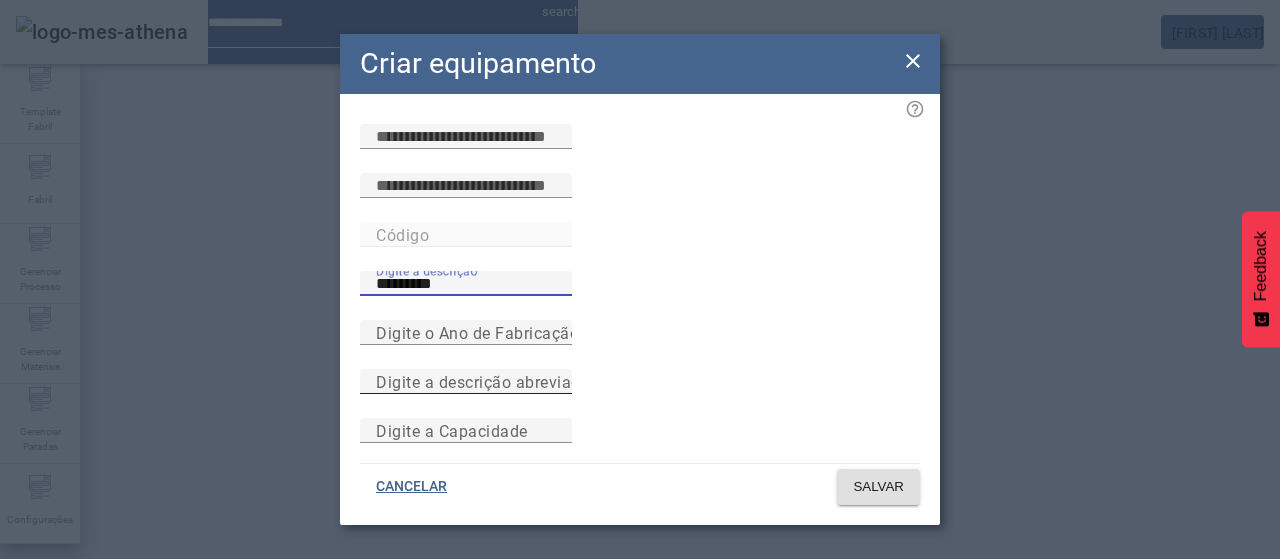 type on "*********" 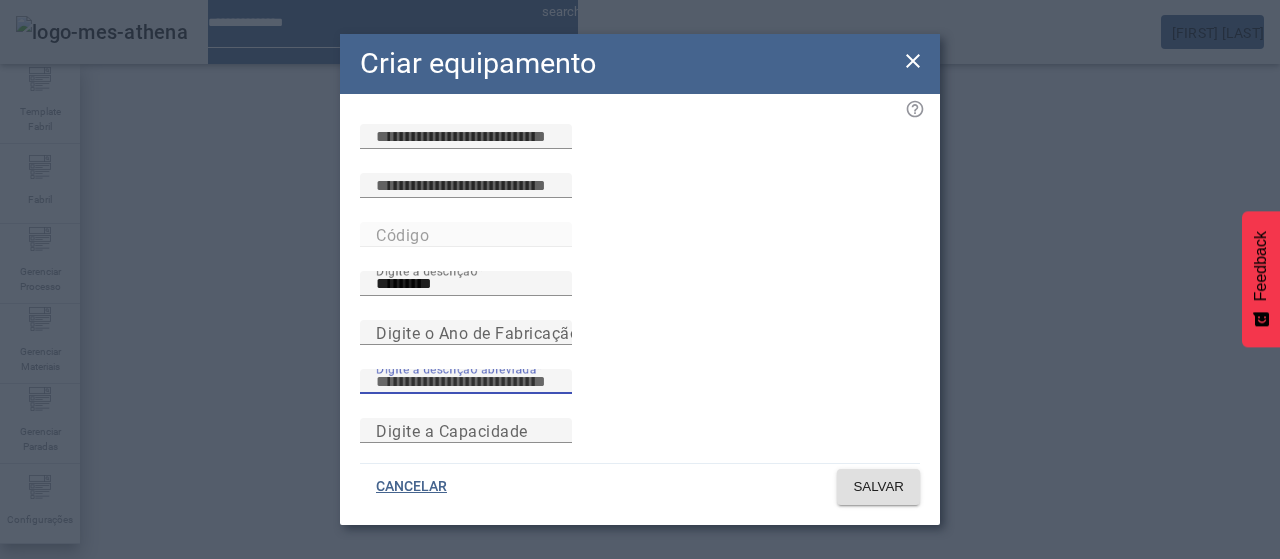 click on "Digite a descrição abreviada" at bounding box center (466, 382) 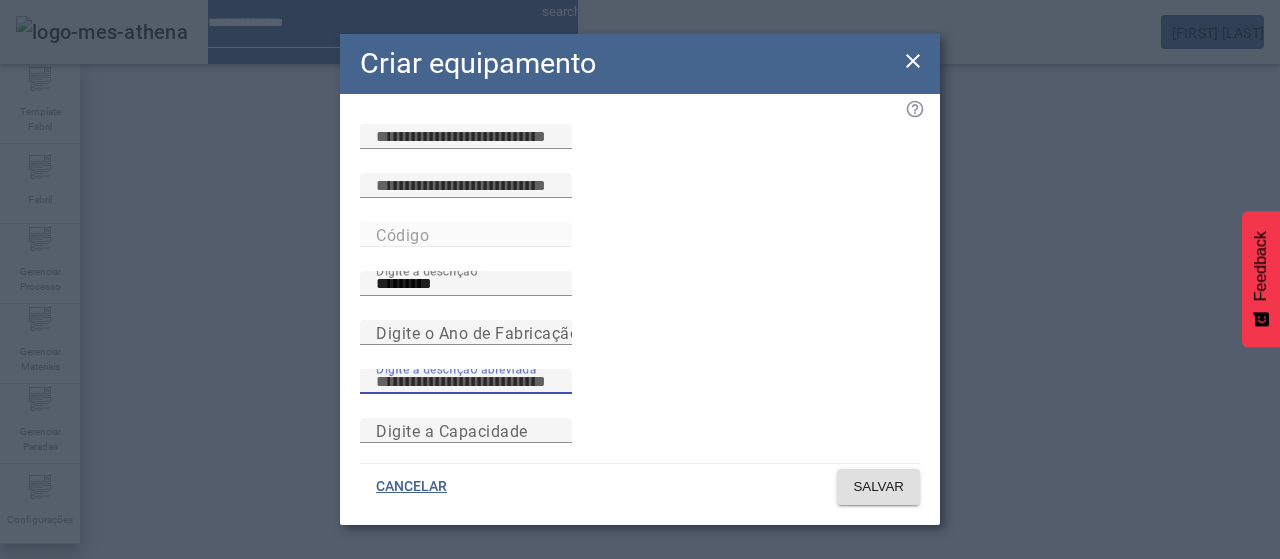paste on "*********" 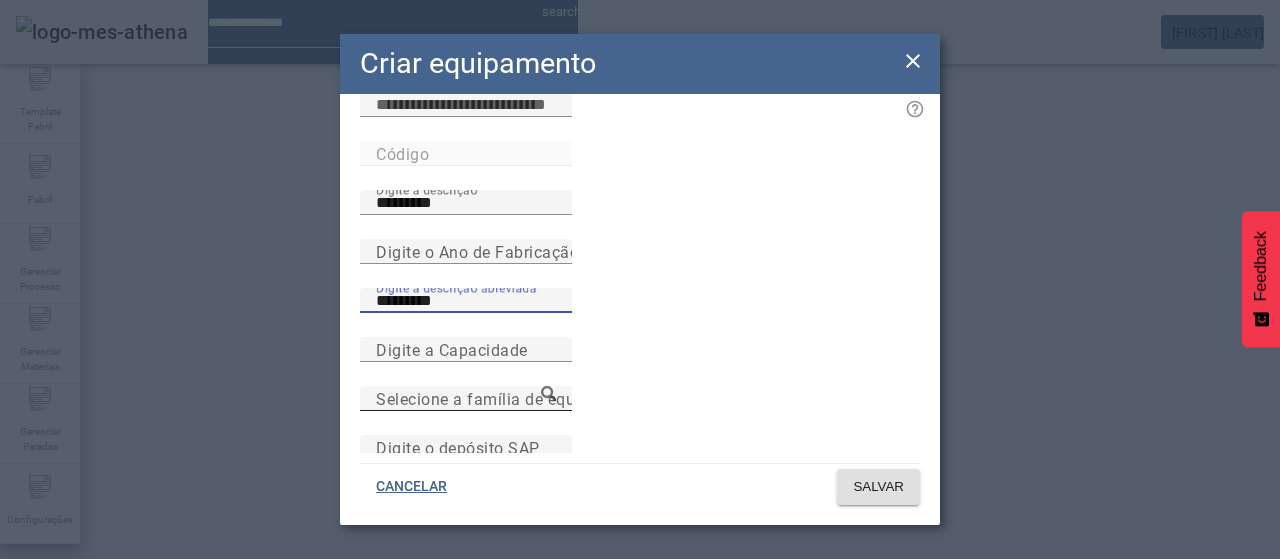 scroll, scrollTop: 100, scrollLeft: 0, axis: vertical 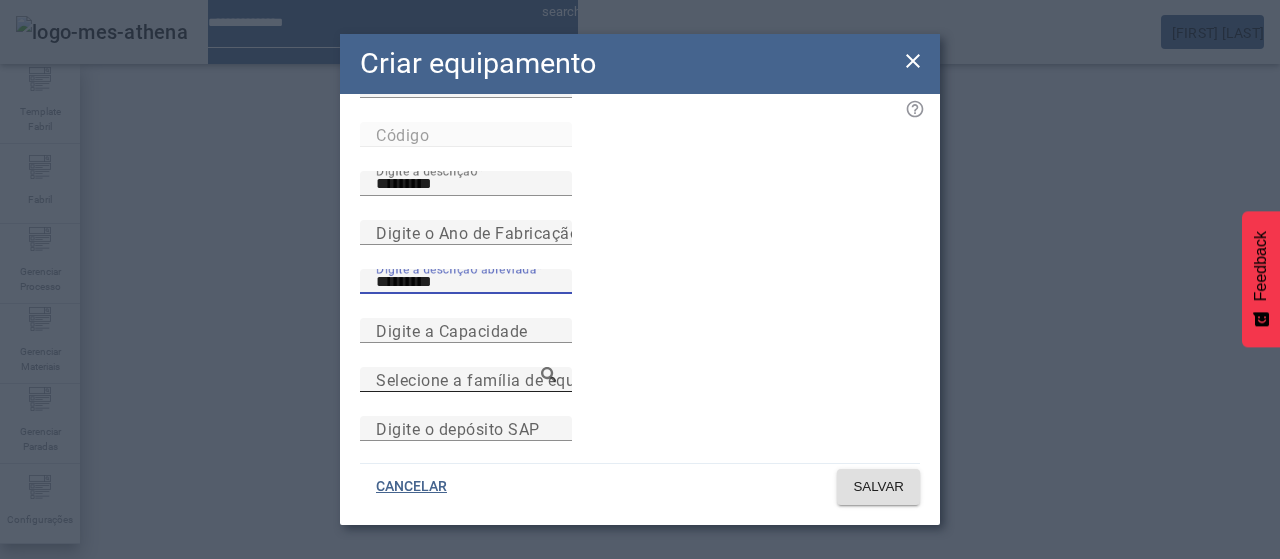 type on "*********" 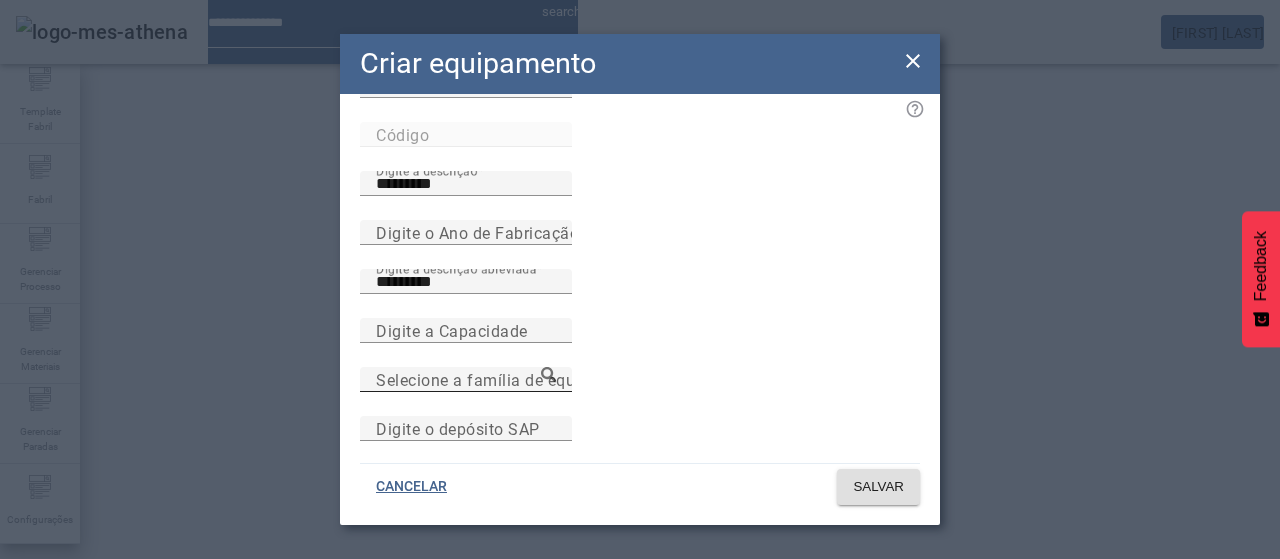 click on "Selecione a família de equipamento" at bounding box center (511, 379) 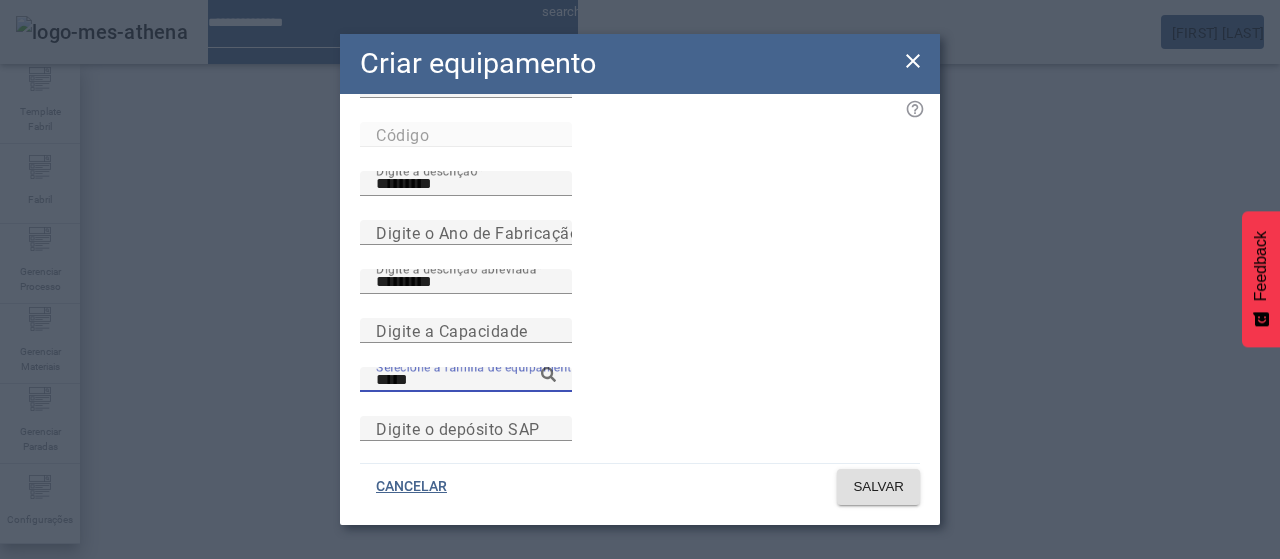 click on "*****" at bounding box center [466, 380] 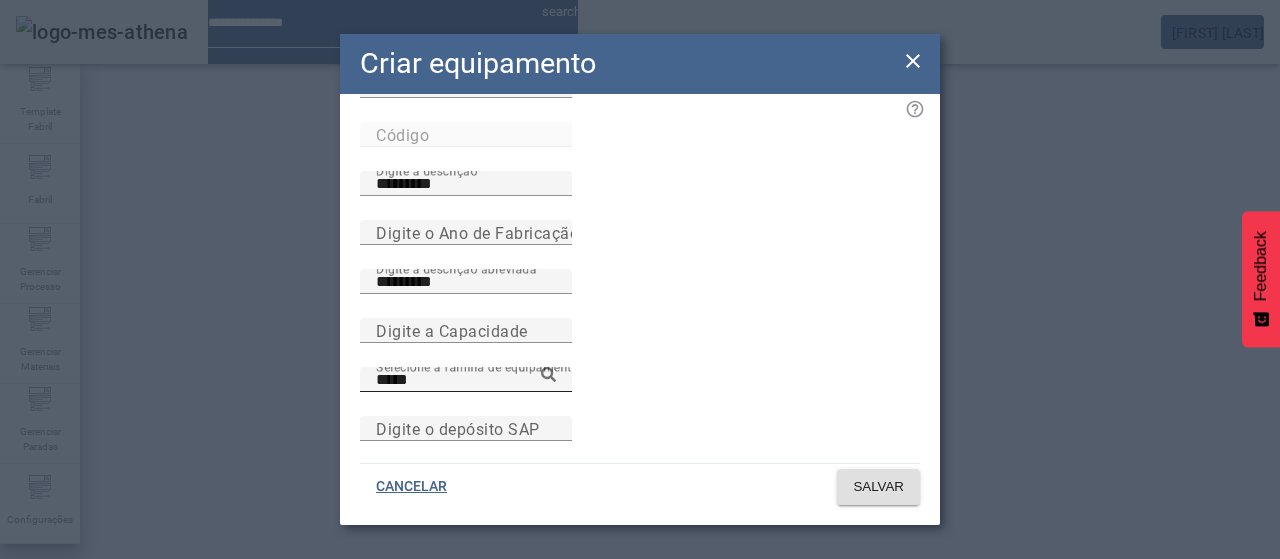 click 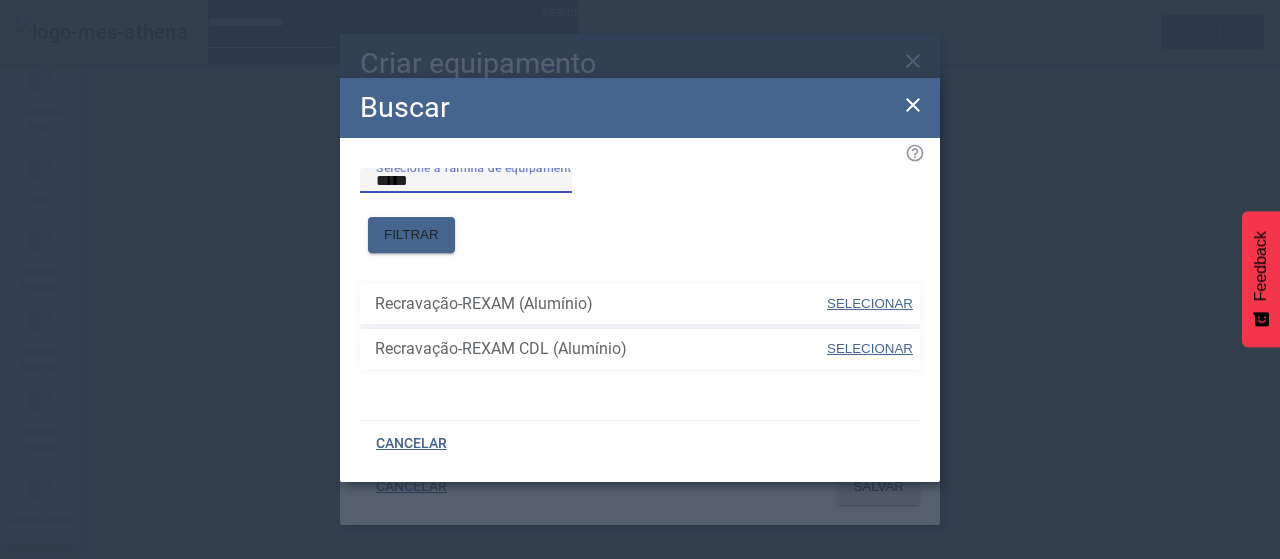 drag, startPoint x: 447, startPoint y: 221, endPoint x: 293, endPoint y: 218, distance: 154.02922 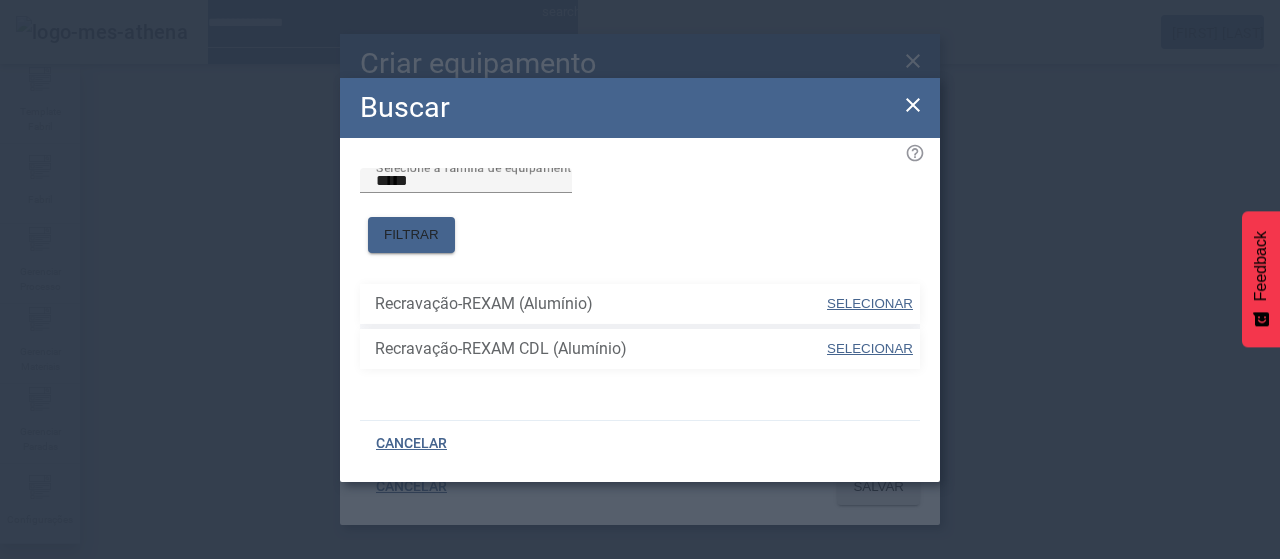 click 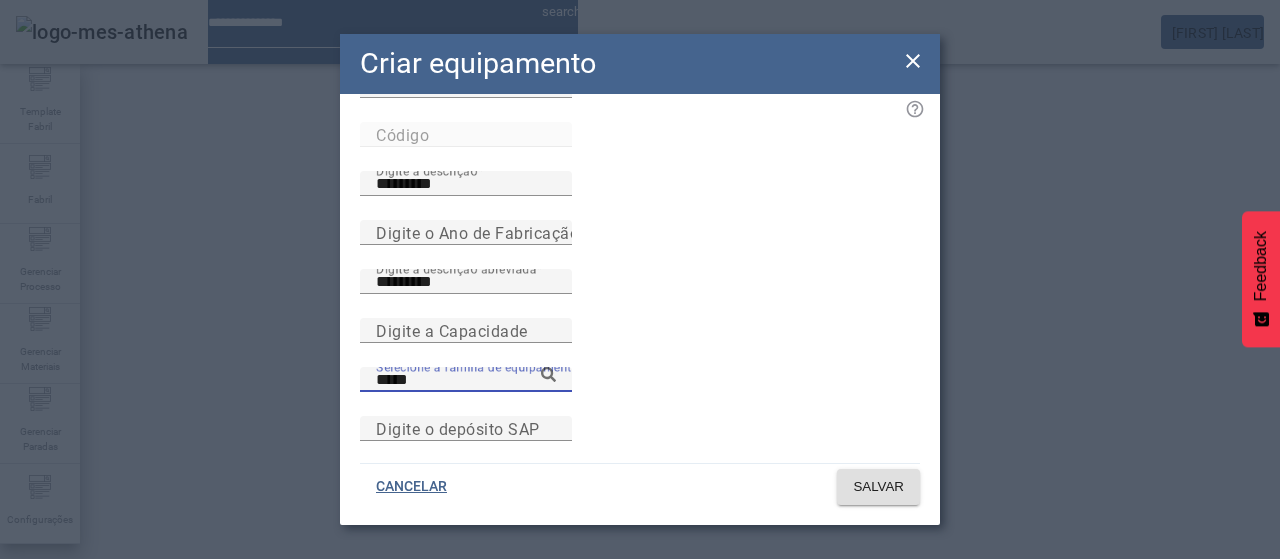 drag, startPoint x: 587, startPoint y: 376, endPoint x: 548, endPoint y: 376, distance: 39 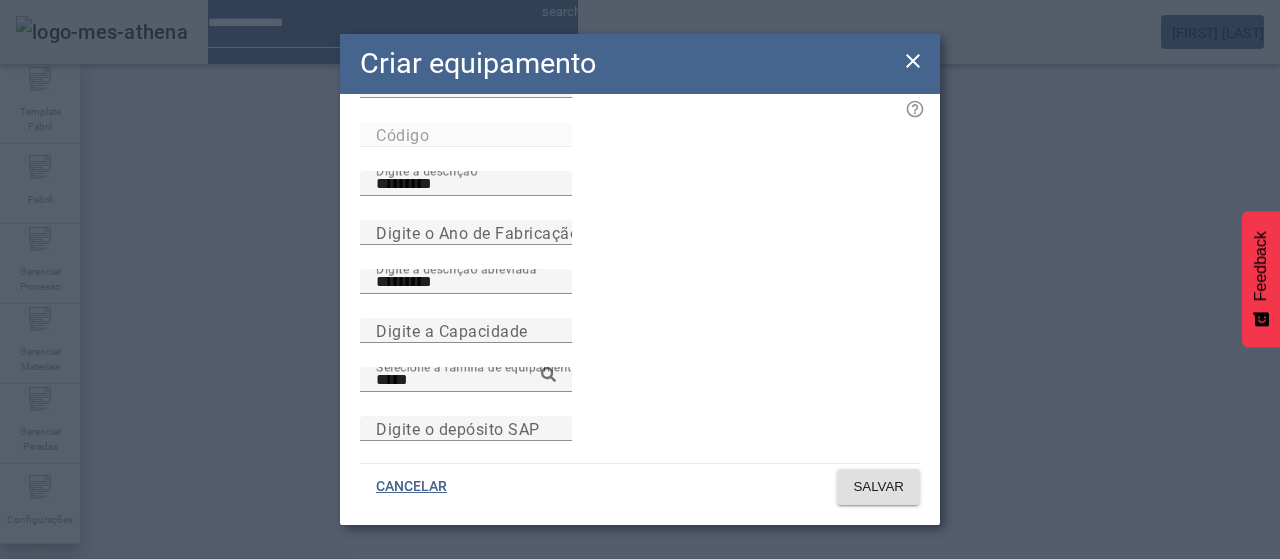 drag, startPoint x: 781, startPoint y: 413, endPoint x: 736, endPoint y: 405, distance: 45.705578 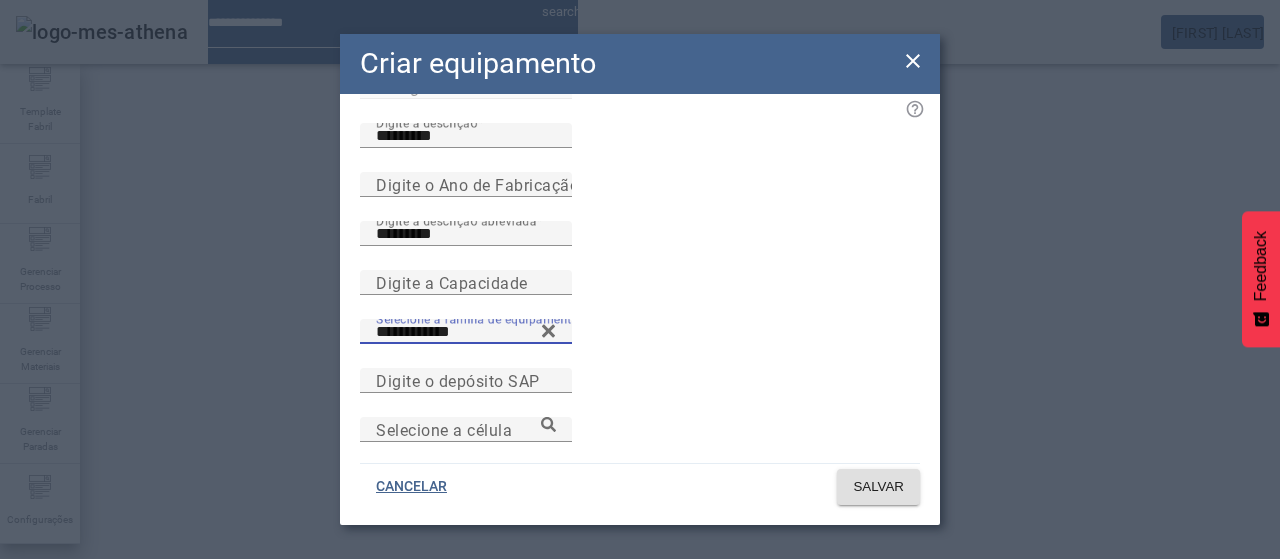 scroll, scrollTop: 173, scrollLeft: 0, axis: vertical 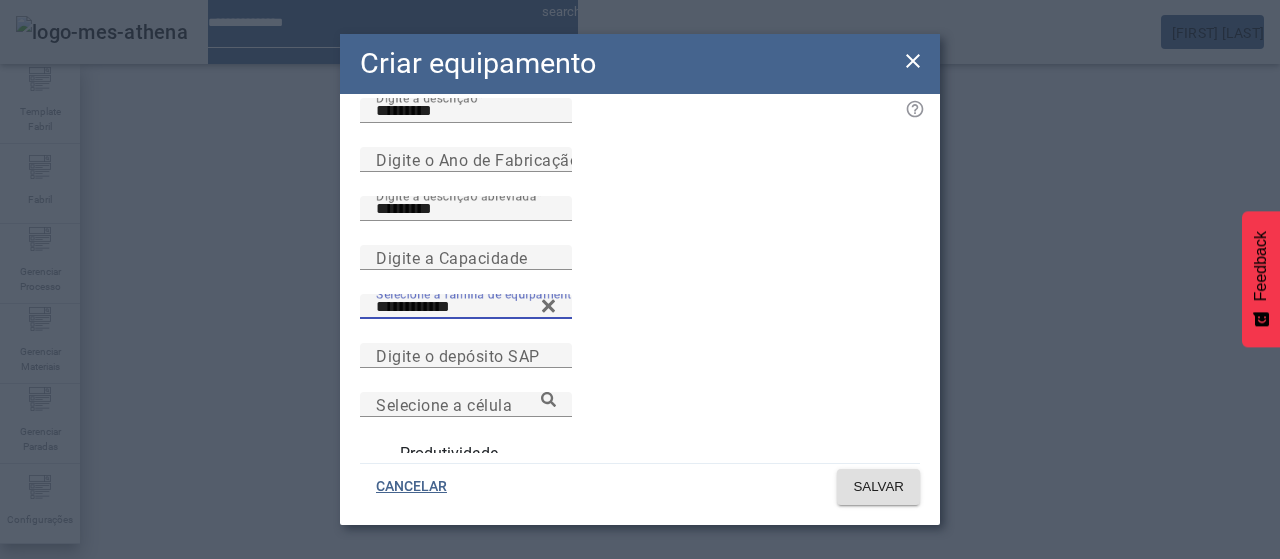 drag, startPoint x: 470, startPoint y: 427, endPoint x: 97, endPoint y: 421, distance: 373.04825 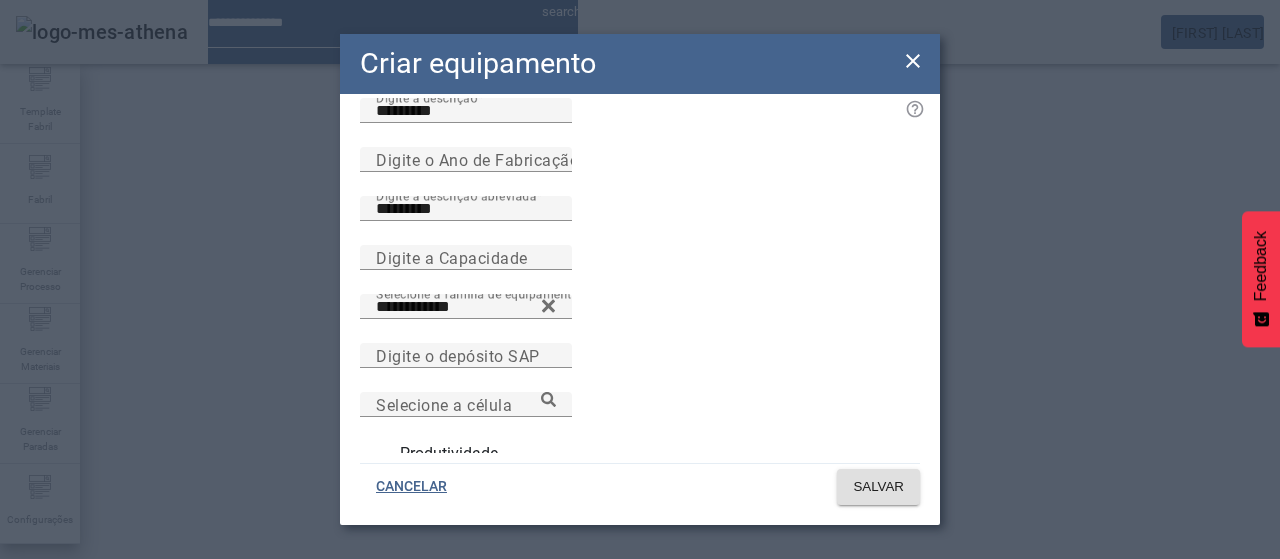 click on "Produtividade" at bounding box center (447, 454) 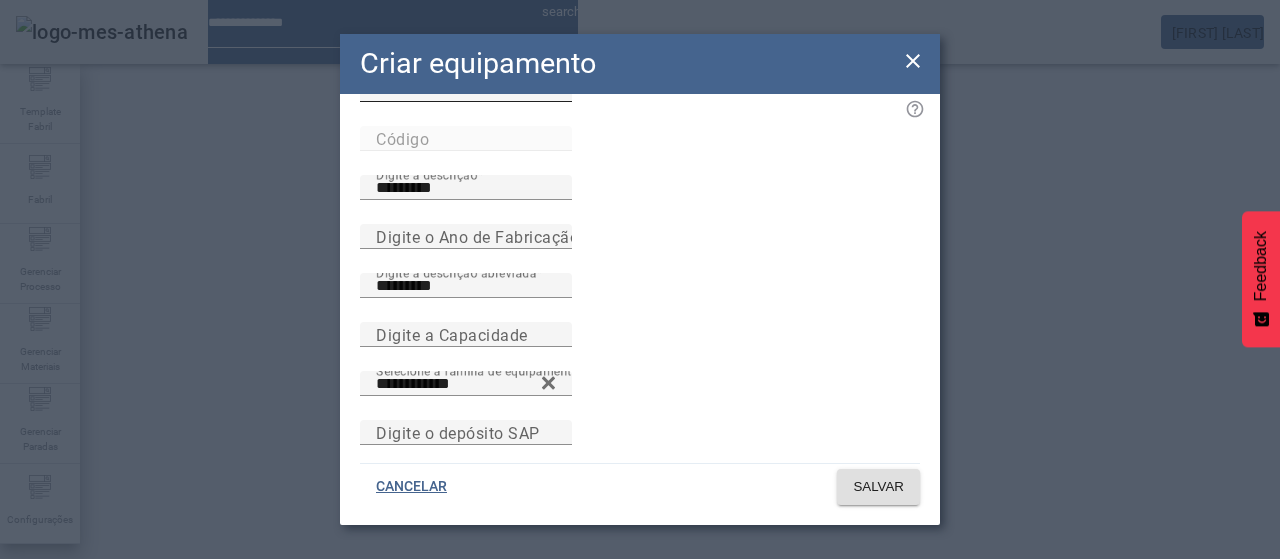 scroll, scrollTop: 0, scrollLeft: 0, axis: both 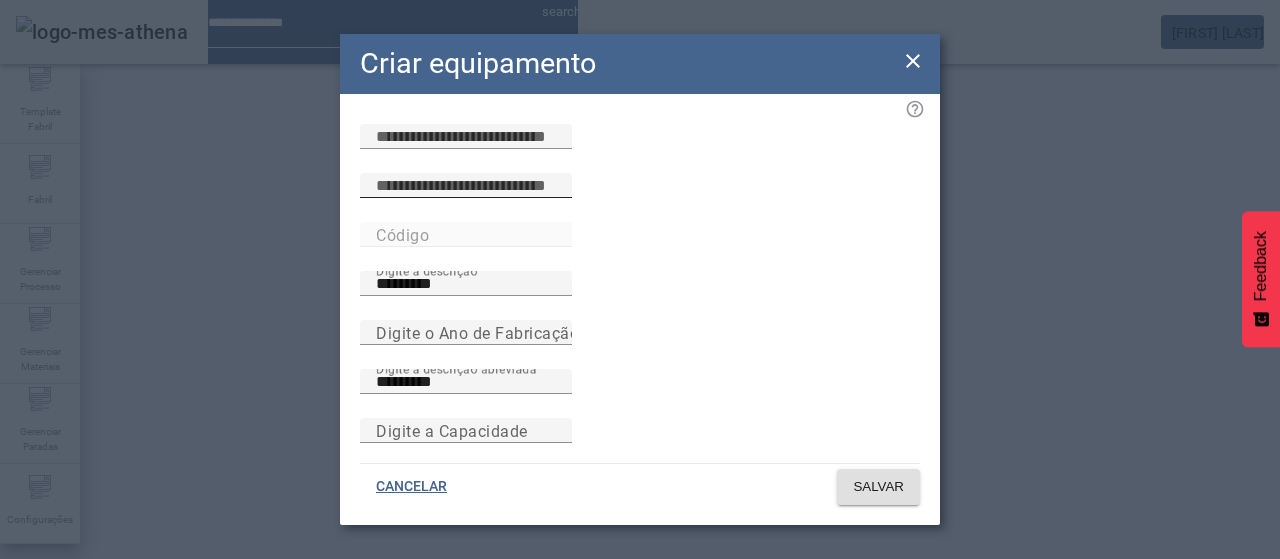 click at bounding box center [466, 186] 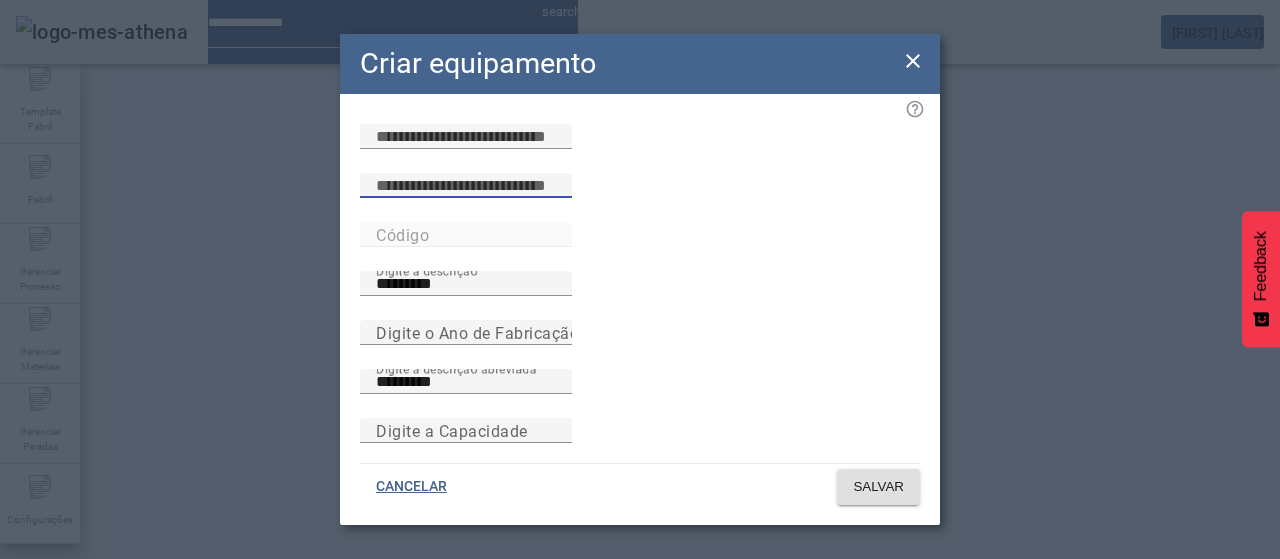 paste on "**********" 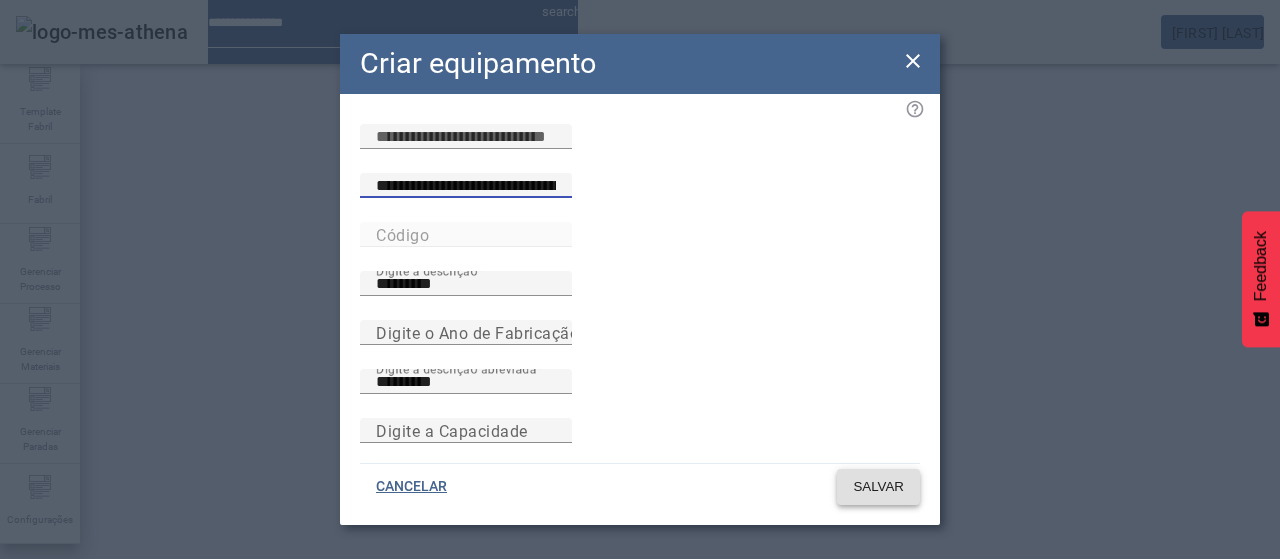 type on "**********" 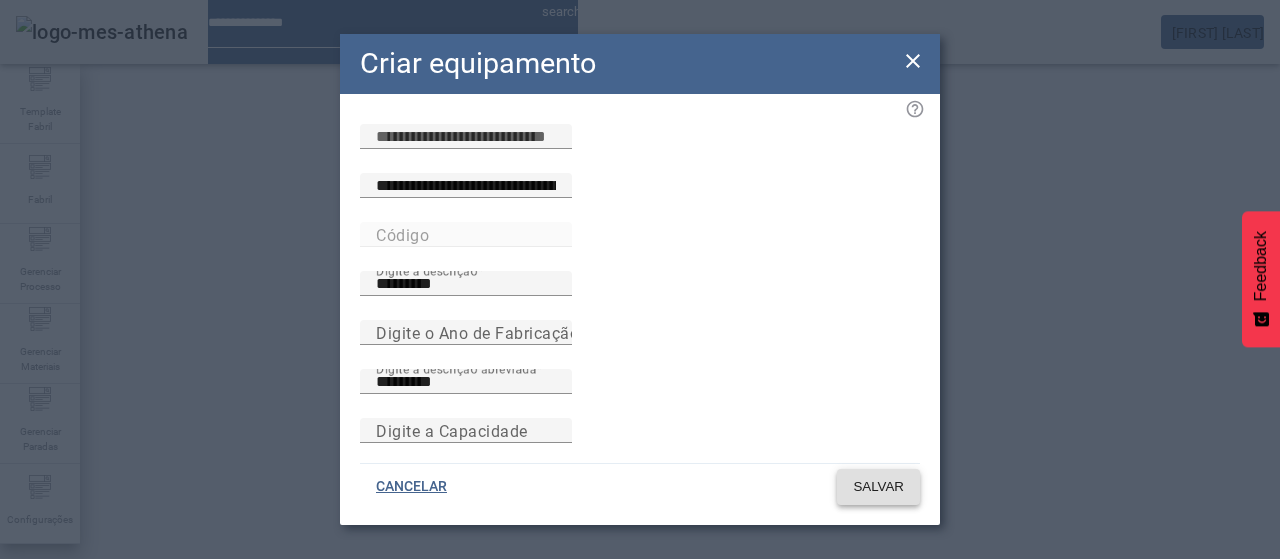 click on "SALVAR" 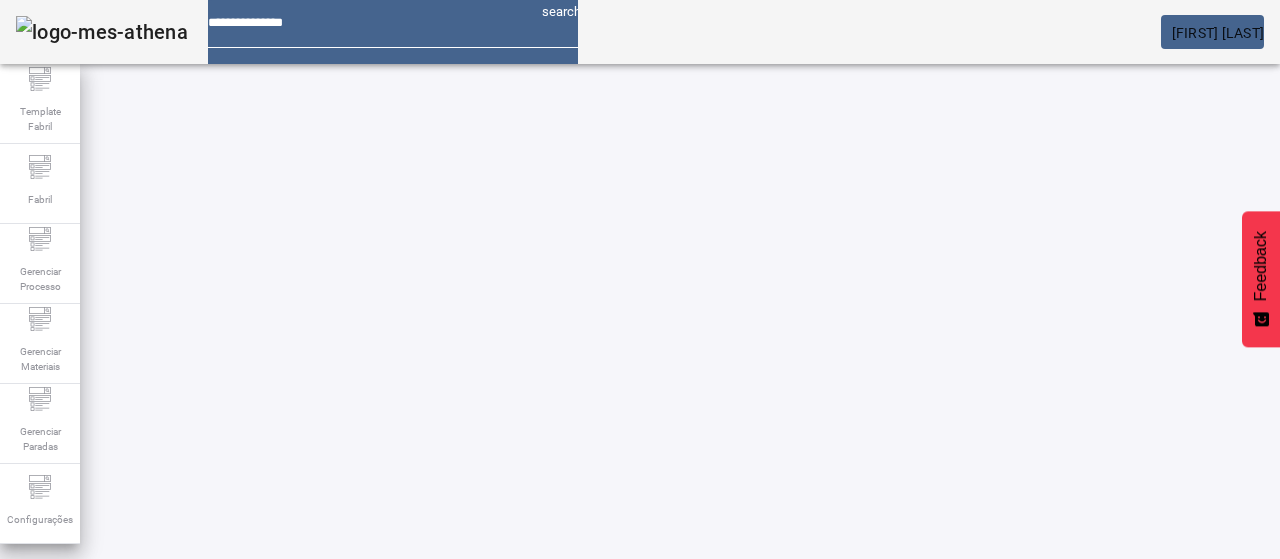 click at bounding box center [152, 707] 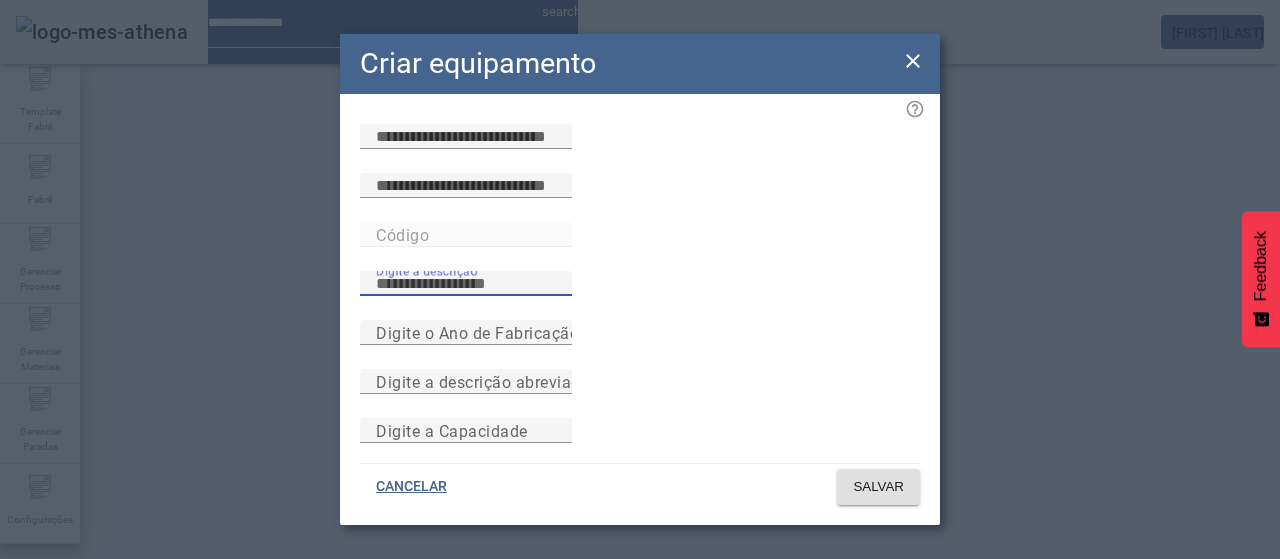 click on "Digite a descrição" at bounding box center (466, 284) 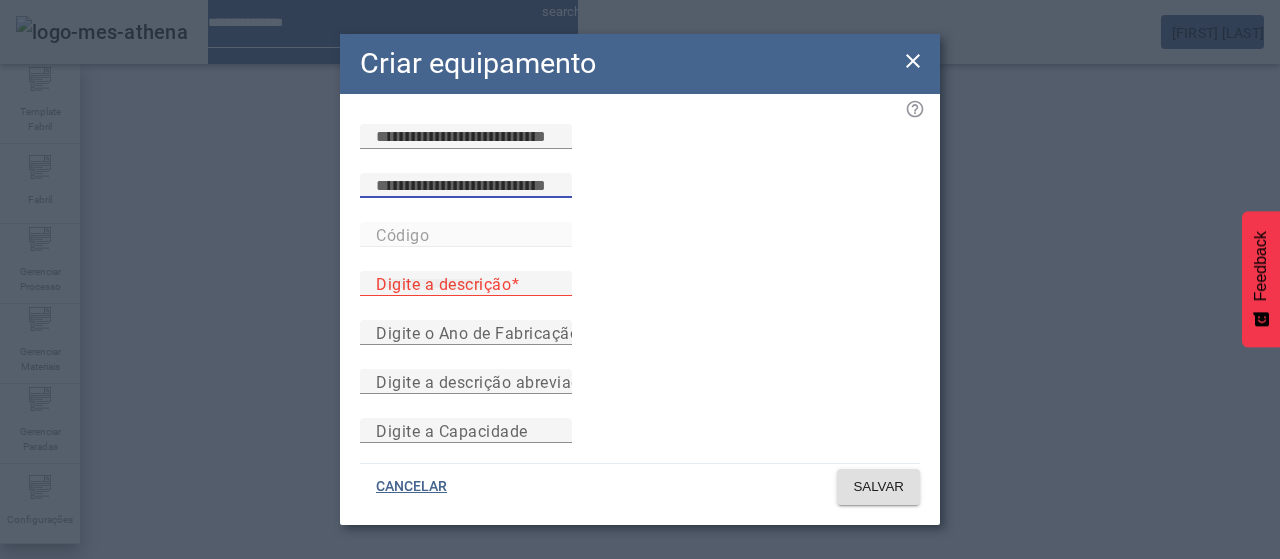 click at bounding box center [466, 186] 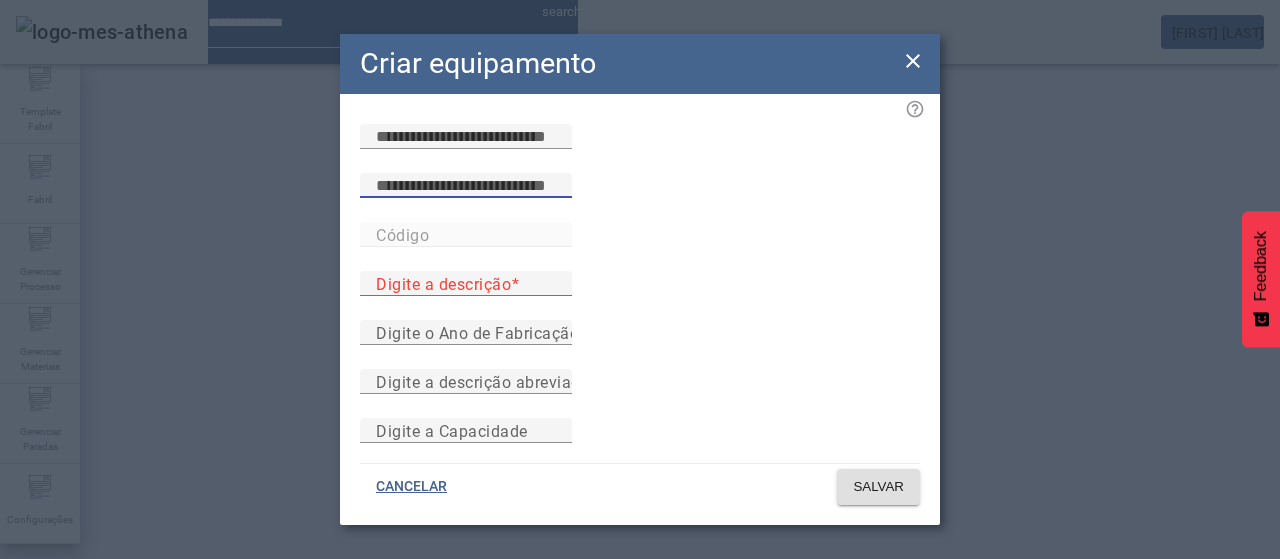 paste on "**********" 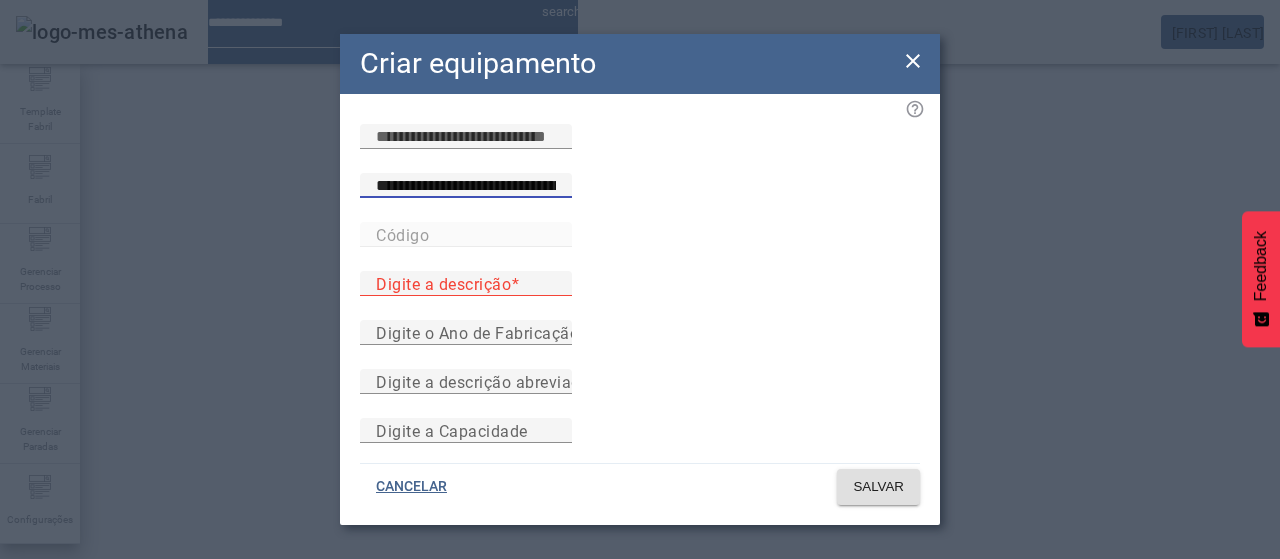 drag, startPoint x: 608, startPoint y: 226, endPoint x: 730, endPoint y: 223, distance: 122.03688 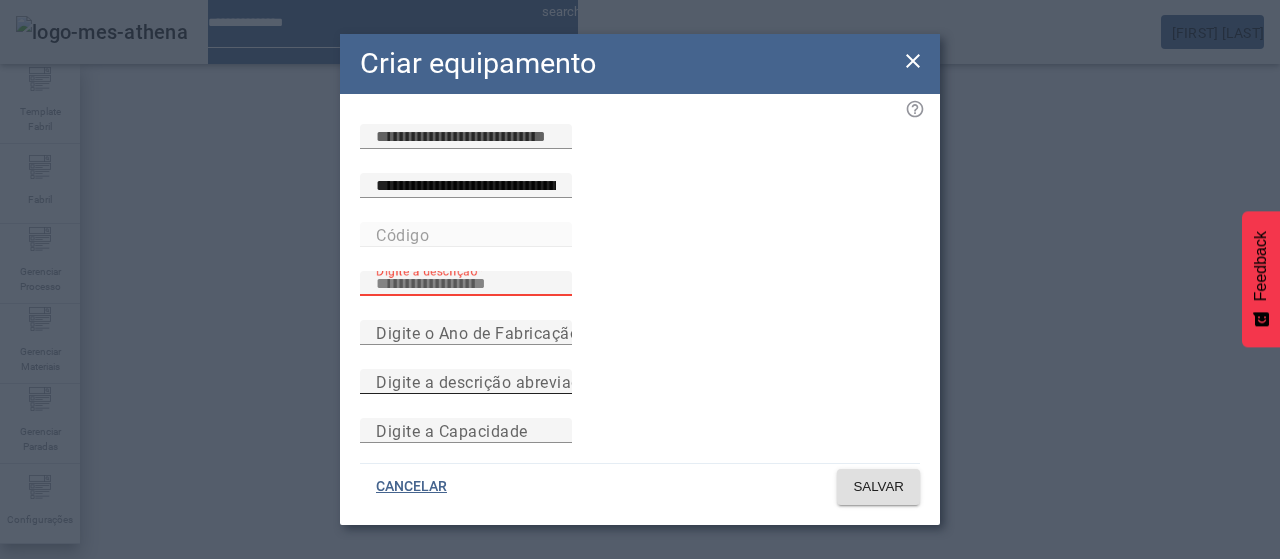 paste on "********" 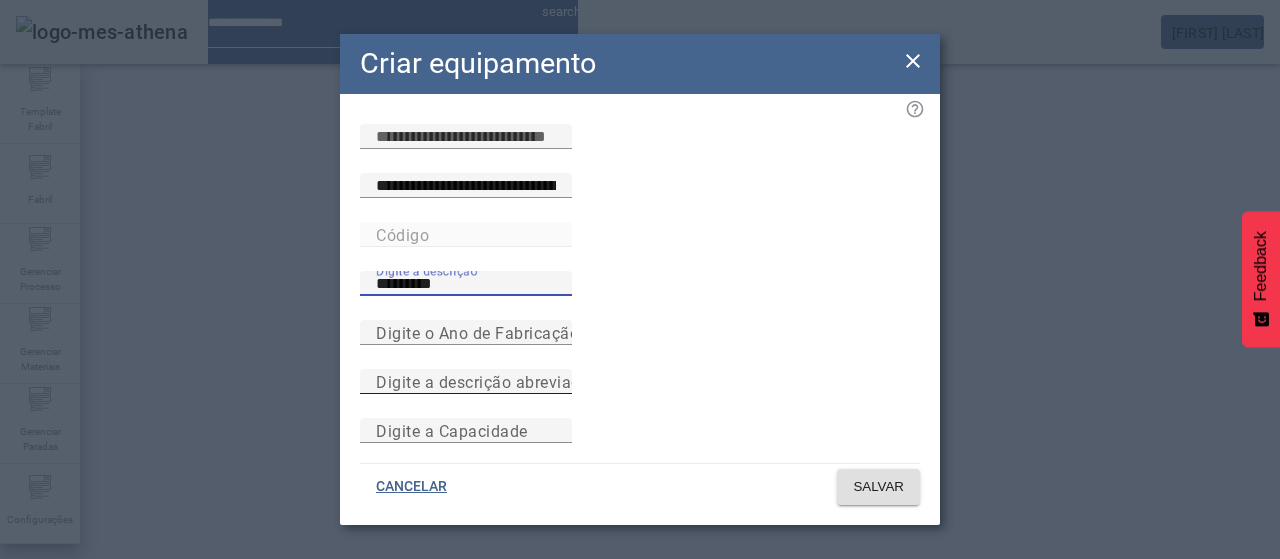 type on "********" 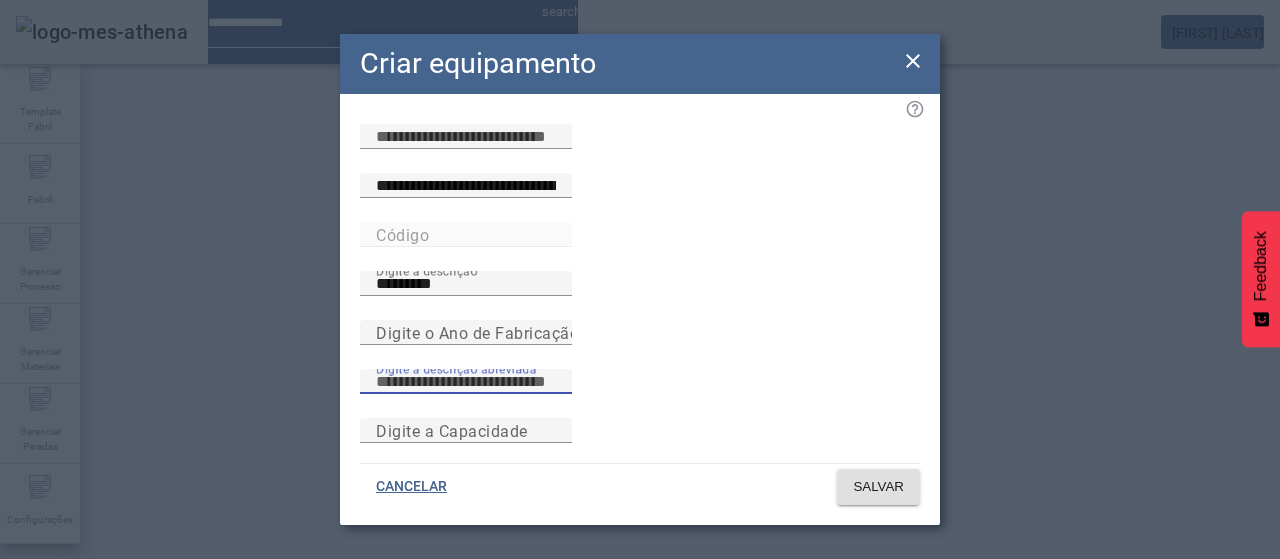 click on "Digite a descrição abreviada" at bounding box center [466, 382] 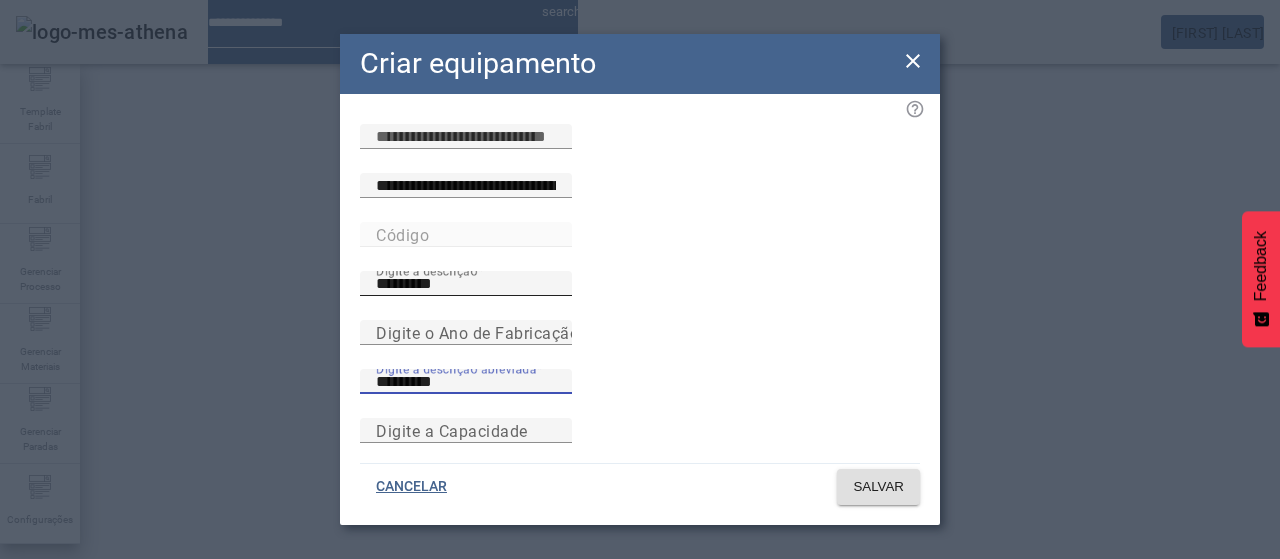 type on "********" 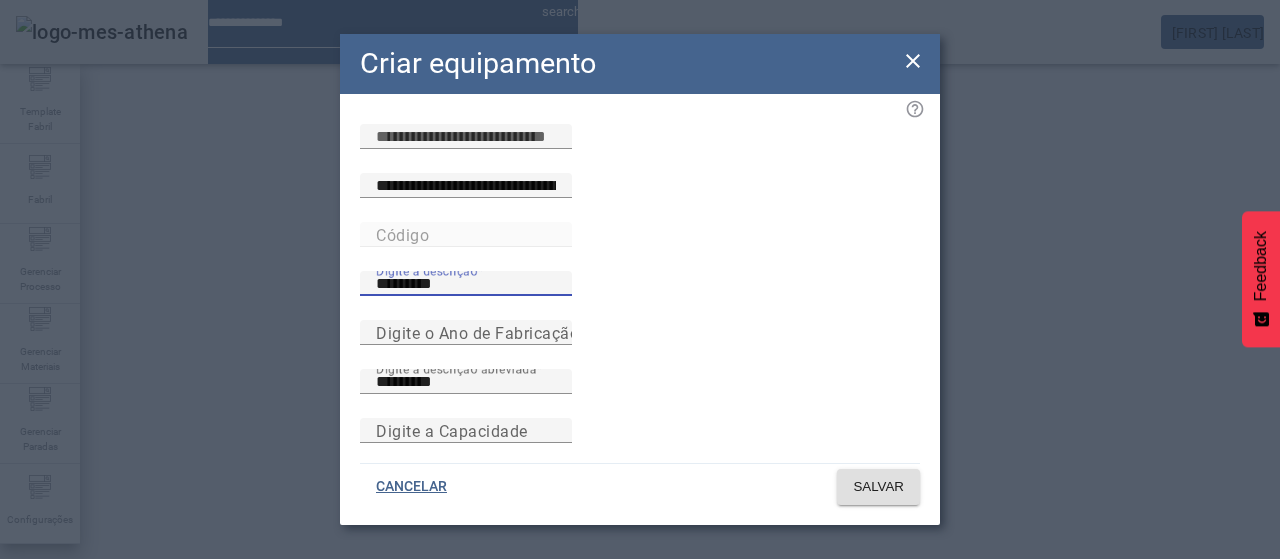 click on "********" at bounding box center (466, 284) 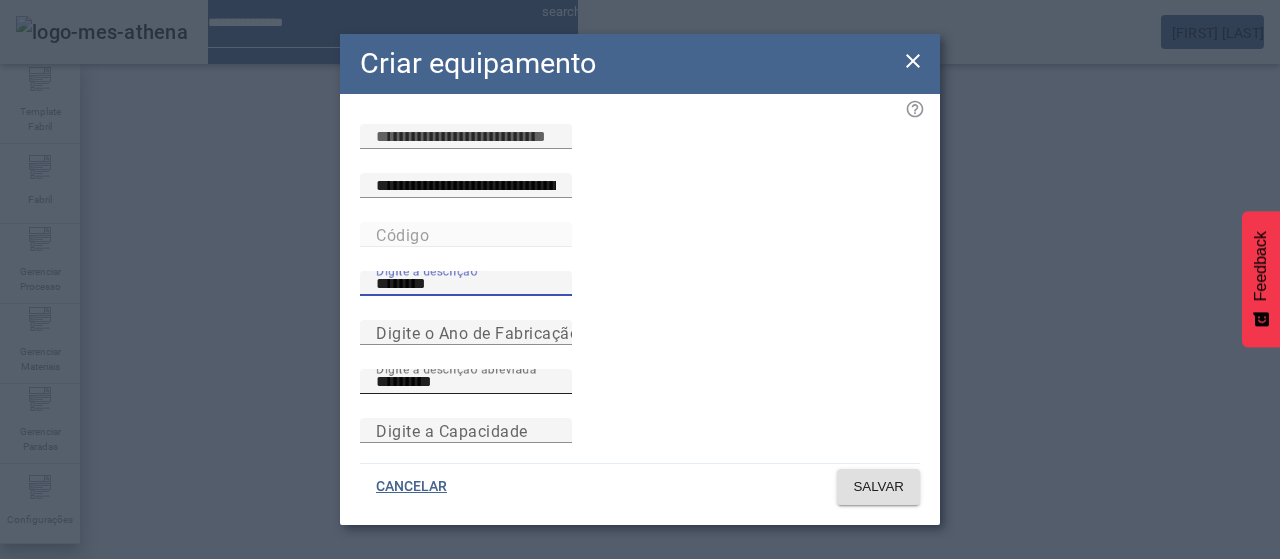type on "********" 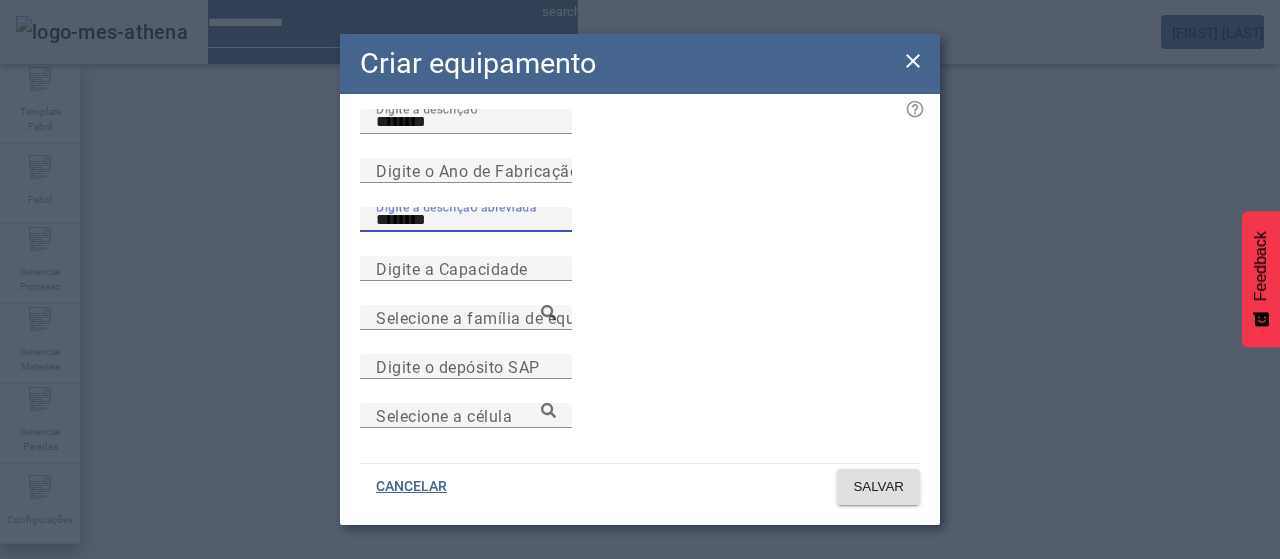 scroll, scrollTop: 173, scrollLeft: 0, axis: vertical 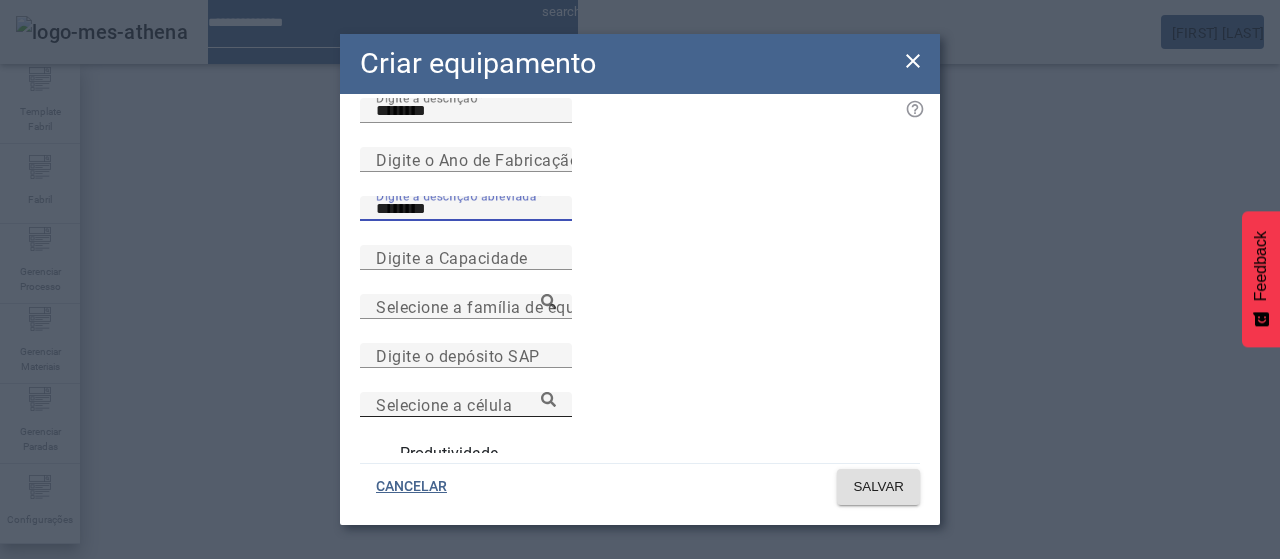 type on "********" 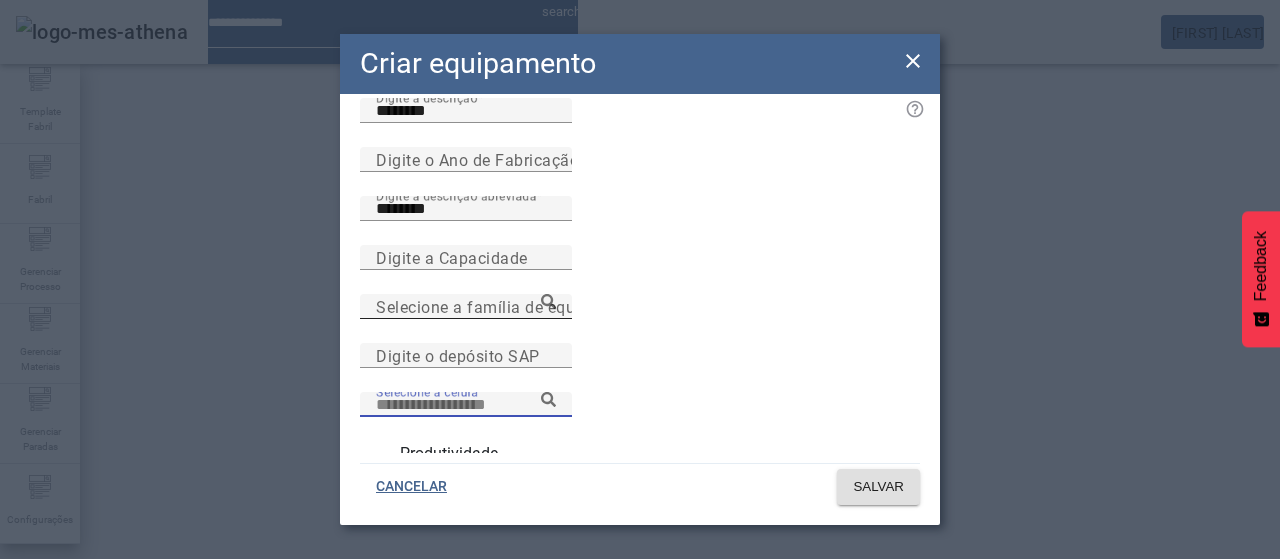 click on "Selecione a família de equipamento" at bounding box center (511, 306) 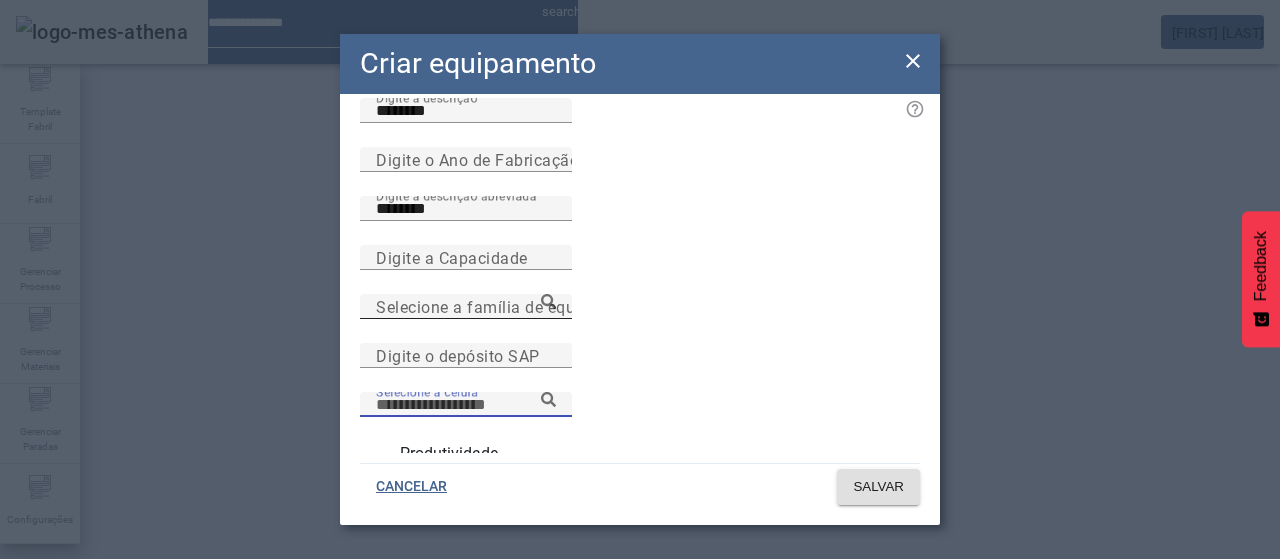 click on "Selecione a família de equipamento" at bounding box center [466, 307] 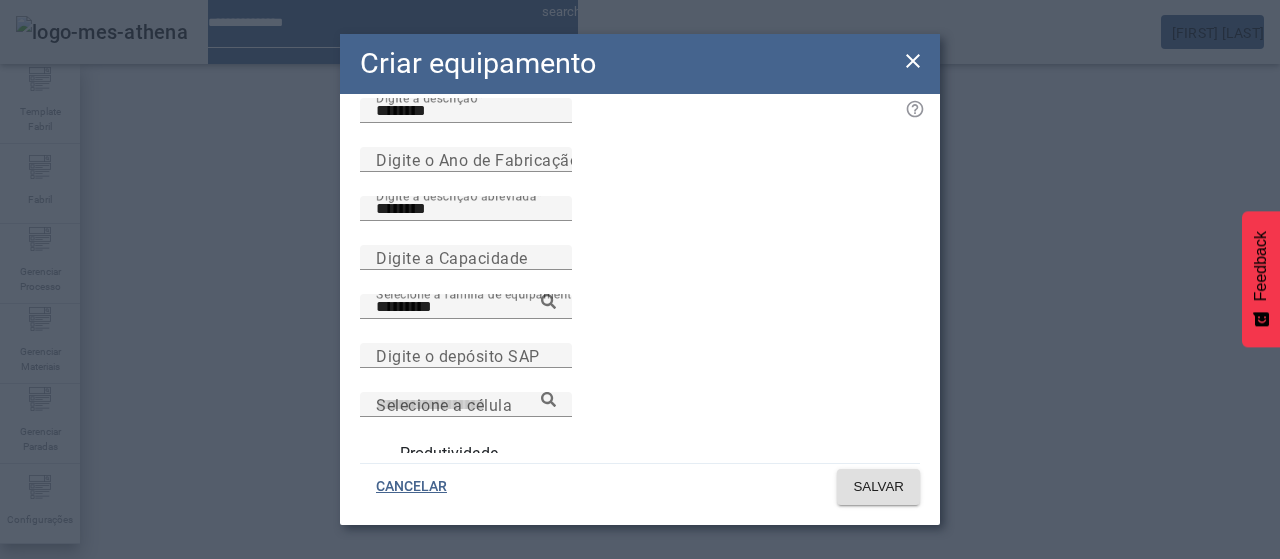 click on "Produtividade" at bounding box center (447, 454) 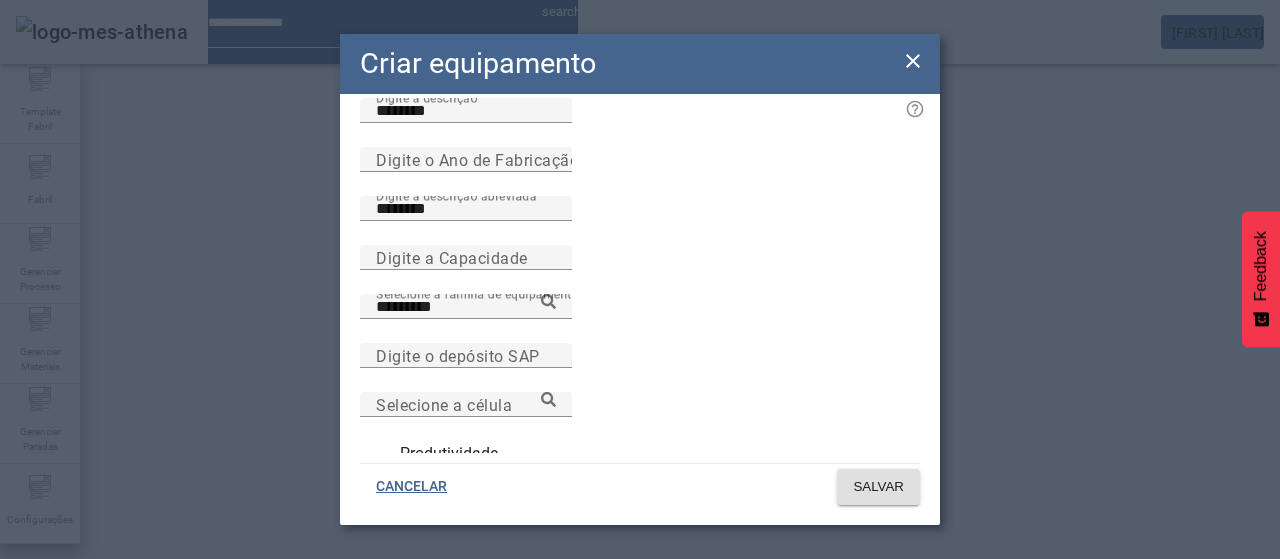 click on "Produtividade" at bounding box center (378, 454) 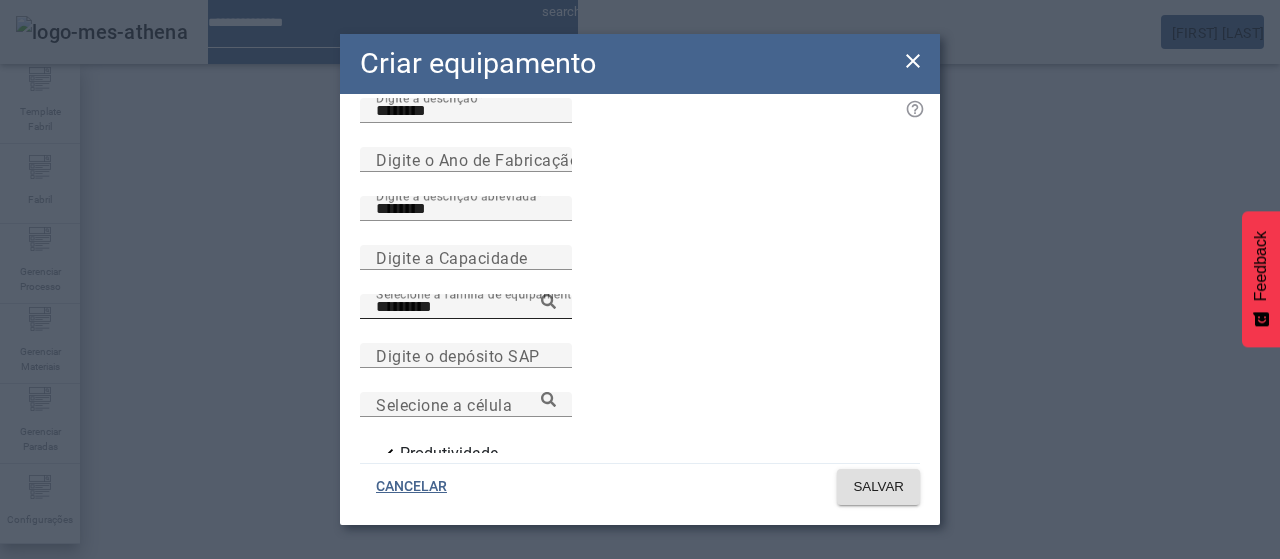 click 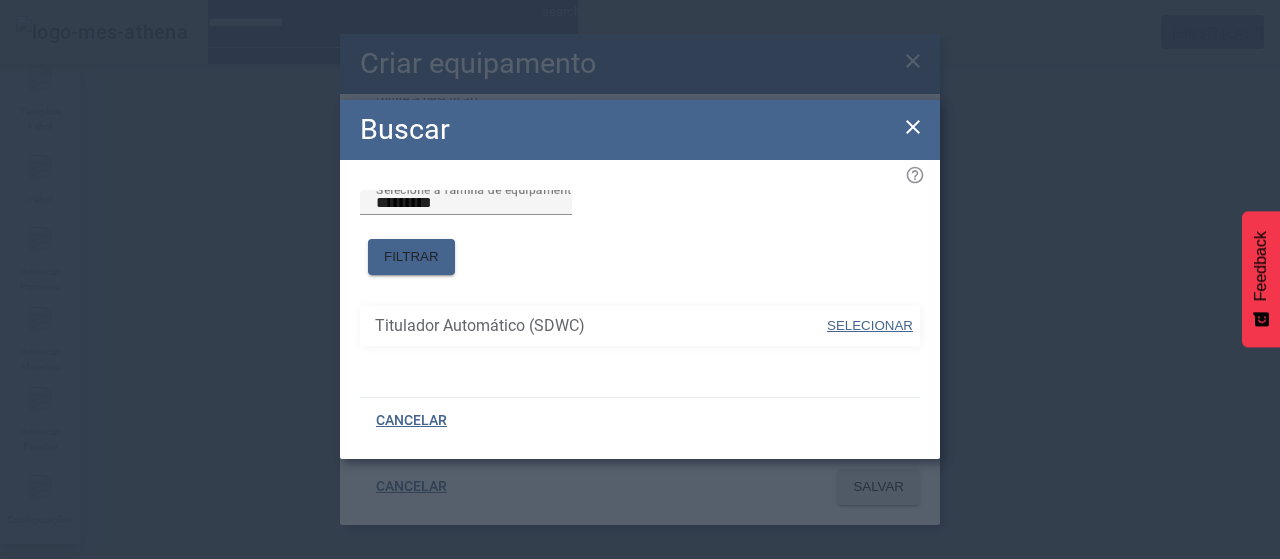 click on "SELECIONAR" at bounding box center (870, 325) 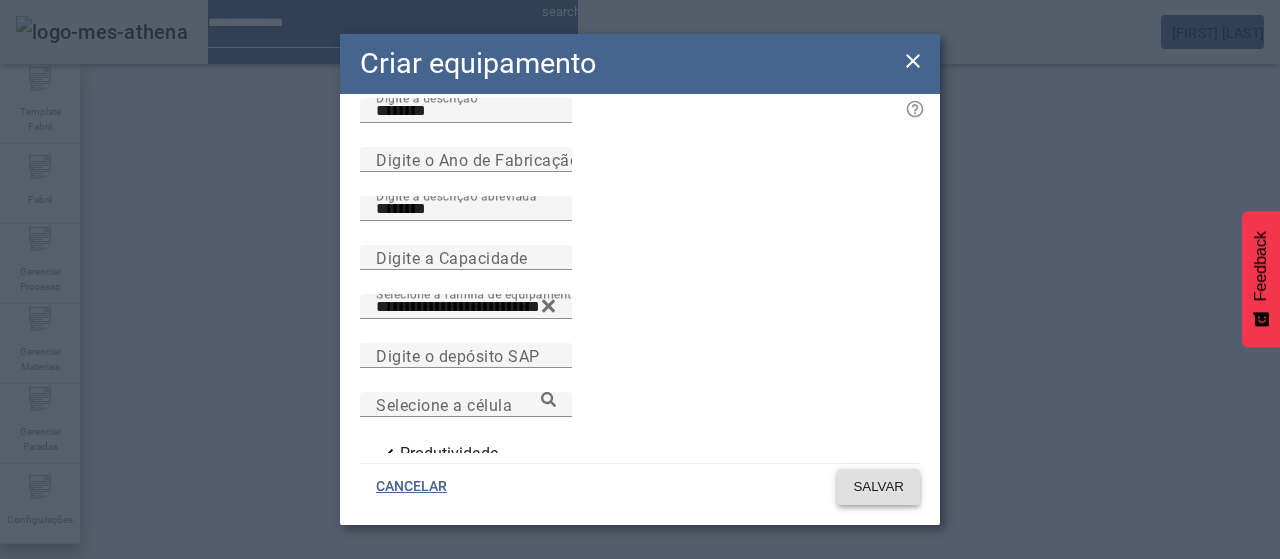 click on "SALVAR" 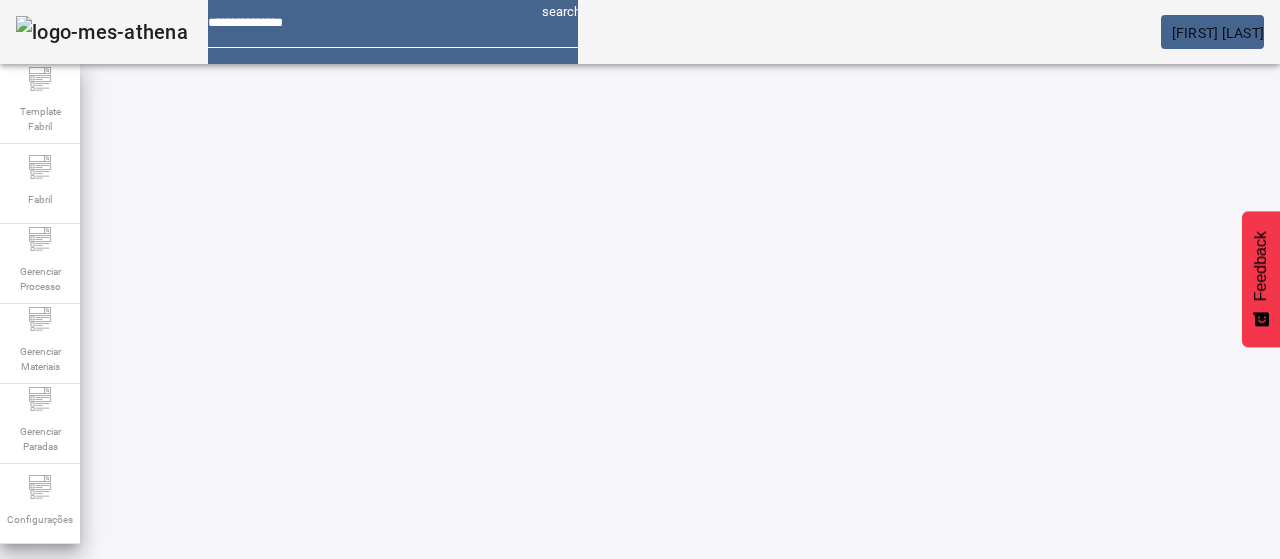 click on "CRIAR EQUIPAMENTO" at bounding box center [152, 724] 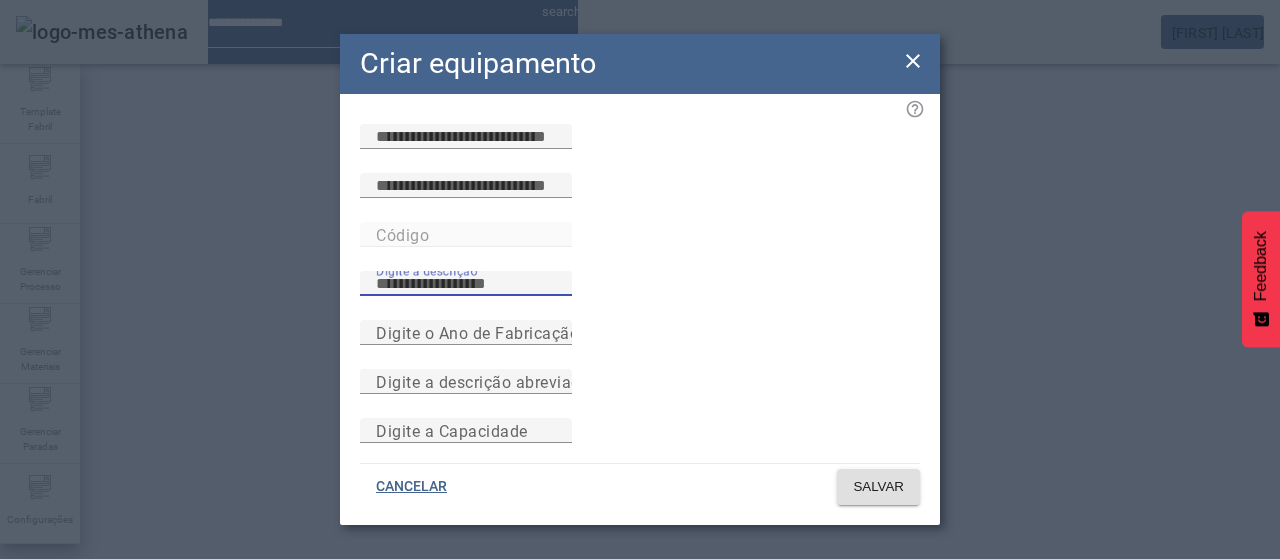 click on "Digite a descrição" at bounding box center [466, 284] 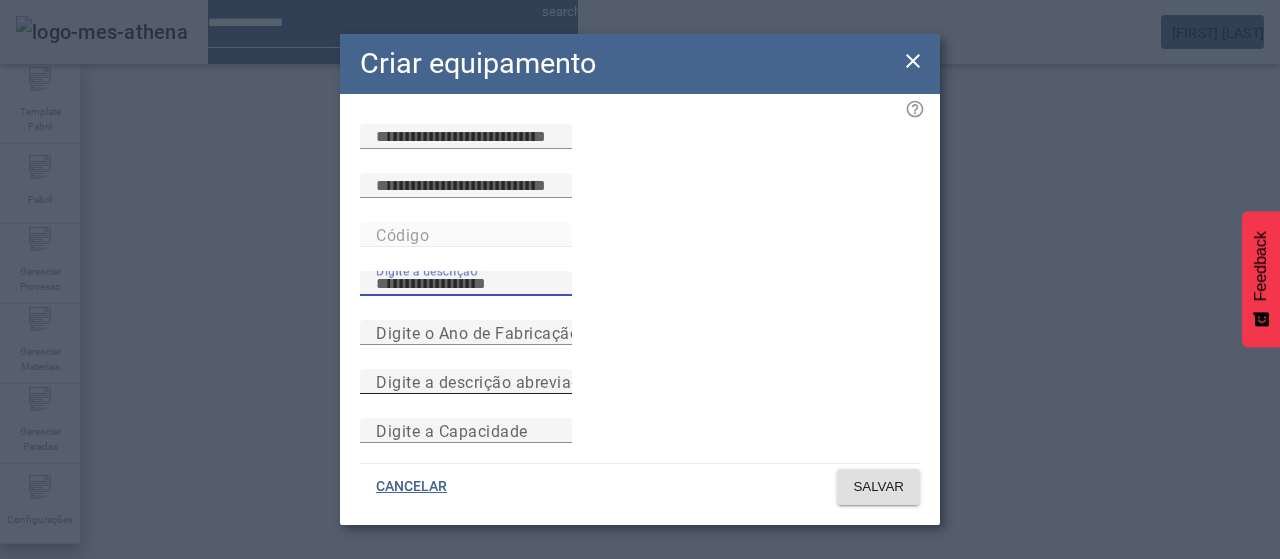 paste on "********" 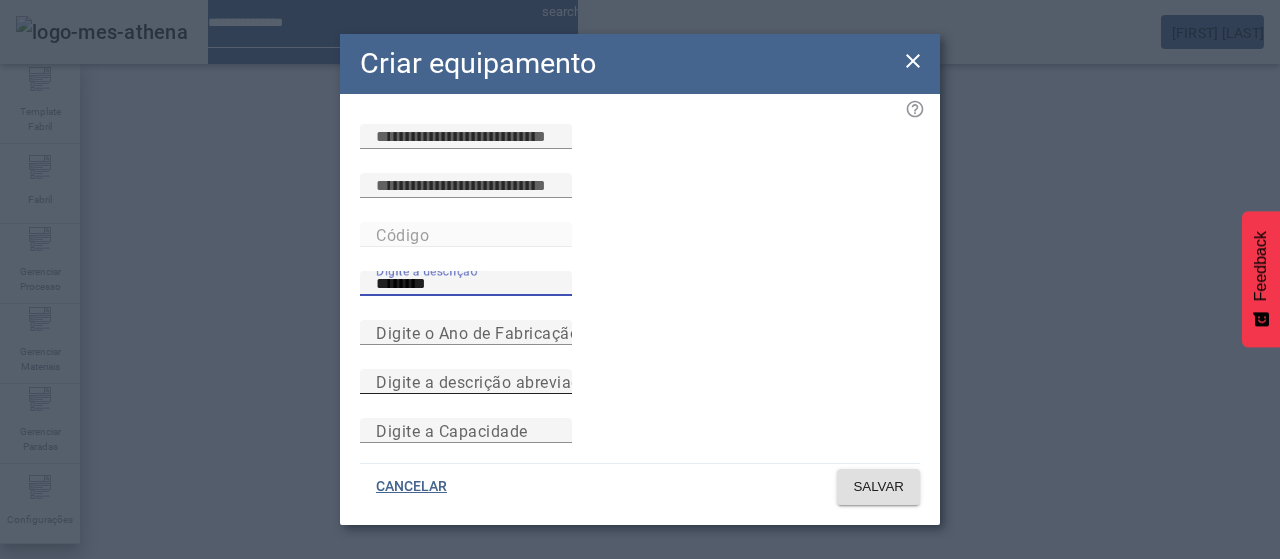 type on "********" 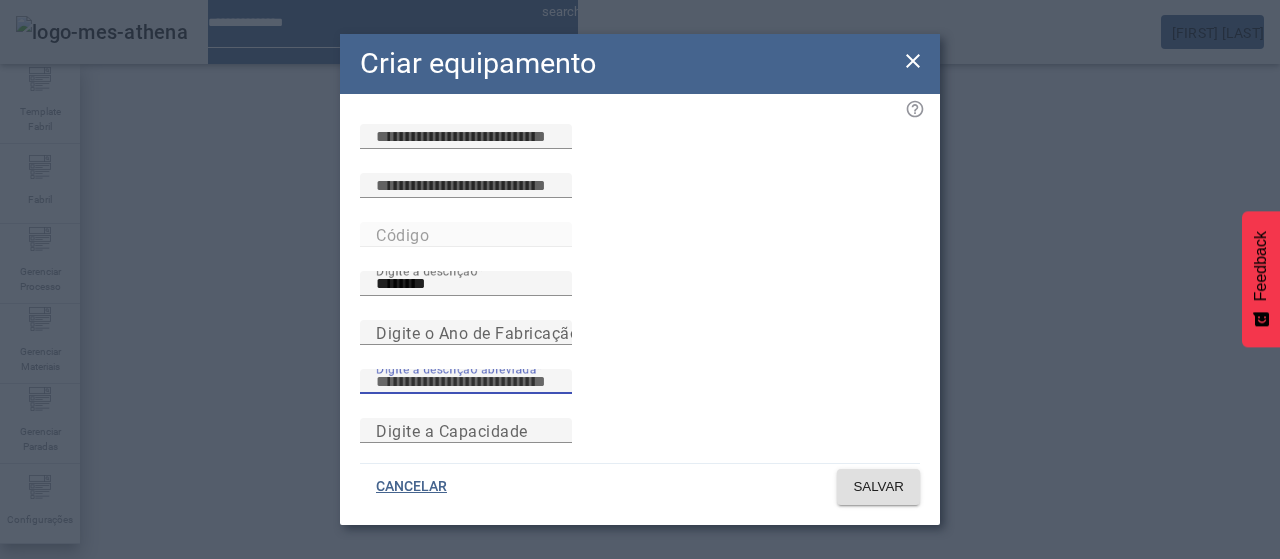 click on "Digite a descrição abreviada" at bounding box center (466, 382) 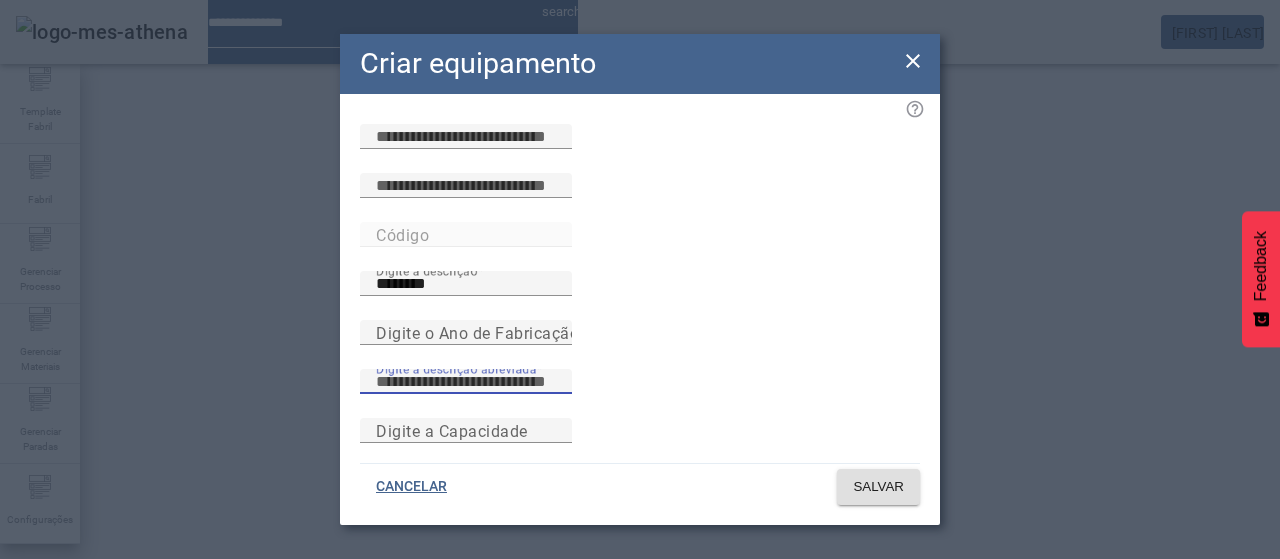 paste on "********" 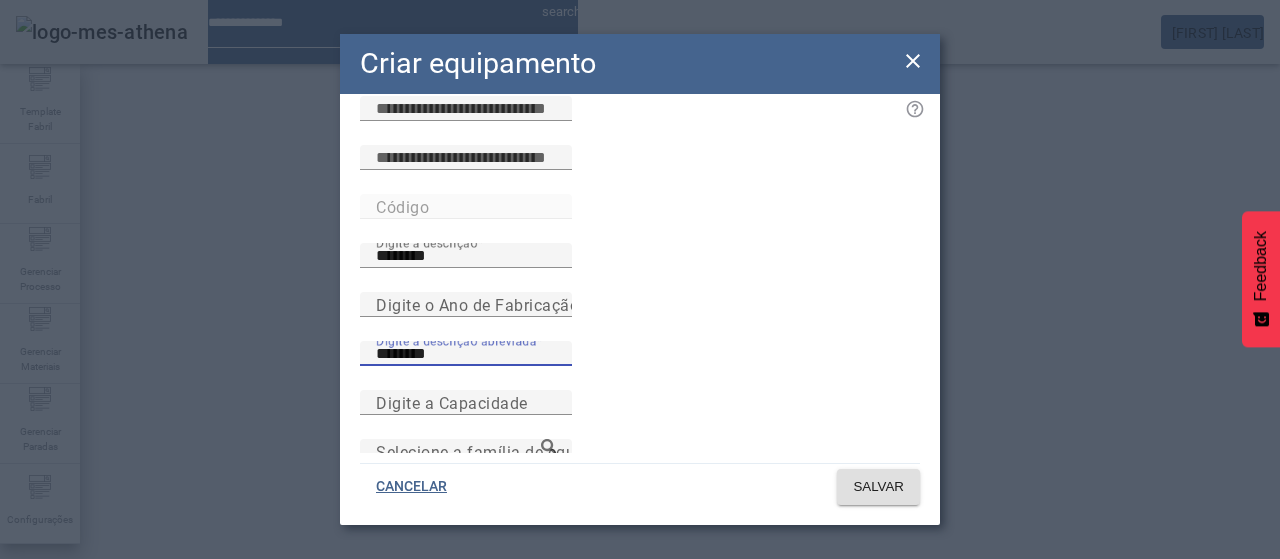 scroll, scrollTop: 100, scrollLeft: 0, axis: vertical 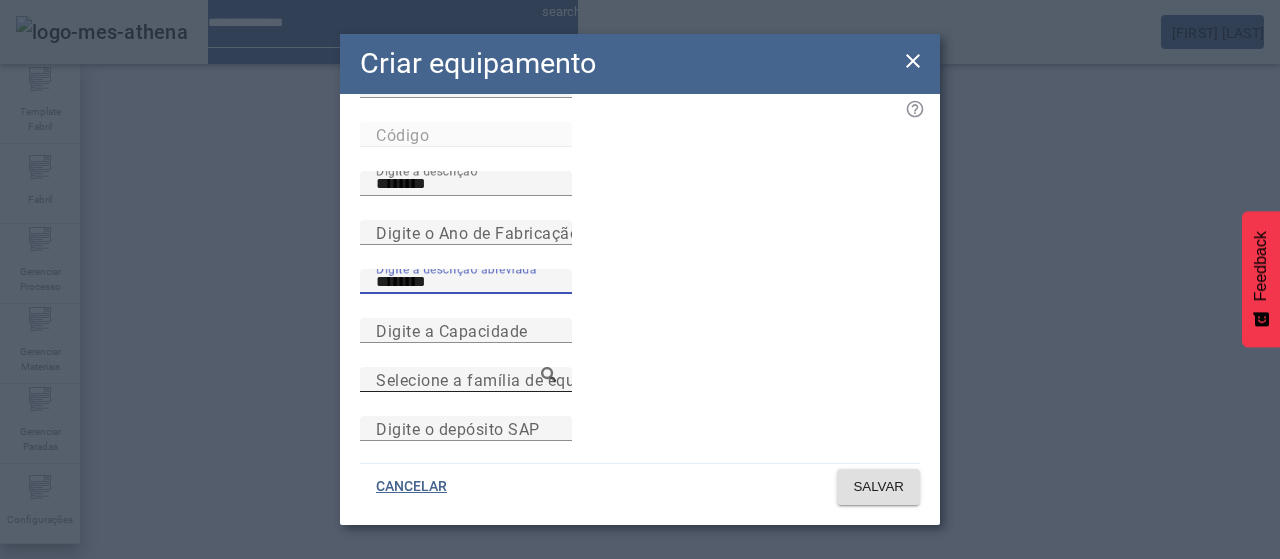 type on "********" 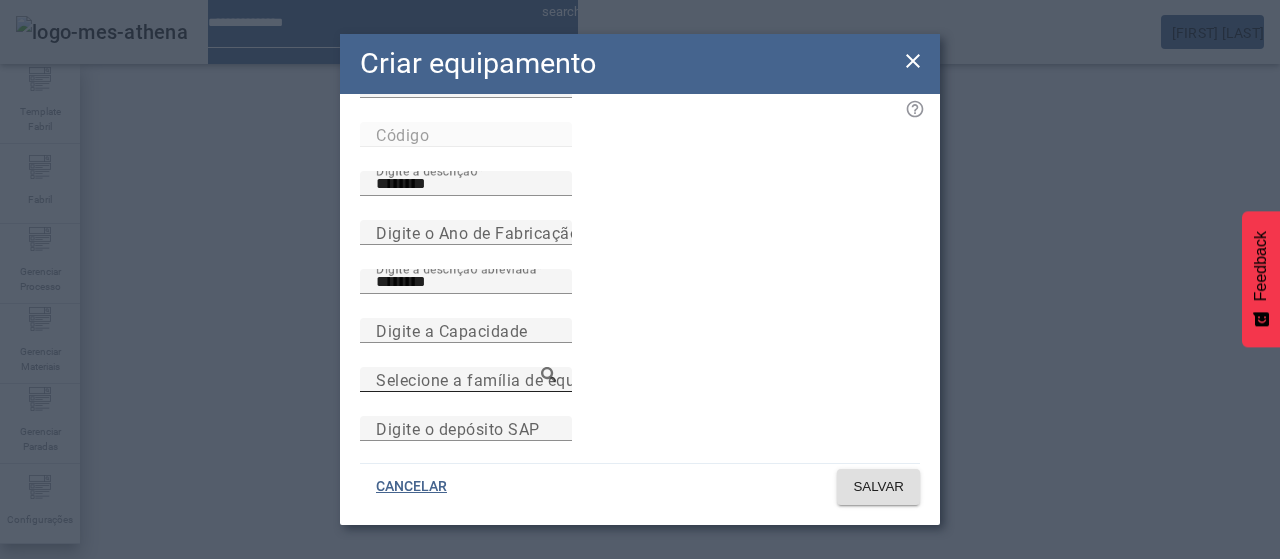 click on "Selecione a família de equipamento" at bounding box center [511, 379] 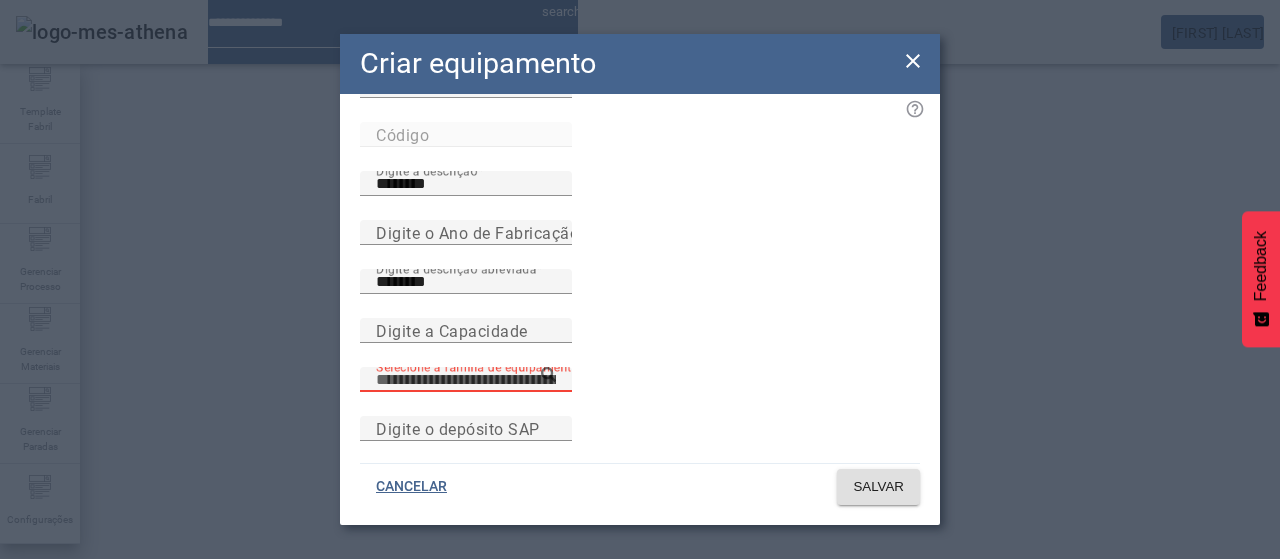 click 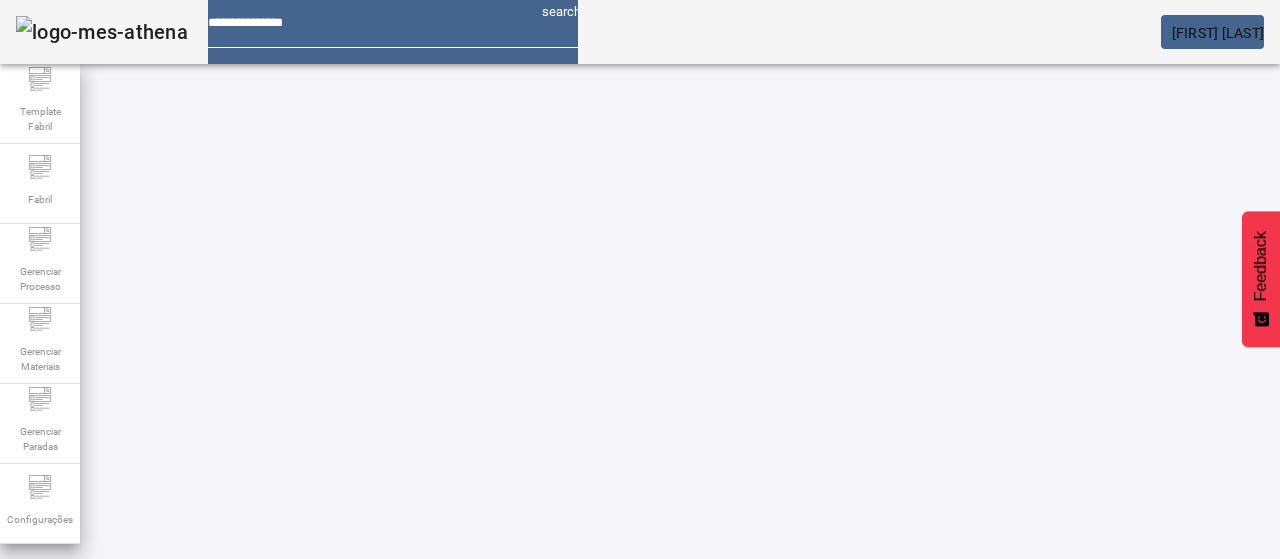 scroll, scrollTop: 100, scrollLeft: 0, axis: vertical 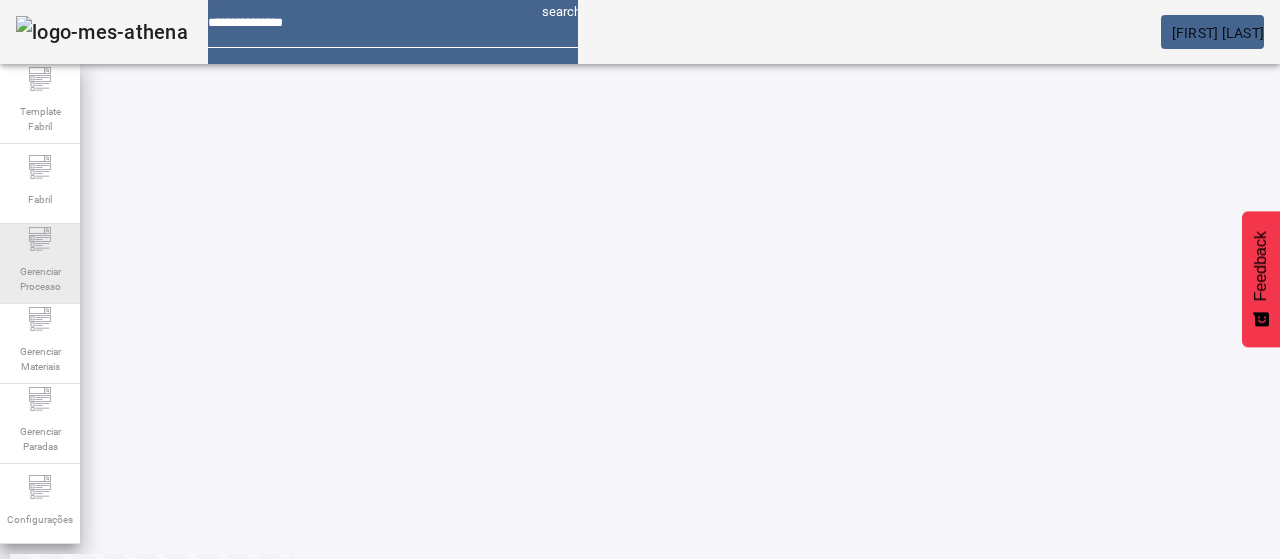 click on "Gerenciar Processo" 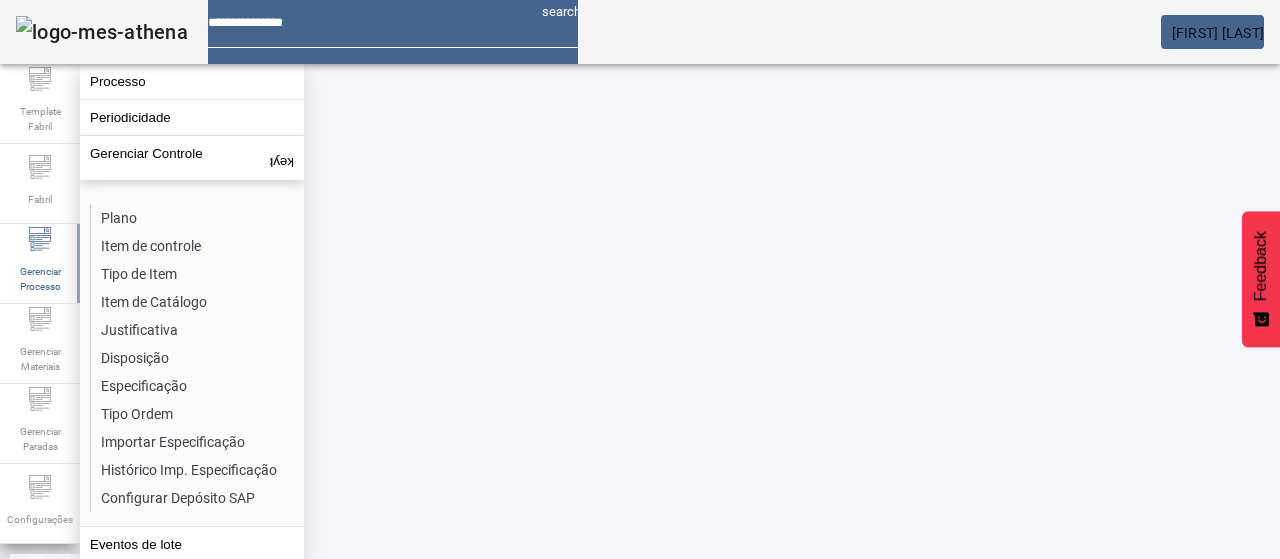 drag, startPoint x: 75, startPoint y: 177, endPoint x: 85, endPoint y: 155, distance: 24.166092 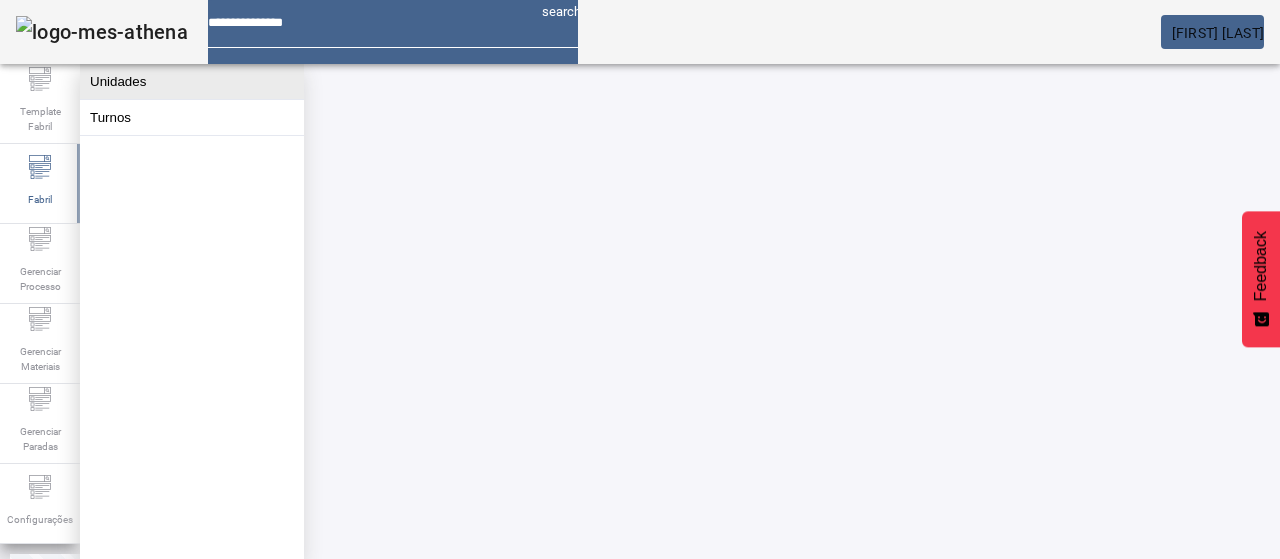 click on "Unidades" 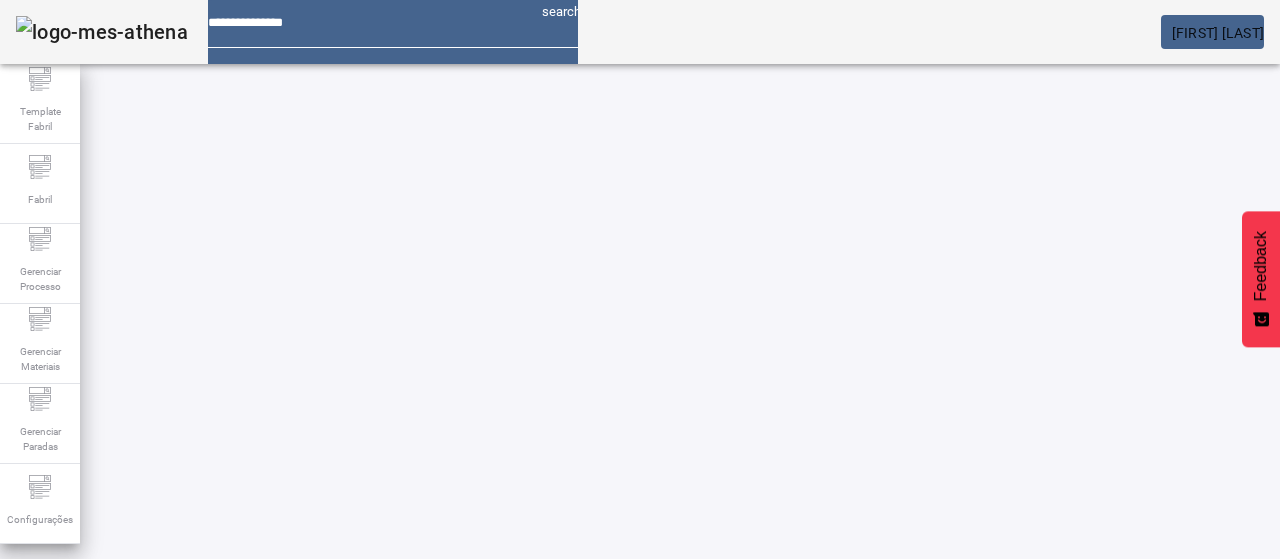 drag, startPoint x: 1097, startPoint y: 132, endPoint x: 1061, endPoint y: 147, distance: 39 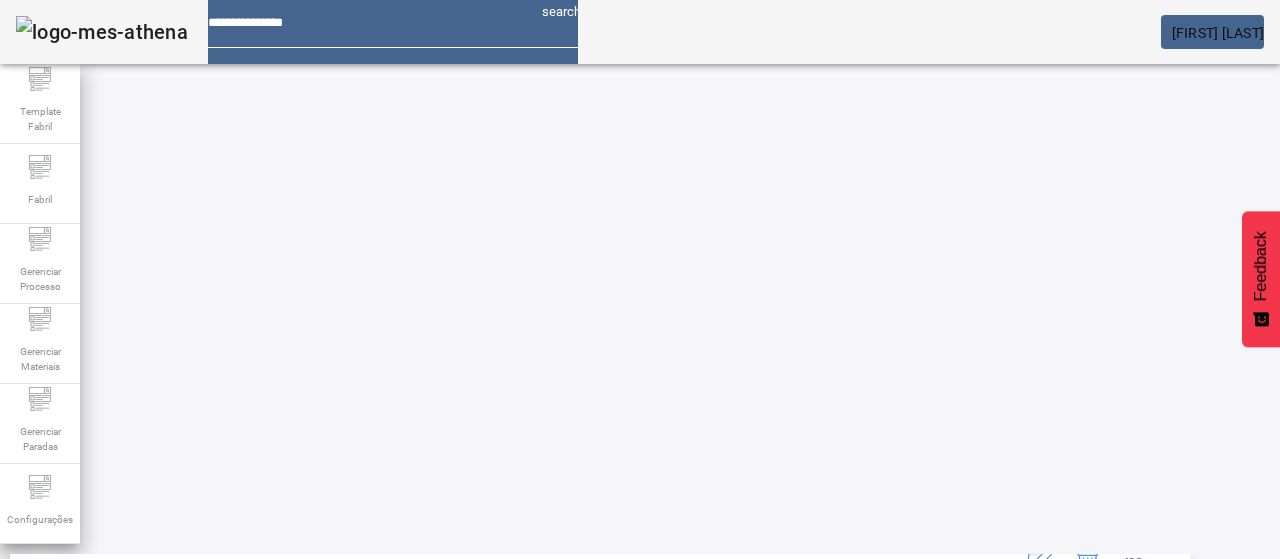 scroll, scrollTop: 500, scrollLeft: 0, axis: vertical 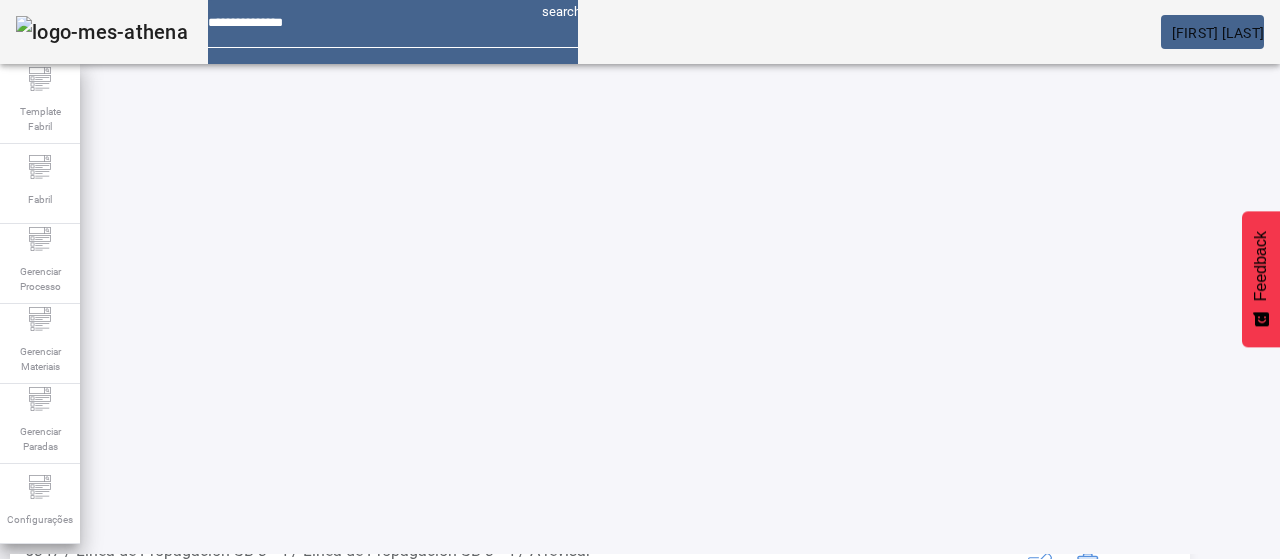 click at bounding box center (1136, 809) 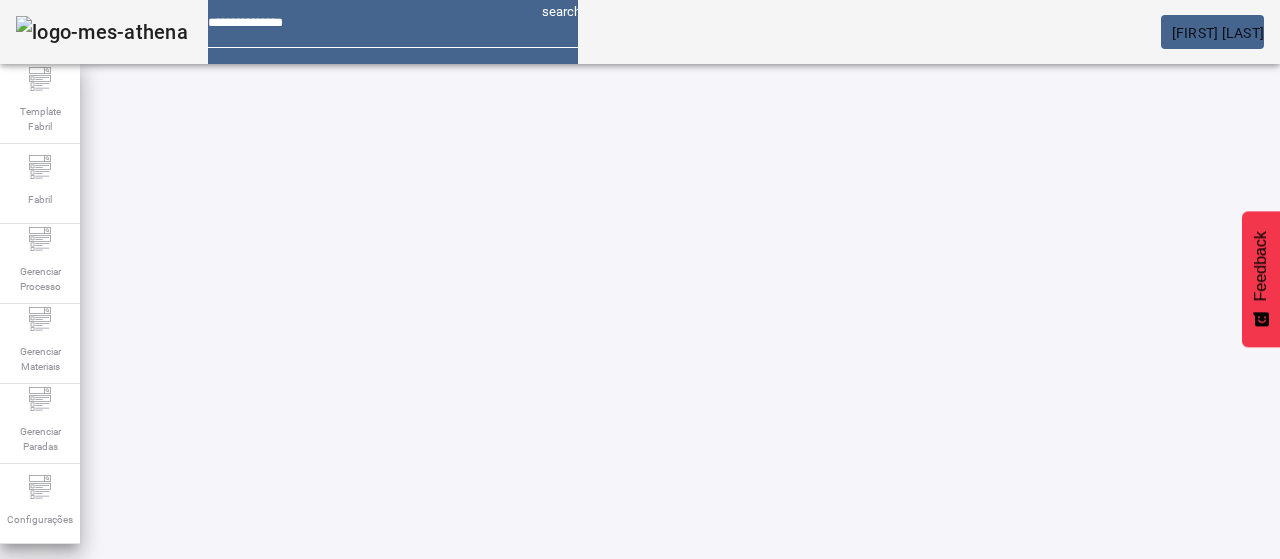 click on "ABRIR FILTROS" 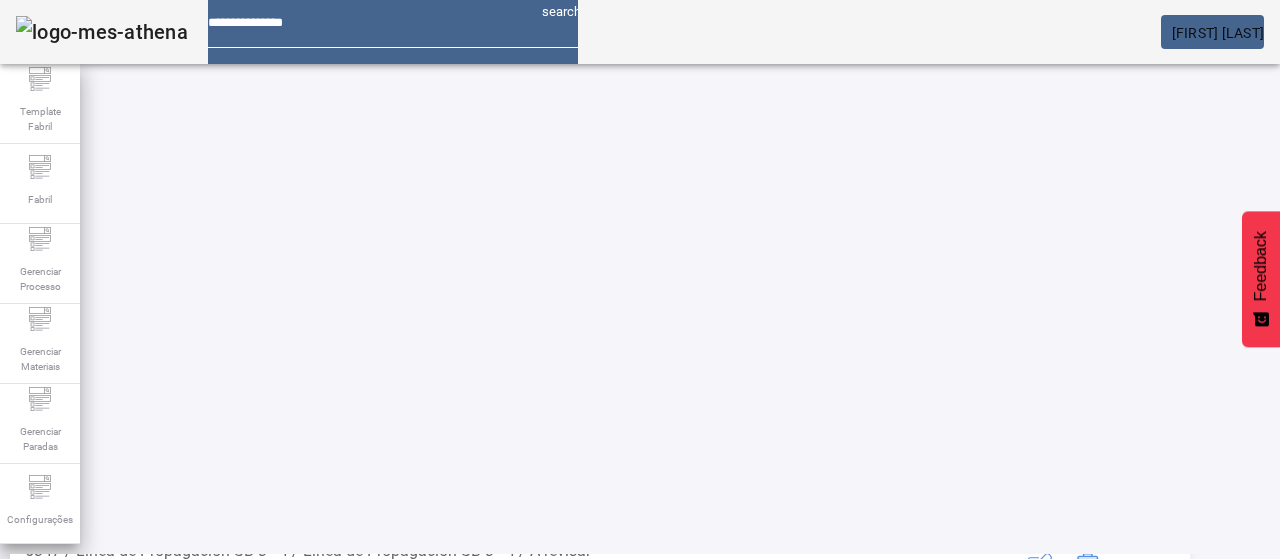 scroll, scrollTop: 590, scrollLeft: 0, axis: vertical 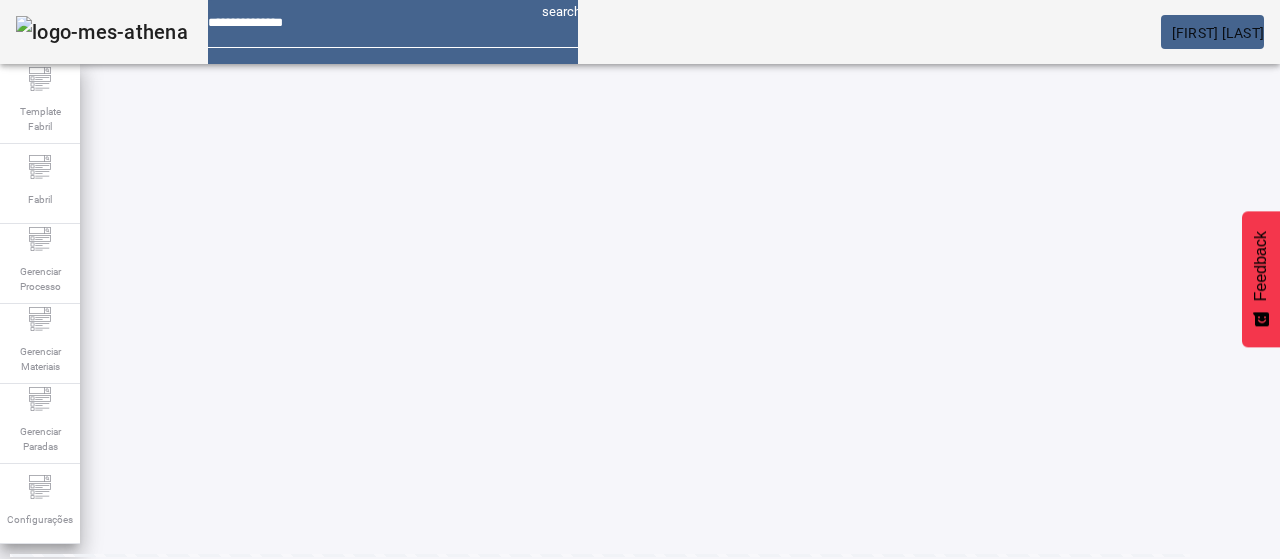 click at bounding box center [1136, 662] 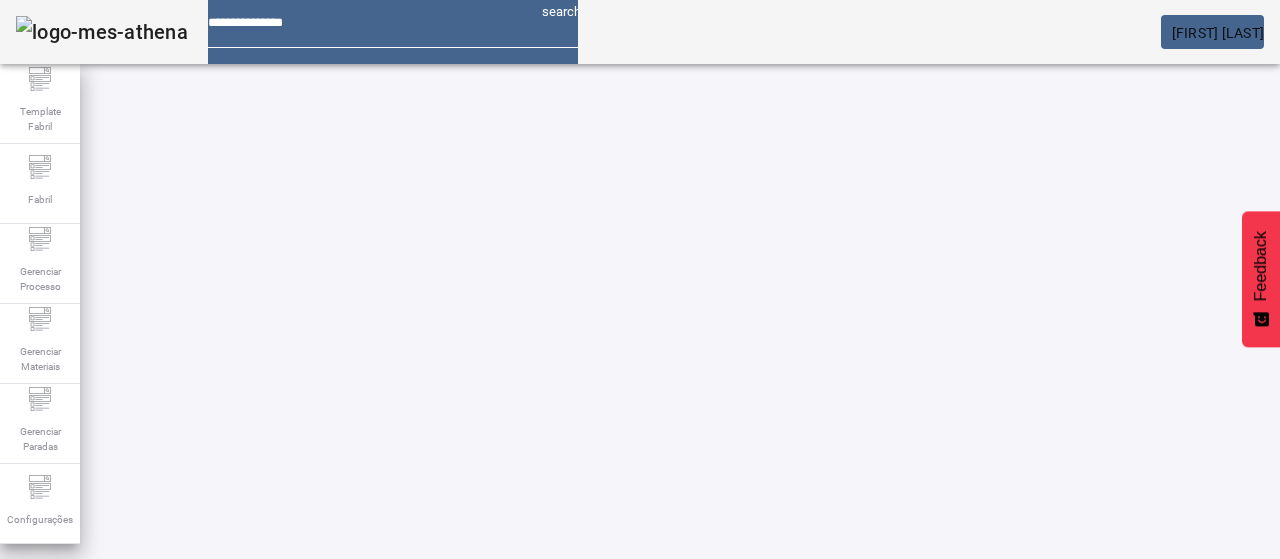click 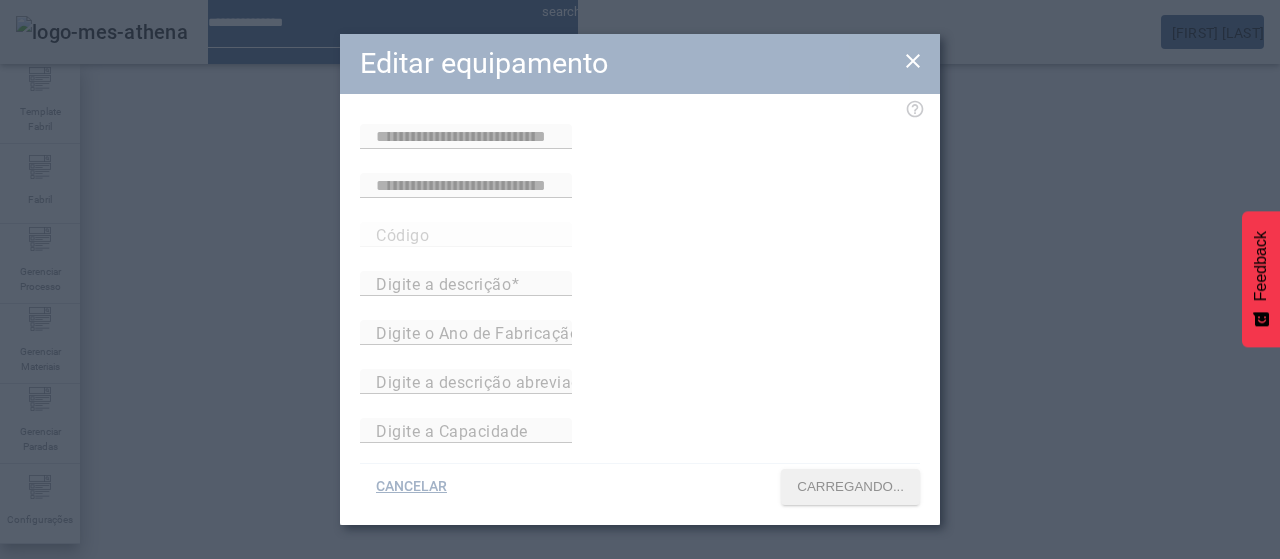 type on "**********" 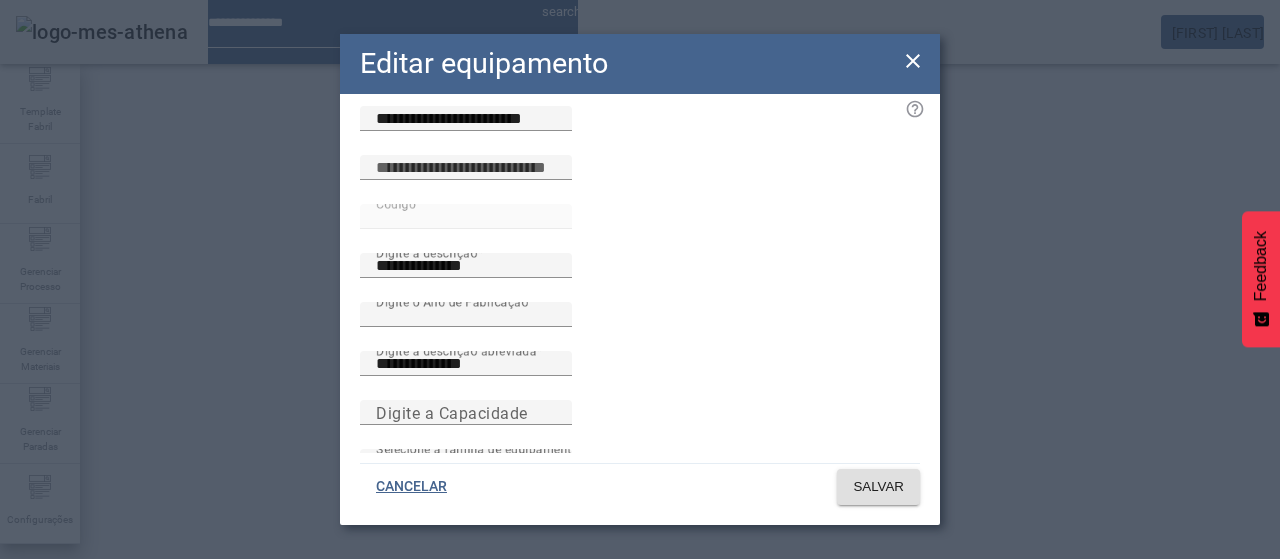scroll, scrollTop: 0, scrollLeft: 0, axis: both 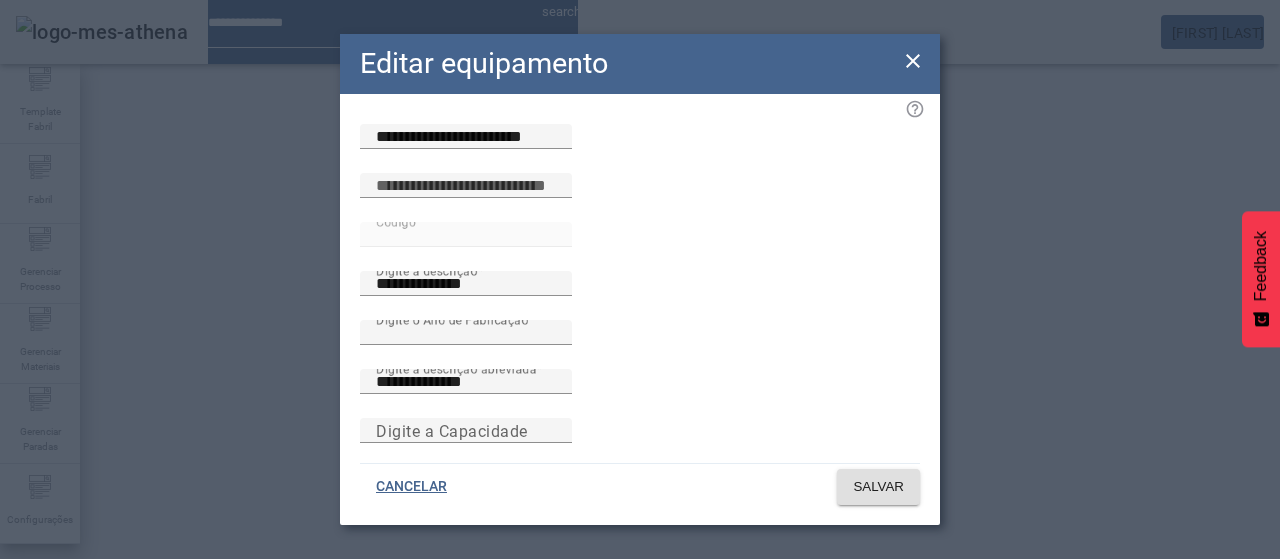 click 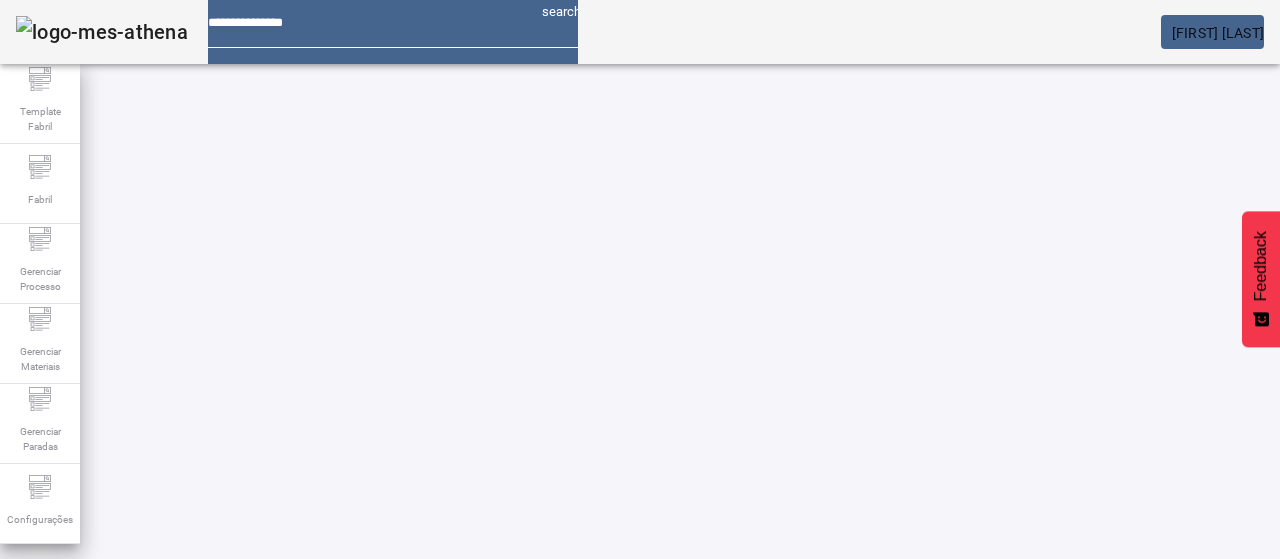 click on "EDITAR" at bounding box center [353, 828] 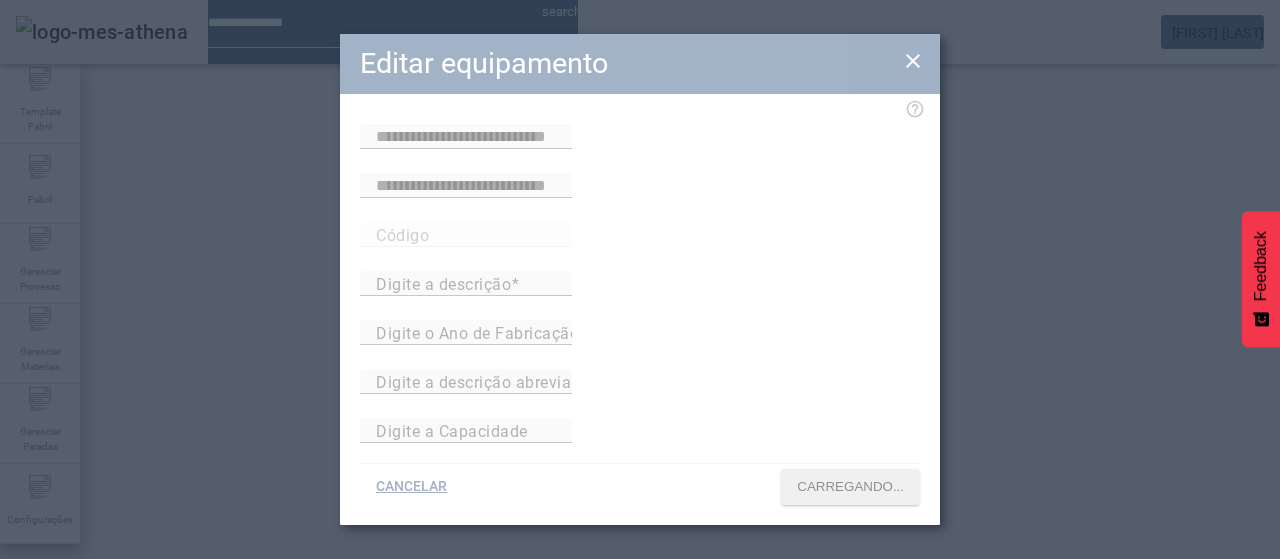 type on "**********" 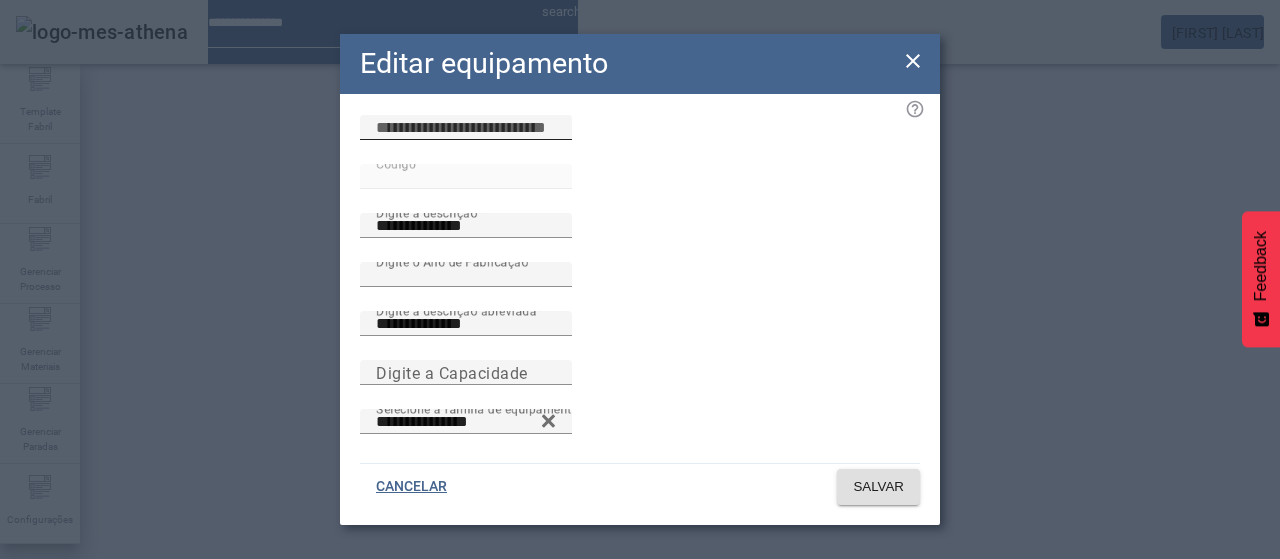 scroll, scrollTop: 100, scrollLeft: 0, axis: vertical 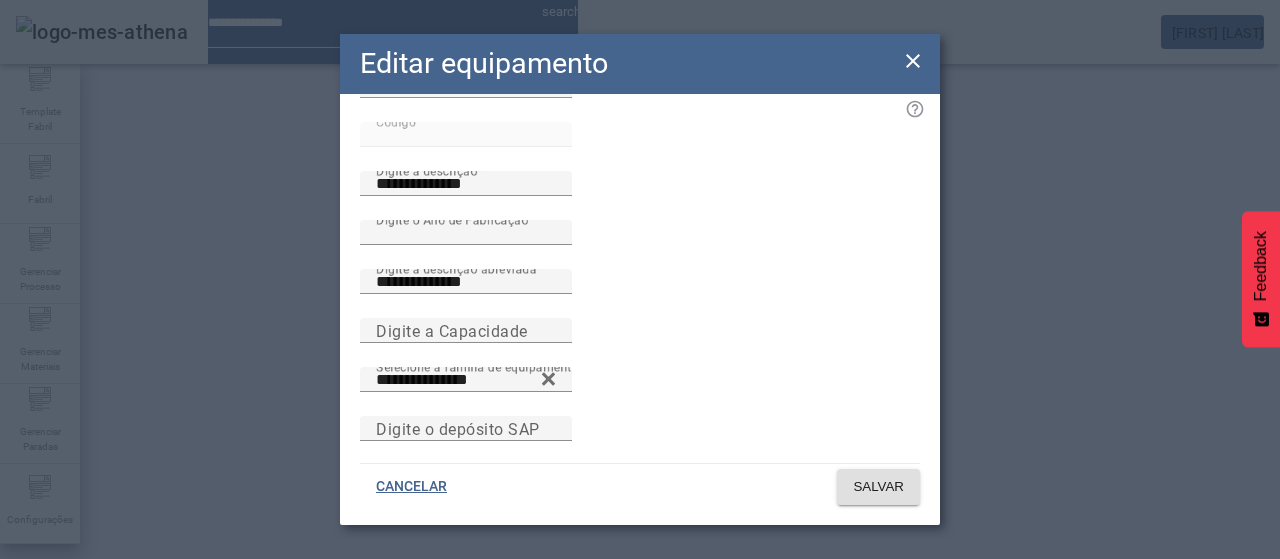 click 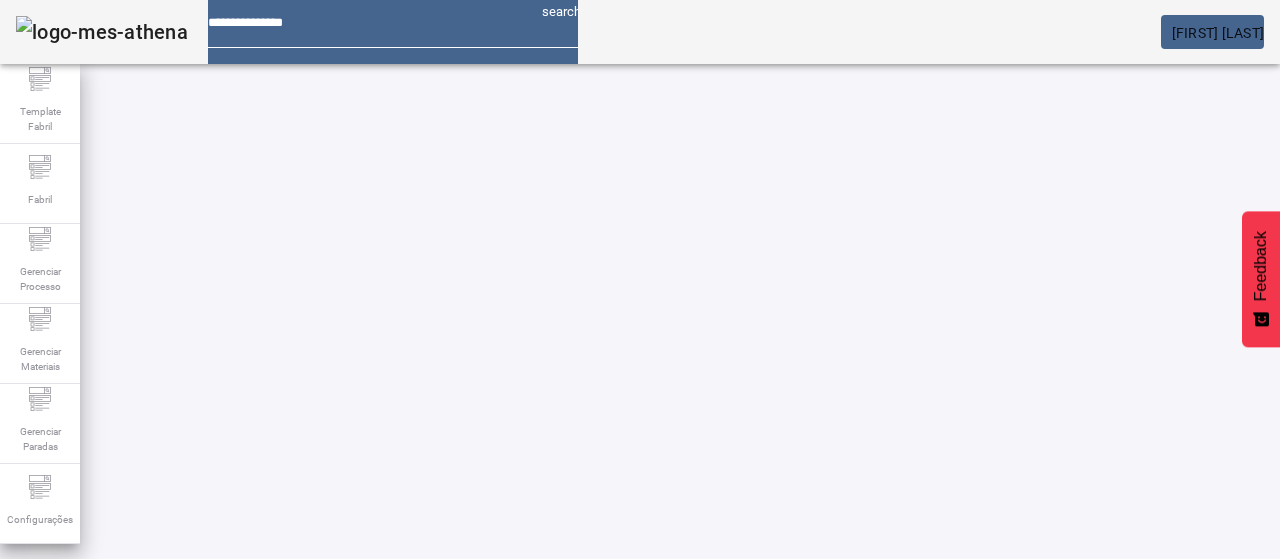 click on "EDITAR" at bounding box center [353, 828] 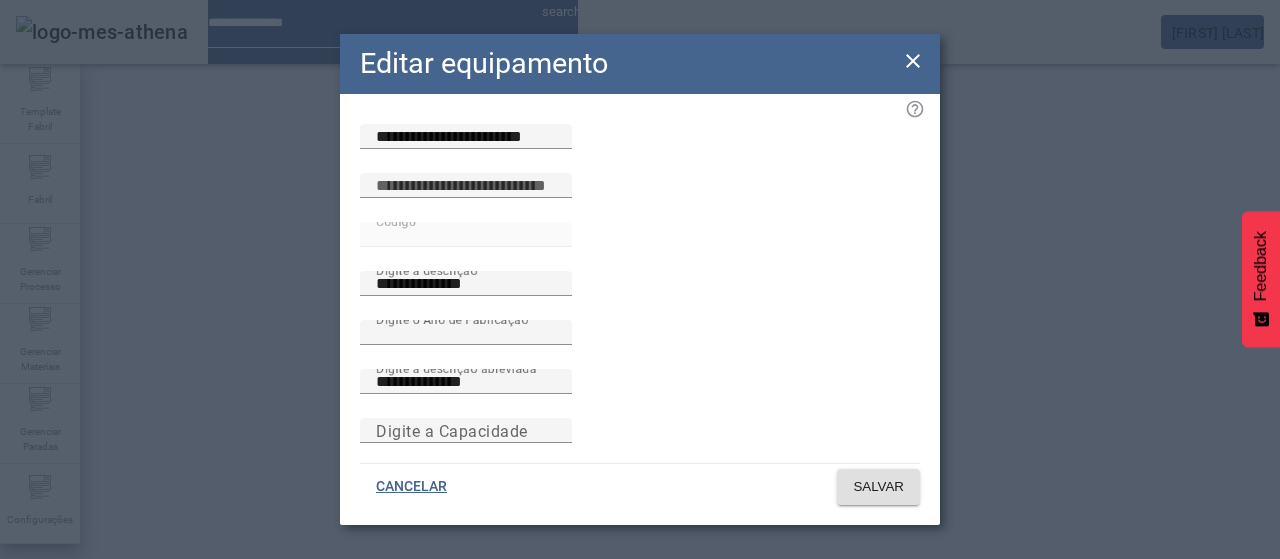 click 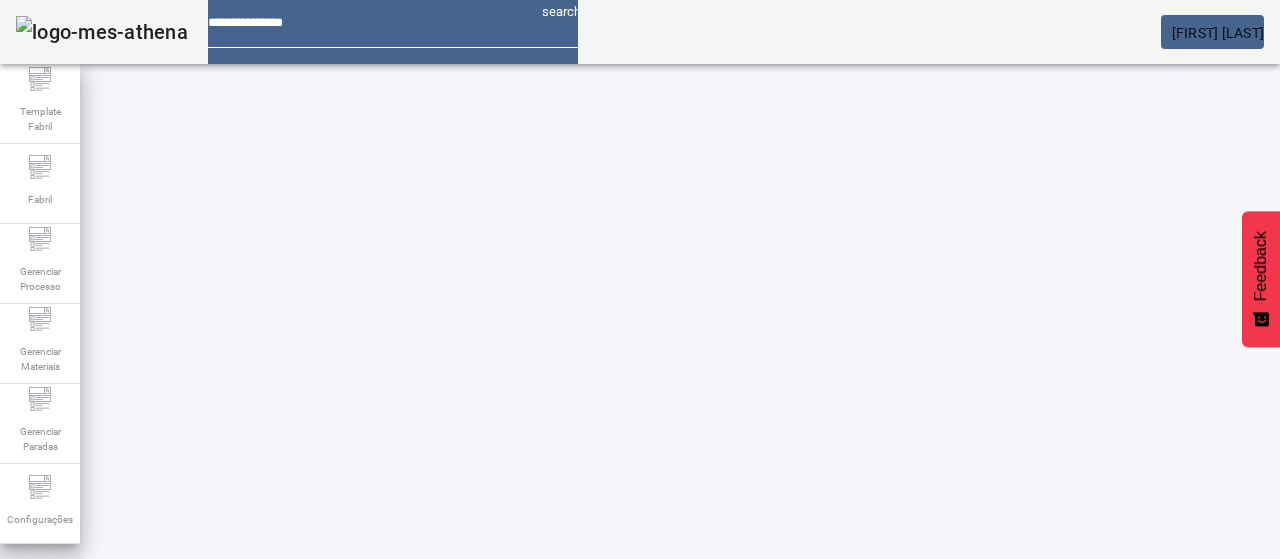 click at bounding box center (353, 828) 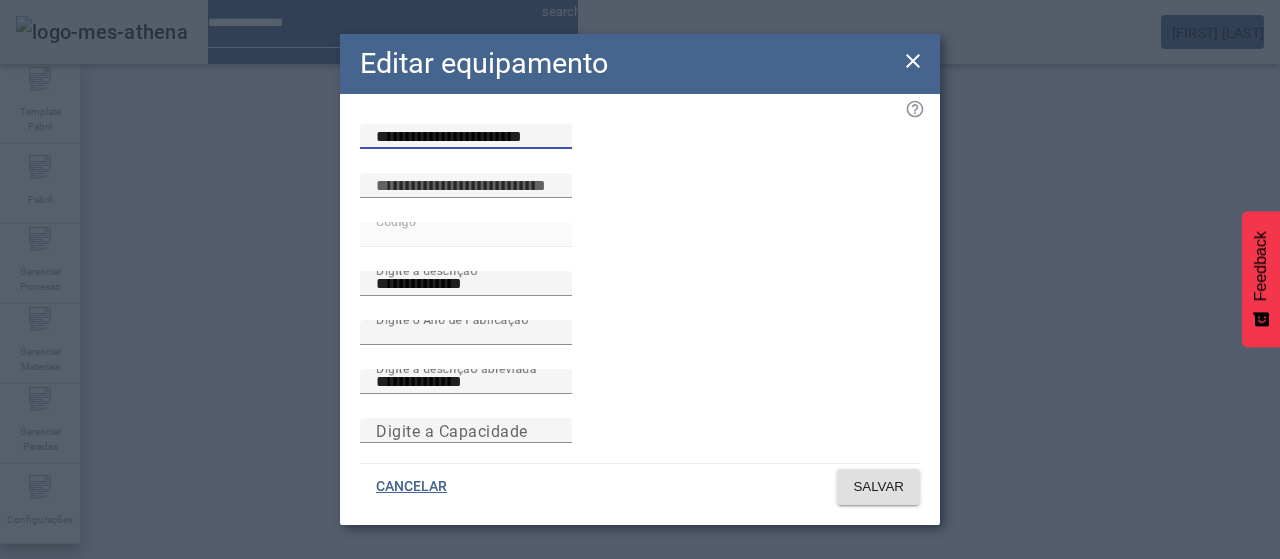 drag, startPoint x: 566, startPoint y: 146, endPoint x: 300, endPoint y: 134, distance: 266.27054 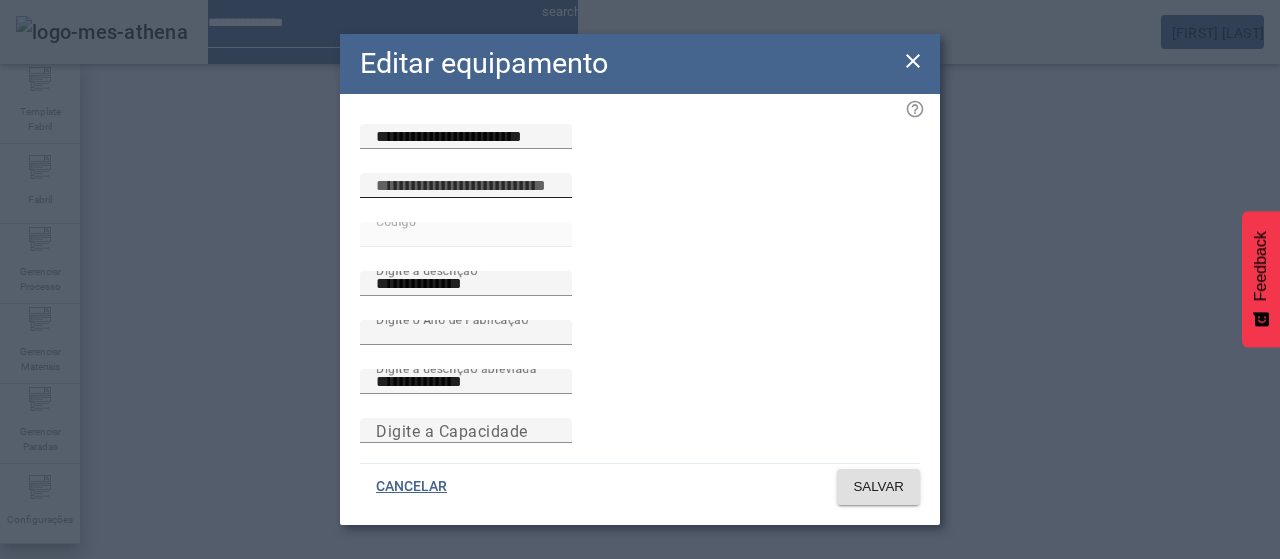 click 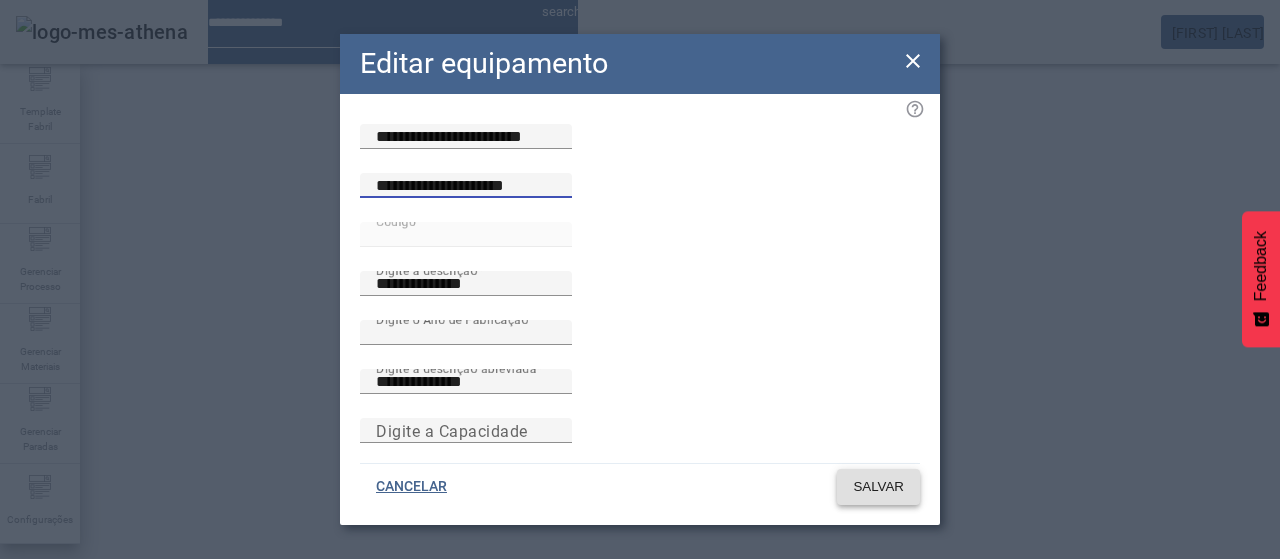 type on "**********" 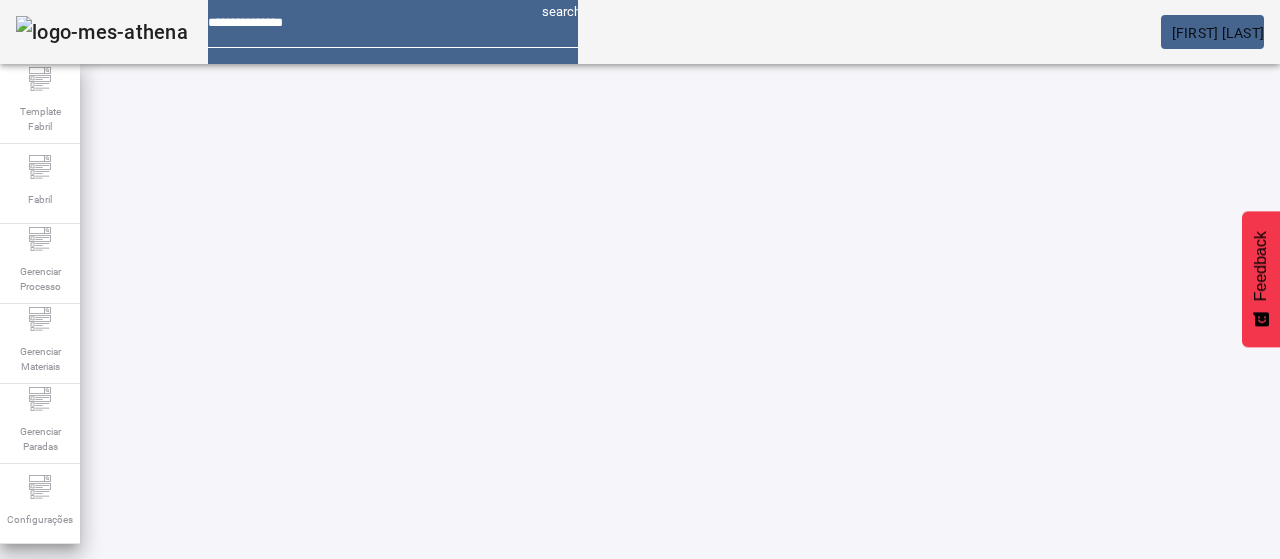 click at bounding box center (353, 828) 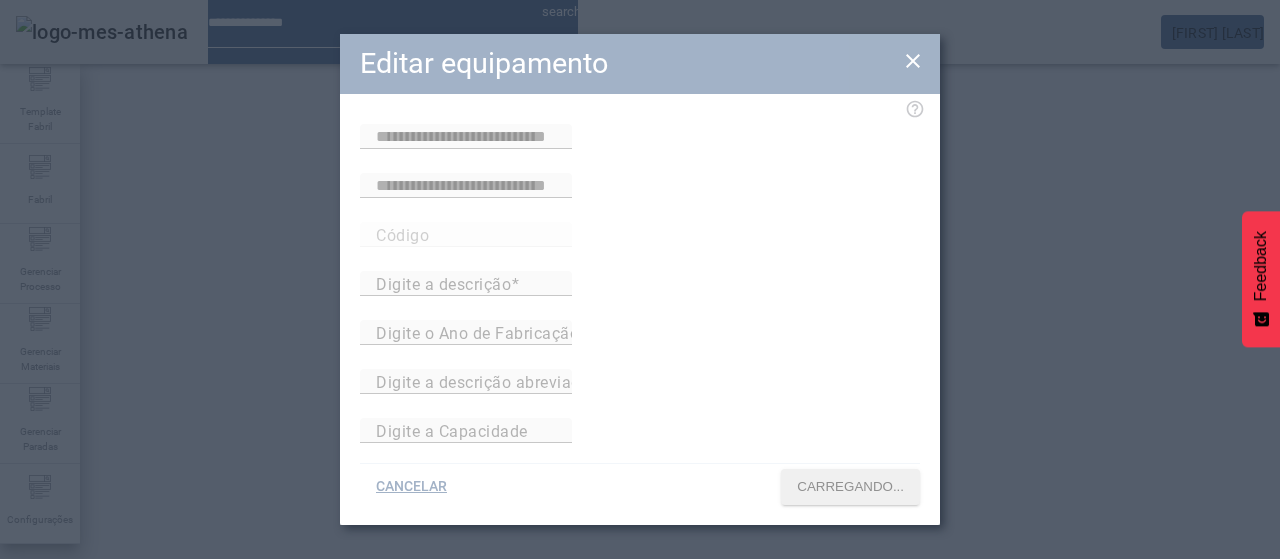 type on "**********" 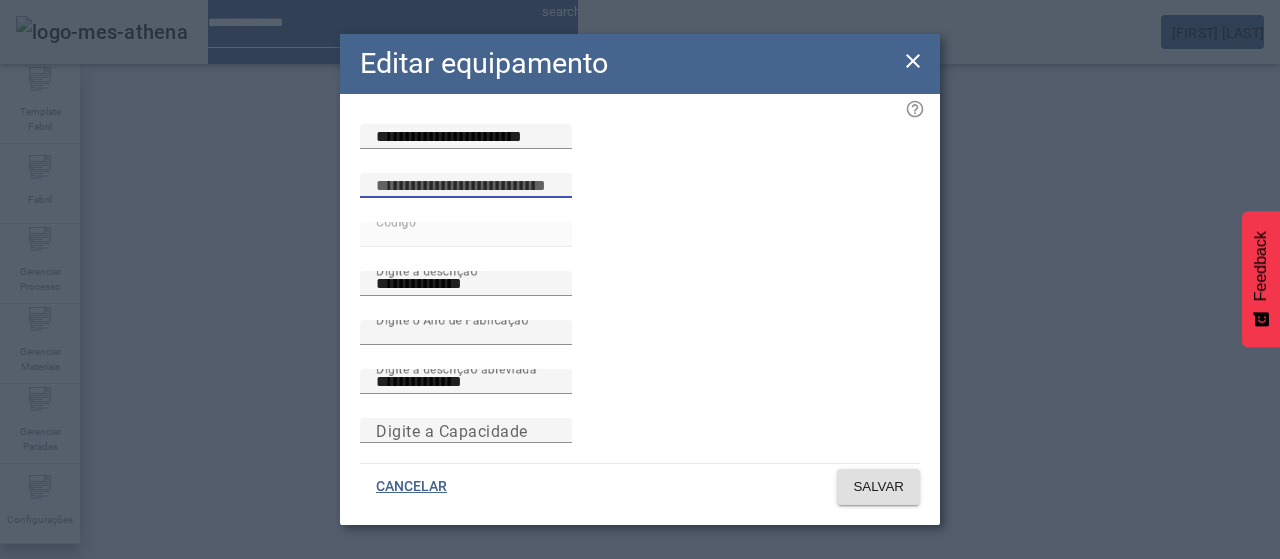 click at bounding box center [466, 186] 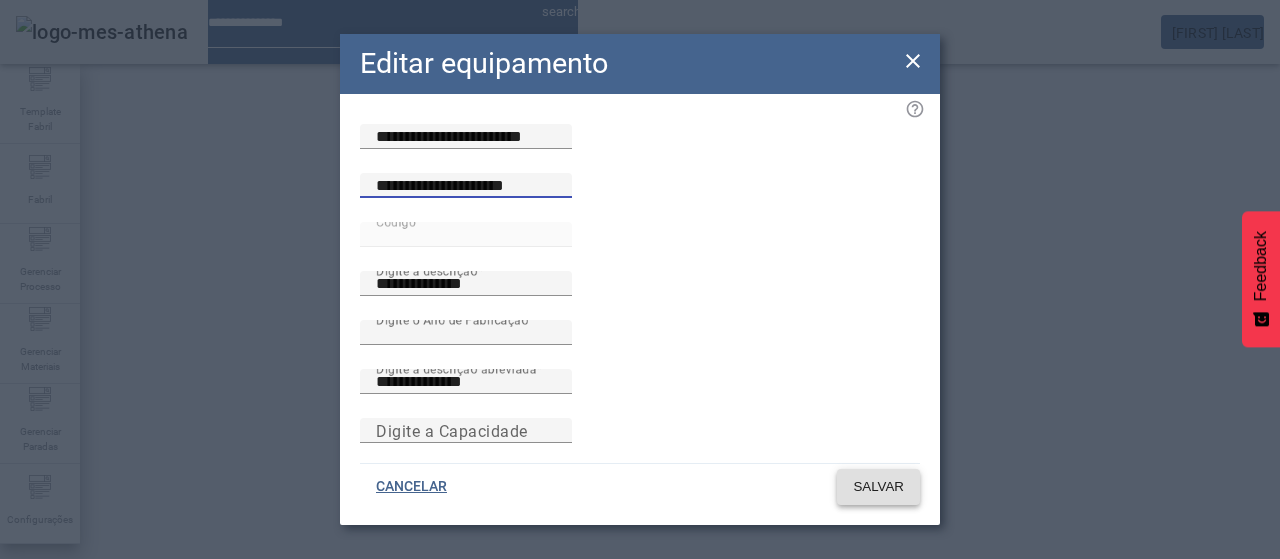 type on "**********" 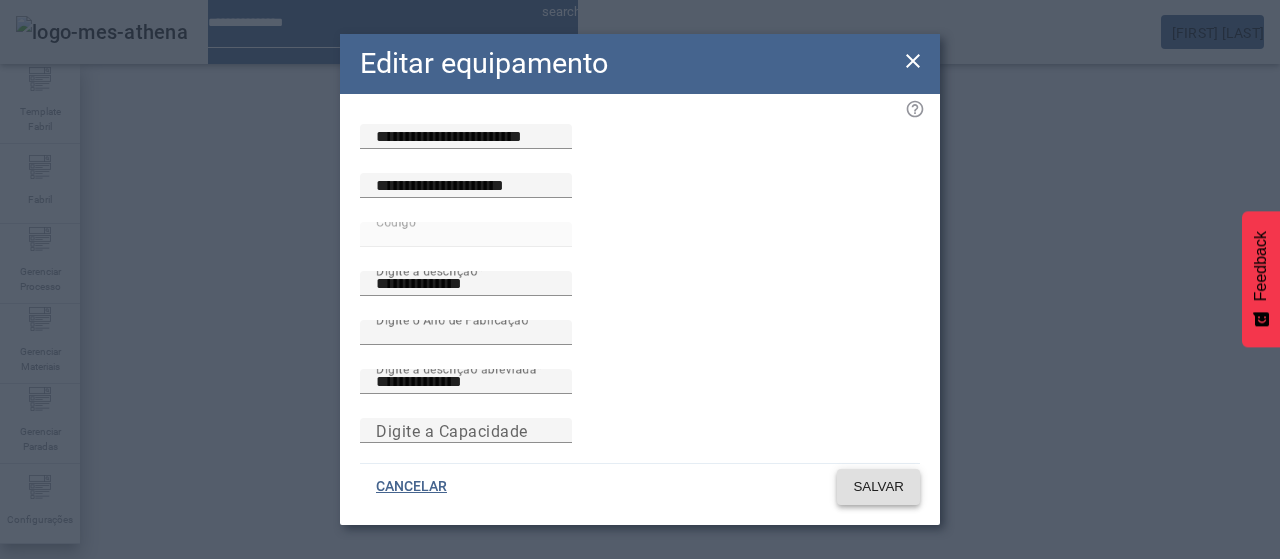 click on "SALVAR" 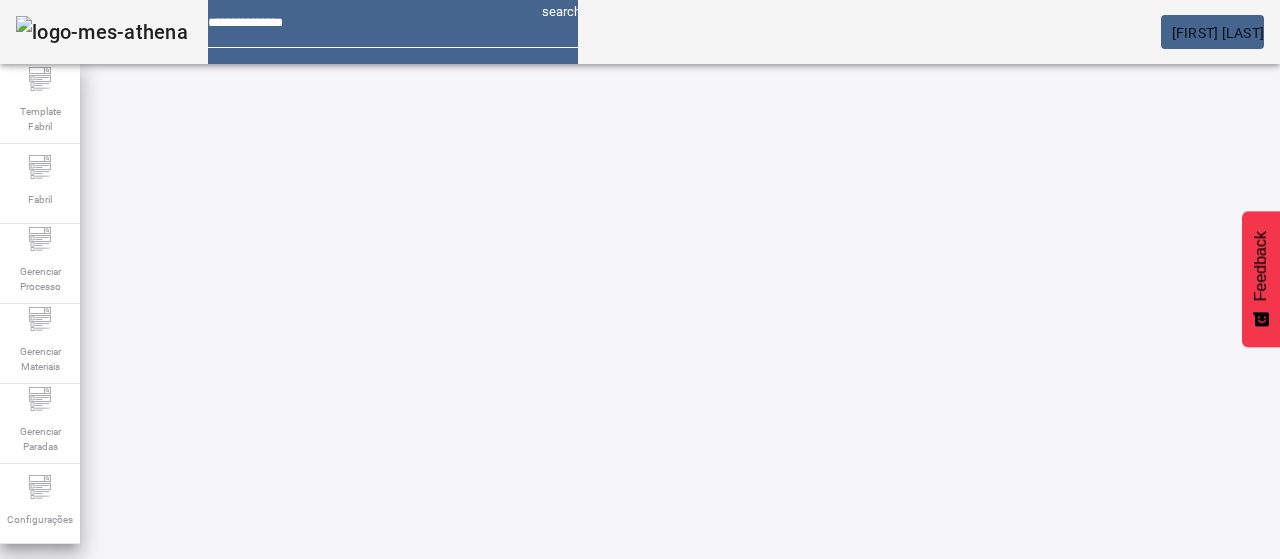 click 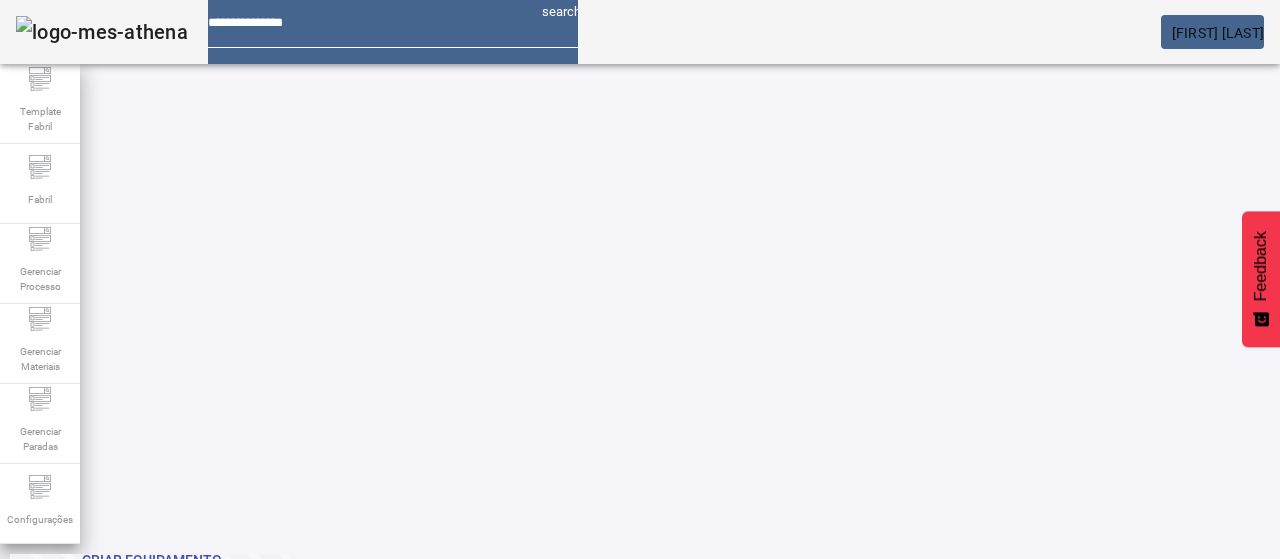scroll, scrollTop: 274, scrollLeft: 0, axis: vertical 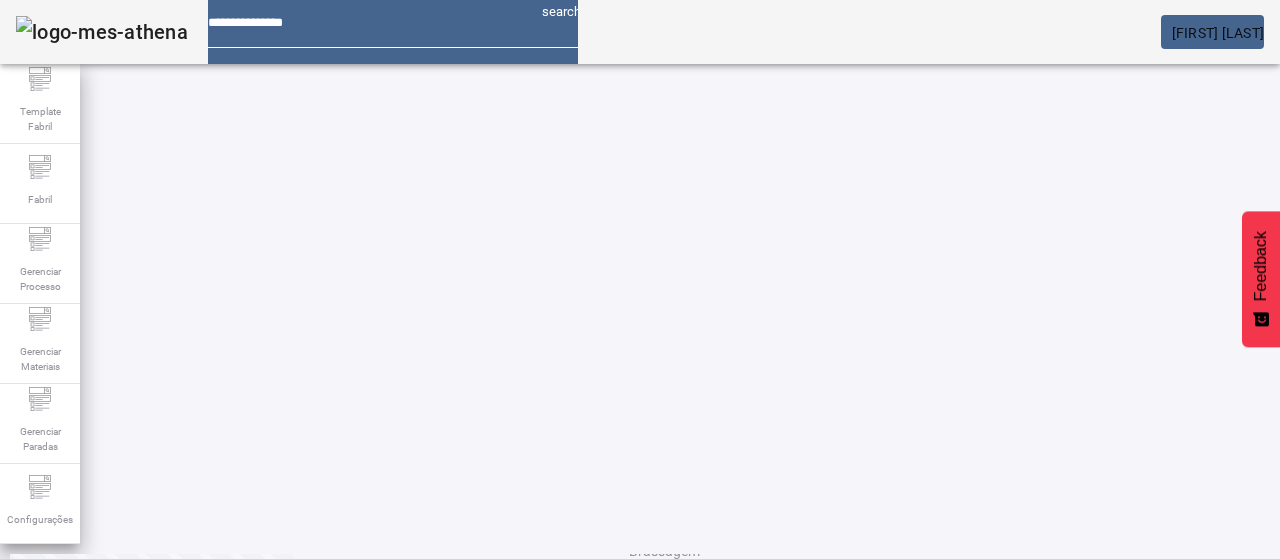 click on "2" 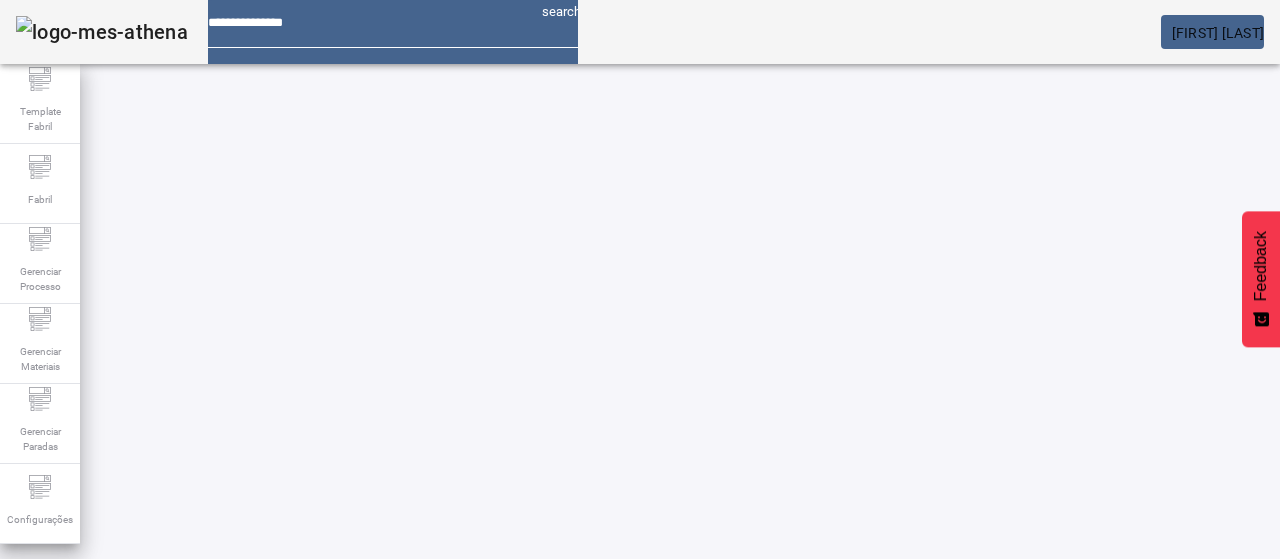 scroll, scrollTop: 0, scrollLeft: 0, axis: both 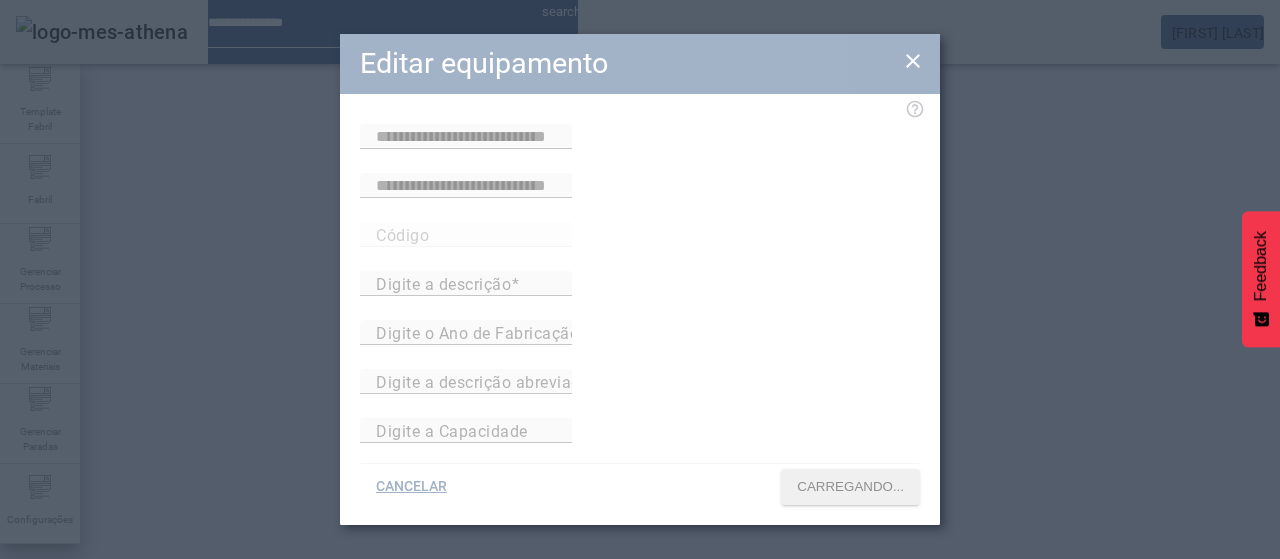 type on "**********" 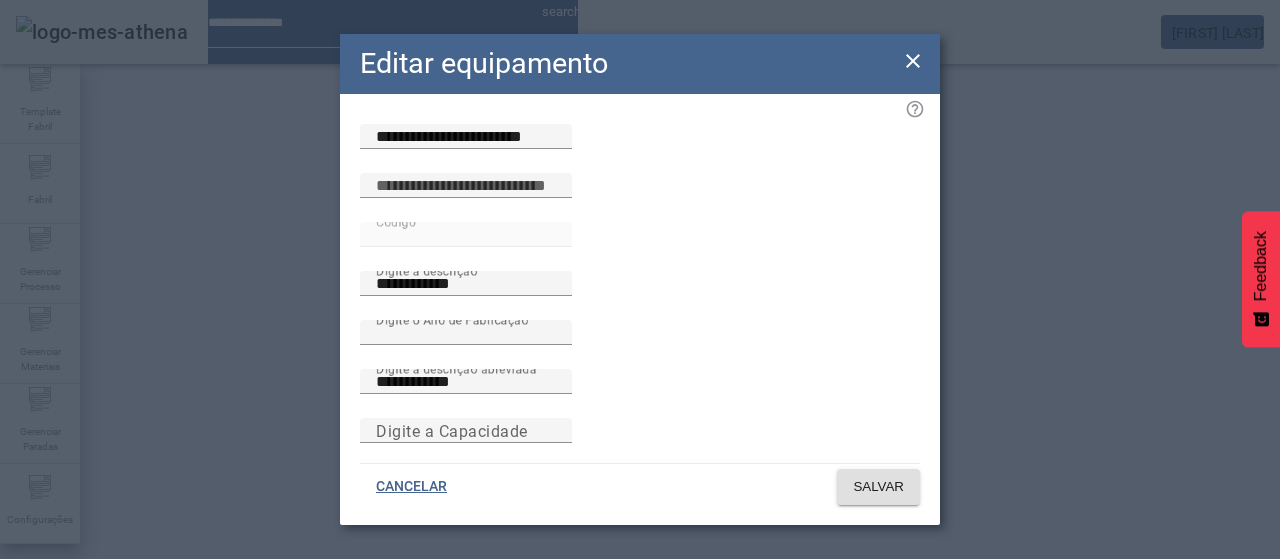 click 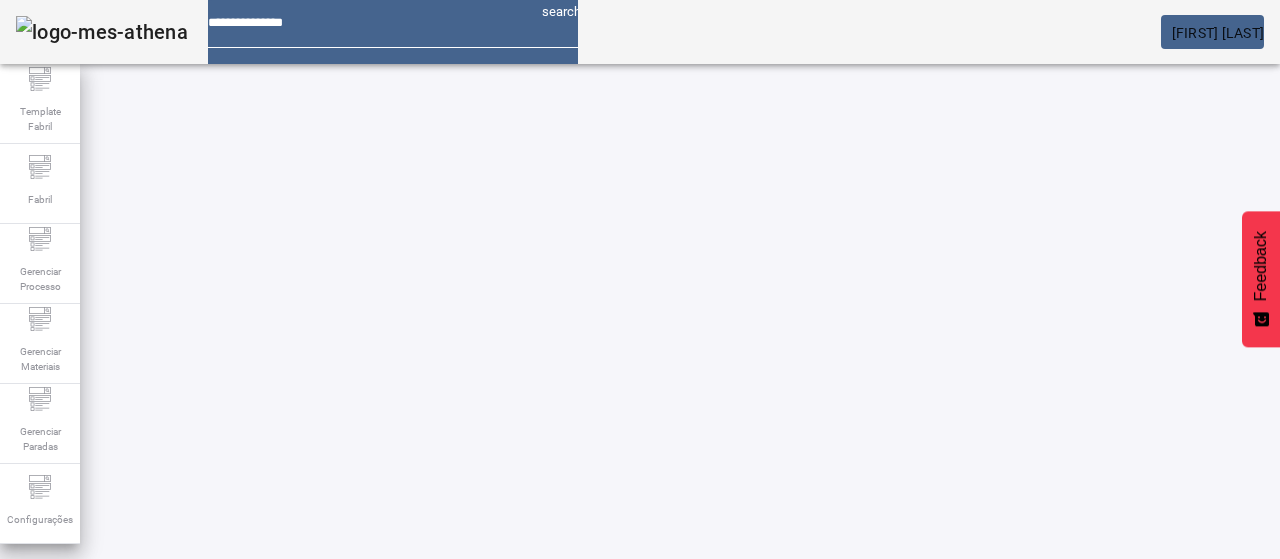 scroll, scrollTop: 200, scrollLeft: 0, axis: vertical 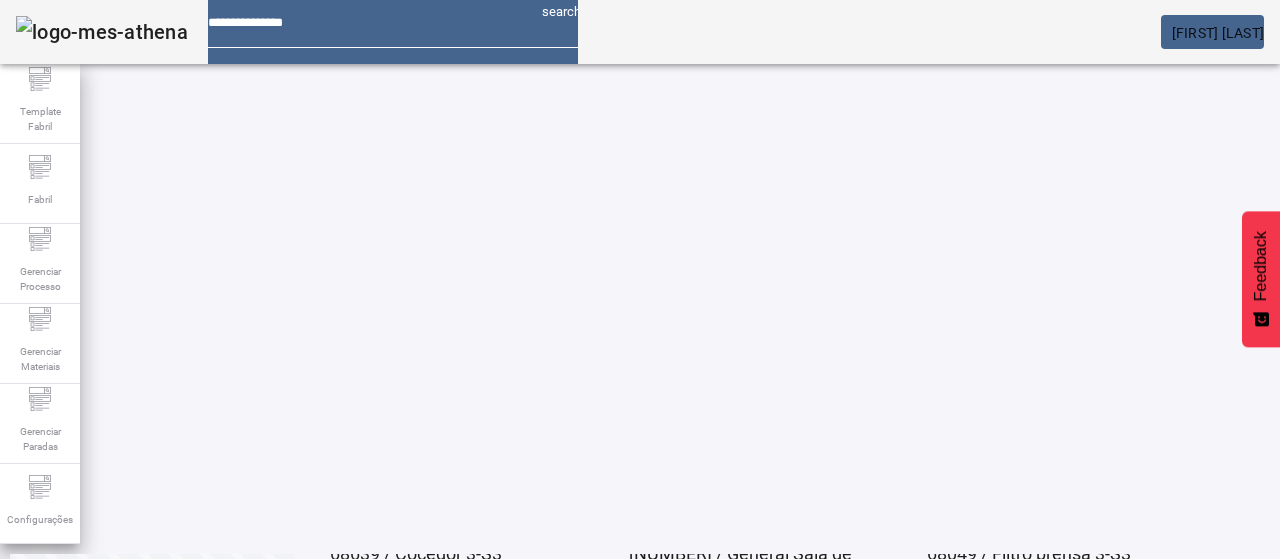click at bounding box center (353, 628) 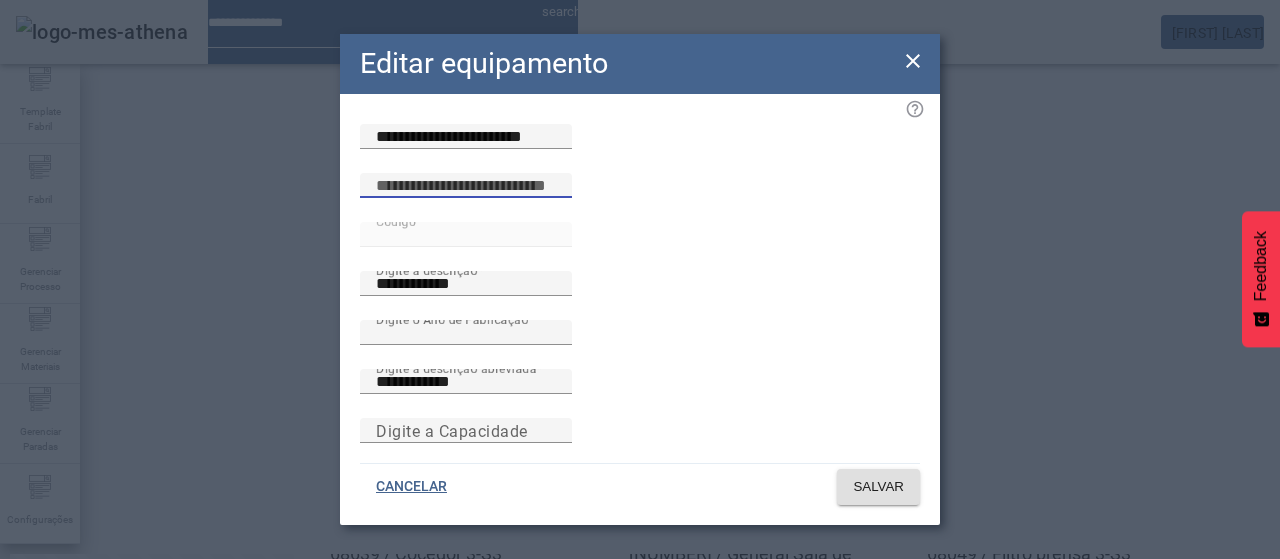 click at bounding box center [466, 186] 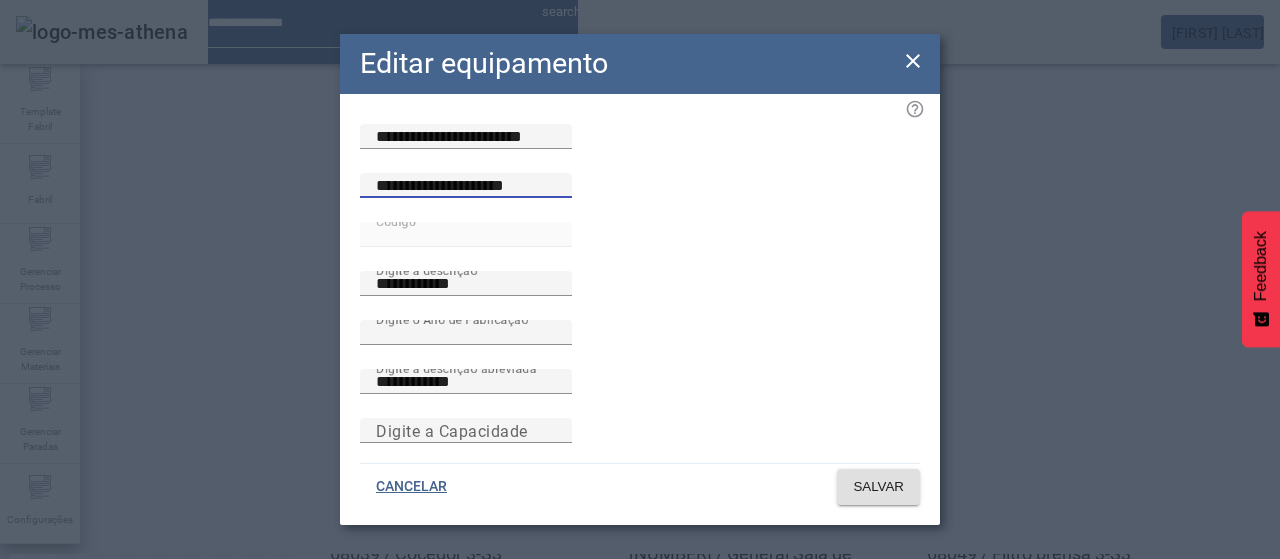 click on "**********" at bounding box center (466, 186) 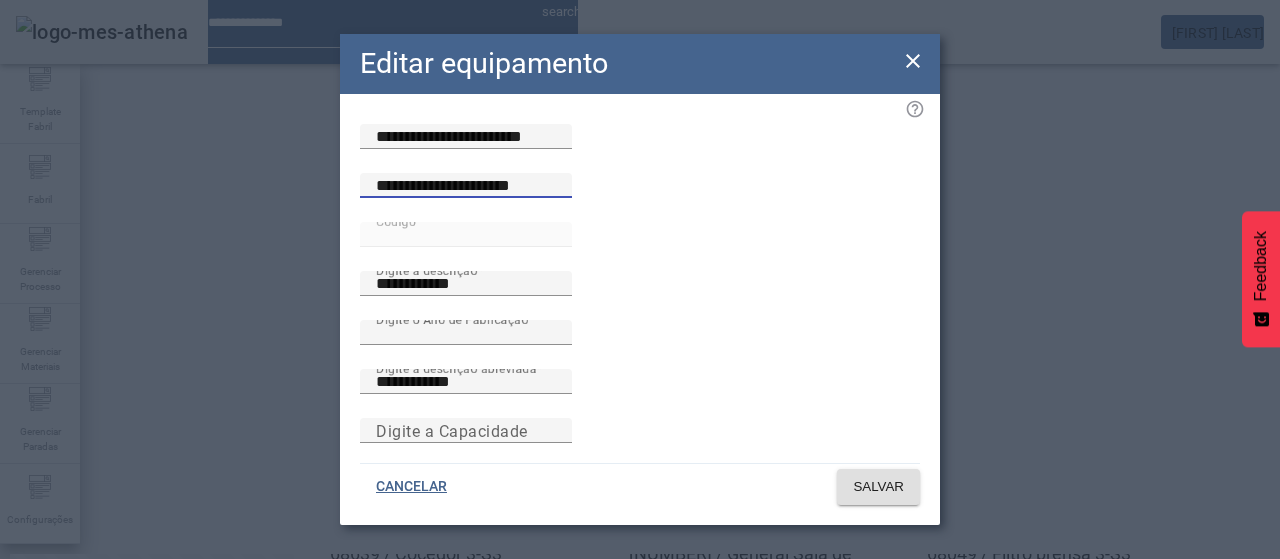 click on "**********" at bounding box center (466, 186) 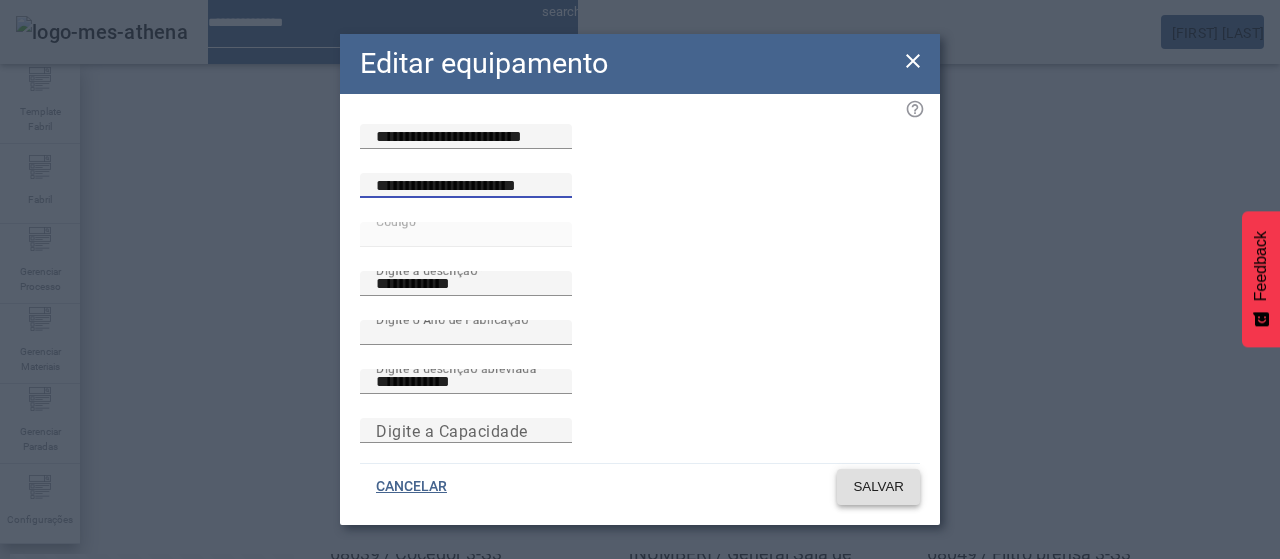 type on "**********" 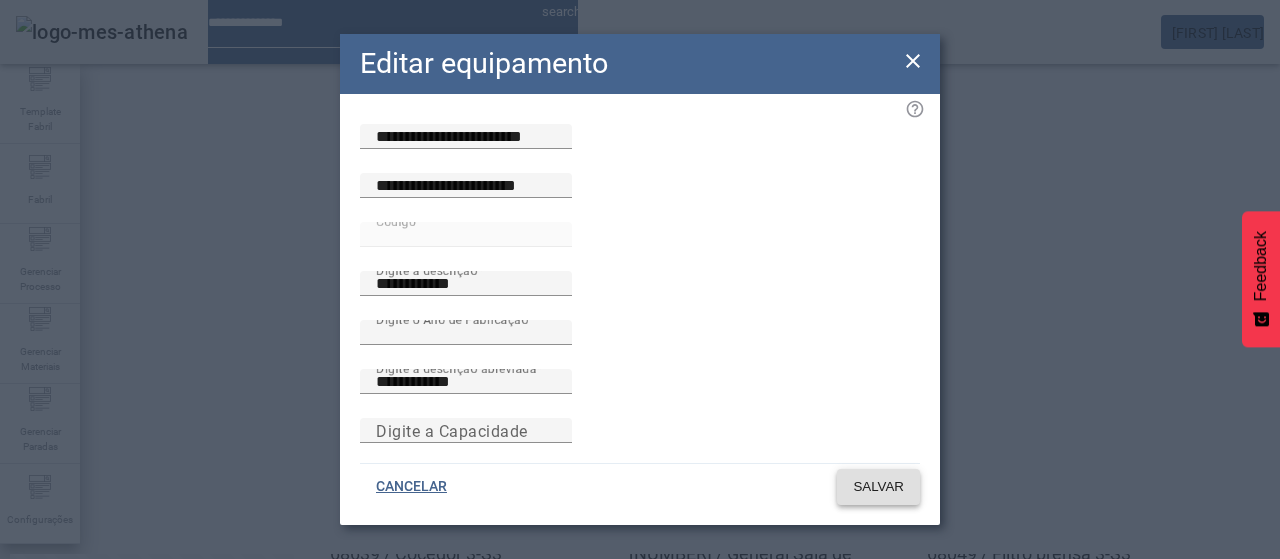click on "SALVAR" 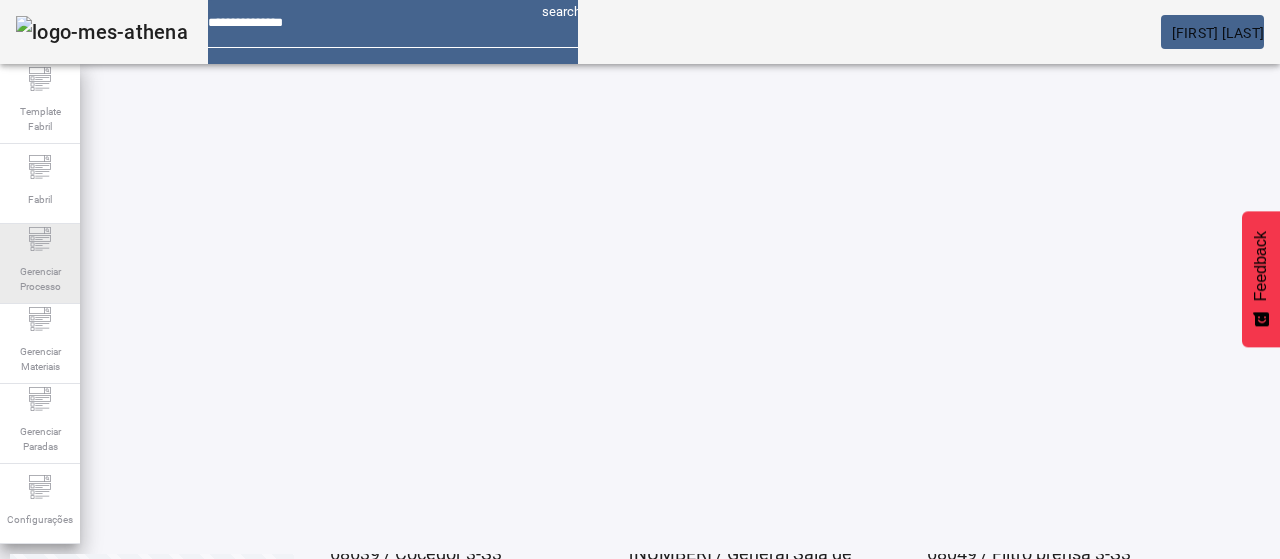 click 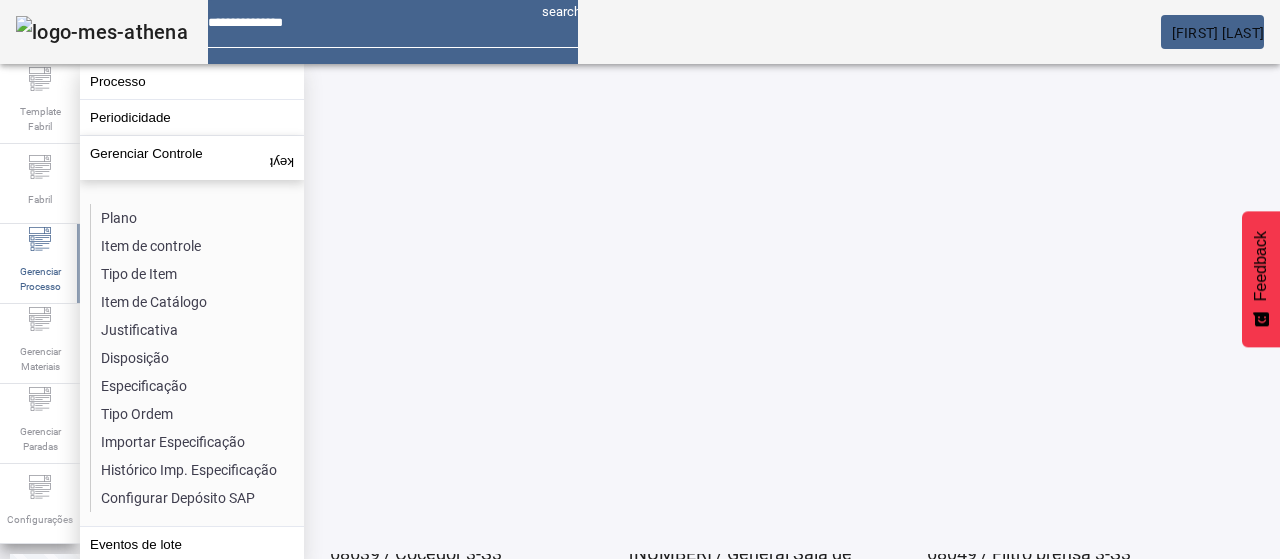 click on "Processo" 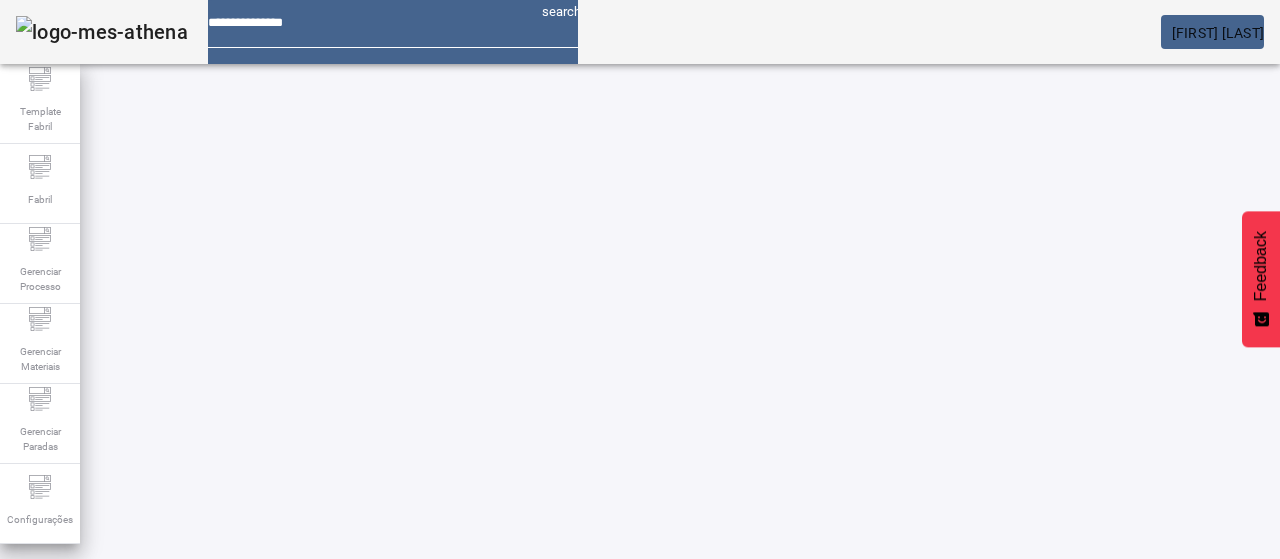 click on "ABRIR FILTROS" 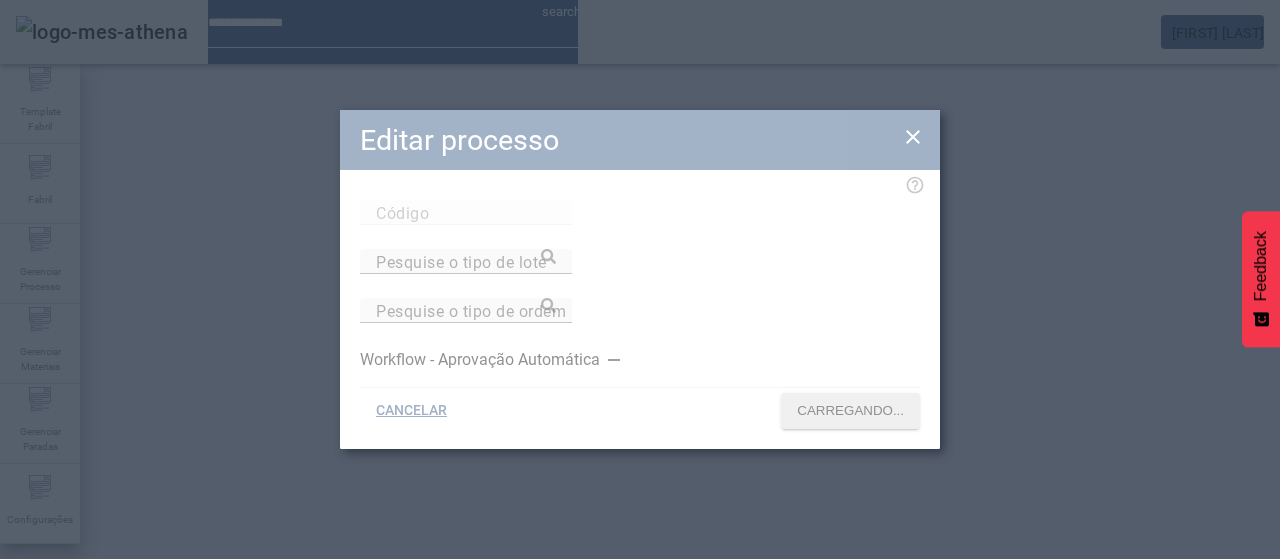 type on "***" 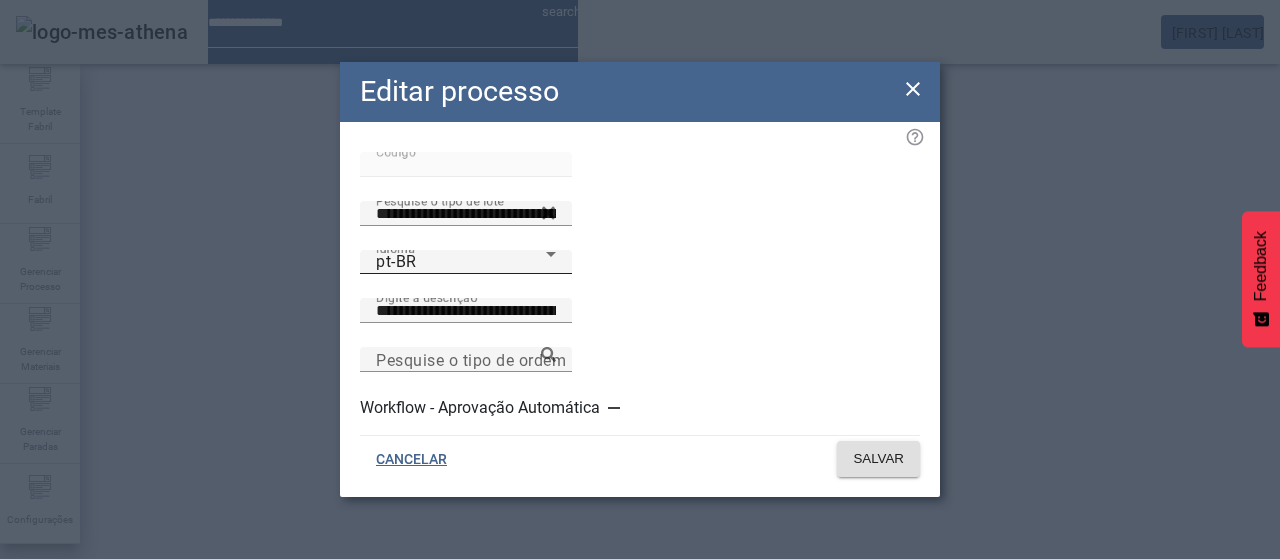 click on "Idioma pt-BR" 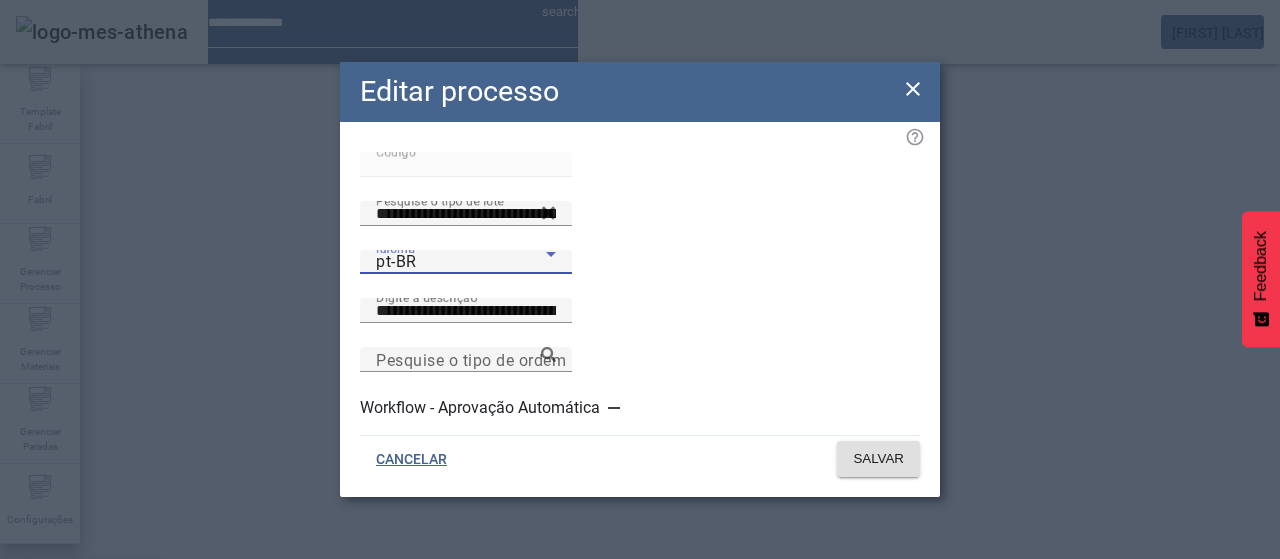 click on "es-ES" at bounding box center [81, 687] 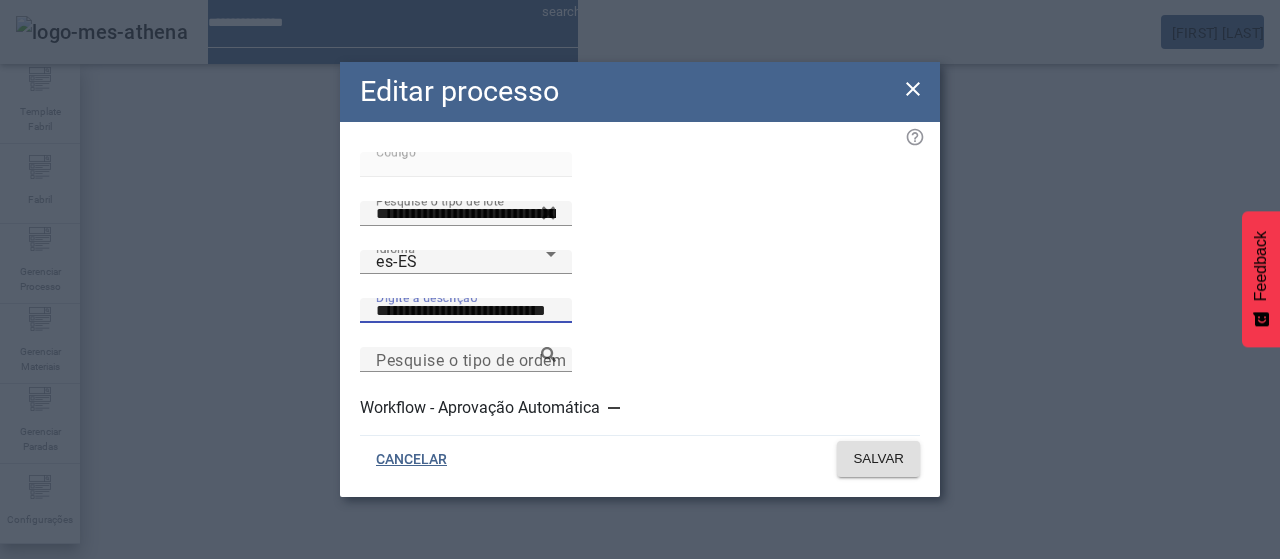 drag, startPoint x: 780, startPoint y: 271, endPoint x: 658, endPoint y: 259, distance: 122.588745 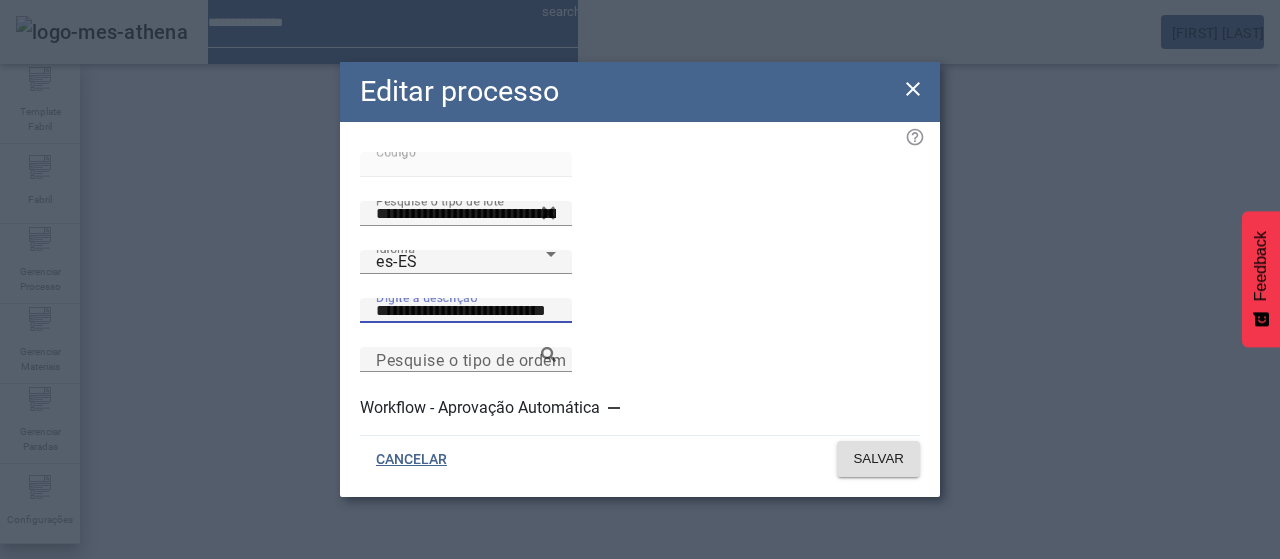 click on "**********" at bounding box center (466, 311) 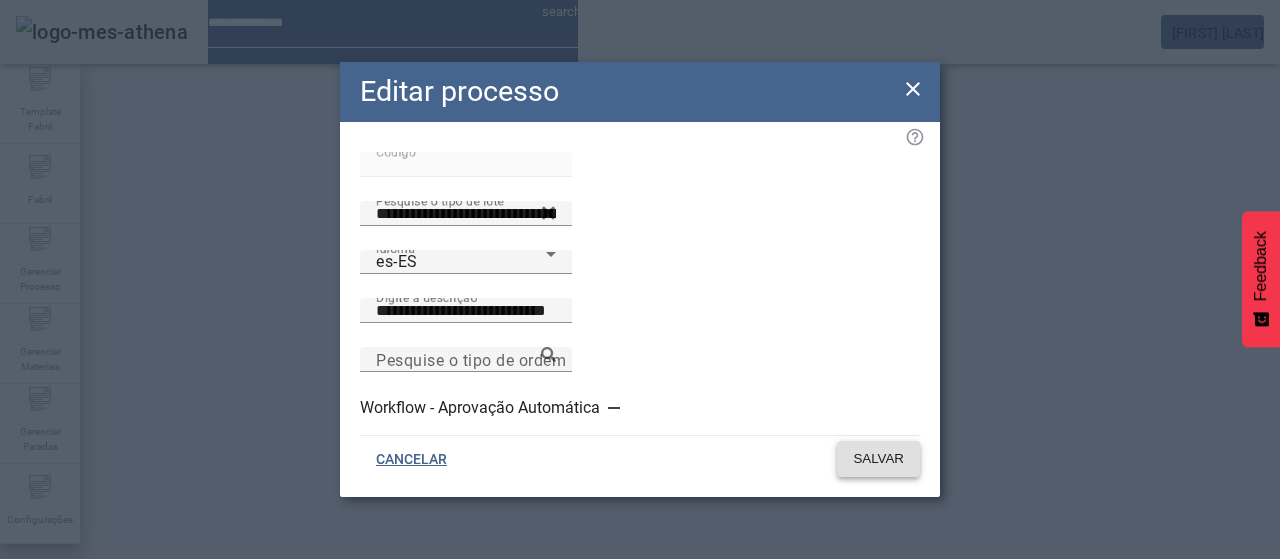click on "SALVAR" 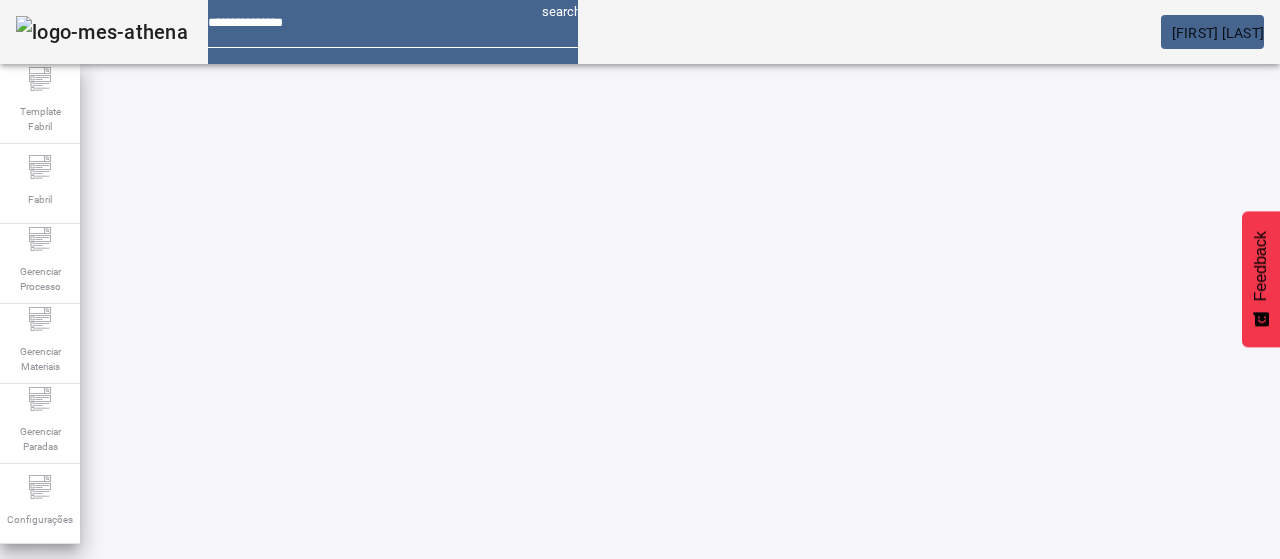 click on "Processos FECHAR FILTROS  Pesquise por código ou descrição *** LIMPAR FILTRAR  CRIAR PROCESSO  581 - Recebimento de MP - Rolhas Vertiz s3m/99074765 EDITAR REMOVER  more_vert Versão:  ()" 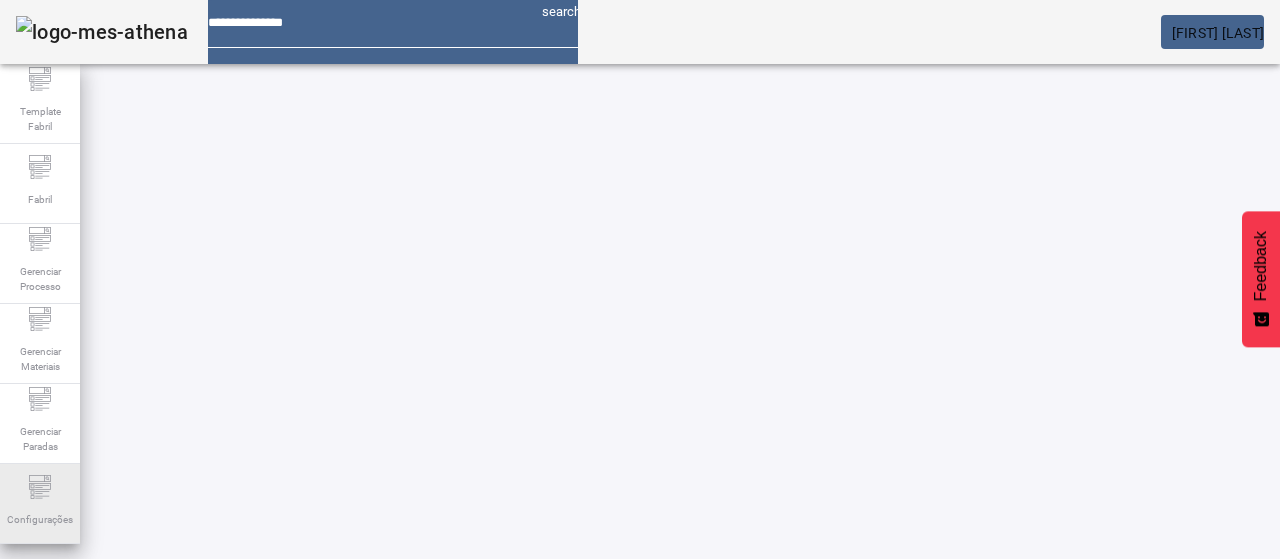 copy on "Recebimento de MP - Rolhas Vertiz" 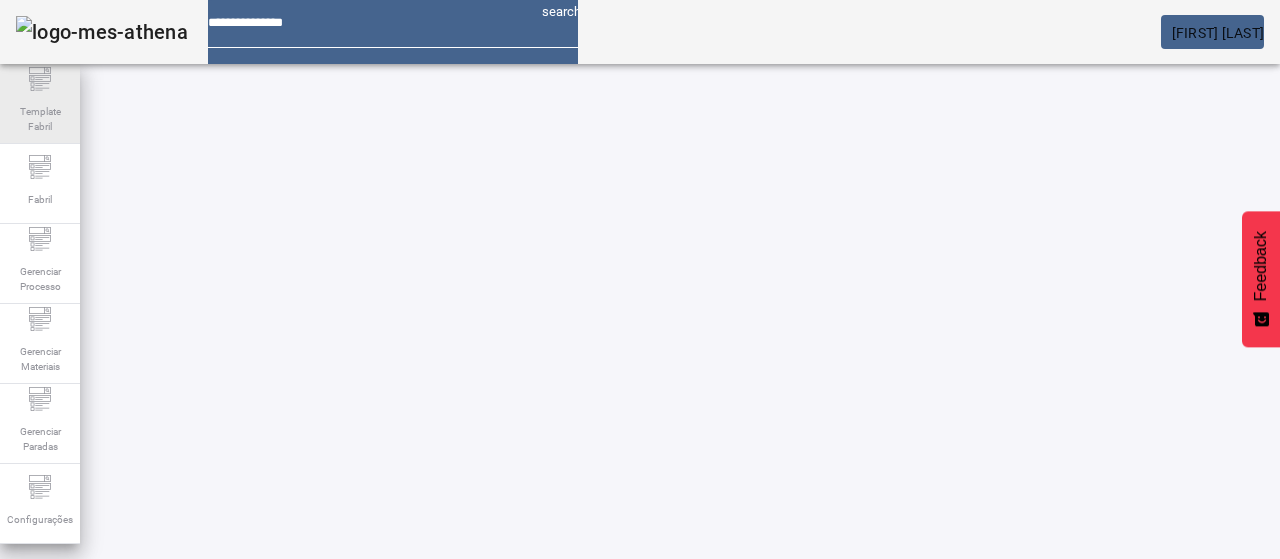 click on "Template Fabril" 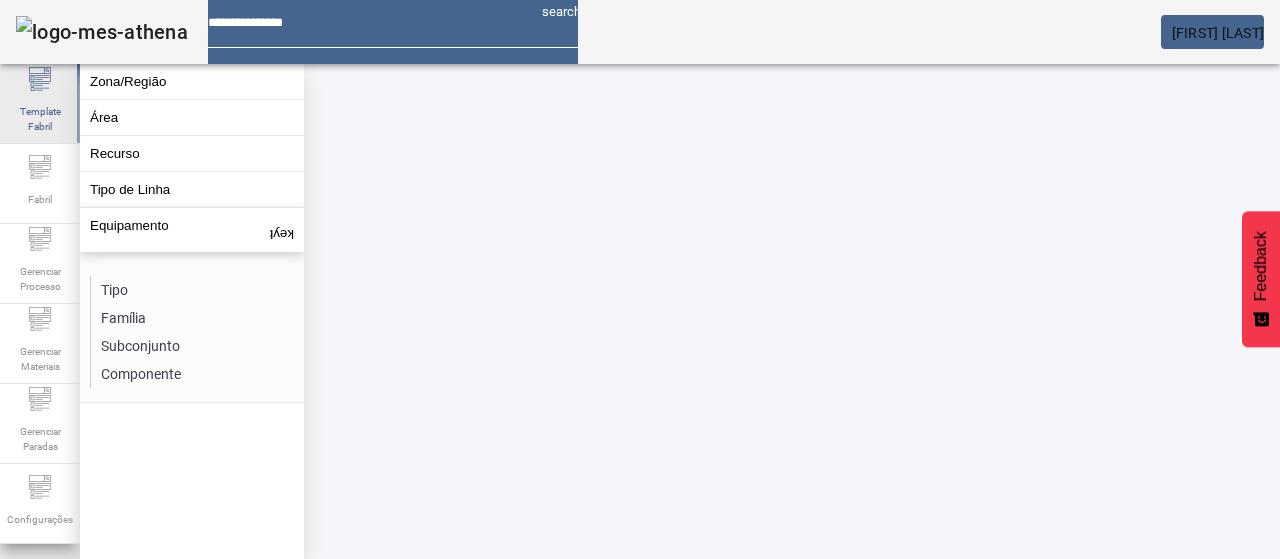 click on "Template Fabril" 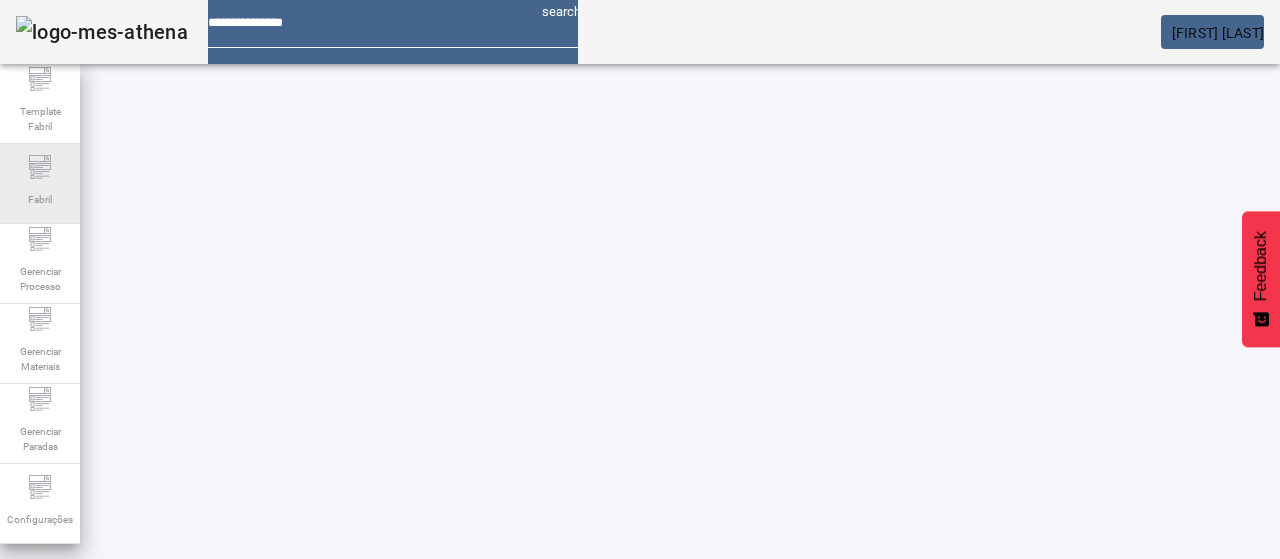 drag, startPoint x: 42, startPoint y: 177, endPoint x: 76, endPoint y: 155, distance: 40.496914 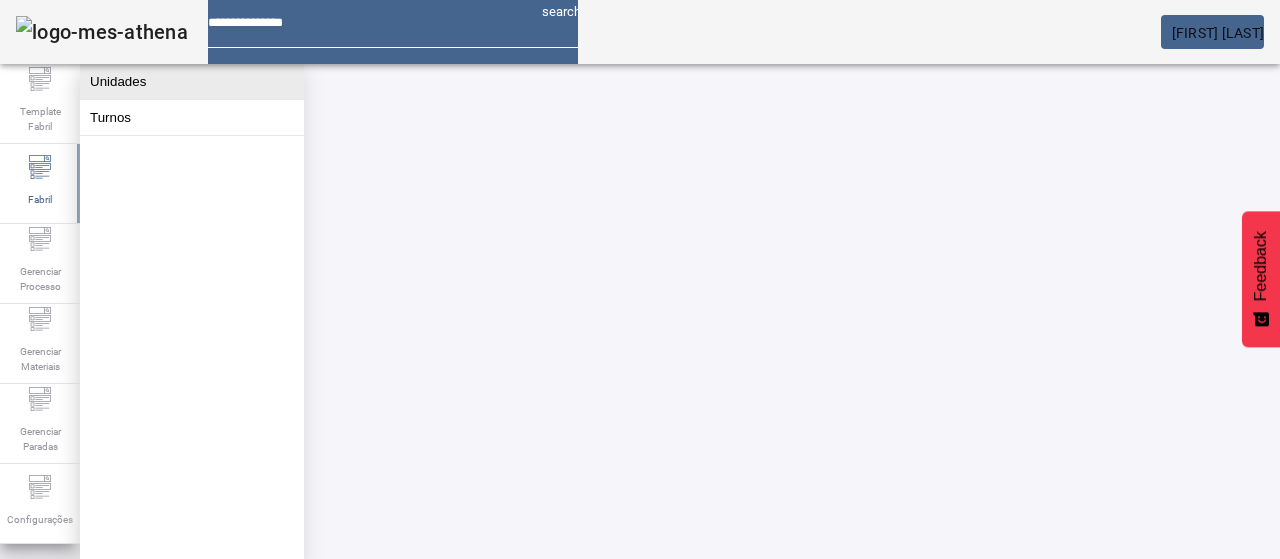 click on "Unidades" 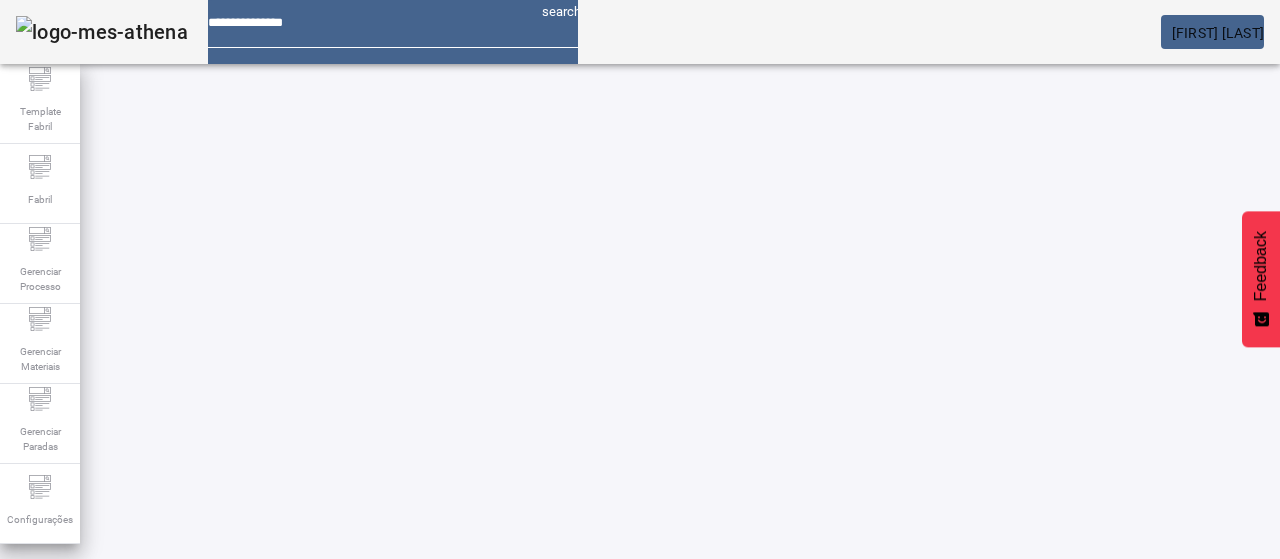 click 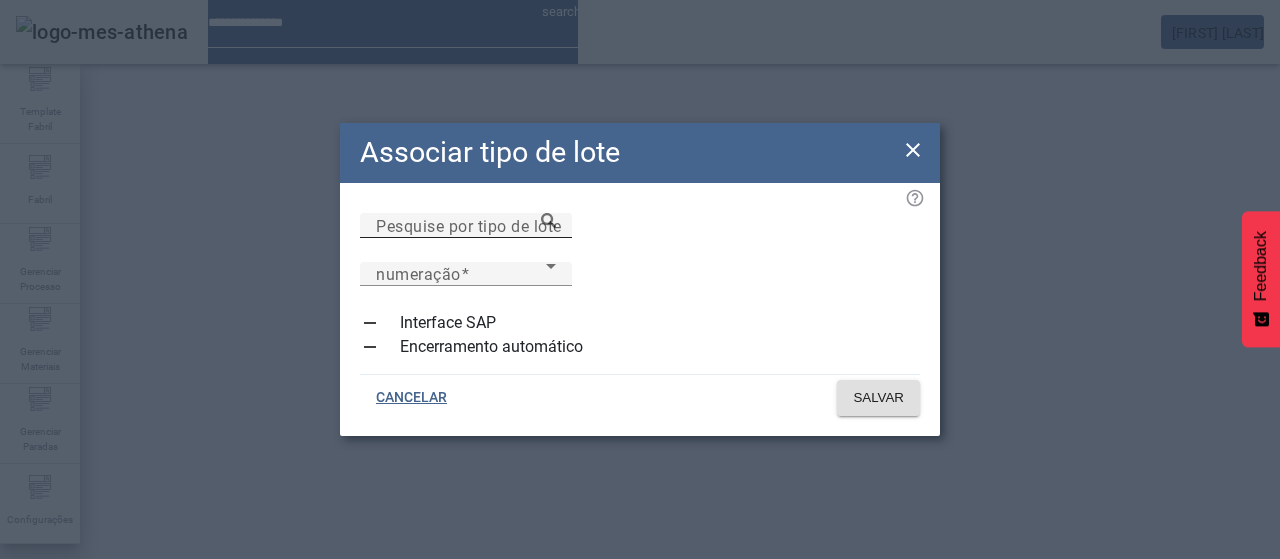 type 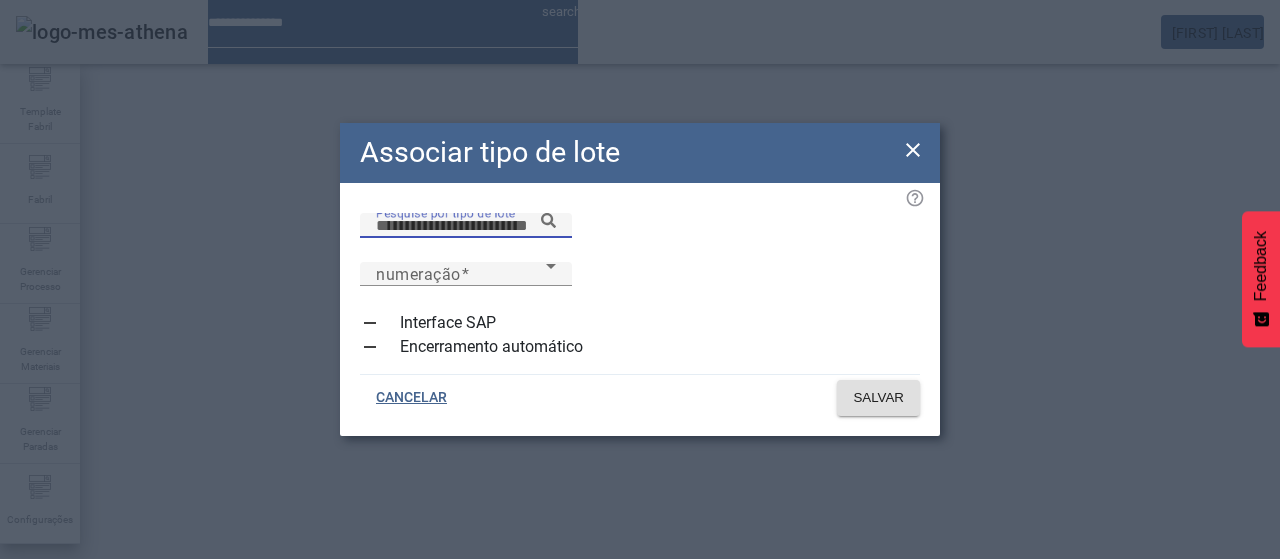 click on "Pesquise por tipo de lote" at bounding box center (466, 226) 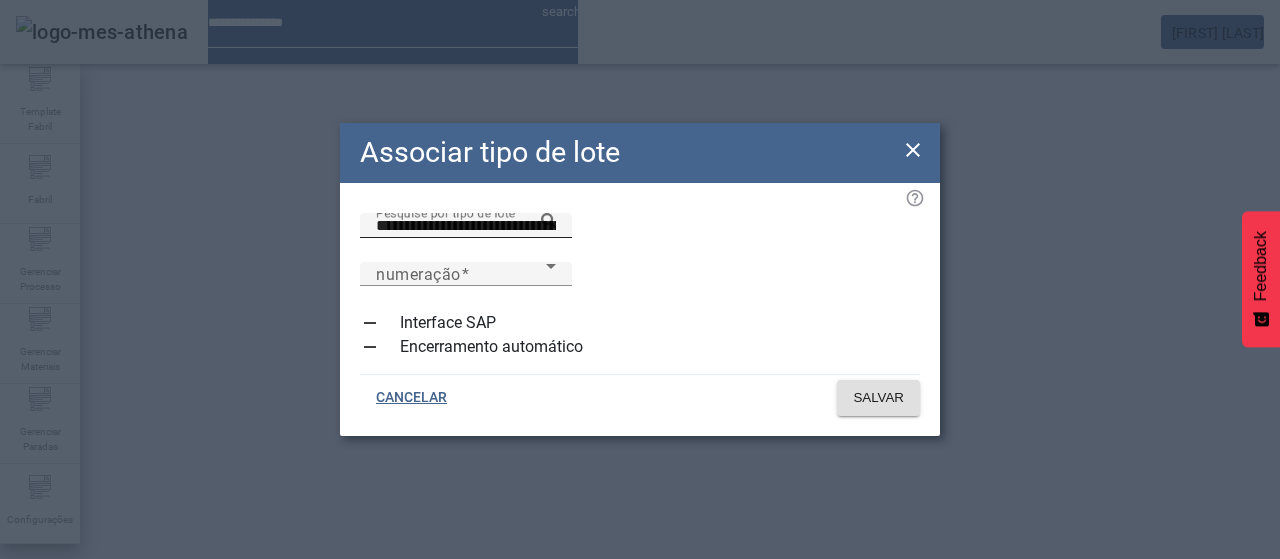 click 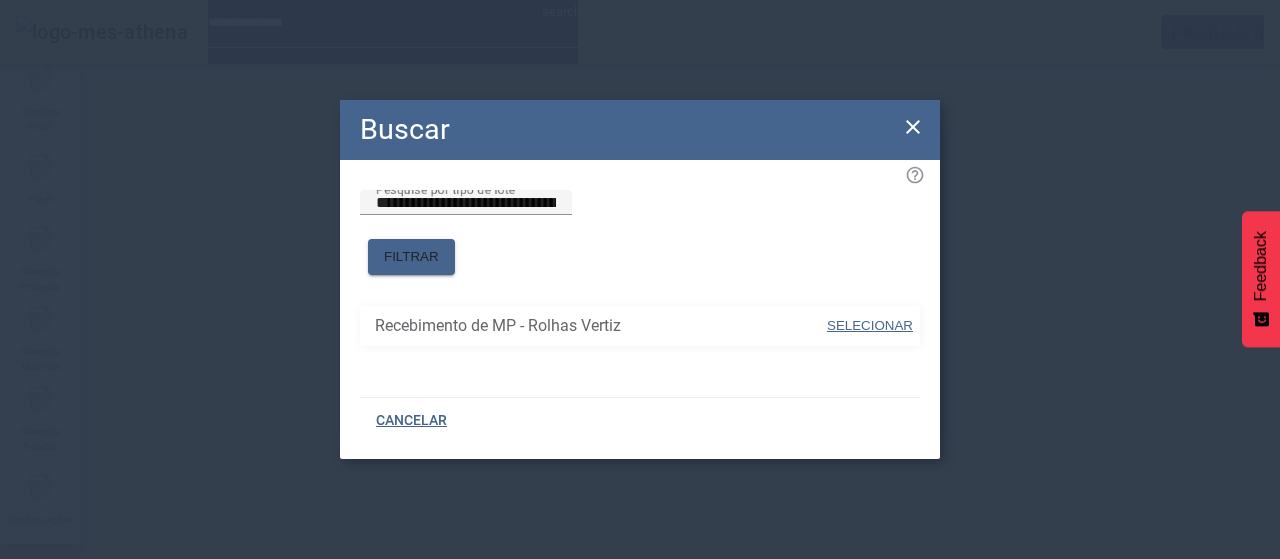 drag, startPoint x: 858, startPoint y: 307, endPoint x: 860, endPoint y: 295, distance: 12.165525 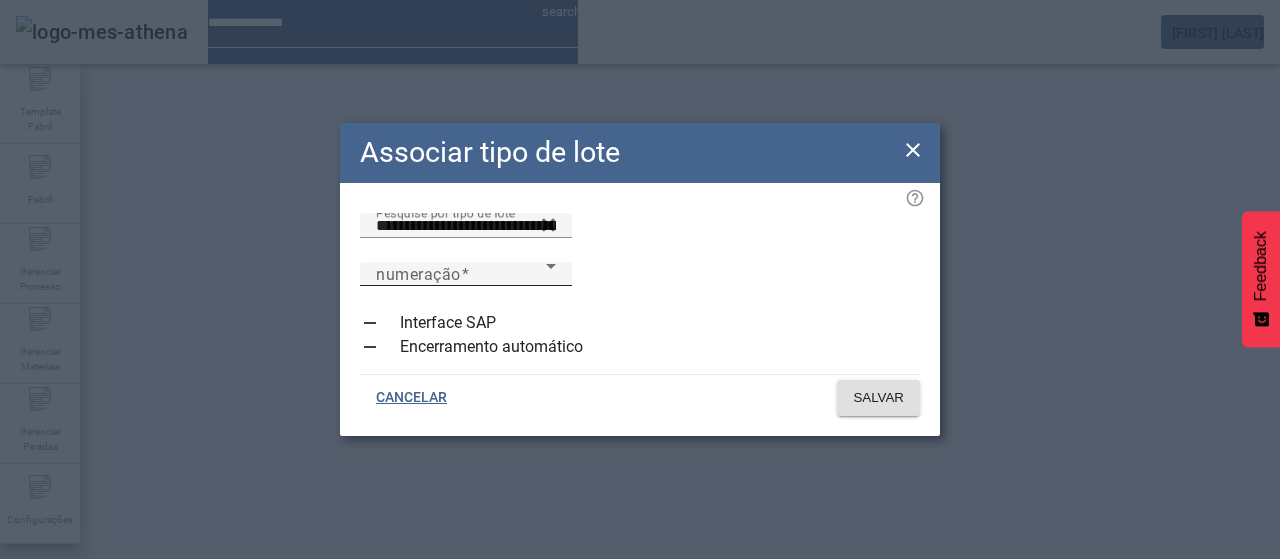 click on "numeração numeração" 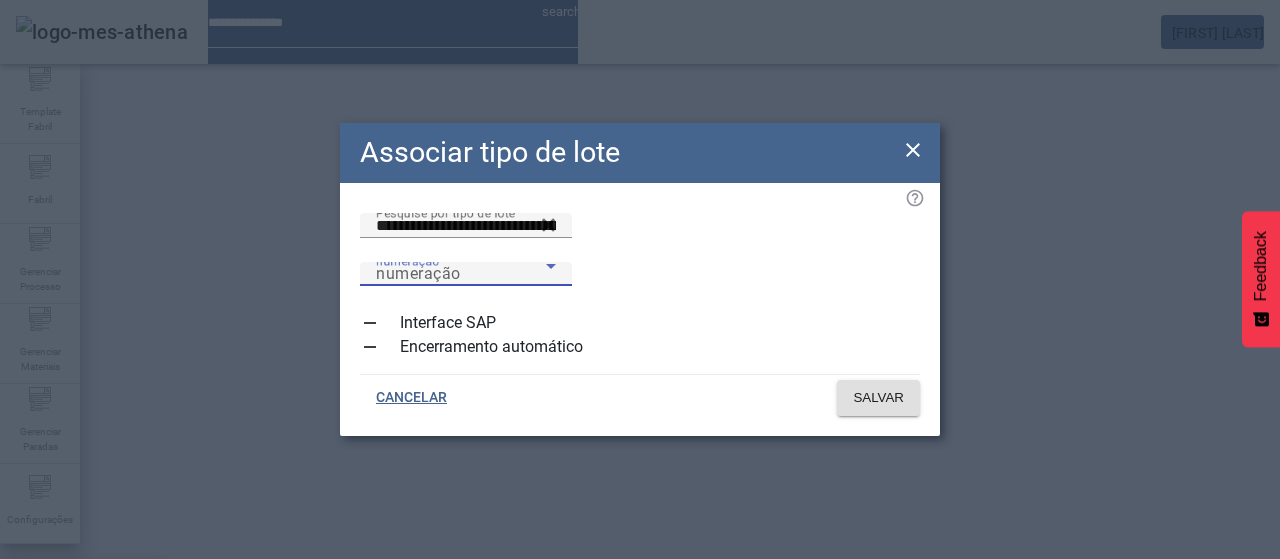 drag, startPoint x: 828, startPoint y: 345, endPoint x: 839, endPoint y: 361, distance: 19.416489 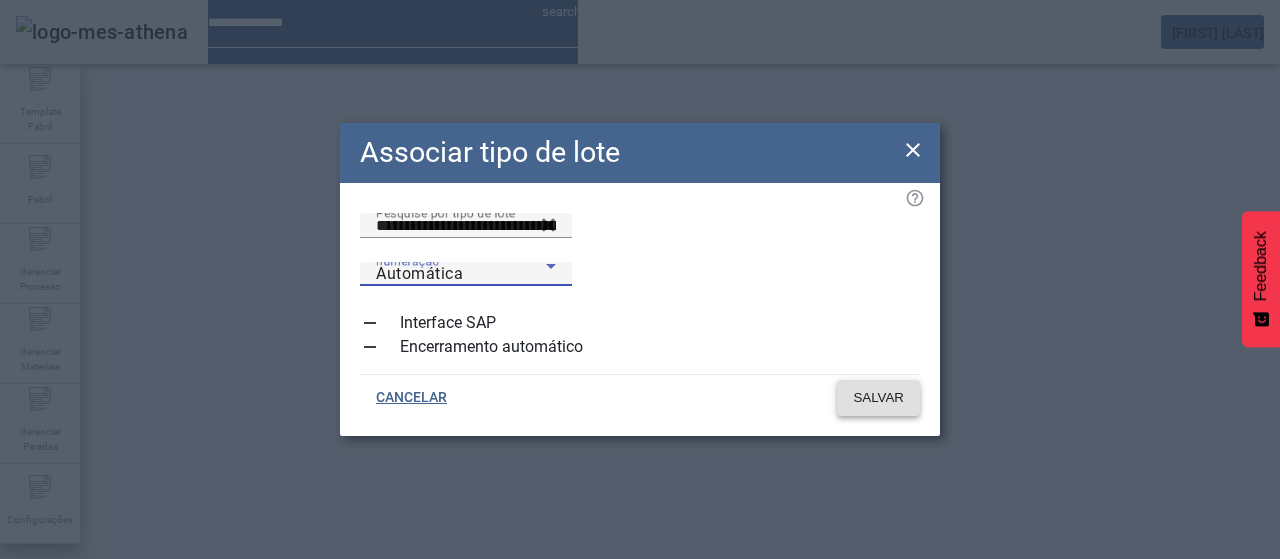 click on "SALVAR" 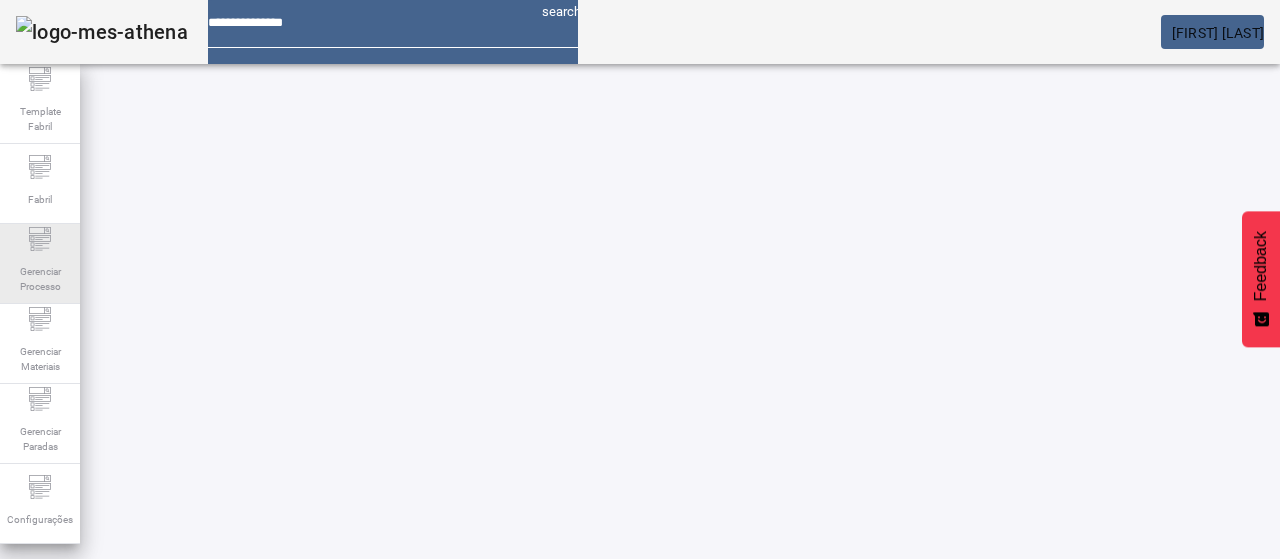 click on "Gerenciar Processo" 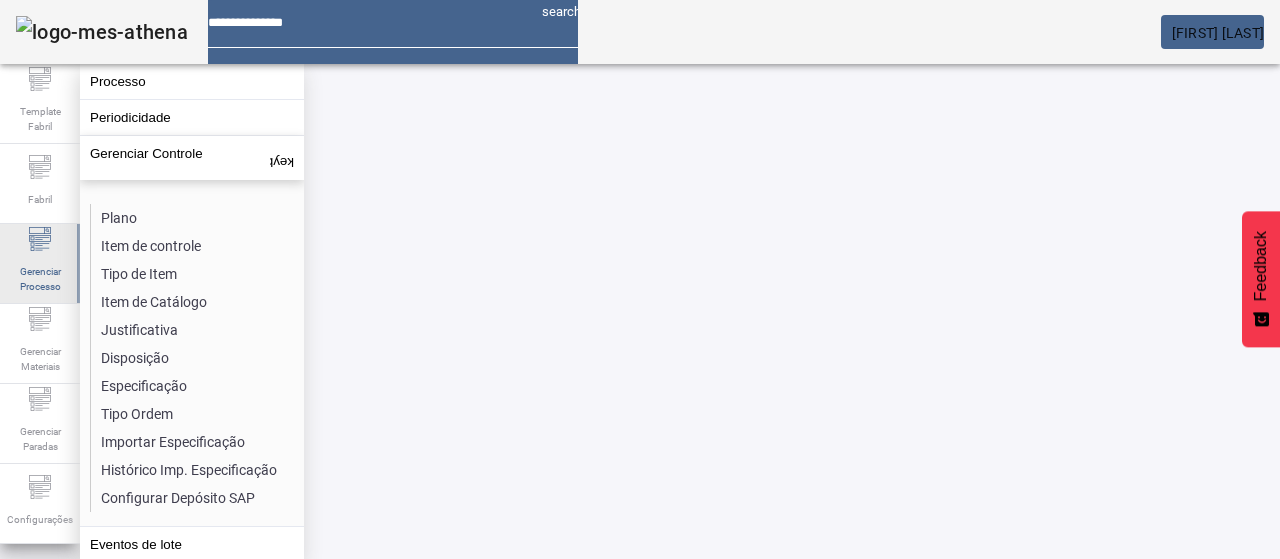 drag, startPoint x: 35, startPoint y: 318, endPoint x: 64, endPoint y: 277, distance: 50.219517 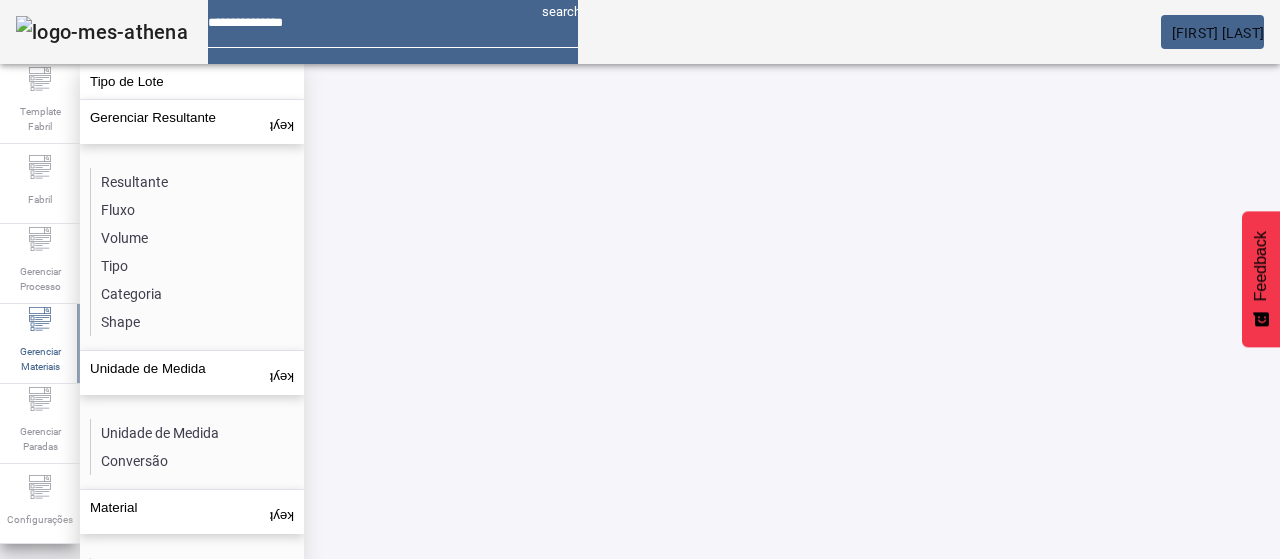 click on "F. Coroplas / TIPOS DE LOTE ABRIR FILTROS  Pesquise por código ou descrição LIMPAR FILTRAR  Associar tipo de lote  Produção de Rolhas numeração: Automática EDITAR REMOVER  more_vert Recebimento de MP - Rolhas Vertiz numeração: Automática EDITAR REMOVER  more_vert Recepção de Insumos numeração: Automática EDITAR REMOVER  more_vert Versão:  ()" 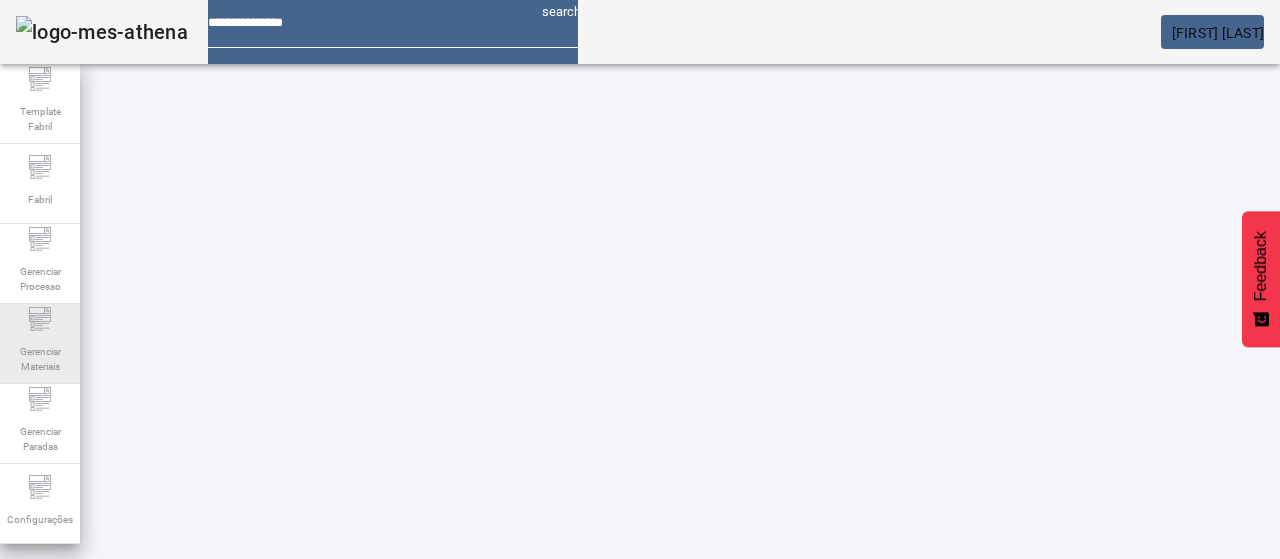 click on "Gerenciar Materiais" 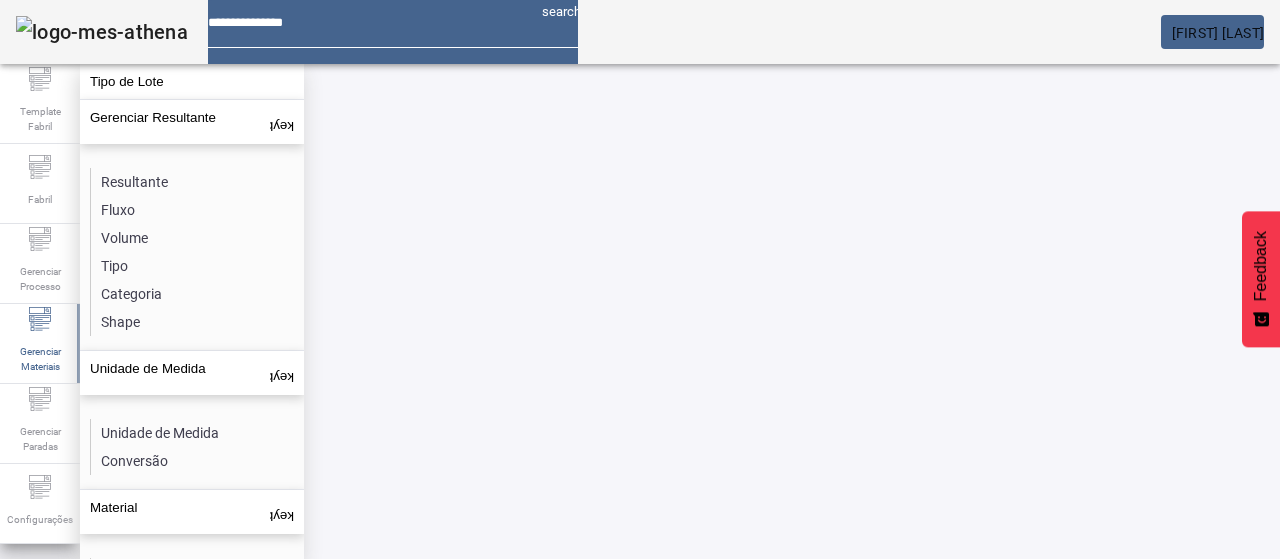 click on "Resultante" 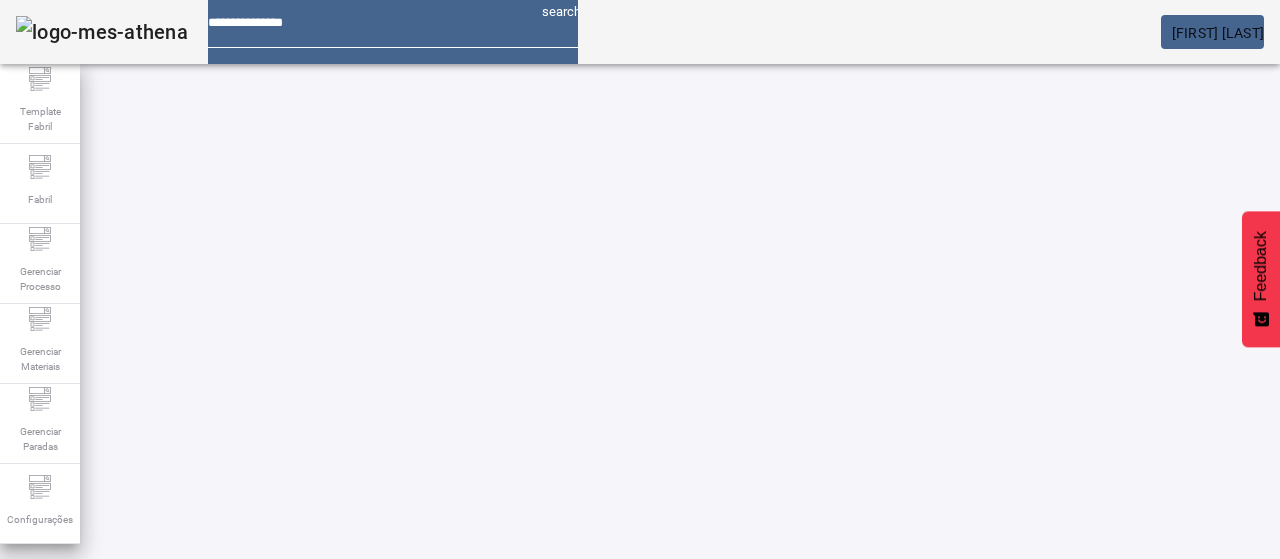click 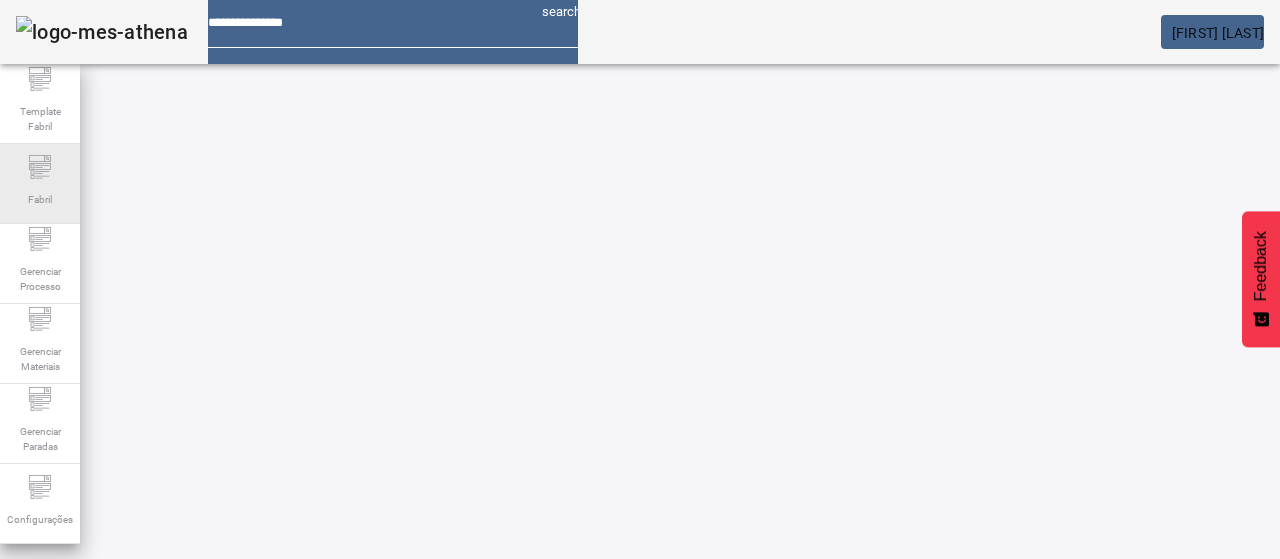 drag, startPoint x: 46, startPoint y: 223, endPoint x: 56, endPoint y: 197, distance: 27.856777 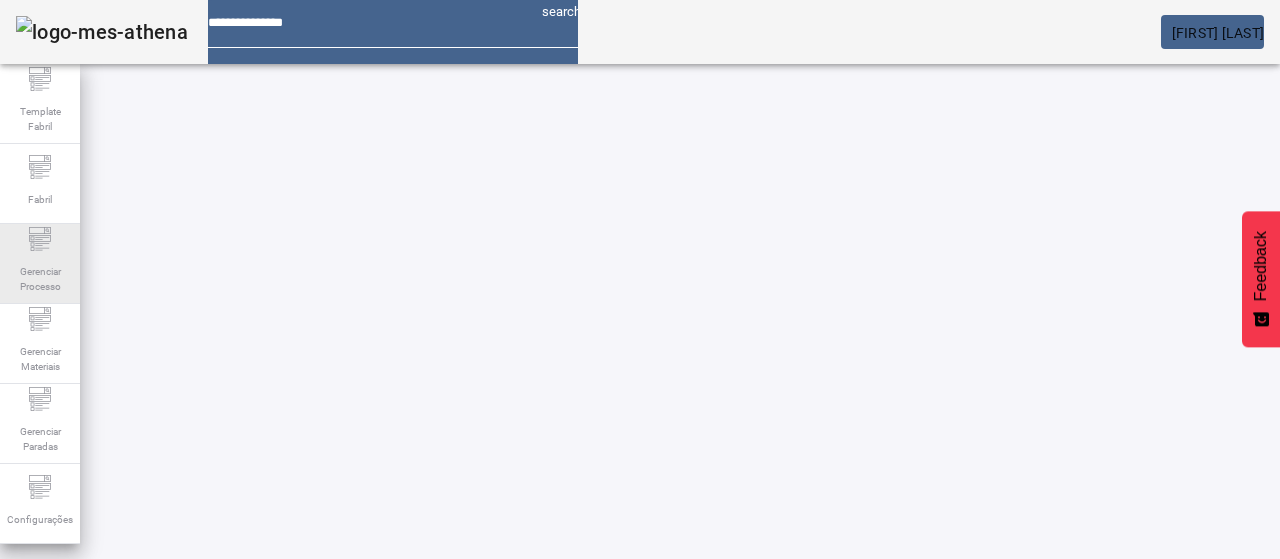 drag, startPoint x: 63, startPoint y: 269, endPoint x: 60, endPoint y: 253, distance: 16.27882 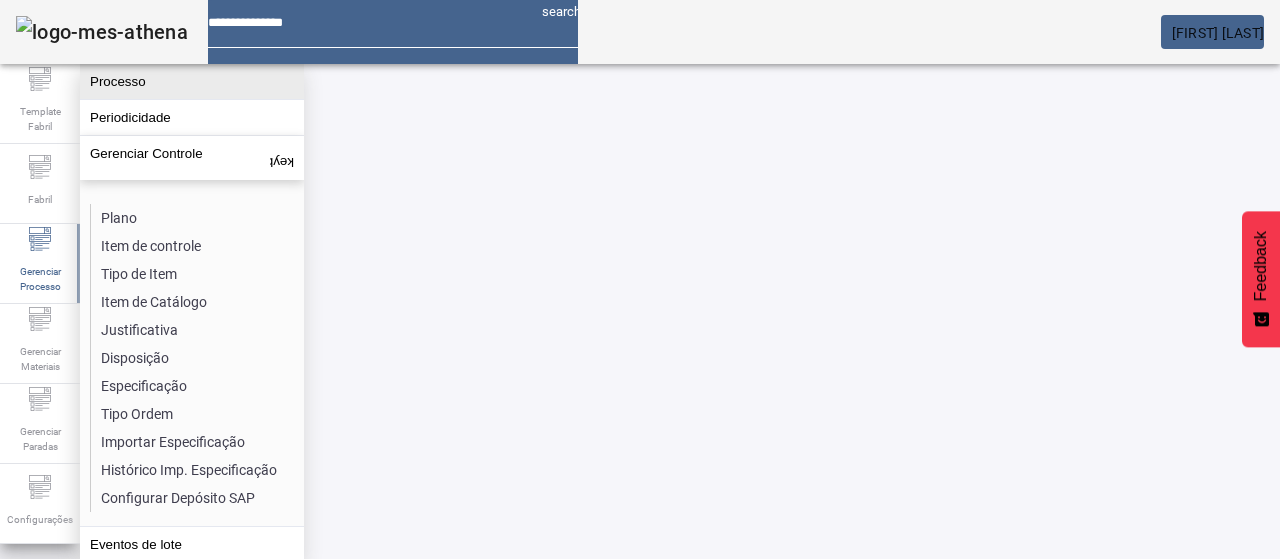 click on "Processo" 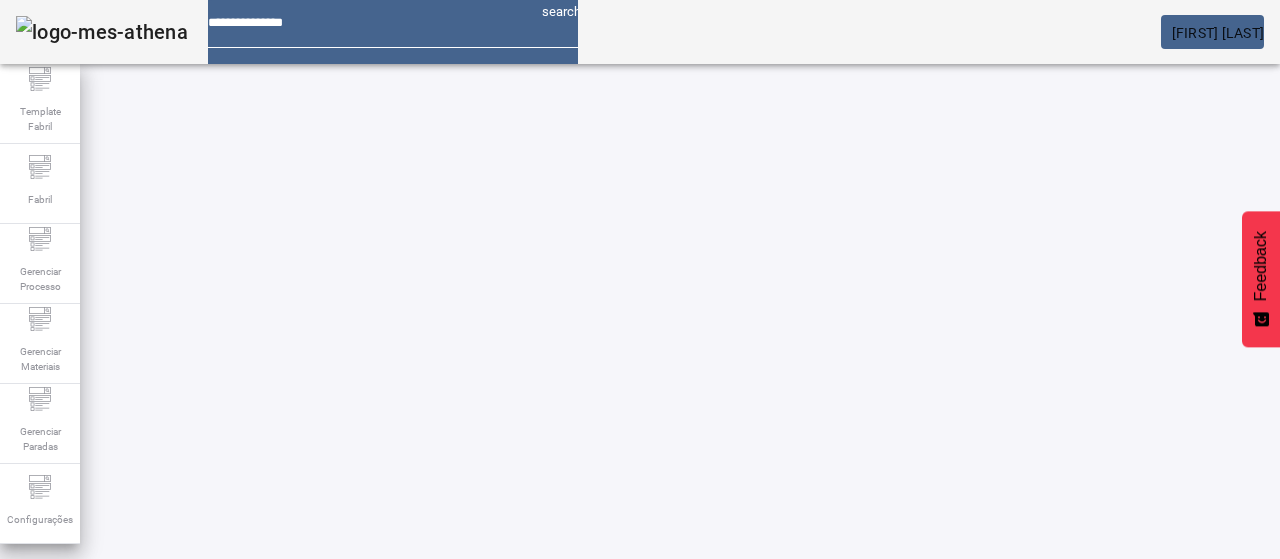 click 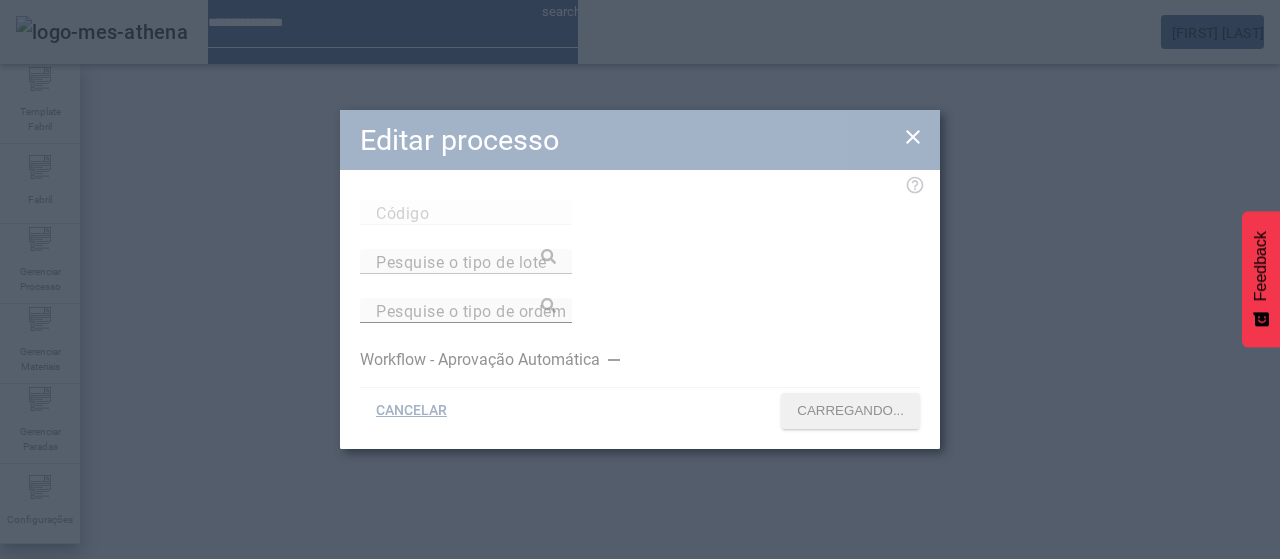 type on "***" 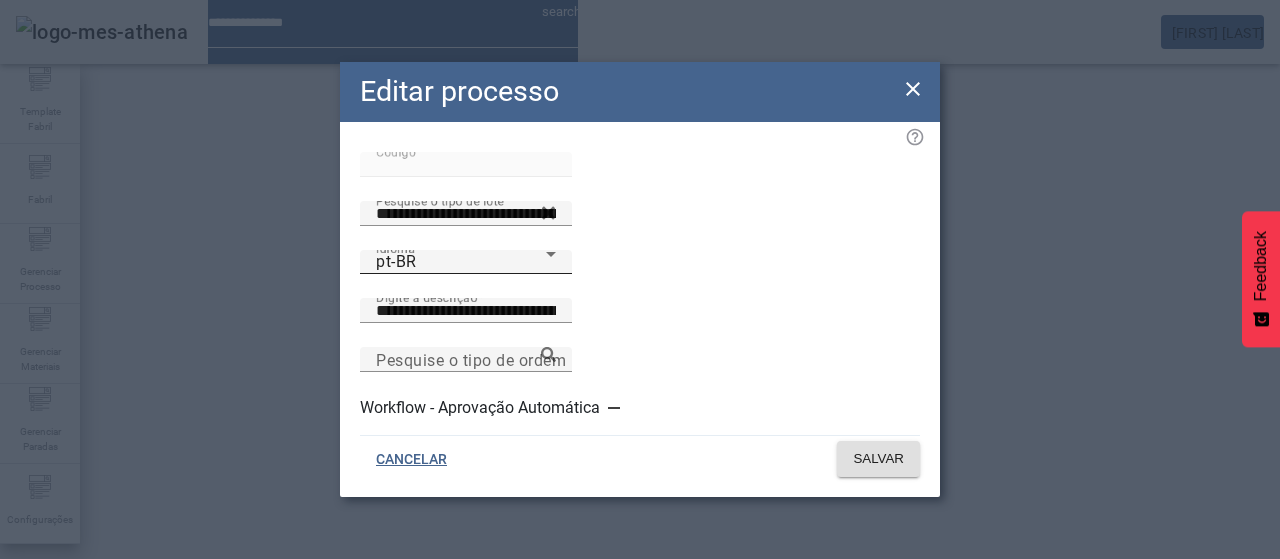 click on "pt-BR" at bounding box center [461, 262] 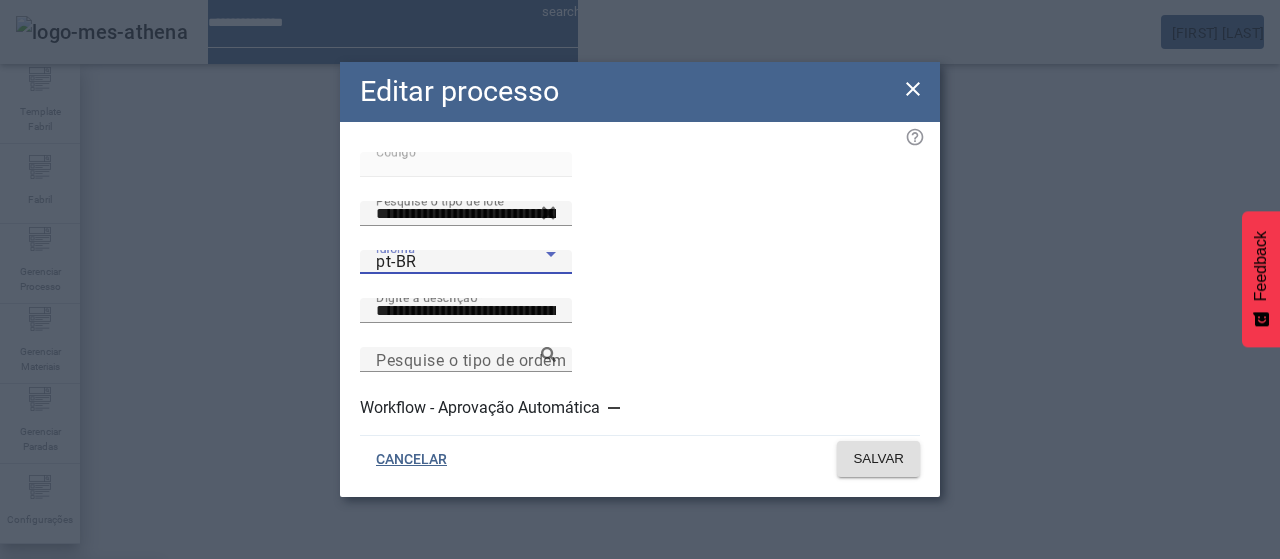click on "es-ES" at bounding box center [81, 687] 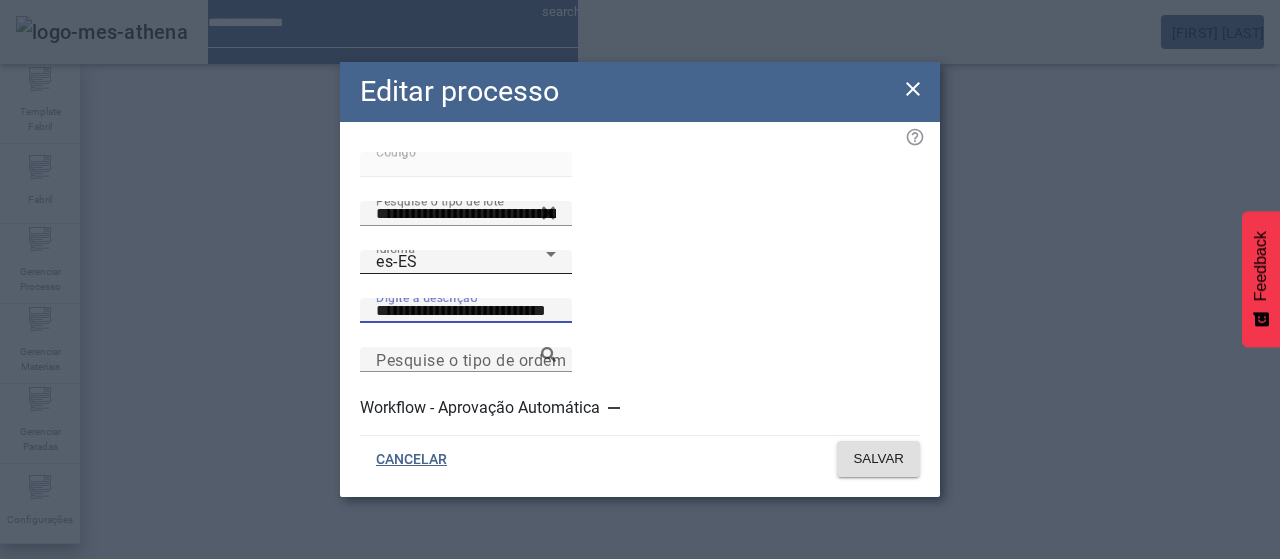 drag, startPoint x: 784, startPoint y: 273, endPoint x: 484, endPoint y: 277, distance: 300.02667 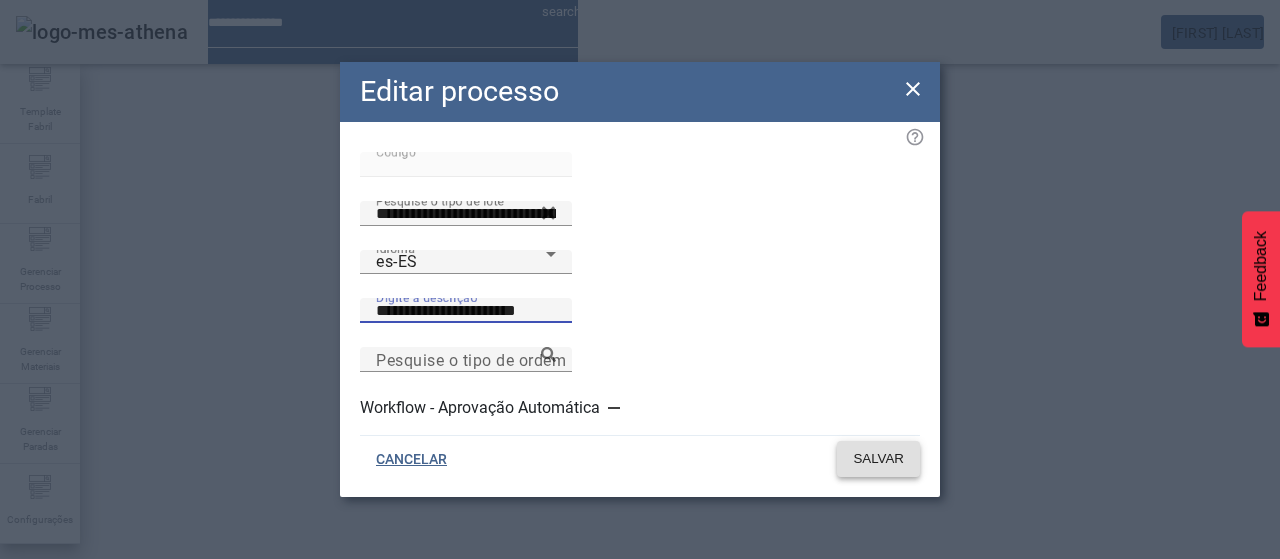 type on "**********" 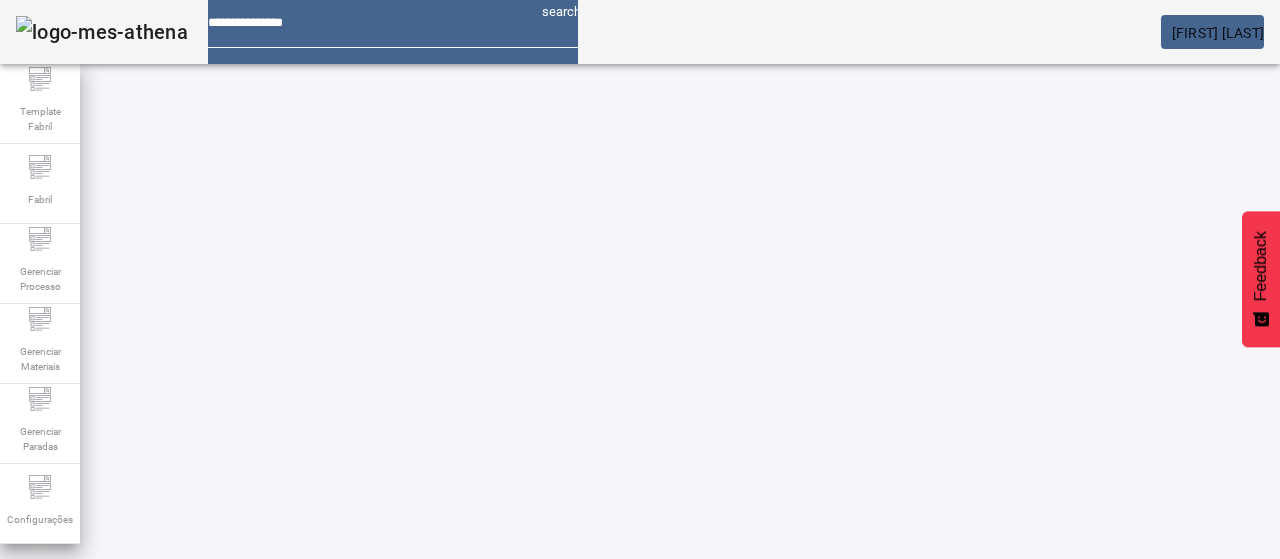 click at bounding box center [572, 828] 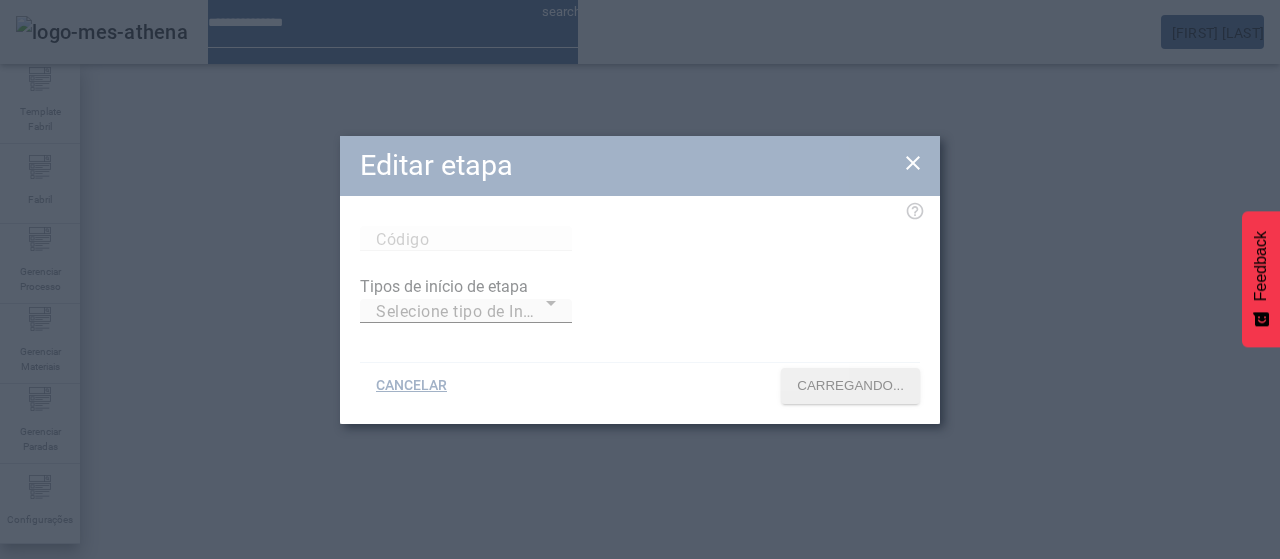type on "****" 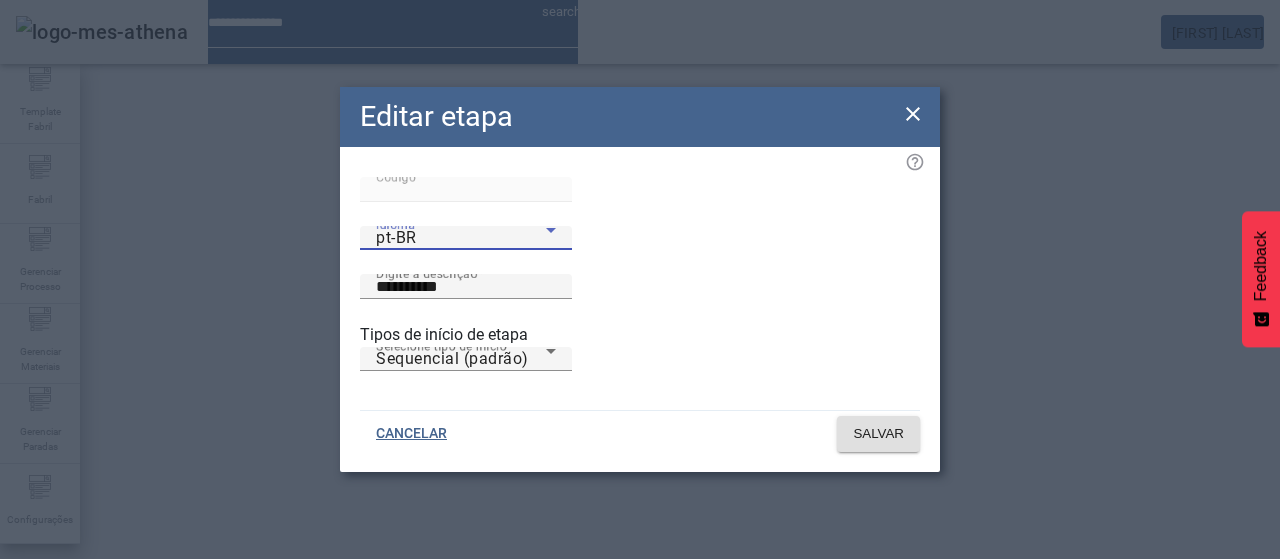click on "pt-BR" at bounding box center (461, 238) 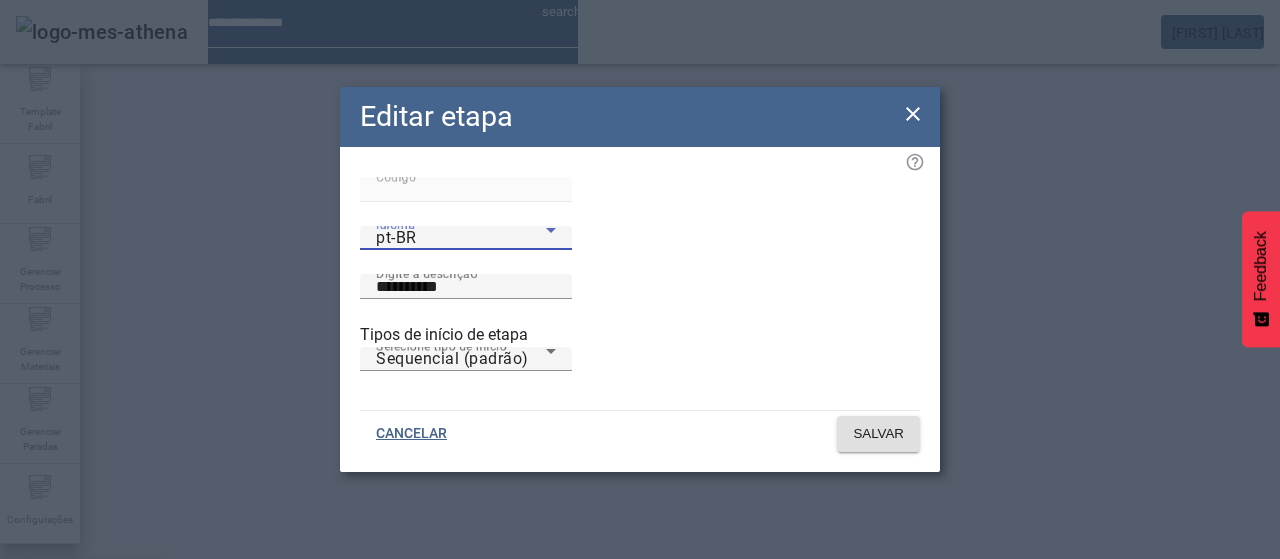 drag, startPoint x: 458, startPoint y: 416, endPoint x: 562, endPoint y: 326, distance: 137.53545 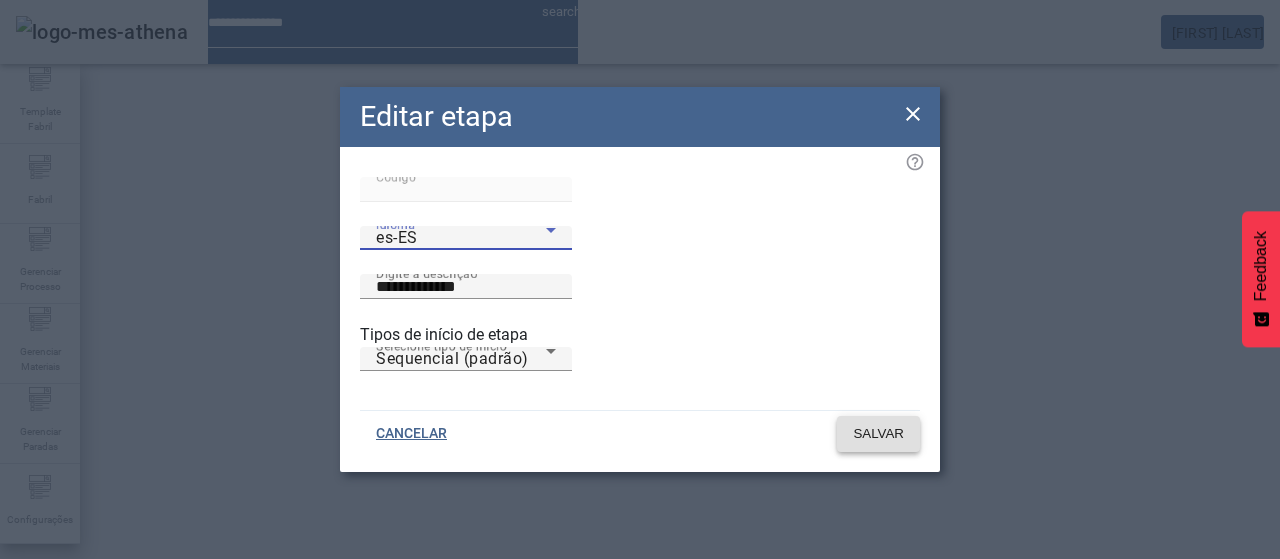 click on "SALVAR" 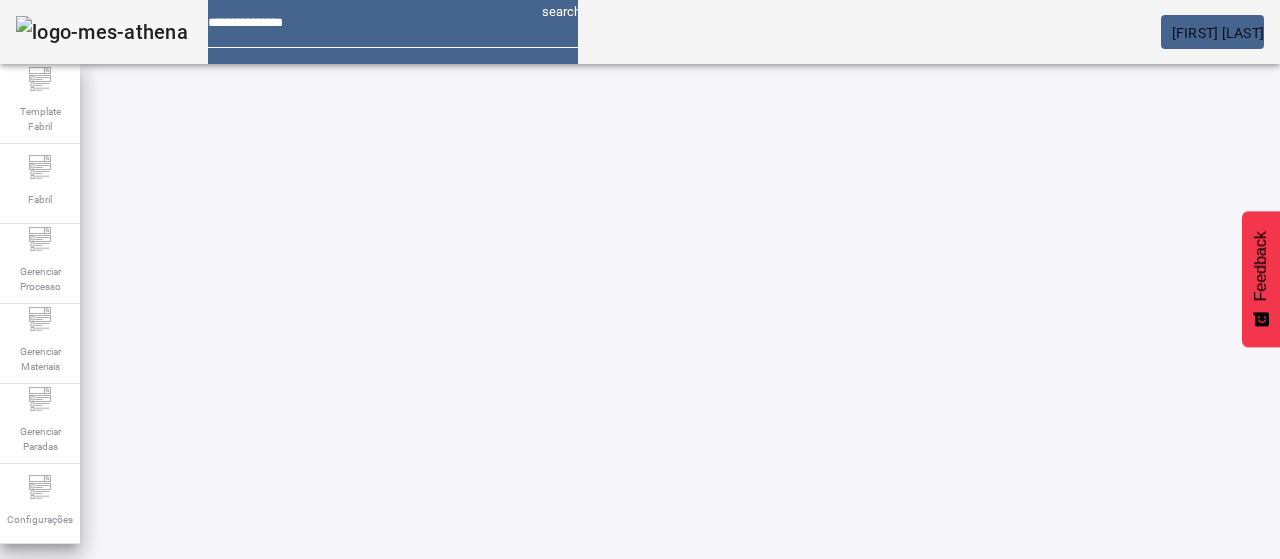 click on "EDITAR" at bounding box center (353, 789) 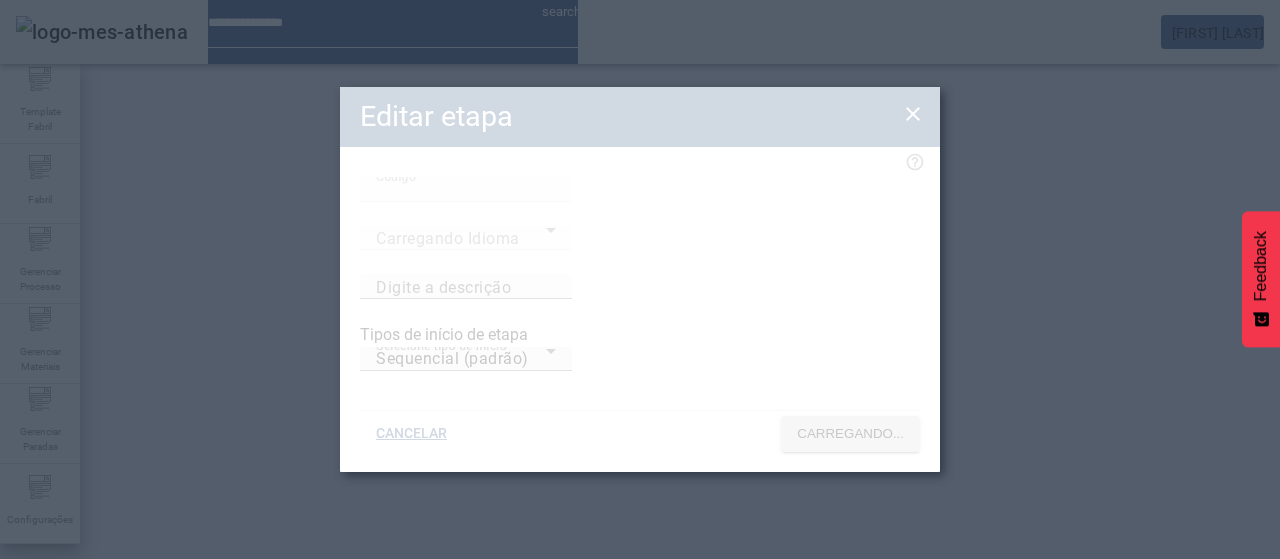 type on "**********" 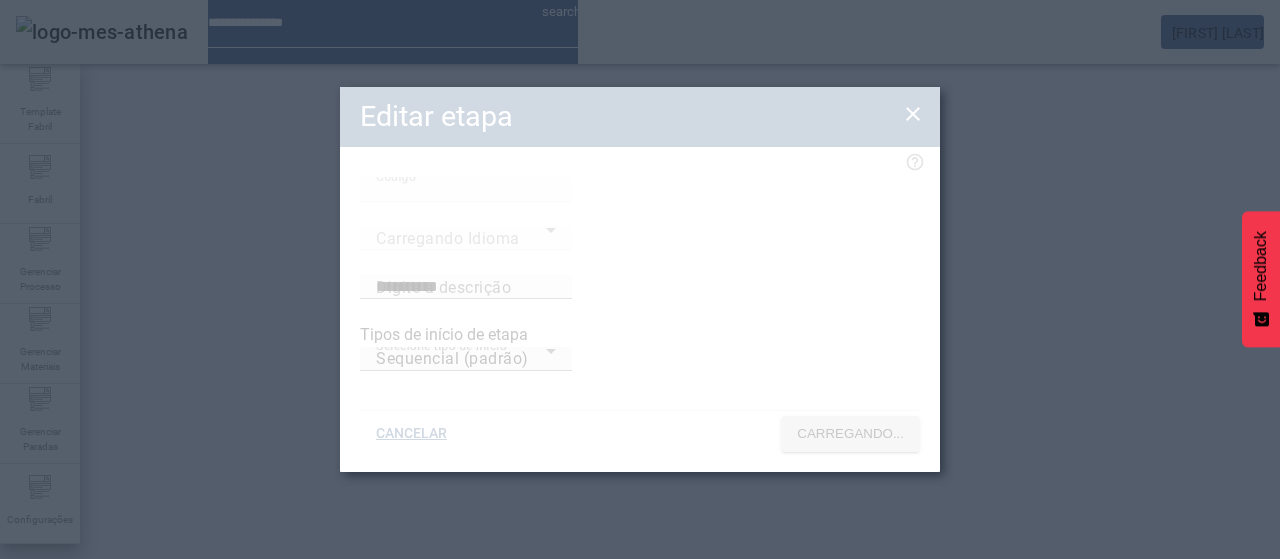 type on "****" 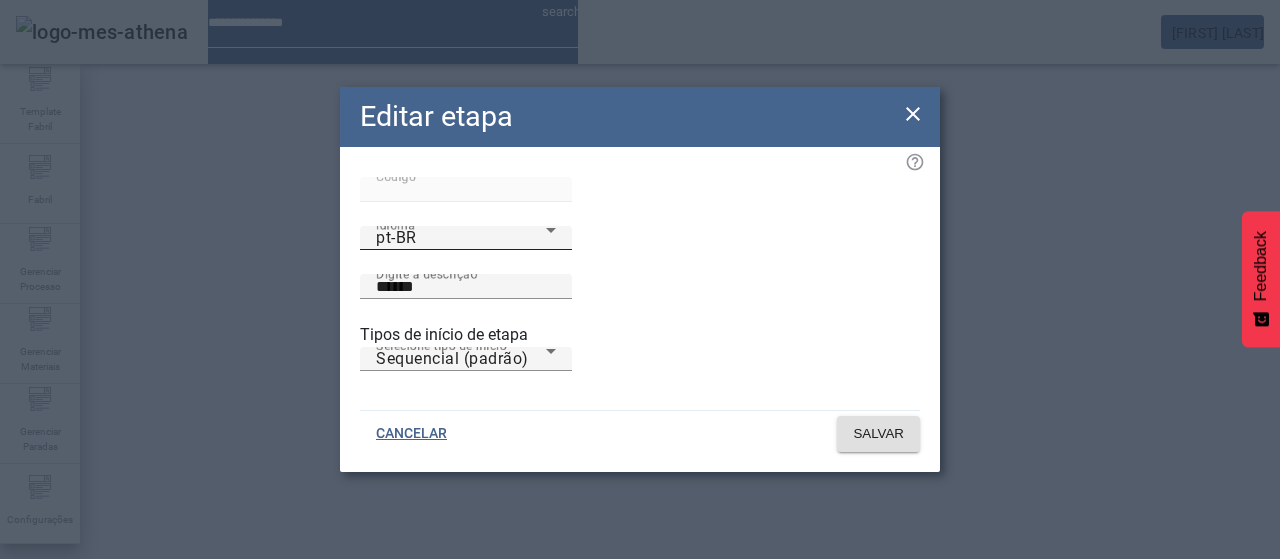 click on "pt-BR" at bounding box center [461, 238] 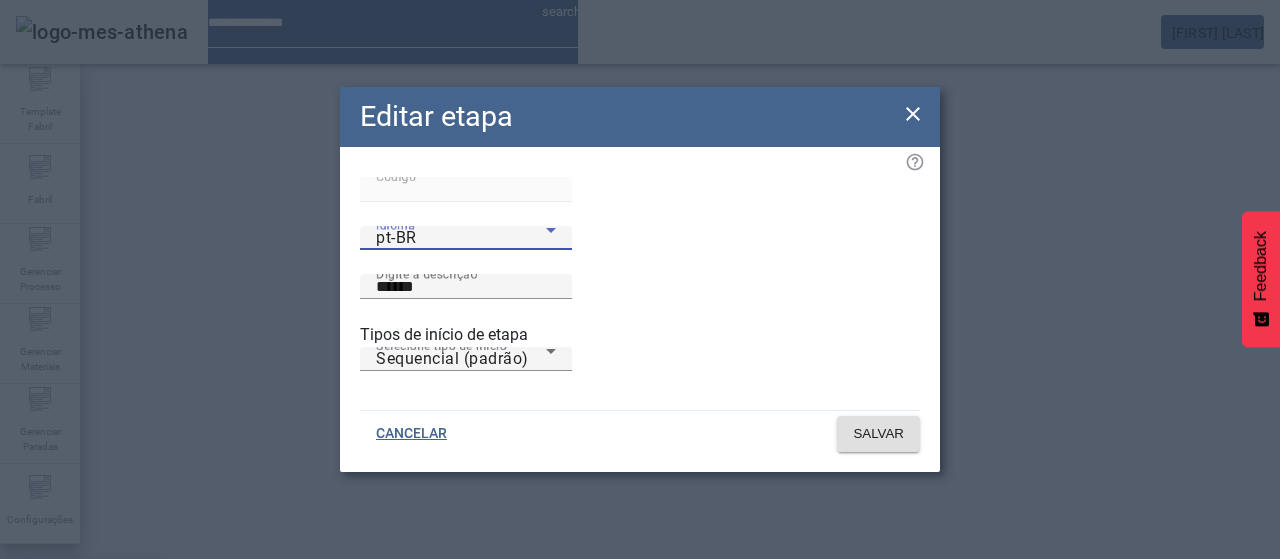 click on "es-ES" at bounding box center [83, 687] 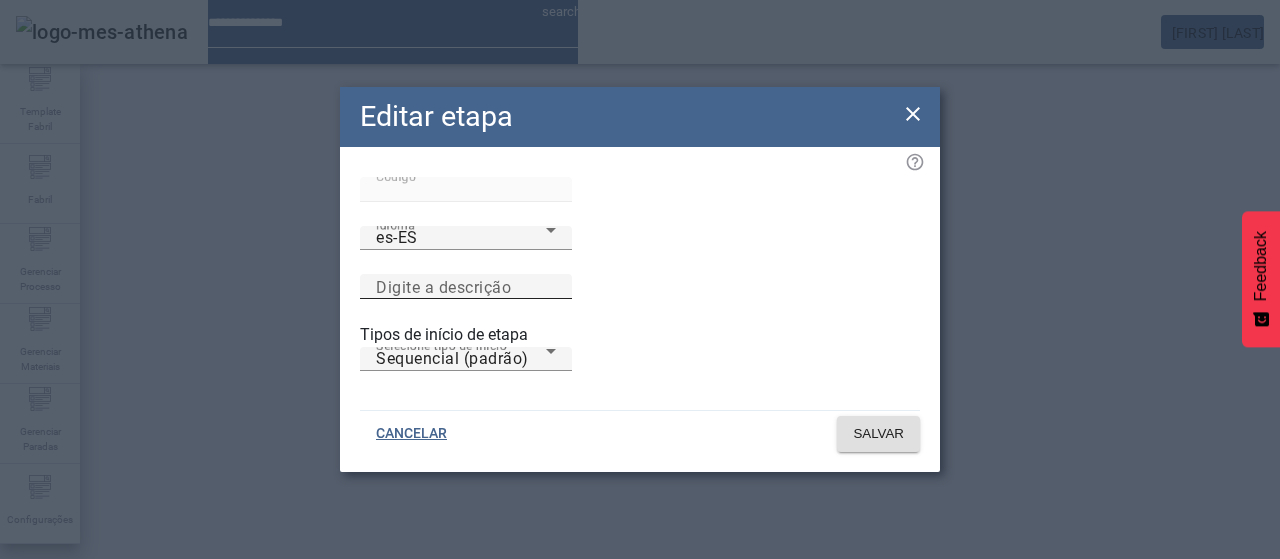 click on "Digite a descrição" at bounding box center (443, 286) 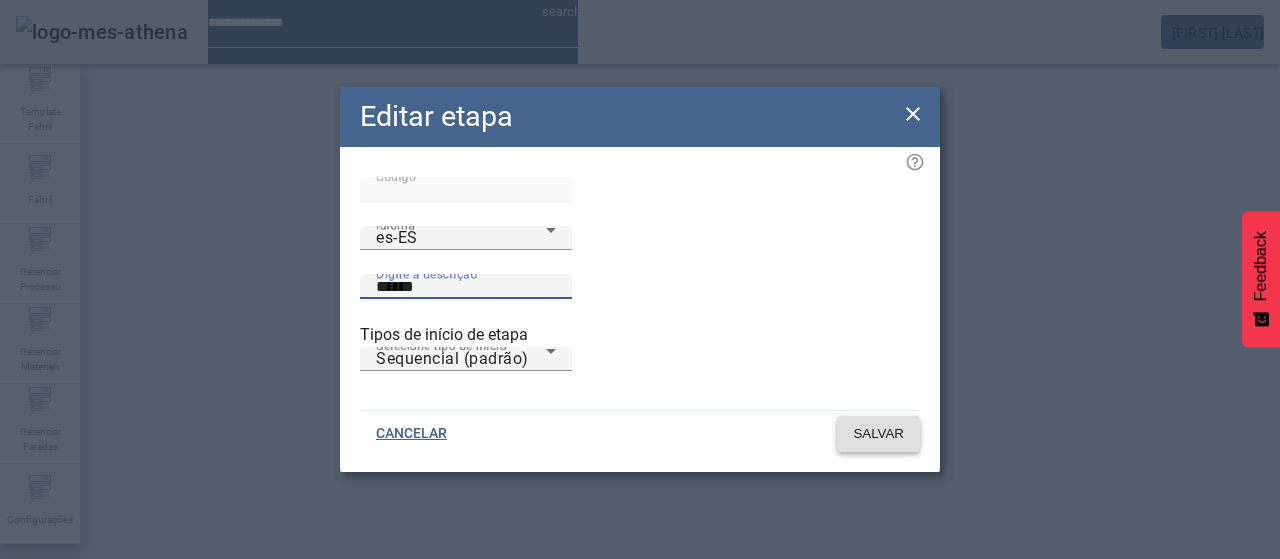 type on "******" 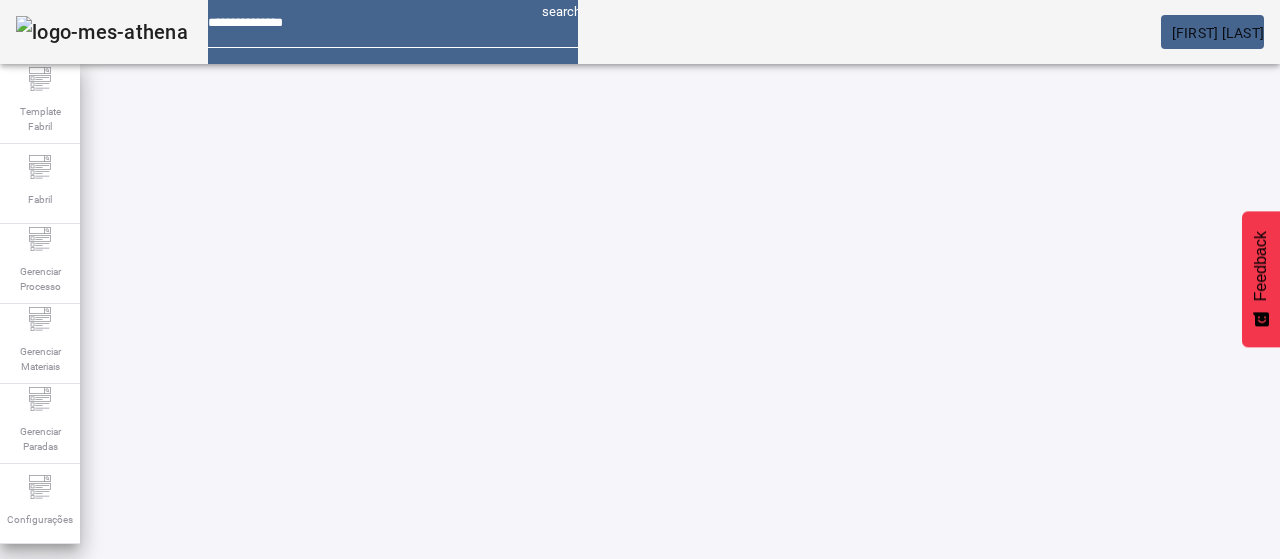 click on "EDITAR" at bounding box center [353, 789] 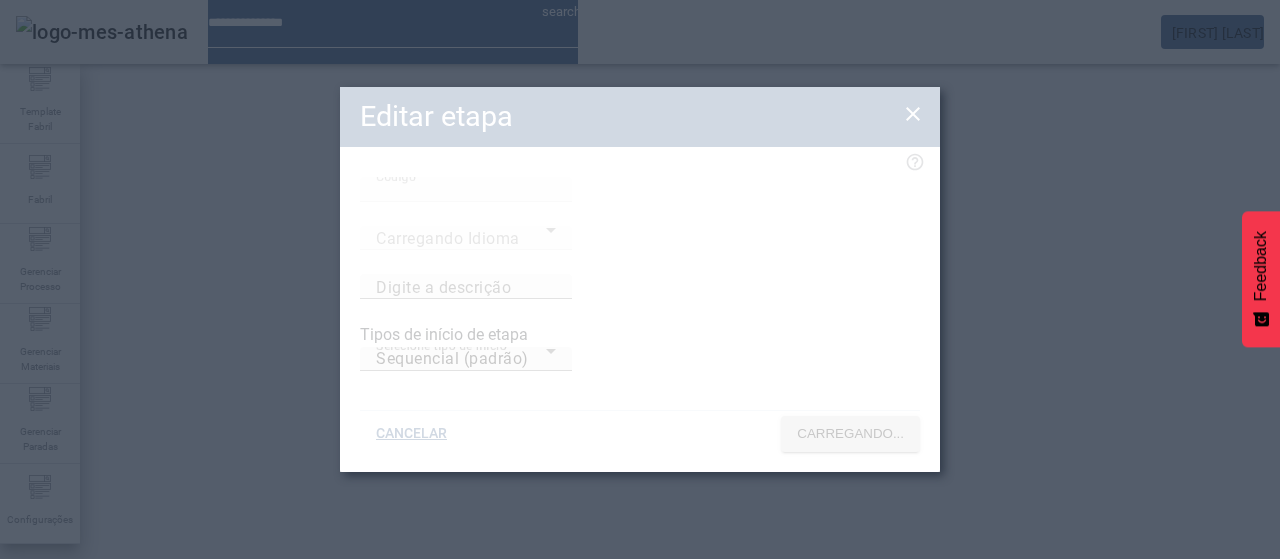 type on "******" 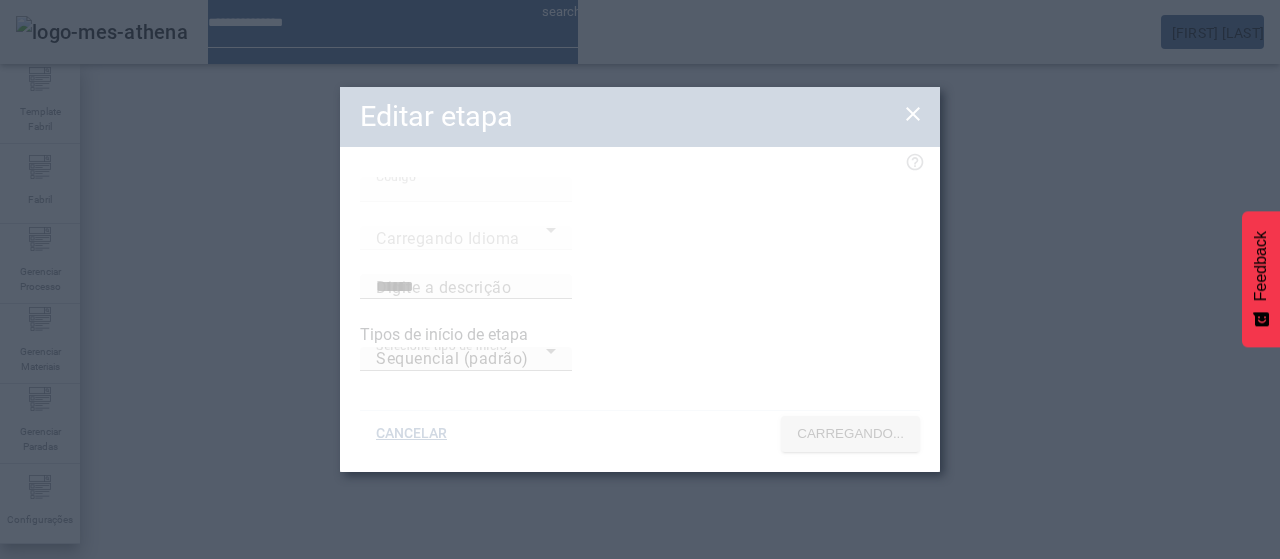 type on "****" 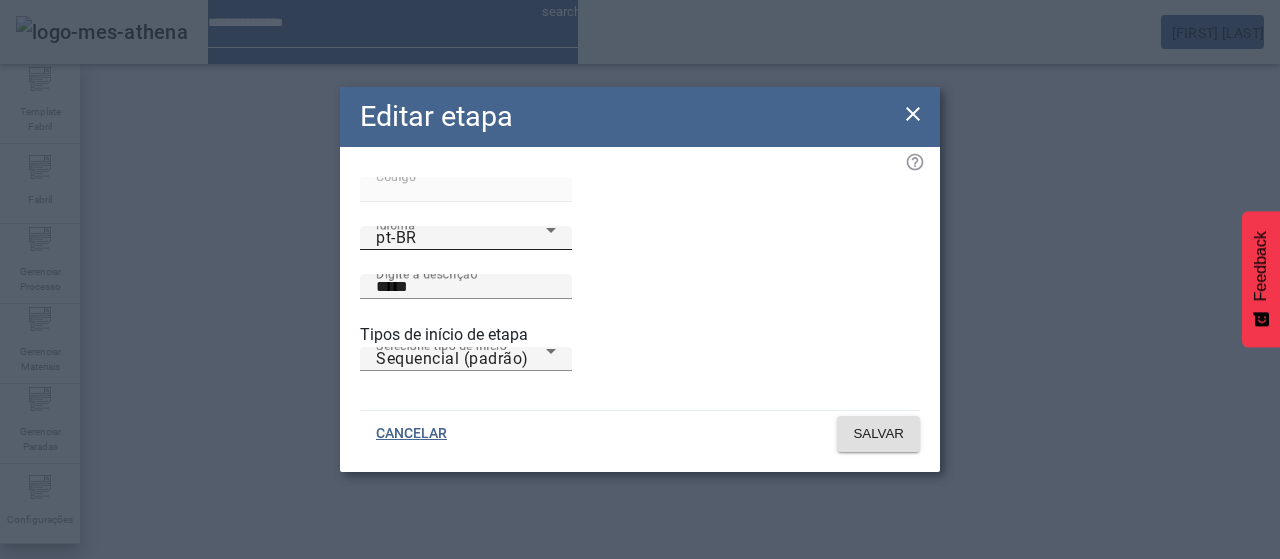 click on "Idioma pt-BR" 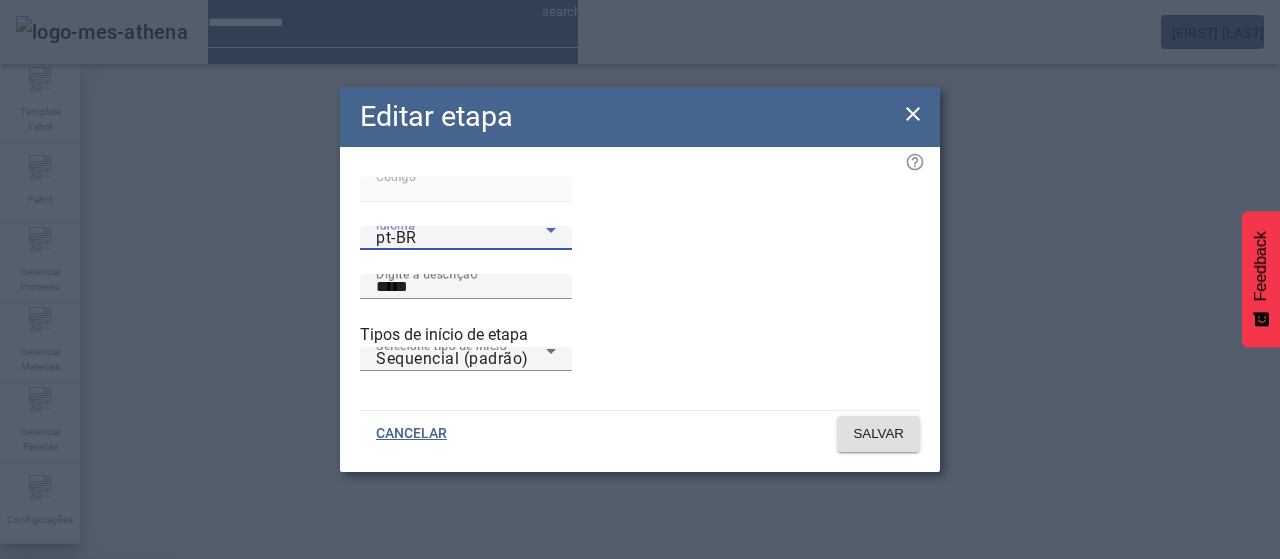 click on "es-ES" at bounding box center [83, 687] 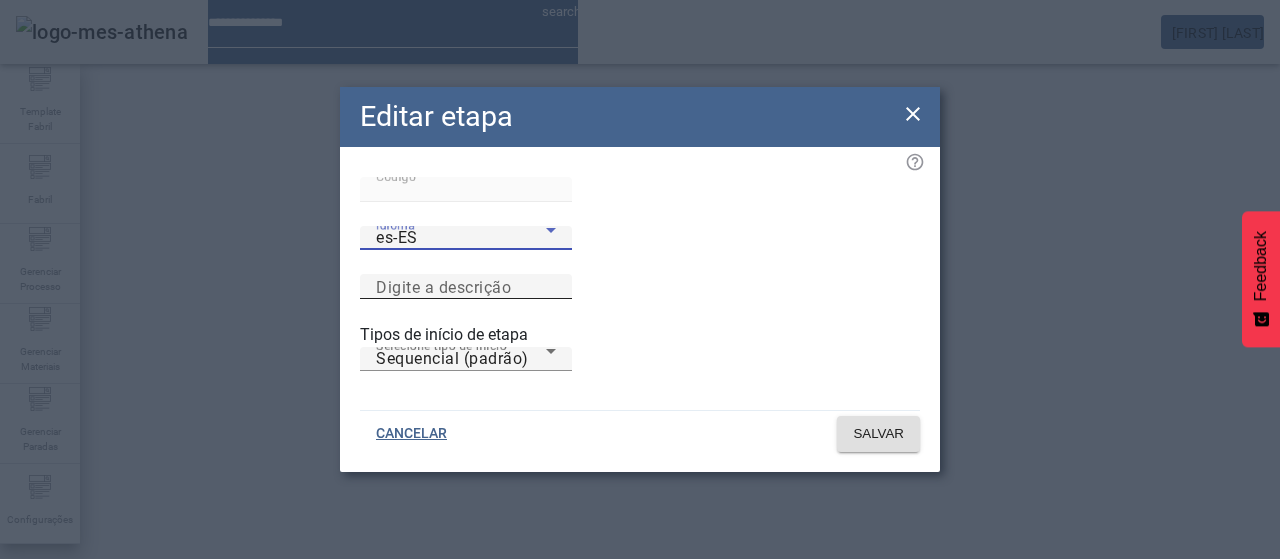 click on "Digite a descrição" at bounding box center (443, 286) 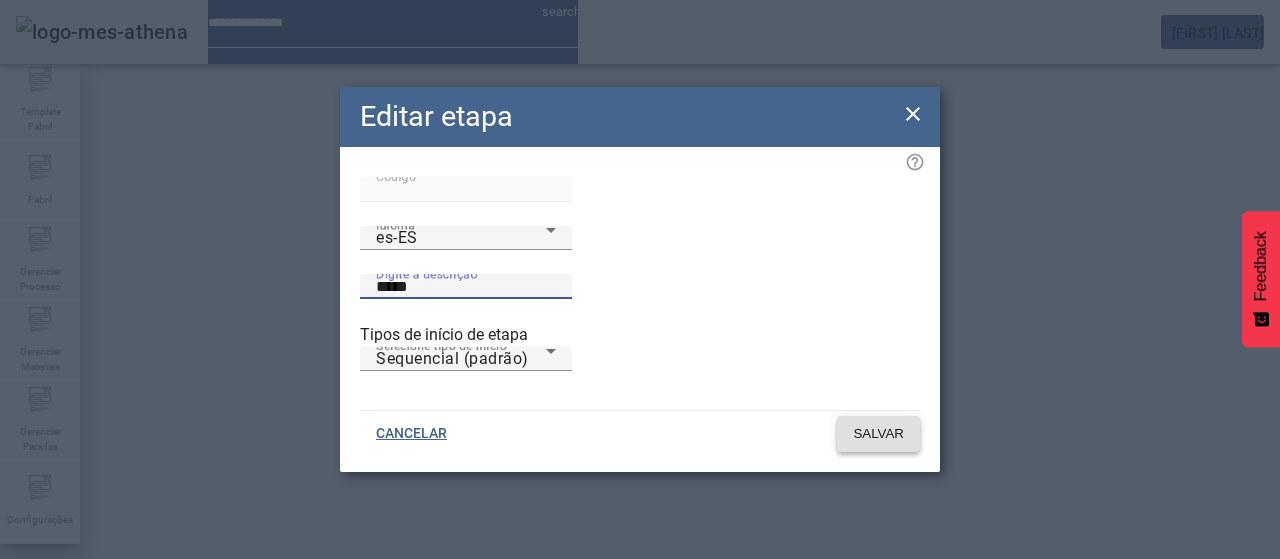 type on "*****" 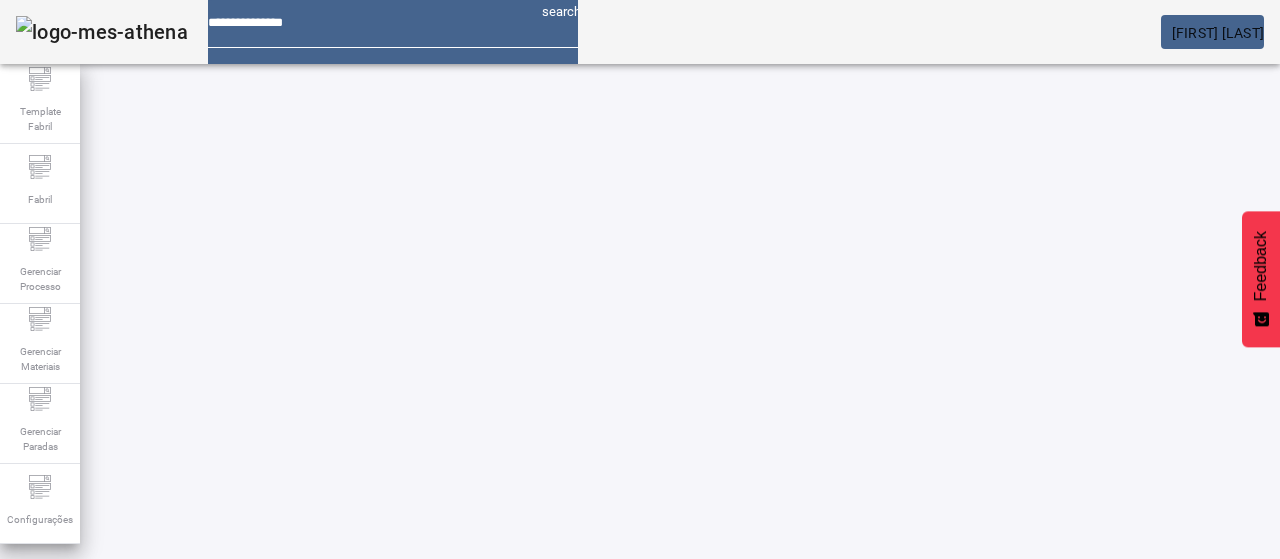 click on "EDITAR" at bounding box center [353, 789] 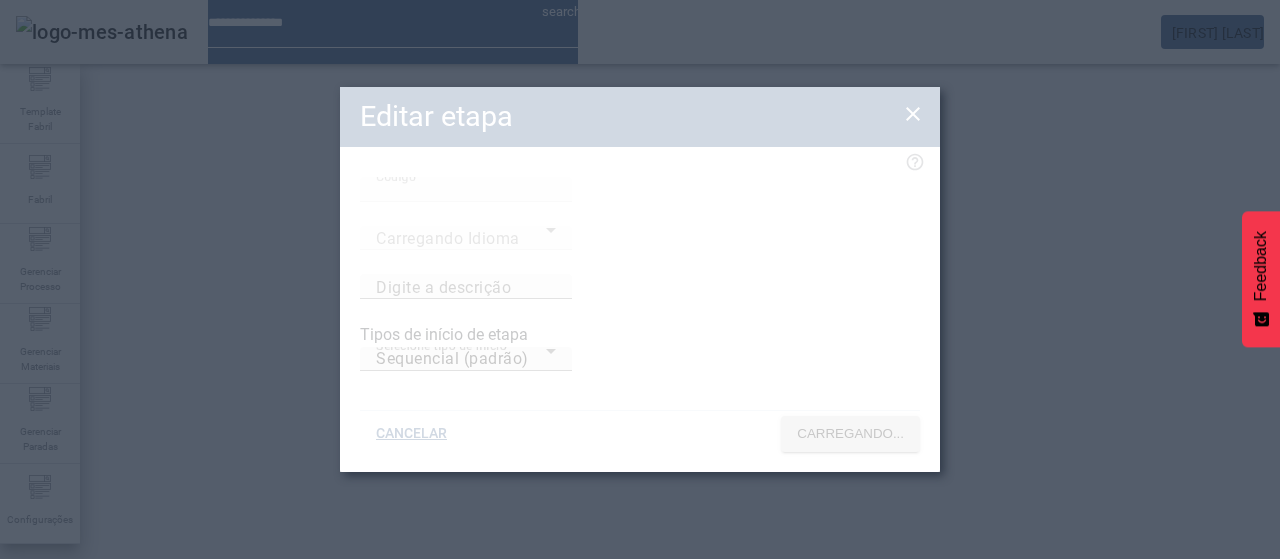 type on "****" 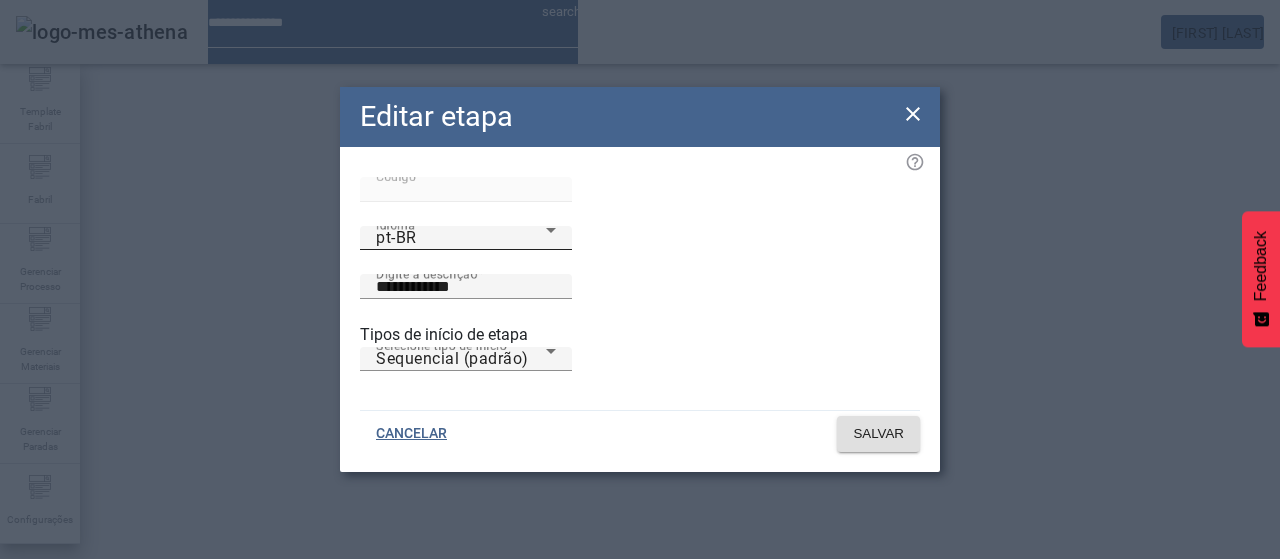 click on "pt-BR" at bounding box center (461, 238) 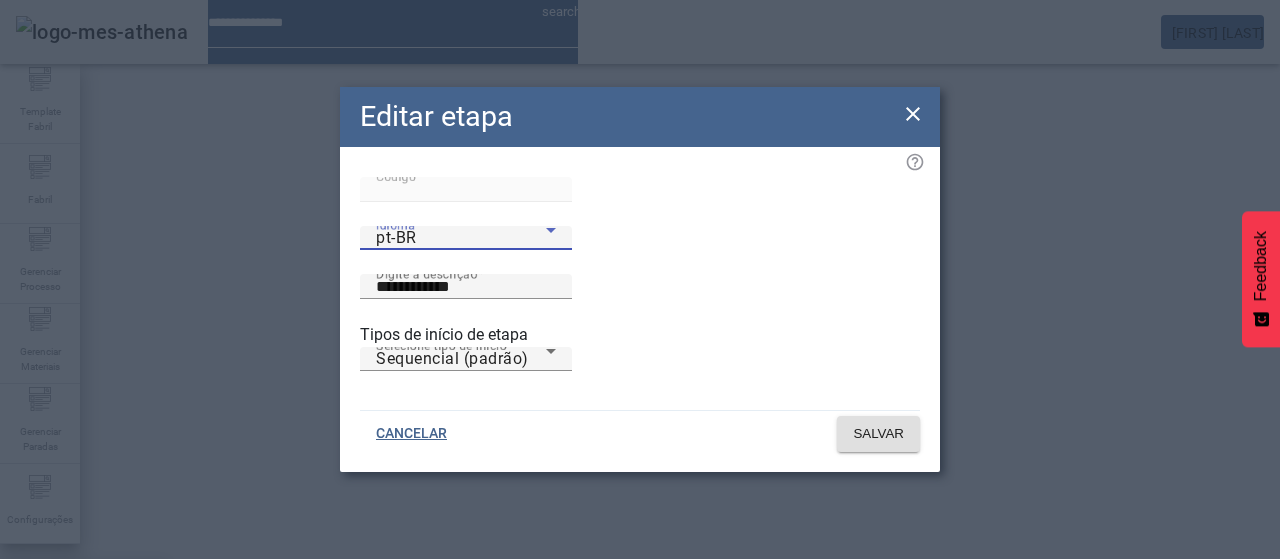 click on "es-ES" at bounding box center (83, 687) 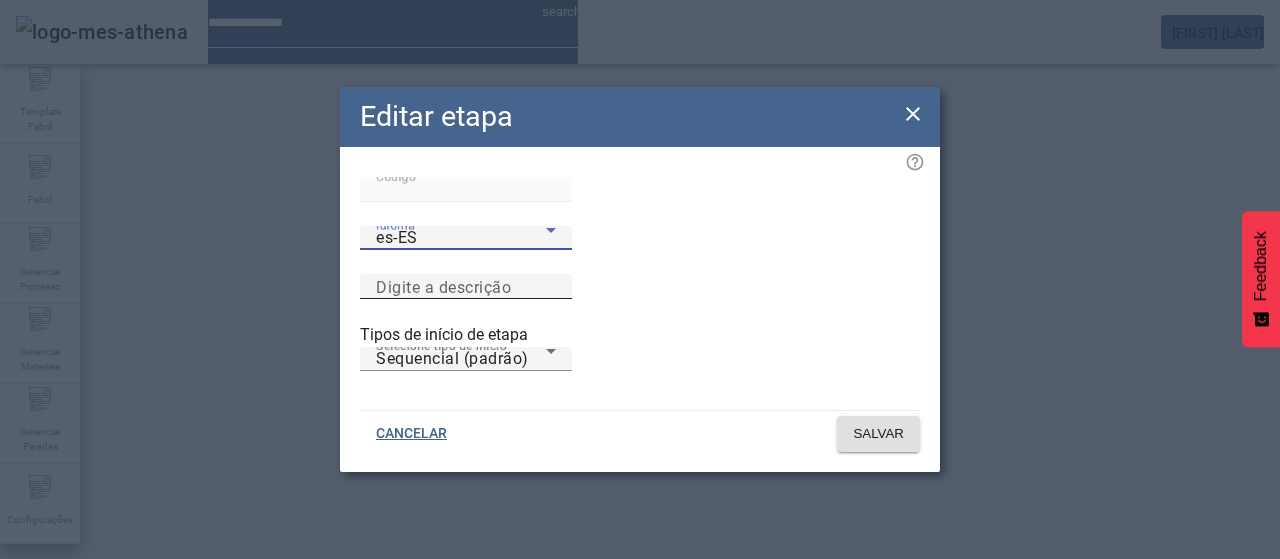 click on "Digite a descrição" at bounding box center [466, 287] 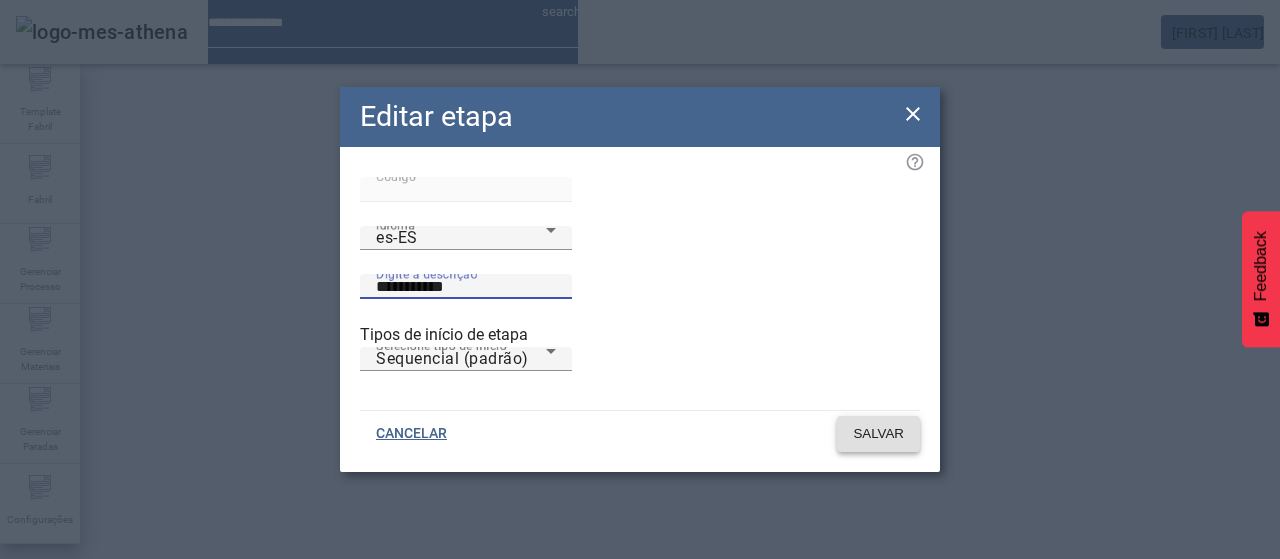 type 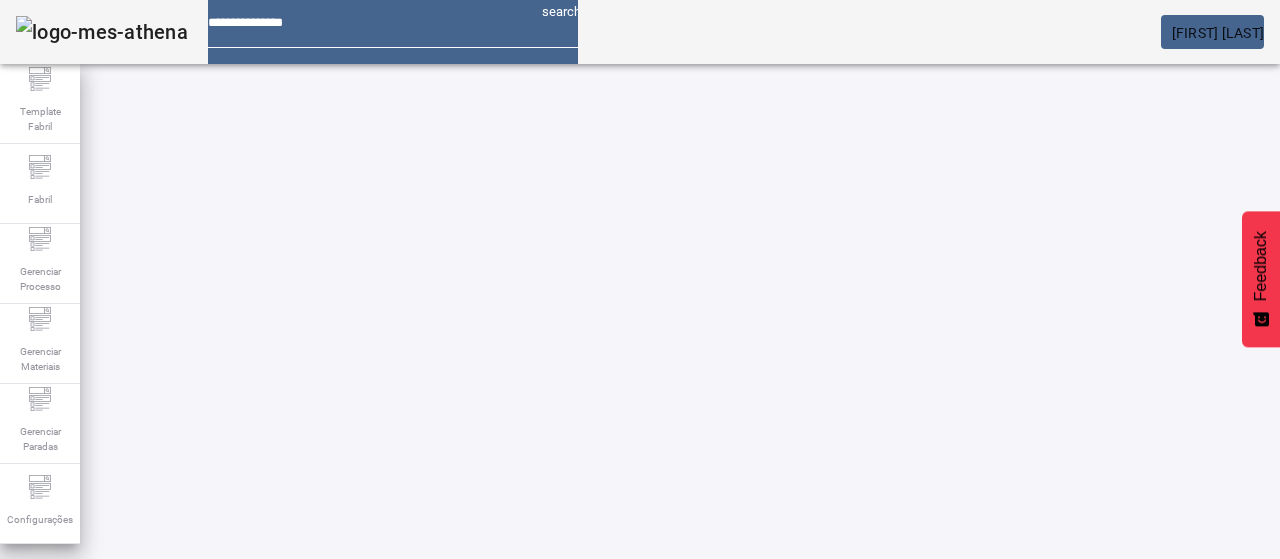 click on "EDITAR" at bounding box center [353, 789] 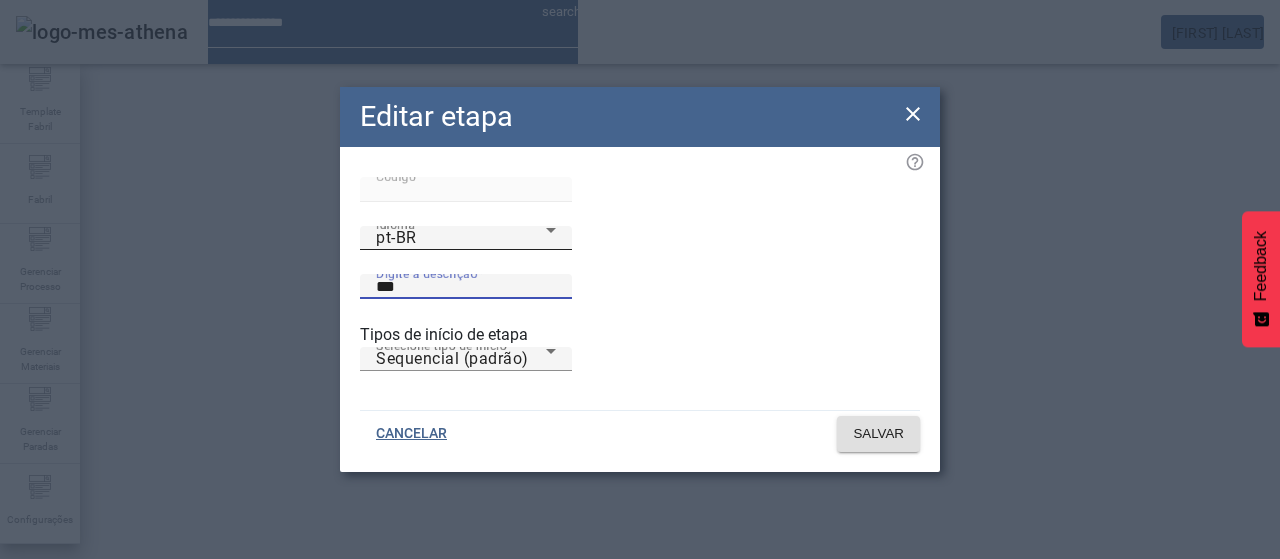 drag, startPoint x: 588, startPoint y: 271, endPoint x: 510, endPoint y: 269, distance: 78.025635 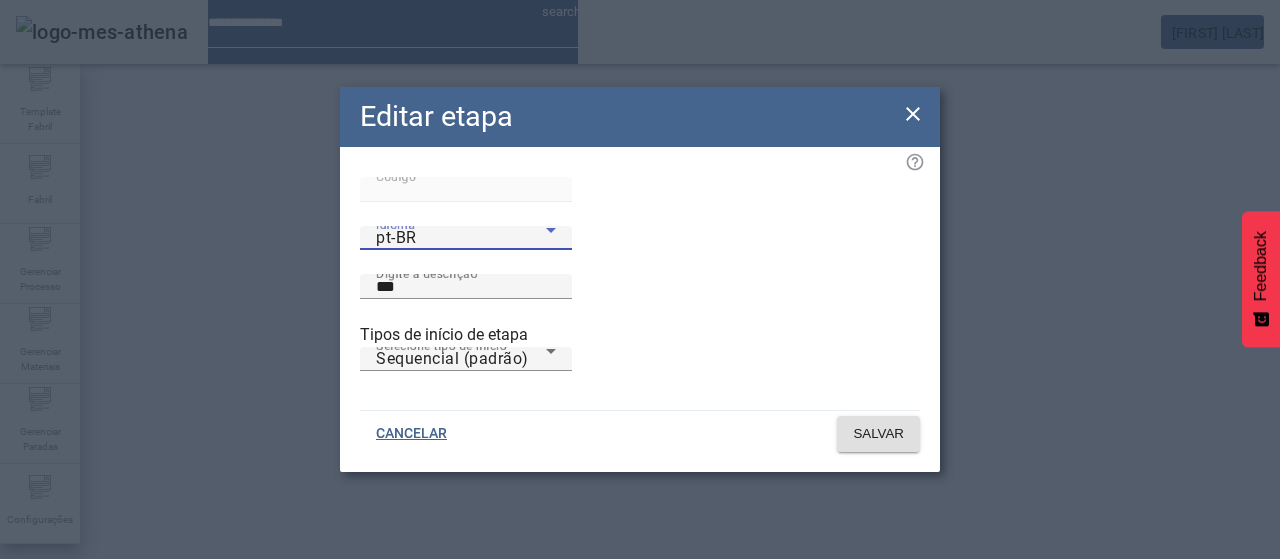 click on "pt-BR" at bounding box center (461, 238) 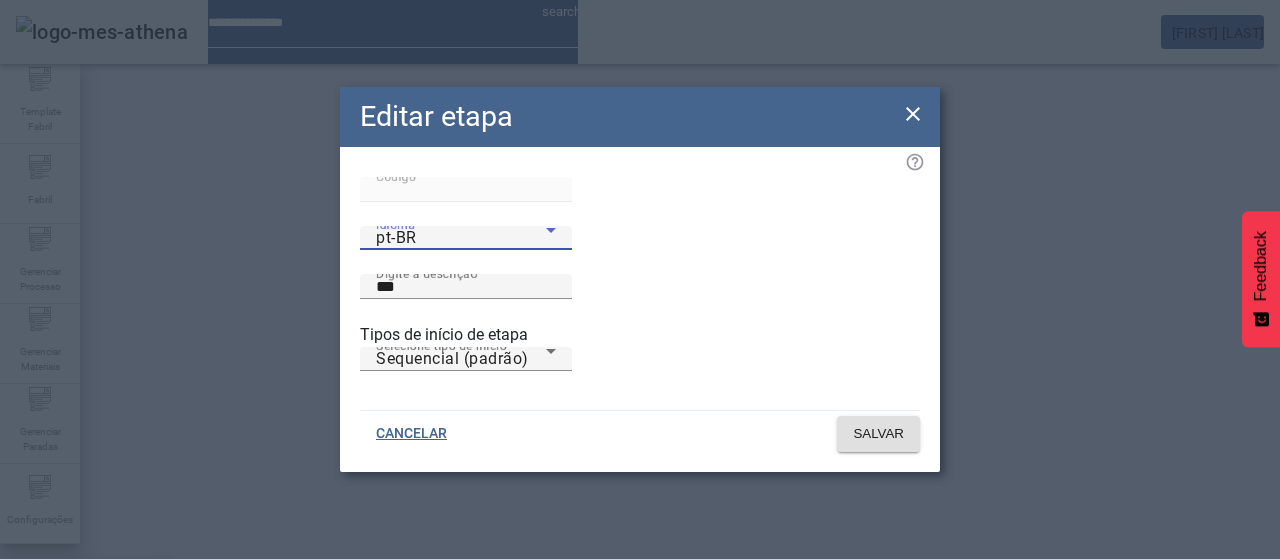 drag, startPoint x: 448, startPoint y: 406, endPoint x: 545, endPoint y: 323, distance: 127.66362 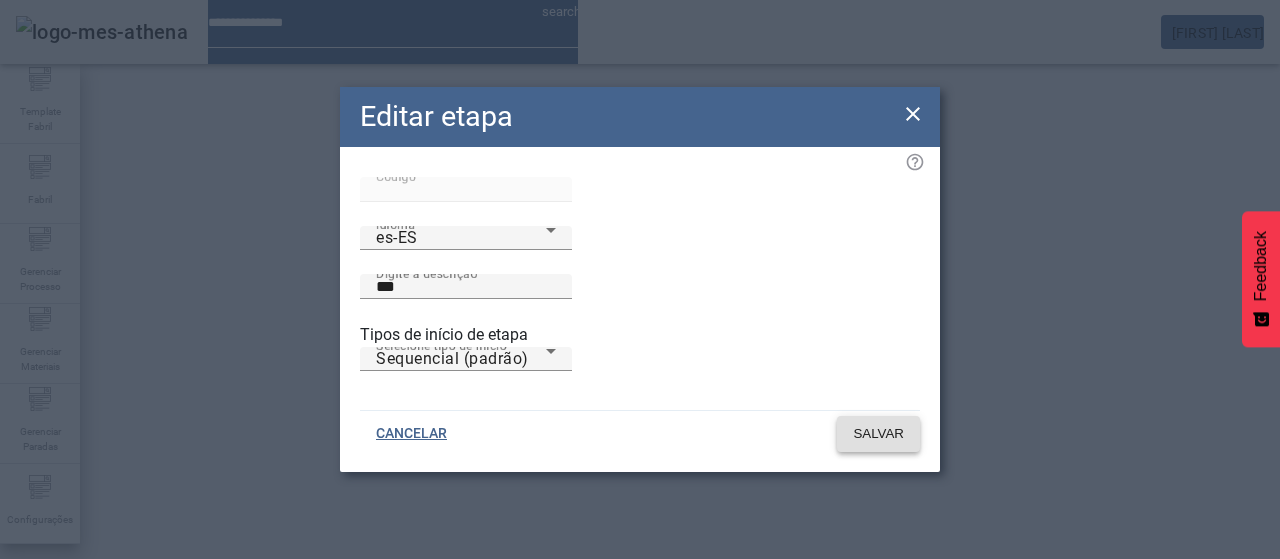 click on "SALVAR" 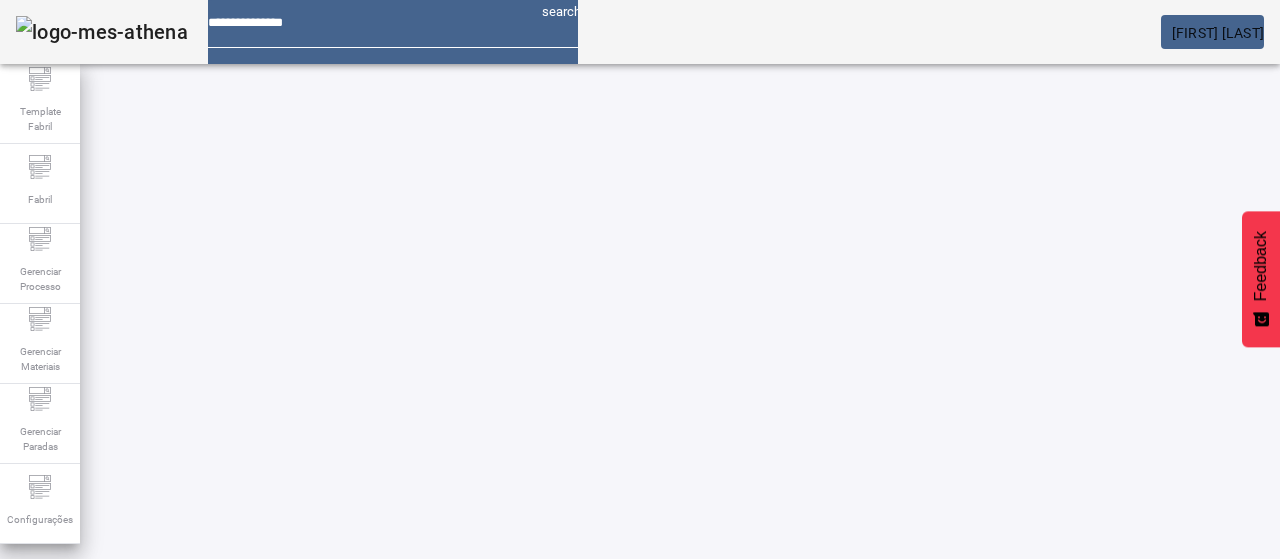 click on "EDITAR" at bounding box center (652, 939) 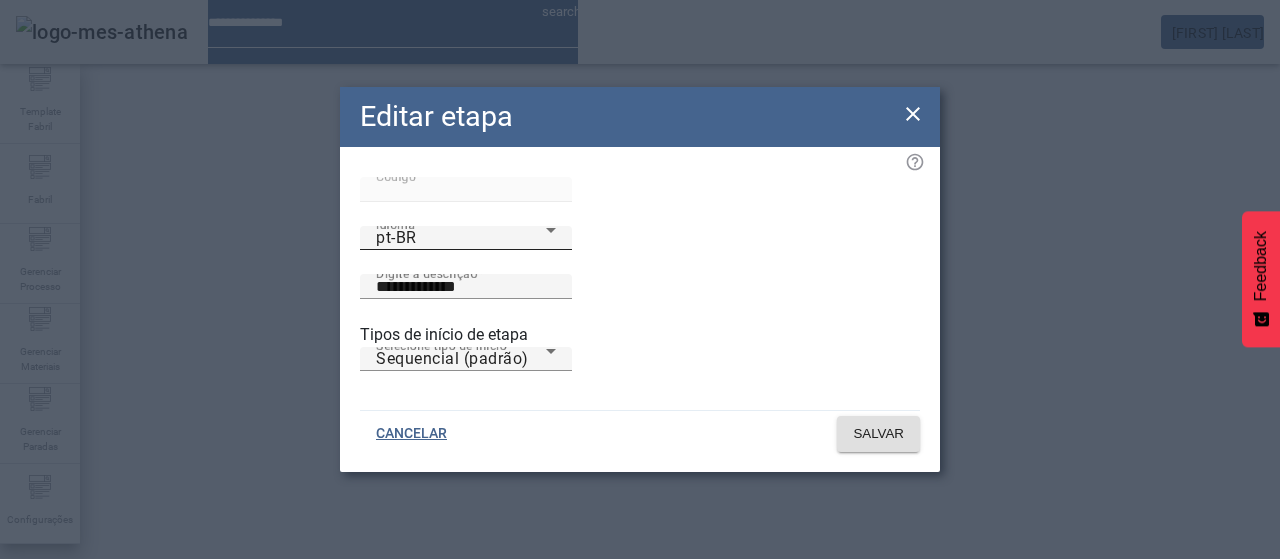 click on "pt-BR" at bounding box center [461, 238] 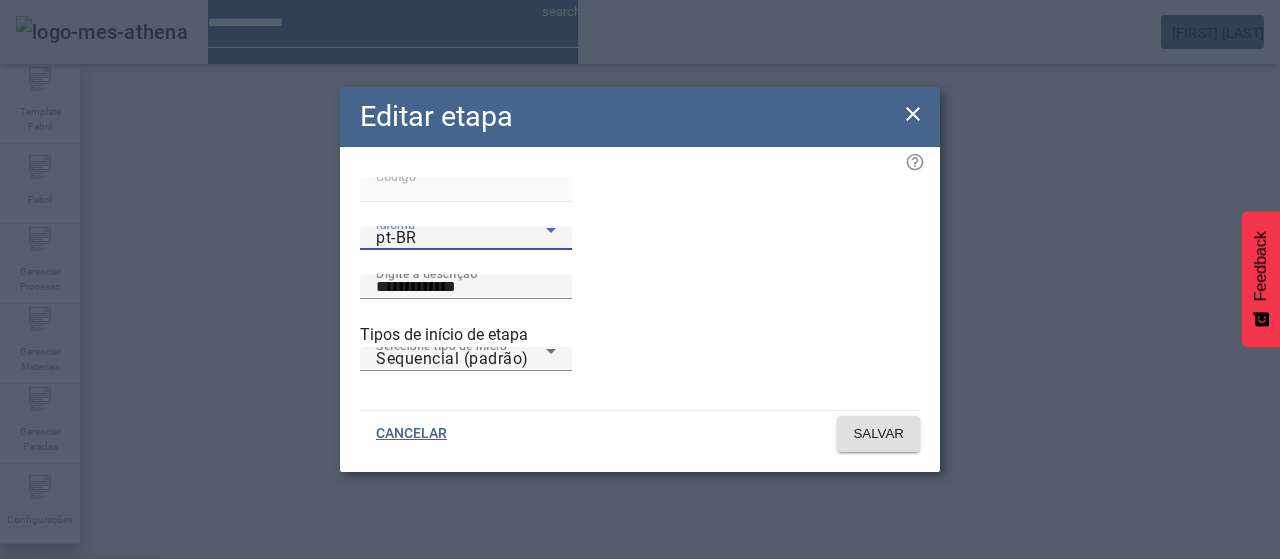 click on "es-ES" at bounding box center [83, 687] 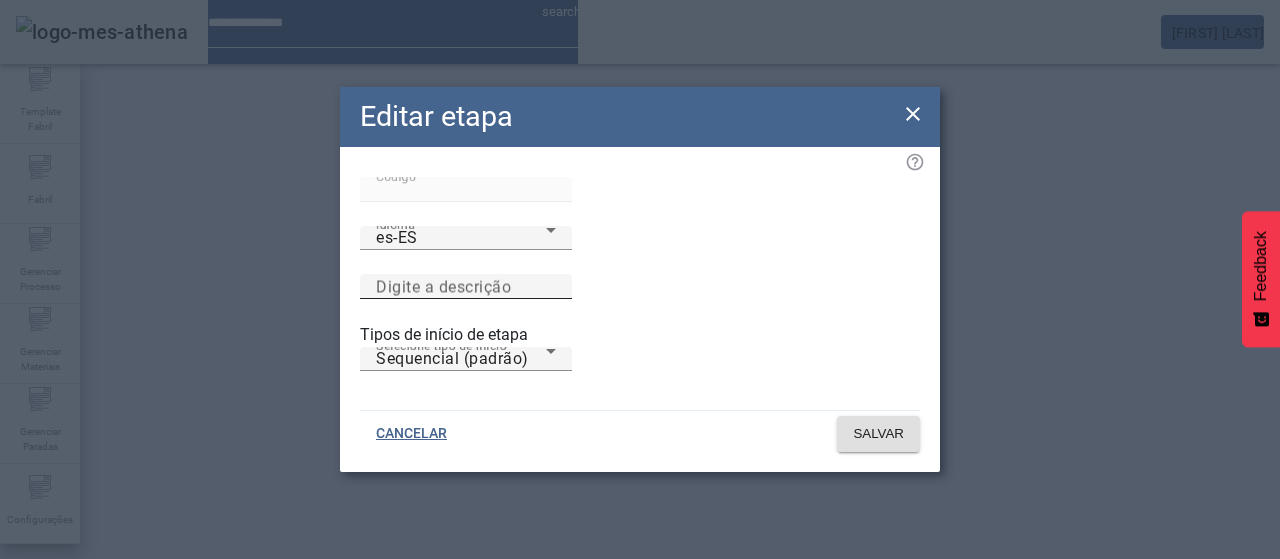 drag, startPoint x: 620, startPoint y: 279, endPoint x: 598, endPoint y: 263, distance: 27.202942 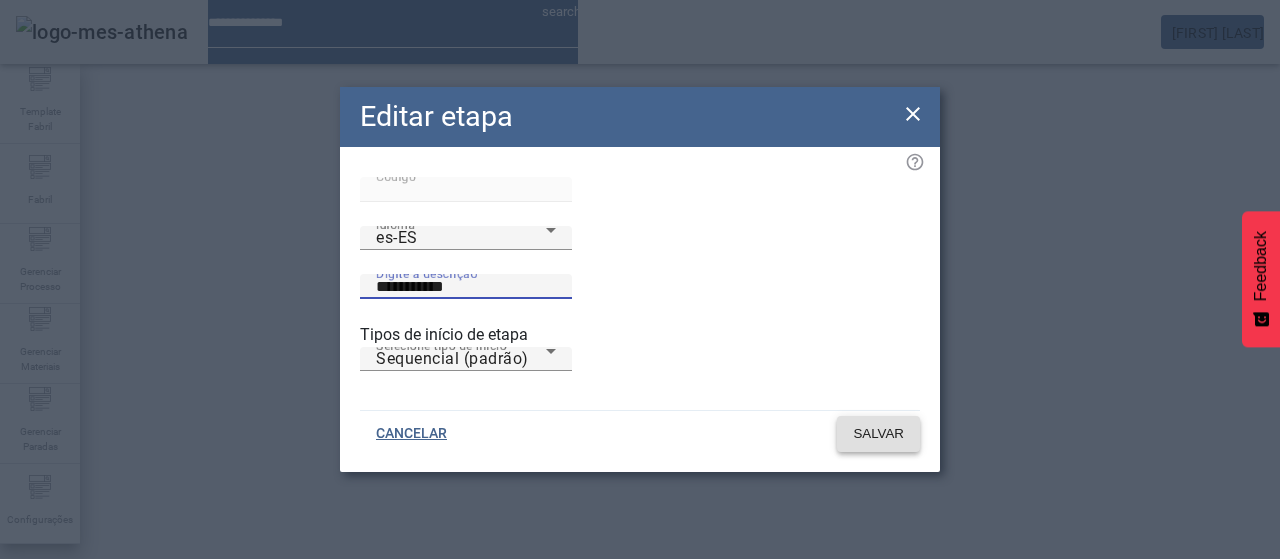 click on "SALVAR" 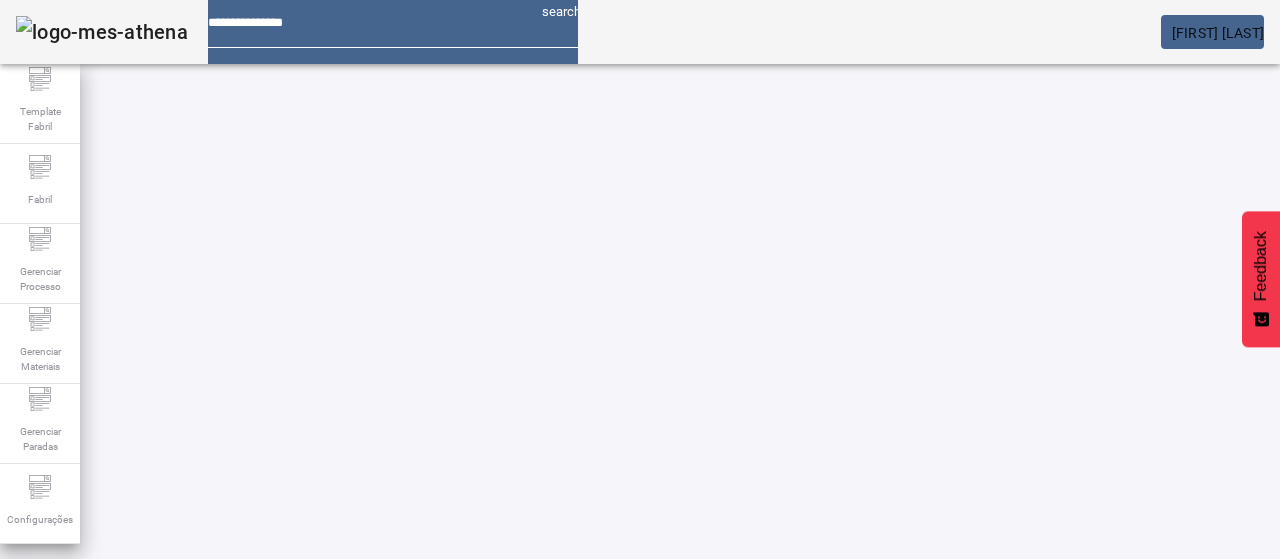 click on "EDITAR" at bounding box center (950, 939) 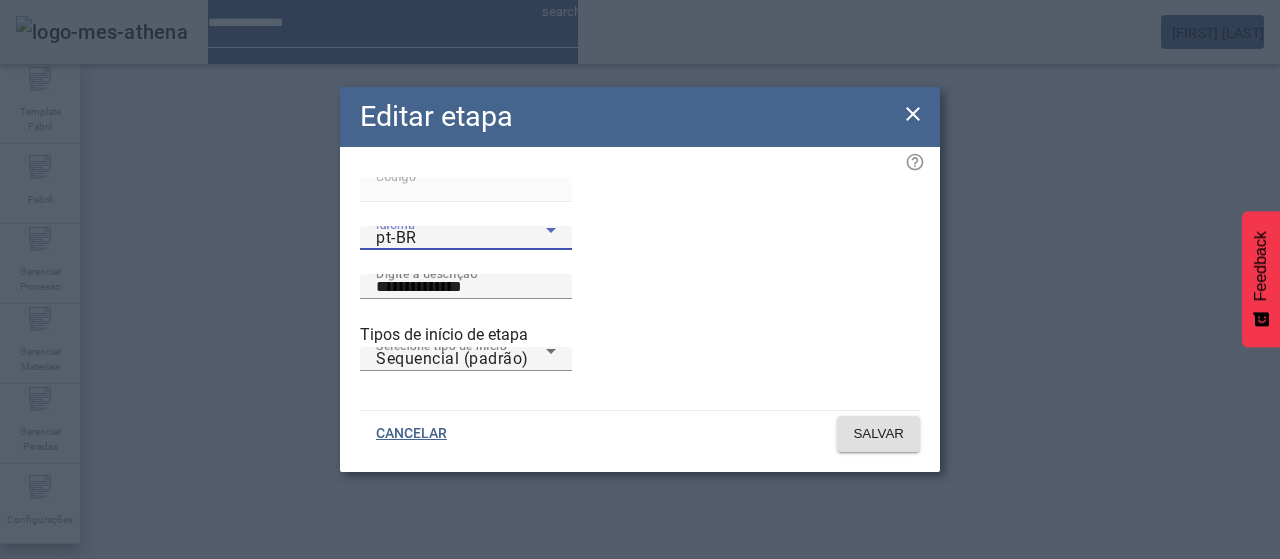click on "pt-BR" at bounding box center (461, 238) 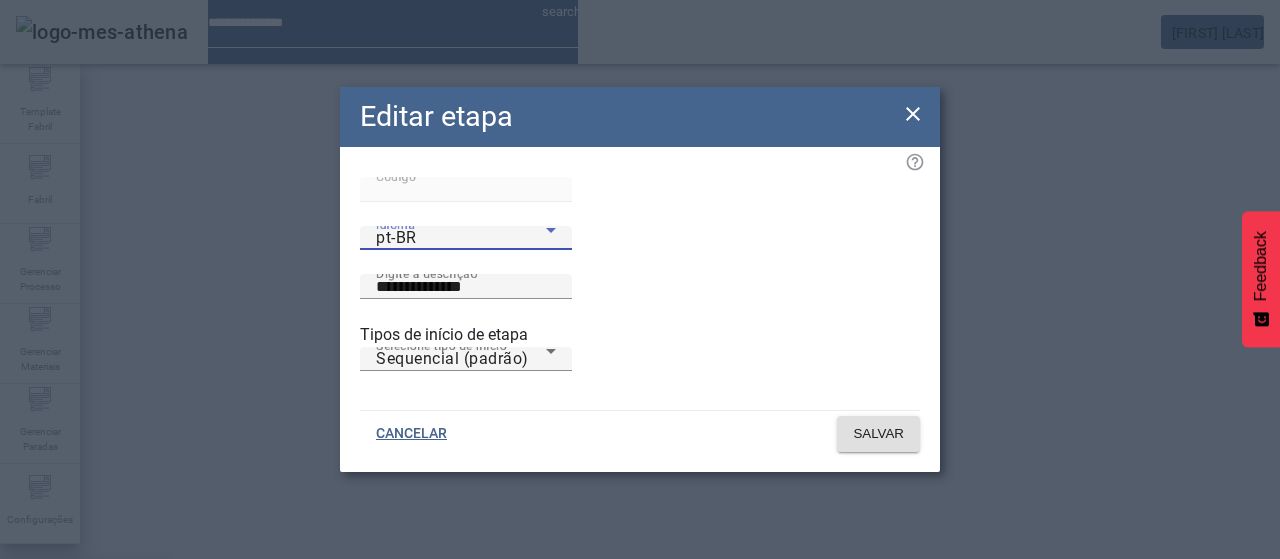 drag, startPoint x: 458, startPoint y: 413, endPoint x: 468, endPoint y: 401, distance: 15.6205 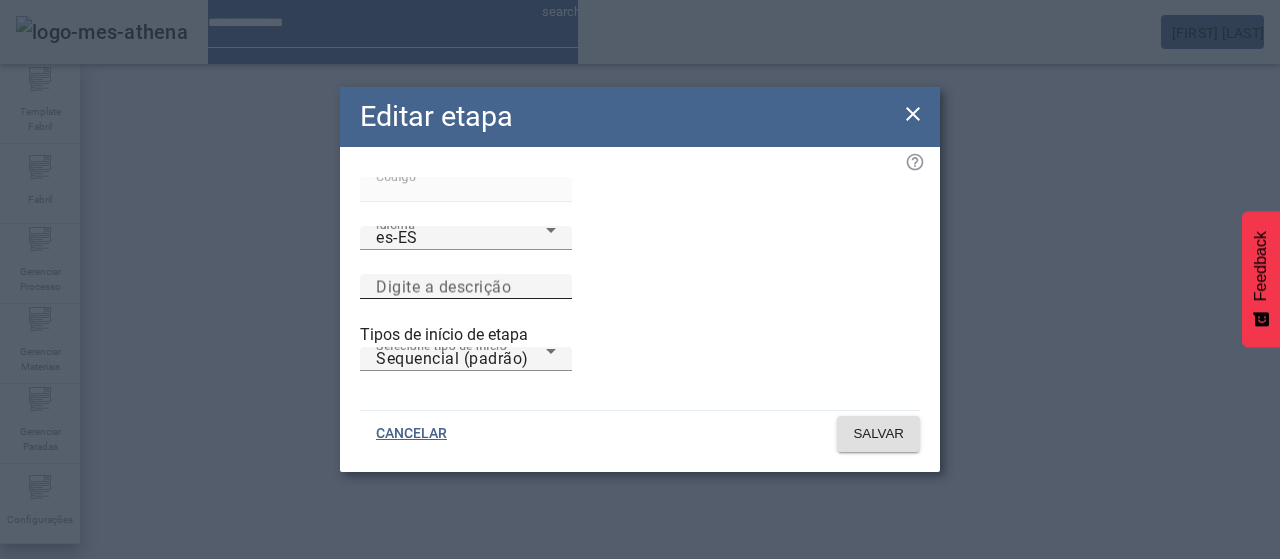 click on "Digite a descrição" 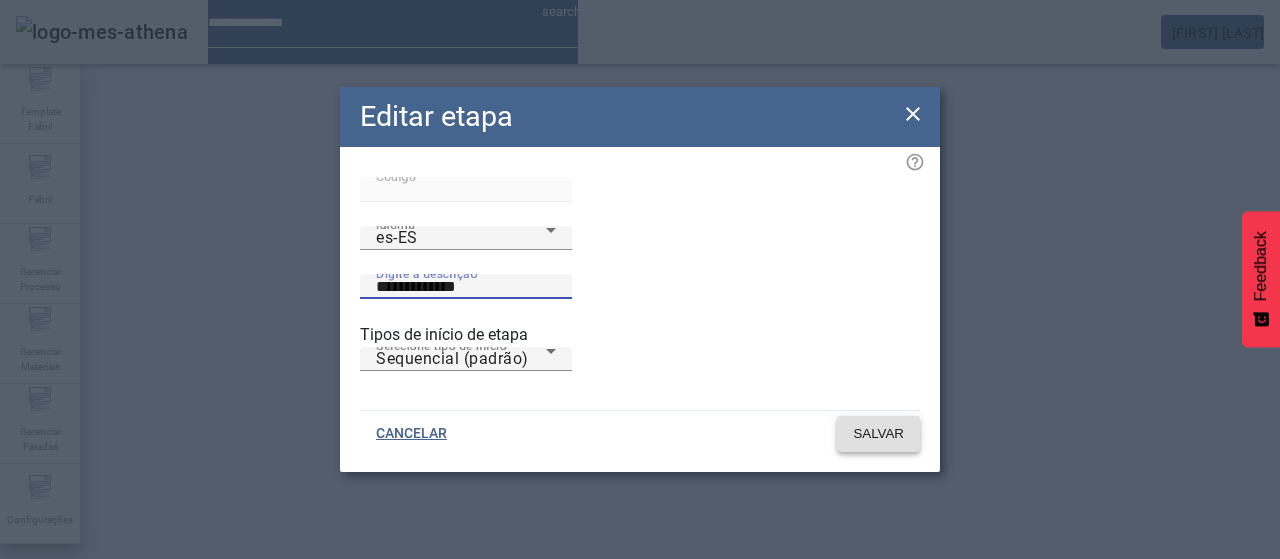 click on "SALVAR" 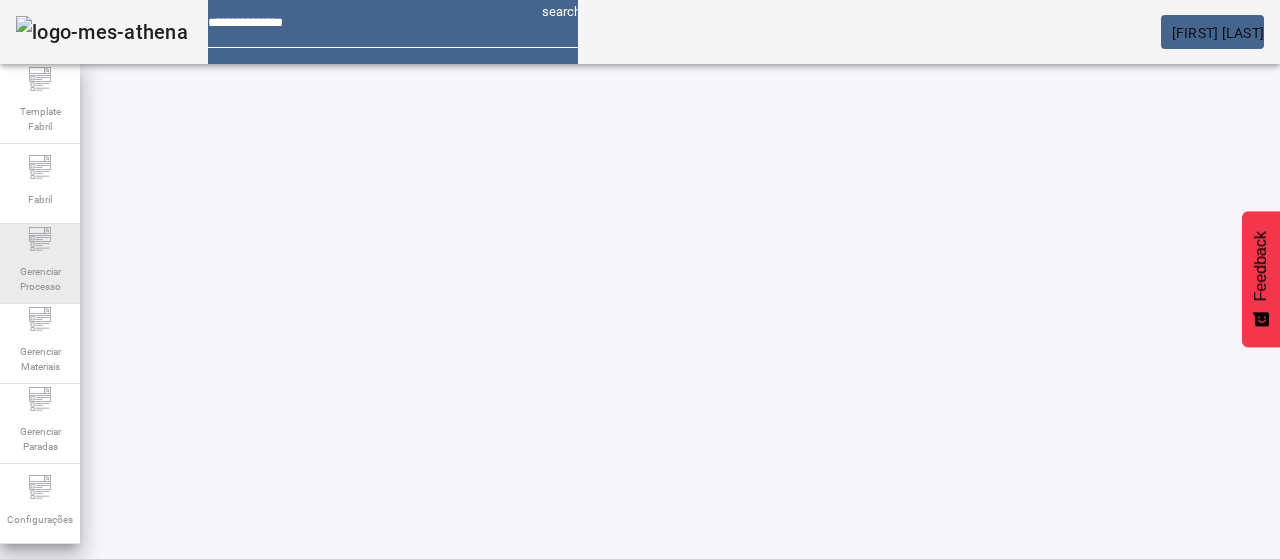 click on "Gerenciar Processo" 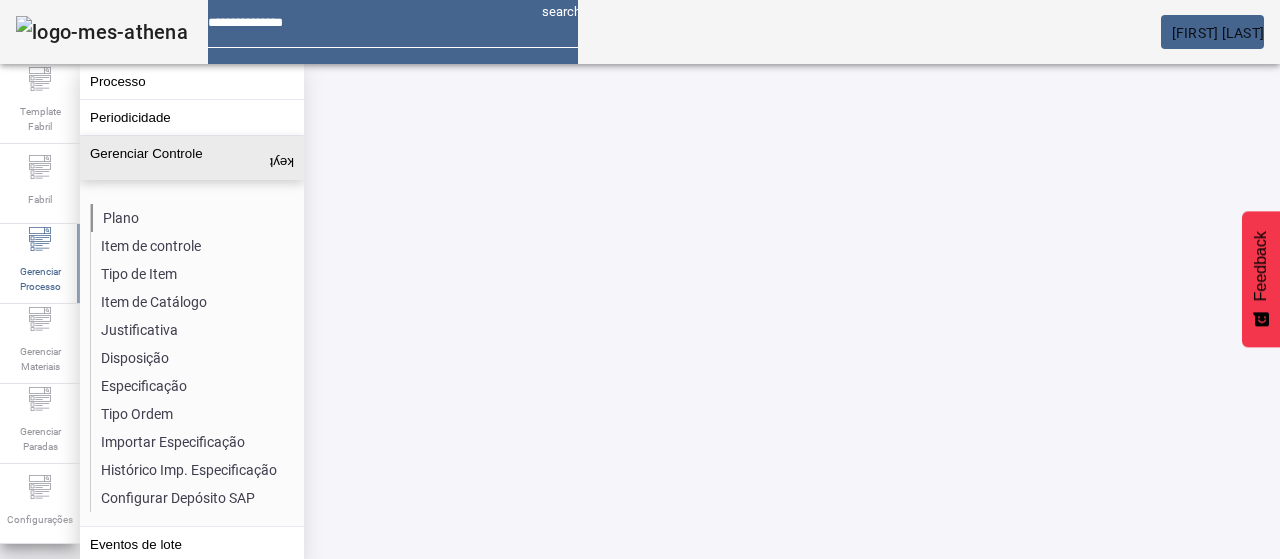 click on "Plano" 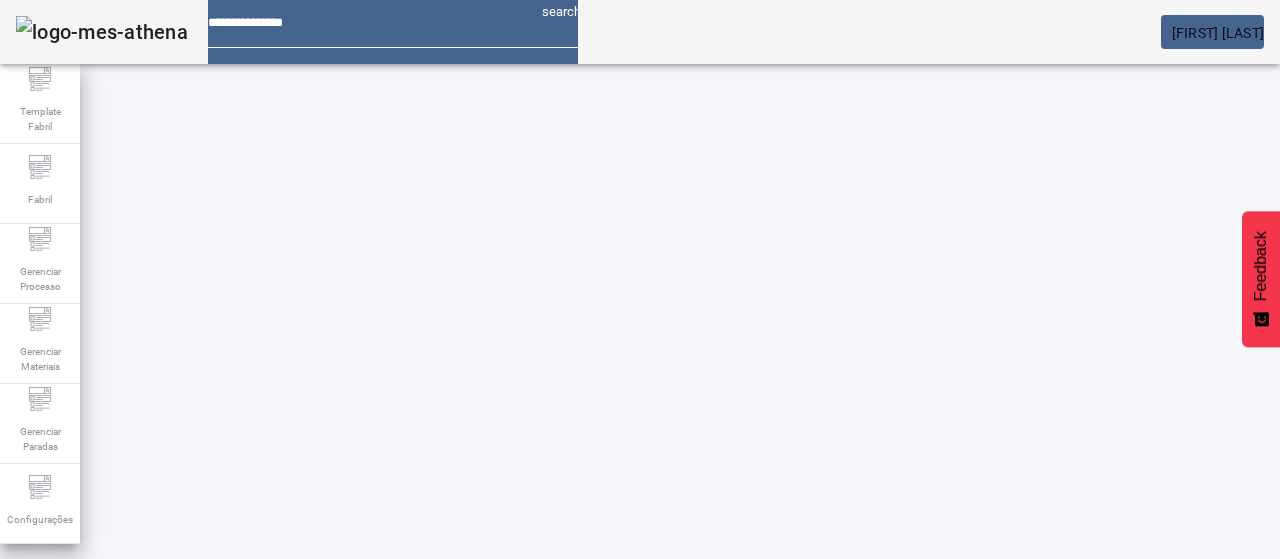 click on "ABRIR FILTROS" 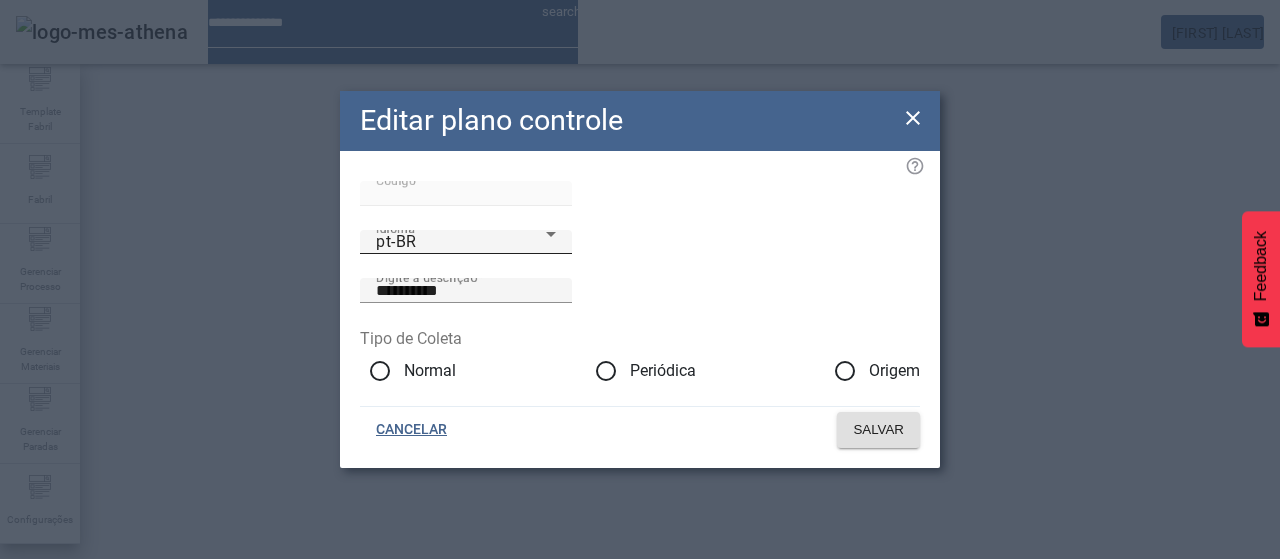 click on "Idioma pt-BR" 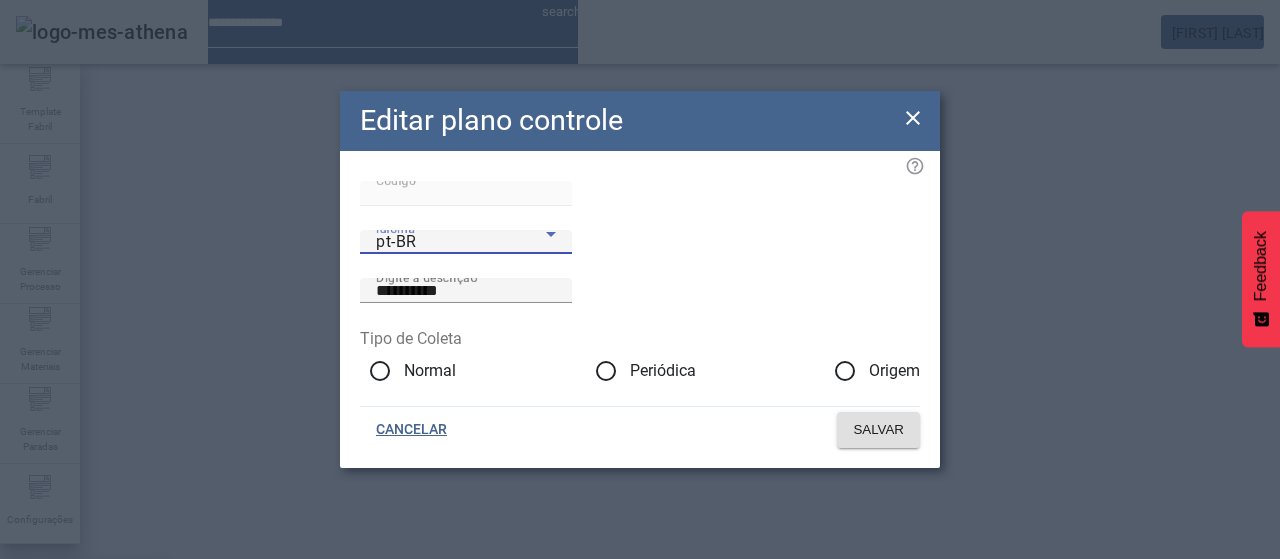 click on "es-ES" at bounding box center [37, 687] 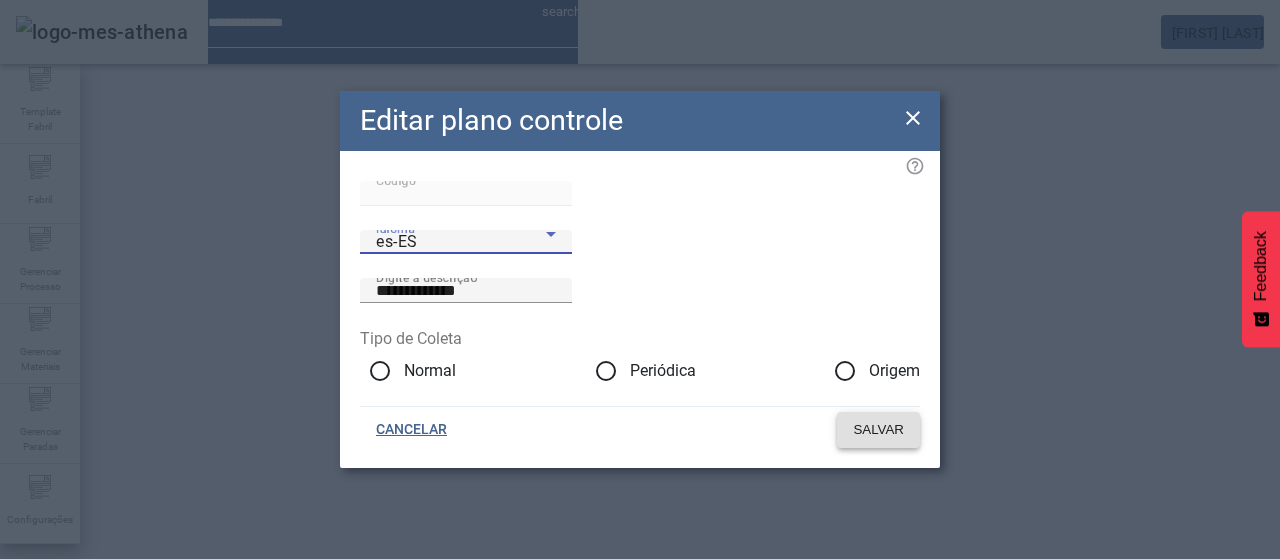 click on "SALVAR" 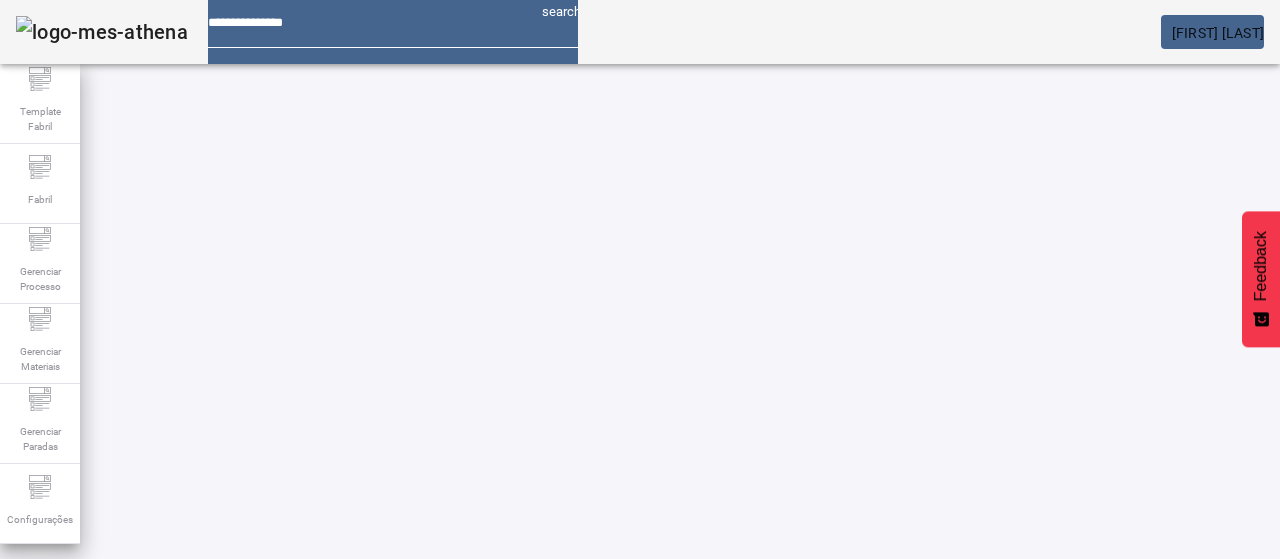 click on "EDITAR" at bounding box center [353, 828] 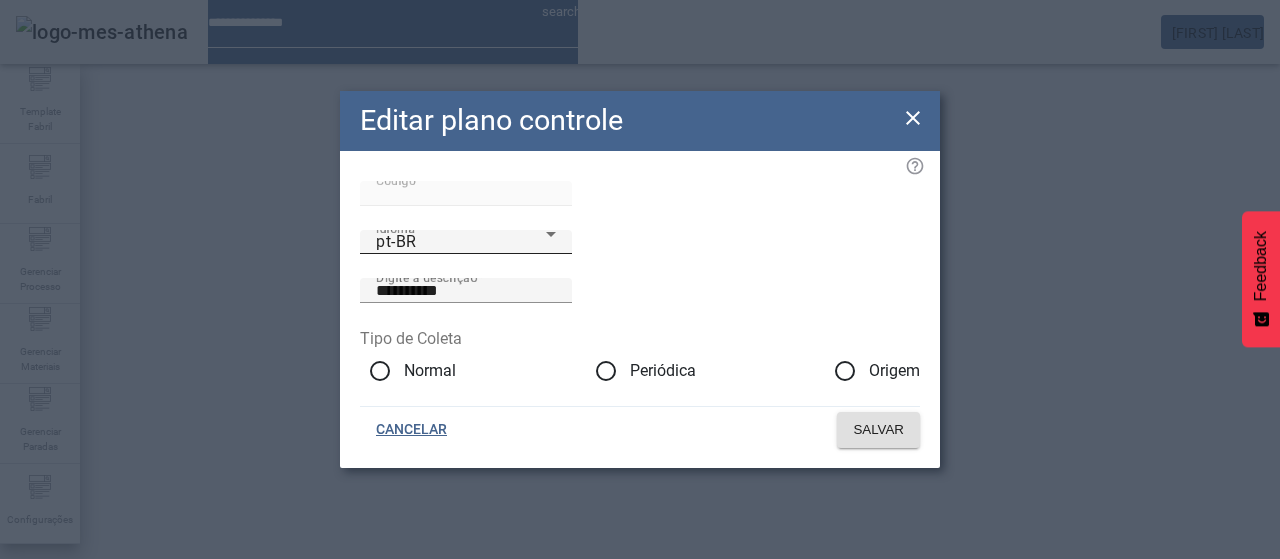 click on "pt-BR" at bounding box center [461, 242] 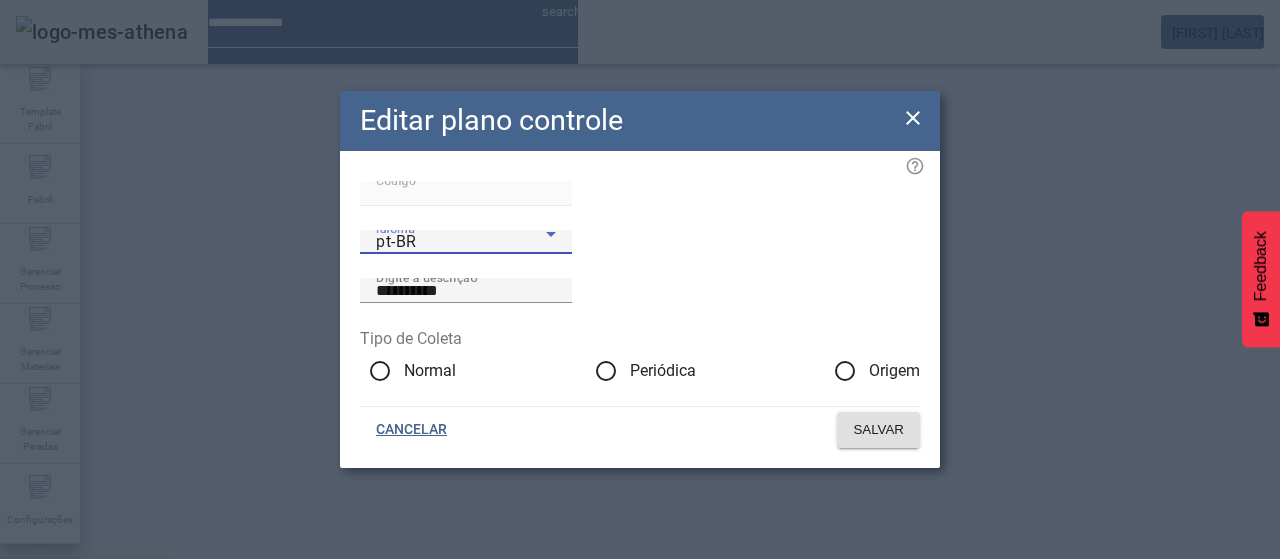 drag, startPoint x: 476, startPoint y: 427, endPoint x: 645, endPoint y: 325, distance: 197.39554 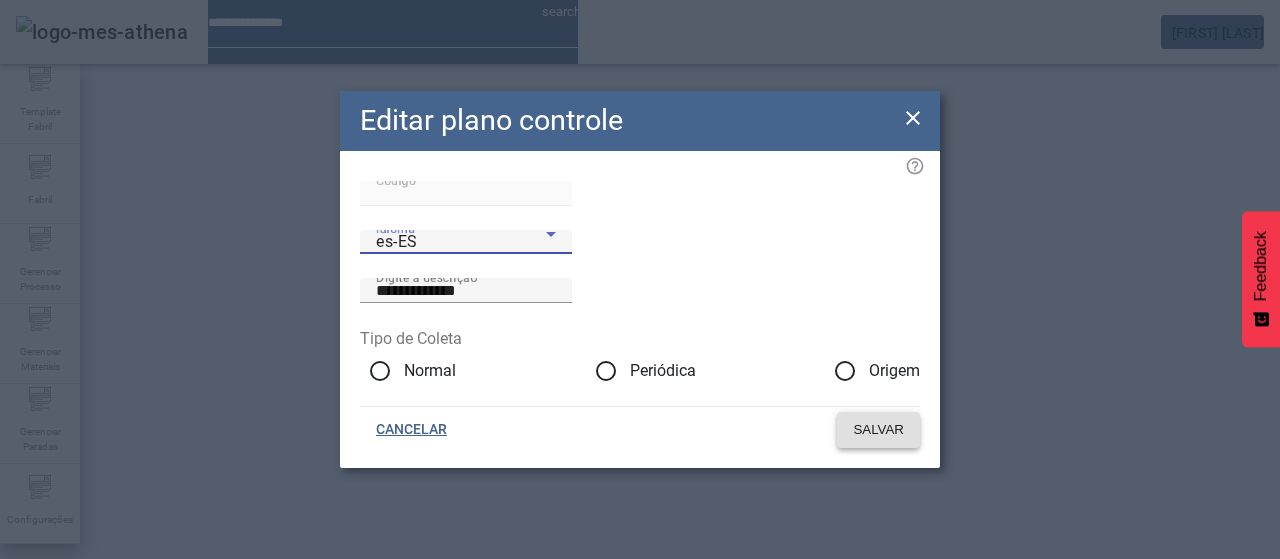click on "SALVAR" 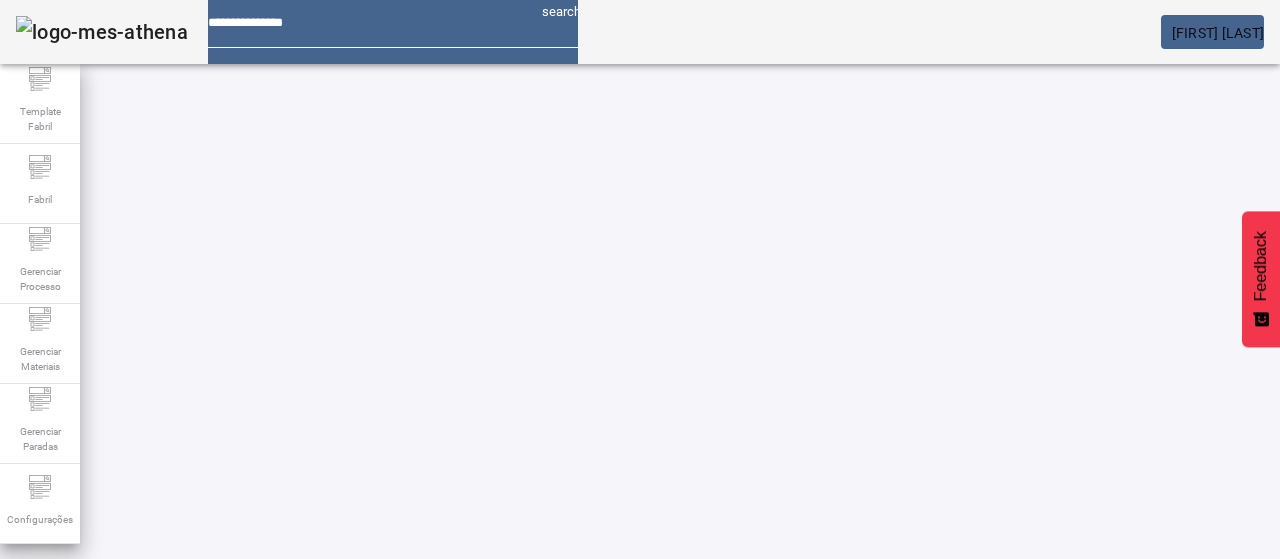 click at bounding box center [572, 828] 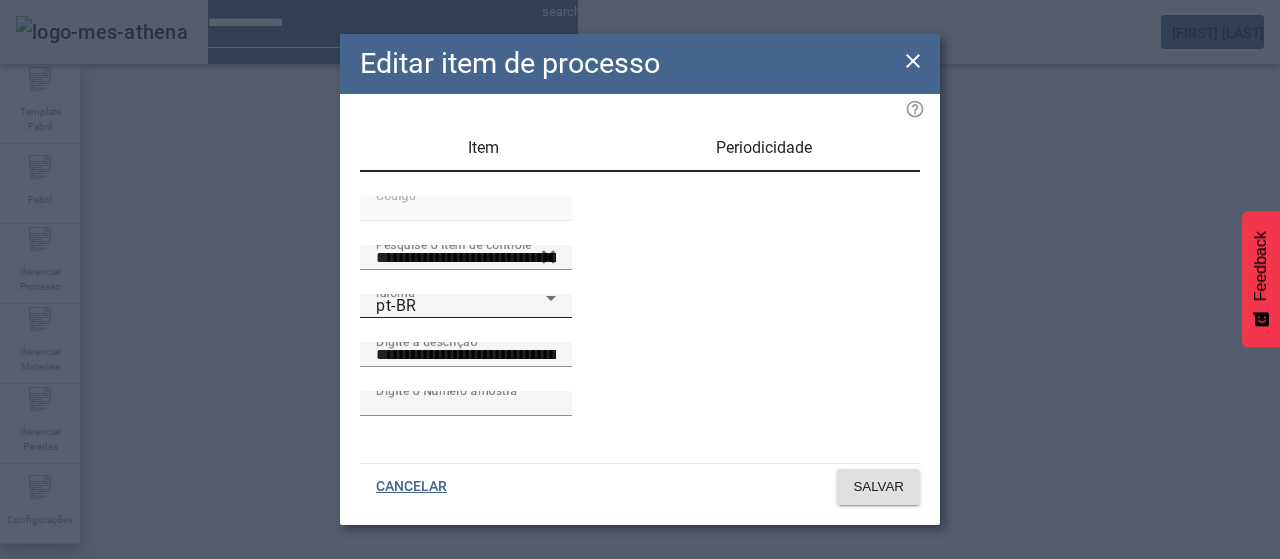 click on "Idioma pt-BR" at bounding box center (466, 306) 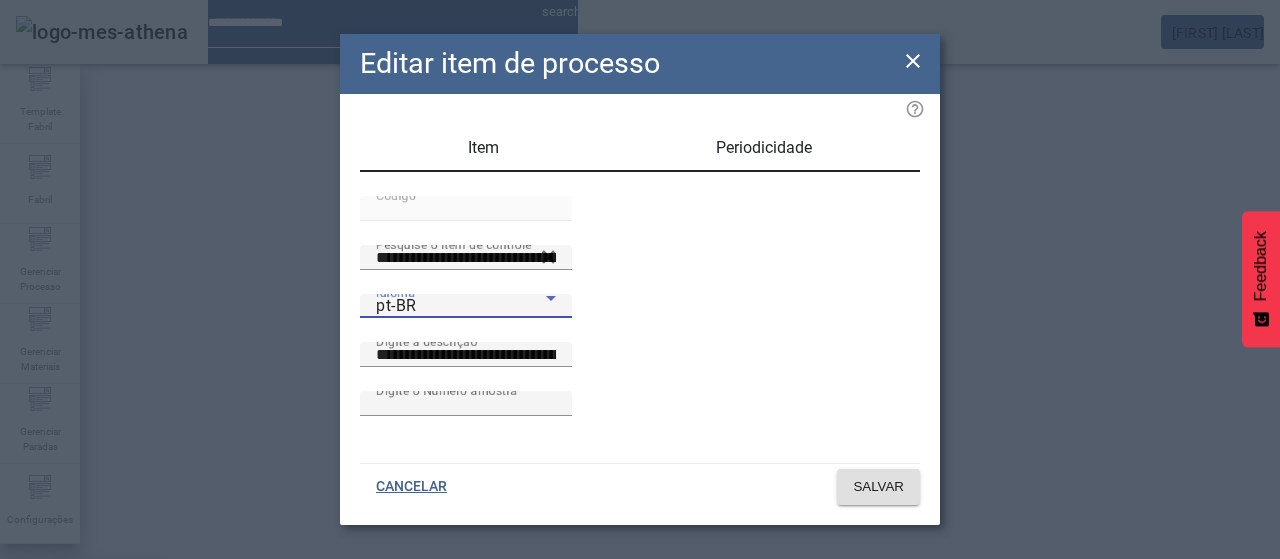 click on "es-ES" at bounding box center (81, 687) 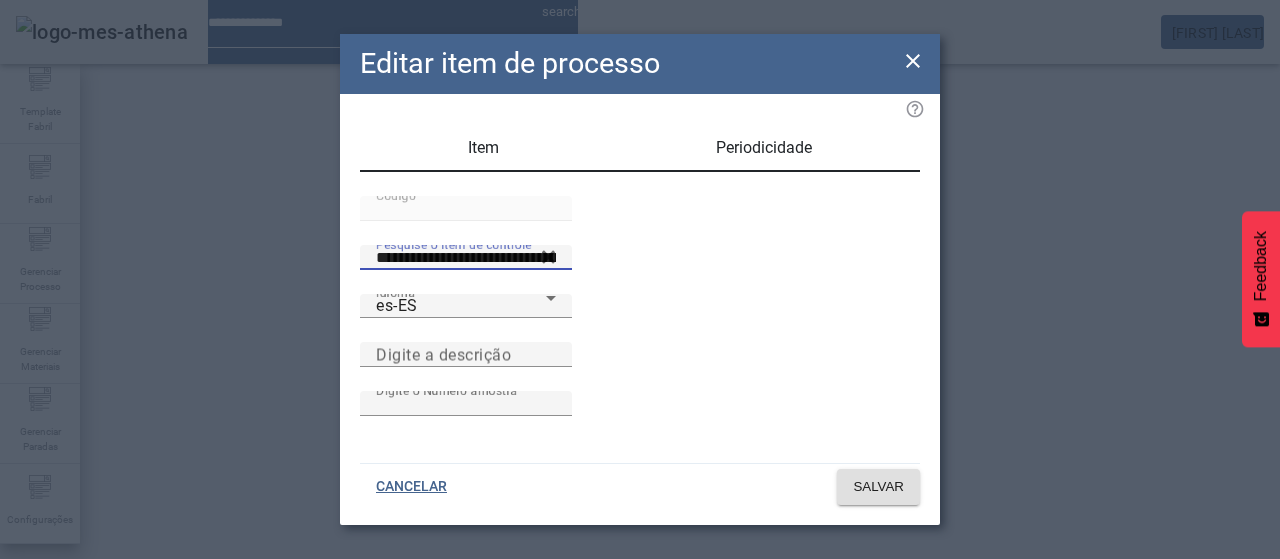 drag, startPoint x: 636, startPoint y: 312, endPoint x: 344, endPoint y: 337, distance: 293.06824 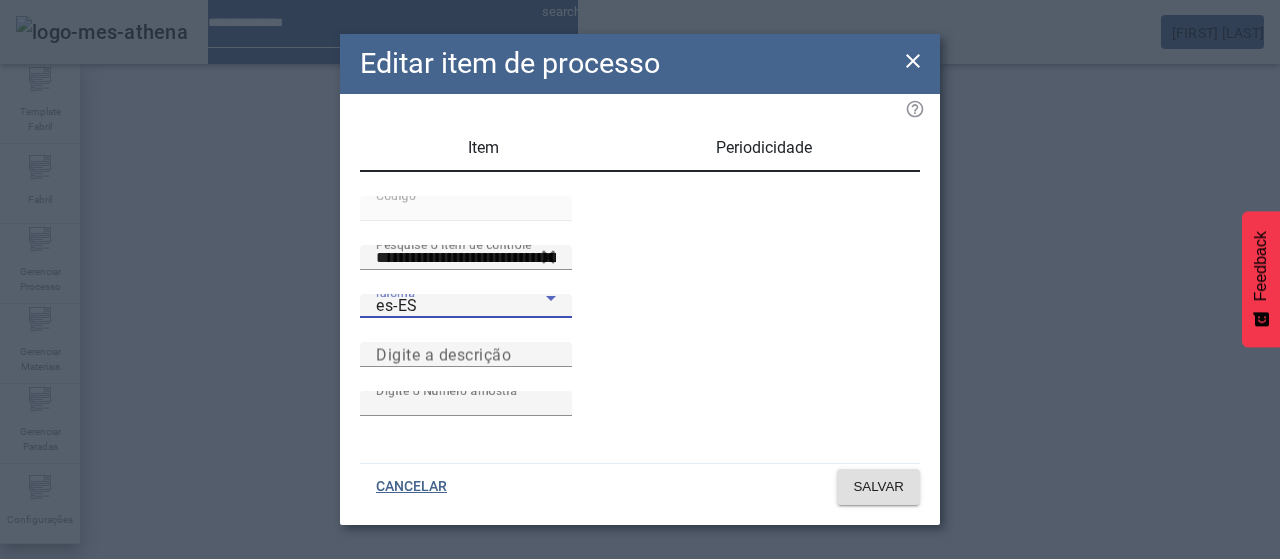 click on "es-ES" at bounding box center (397, 305) 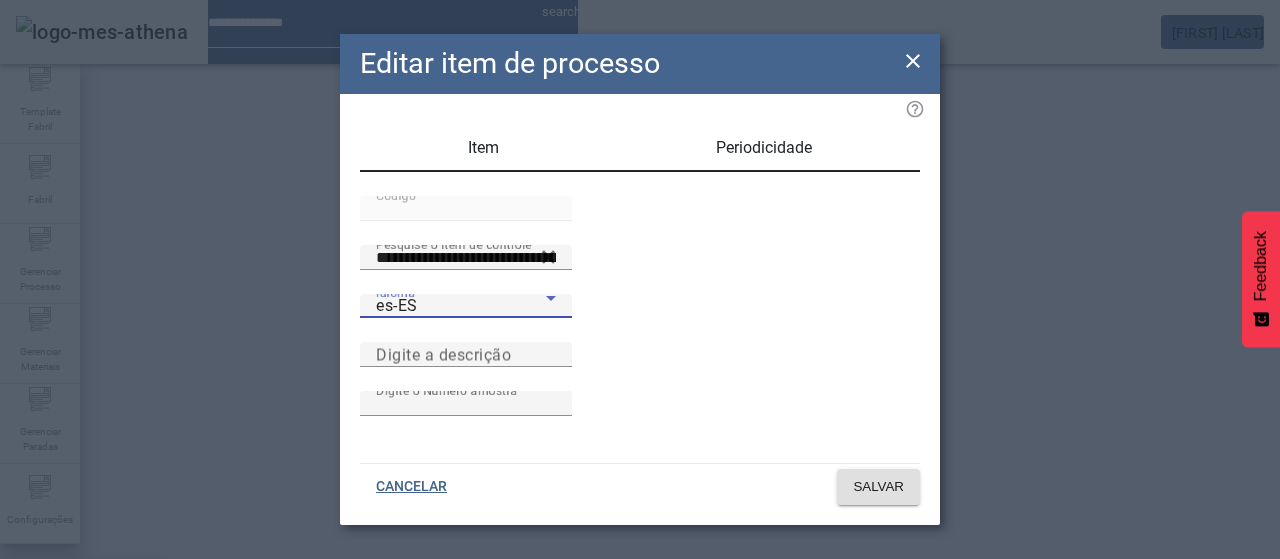 click on "pt-BR" at bounding box center (81, 591) 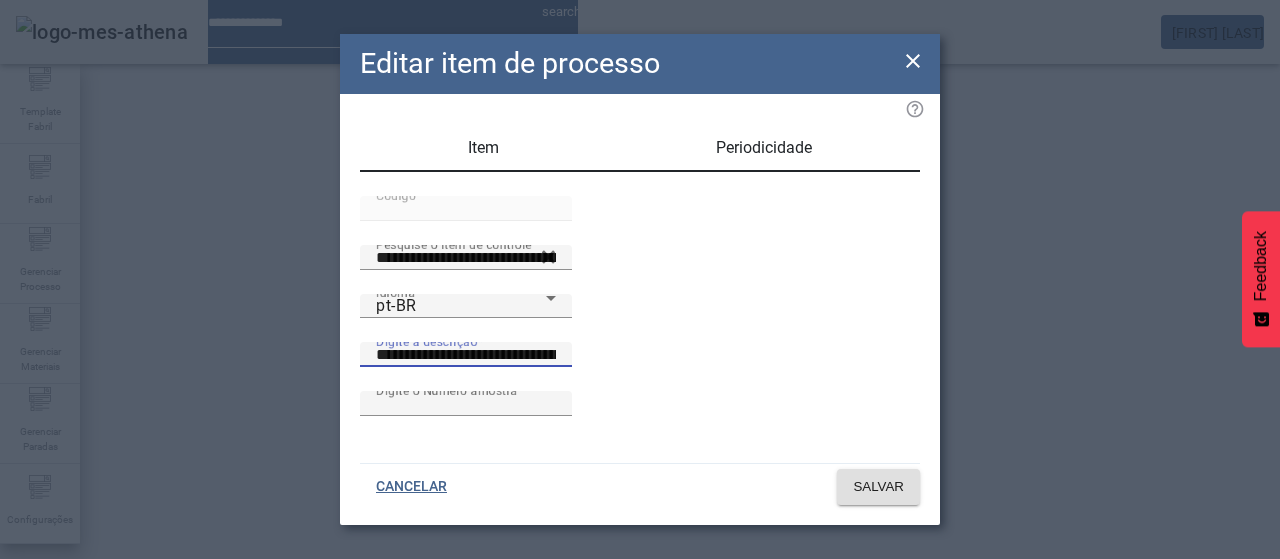 drag, startPoint x: 793, startPoint y: 384, endPoint x: 334, endPoint y: 374, distance: 459.10892 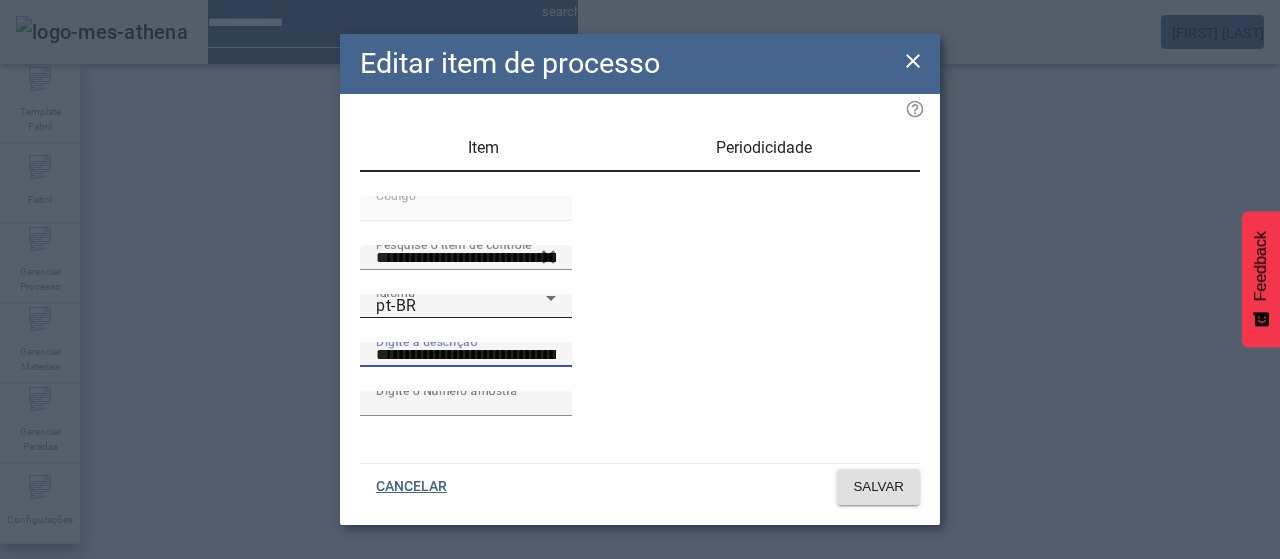 click on "pt-BR" at bounding box center (461, 306) 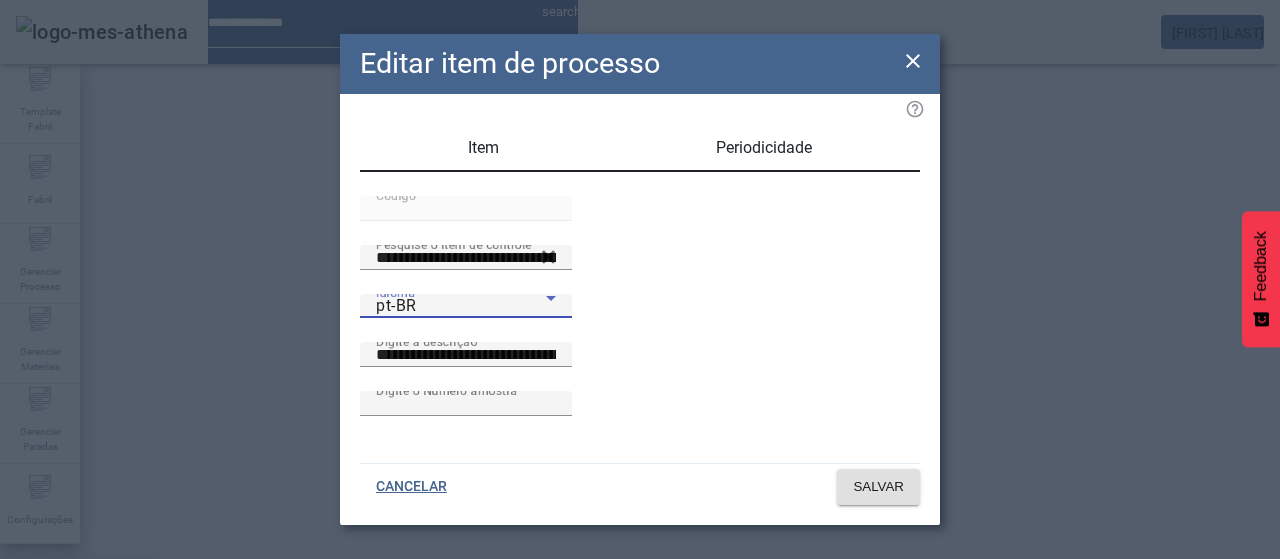drag, startPoint x: 455, startPoint y: 326, endPoint x: 692, endPoint y: 413, distance: 252.46385 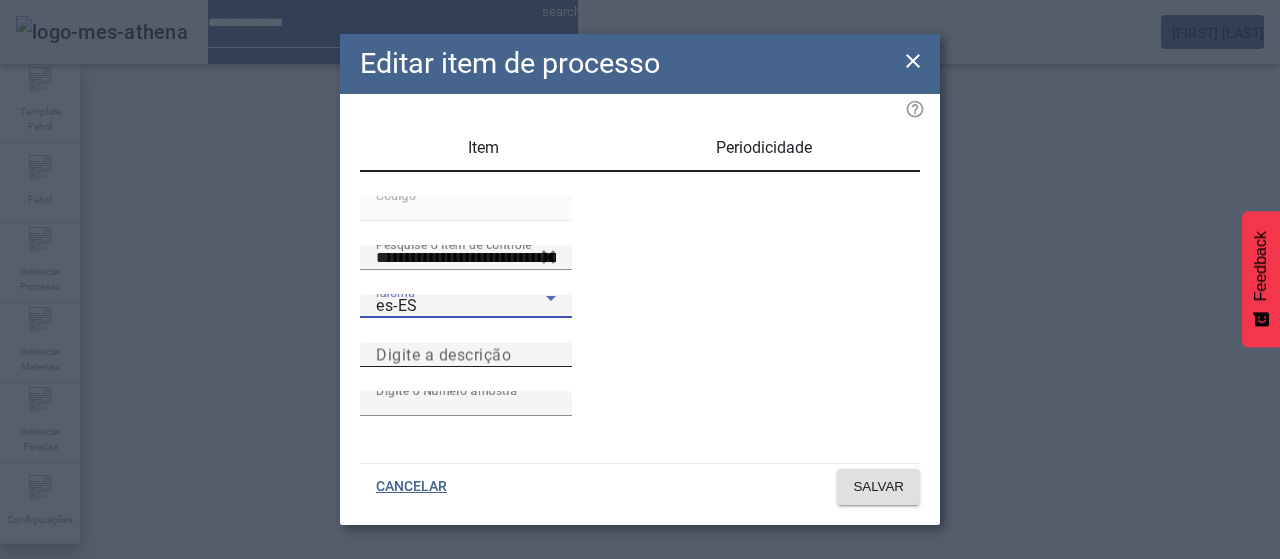 click on "Digite a descrição" at bounding box center [466, 355] 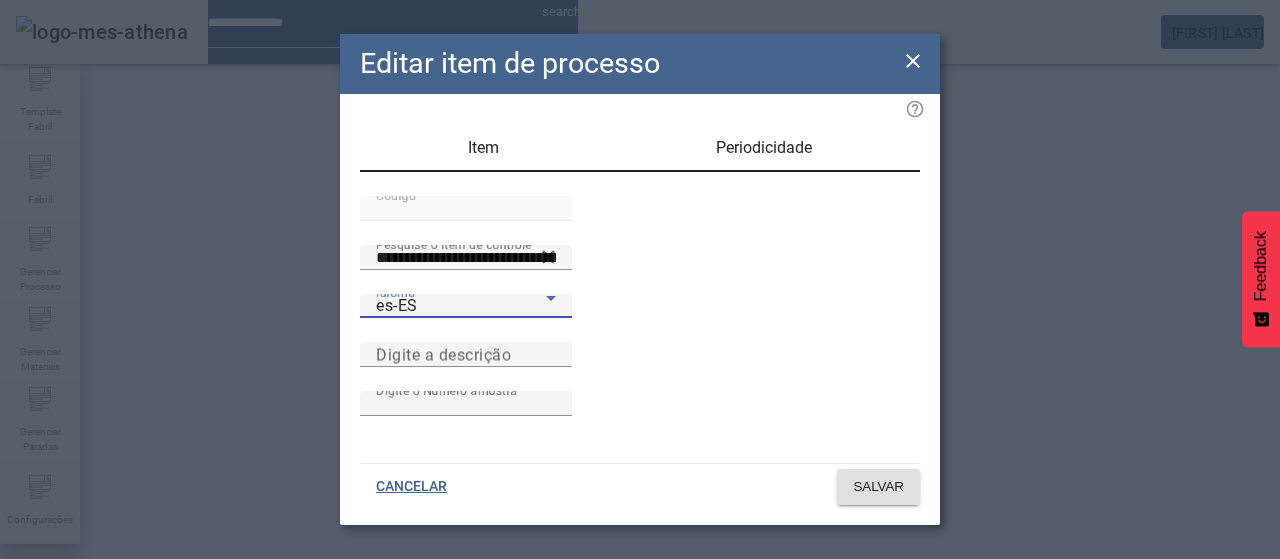 paste on "**********" 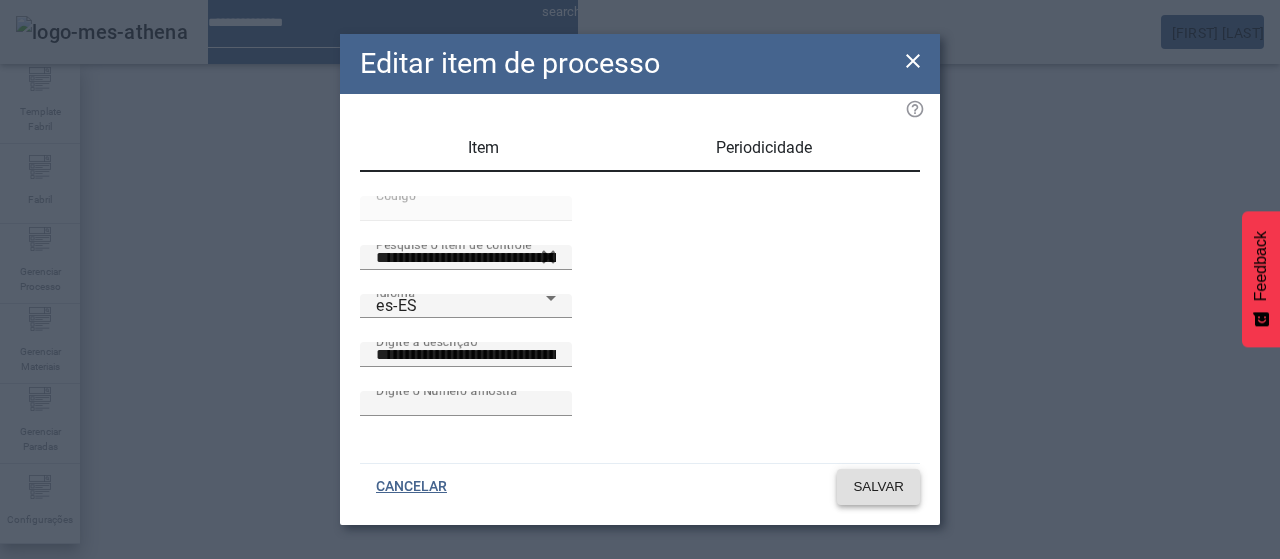 click on "SALVAR" 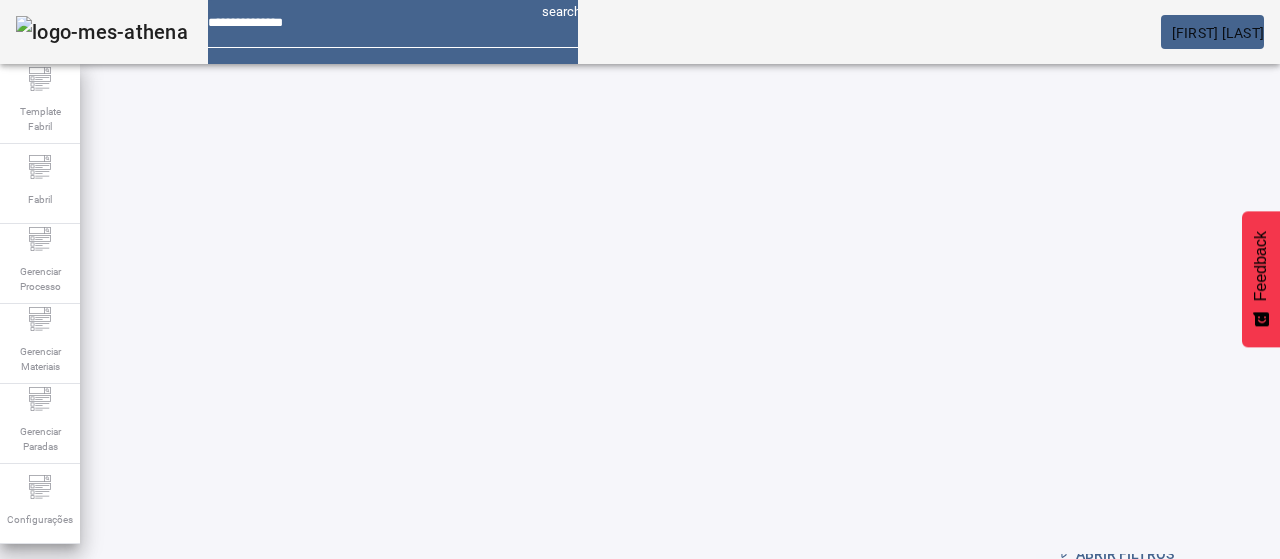 scroll, scrollTop: 100, scrollLeft: 0, axis: vertical 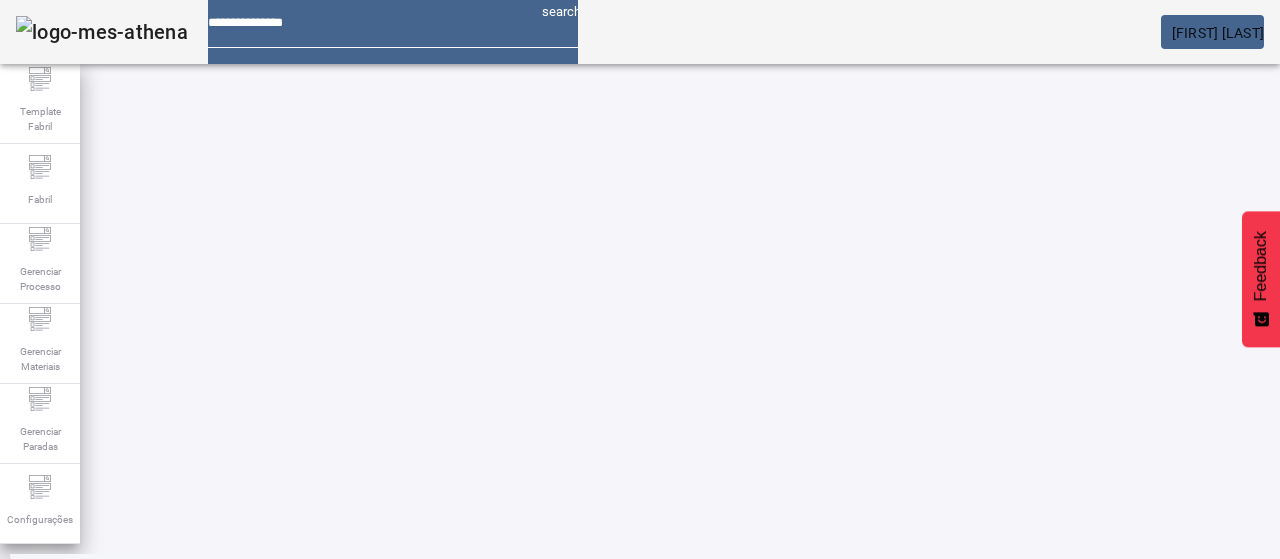 click at bounding box center [652, 829] 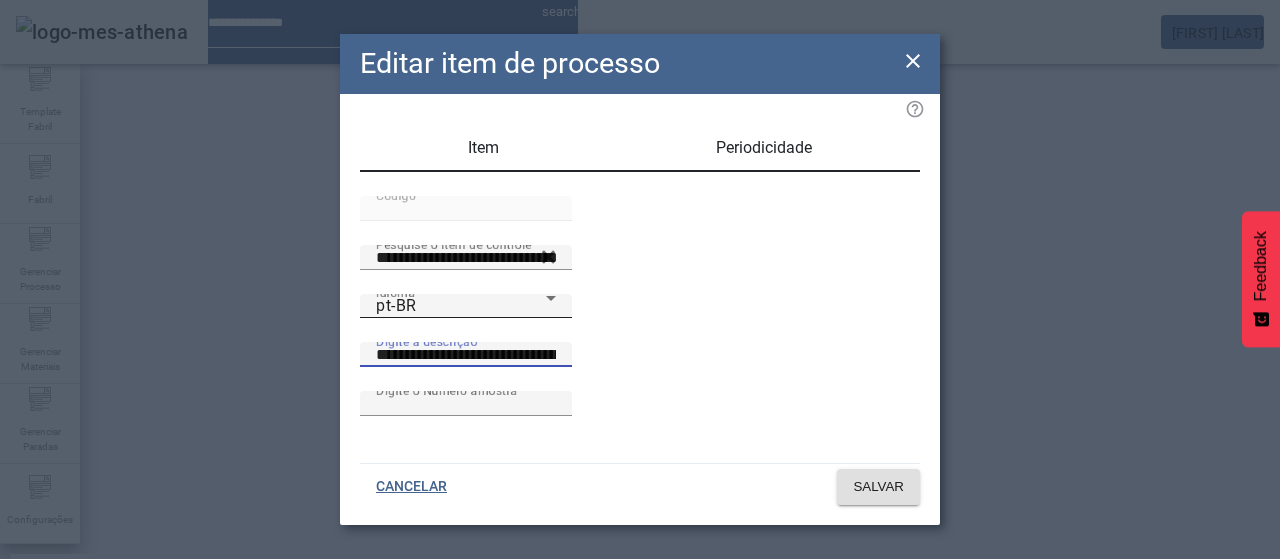 drag, startPoint x: 722, startPoint y: 389, endPoint x: 438, endPoint y: 389, distance: 284 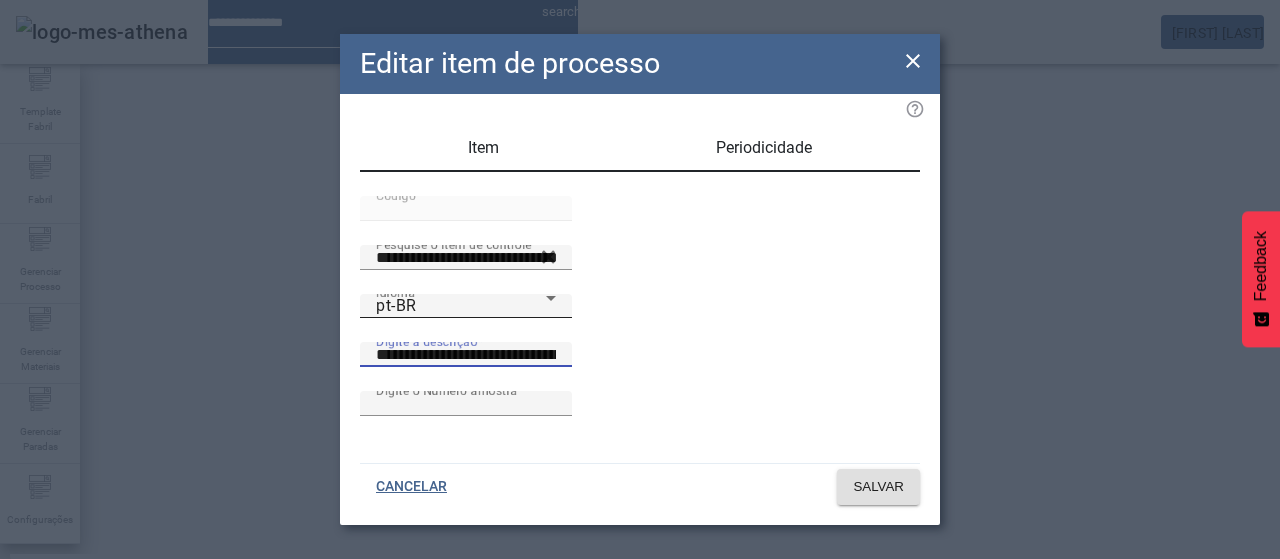 click on "**********" at bounding box center (640, 342) 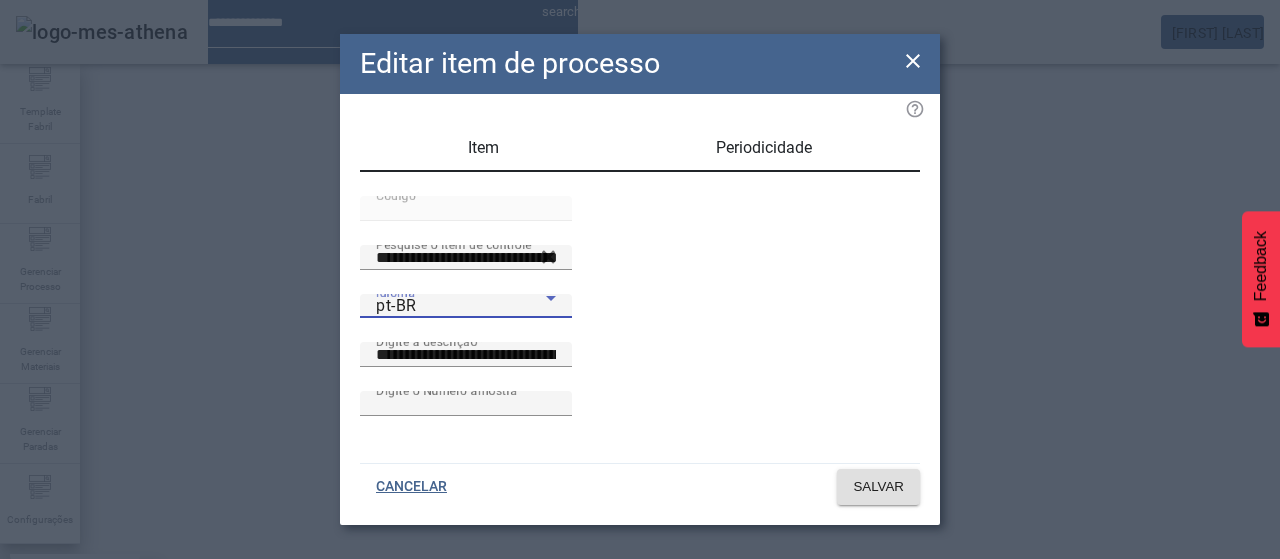 click on "es-ES" at bounding box center [81, 687] 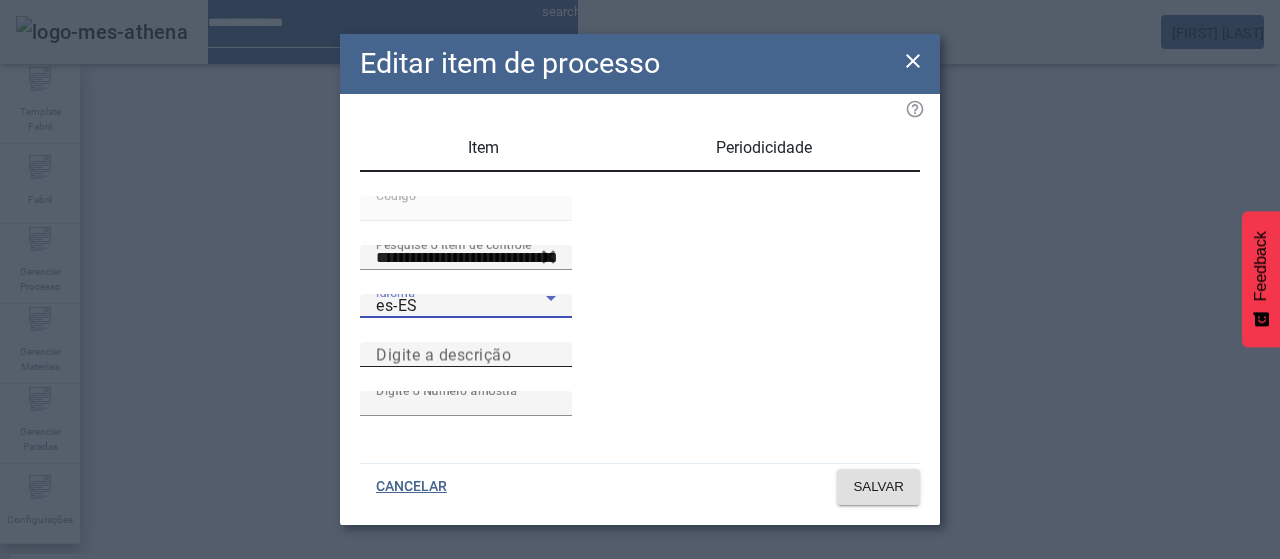 click on "Digite a descrição" at bounding box center (443, 354) 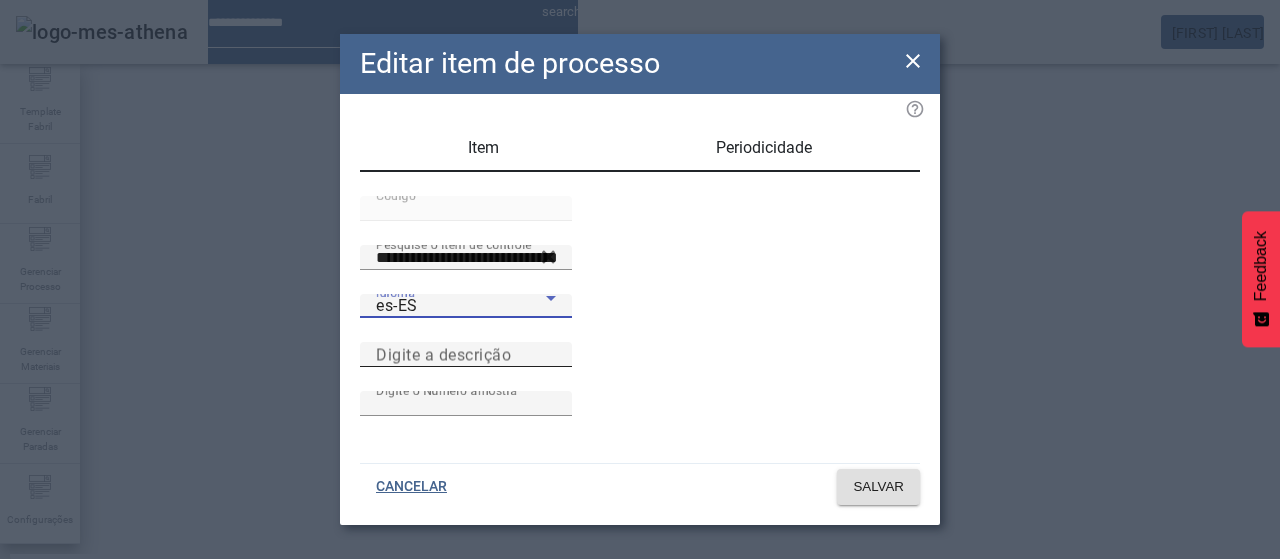 click on "Digite a descrição" at bounding box center (466, 355) 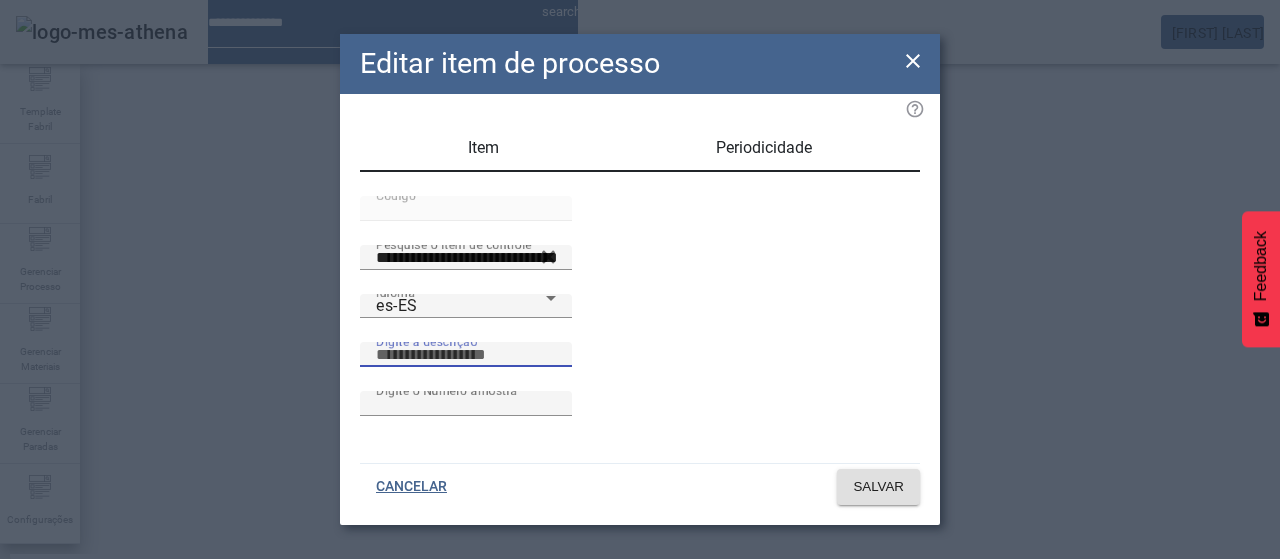 paste on "**********" 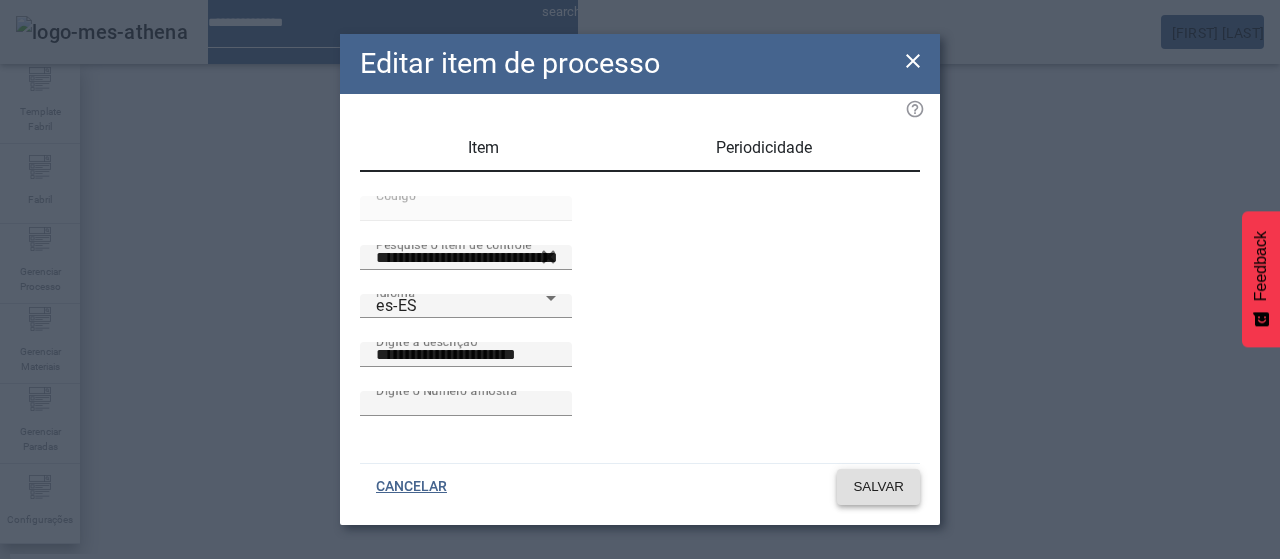 click on "SALVAR" 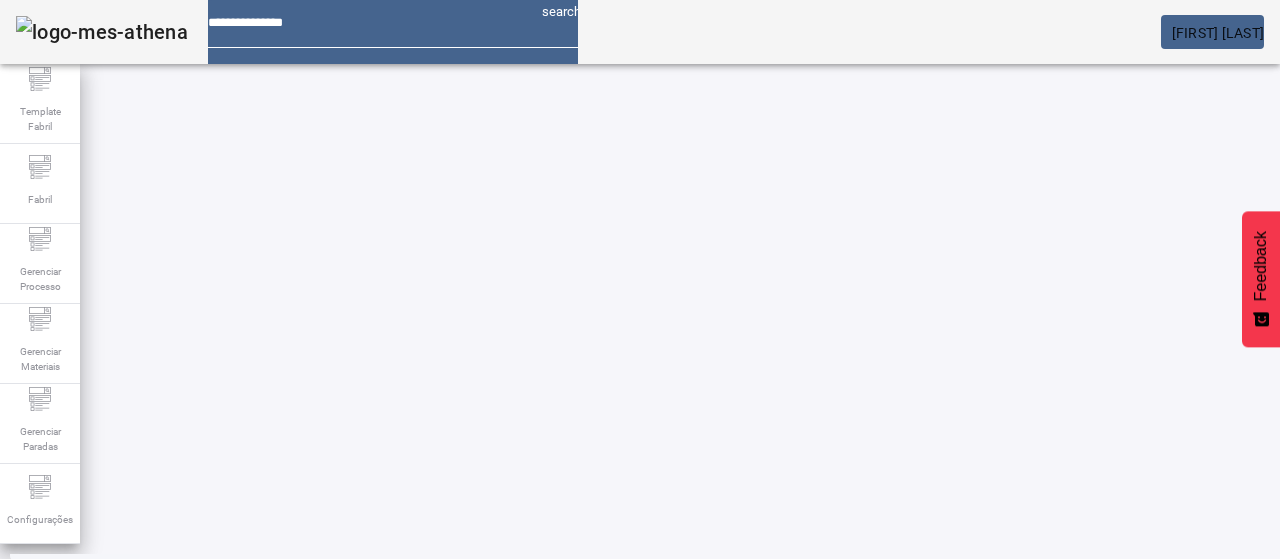 click at bounding box center (353, 679) 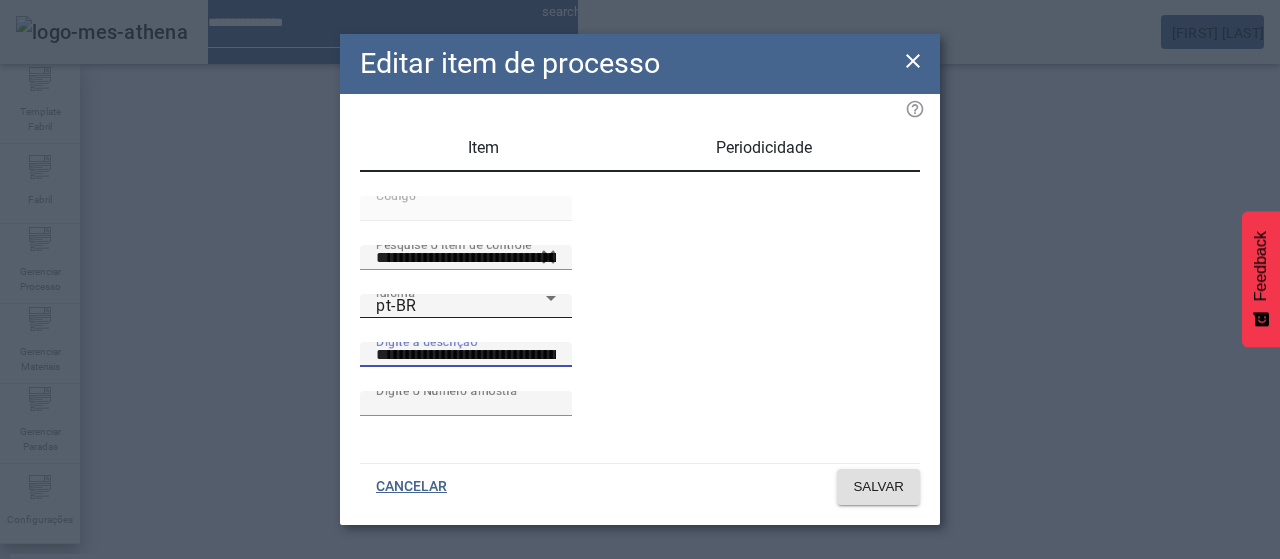 drag, startPoint x: 784, startPoint y: 389, endPoint x: 399, endPoint y: 398, distance: 385.1052 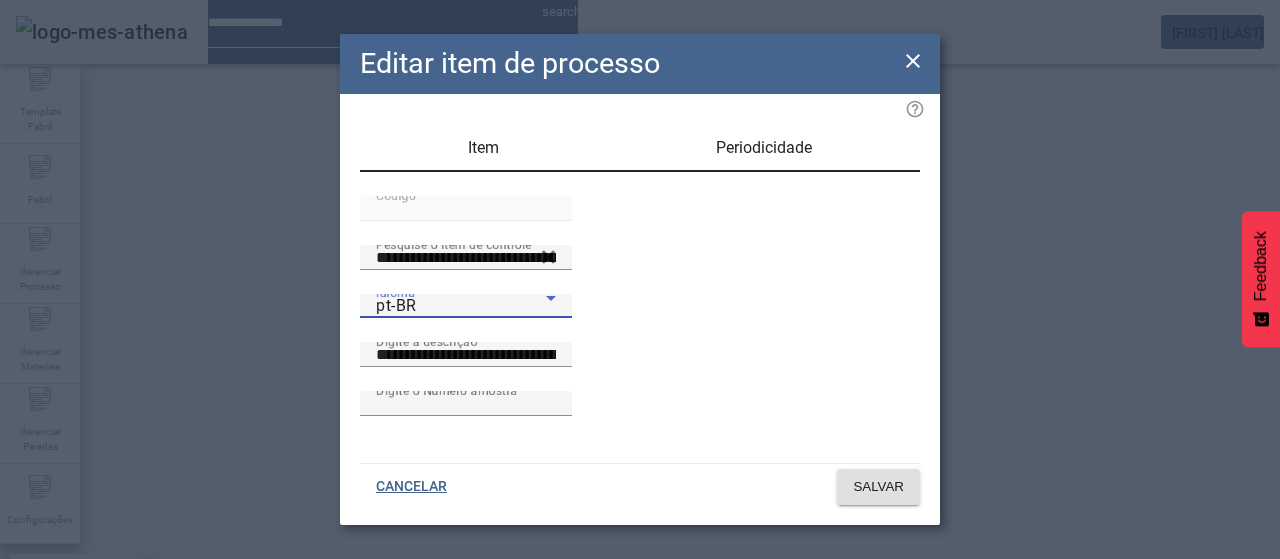 click on "es-ES" at bounding box center (81, 687) 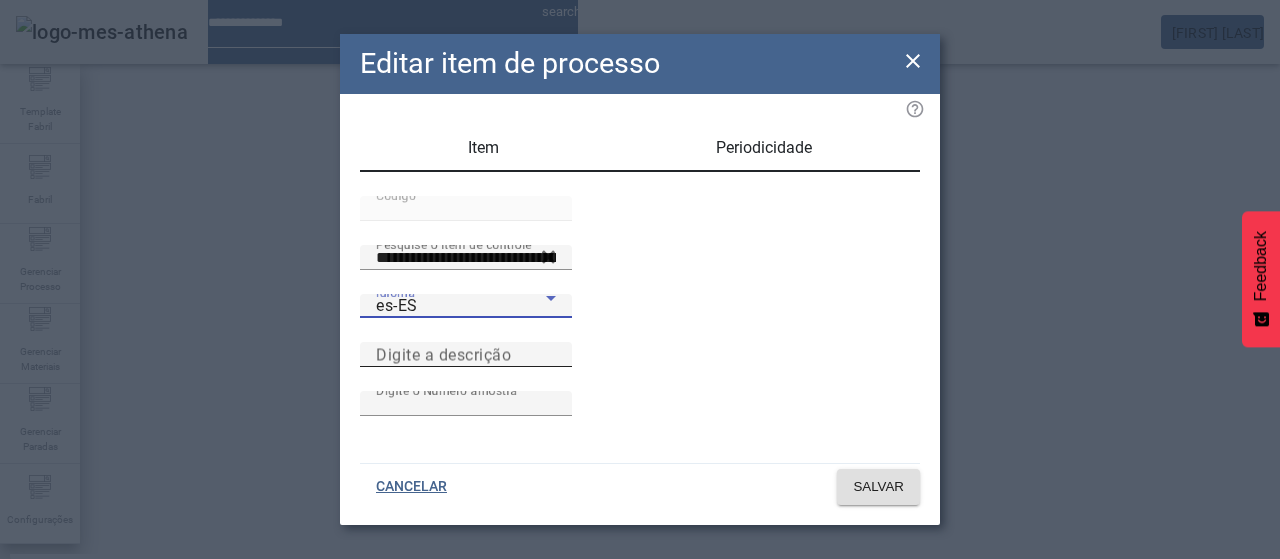 click on "Digite a descrição" at bounding box center (443, 354) 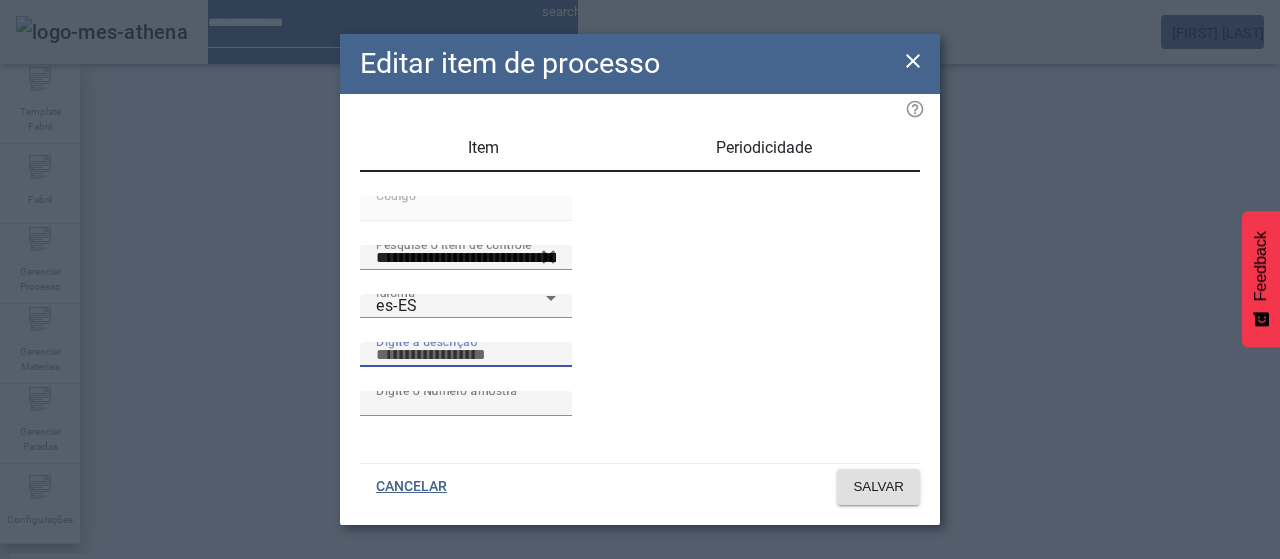 paste on "**********" 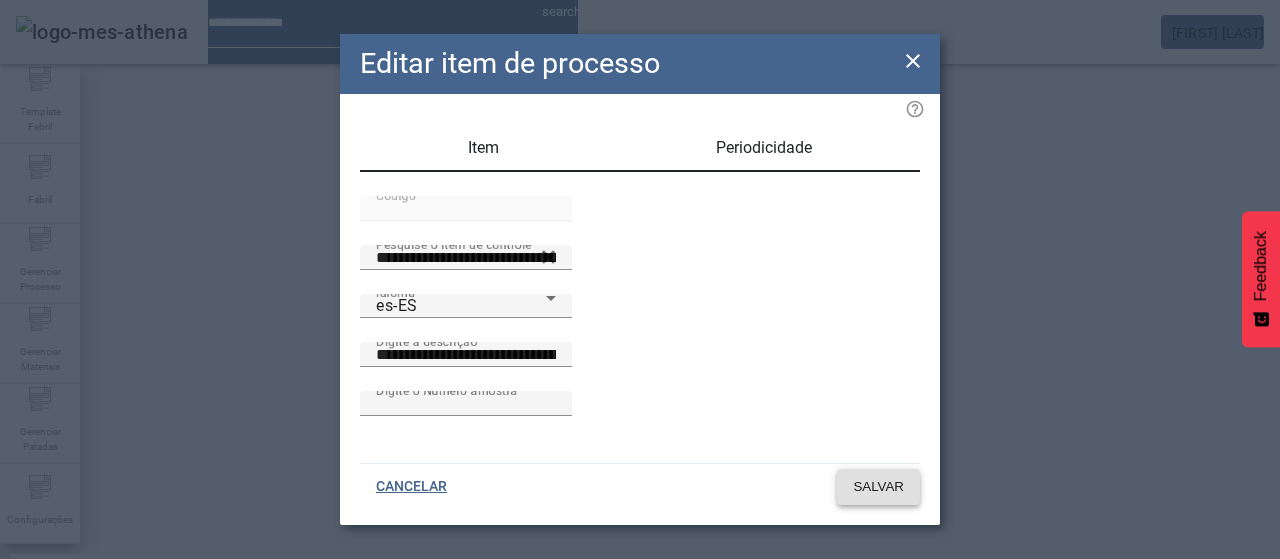 click on "SALVAR" 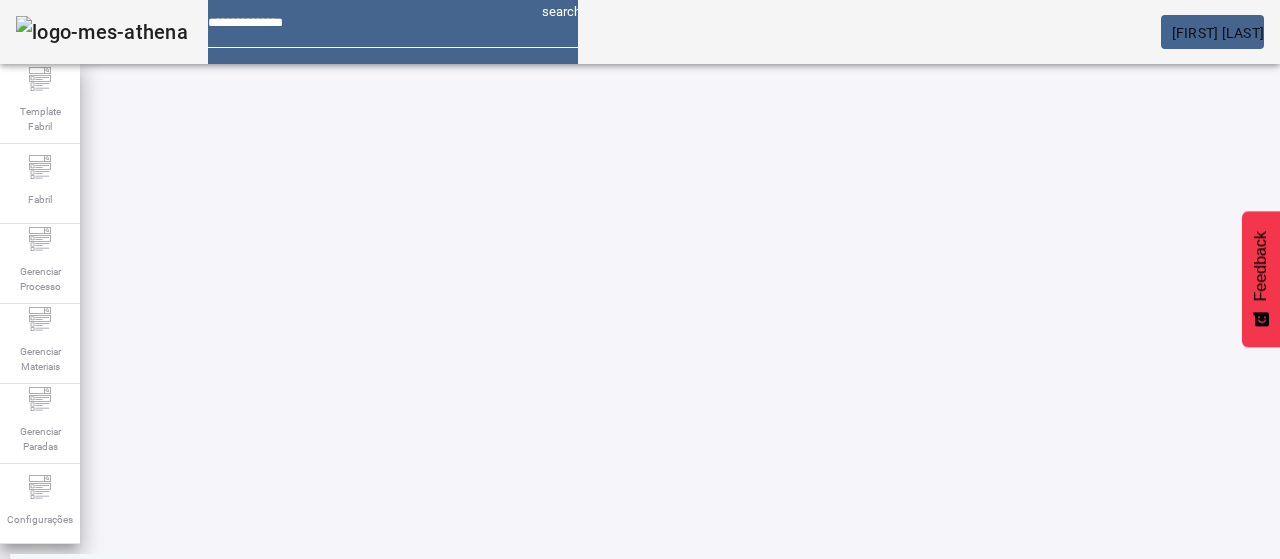 click on "2" 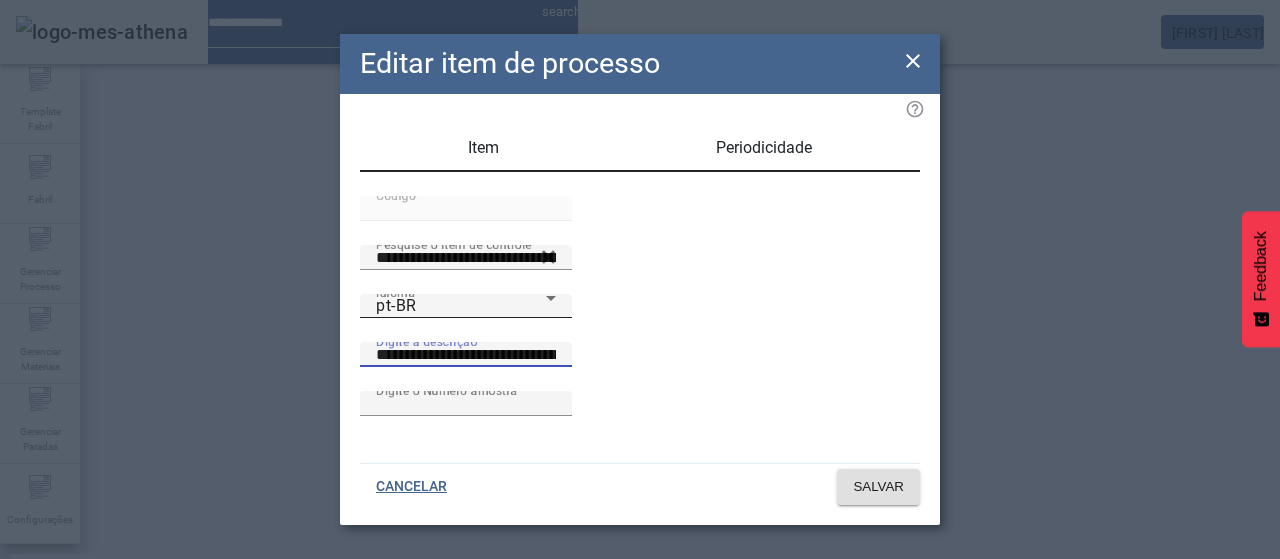 drag, startPoint x: 786, startPoint y: 385, endPoint x: 454, endPoint y: 376, distance: 332.12198 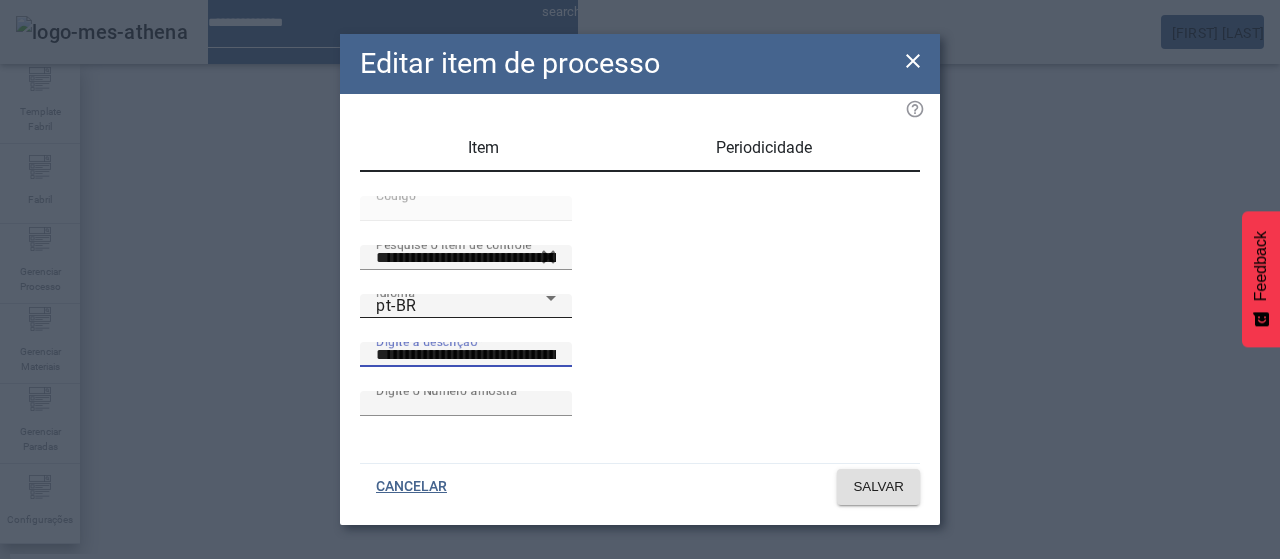 click on "**********" at bounding box center (640, 342) 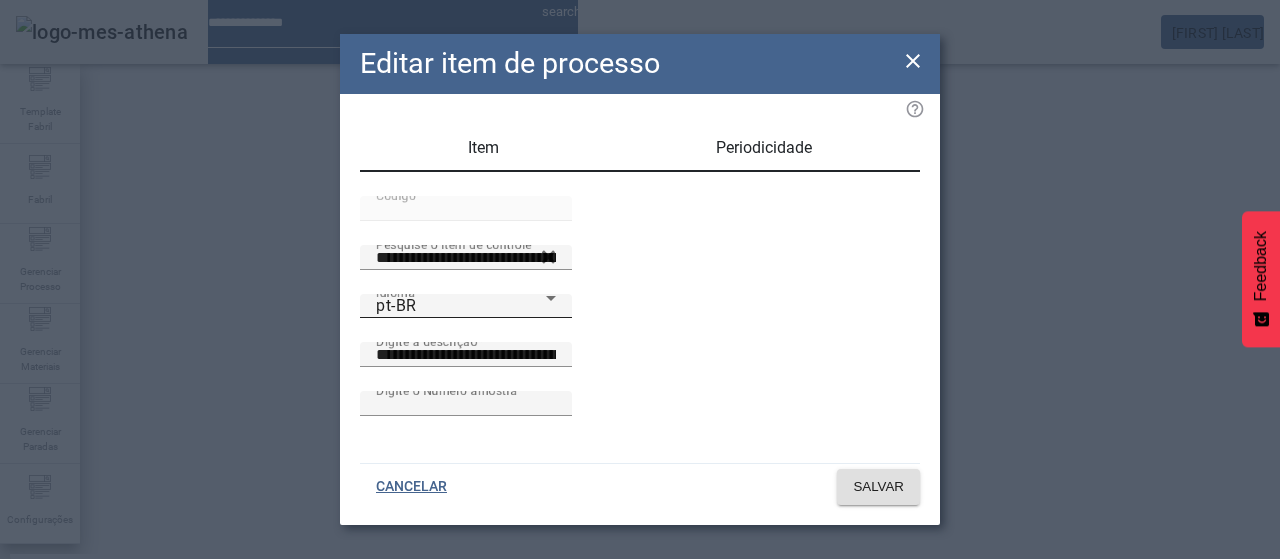 drag, startPoint x: 389, startPoint y: 410, endPoint x: 402, endPoint y: 387, distance: 26.41969 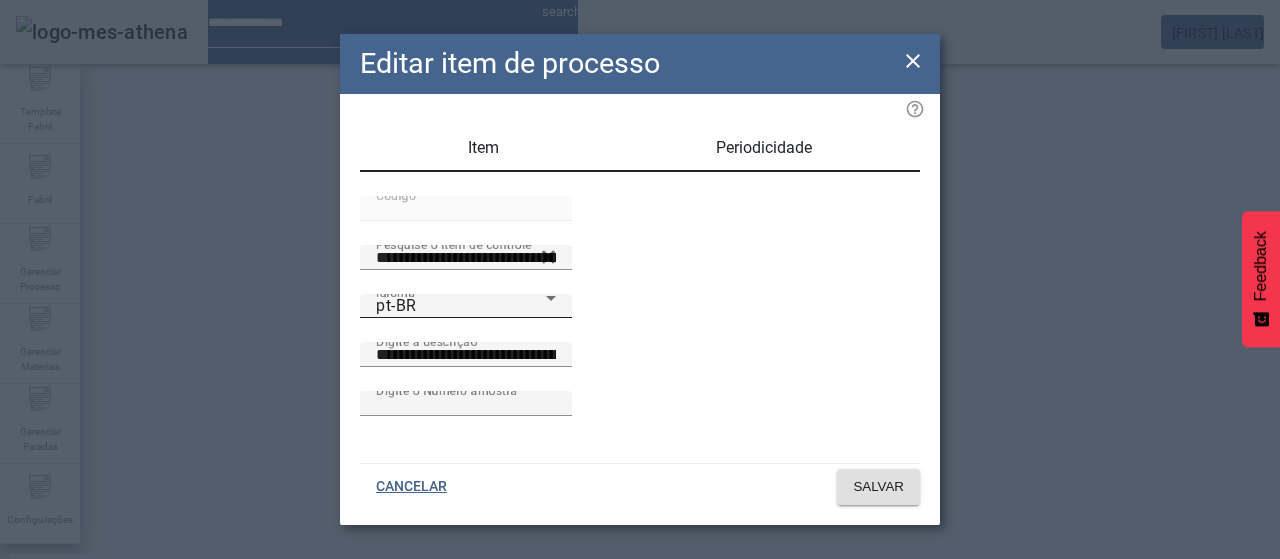 click at bounding box center [466, 330] 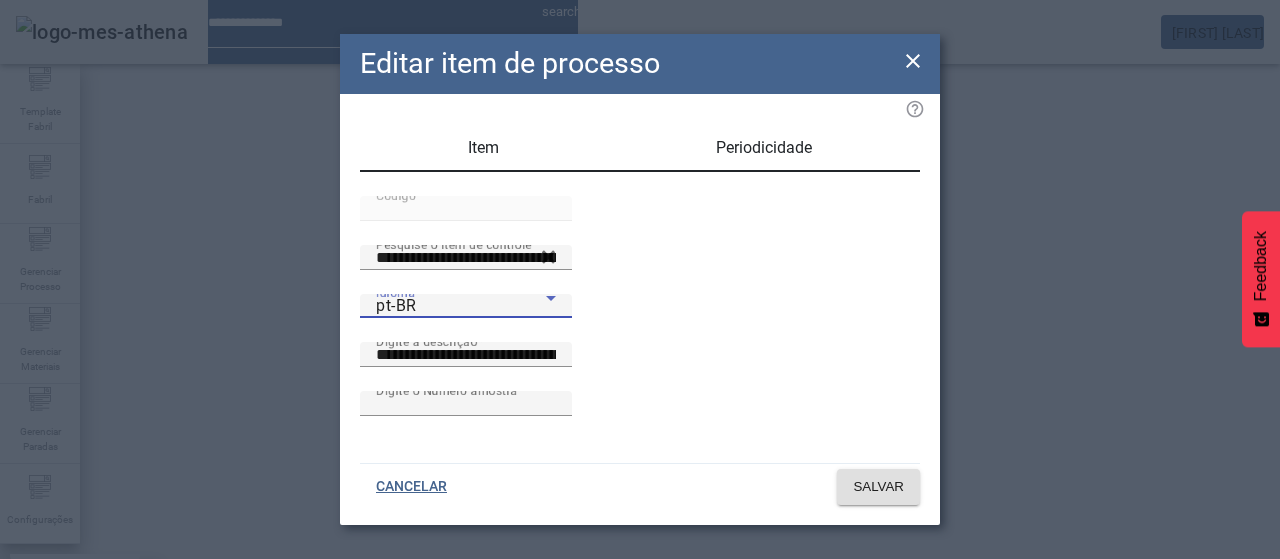 click on "es-ES" at bounding box center (81, 687) 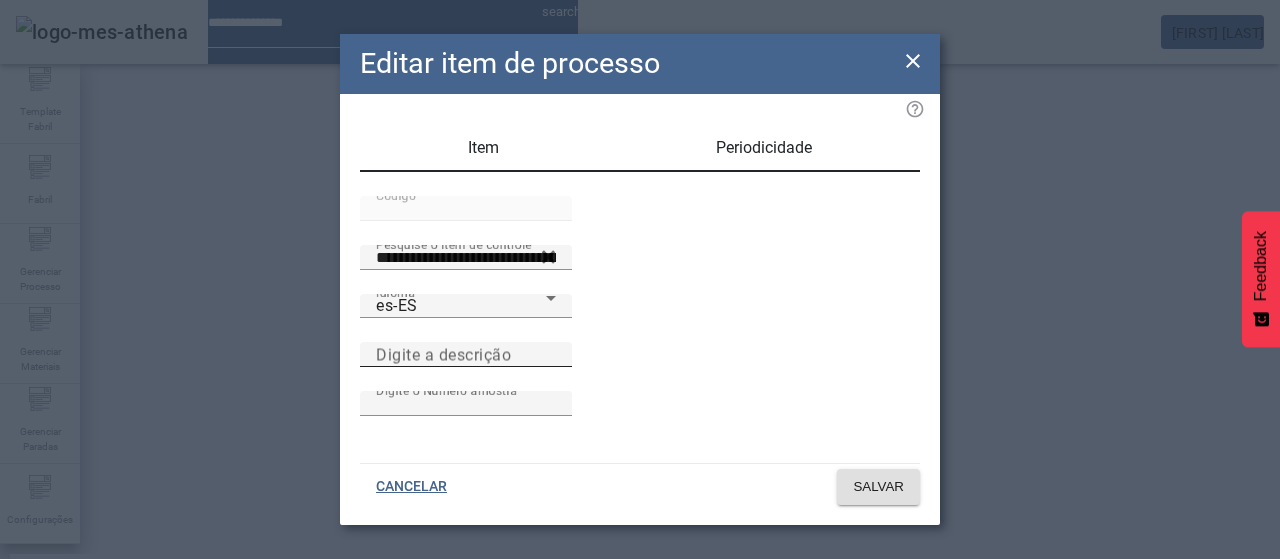 click on "Digite a descrição" at bounding box center [443, 354] 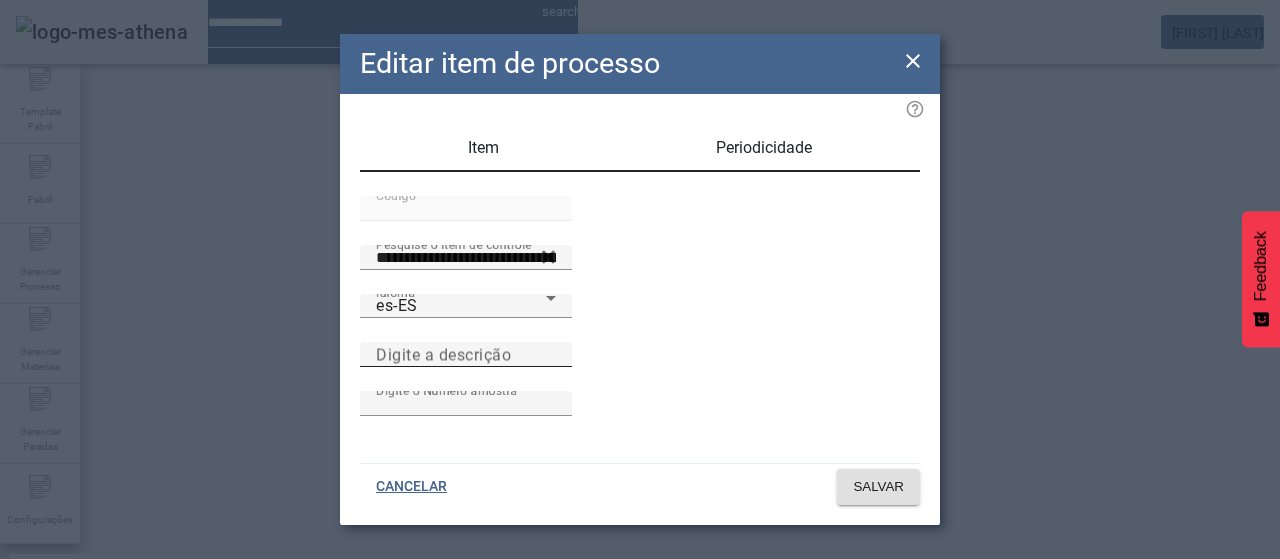 click on "Digite a descrição" at bounding box center [466, 355] 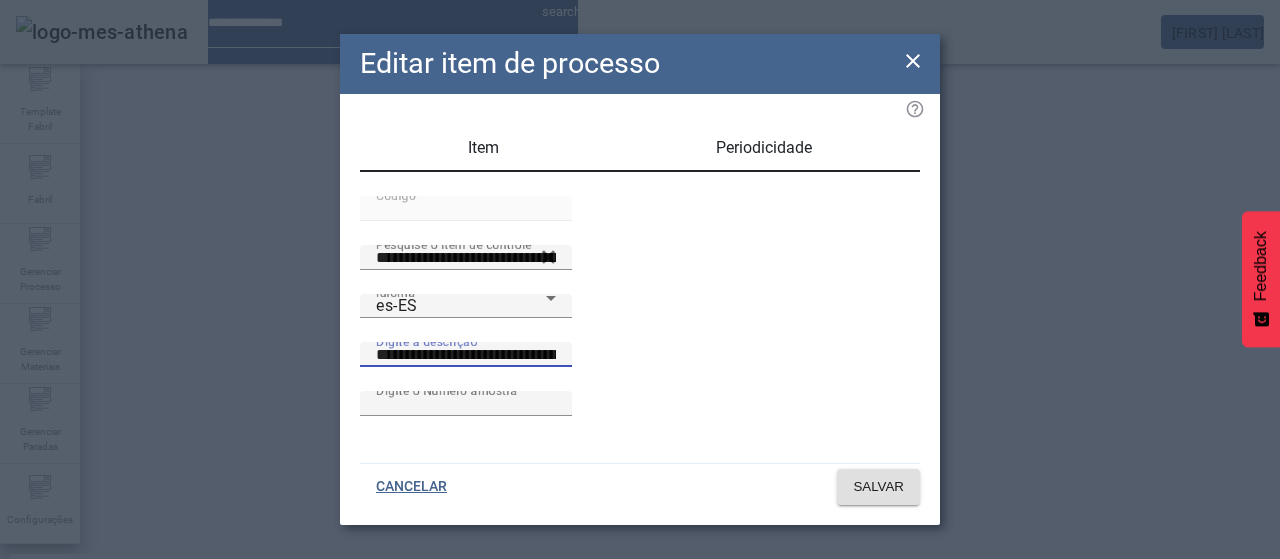 click on "**********" at bounding box center [466, 355] 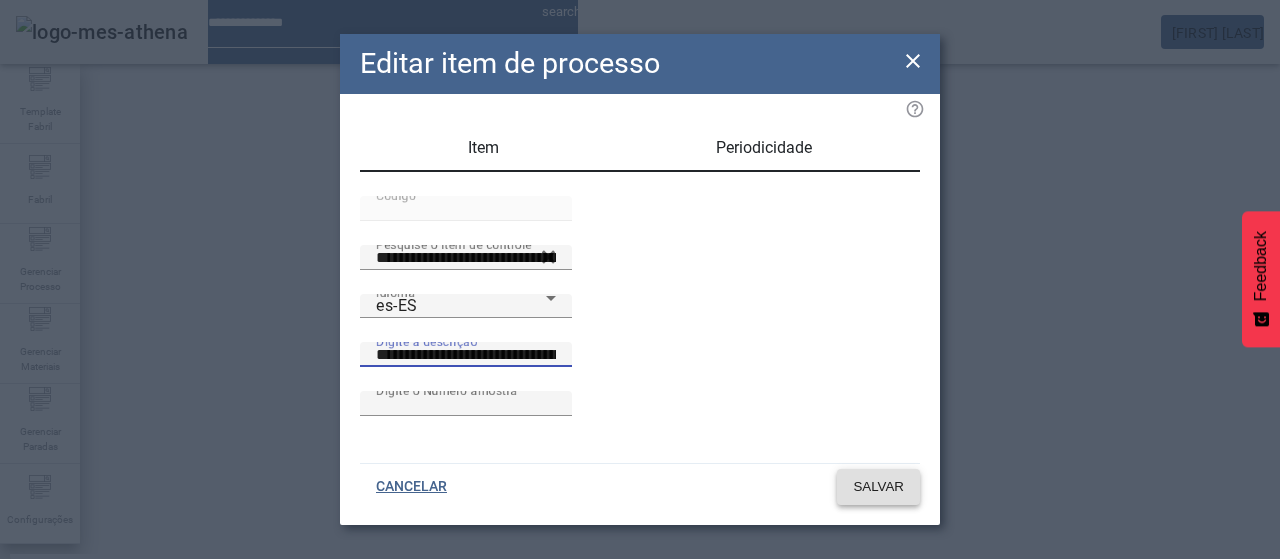 click on "SALVAR" 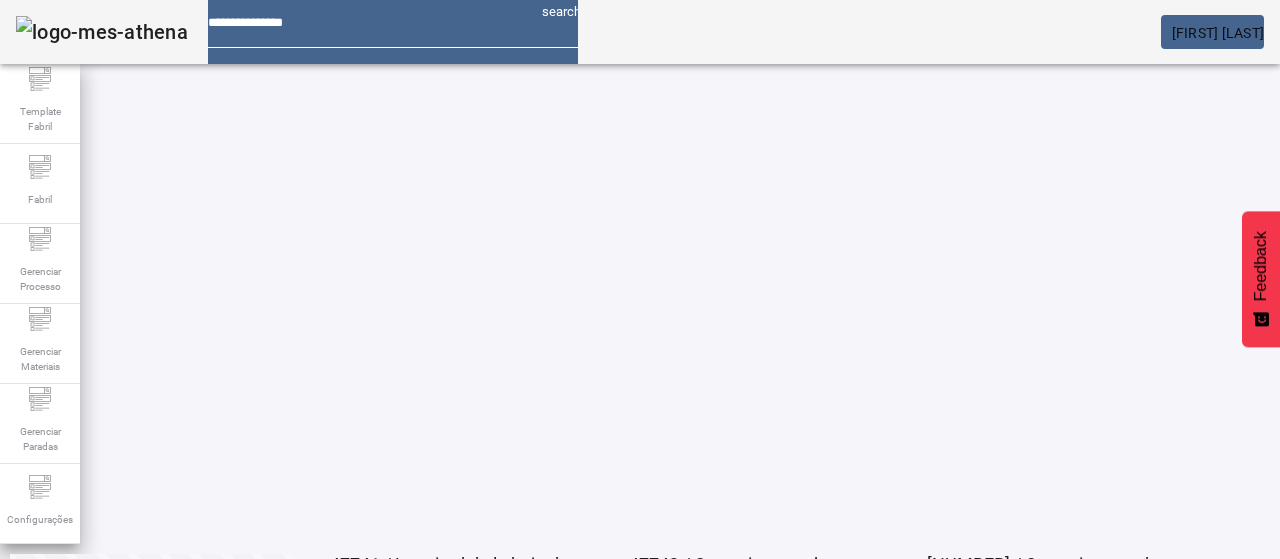 scroll, scrollTop: 160, scrollLeft: 0, axis: vertical 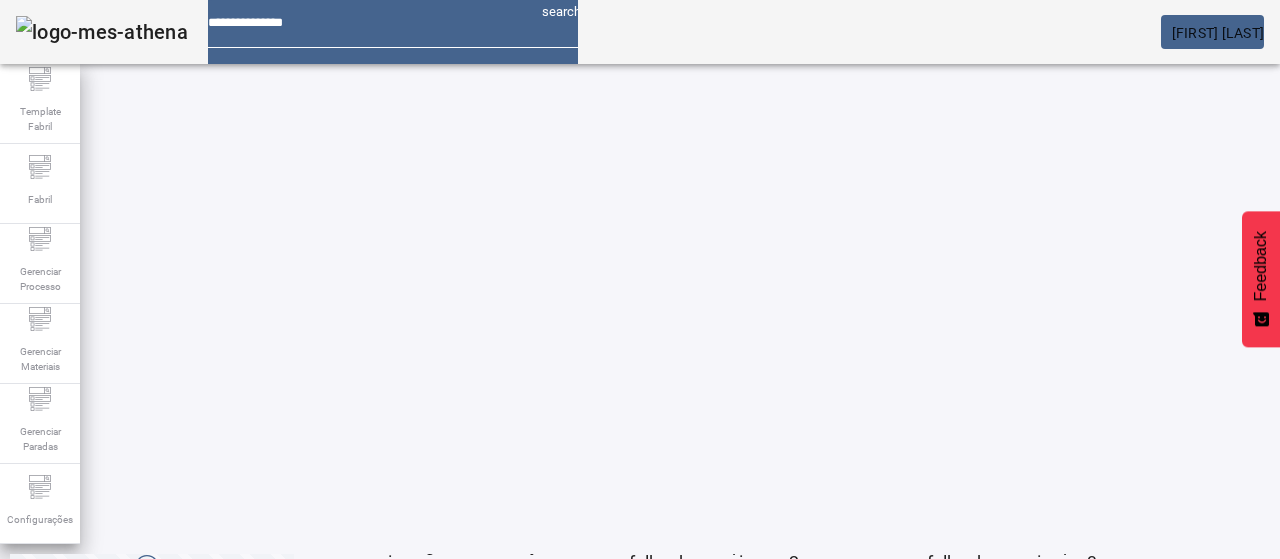 click on "3" 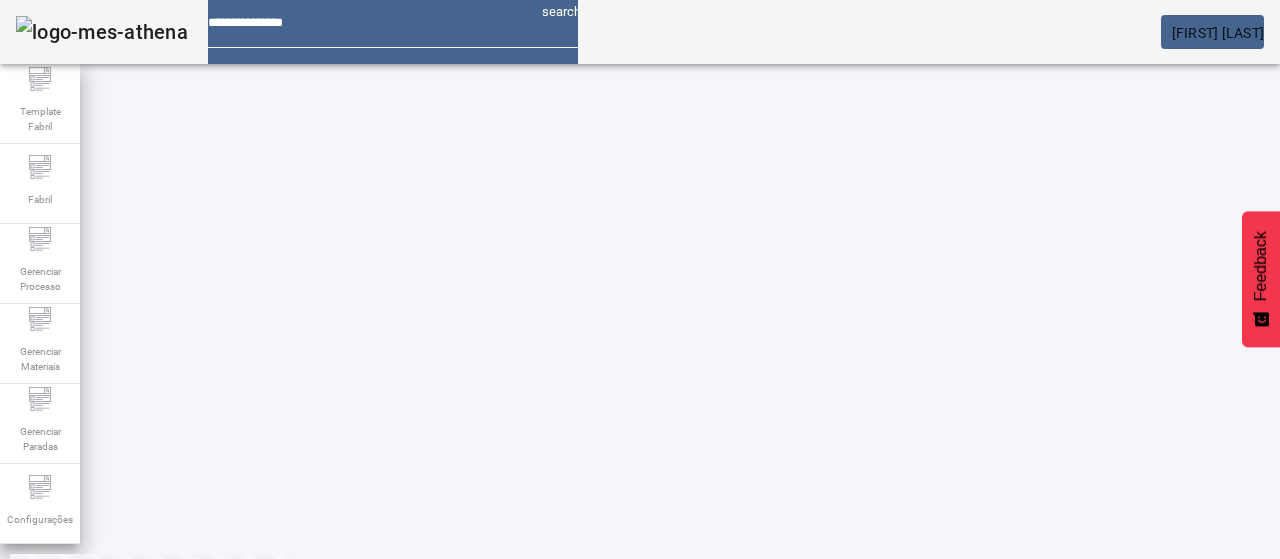 scroll, scrollTop: 160, scrollLeft: 0, axis: vertical 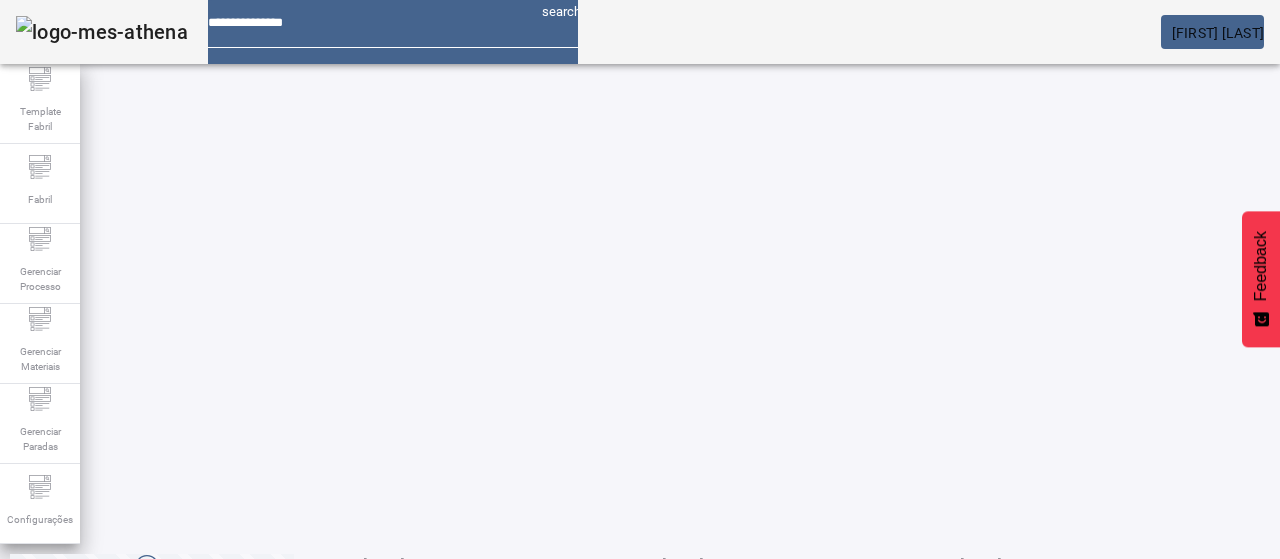 click on "2" 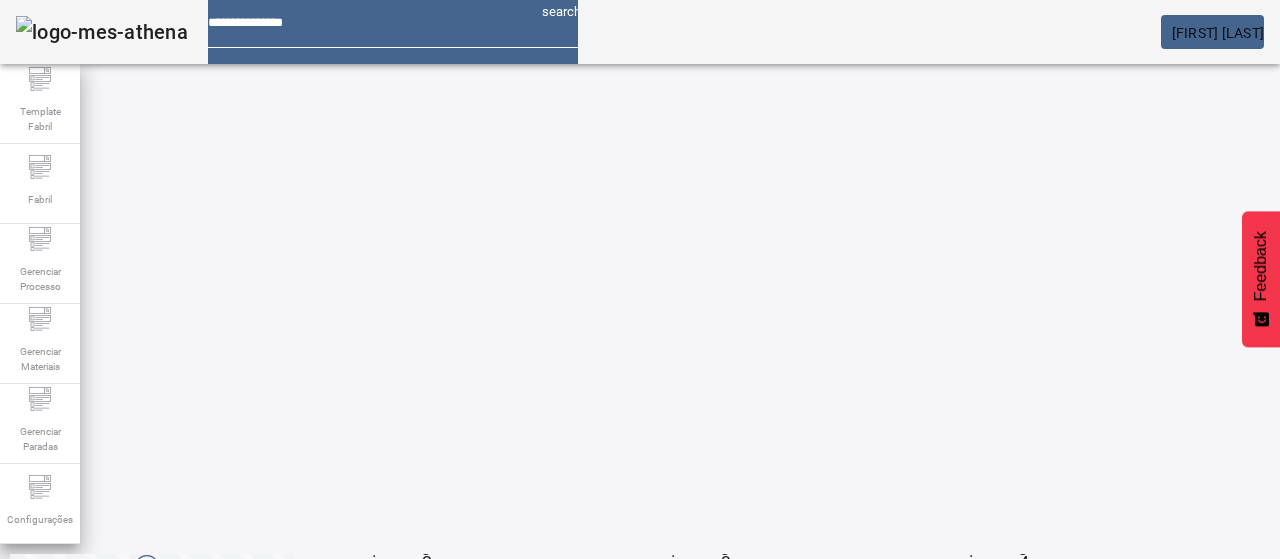 click on "EDITAR" at bounding box center [652, 919] 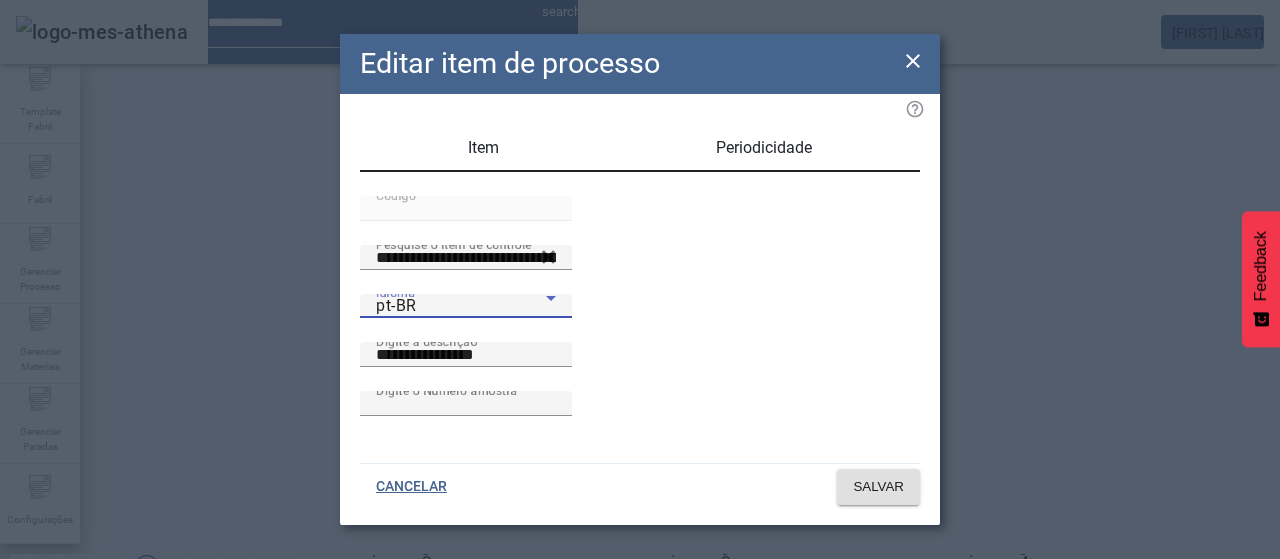 click on "pt-BR" at bounding box center (461, 306) 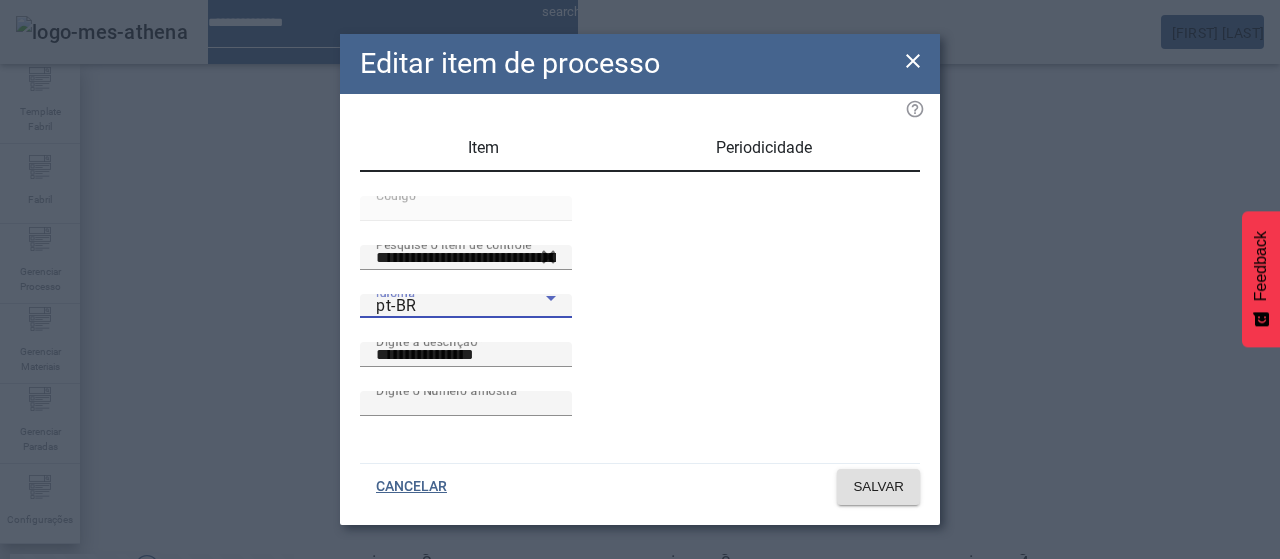 click on "es-ES" at bounding box center (81, 687) 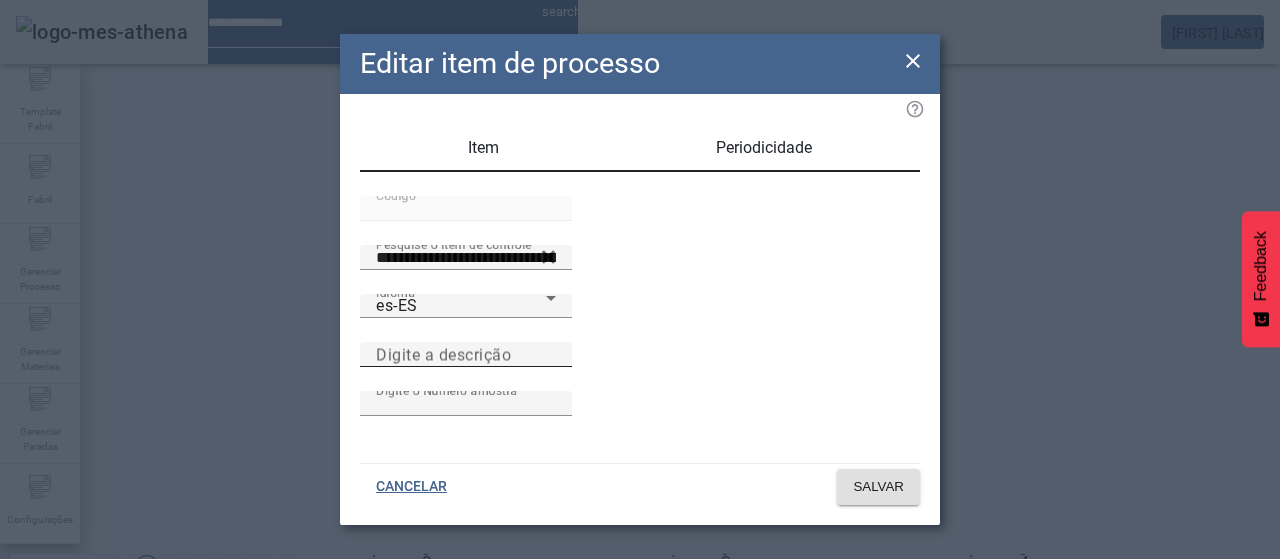 click on "Digite a descrição" at bounding box center [443, 354] 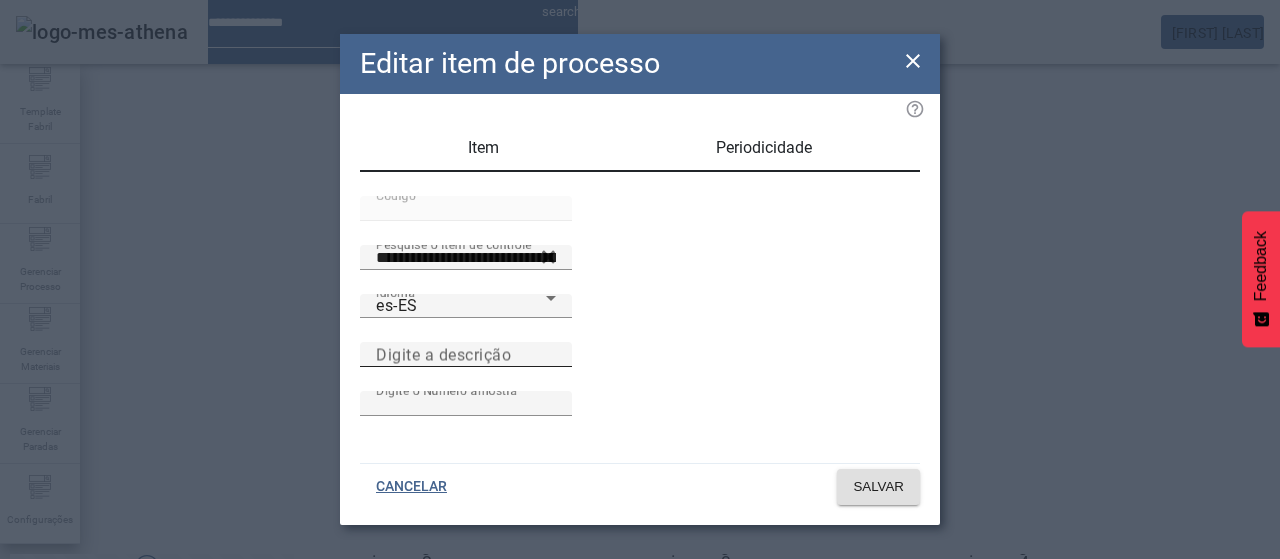 click on "Digite a descrição" at bounding box center (466, 355) 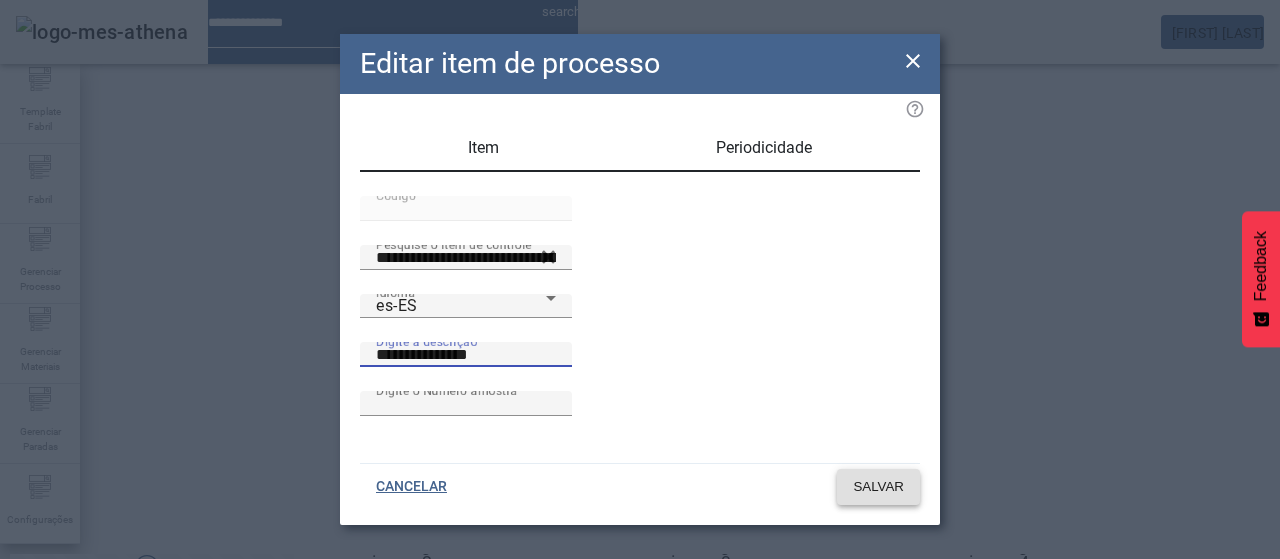 drag, startPoint x: 918, startPoint y: 468, endPoint x: 902, endPoint y: 473, distance: 16.763054 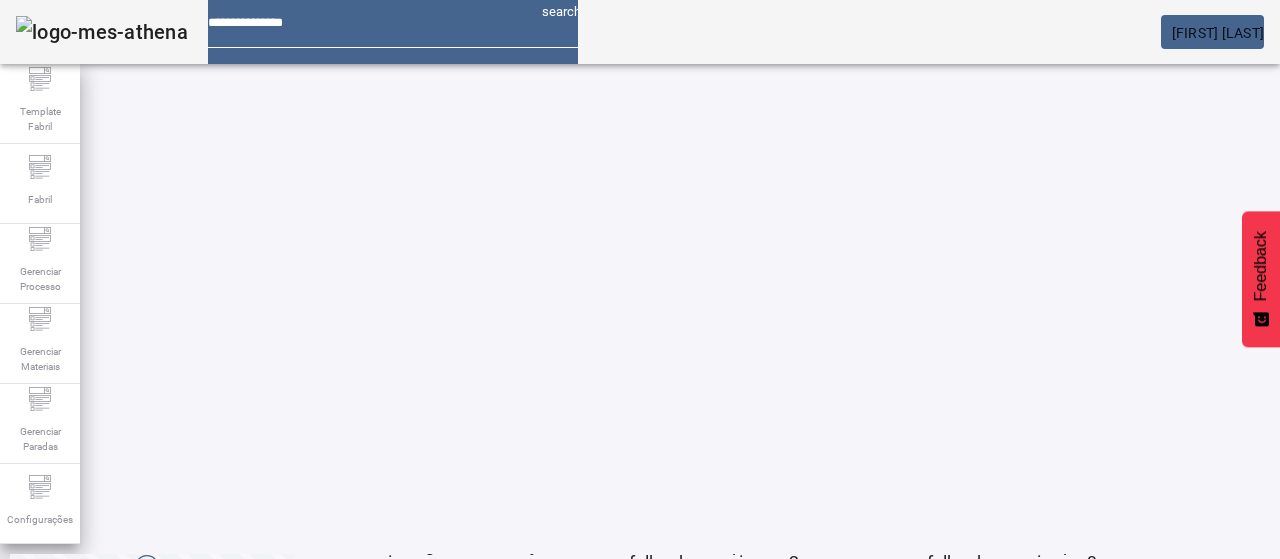 click on "3" 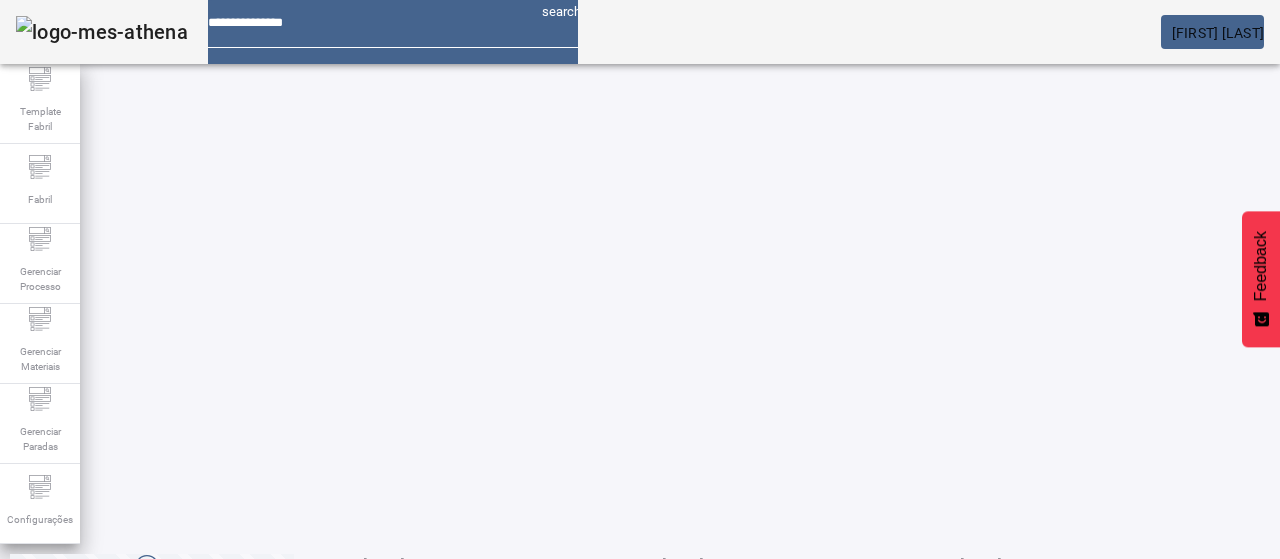 click on "2" 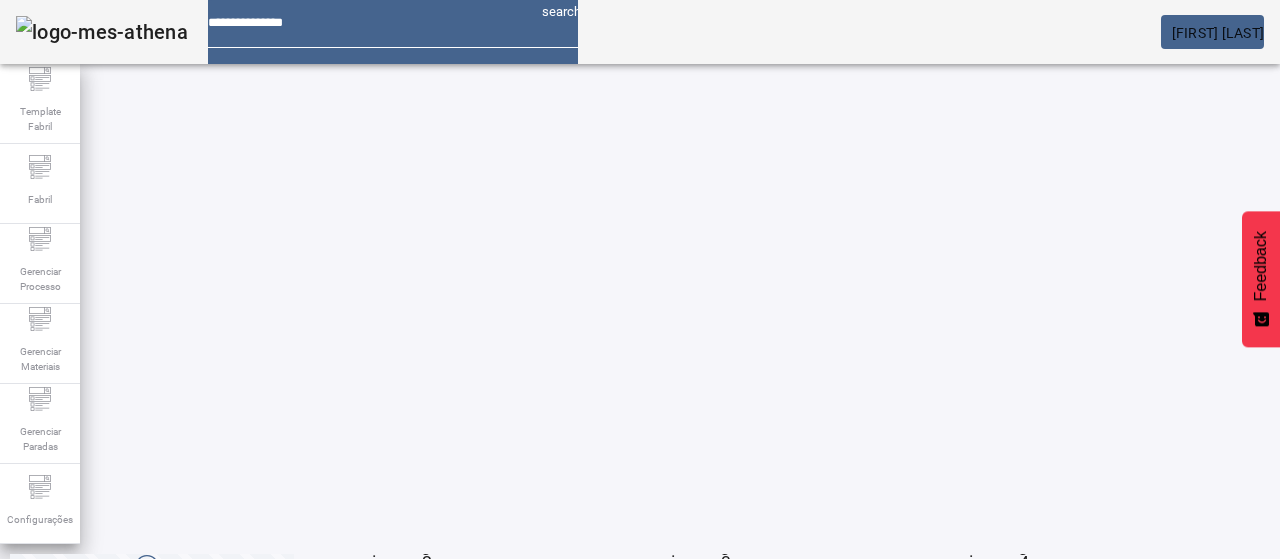 click on "3" 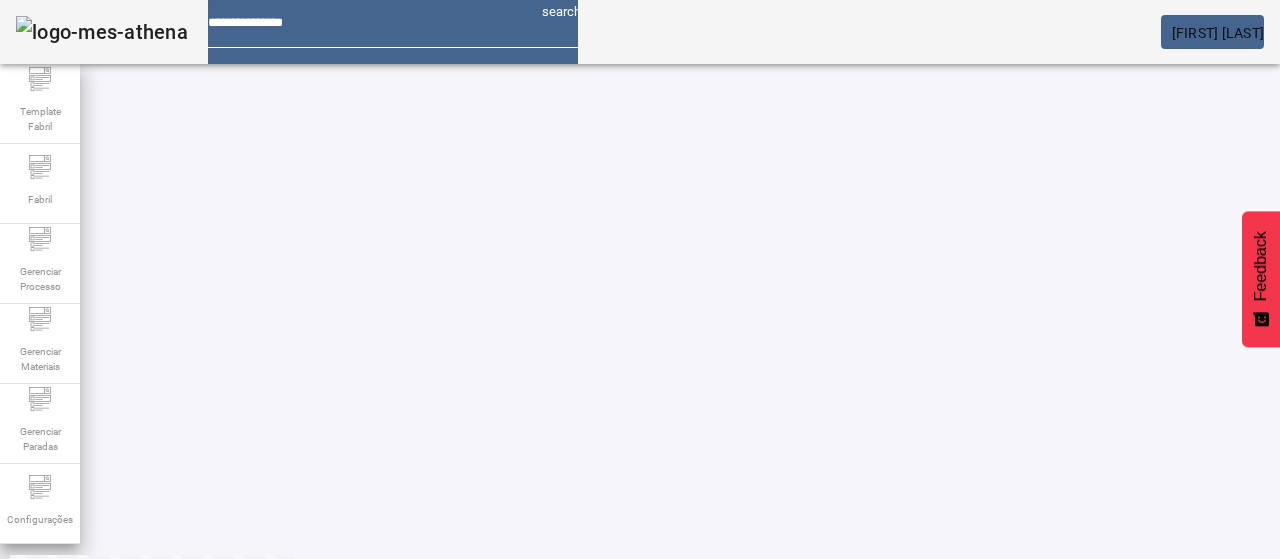 scroll, scrollTop: 60, scrollLeft: 0, axis: vertical 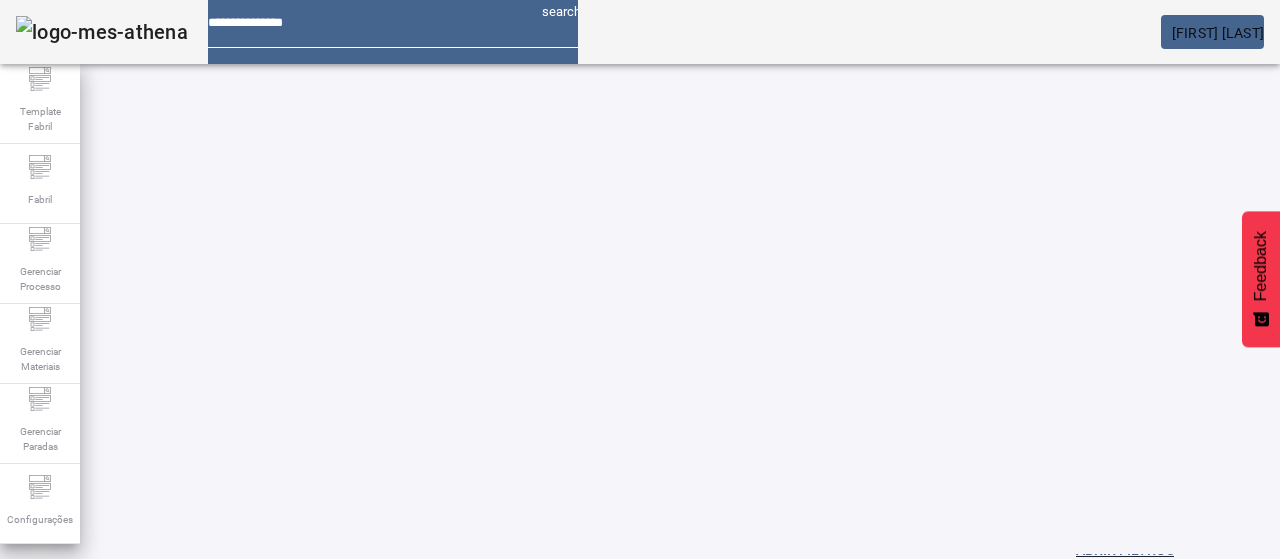 drag, startPoint x: 214, startPoint y: 297, endPoint x: 193, endPoint y: 281, distance: 26.400757 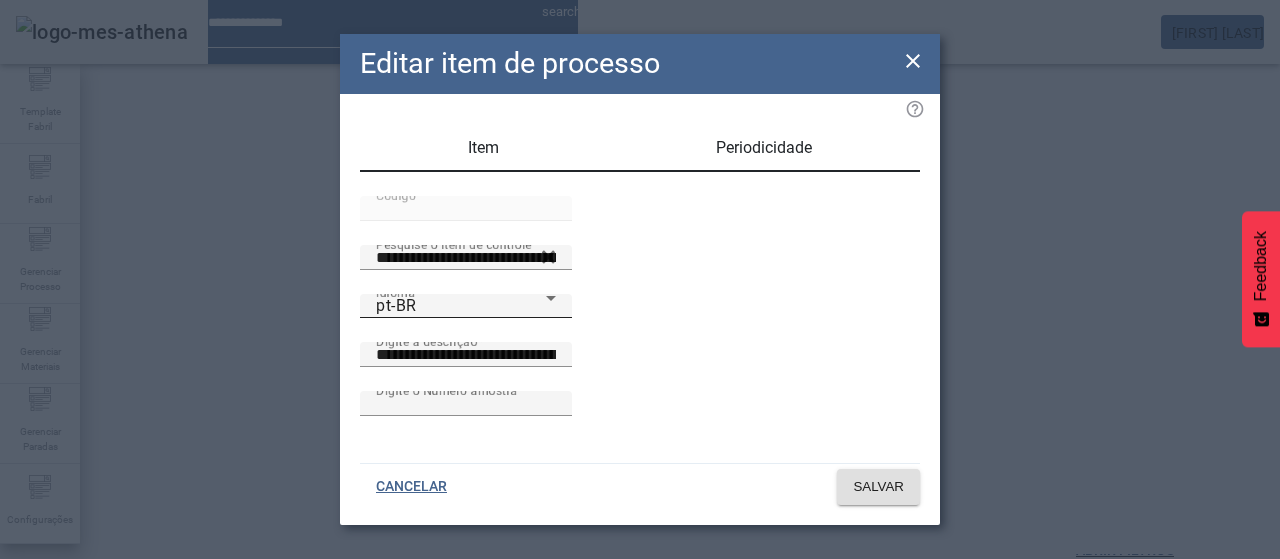 click on "pt-BR" at bounding box center (461, 306) 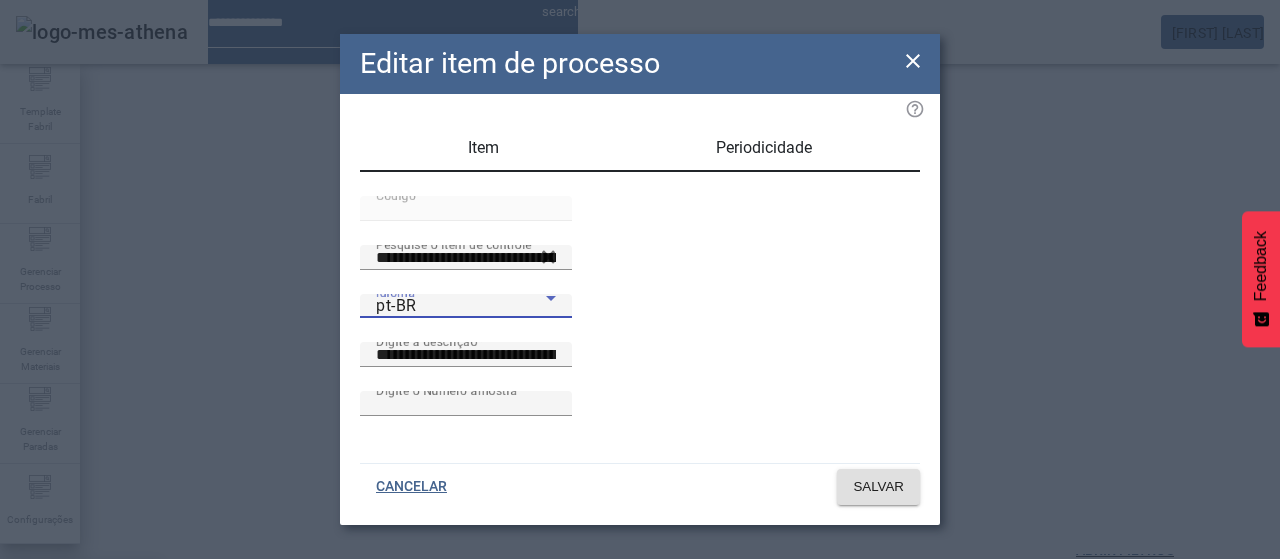 click on "es-ES" at bounding box center [81, 687] 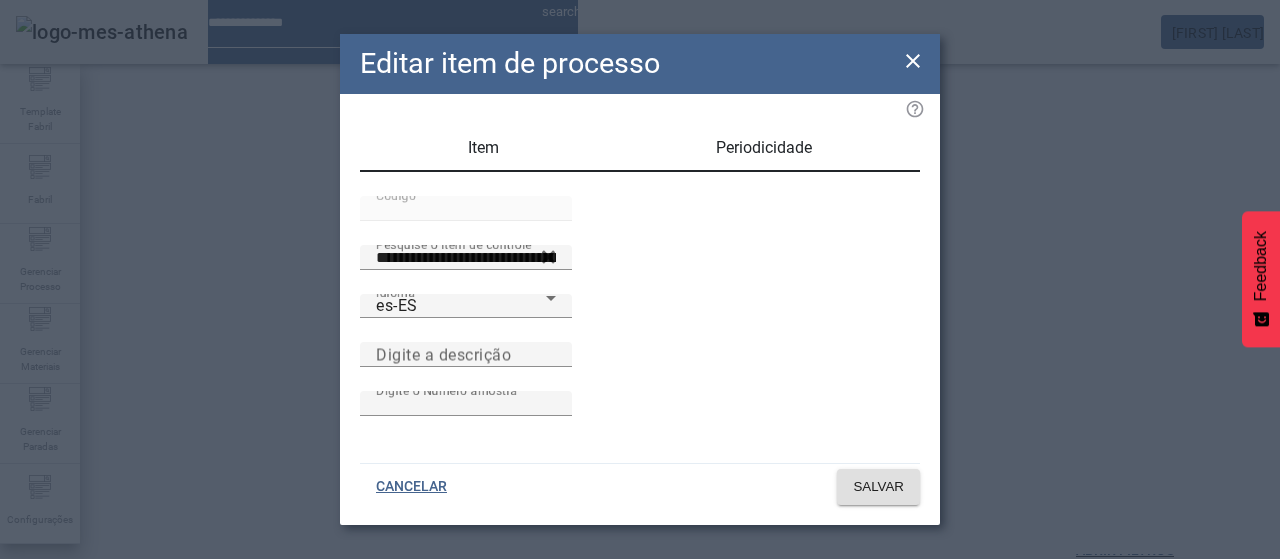 drag, startPoint x: 633, startPoint y: 400, endPoint x: 727, endPoint y: 424, distance: 97.015465 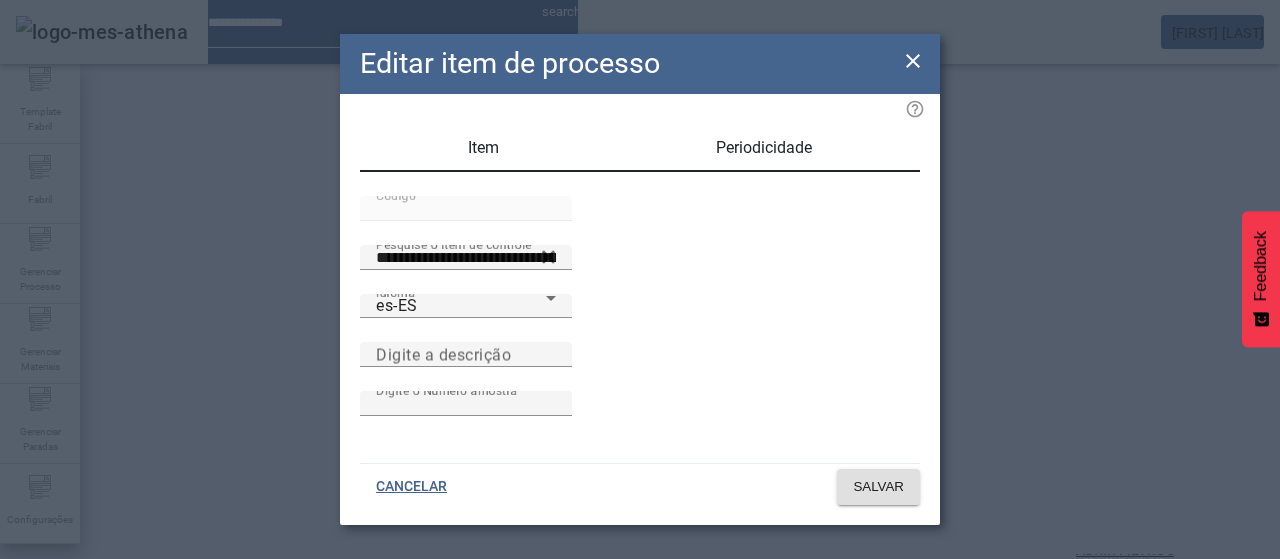 click on "Digite a descrição" at bounding box center [466, 354] 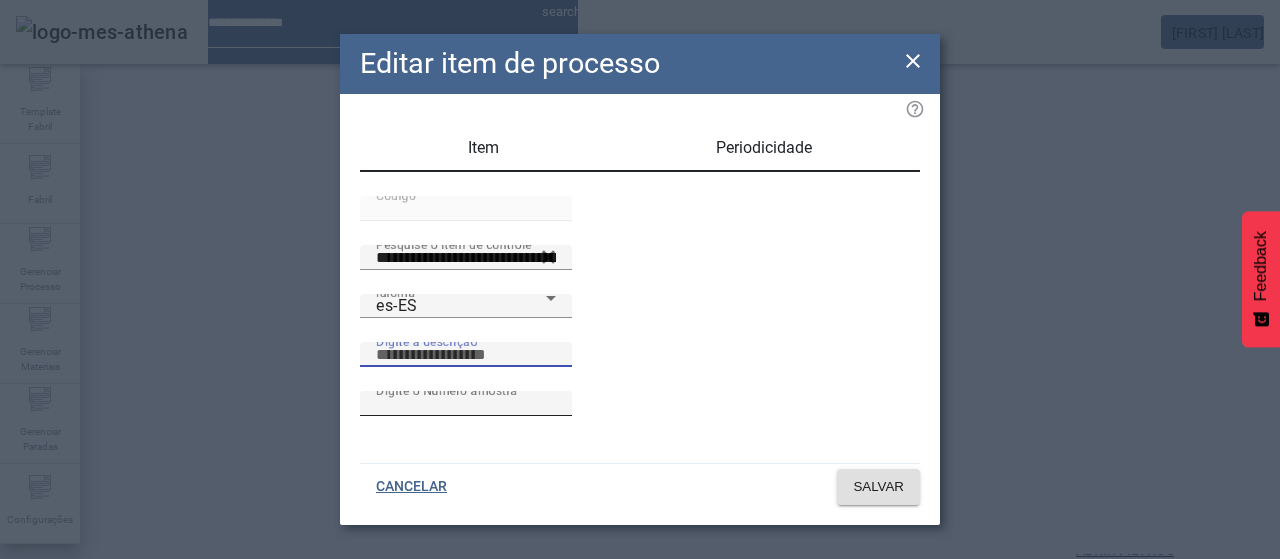 paste on "**********" 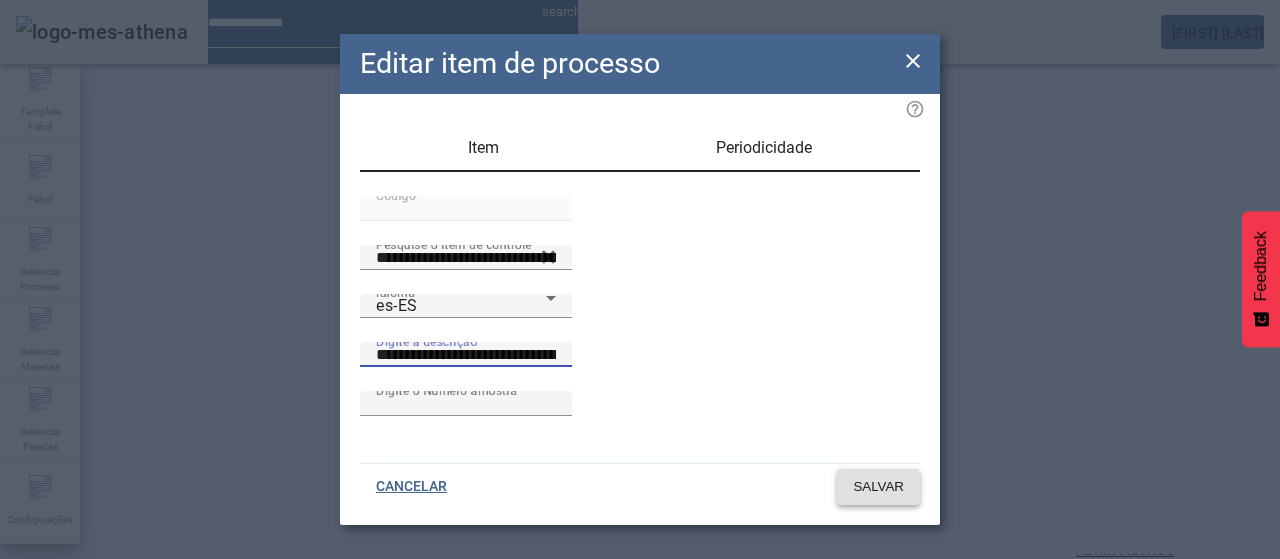 click on "SALVAR" 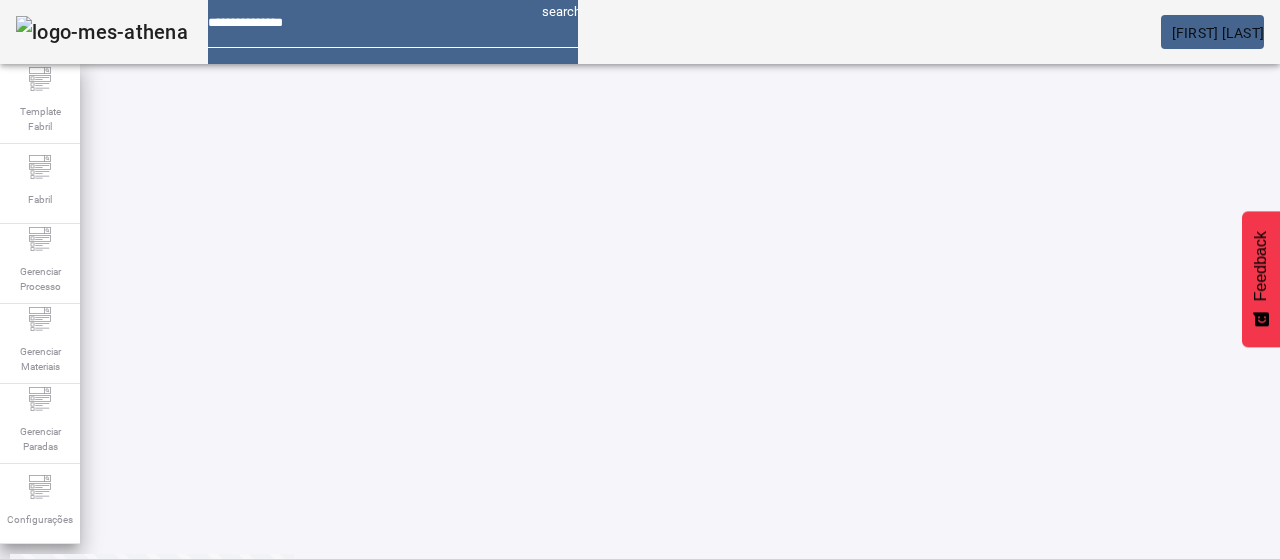 scroll, scrollTop: 160, scrollLeft: 0, axis: vertical 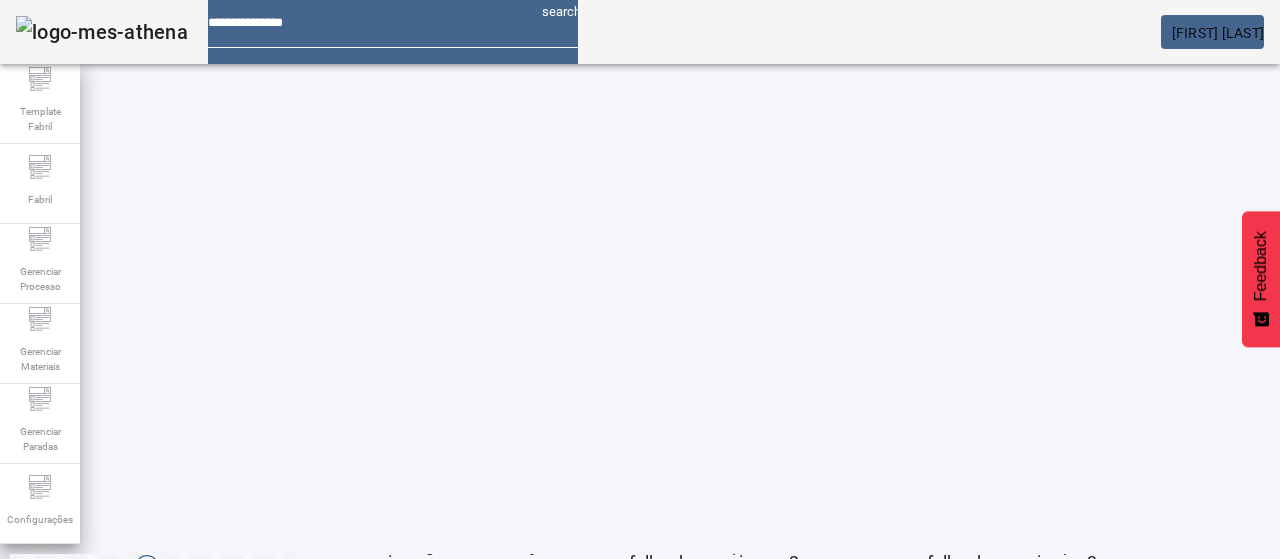 click on "3" 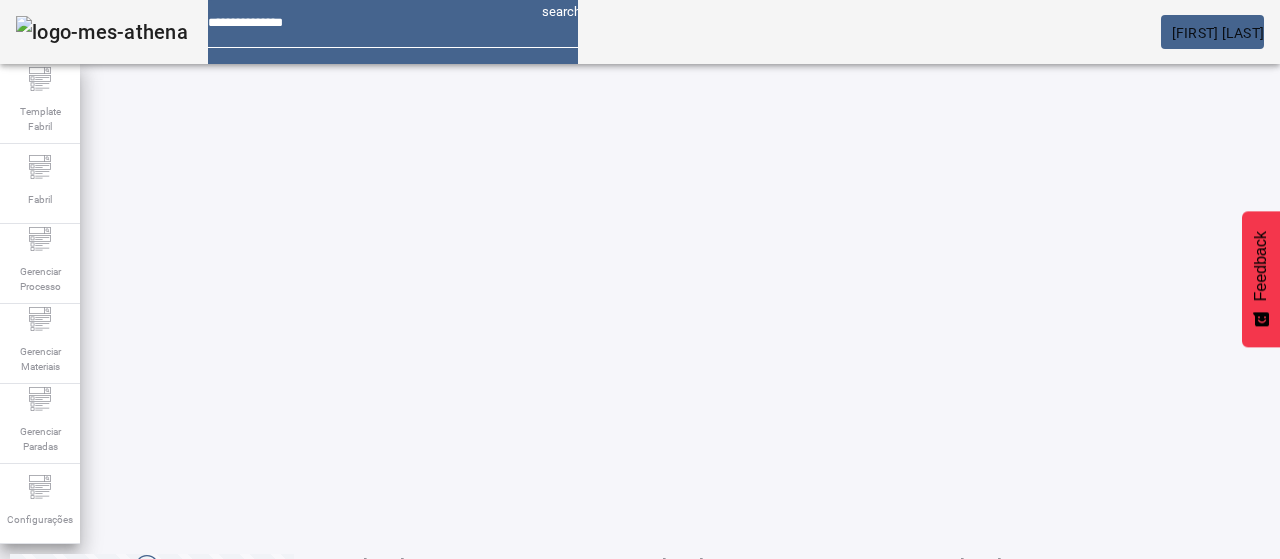 click on "EDITAR" at bounding box center (353, 619) 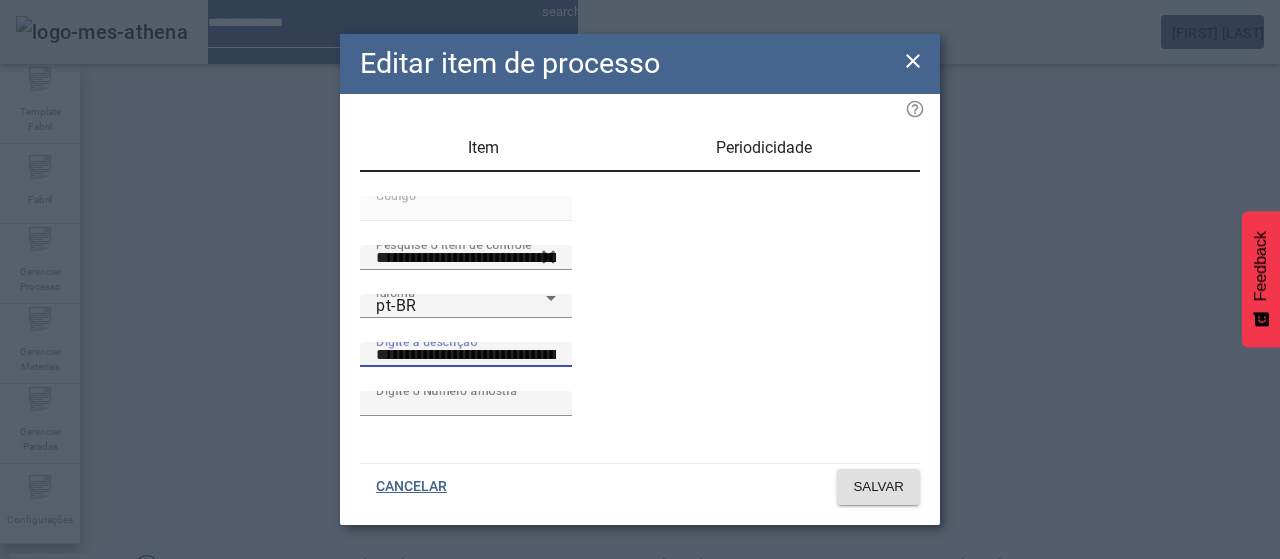 drag, startPoint x: 814, startPoint y: 390, endPoint x: 342, endPoint y: 379, distance: 472.12817 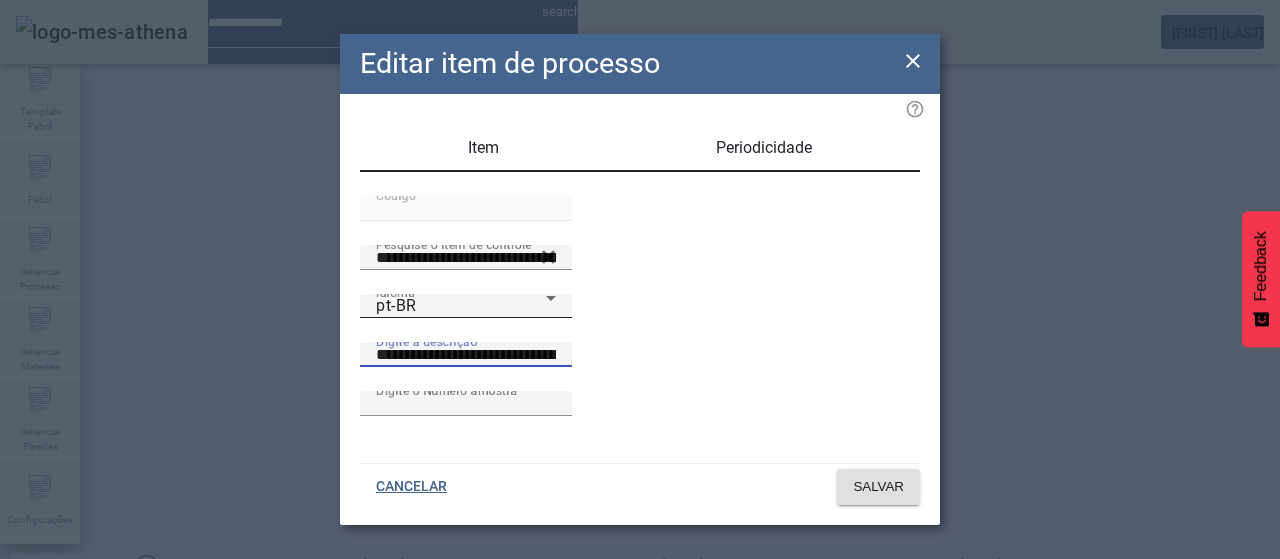click on "Idioma pt-BR" at bounding box center [466, 306] 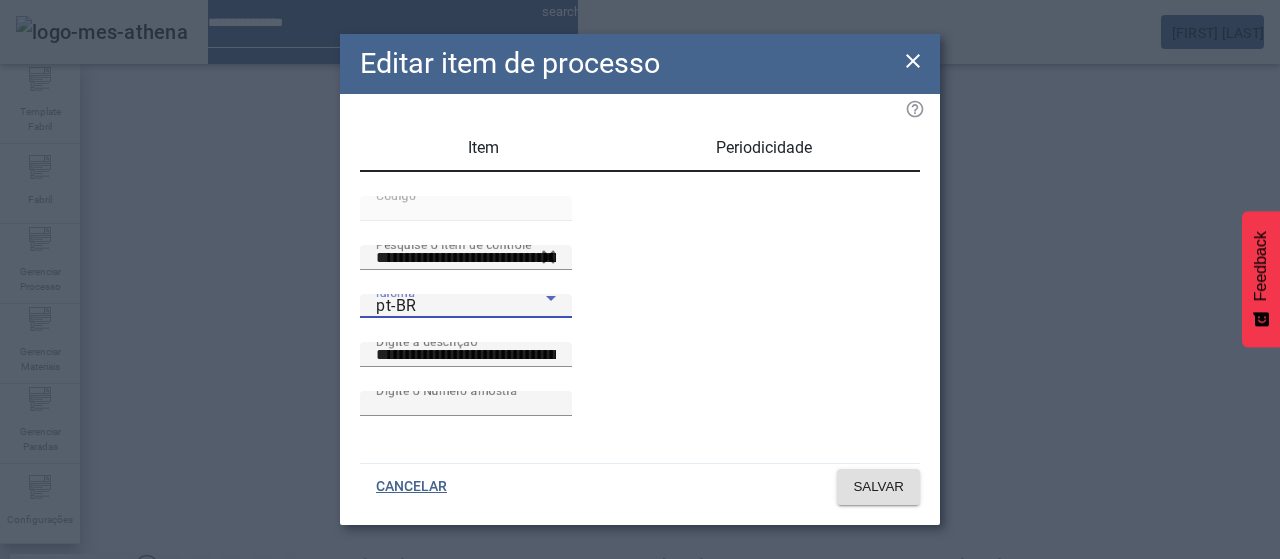 click on "es-ES" at bounding box center [81, 687] 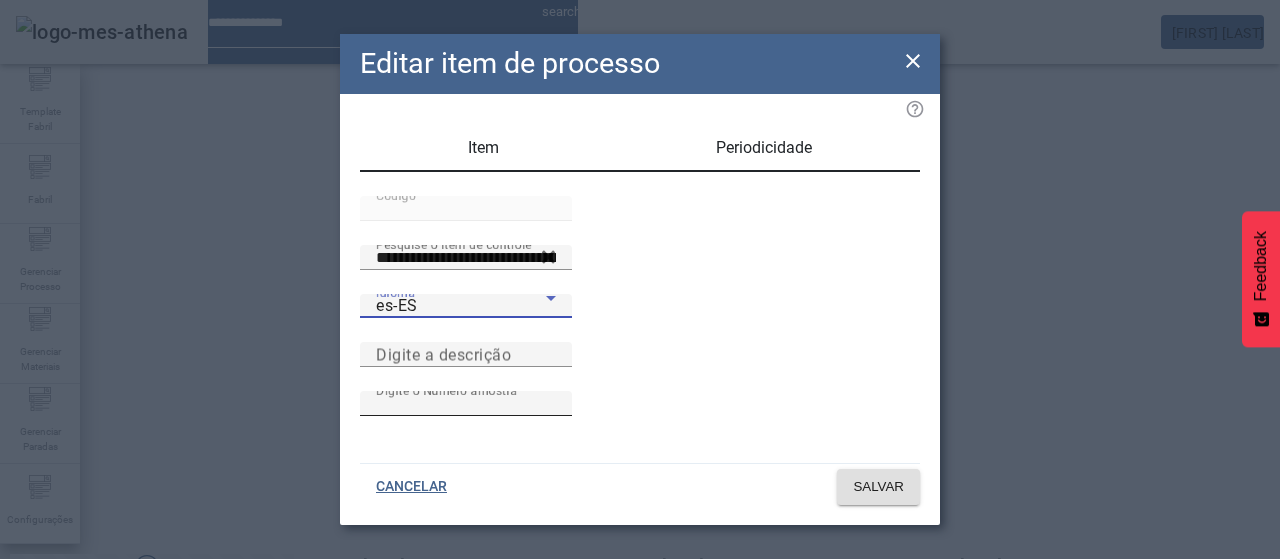 drag, startPoint x: 587, startPoint y: 387, endPoint x: 711, endPoint y: 430, distance: 131.24405 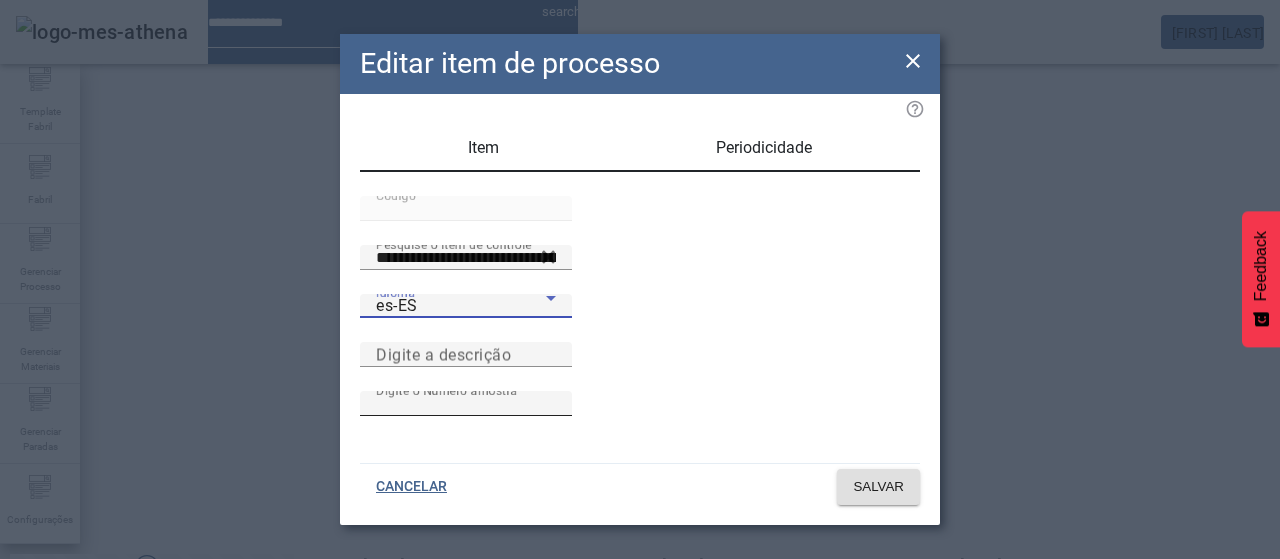 click on "Digite a descrição" at bounding box center [443, 354] 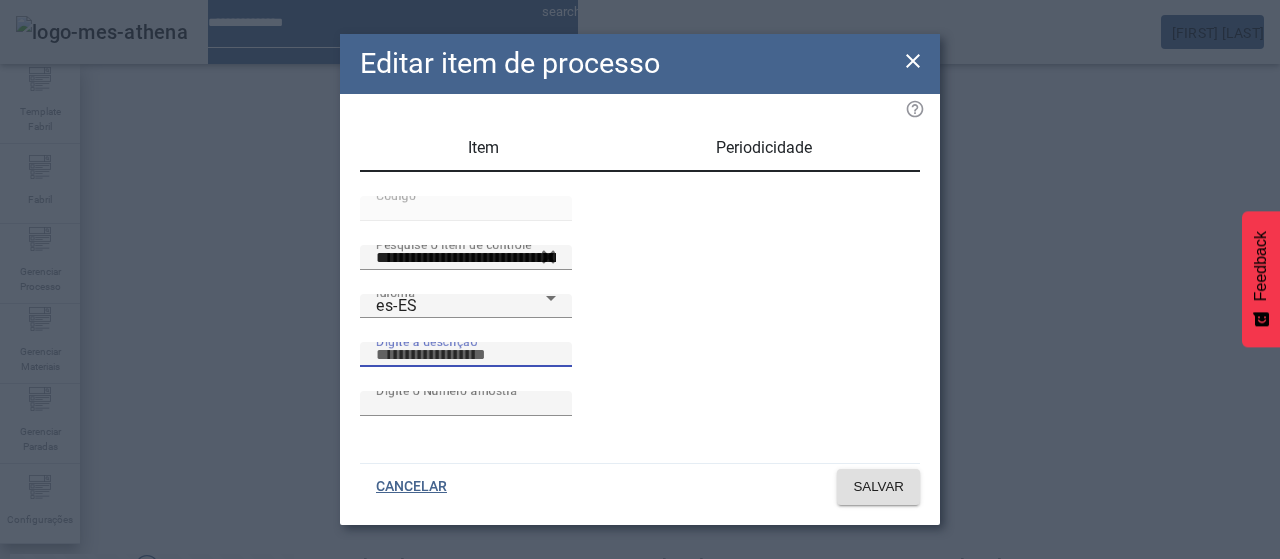 paste on "**********" 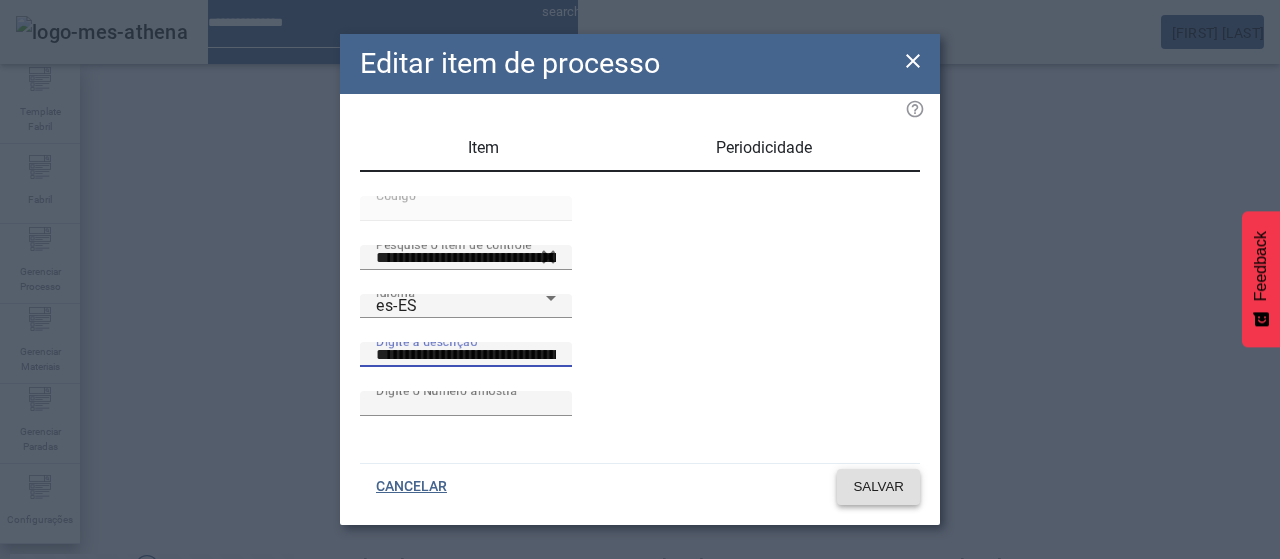 click 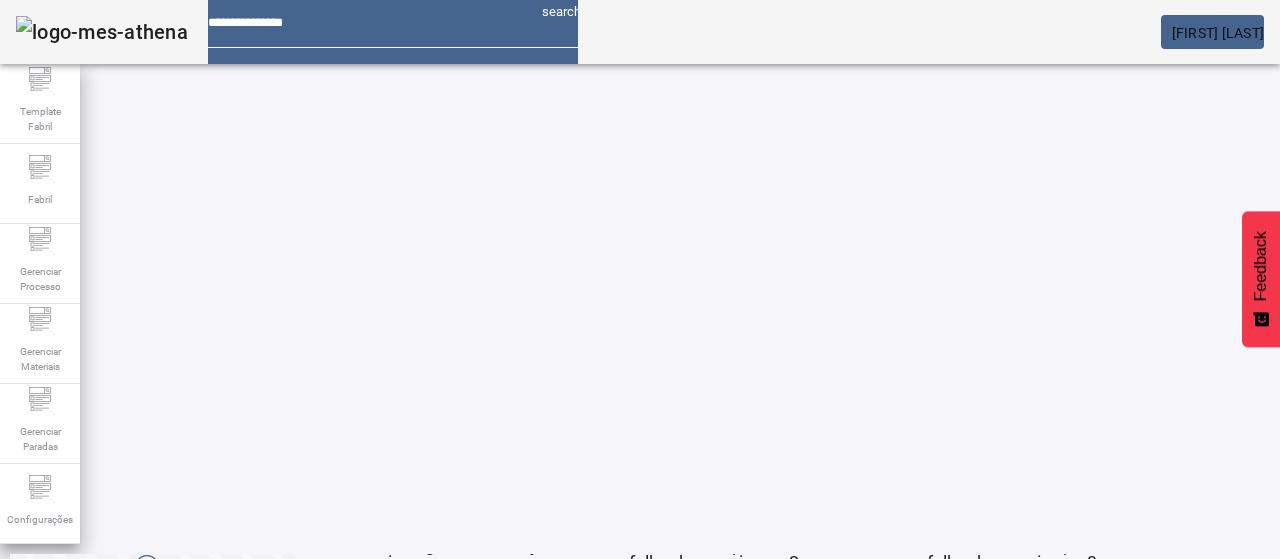 click on "3" 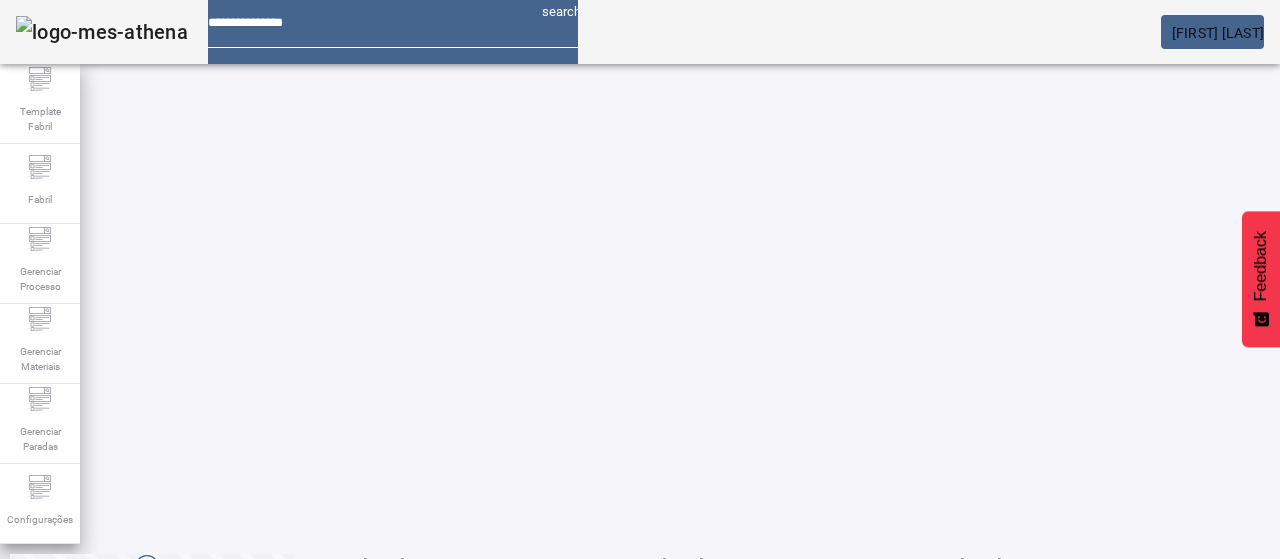 click on "4" 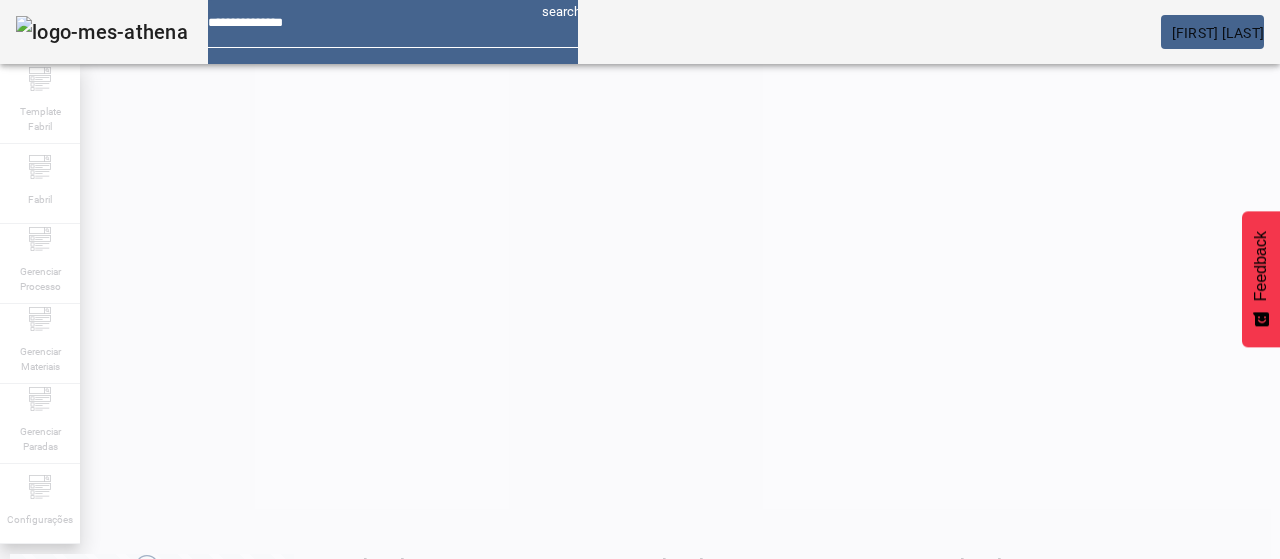 scroll, scrollTop: 10, scrollLeft: 0, axis: vertical 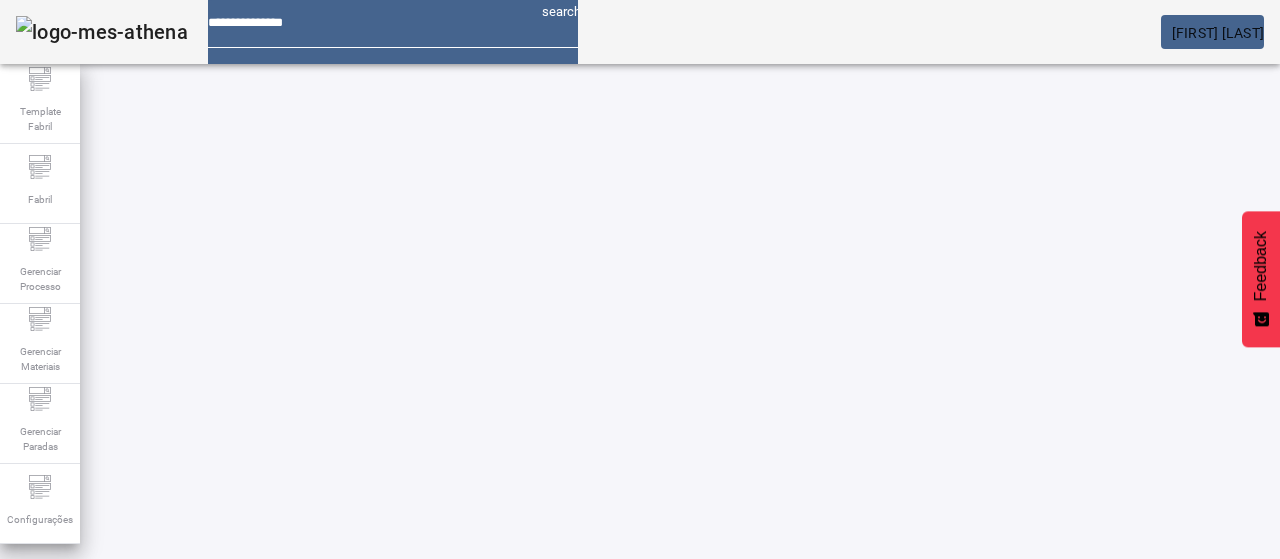 click on "EDITAR" at bounding box center [353, 769] 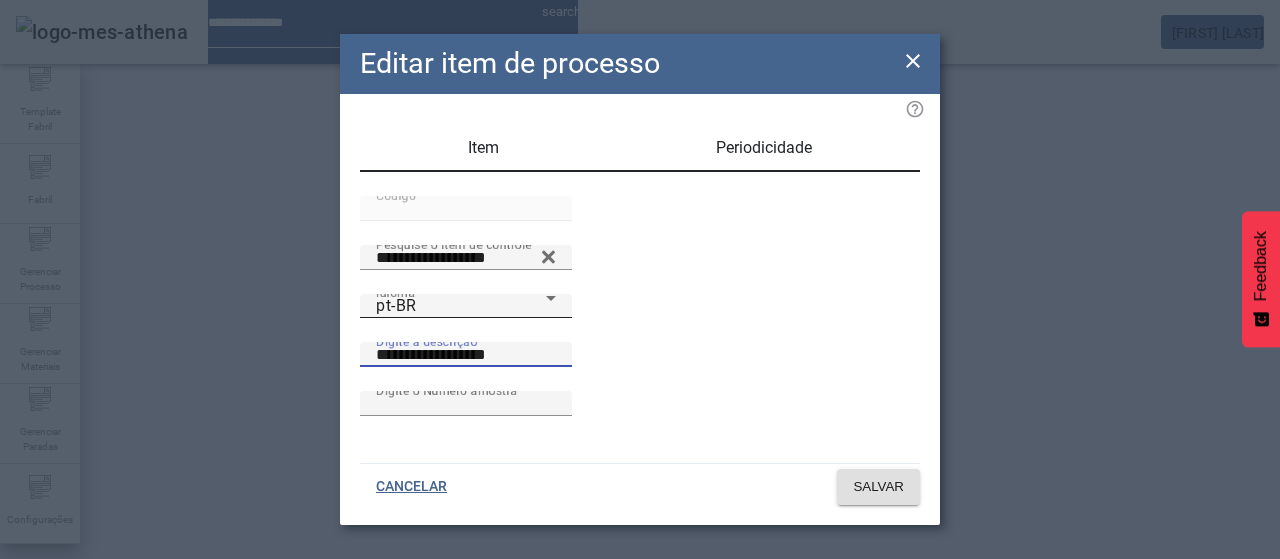 drag, startPoint x: 660, startPoint y: 394, endPoint x: 464, endPoint y: 387, distance: 196.12495 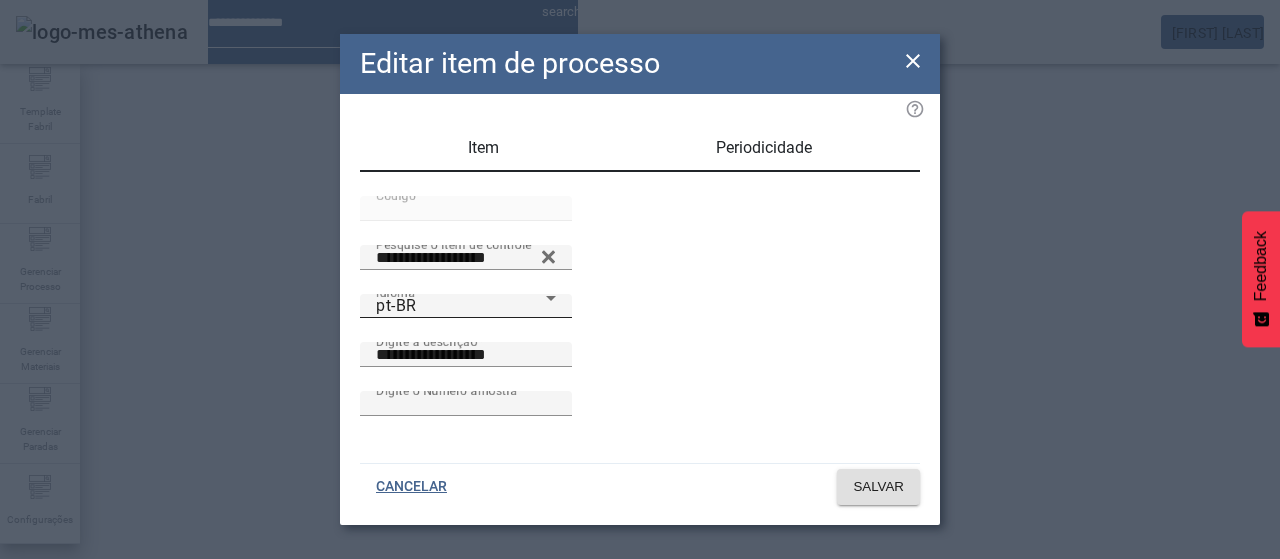 click on "Idioma pt-BR" at bounding box center (466, 306) 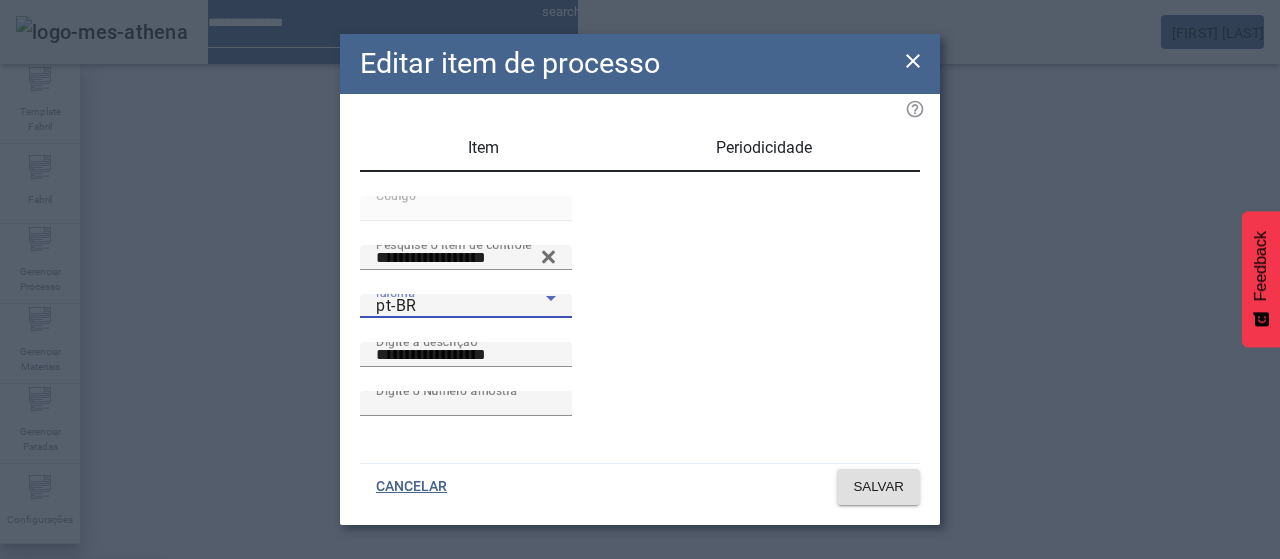 drag, startPoint x: 456, startPoint y: 338, endPoint x: 550, endPoint y: 370, distance: 99.29753 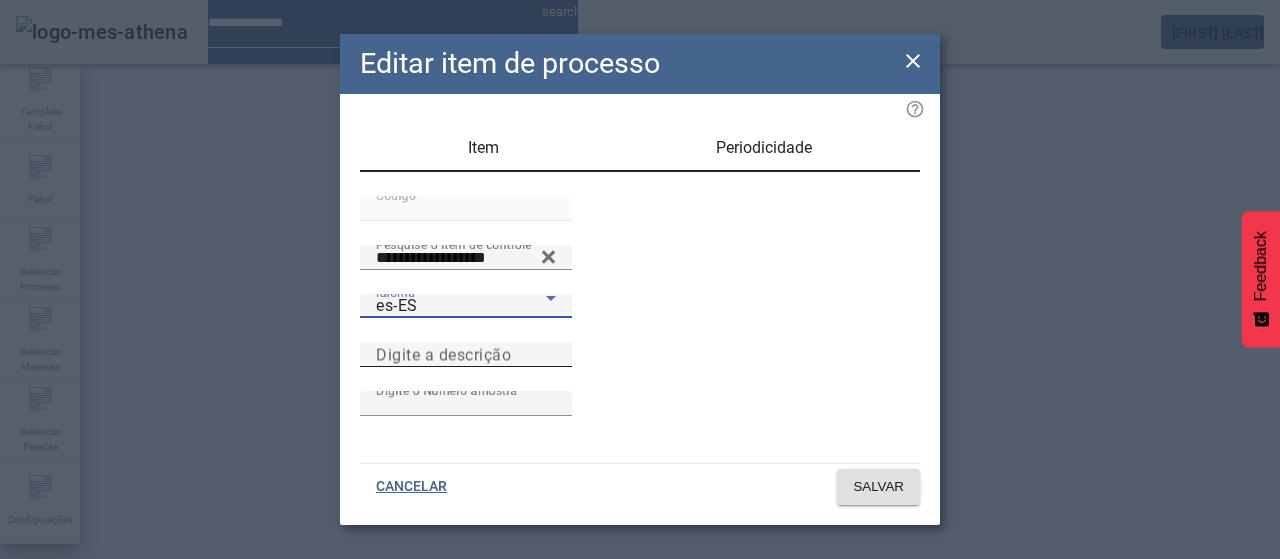 drag, startPoint x: 606, startPoint y: 389, endPoint x: 618, endPoint y: 389, distance: 12 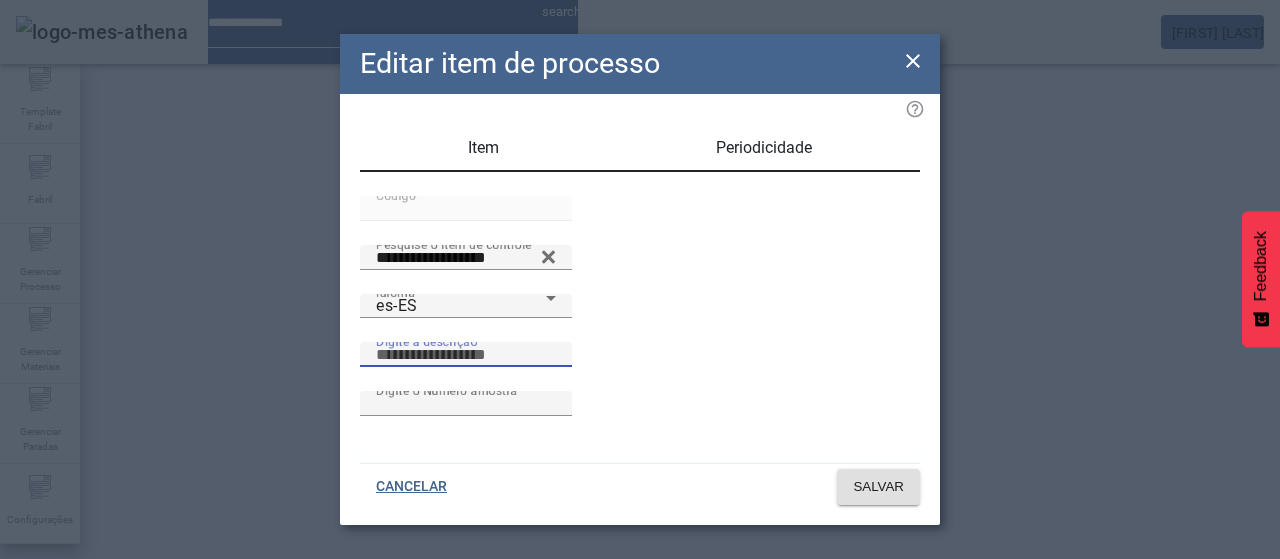 paste on "**********" 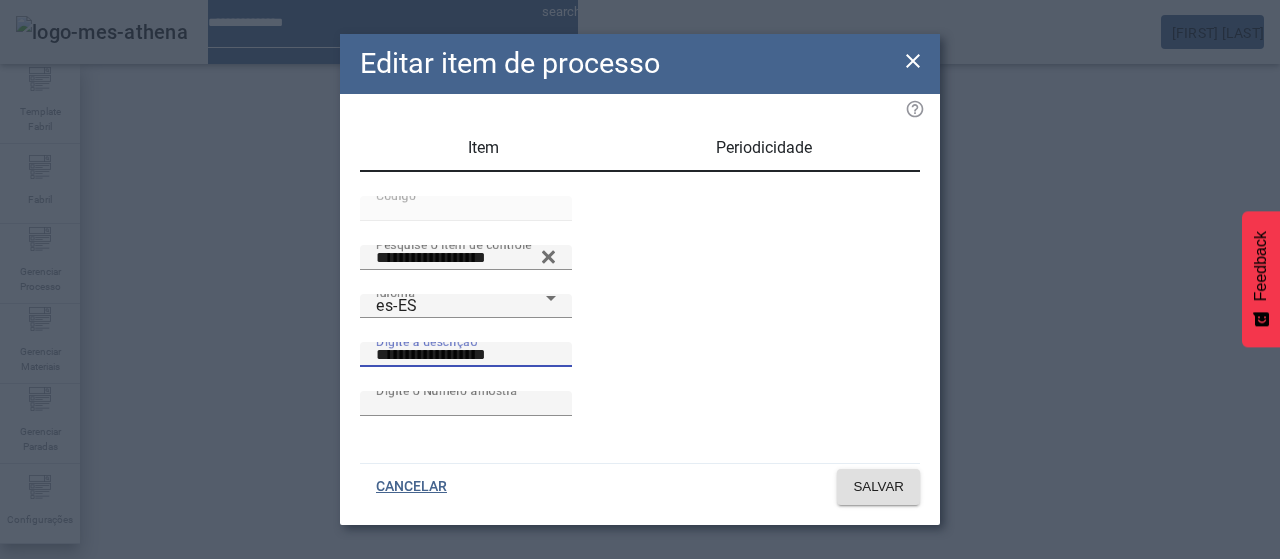 click on "**********" at bounding box center (466, 355) 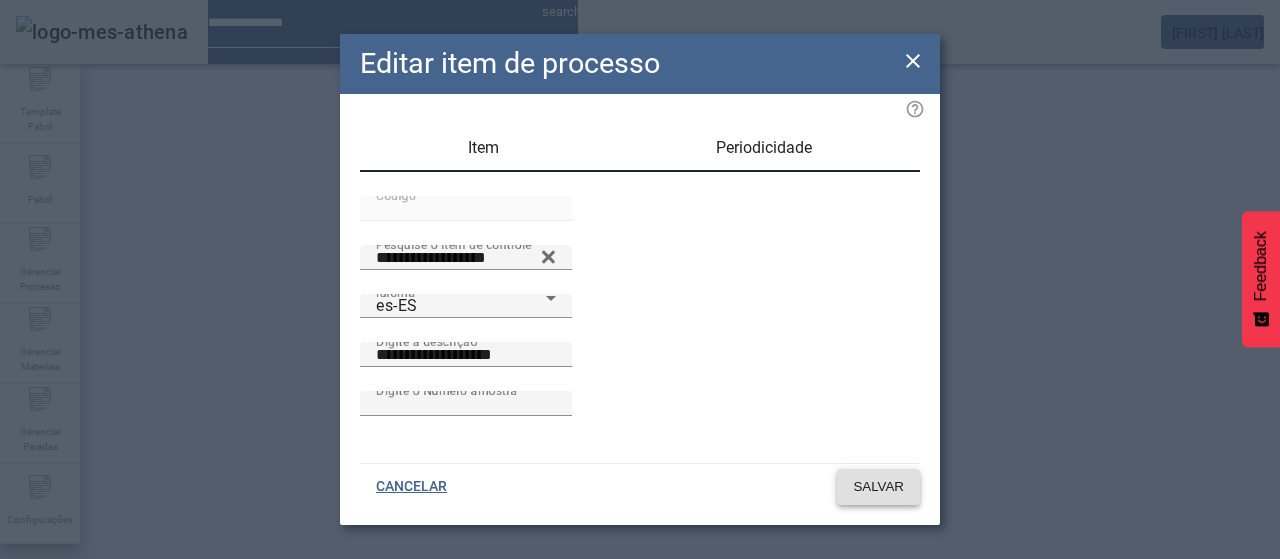click on "SALVAR" 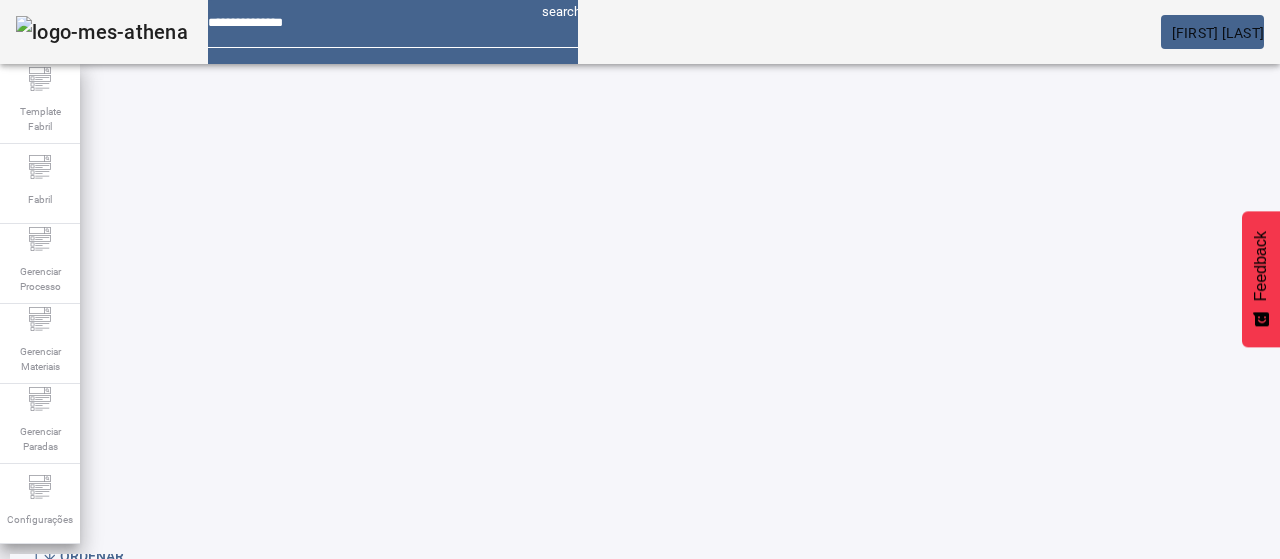 scroll, scrollTop: 160, scrollLeft: 0, axis: vertical 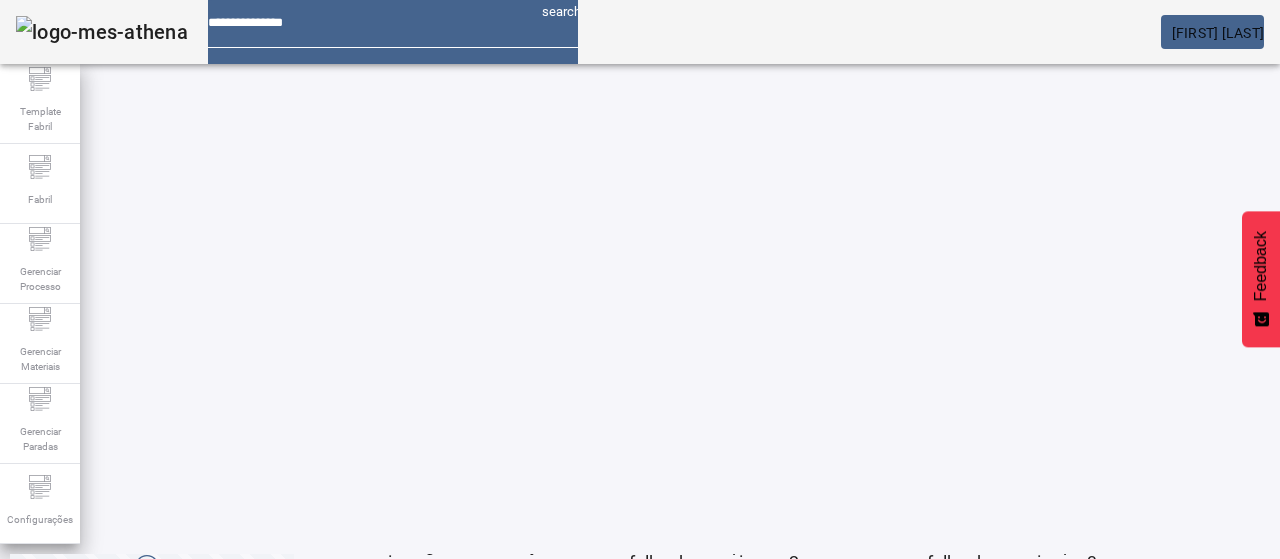 drag, startPoint x: 767, startPoint y: 491, endPoint x: 753, endPoint y: 488, distance: 14.3178215 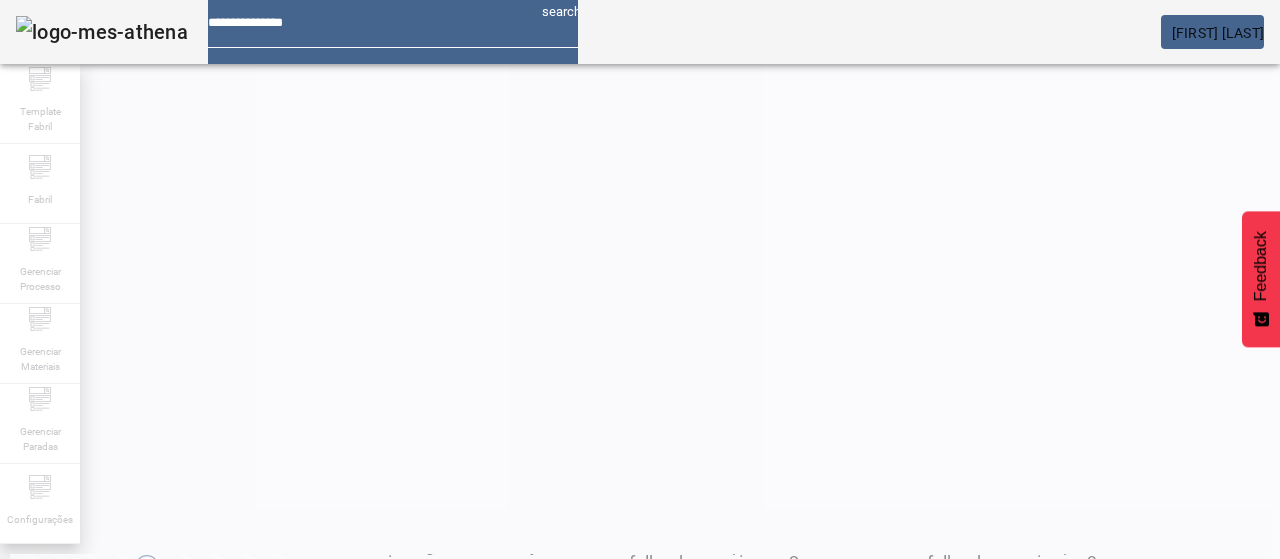 scroll, scrollTop: 10, scrollLeft: 0, axis: vertical 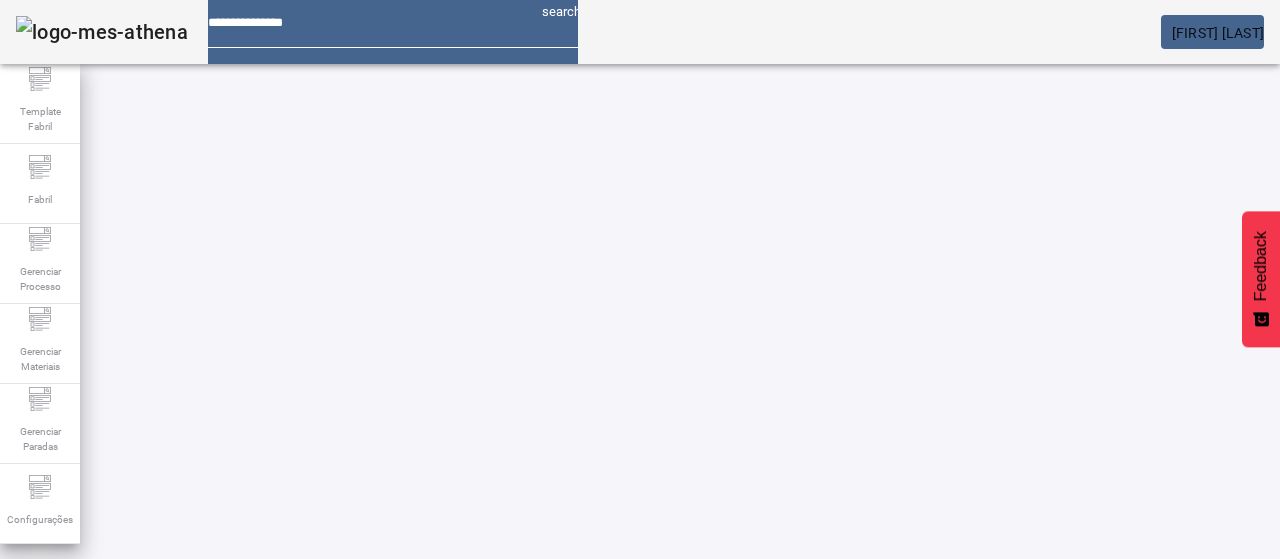 click on "EDITAR" at bounding box center [353, 769] 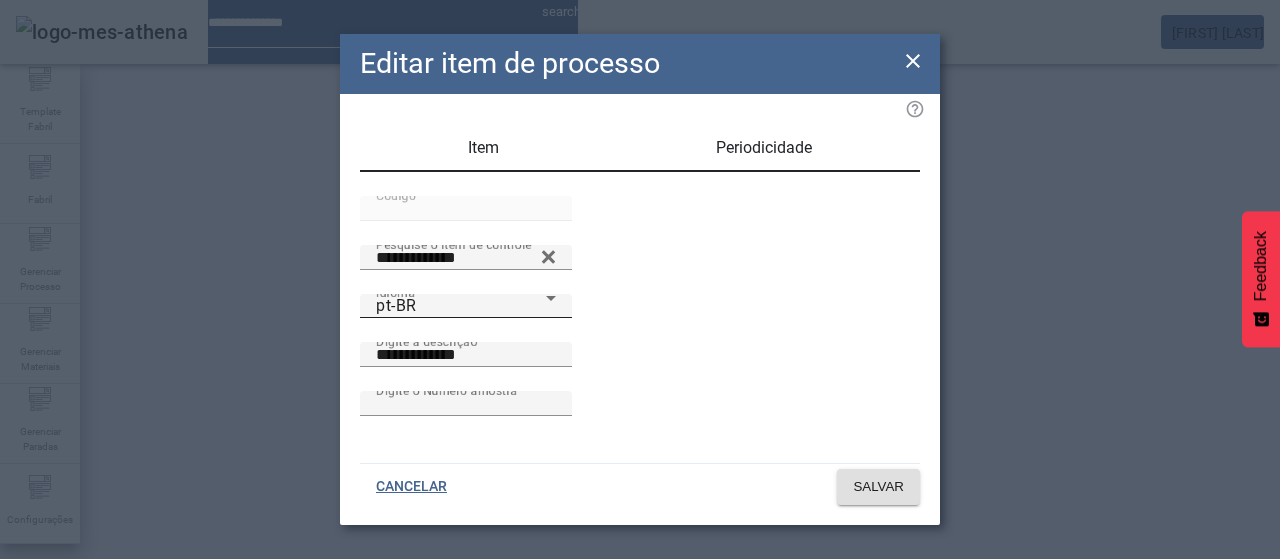 click on "Idioma pt-BR" at bounding box center [466, 306] 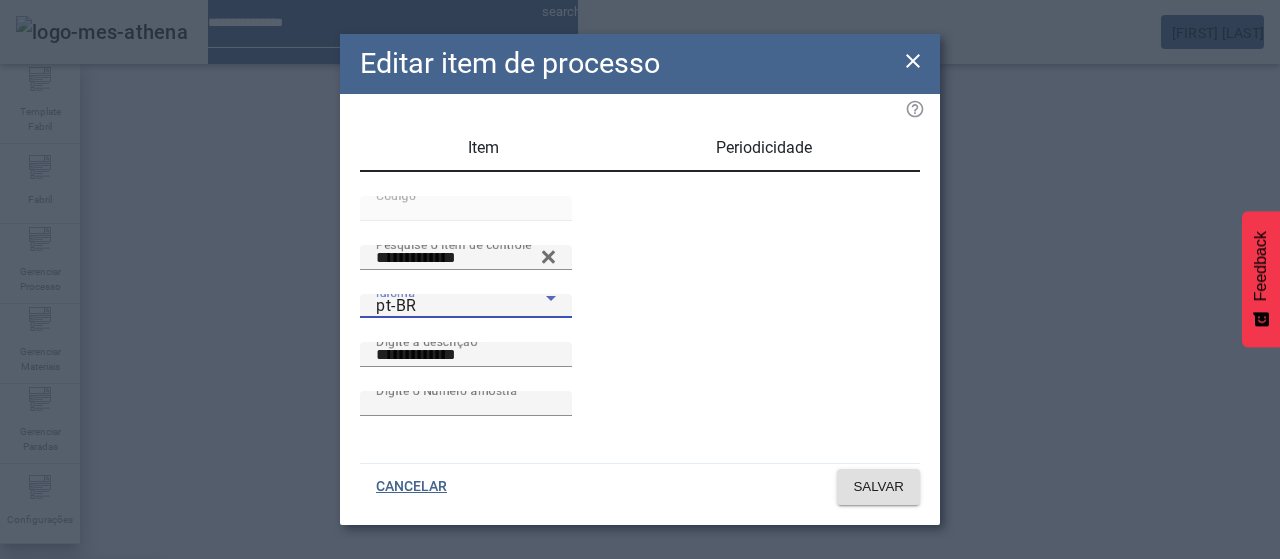 drag, startPoint x: 408, startPoint y: 337, endPoint x: 542, endPoint y: 377, distance: 139.84277 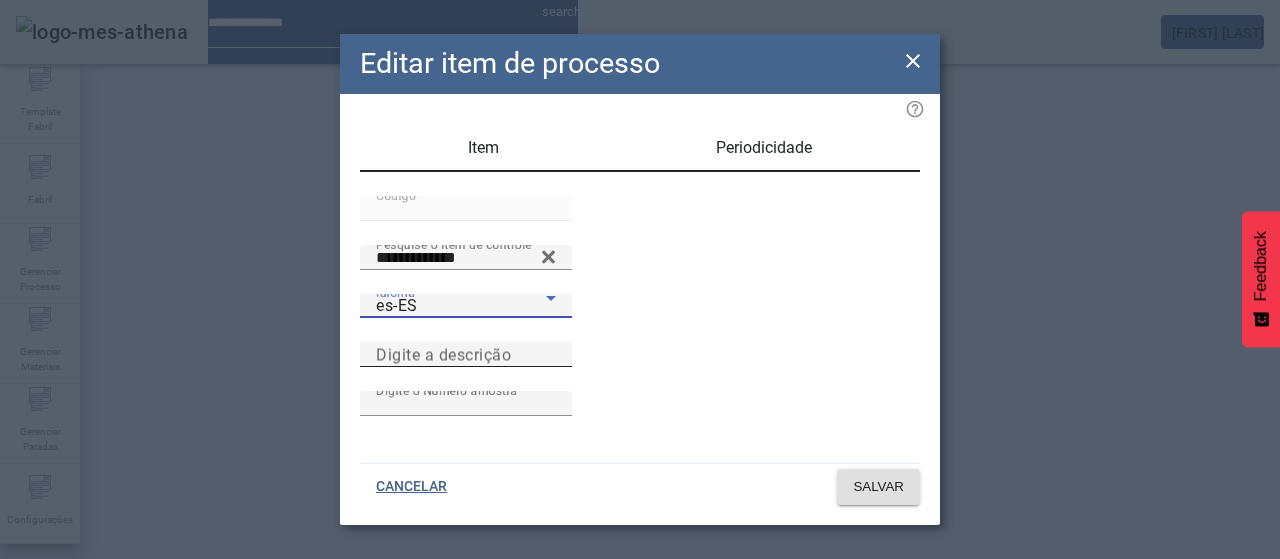 click on "Digite a descrição" at bounding box center (466, 355) 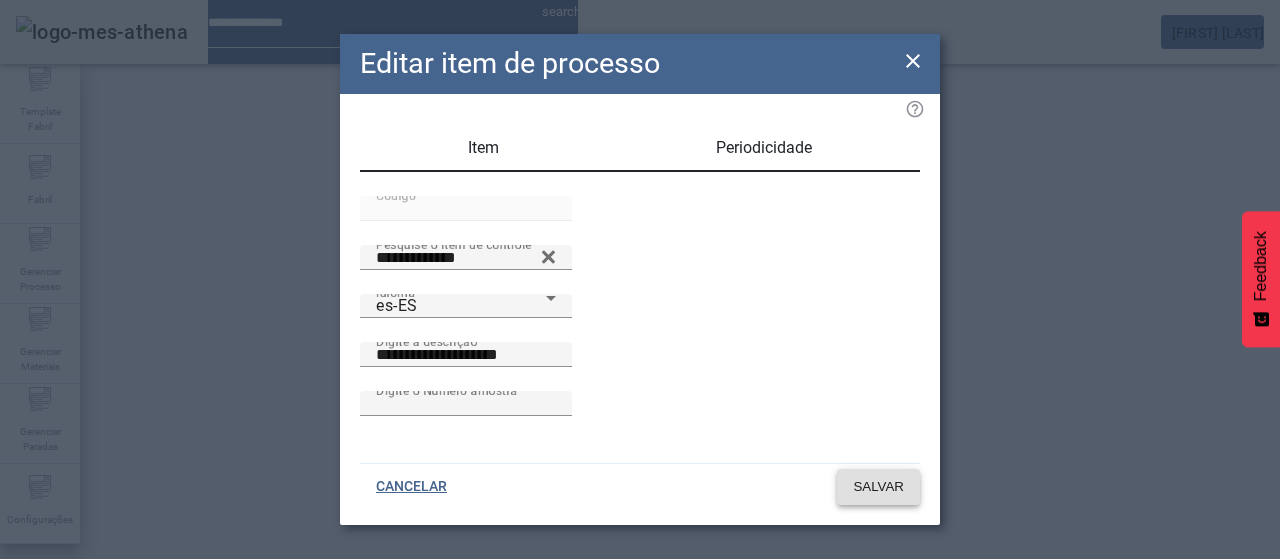 click 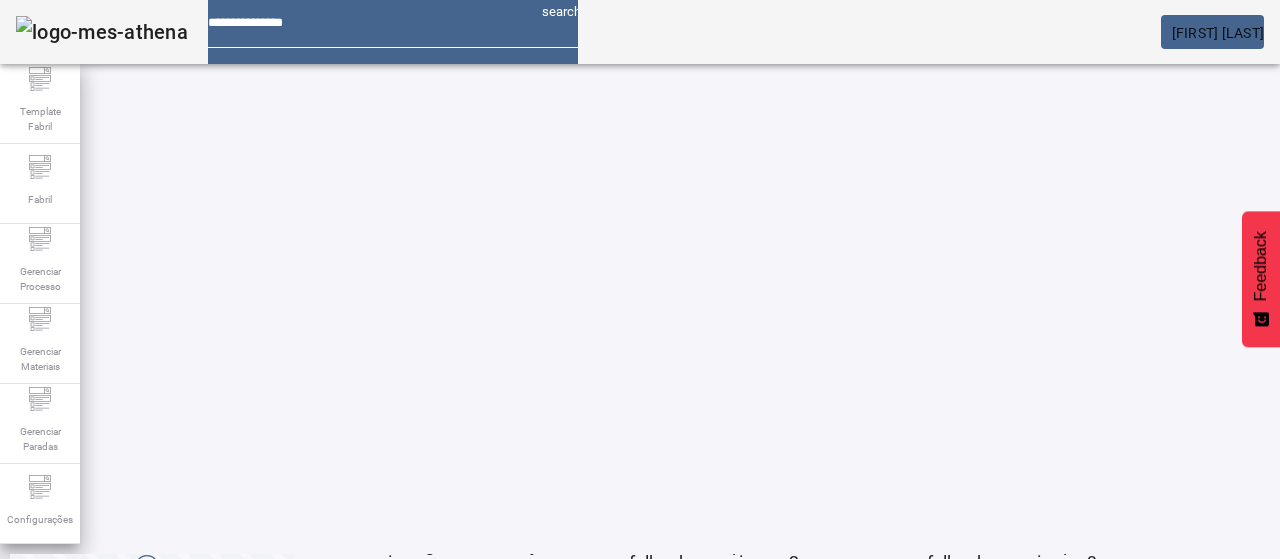 click on "4" 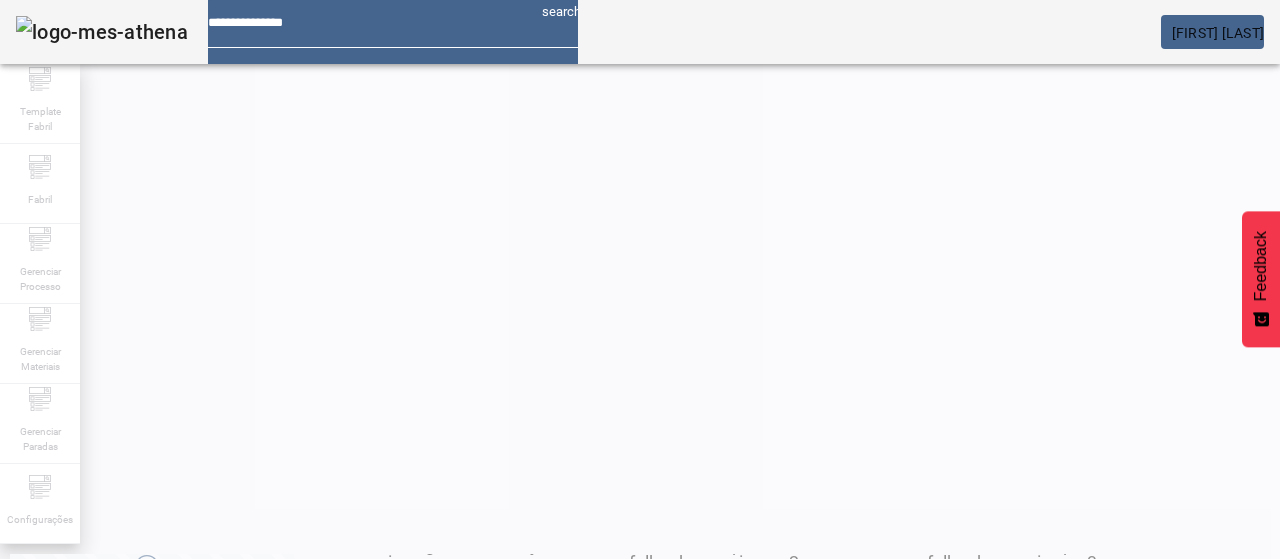 scroll, scrollTop: 10, scrollLeft: 0, axis: vertical 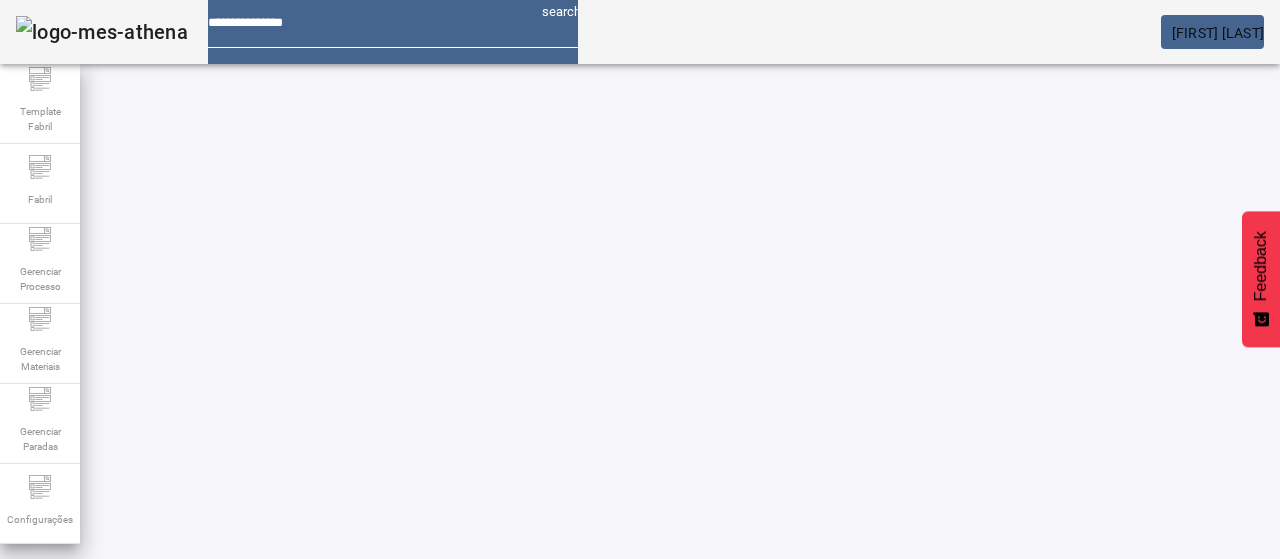 click on "EDITAR" at bounding box center [353, 769] 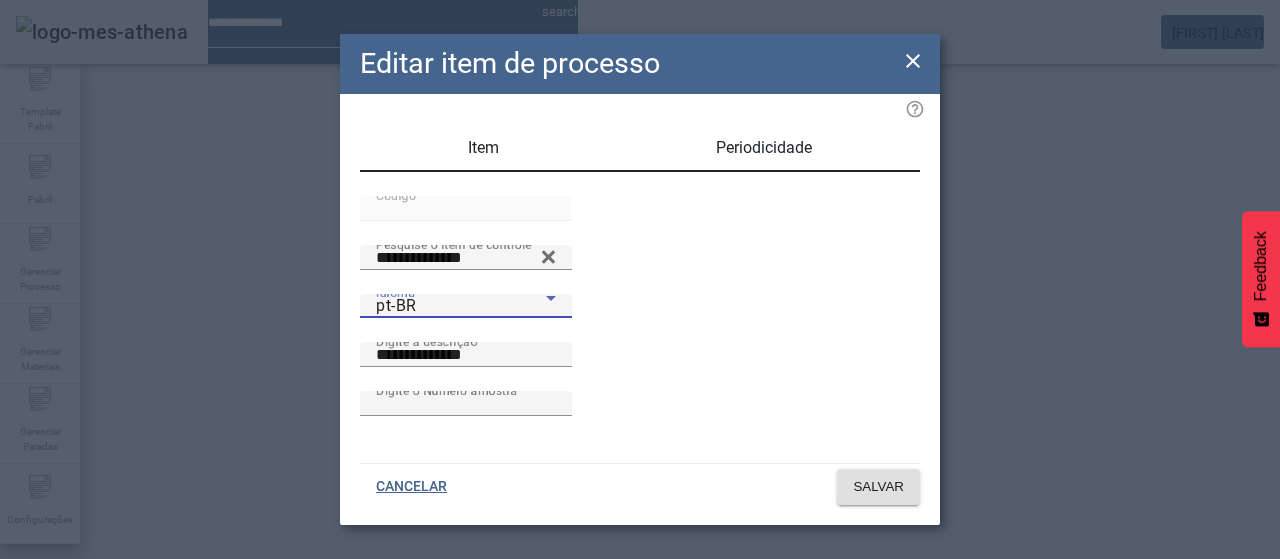 click on "pt-BR" at bounding box center (461, 306) 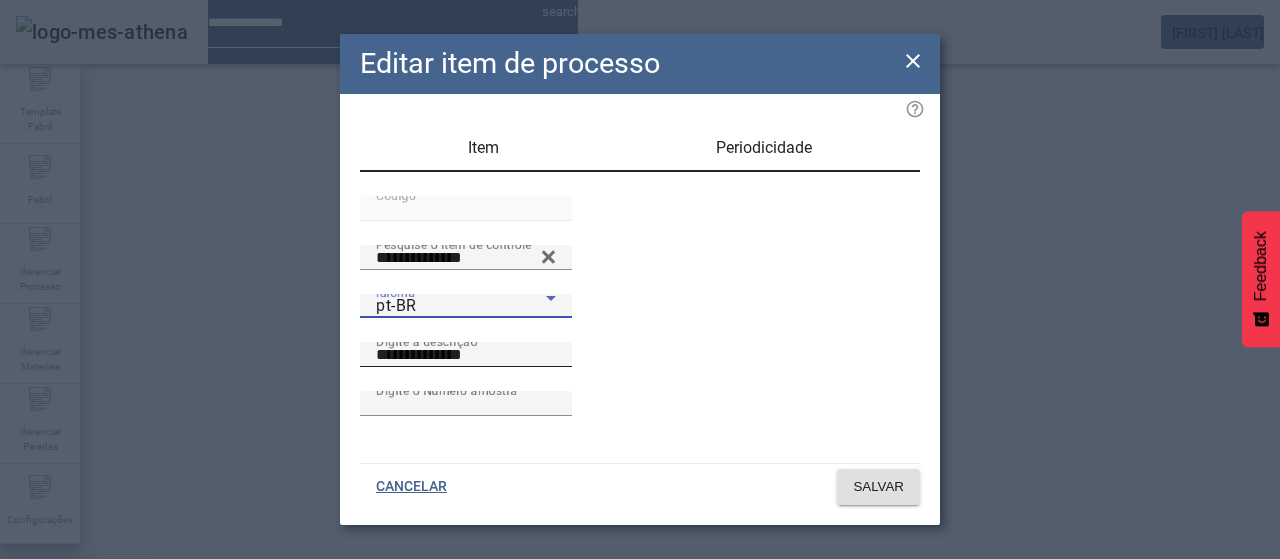 drag, startPoint x: 460, startPoint y: 319, endPoint x: 580, endPoint y: 398, distance: 143.66975 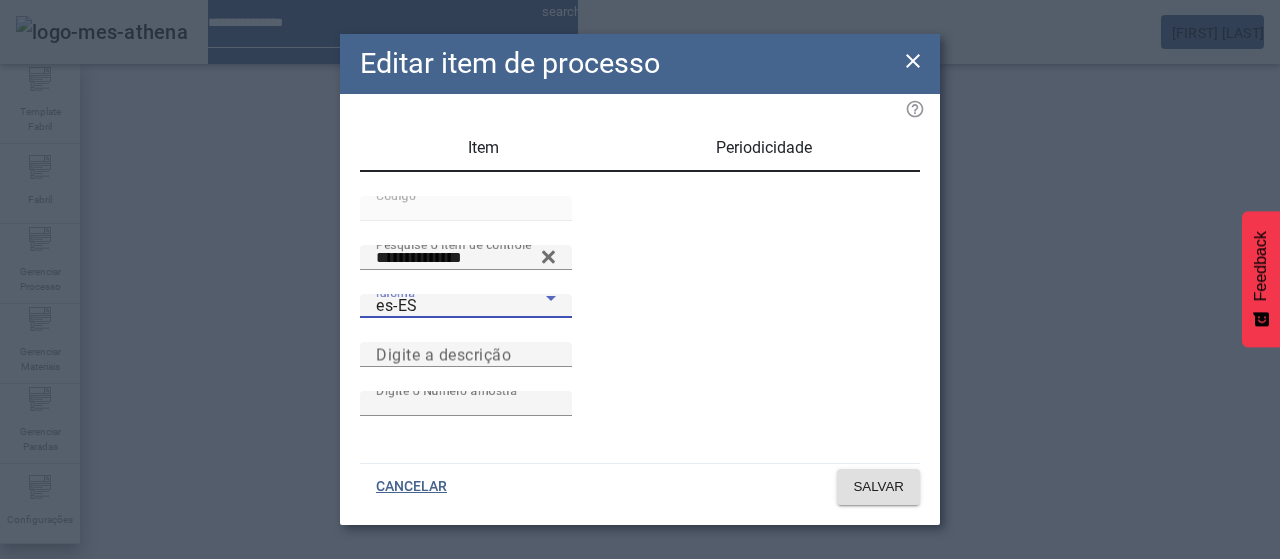 click at bounding box center [466, 379] 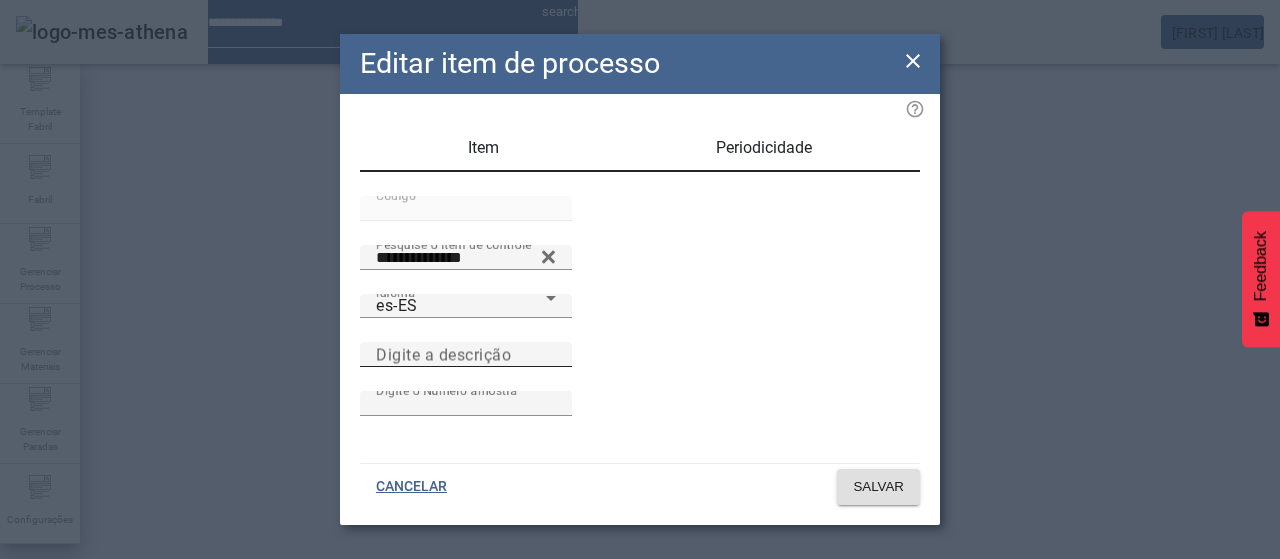 click on "Digite a descrição" at bounding box center [466, 354] 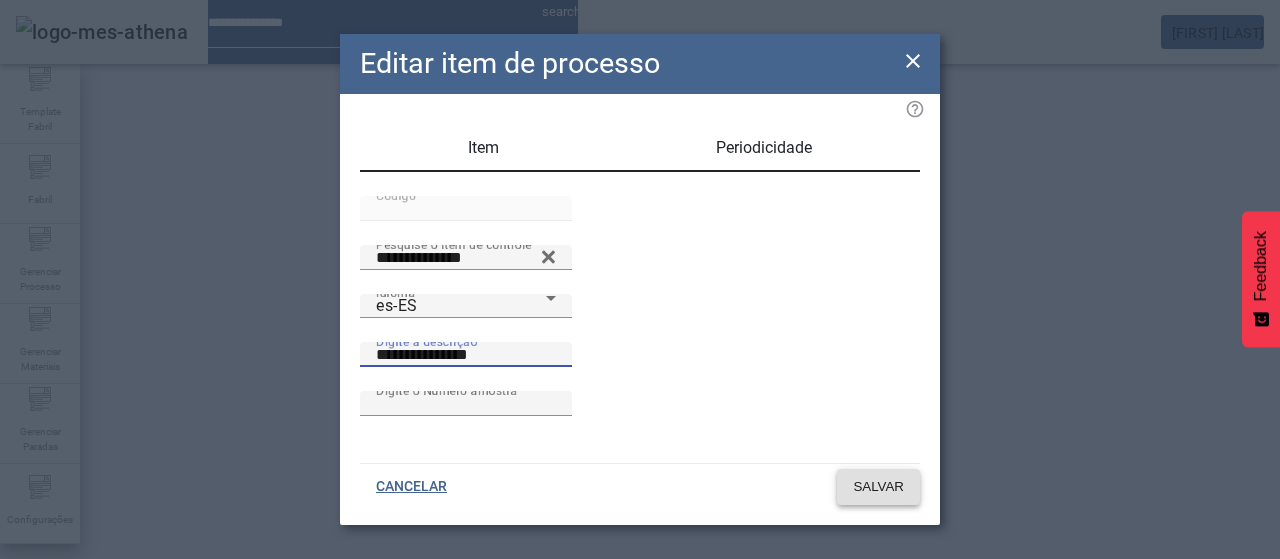 click on "SALVAR" 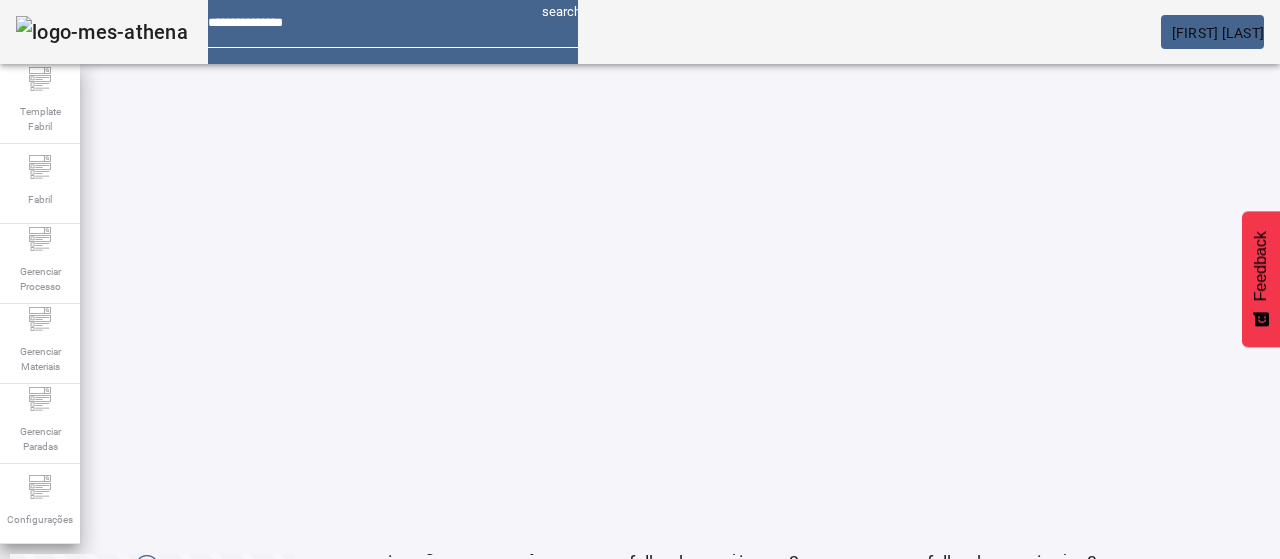 click on "4" 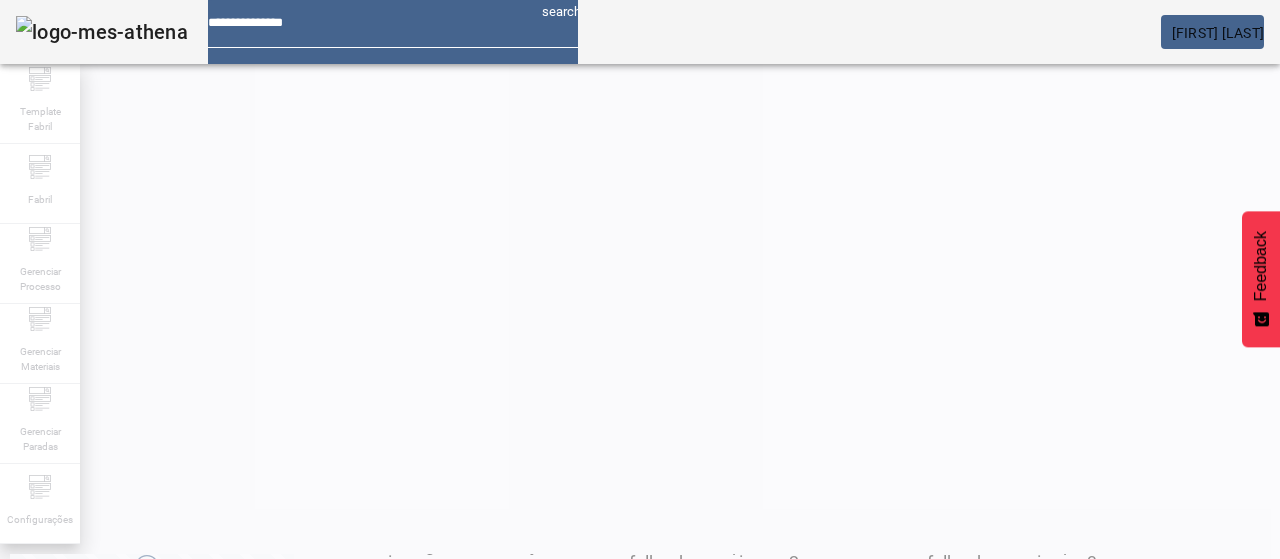 scroll, scrollTop: 10, scrollLeft: 0, axis: vertical 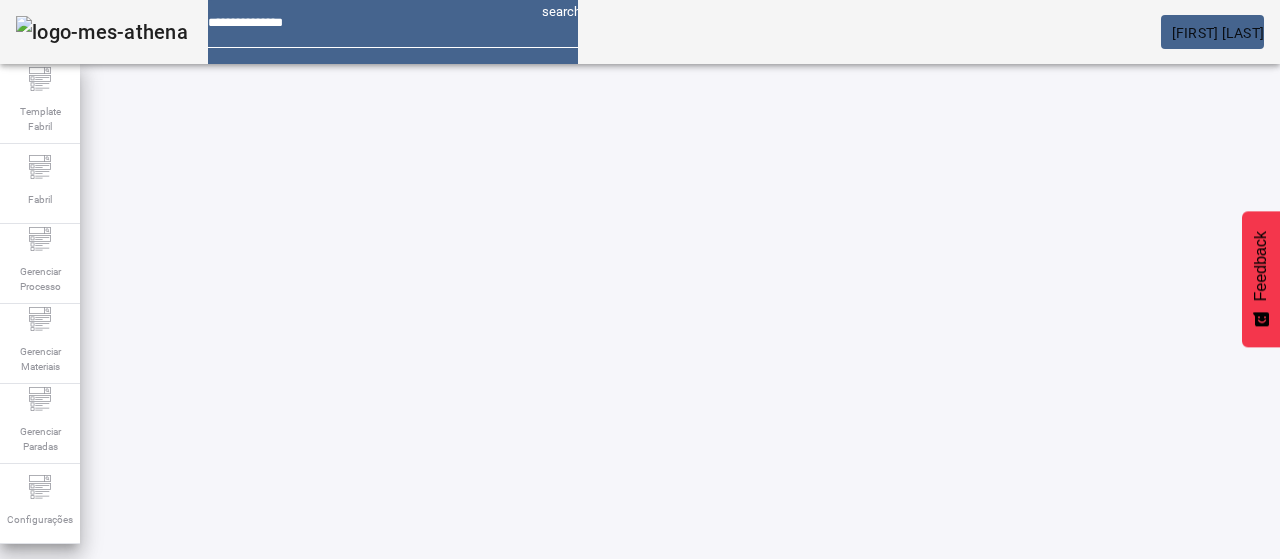 click on "EDITAR" at bounding box center (652, 919) 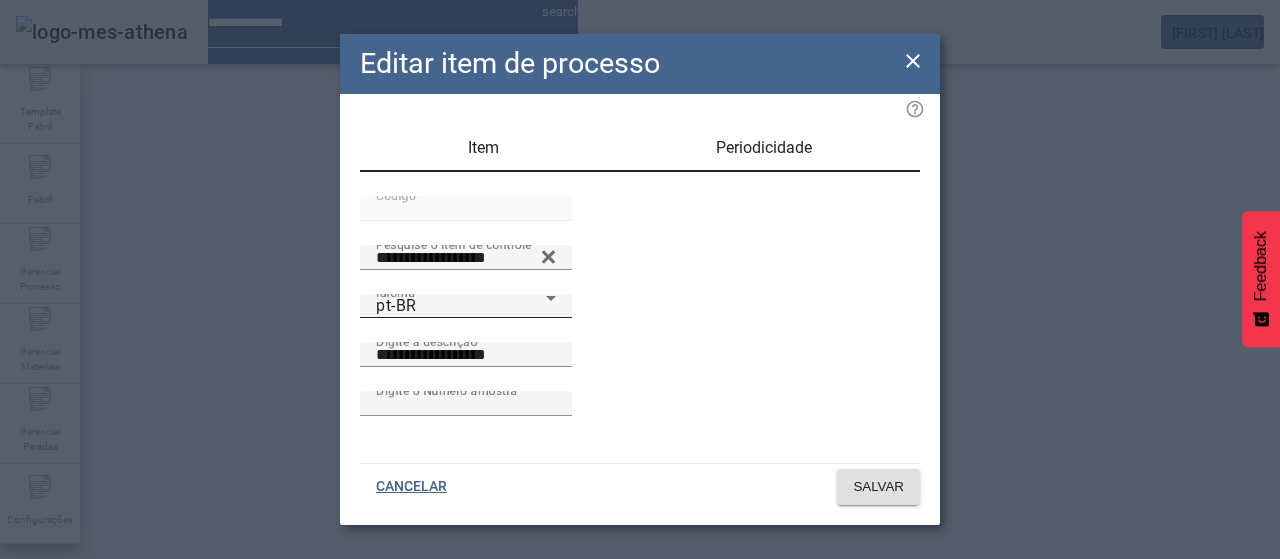 click on "pt-BR" at bounding box center (461, 306) 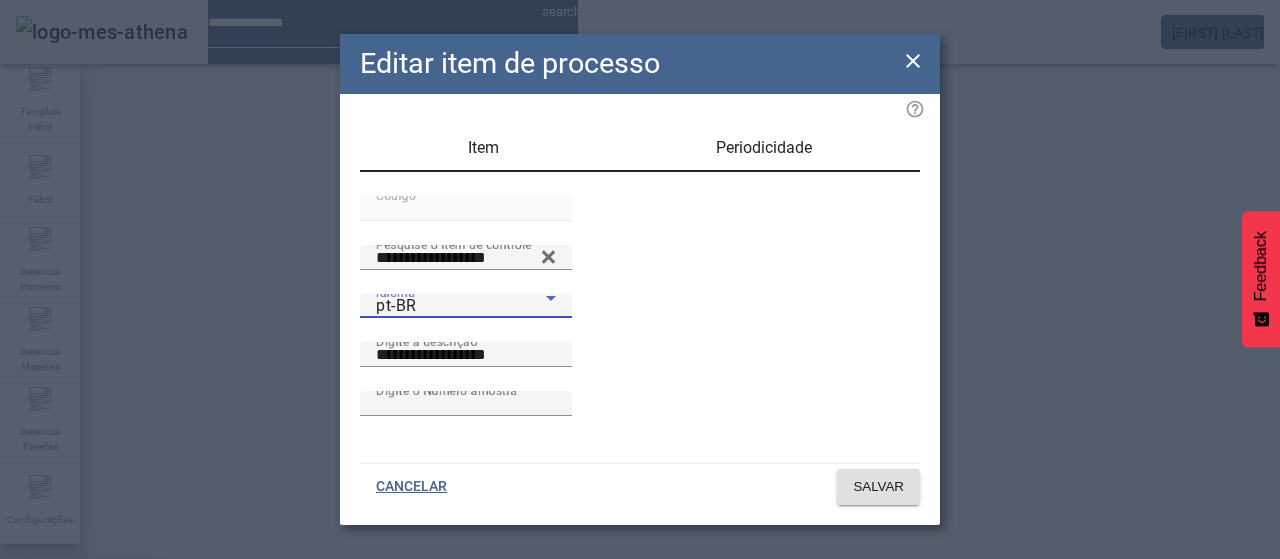 drag, startPoint x: 442, startPoint y: 339, endPoint x: 488, endPoint y: 366, distance: 53.338543 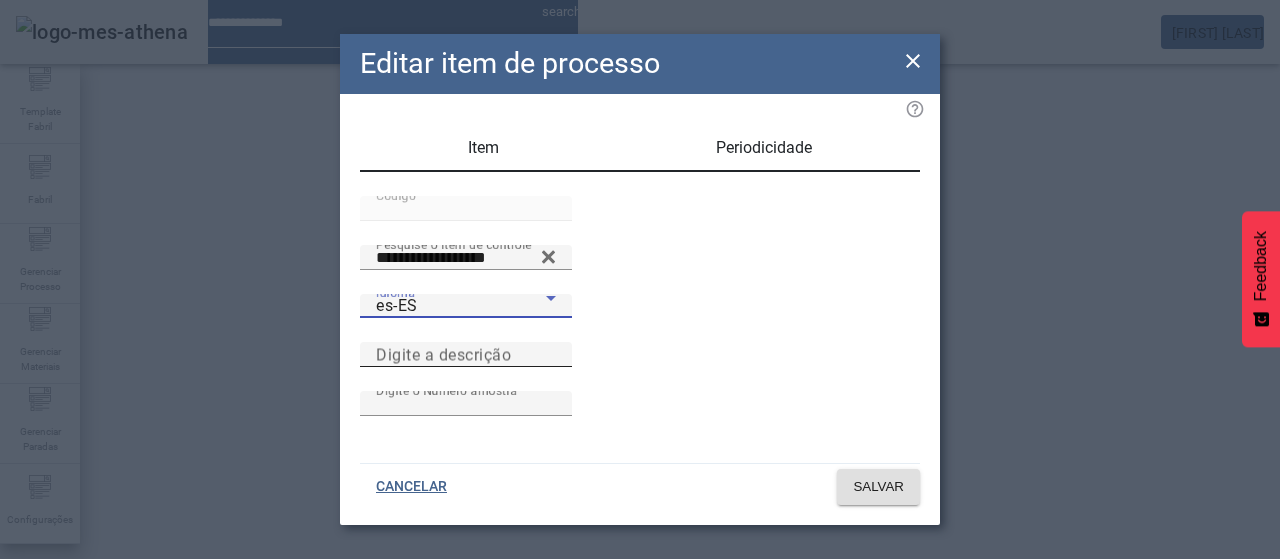 click on "Digite a descrição" at bounding box center [466, 355] 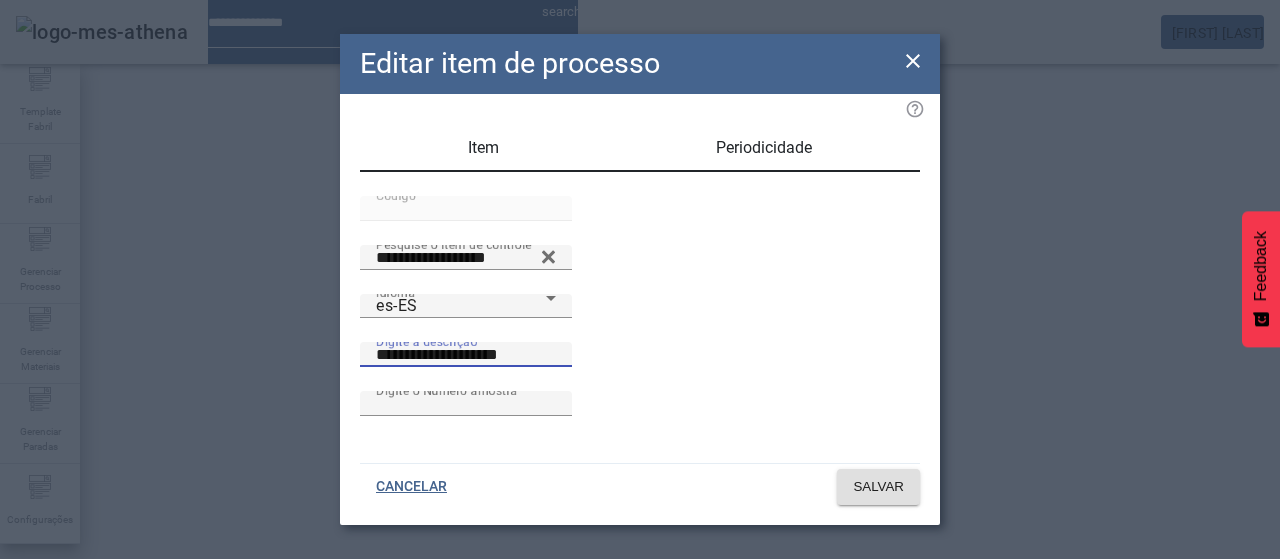 click on "**********" at bounding box center [466, 355] 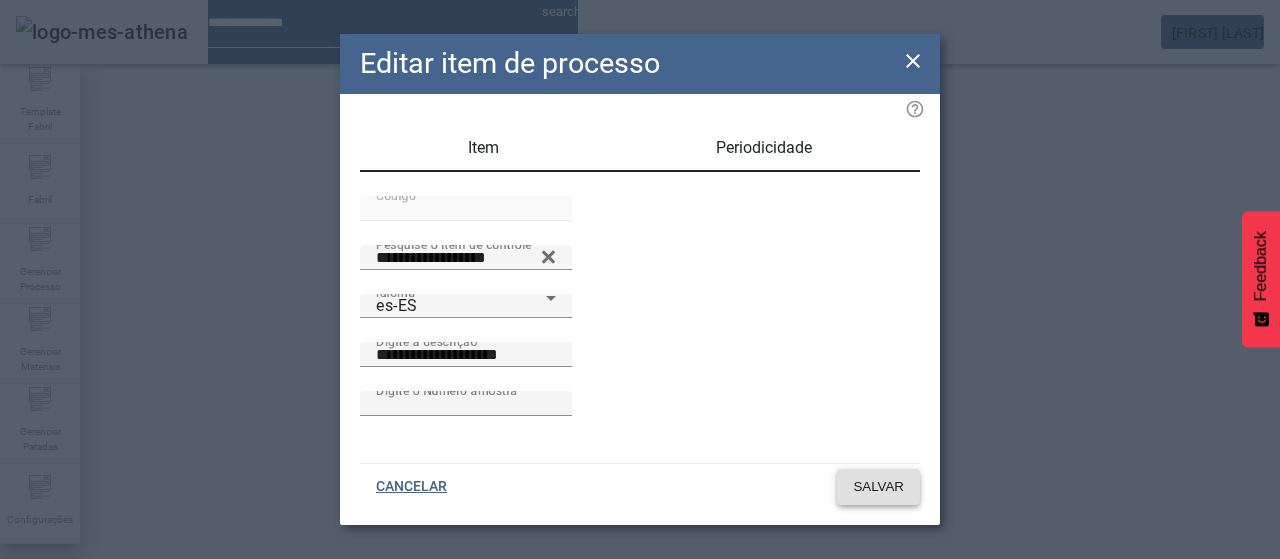 click on "SALVAR" 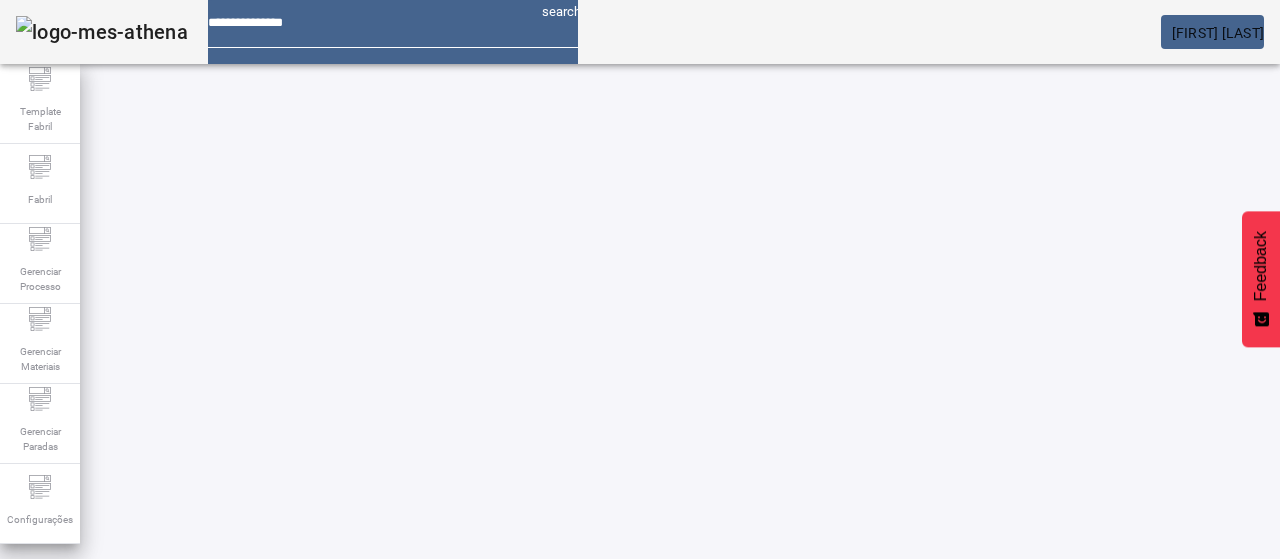 click at bounding box center [572, 769] 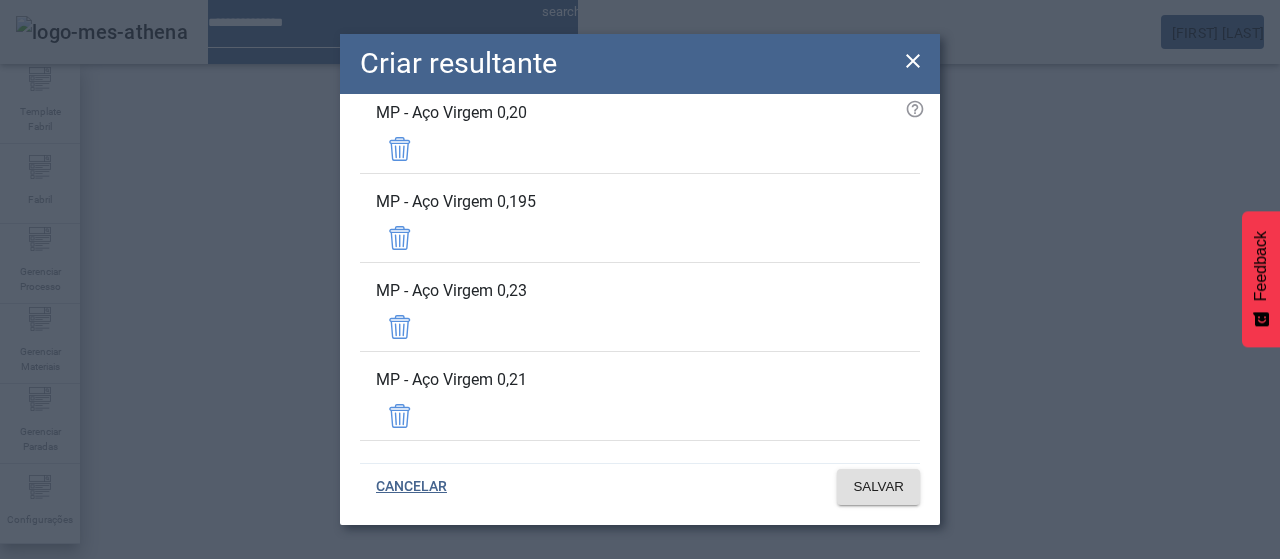 scroll, scrollTop: 142, scrollLeft: 0, axis: vertical 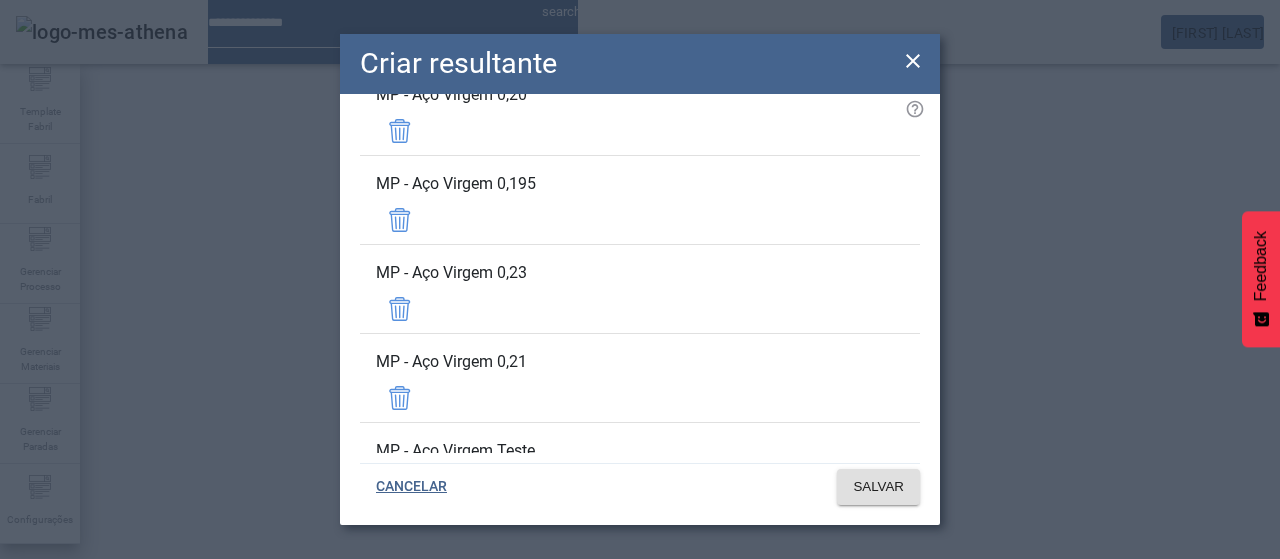 click 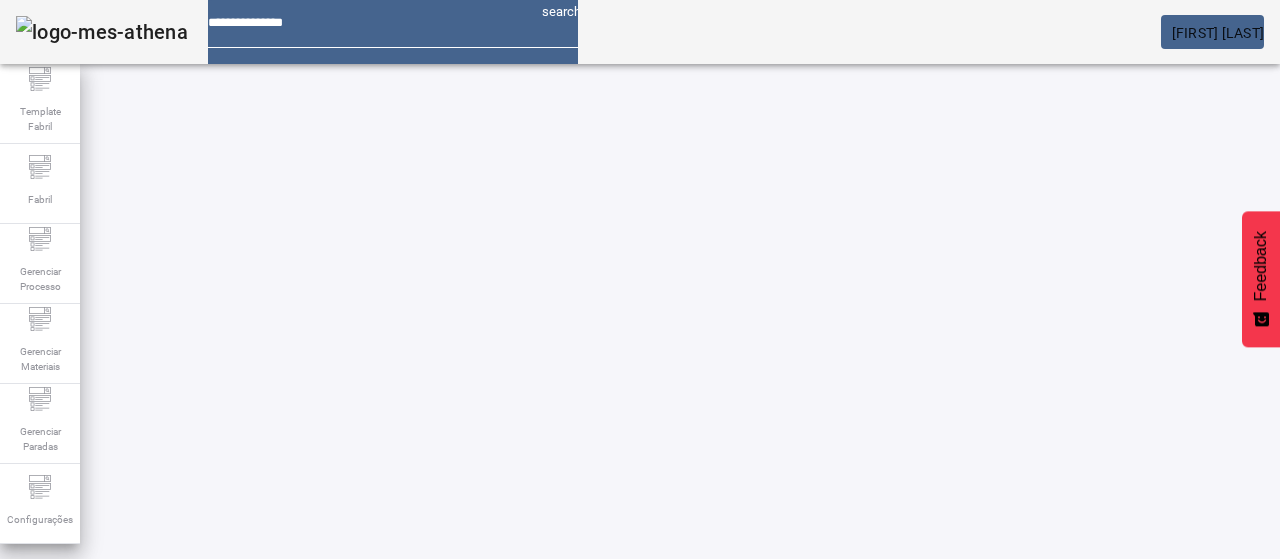 scroll, scrollTop: 110, scrollLeft: 0, axis: vertical 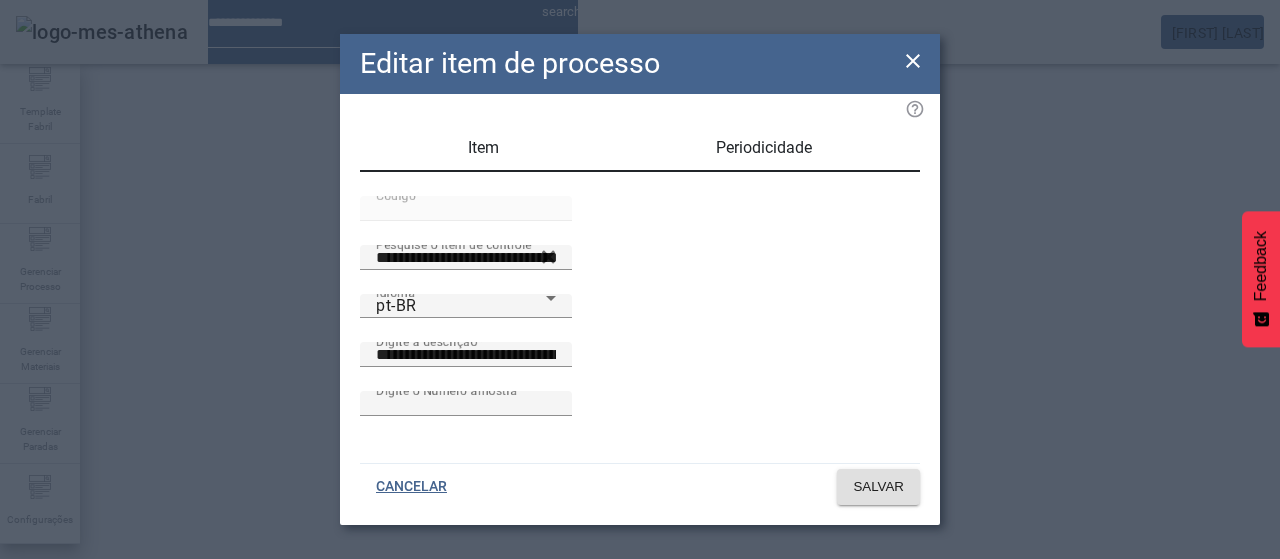 drag, startPoint x: 918, startPoint y: 62, endPoint x: 871, endPoint y: 201, distance: 146.73105 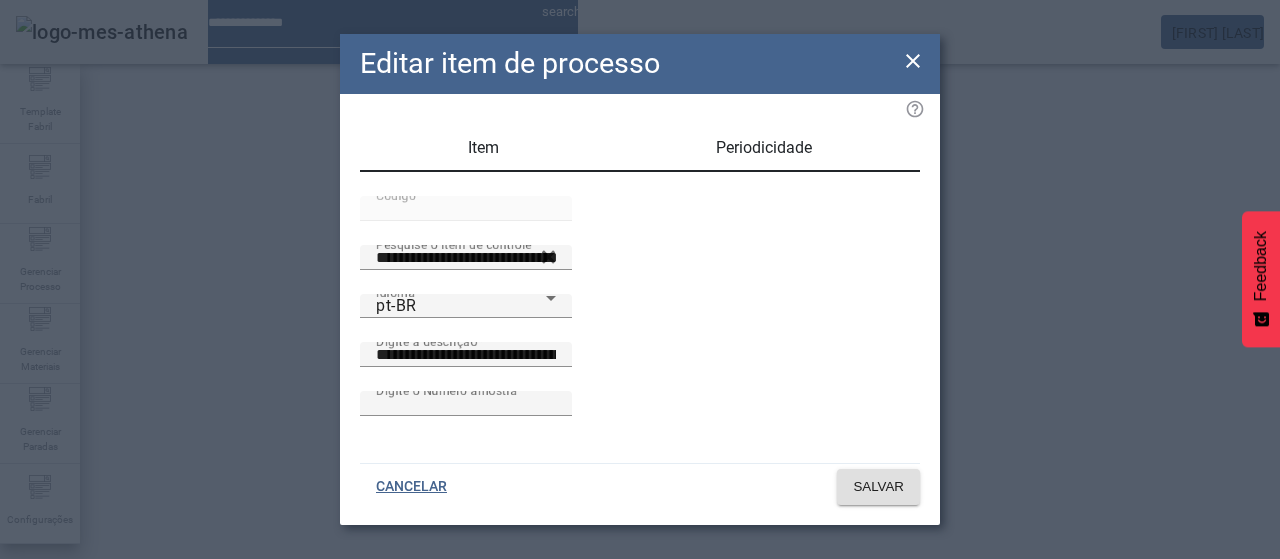click 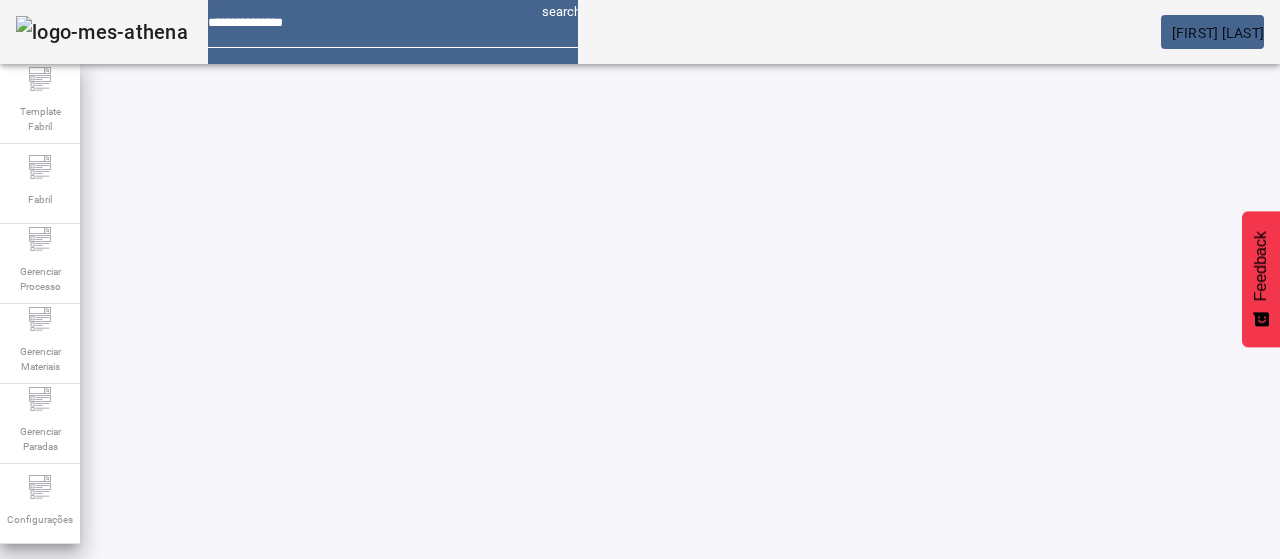 click at bounding box center [572, 669] 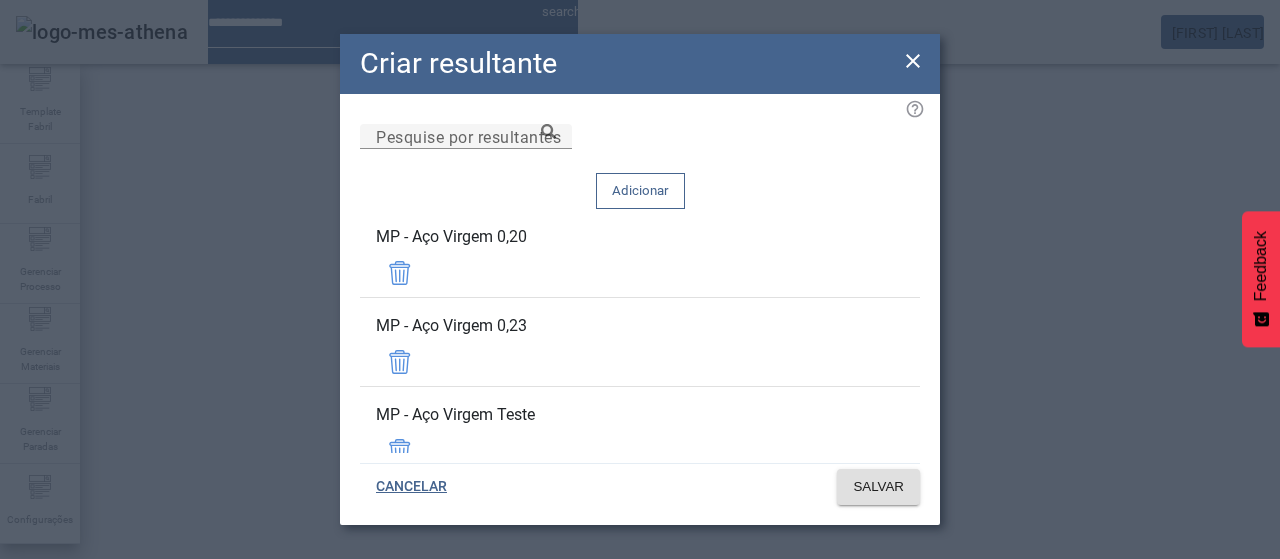 click 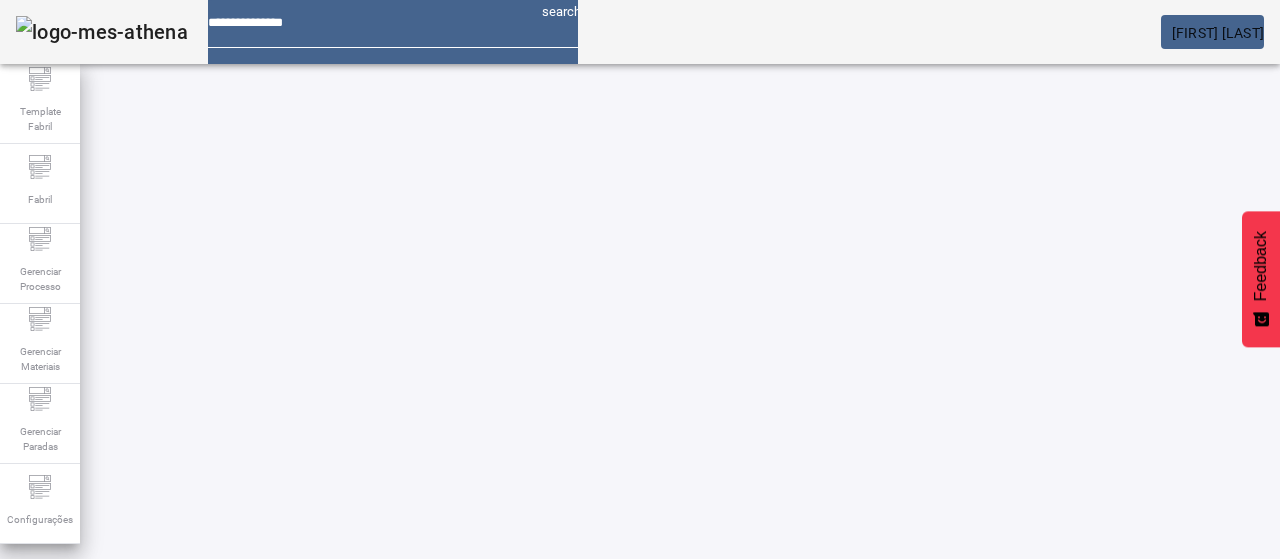 drag, startPoint x: 1115, startPoint y: 134, endPoint x: 966, endPoint y: 193, distance: 160.25604 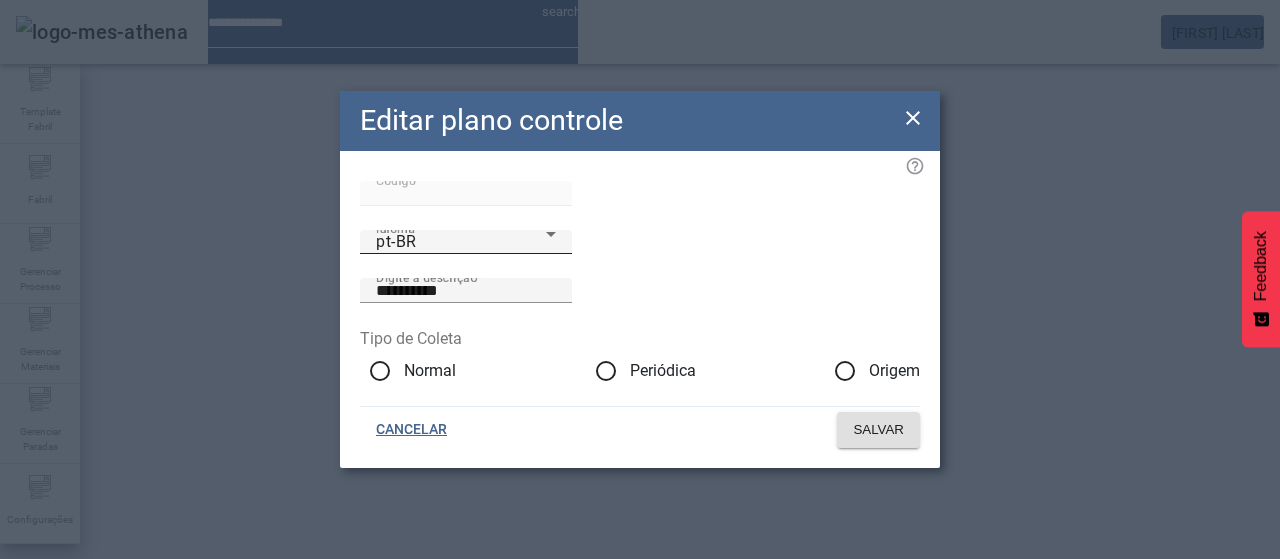 click on "pt-BR" at bounding box center [461, 242] 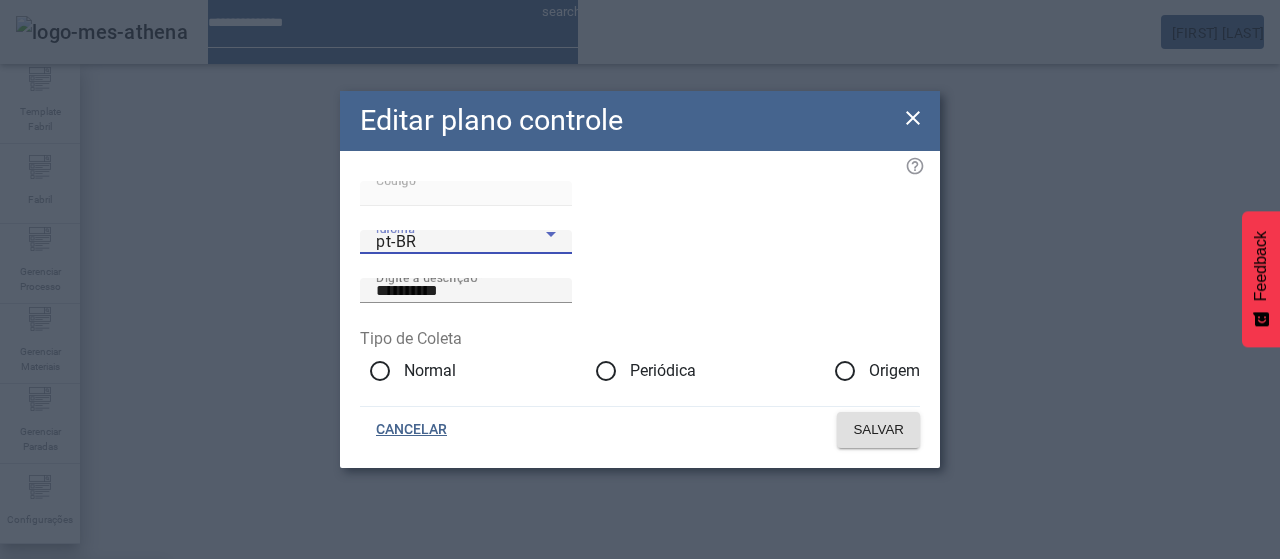 click on "es-ES" at bounding box center [83, 687] 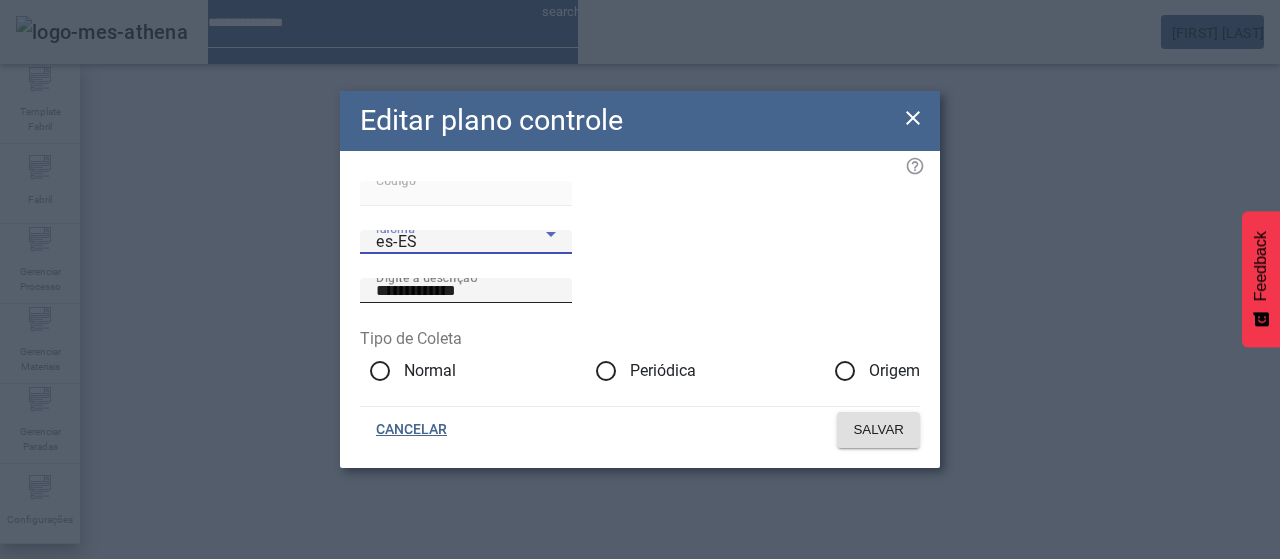 click on "**********" at bounding box center (466, 291) 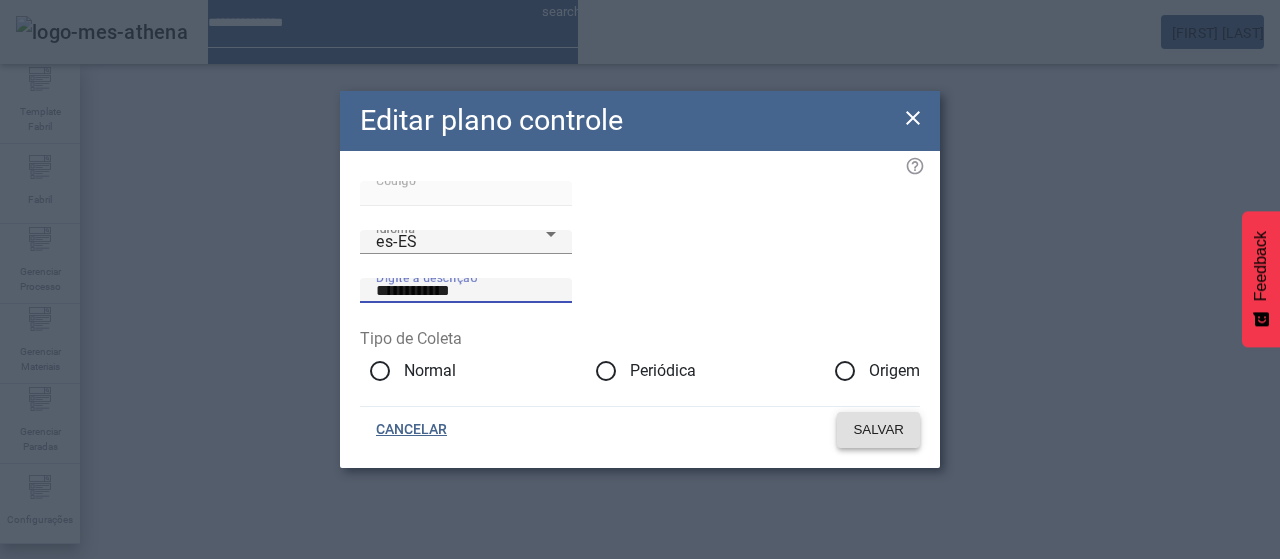 click on "SALVAR" 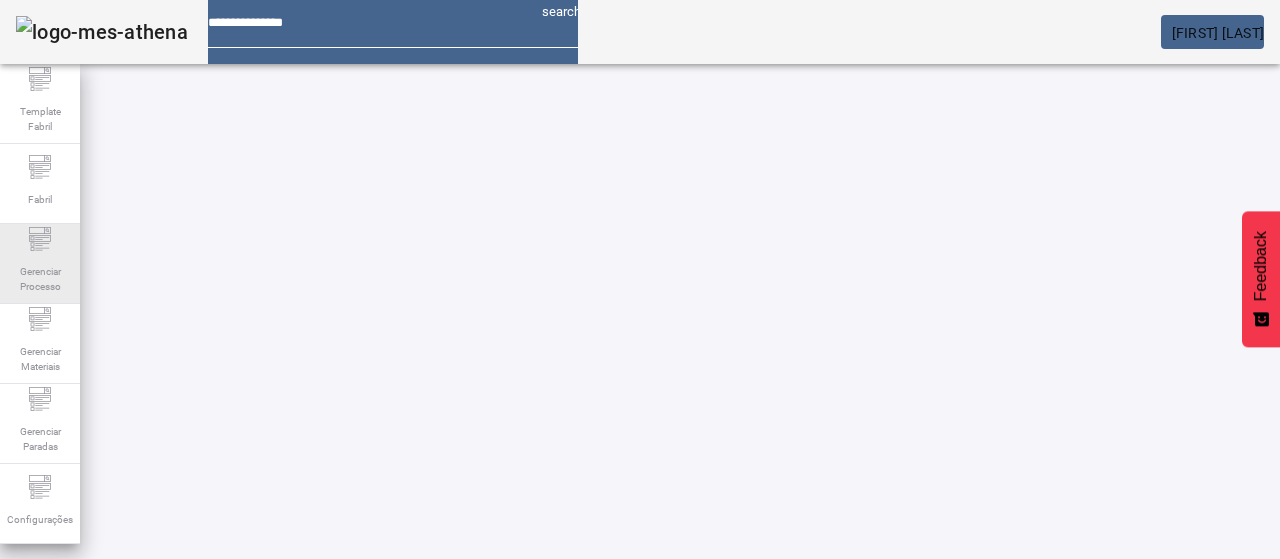 drag, startPoint x: 47, startPoint y: 270, endPoint x: 54, endPoint y: 259, distance: 13.038404 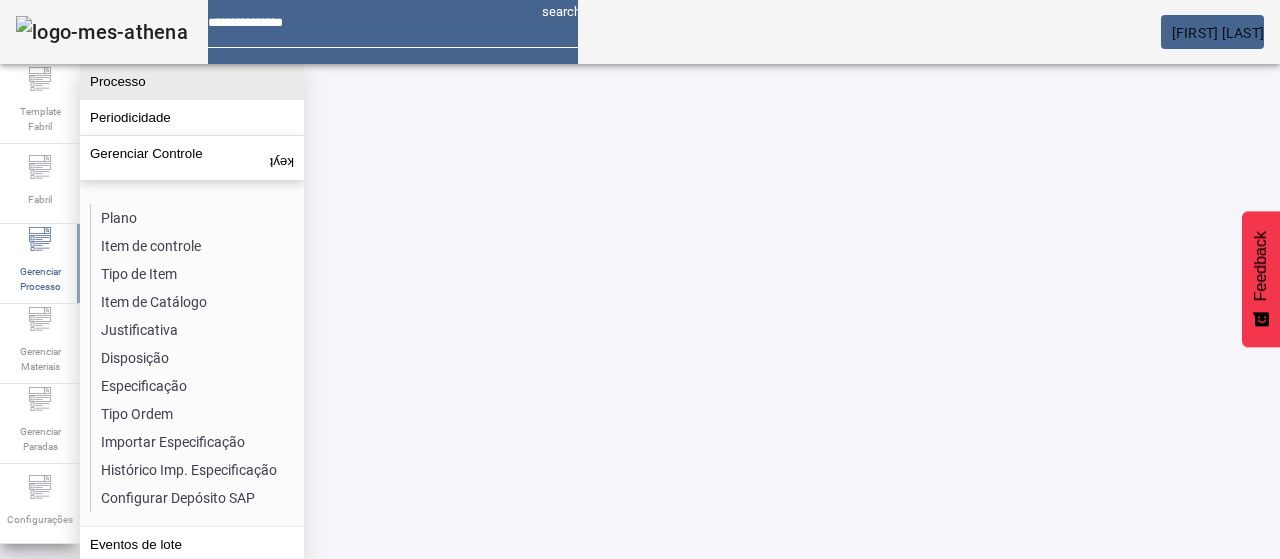 click on "Processo" 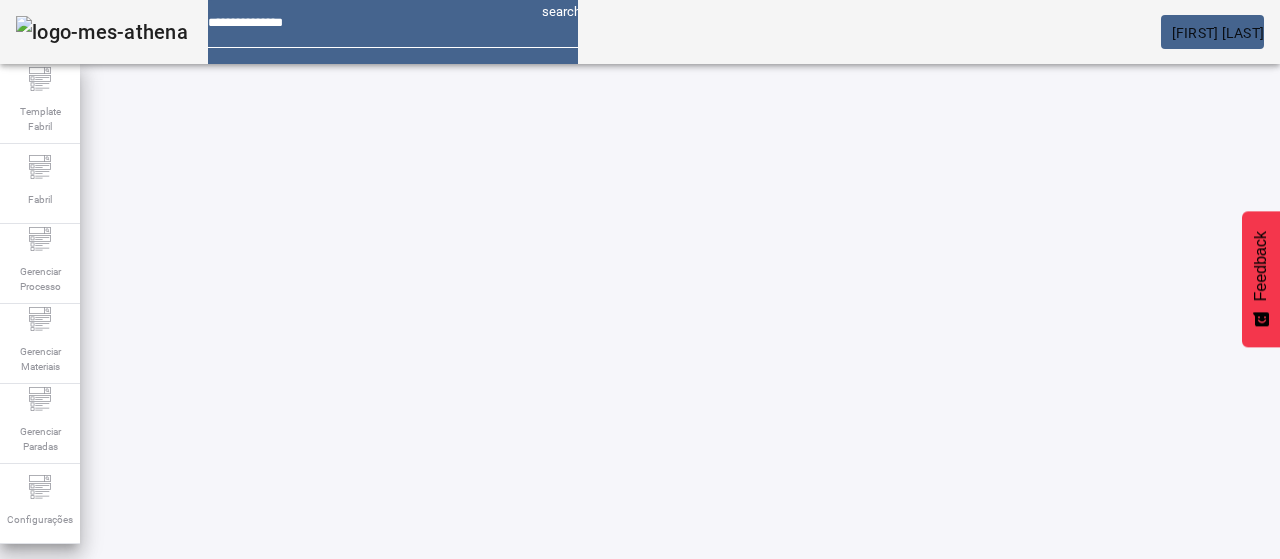 click 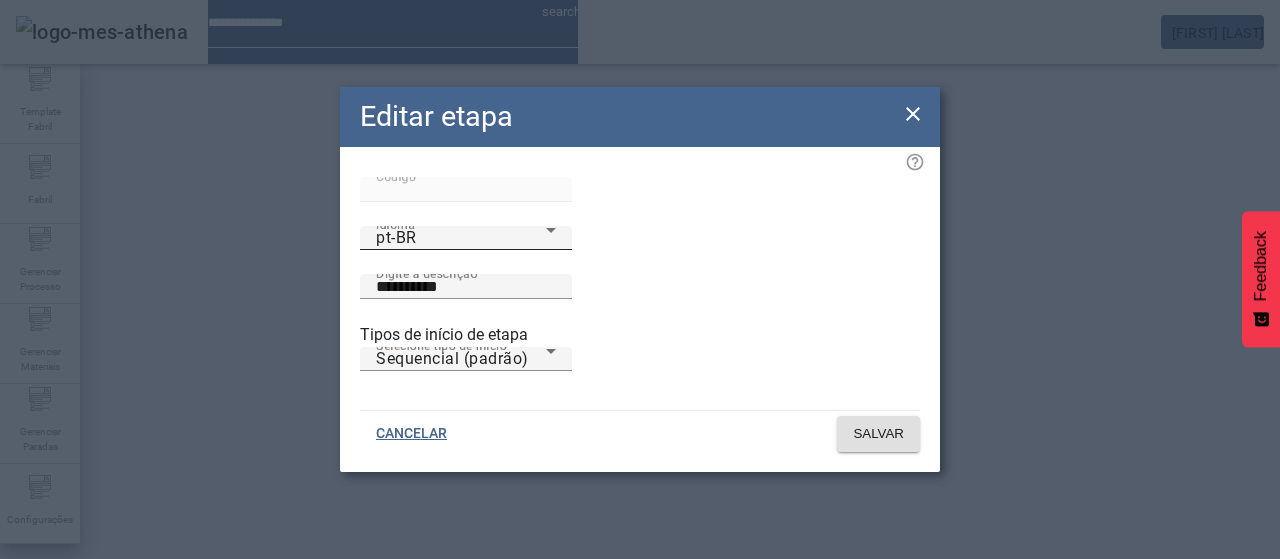 click on "pt-BR" at bounding box center (461, 238) 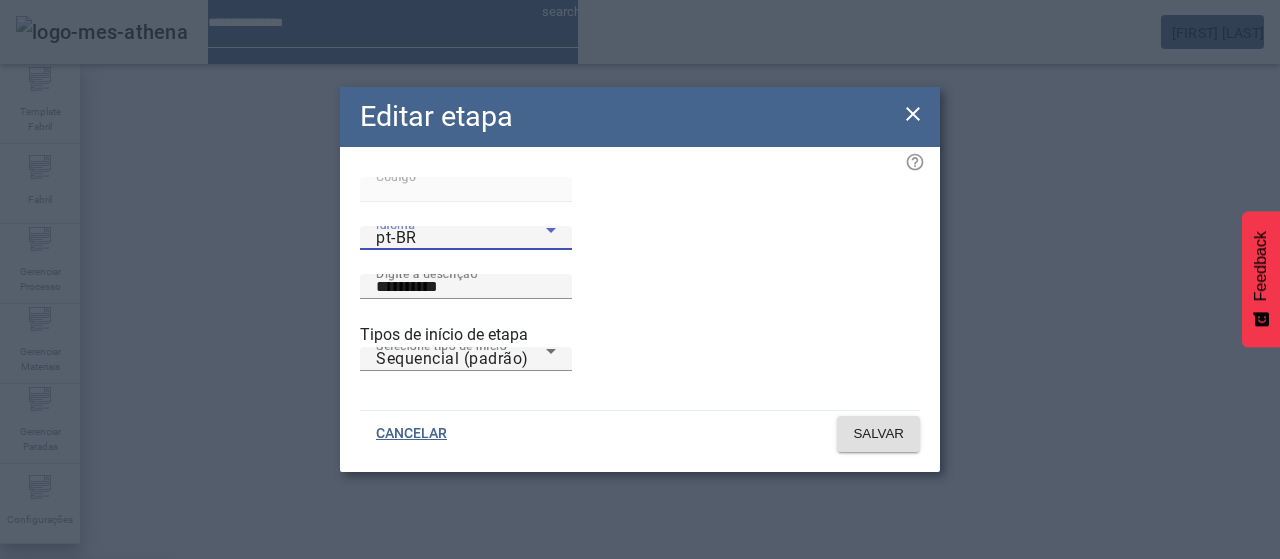 click on "es-ES" at bounding box center (37, 687) 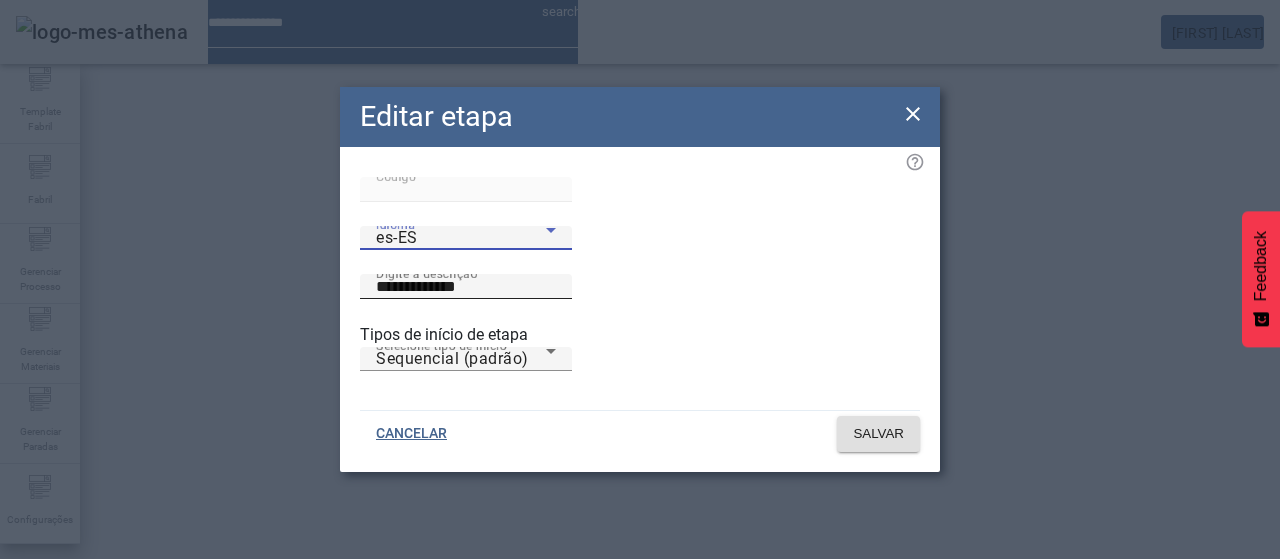 click on "**********" at bounding box center [466, 287] 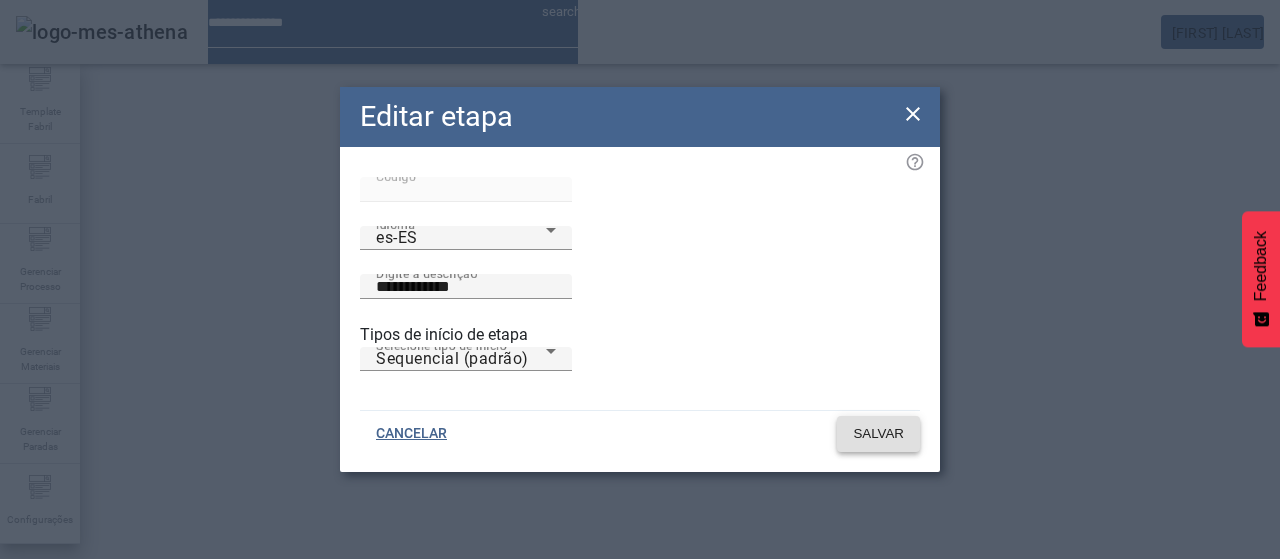 click on "SALVAR" 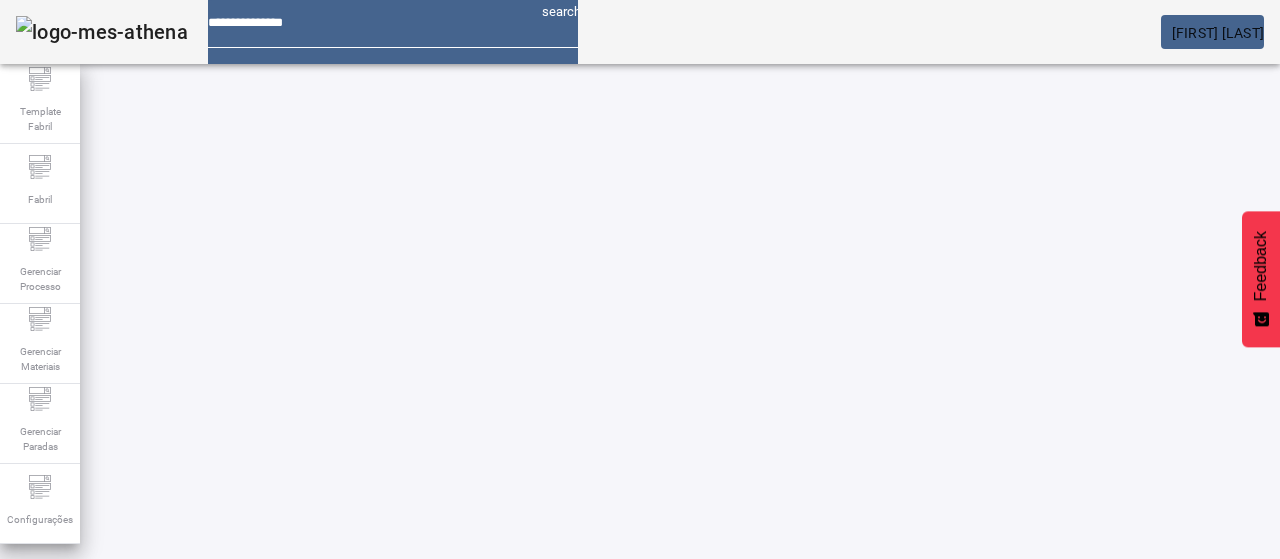 click at bounding box center [572, 789] 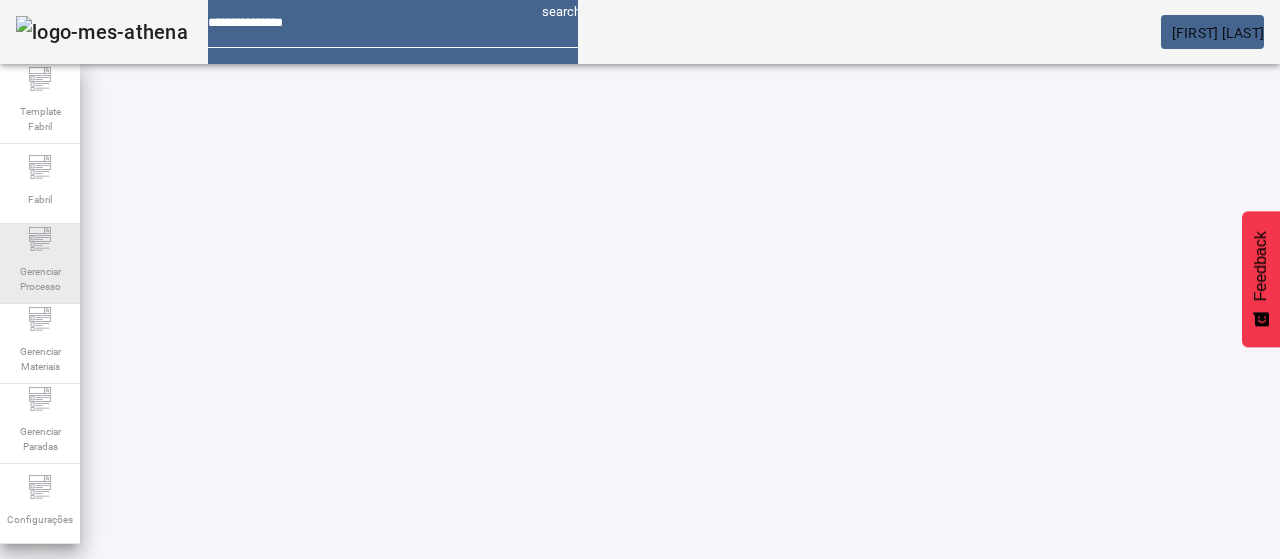 click on "Gerenciar Processo" 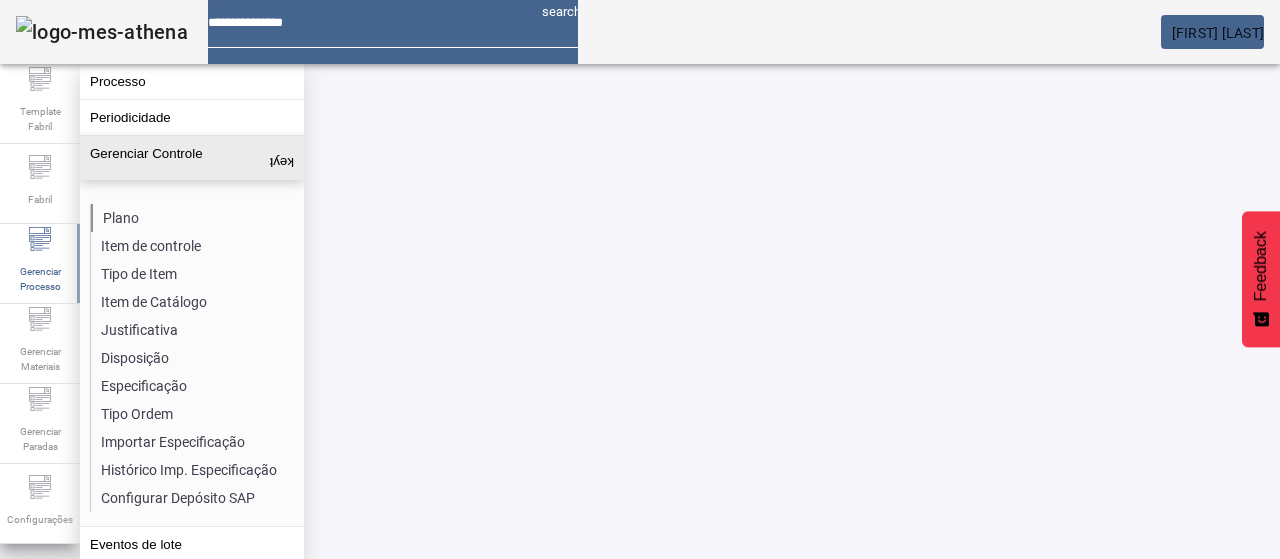 click on "Plano" 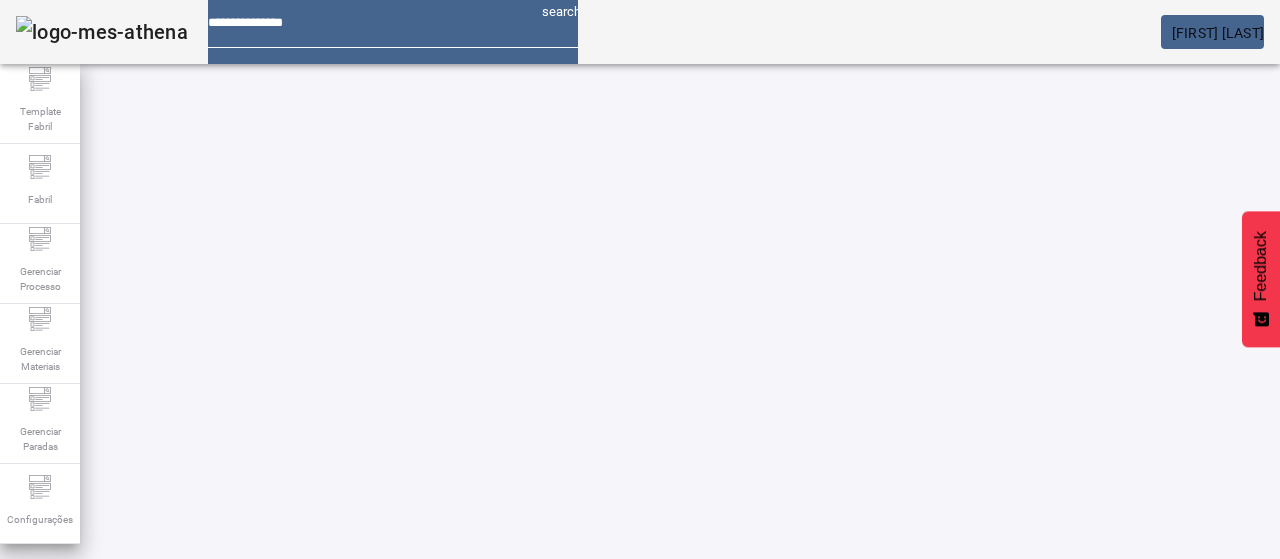 click 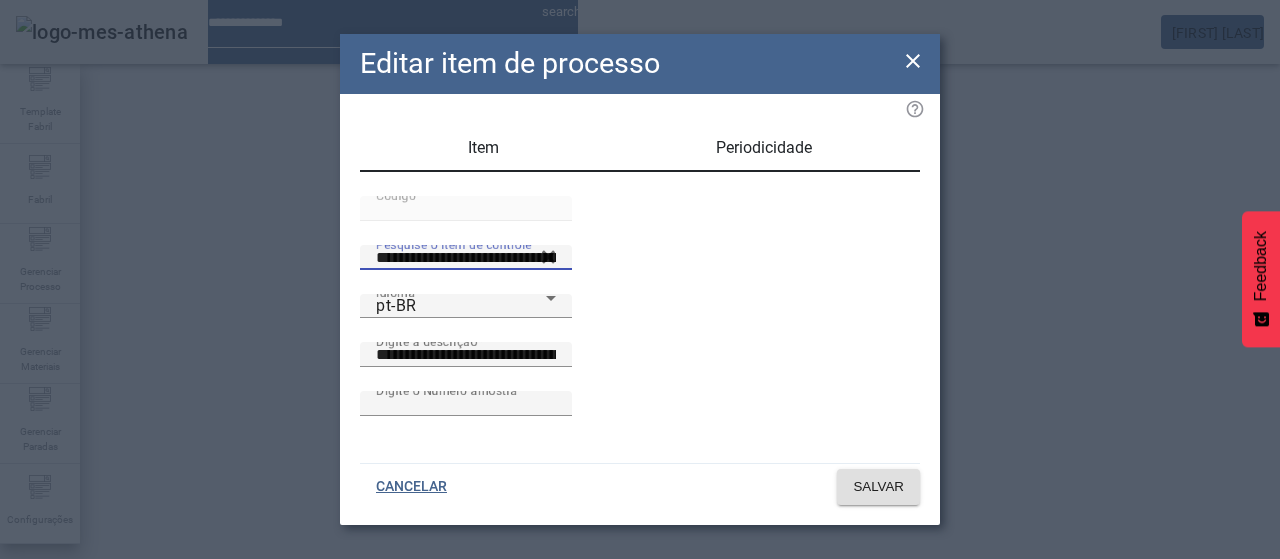drag, startPoint x: 722, startPoint y: 312, endPoint x: 291, endPoint y: 322, distance: 431.116 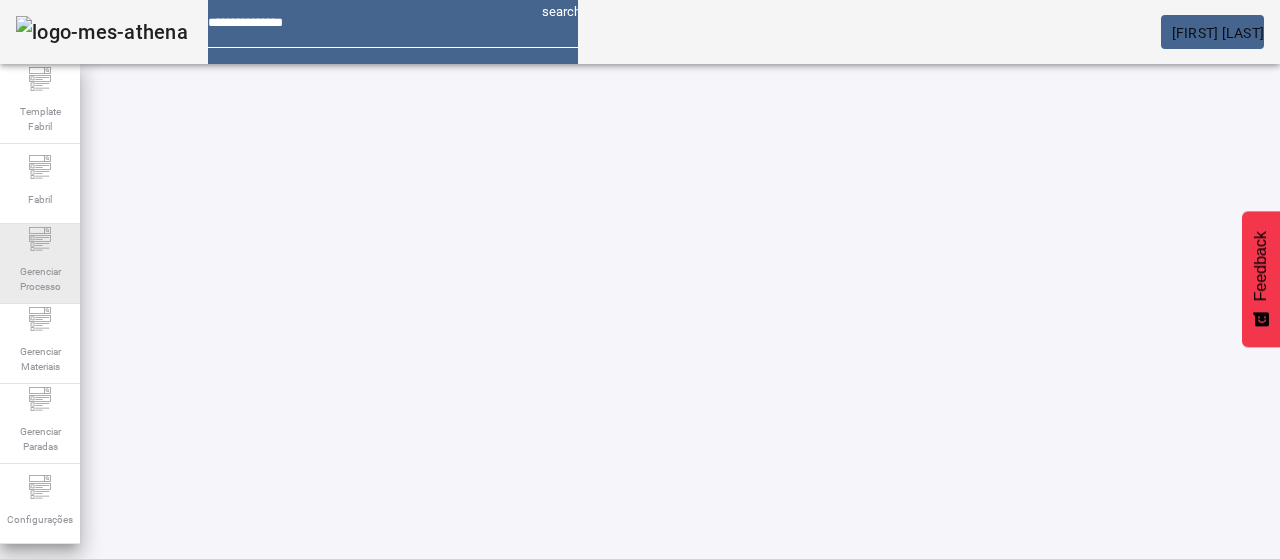 click on "Gerenciar Processo" 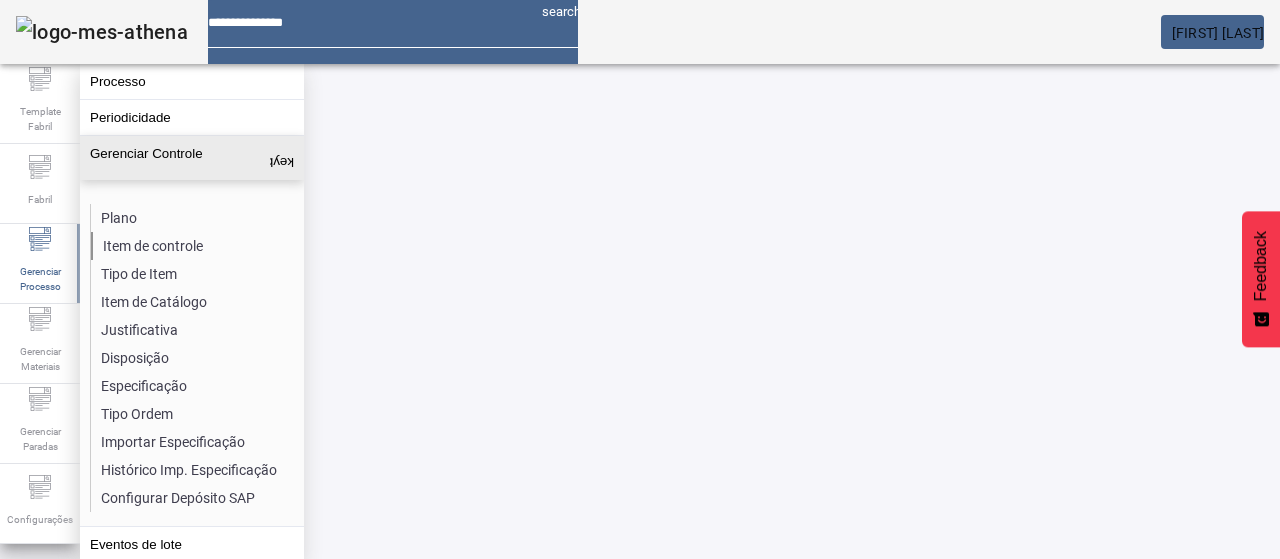 click on "Item de controle" 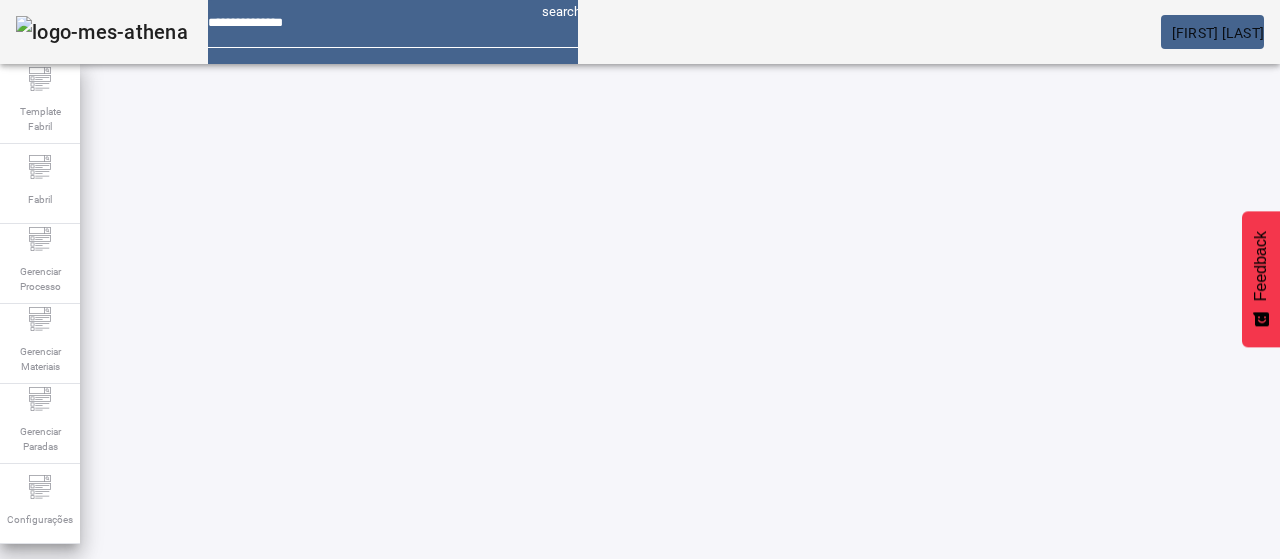 click 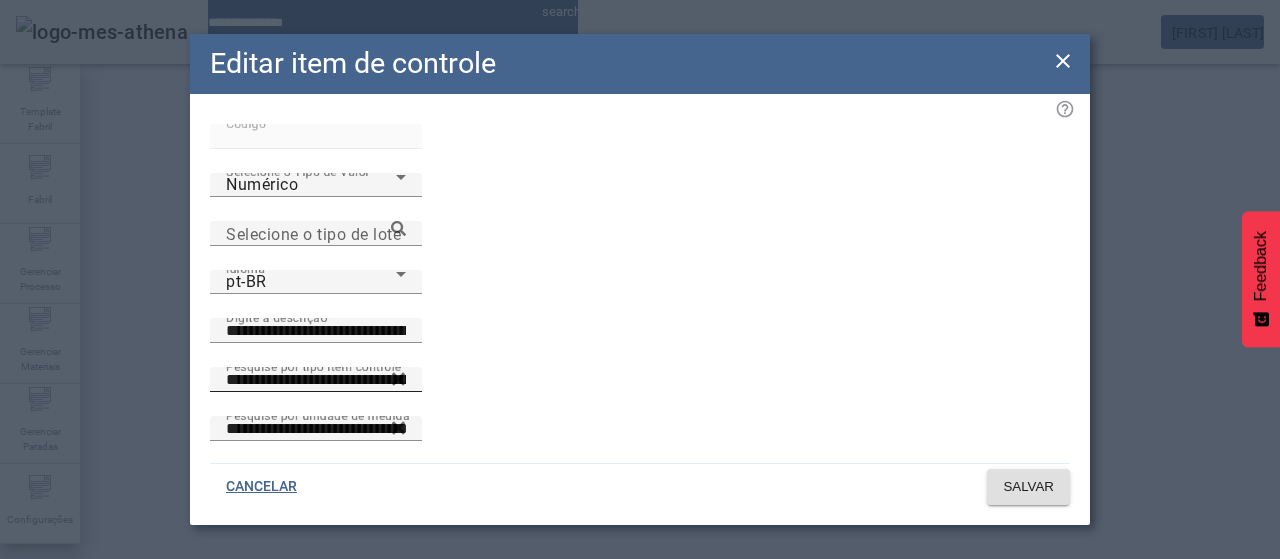 click on "**********" 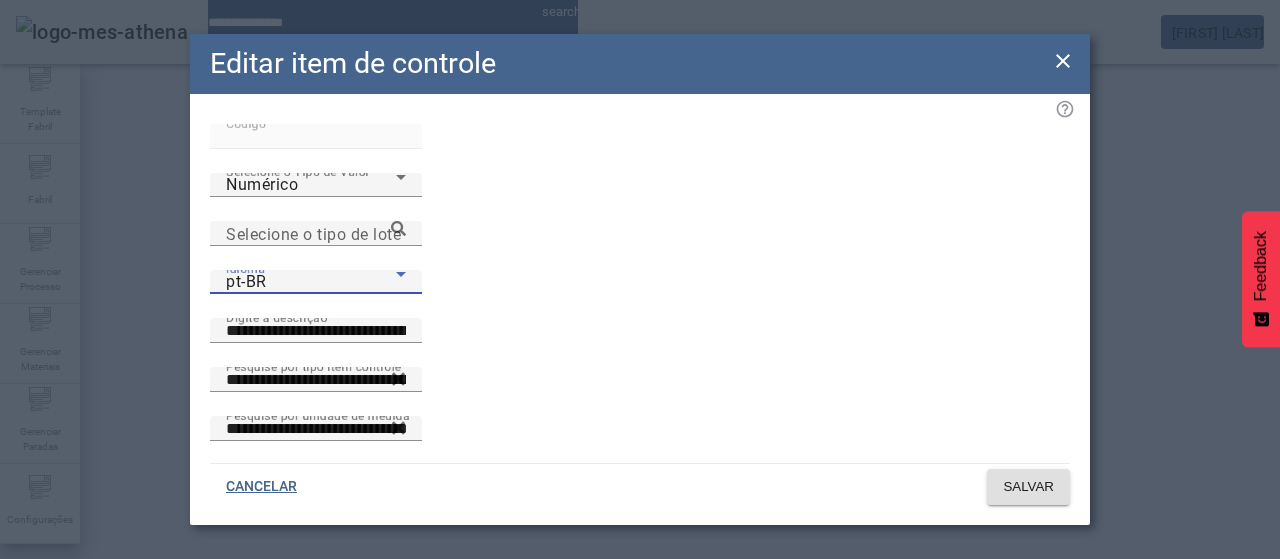 click on "pt-BR" at bounding box center [311, 282] 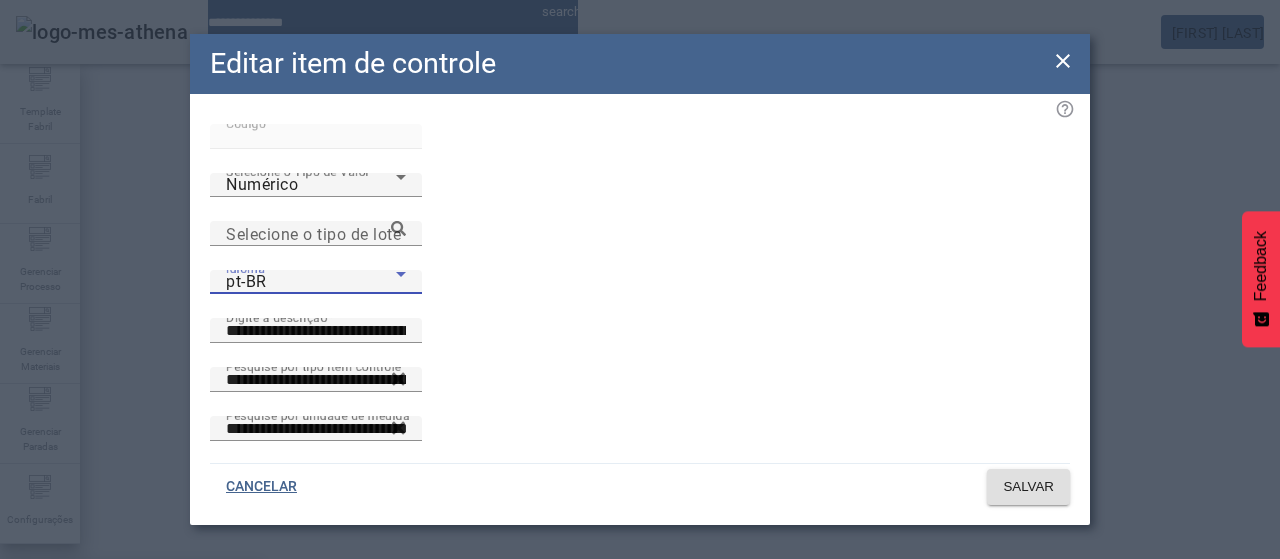 click on "en-US" at bounding box center [131, 639] 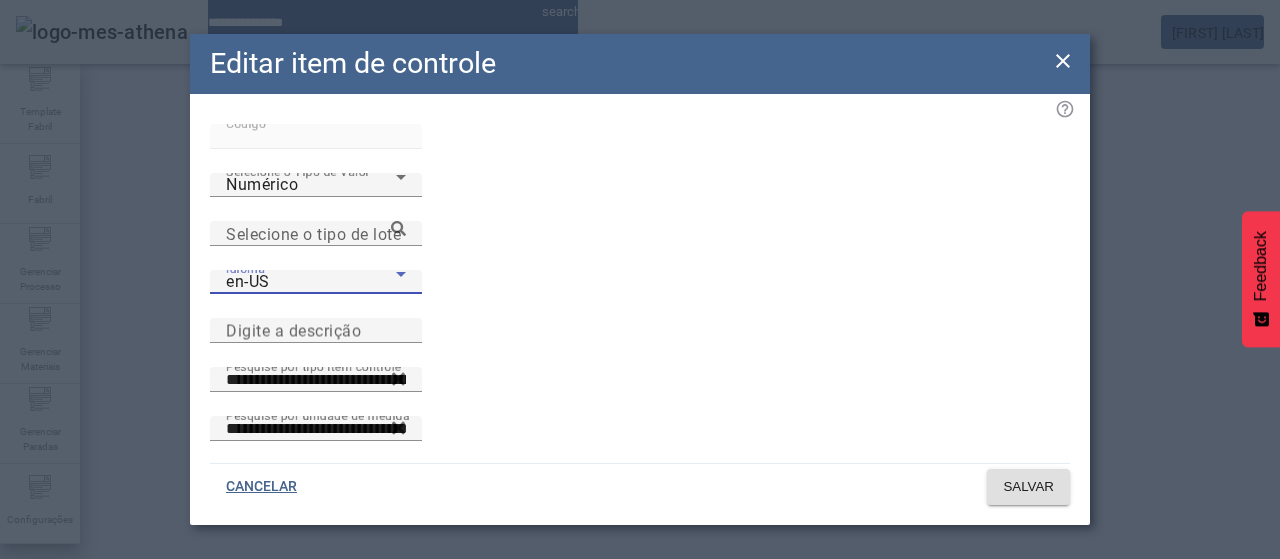 click on "en-US" at bounding box center (311, 282) 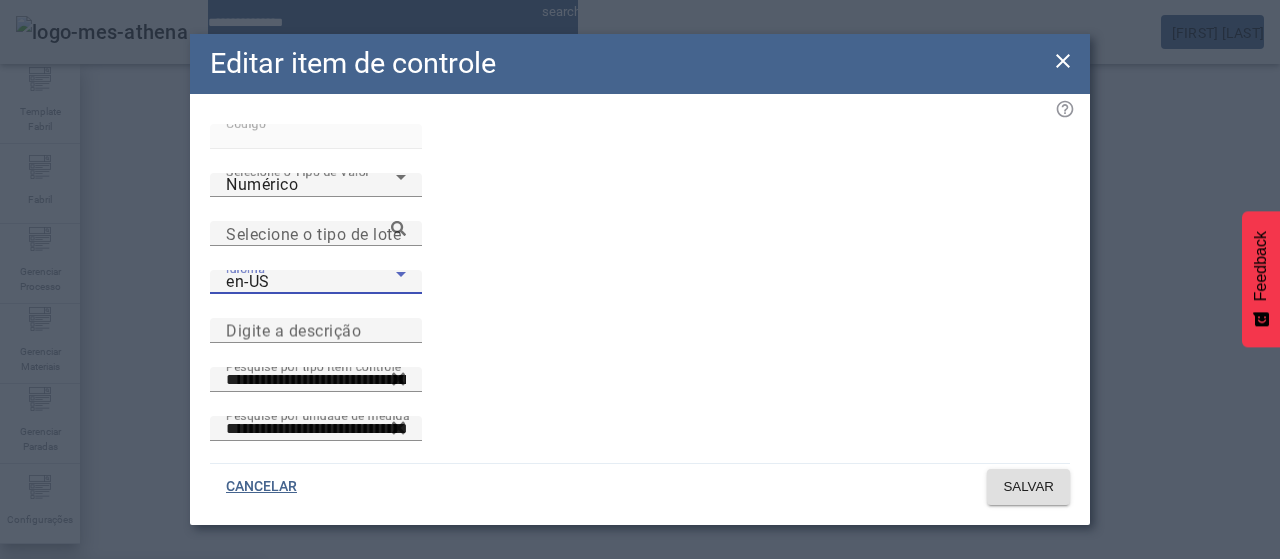 drag, startPoint x: 407, startPoint y: 385, endPoint x: 418, endPoint y: 369, distance: 19.416489 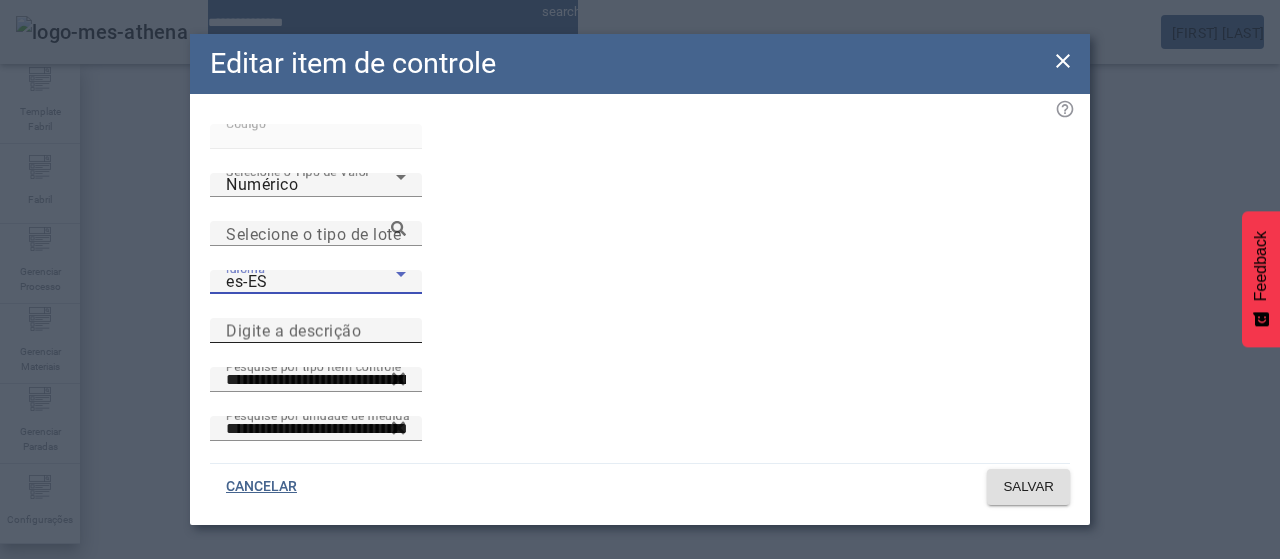 click on "Digite a descrição" at bounding box center (293, 330) 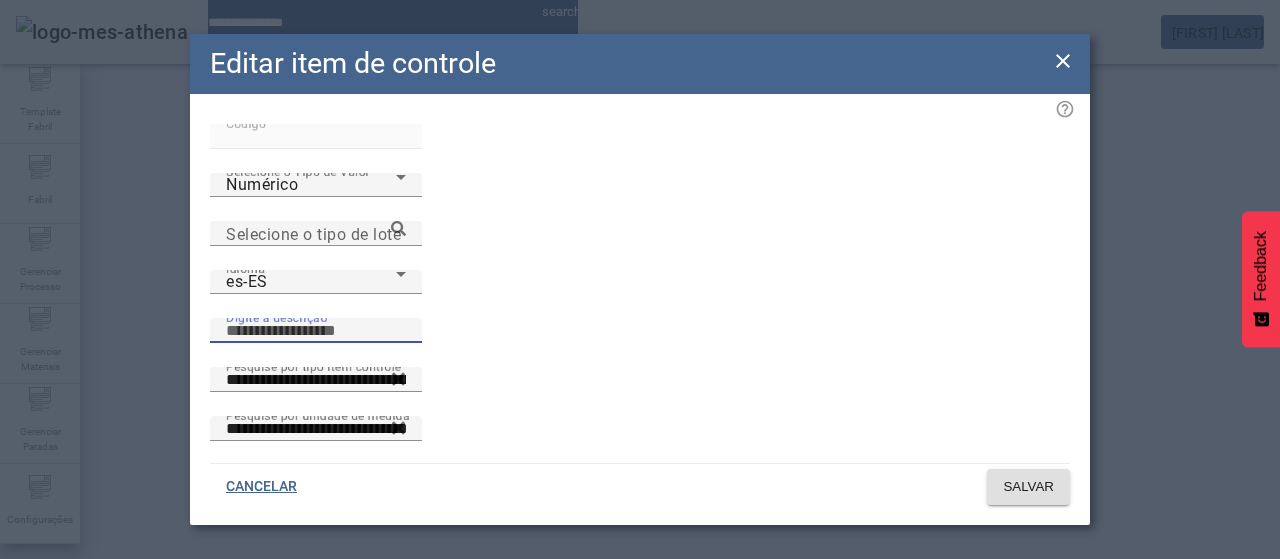 paste on "**********" 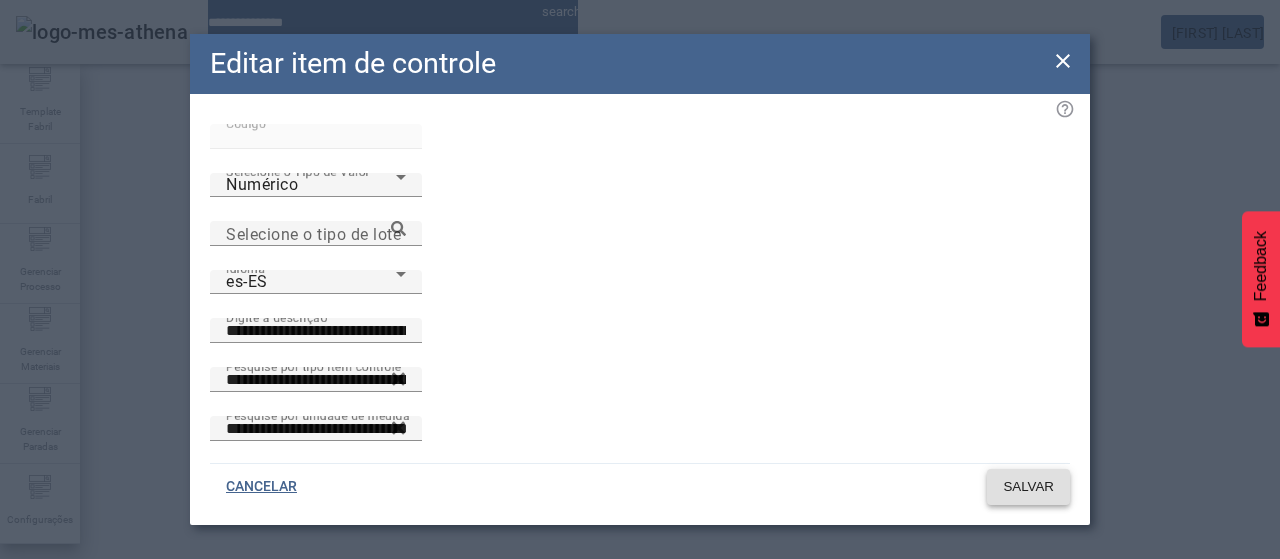 click 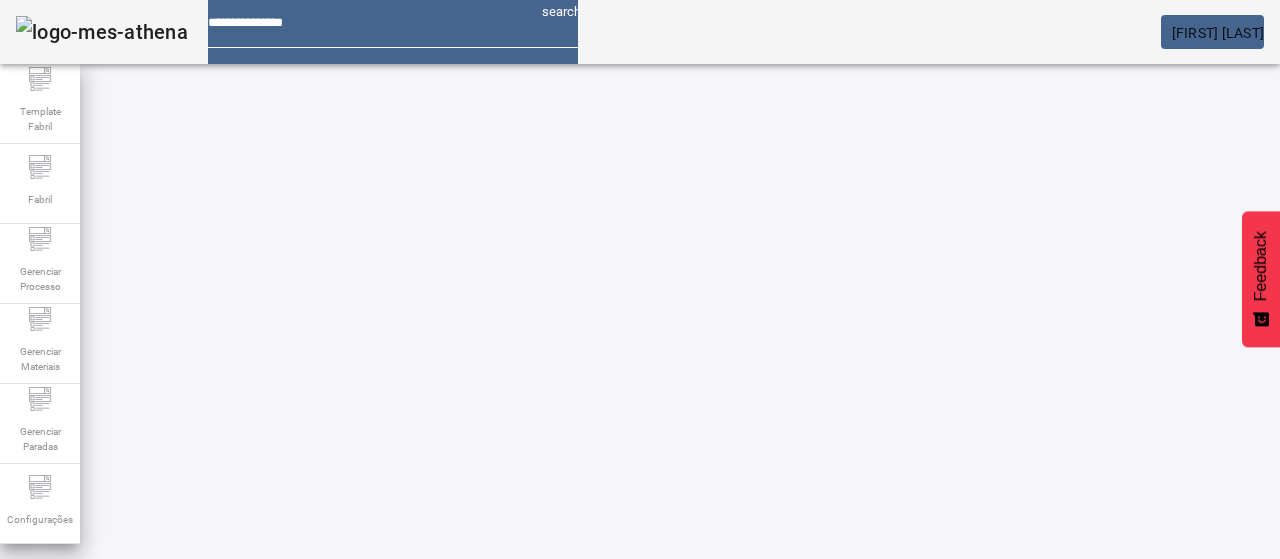 click on "LIMPAR" 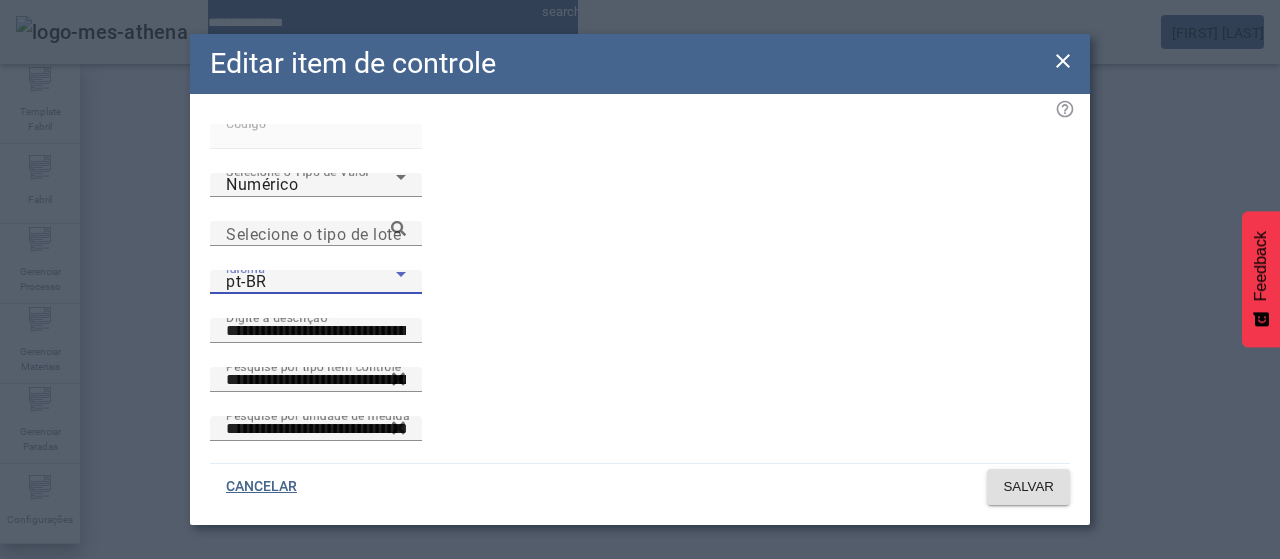 click on "pt-BR" at bounding box center (311, 282) 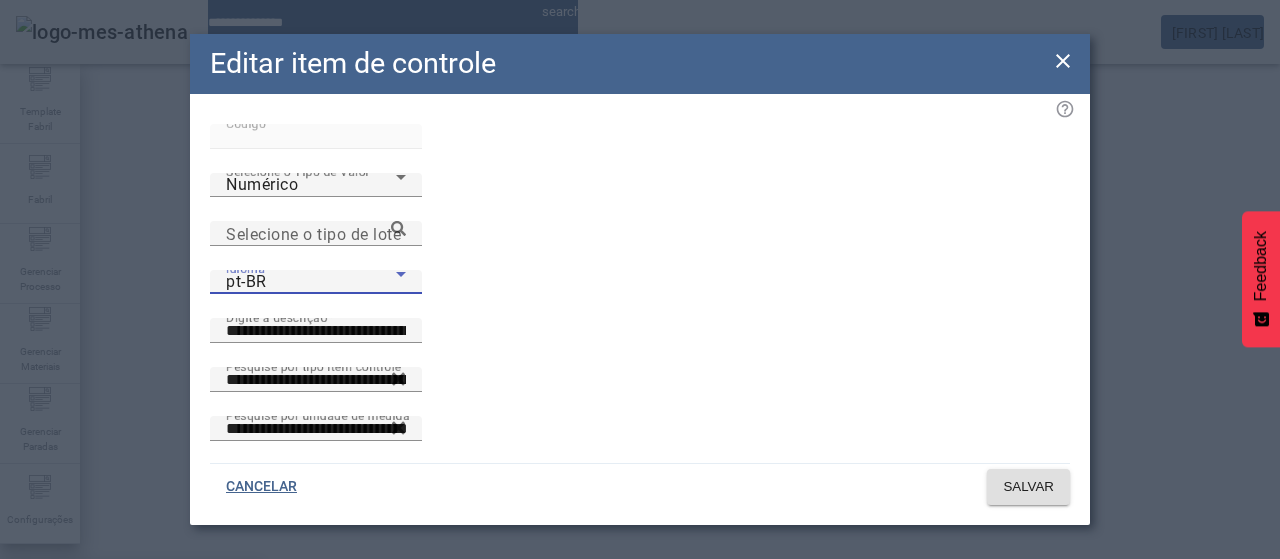 drag, startPoint x: 402, startPoint y: 391, endPoint x: 412, endPoint y: 376, distance: 18.027756 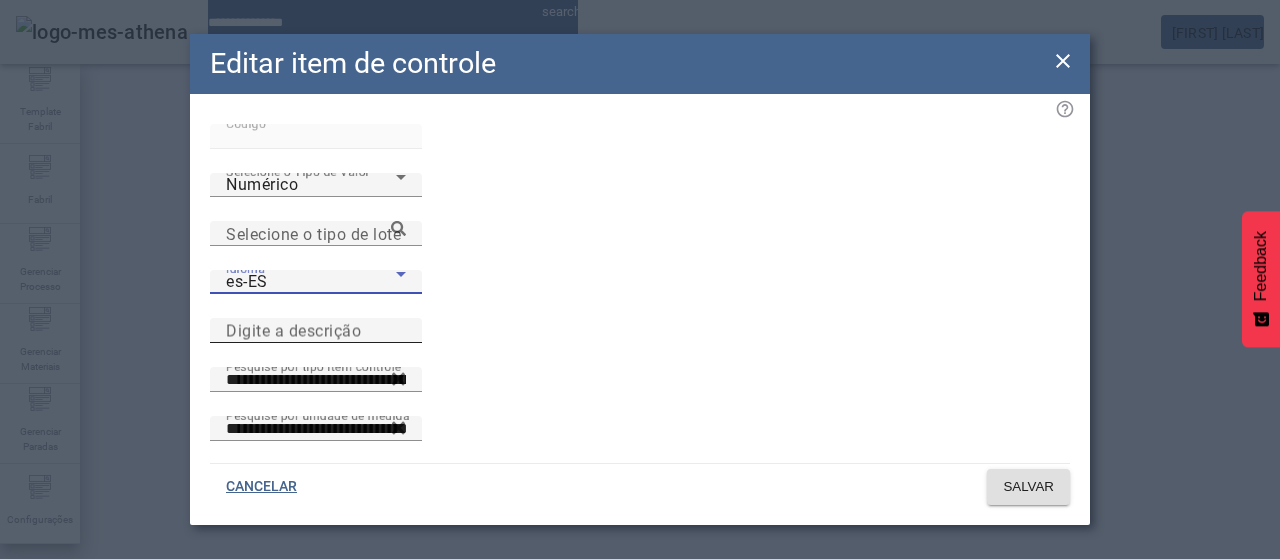 click on "Digite a descrição" at bounding box center (316, 331) 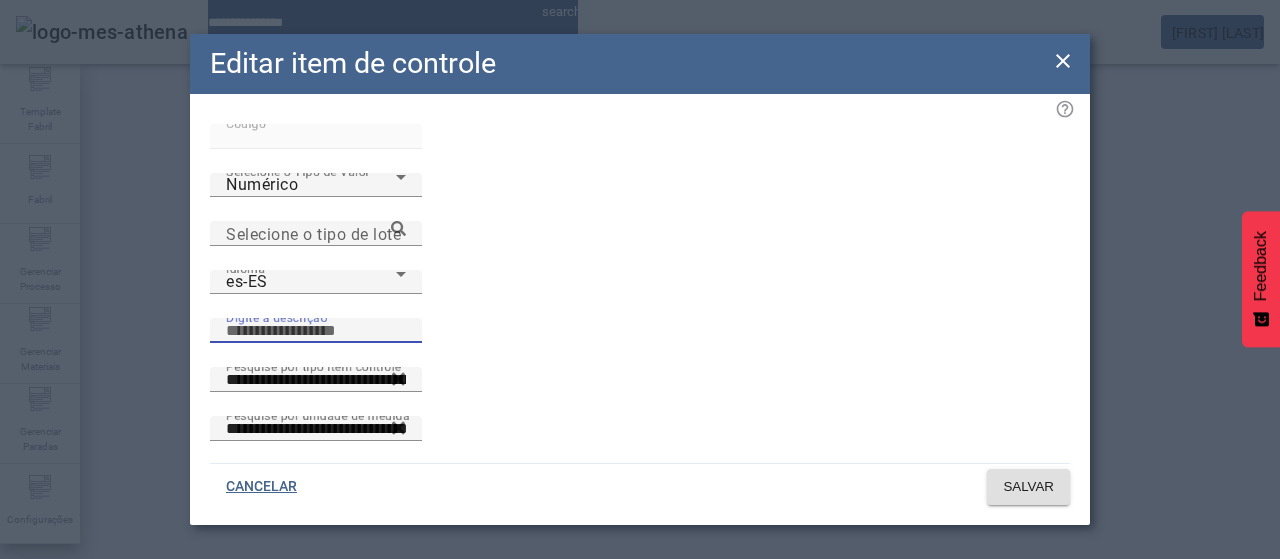 paste on "**********" 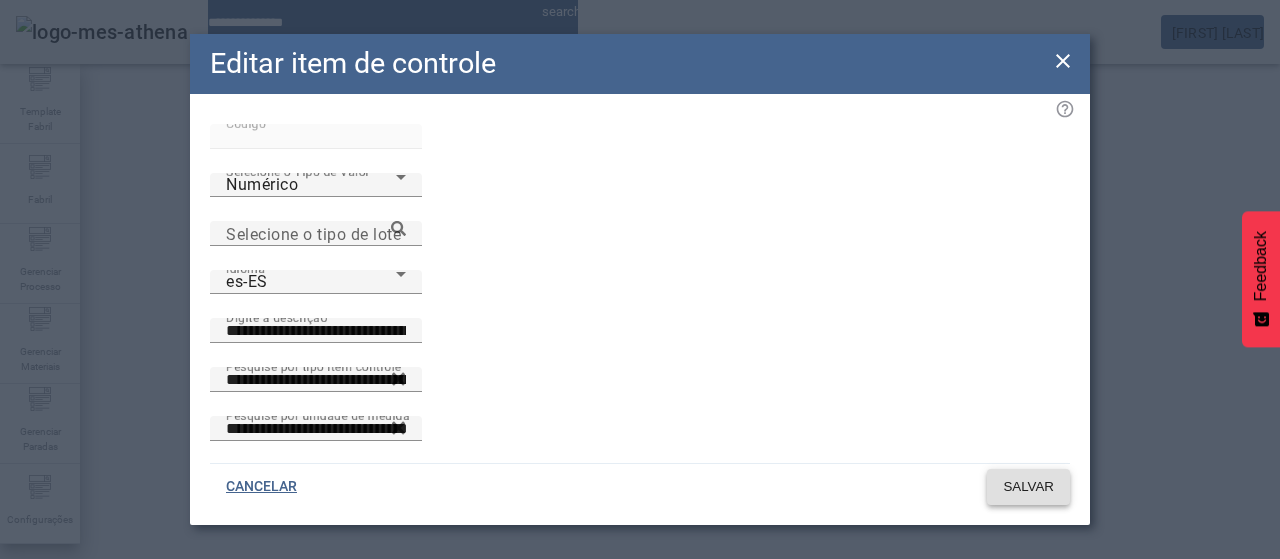 click on "SALVAR" 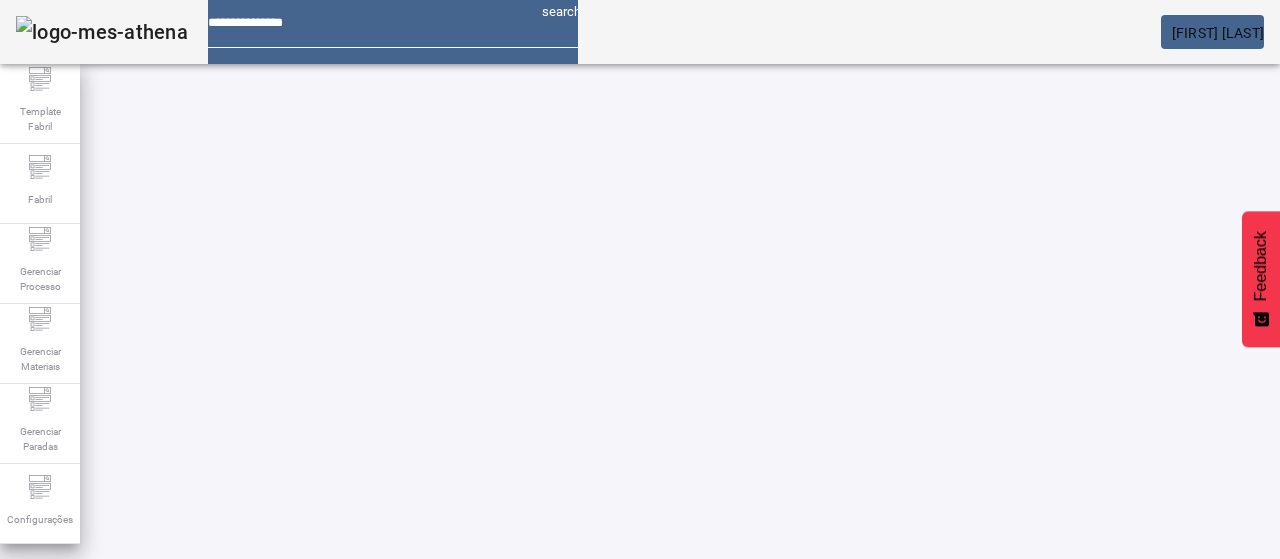 drag, startPoint x: 136, startPoint y: 179, endPoint x: 193, endPoint y: 171, distance: 57.558666 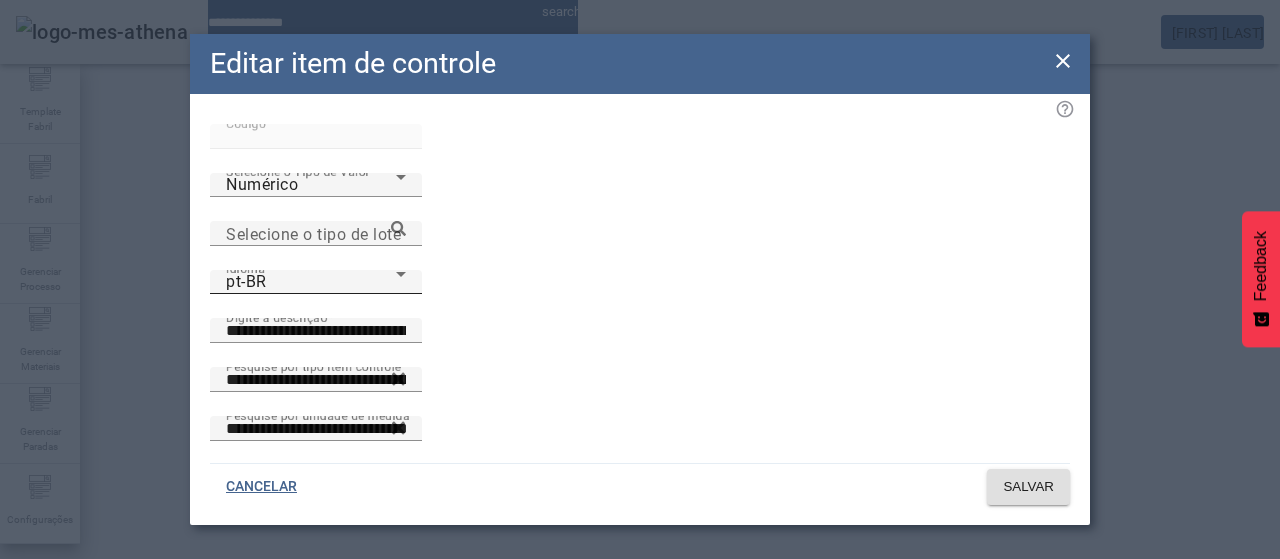 click on "pt-BR" at bounding box center (311, 282) 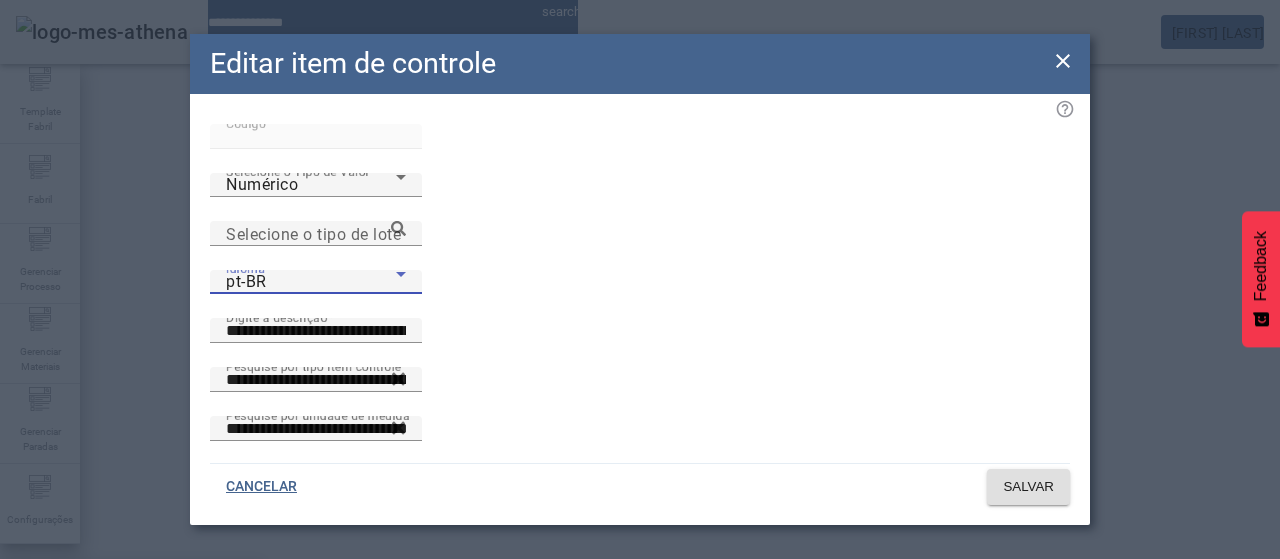 click on "es-ES" at bounding box center [131, 687] 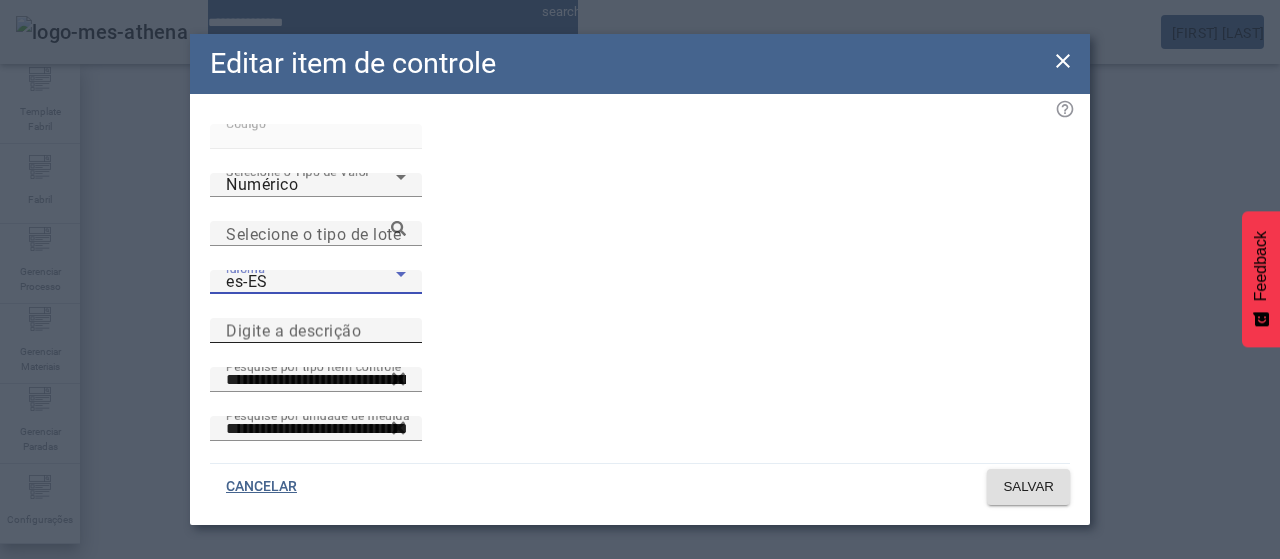 click on "Digite a descrição" at bounding box center [316, 331] 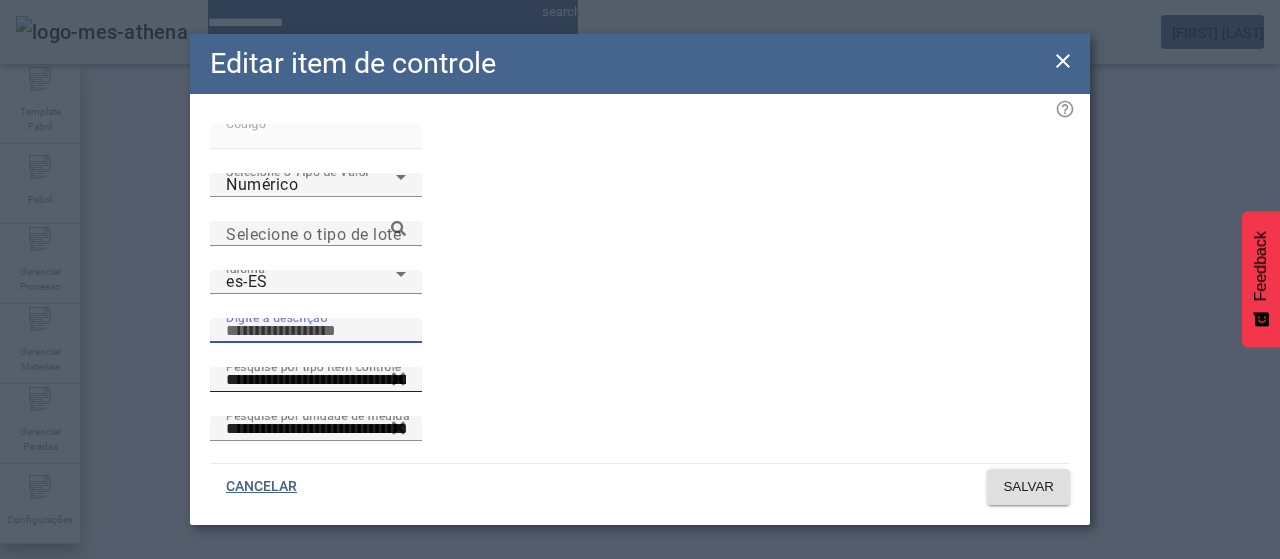 paste on "**********" 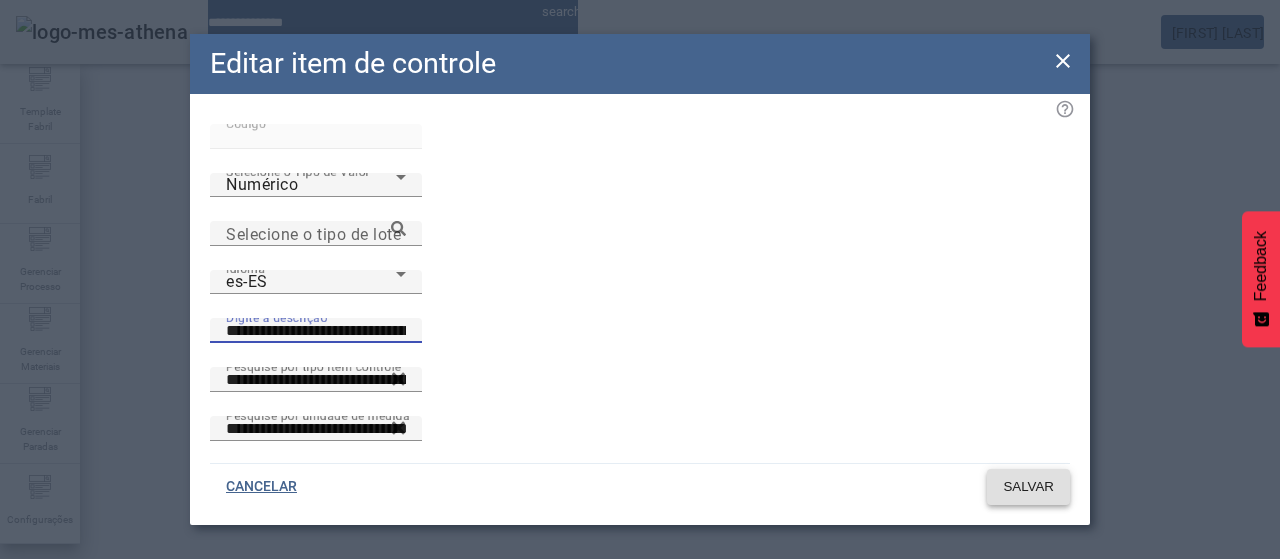 click on "SALVAR" 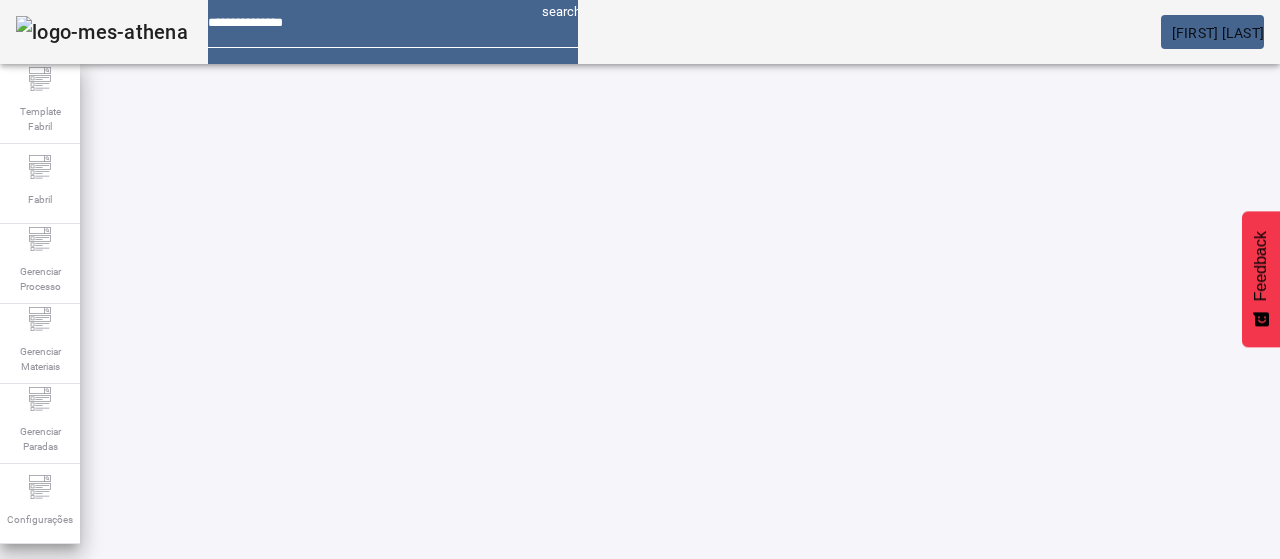 click at bounding box center [572, 828] 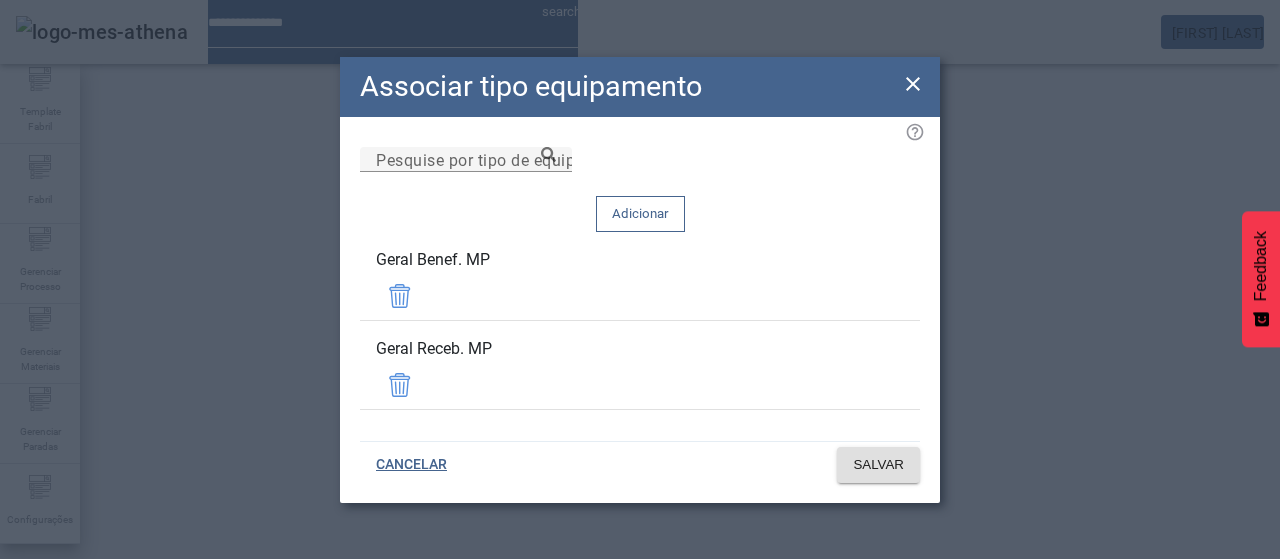 click 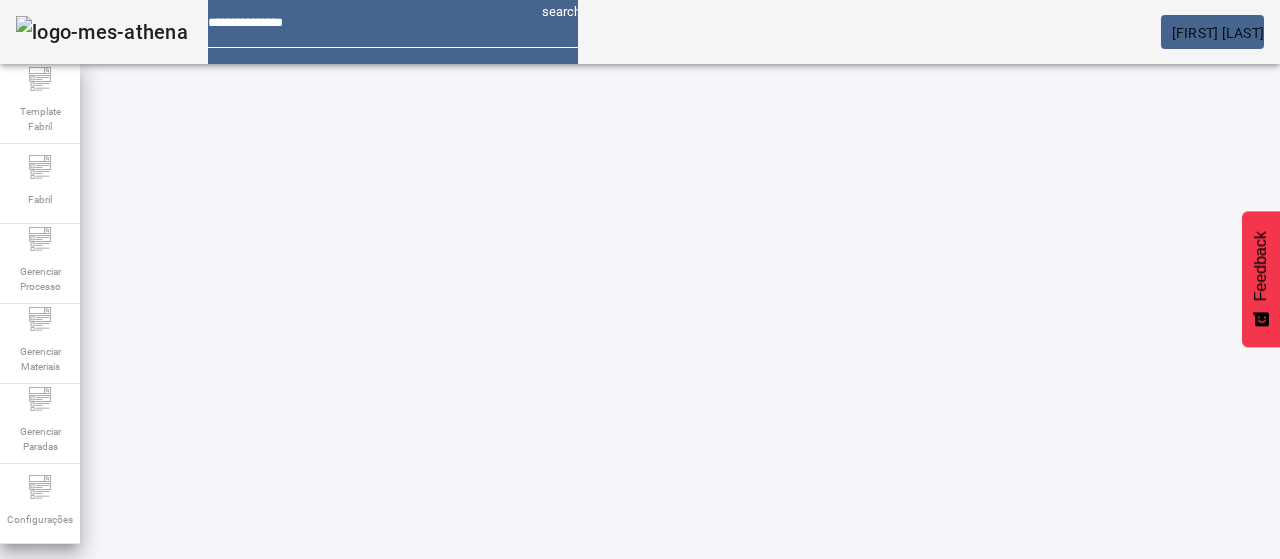 click on "*****" at bounding box center [116, 637] 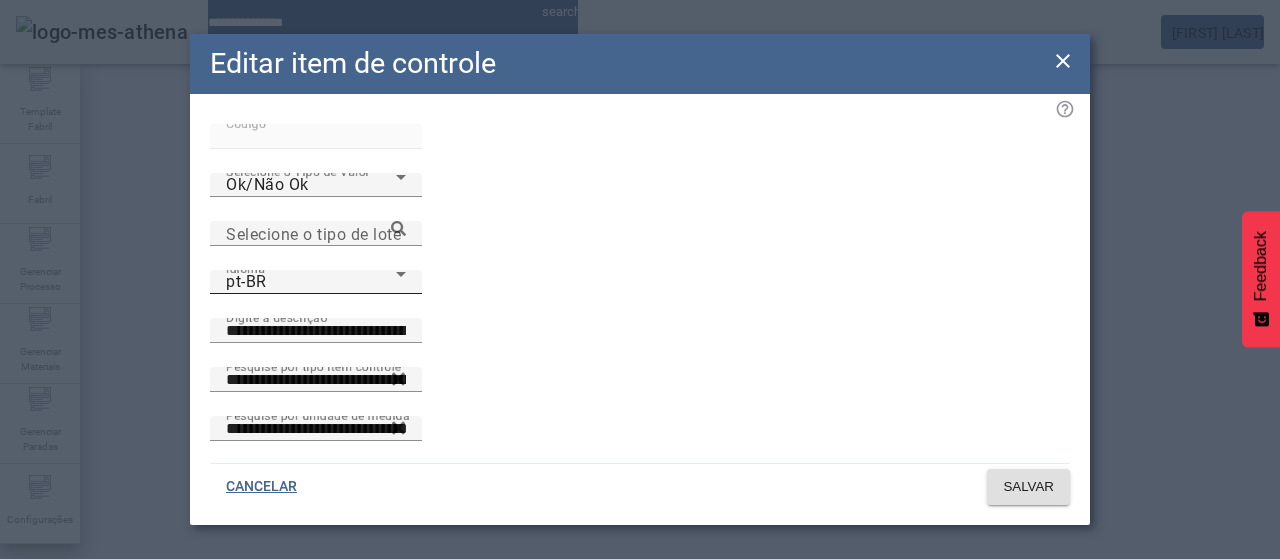 click on "pt-BR" at bounding box center (311, 282) 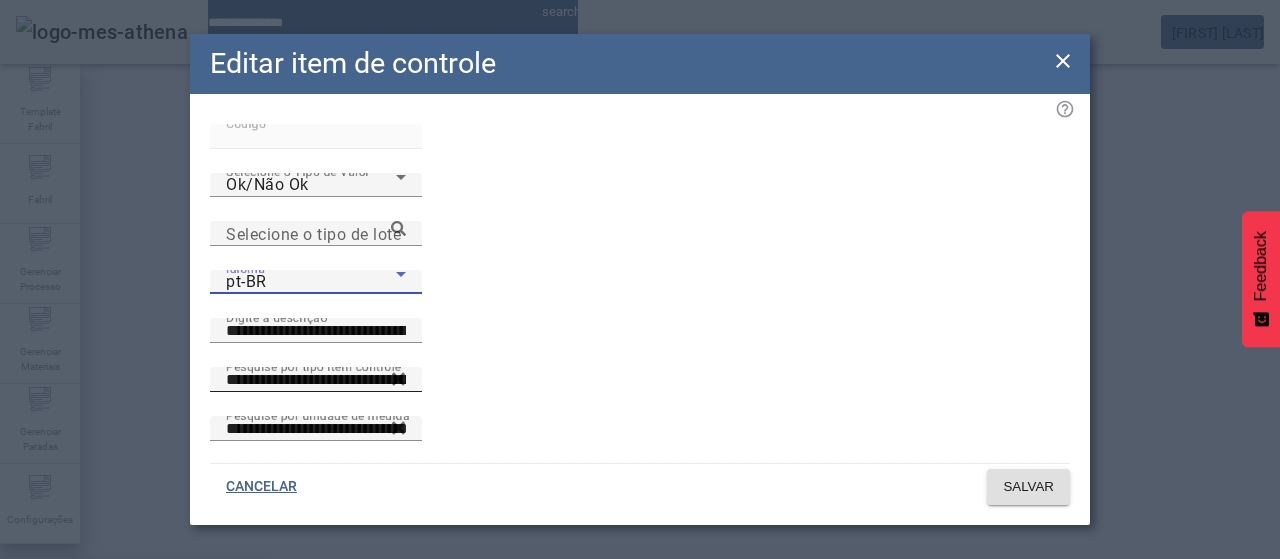drag, startPoint x: 362, startPoint y: 385, endPoint x: 431, endPoint y: 323, distance: 92.76314 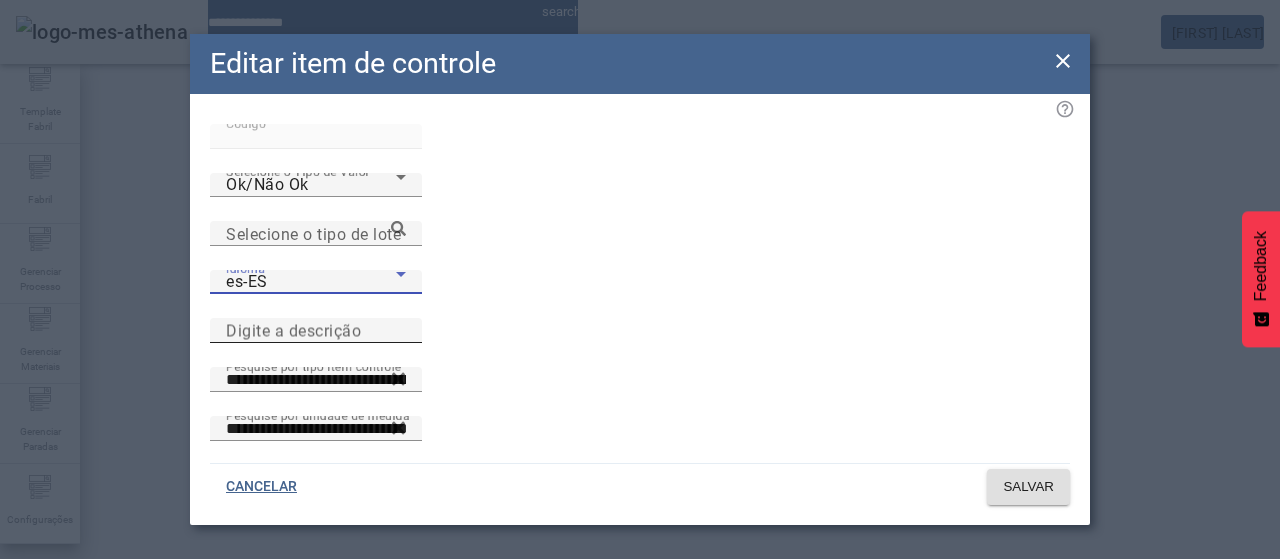 click on "Digite a descrição" at bounding box center [316, 331] 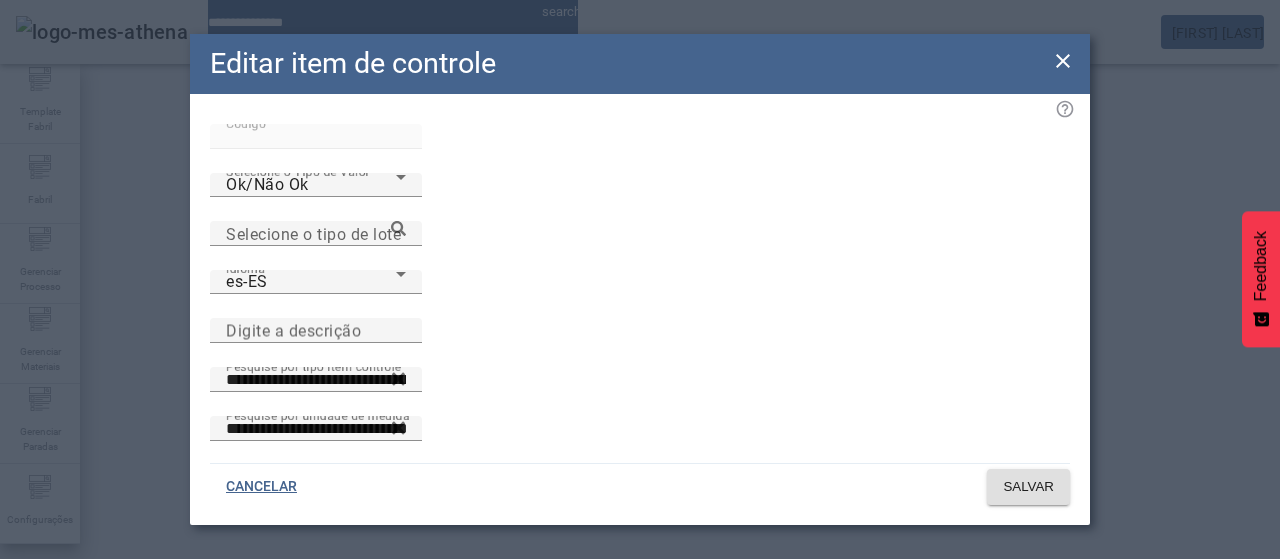 drag, startPoint x: 991, startPoint y: 36, endPoint x: 1030, endPoint y: 51, distance: 41.785164 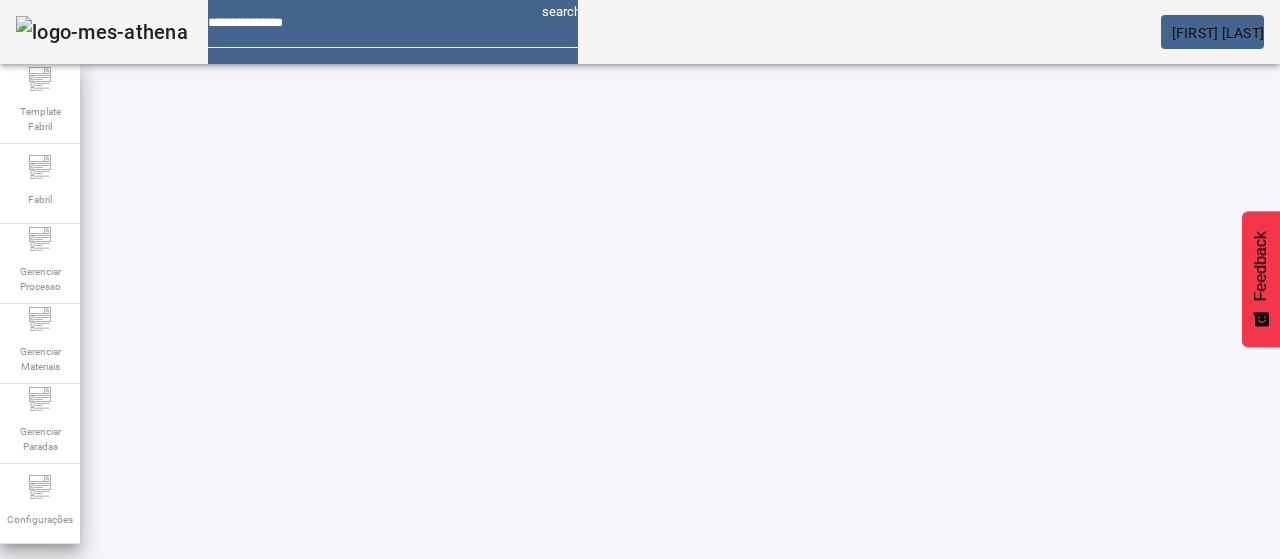 click on "Criar item de controle  40511 / Ausência de defeitos -MP Rolhas EDITAR REMOVER  more_vert" 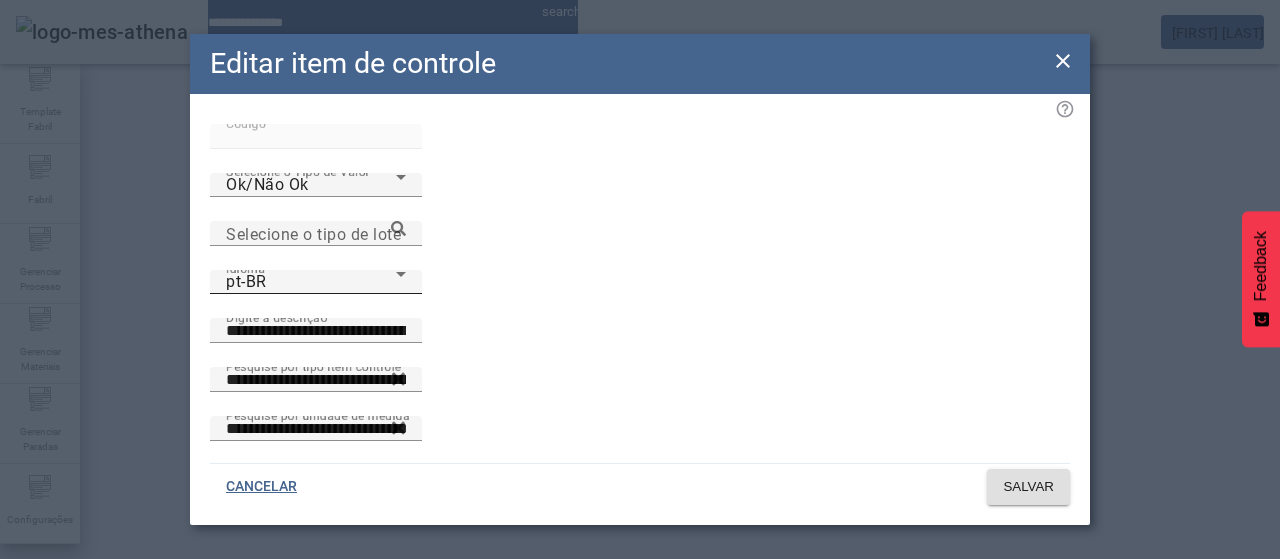 click on "pt-BR" at bounding box center [311, 282] 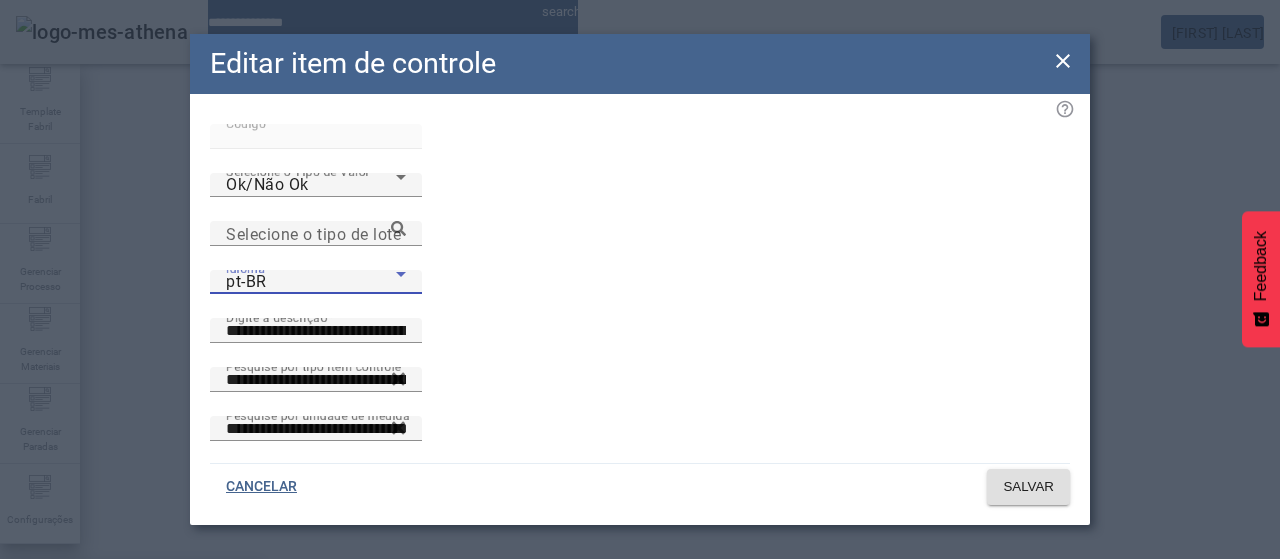 drag, startPoint x: 303, startPoint y: 383, endPoint x: 496, endPoint y: 268, distance: 224.6642 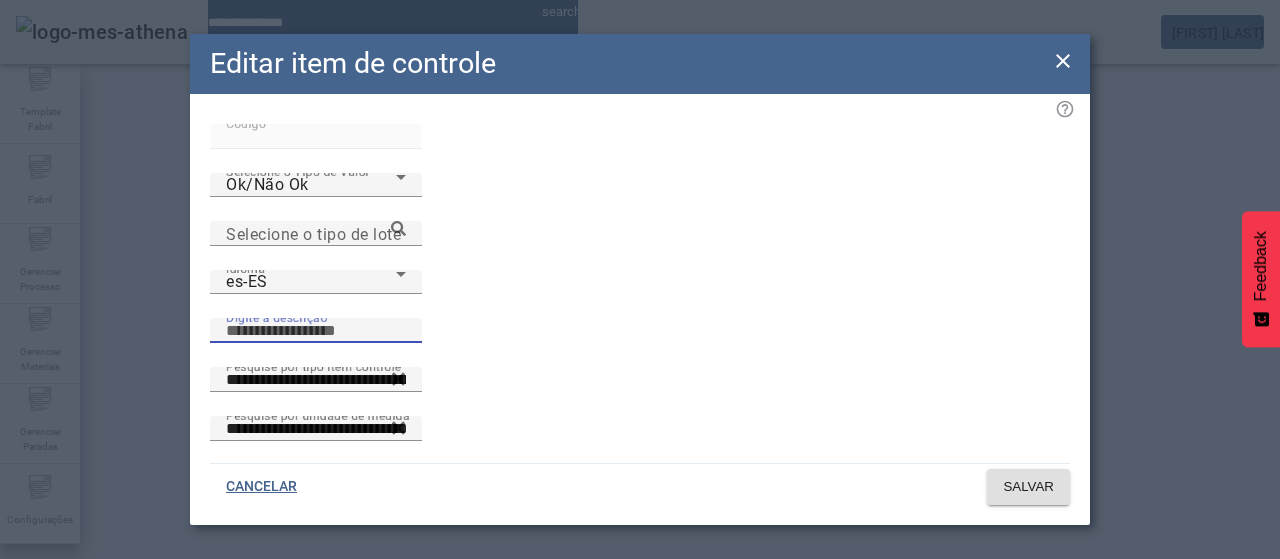 click on "Digite a descrição" at bounding box center [316, 331] 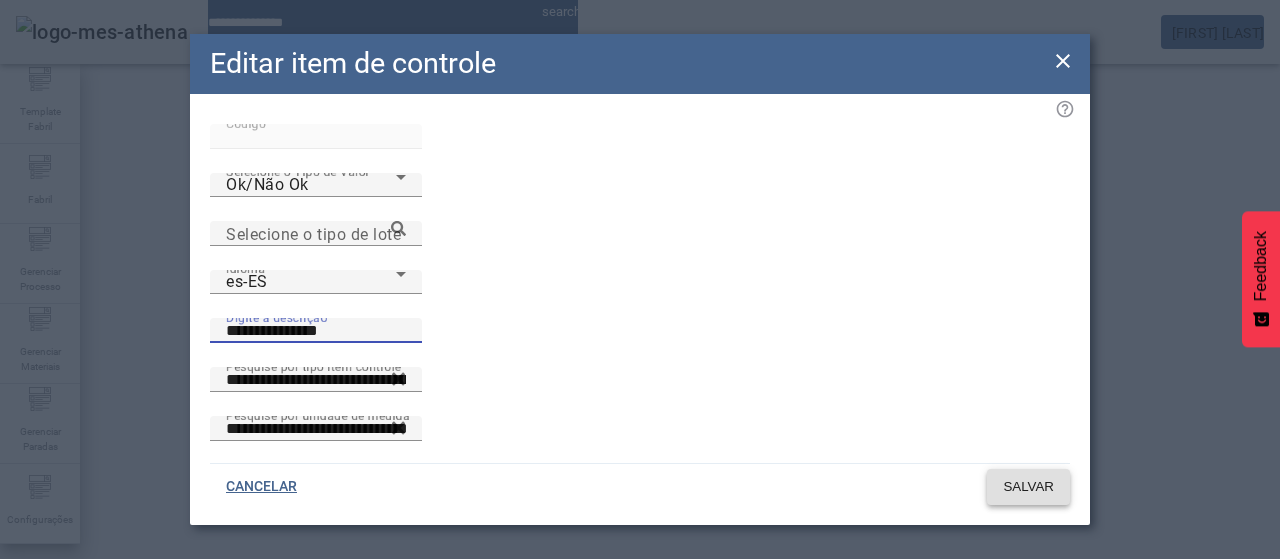 click on "SALVAR" 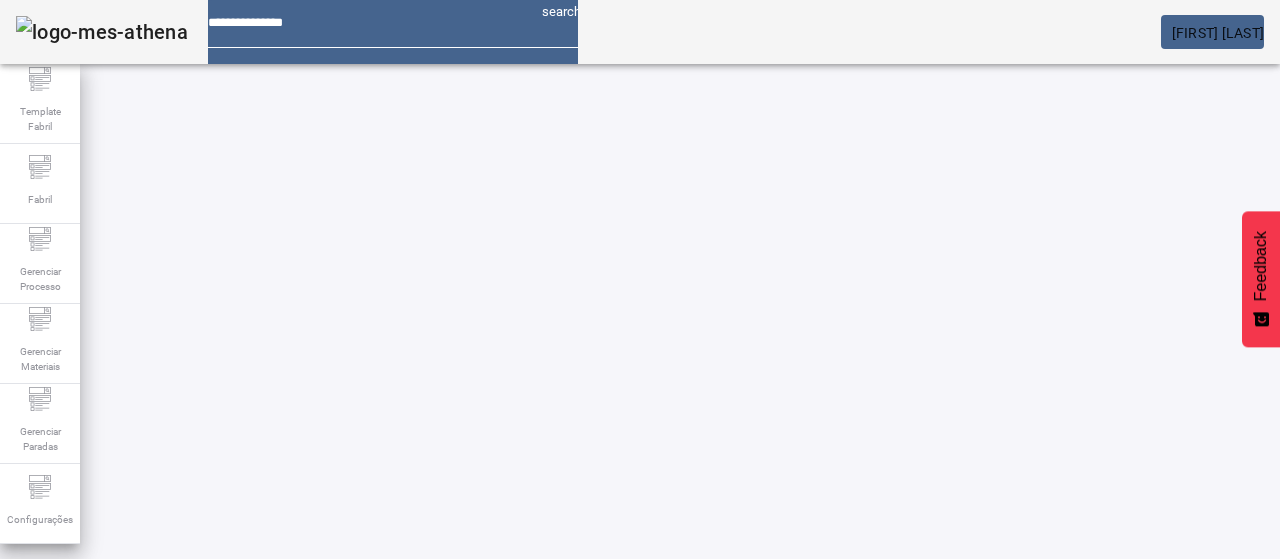 drag, startPoint x: 158, startPoint y: 177, endPoint x: 146, endPoint y: 176, distance: 12.0415945 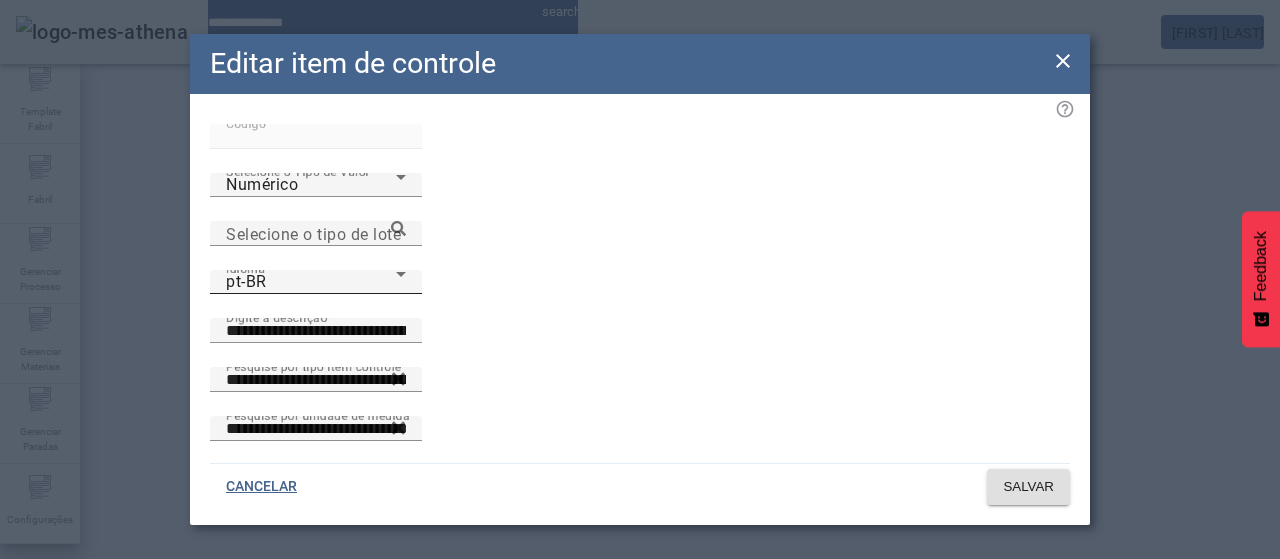 drag, startPoint x: 367, startPoint y: 177, endPoint x: 377, endPoint y: 205, distance: 29.732138 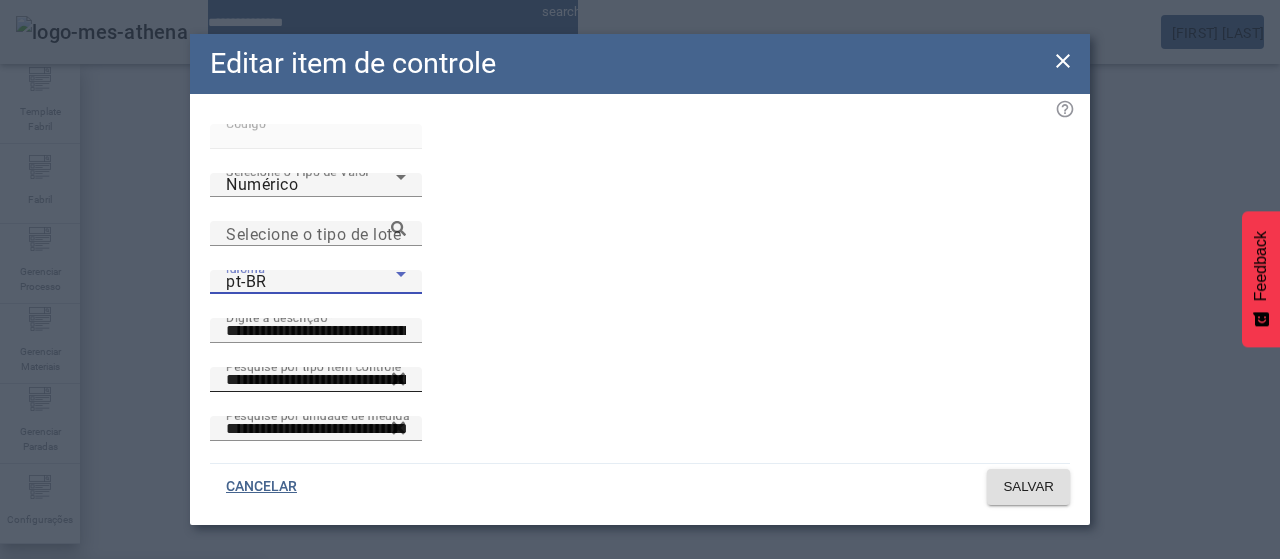 drag, startPoint x: 382, startPoint y: 376, endPoint x: 508, endPoint y: 306, distance: 144.13882 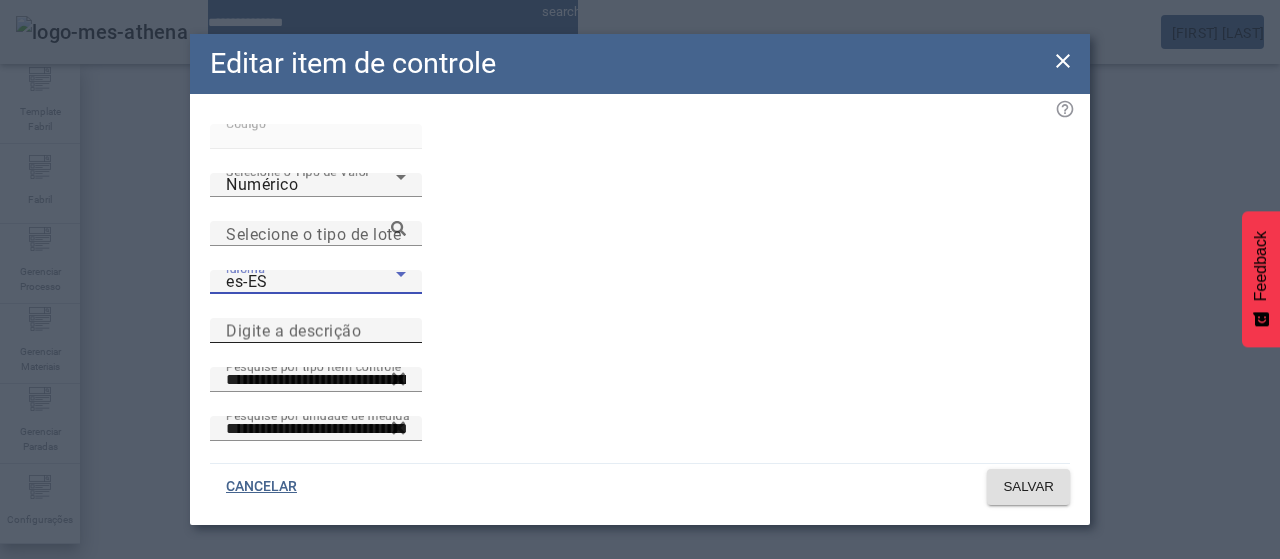 click on "Digite a descrição" at bounding box center (293, 330) 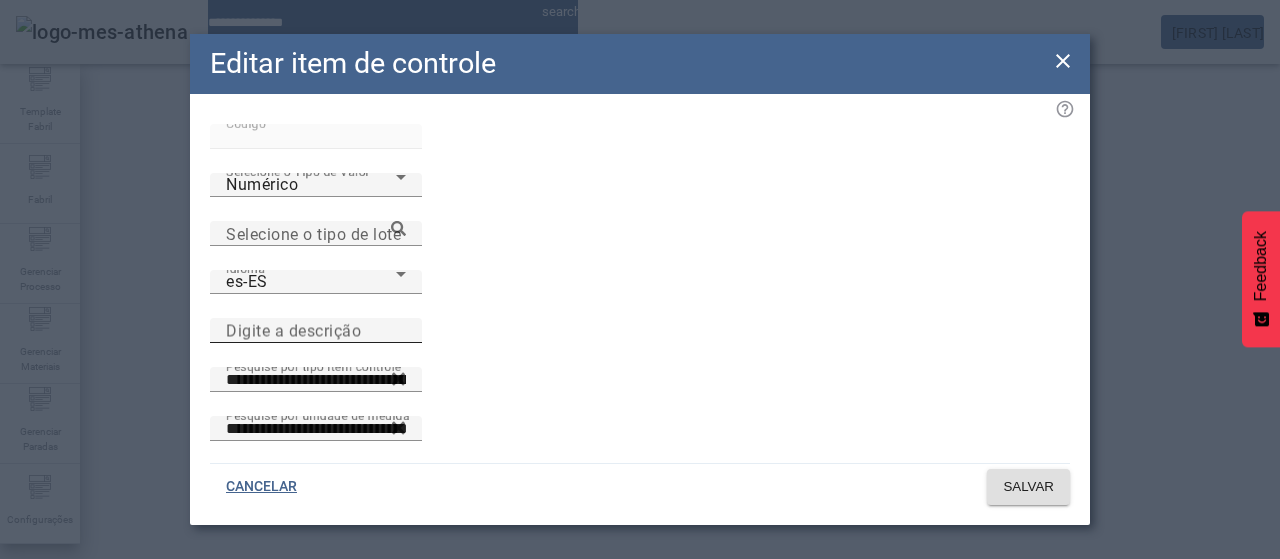 paste on "**********" 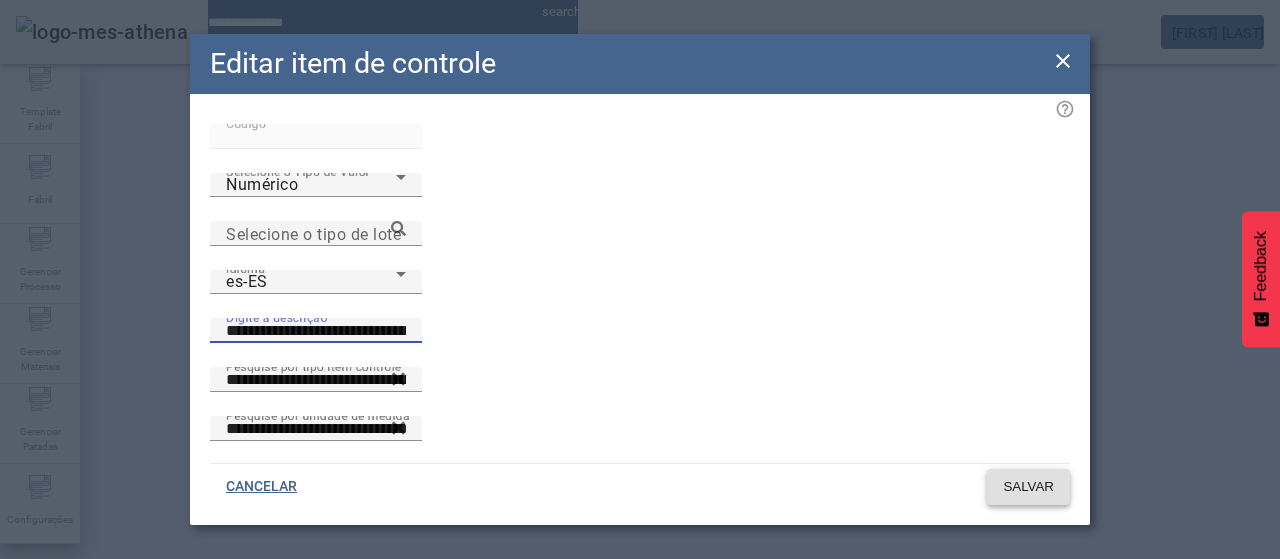 click on "SALVAR" 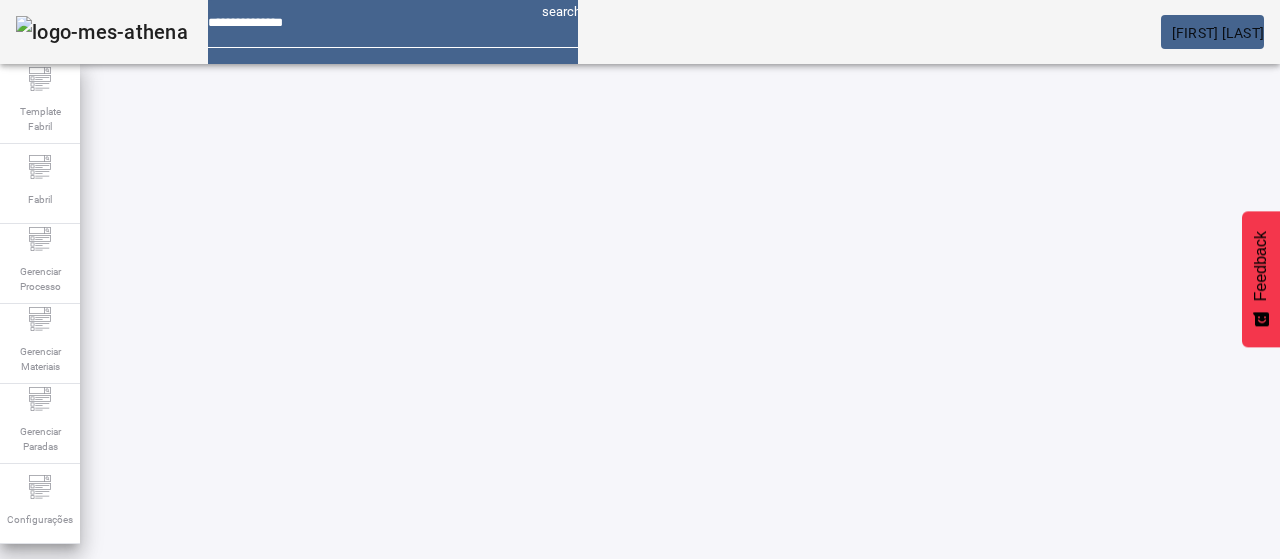 click on "*****" at bounding box center (116, 637) 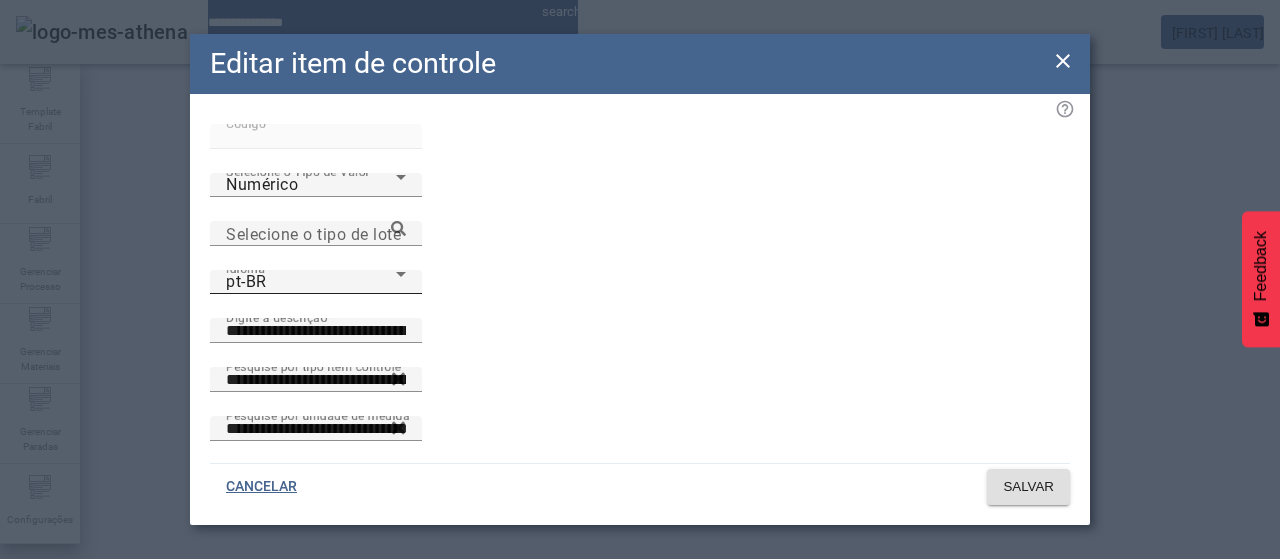 click on "Idioma pt-BR" 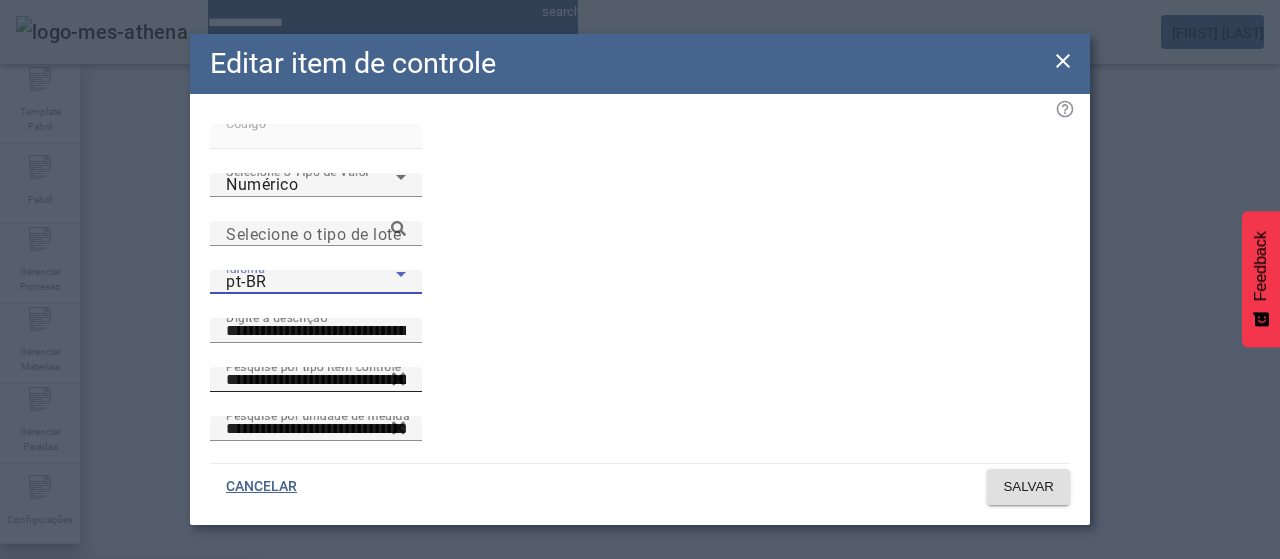 drag, startPoint x: 420, startPoint y: 373, endPoint x: 489, endPoint y: 304, distance: 97.580734 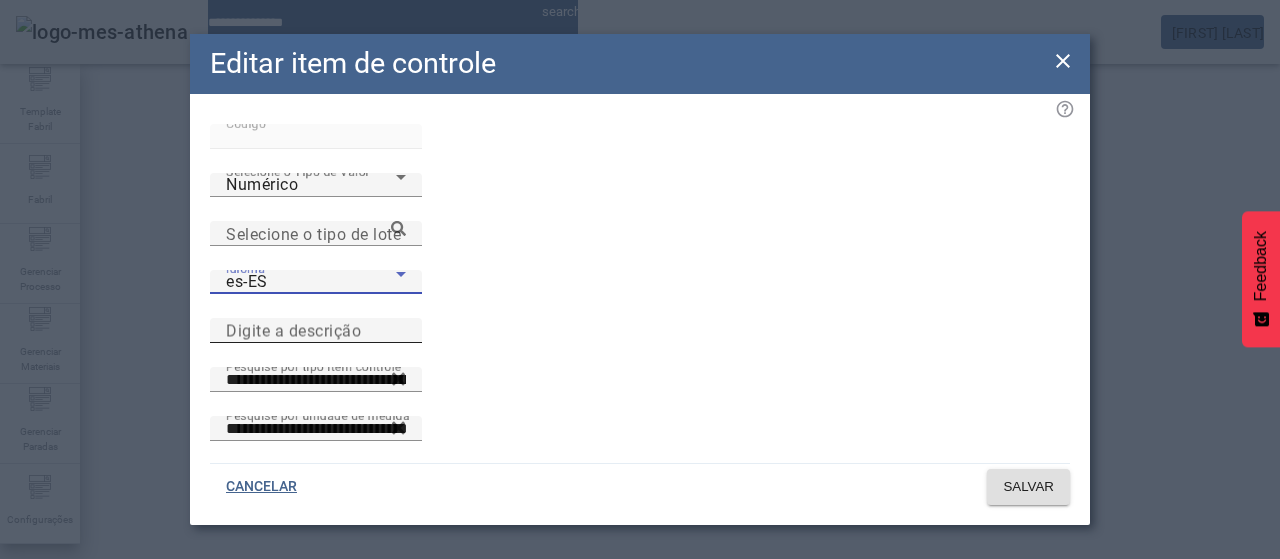 click on "Digite a descrição" at bounding box center (293, 330) 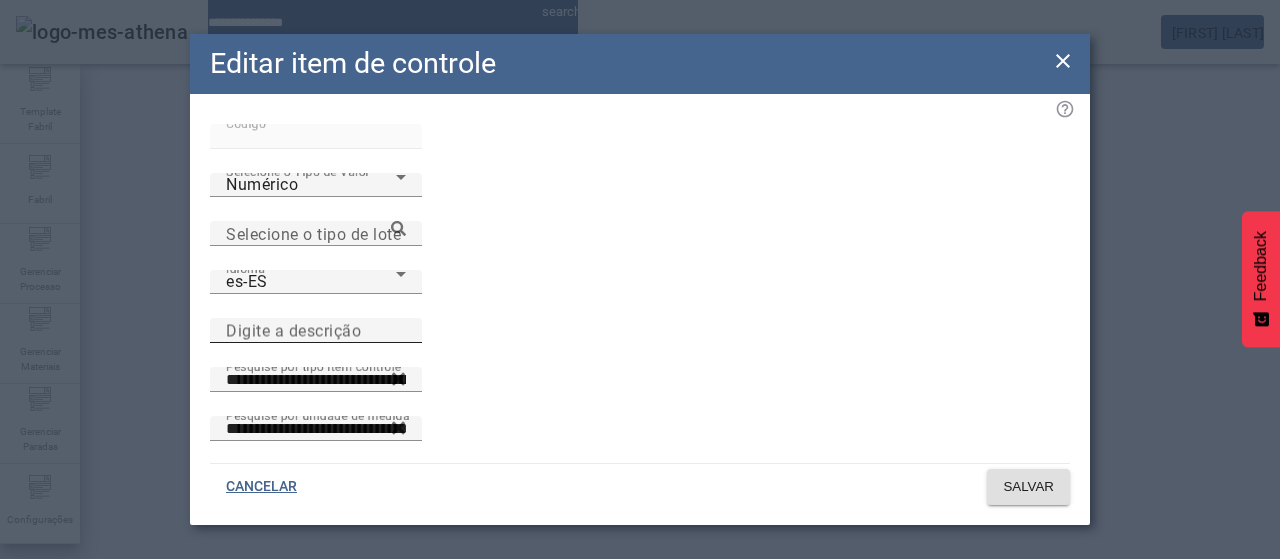 paste on "**********" 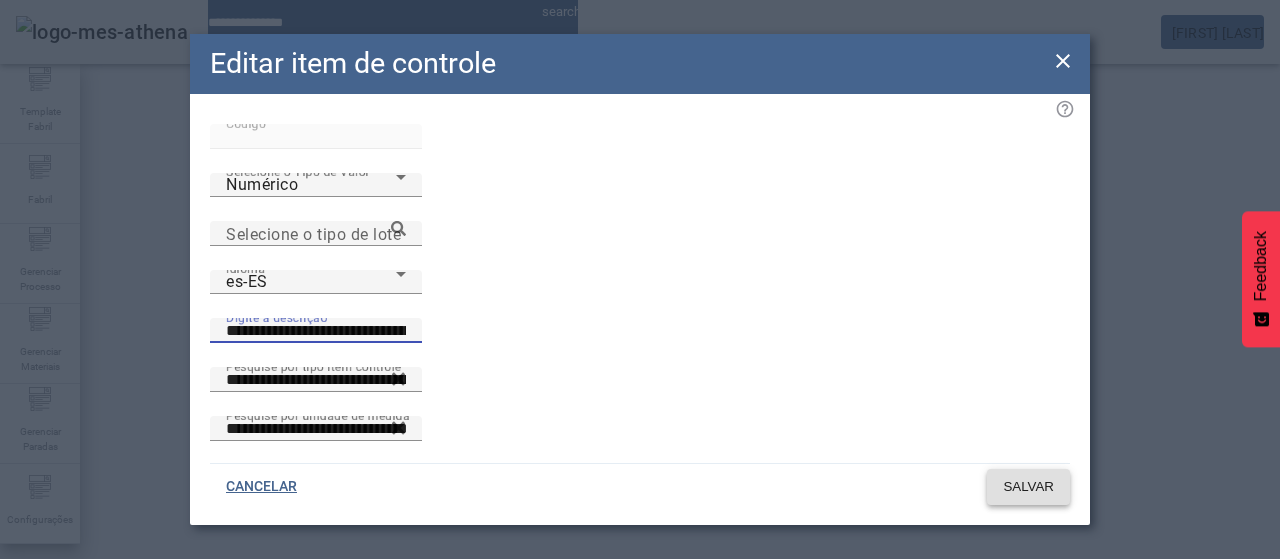click on "SALVAR" 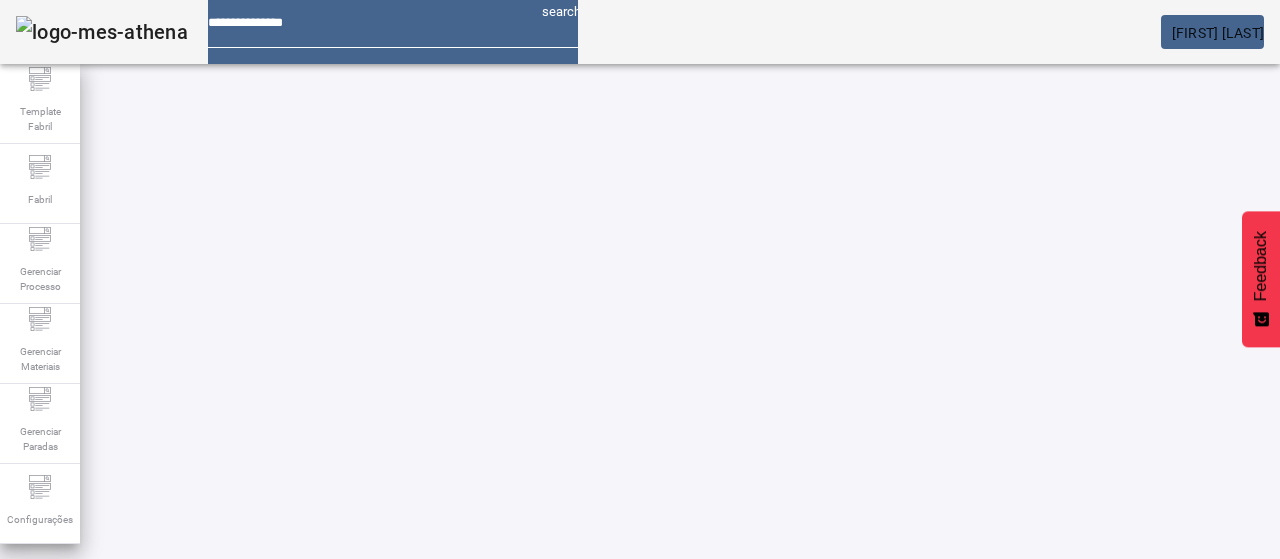 drag, startPoint x: 159, startPoint y: 179, endPoint x: 146, endPoint y: 175, distance: 13.601471 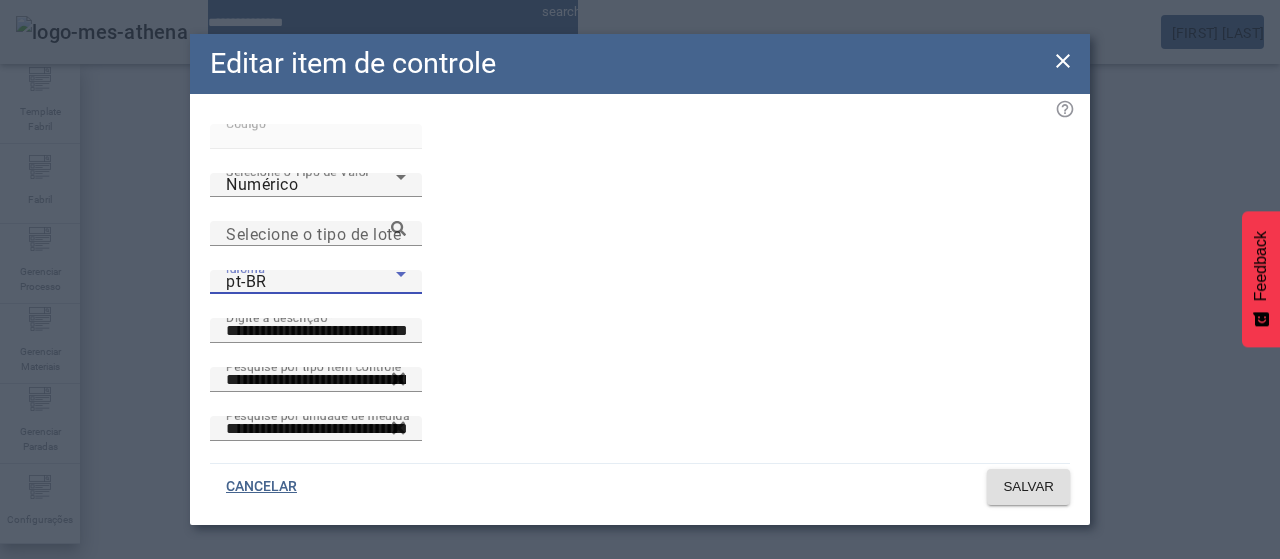 click on "pt-BR" at bounding box center [311, 282] 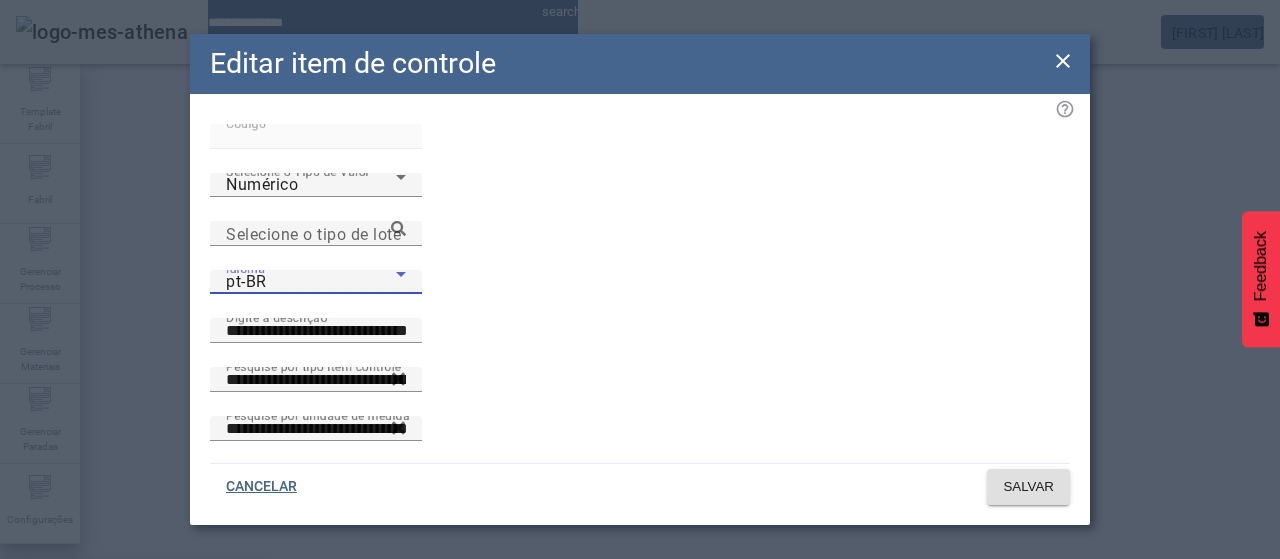 drag, startPoint x: 589, startPoint y: 237, endPoint x: 602, endPoint y: 239, distance: 13.152946 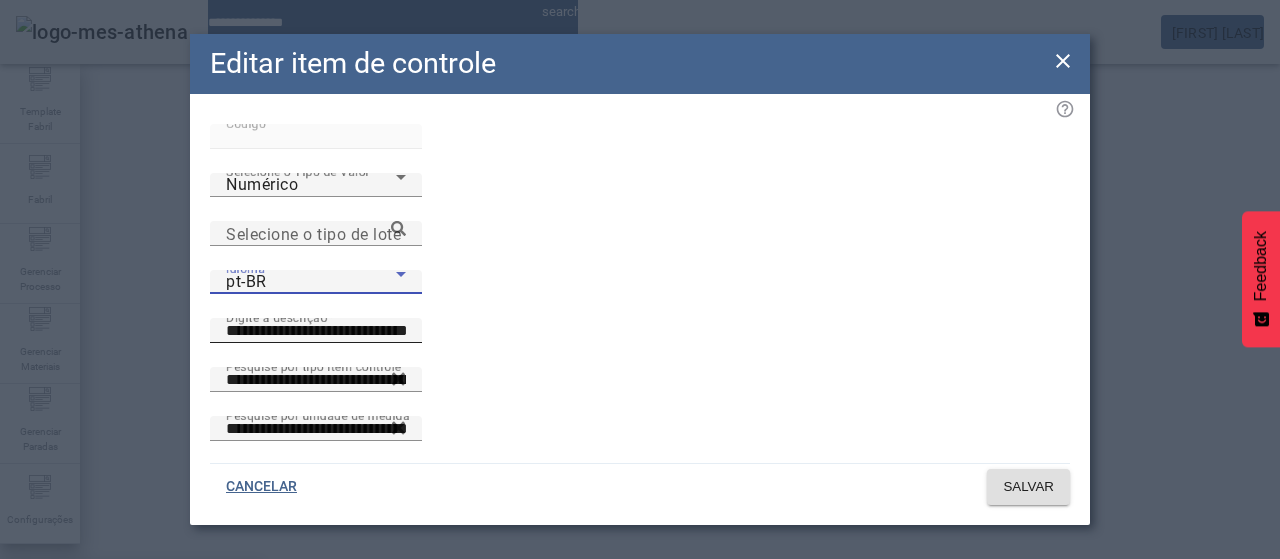 click at bounding box center (640, 559) 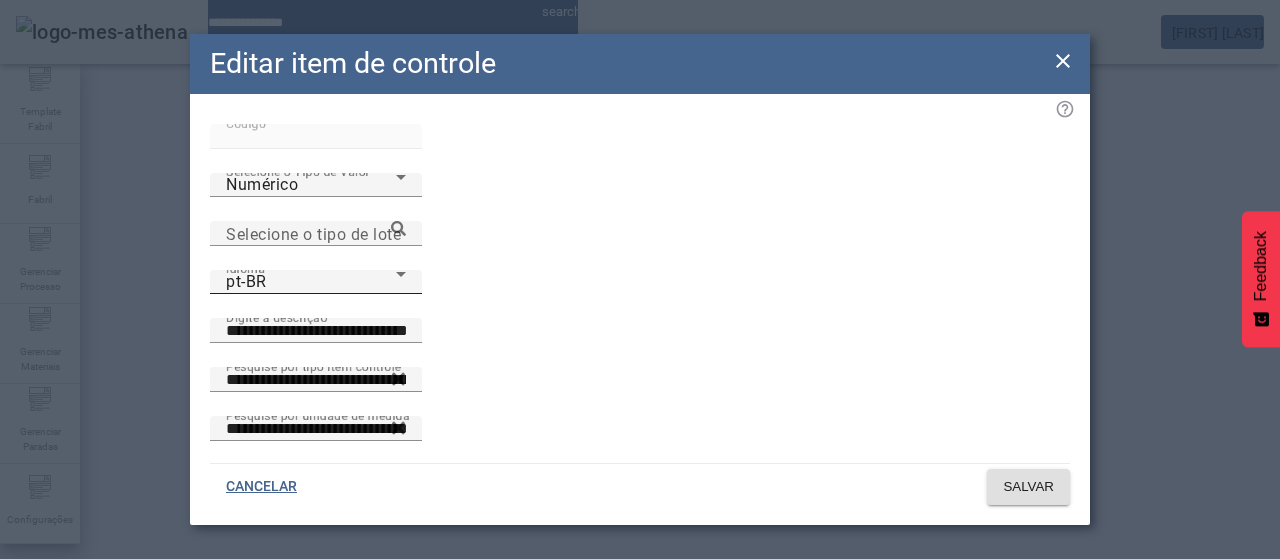 copy on "search      Nathalia Carlos de Freitas    Template Fabril Fabril Gerenciar Processo Gerenciar Materiais Gerenciar Paradas Configurações Item de controle FECHAR FILTROS  Pesquise por Código  Pesquise por descrição  Pesquise por tipo item controle LIMPAR FILTRAR  Criar item de controle  40514 / Camada Seca - Enverniz Interno EDITAR REMOVER  more_vert Editar item de controle Código Selecione o Tipo de Valor Numérico Selecione o tipo de lote Idioma pt-BR Digite a descrição Pesquise por tipo item controle Pesquise por unidade de medida Digite a fórmula Número de decimais  Produtividade   Sempre Calcular   Inicializar outro IC com ZERO  CANCELAR SALVAR Versão:  ()
Feedback O que podemos melhorar? Está com algum problema? Odiei Amei Seguinte" 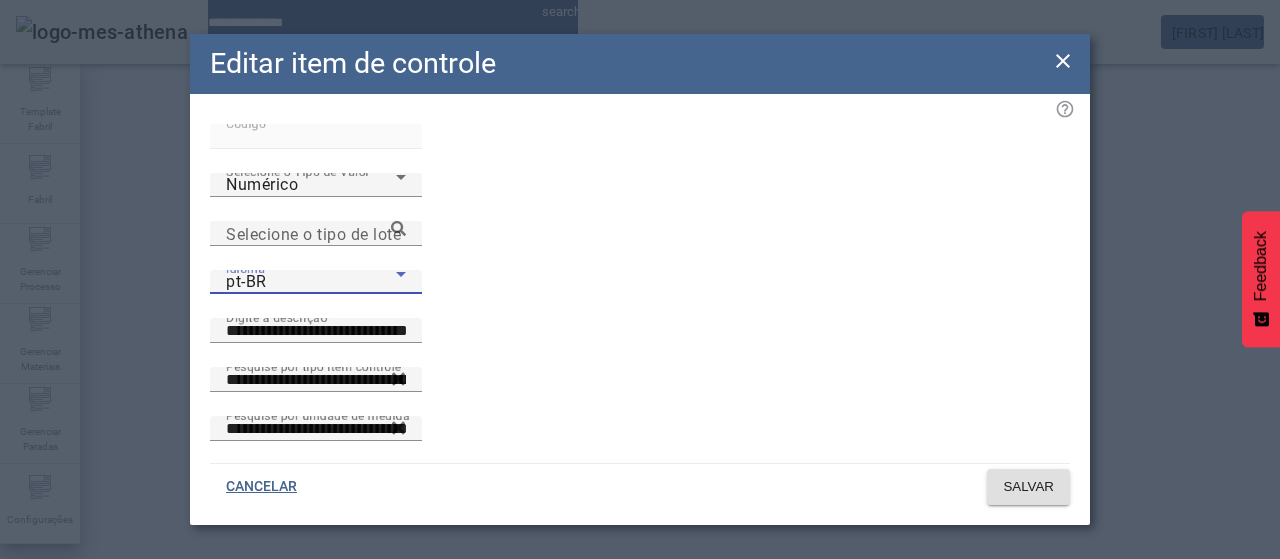 click on "pt-BR" at bounding box center [311, 282] 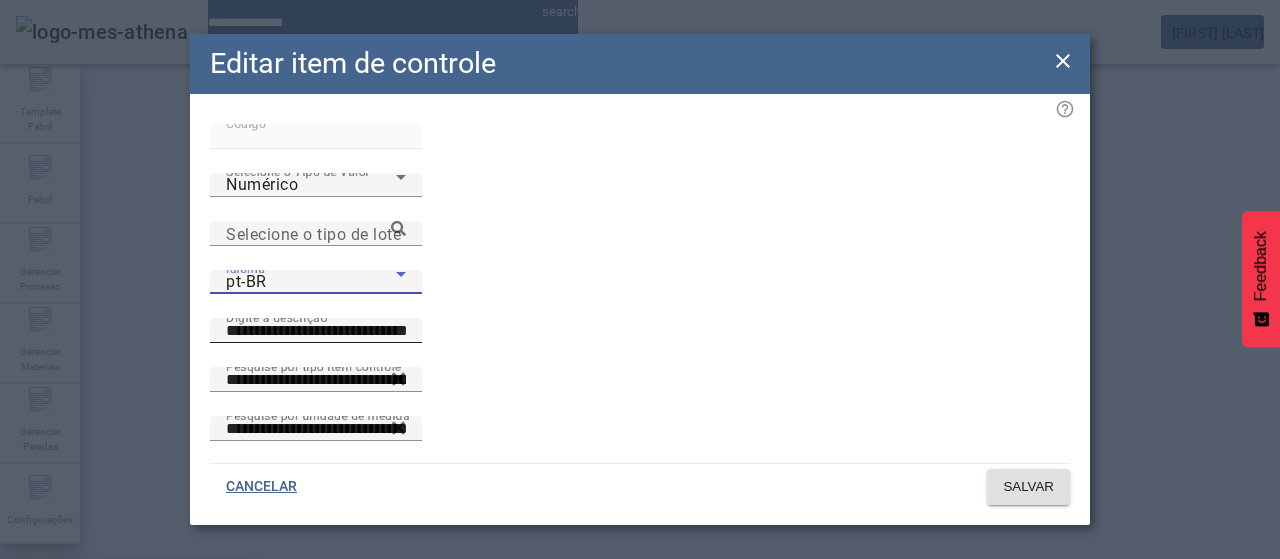 click at bounding box center (640, 559) 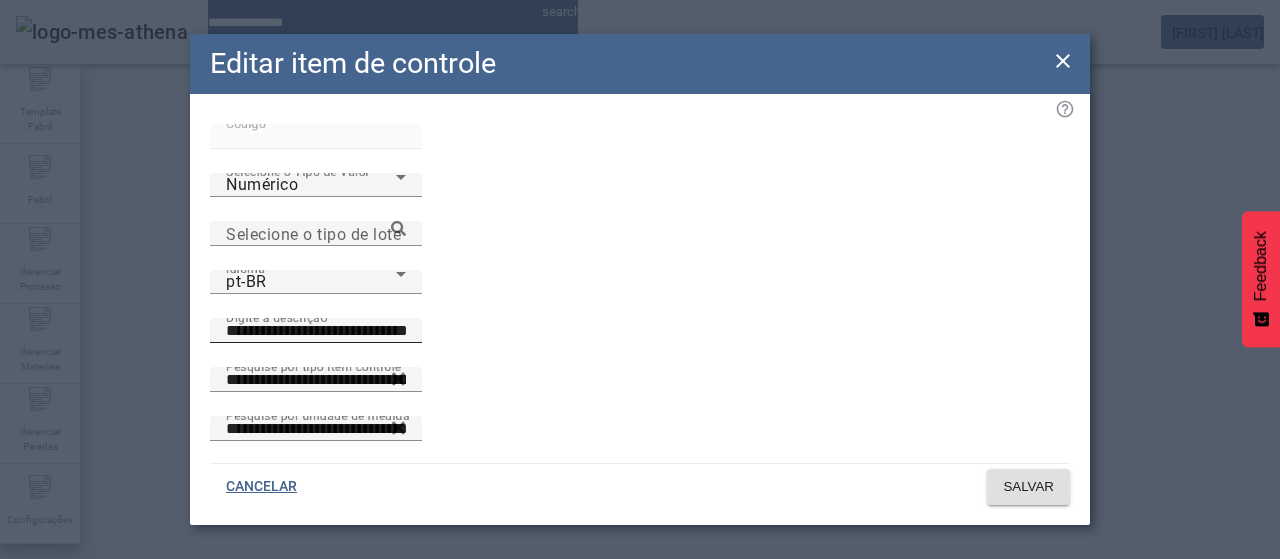 click on "**********" at bounding box center (316, 331) 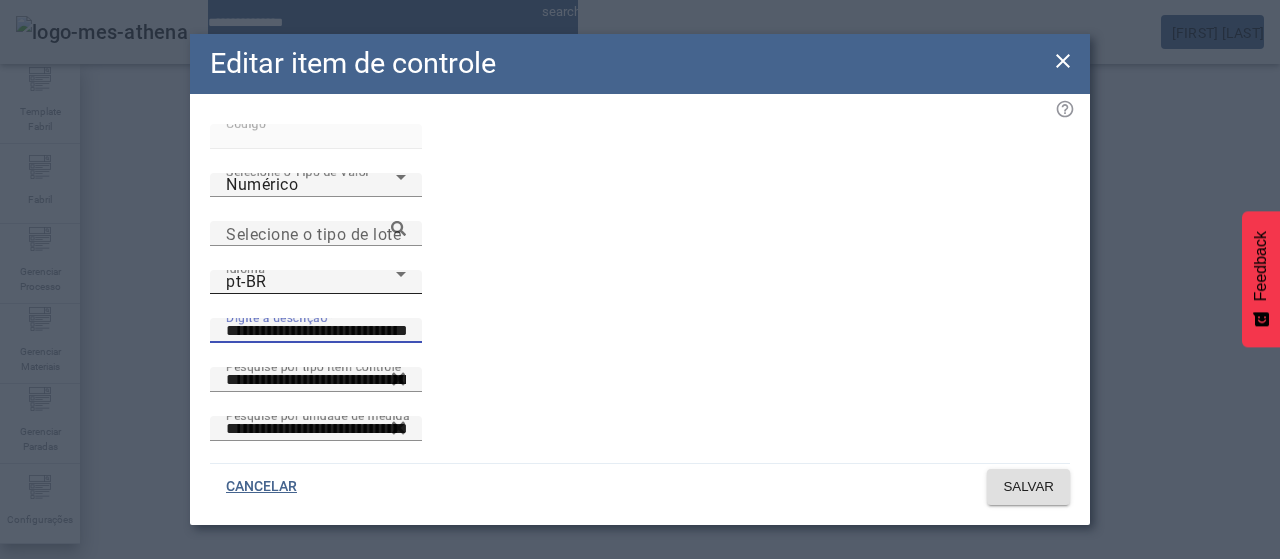 click on "pt-BR" at bounding box center [311, 282] 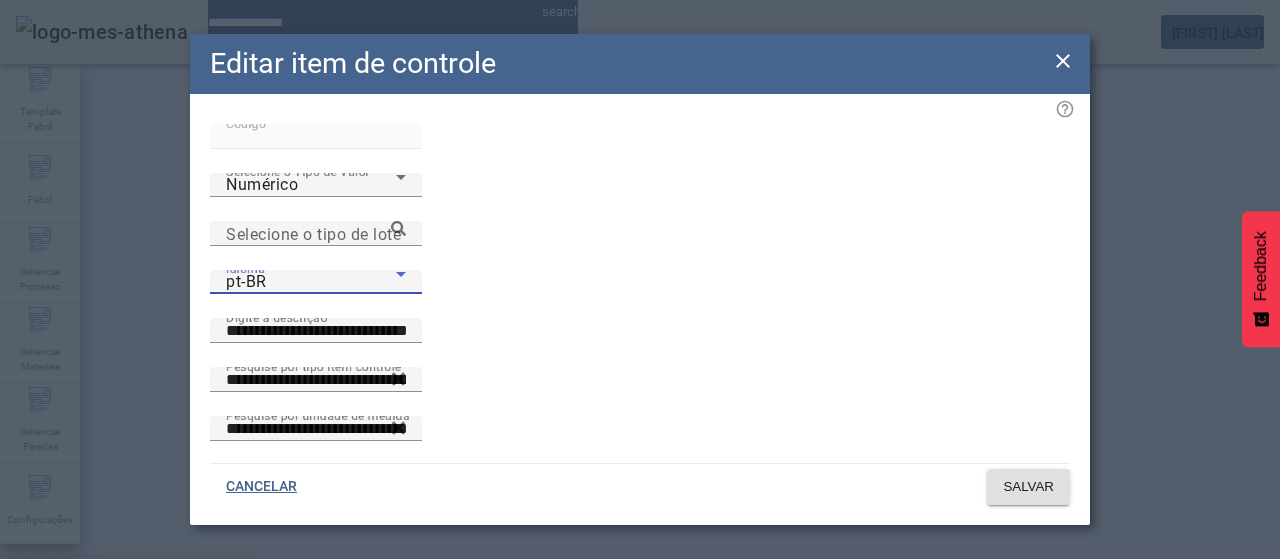 drag, startPoint x: 389, startPoint y: 377, endPoint x: 520, endPoint y: 265, distance: 172.35138 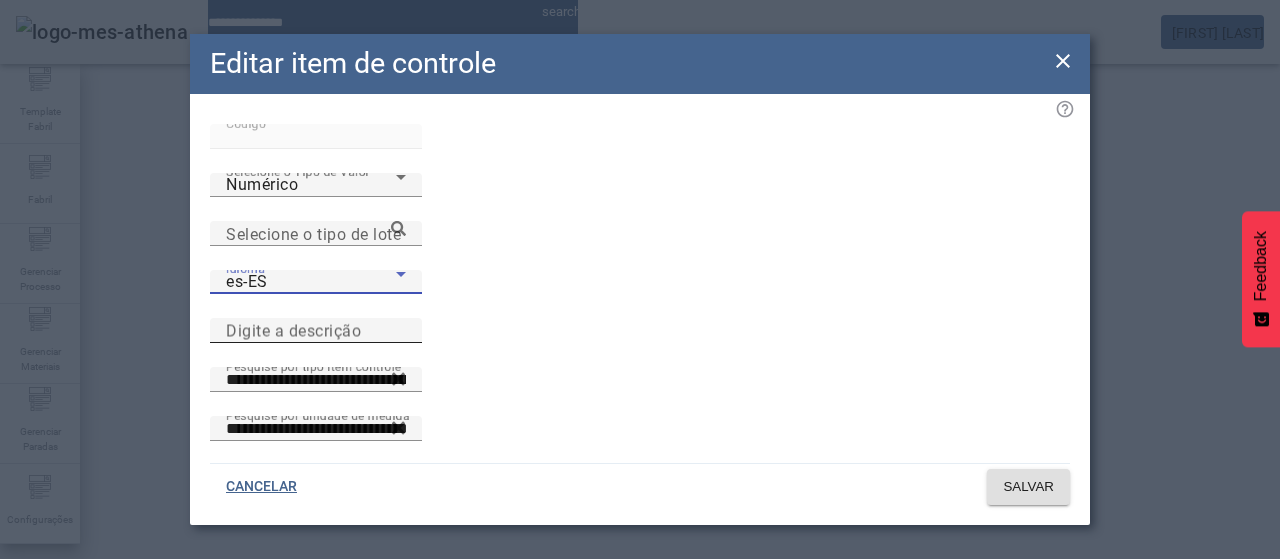 click on "Digite a descrição" at bounding box center [316, 331] 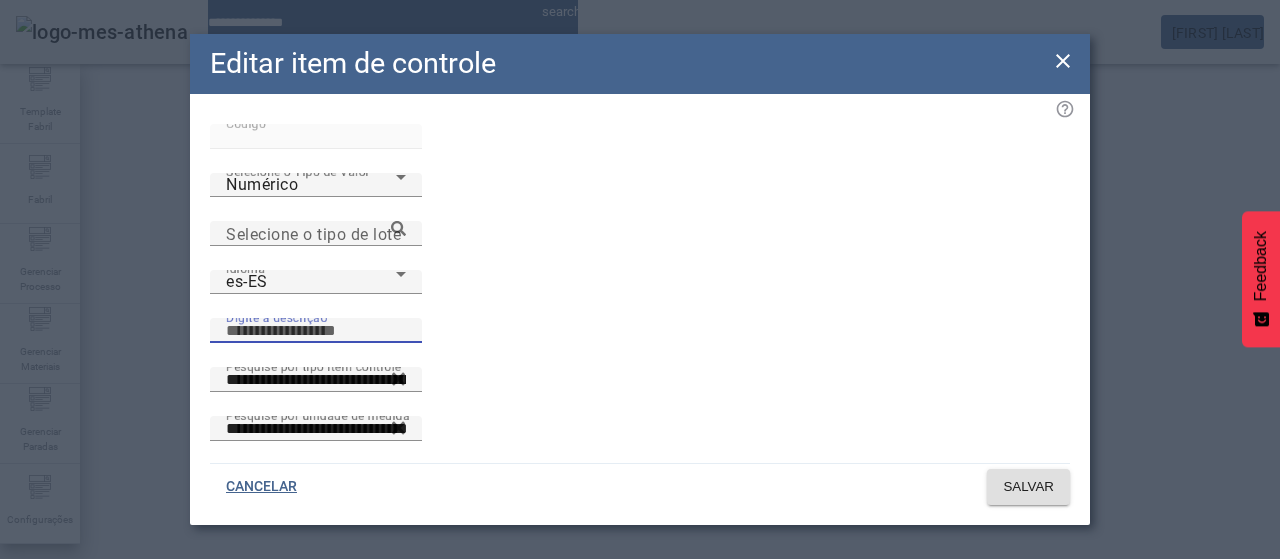 paste on "**********" 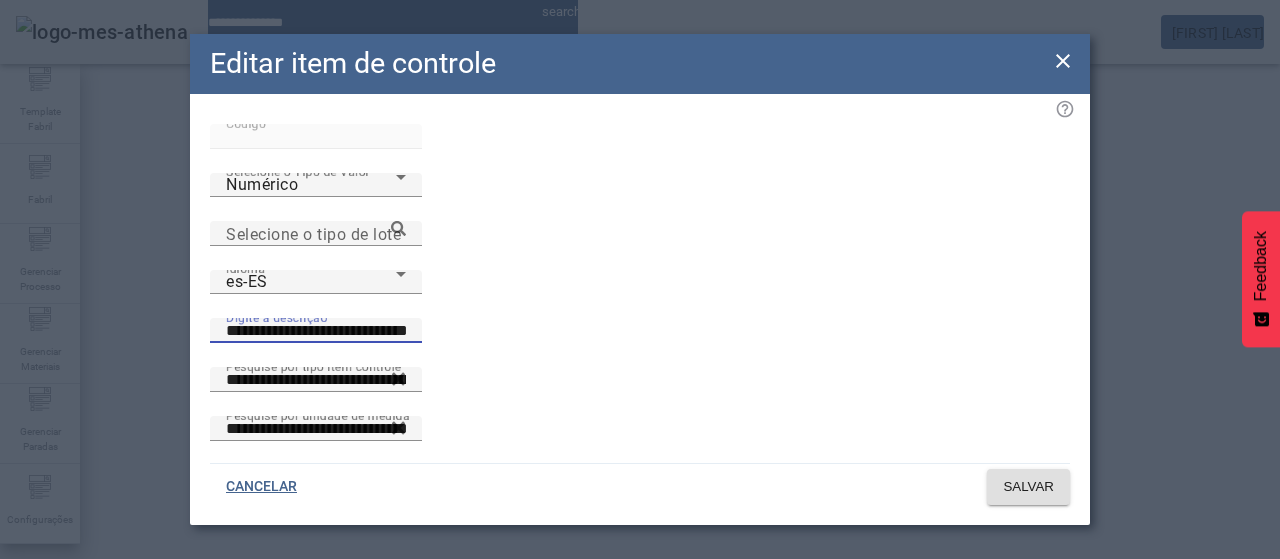drag, startPoint x: 555, startPoint y: 239, endPoint x: 520, endPoint y: 236, distance: 35.128338 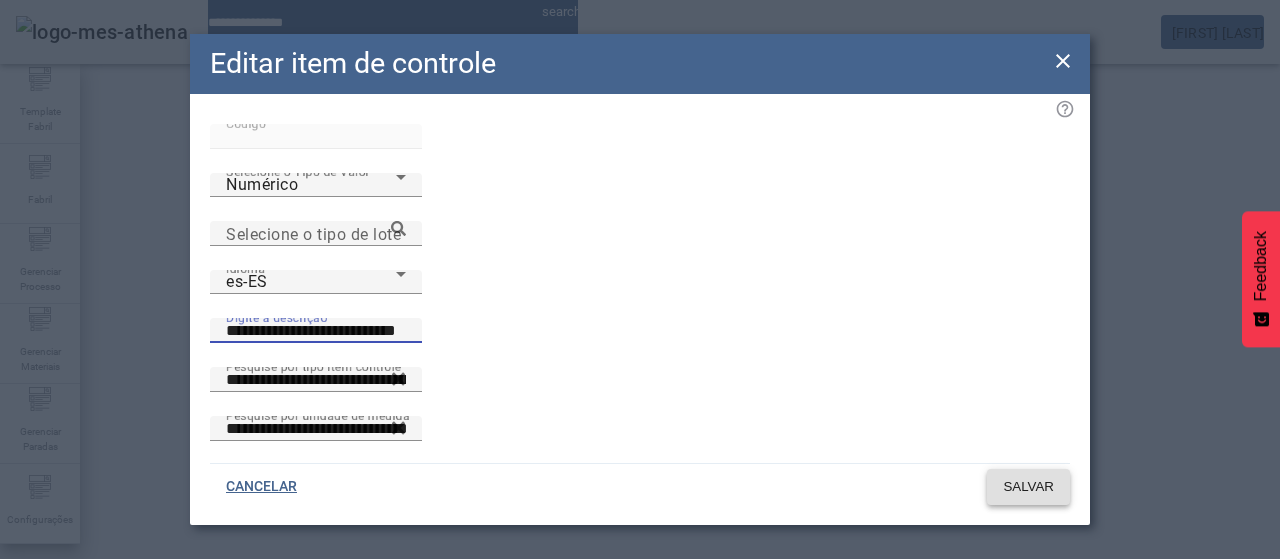 click on "SALVAR" 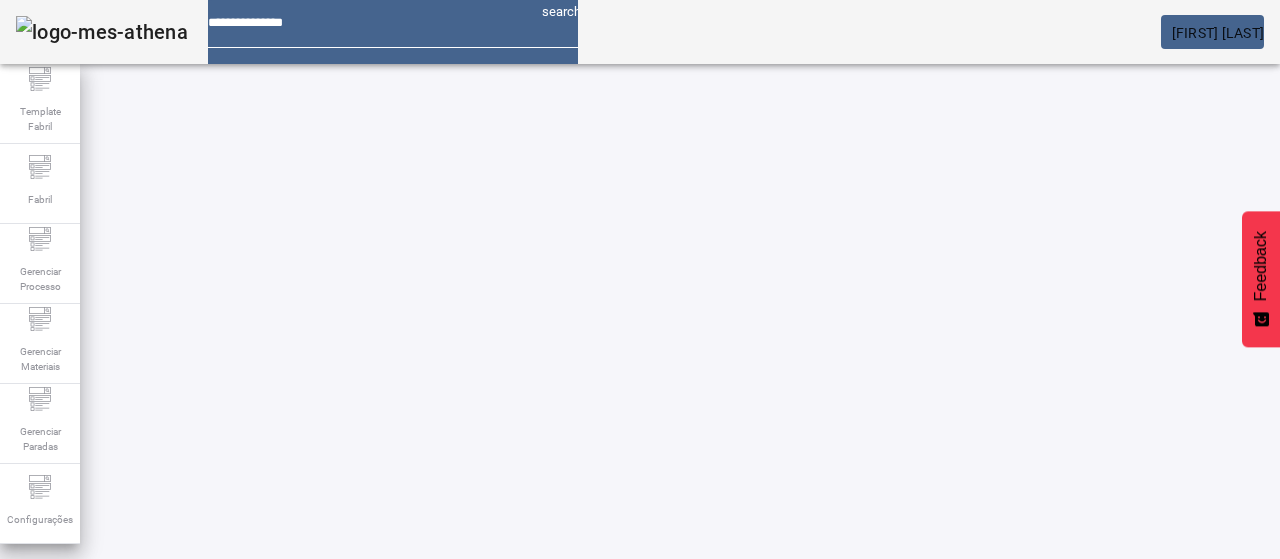 drag, startPoint x: 148, startPoint y: 177, endPoint x: 80, endPoint y: 165, distance: 69.050705 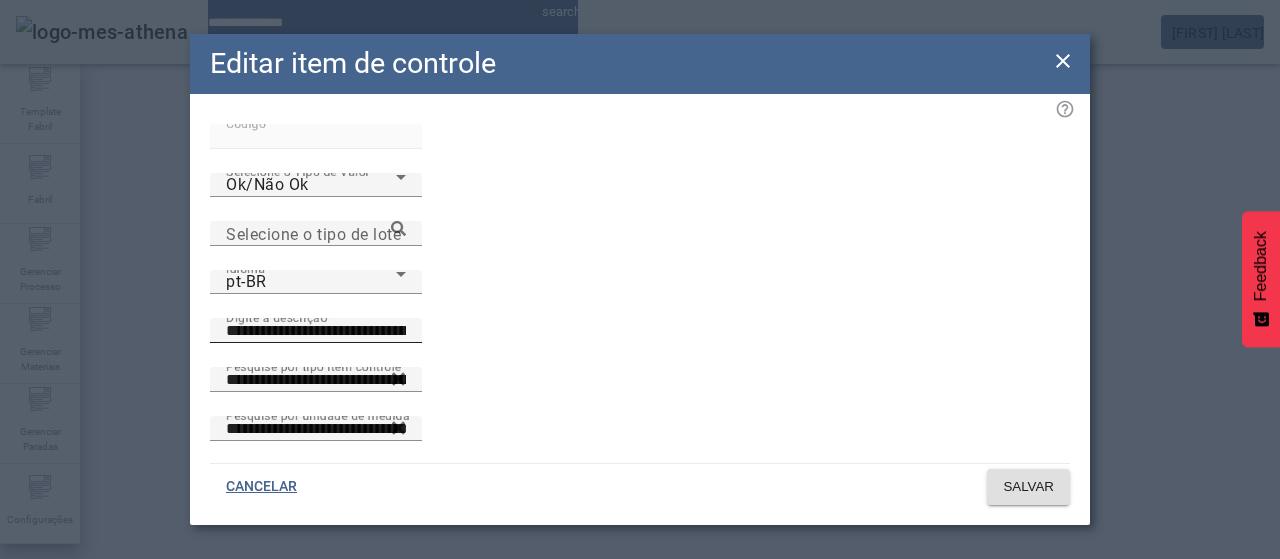 click on "**********" at bounding box center [316, 331] 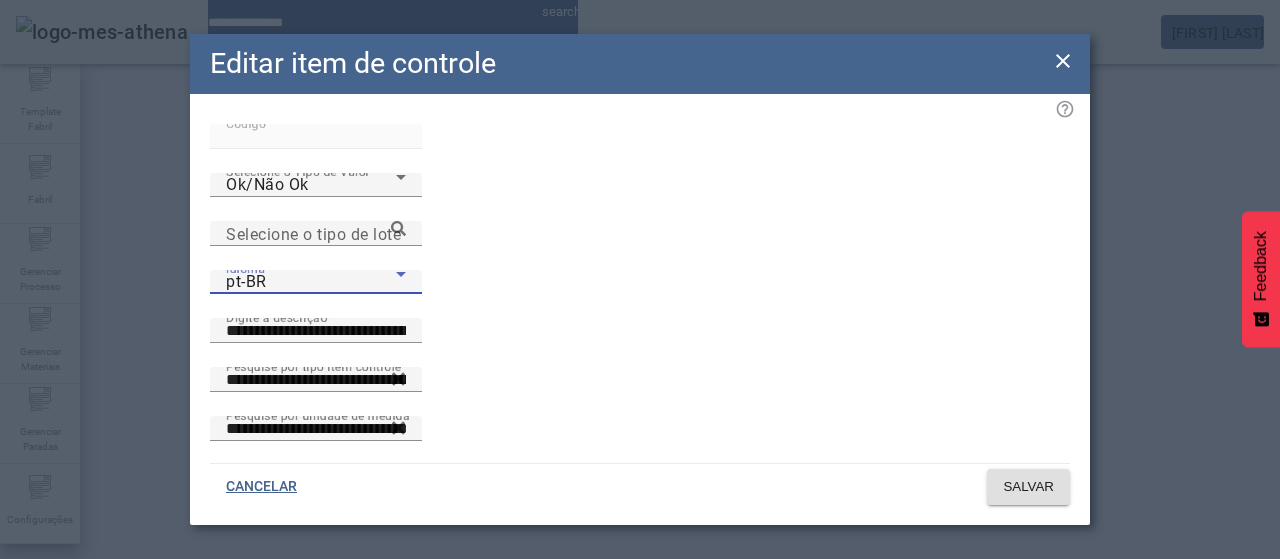 click 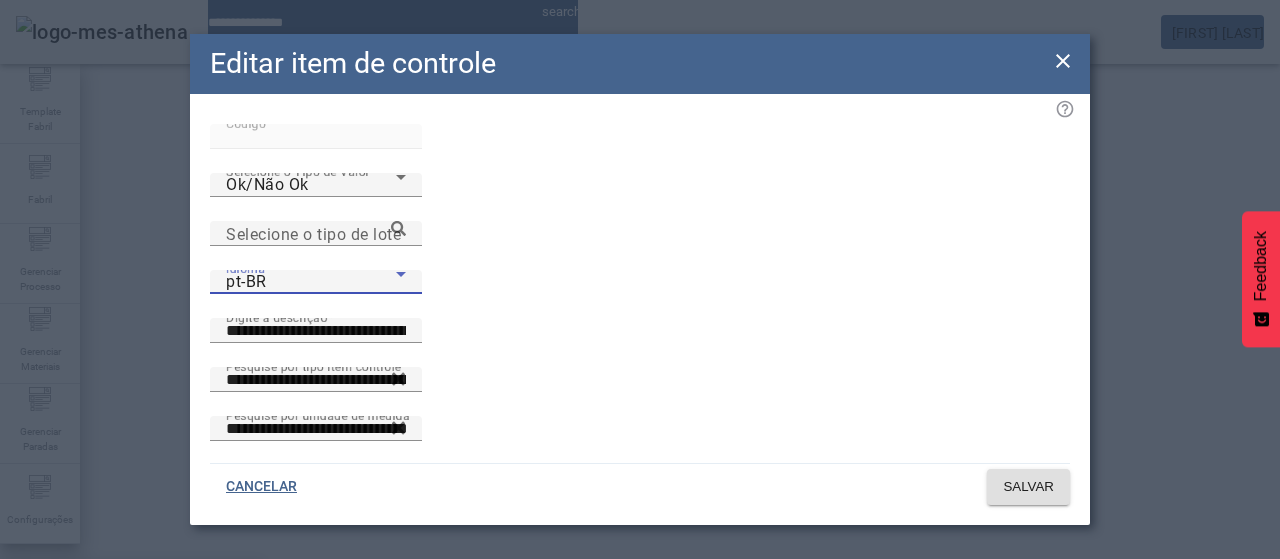 click on "es-ES" at bounding box center (131, 687) 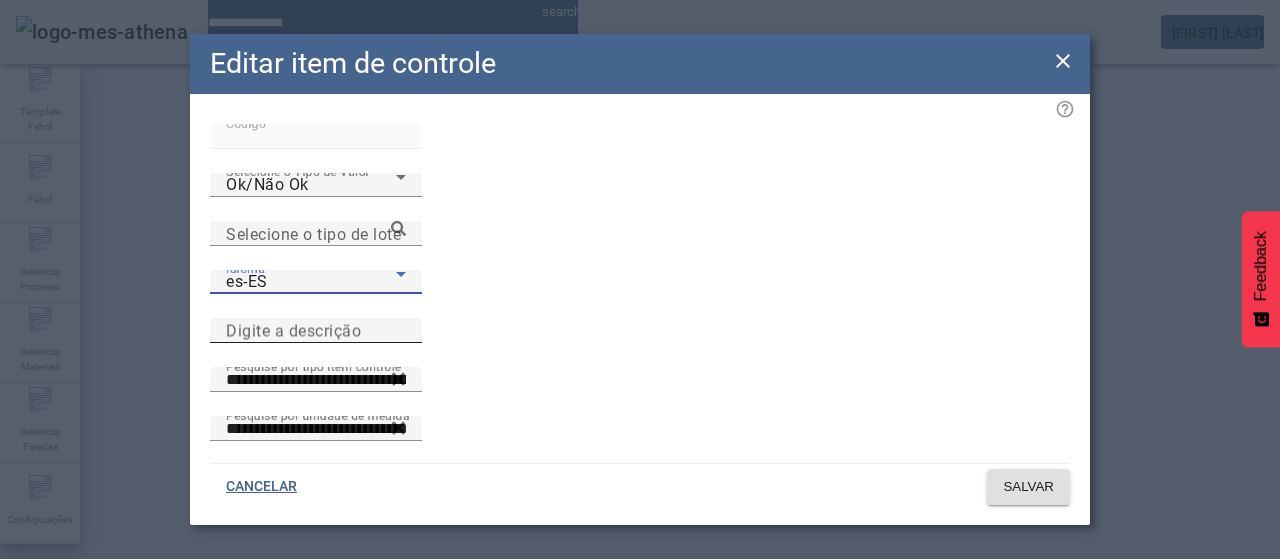 click on "Digite a descrição" at bounding box center (293, 330) 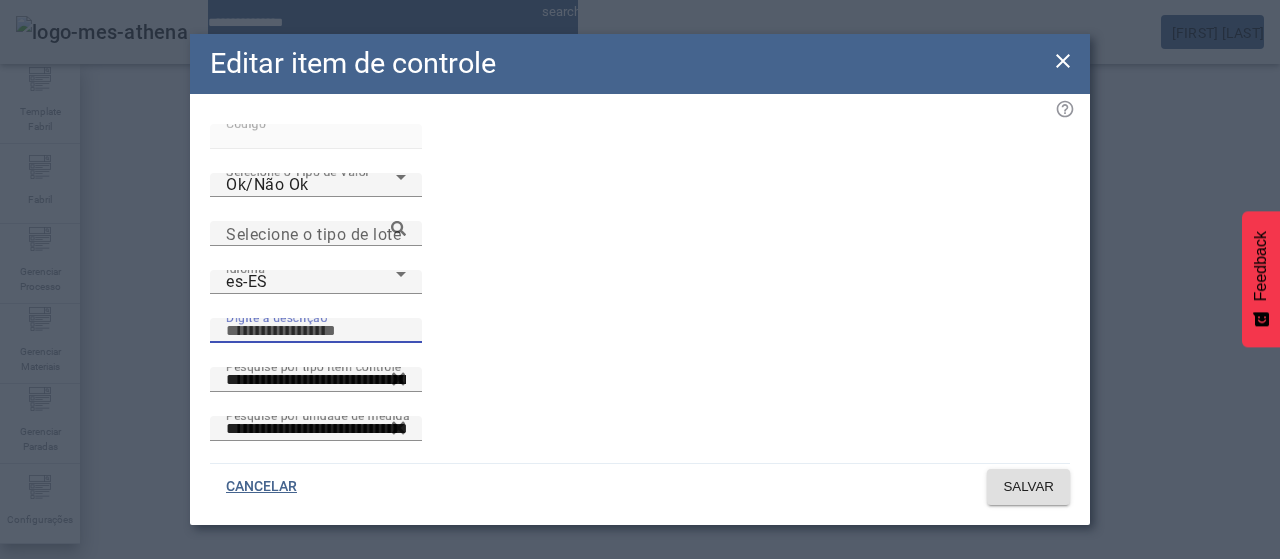 paste on "**********" 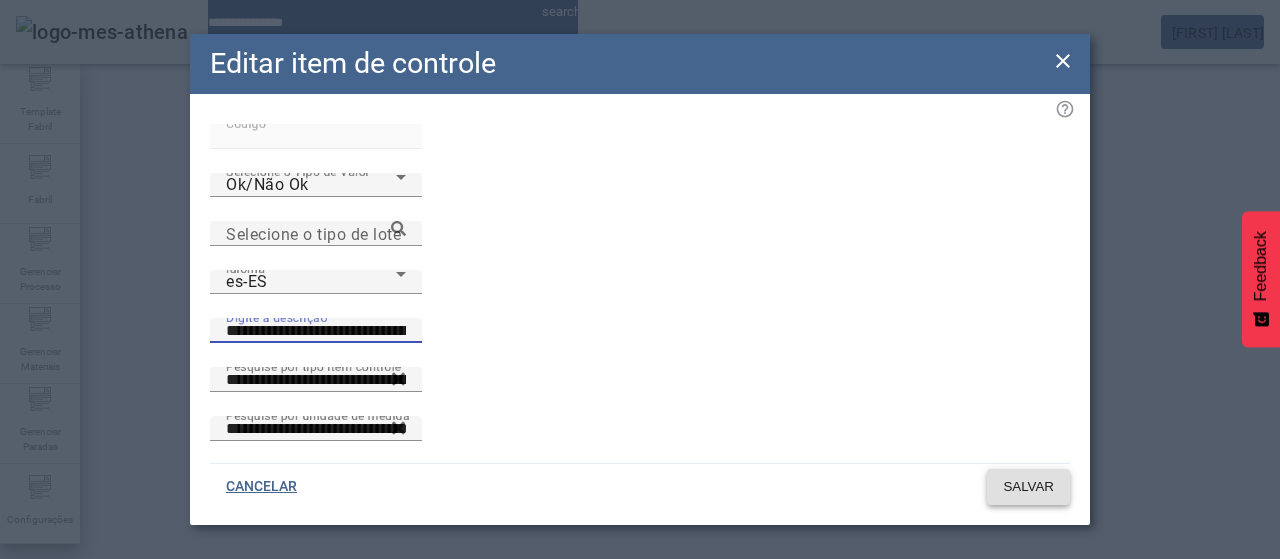 click on "SALVAR" 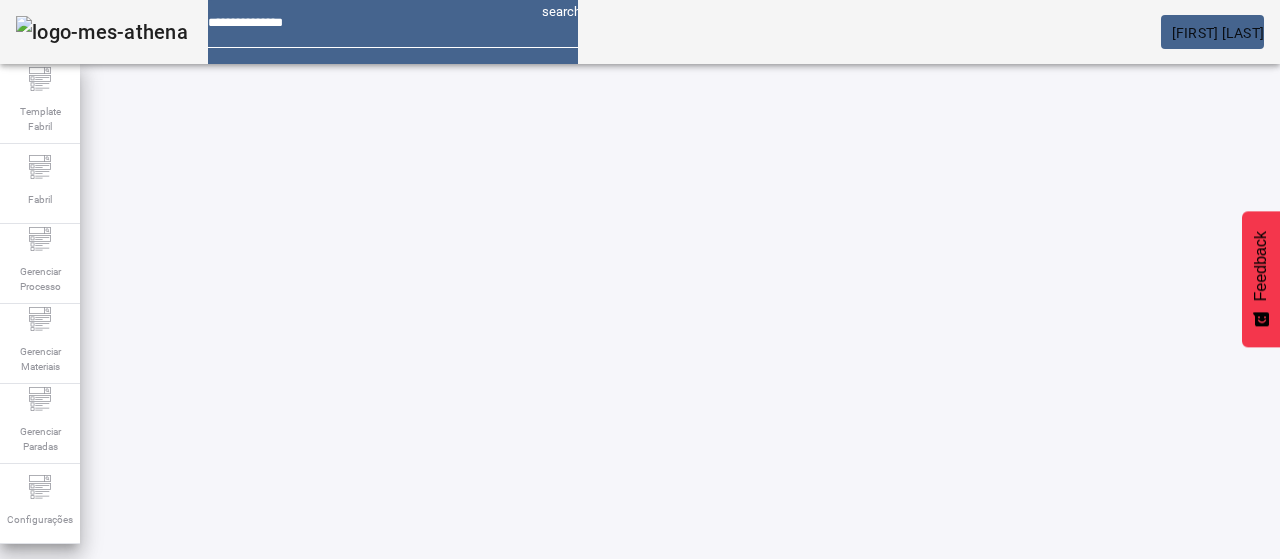 drag, startPoint x: 144, startPoint y: 183, endPoint x: 154, endPoint y: 184, distance: 10.049875 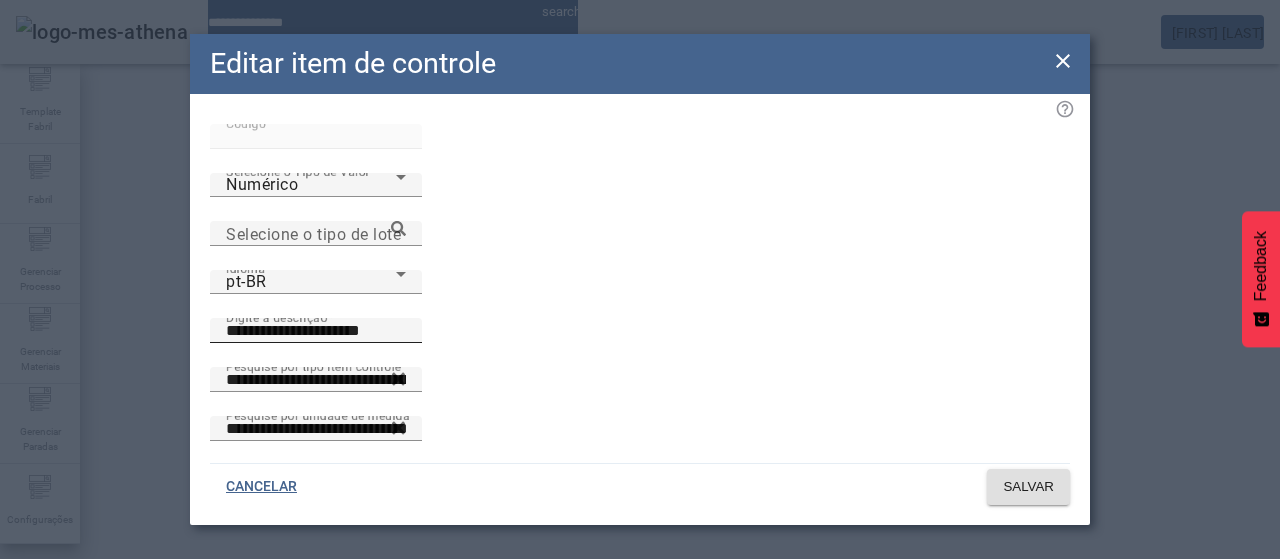 click on "**********" at bounding box center [316, 331] 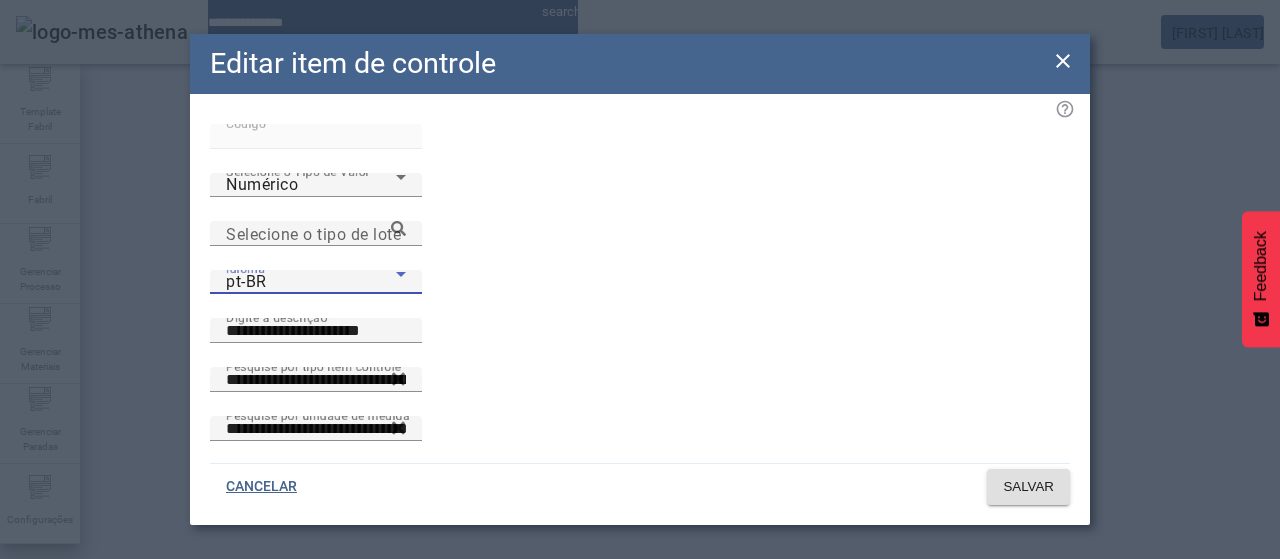click on "pt-BR" at bounding box center (311, 282) 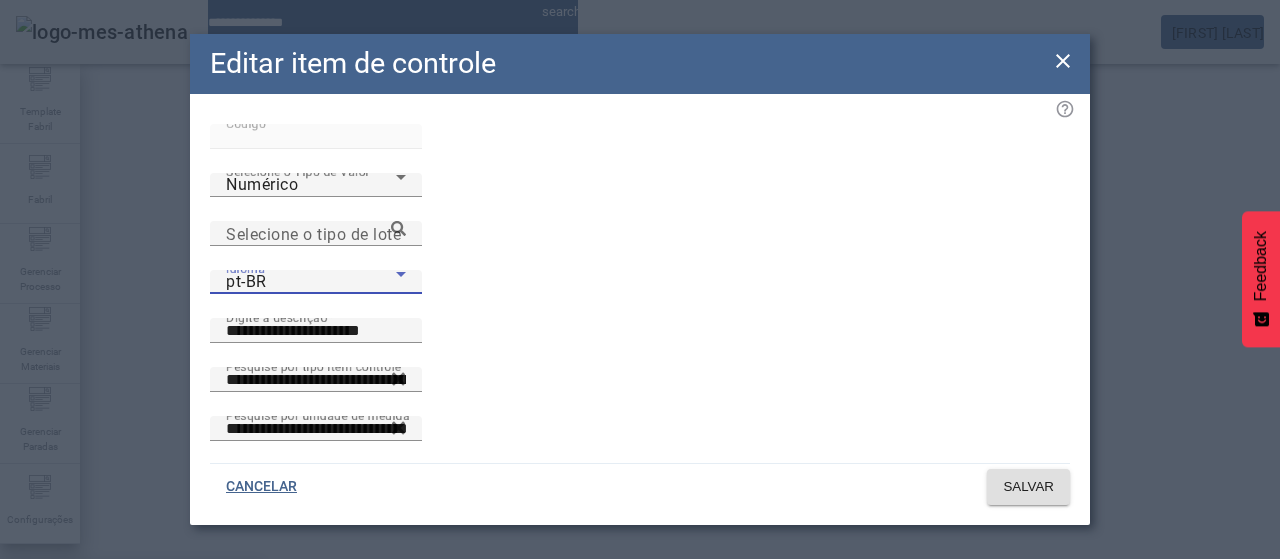 click on "es-ES" at bounding box center (131, 687) 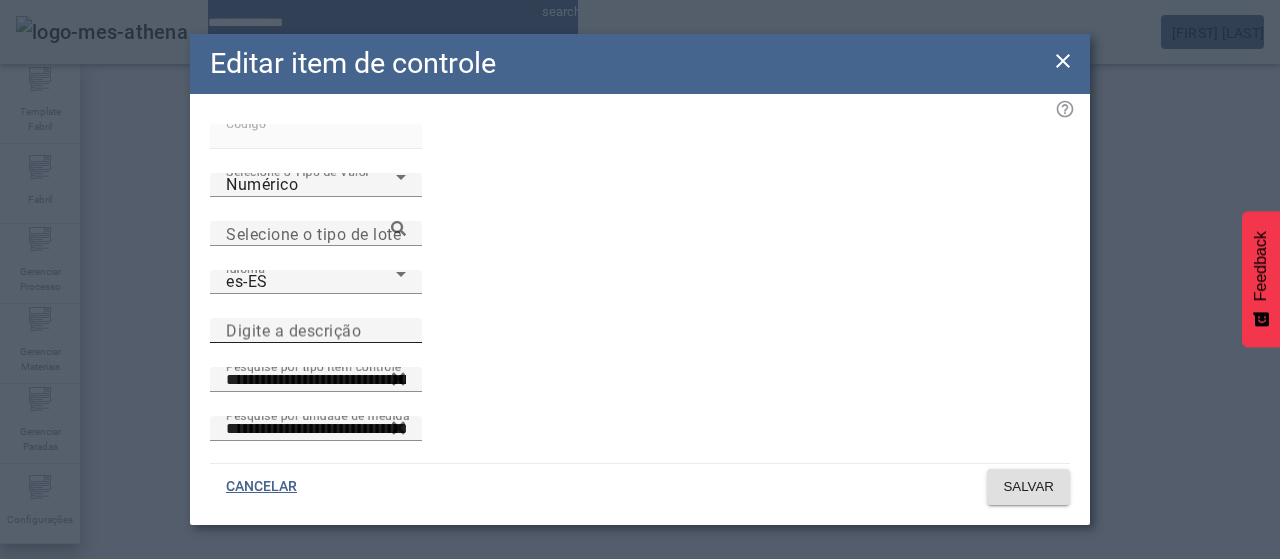 drag, startPoint x: 562, startPoint y: 250, endPoint x: 571, endPoint y: 257, distance: 11.401754 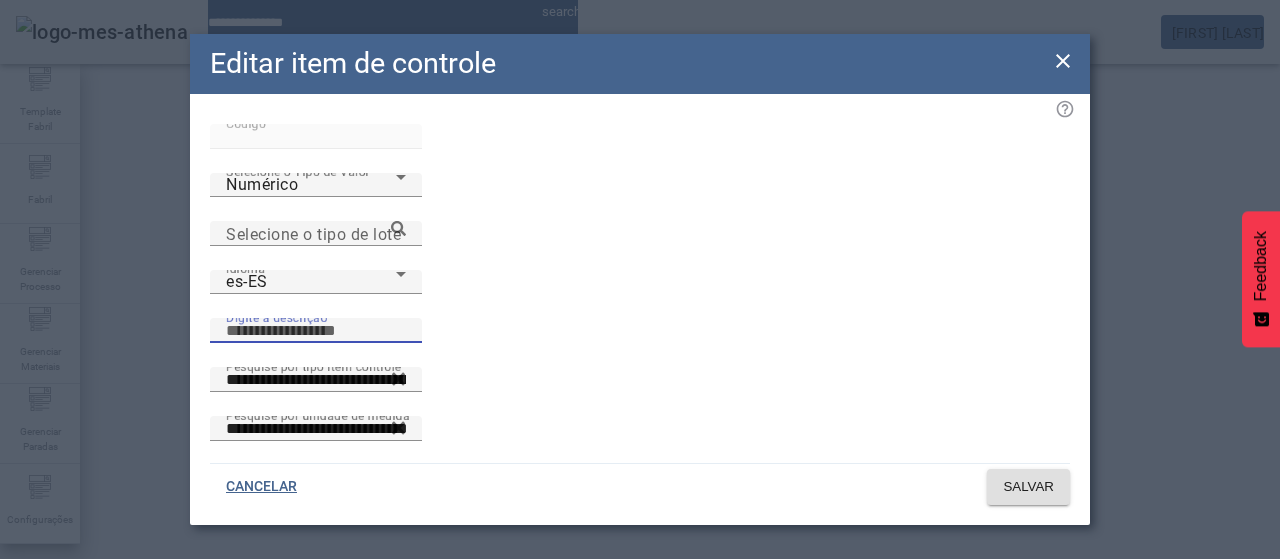 paste on "**********" 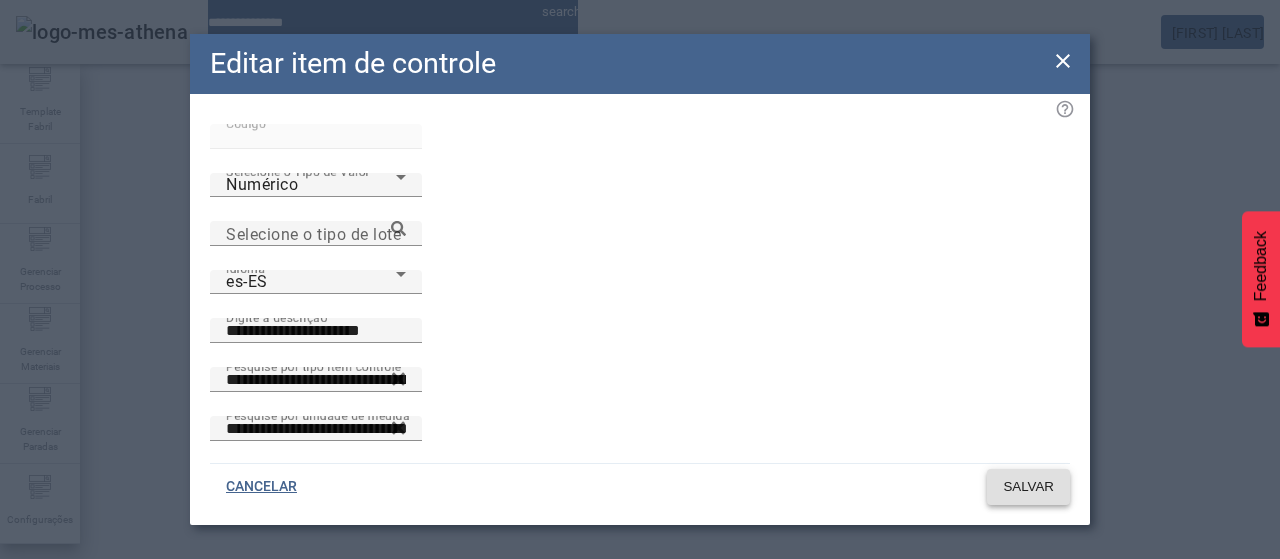 click on "SALVAR" 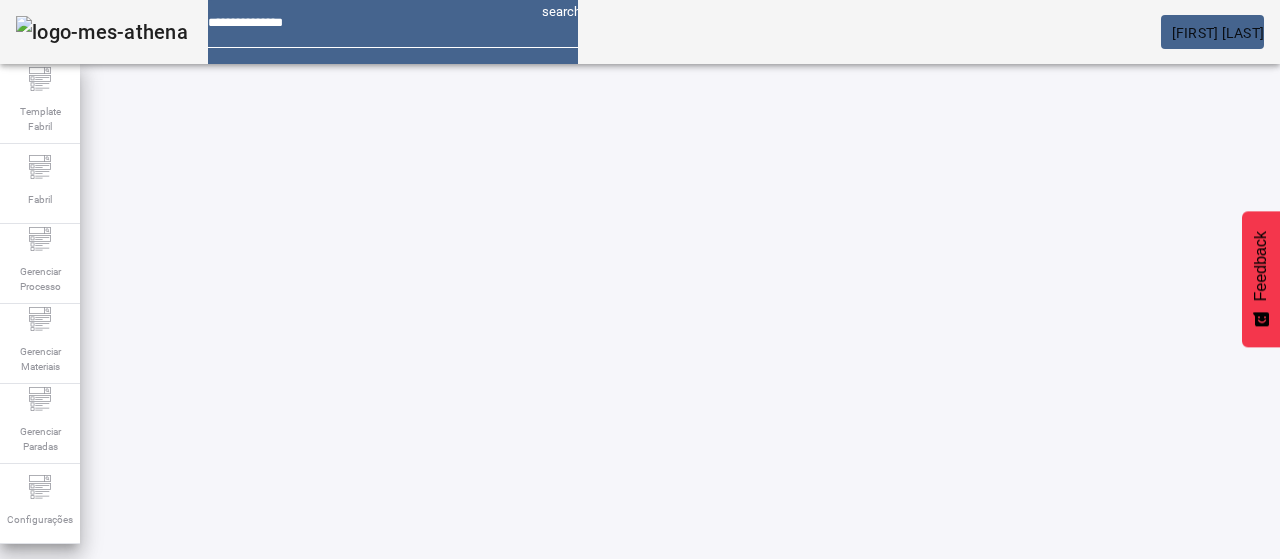 click on "*****" at bounding box center (116, 637) 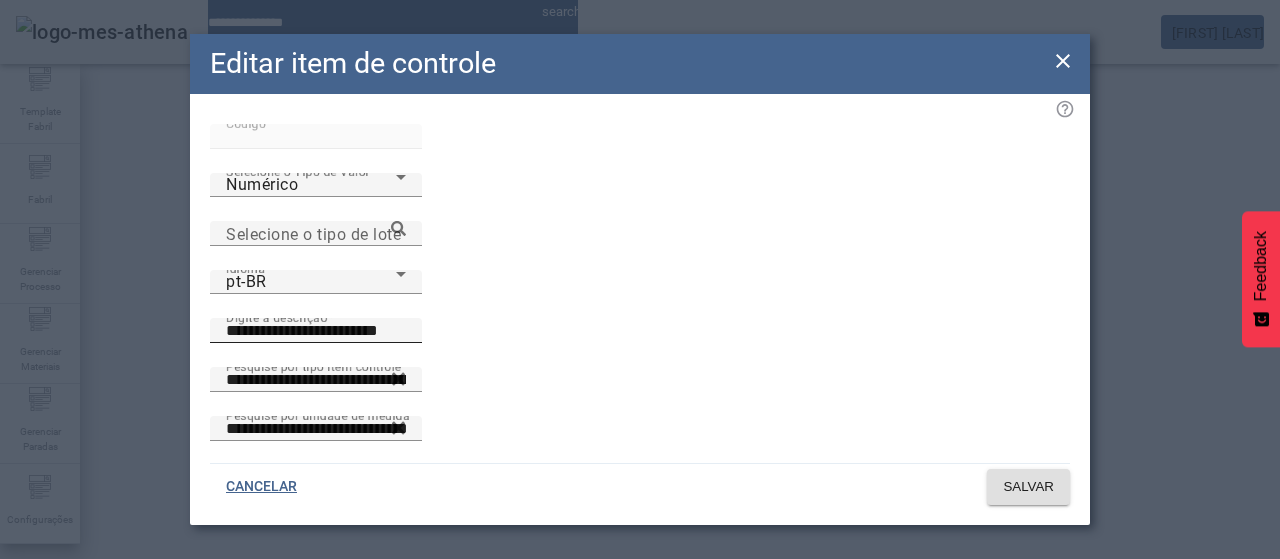 click on "**********" at bounding box center (316, 331) 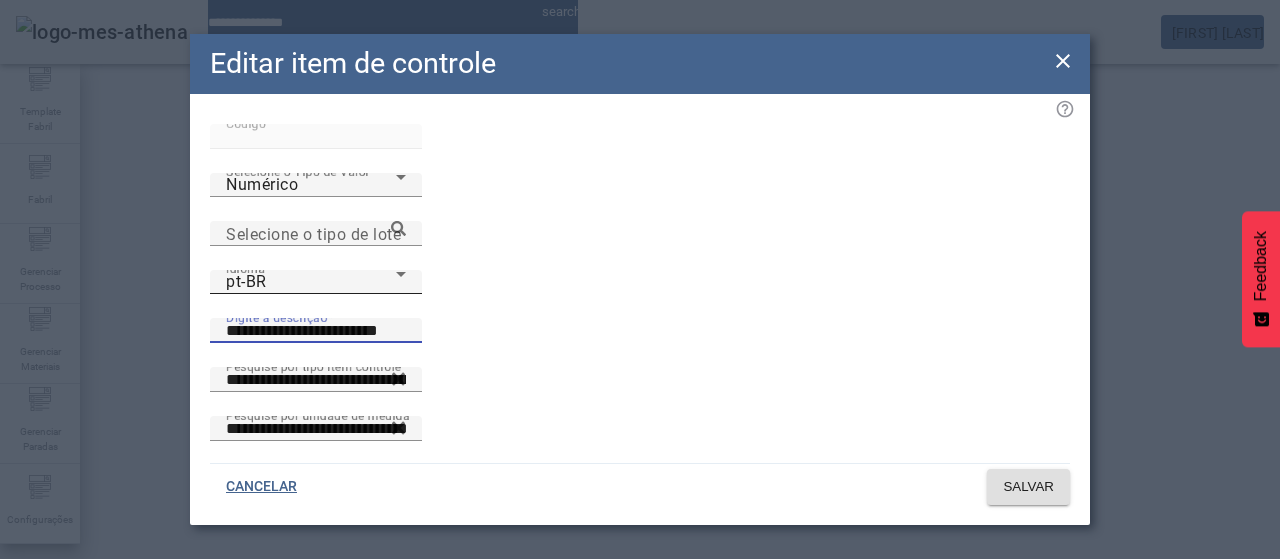 click on "pt-BR" at bounding box center [311, 282] 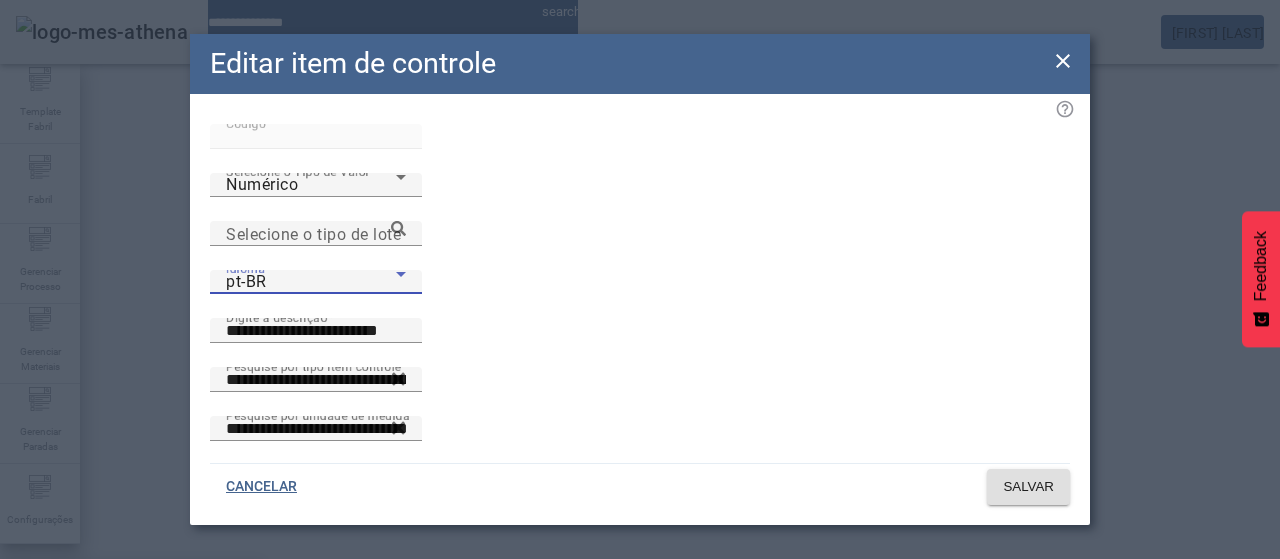 click on "es-ES" at bounding box center [131, 687] 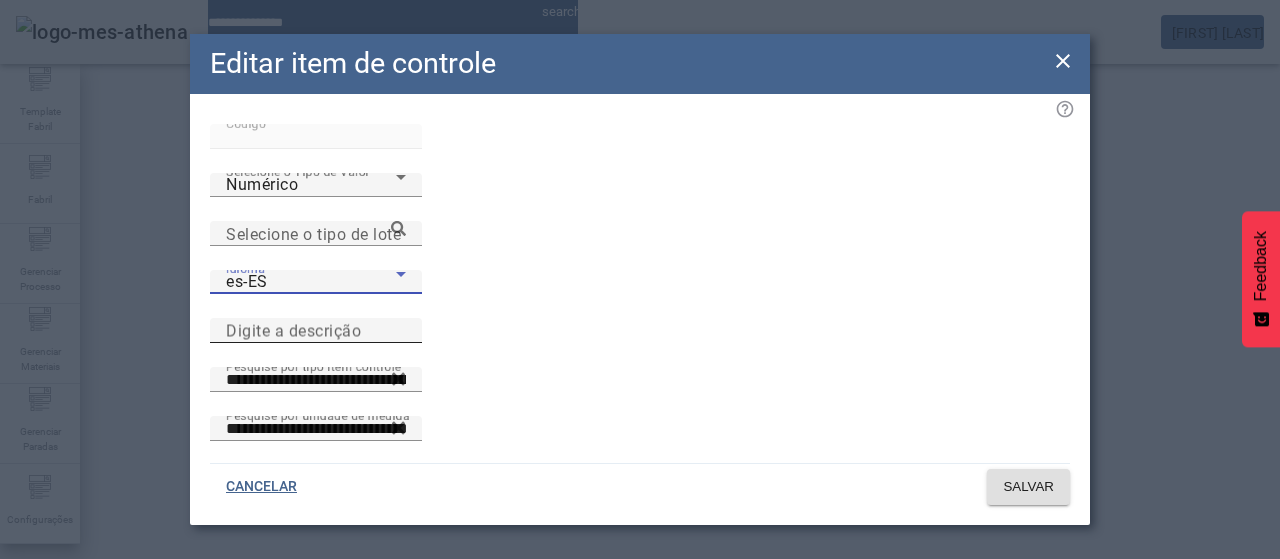 click on "Digite a descrição" at bounding box center [293, 330] 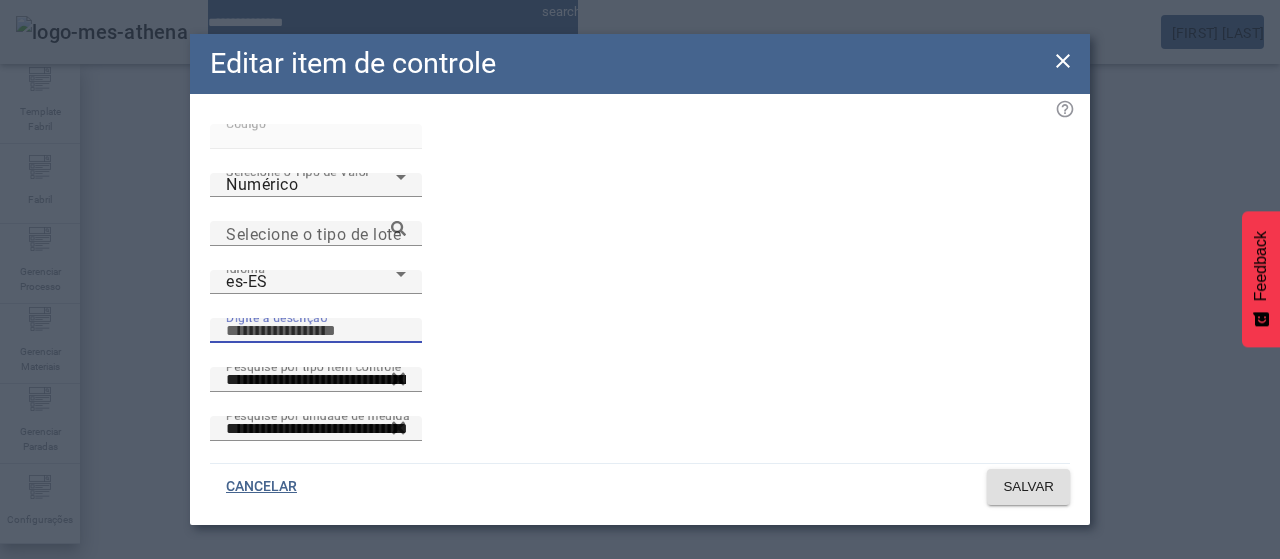 paste on "**********" 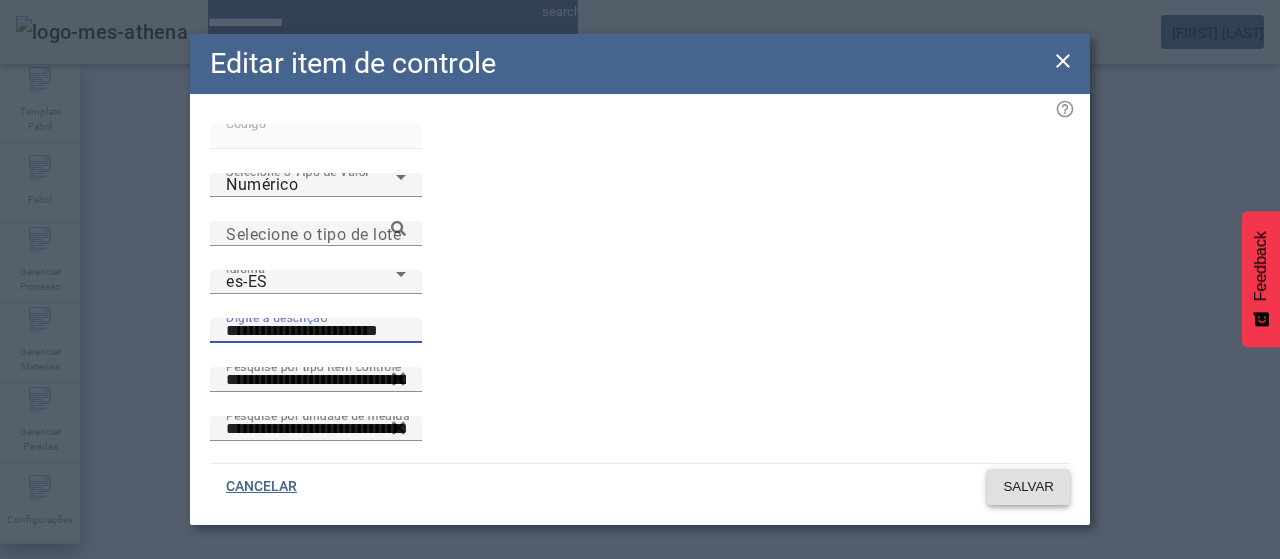 click on "SALVAR" 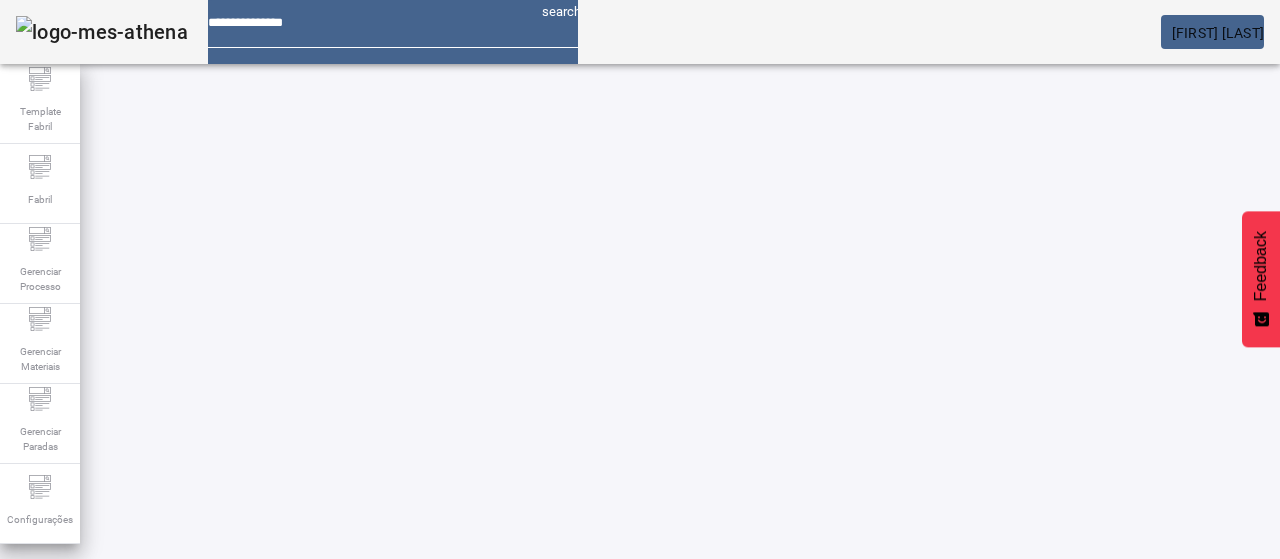 click on "*****" at bounding box center (116, 637) 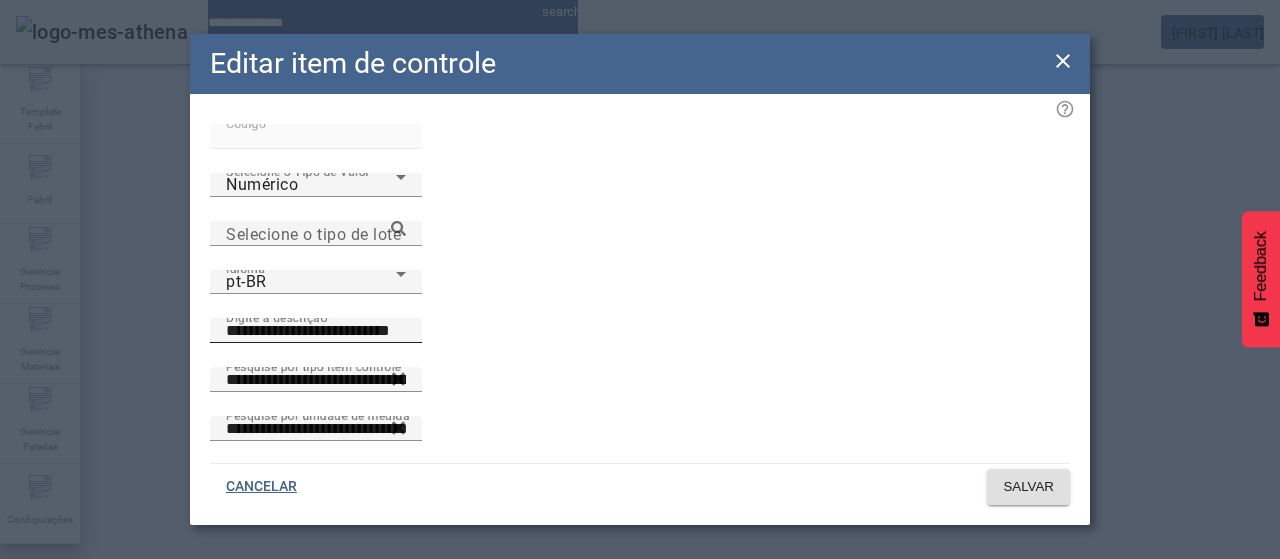 drag, startPoint x: 637, startPoint y: 243, endPoint x: 570, endPoint y: 249, distance: 67.26812 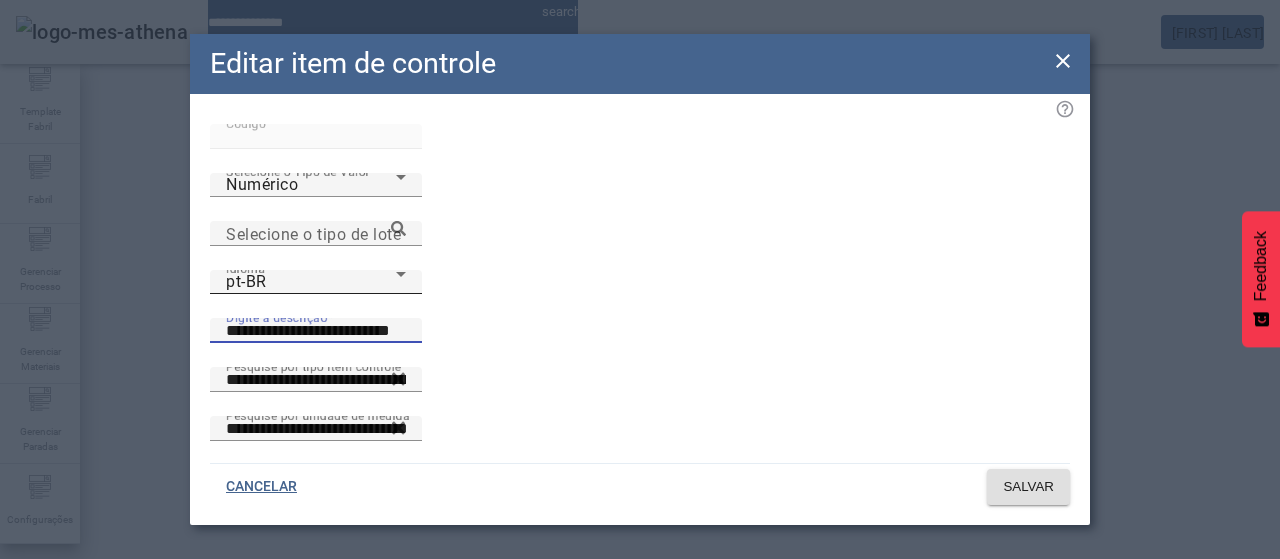click 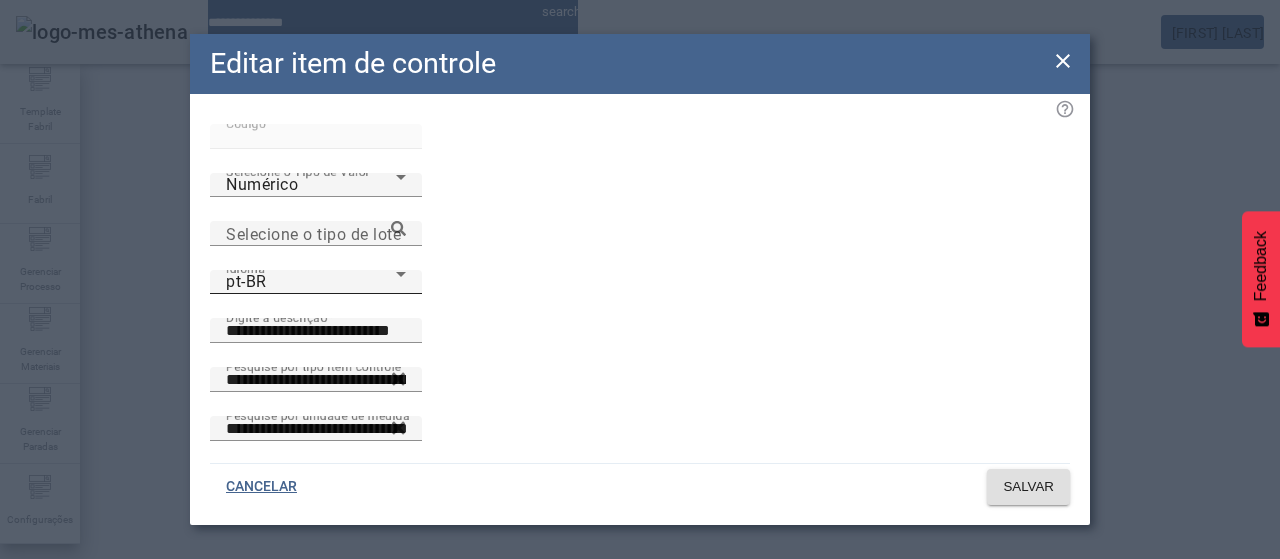 click on "pt-BR" at bounding box center [311, 282] 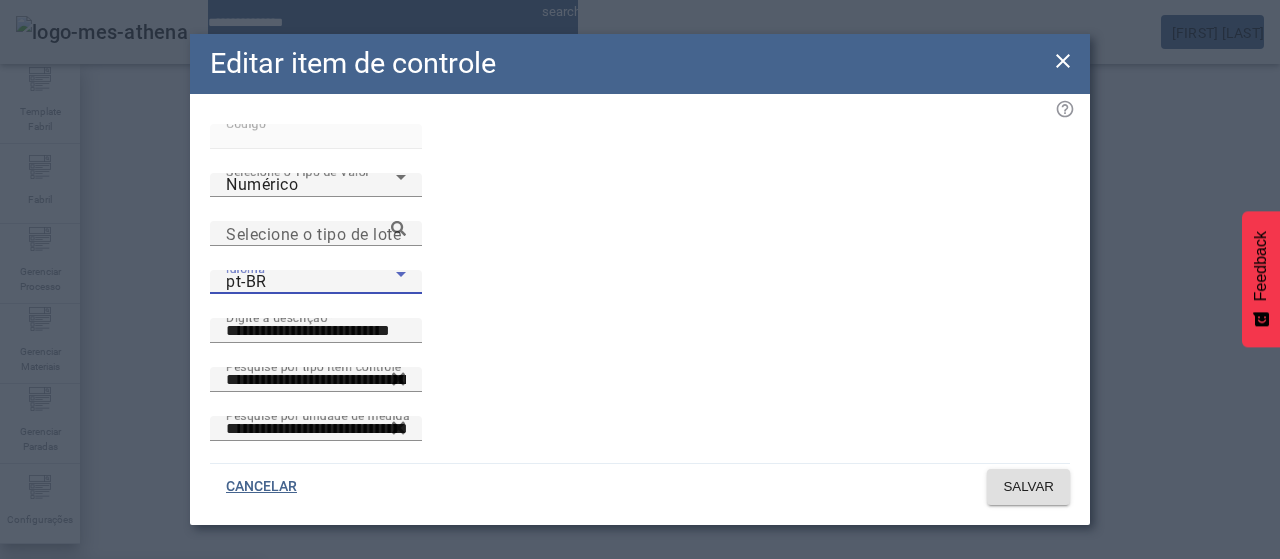 drag, startPoint x: 388, startPoint y: 401, endPoint x: 548, endPoint y: 295, distance: 191.92706 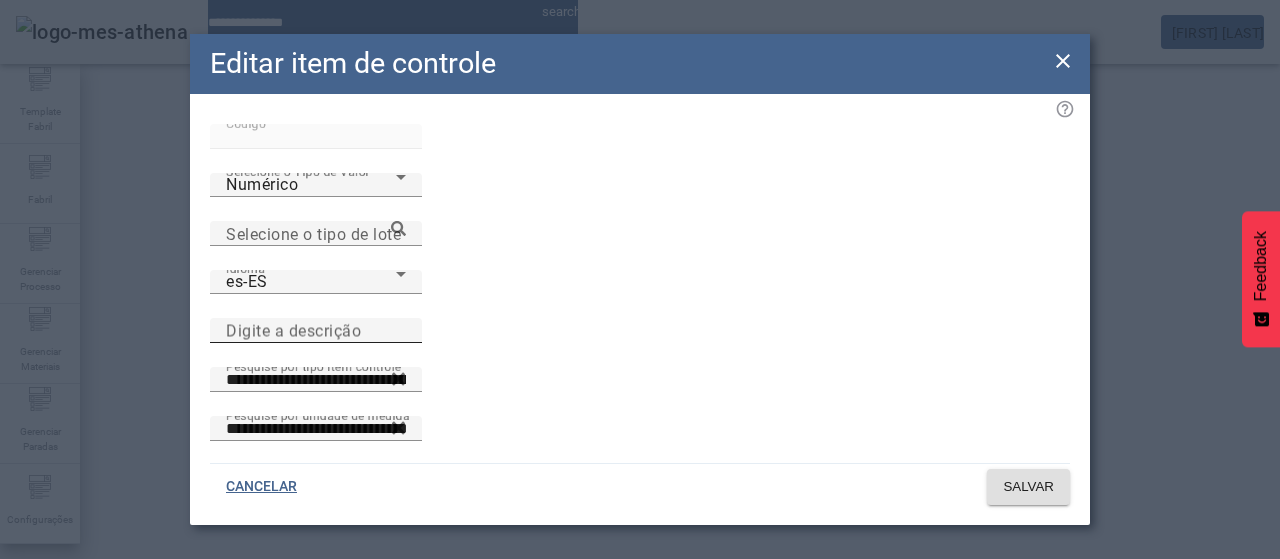 drag, startPoint x: 600, startPoint y: 225, endPoint x: 621, endPoint y: 239, distance: 25.23886 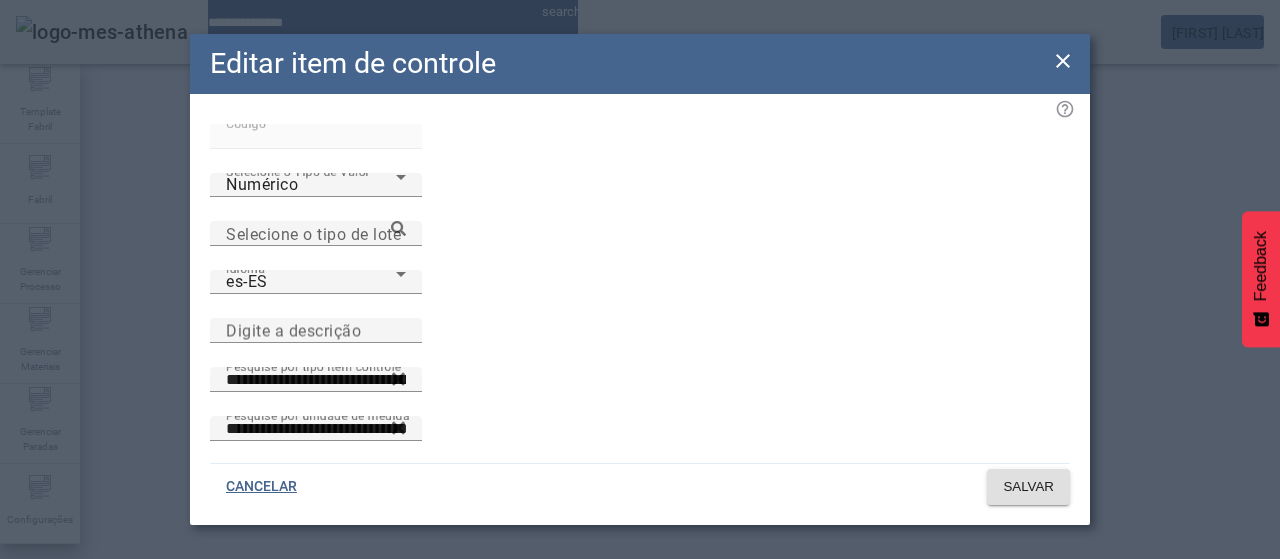 paste on "**********" 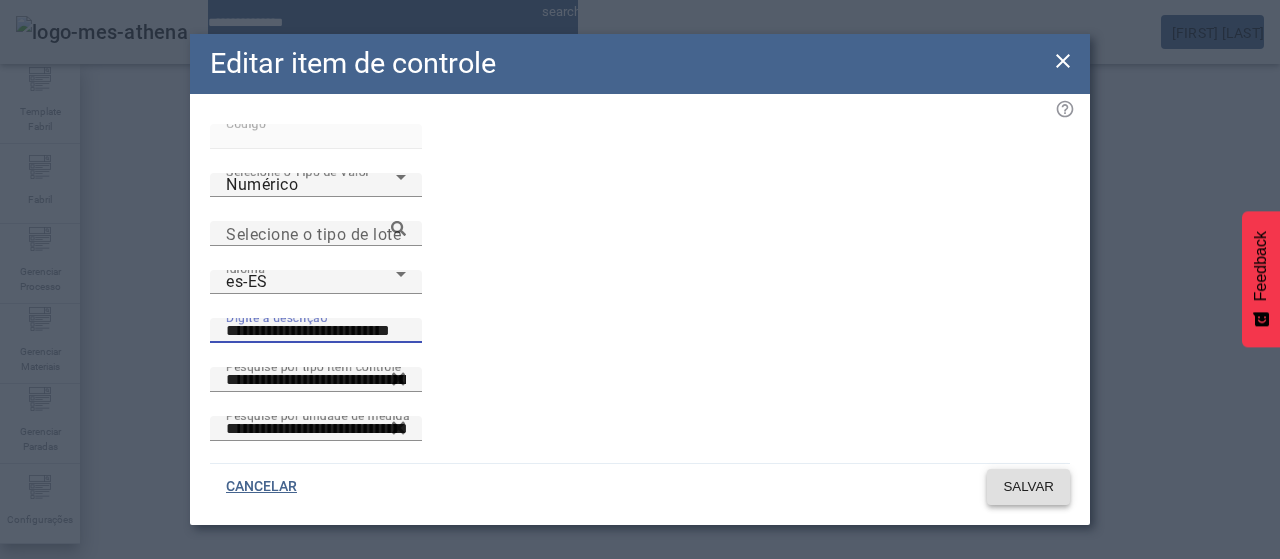 click 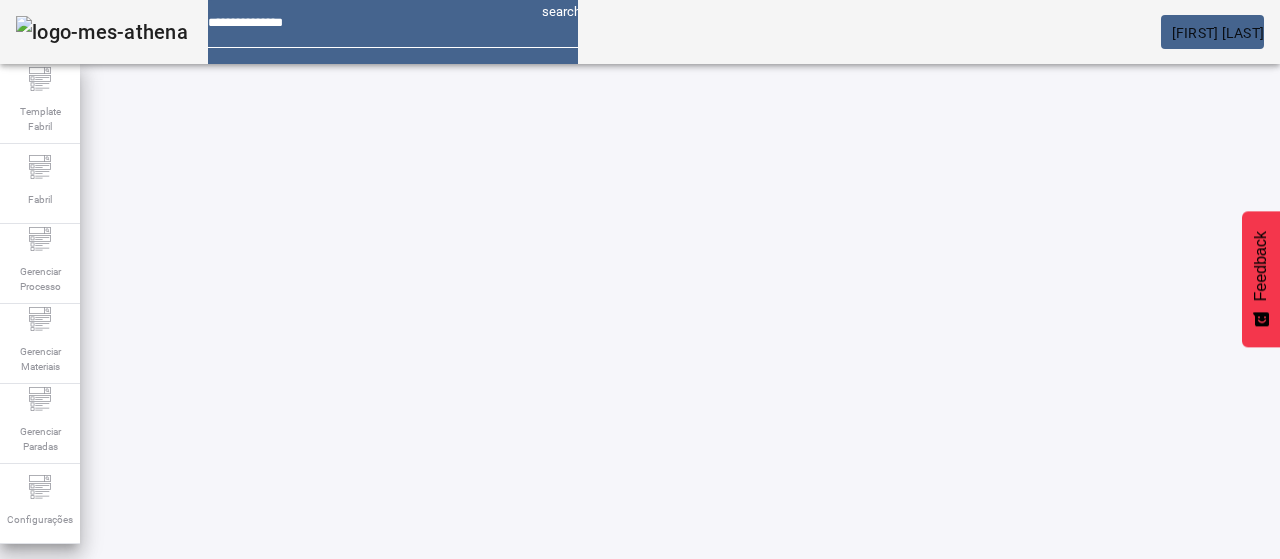 click on "*****" at bounding box center (116, 637) 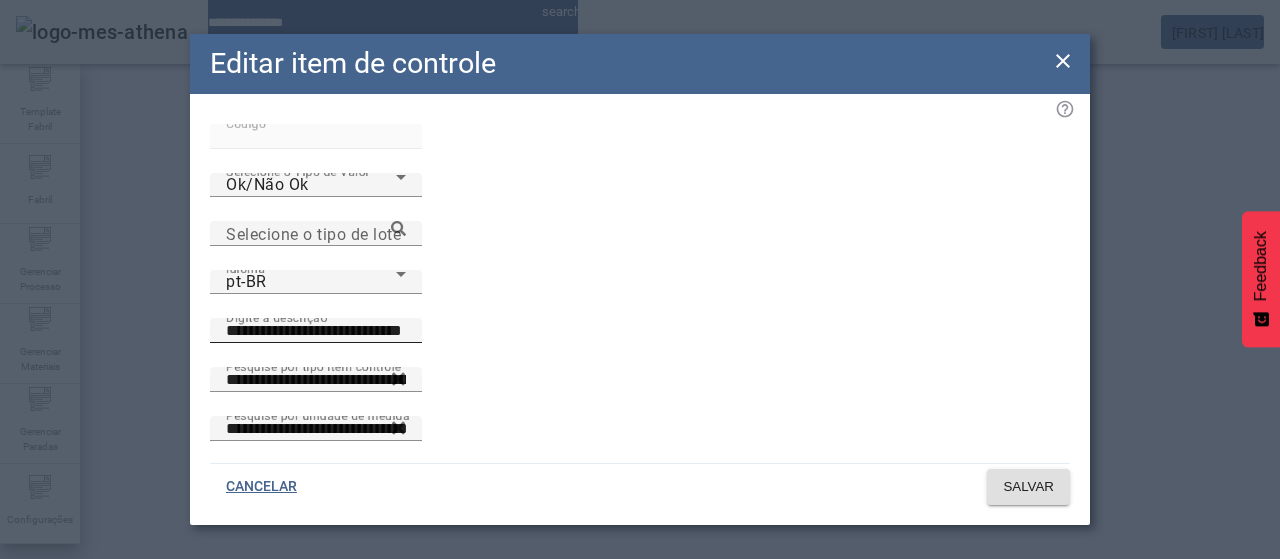 click on "**********" at bounding box center [316, 331] 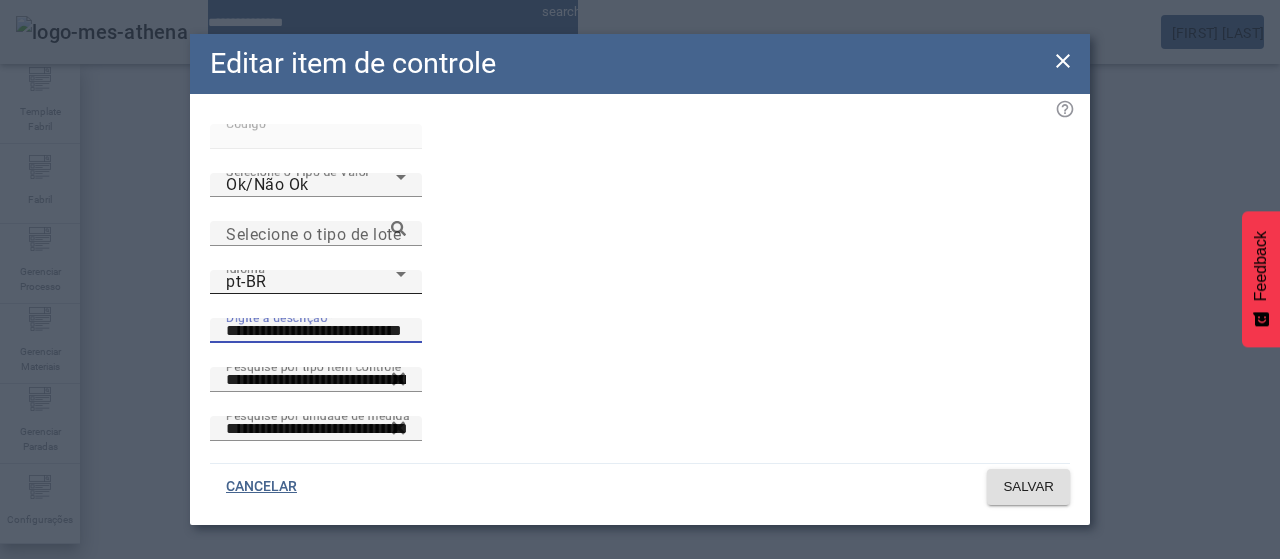 click on "pt-BR" at bounding box center [311, 282] 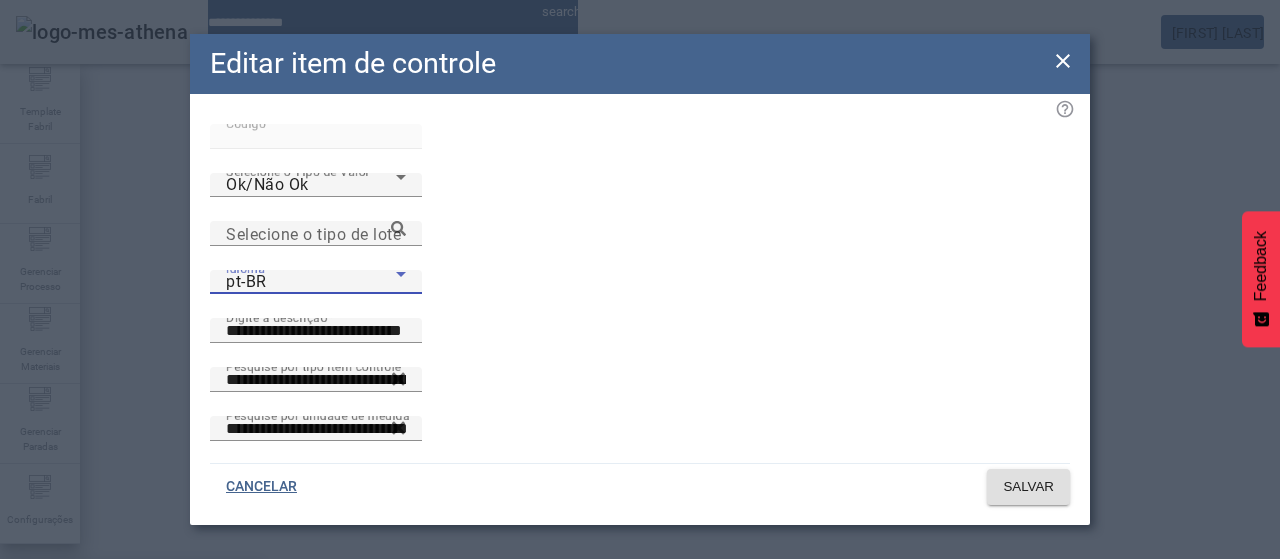 click on "es-ES" at bounding box center [131, 687] 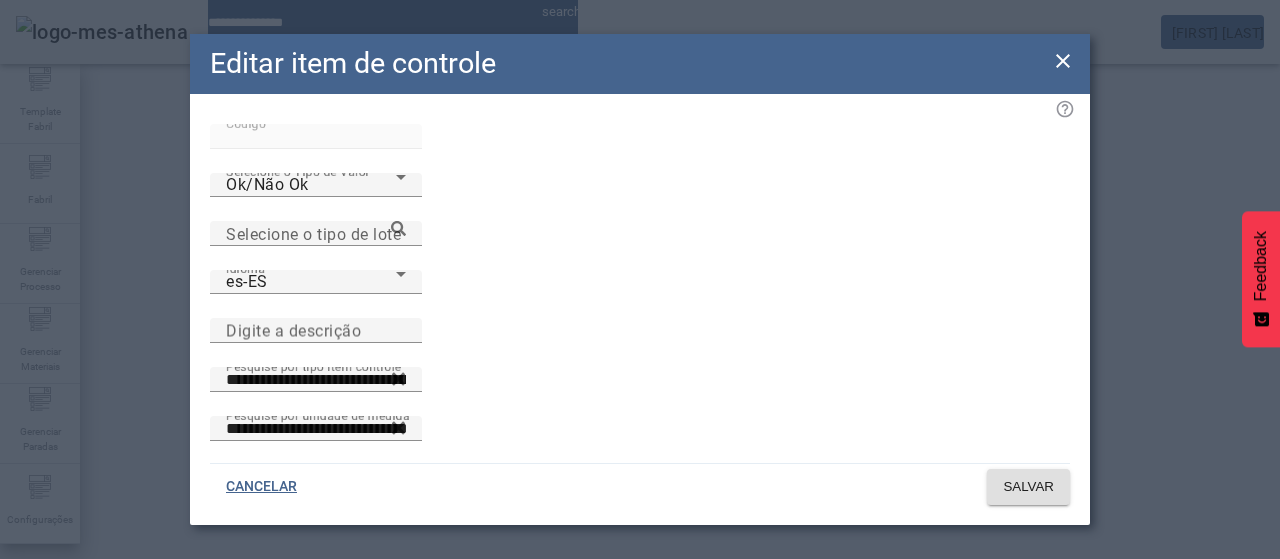 click 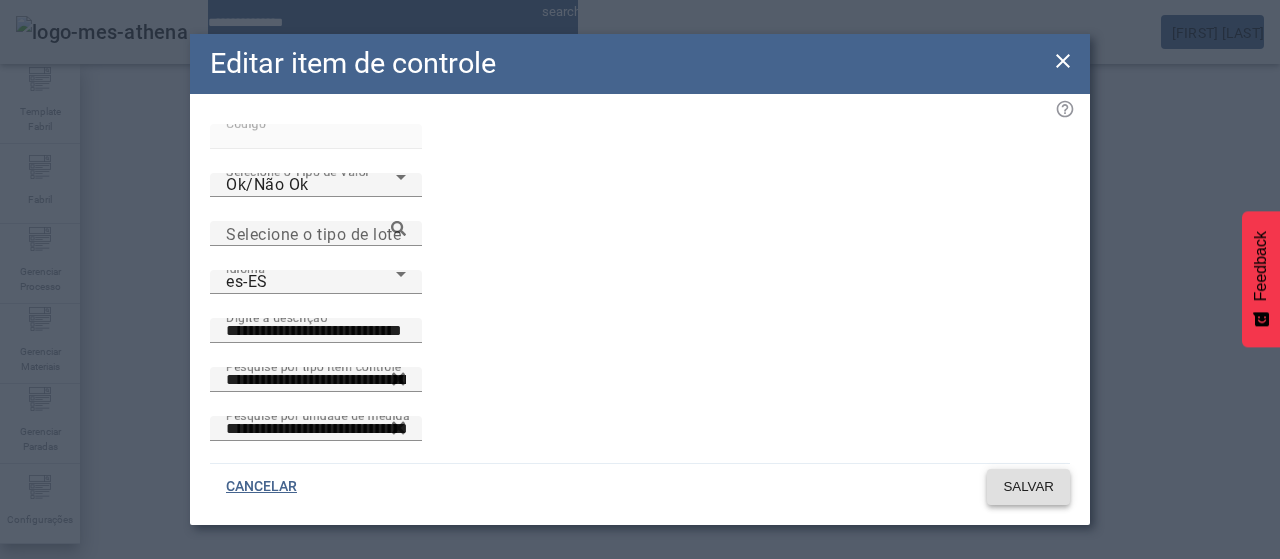 click on "SALVAR" 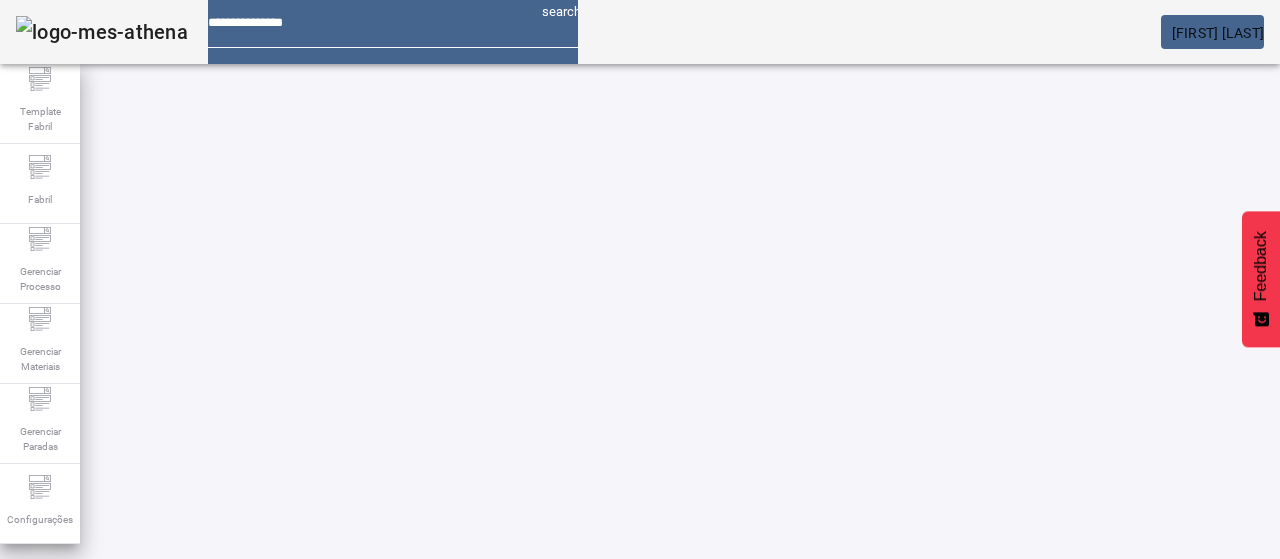 click on "*****" at bounding box center (116, 637) 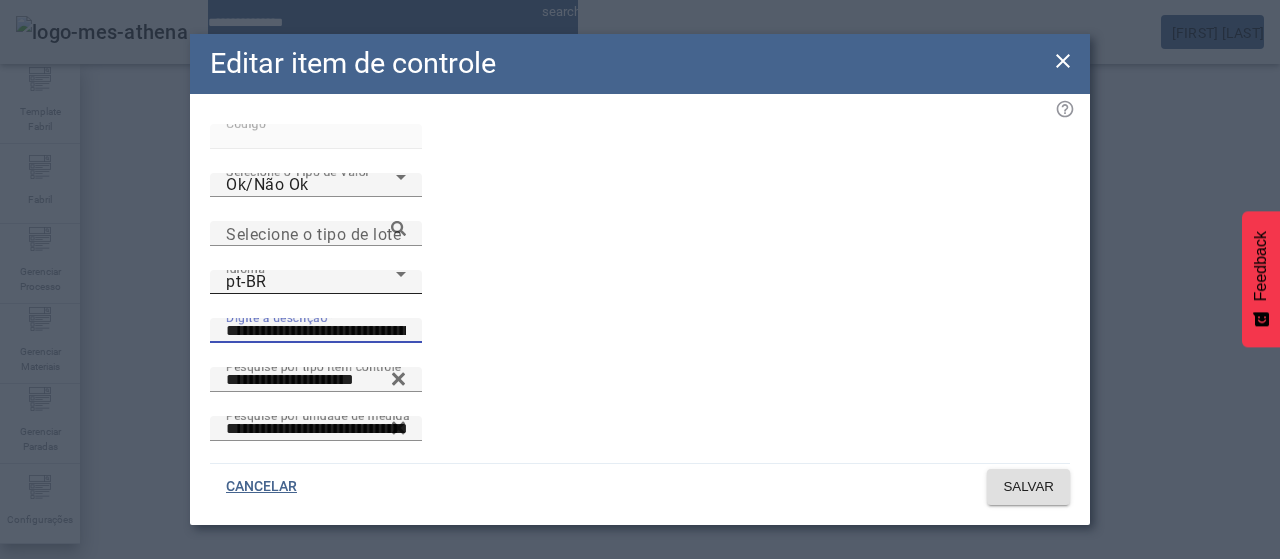drag, startPoint x: 615, startPoint y: 237, endPoint x: 449, endPoint y: 240, distance: 166.0271 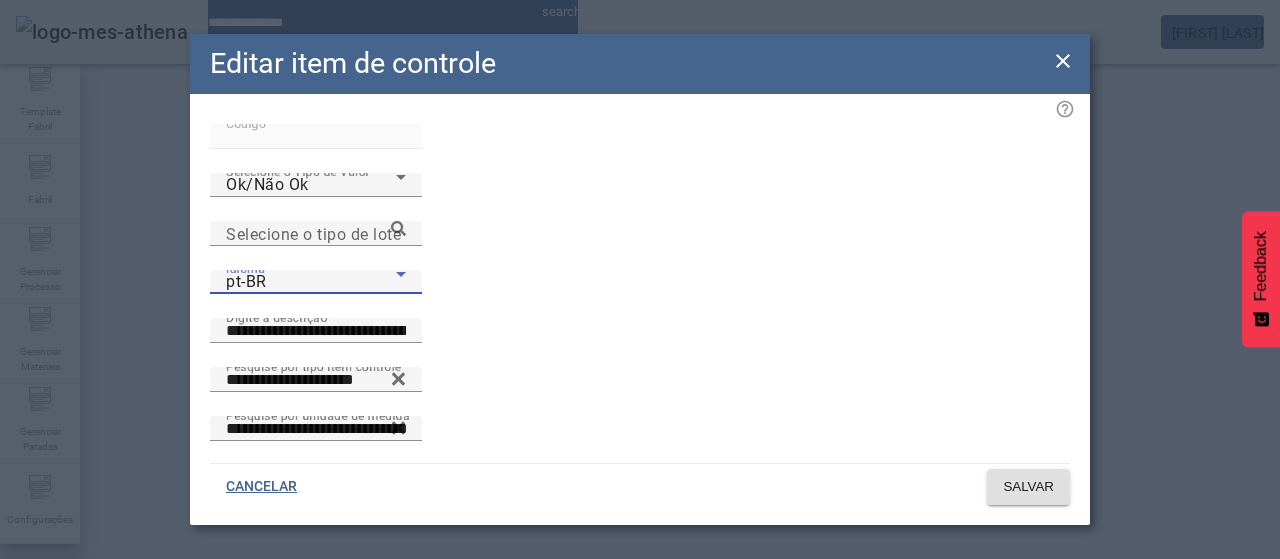 click on "en-US" at bounding box center (131, 639) 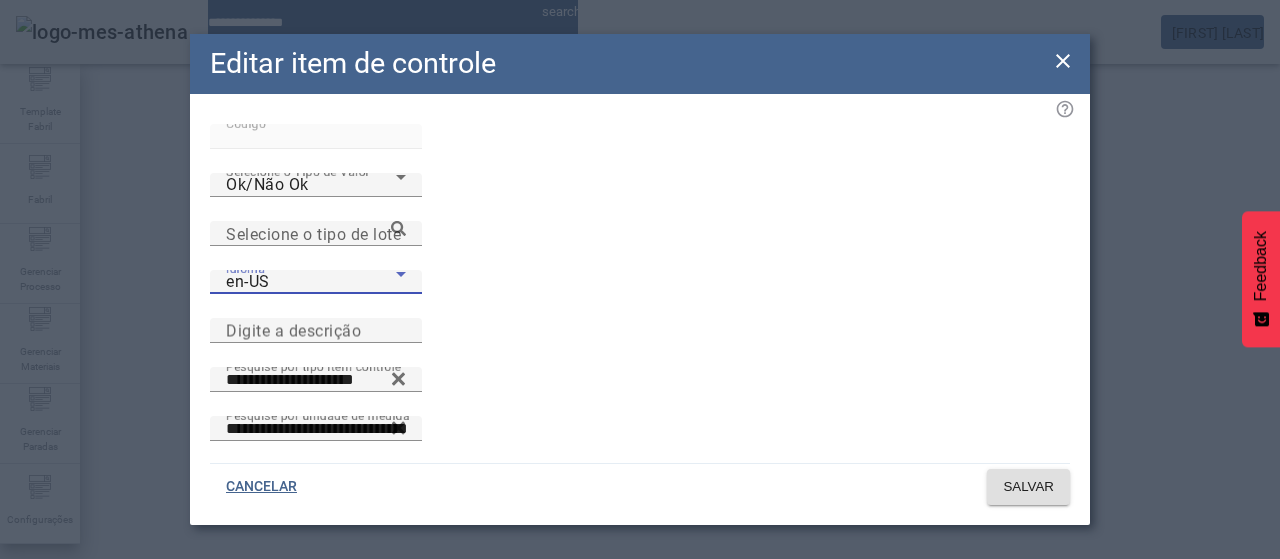 click on "Idioma en-US" 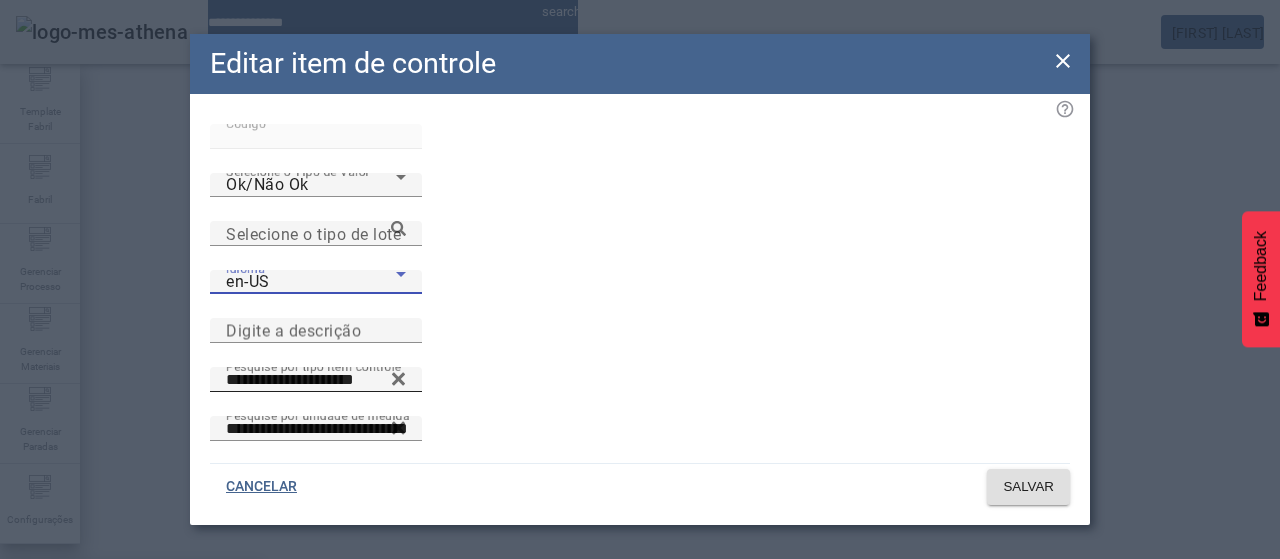 drag, startPoint x: 377, startPoint y: 371, endPoint x: 552, endPoint y: 302, distance: 188.11166 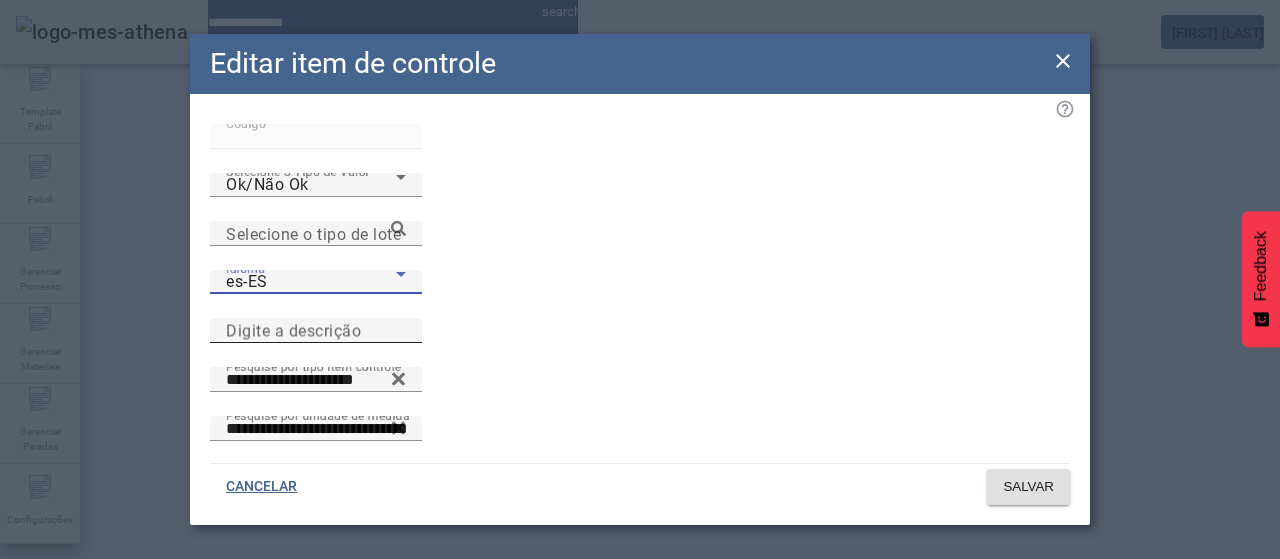 click on "Digite a descrição" at bounding box center [316, 331] 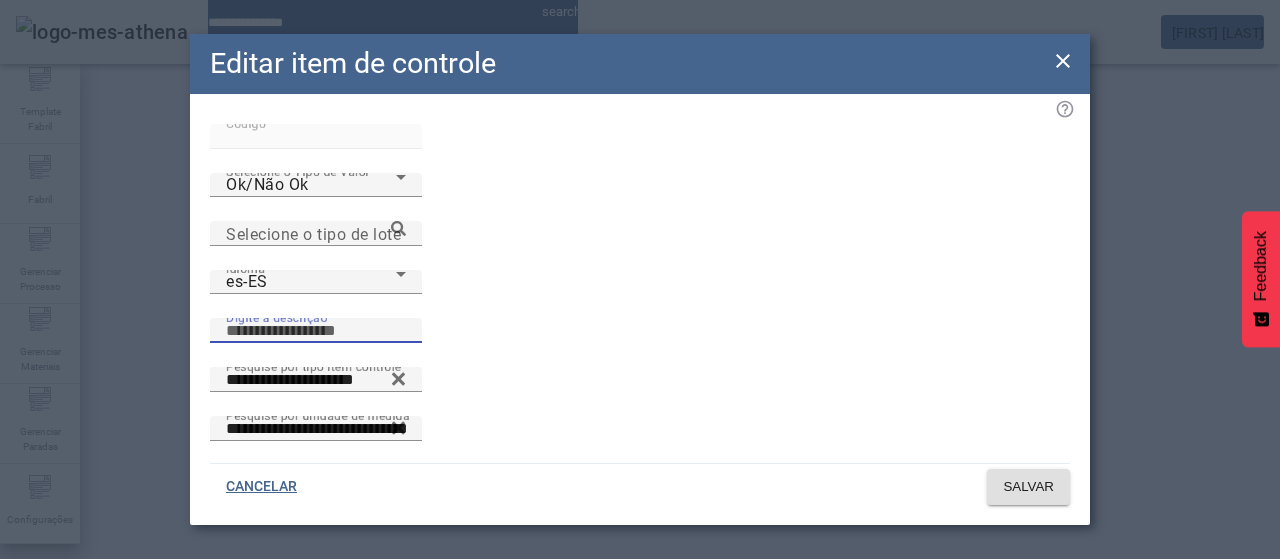 paste on "**********" 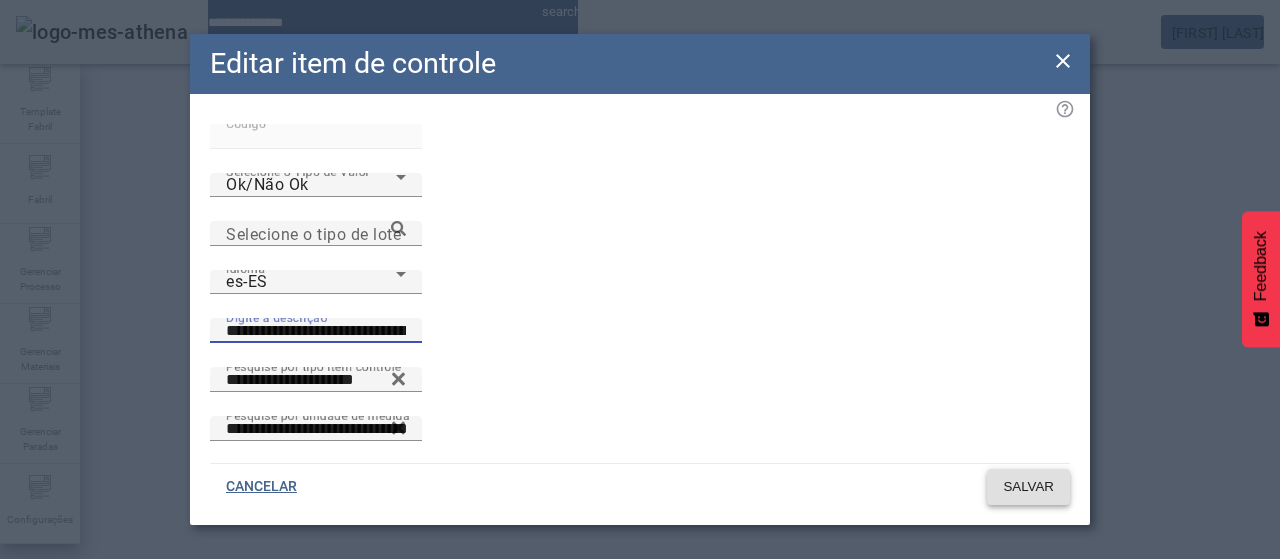 click 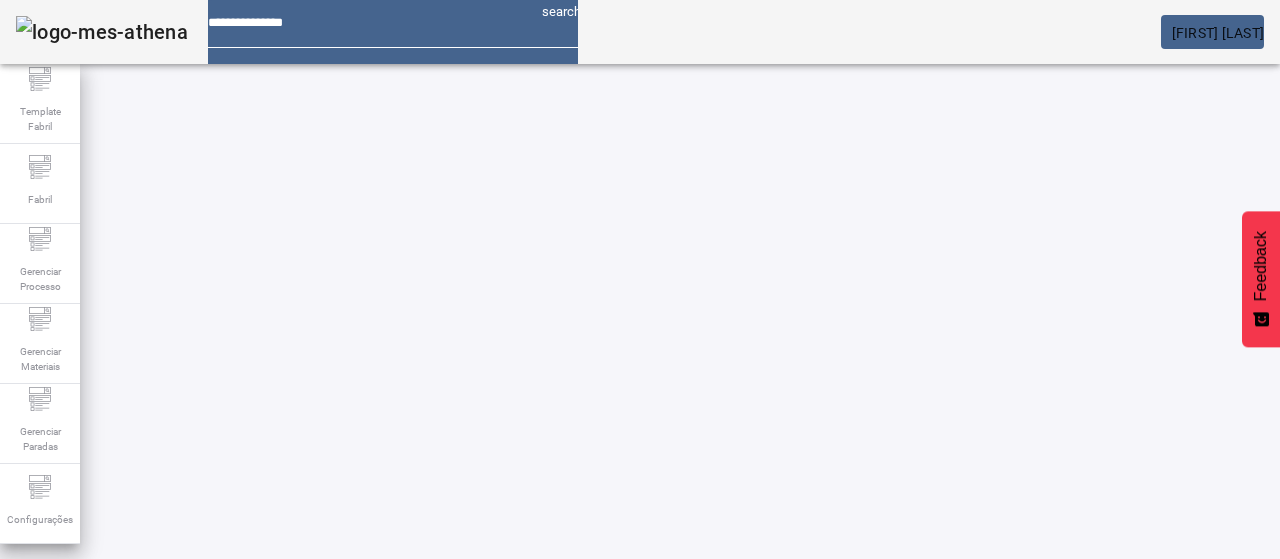drag, startPoint x: 139, startPoint y: 180, endPoint x: 154, endPoint y: 180, distance: 15 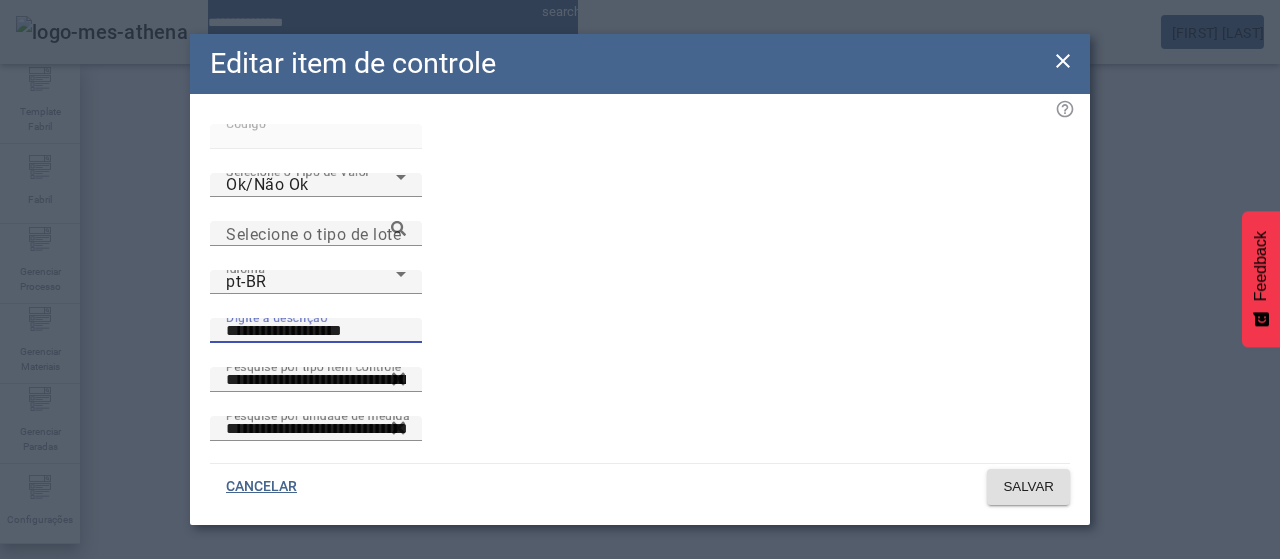 click on "**********" at bounding box center [316, 331] 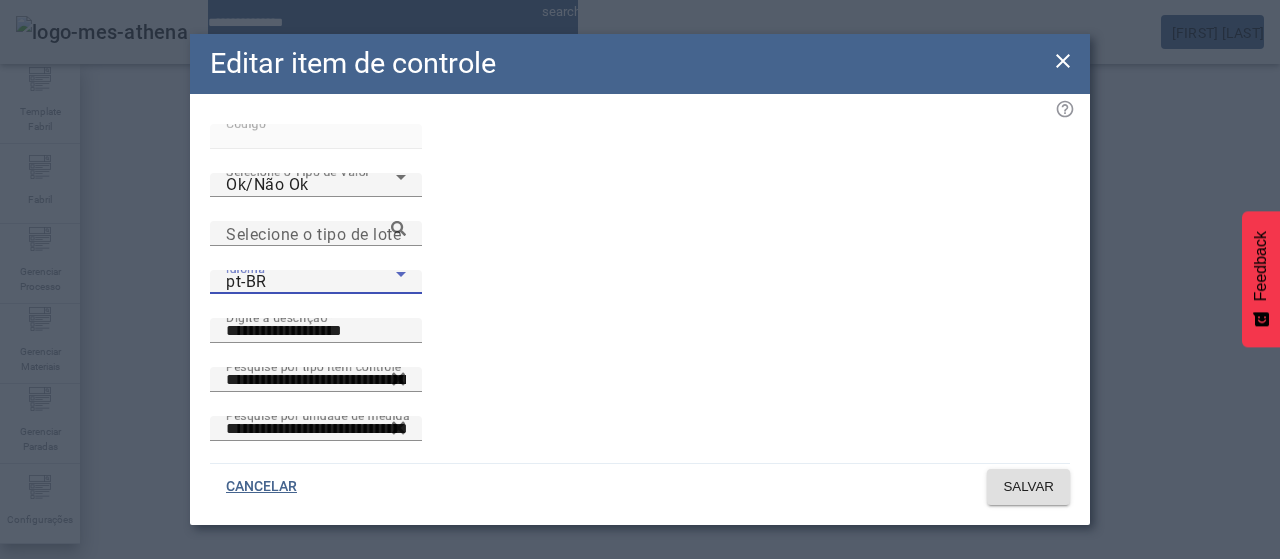 click on "pt-BR" at bounding box center (311, 282) 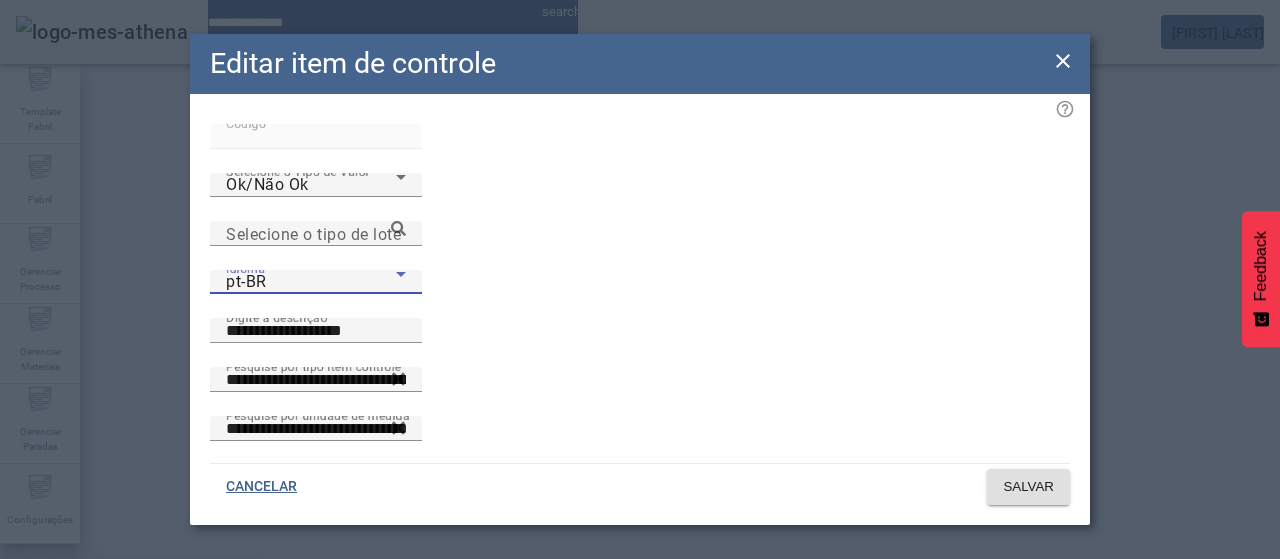 click on "es-ES" at bounding box center [131, 687] 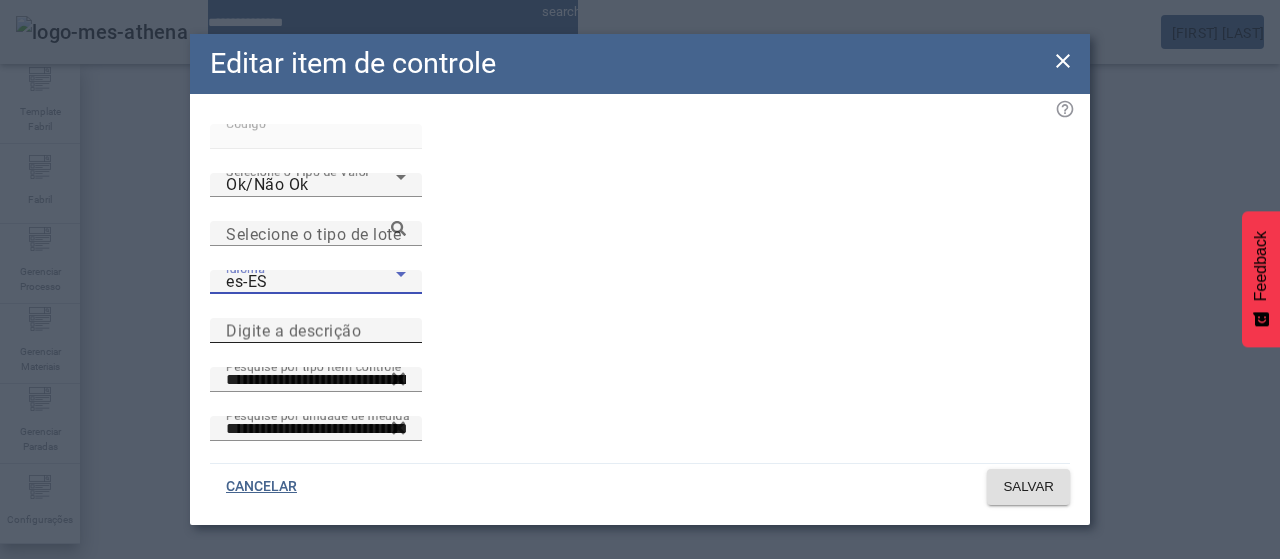 click on "Digite a descrição" at bounding box center (293, 330) 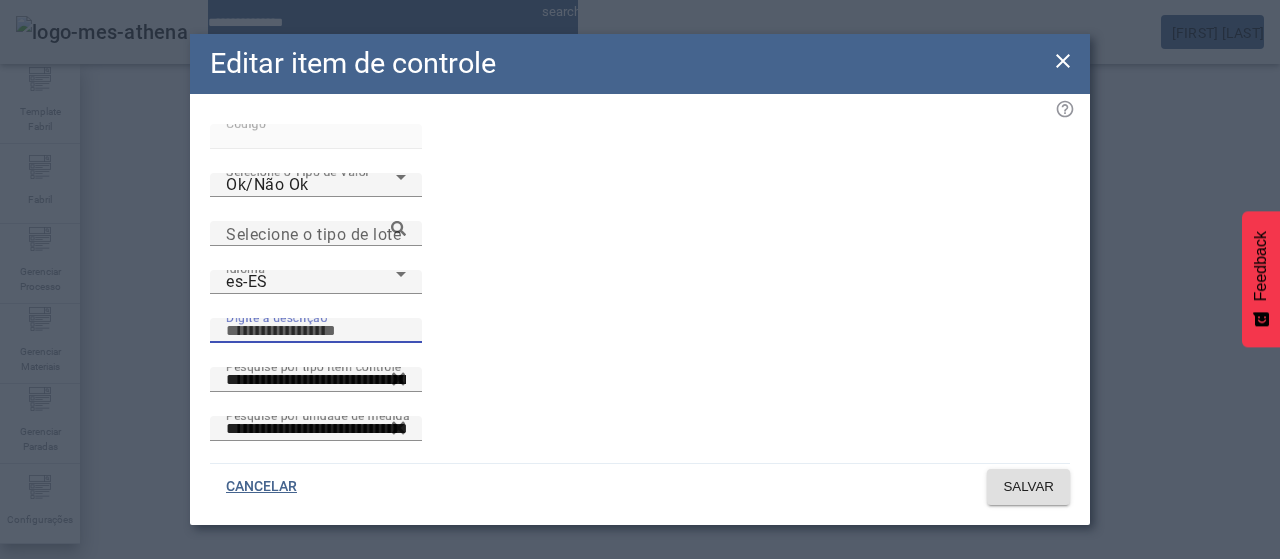paste on "**********" 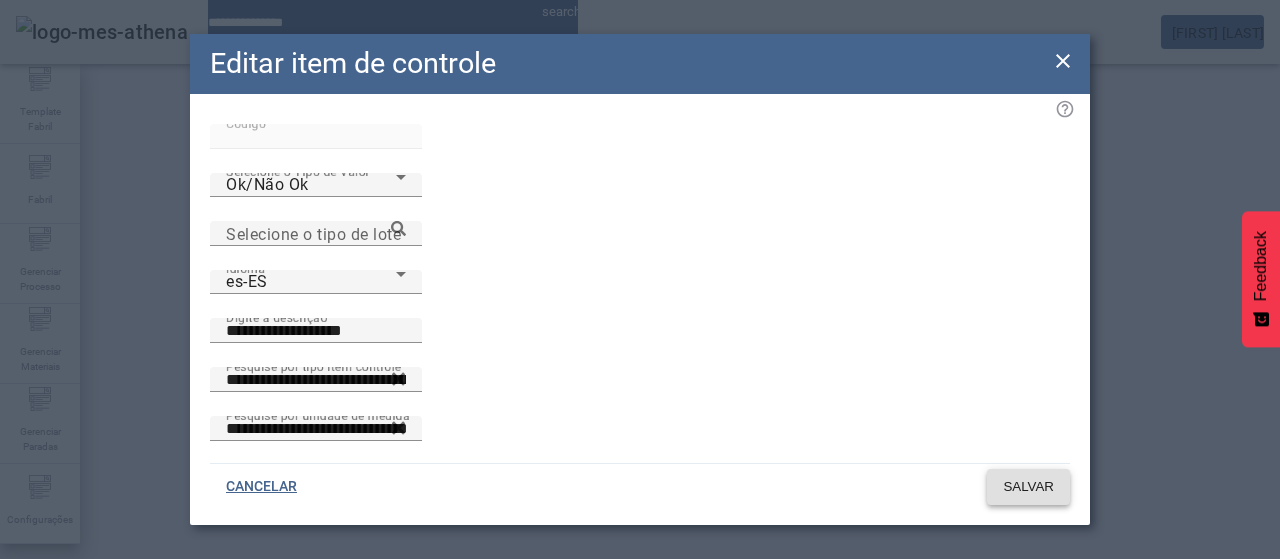 click on "SALVAR" 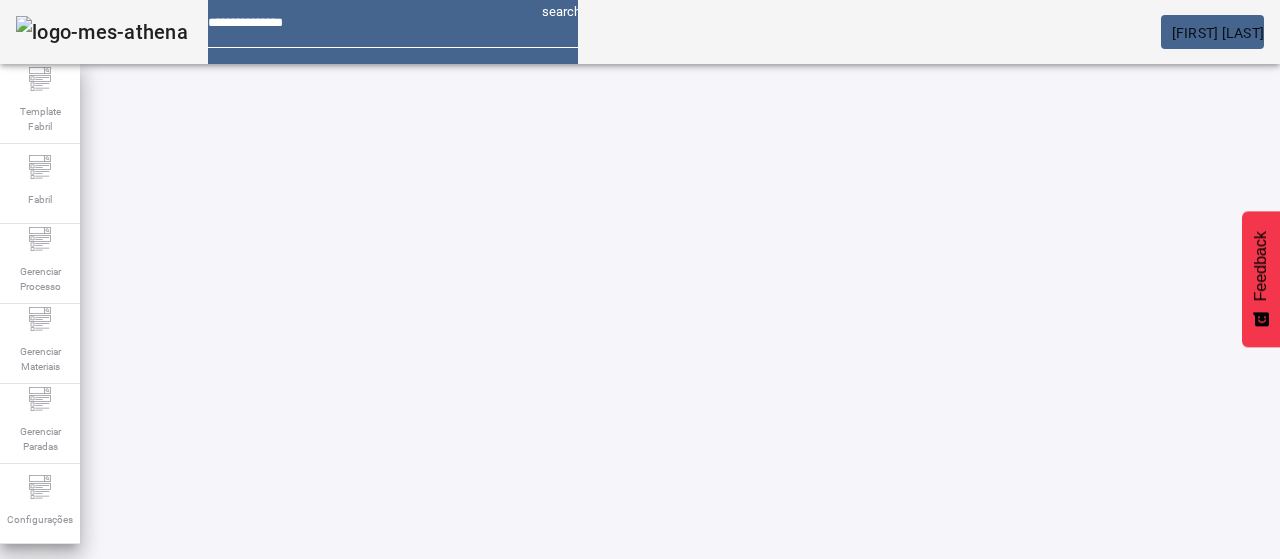 click on "*****" at bounding box center [116, 637] 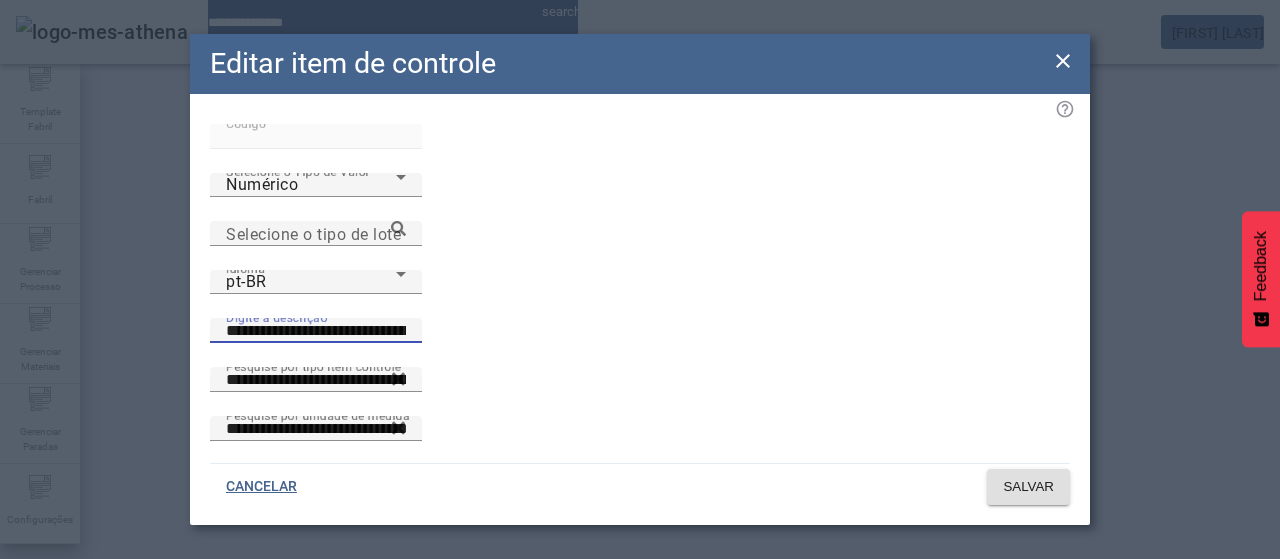 drag, startPoint x: 622, startPoint y: 241, endPoint x: 478, endPoint y: 265, distance: 145.9863 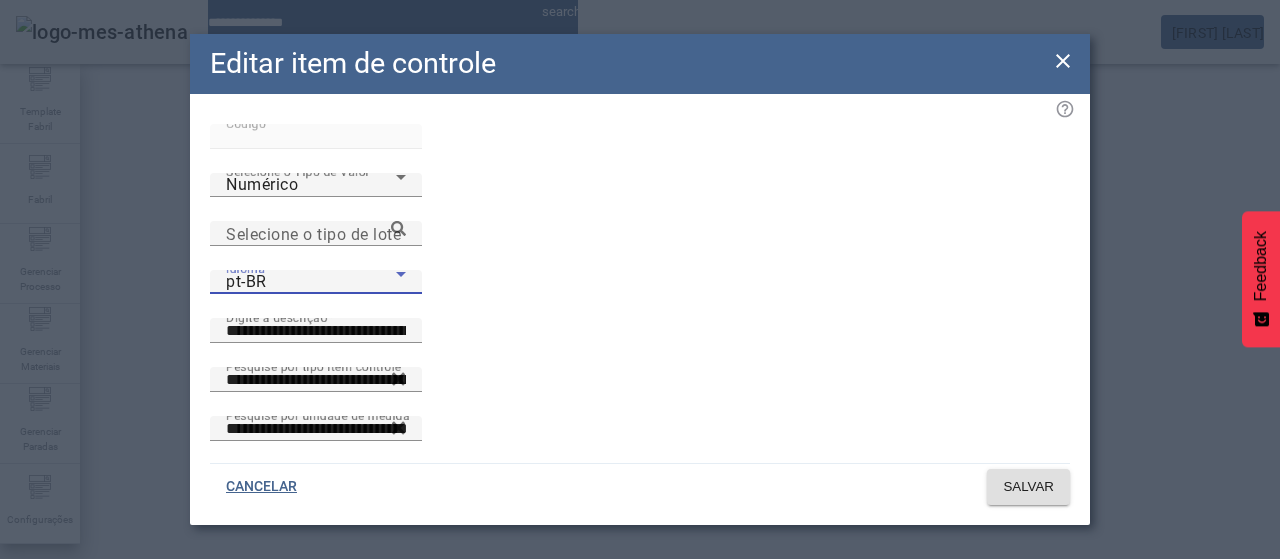 click on "pt-BR" at bounding box center [311, 282] 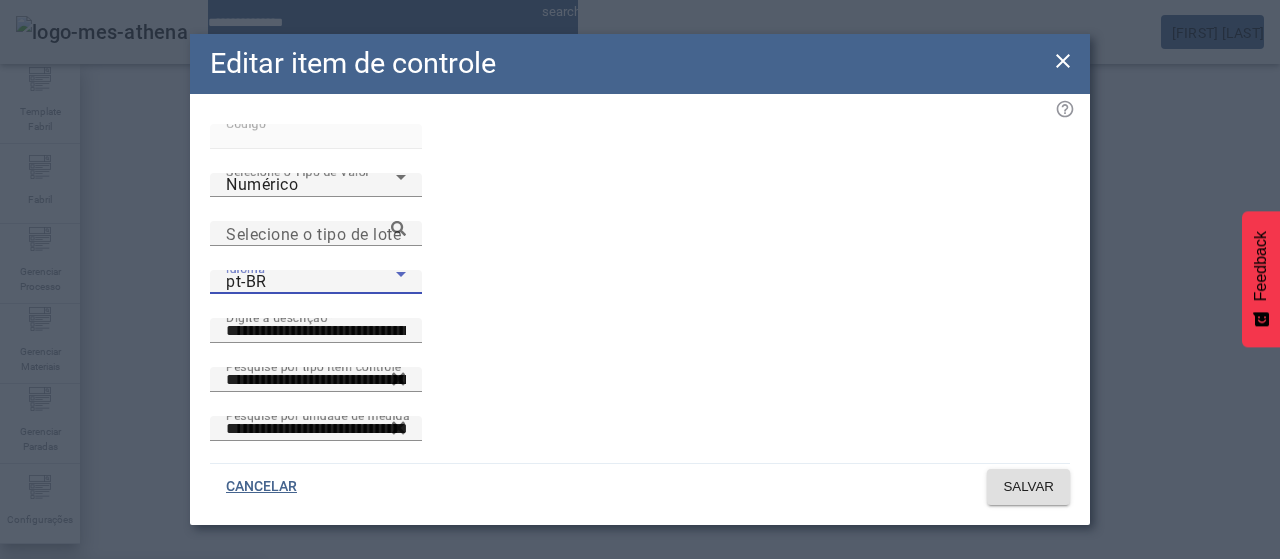 click on "es-ES" at bounding box center (131, 687) 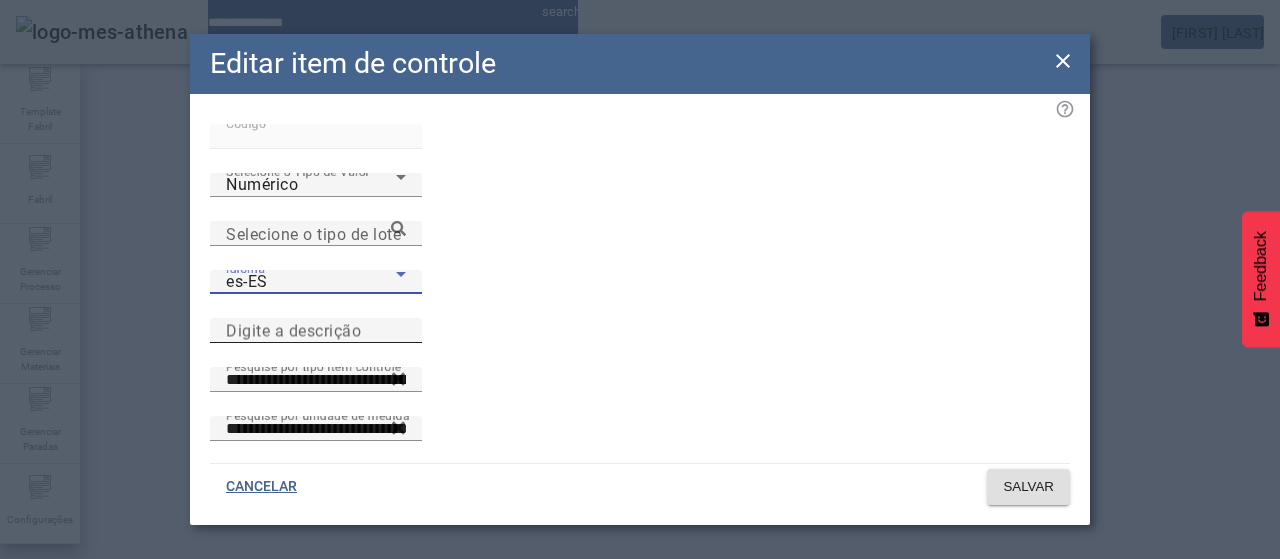 click on "Digite a descrição" at bounding box center (293, 330) 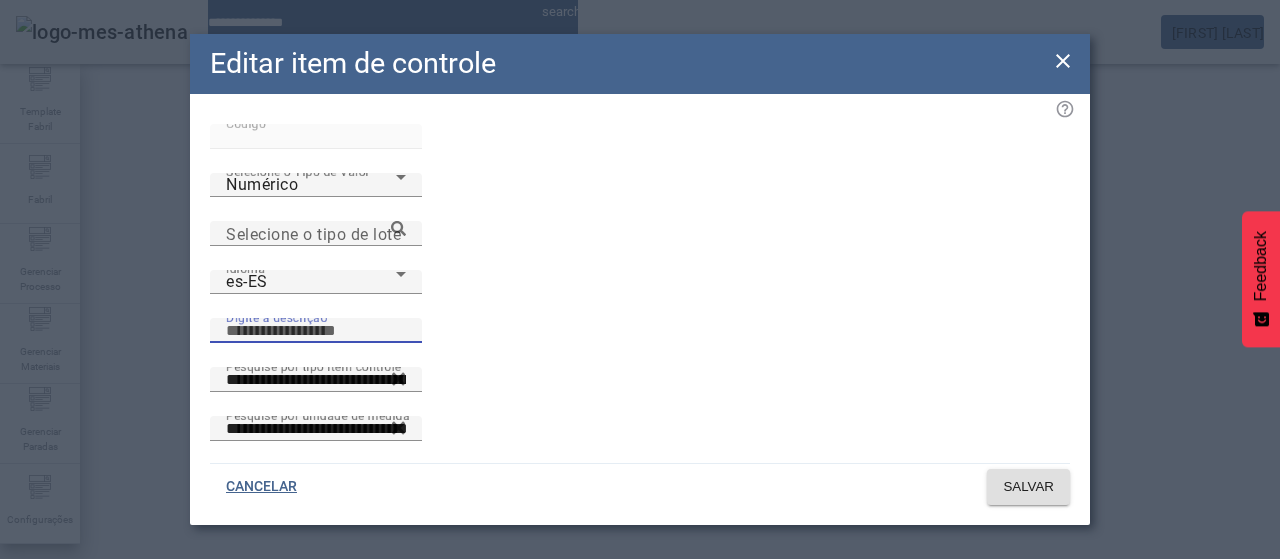 paste on "**********" 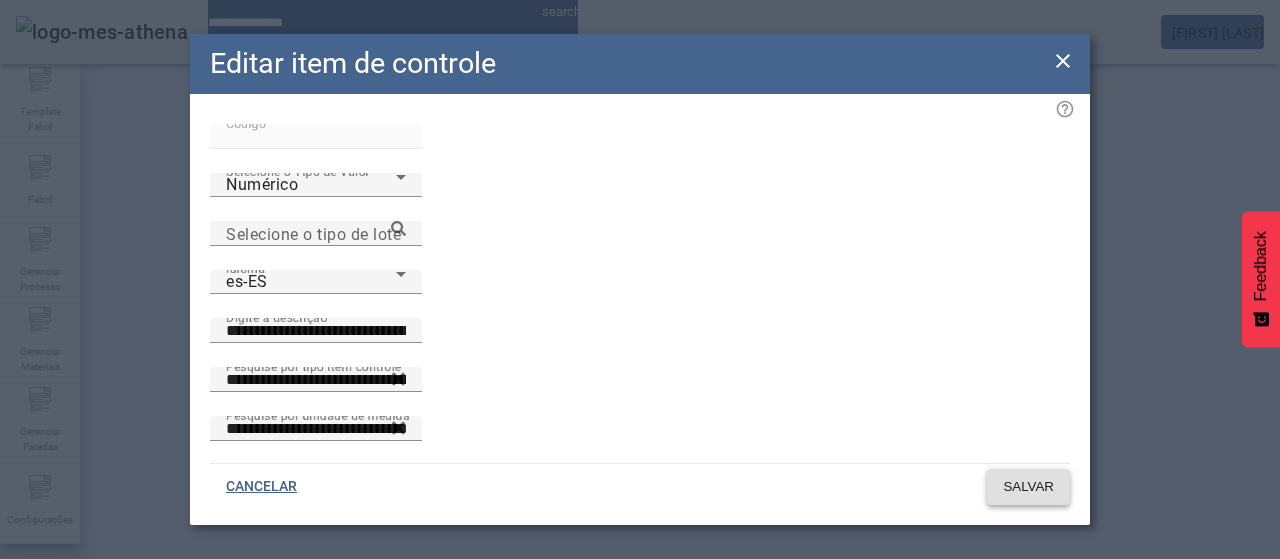 click on "SALVAR" 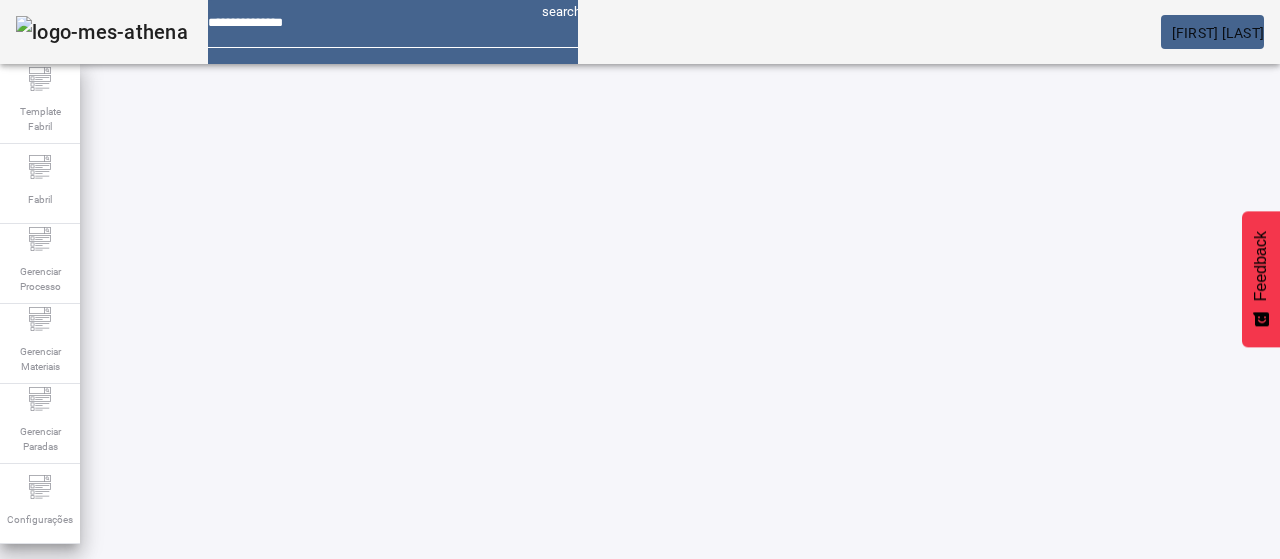 drag, startPoint x: 142, startPoint y: 177, endPoint x: 178, endPoint y: 175, distance: 36.05551 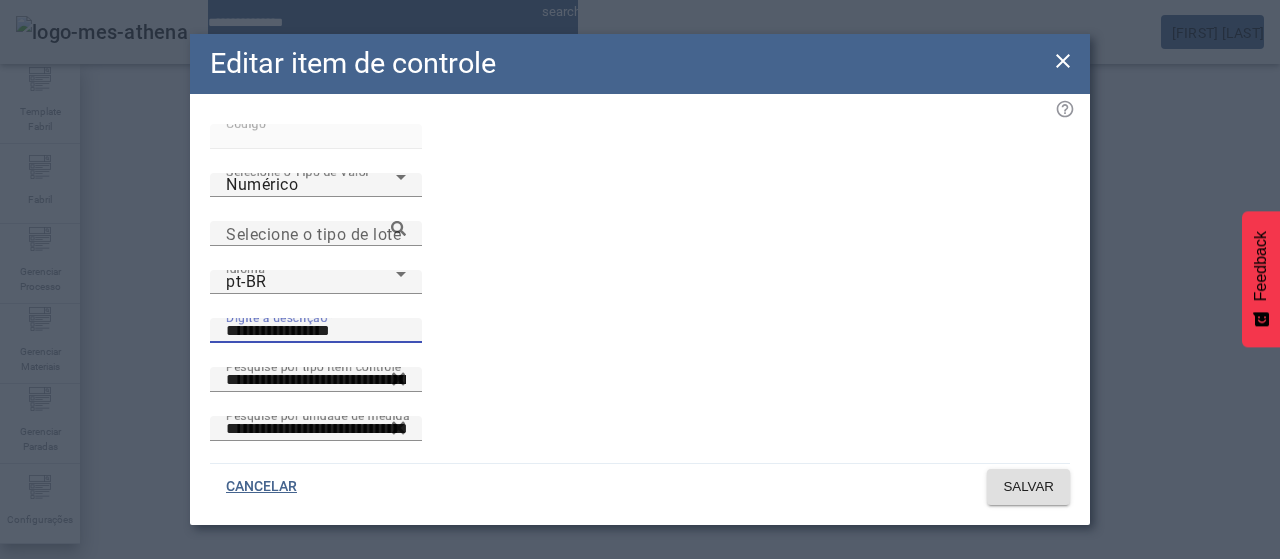 click on "**********" at bounding box center (316, 331) 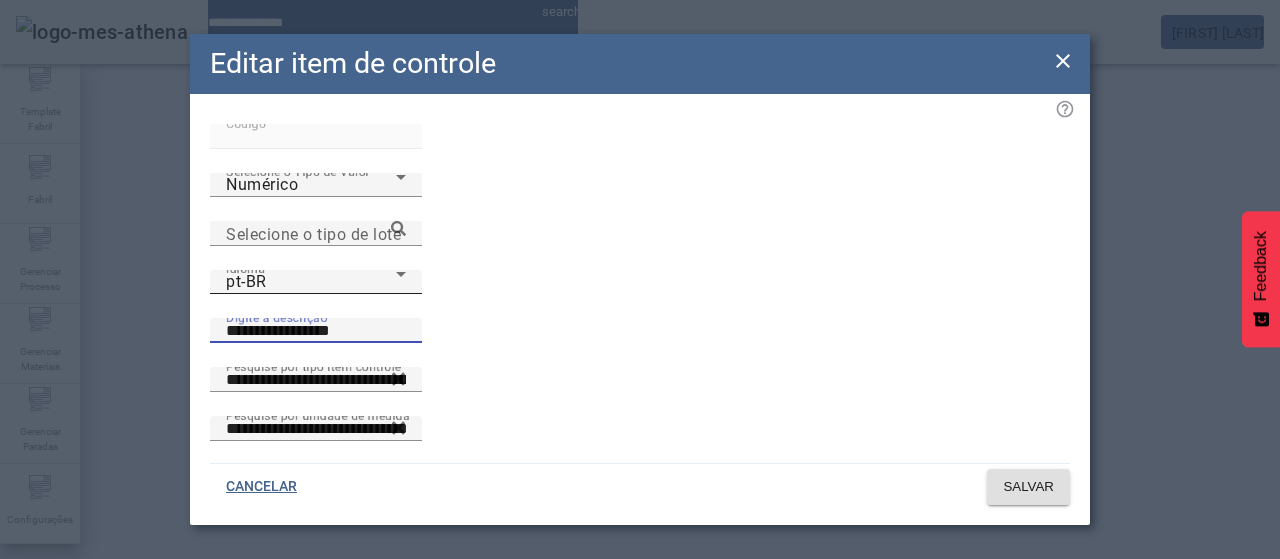 click on "pt-BR" at bounding box center (311, 282) 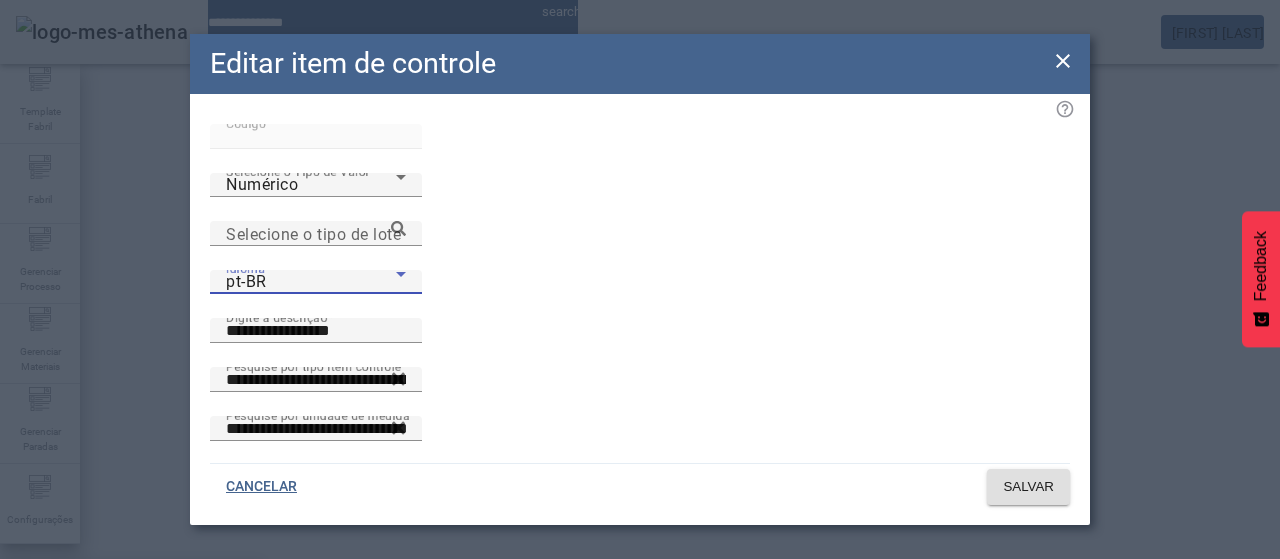 click on "es-ES" at bounding box center [131, 687] 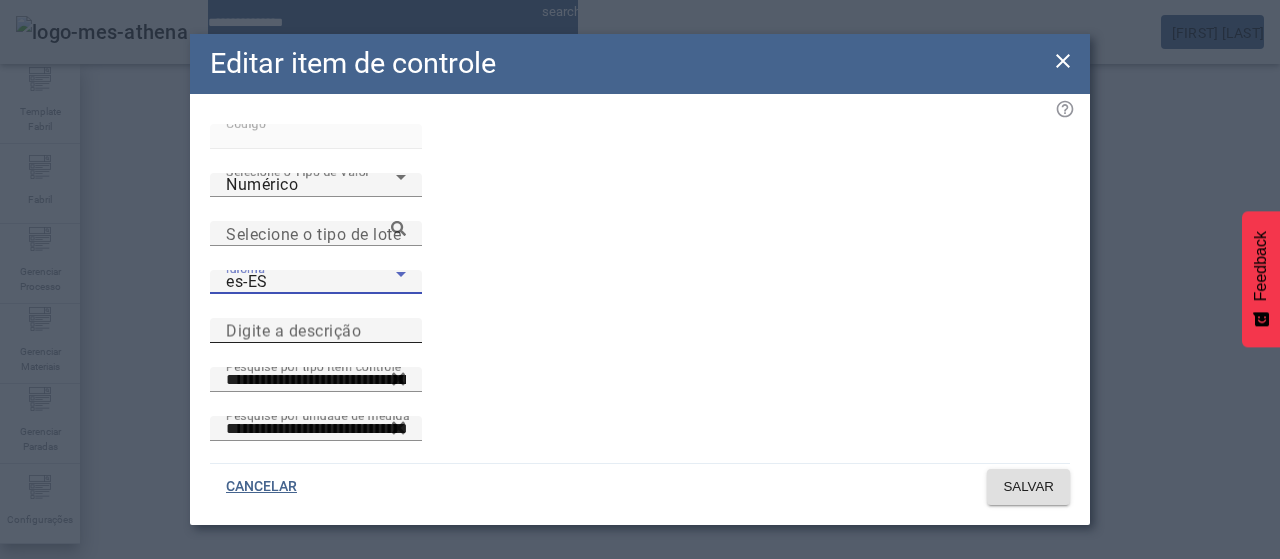 click on "Digite a descrição" at bounding box center (316, 331) 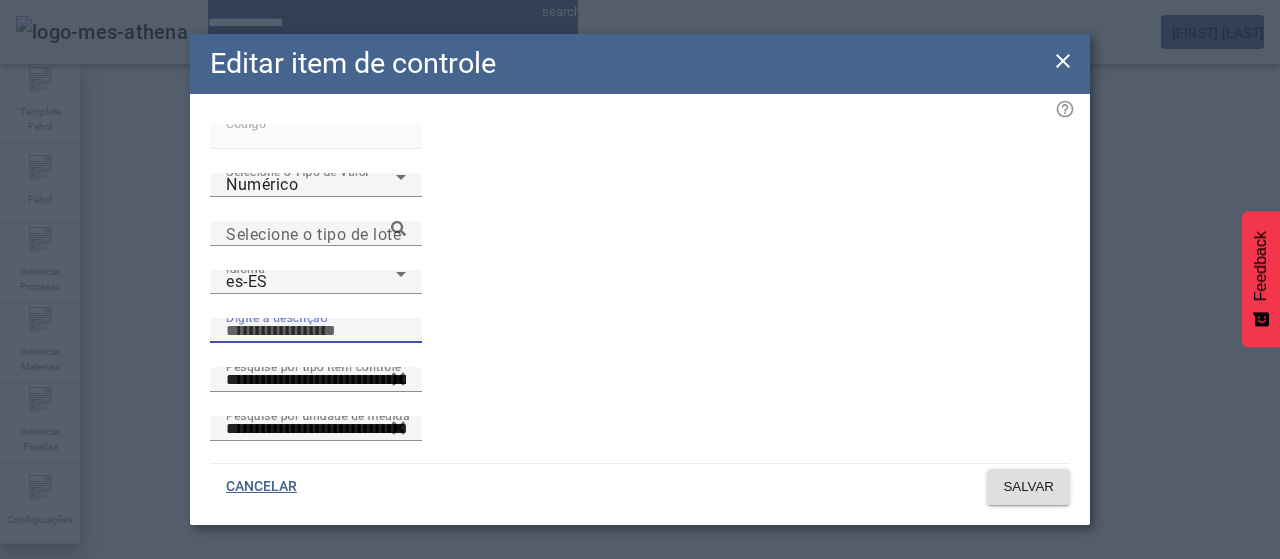 paste on "**********" 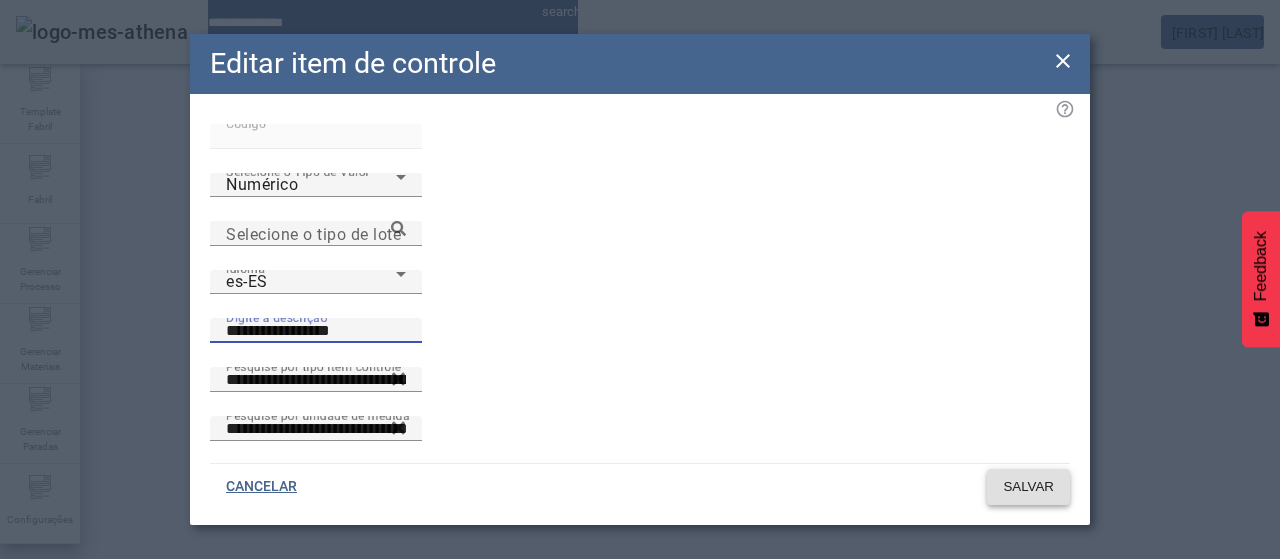 click on "SALVAR" 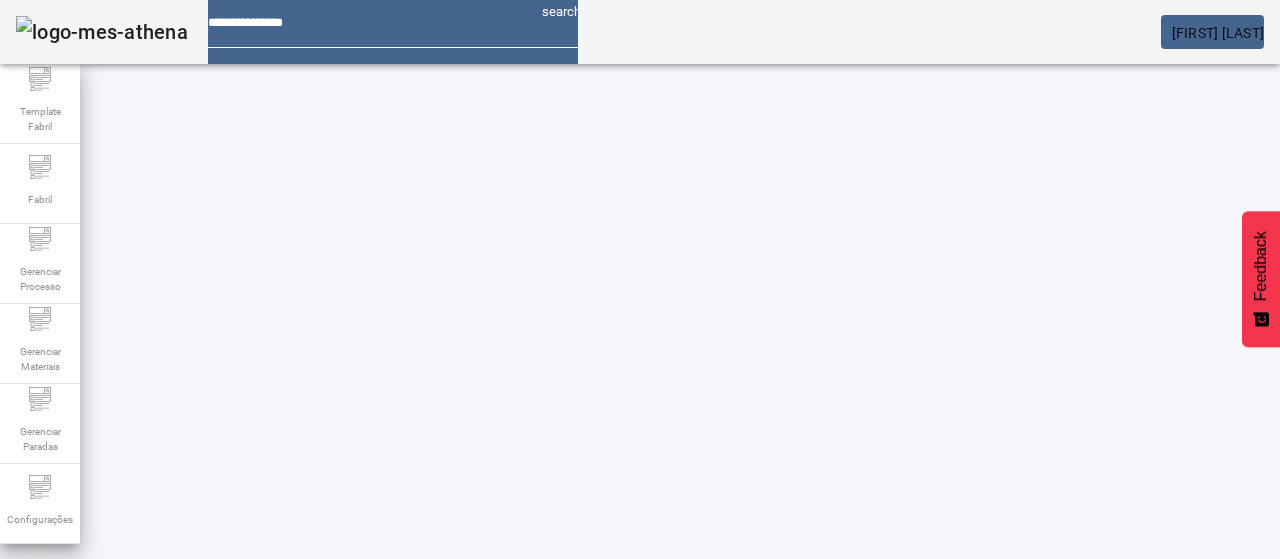 click on "*****" at bounding box center [116, 637] 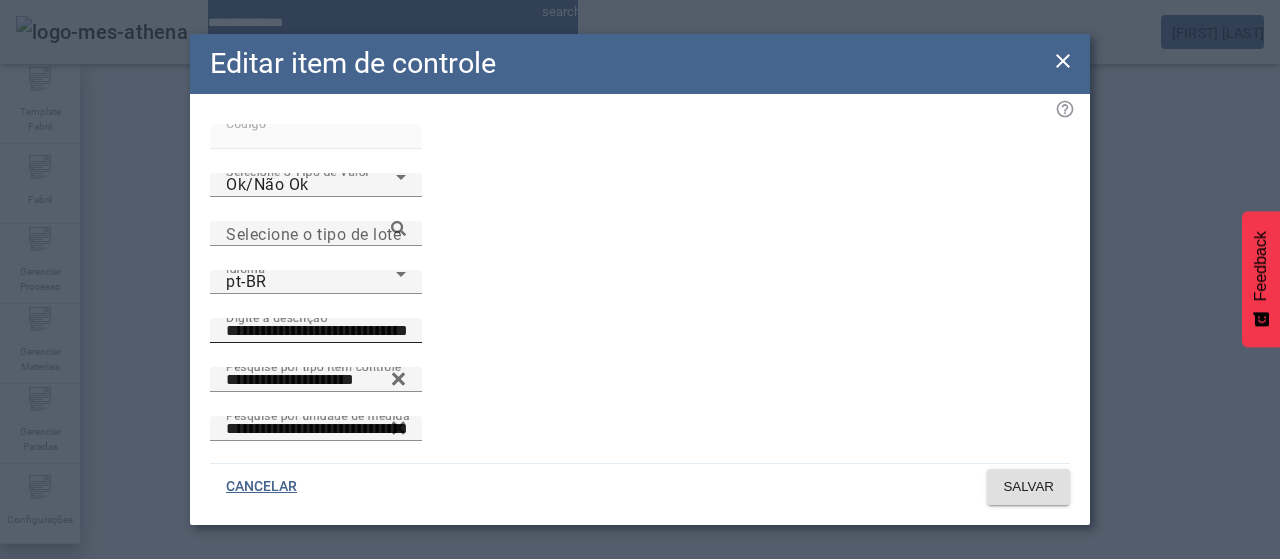 click on "**********" 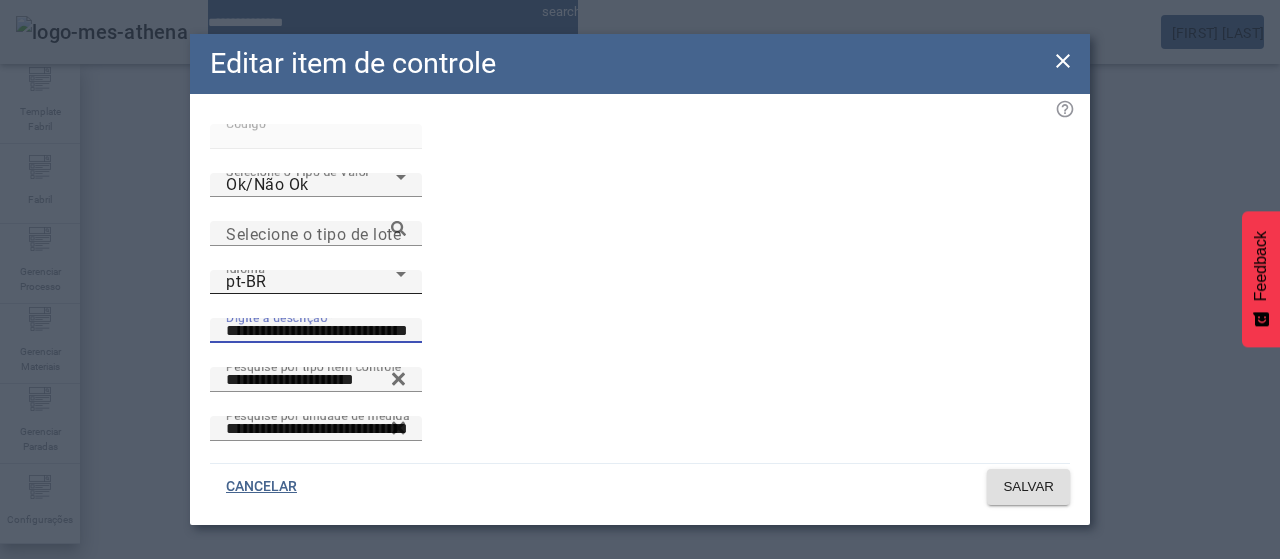 click on "pt-BR" at bounding box center [311, 282] 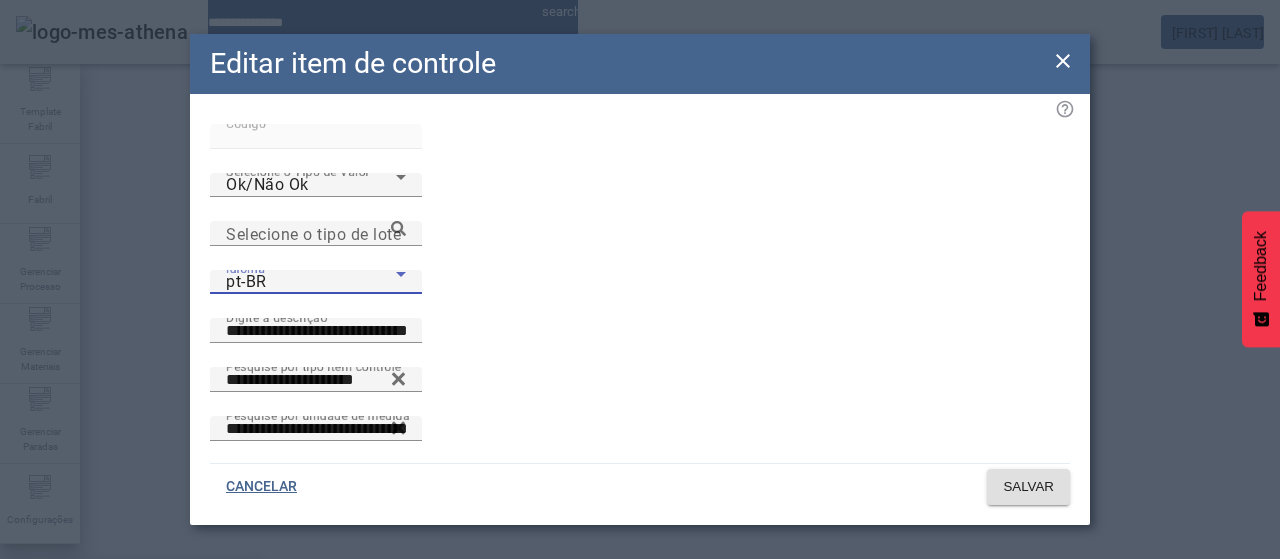 drag, startPoint x: 402, startPoint y: 363, endPoint x: 506, endPoint y: 270, distance: 139.51703 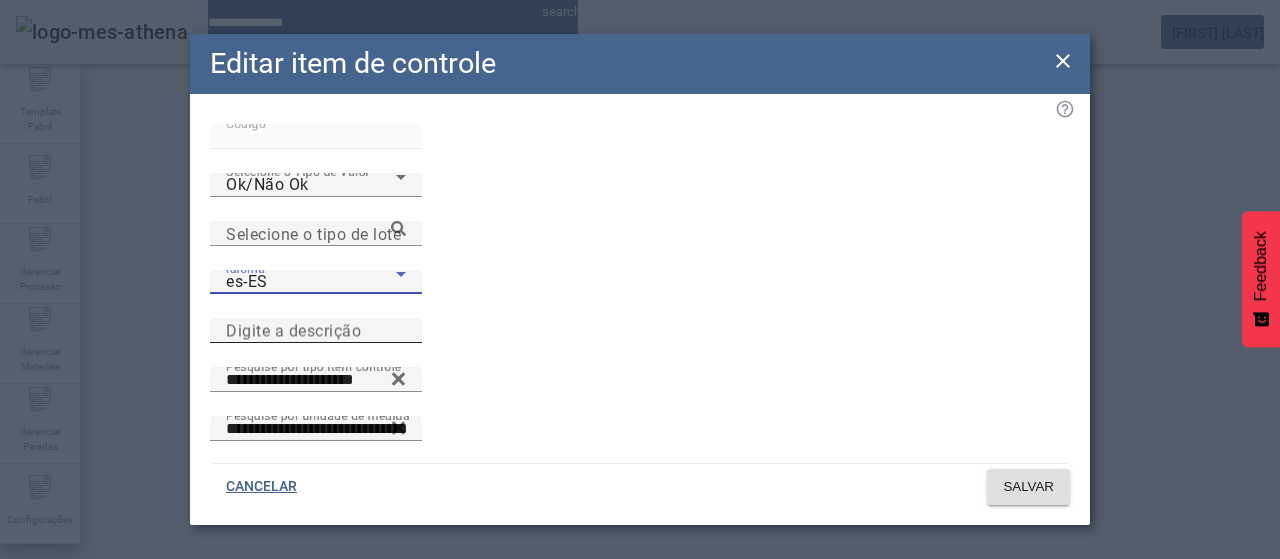 click on "Digite a descrição" 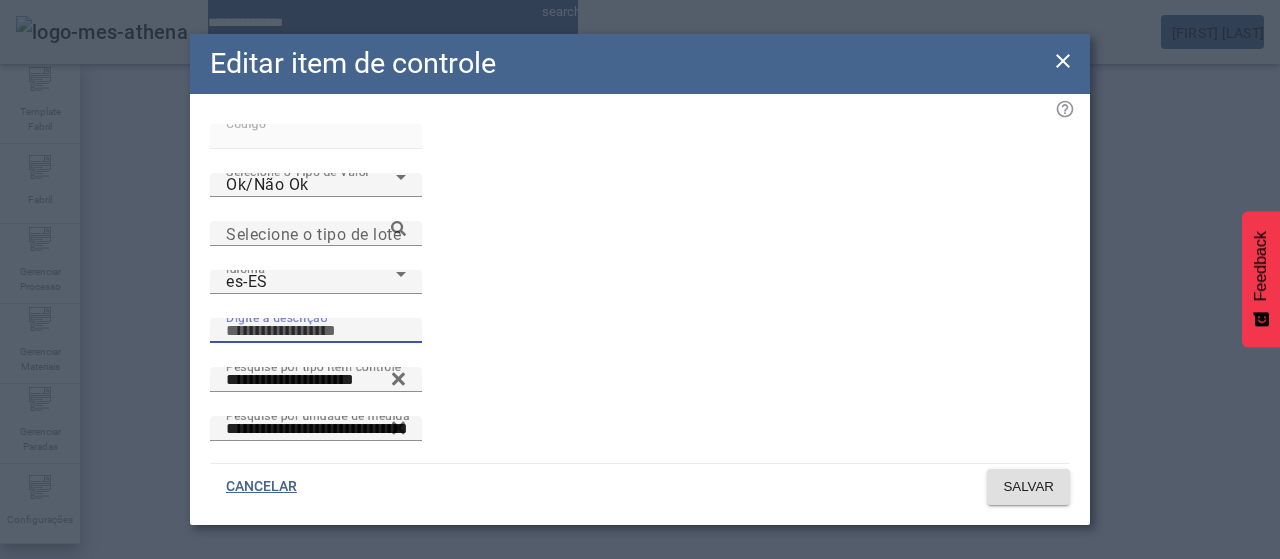 paste on "**********" 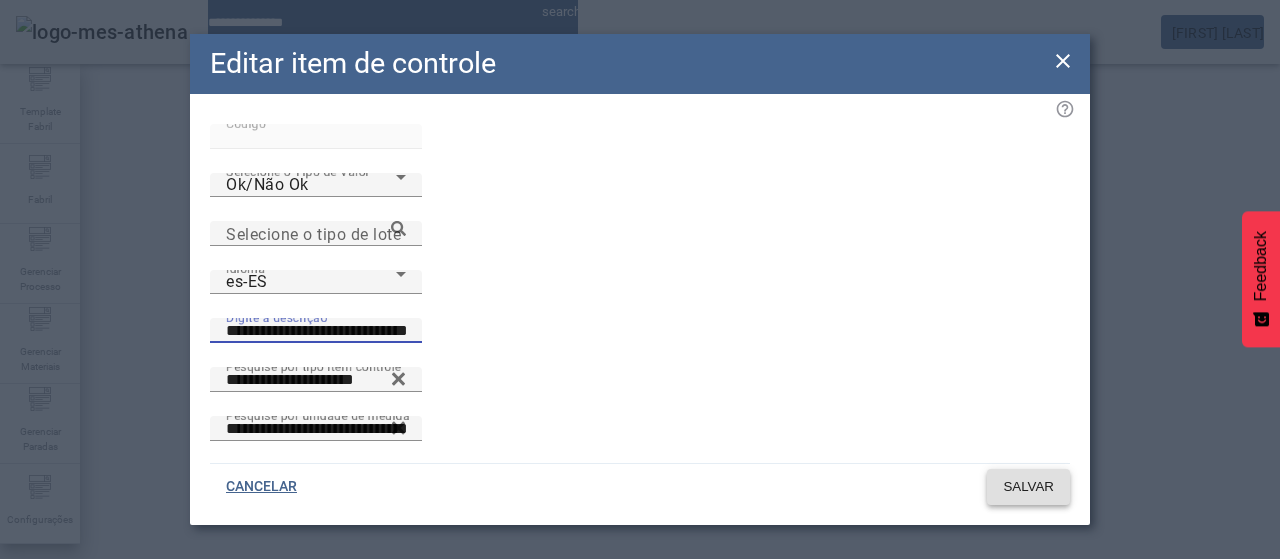 click on "SALVAR" 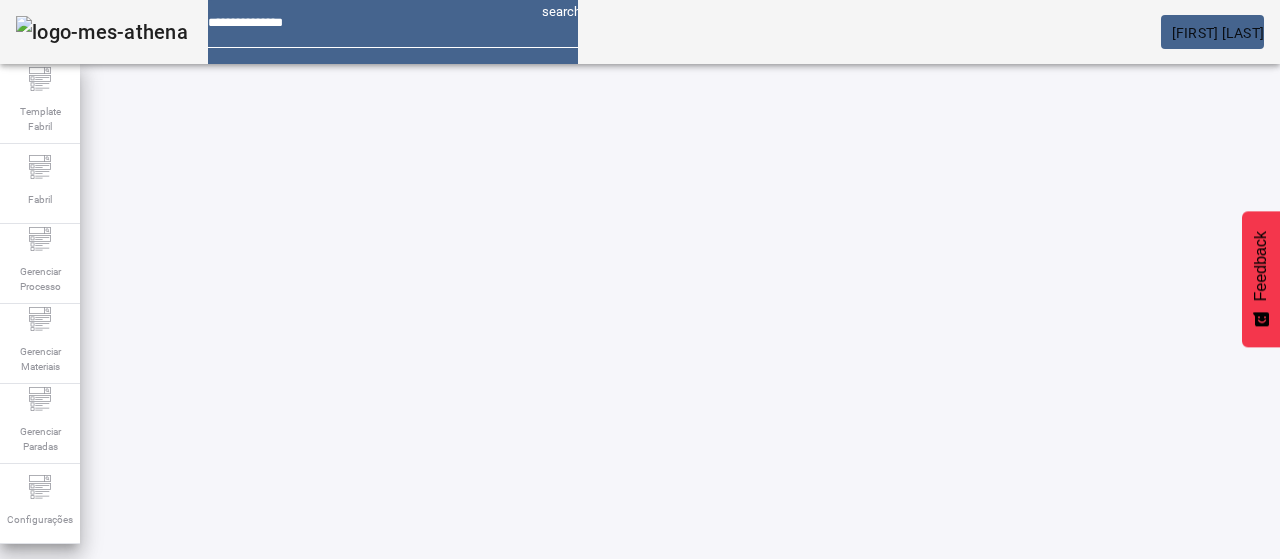 click on "*****" at bounding box center (116, 637) 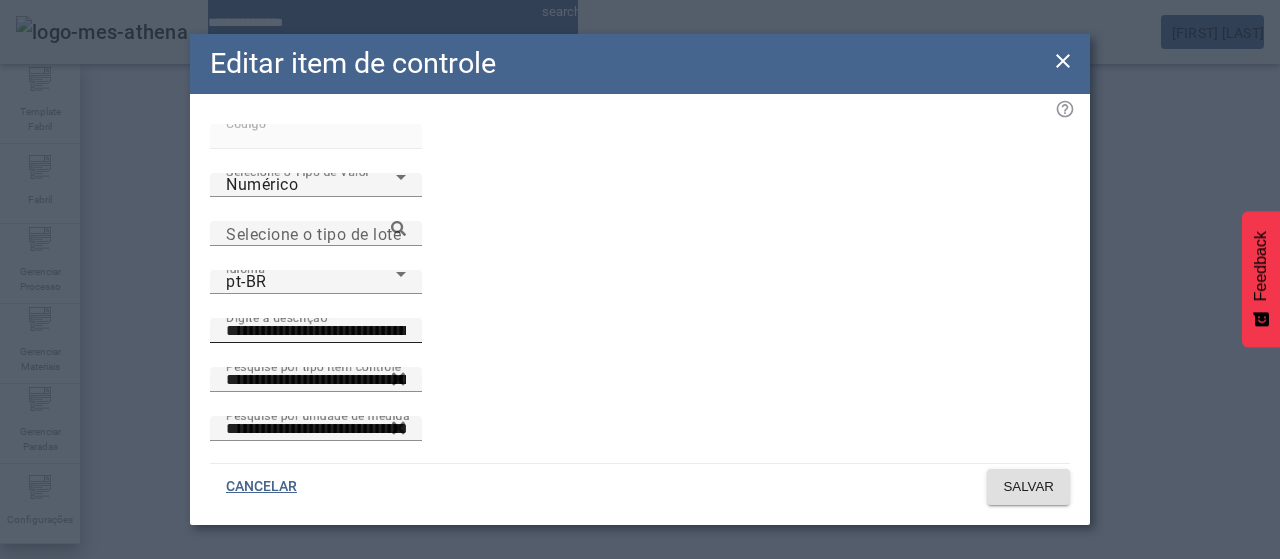 click on "**********" at bounding box center [316, 331] 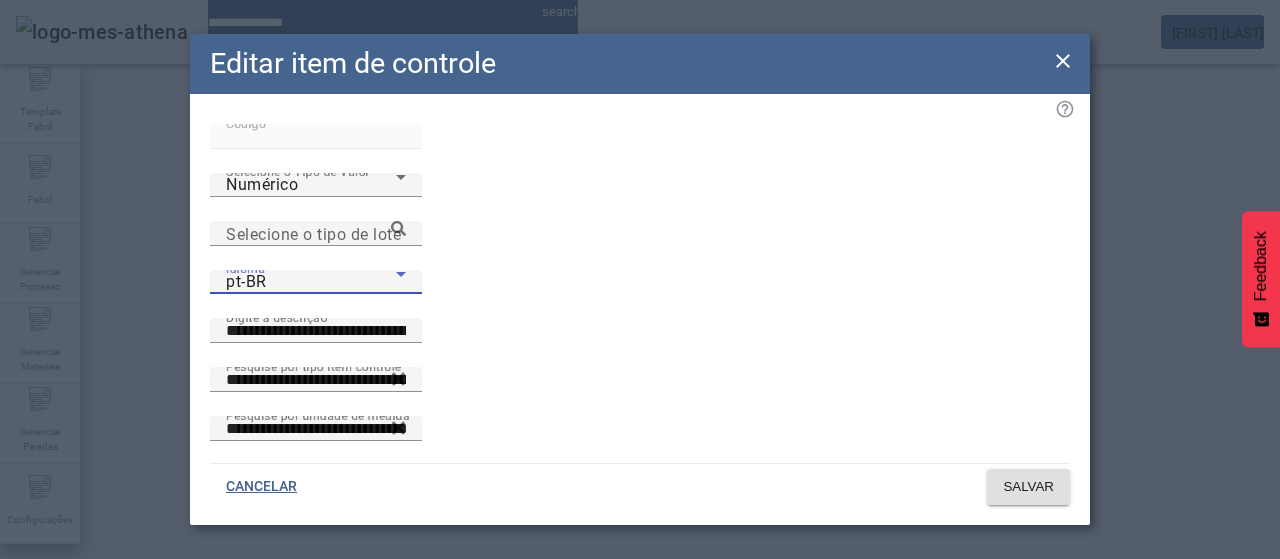 drag, startPoint x: 410, startPoint y: 239, endPoint x: 398, endPoint y: 242, distance: 12.369317 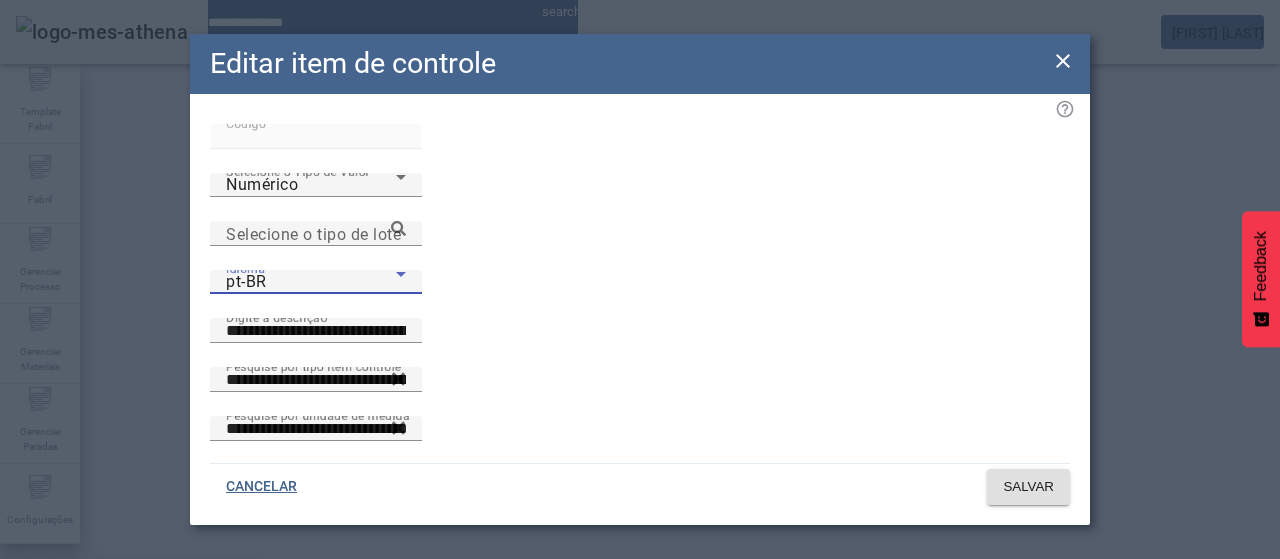 drag, startPoint x: 370, startPoint y: 385, endPoint x: 386, endPoint y: 374, distance: 19.416489 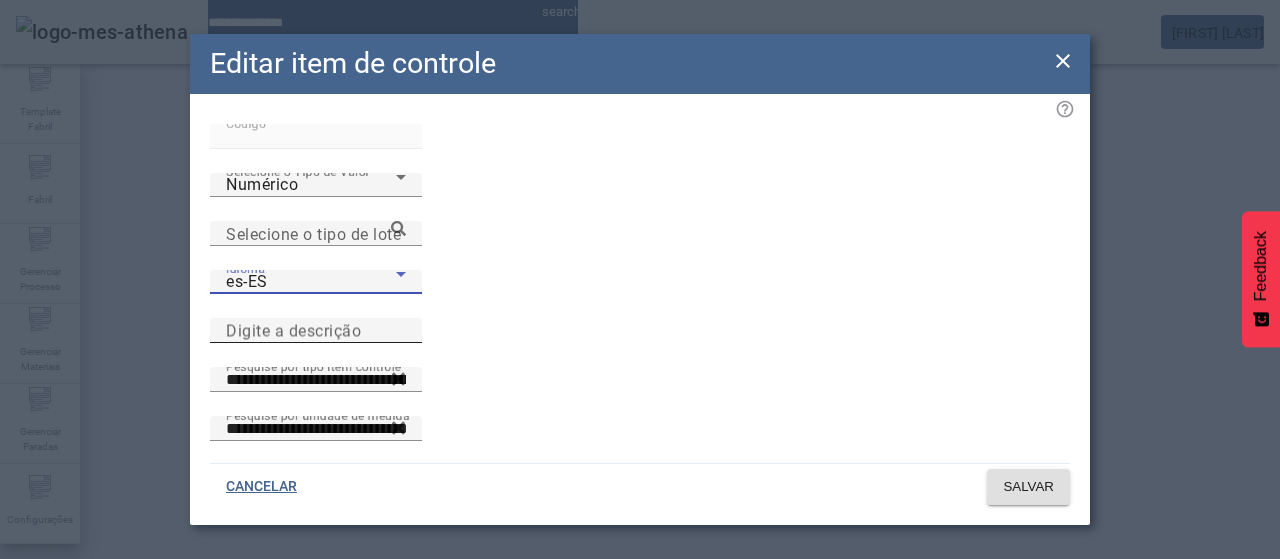 click on "Digite a descrição" at bounding box center (316, 331) 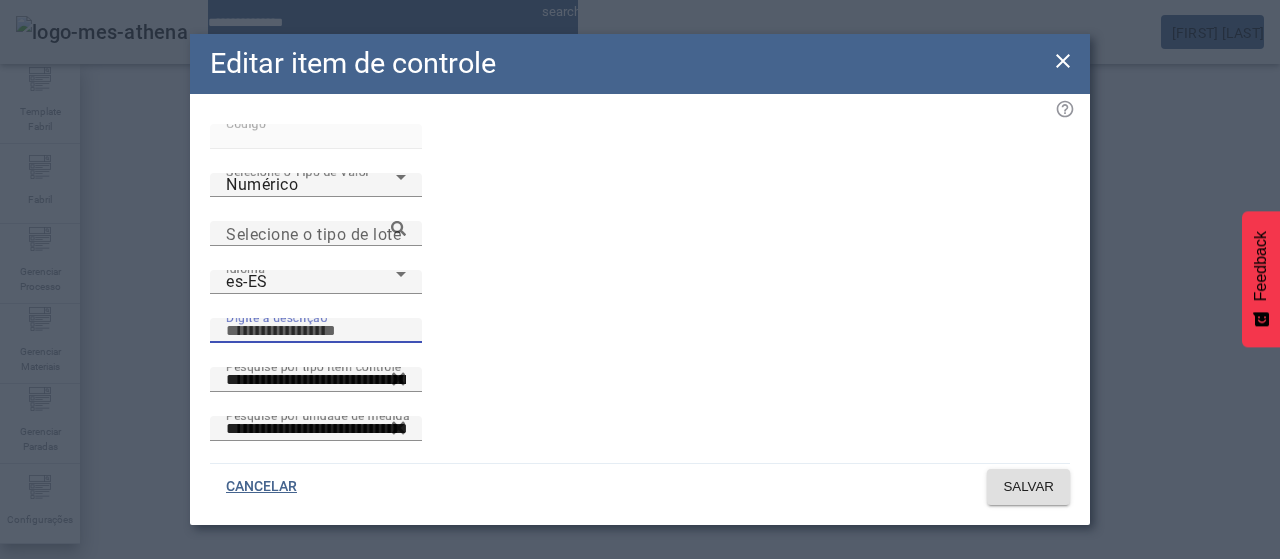 paste on "**********" 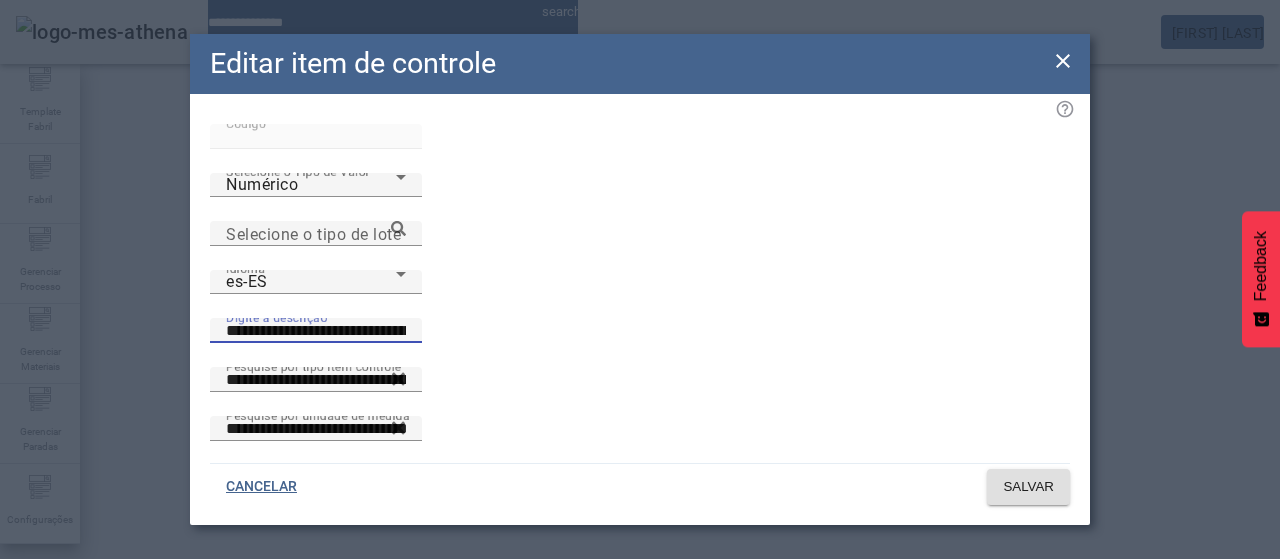 click on "CANCELAR SALVAR" 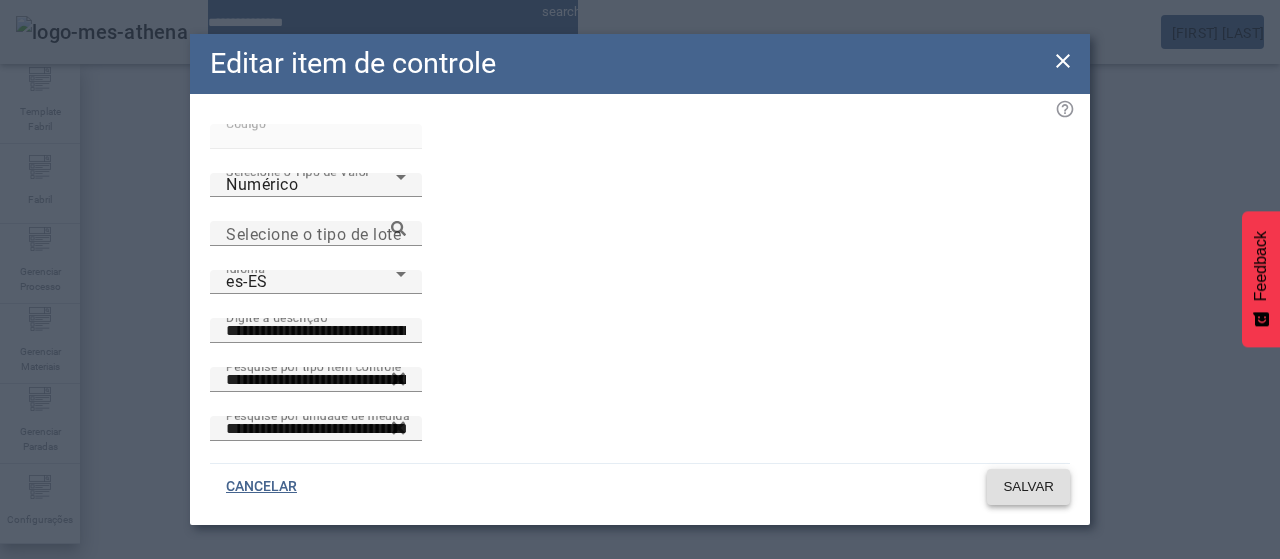 click on "SALVAR" 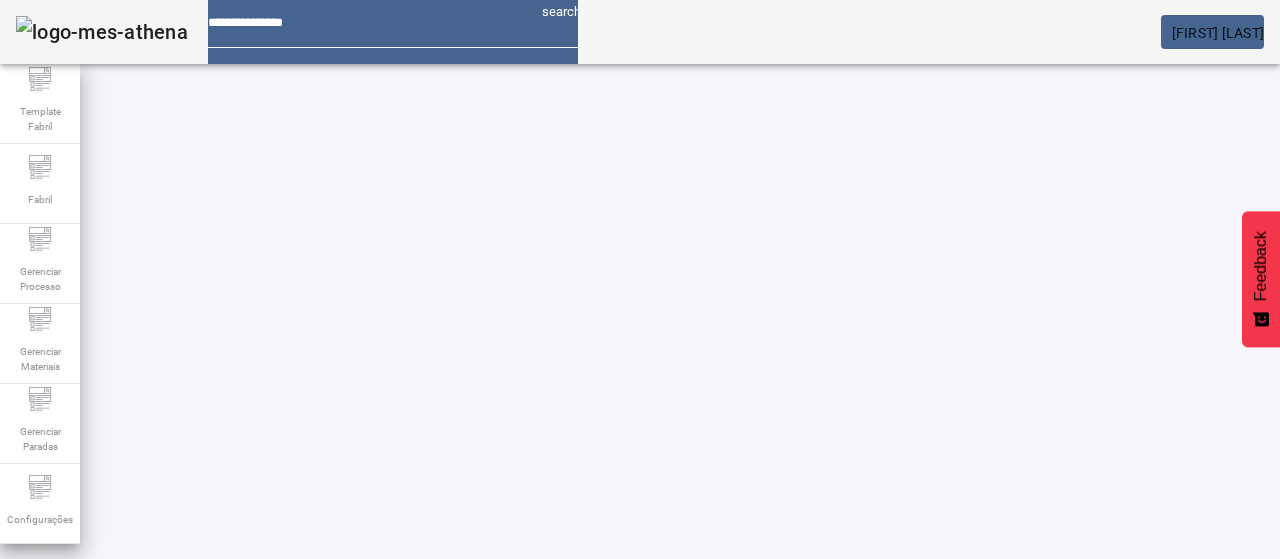 click on "*****" at bounding box center [116, 637] 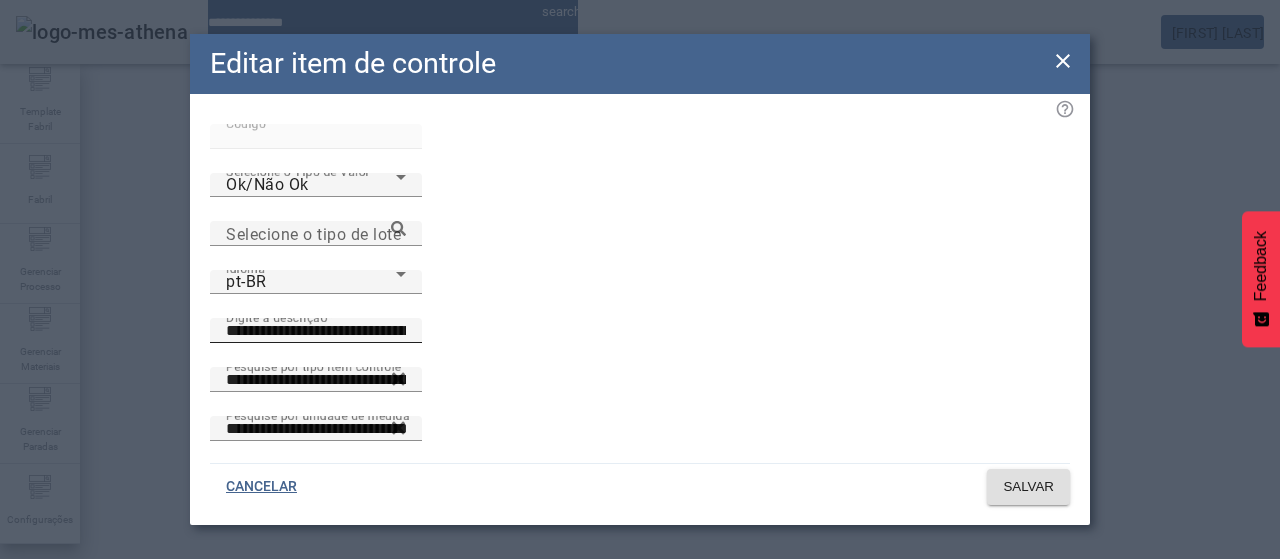 click on "**********" at bounding box center (316, 331) 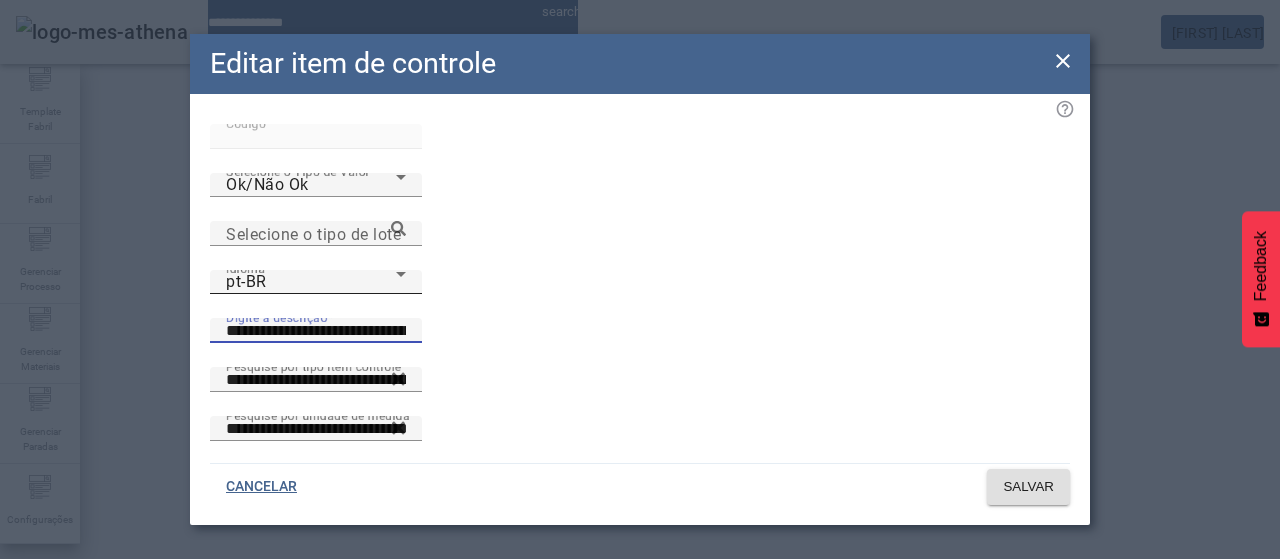 click on "pt-BR" at bounding box center [311, 282] 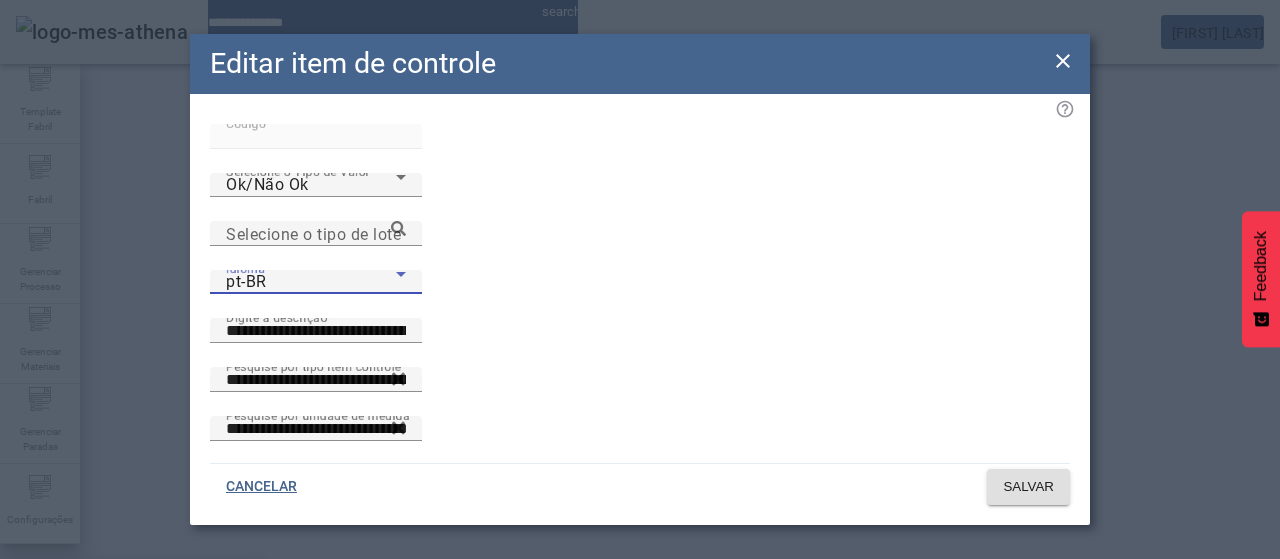 click on "es-ES" at bounding box center (131, 687) 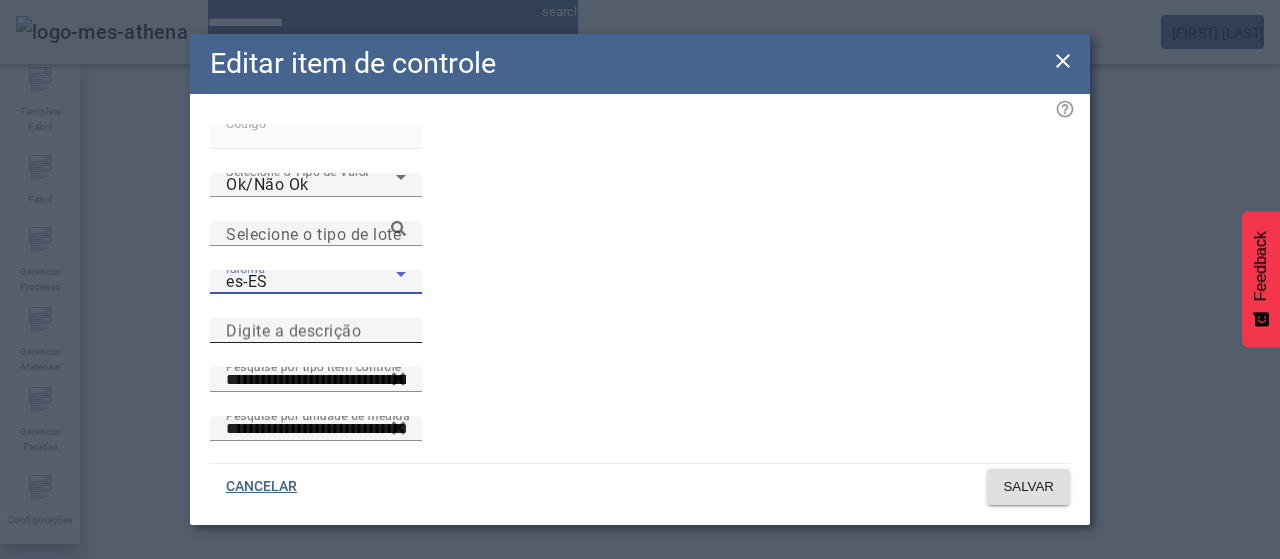drag, startPoint x: 595, startPoint y: 223, endPoint x: 622, endPoint y: 238, distance: 30.88689 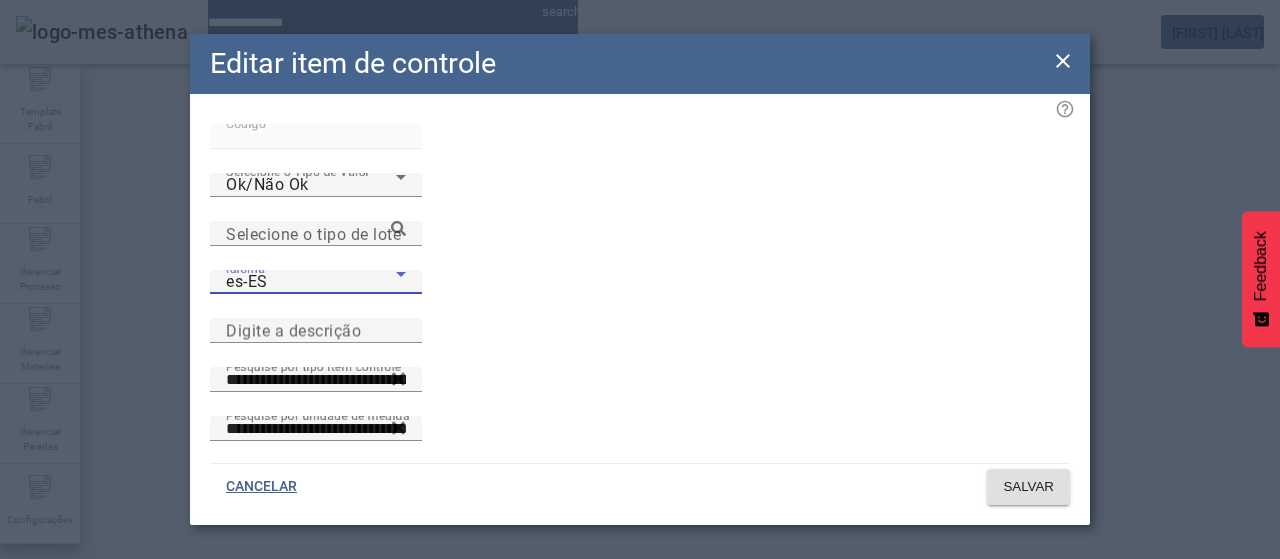 paste on "**********" 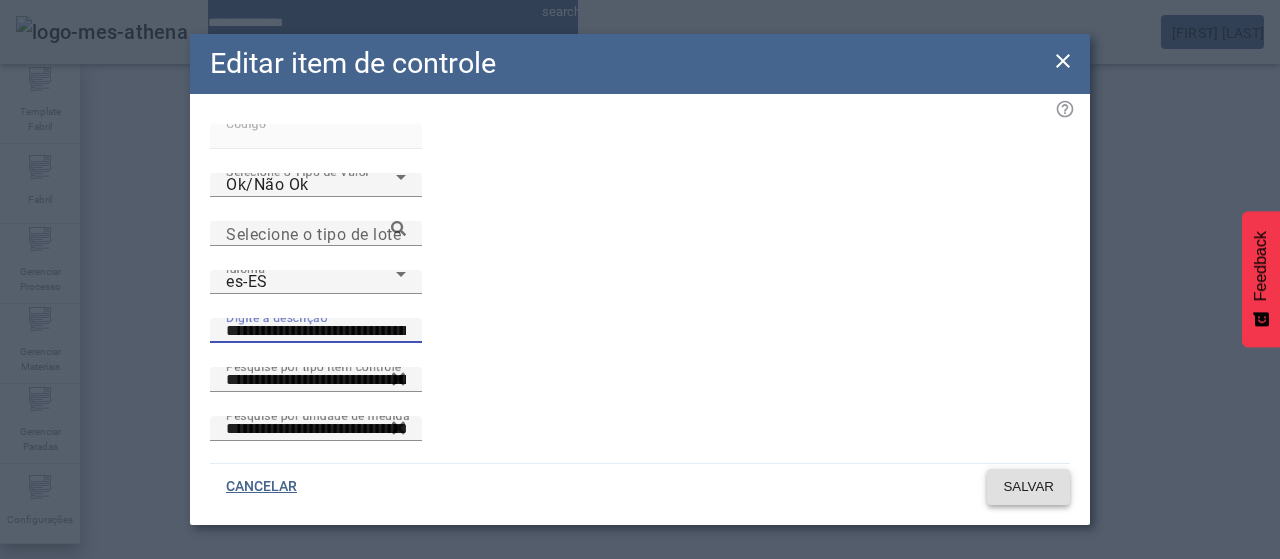 click 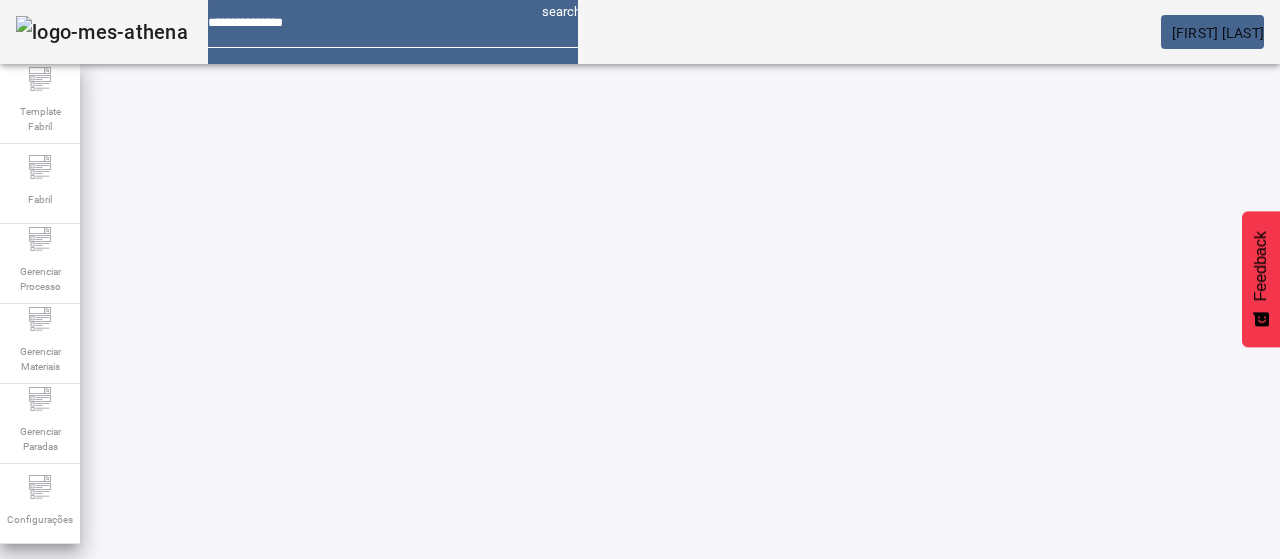 drag, startPoint x: 141, startPoint y: 187, endPoint x: 175, endPoint y: 173, distance: 36.769554 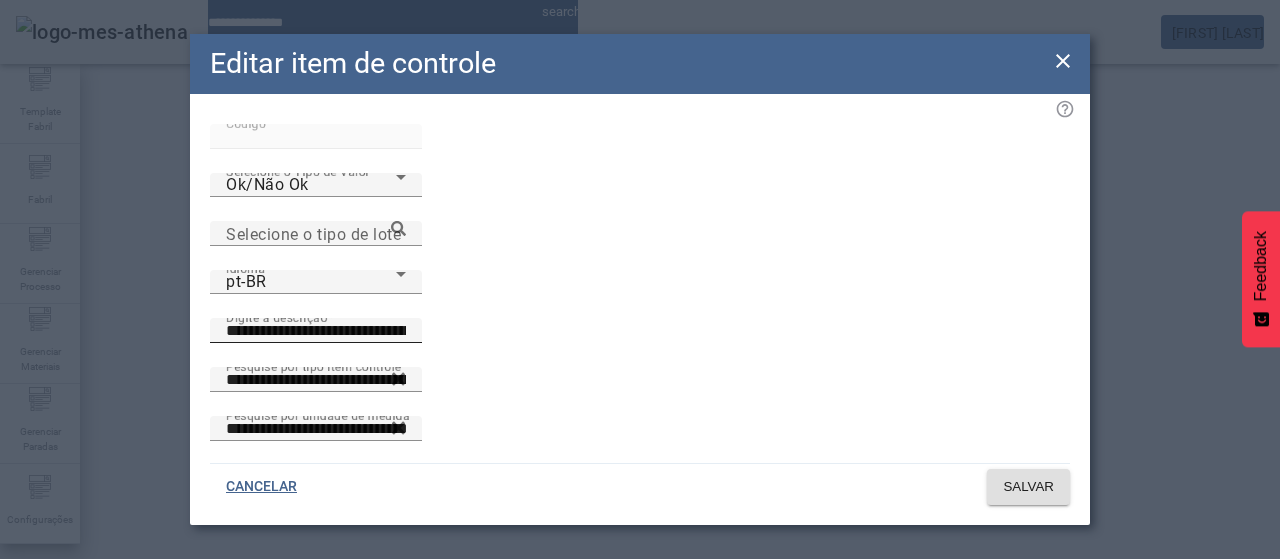 click on "**********" at bounding box center (316, 331) 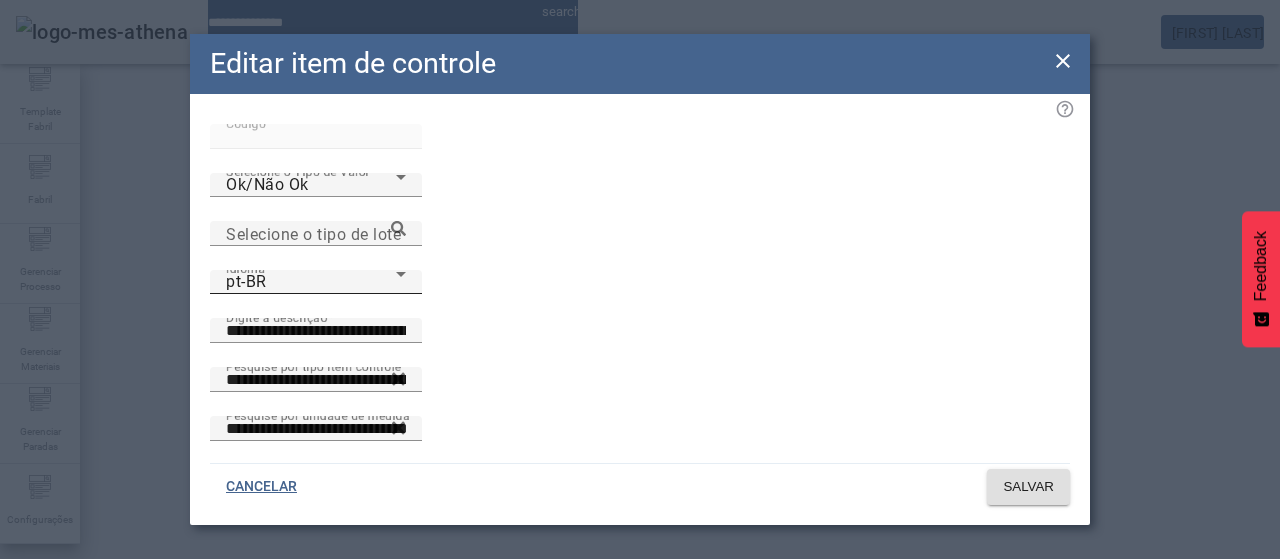 click on "Idioma pt-BR" 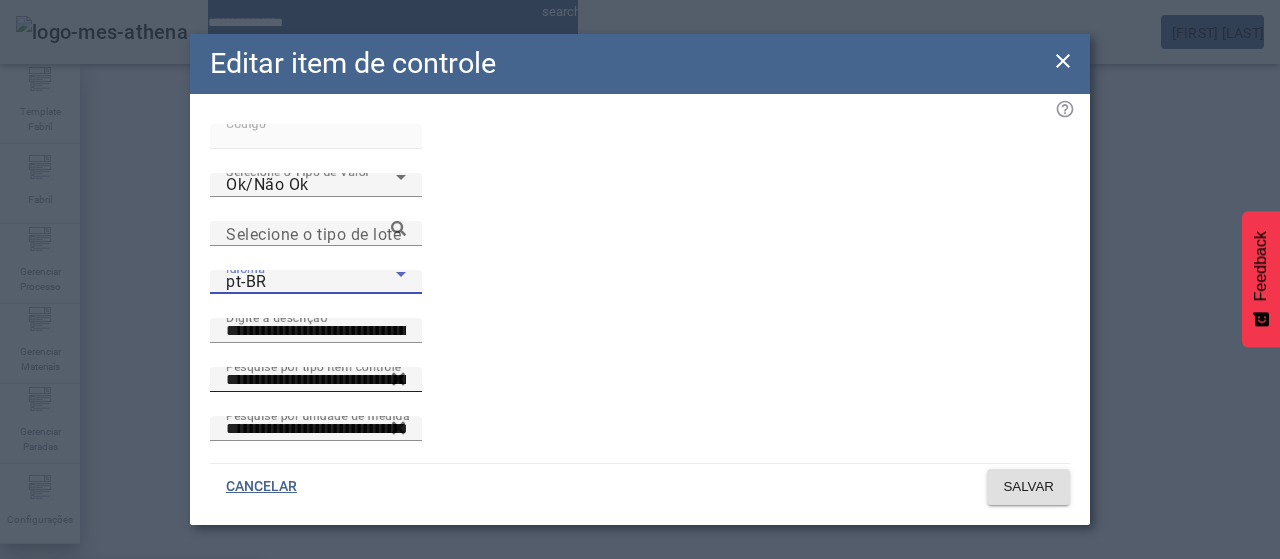 drag, startPoint x: 403, startPoint y: 383, endPoint x: 458, endPoint y: 308, distance: 93.00538 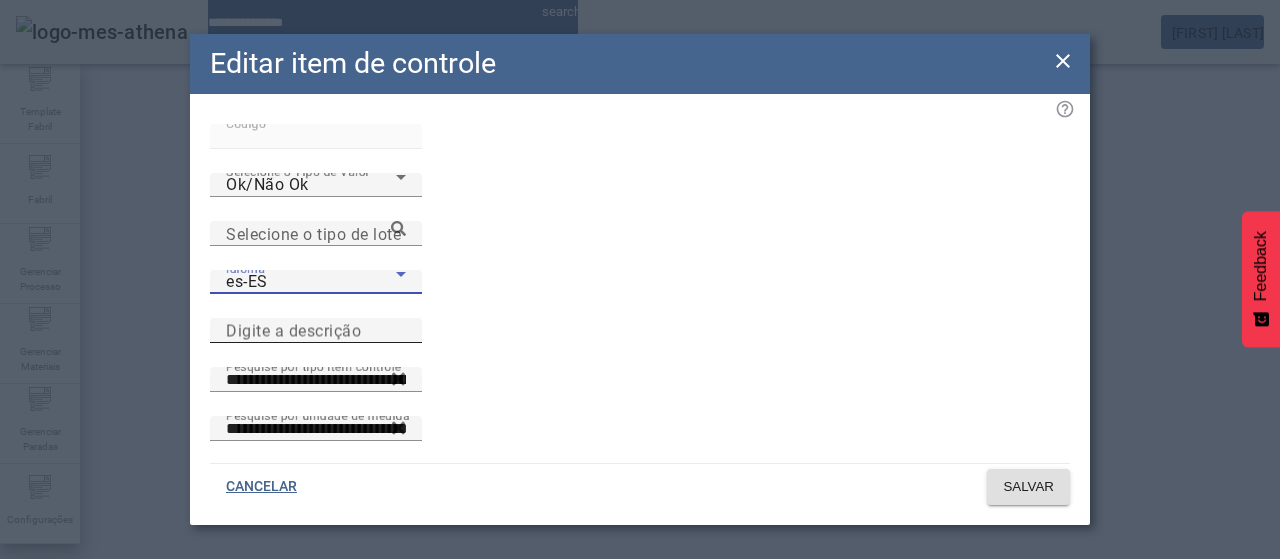 click on "Digite a descrição" at bounding box center [293, 330] 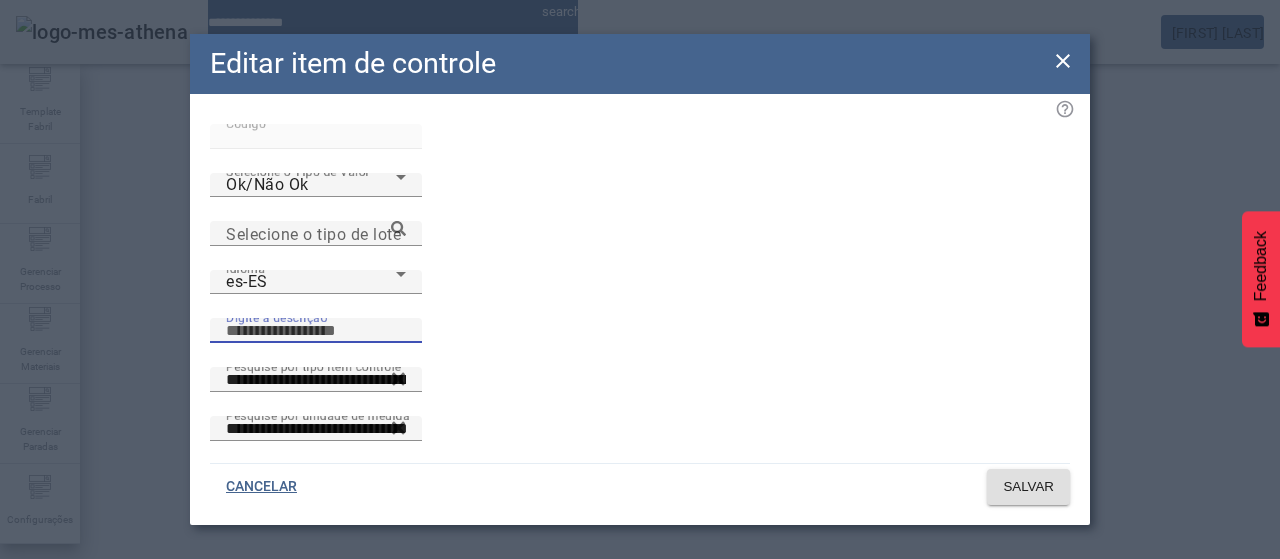 paste on "**********" 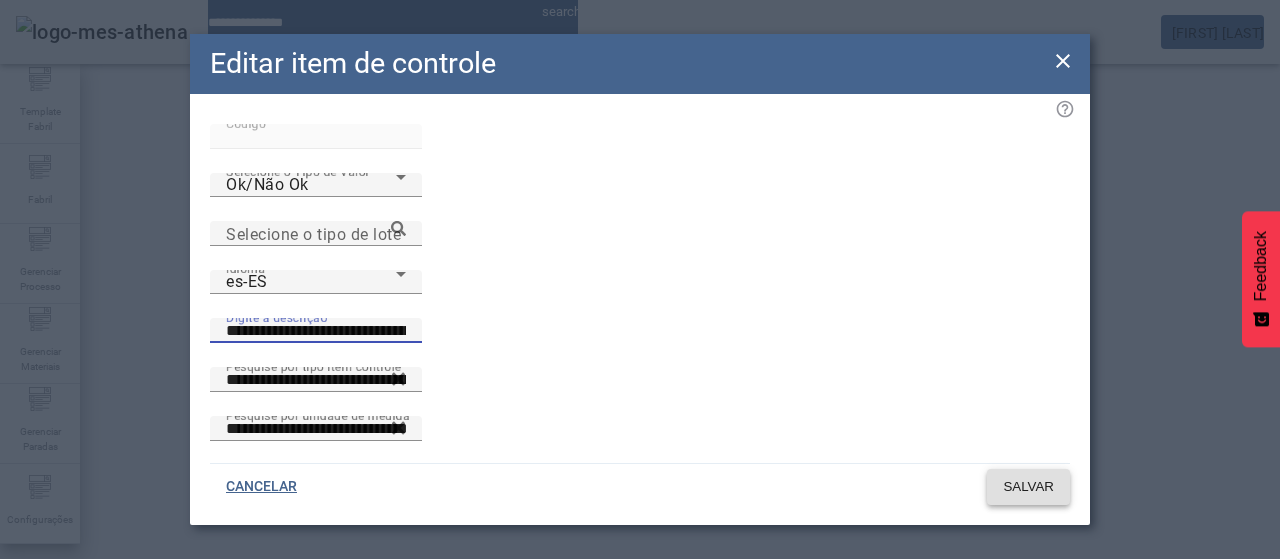 click on "SALVAR" 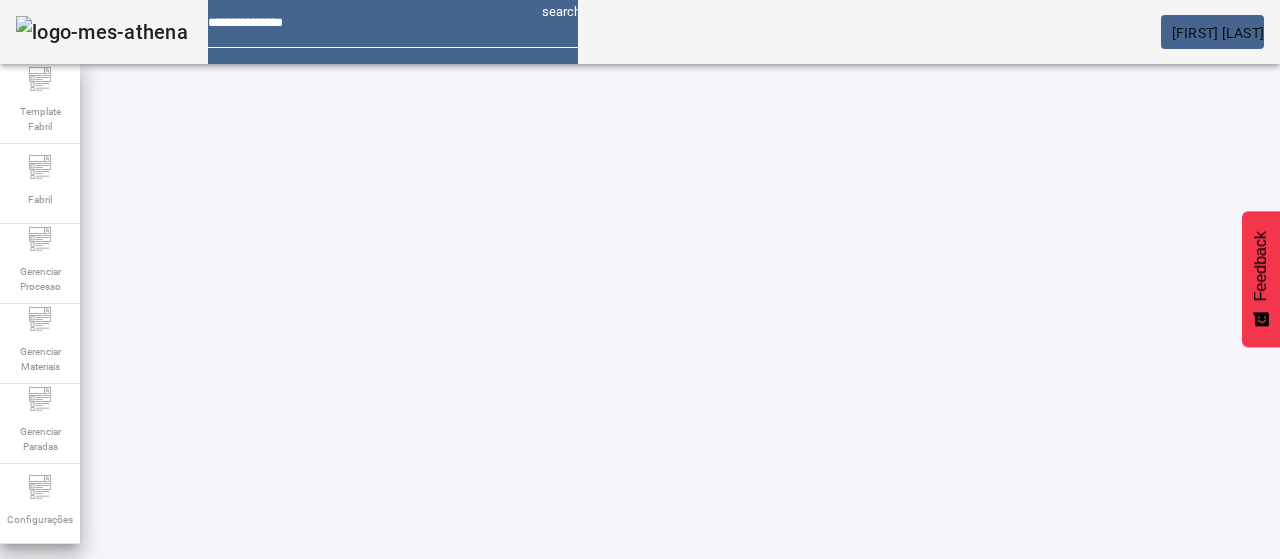drag, startPoint x: 142, startPoint y: 183, endPoint x: 179, endPoint y: 173, distance: 38.327538 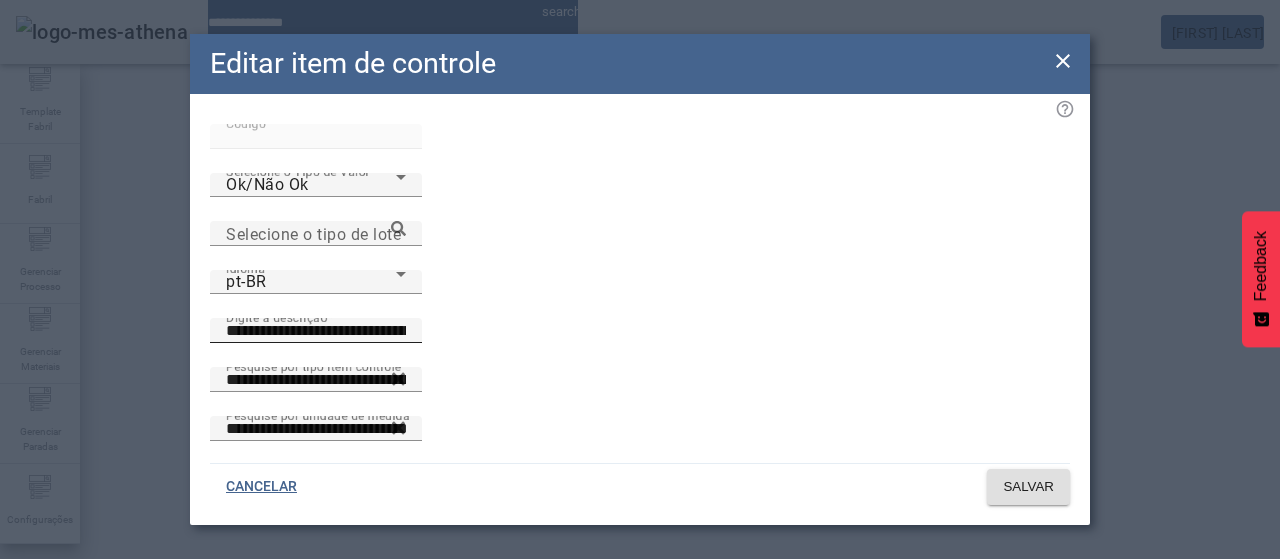 click on "**********" at bounding box center (316, 331) 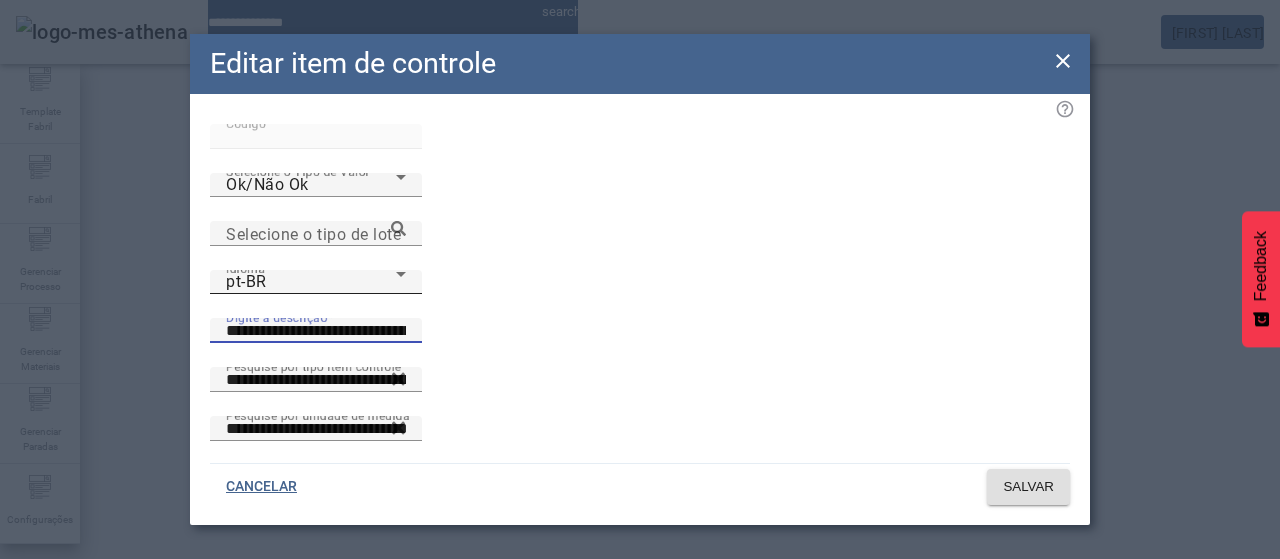 click on "pt-BR" at bounding box center (311, 282) 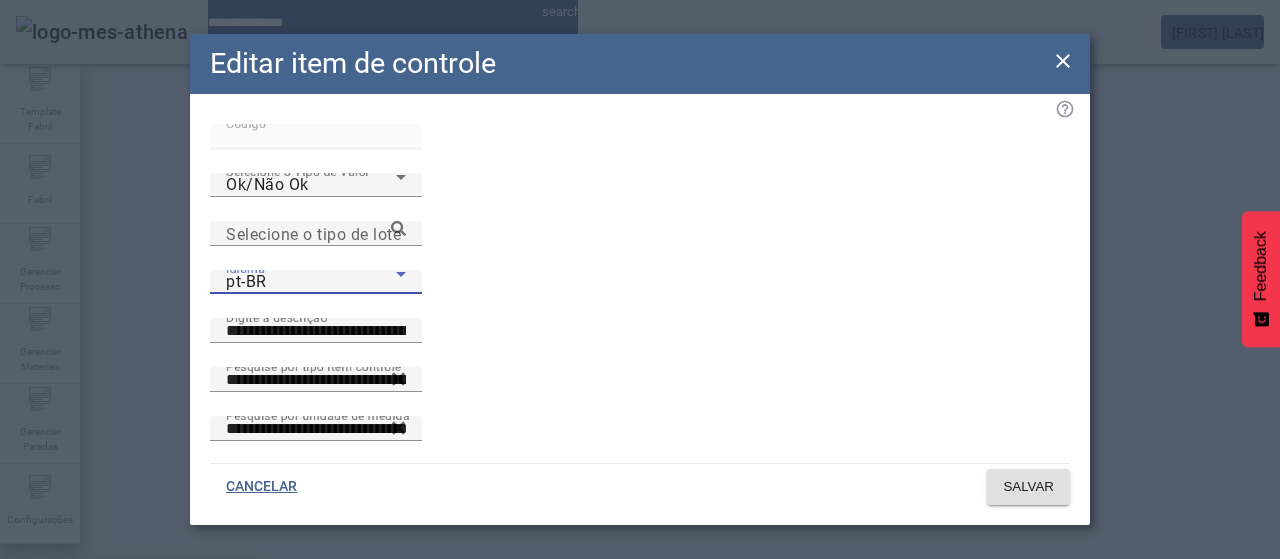drag, startPoint x: 274, startPoint y: 373, endPoint x: 450, endPoint y: 259, distance: 209.69502 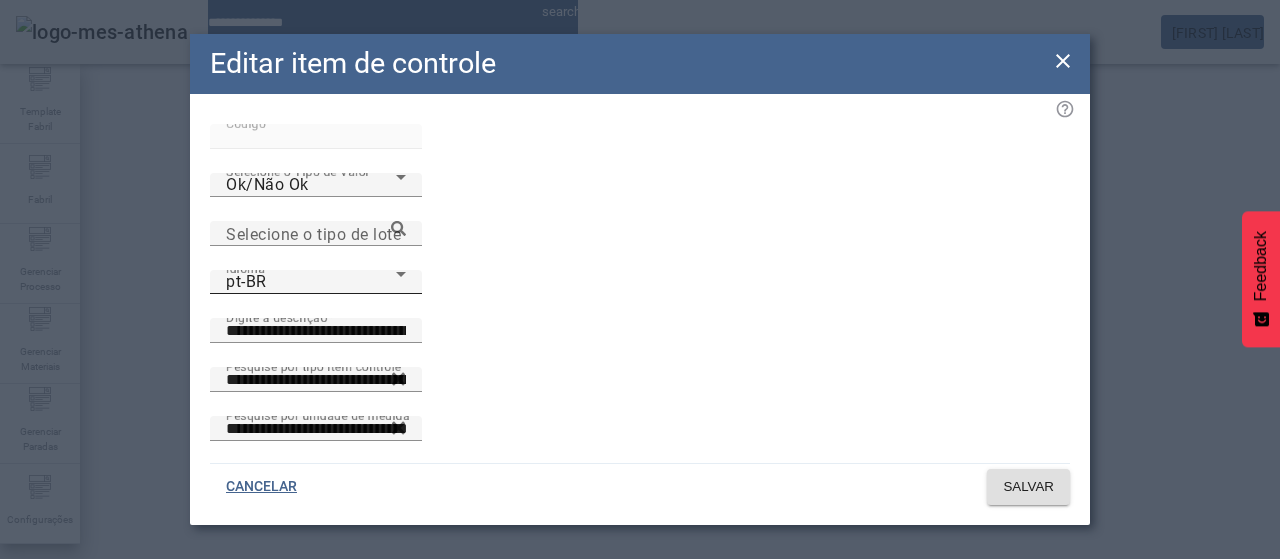 click on "pt-BR" at bounding box center [311, 282] 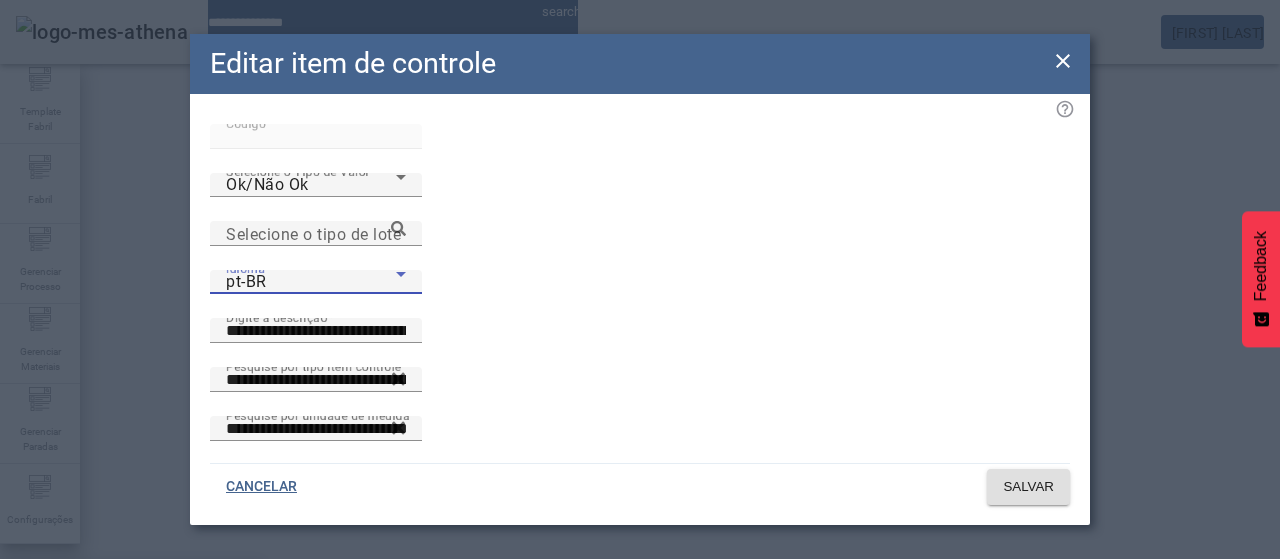 drag, startPoint x: 353, startPoint y: 387, endPoint x: 382, endPoint y: 362, distance: 38.28838 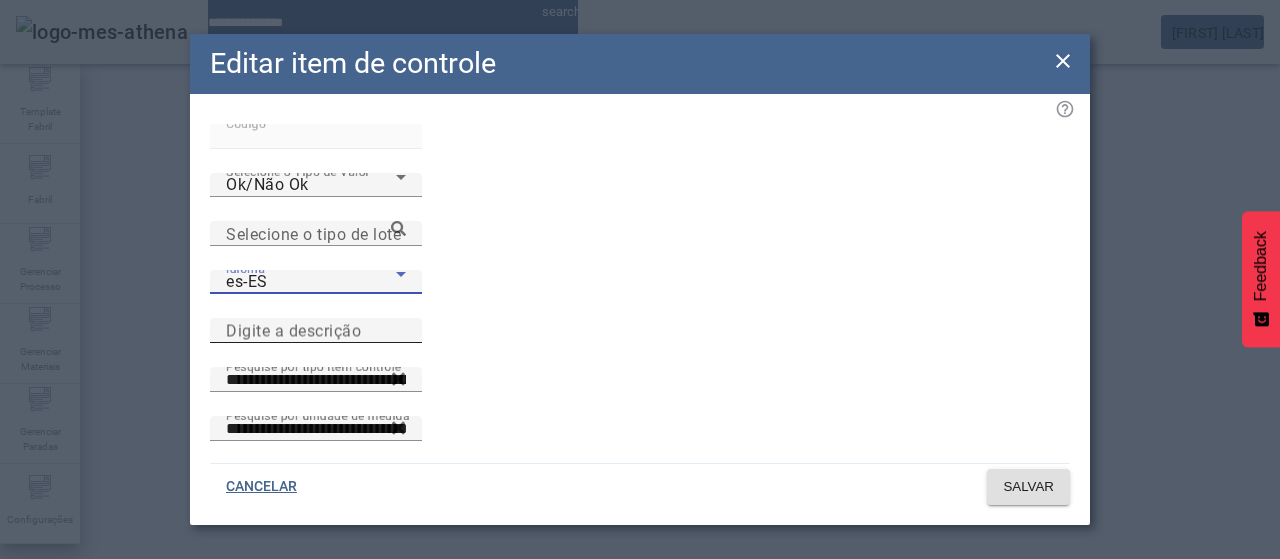 drag, startPoint x: 680, startPoint y: 204, endPoint x: 702, endPoint y: 235, distance: 38.013157 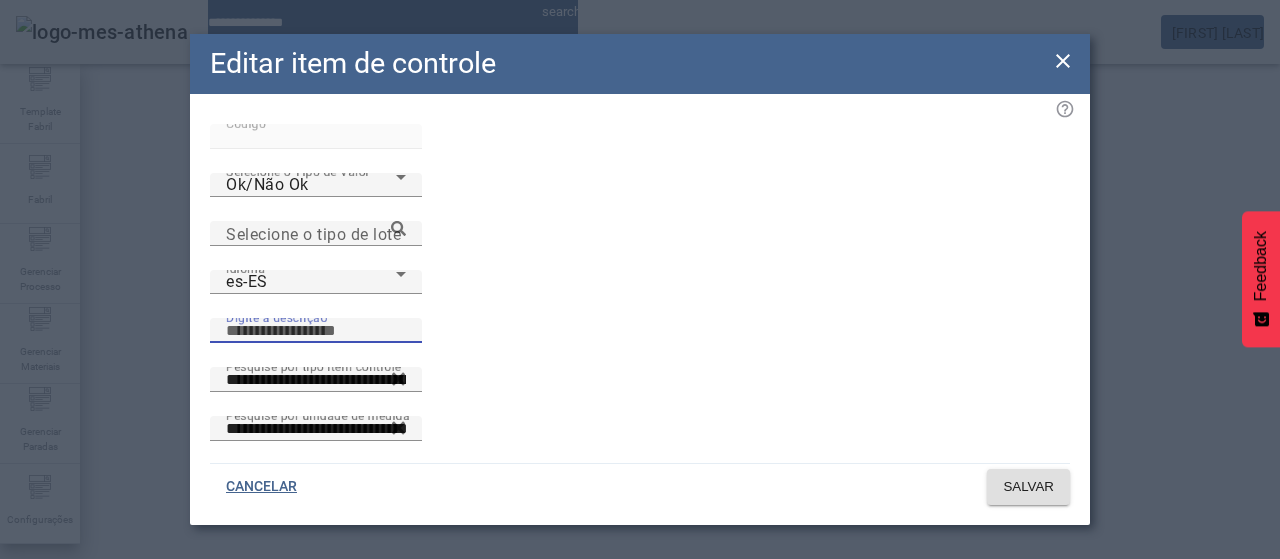 paste on "**********" 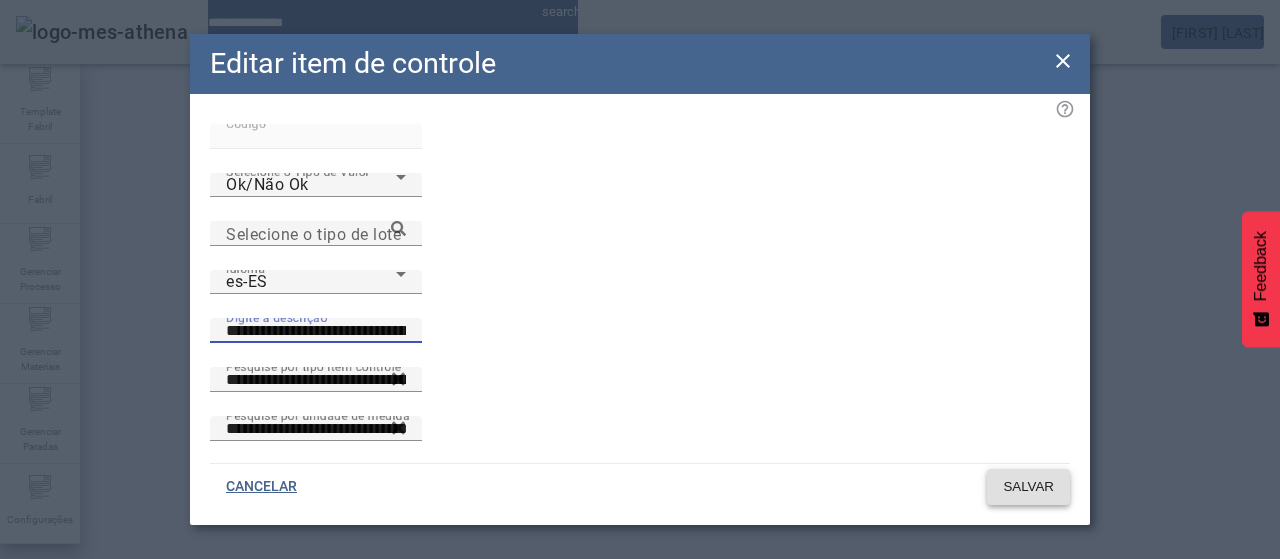 click on "SALVAR" 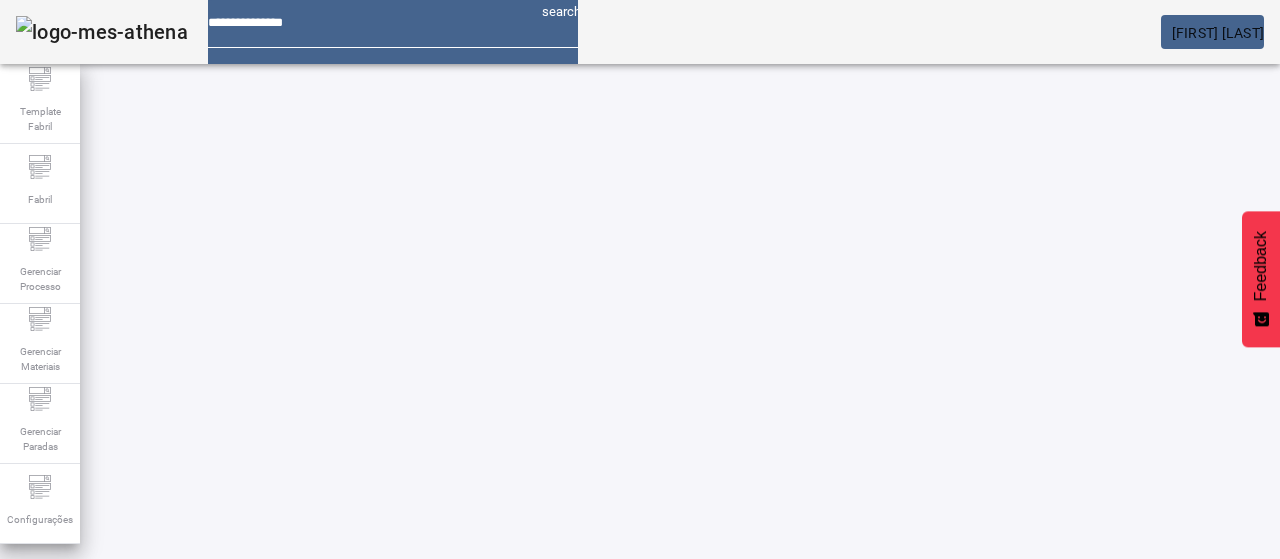 drag, startPoint x: 160, startPoint y: 182, endPoint x: 141, endPoint y: 175, distance: 20.248457 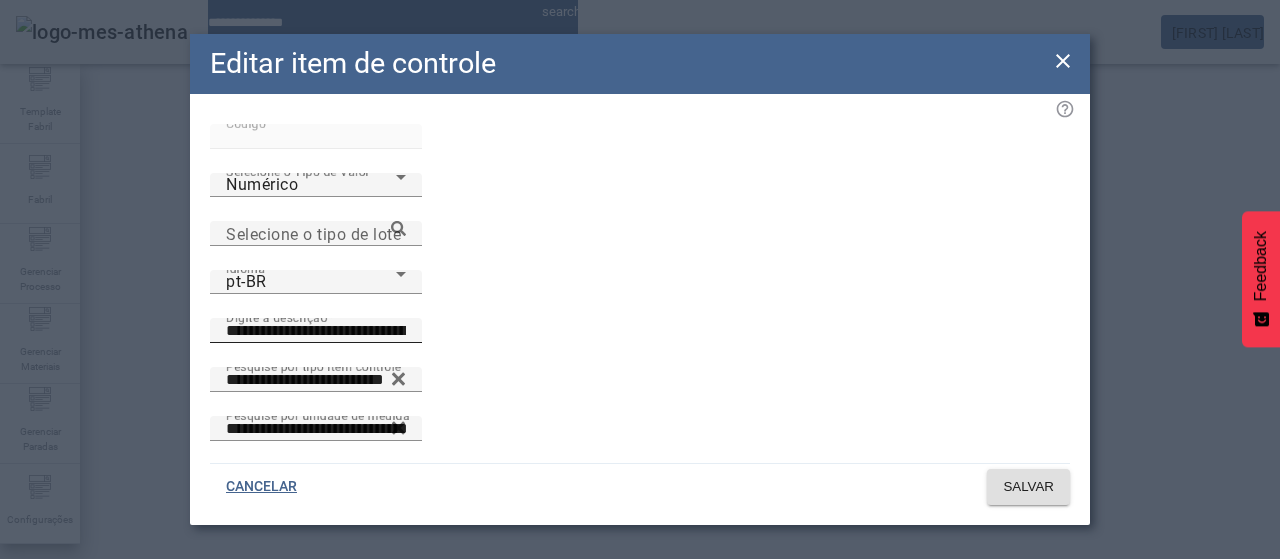 drag, startPoint x: 639, startPoint y: 239, endPoint x: 572, endPoint y: 237, distance: 67.02985 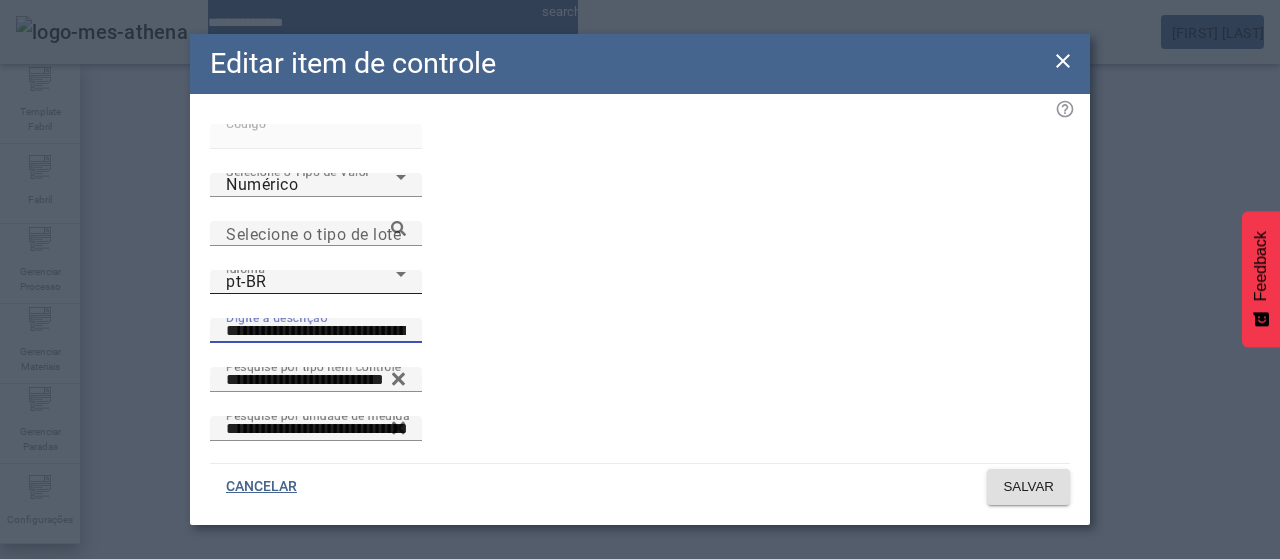 click on "pt-BR" at bounding box center [311, 282] 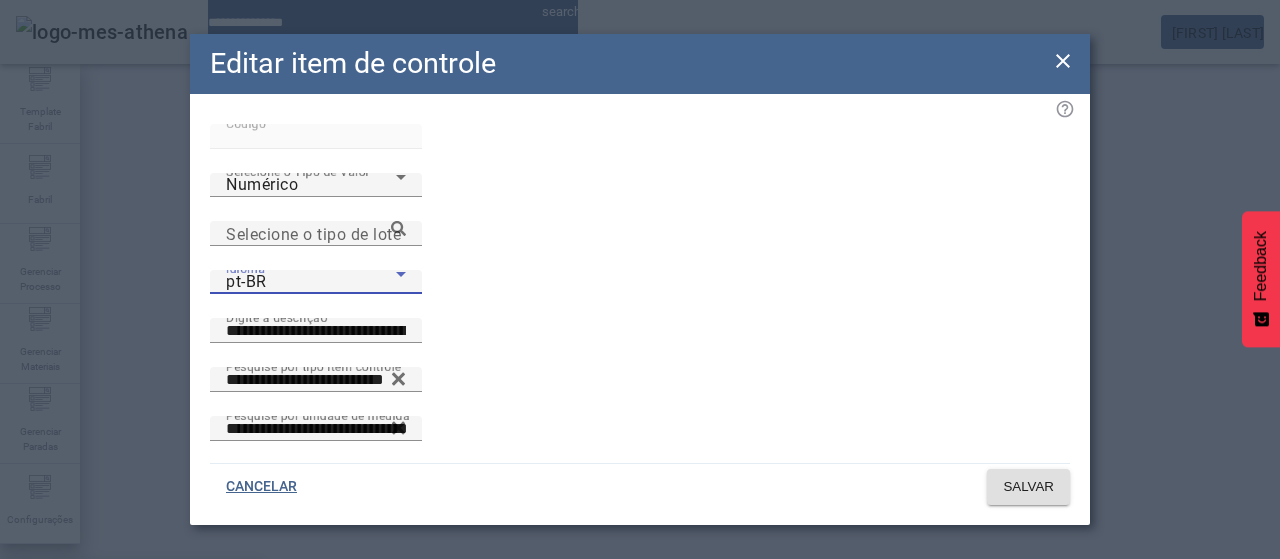 drag, startPoint x: 372, startPoint y: 384, endPoint x: 556, endPoint y: 285, distance: 208.94258 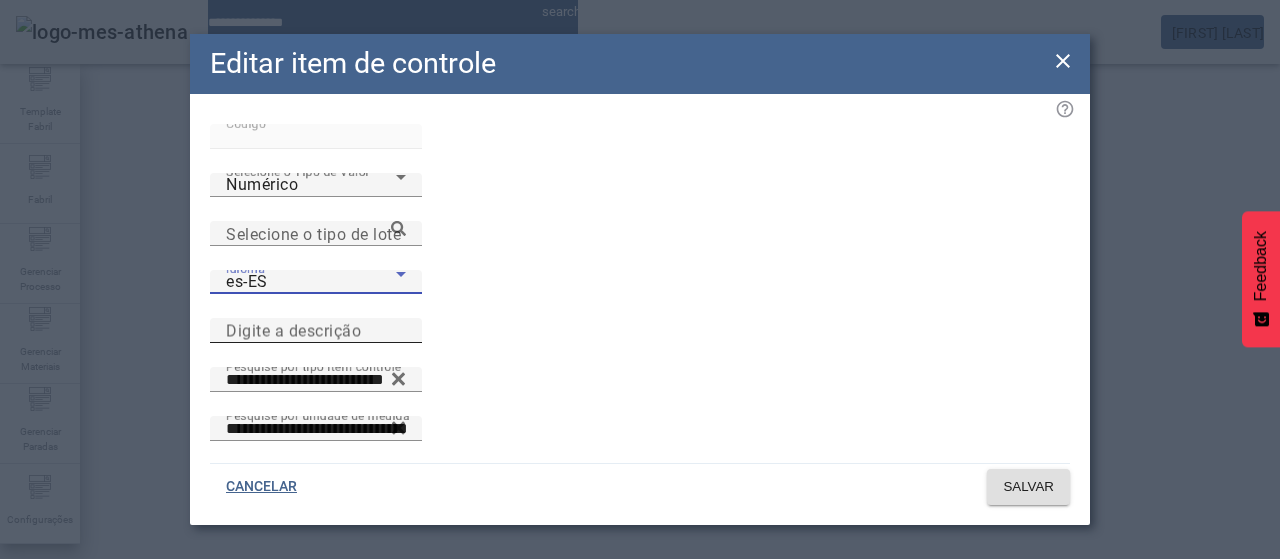 click on "Digite a descrição" at bounding box center (316, 331) 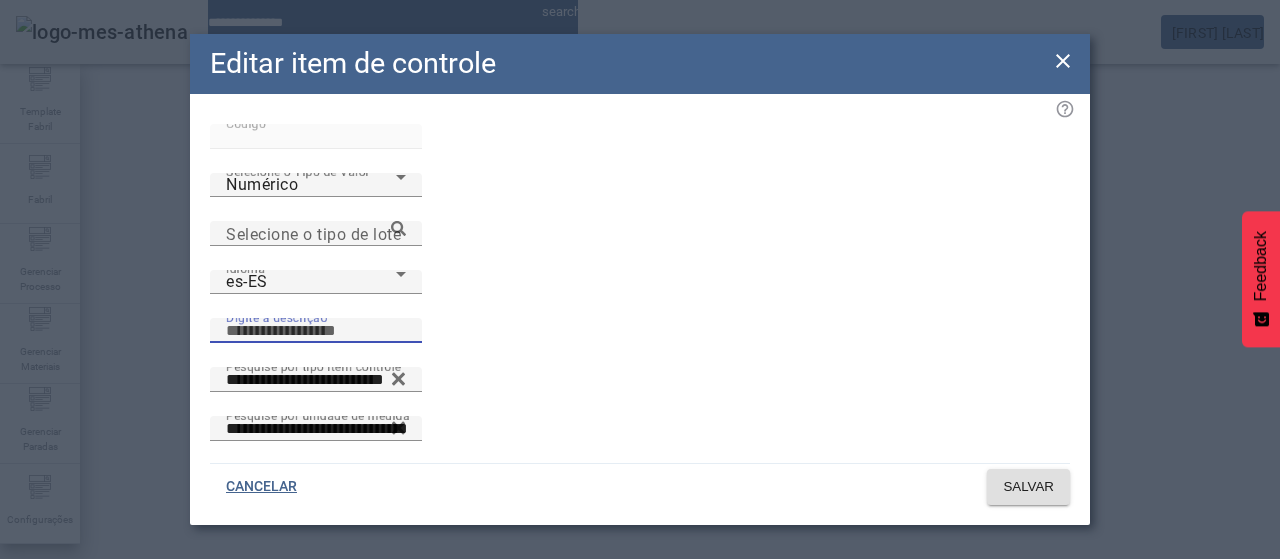 paste on "**********" 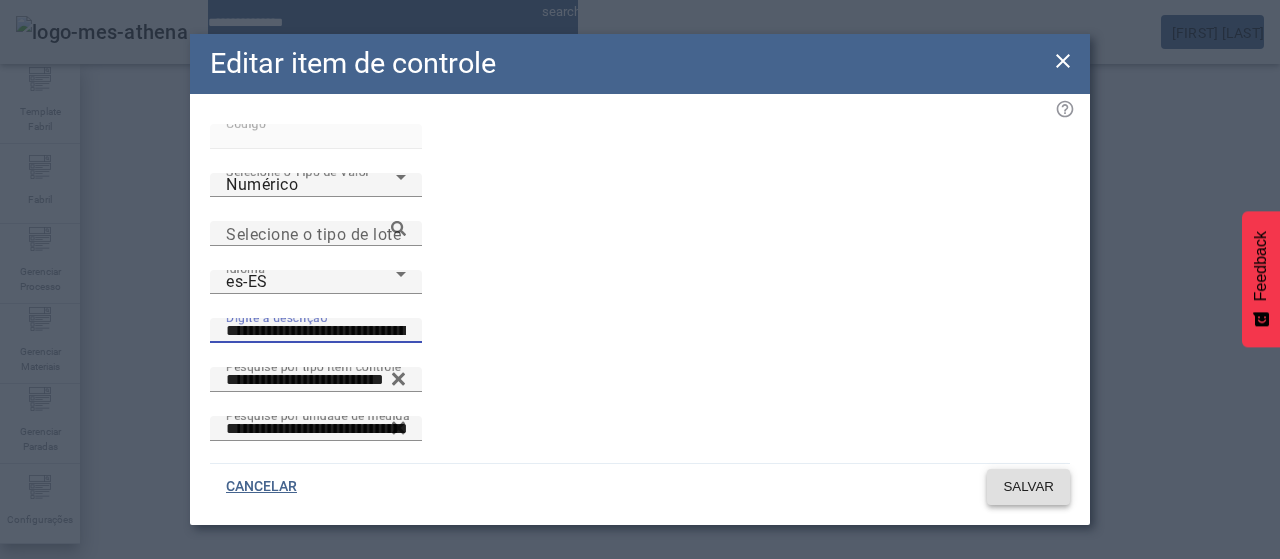 click 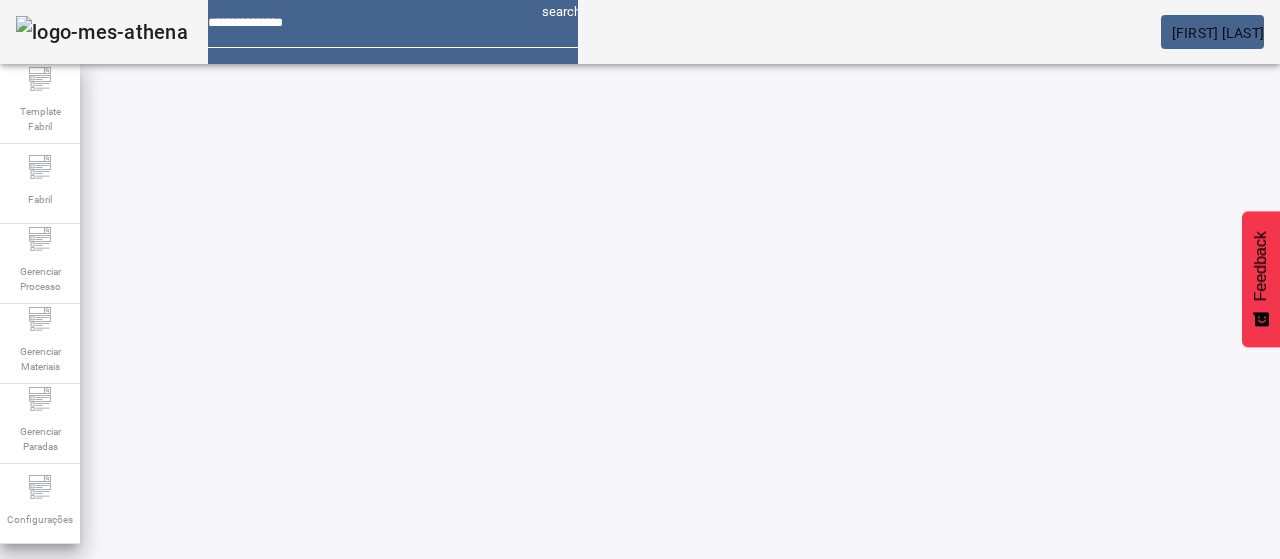 drag, startPoint x: 138, startPoint y: 175, endPoint x: 189, endPoint y: 160, distance: 53.160137 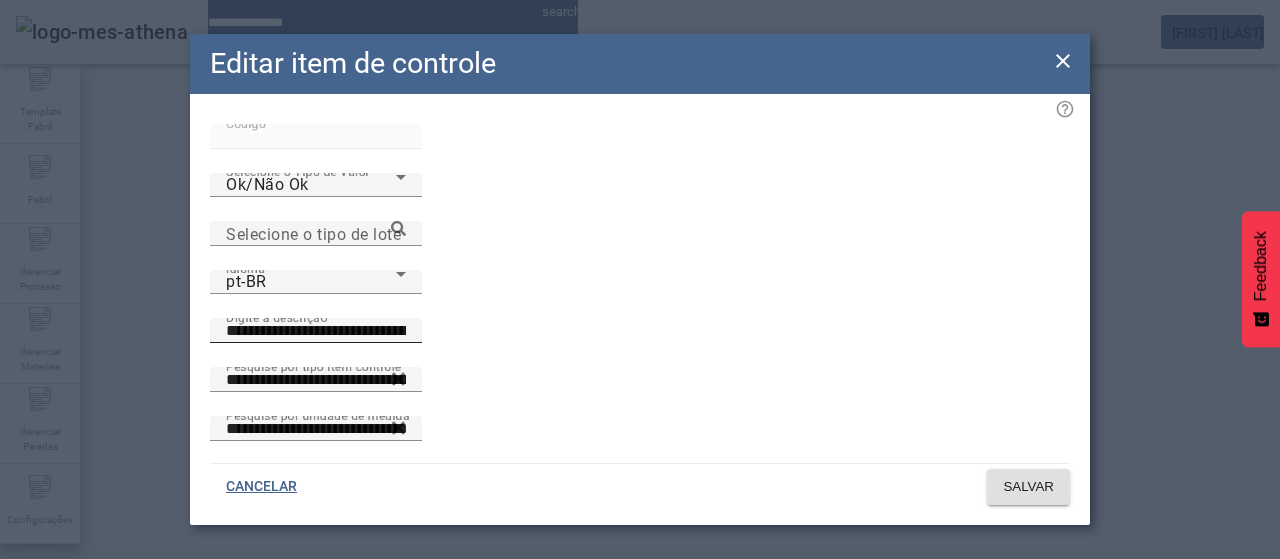 click on "**********" 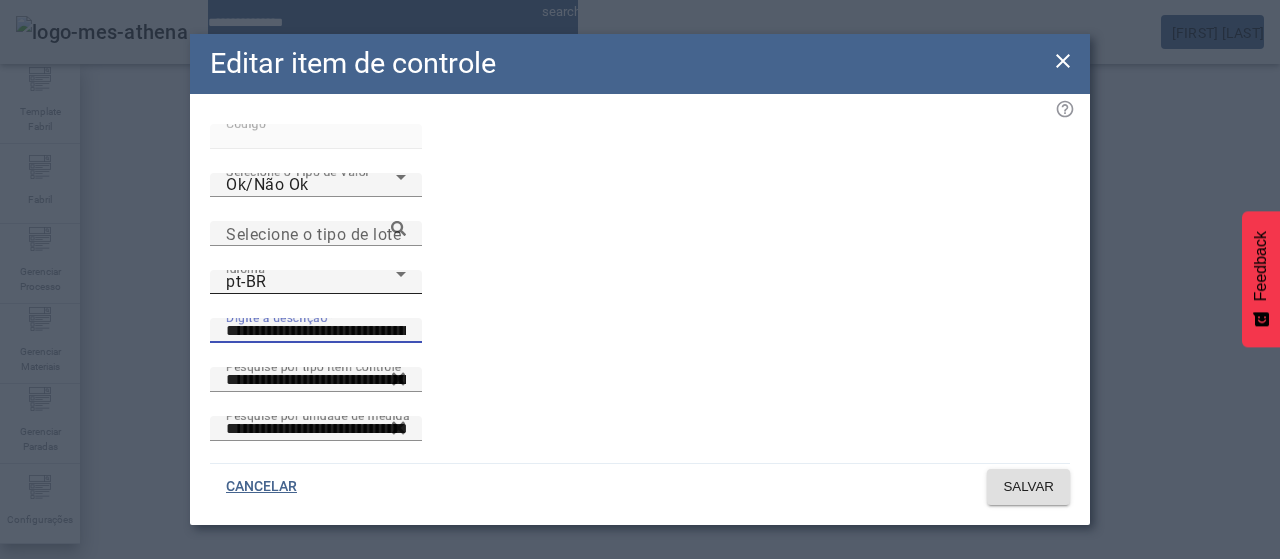 click on "pt-BR" at bounding box center [311, 282] 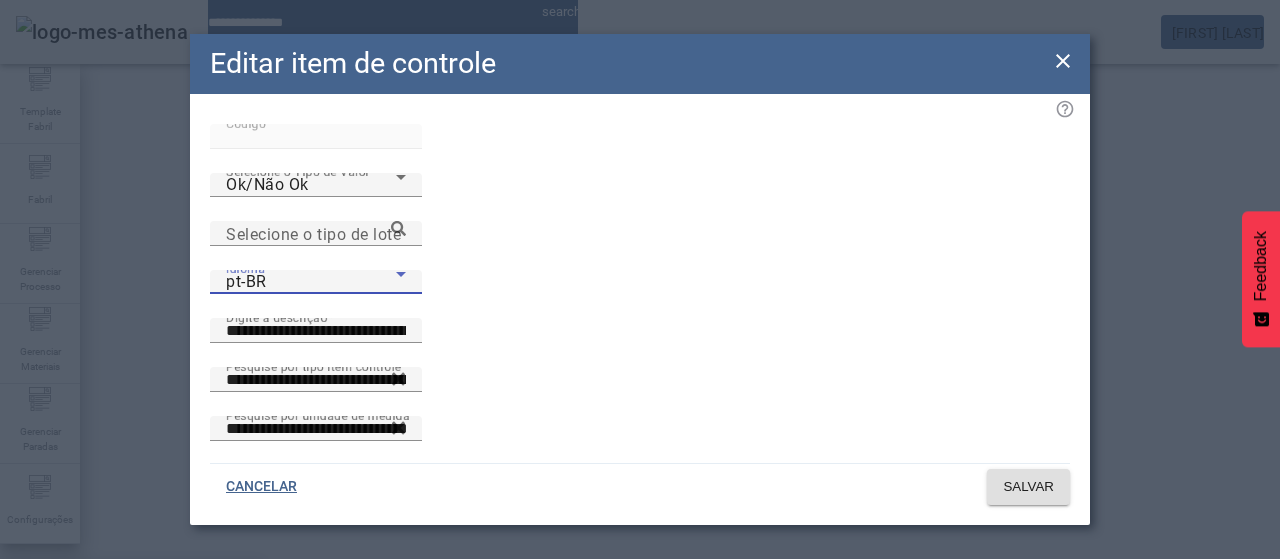 drag, startPoint x: 405, startPoint y: 389, endPoint x: 571, endPoint y: 277, distance: 200.24985 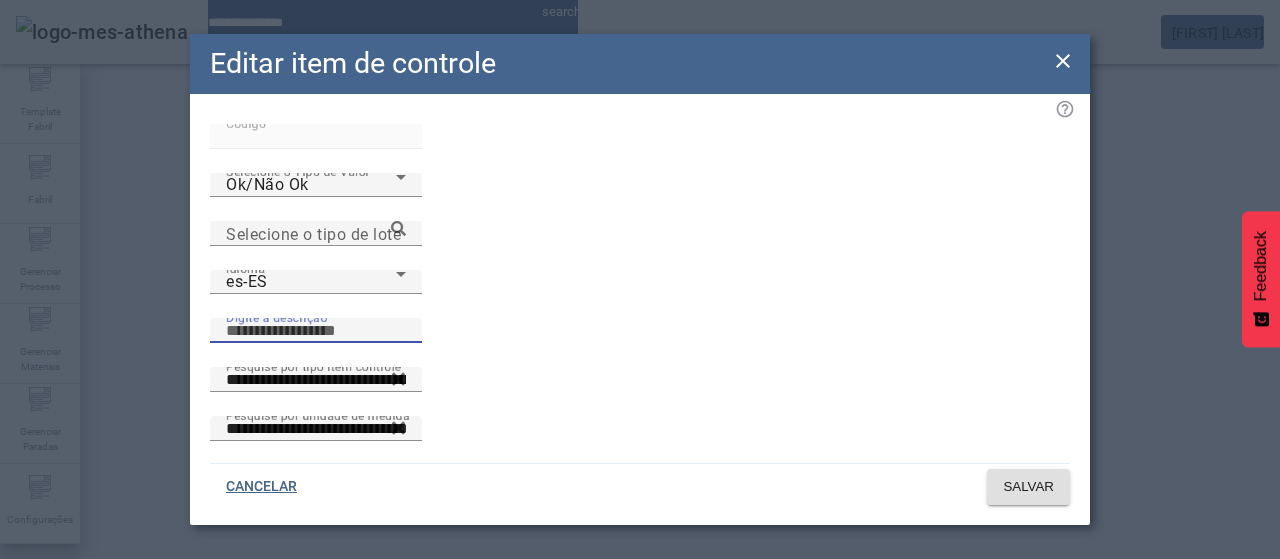 click on "Digite a descrição" at bounding box center (316, 331) 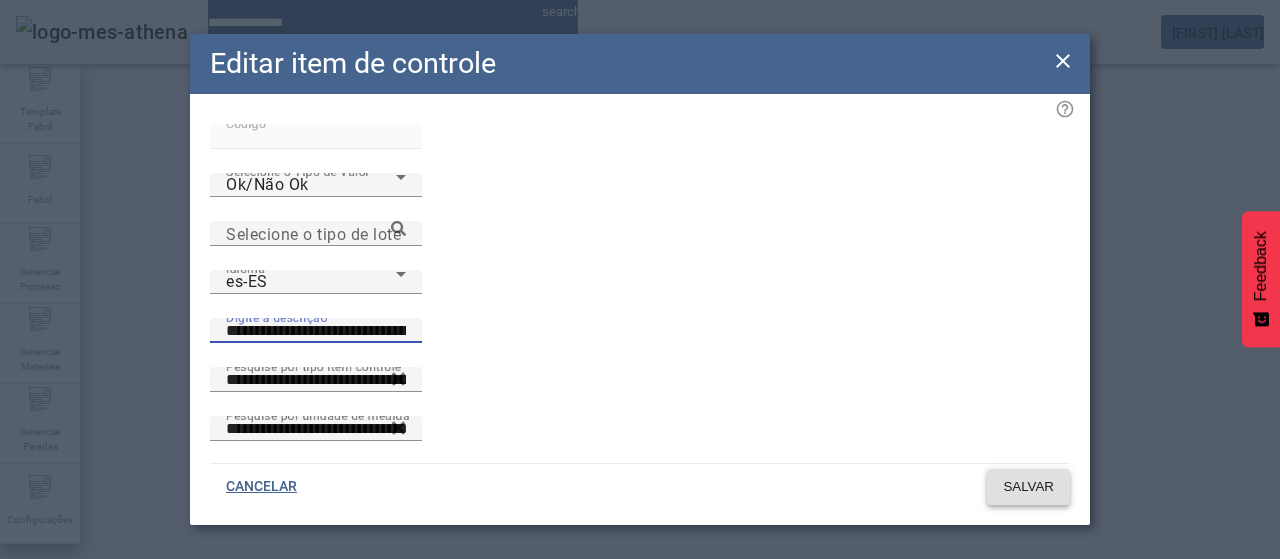 click on "SALVAR" 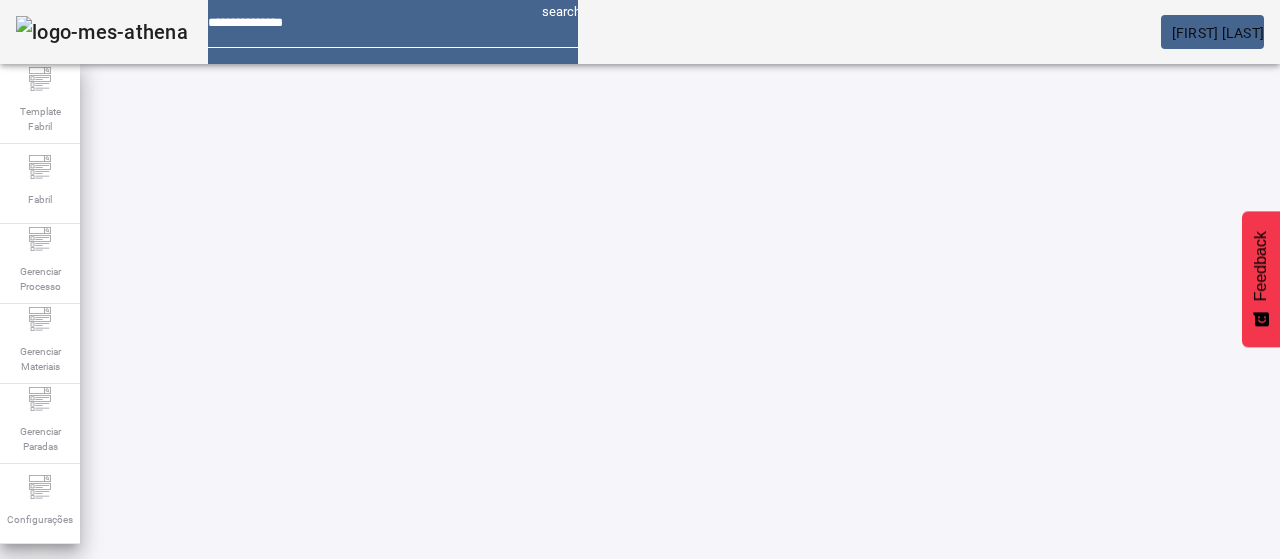 drag, startPoint x: 148, startPoint y: 179, endPoint x: 184, endPoint y: 143, distance: 50.91169 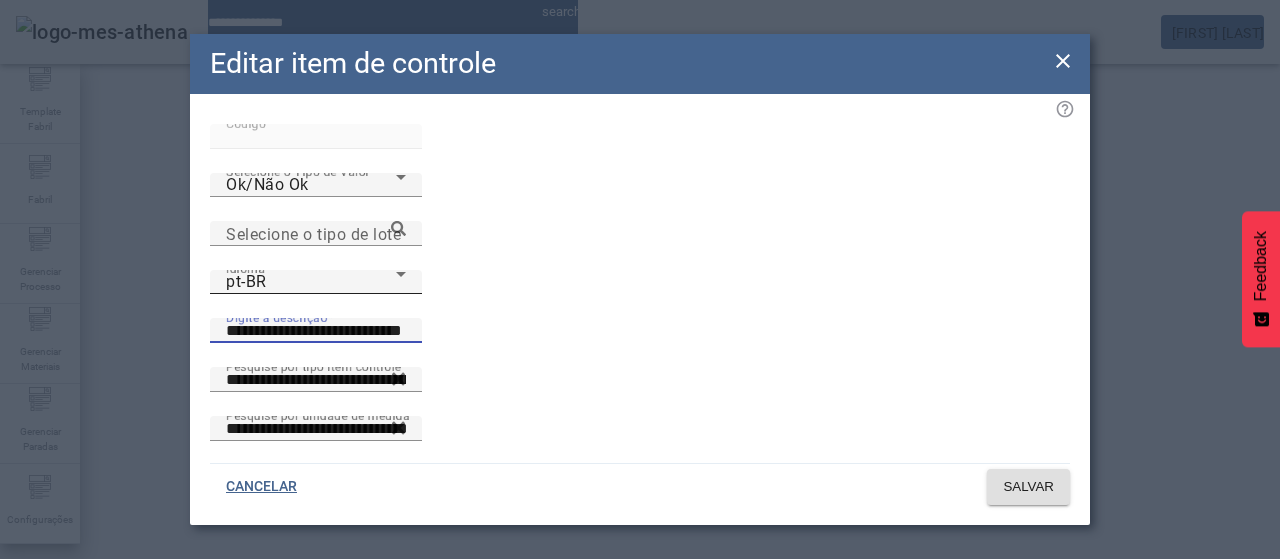 drag, startPoint x: 586, startPoint y: 231, endPoint x: 457, endPoint y: 248, distance: 130.11533 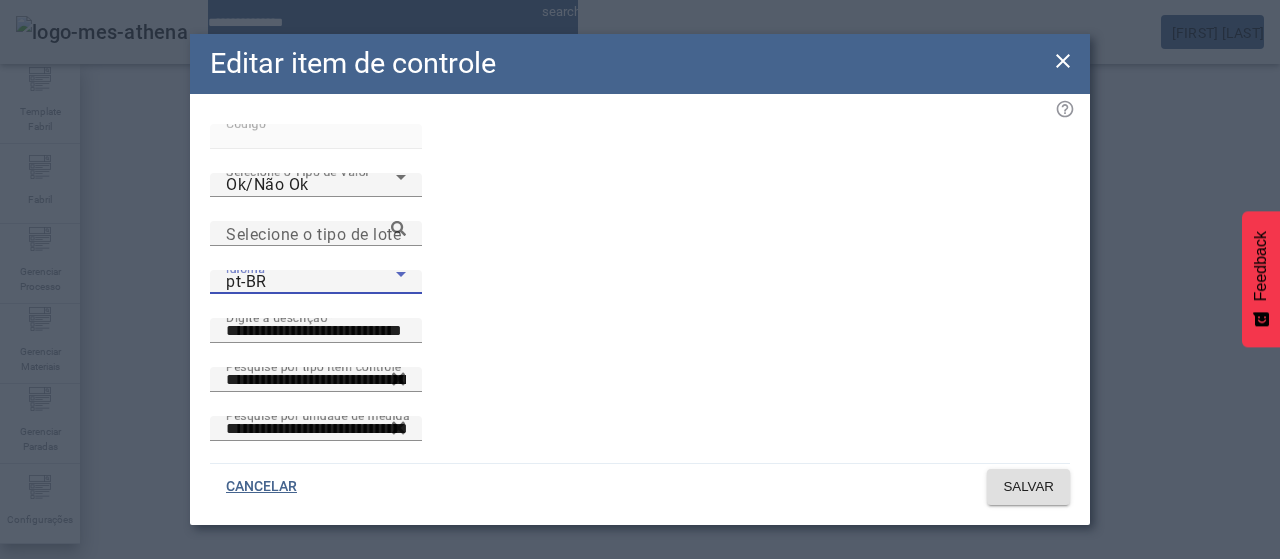 click on "pt-BR" at bounding box center [311, 282] 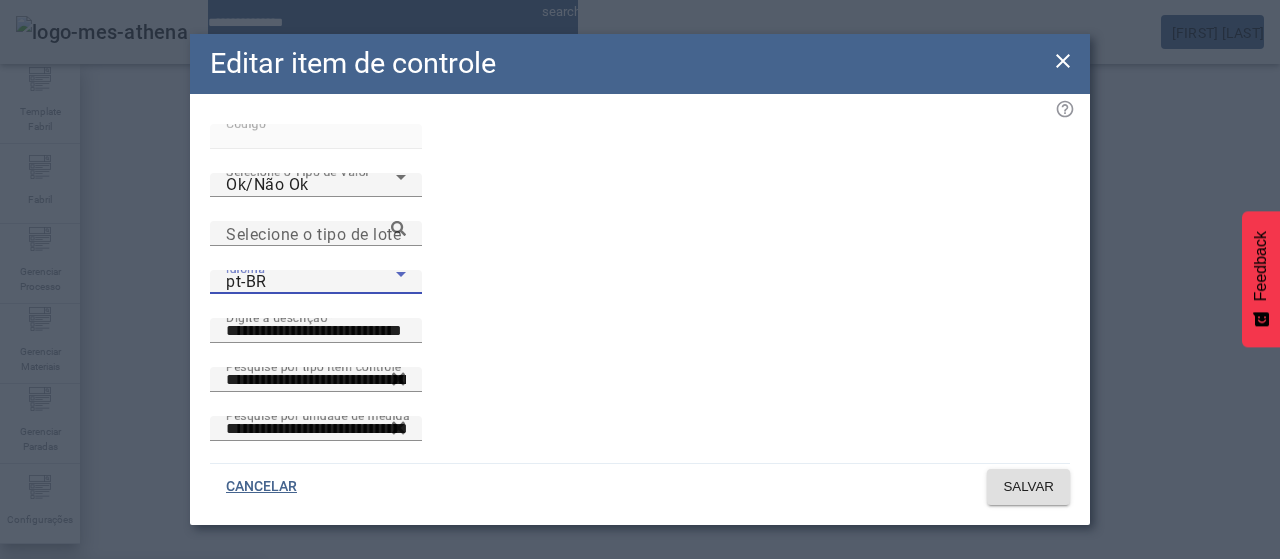 drag, startPoint x: 343, startPoint y: 390, endPoint x: 354, endPoint y: 373, distance: 20.248457 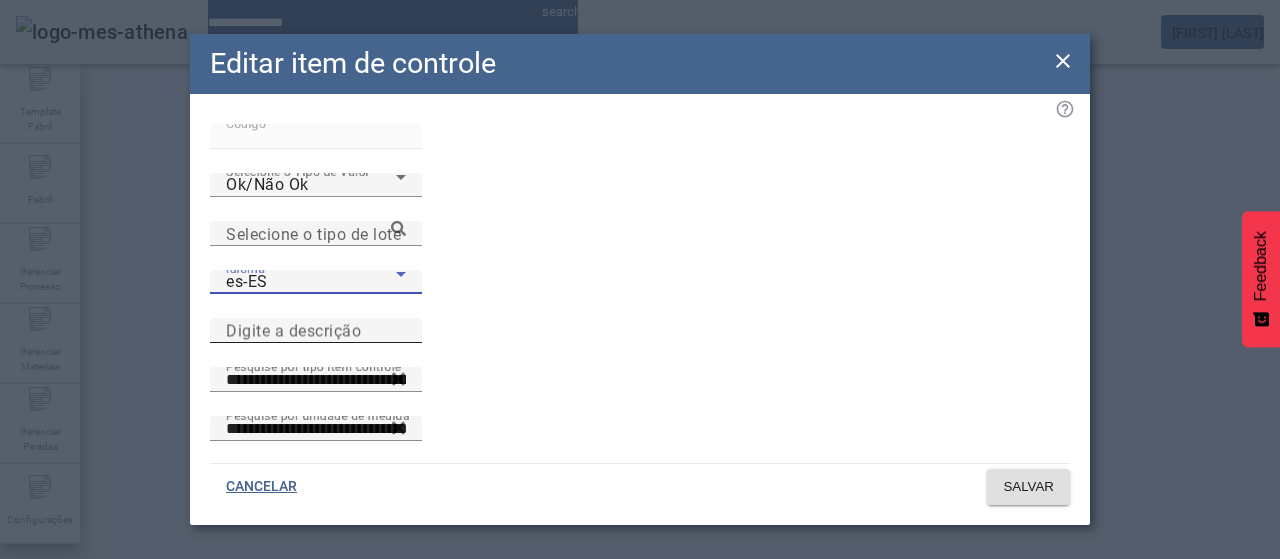 drag, startPoint x: 556, startPoint y: 241, endPoint x: 572, endPoint y: 253, distance: 20 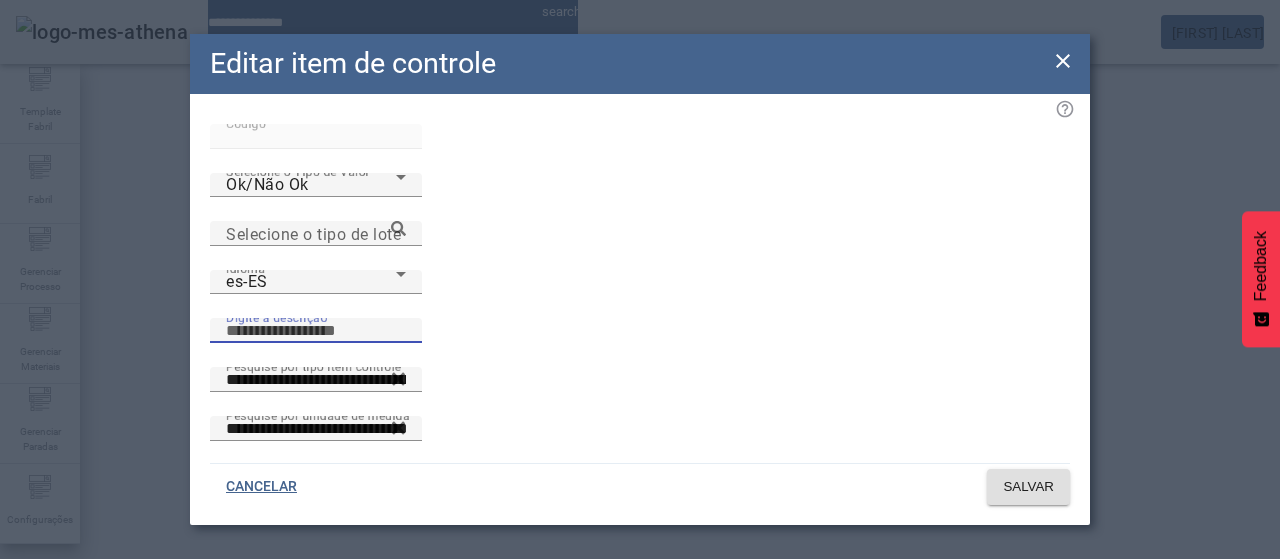paste on "**********" 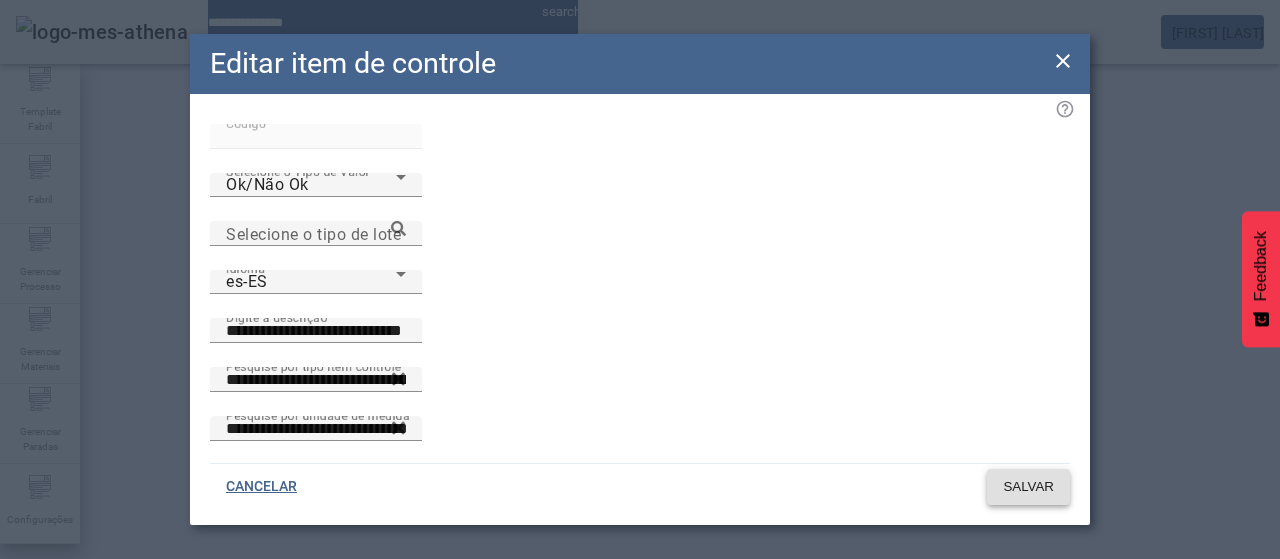 click 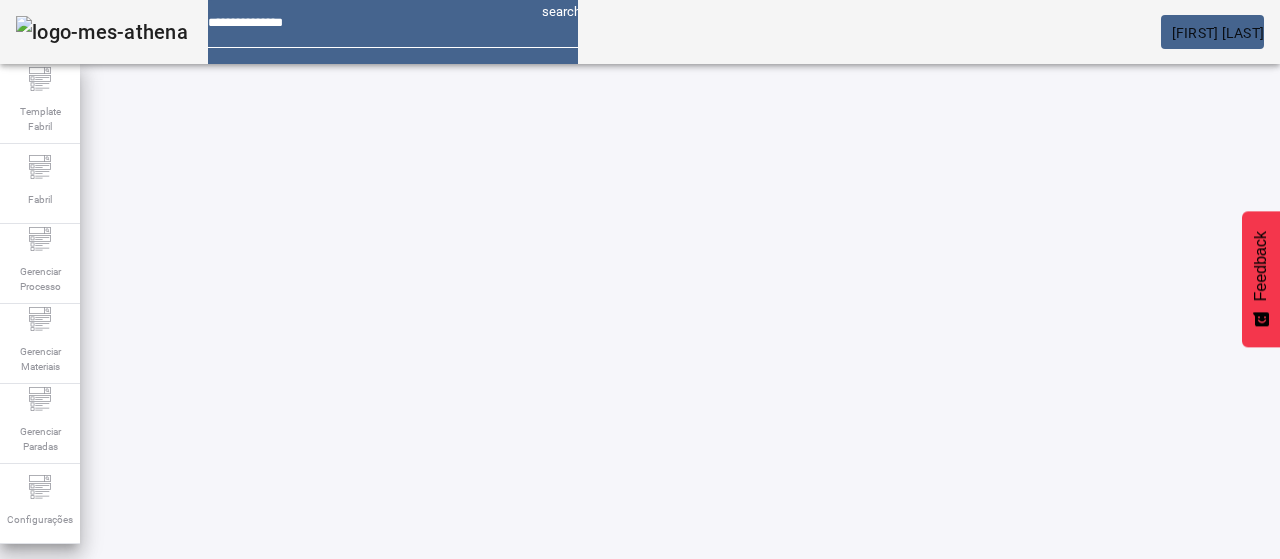 click on "*****" at bounding box center (116, 637) 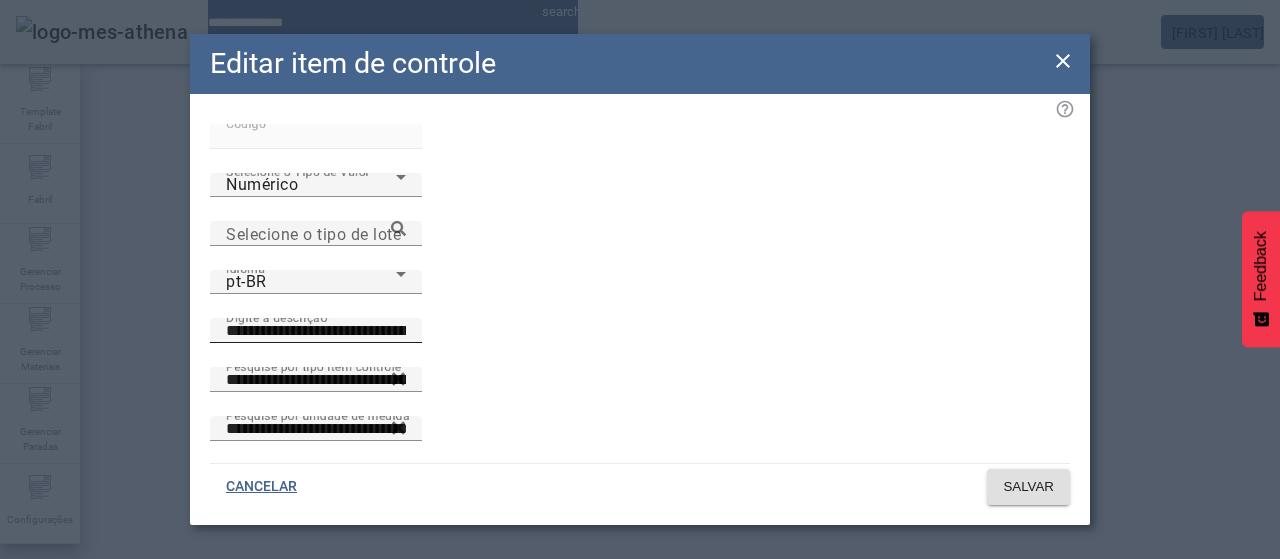 click on "**********" at bounding box center [316, 331] 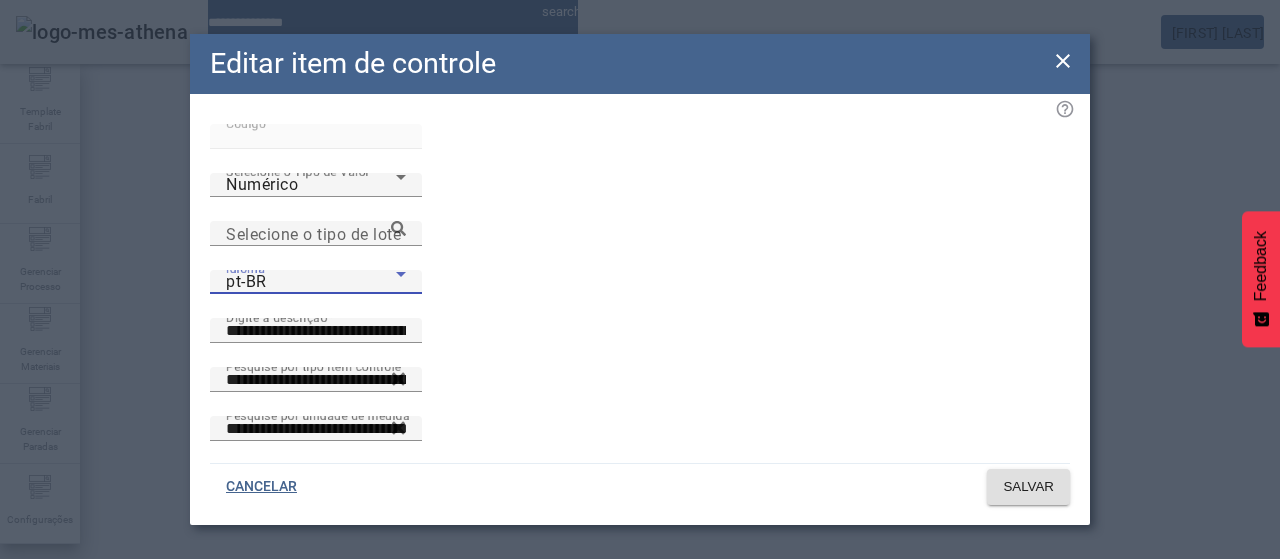 click on "pt-BR" at bounding box center [311, 282] 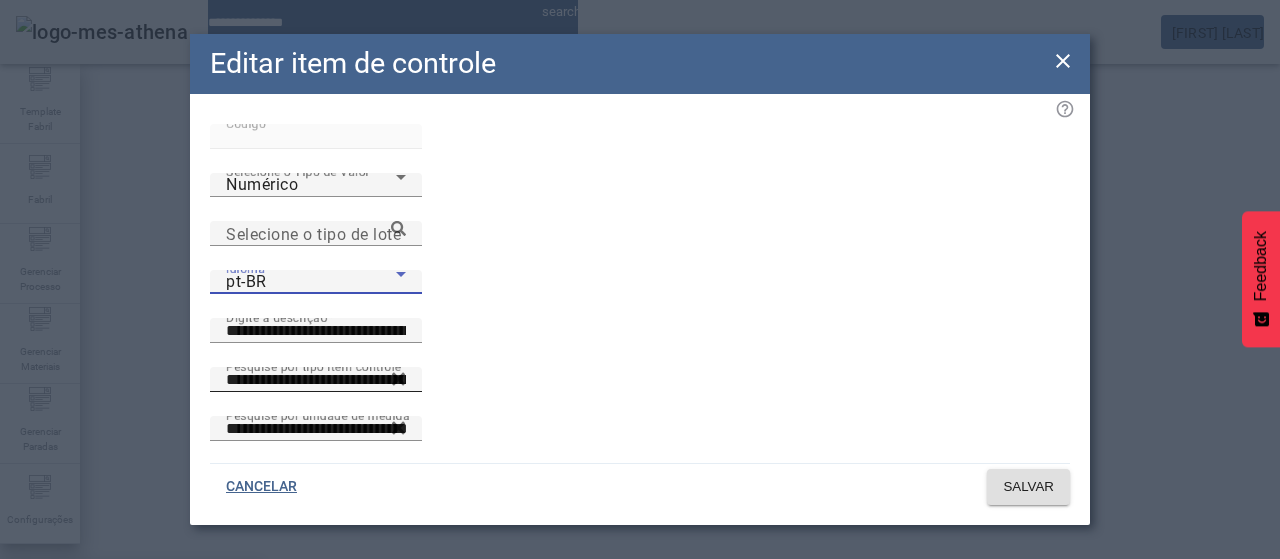click on "es-ES" at bounding box center (131, 687) 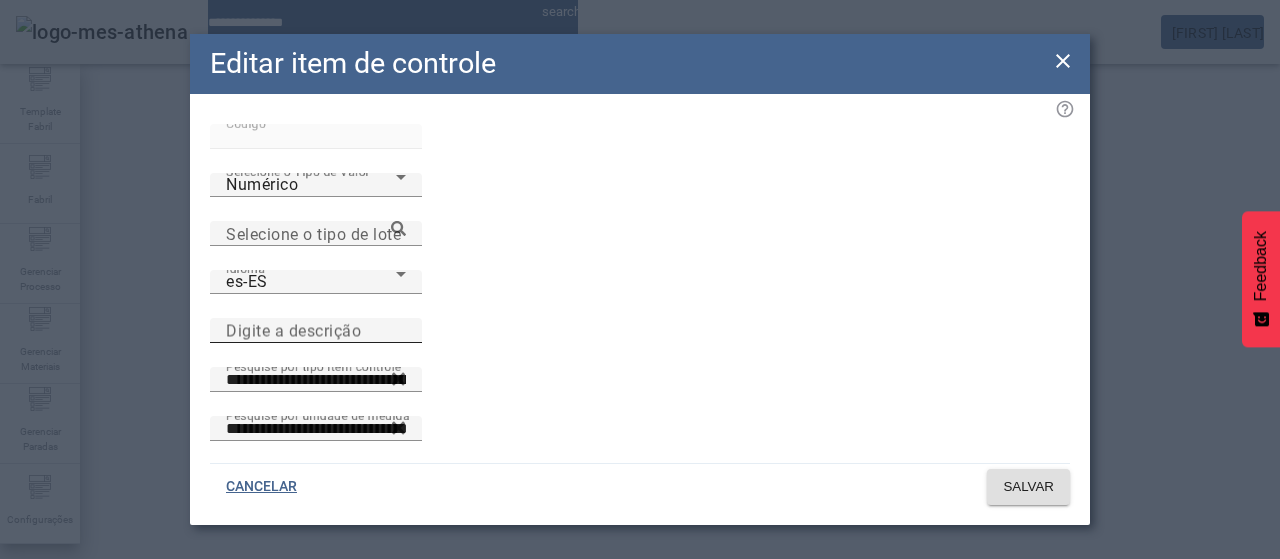 click on "Digite a descrição" at bounding box center [293, 330] 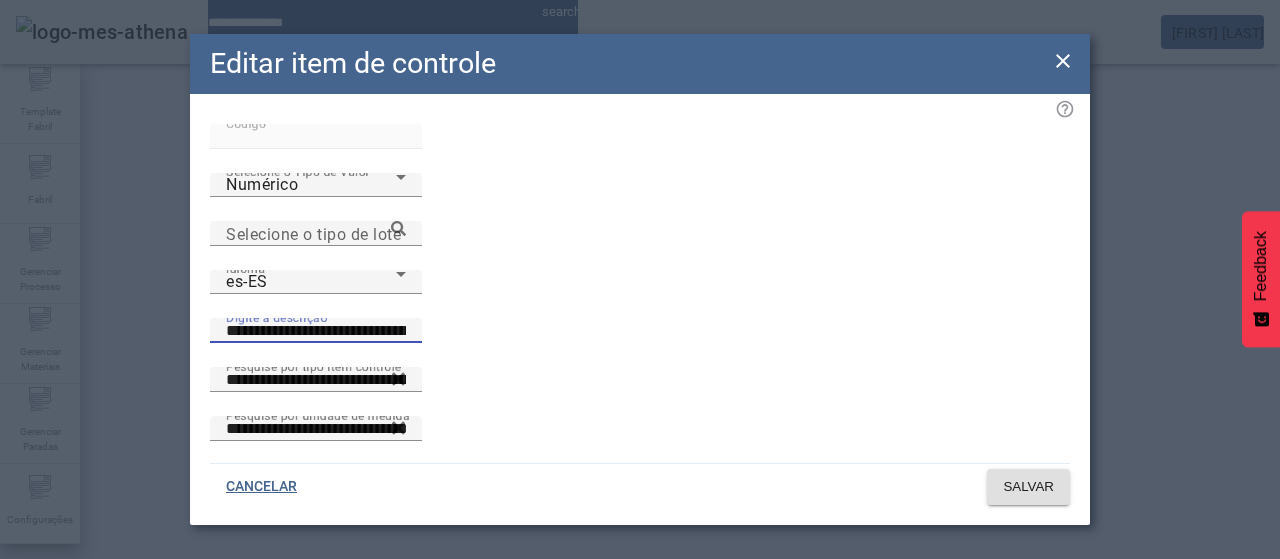 click on "**********" at bounding box center (316, 331) 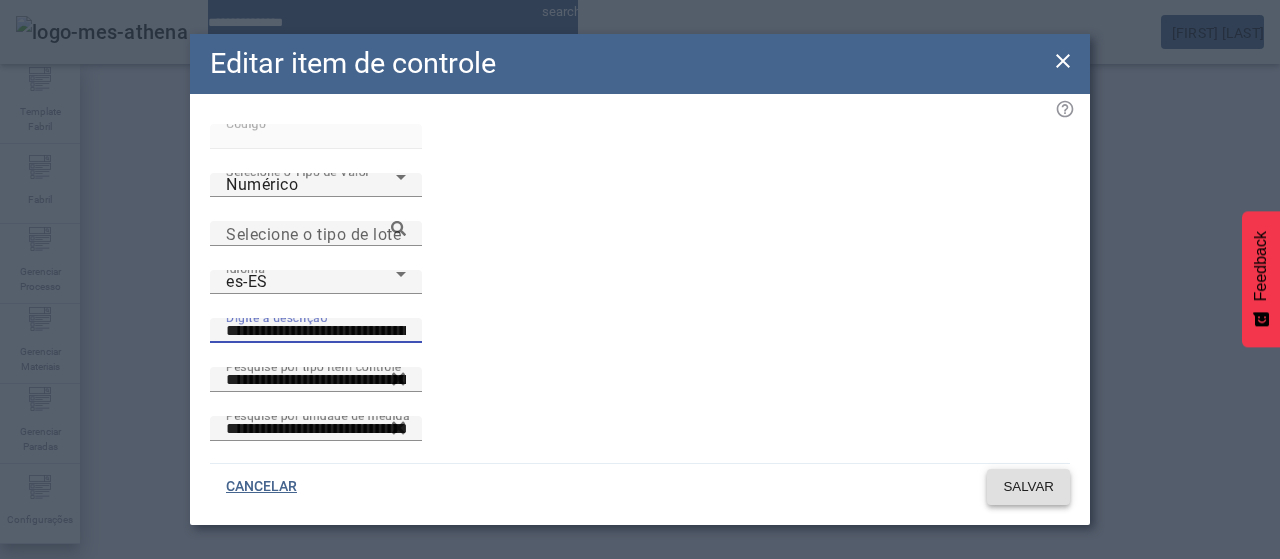 click on "SALVAR" 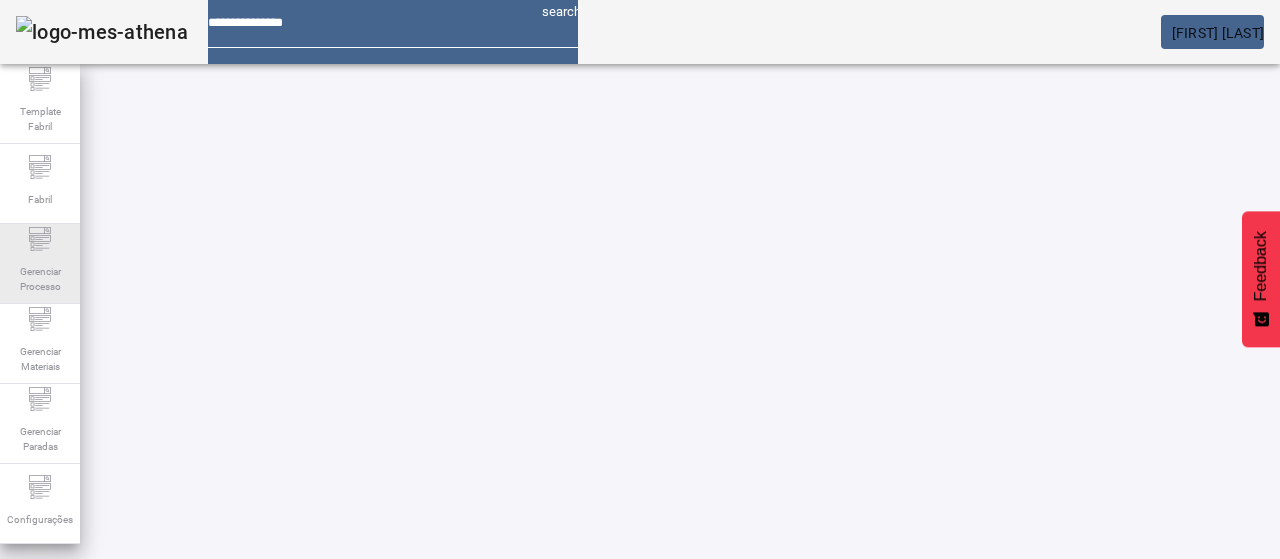 drag, startPoint x: 63, startPoint y: 252, endPoint x: 76, endPoint y: 247, distance: 13.928389 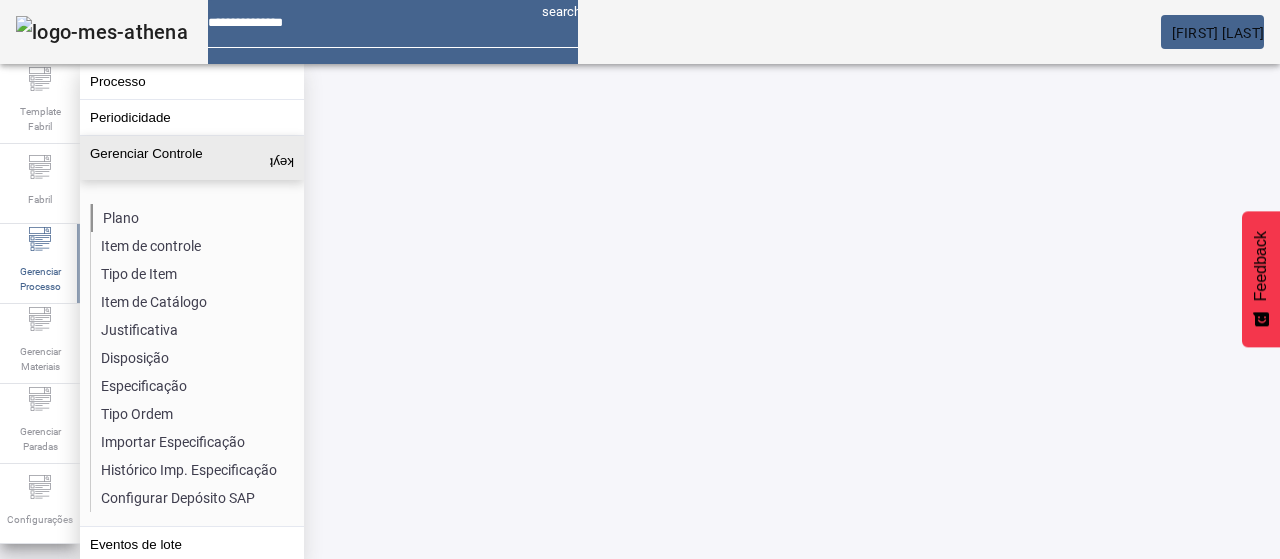 click on "Plano" 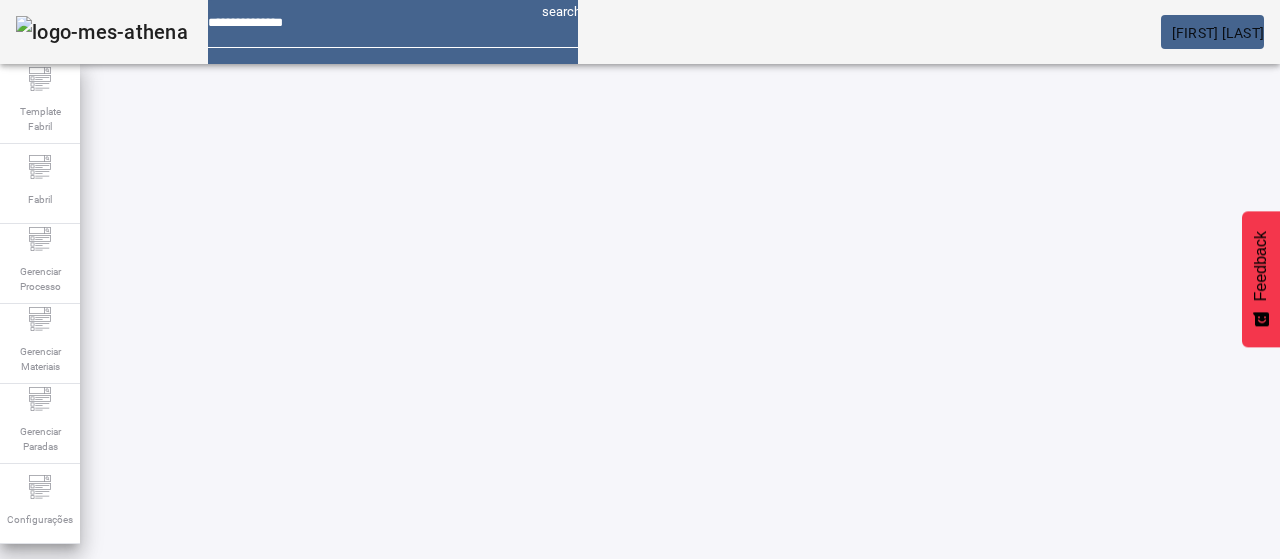 drag, startPoint x: 1215, startPoint y: 138, endPoint x: 1098, endPoint y: 185, distance: 126.08727 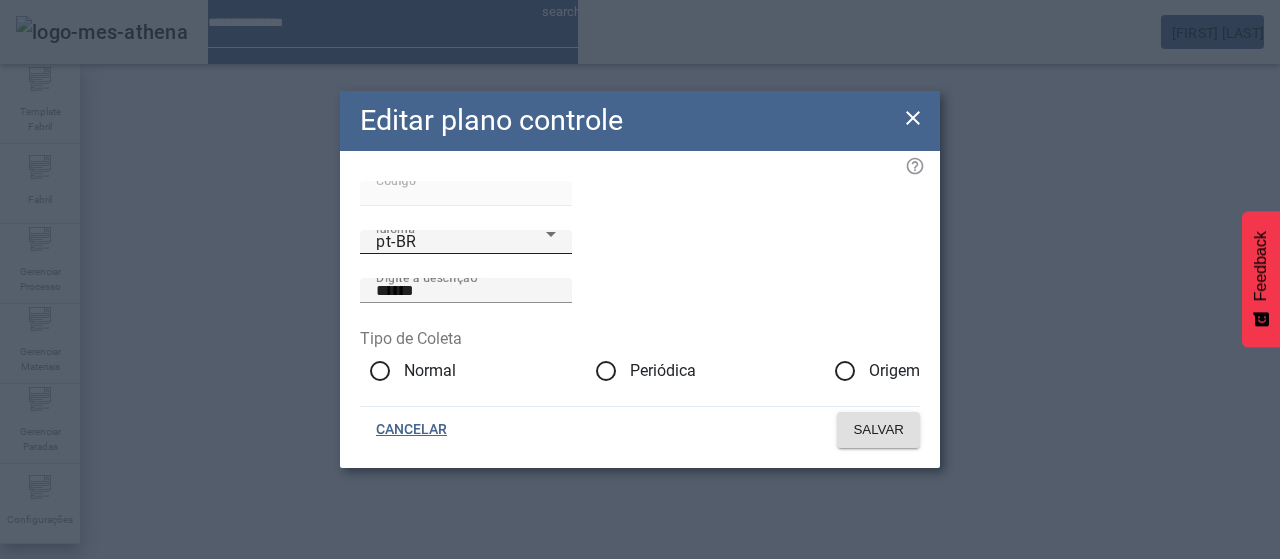 click on "Idioma pt-BR" 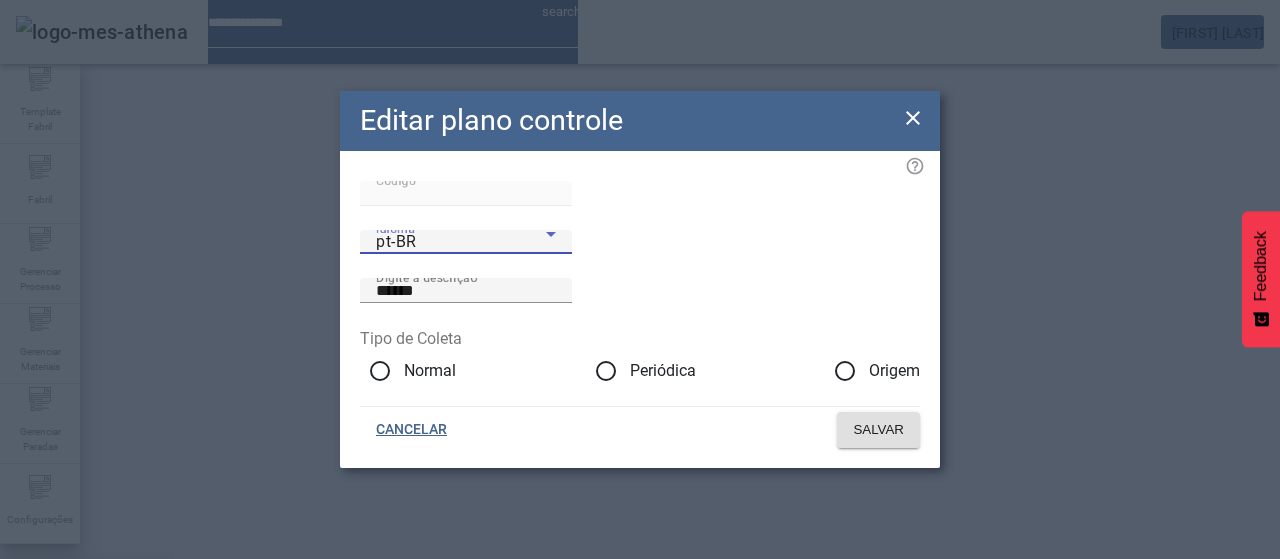 click on "es-ES" at bounding box center [83, 687] 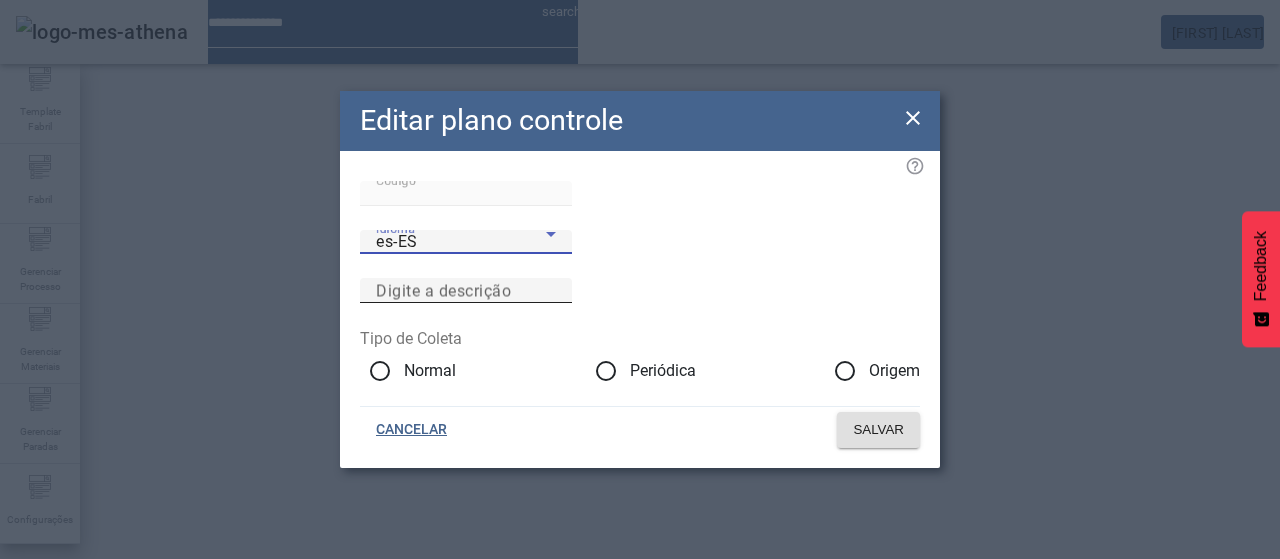 click on "Digite a descrição" at bounding box center [466, 291] 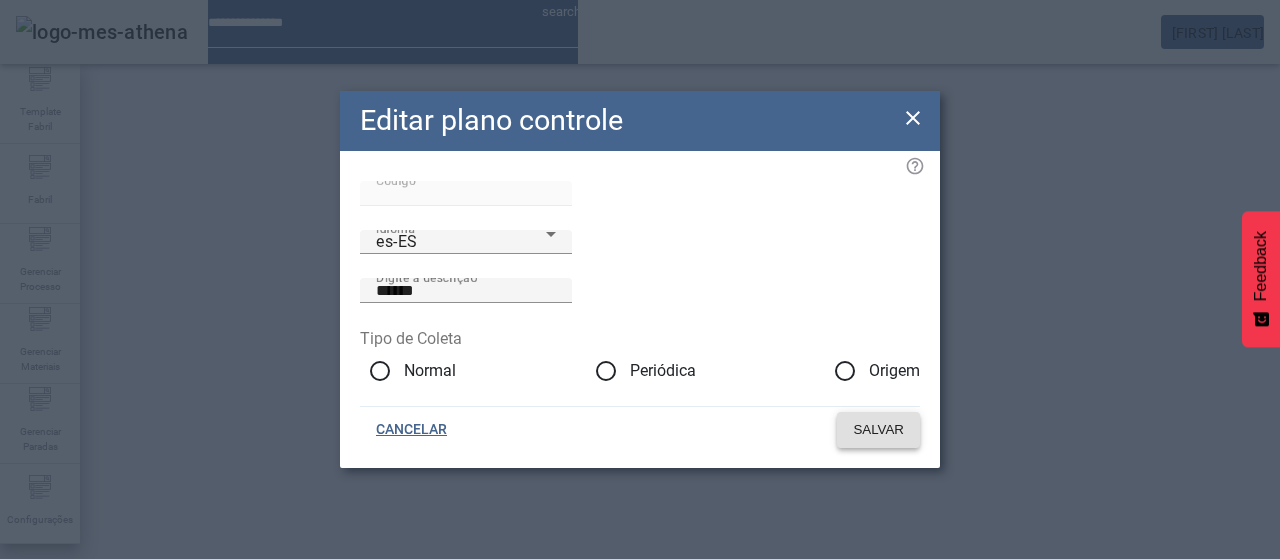 click on "SALVAR" 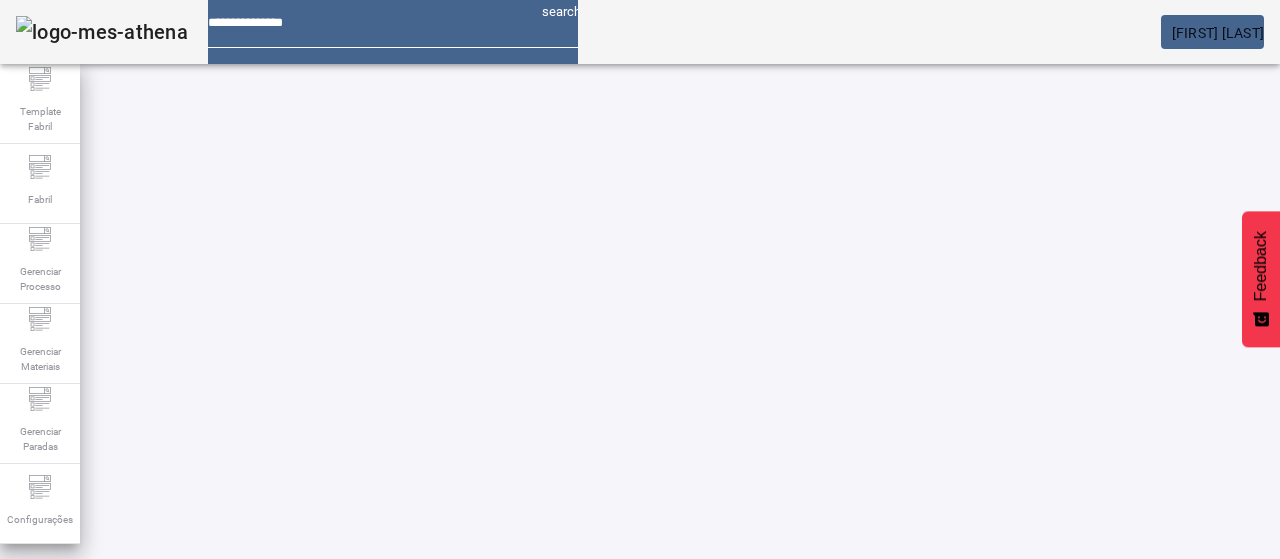 click at bounding box center (572, 828) 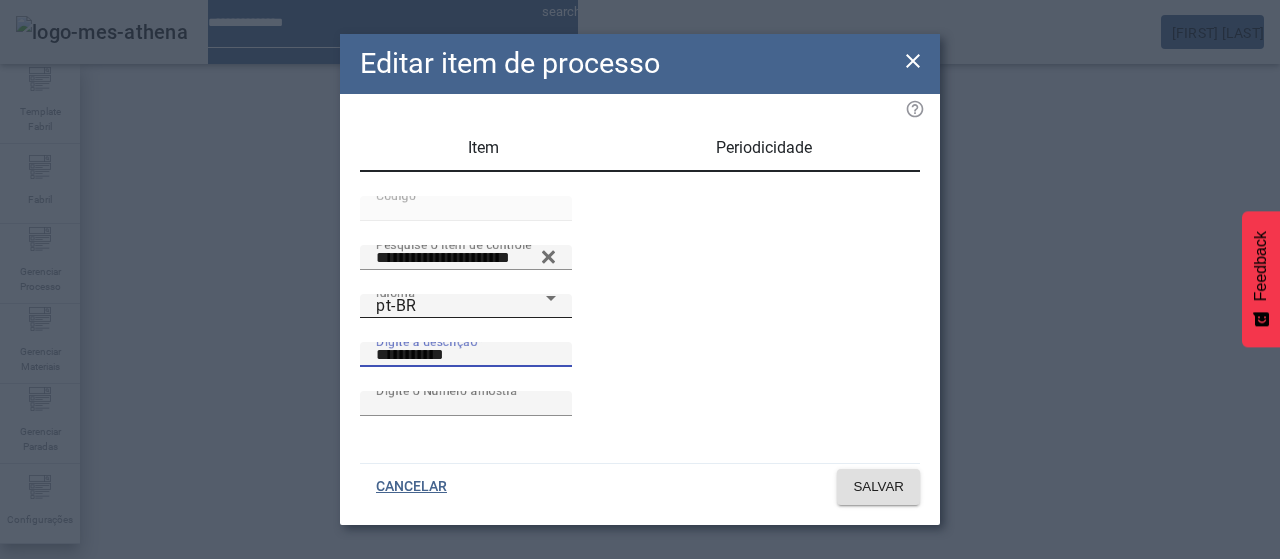 drag, startPoint x: 632, startPoint y: 387, endPoint x: 495, endPoint y: 403, distance: 137.93114 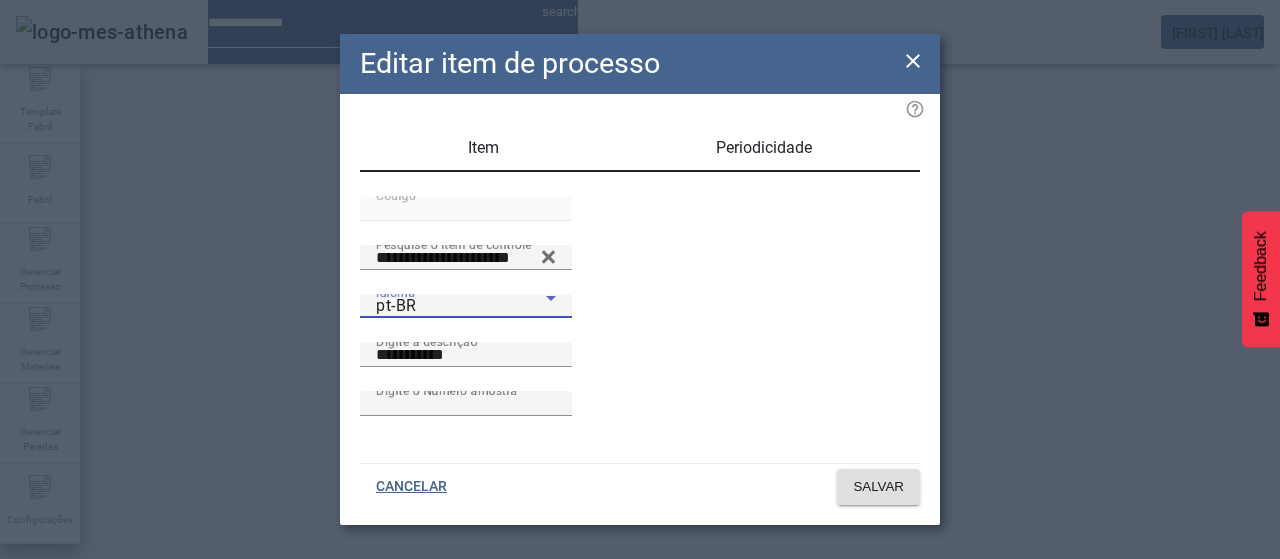 click on "pt-BR" at bounding box center (461, 306) 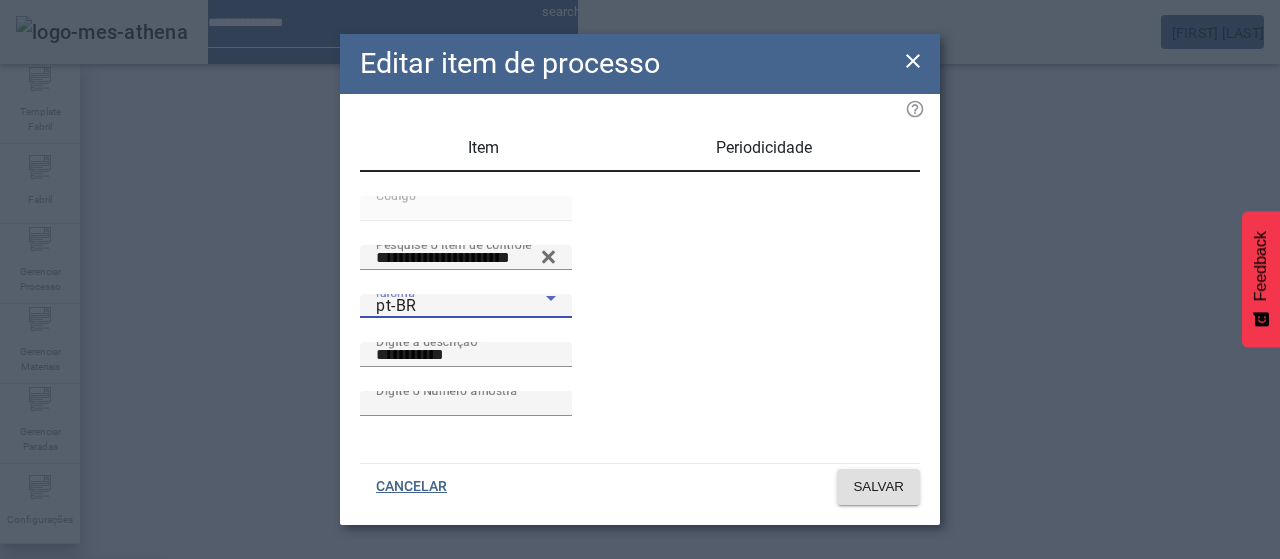 click on "es-ES" at bounding box center [81, 687] 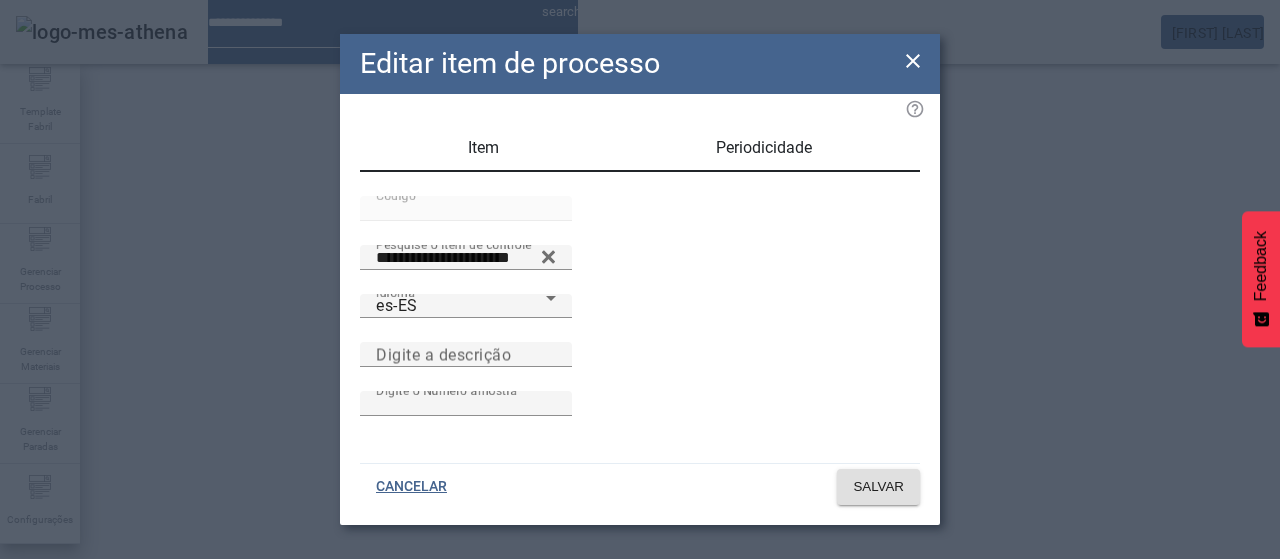 drag, startPoint x: 591, startPoint y: 377, endPoint x: 701, endPoint y: 416, distance: 116.70904 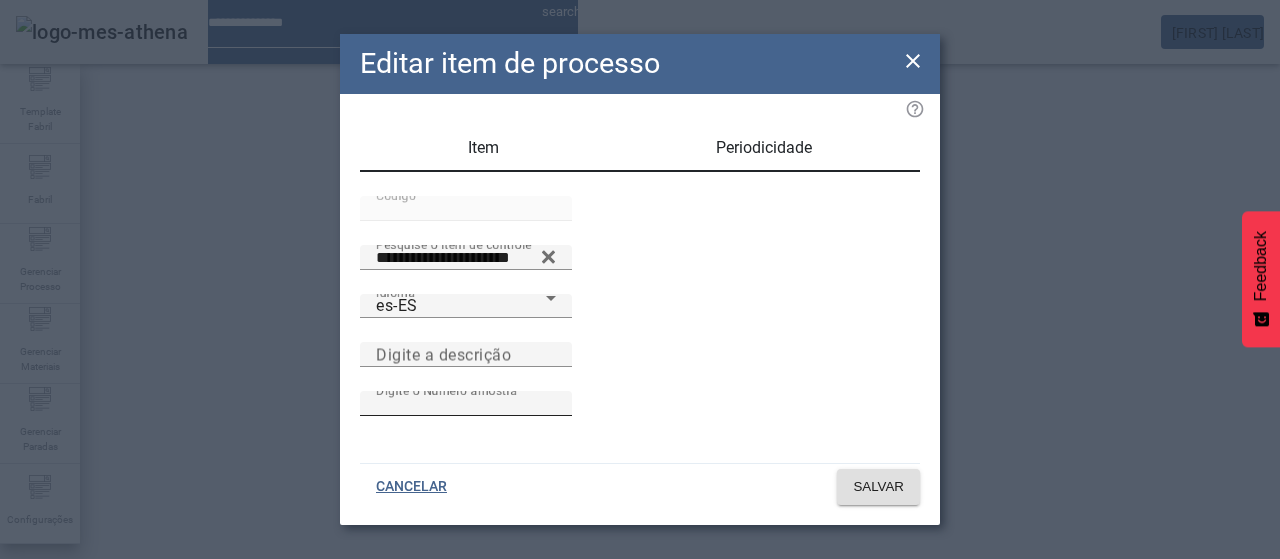 paste on "**********" 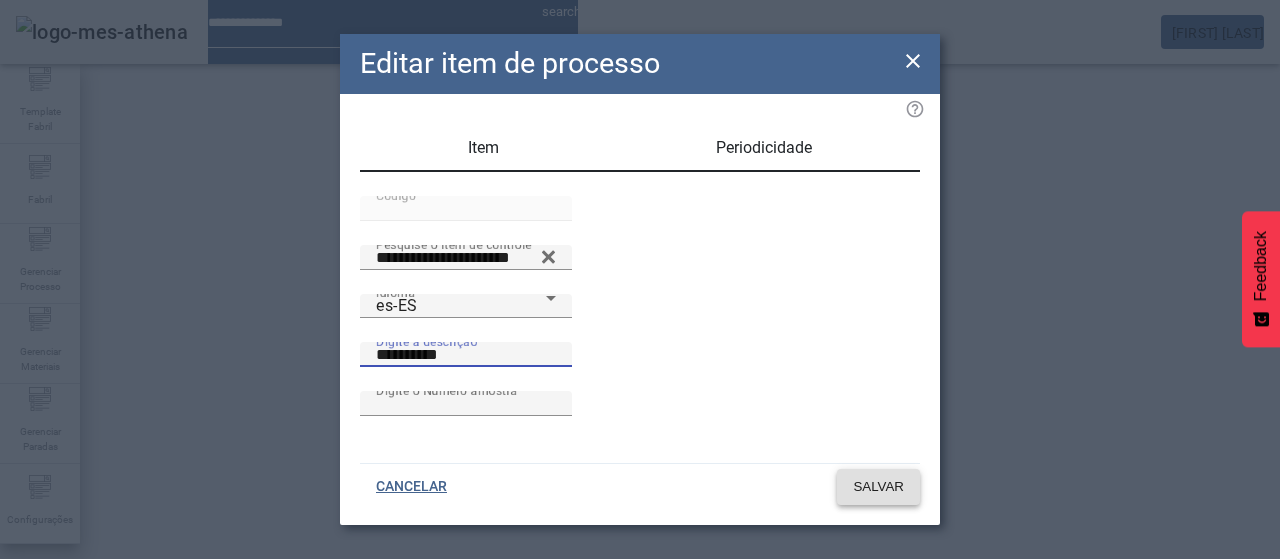 click on "SALVAR" 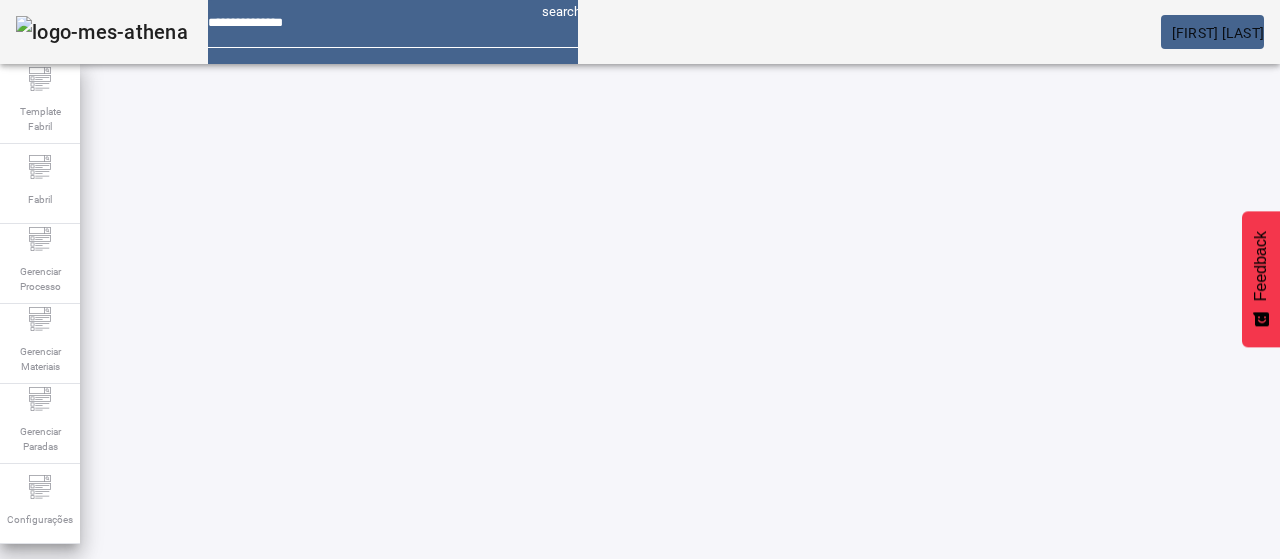 click on "46916 / Peso específico s3m/joao.malkov EDITAR REMOVER  more_vert" at bounding box center (750, 742) 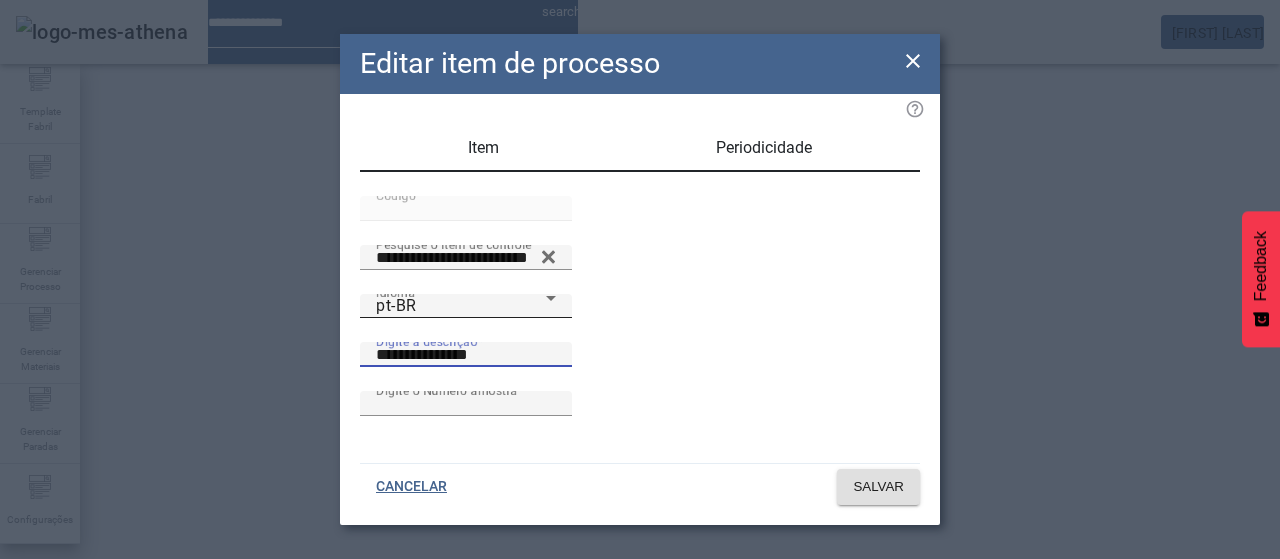 drag, startPoint x: 550, startPoint y: 381, endPoint x: 487, endPoint y: 364, distance: 65.25335 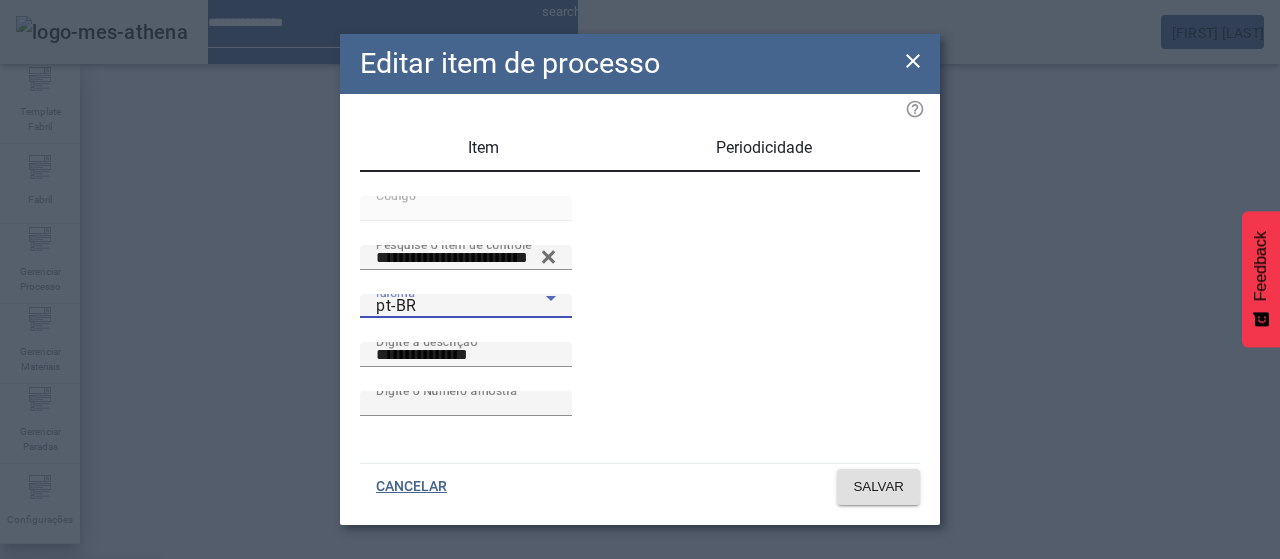 click on "es-ES" at bounding box center [81, 687] 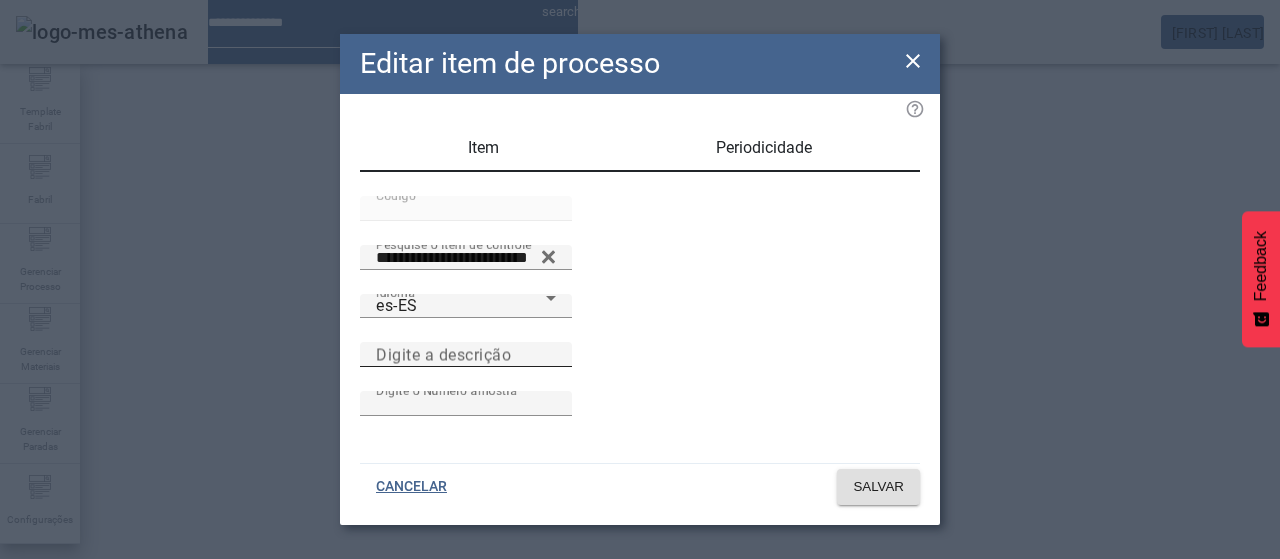 click on "Digite a descrição" at bounding box center (443, 354) 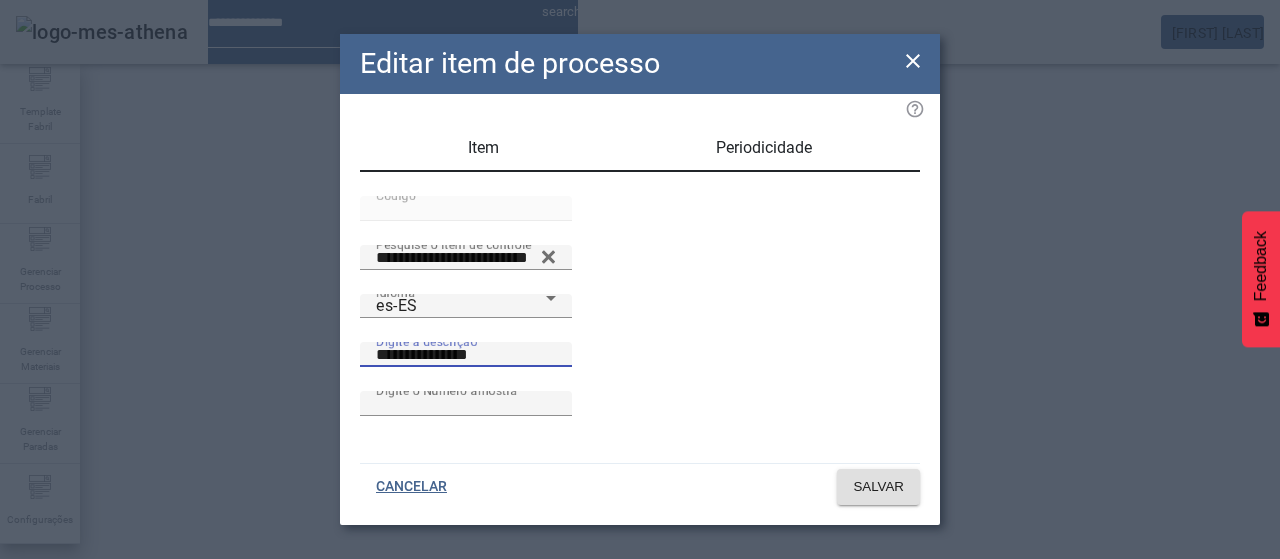 click on "**********" at bounding box center (466, 355) 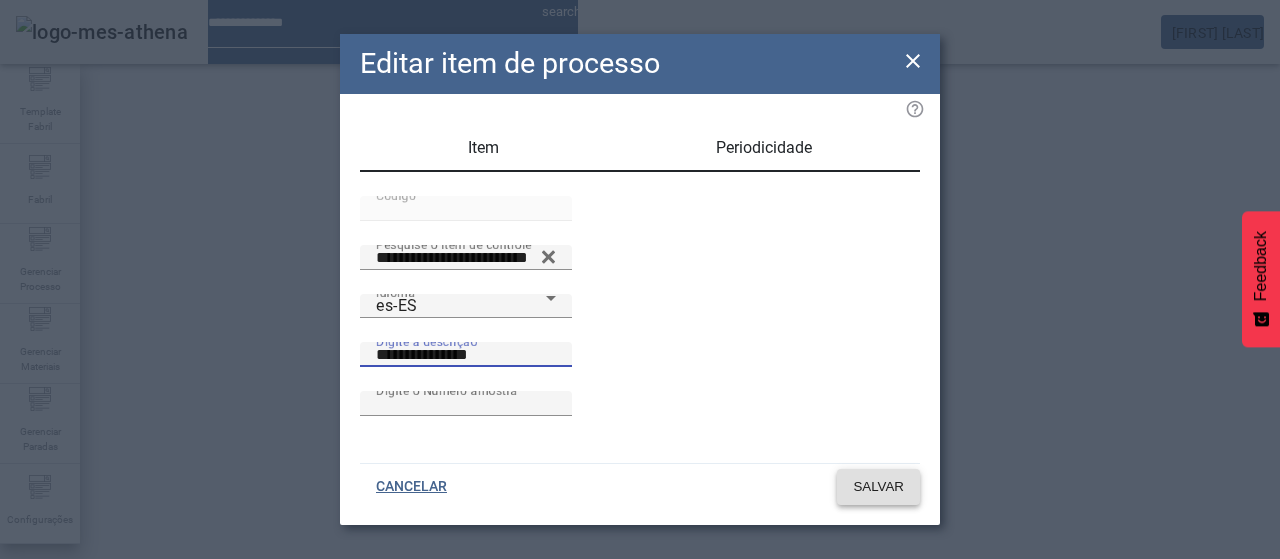 click 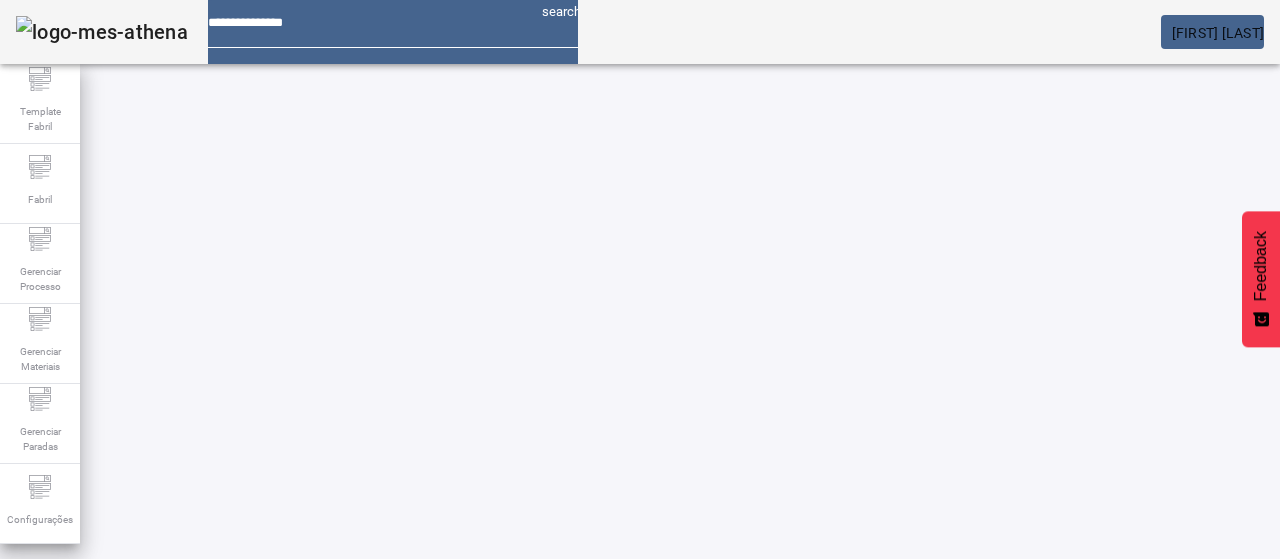 click on "EDITAR" at bounding box center [353, 779] 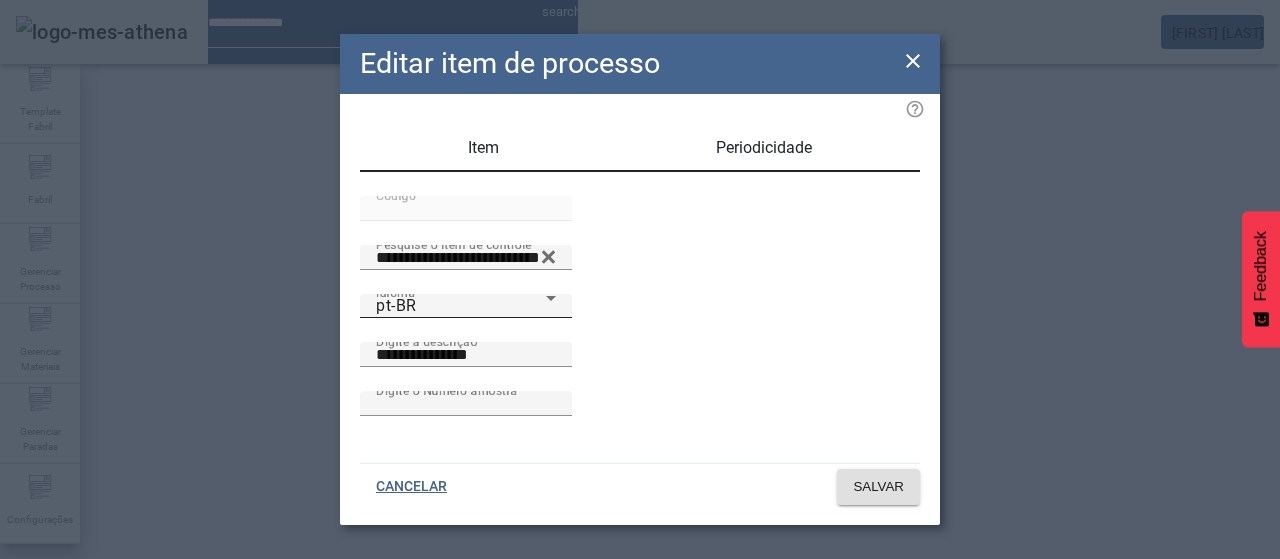 click on "Idioma pt-BR" at bounding box center (466, 306) 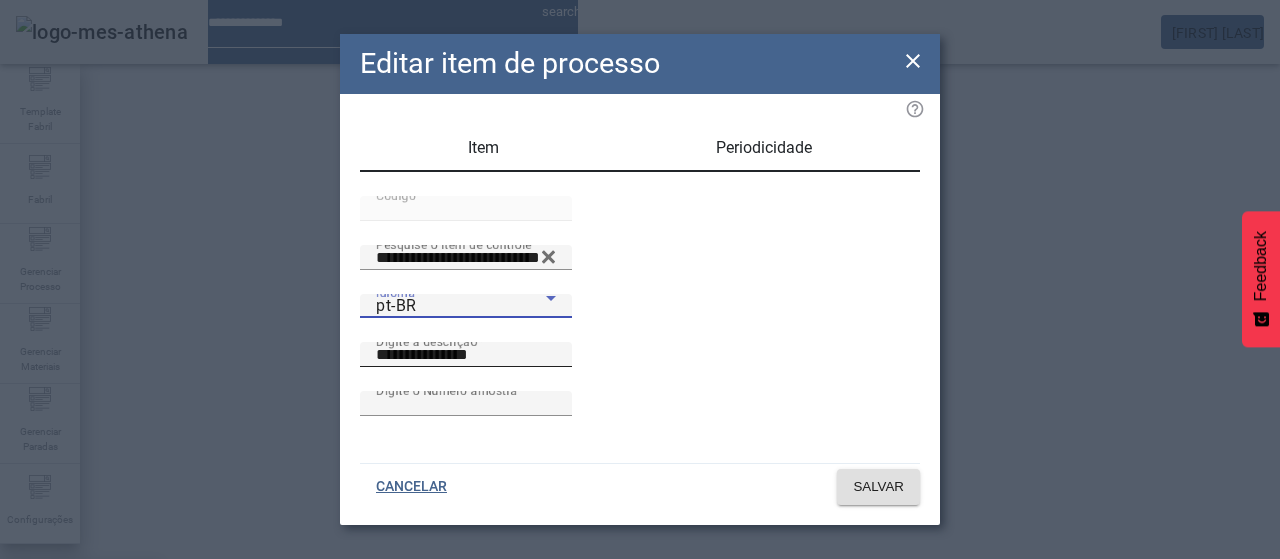 drag, startPoint x: 479, startPoint y: 325, endPoint x: 561, endPoint y: 359, distance: 88.76936 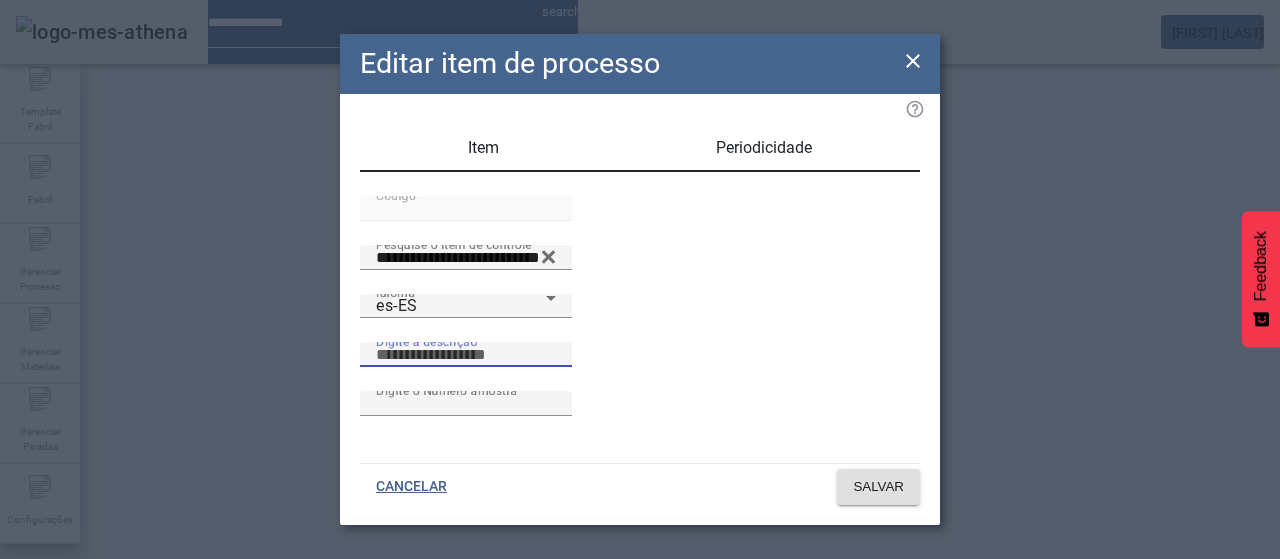 click on "Digite a descrição" at bounding box center [466, 355] 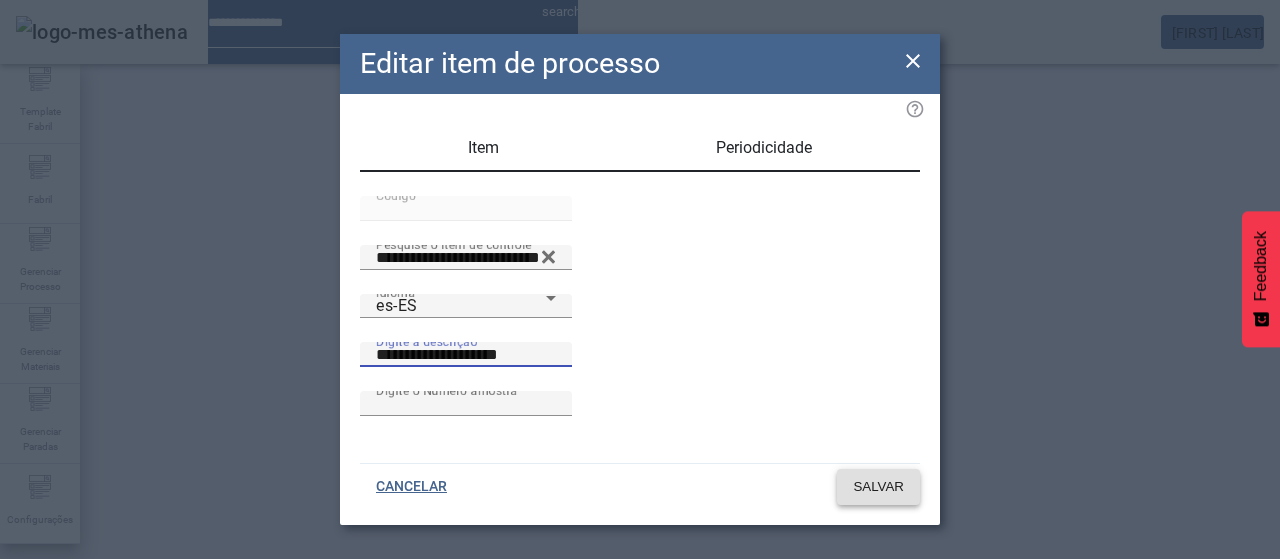 click 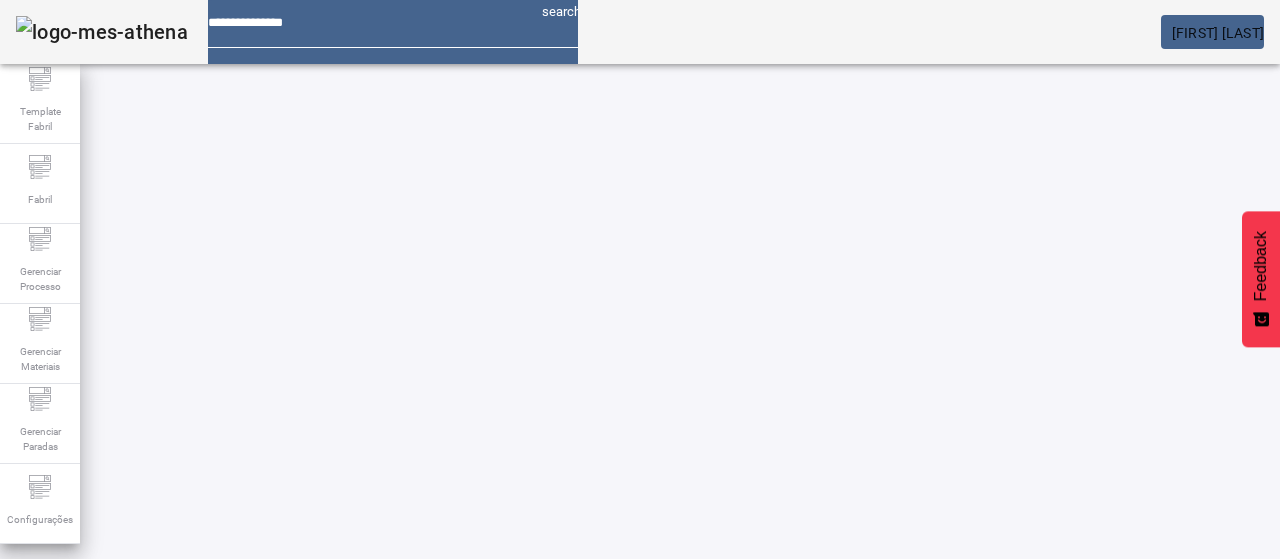 click on "EDITAR" at bounding box center (353, 779) 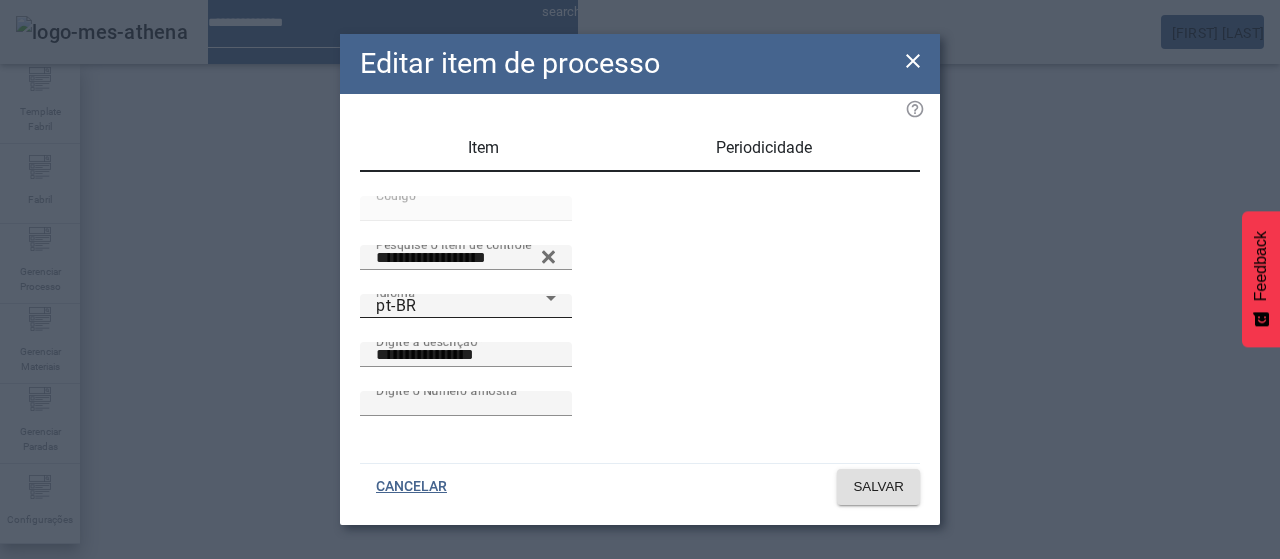 click on "pt-BR" at bounding box center [461, 306] 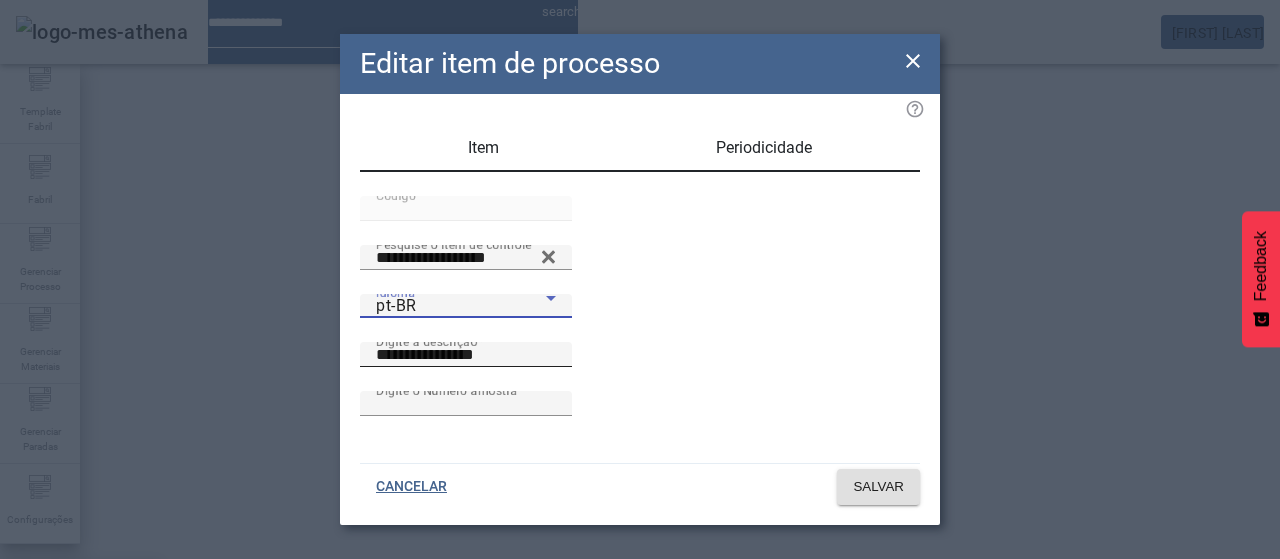 click at bounding box center [640, 559] 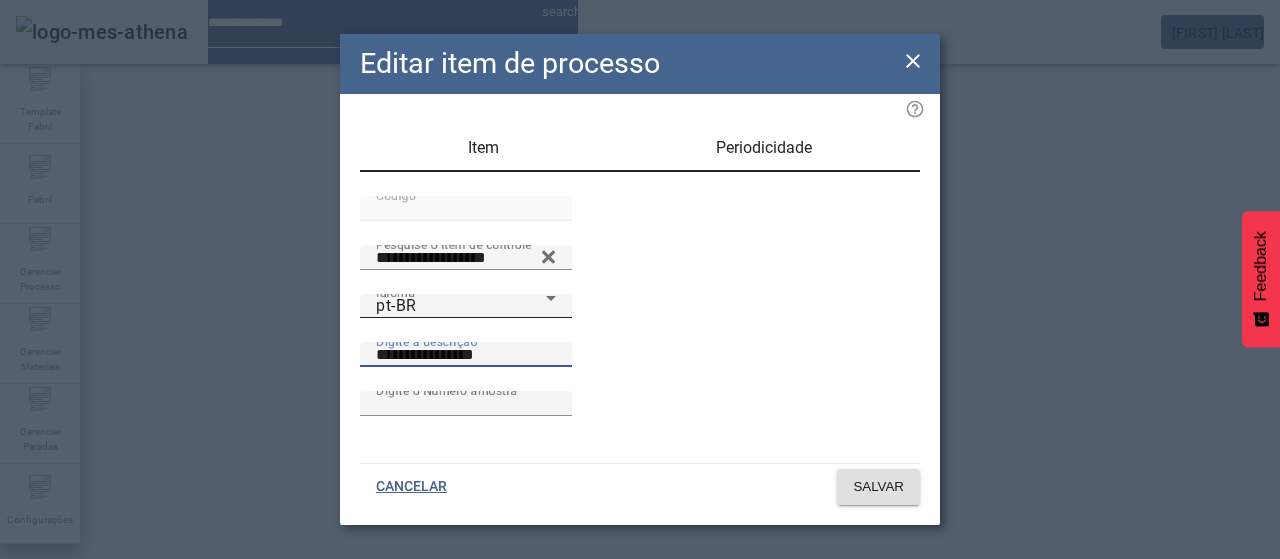 drag, startPoint x: 577, startPoint y: 390, endPoint x: 385, endPoint y: 393, distance: 192.02344 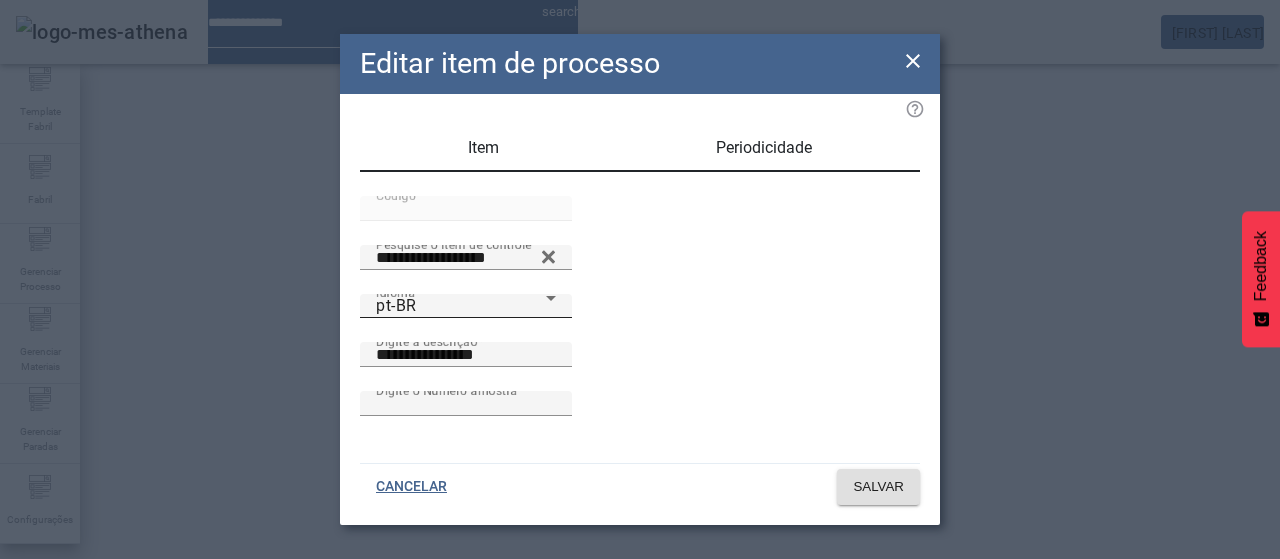 click on "Idioma pt-BR" at bounding box center [466, 306] 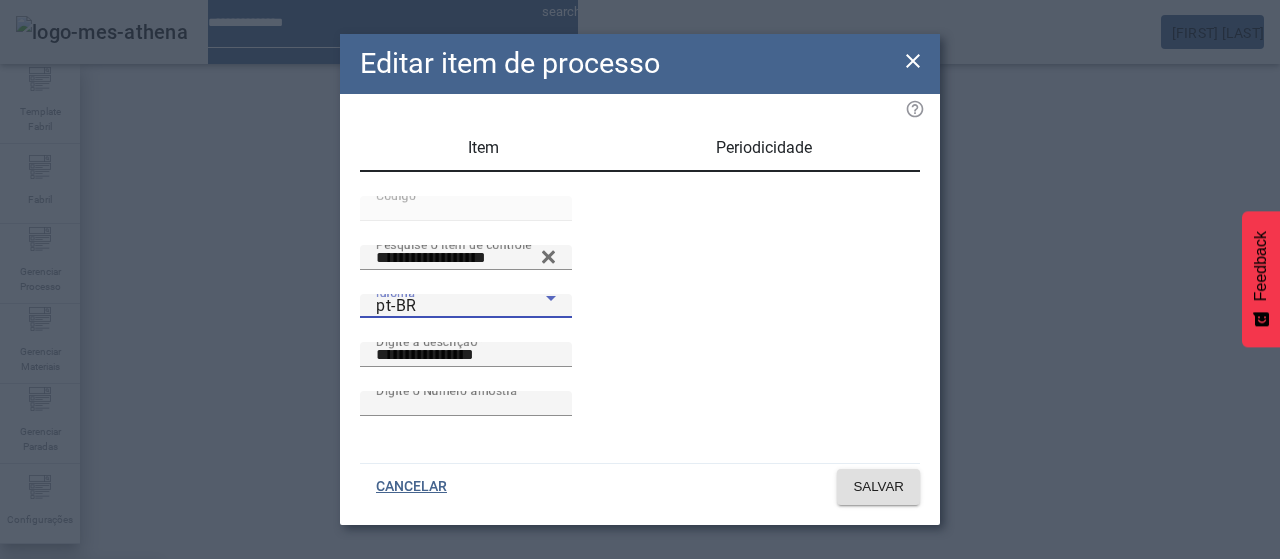 drag, startPoint x: 431, startPoint y: 327, endPoint x: 516, endPoint y: 341, distance: 86.145226 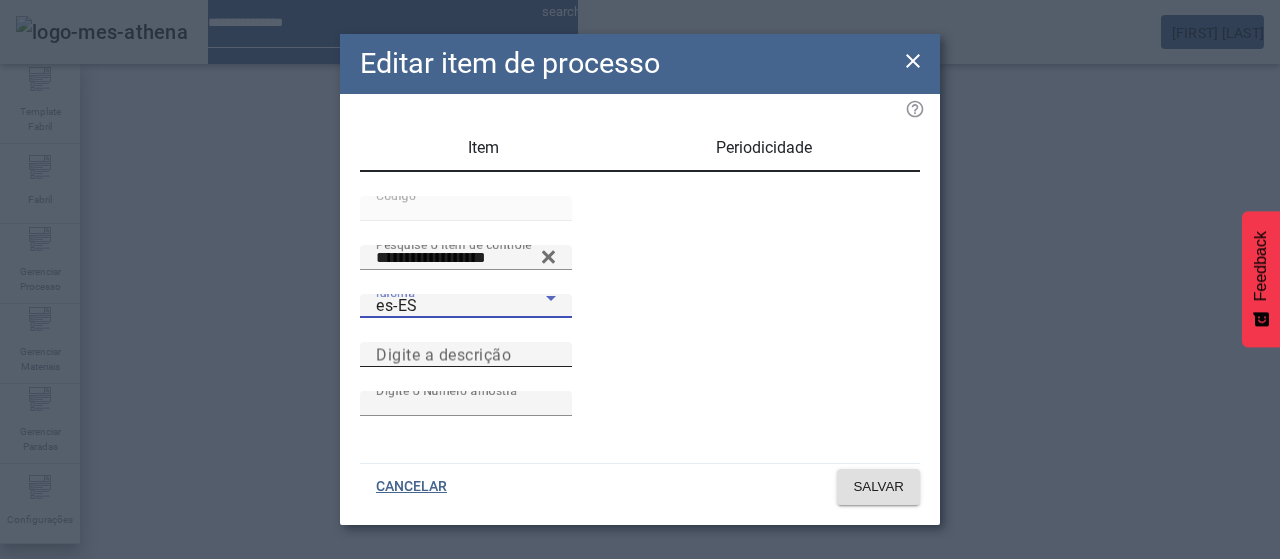drag, startPoint x: 590, startPoint y: 386, endPoint x: 614, endPoint y: 389, distance: 24.186773 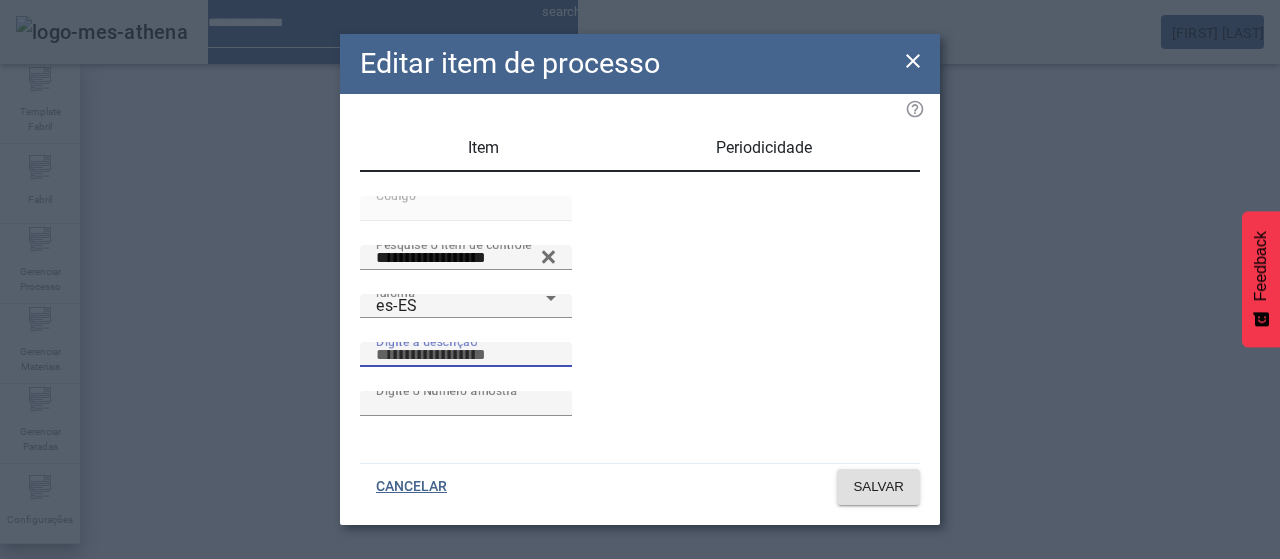 paste on "**********" 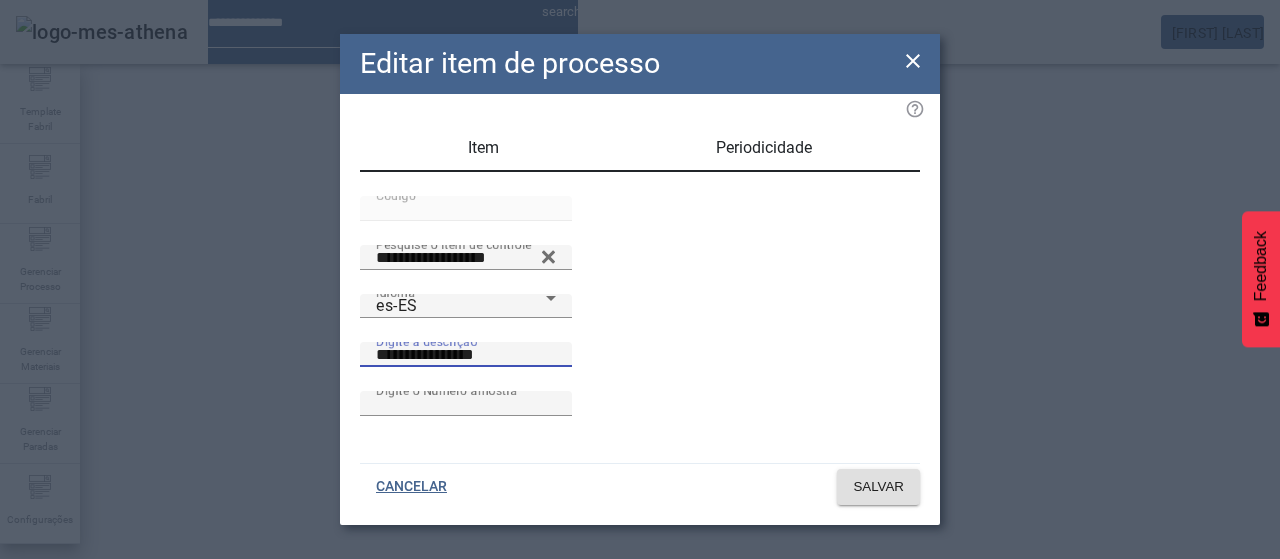 drag, startPoint x: 618, startPoint y: 388, endPoint x: 628, endPoint y: 390, distance: 10.198039 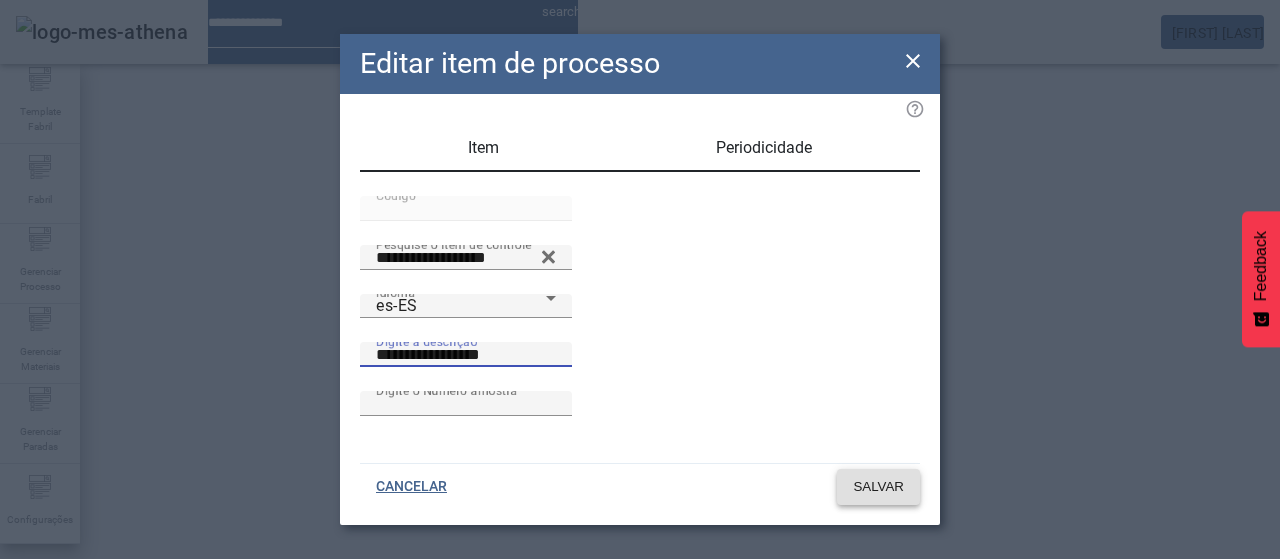 click on "SALVAR" 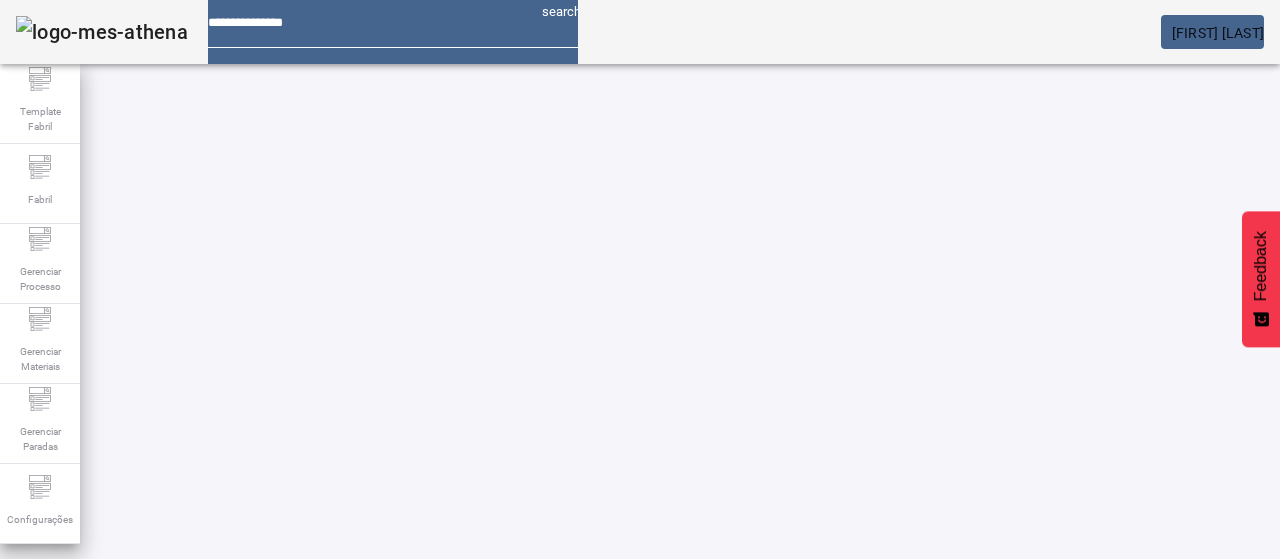 click at bounding box center [353, 929] 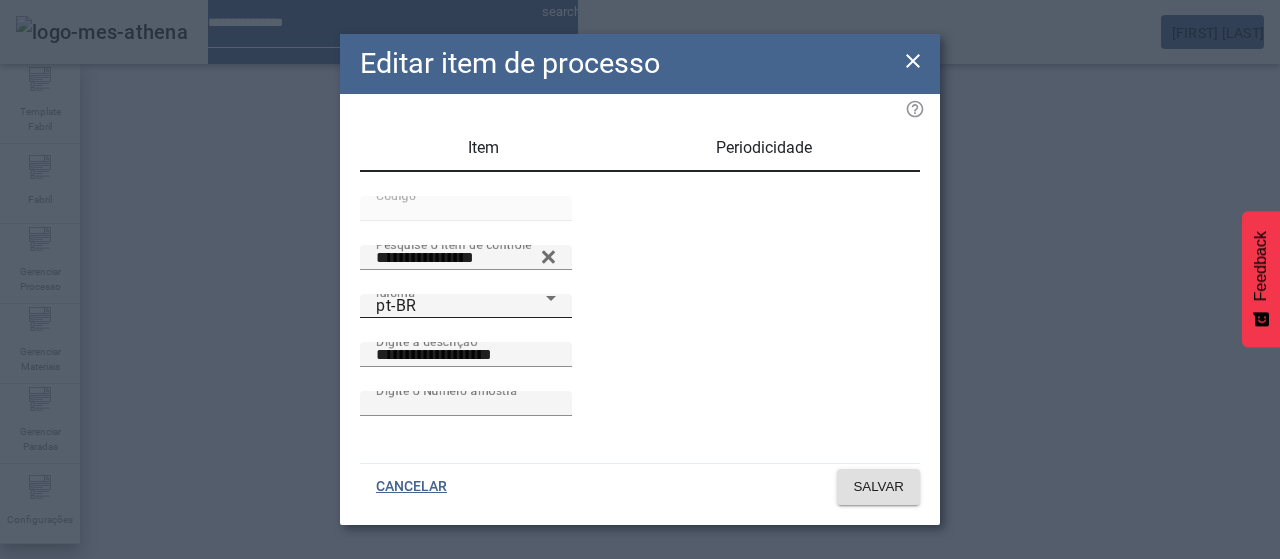 click on "pt-BR" at bounding box center (461, 306) 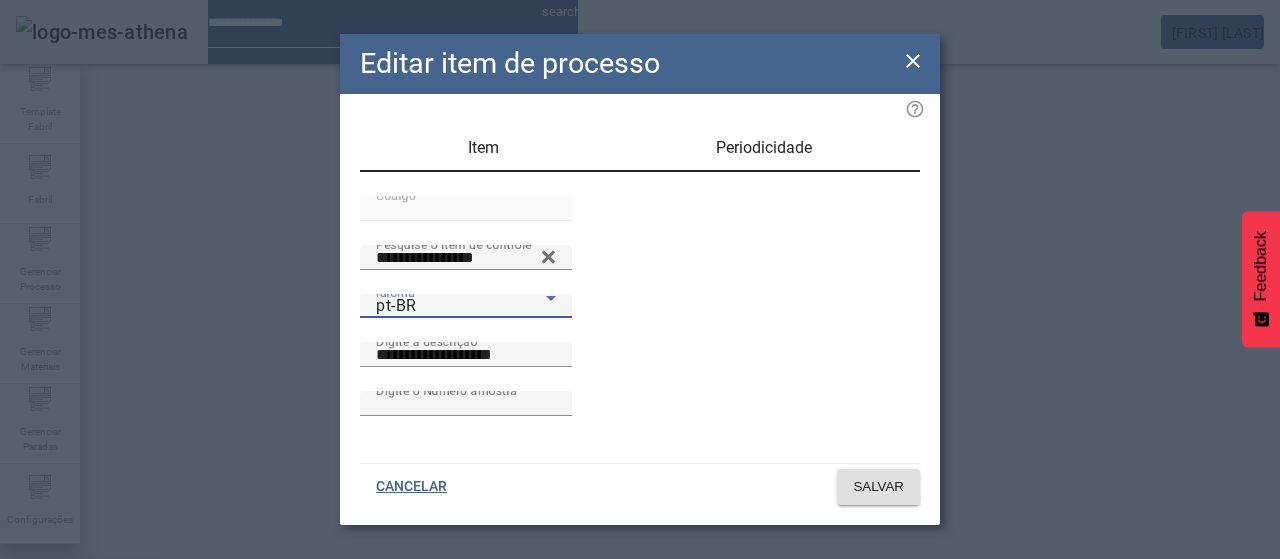 click on "es-ES" at bounding box center [81, 687] 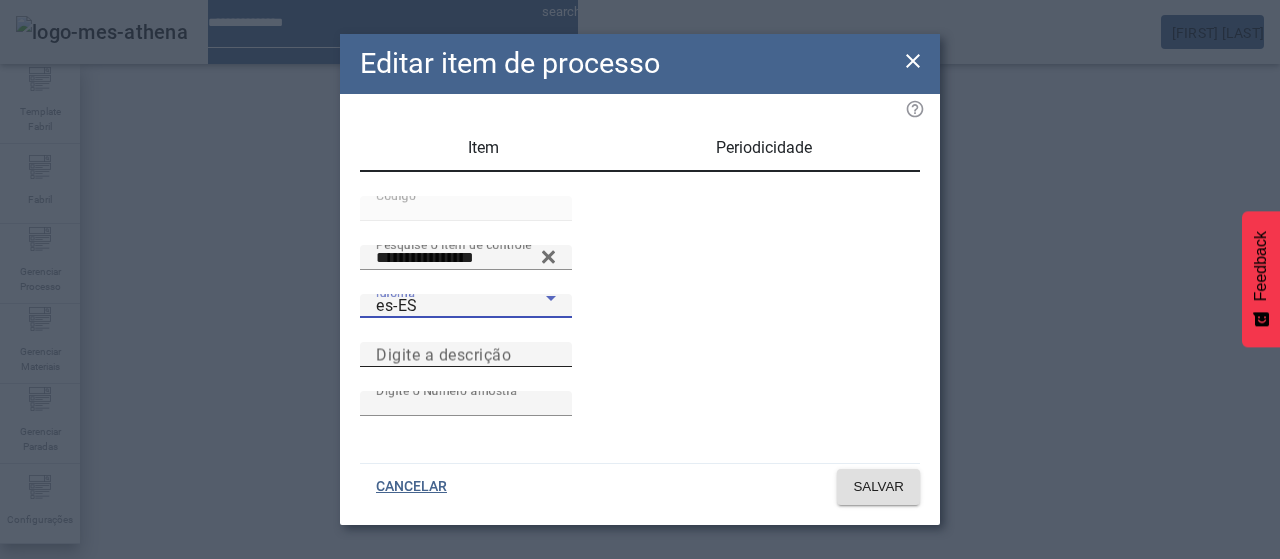 click on "Digite a descrição" at bounding box center (443, 354) 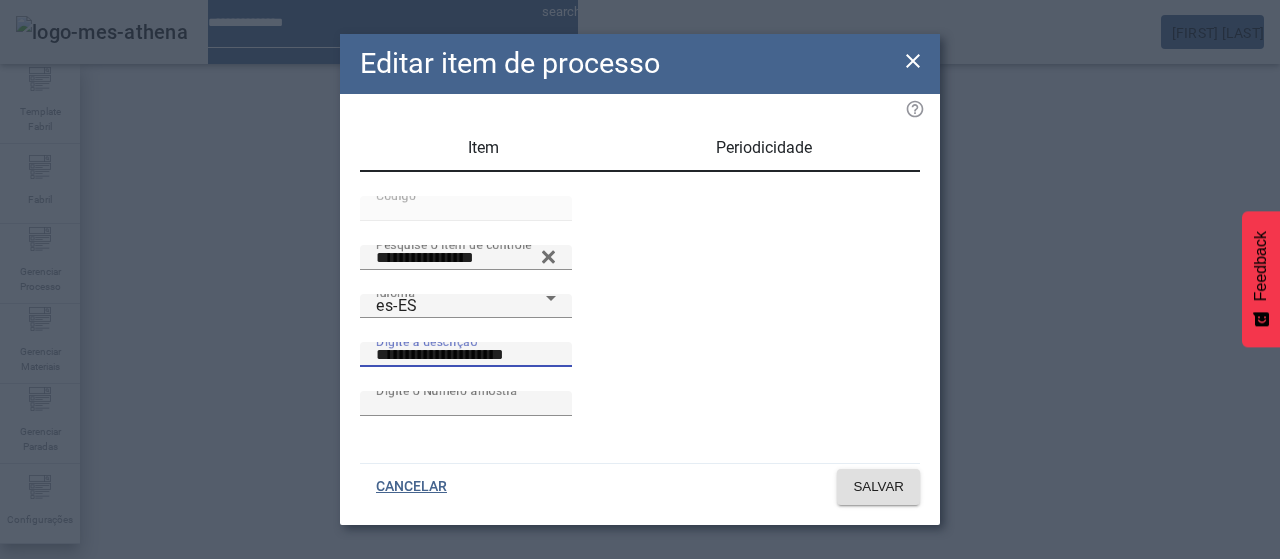 click on "**********" at bounding box center [466, 355] 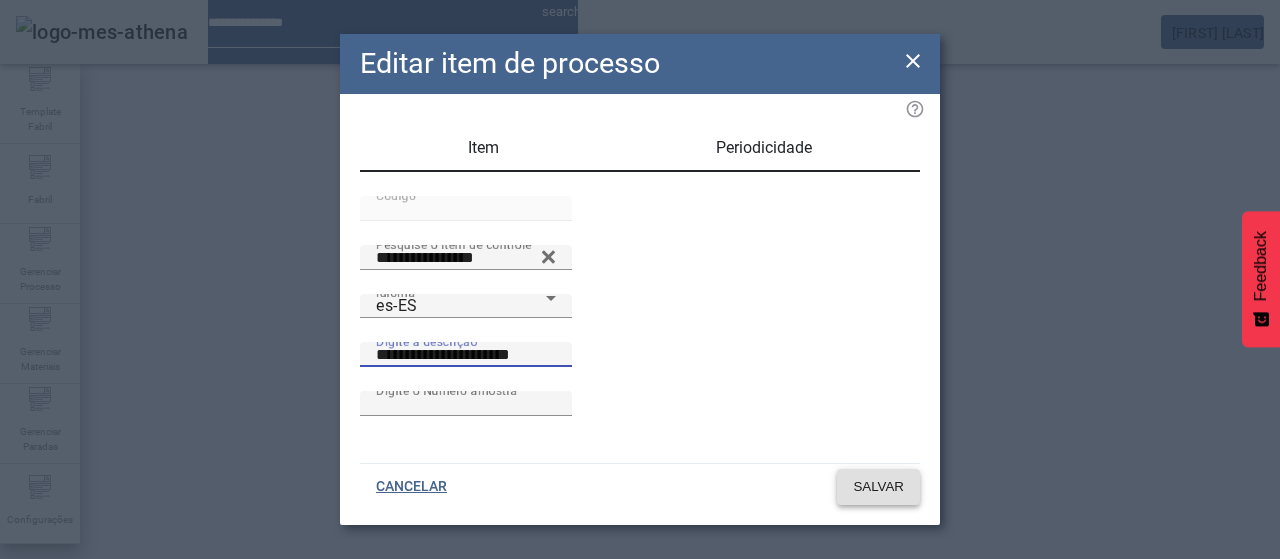 click on "SALVAR" 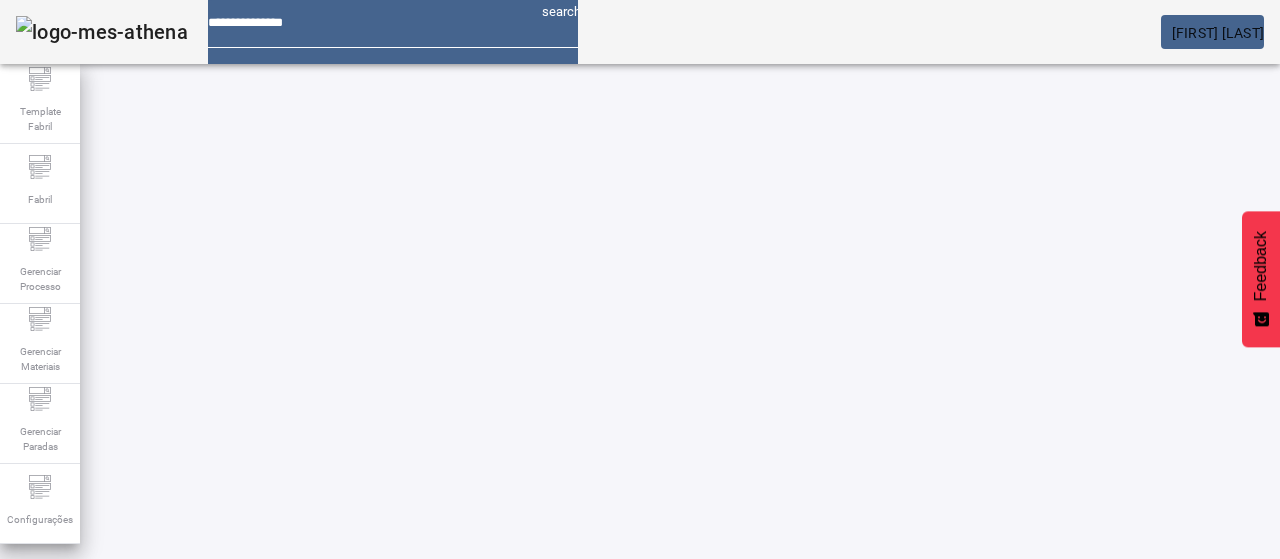 click on "EDITAR" at bounding box center (353, 779) 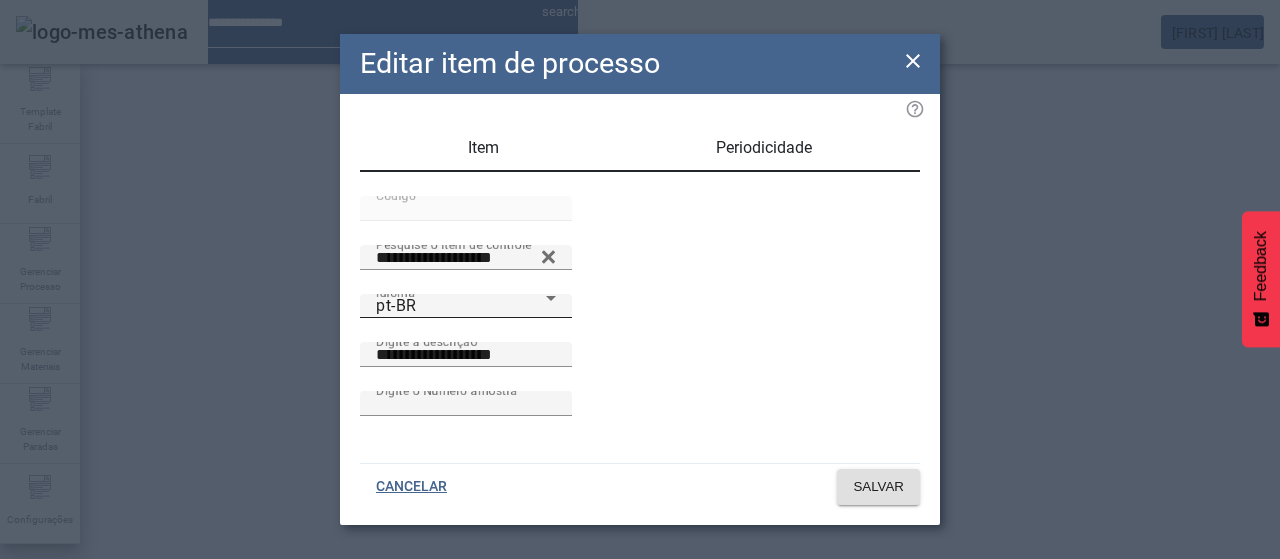 click on "pt-BR" at bounding box center [461, 306] 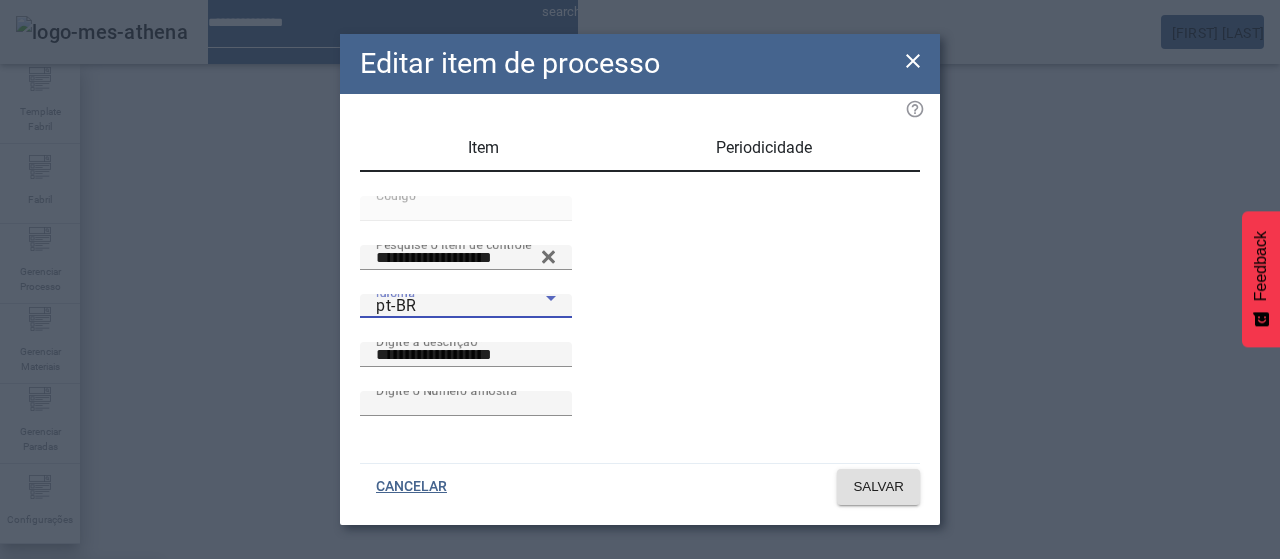 drag, startPoint x: 427, startPoint y: 341, endPoint x: 506, endPoint y: 349, distance: 79.40403 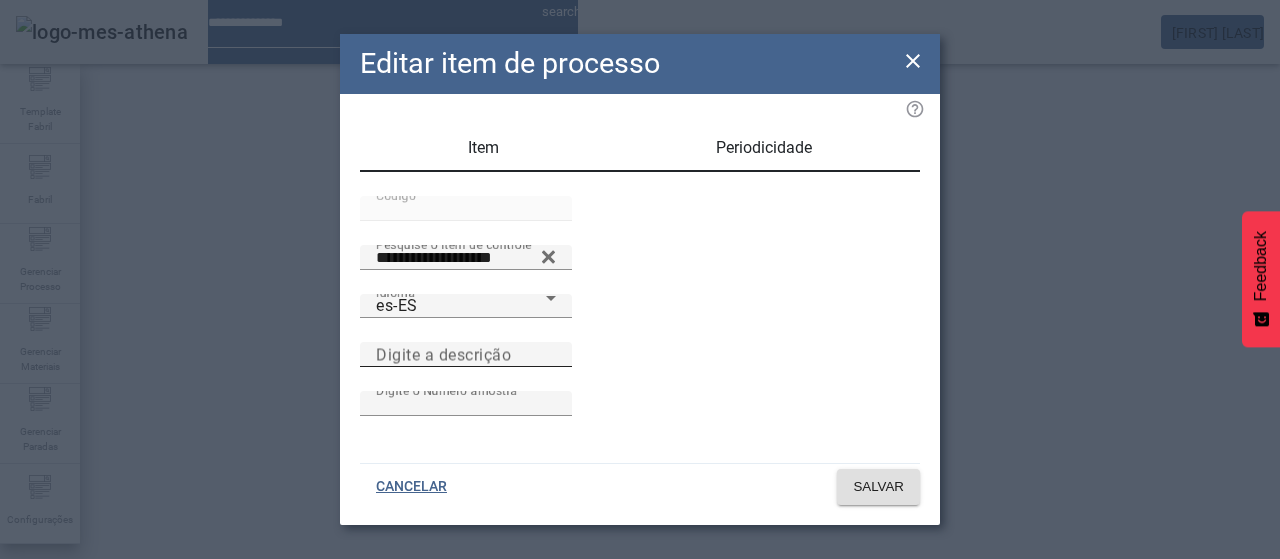 click on "Digite a descrição" at bounding box center [443, 354] 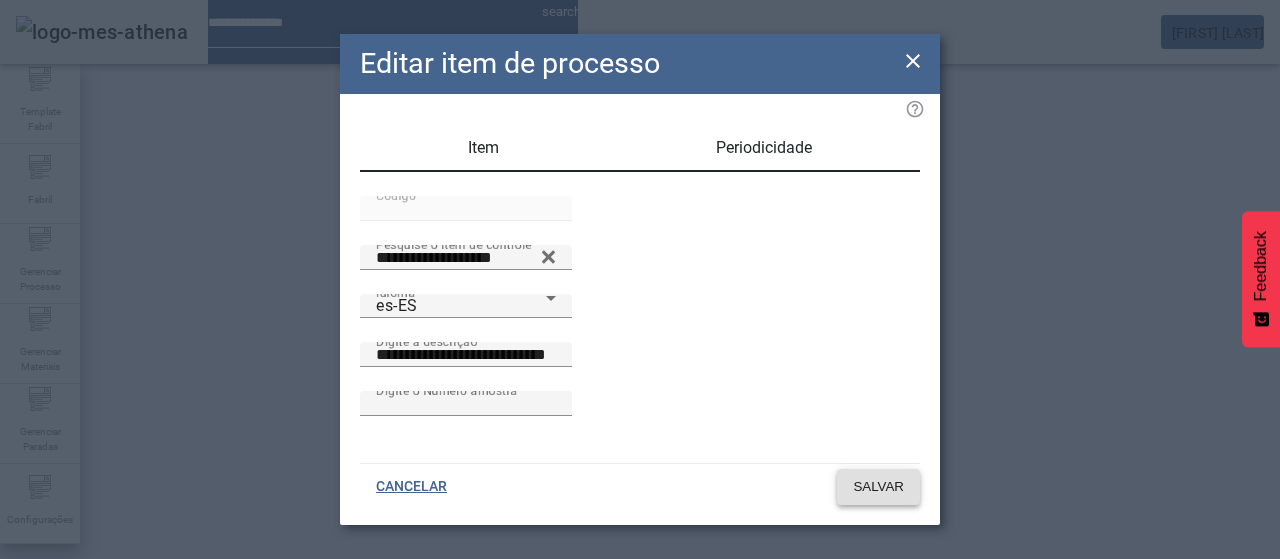click on "SALVAR" 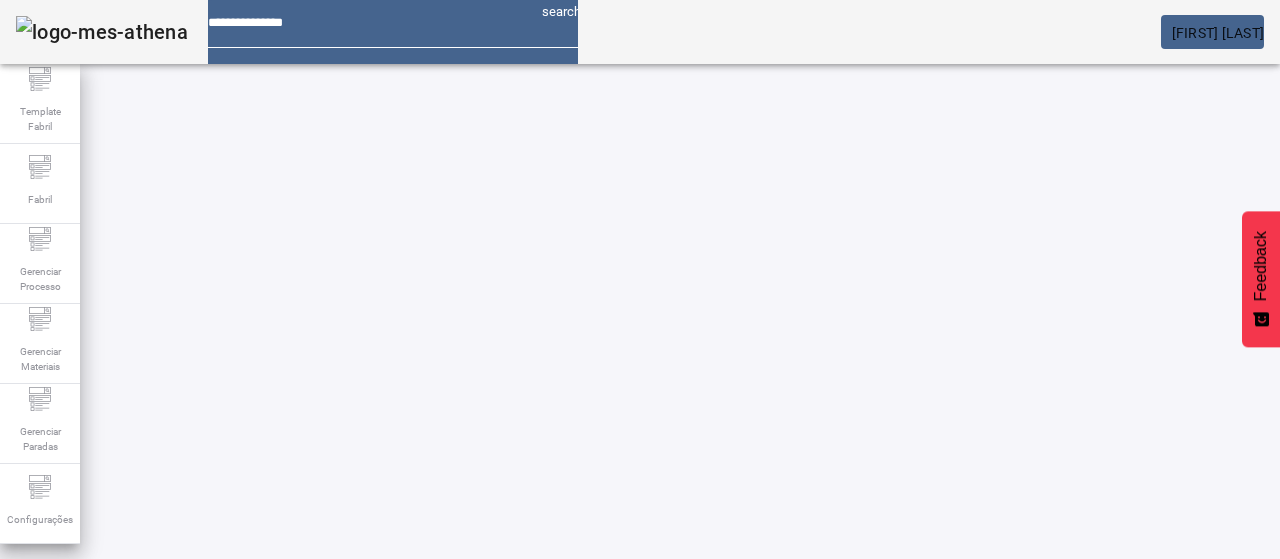 click on "EDITAR" at bounding box center [353, 779] 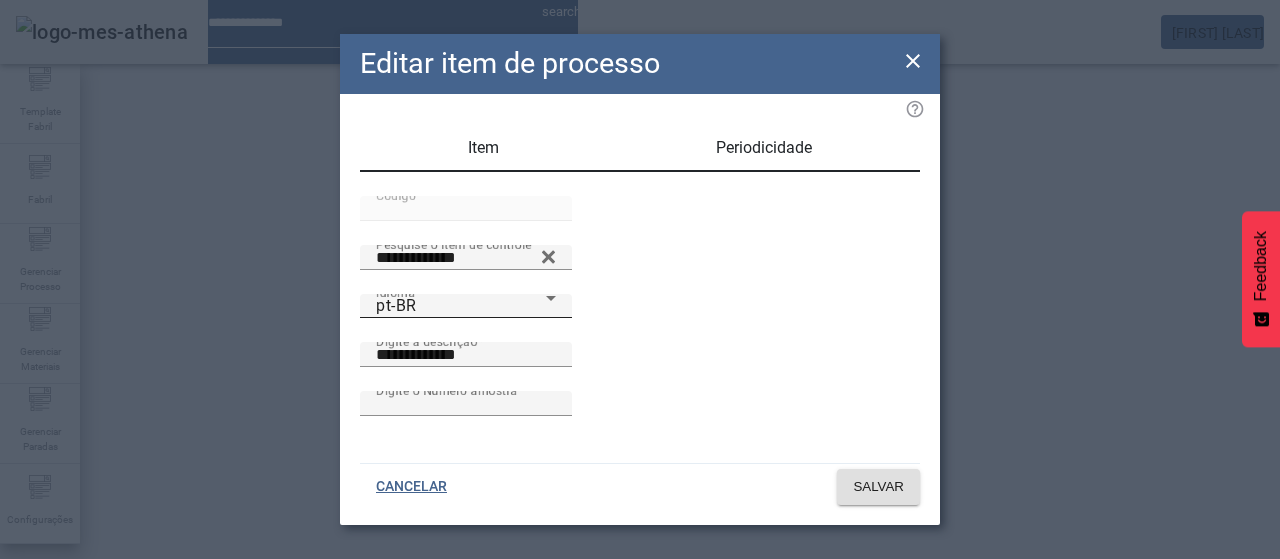 click on "Idioma pt-BR" at bounding box center (466, 306) 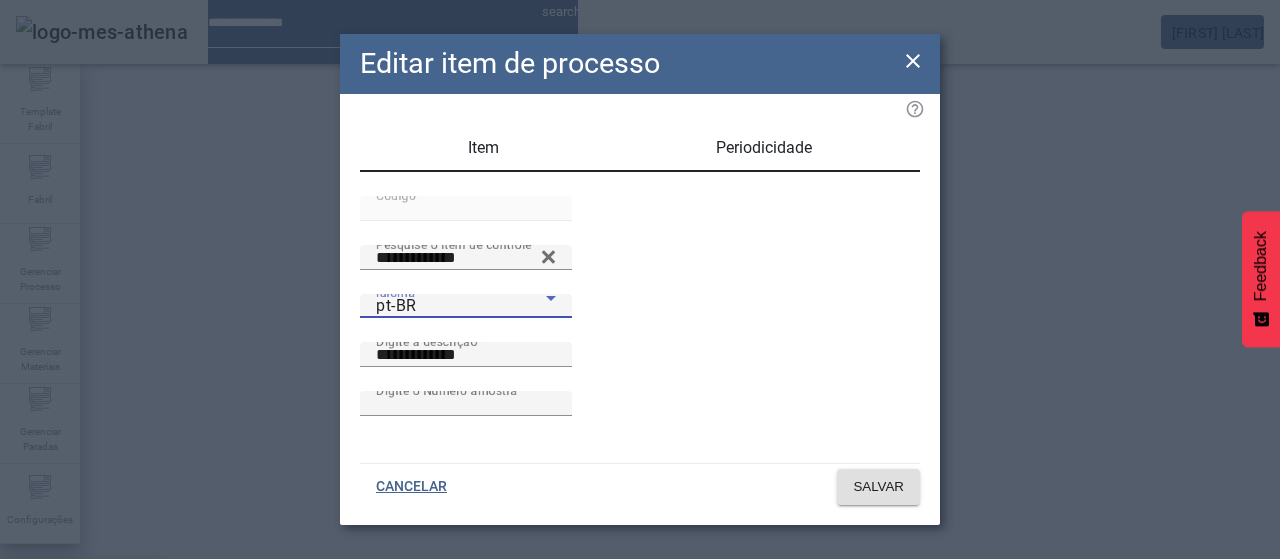 click on "es-ES" at bounding box center [81, 687] 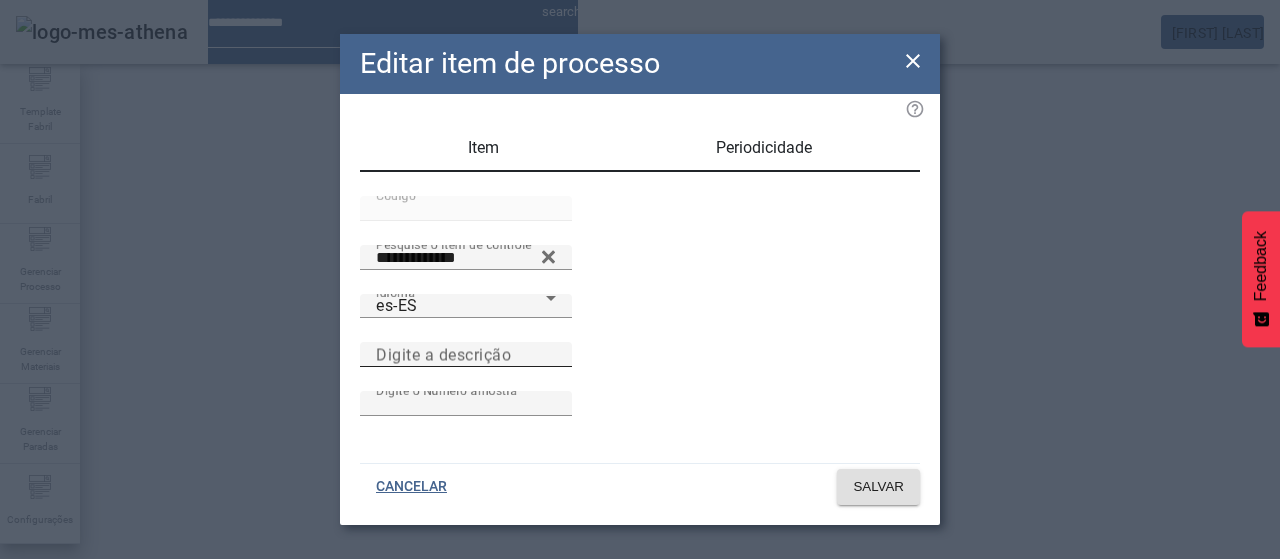 click on "Digite a descrição" at bounding box center (443, 354) 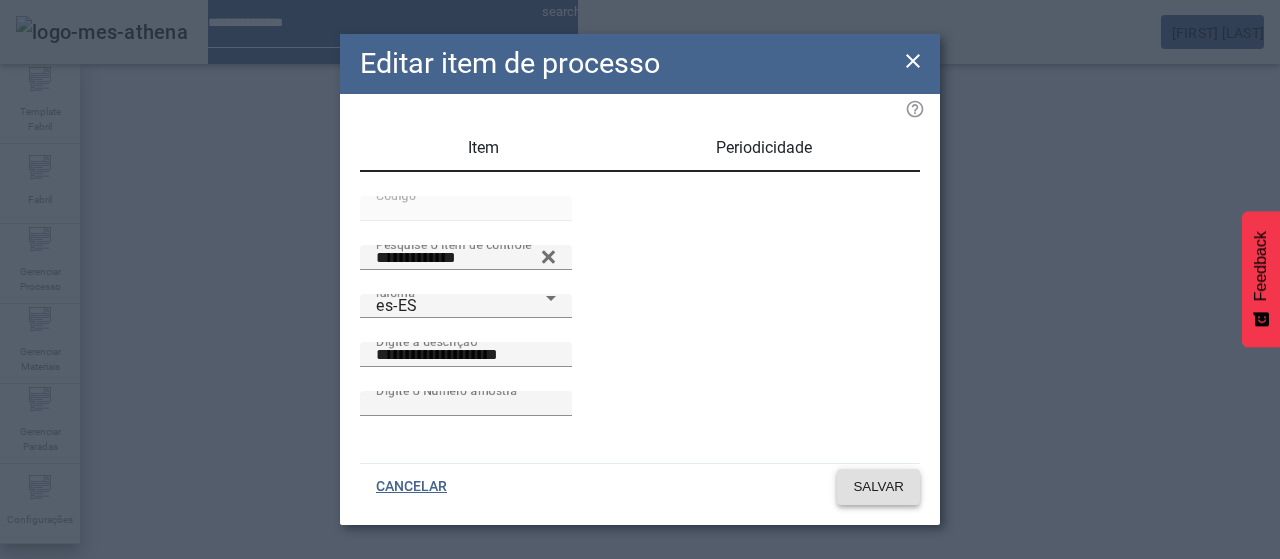 click on "SALVAR" 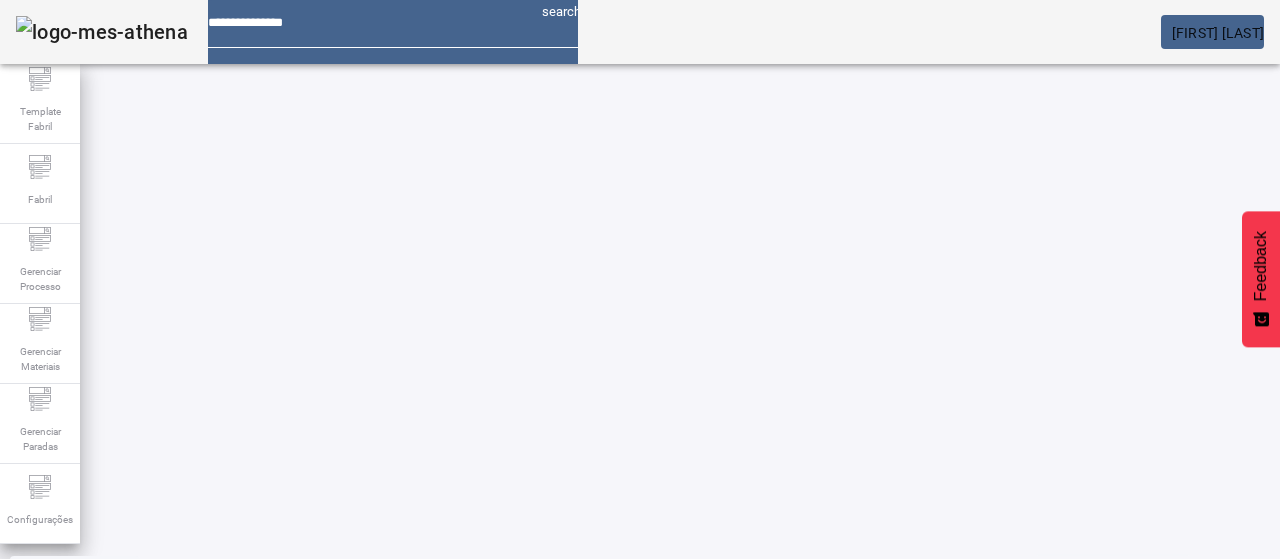 scroll, scrollTop: 100, scrollLeft: 0, axis: vertical 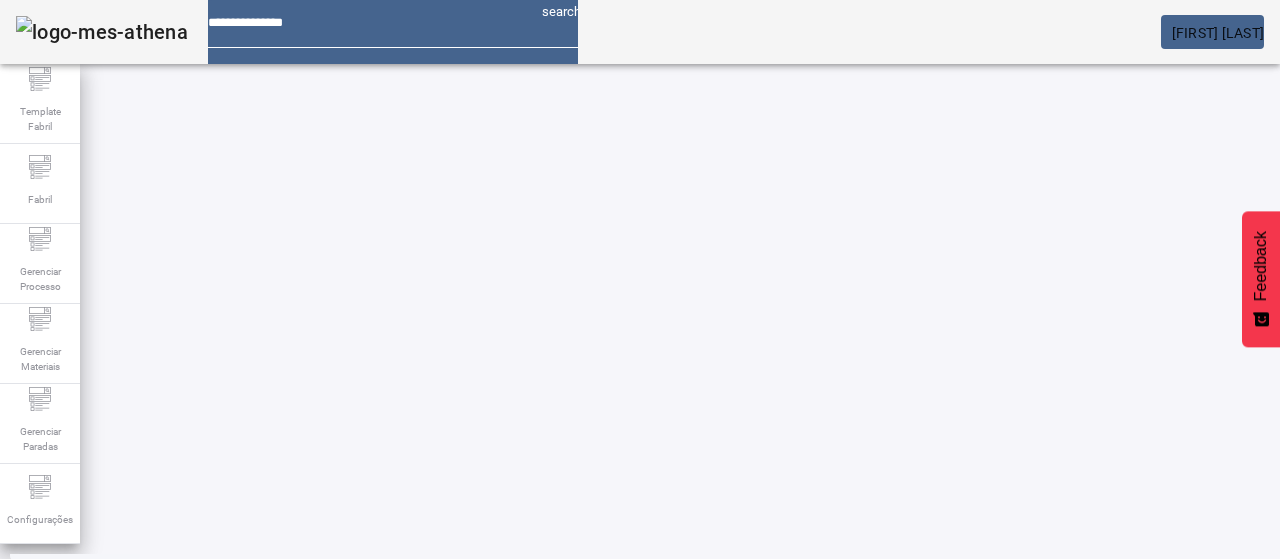 click on "EDITAR" at bounding box center (353, 679) 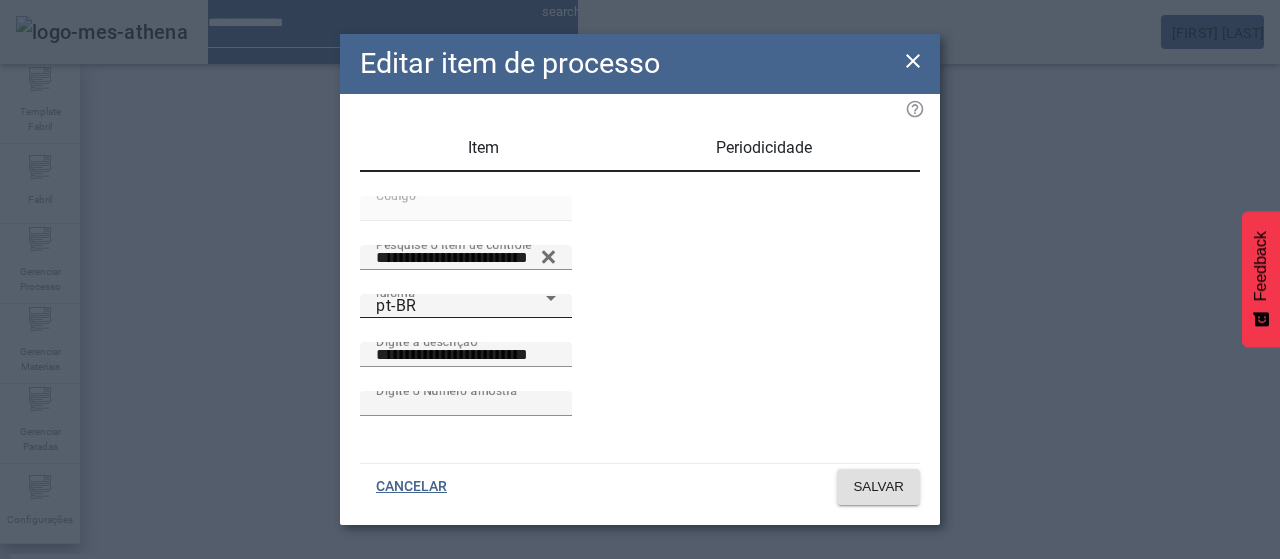 click on "pt-BR" at bounding box center (461, 306) 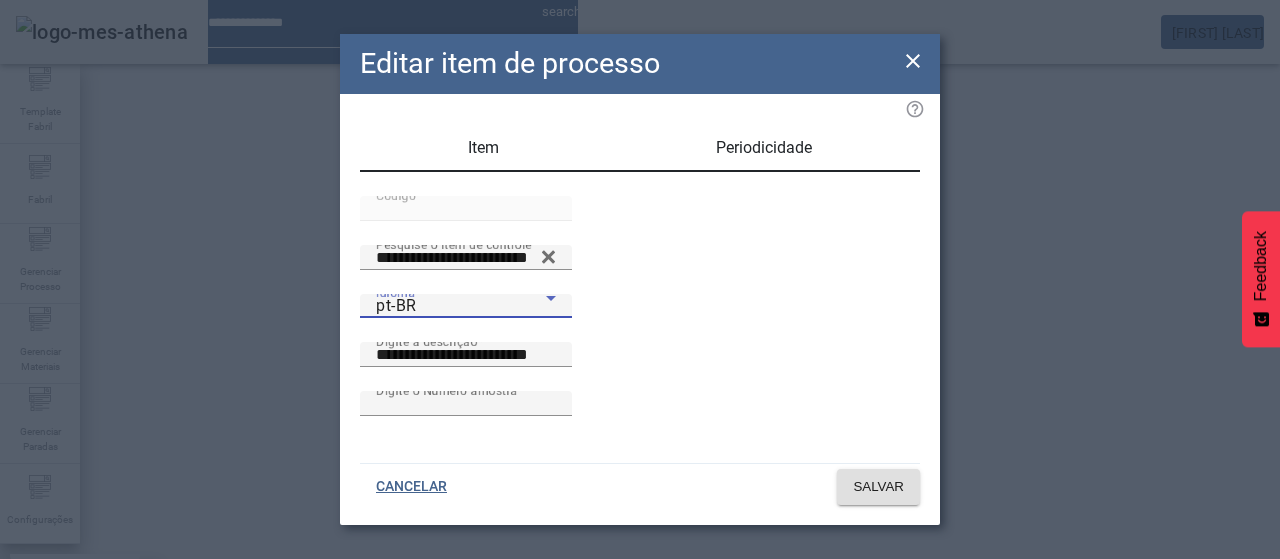 drag, startPoint x: 444, startPoint y: 320, endPoint x: 504, endPoint y: 329, distance: 60.671246 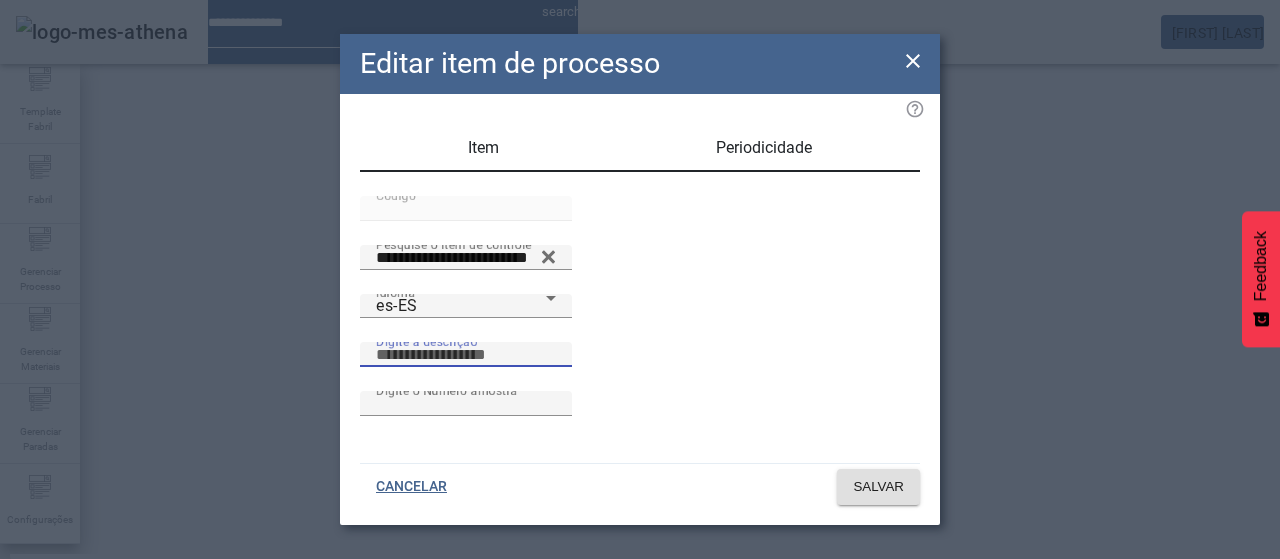 drag, startPoint x: 698, startPoint y: 387, endPoint x: 690, endPoint y: 376, distance: 13.601471 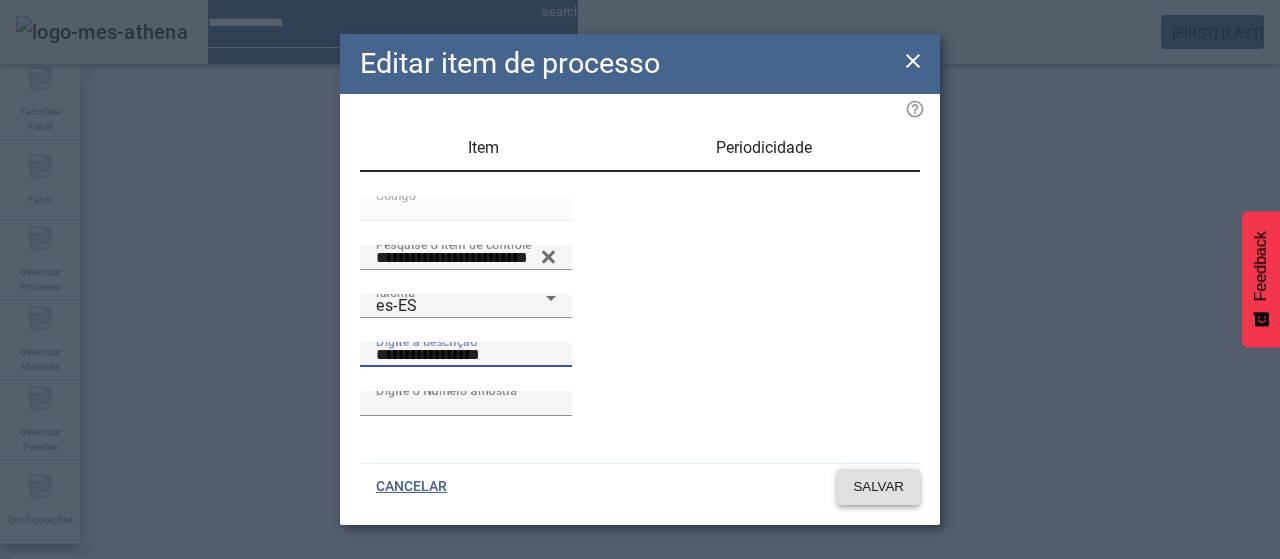 click on "SALVAR" 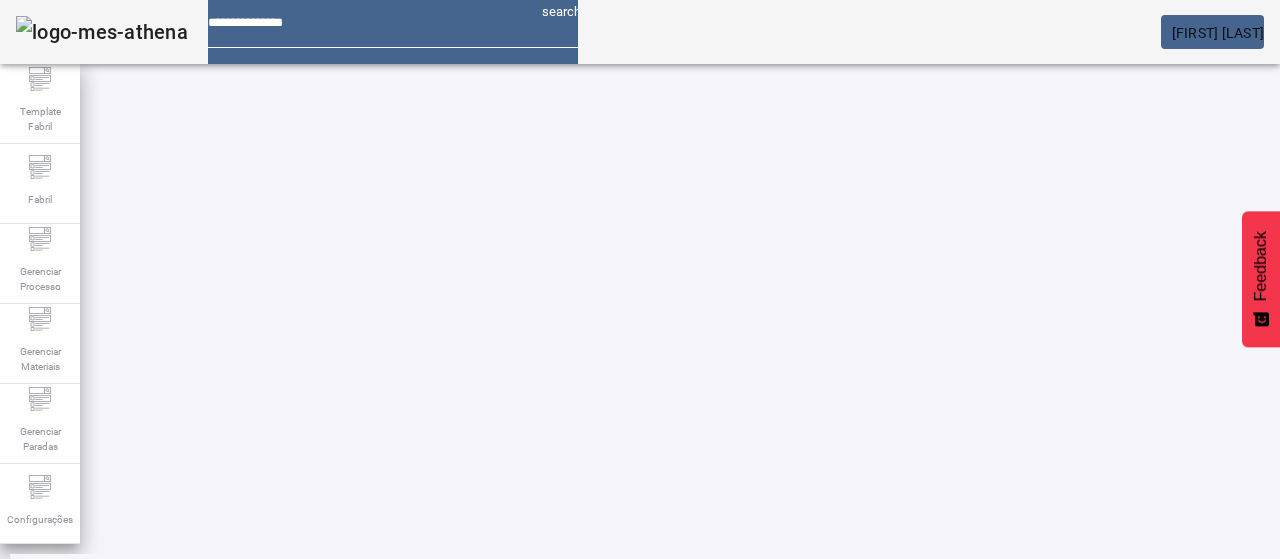 click on "EDITAR" at bounding box center [353, 679] 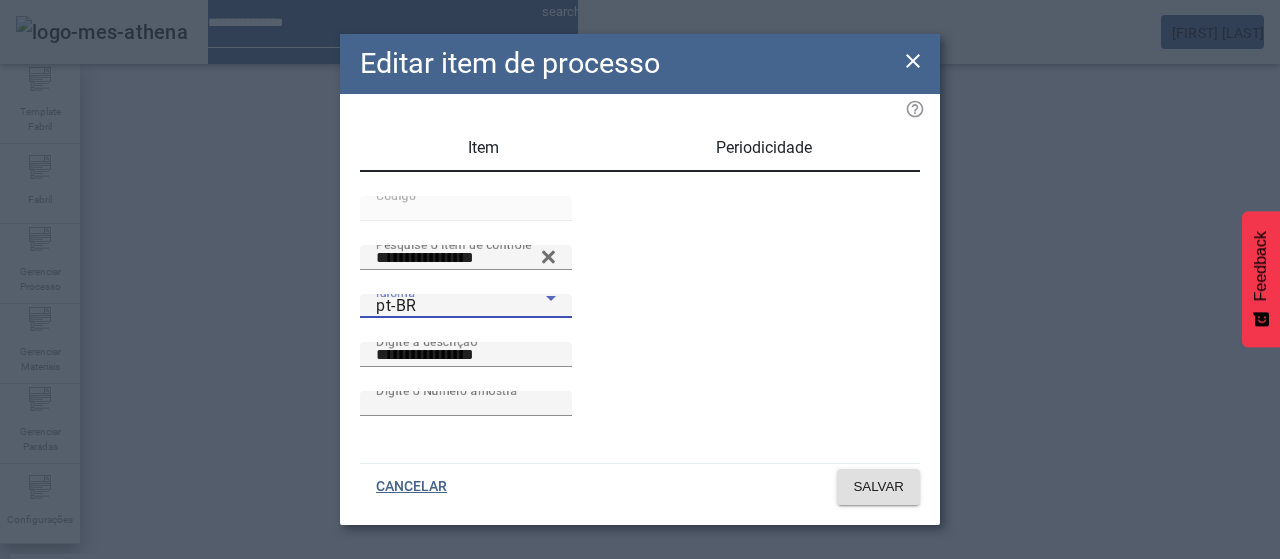 click on "pt-BR" at bounding box center [461, 306] 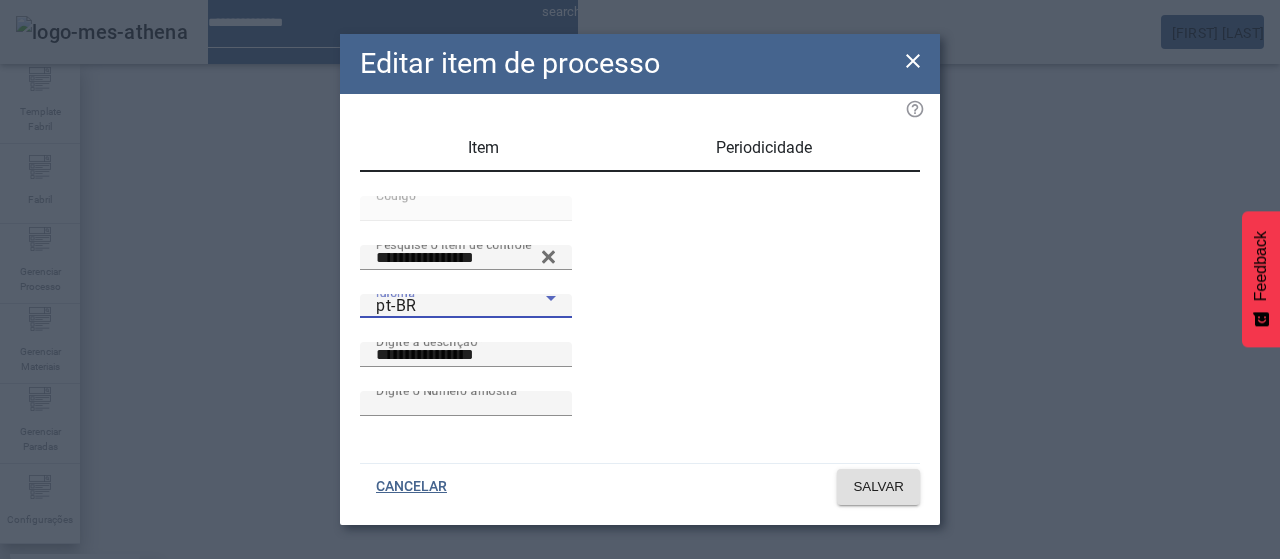 click on "es-ES" at bounding box center (81, 687) 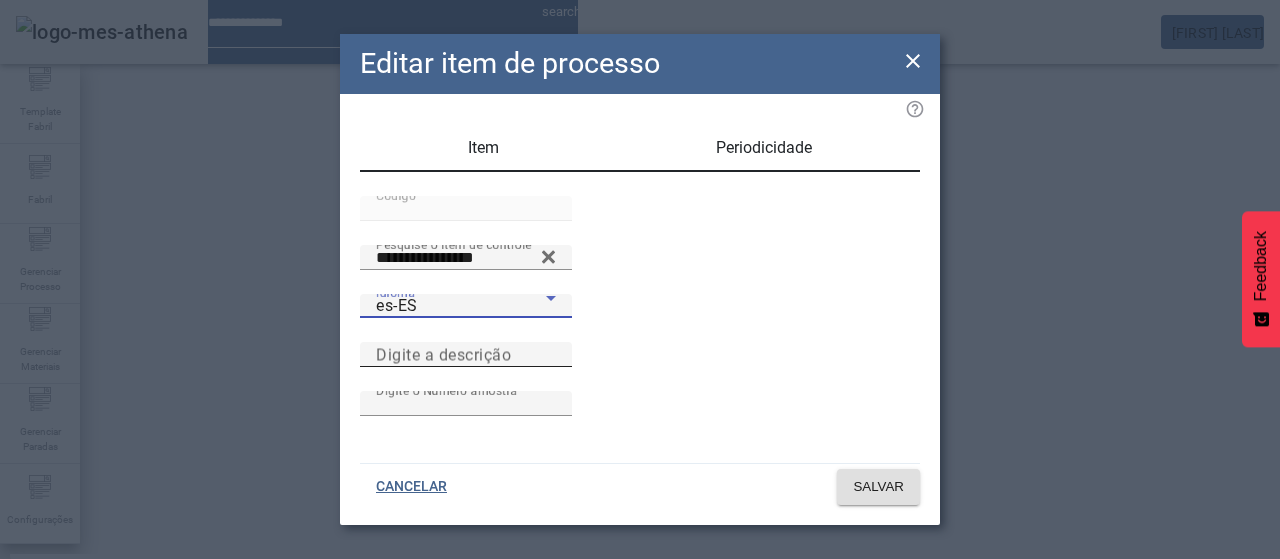 click on "Digite a descrição" at bounding box center [466, 355] 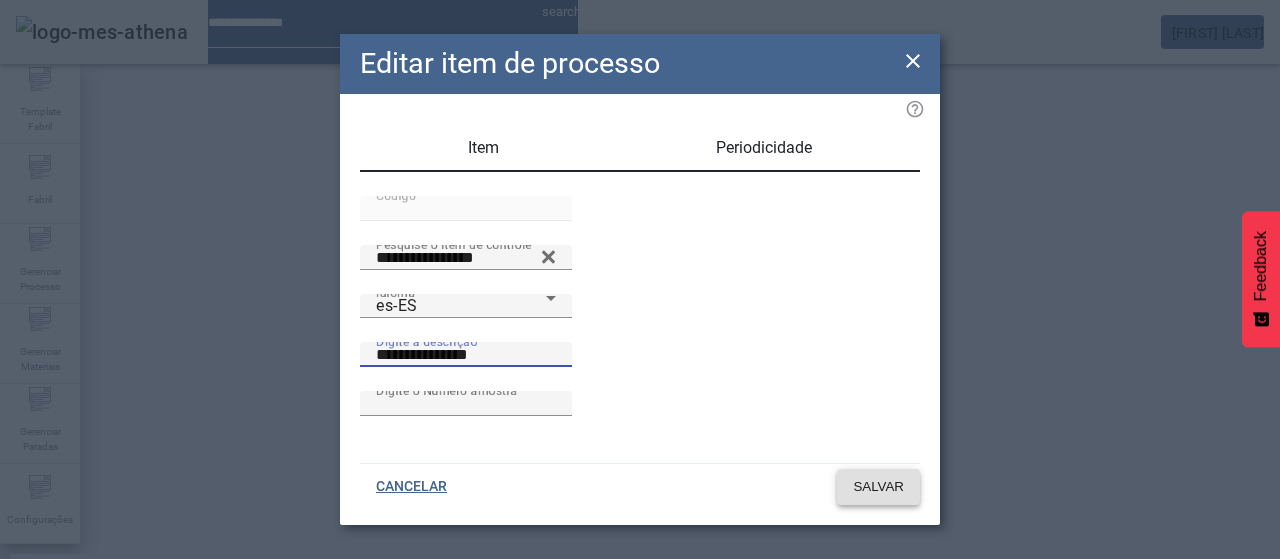 click on "SALVAR" 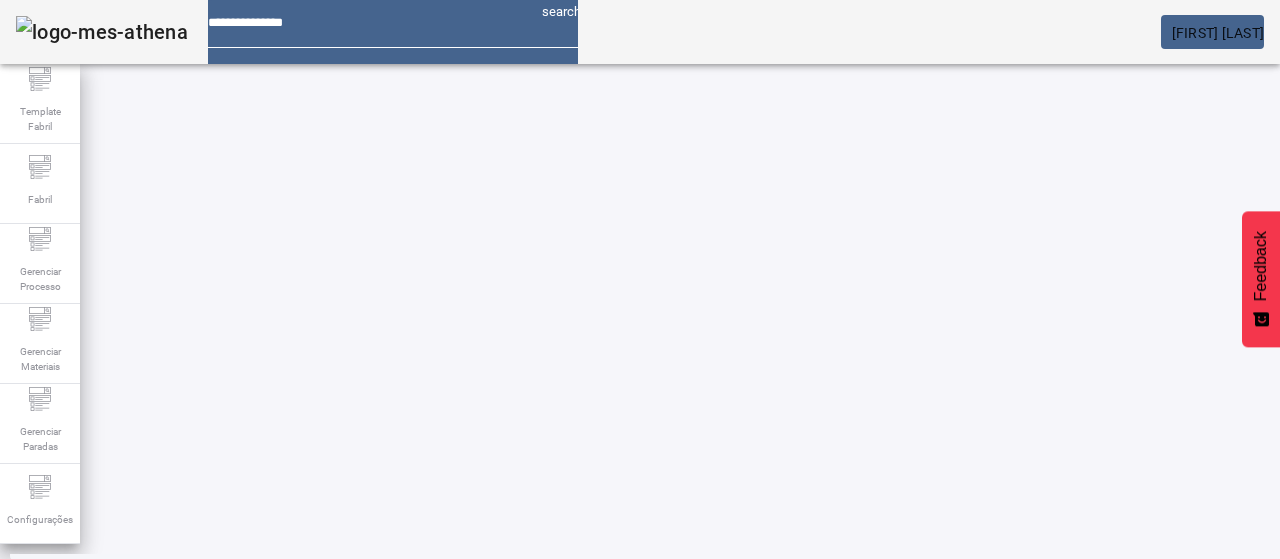 click on "2" 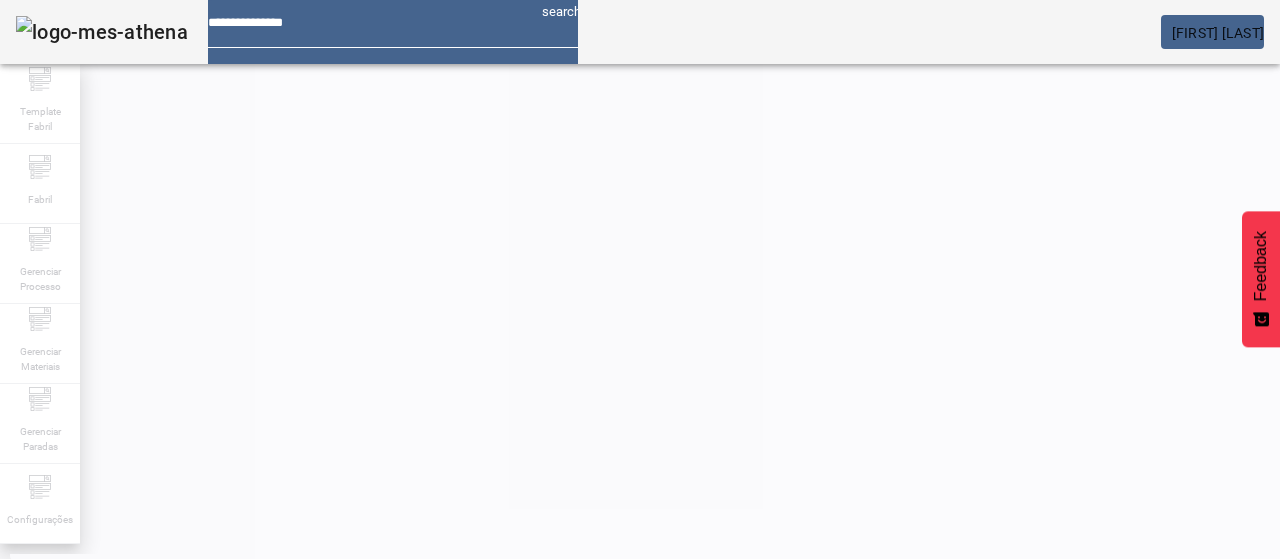 scroll, scrollTop: 0, scrollLeft: 0, axis: both 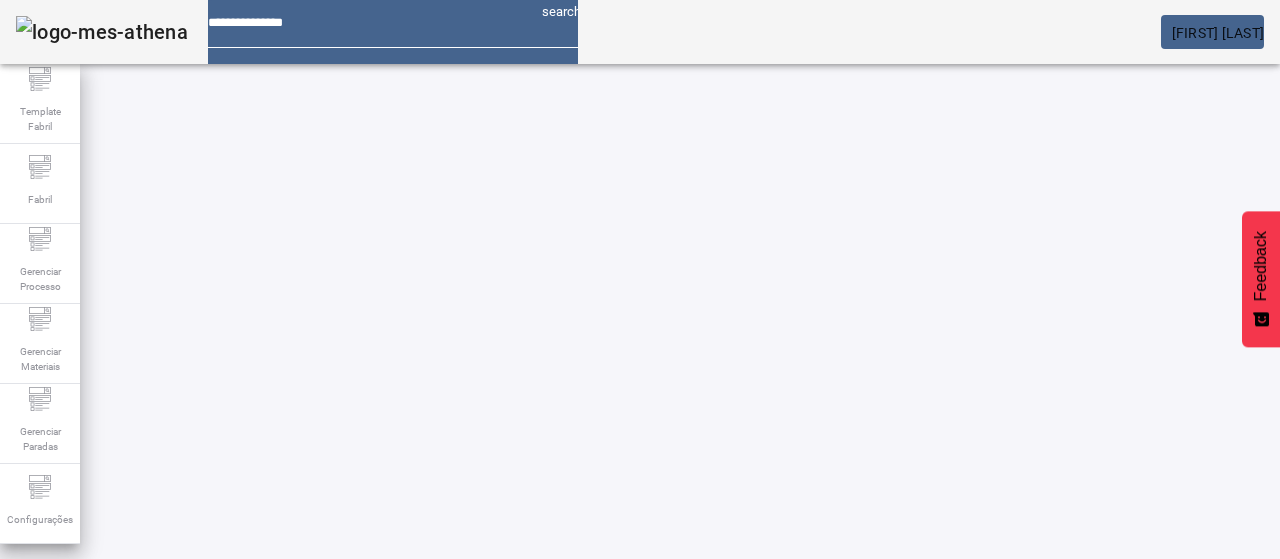 click on "EDITAR" at bounding box center [353, 779] 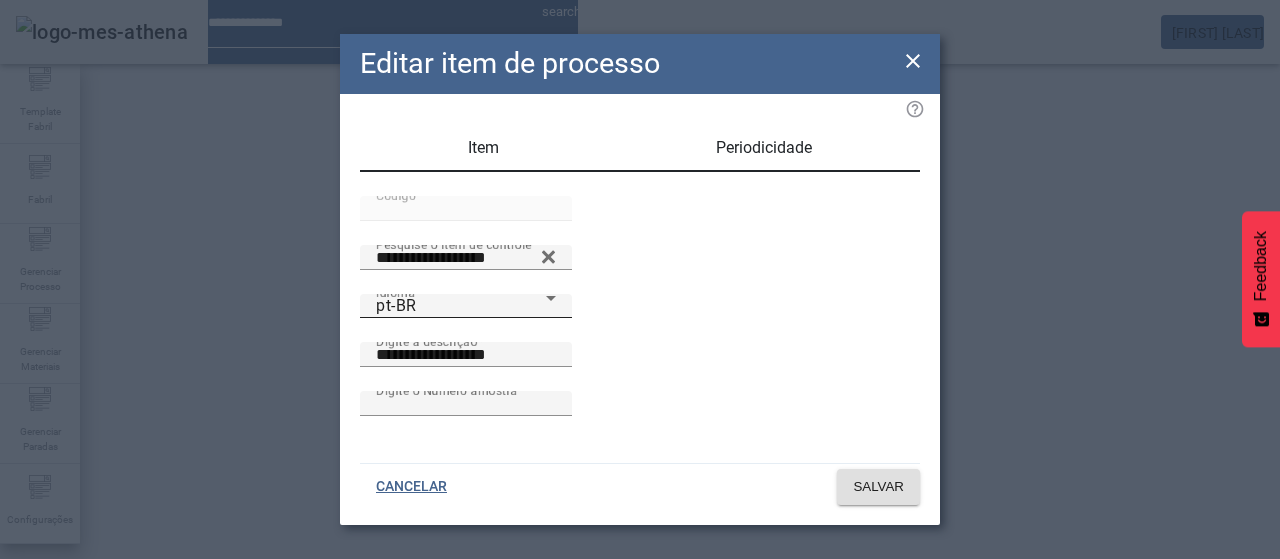 drag, startPoint x: 451, startPoint y: 391, endPoint x: 451, endPoint y: 377, distance: 14 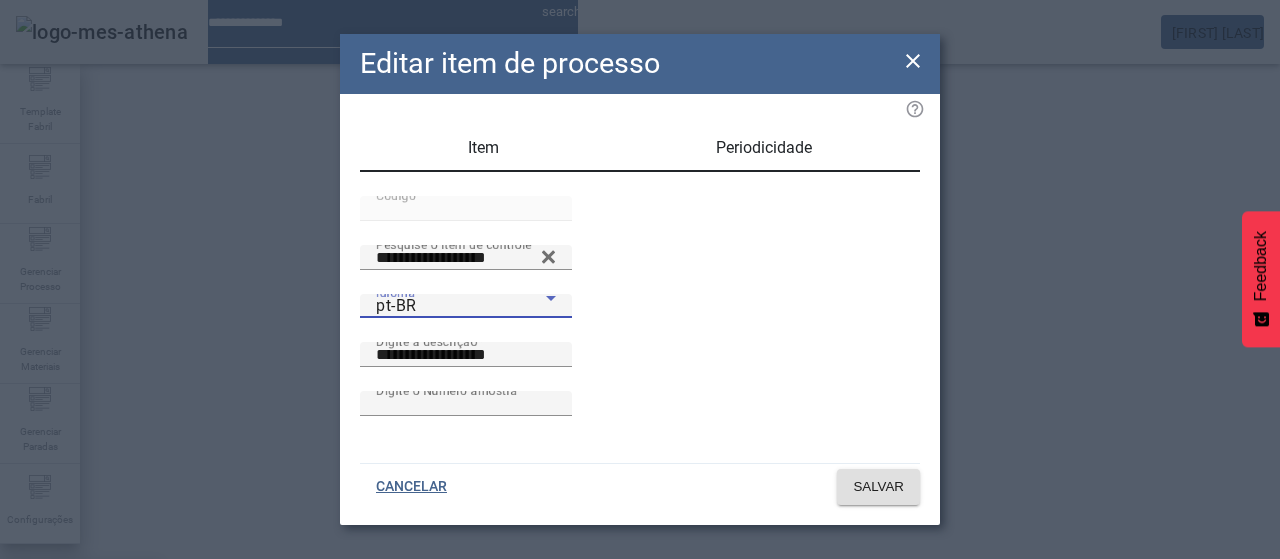 click on "es-ES" at bounding box center [81, 687] 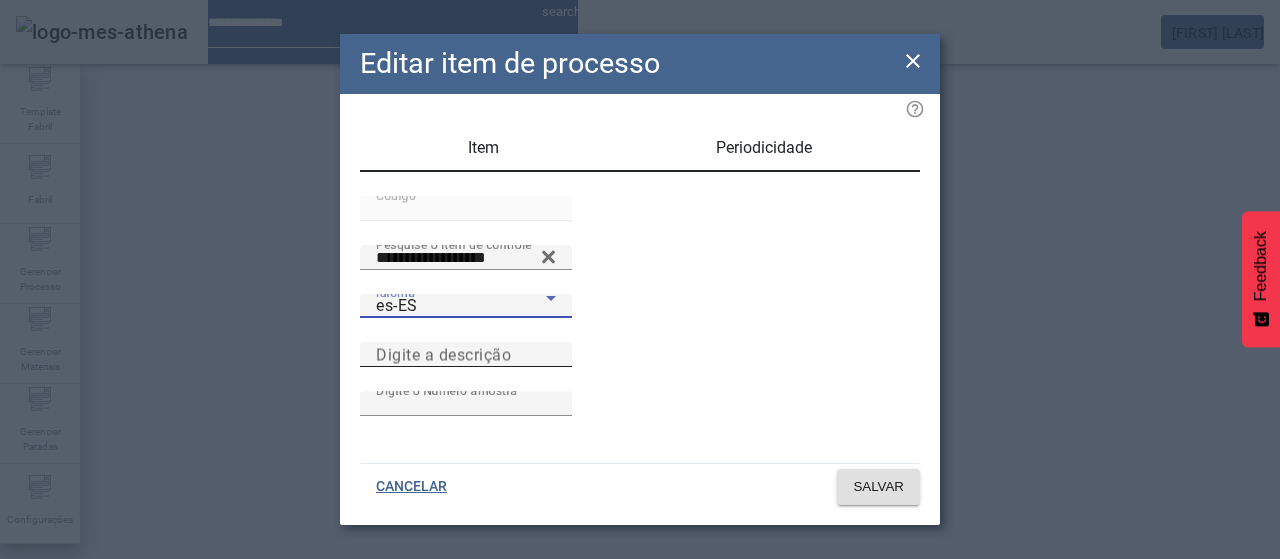 click on "Digite a descrição" at bounding box center [443, 354] 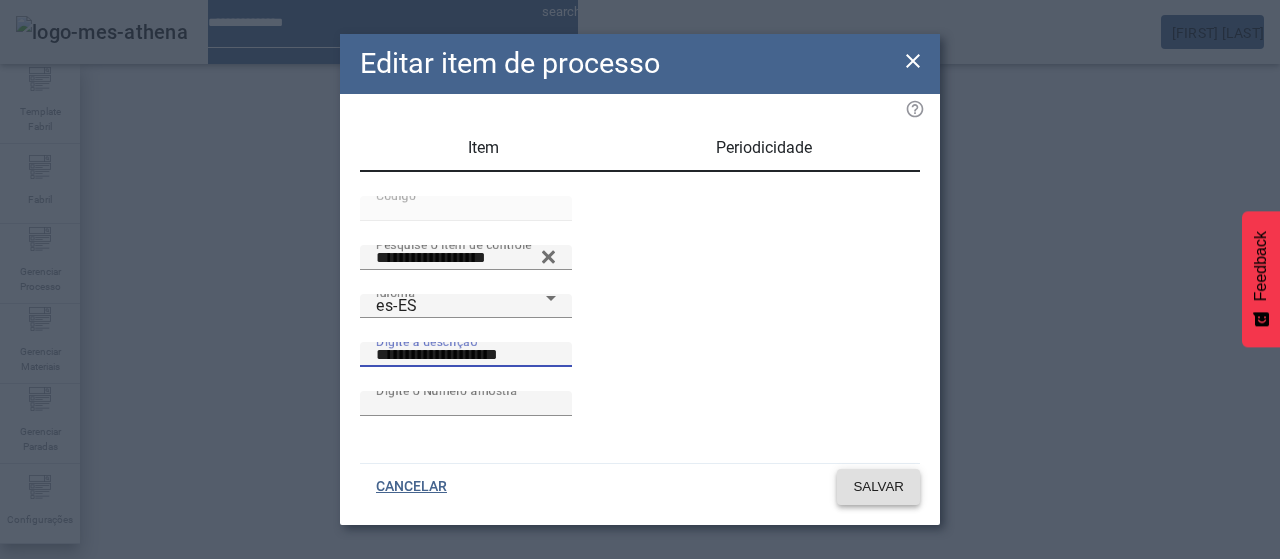 click 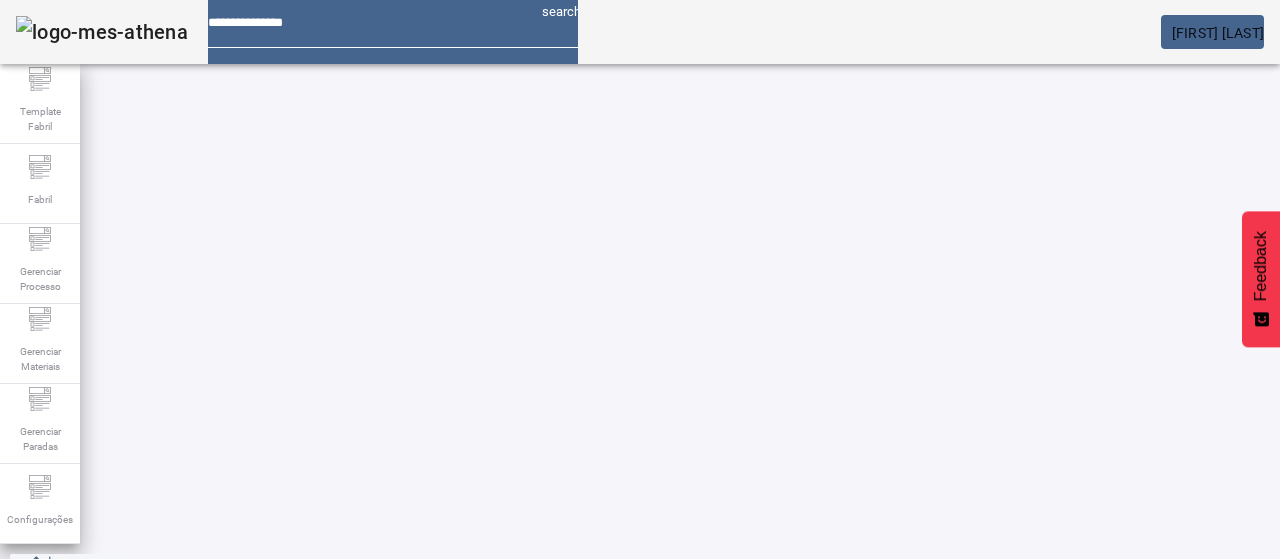 scroll, scrollTop: 160, scrollLeft: 0, axis: vertical 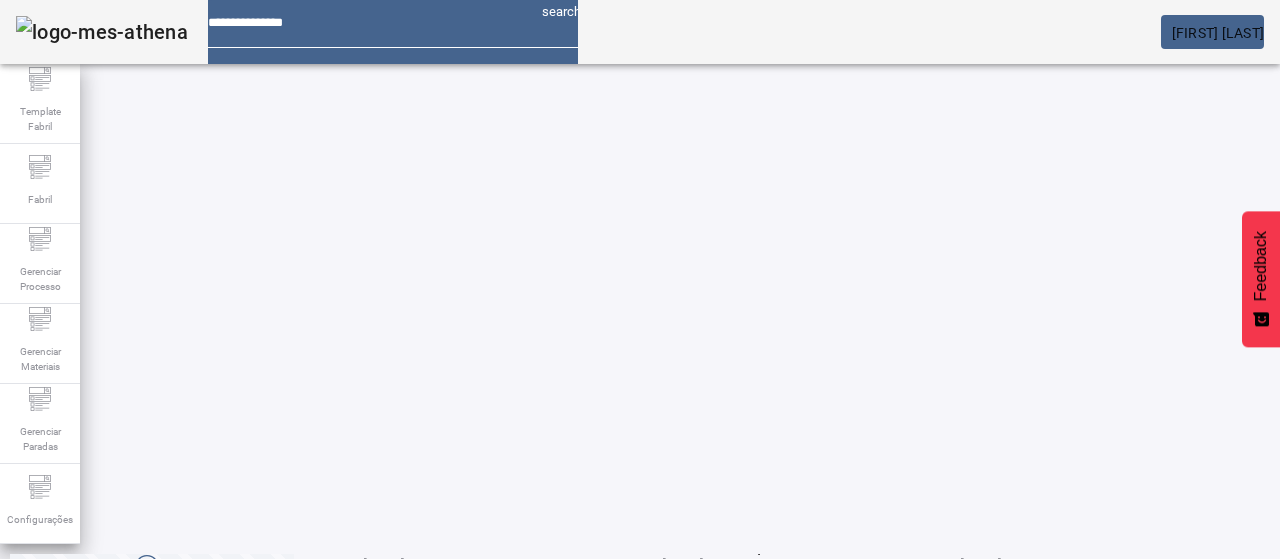click on "2" 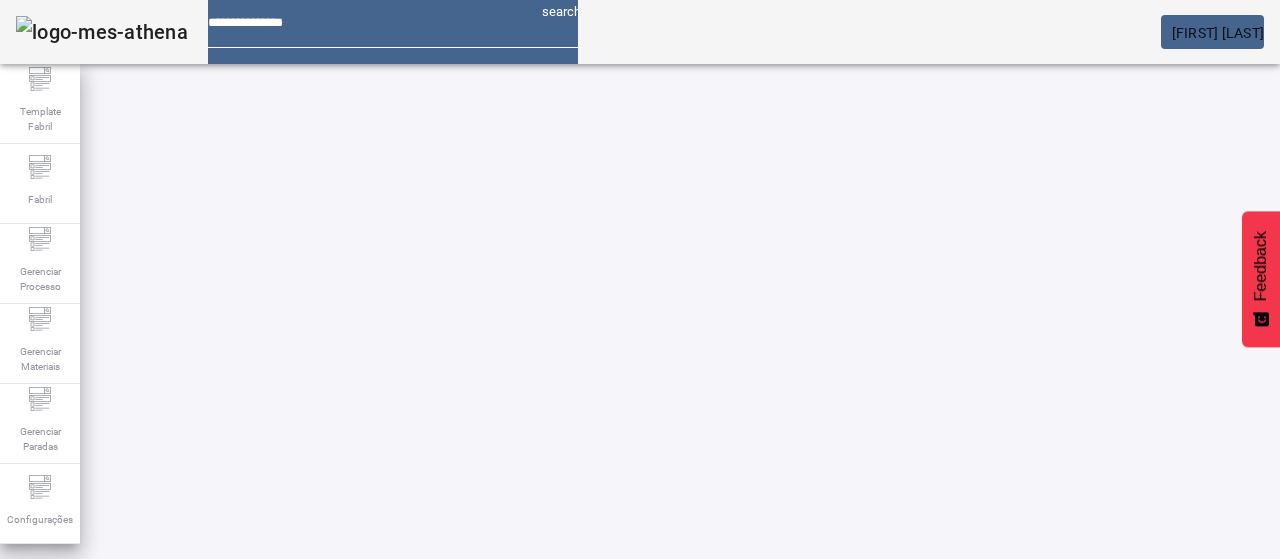 click on "EDITAR" at bounding box center (353, 779) 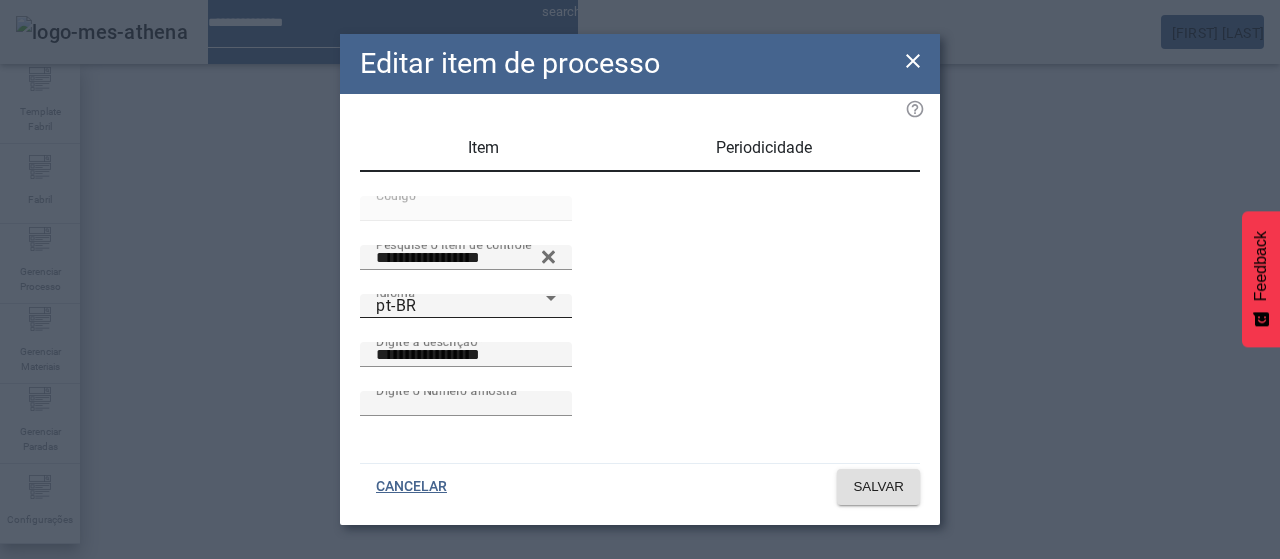 drag, startPoint x: 698, startPoint y: 391, endPoint x: 472, endPoint y: 371, distance: 226.88322 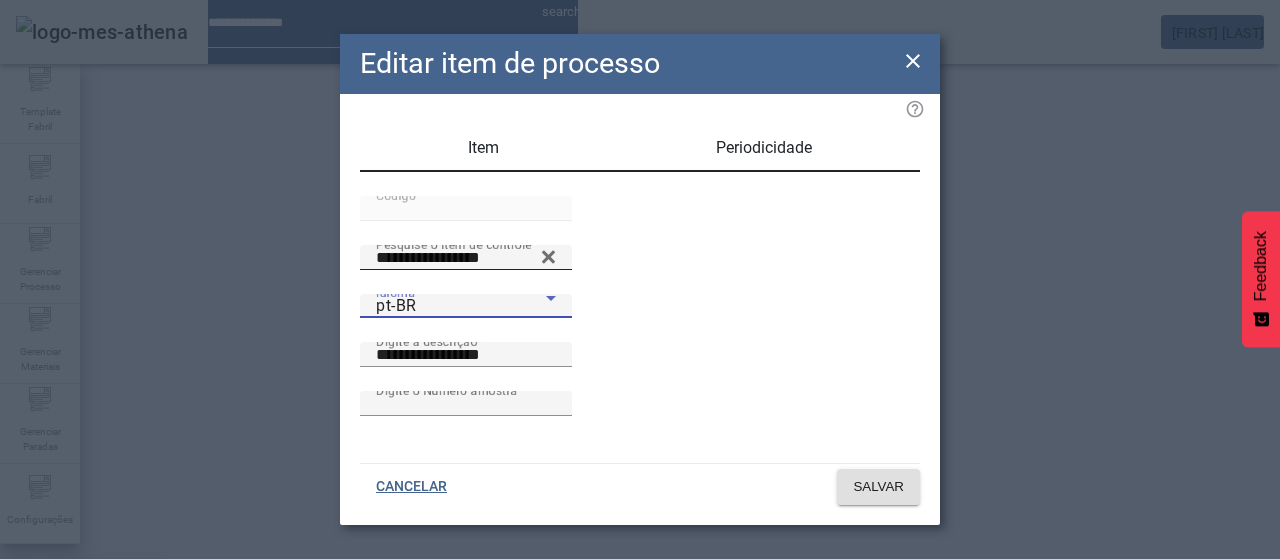 click on "es-ES" at bounding box center (81, 687) 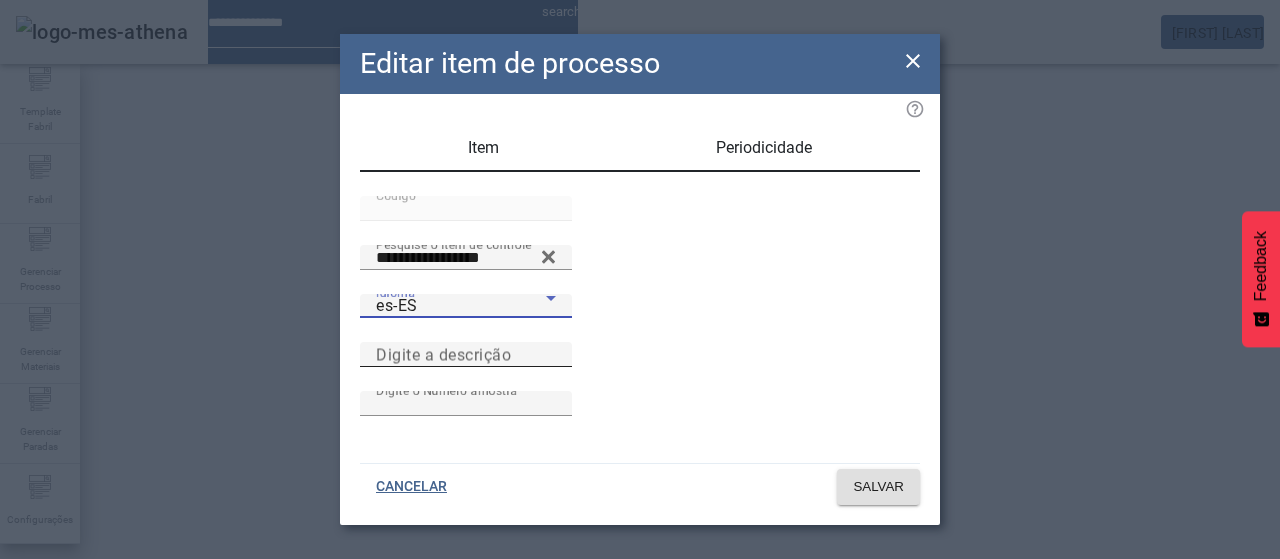 click on "Digite a descrição" at bounding box center (466, 355) 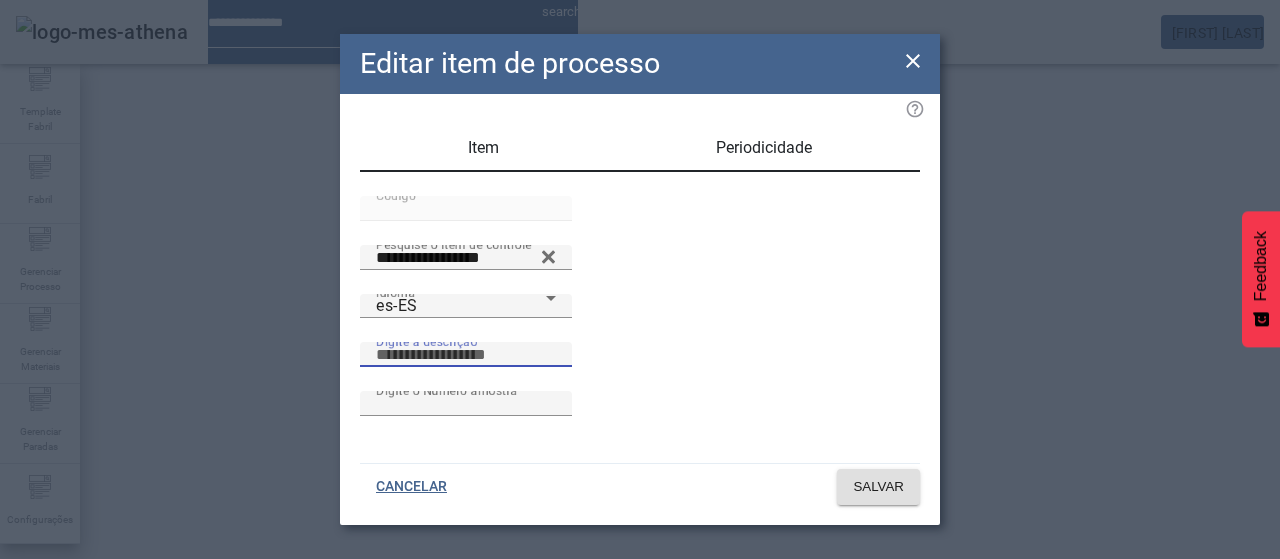 paste on "**********" 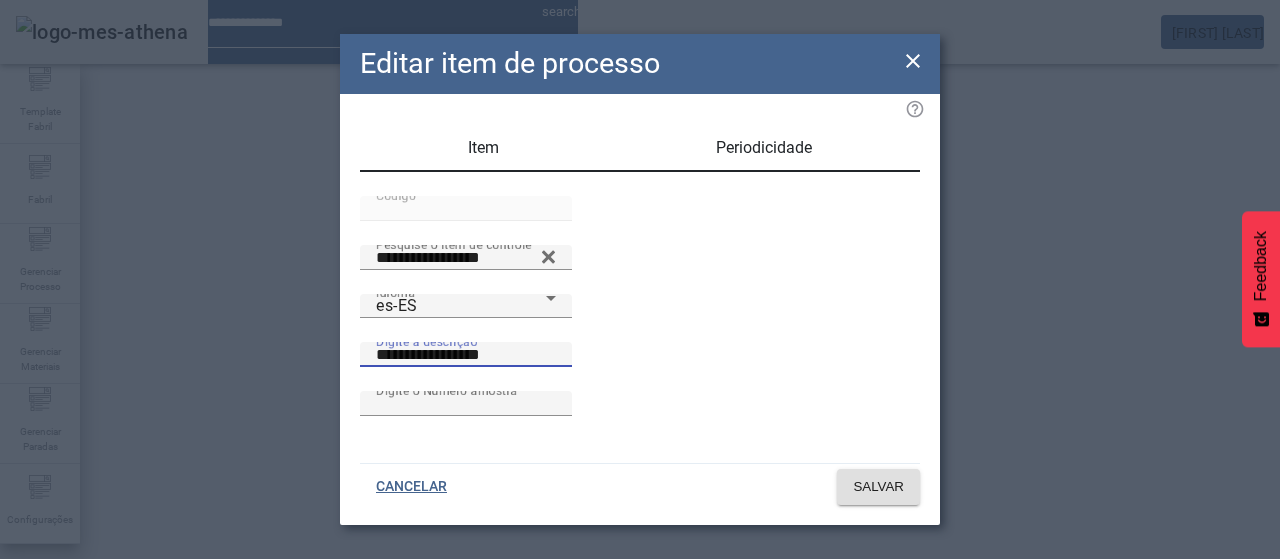 click on "**********" at bounding box center (466, 355) 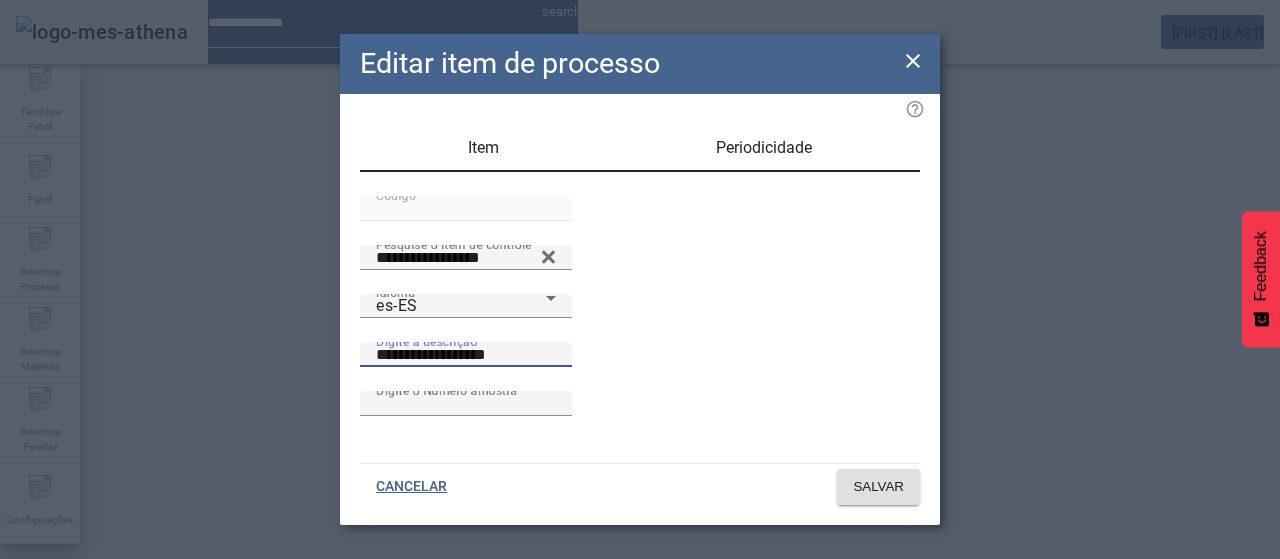 click on "**********" at bounding box center (466, 355) 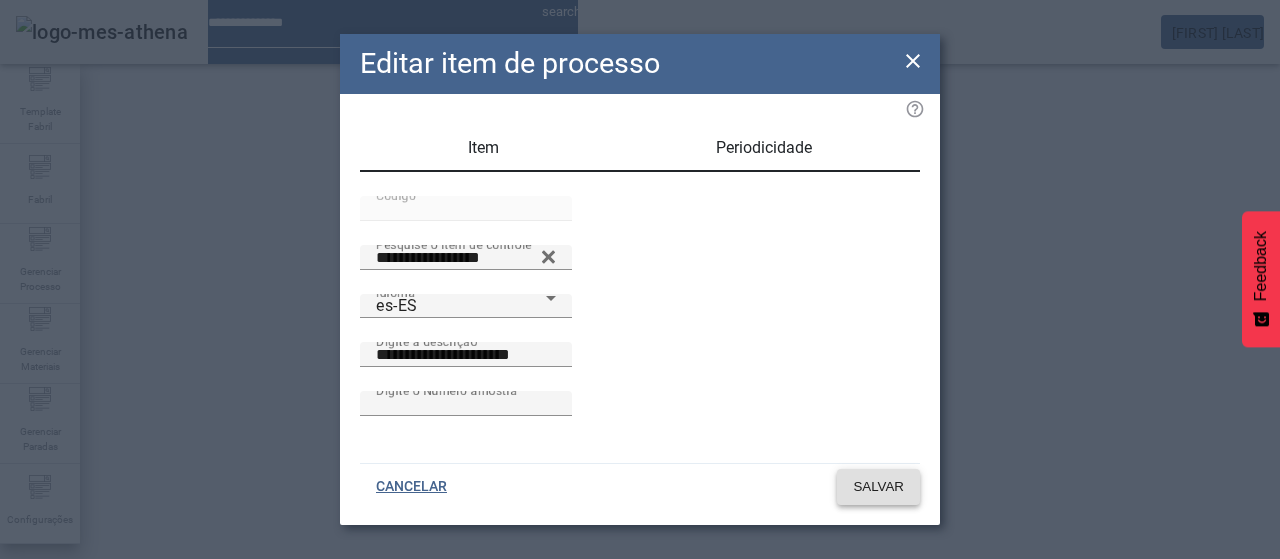 drag, startPoint x: 859, startPoint y: 493, endPoint x: 860, endPoint y: 483, distance: 10.049875 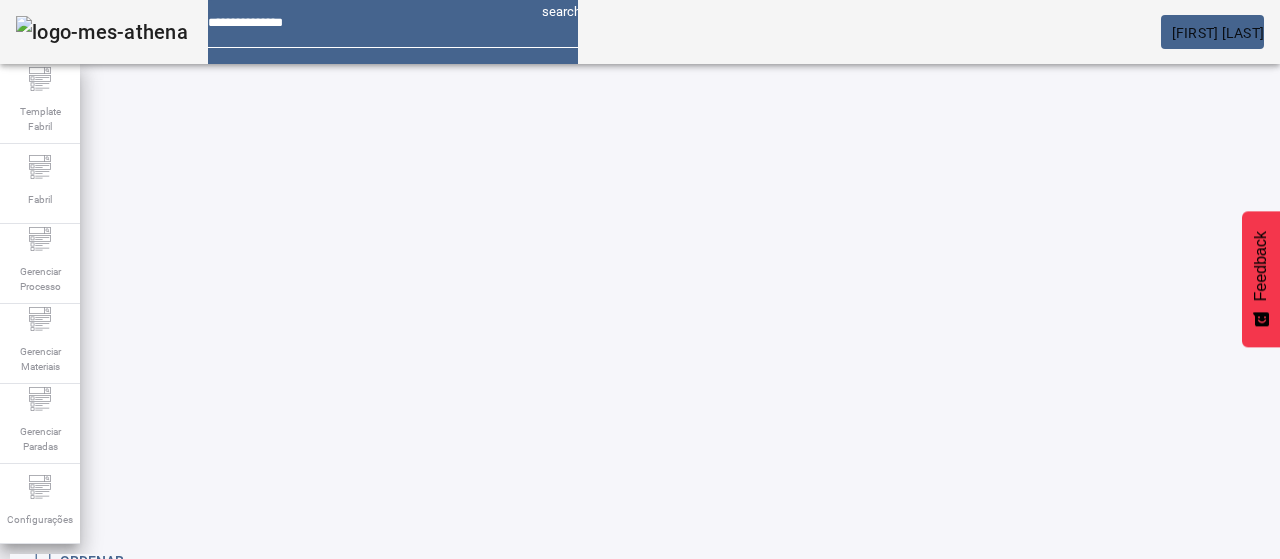 scroll, scrollTop: 160, scrollLeft: 0, axis: vertical 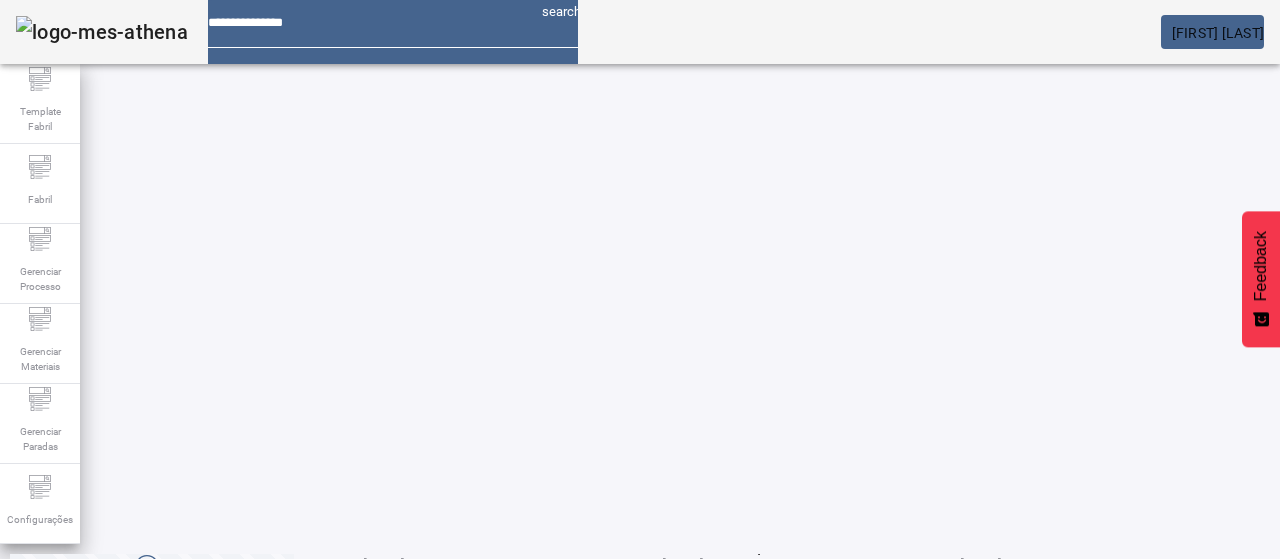 click on "2" 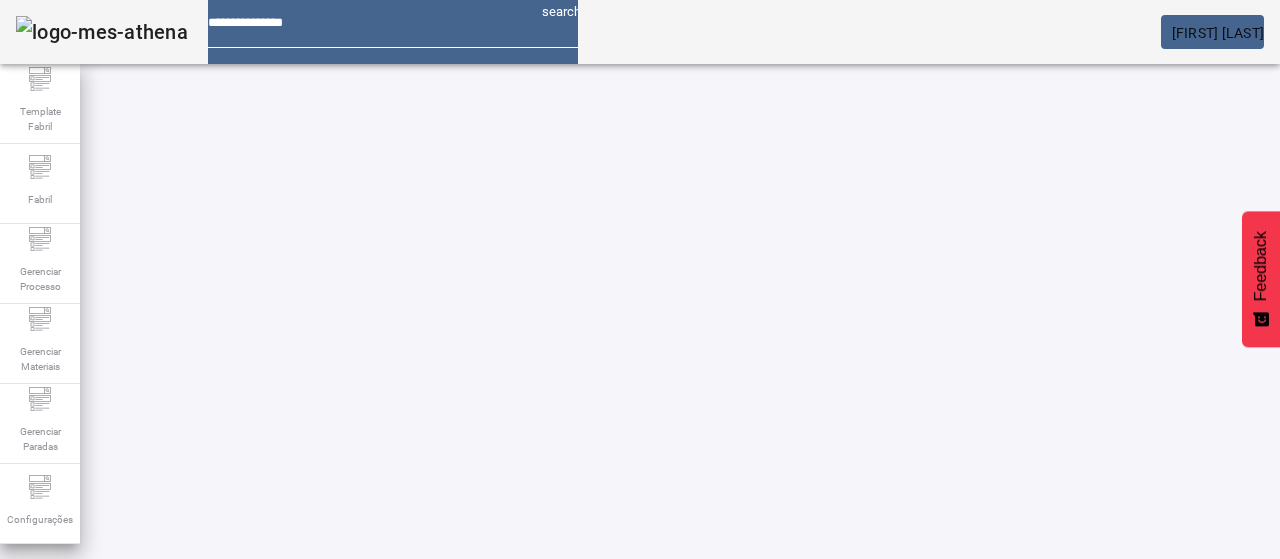 scroll, scrollTop: 0, scrollLeft: 0, axis: both 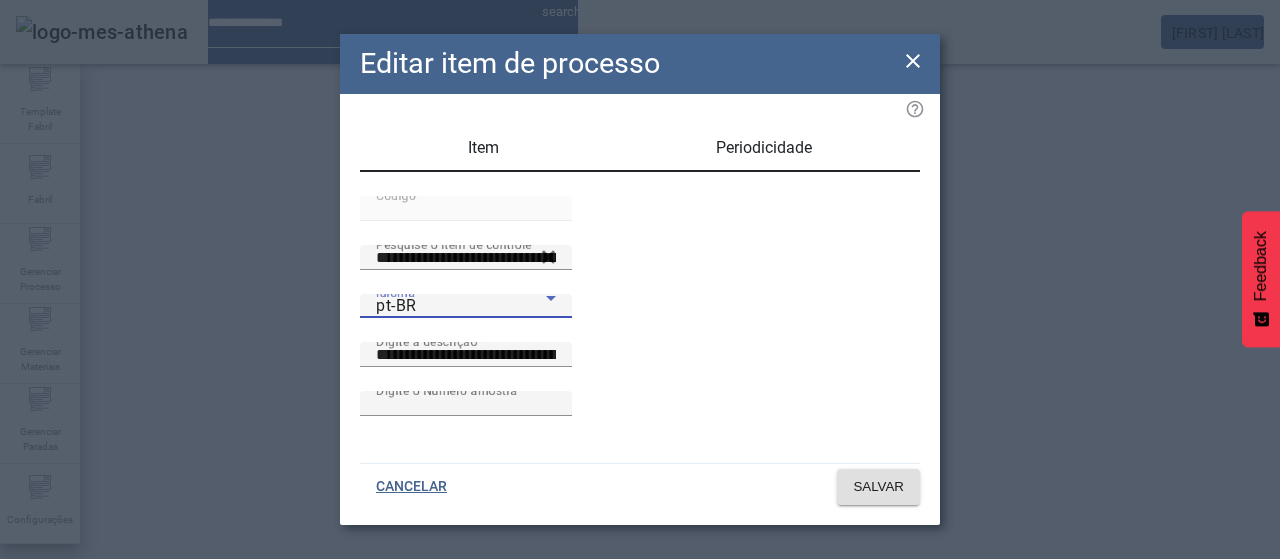 click 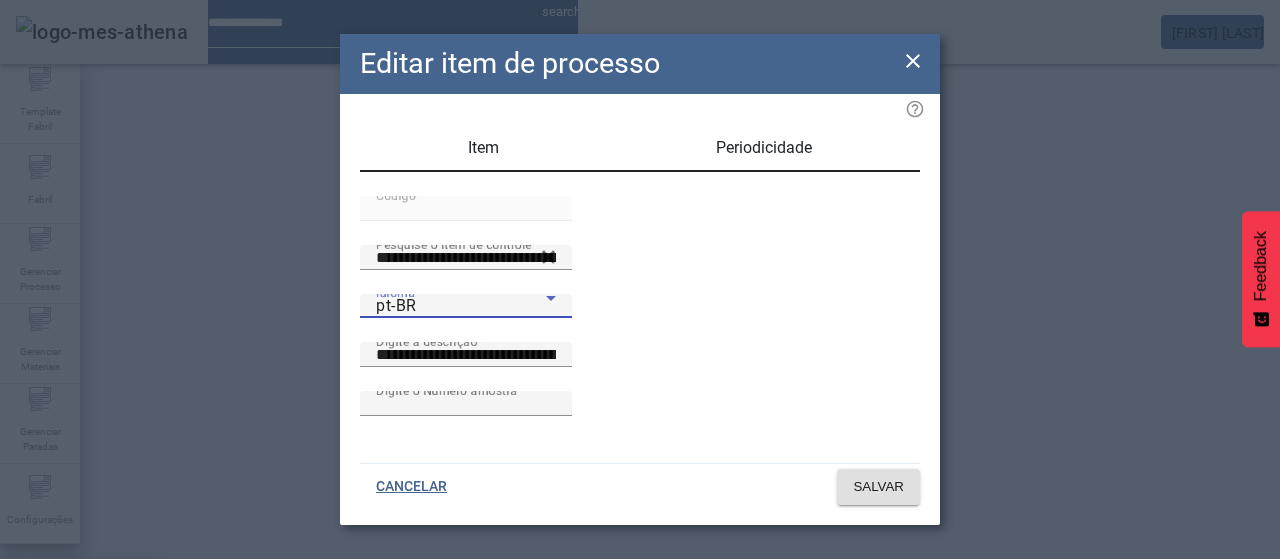 click on "es-ES" at bounding box center (81, 687) 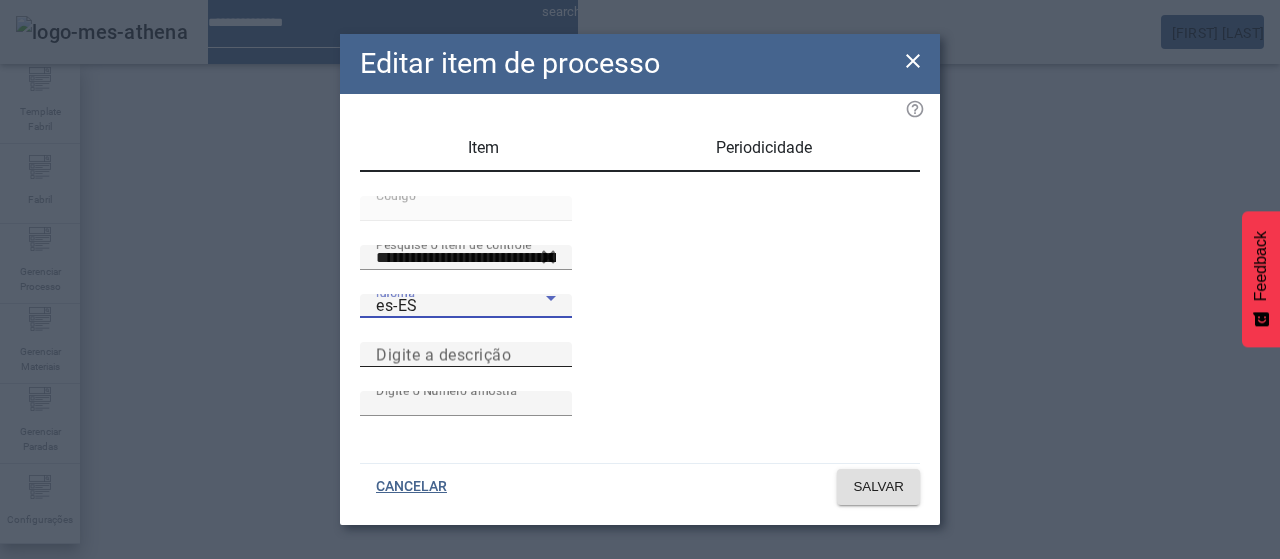 click on "Digite a descrição" at bounding box center (443, 354) 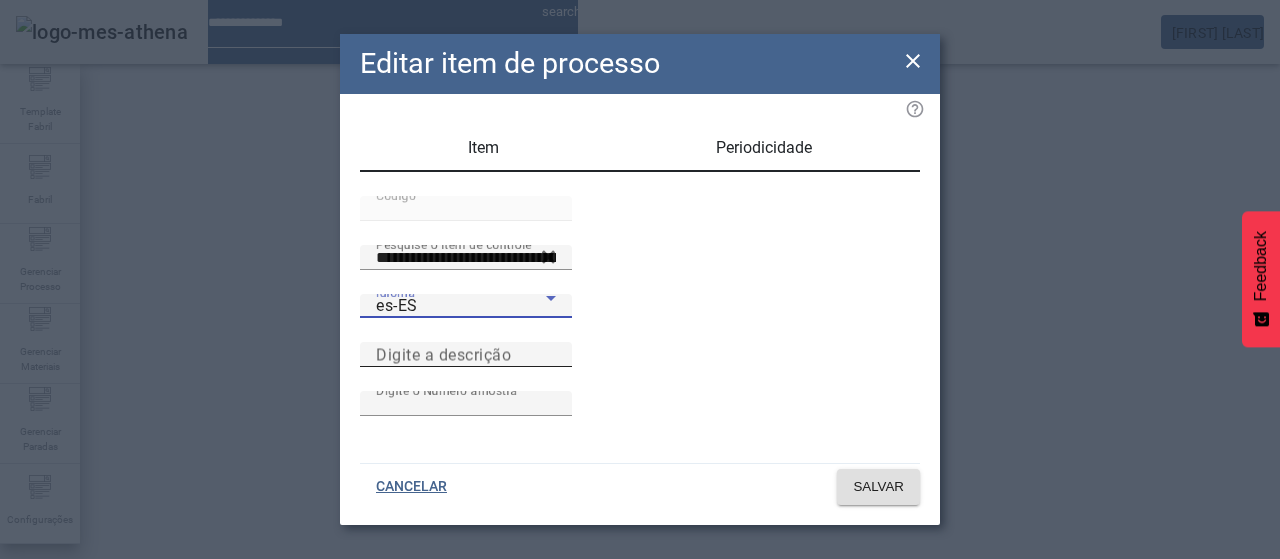 click on "Digite a descrição" at bounding box center [466, 355] 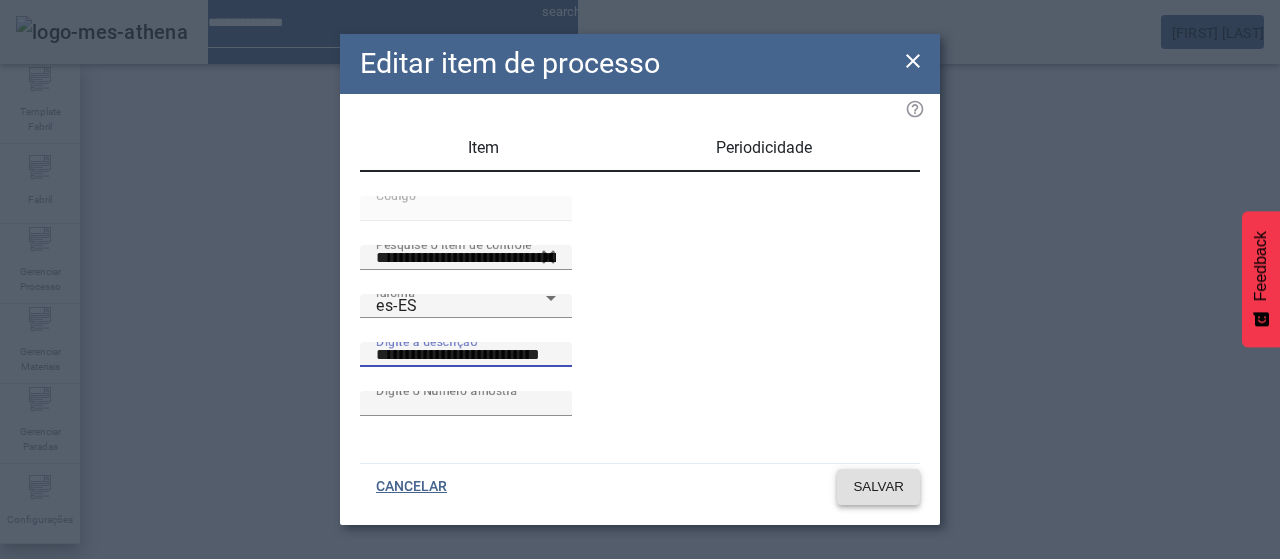 click on "SALVAR" 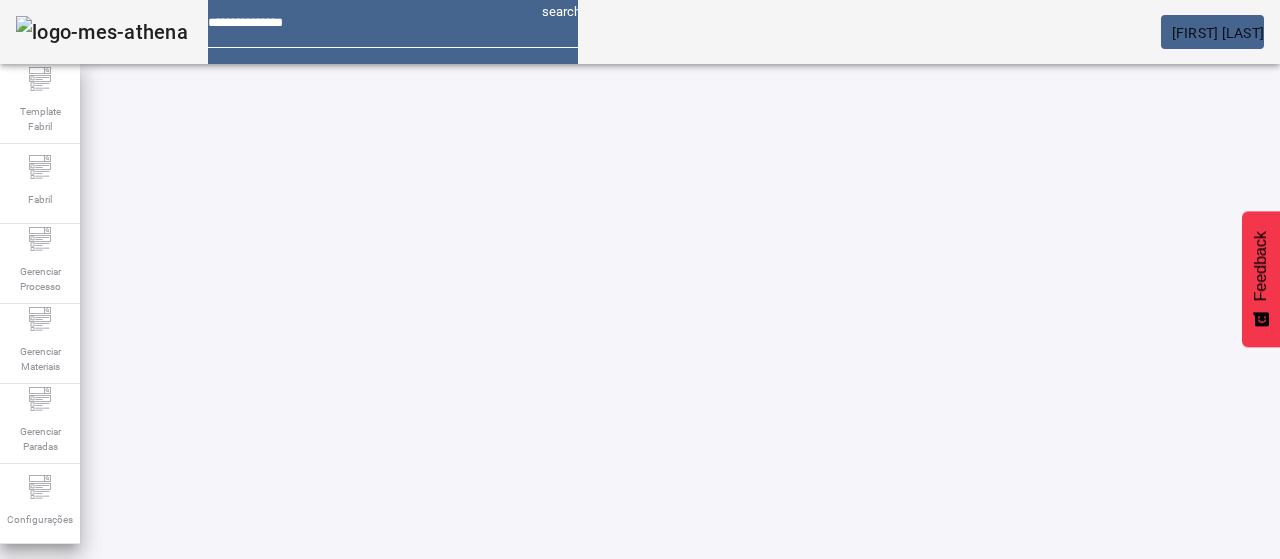 click at bounding box center [572, 779] 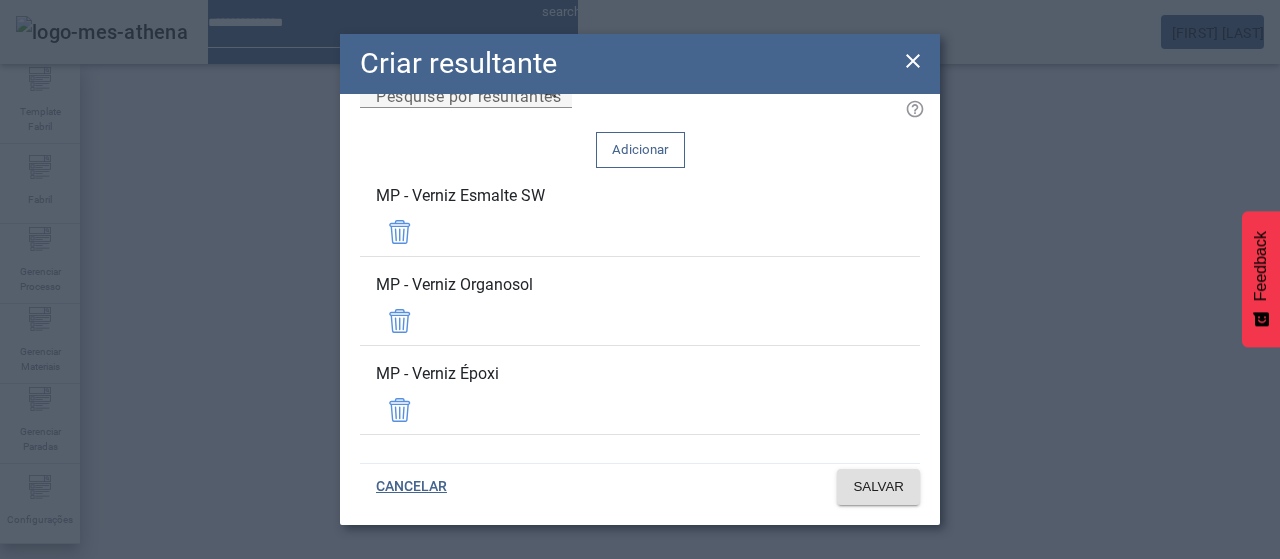 scroll, scrollTop: 77, scrollLeft: 0, axis: vertical 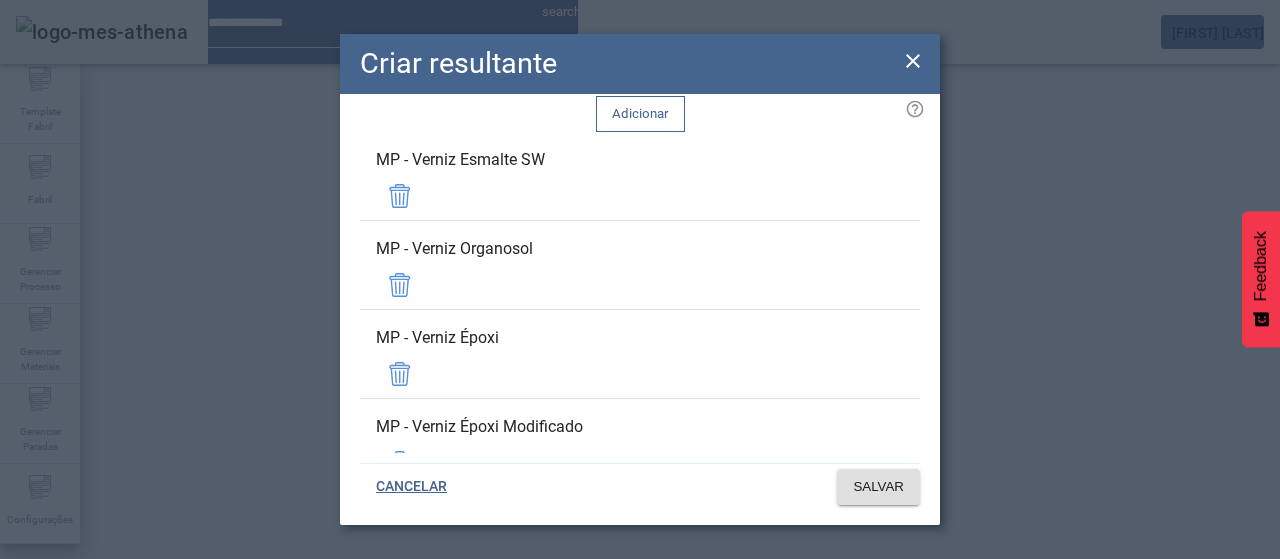 click 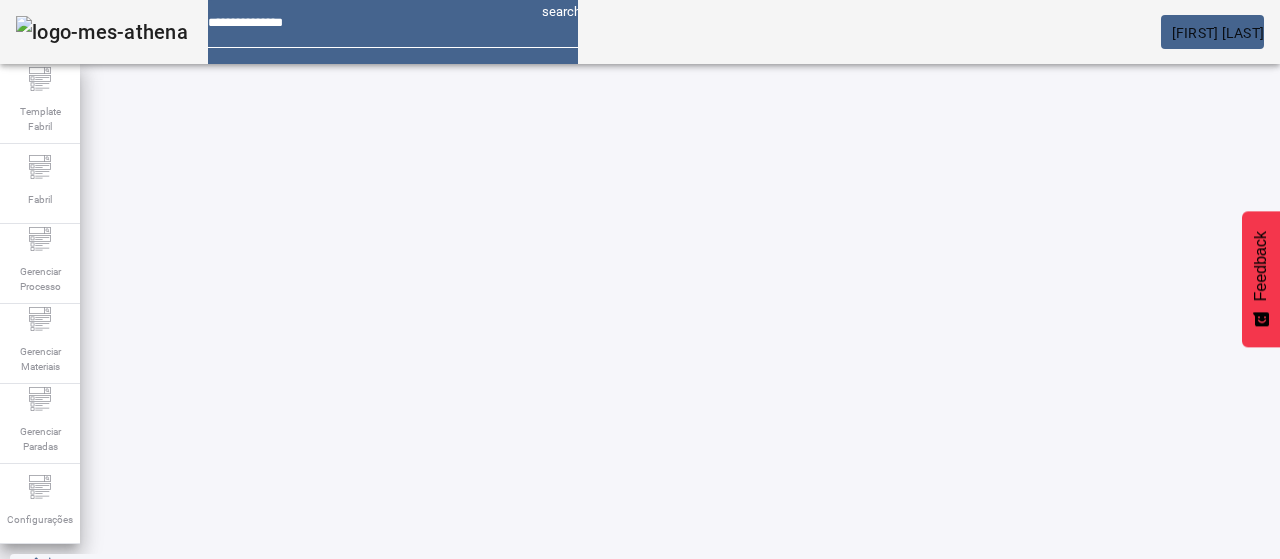 scroll, scrollTop: 100, scrollLeft: 0, axis: vertical 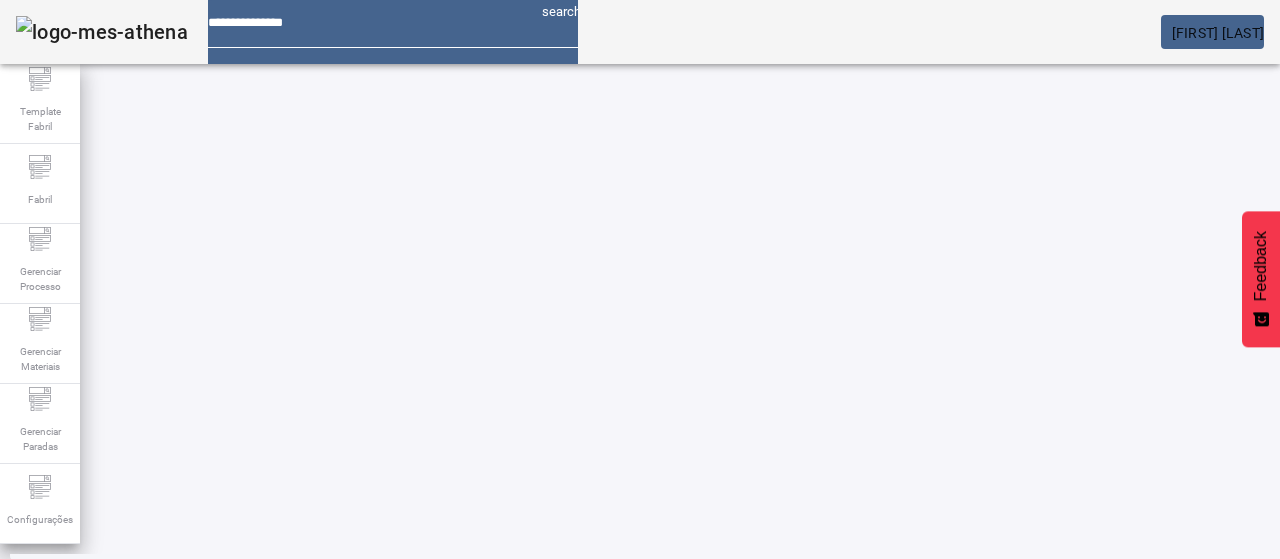click on "EDITAR" at bounding box center [54, 829] 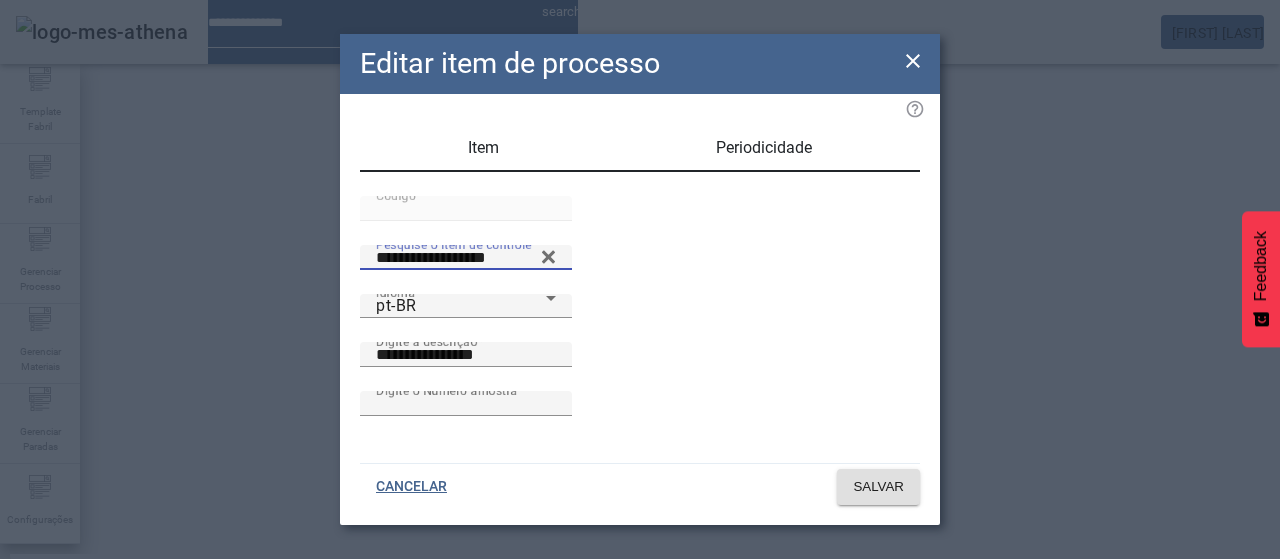 drag, startPoint x: 528, startPoint y: 311, endPoint x: 323, endPoint y: 303, distance: 205.15604 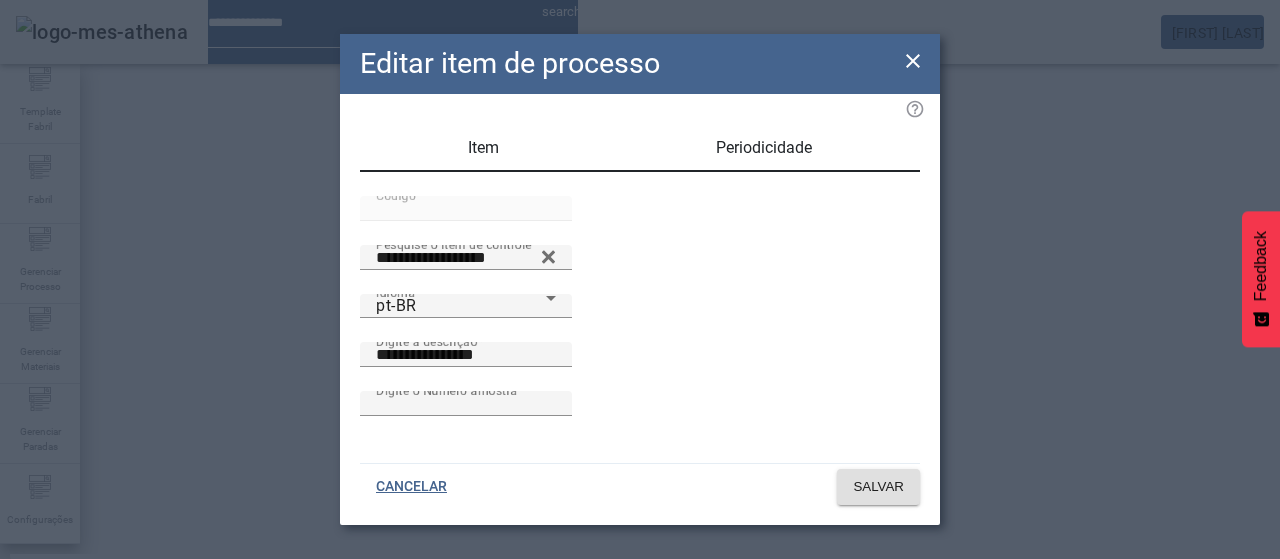 click 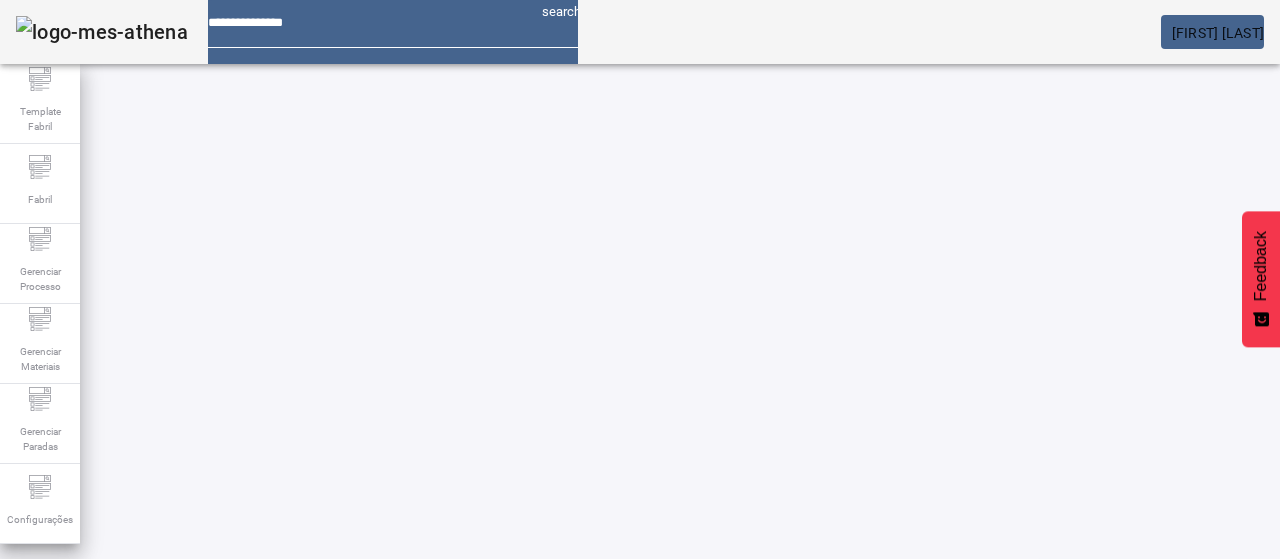 scroll, scrollTop: 0, scrollLeft: 0, axis: both 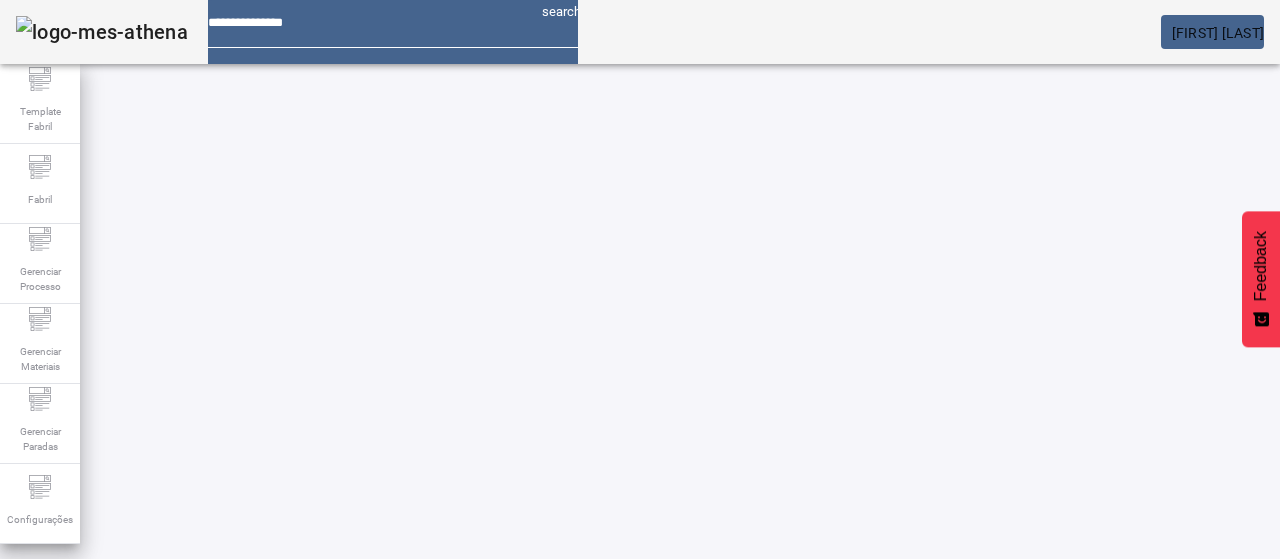 click on "EDITAR" at bounding box center [353, 779] 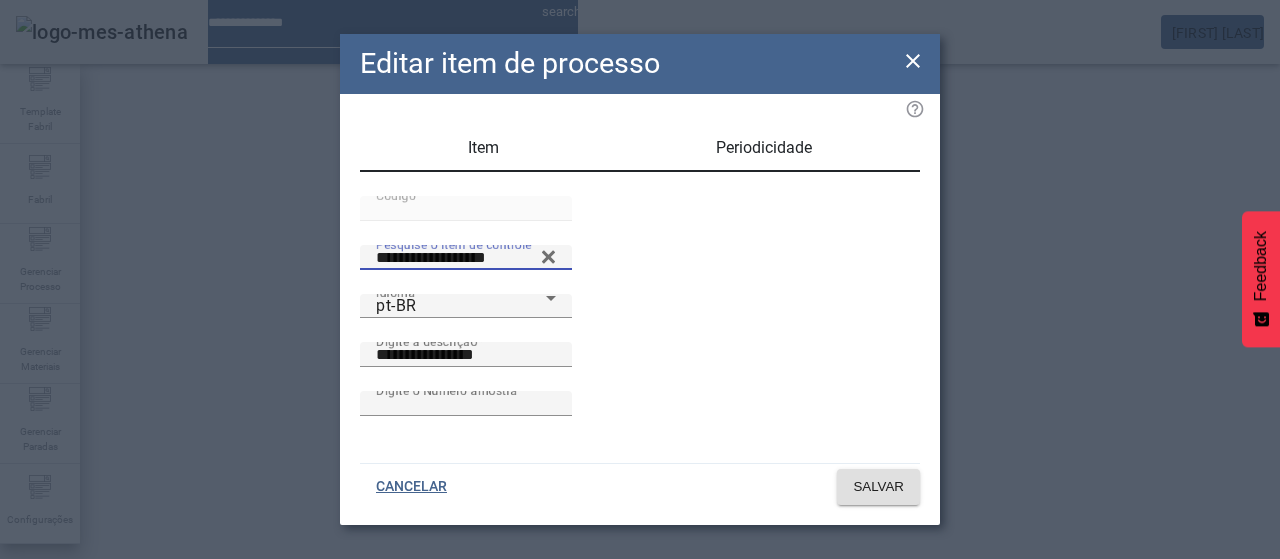 drag, startPoint x: 516, startPoint y: 313, endPoint x: 232, endPoint y: 307, distance: 284.0634 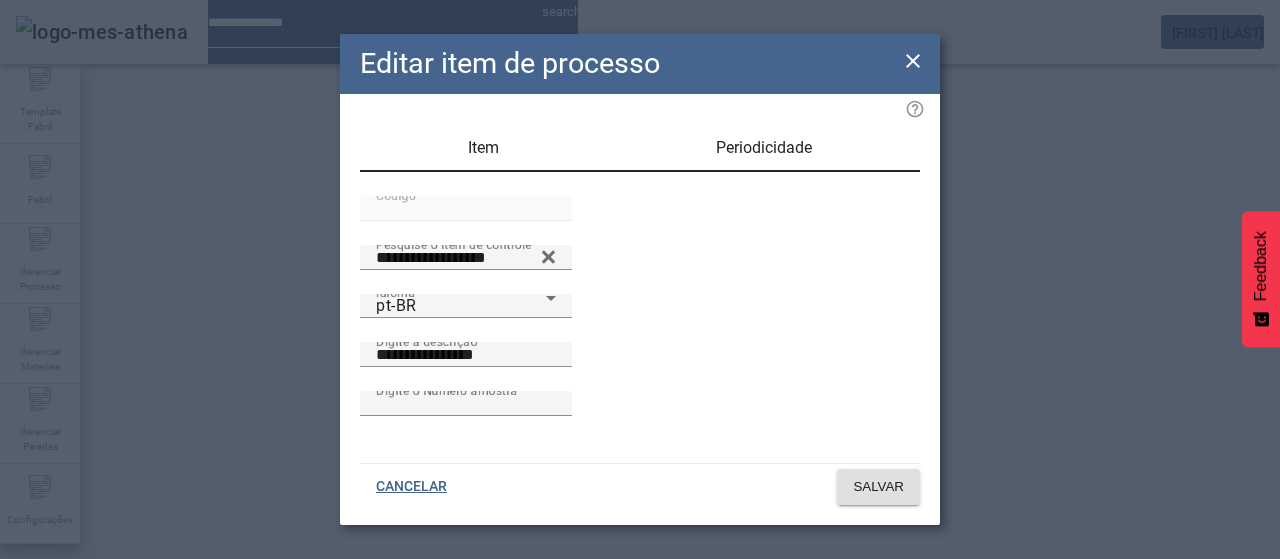 click 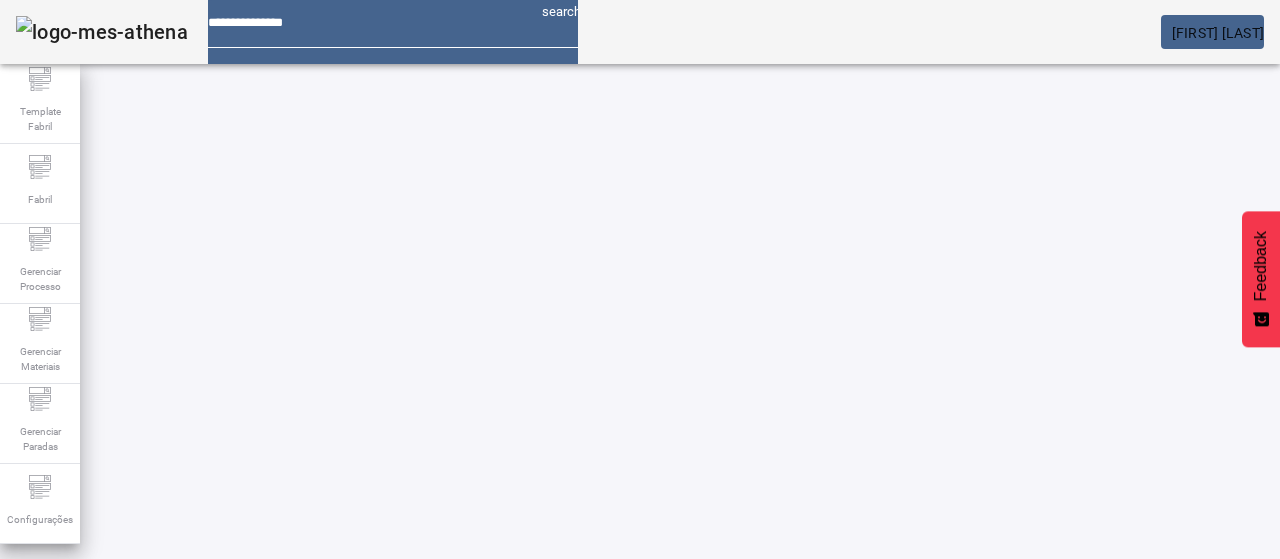 click on "EDITAR" at bounding box center (353, 929) 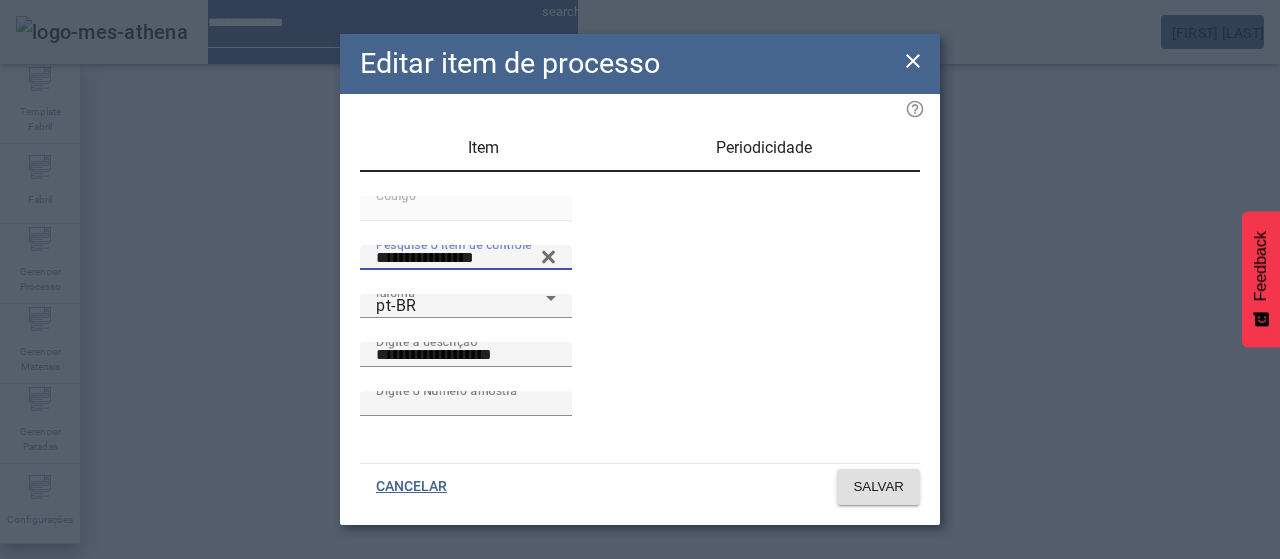 drag, startPoint x: 494, startPoint y: 313, endPoint x: 289, endPoint y: 303, distance: 205.24376 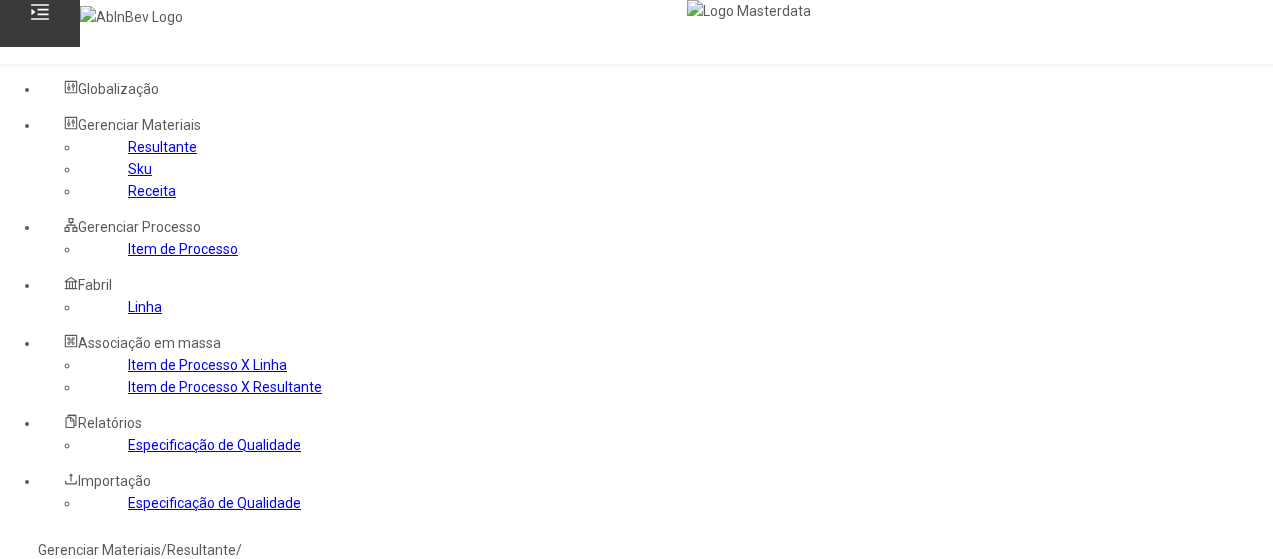 scroll, scrollTop: 0, scrollLeft: 0, axis: both 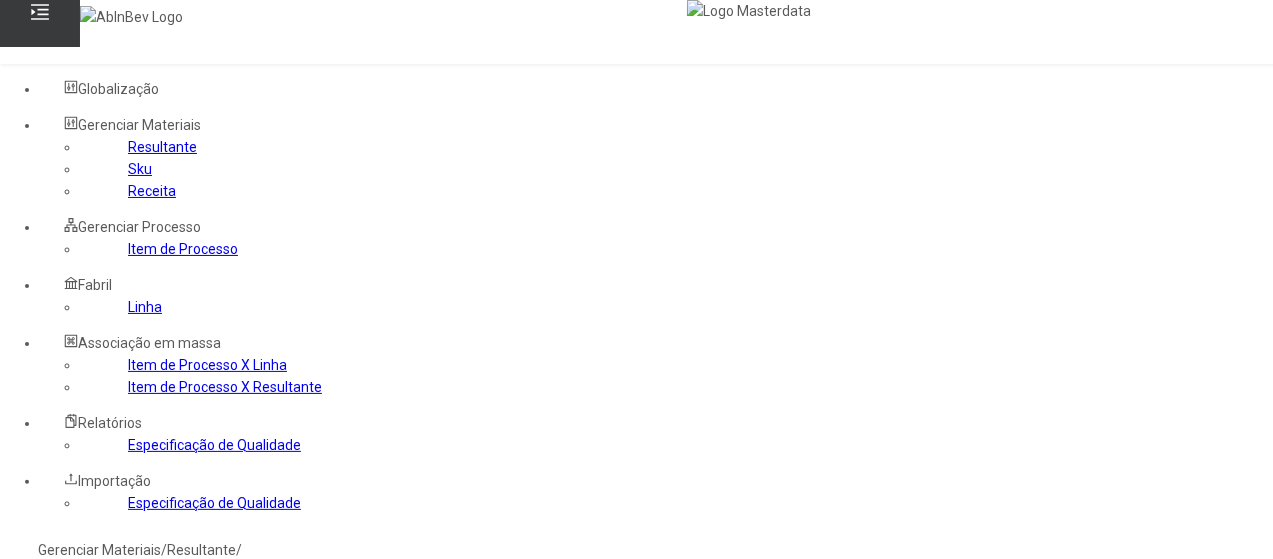 click on "Item de Processo" 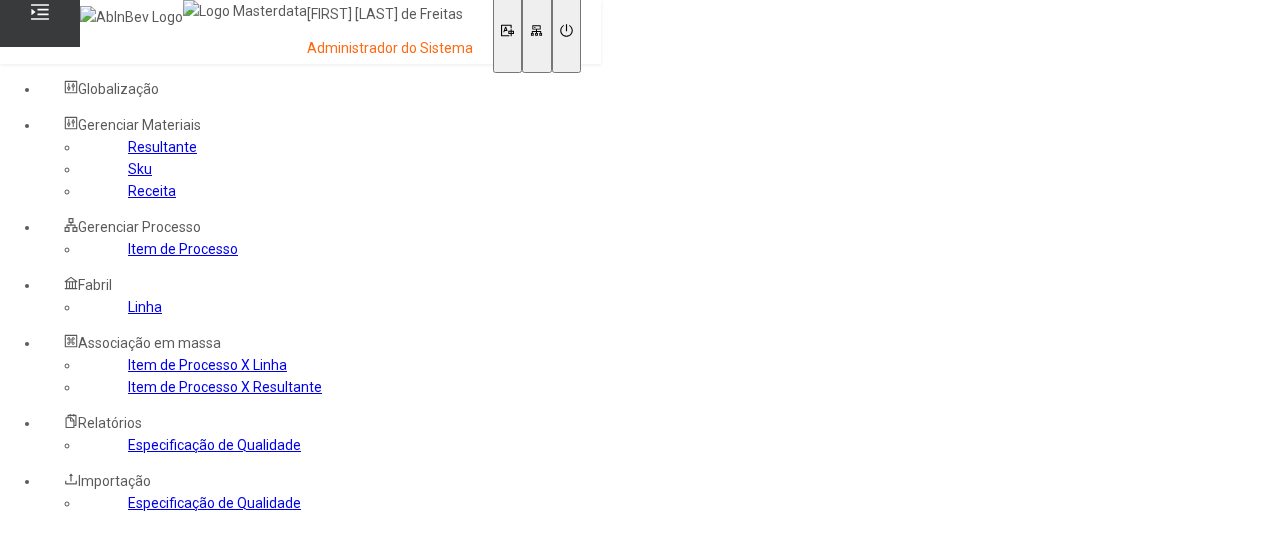 scroll, scrollTop: 0, scrollLeft: 0, axis: both 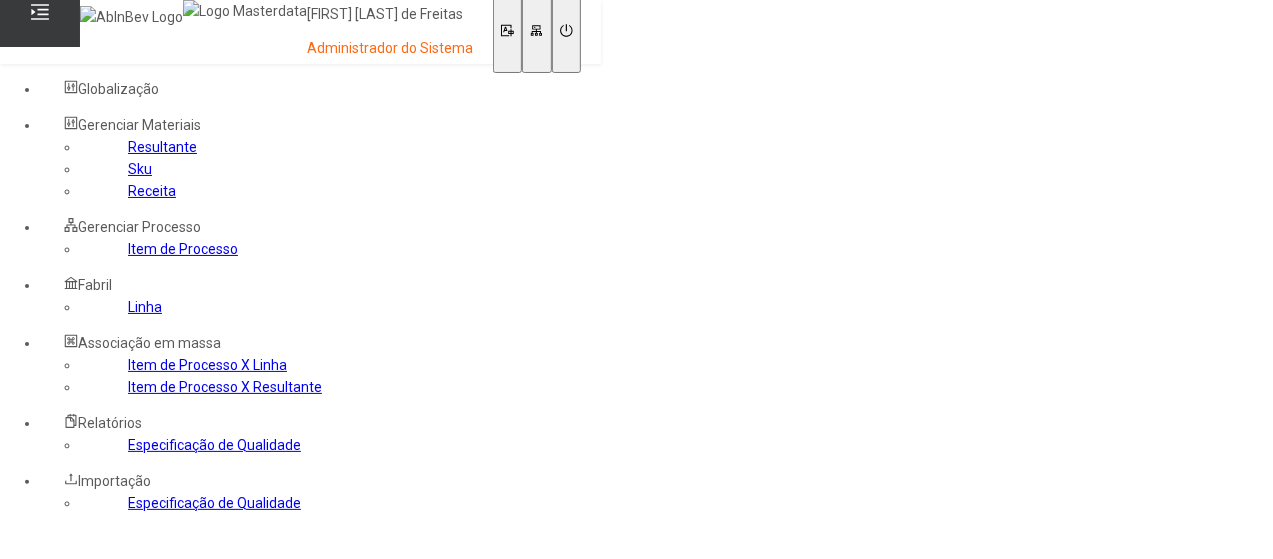 click on "Item de Processo" 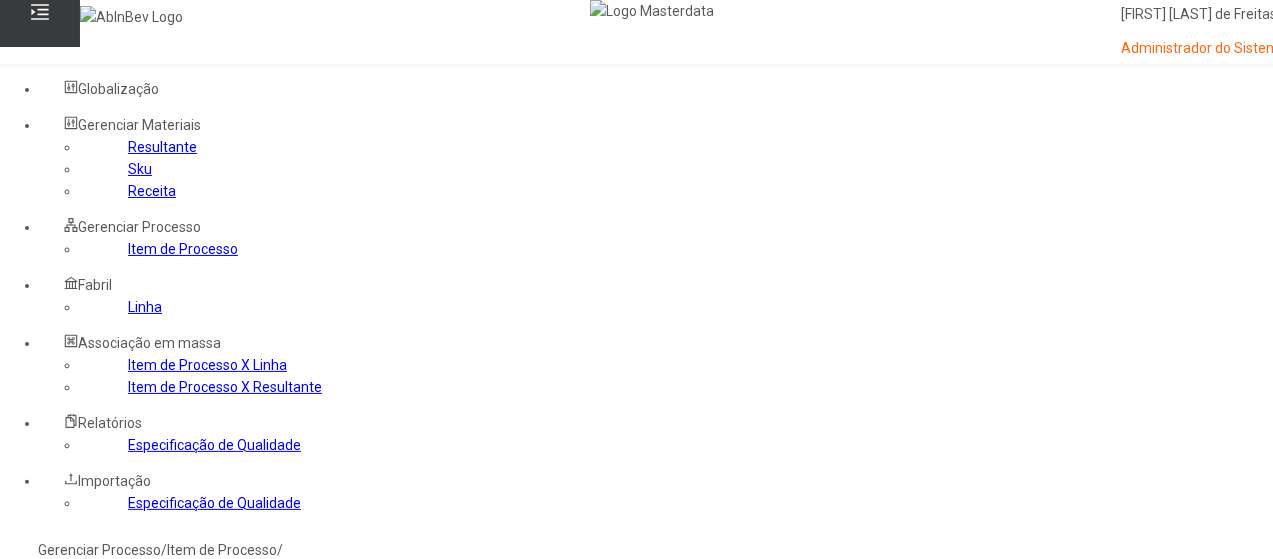 click 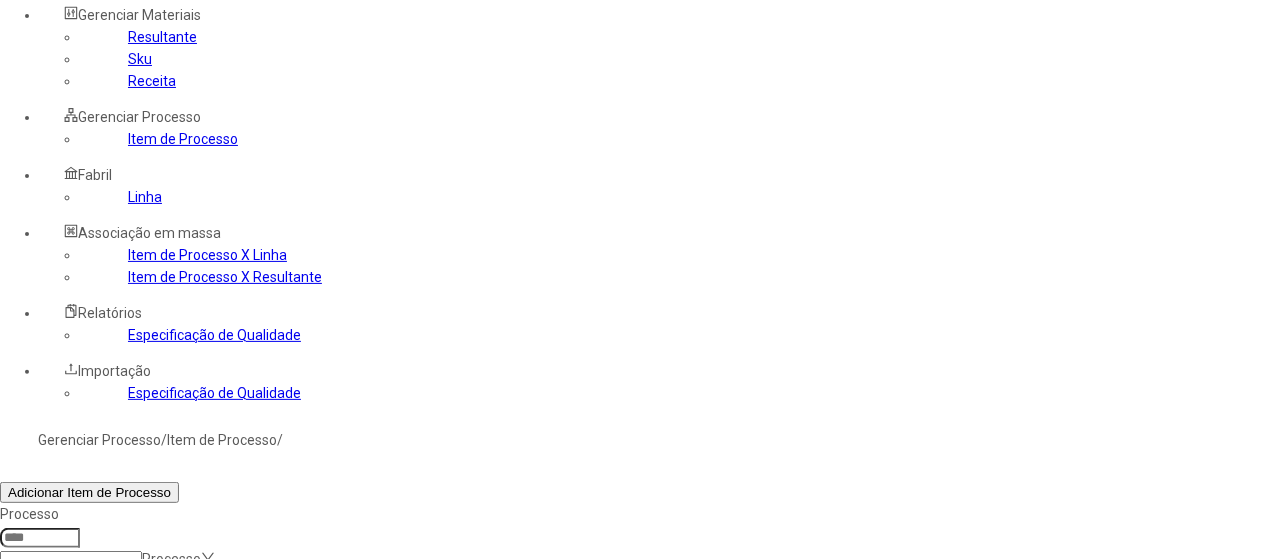 scroll, scrollTop: 200, scrollLeft: 0, axis: vertical 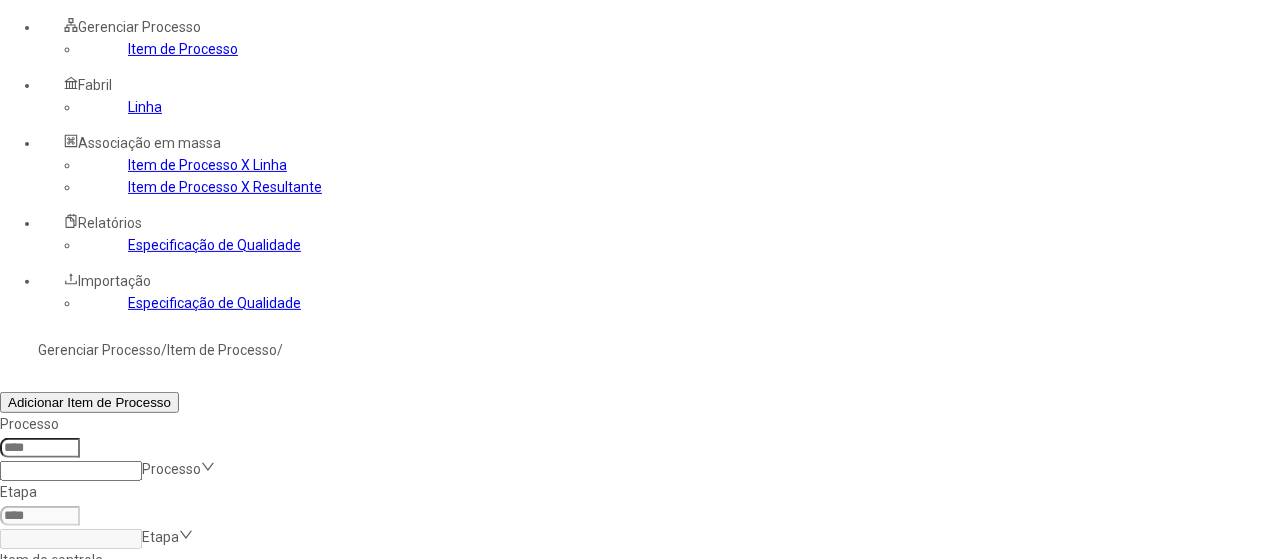 click on "Filtrar" 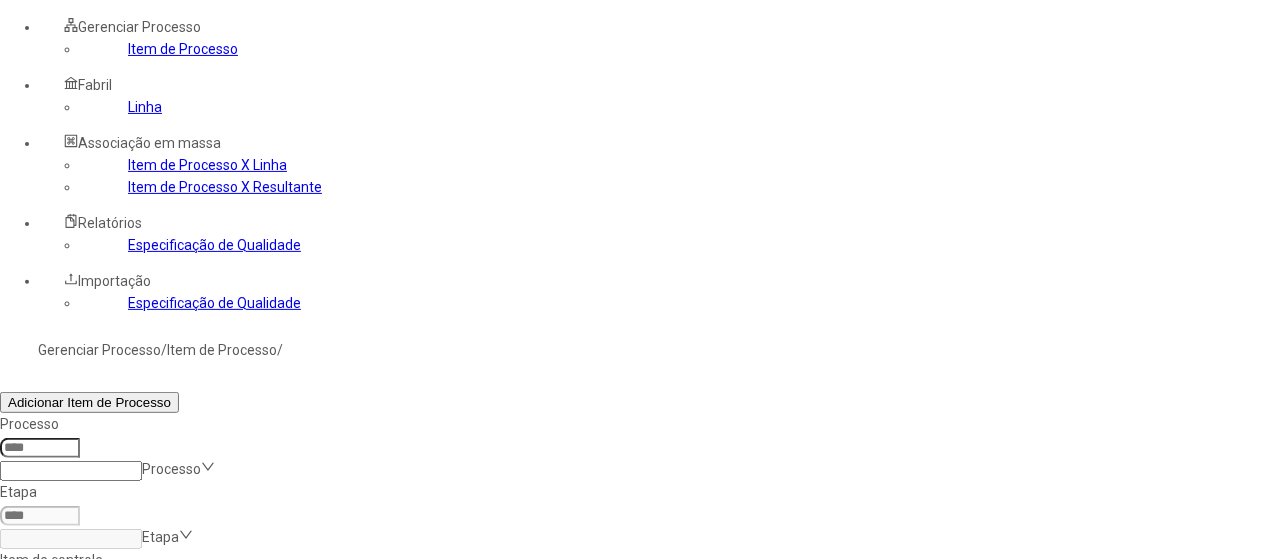 drag, startPoint x: 862, startPoint y: 355, endPoint x: 760, endPoint y: 303, distance: 114.49017 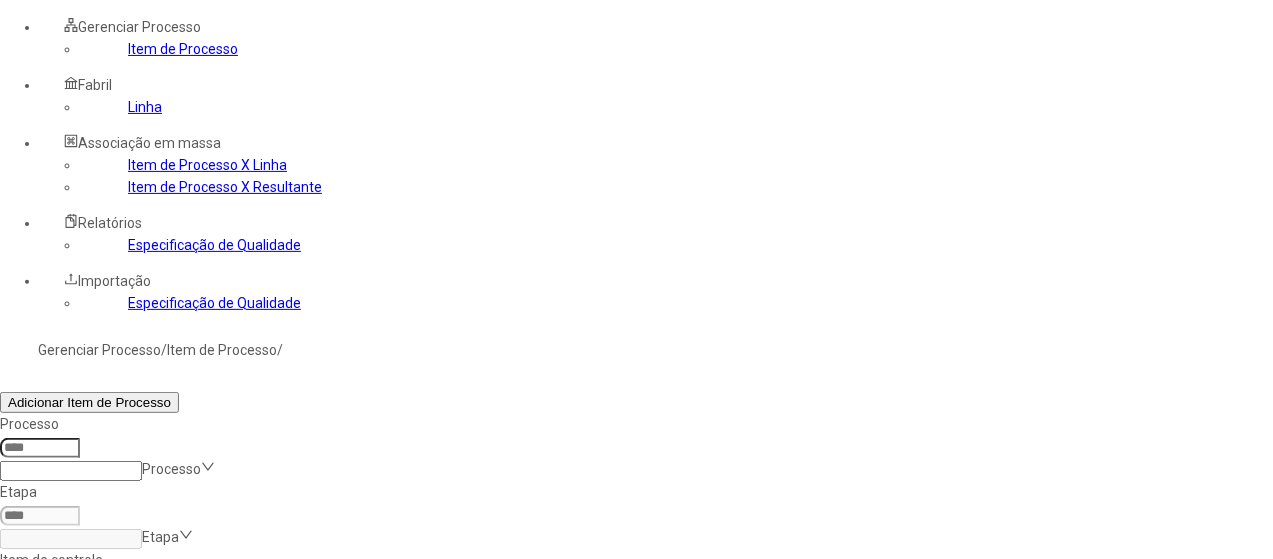 click on "Taxa de evaporação total (Cálculo por extrato)" 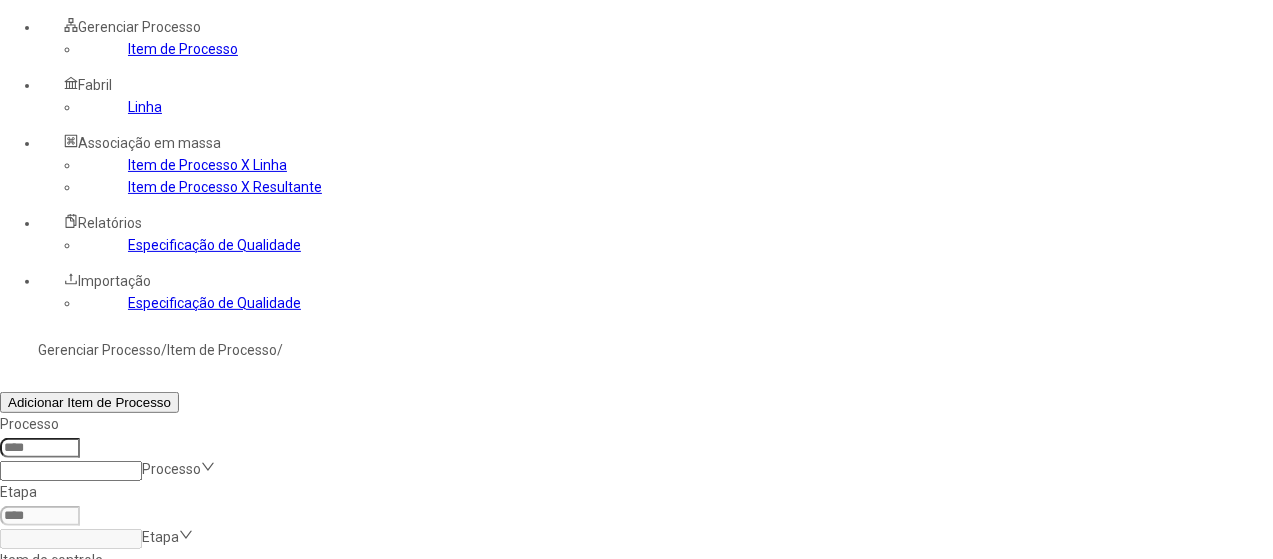 click on "Filtrar" 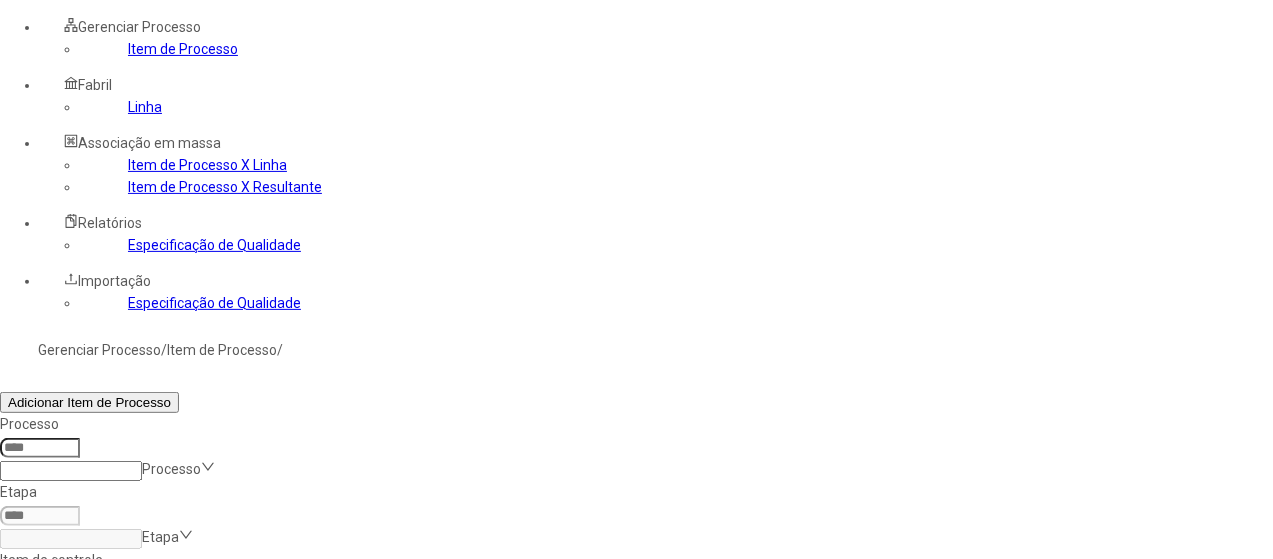 drag, startPoint x: 718, startPoint y: 341, endPoint x: 629, endPoint y: 310, distance: 94.24436 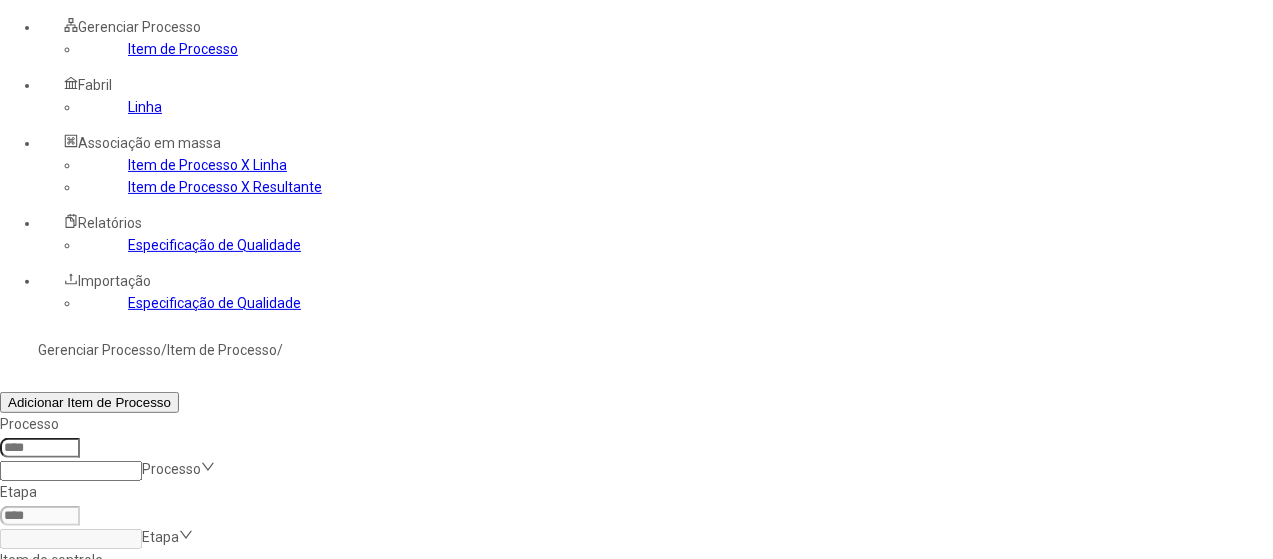 type on "*****" 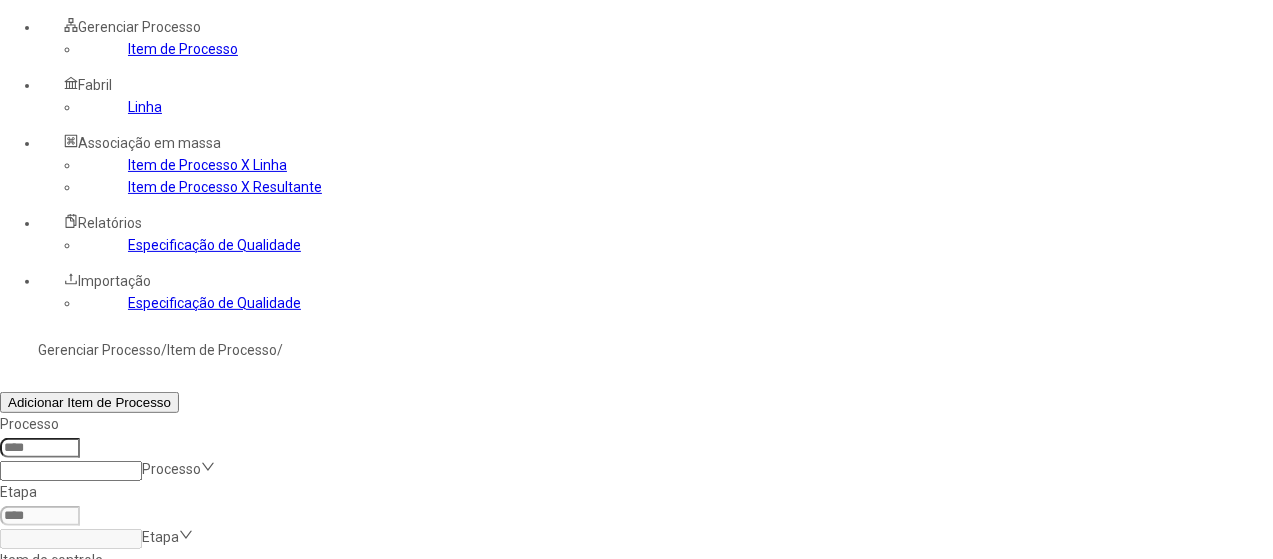 click on "Filtrar" 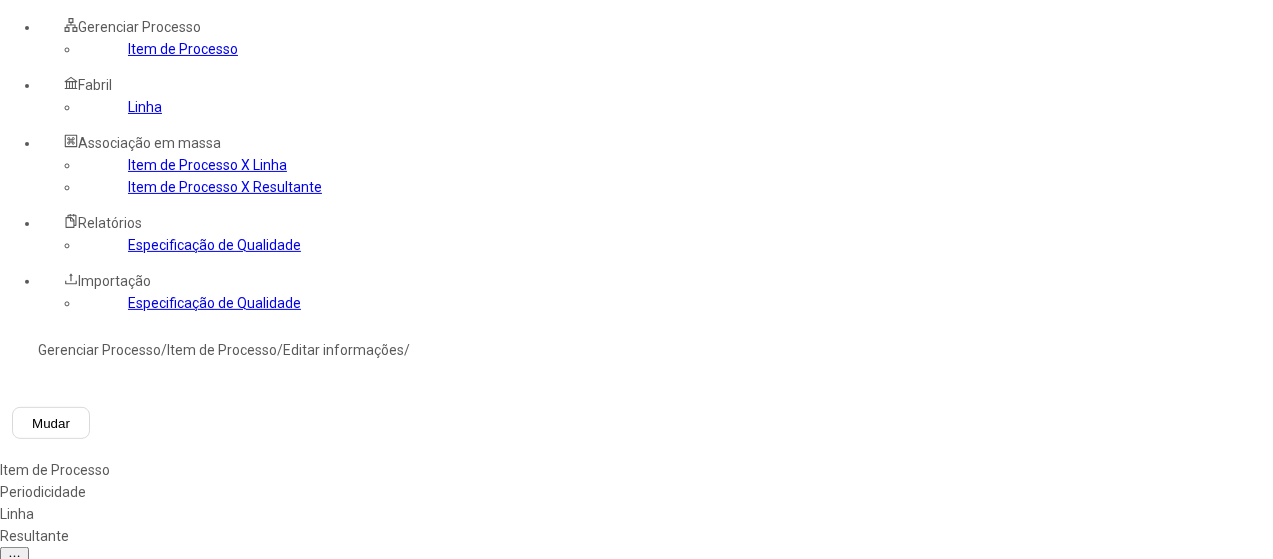 type on "****" 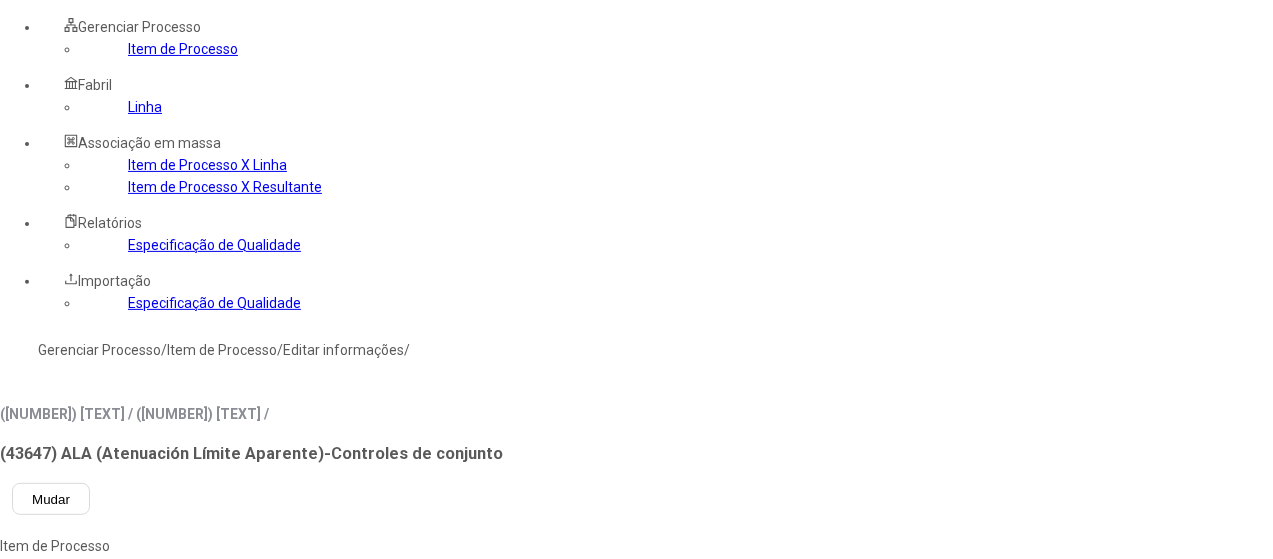 type on "*****" 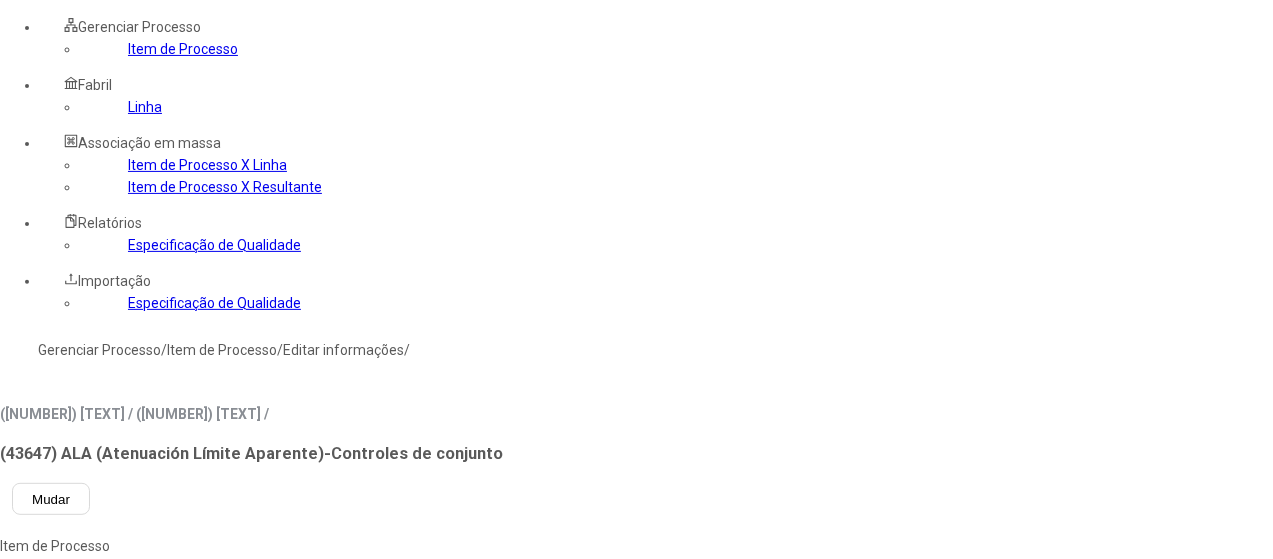 scroll, scrollTop: 0, scrollLeft: 0, axis: both 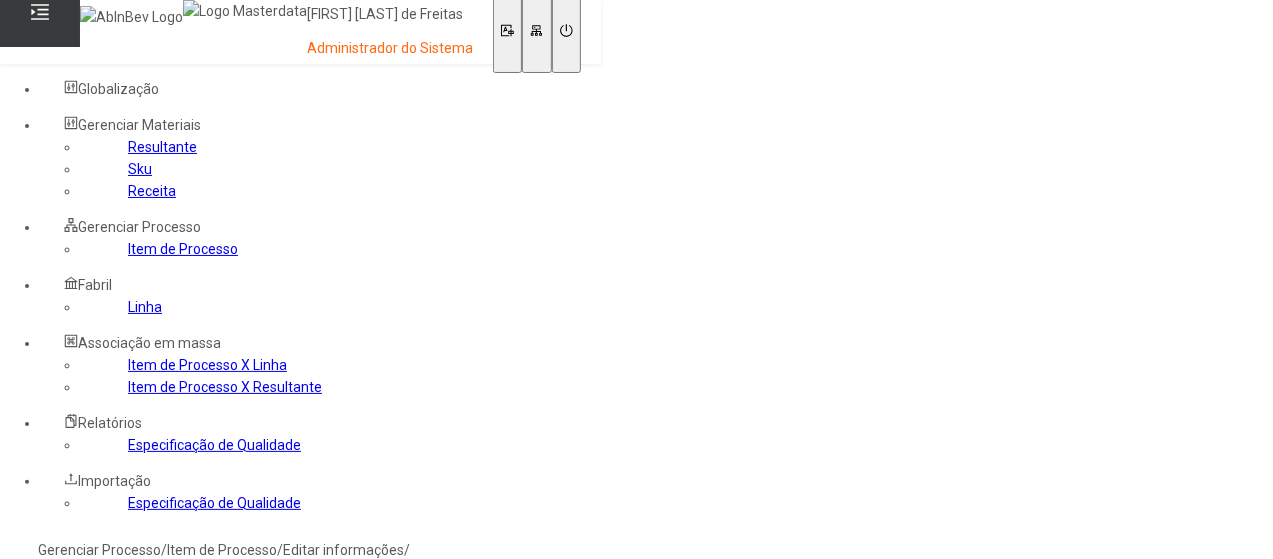 click on "Gerenciar Processo" 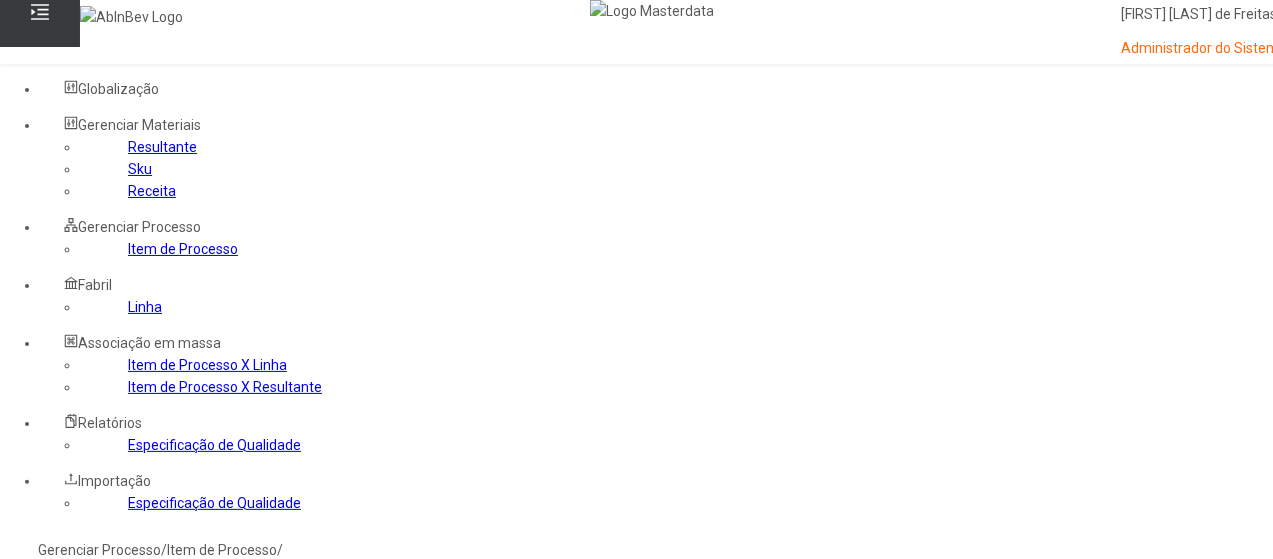 click 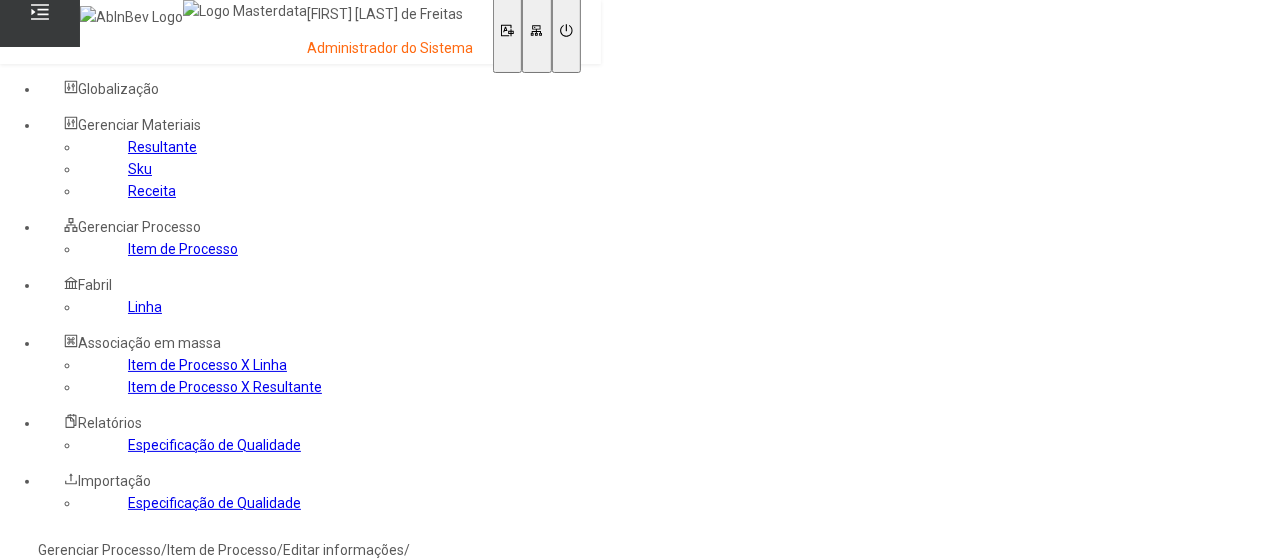 click on "Gerenciar Processo" 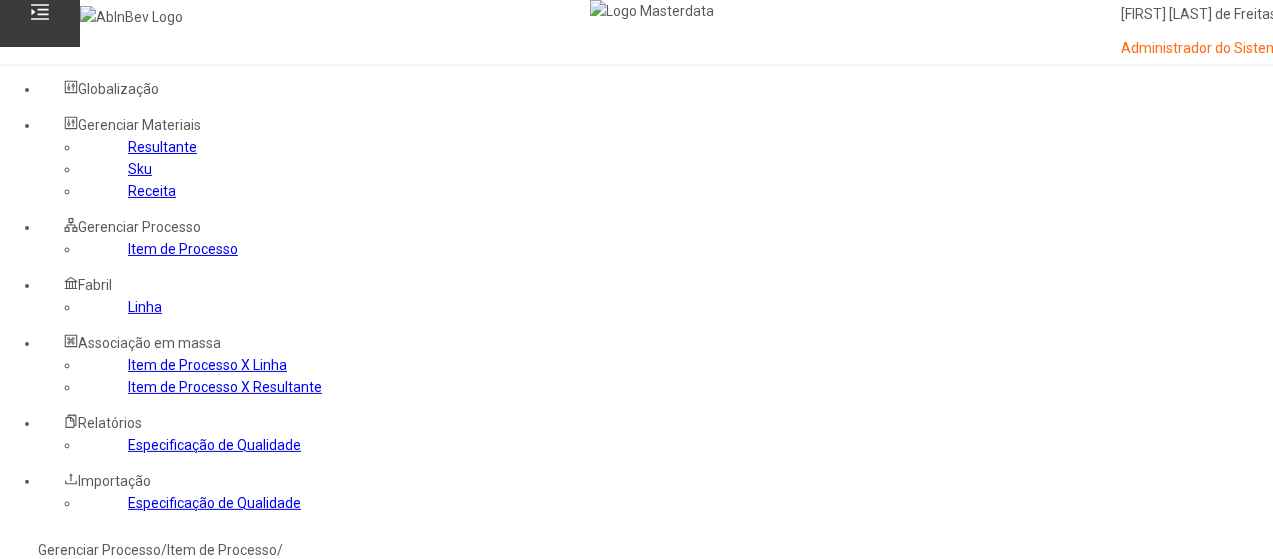 click 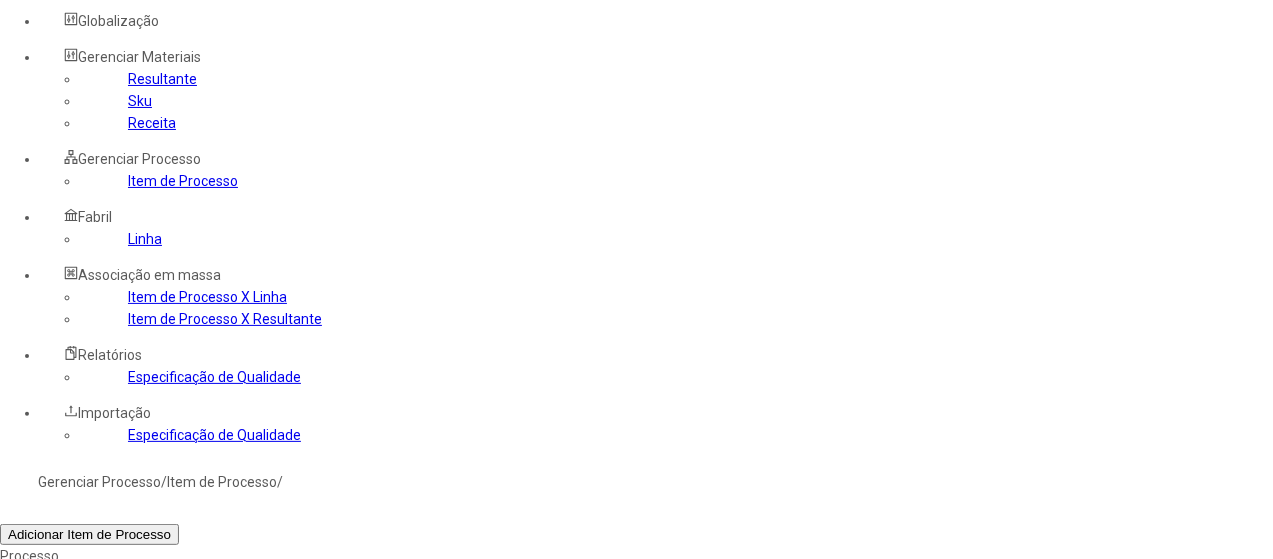 scroll, scrollTop: 100, scrollLeft: 0, axis: vertical 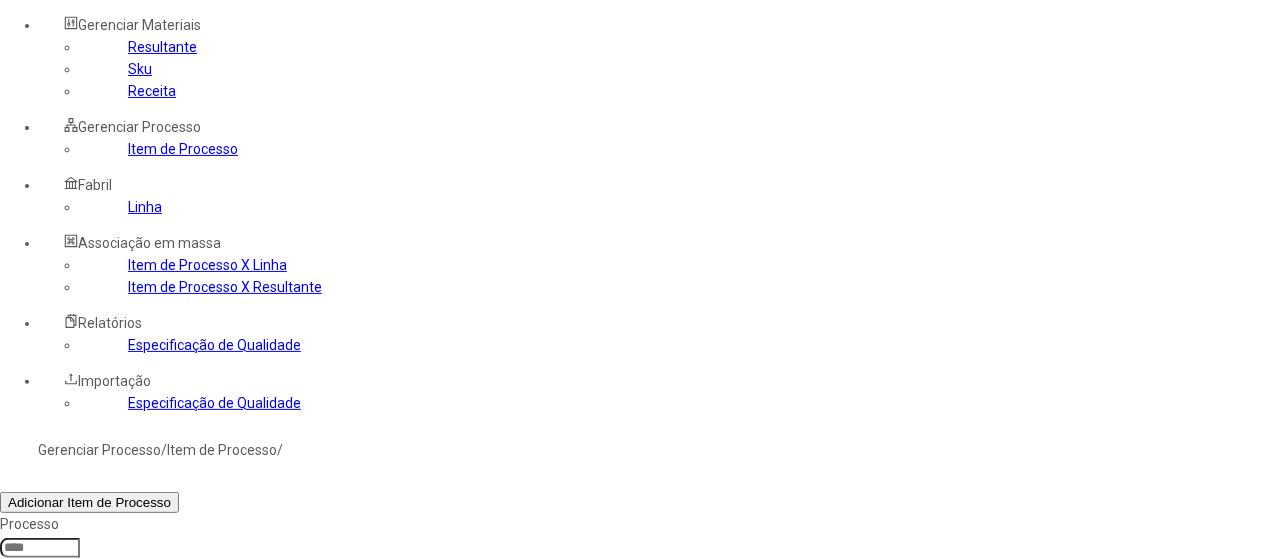 click at bounding box center (1302, 825) 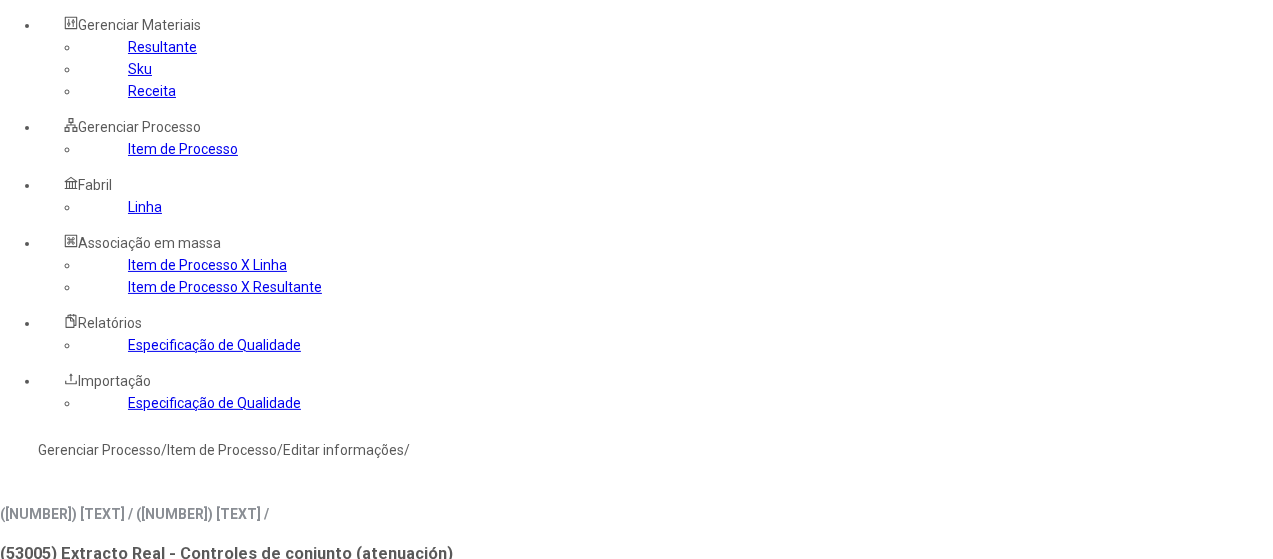 type on "*****" 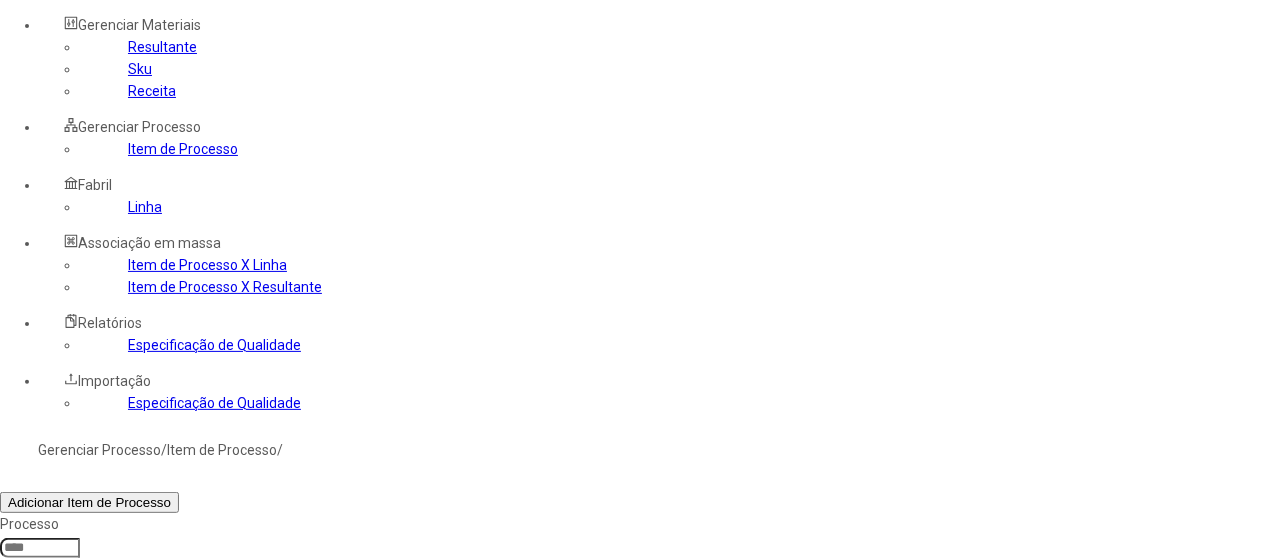 click 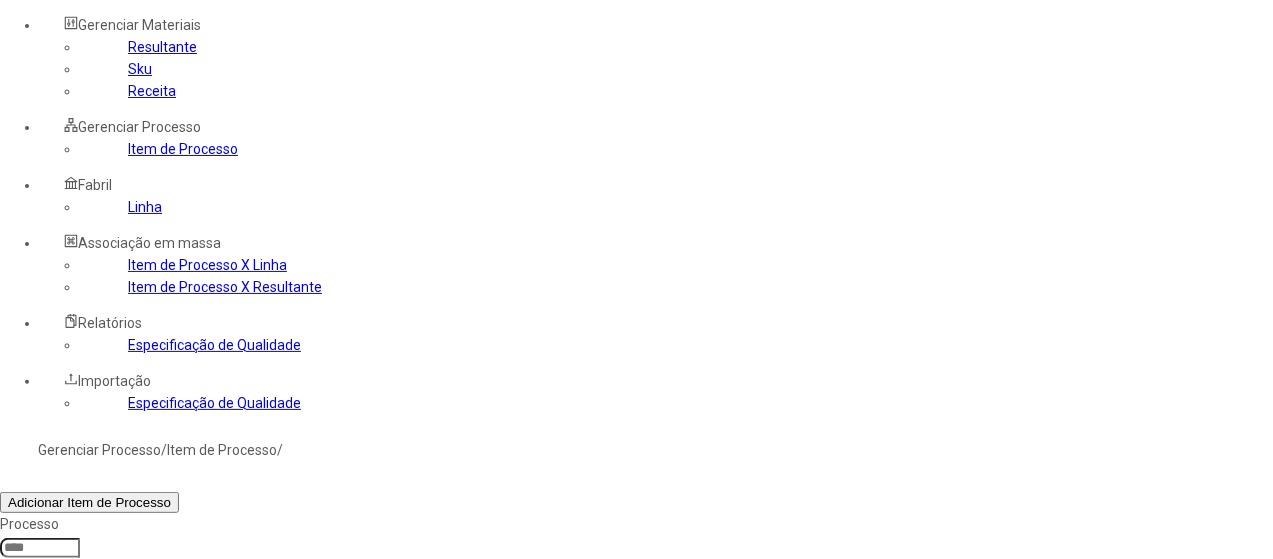 type on "****" 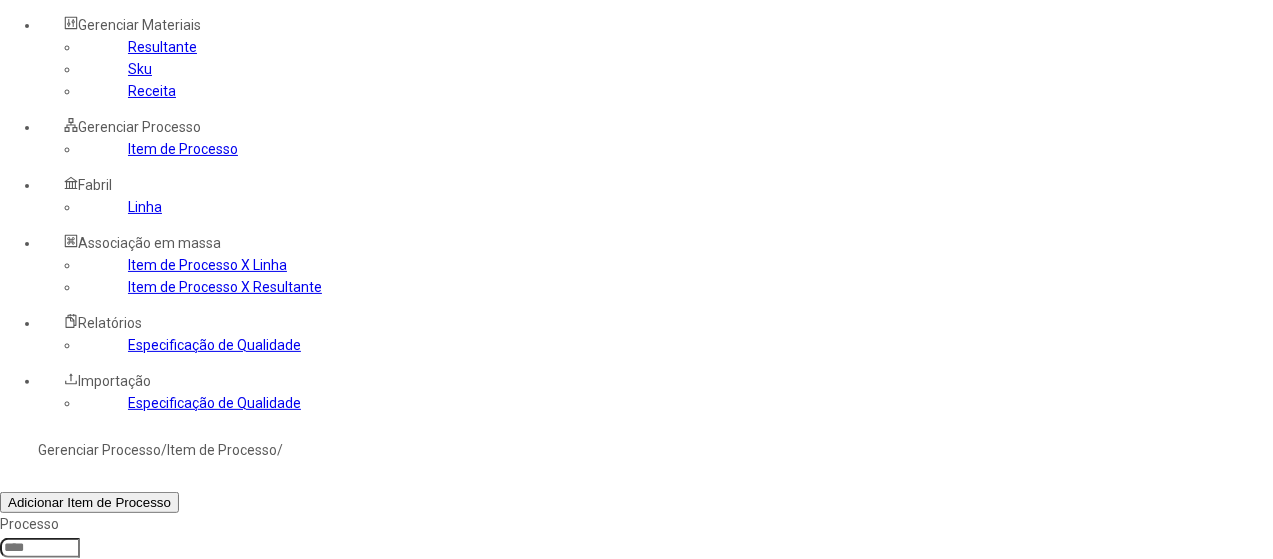 click on "Filtrar" 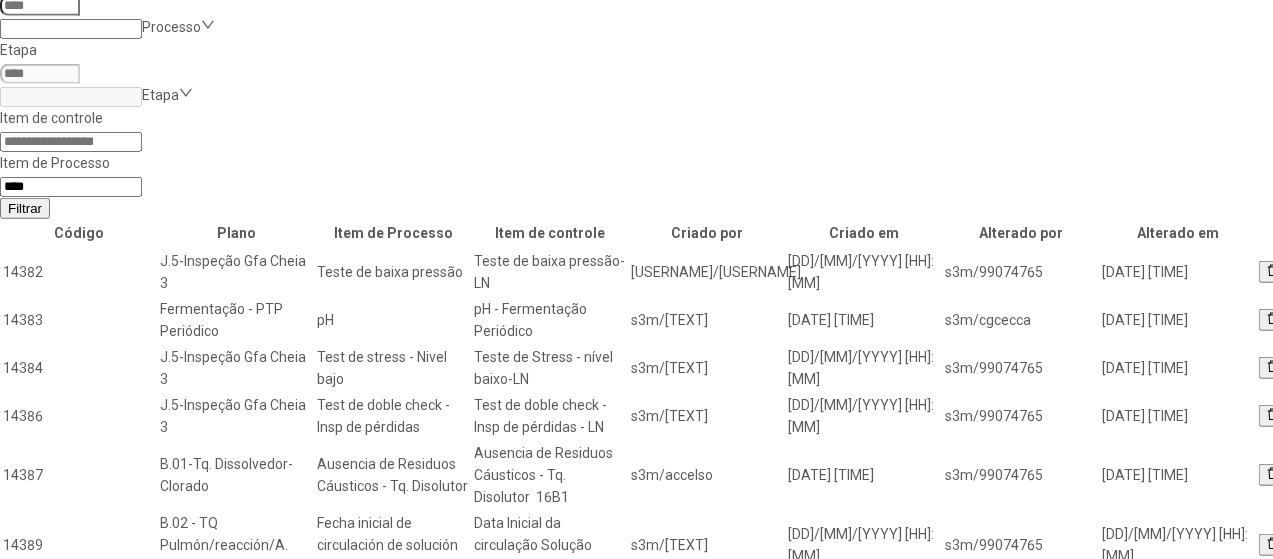 scroll, scrollTop: 652, scrollLeft: 0, axis: vertical 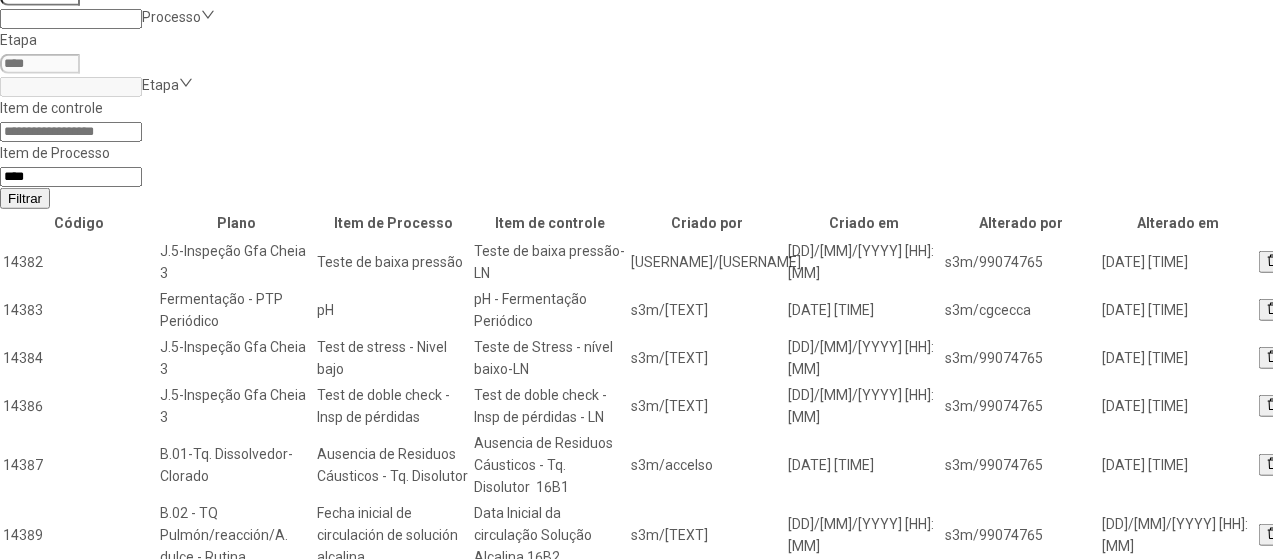 click at bounding box center (1302, 262) 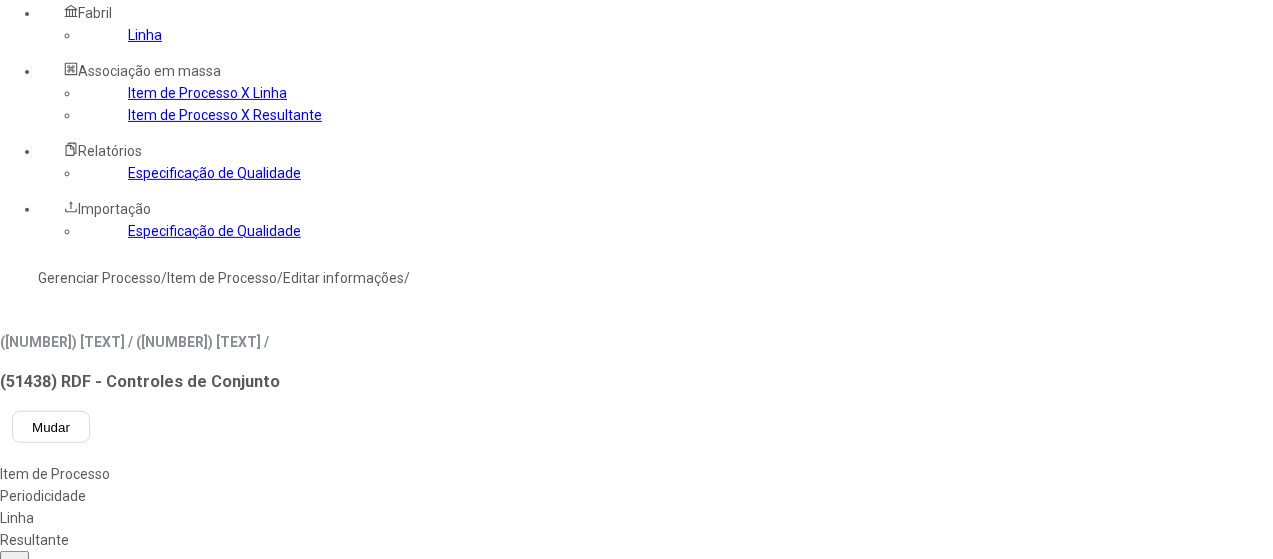 type on "*****" 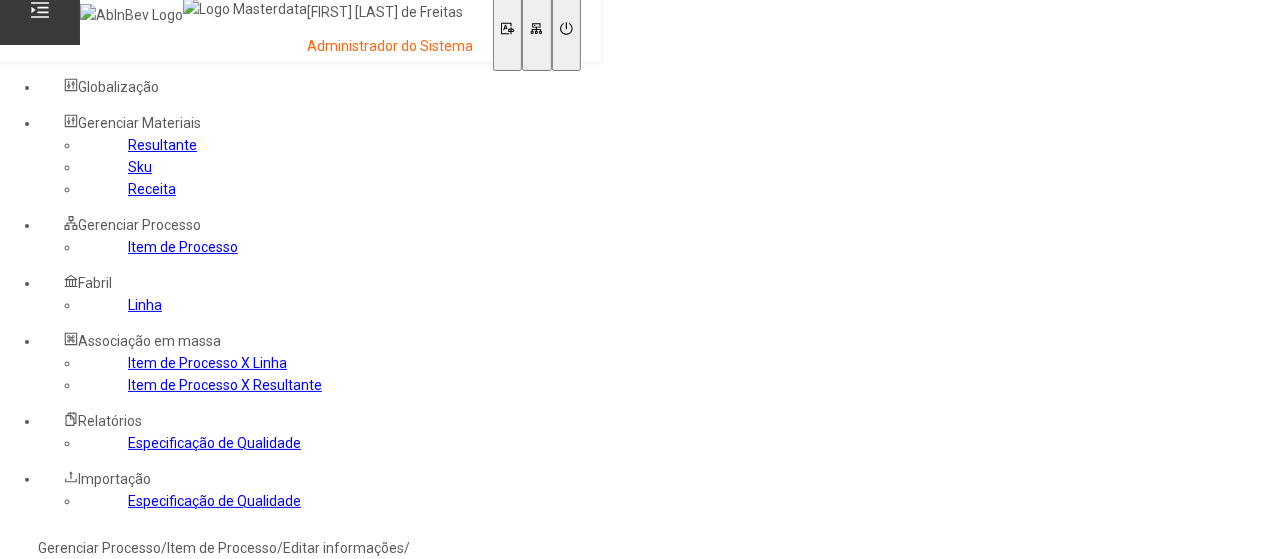 scroll, scrollTop: 0, scrollLeft: 0, axis: both 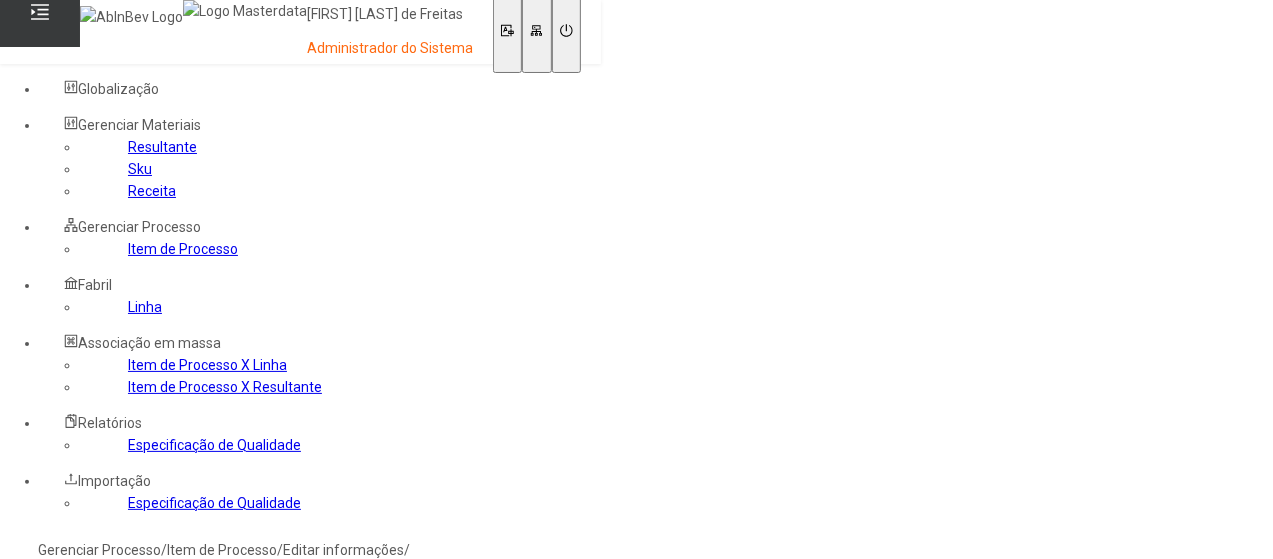 drag, startPoint x: 72, startPoint y: 471, endPoint x: 171, endPoint y: 394, distance: 125.4193 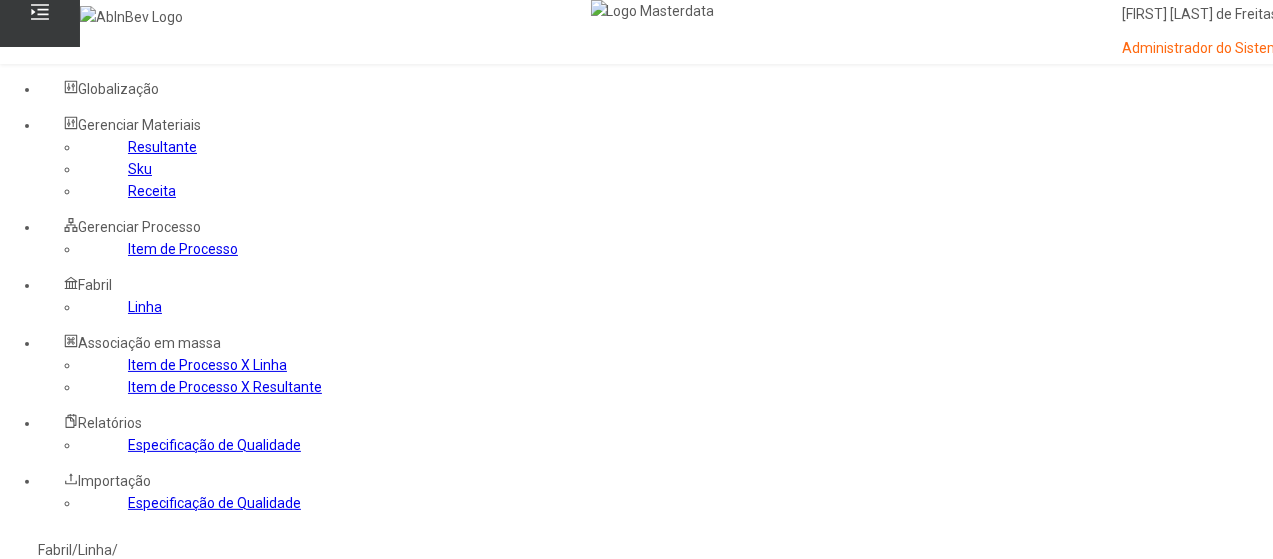 click at bounding box center (40, 648) 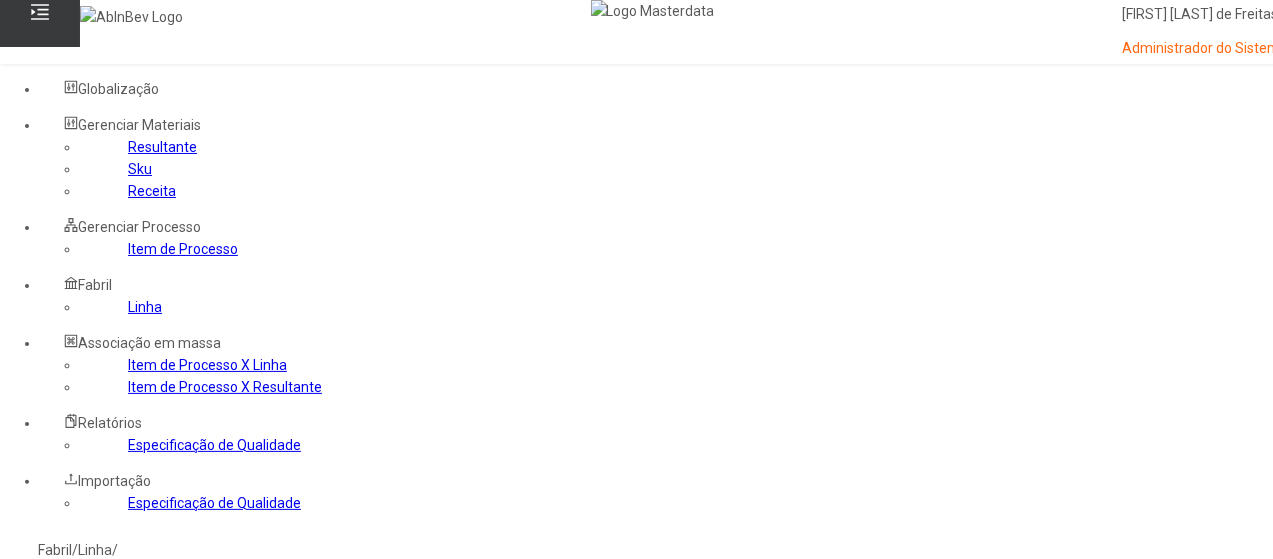 click on "Área de Cervejas" at bounding box center [113, 570] 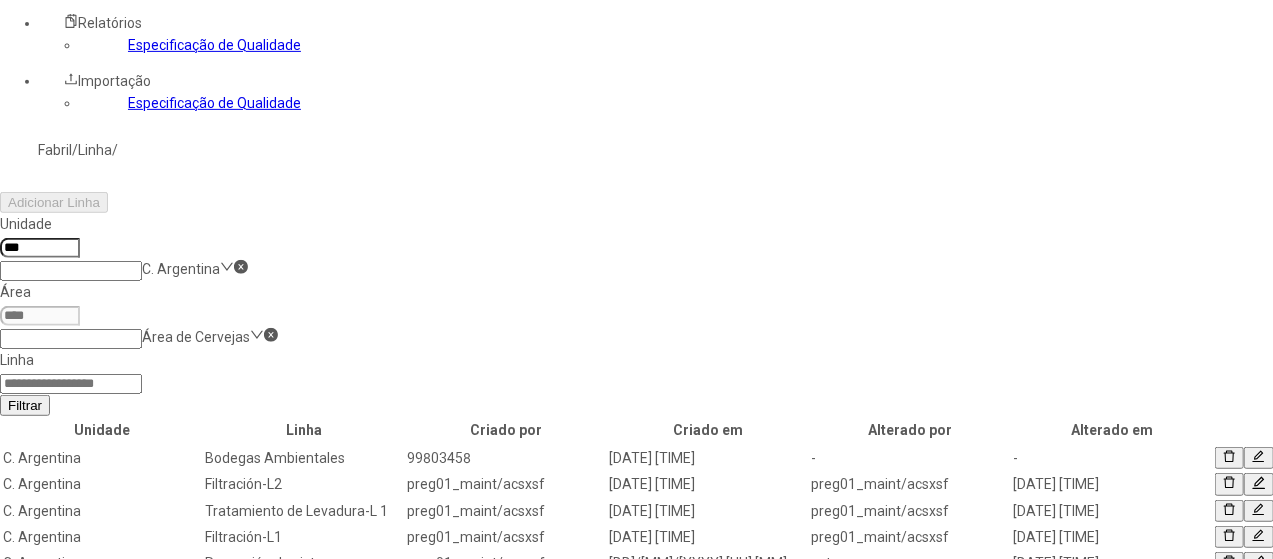 scroll, scrollTop: 500, scrollLeft: 0, axis: vertical 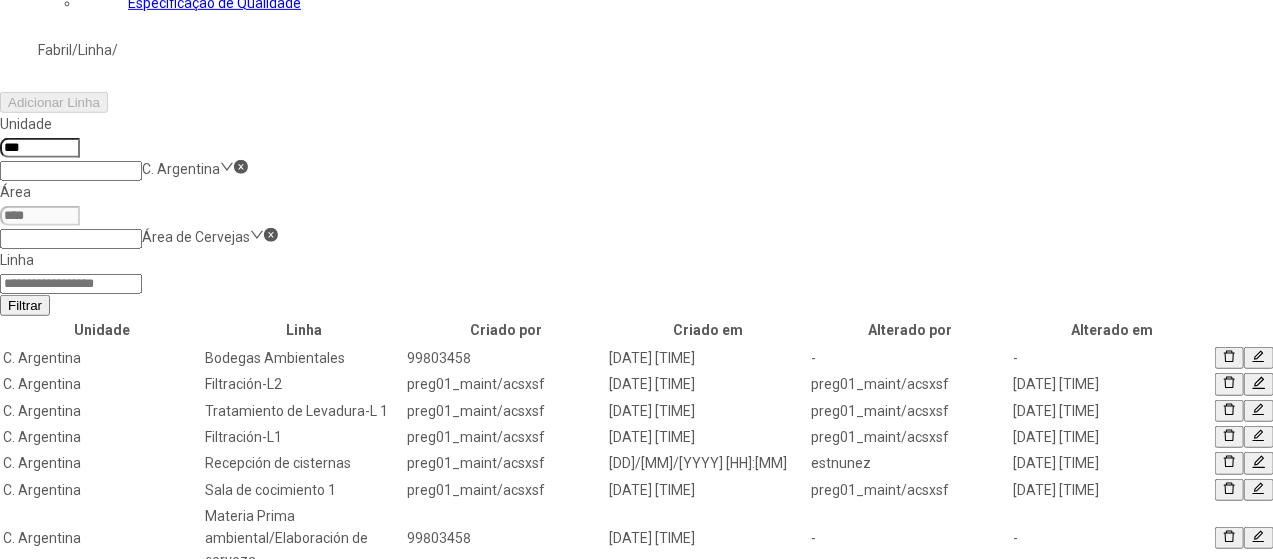 click on "2" 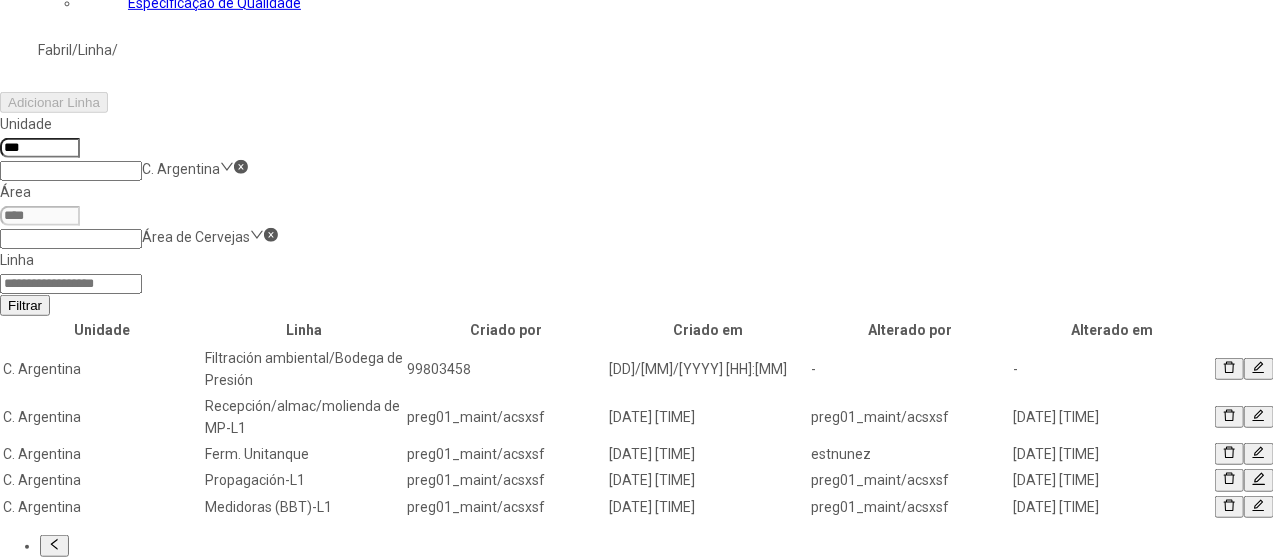 scroll, scrollTop: 272, scrollLeft: 0, axis: vertical 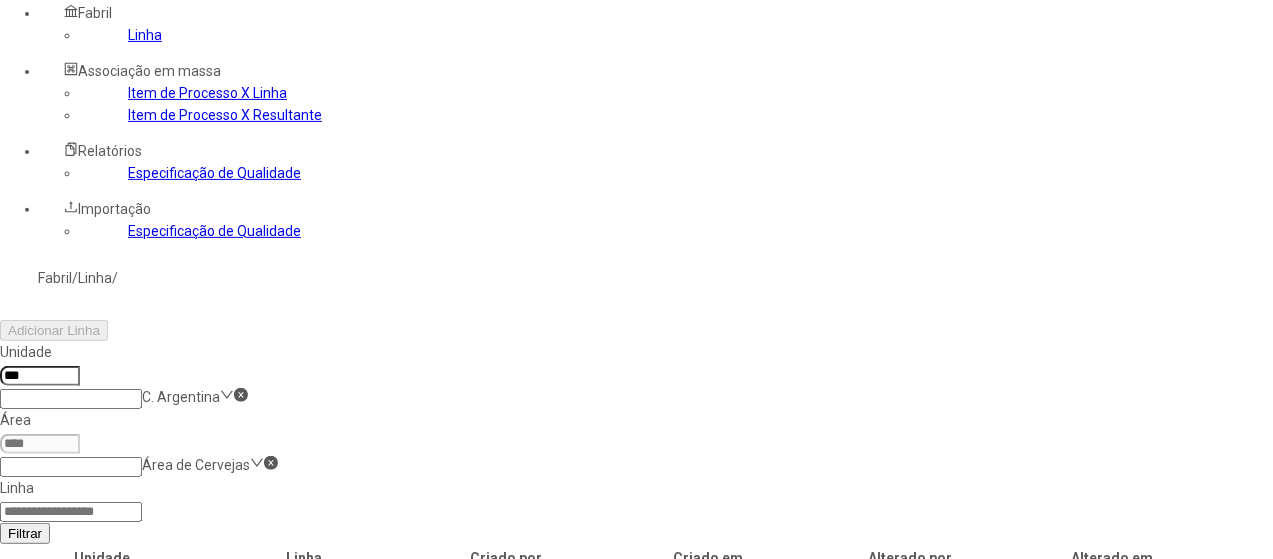 click 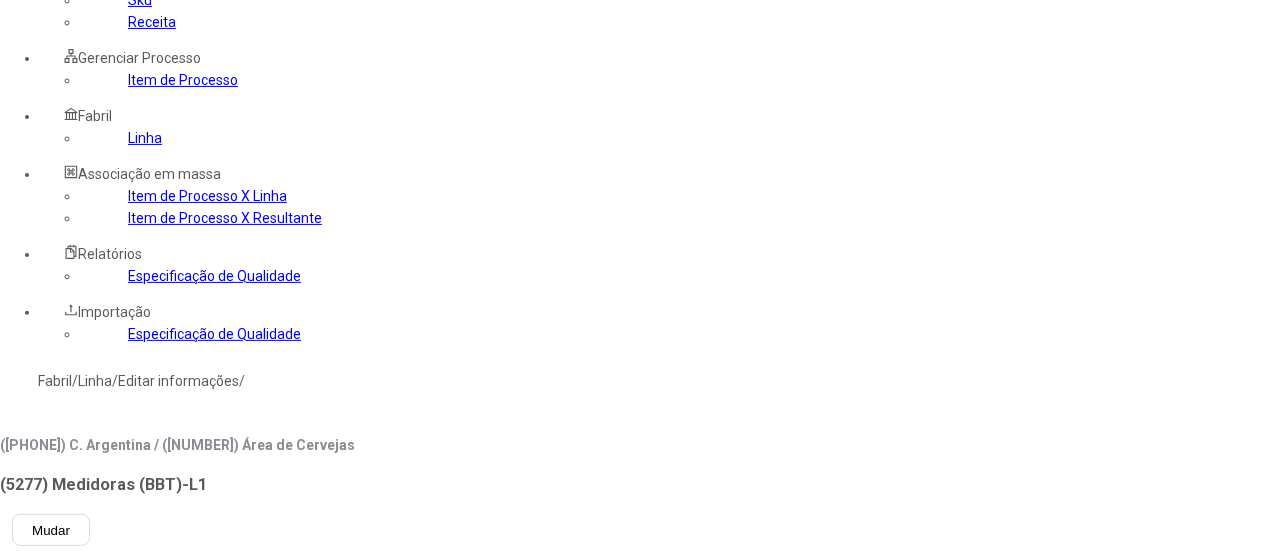 scroll, scrollTop: 72, scrollLeft: 0, axis: vertical 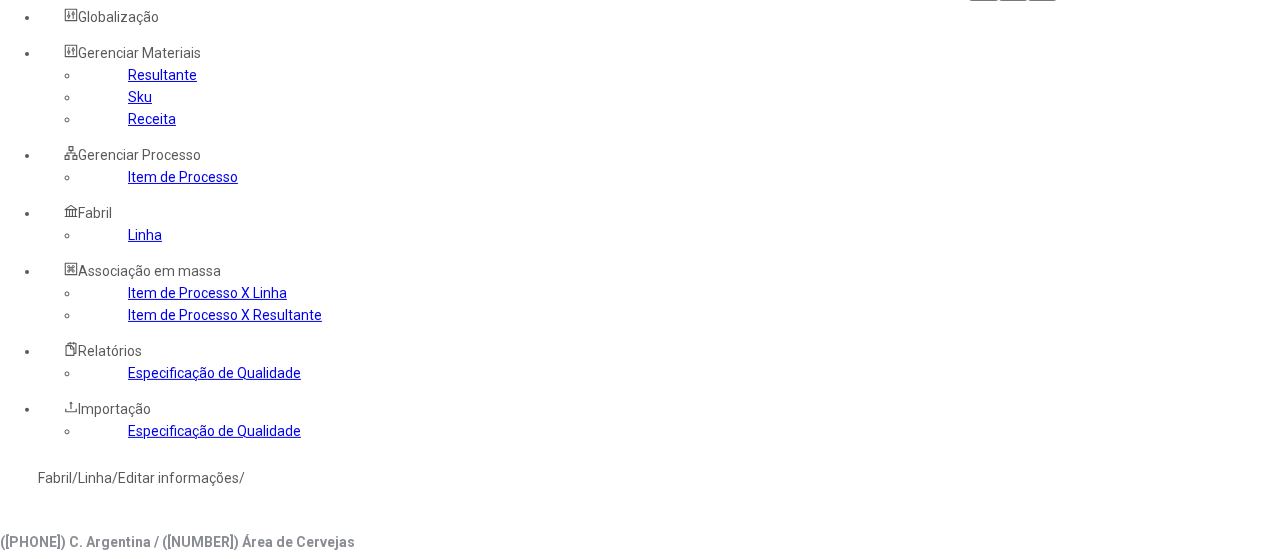 click 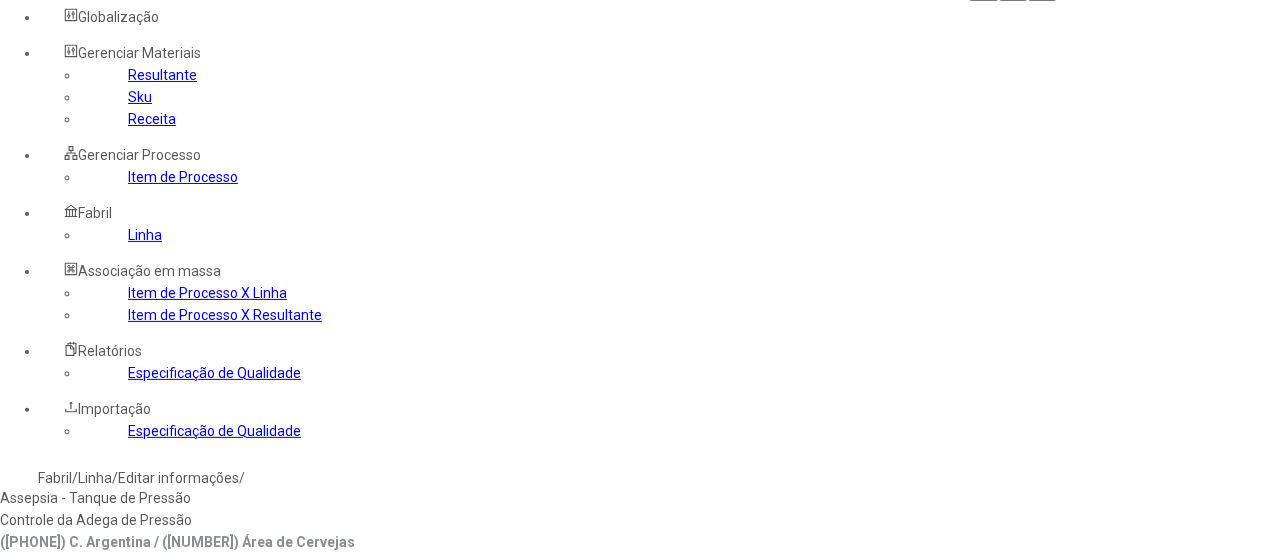 drag, startPoint x: 424, startPoint y: 336, endPoint x: 526, endPoint y: 311, distance: 105.01904 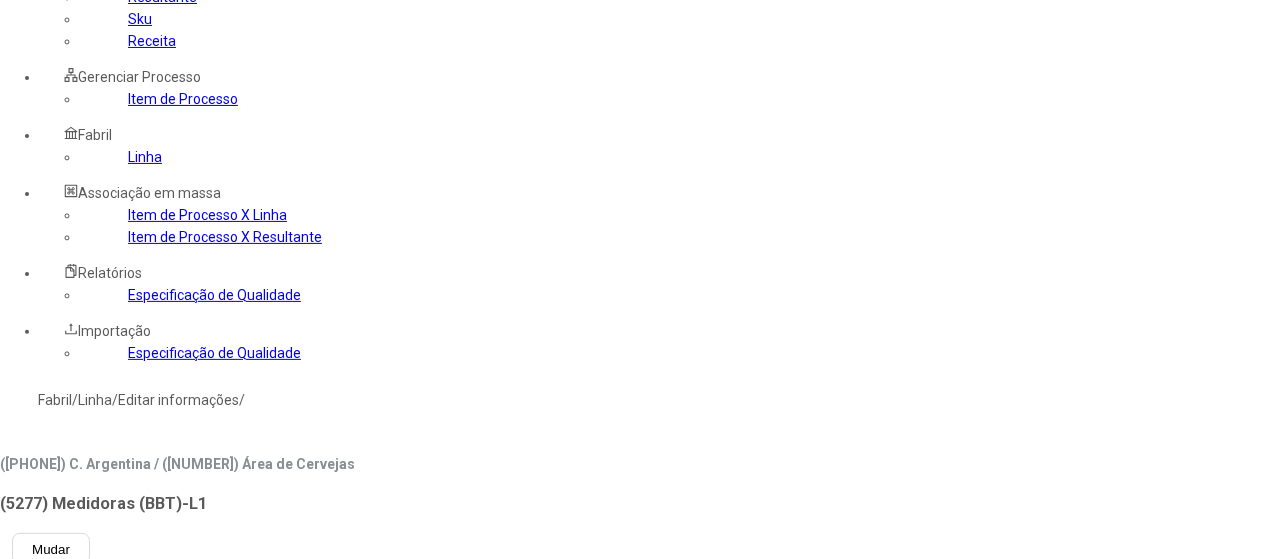select 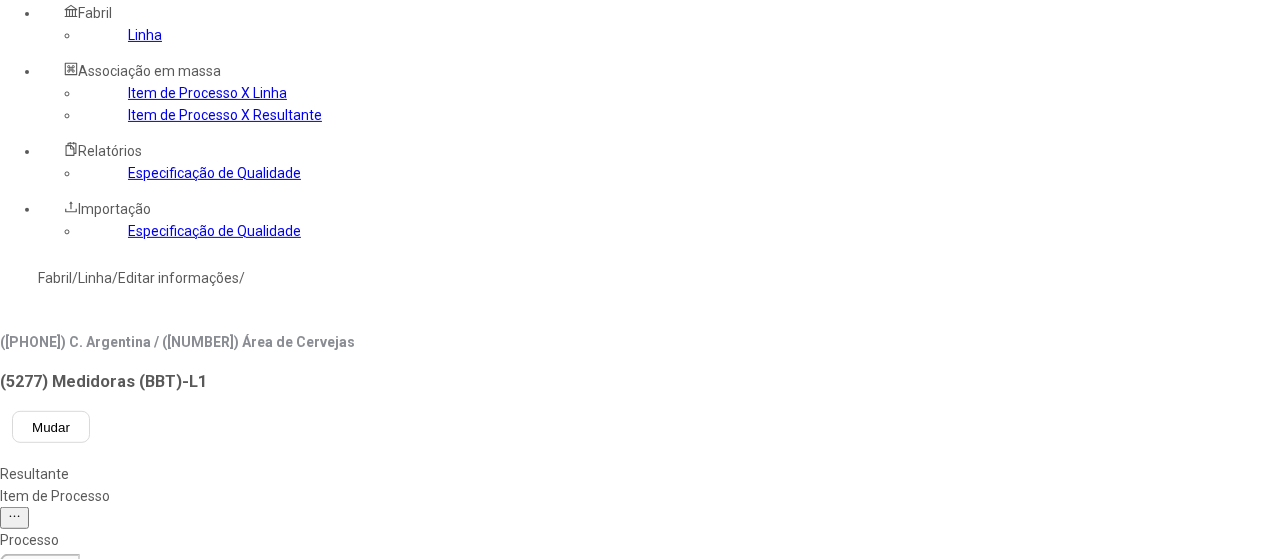 click 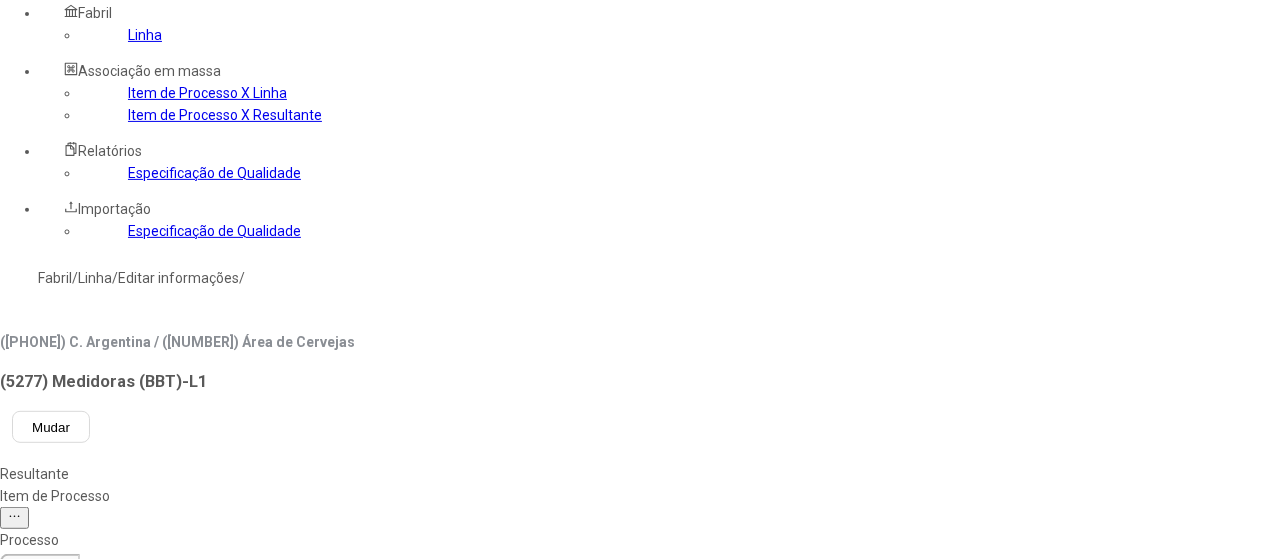 type on "******" 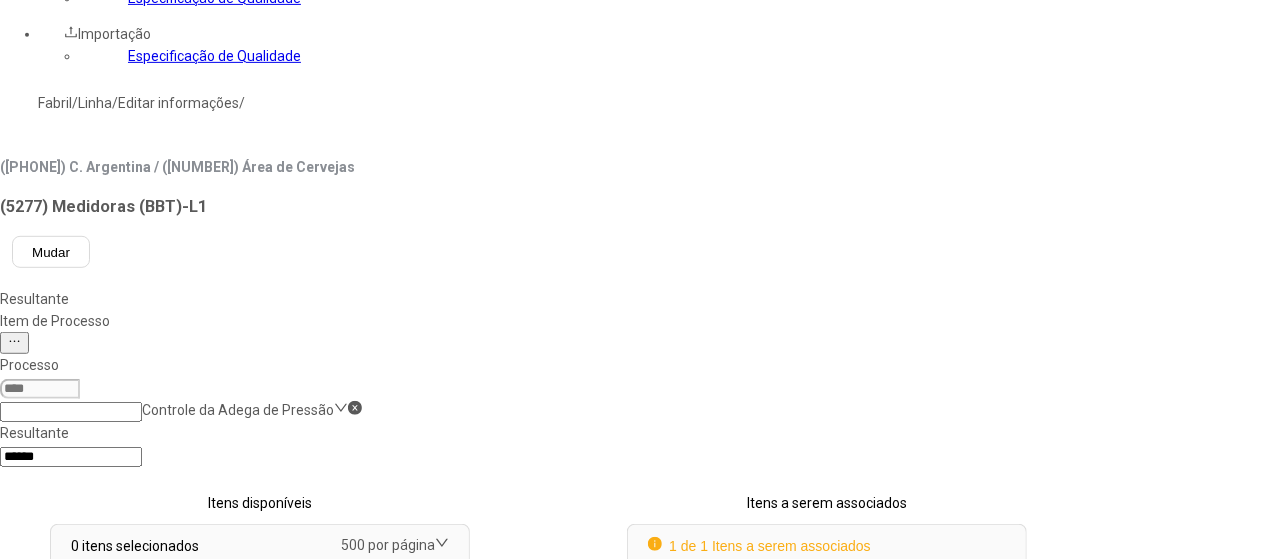 scroll, scrollTop: 472, scrollLeft: 0, axis: vertical 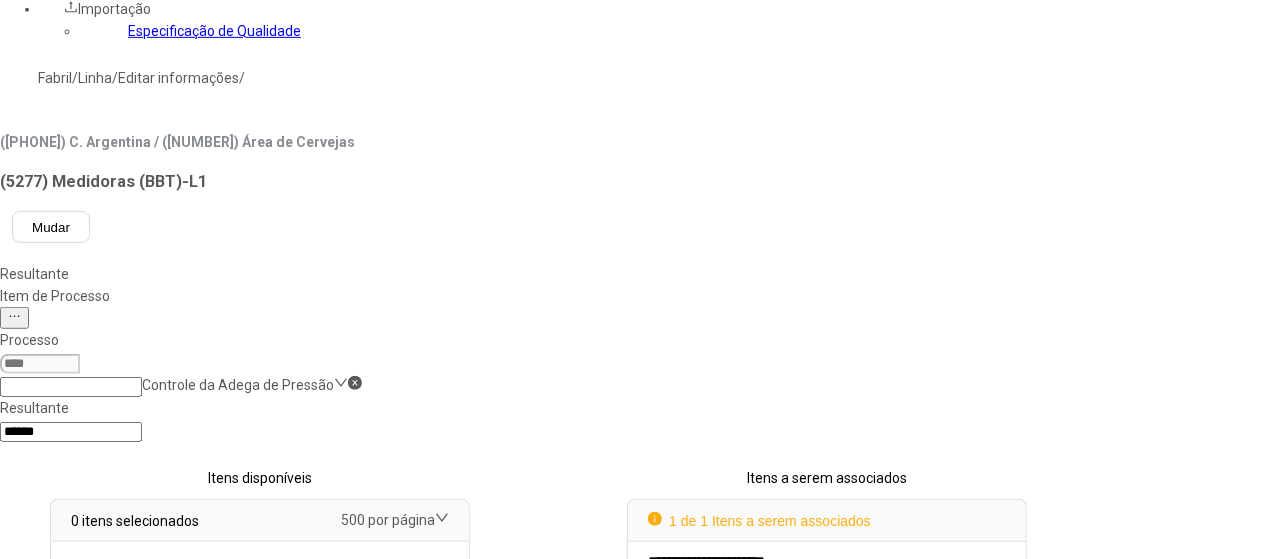 click on "Concluir associação" 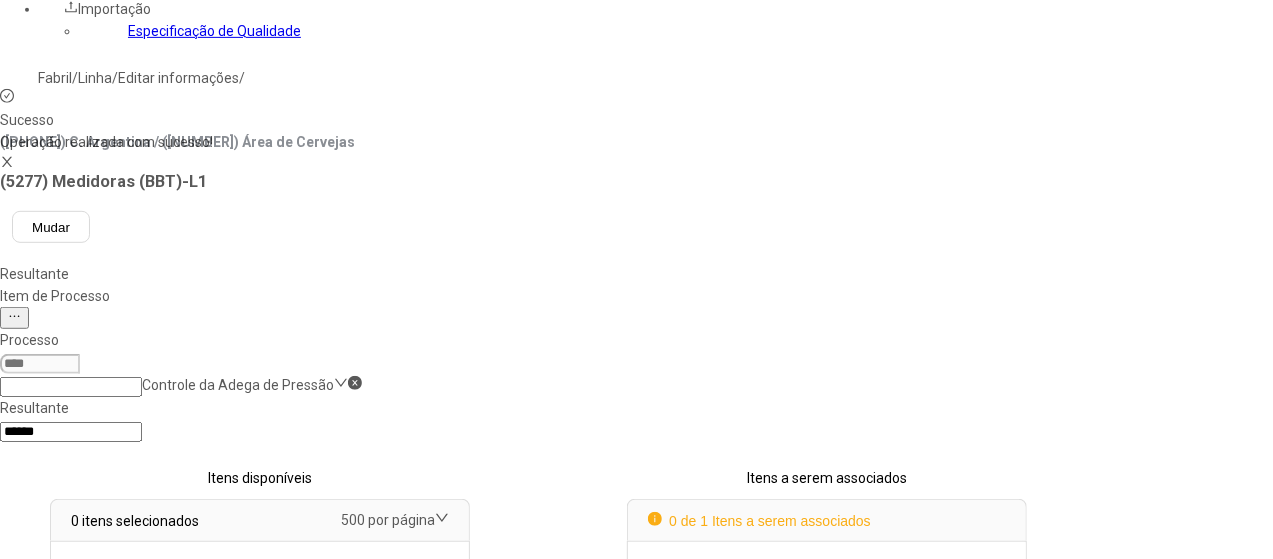 select 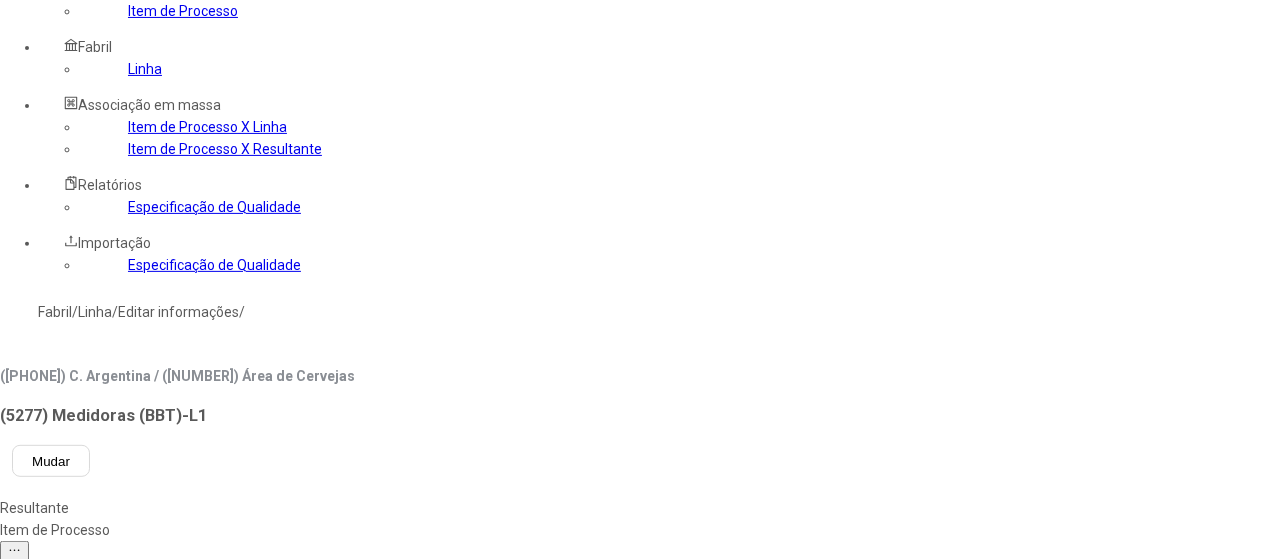 scroll, scrollTop: 72, scrollLeft: 0, axis: vertical 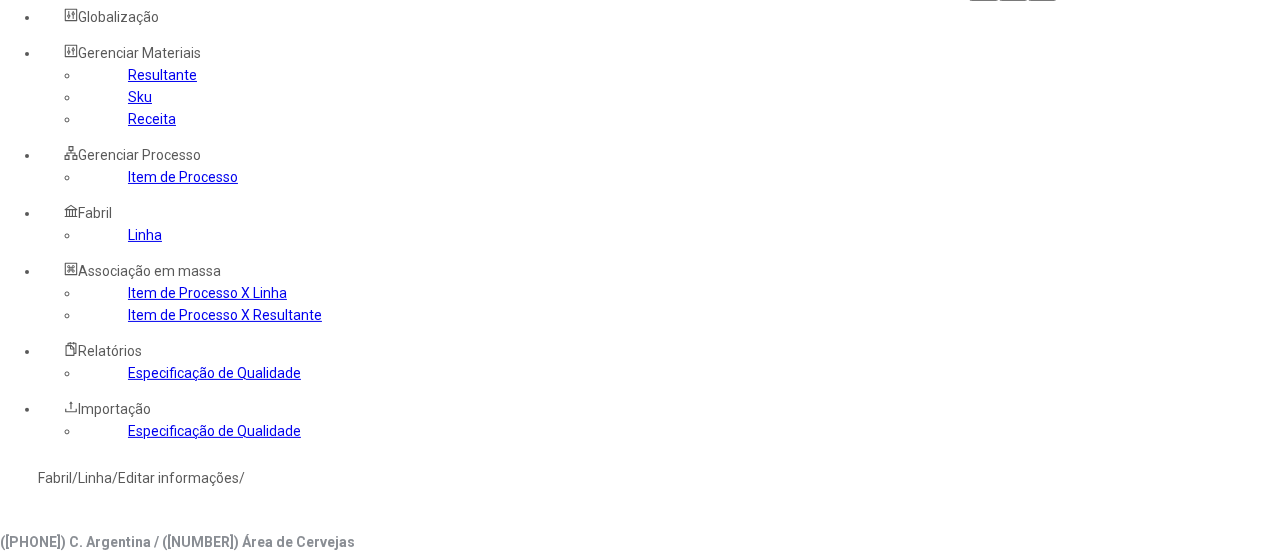 click on "Item de Processo" 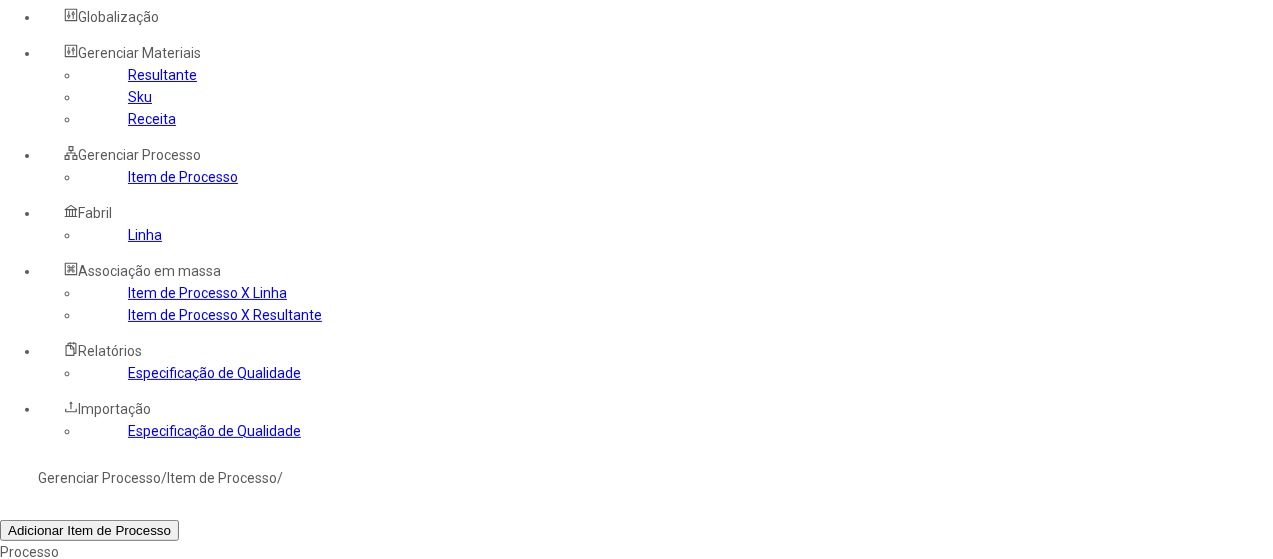 click 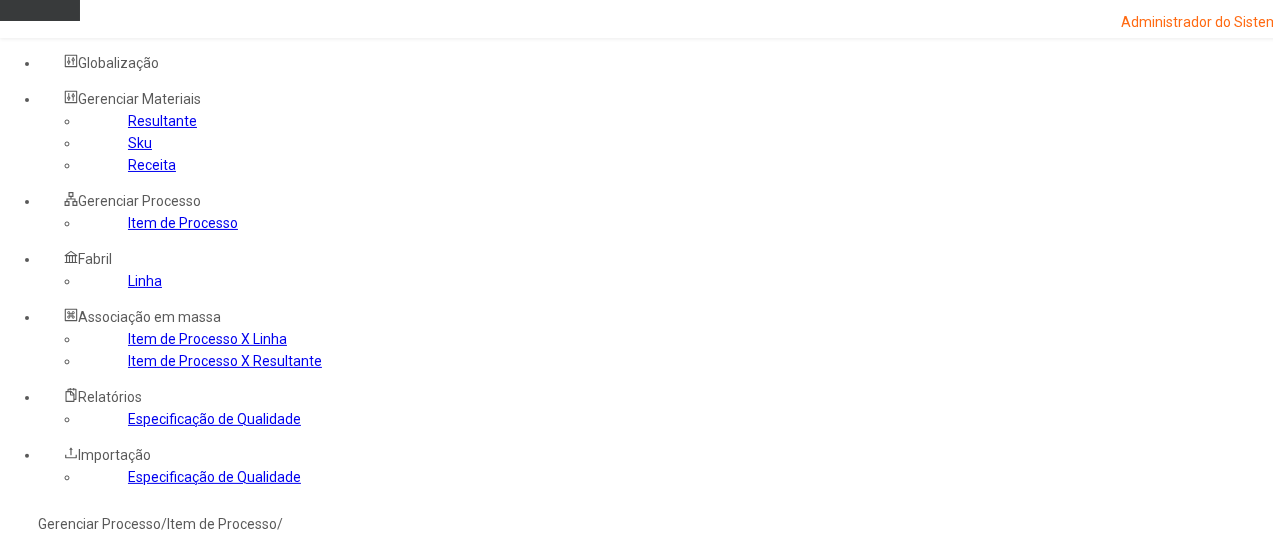 scroll, scrollTop: 0, scrollLeft: 0, axis: both 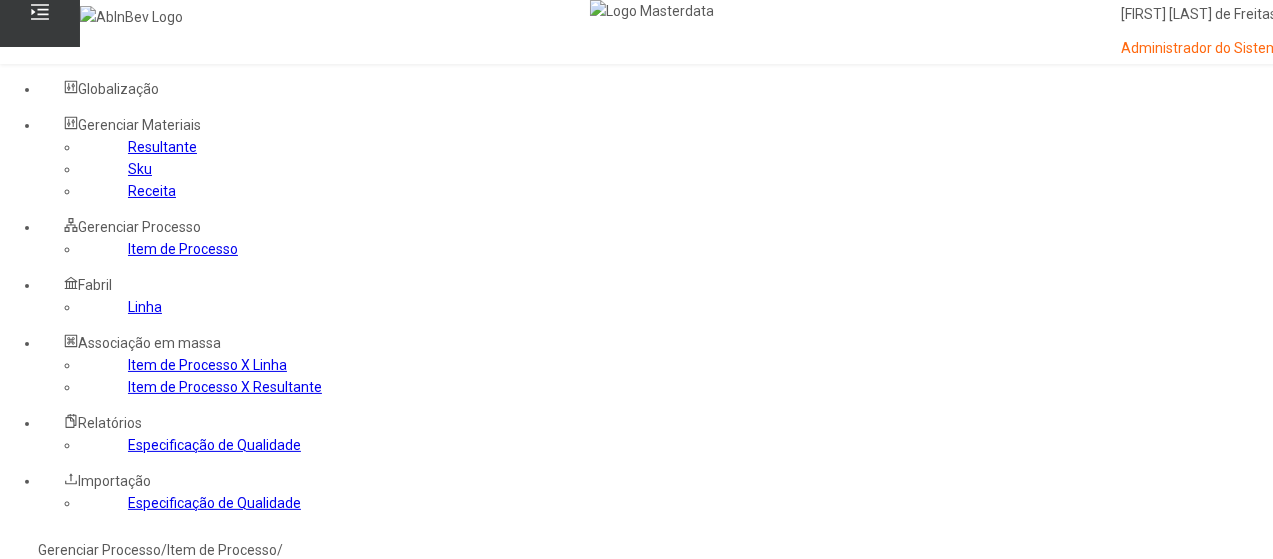 drag, startPoint x: 834, startPoint y: 333, endPoint x: 753, endPoint y: 354, distance: 83.677956 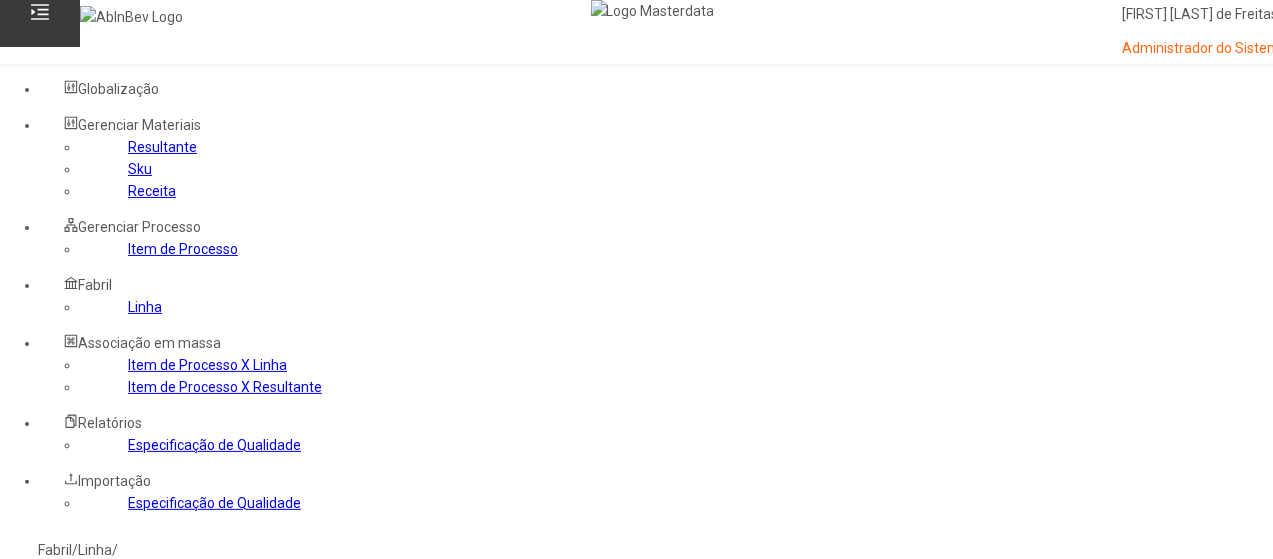 click at bounding box center [40, 648] 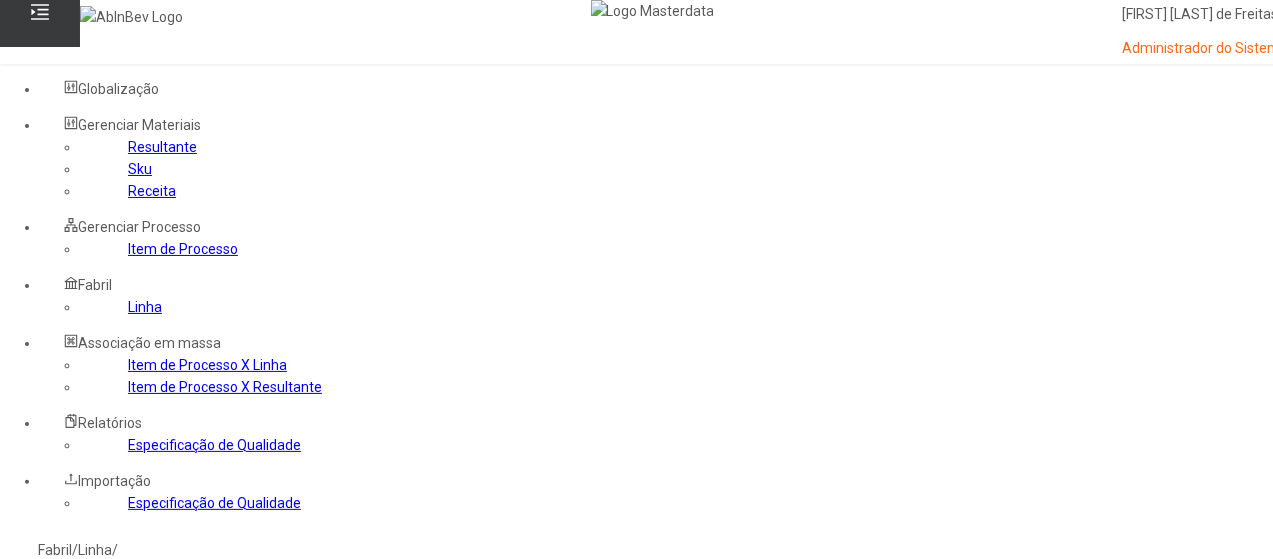 click on "Laboratório" at bounding box center [113, 592] 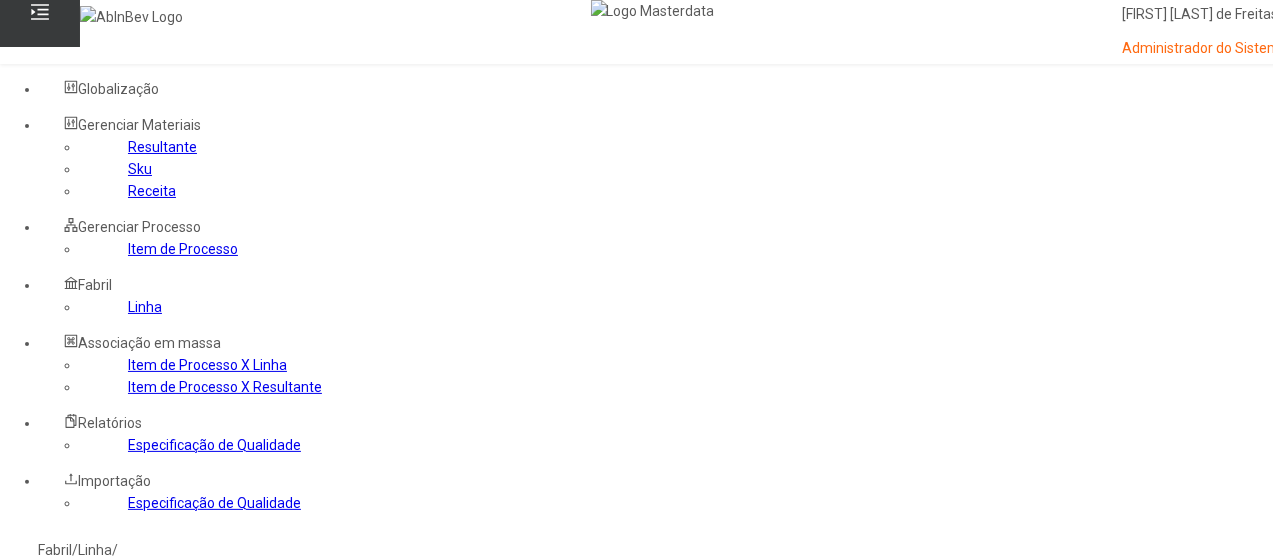 click 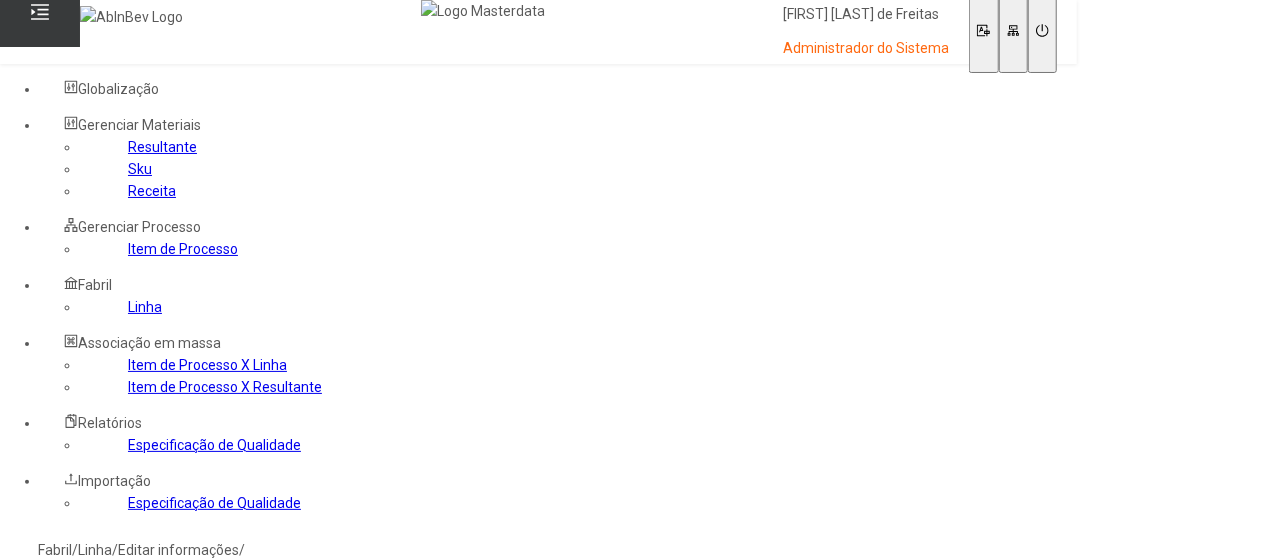 drag, startPoint x: 444, startPoint y: 253, endPoint x: 434, endPoint y: 263, distance: 14.142136 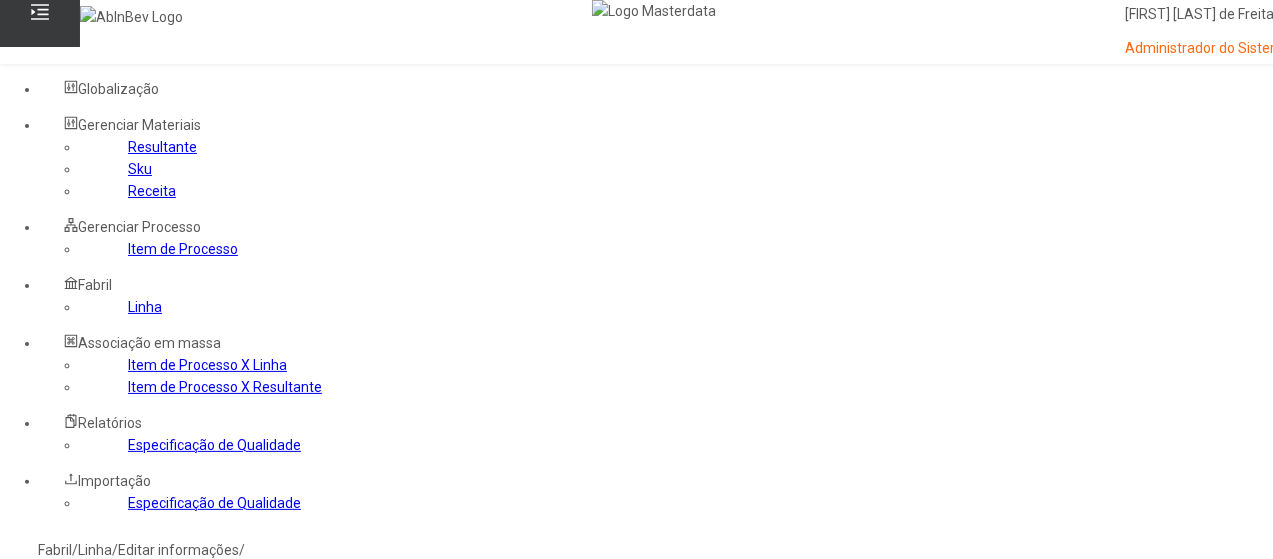 click at bounding box center (40, 895) 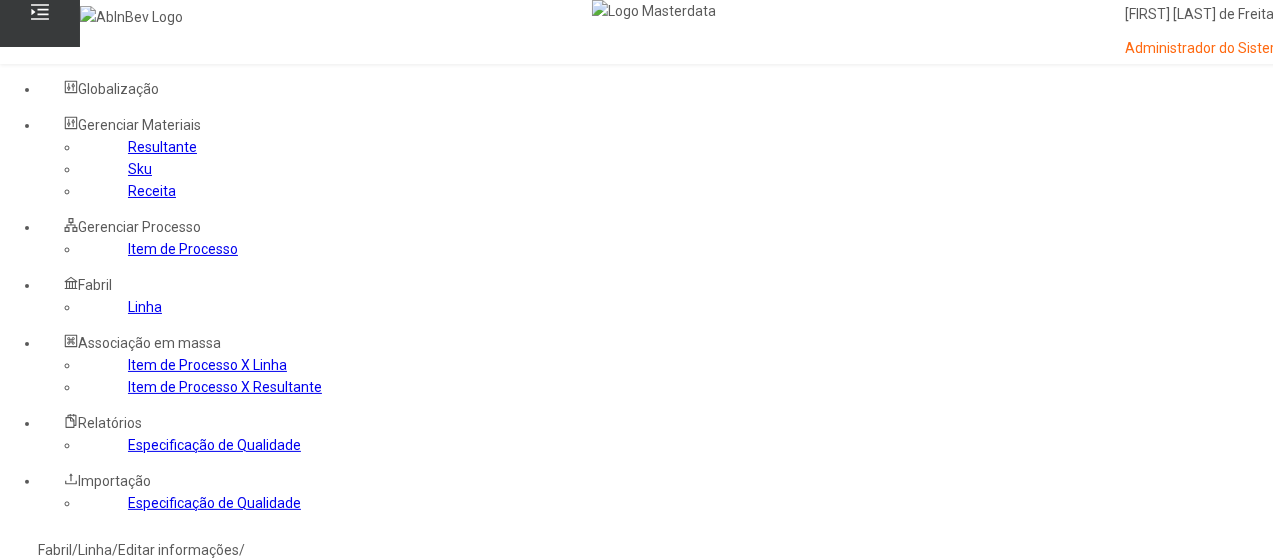 type on "***" 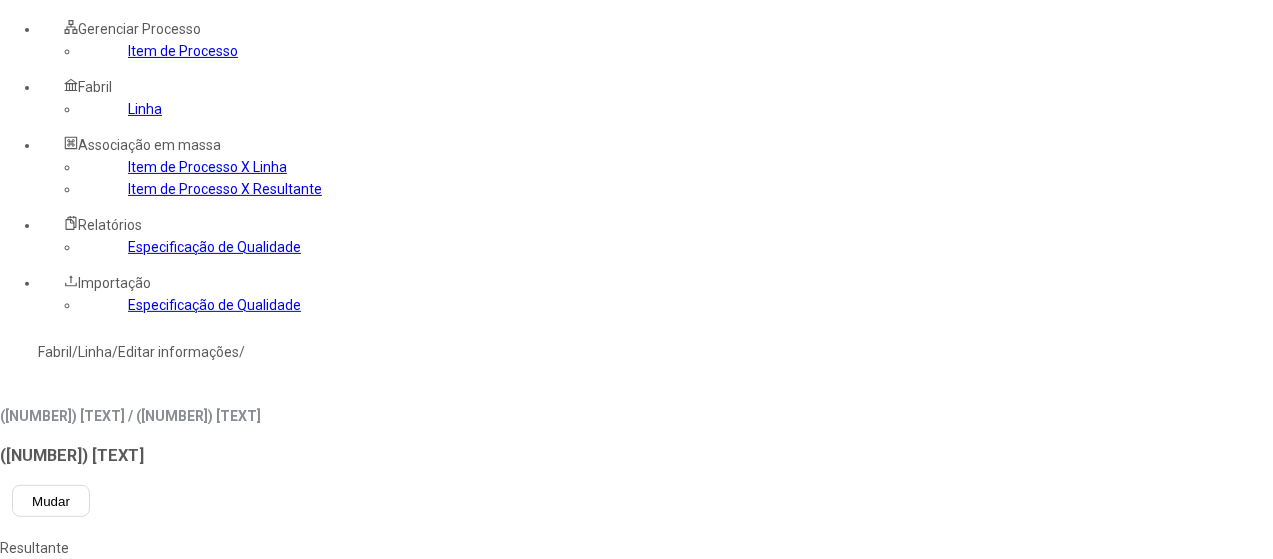 scroll, scrollTop: 200, scrollLeft: 0, axis: vertical 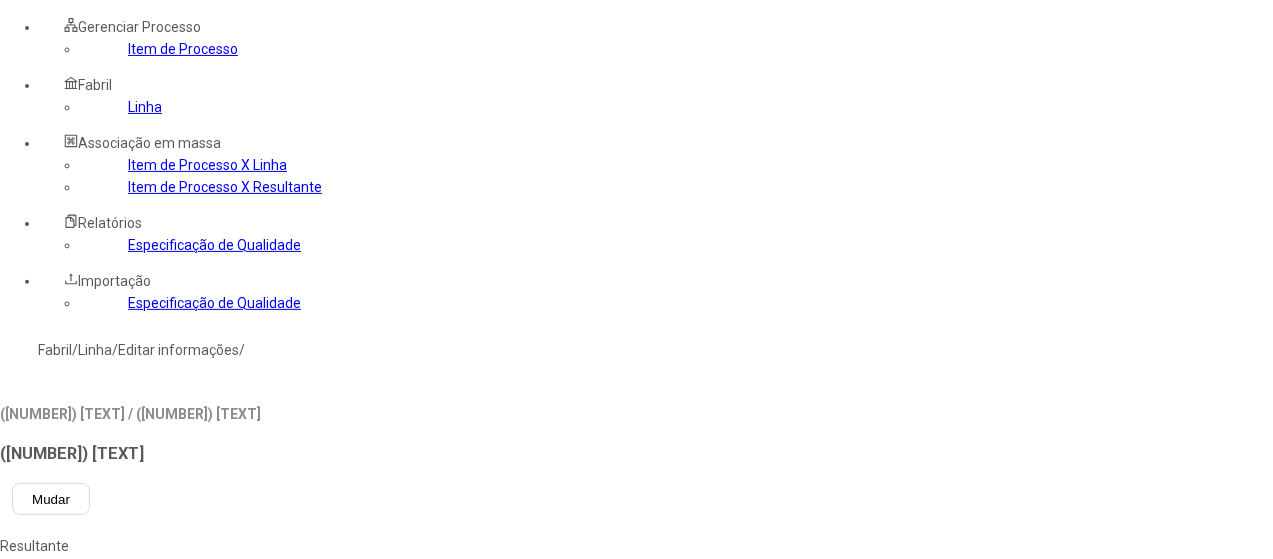 click 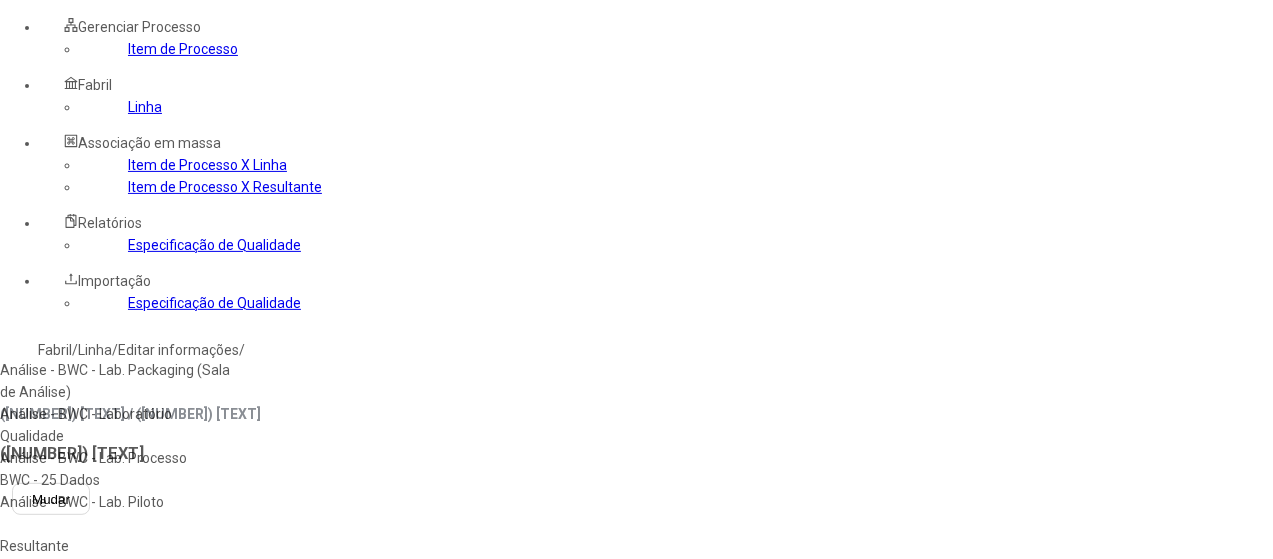 click on "Análise - BWC - Laboratório Qualidade" at bounding box center [115, 425] 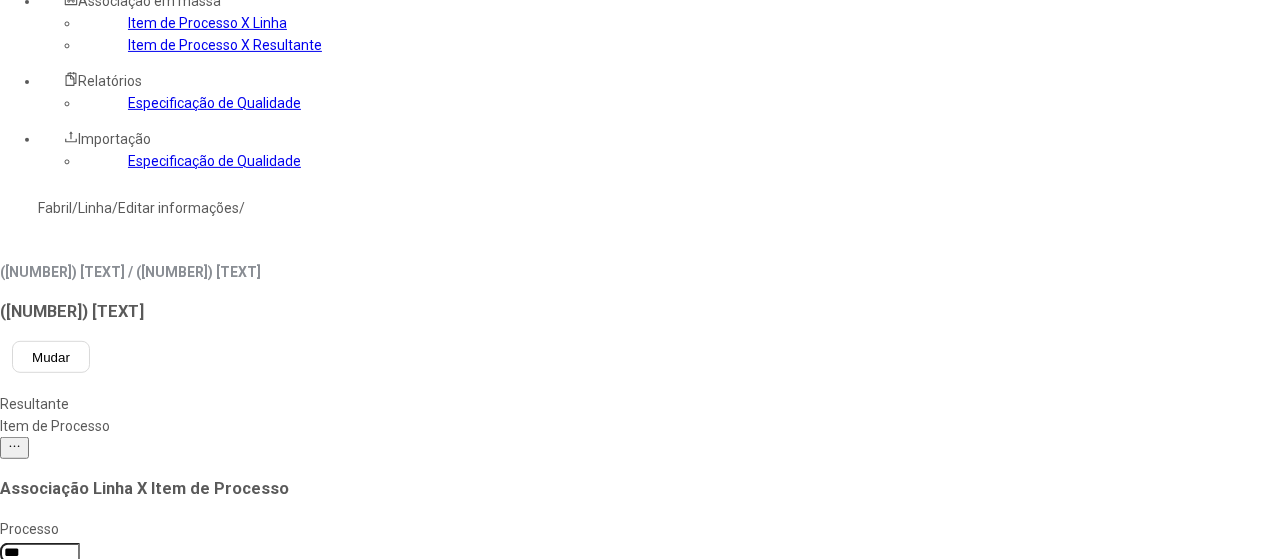 scroll, scrollTop: 500, scrollLeft: 0, axis: vertical 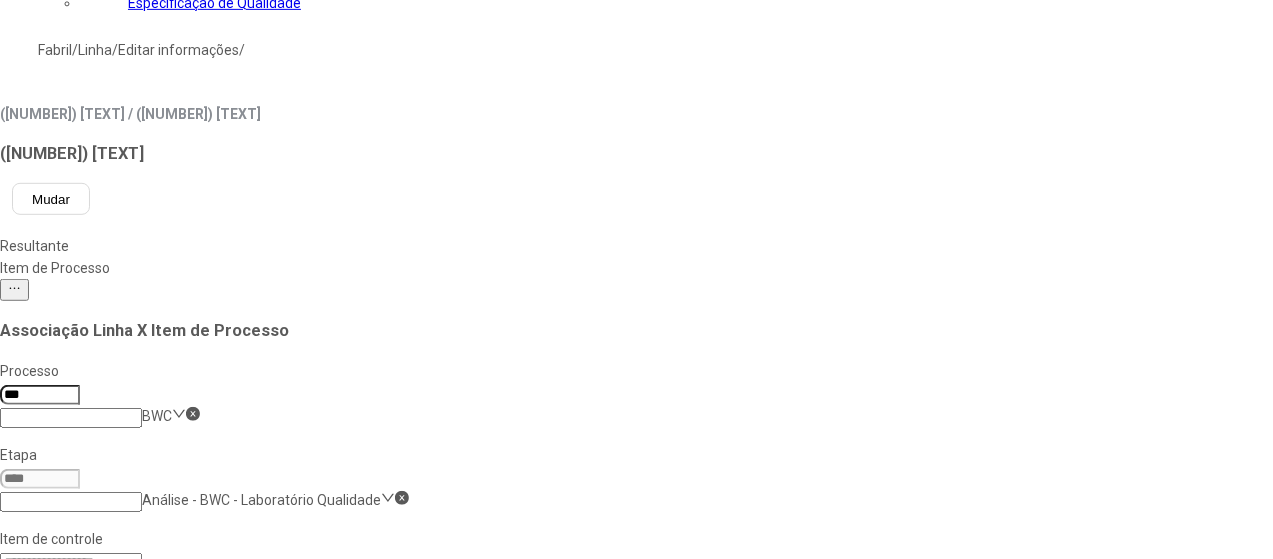 click on "GFAF - 3" 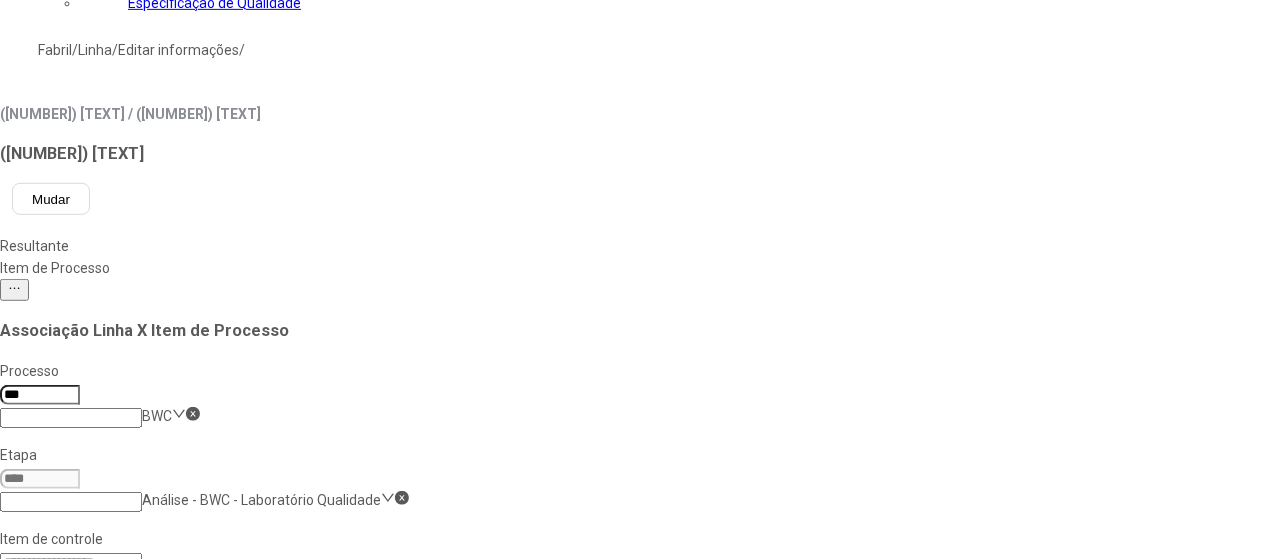 scroll, scrollTop: 0, scrollLeft: 0, axis: both 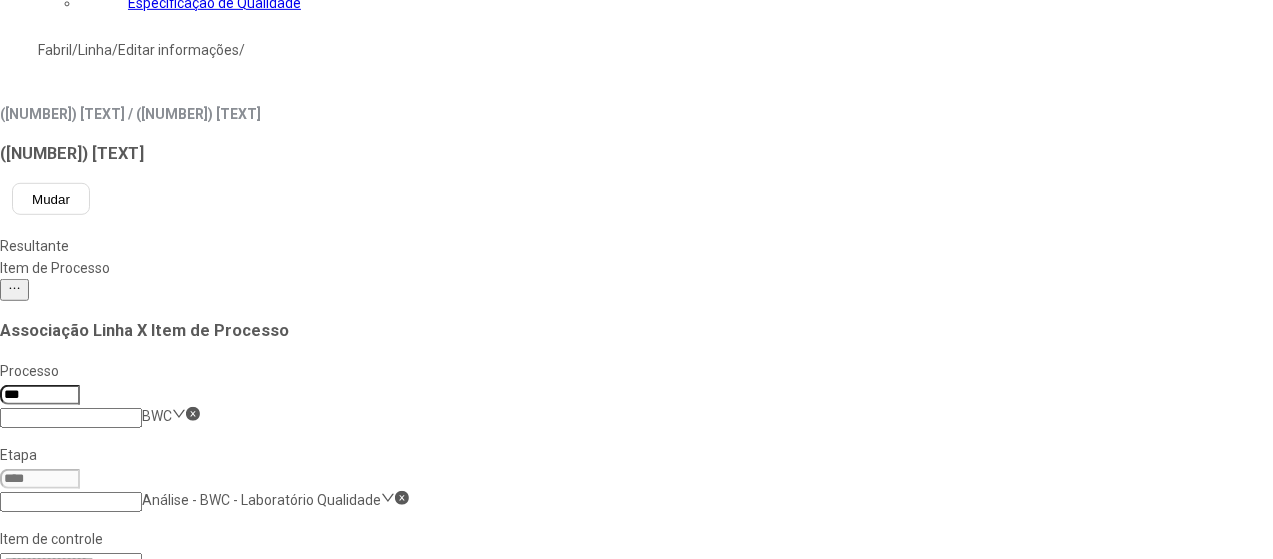 type on "**" 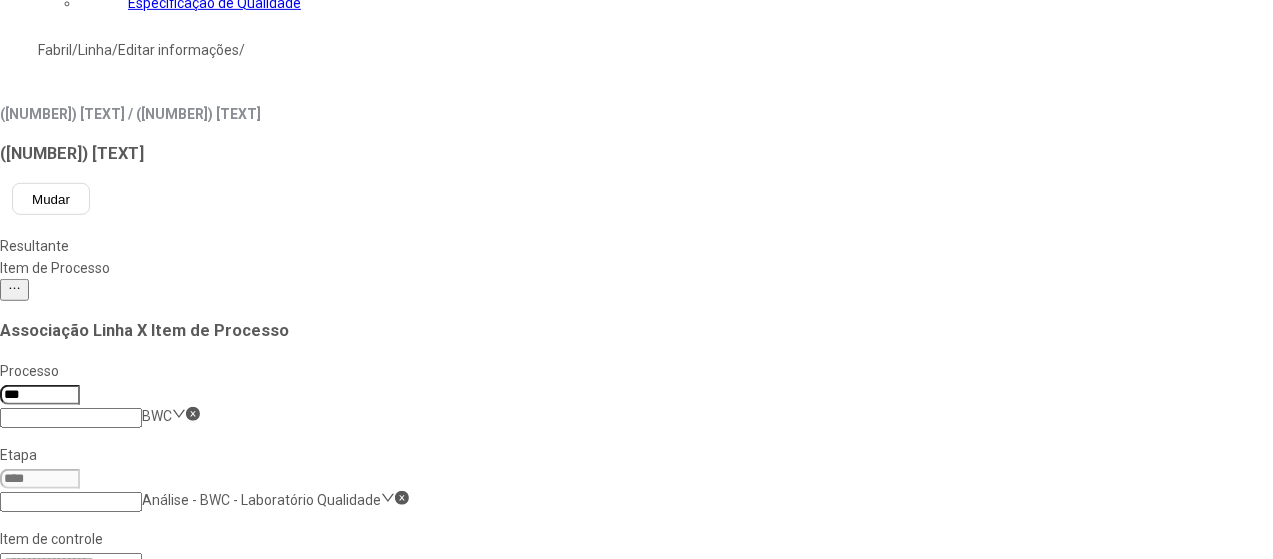 scroll, scrollTop: 1395, scrollLeft: 0, axis: vertical 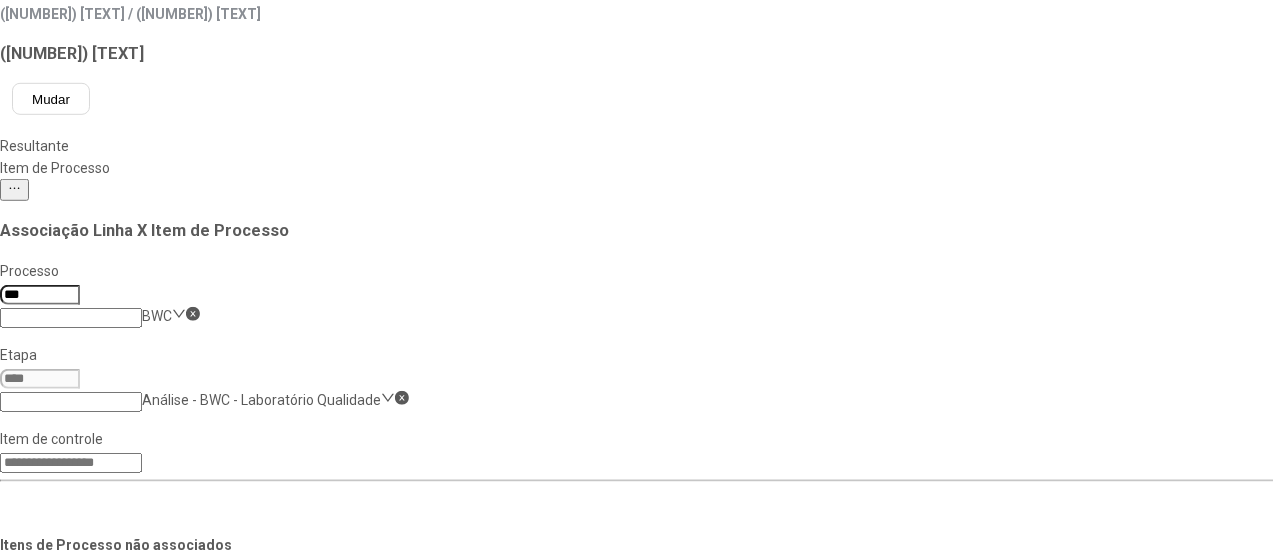 click on "Salvar Alterações" 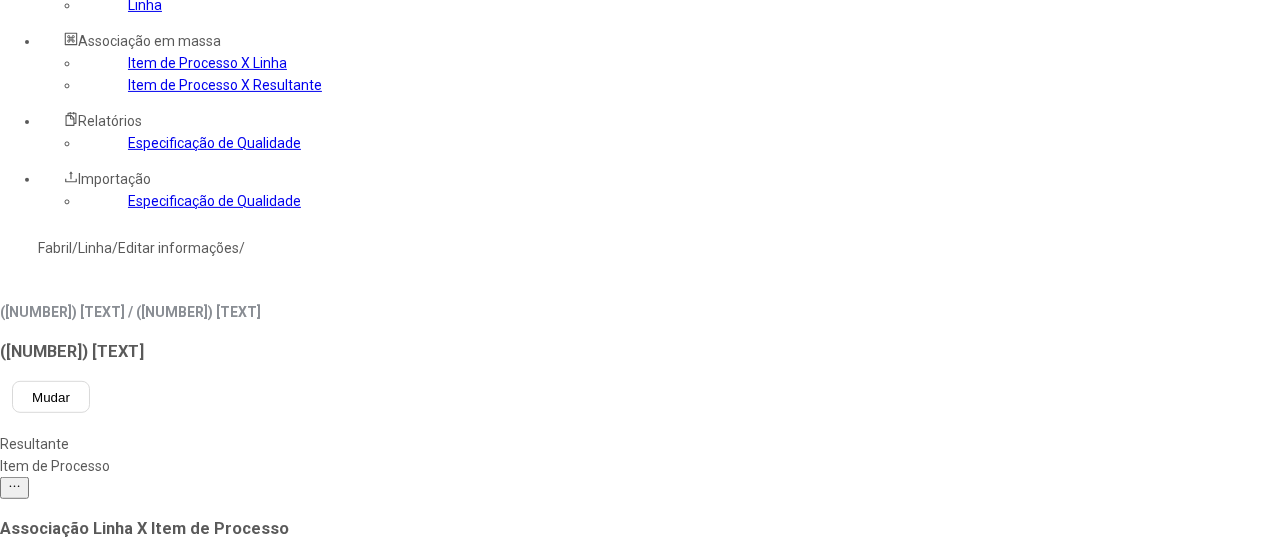scroll, scrollTop: 100, scrollLeft: 0, axis: vertical 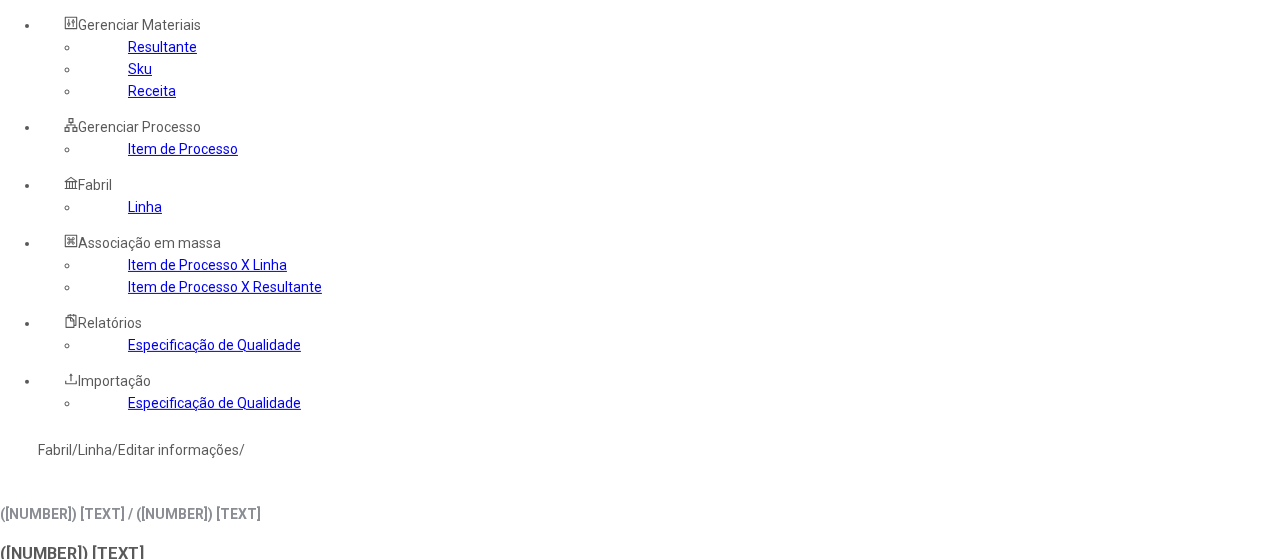 click on "Item de Processo" 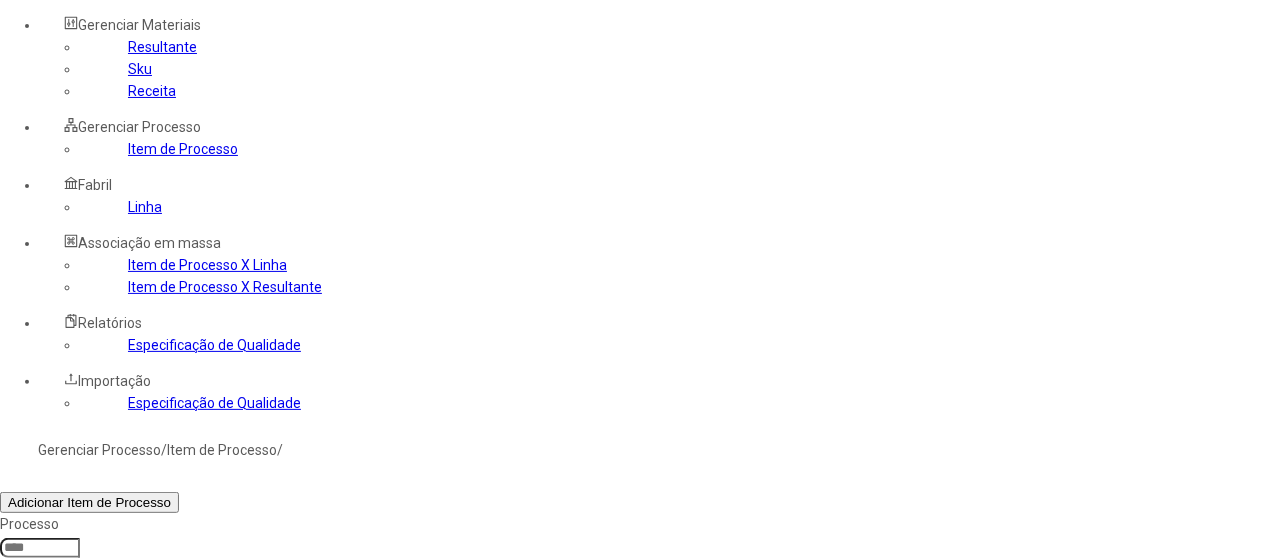 click 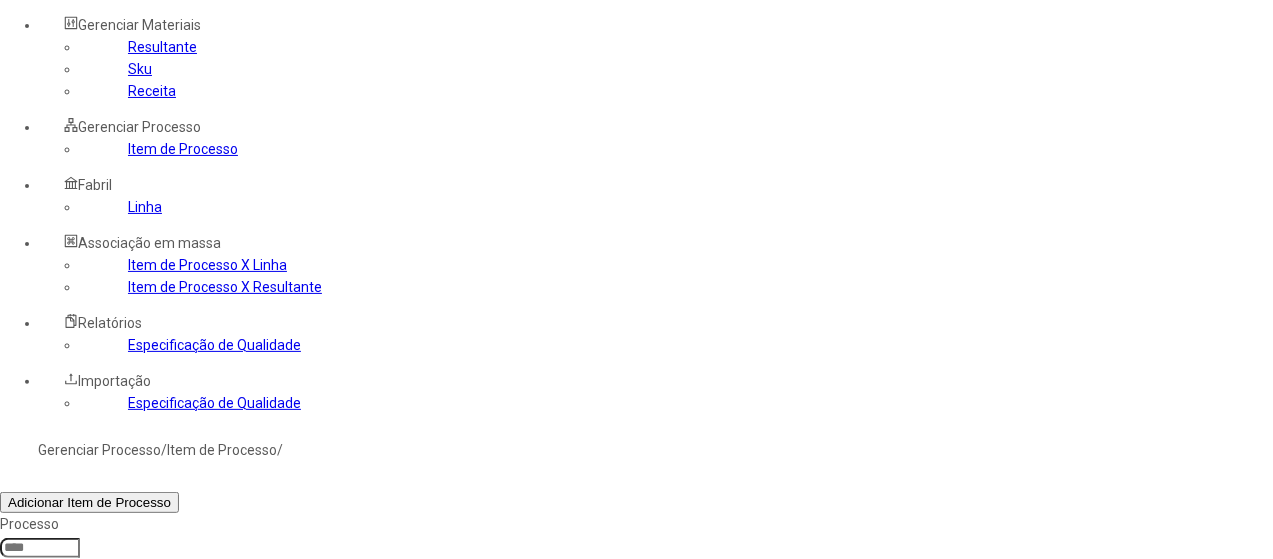 type on "*****" 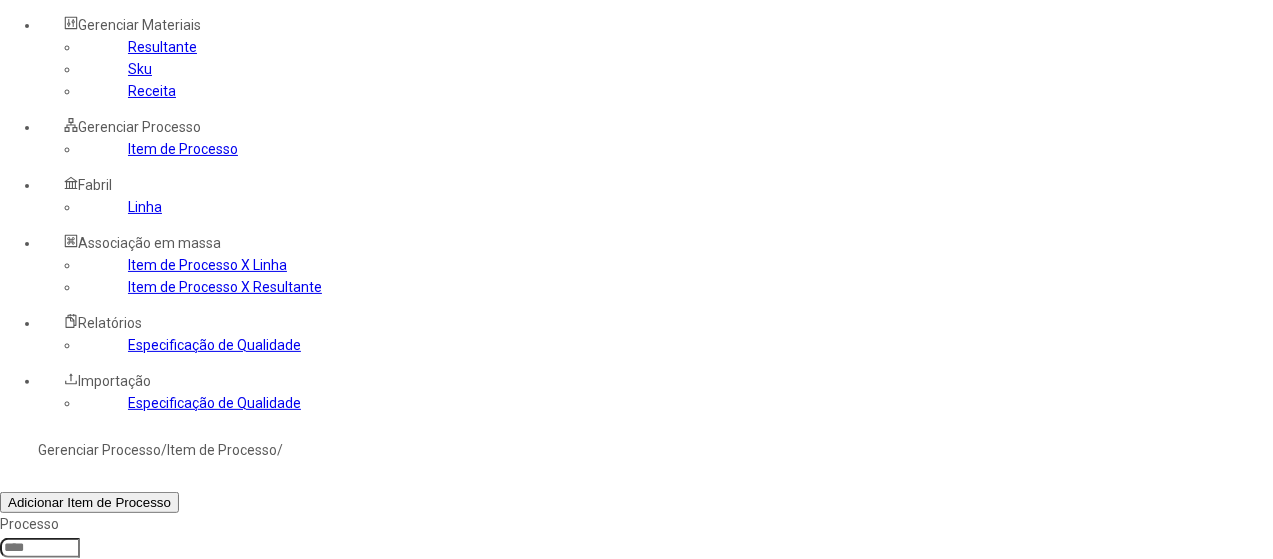 click on "Filtrar" 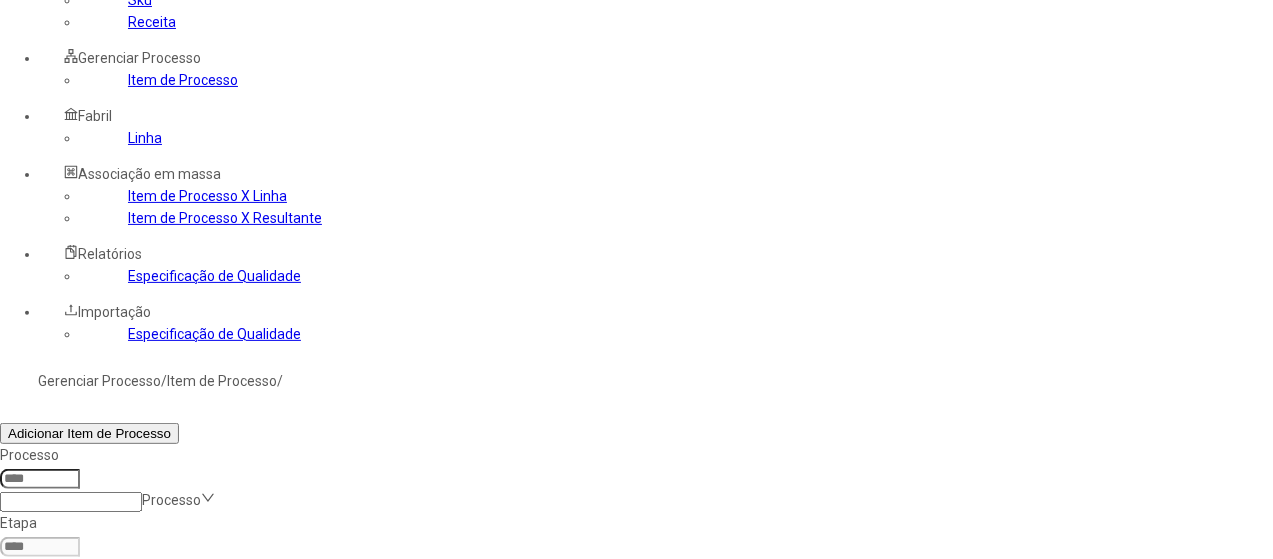 scroll, scrollTop: 200, scrollLeft: 0, axis: vertical 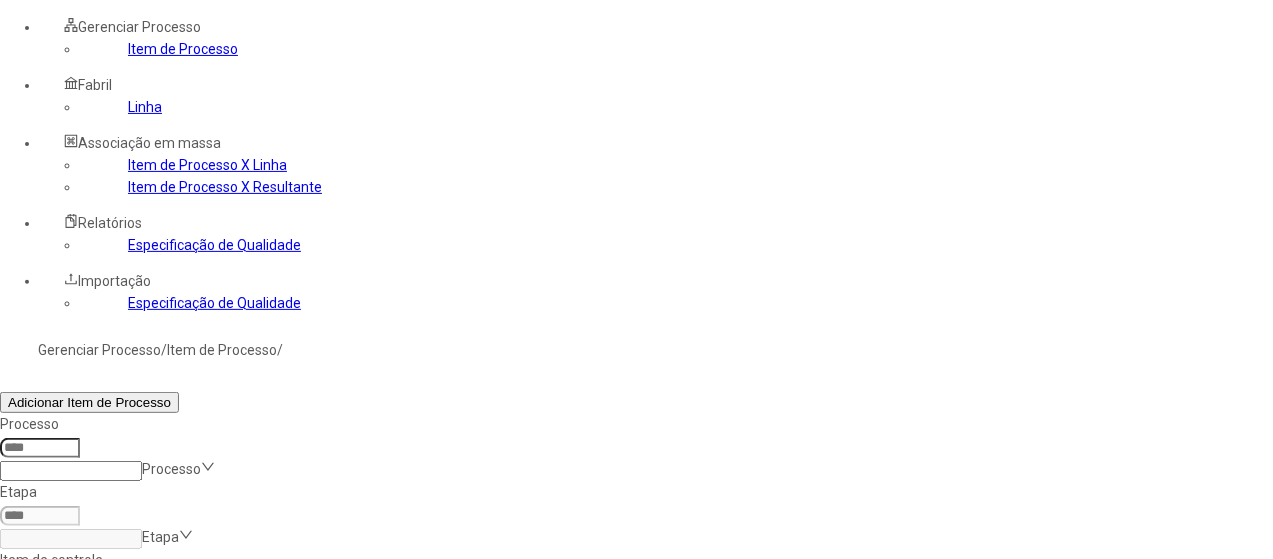 click 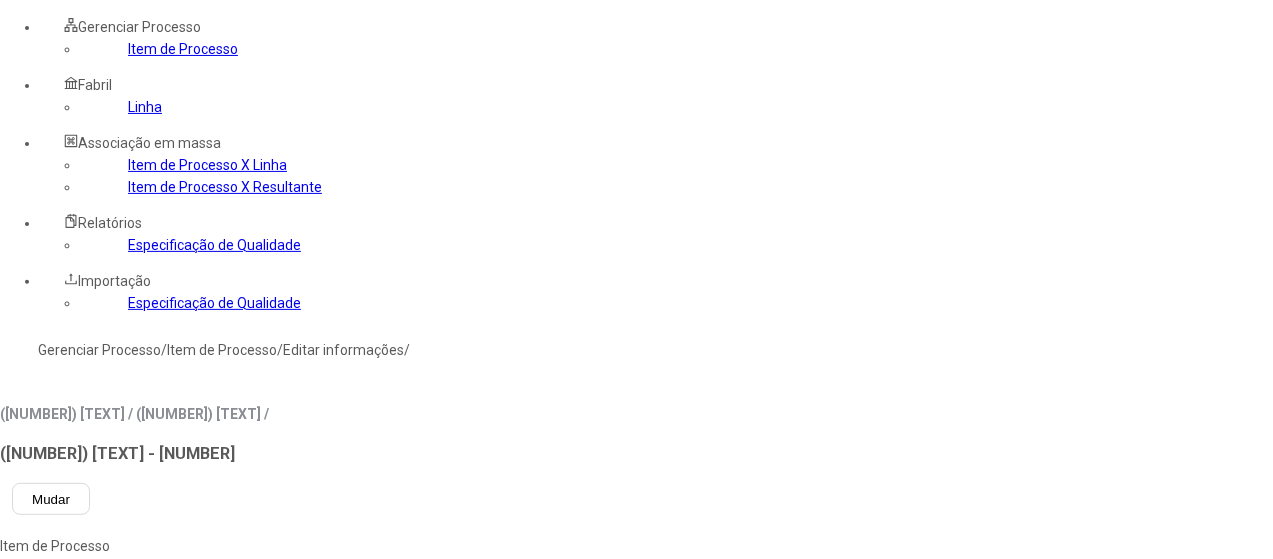 type on "****" 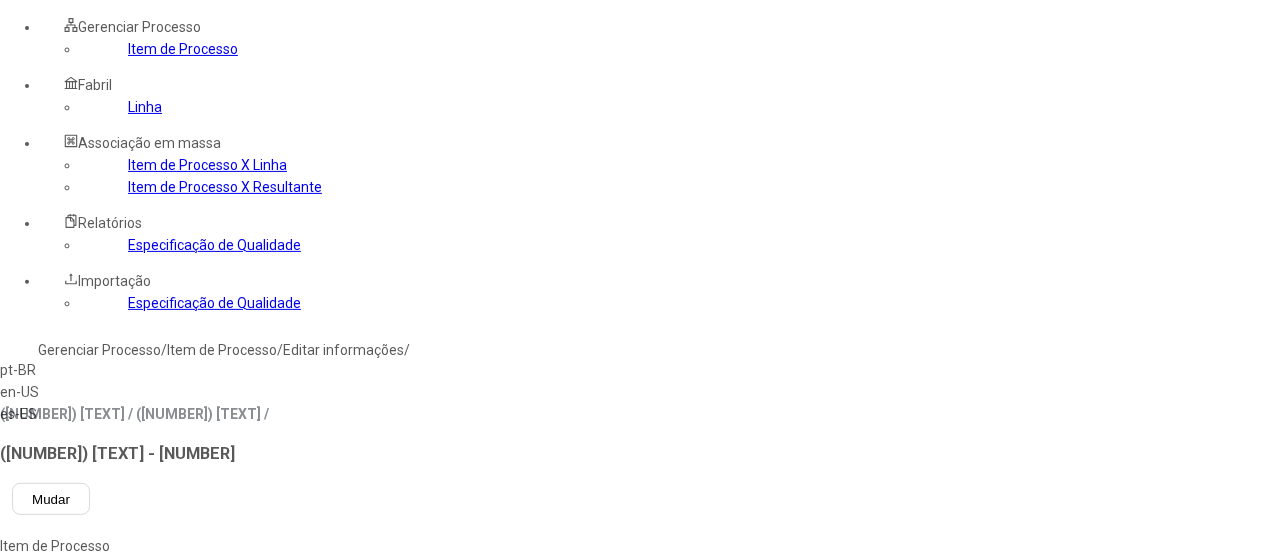 drag, startPoint x: 331, startPoint y: 313, endPoint x: 399, endPoint y: 241, distance: 99.03535 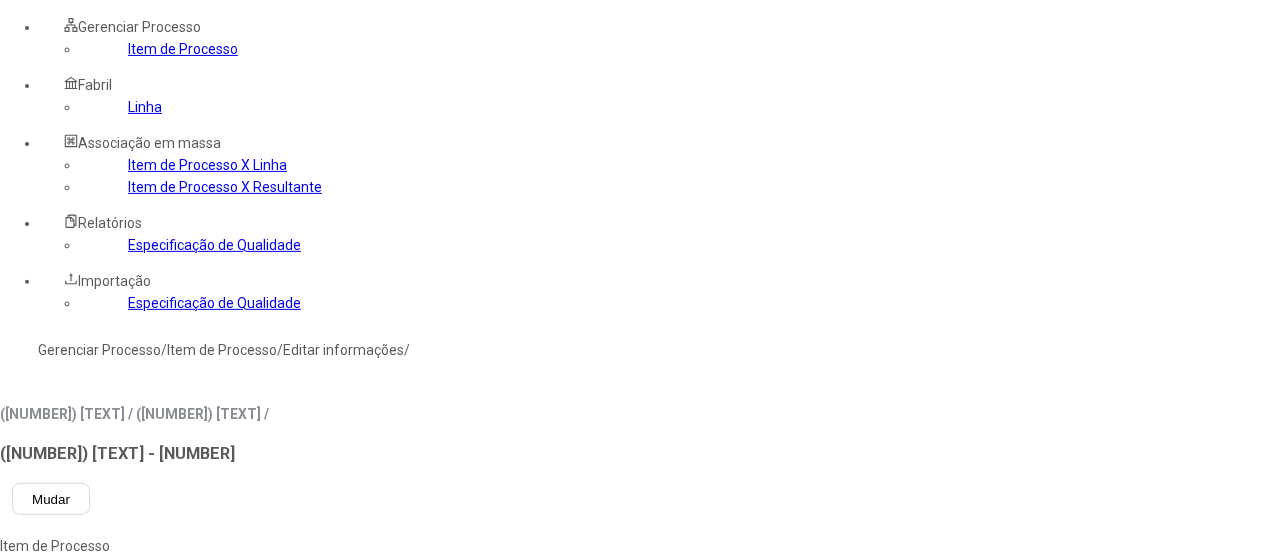 drag, startPoint x: 458, startPoint y: 213, endPoint x: 612, endPoint y: 189, distance: 155.85892 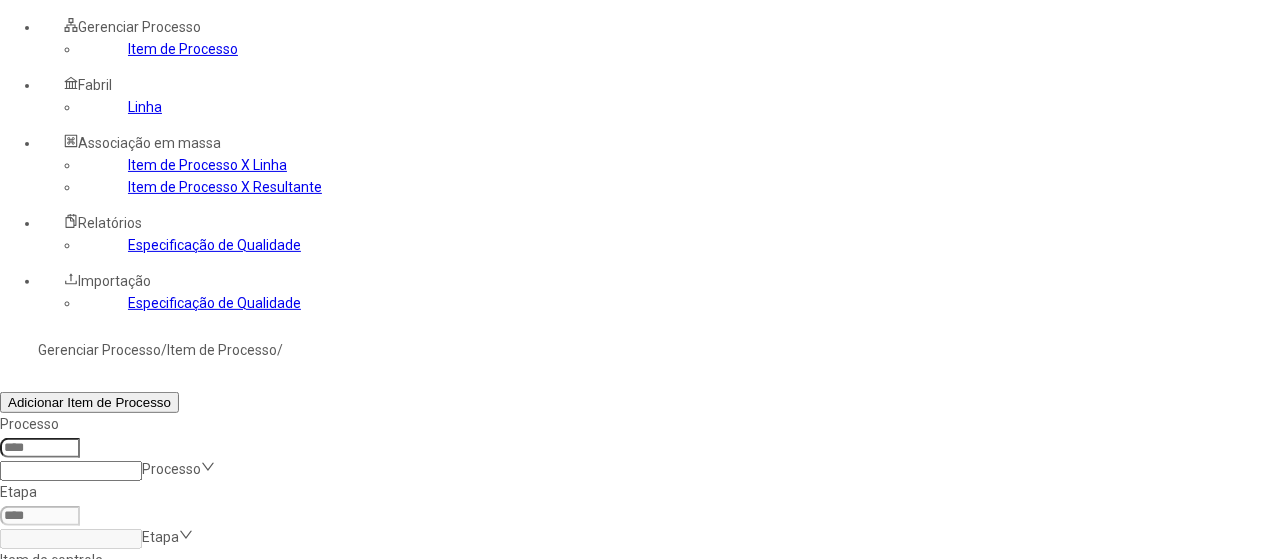 click 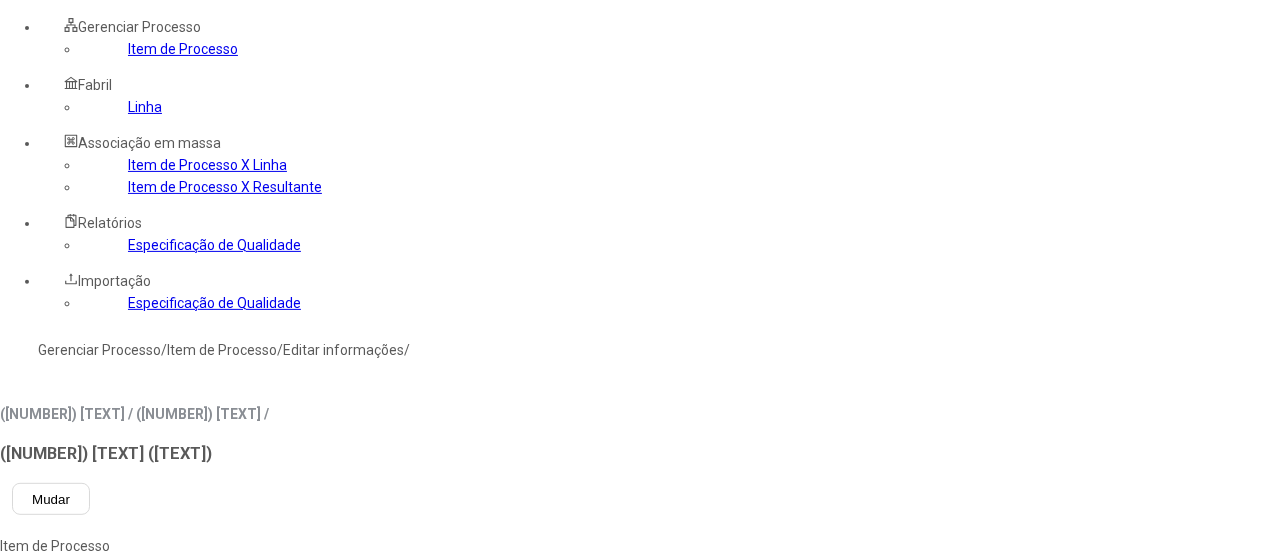 type on "*****" 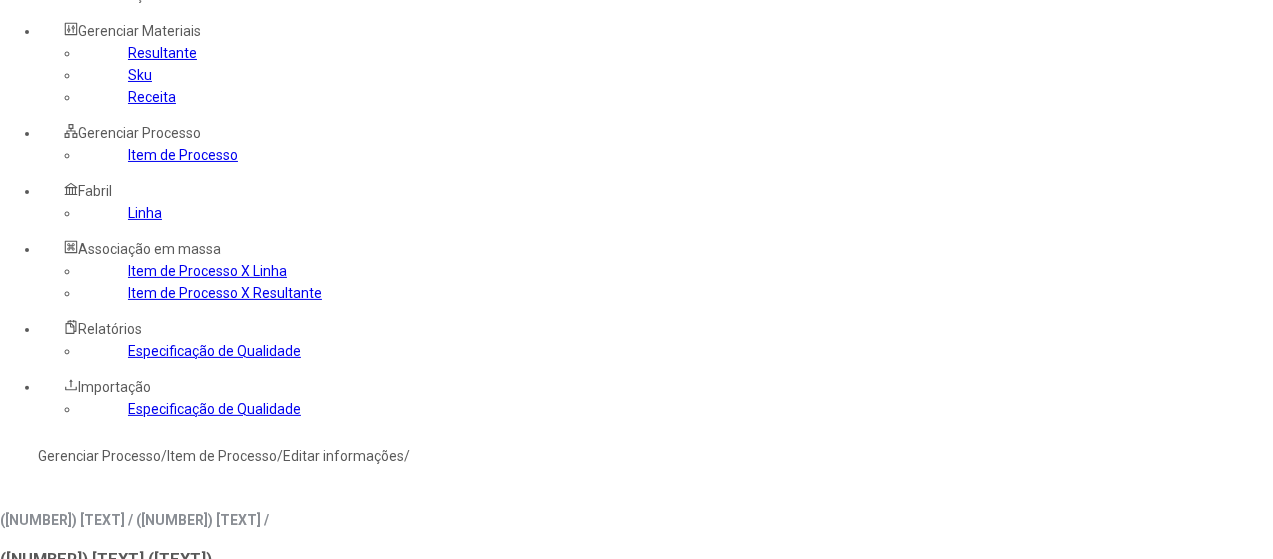 scroll, scrollTop: 0, scrollLeft: 0, axis: both 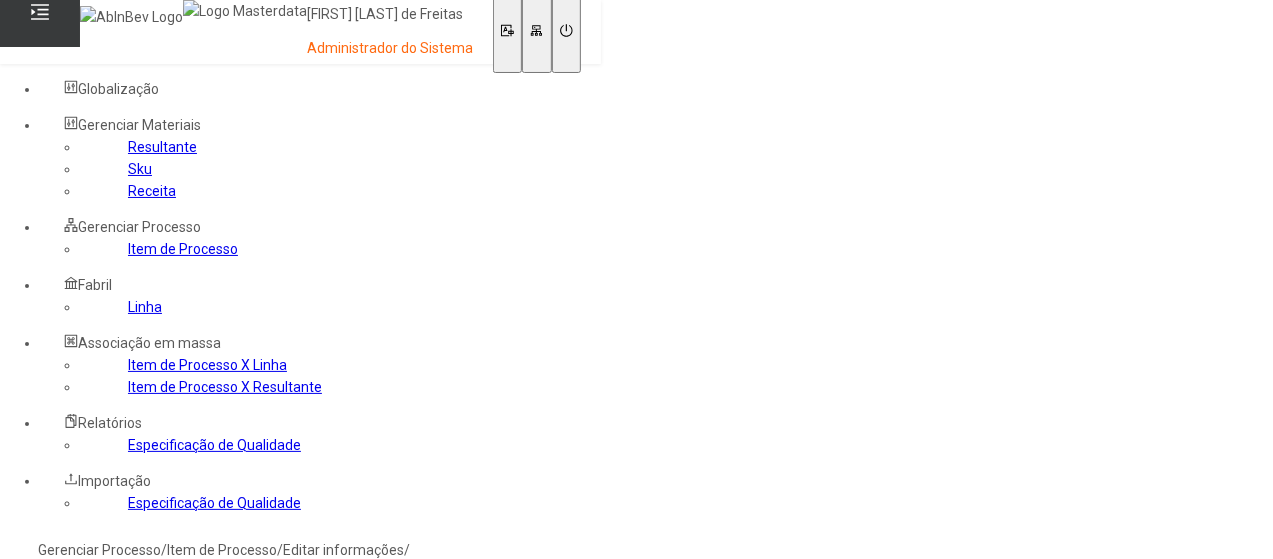 click on "Linha" 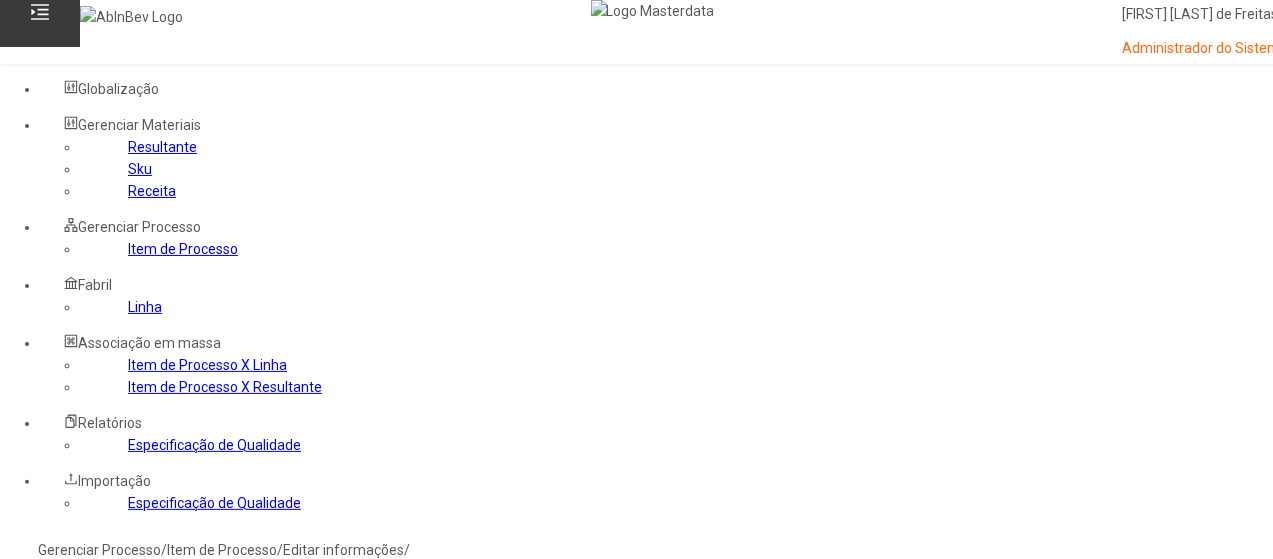 drag, startPoint x: 331, startPoint y: 339, endPoint x: 322, endPoint y: 331, distance: 12.0415945 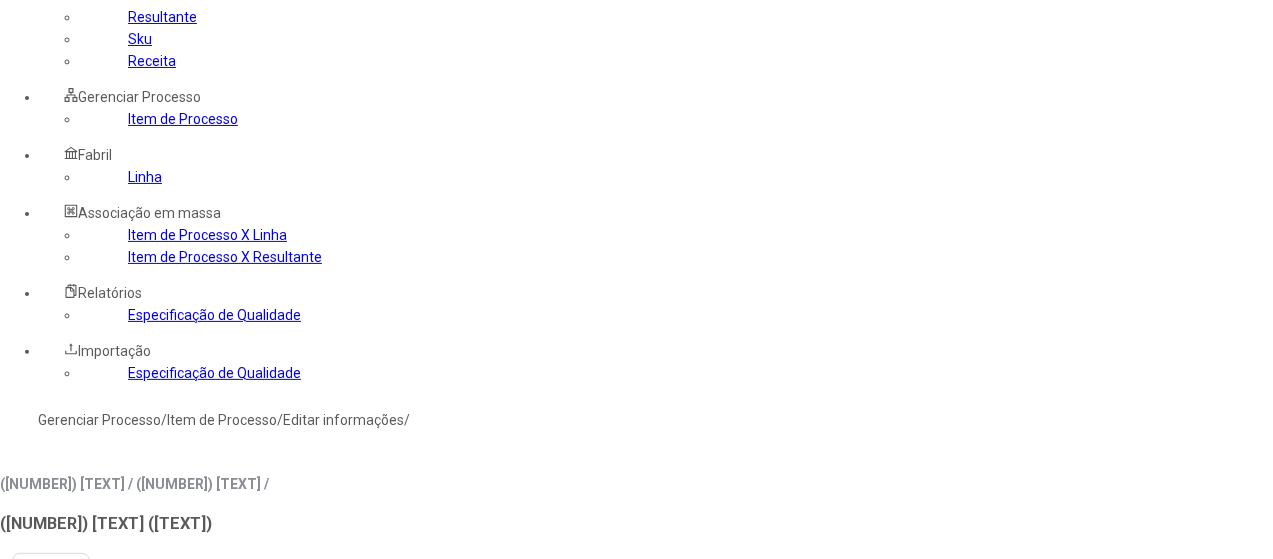 scroll, scrollTop: 300, scrollLeft: 0, axis: vertical 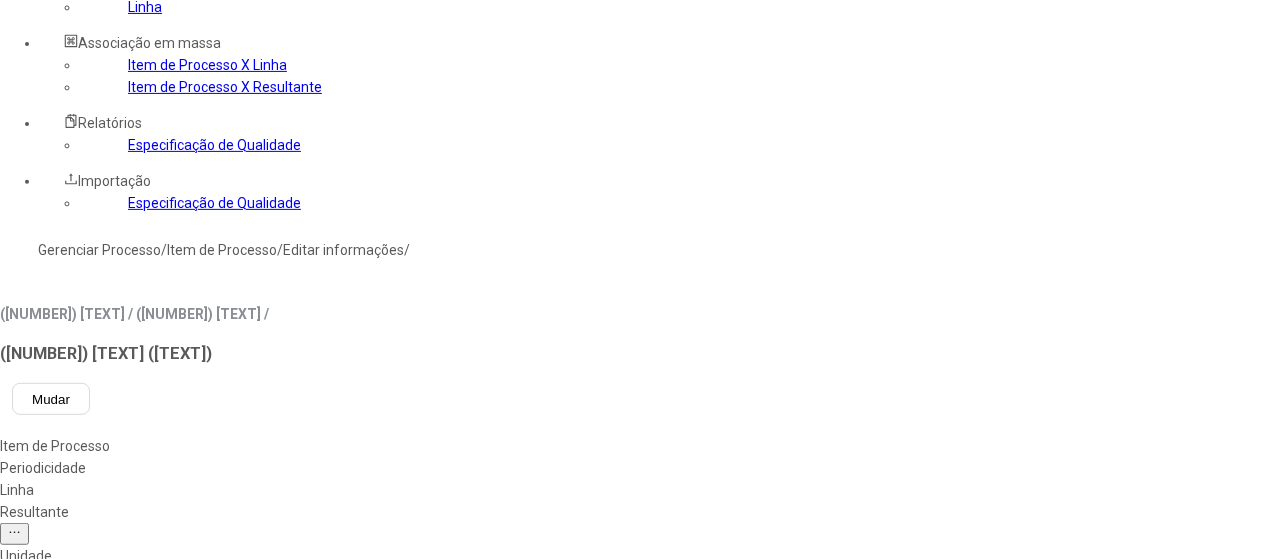 type on "***" 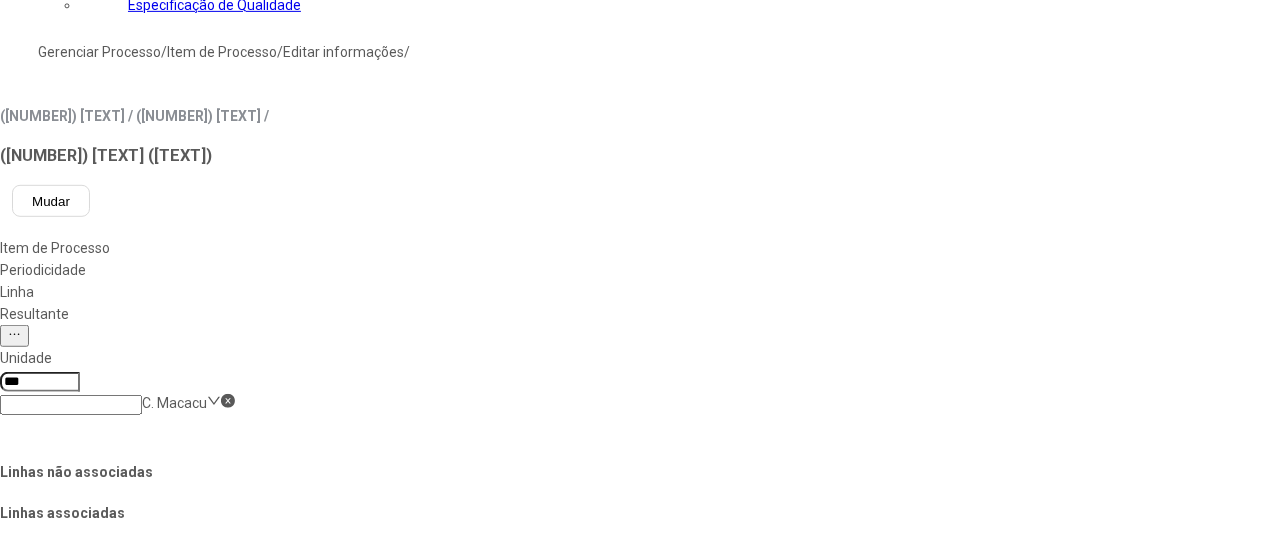 scroll, scrollTop: 500, scrollLeft: 0, axis: vertical 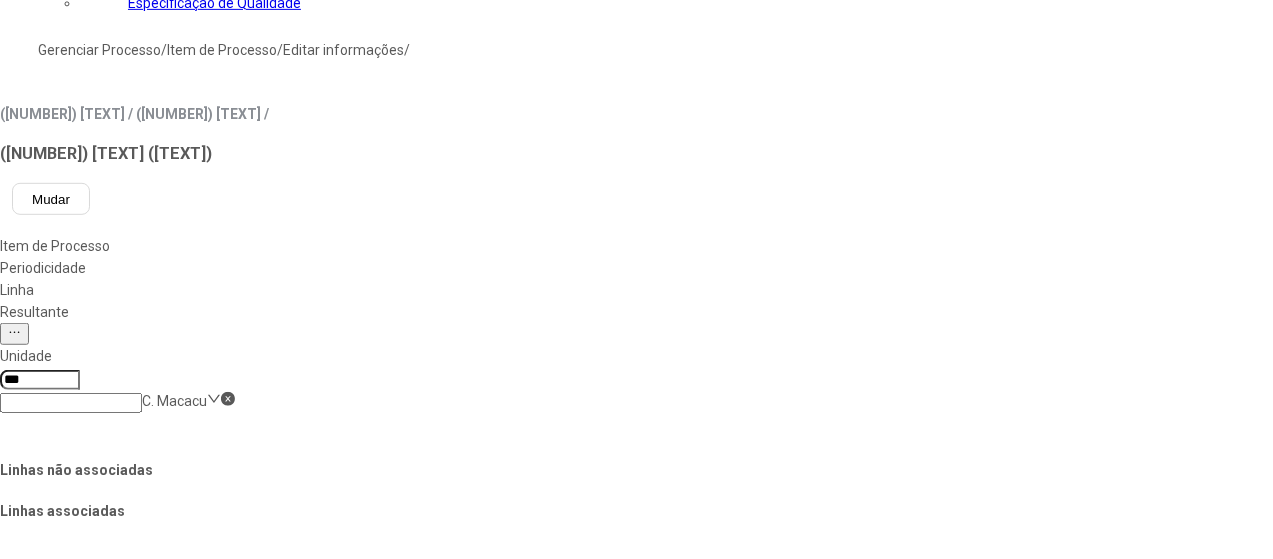click on "Salvar Alterações" 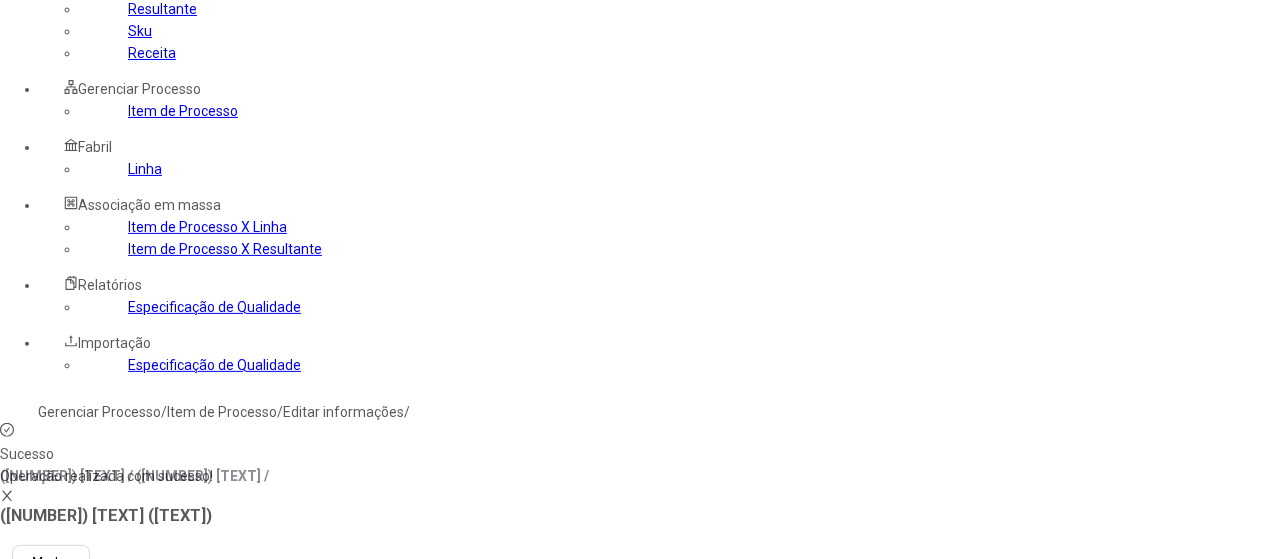 scroll, scrollTop: 0, scrollLeft: 0, axis: both 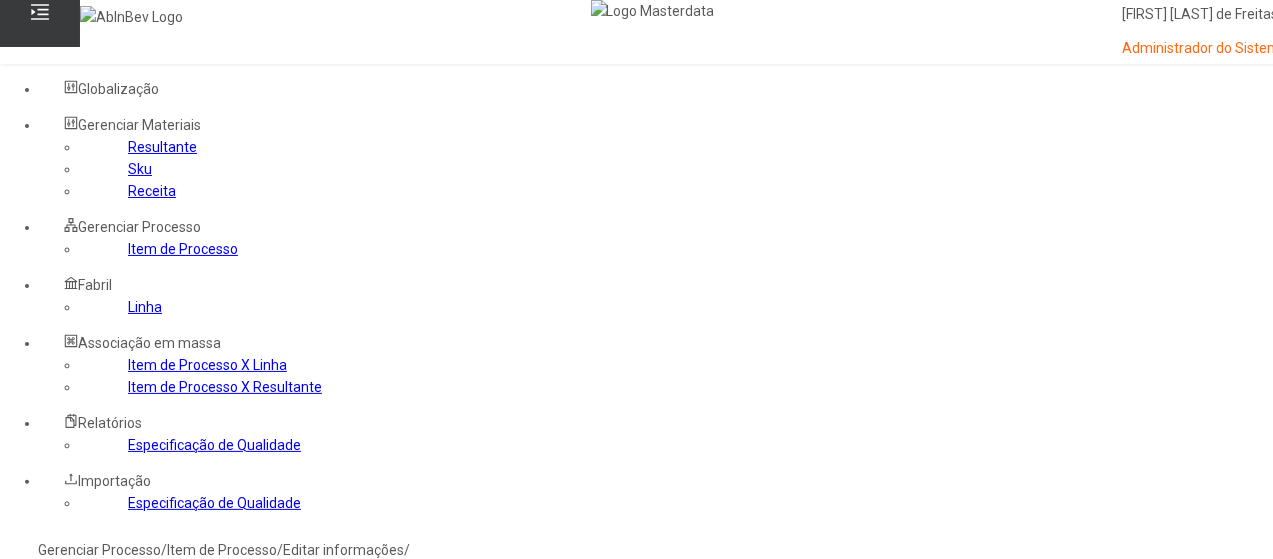 click on "Resultante" 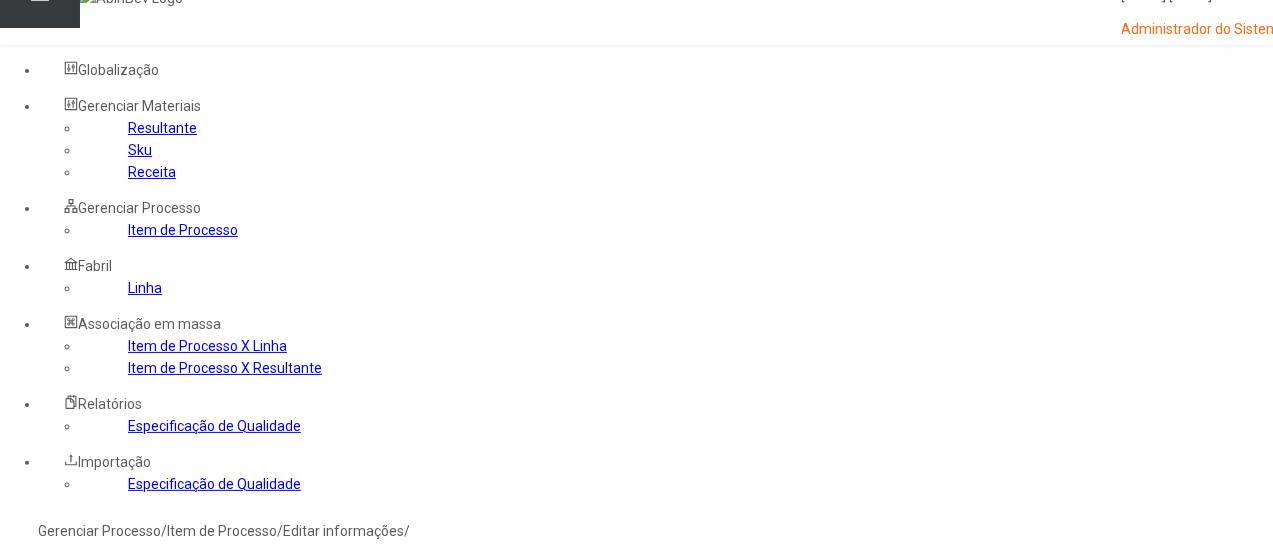 scroll, scrollTop: 0, scrollLeft: 0, axis: both 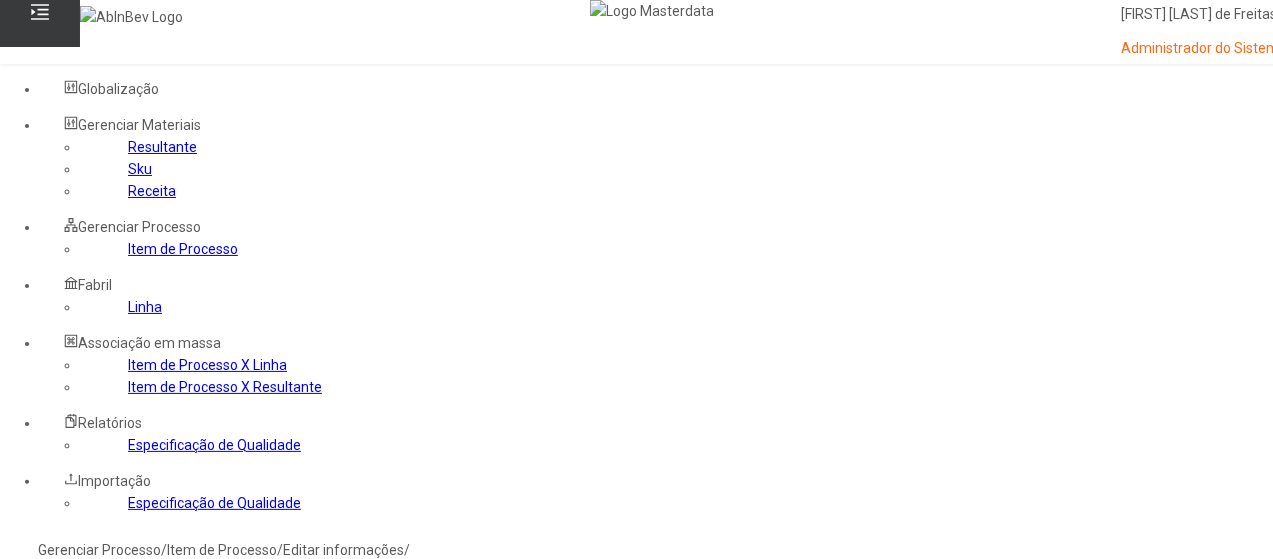 click on "Gerenciar Processo" 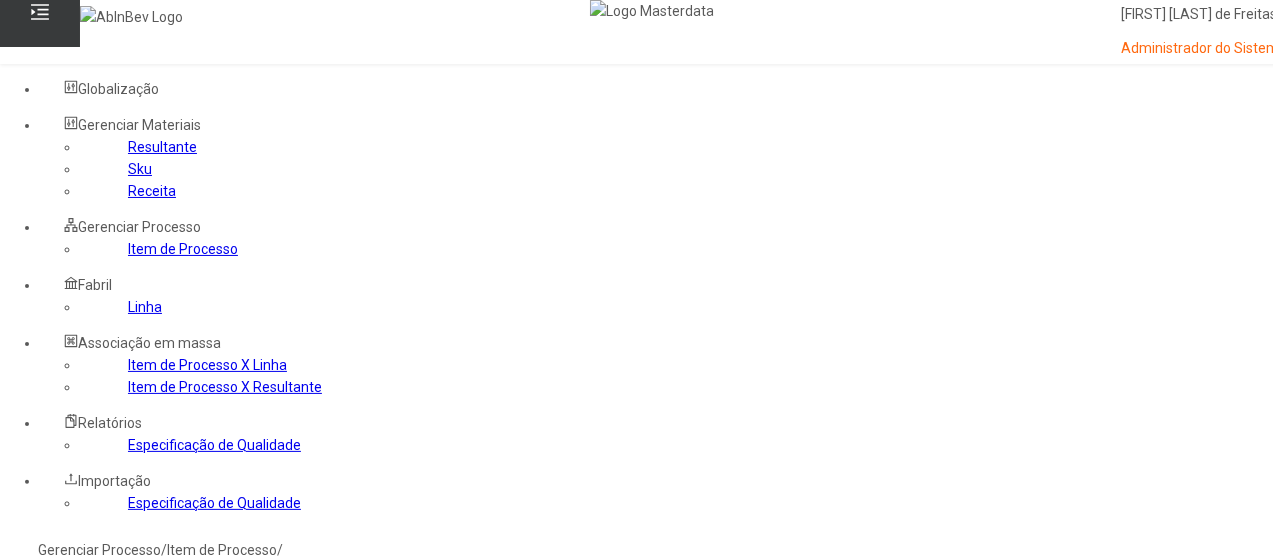 click on "Item de Processo" 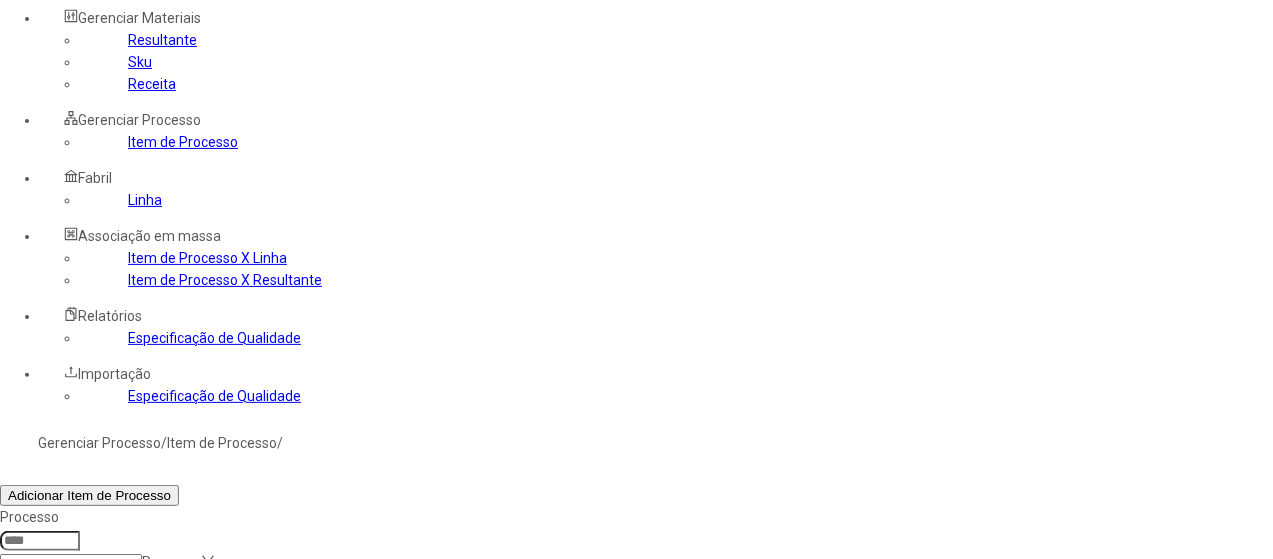 scroll, scrollTop: 200, scrollLeft: 0, axis: vertical 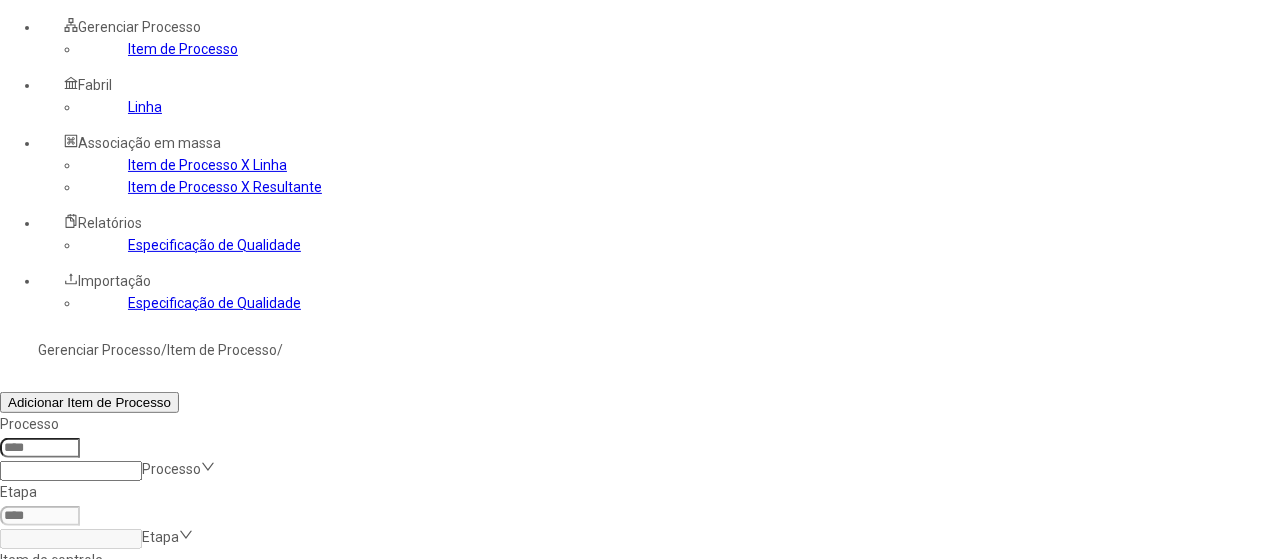 click 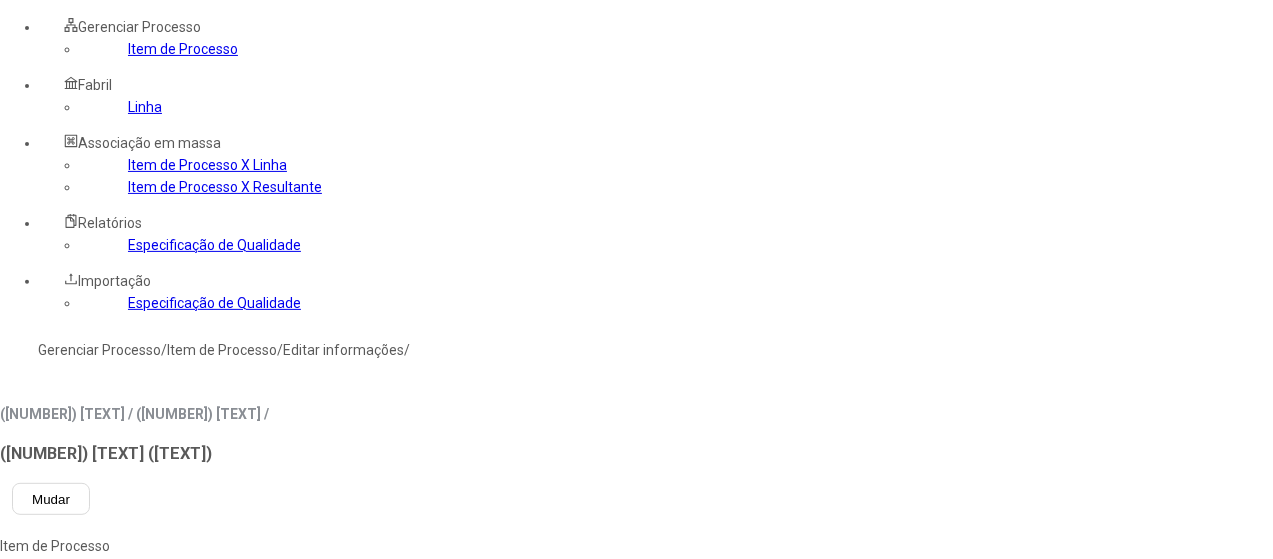 type on "*****" 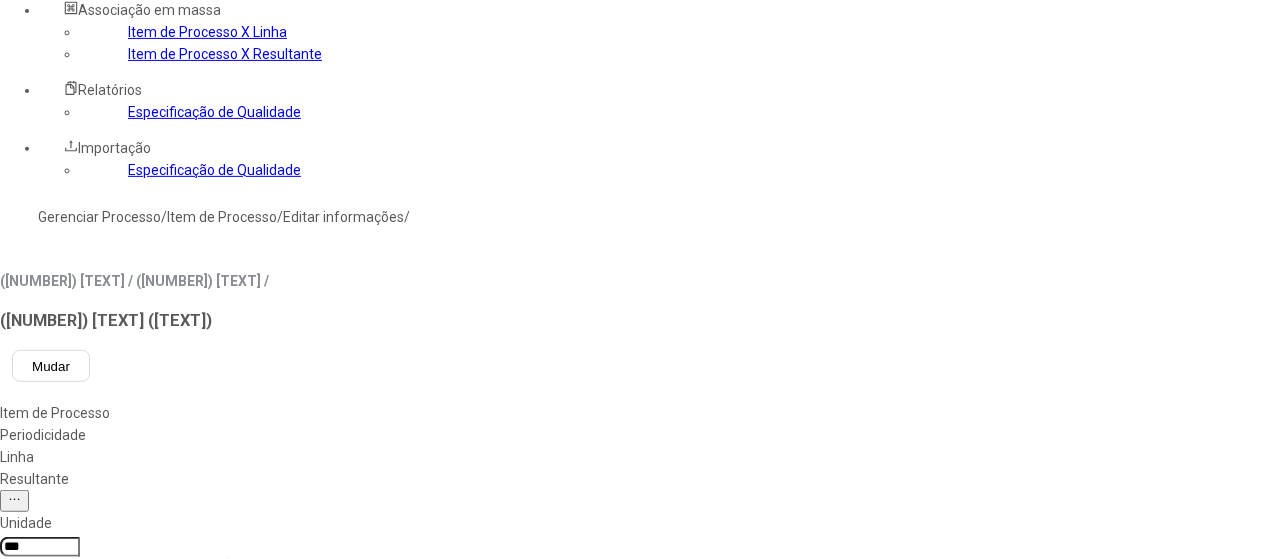 scroll, scrollTop: 500, scrollLeft: 0, axis: vertical 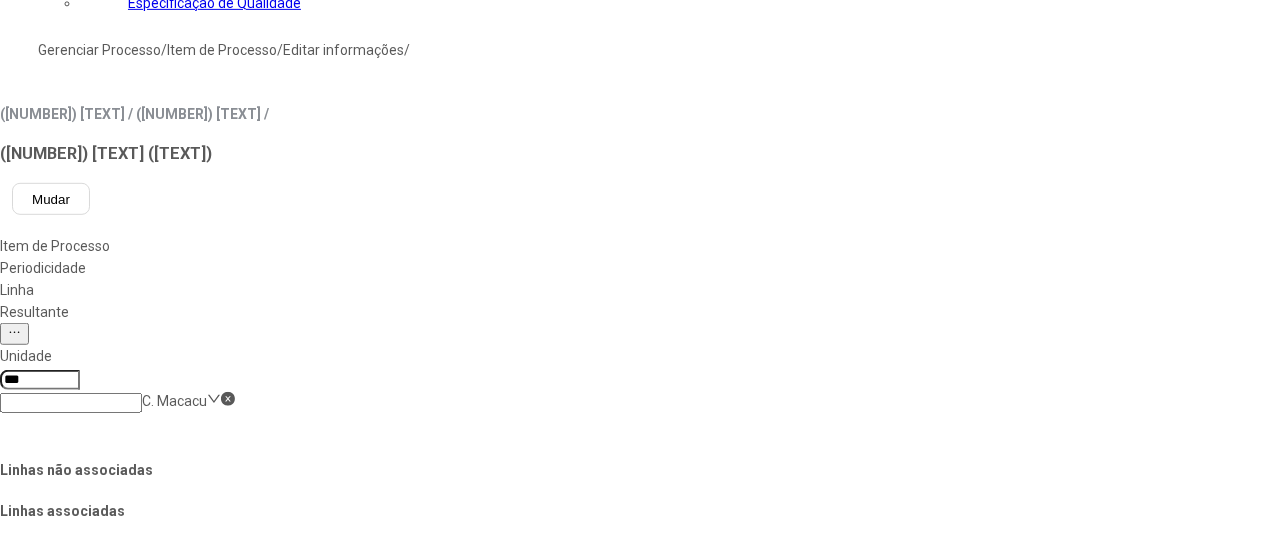 type on "***" 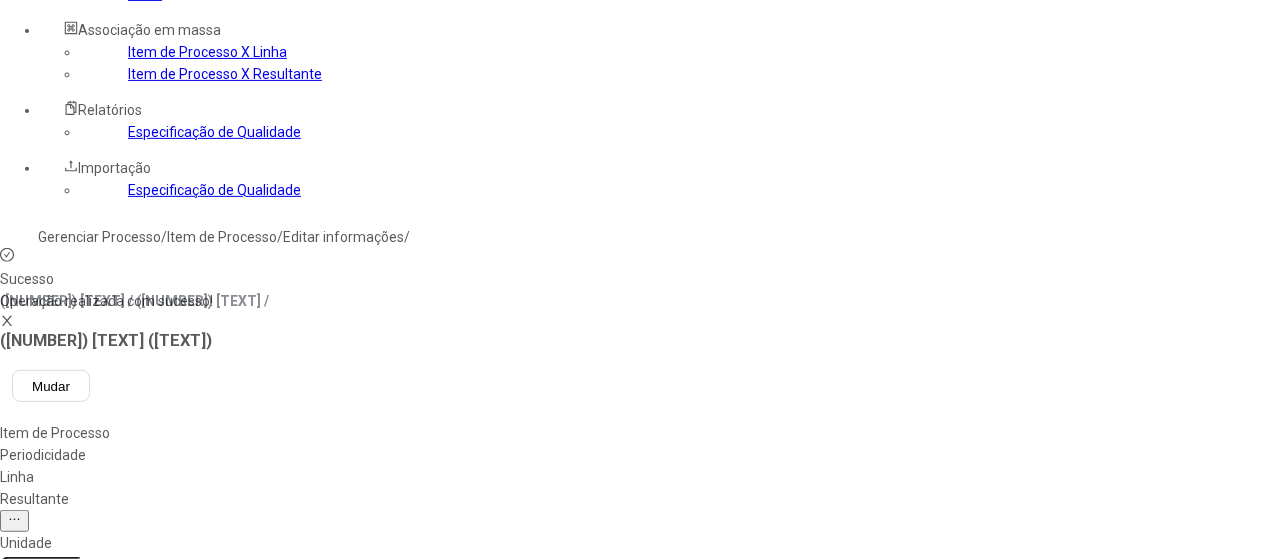 scroll, scrollTop: 100, scrollLeft: 0, axis: vertical 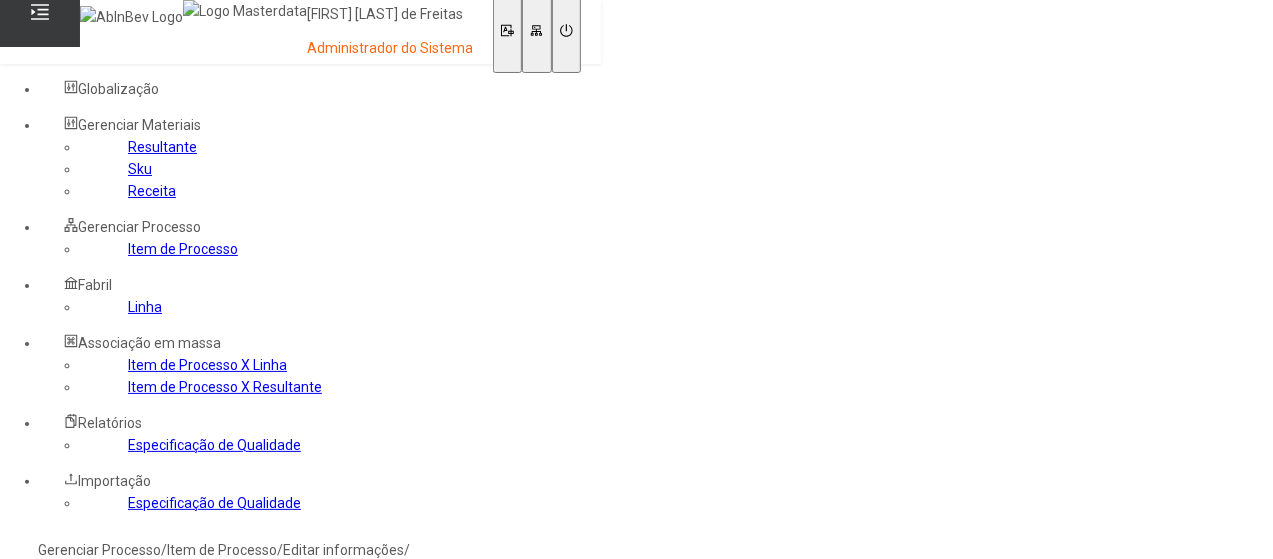 click on "Linha" 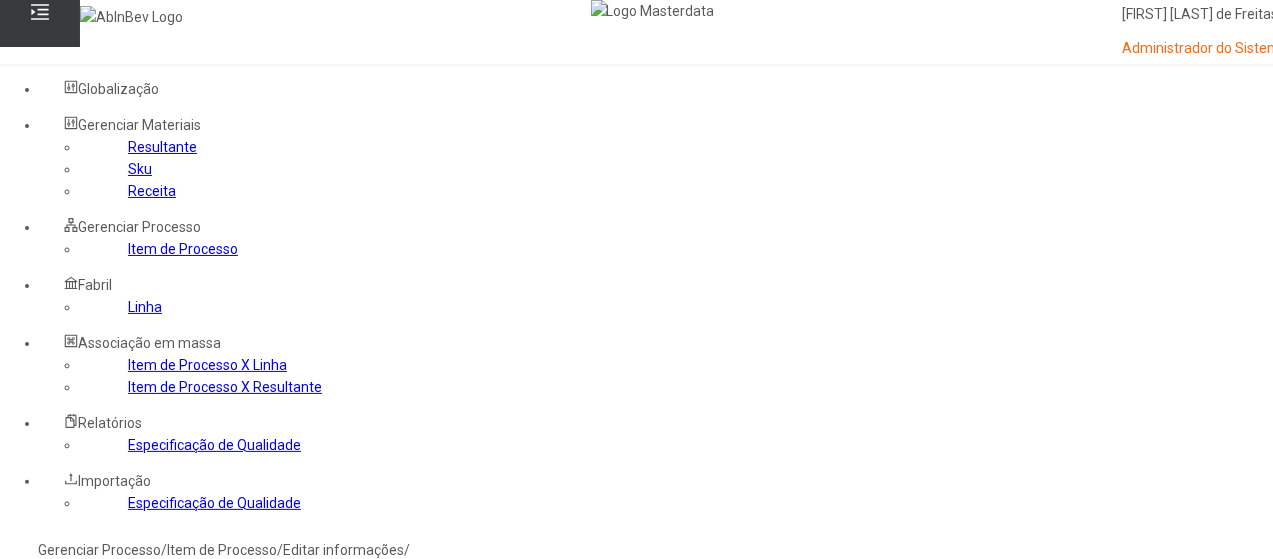 click at bounding box center [40, 880] 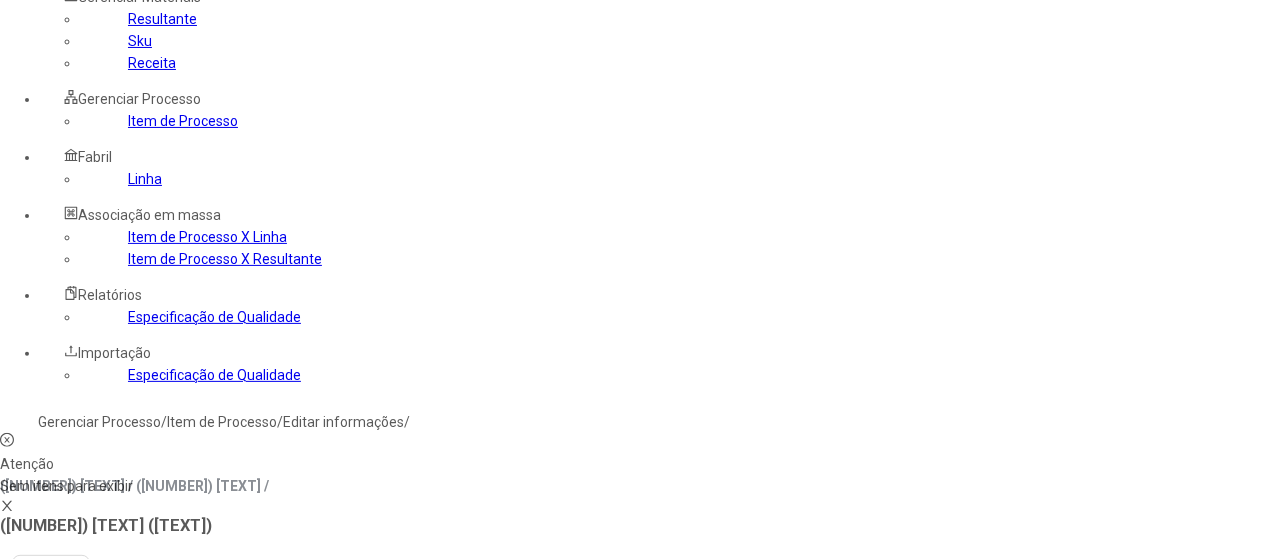 scroll, scrollTop: 200, scrollLeft: 0, axis: vertical 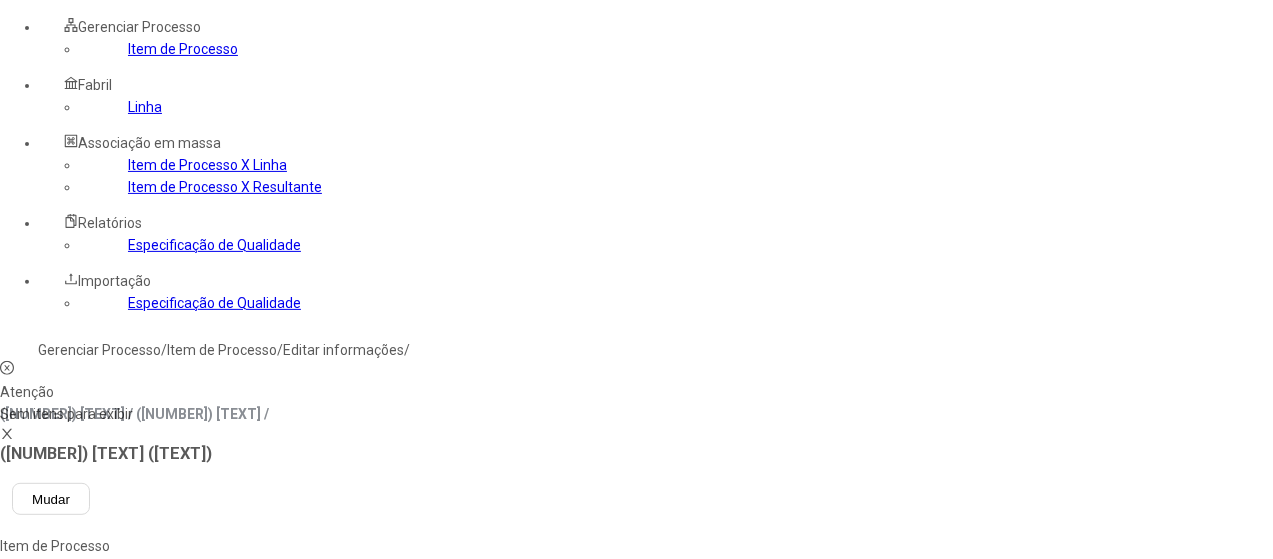type on "***" 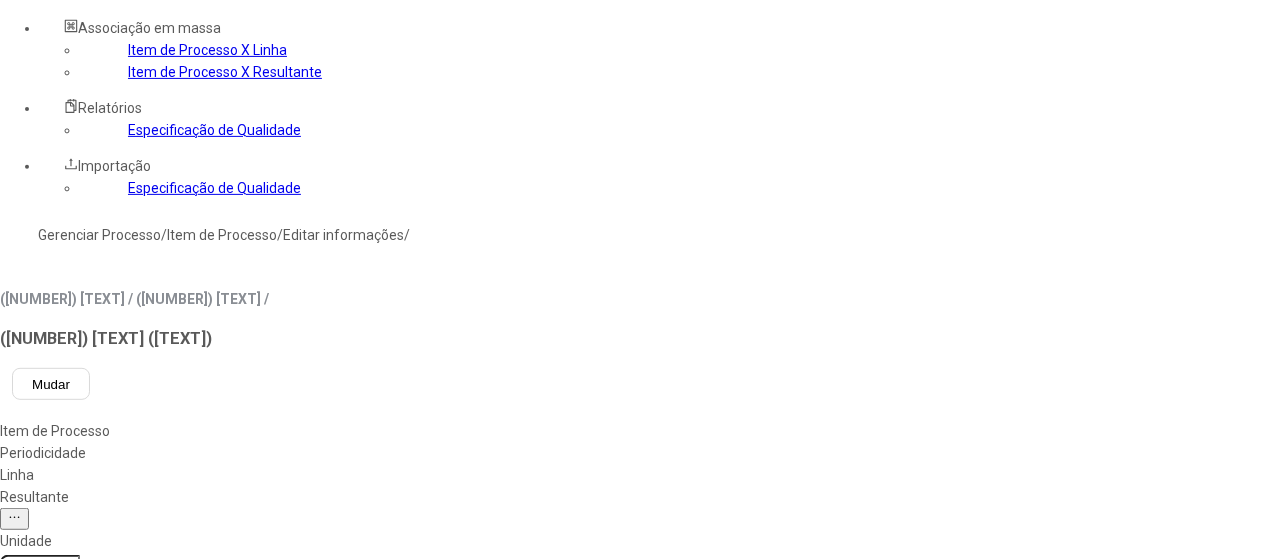 scroll, scrollTop: 400, scrollLeft: 0, axis: vertical 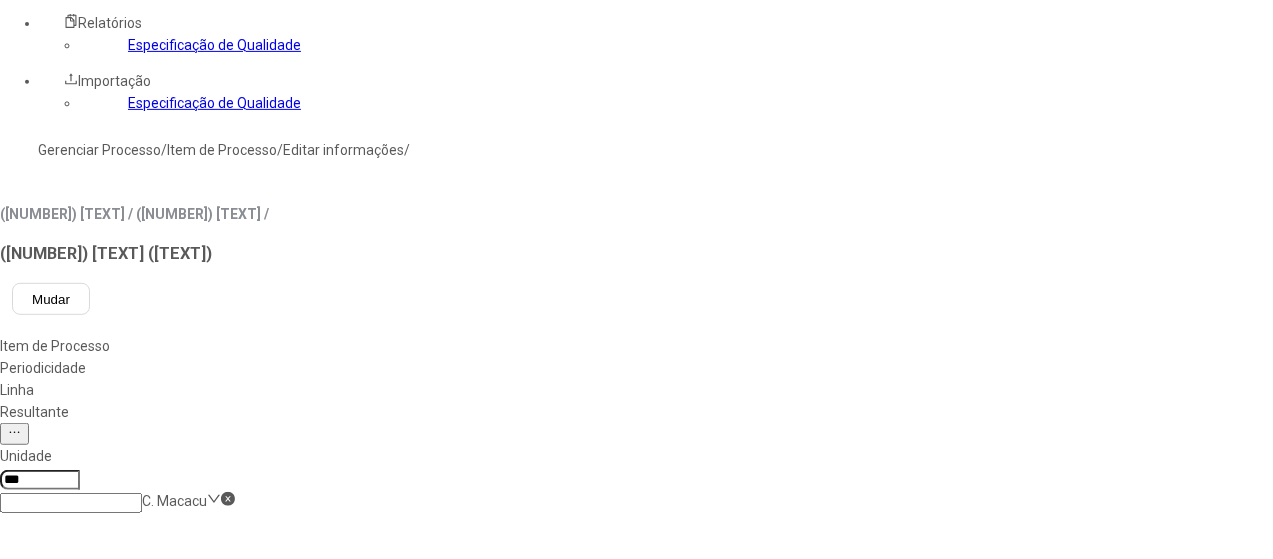 type on "***" 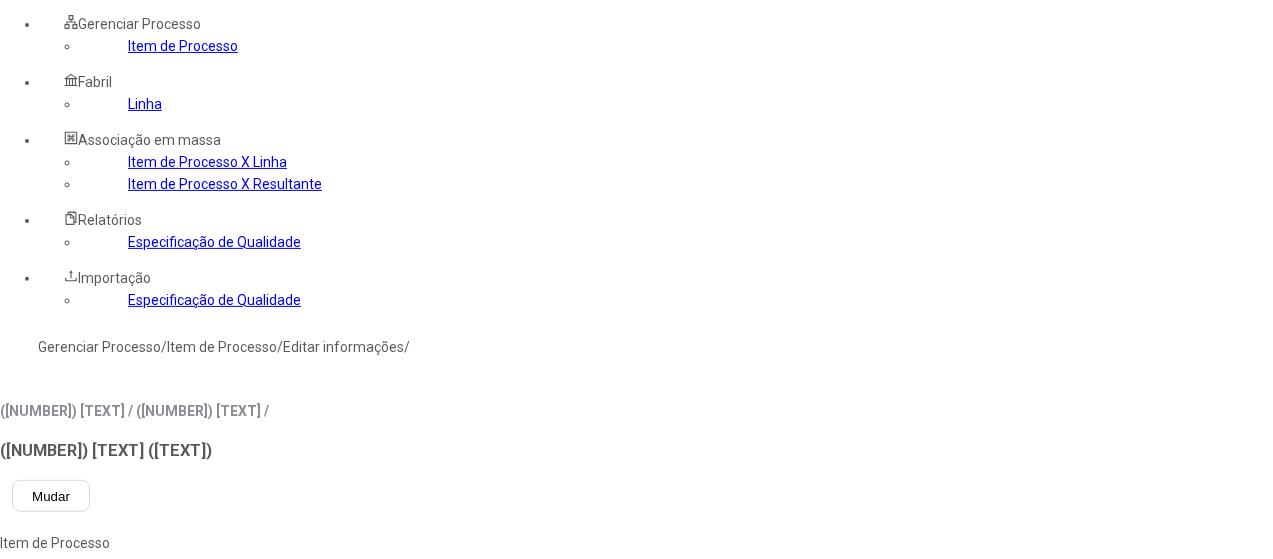 scroll, scrollTop: 200, scrollLeft: 0, axis: vertical 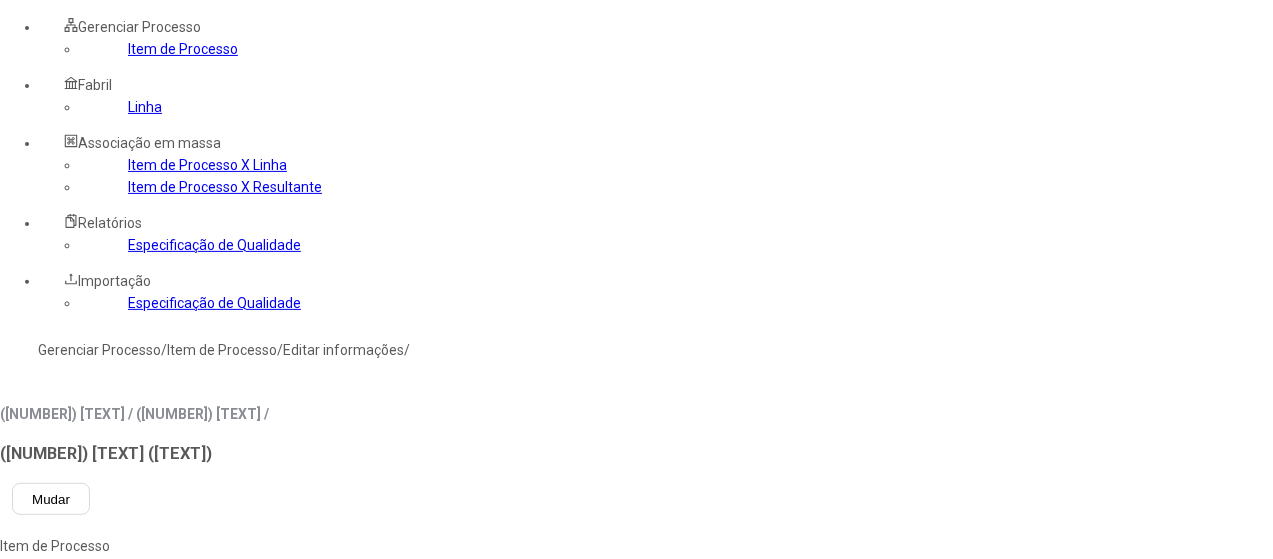 click on "Resultante" 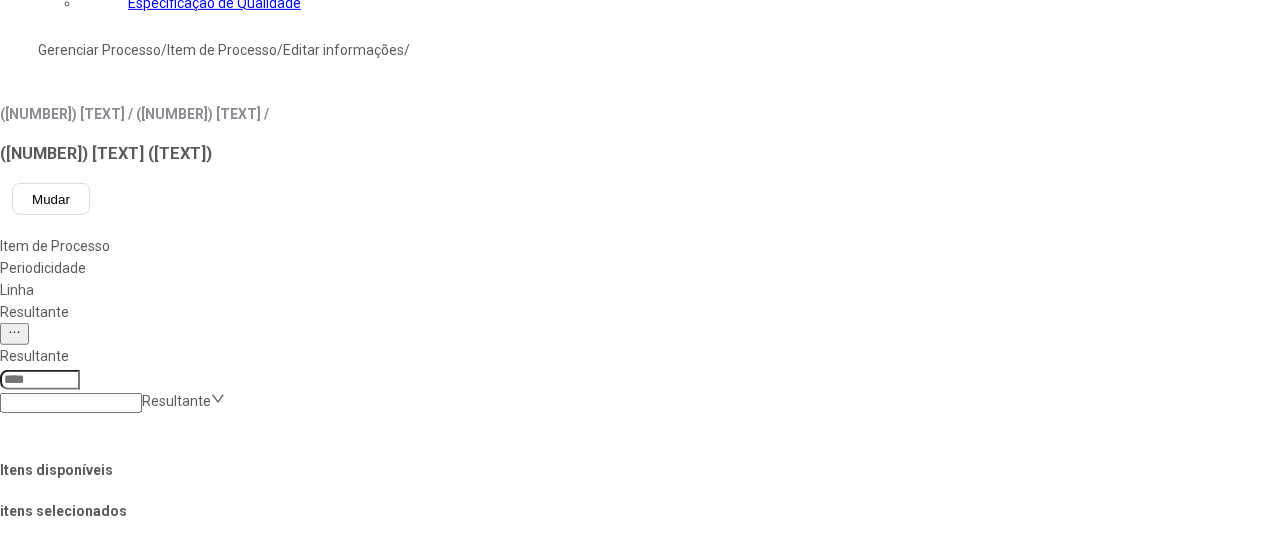 click on "Concluir associação" at bounding box center [124, 1467] 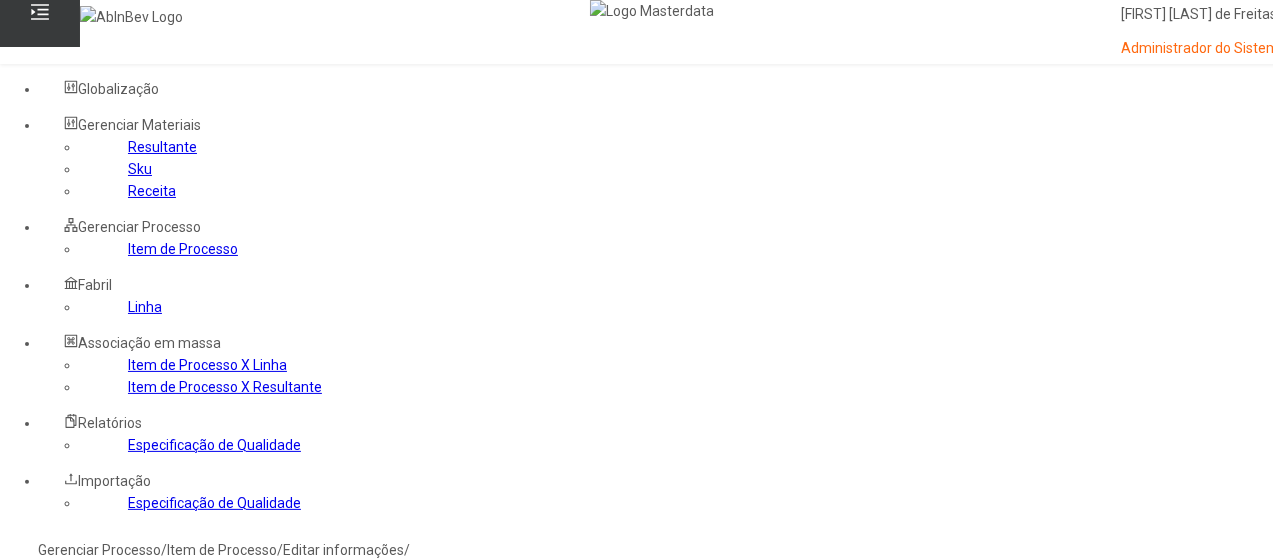 scroll, scrollTop: 0, scrollLeft: 0, axis: both 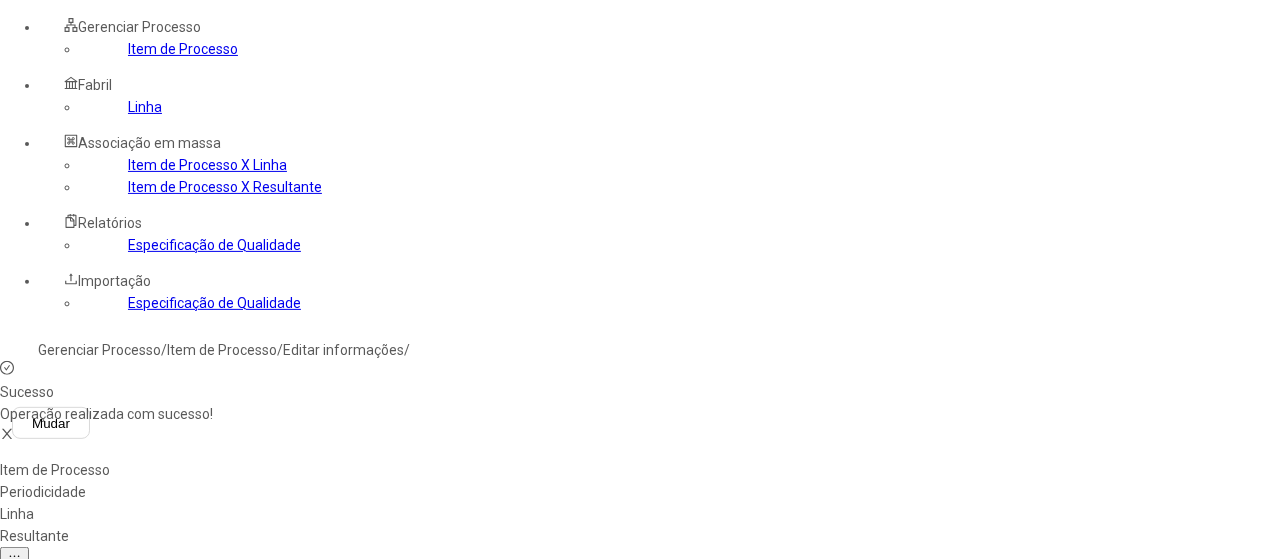 type on "****" 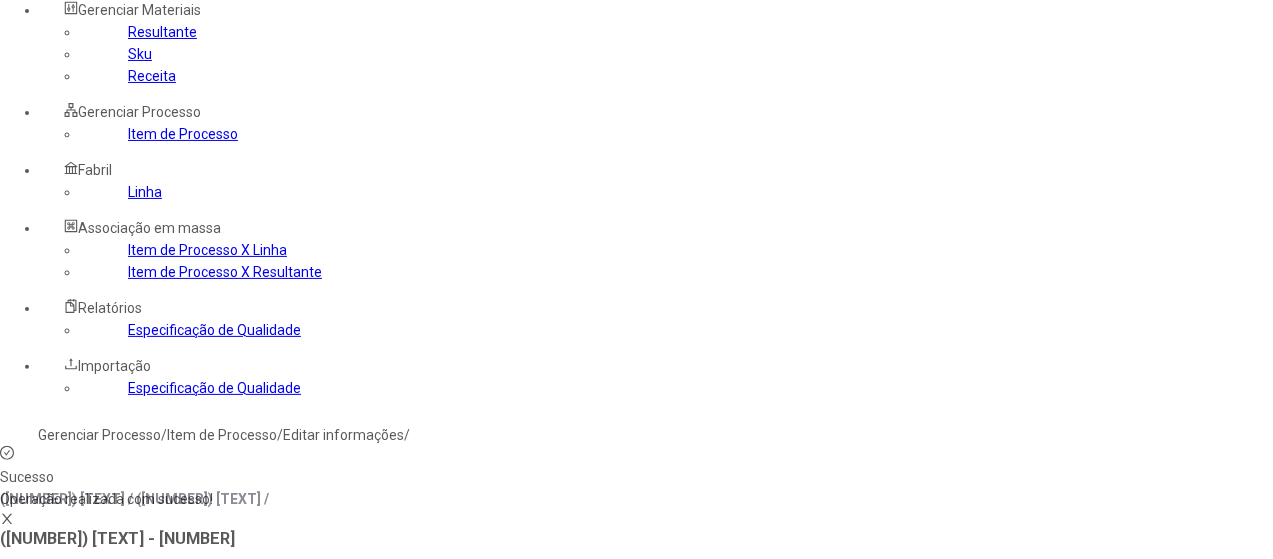 scroll, scrollTop: 0, scrollLeft: 0, axis: both 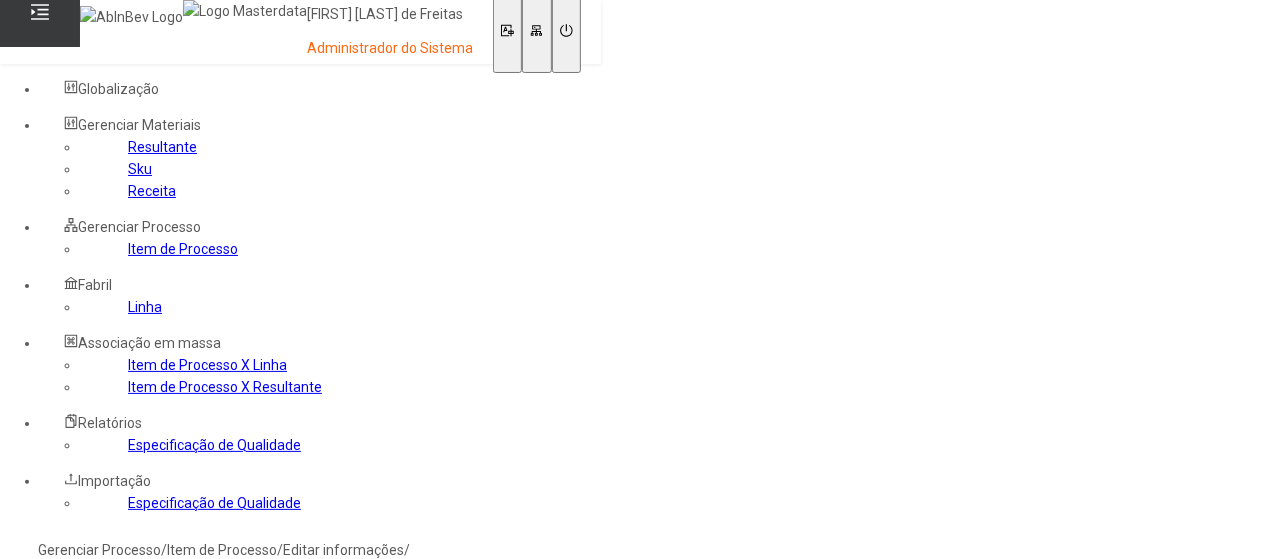 type on "****" 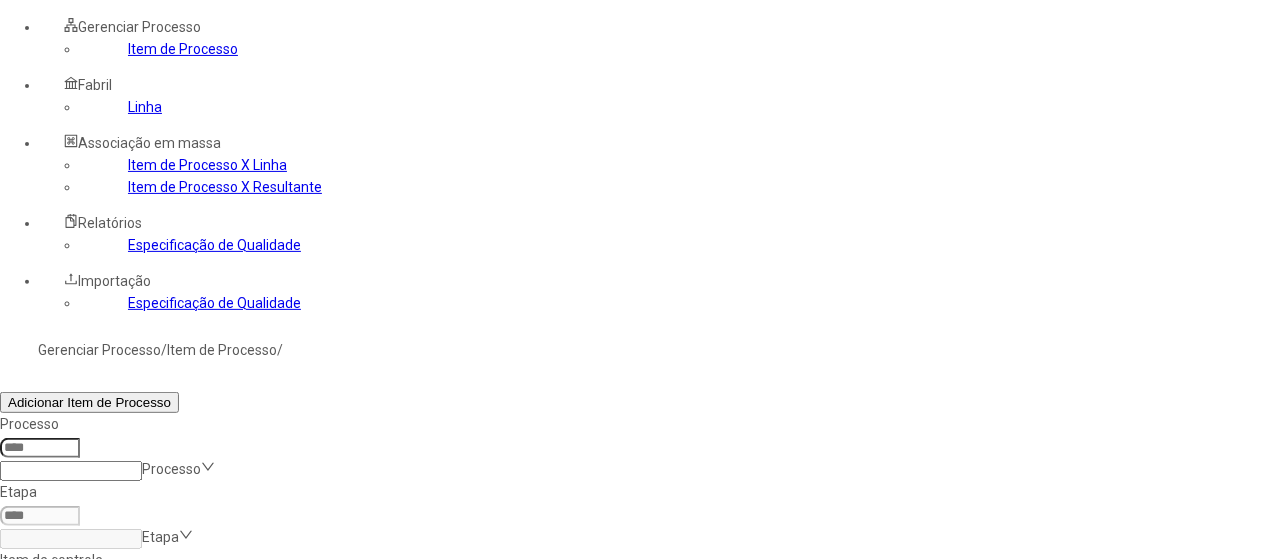 scroll, scrollTop: 100, scrollLeft: 0, axis: vertical 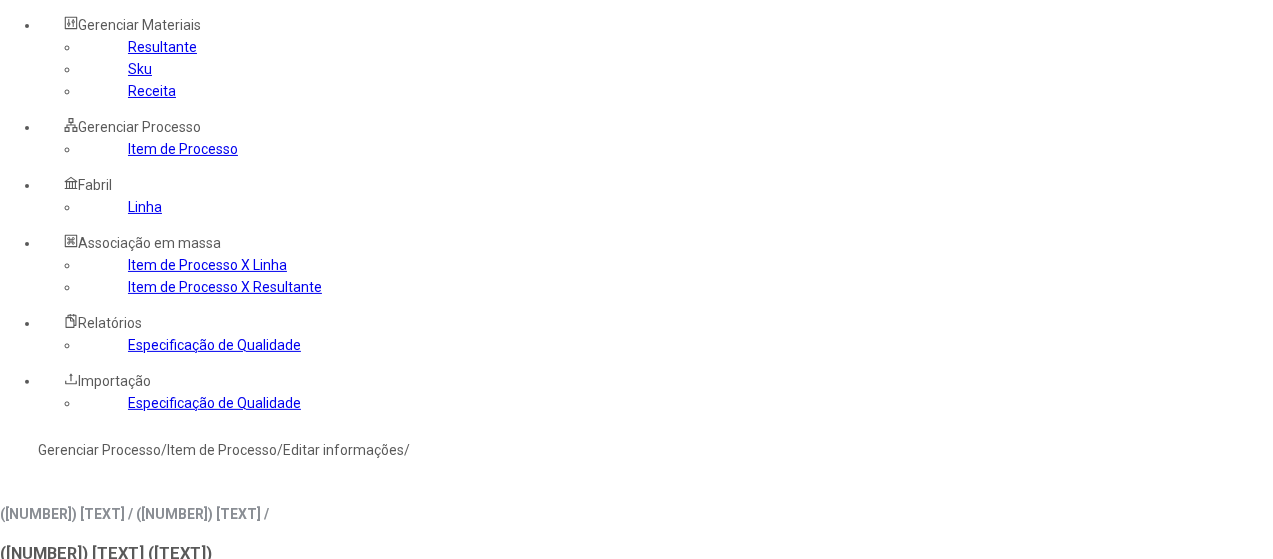 type on "*****" 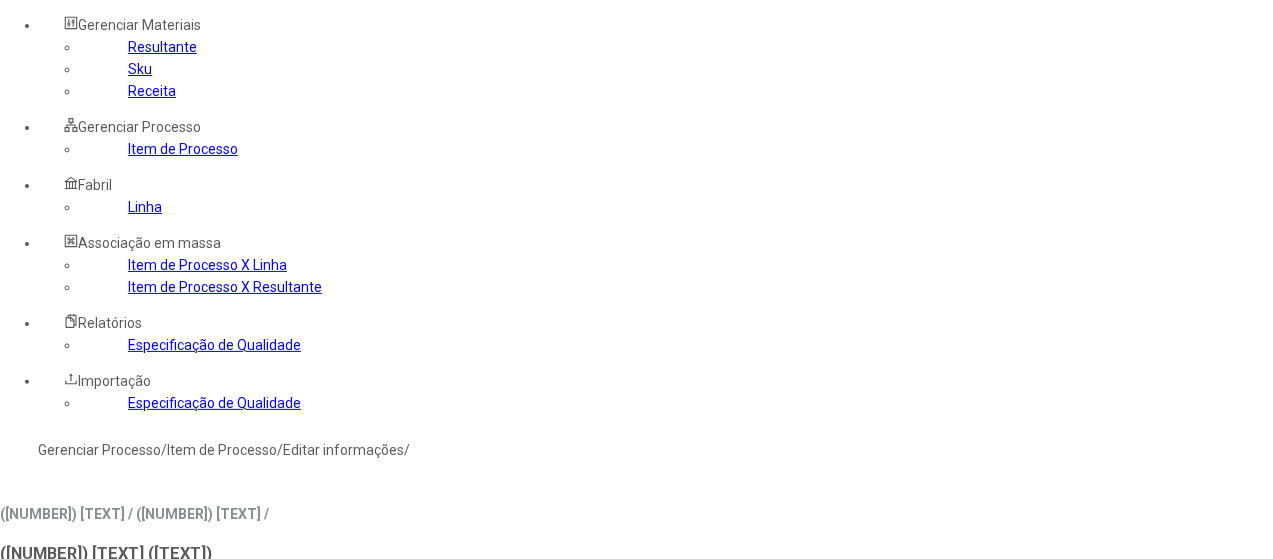 click 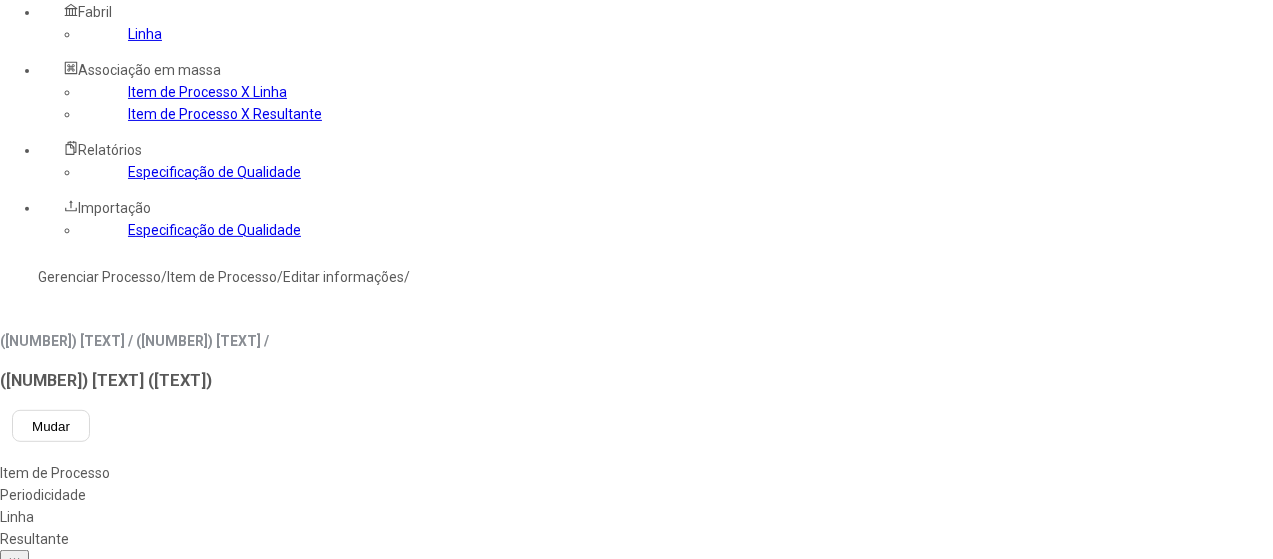 scroll, scrollTop: 300, scrollLeft: 0, axis: vertical 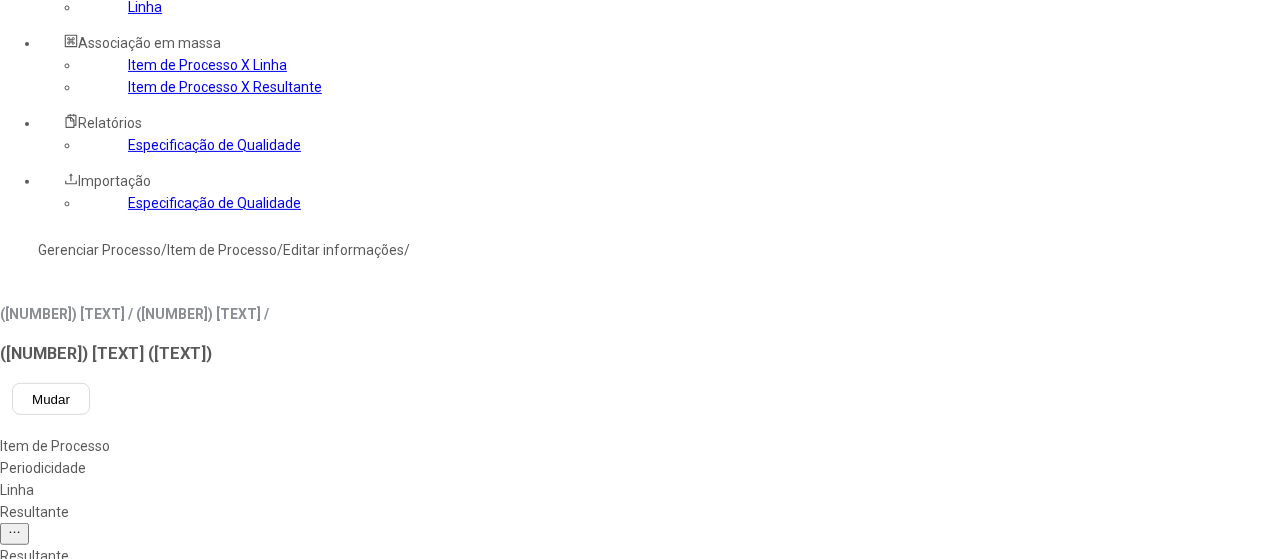 drag, startPoint x: 631, startPoint y: 271, endPoint x: 694, endPoint y: 320, distance: 79.81228 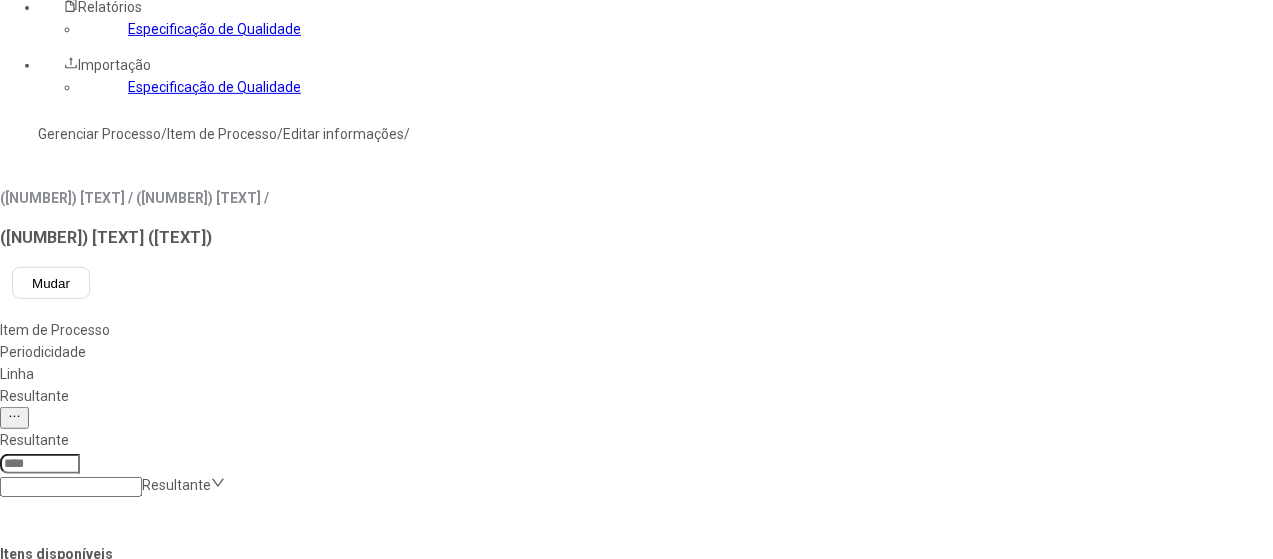 scroll, scrollTop: 500, scrollLeft: 0, axis: vertical 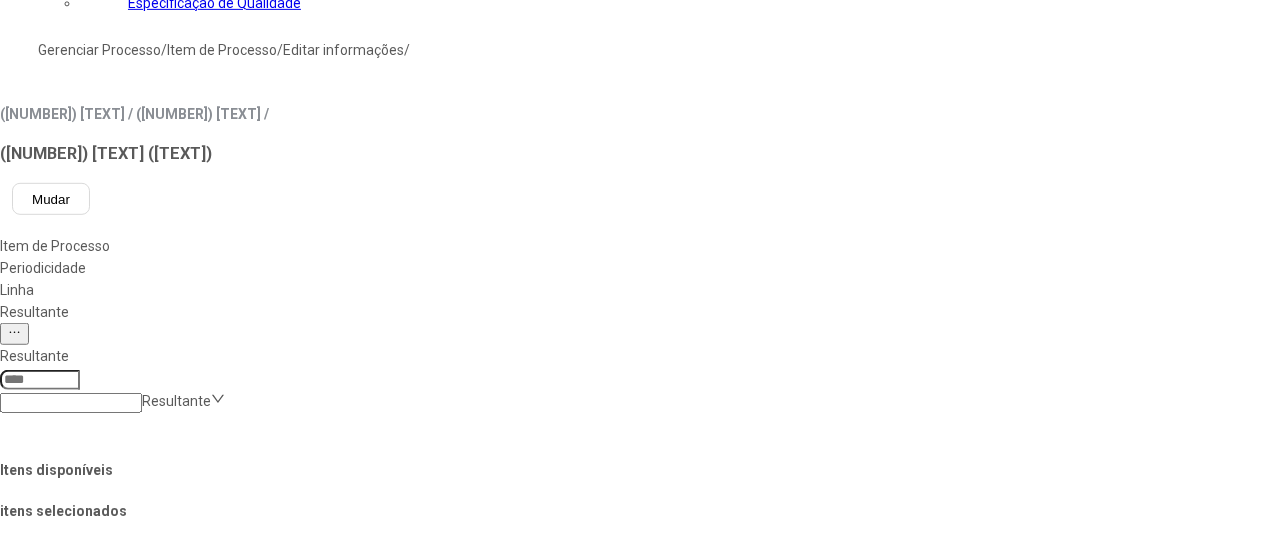 click on "Concluir associação" at bounding box center [124, 1467] 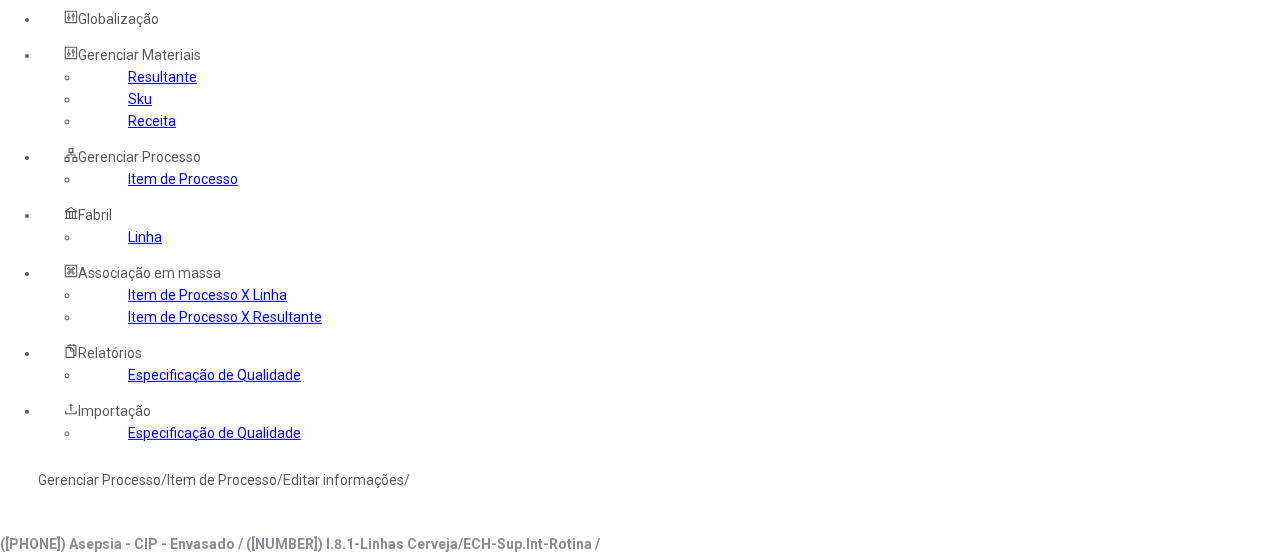 scroll, scrollTop: 0, scrollLeft: 0, axis: both 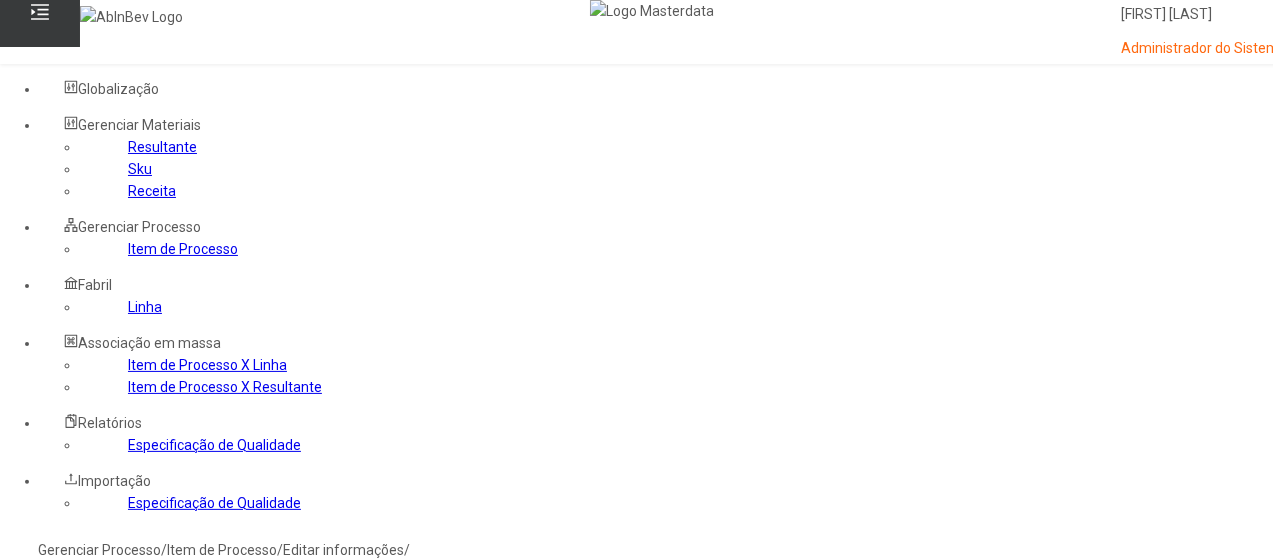drag, startPoint x: 87, startPoint y: 467, endPoint x: 117, endPoint y: 447, distance: 36.05551 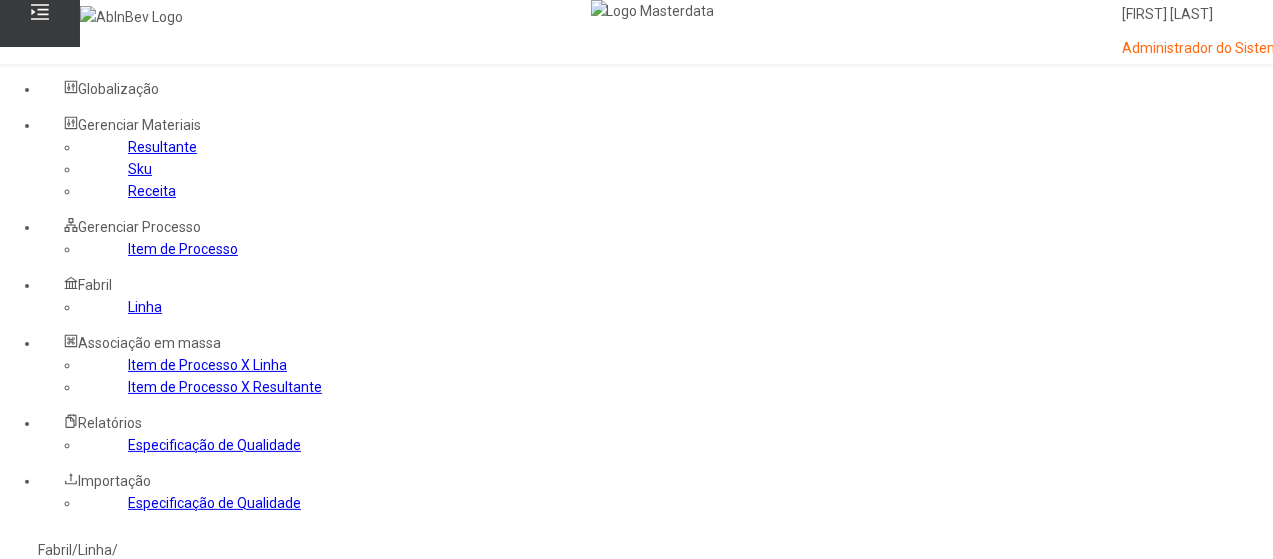 click 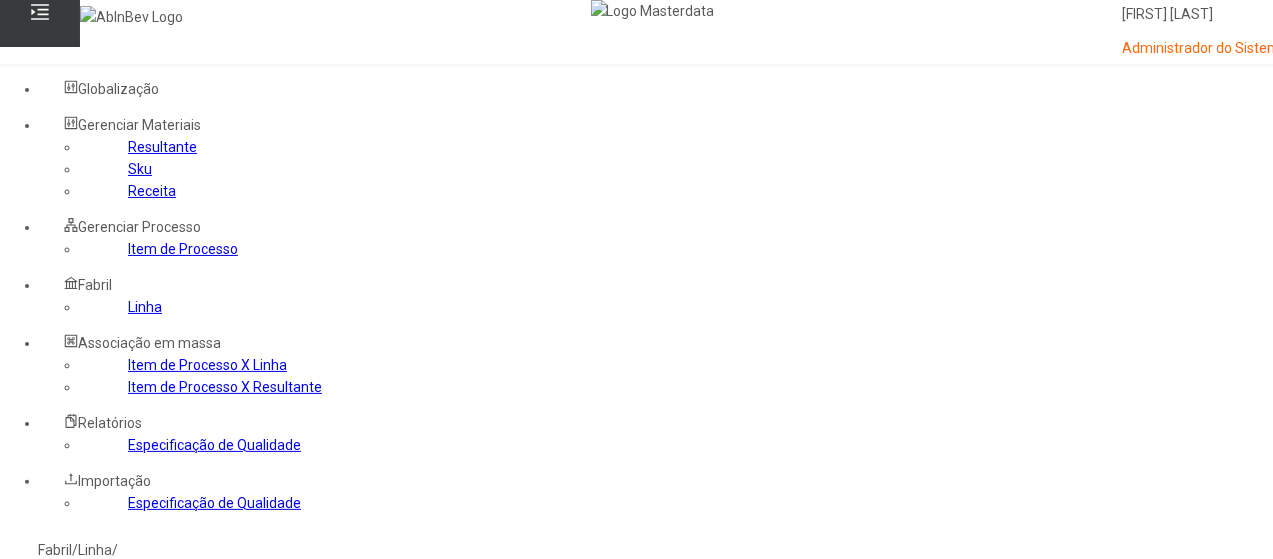 type on "****" 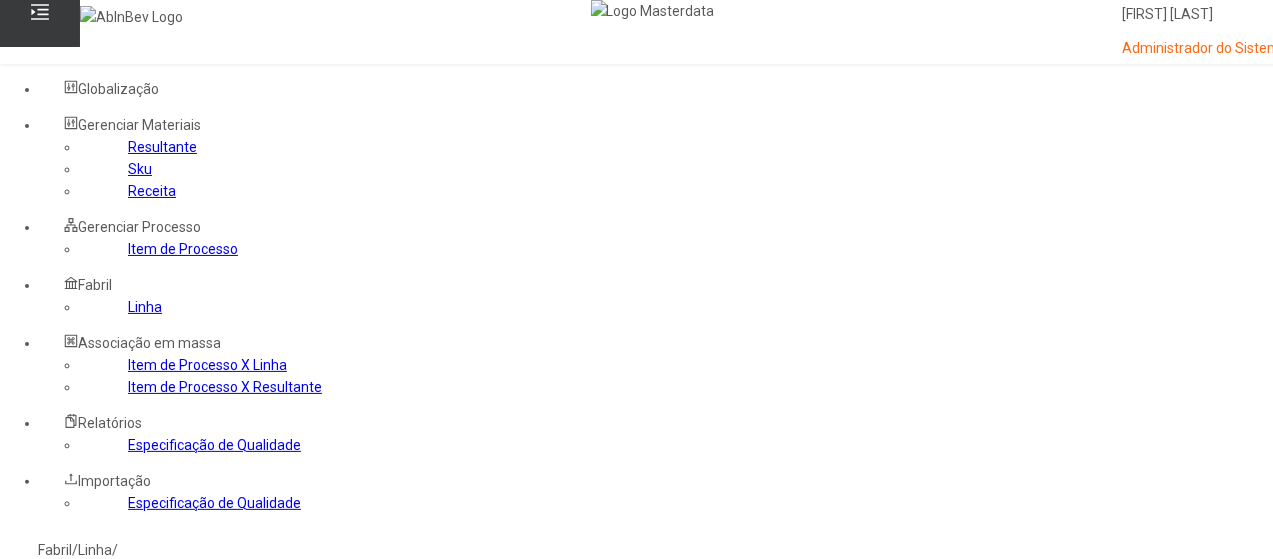 click at bounding box center (1258, 858) 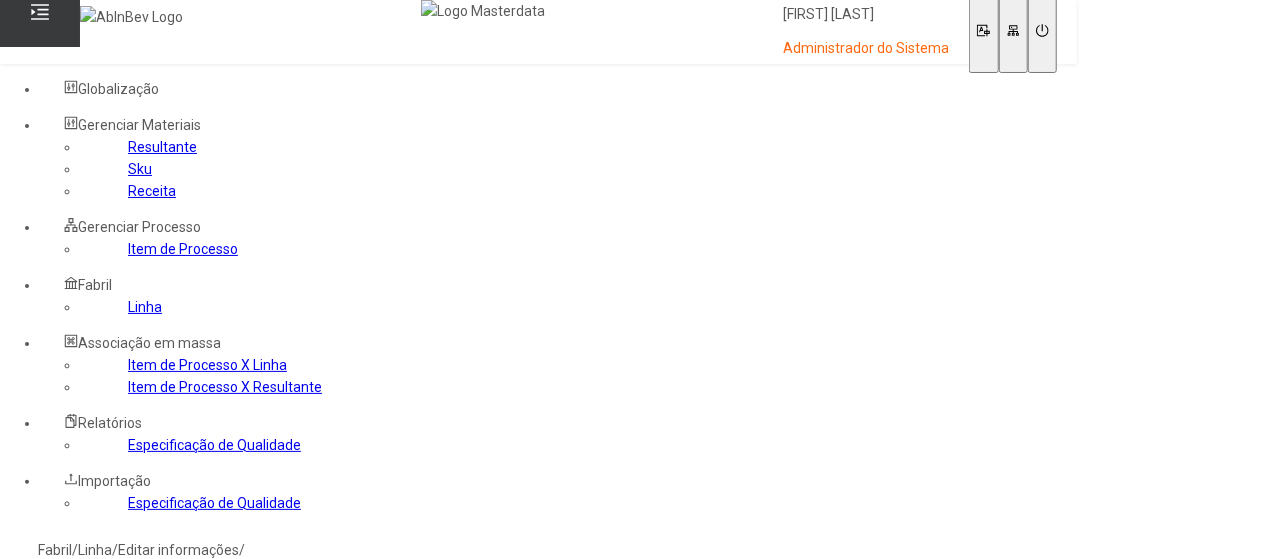 click on "Item de Processo" 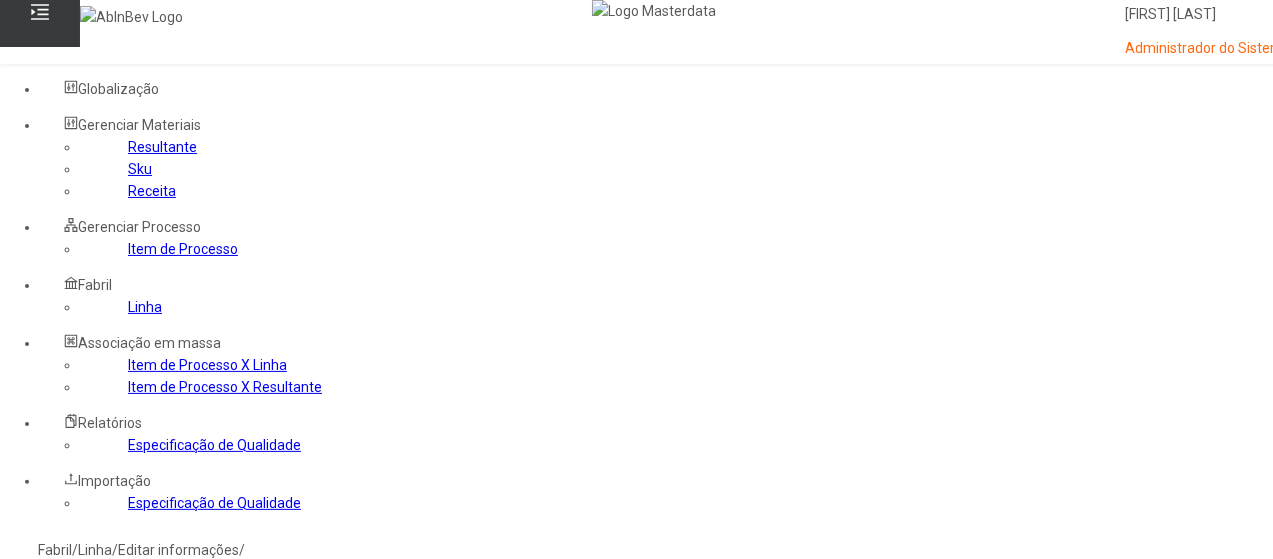 click at bounding box center (40, 895) 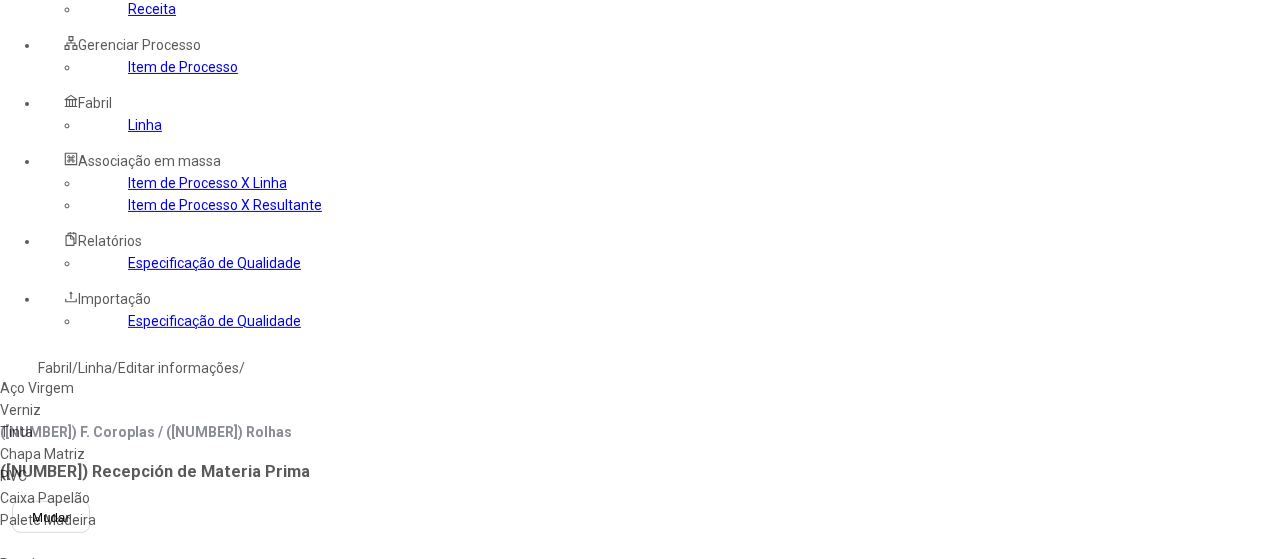 scroll, scrollTop: 200, scrollLeft: 0, axis: vertical 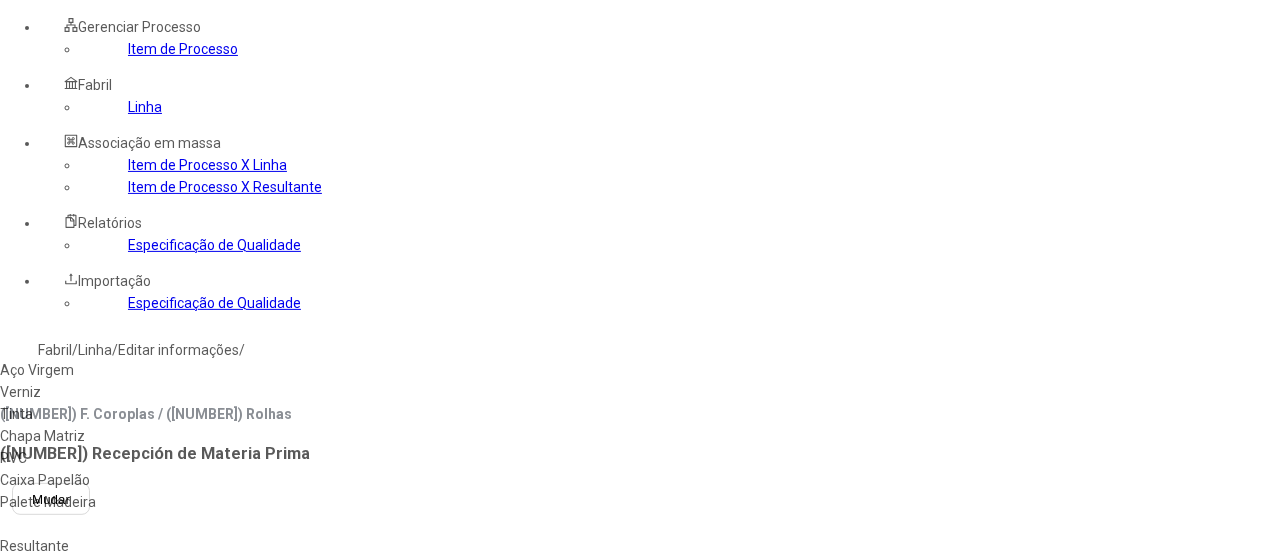 click on "Aço Virgem" at bounding box center [115, 370] 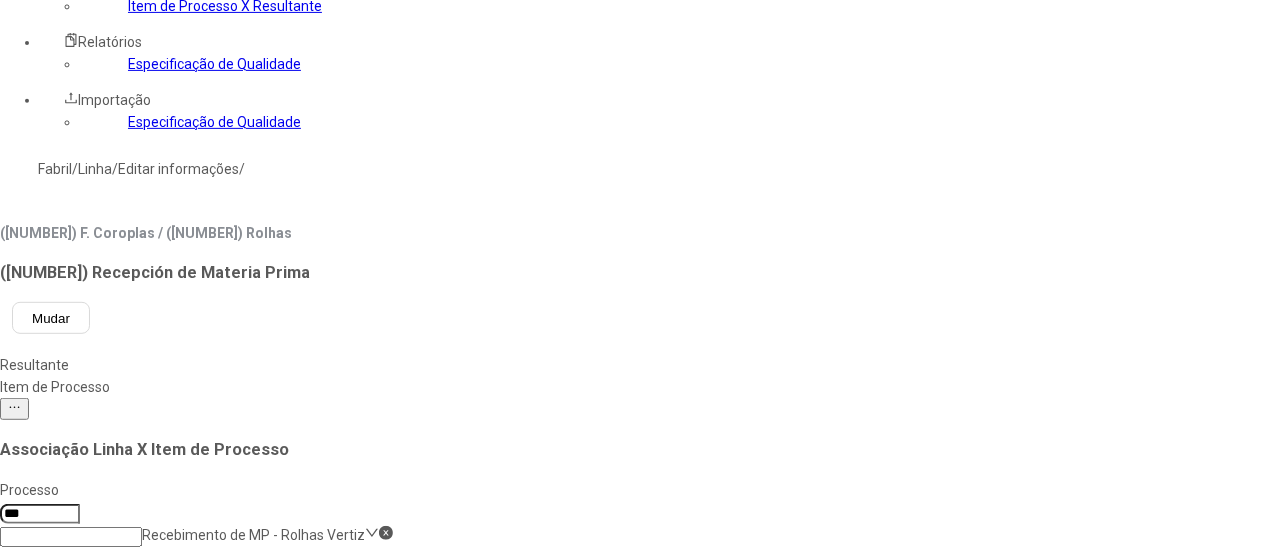 scroll, scrollTop: 400, scrollLeft: 0, axis: vertical 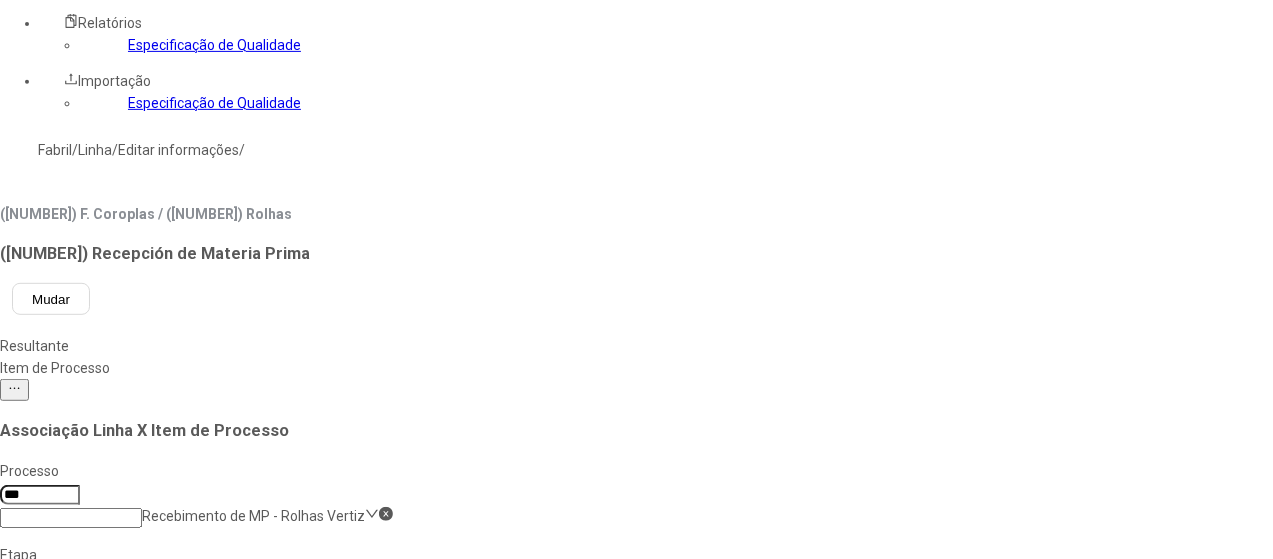 click 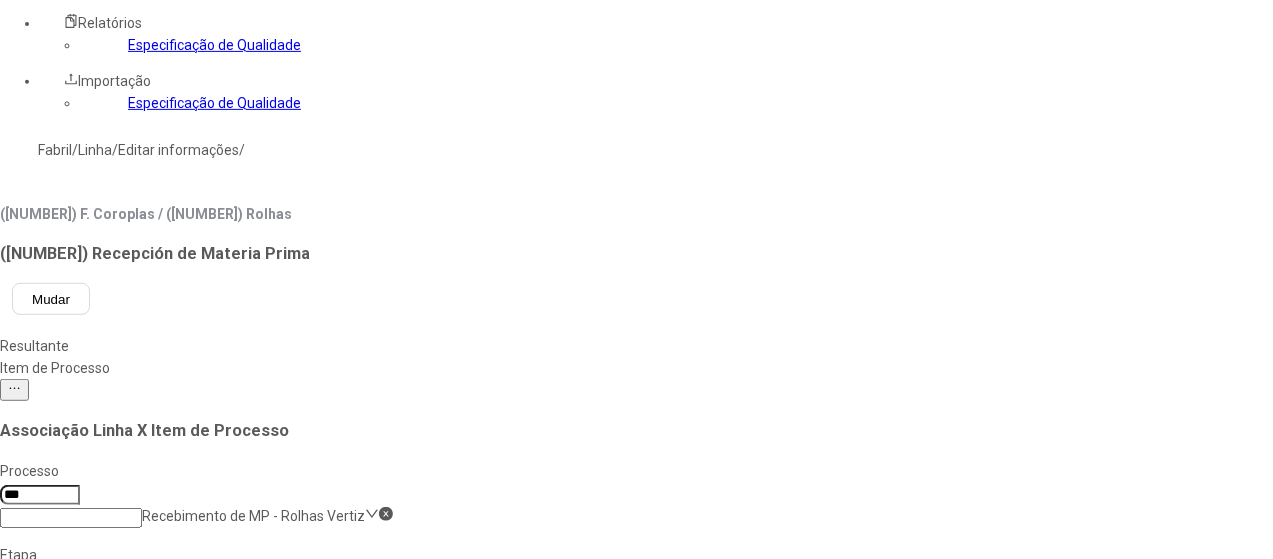 scroll, scrollTop: 200, scrollLeft: 0, axis: vertical 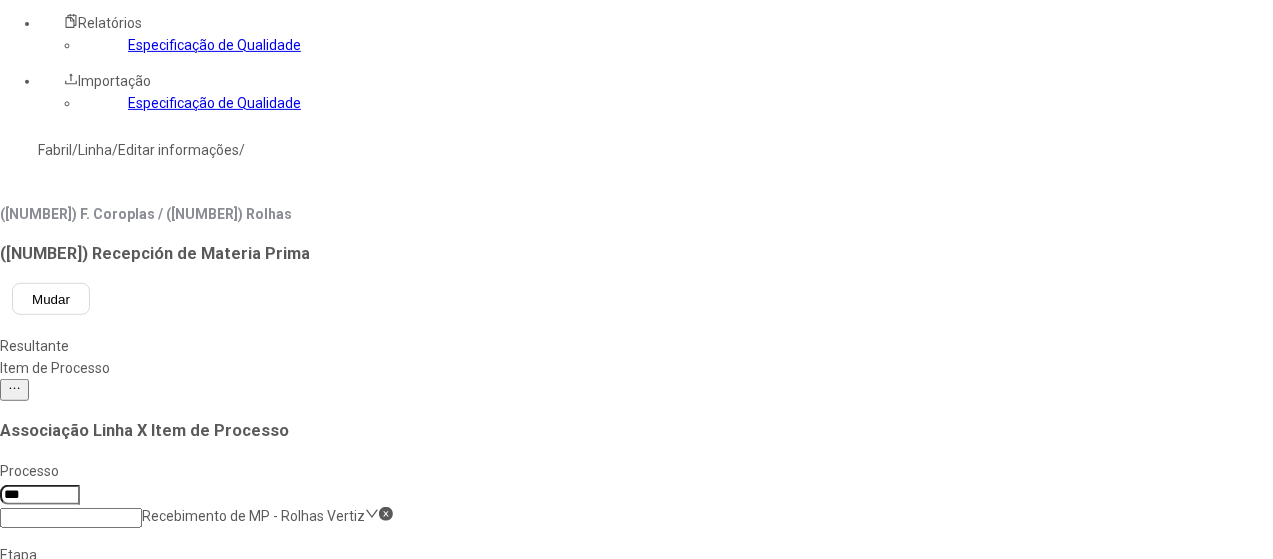 click on "Comprimento da folha de aço virgem 1" 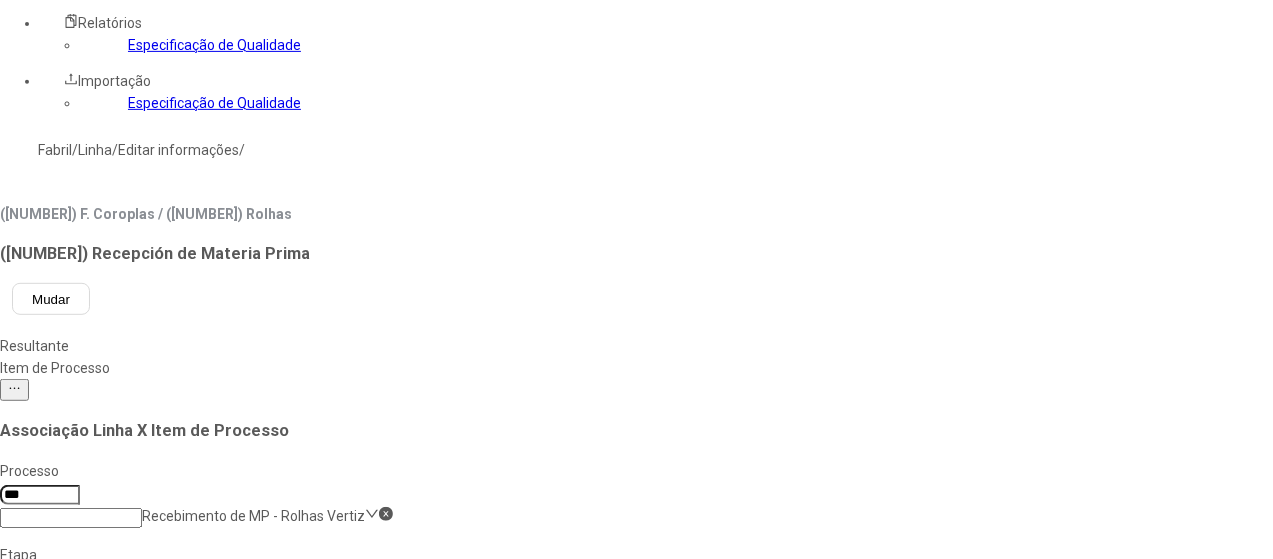 scroll, scrollTop: 0, scrollLeft: 0, axis: both 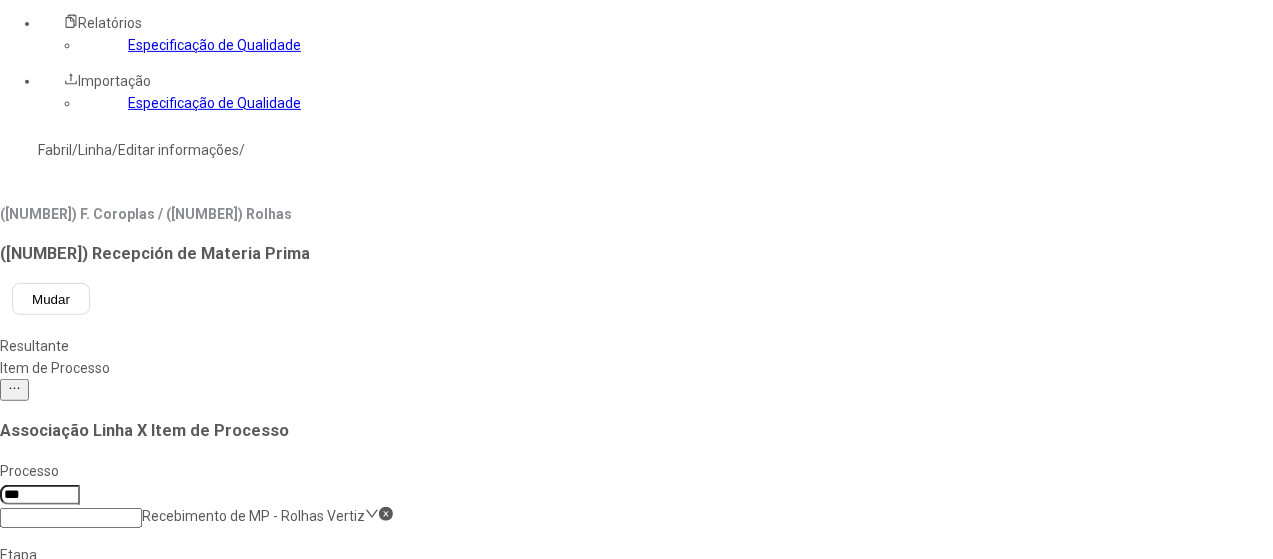 click on "Largura da folha de aço virgem 1" 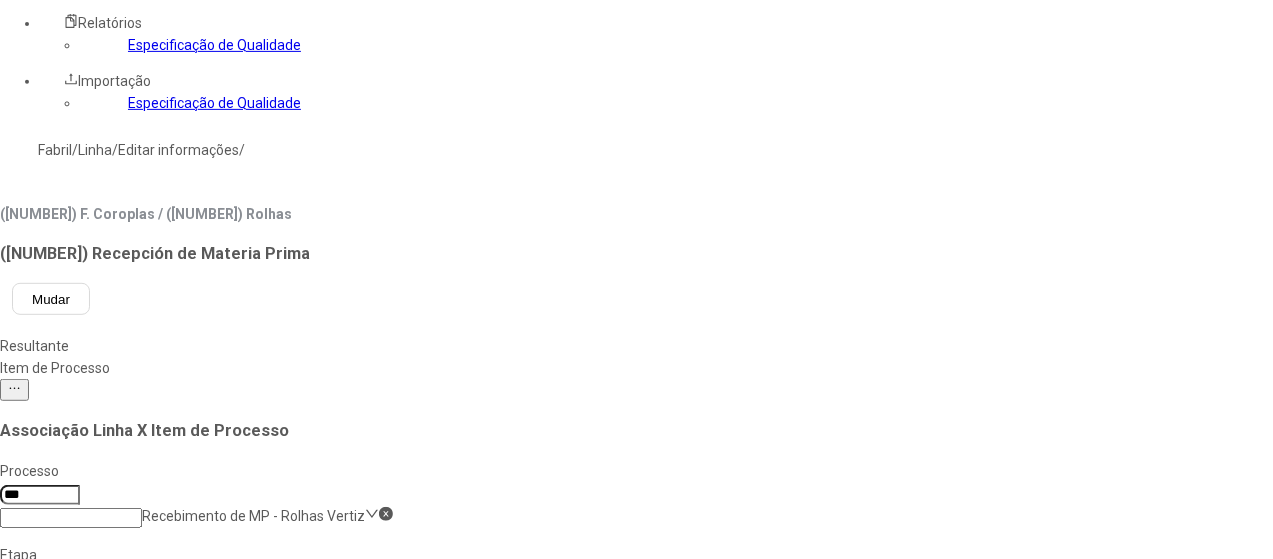 scroll, scrollTop: 0, scrollLeft: 0, axis: both 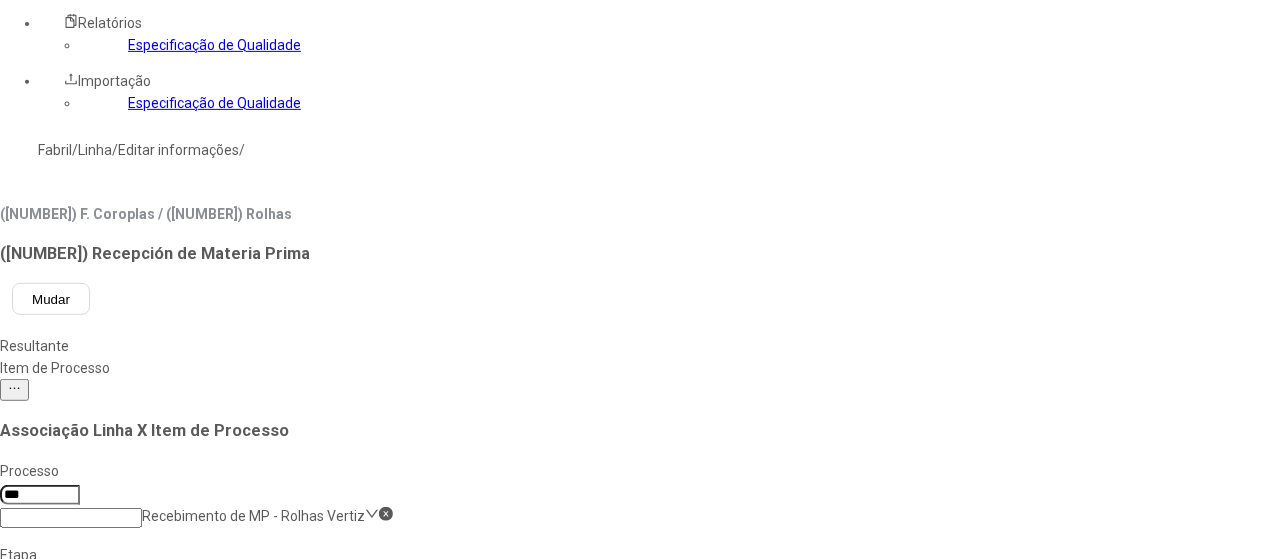 click on "Análise visual 1" 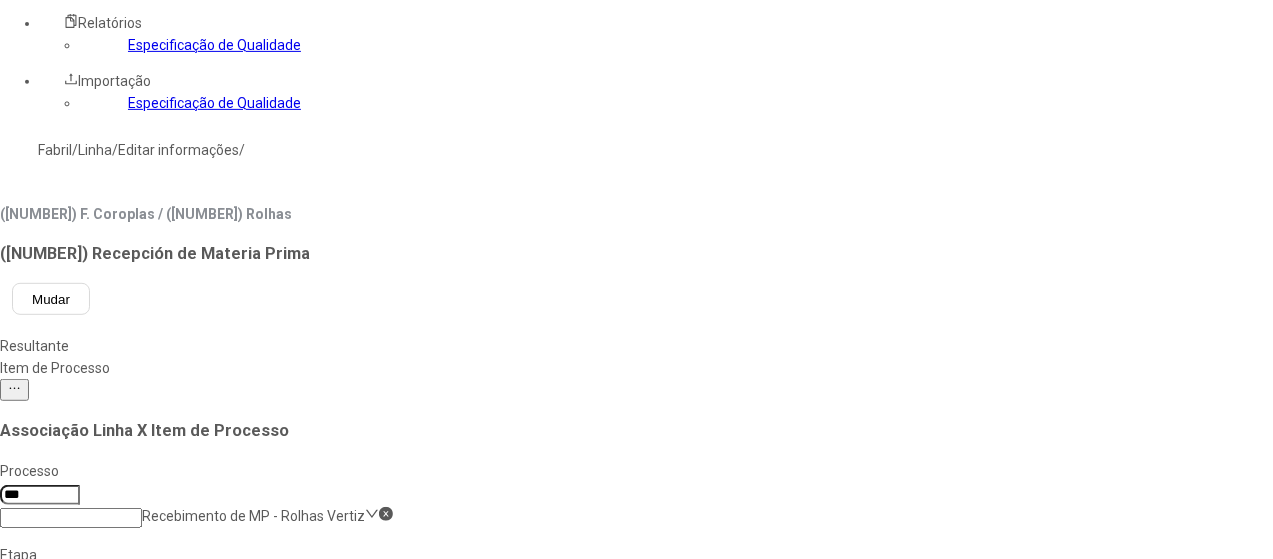 scroll, scrollTop: 754, scrollLeft: 0, axis: vertical 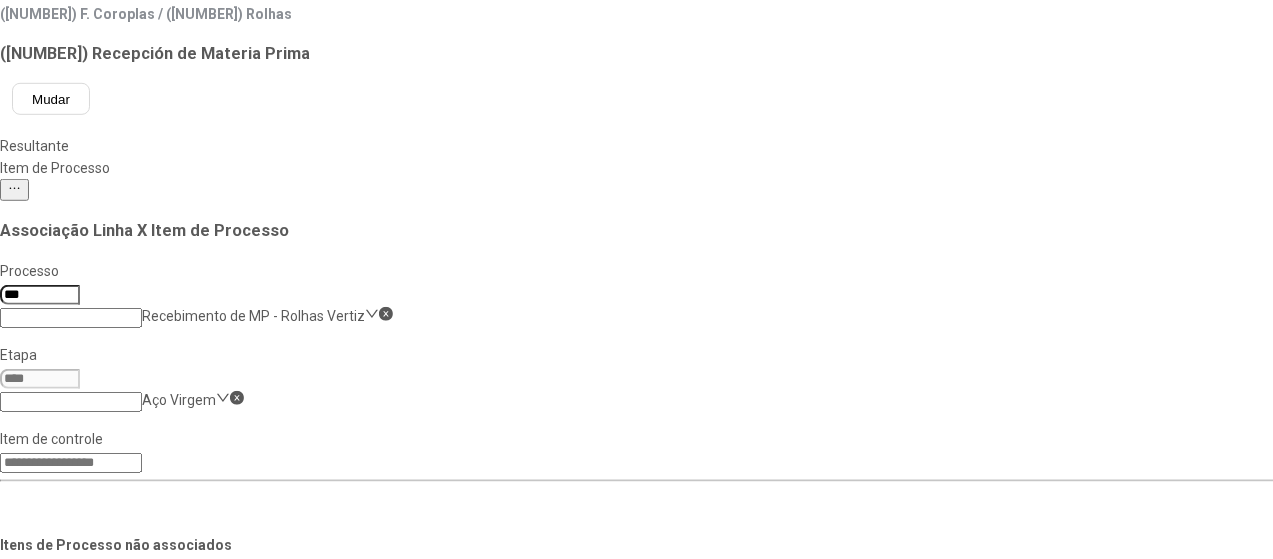 click on "Nome do Forn." 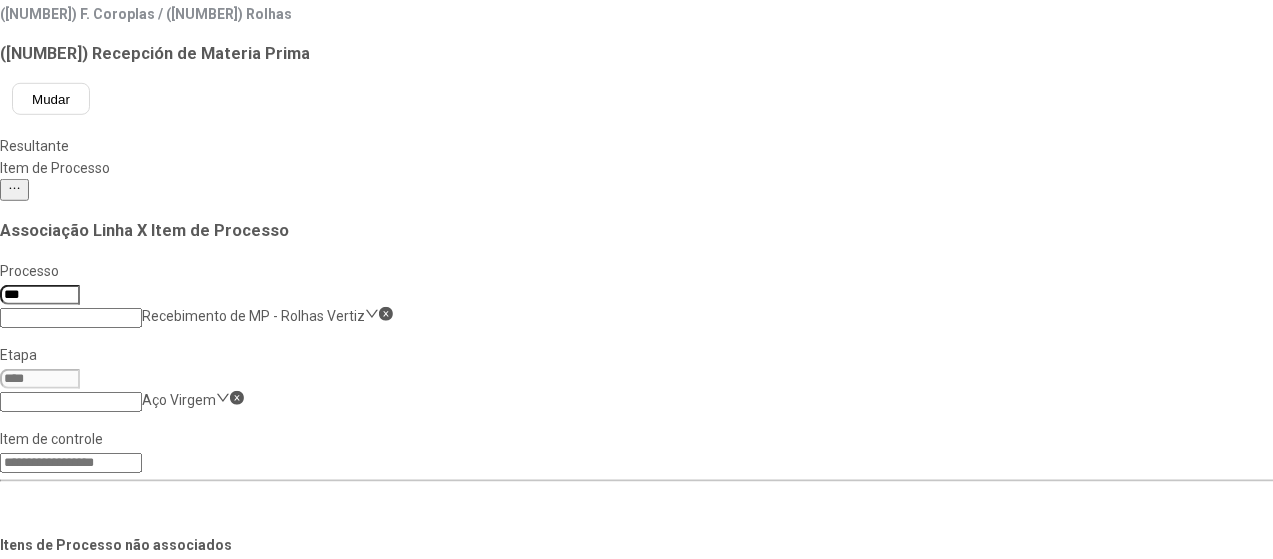 drag, startPoint x: 660, startPoint y: 211, endPoint x: 666, endPoint y: 192, distance: 19.924858 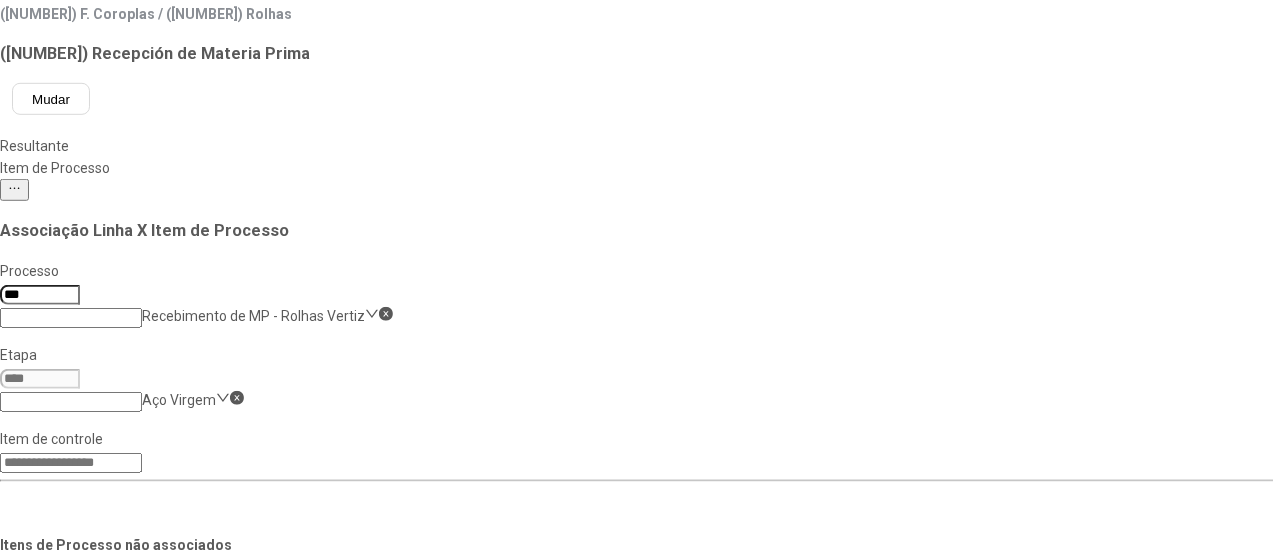 click on "Data da Fabricação" 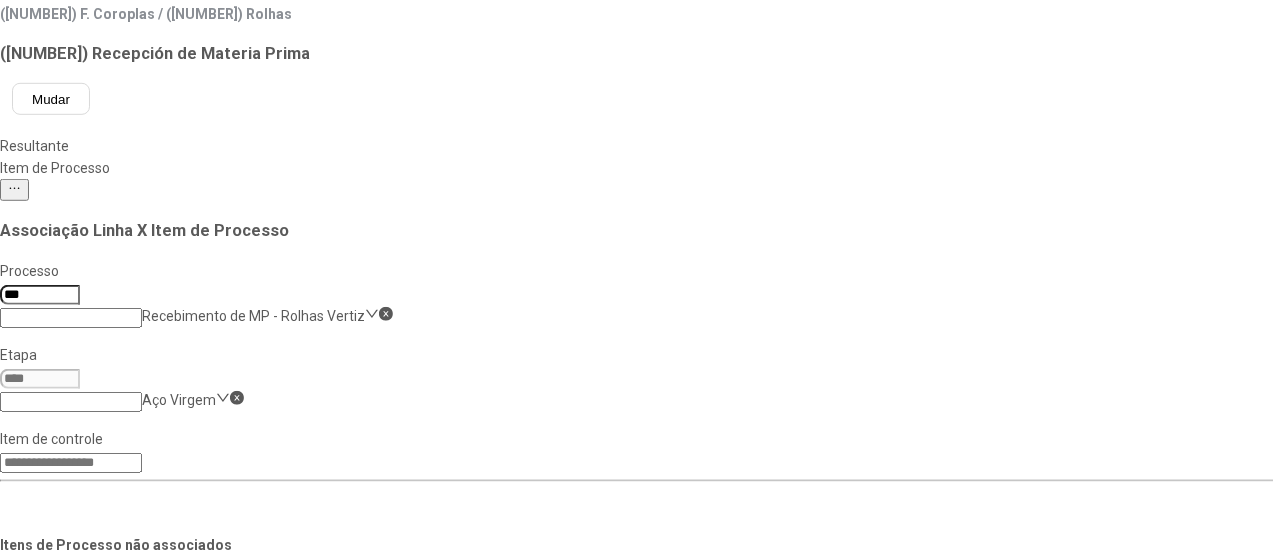 scroll, scrollTop: 694, scrollLeft: 0, axis: vertical 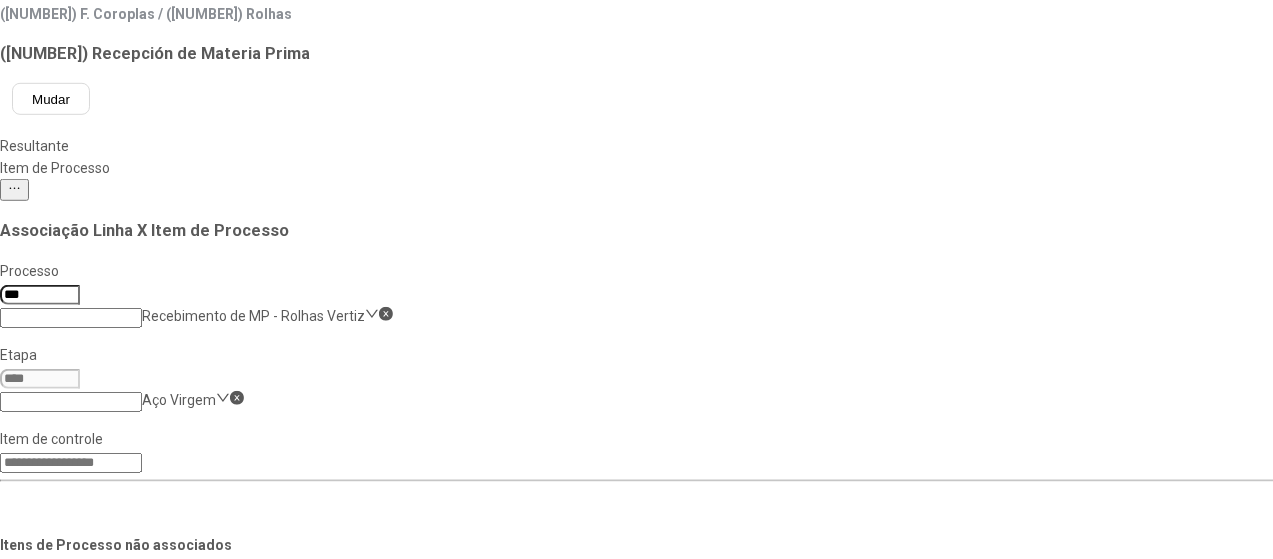 click on "Salvar Alterações" 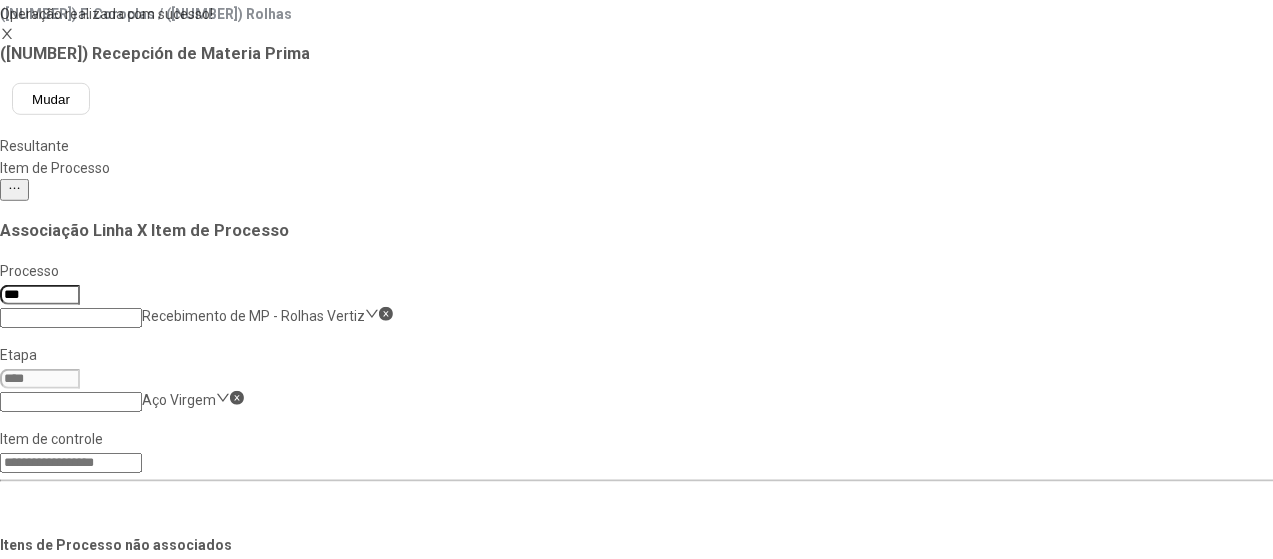 scroll, scrollTop: 0, scrollLeft: 0, axis: both 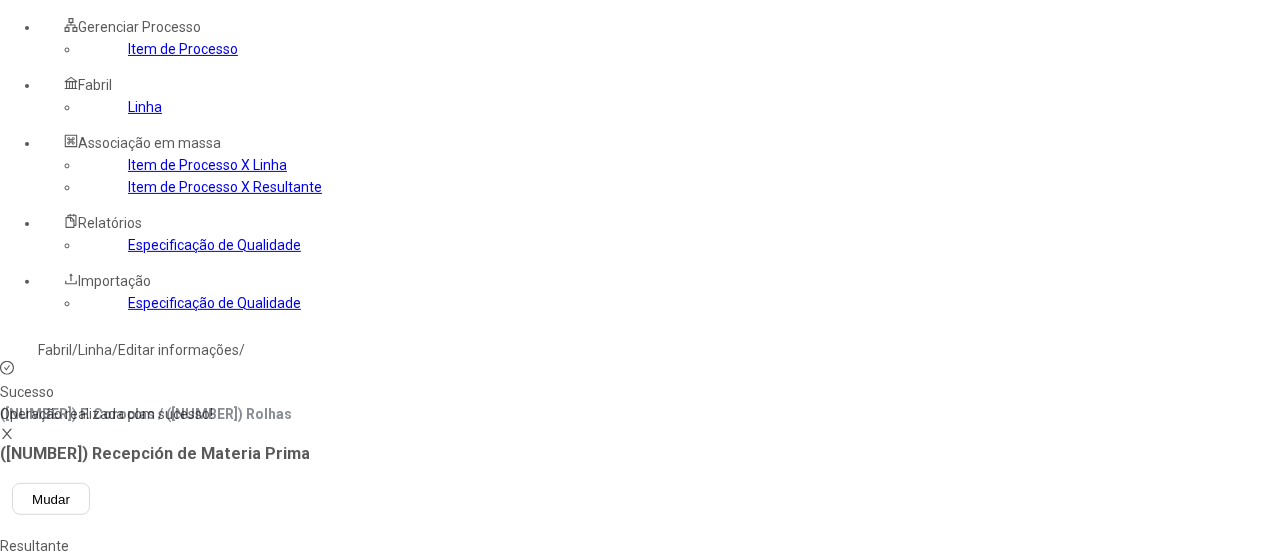 drag, startPoint x: 752, startPoint y: 182, endPoint x: 751, endPoint y: 193, distance: 11.045361 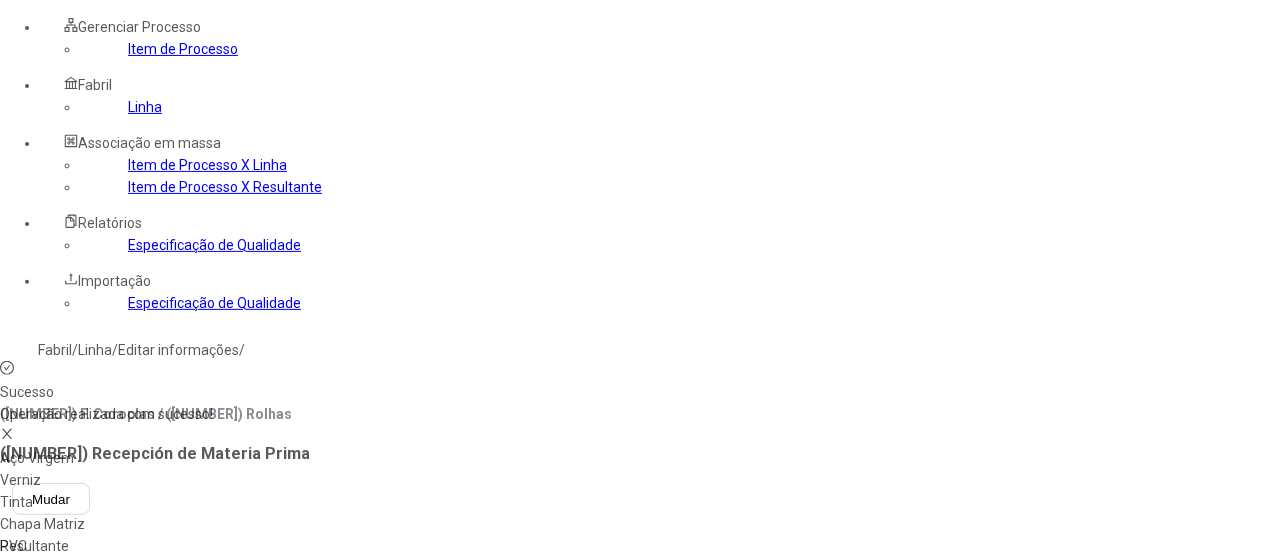 click on "Verniz" at bounding box center [115, 480] 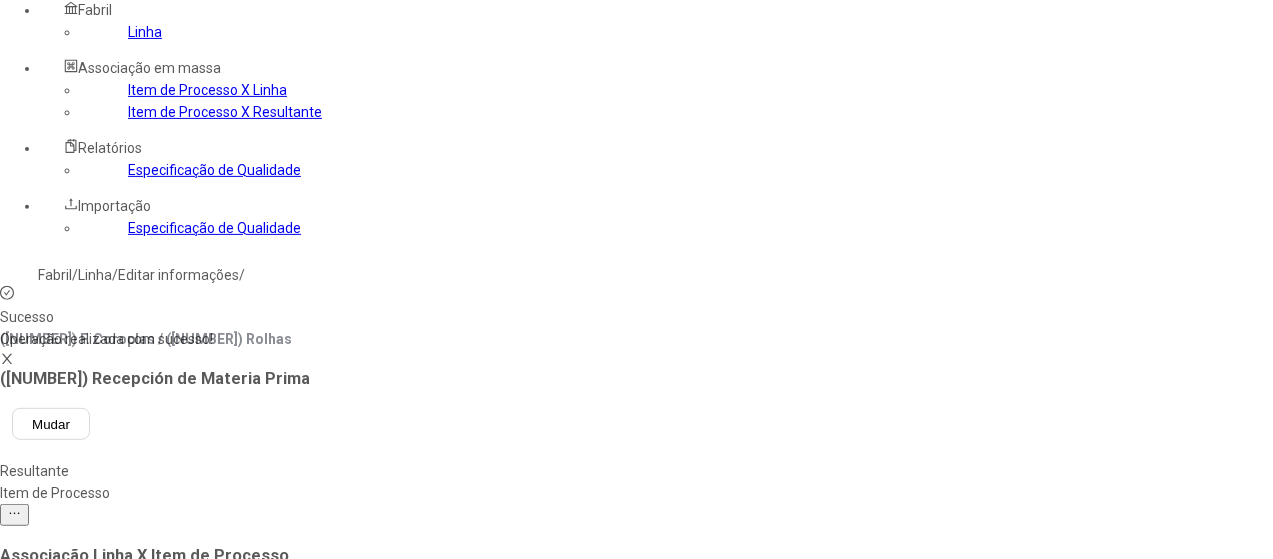 scroll, scrollTop: 400, scrollLeft: 0, axis: vertical 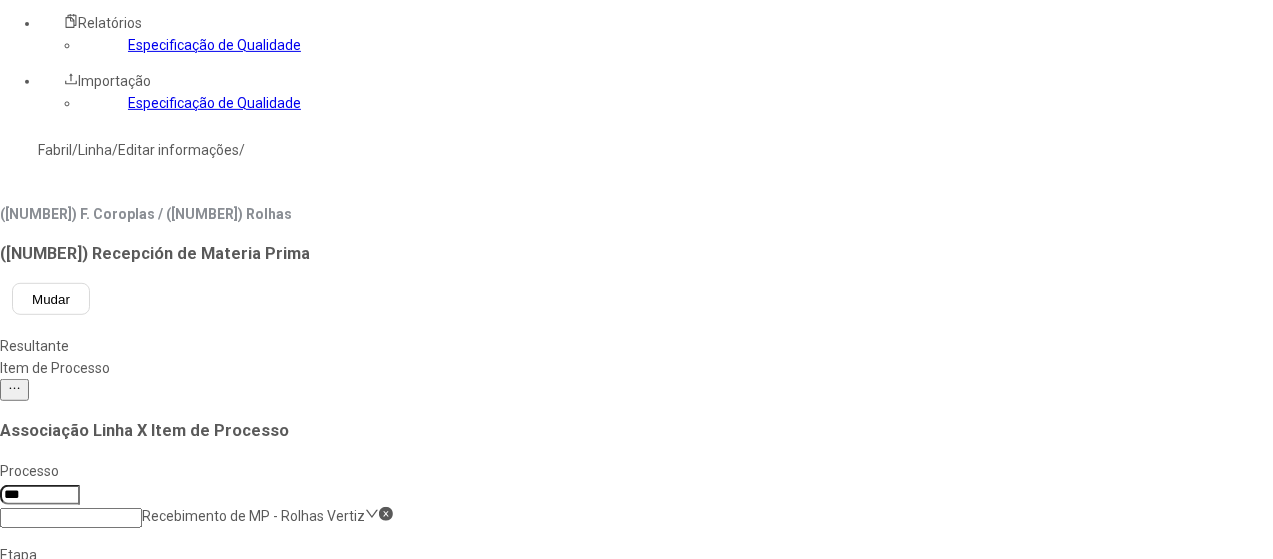 drag, startPoint x: 547, startPoint y: 252, endPoint x: 548, endPoint y: 289, distance: 37.01351 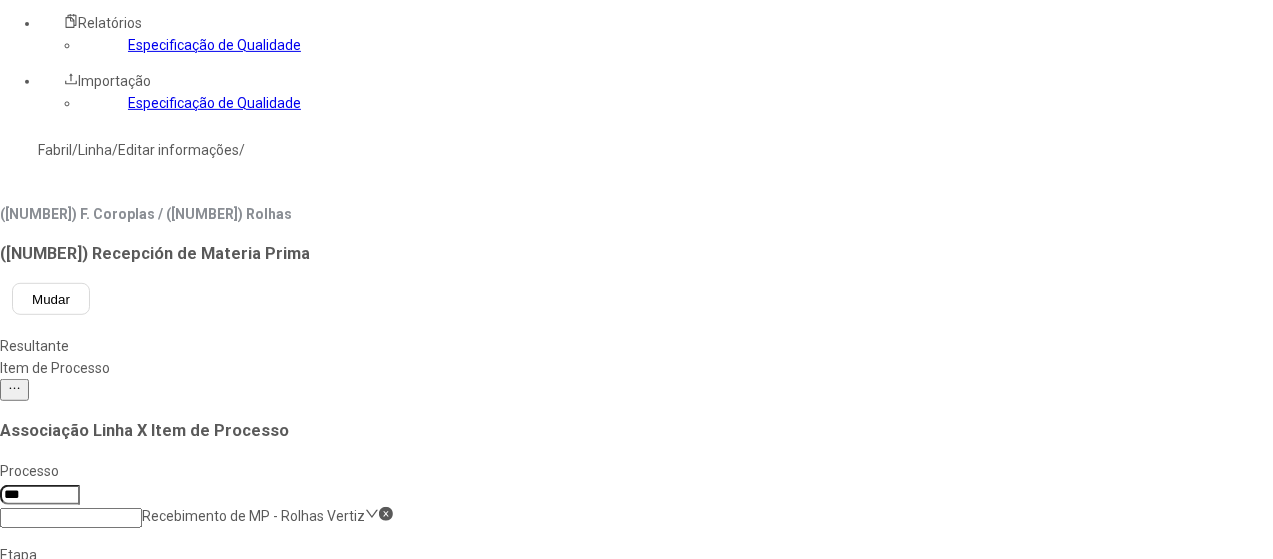 click on "Código do Verniz" 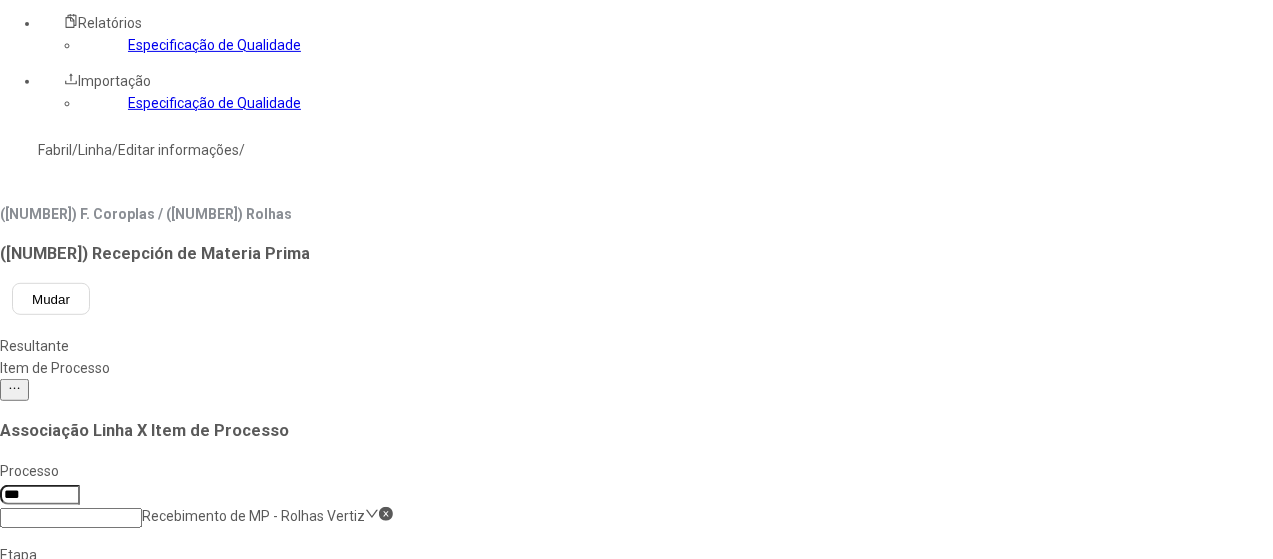 click on "Nome do Forn." 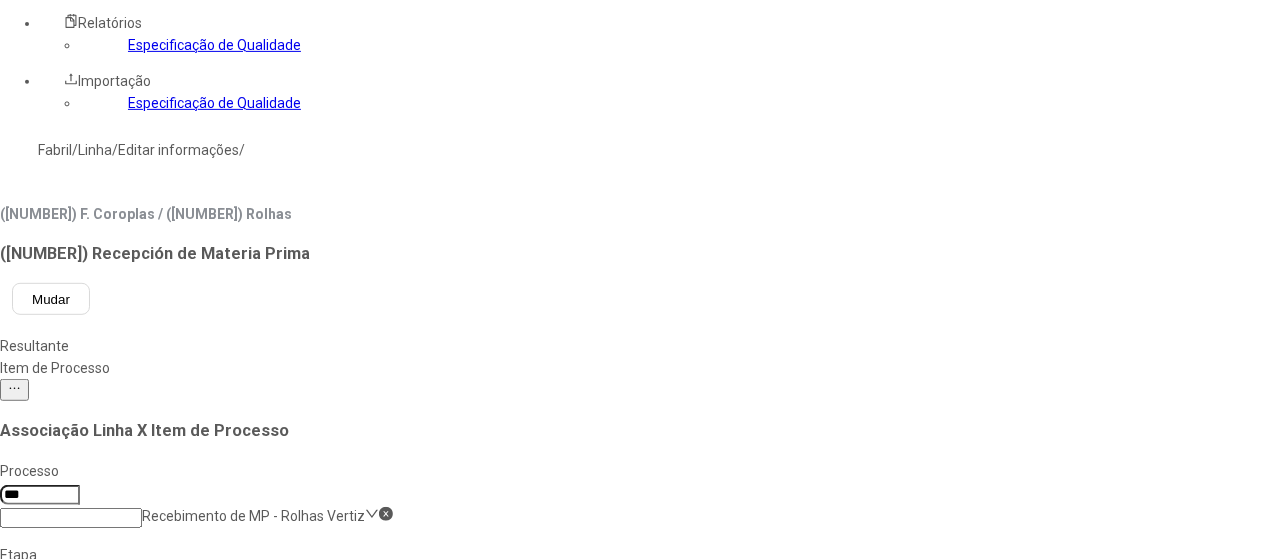scroll, scrollTop: 200, scrollLeft: 0, axis: vertical 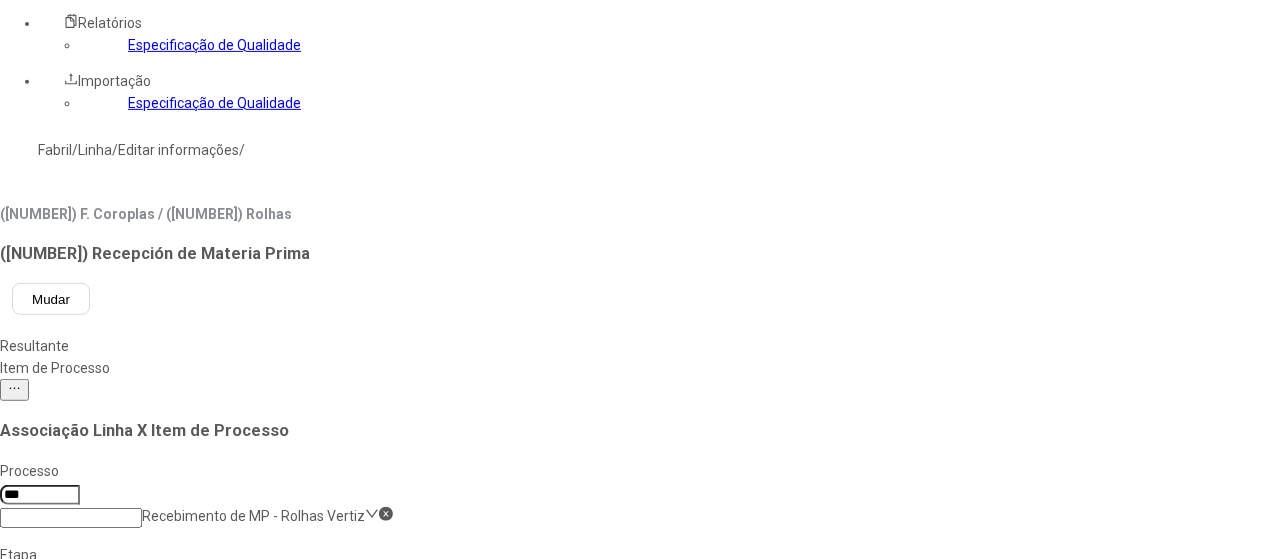 click on "Qtd Recebida Verniz" 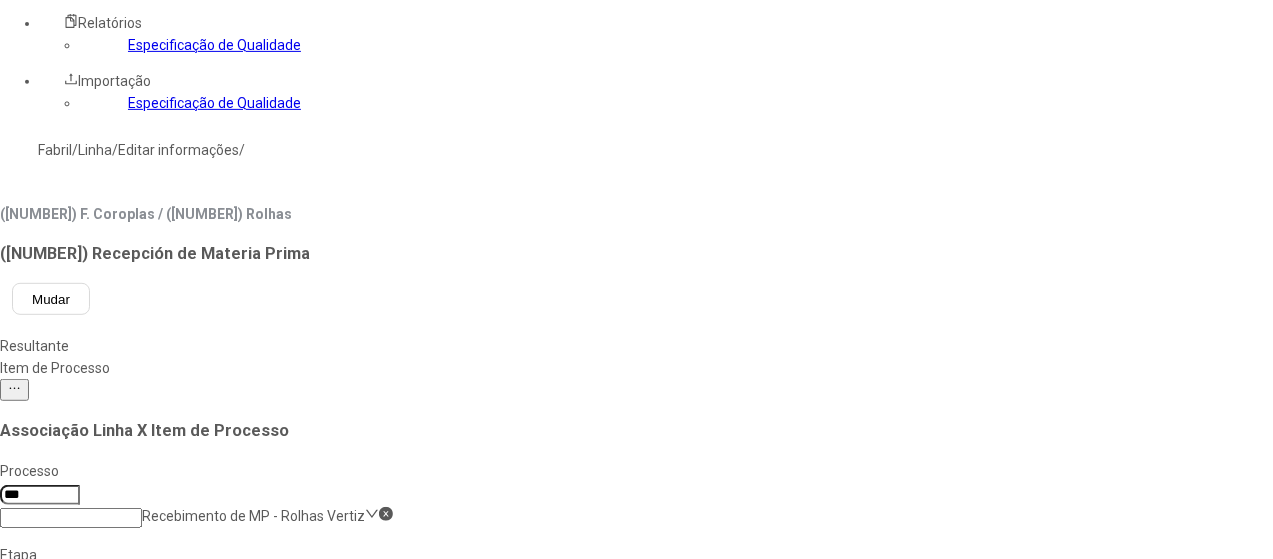 drag, startPoint x: 628, startPoint y: 401, endPoint x: 622, endPoint y: 413, distance: 13.416408 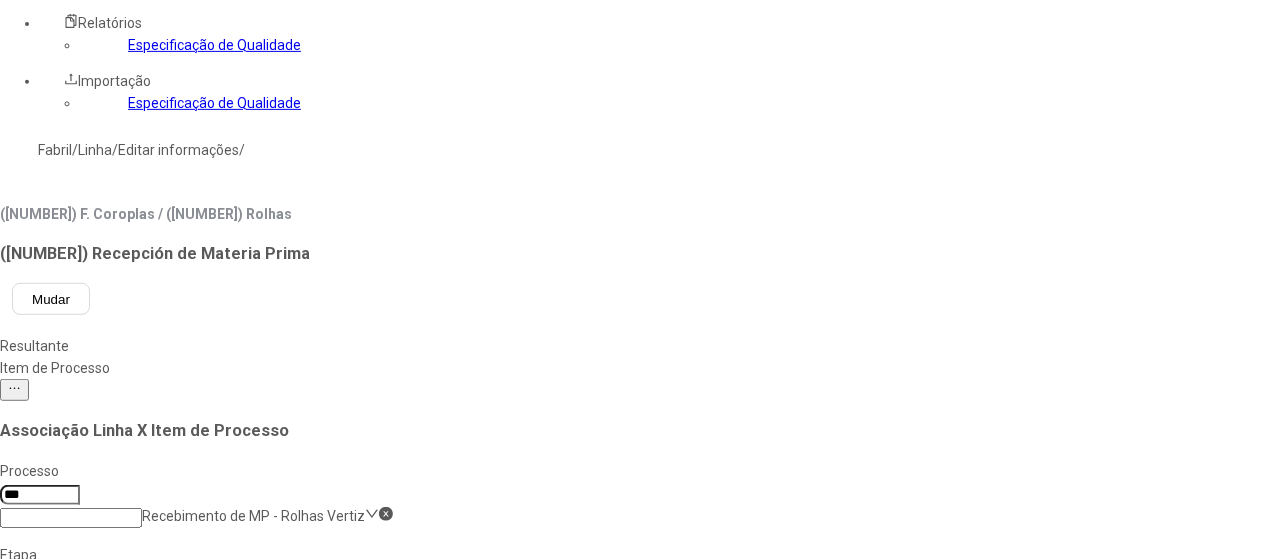 click on "Lote do Fornecedor Verniz" 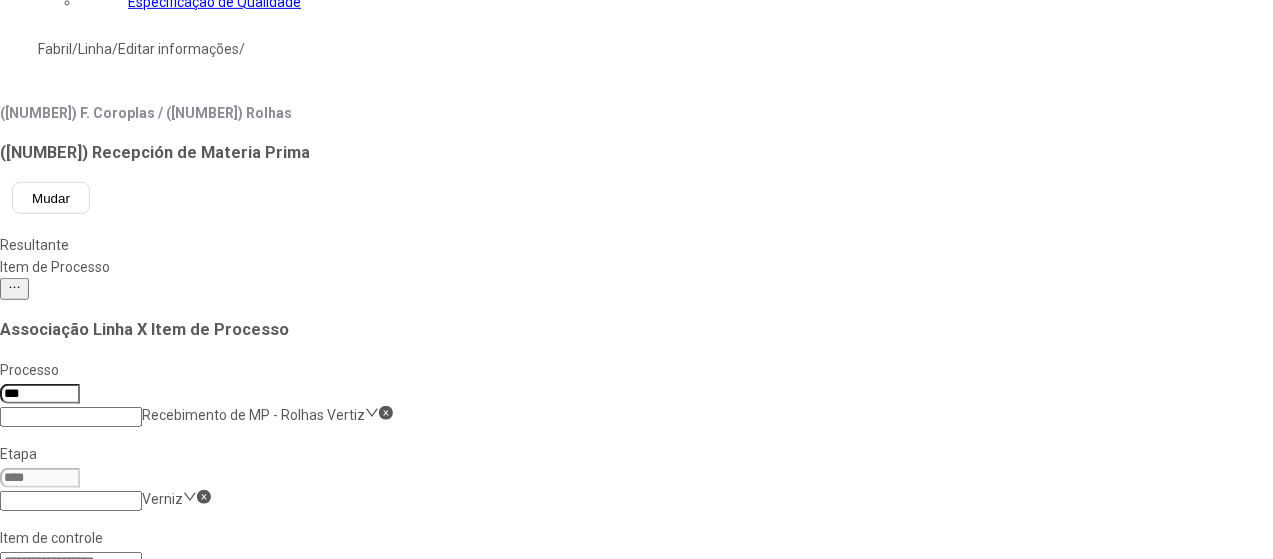scroll, scrollTop: 600, scrollLeft: 0, axis: vertical 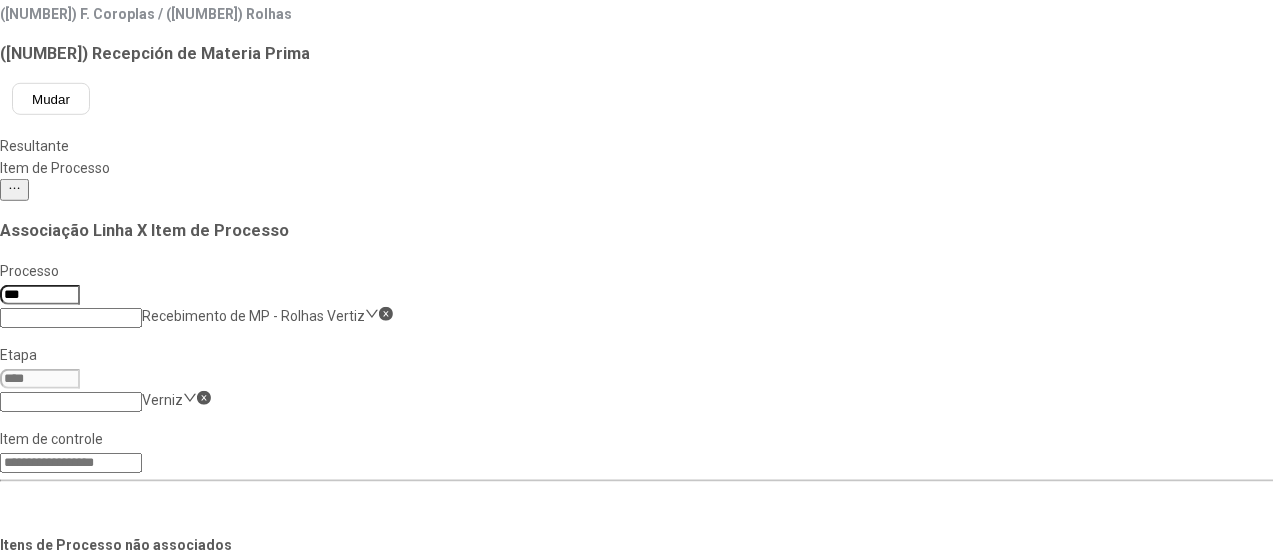 drag, startPoint x: 619, startPoint y: 353, endPoint x: 646, endPoint y: 331, distance: 34.828148 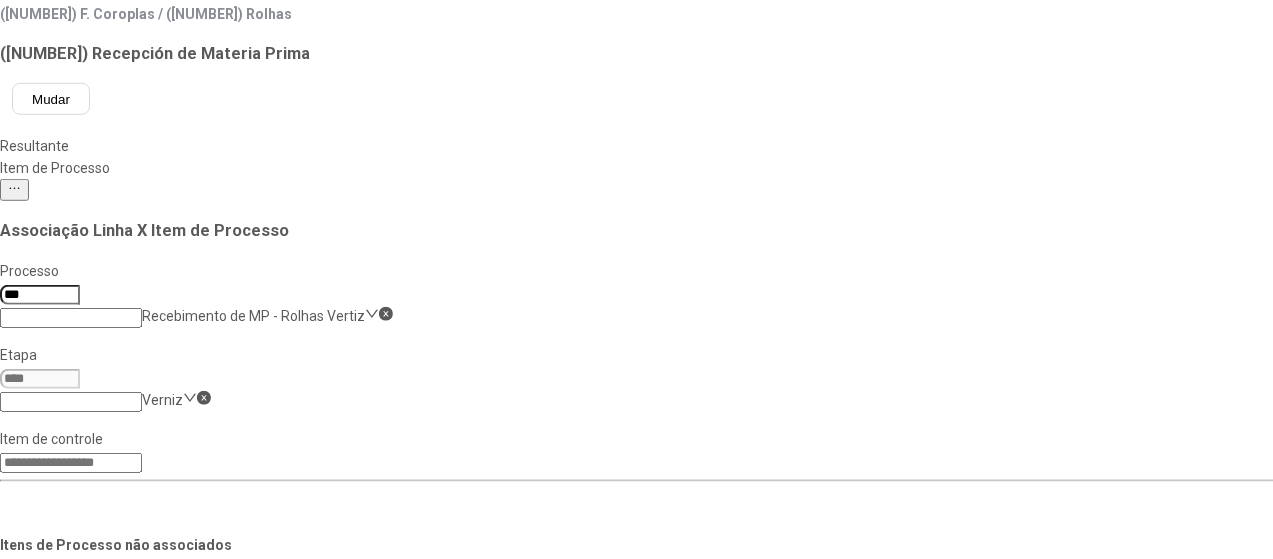 click on "Laudo Fornecedor" 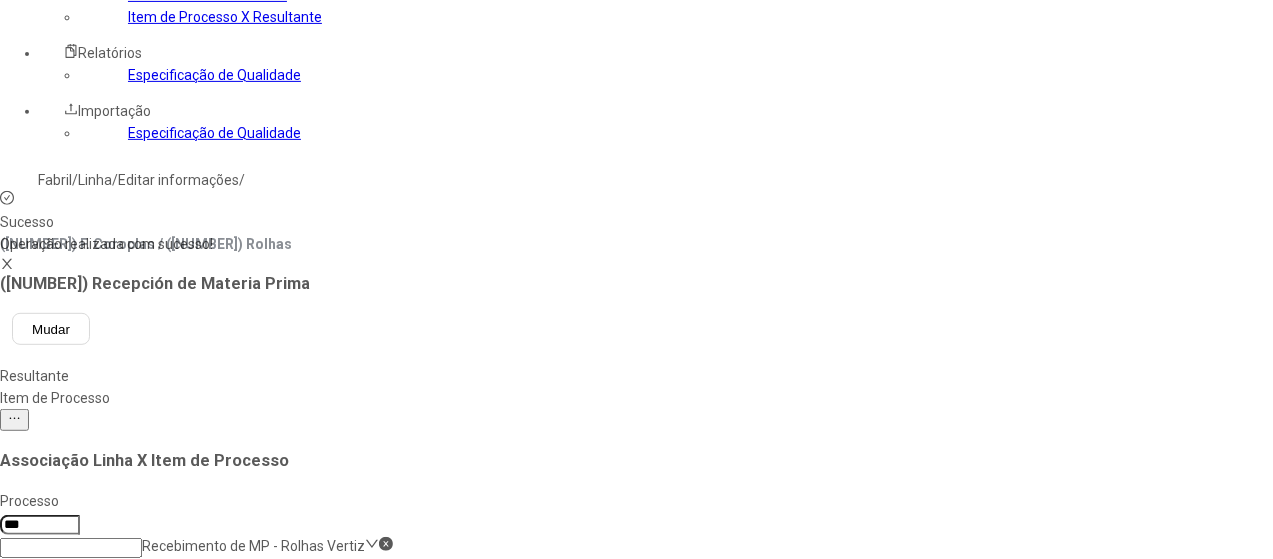 scroll, scrollTop: 300, scrollLeft: 0, axis: vertical 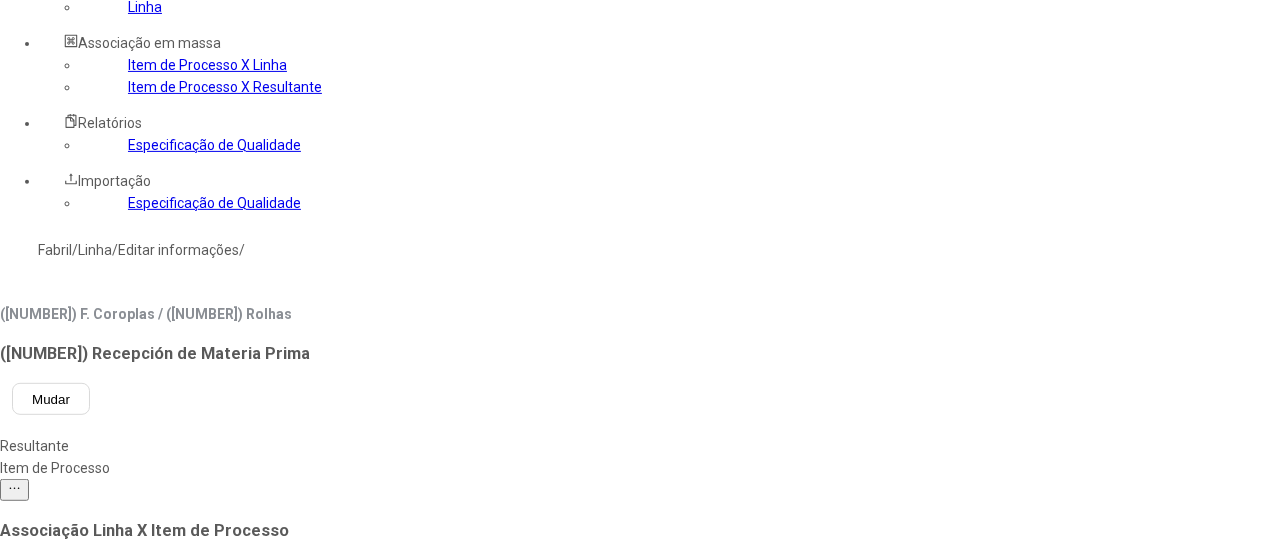 click on "Verniz" 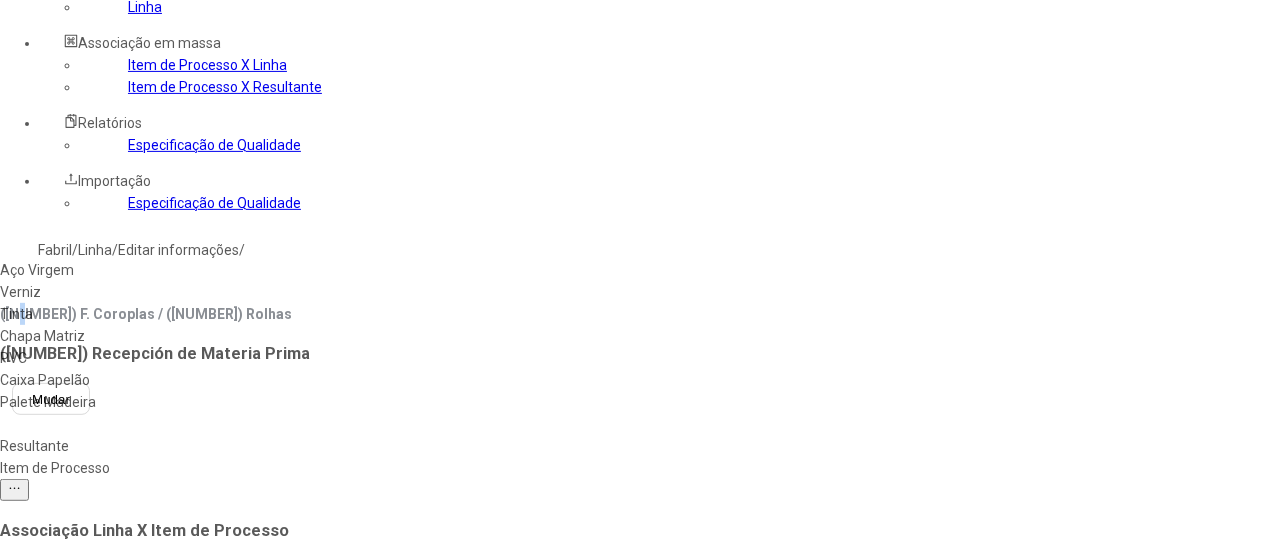 click on "Tinta" at bounding box center [115, 314] 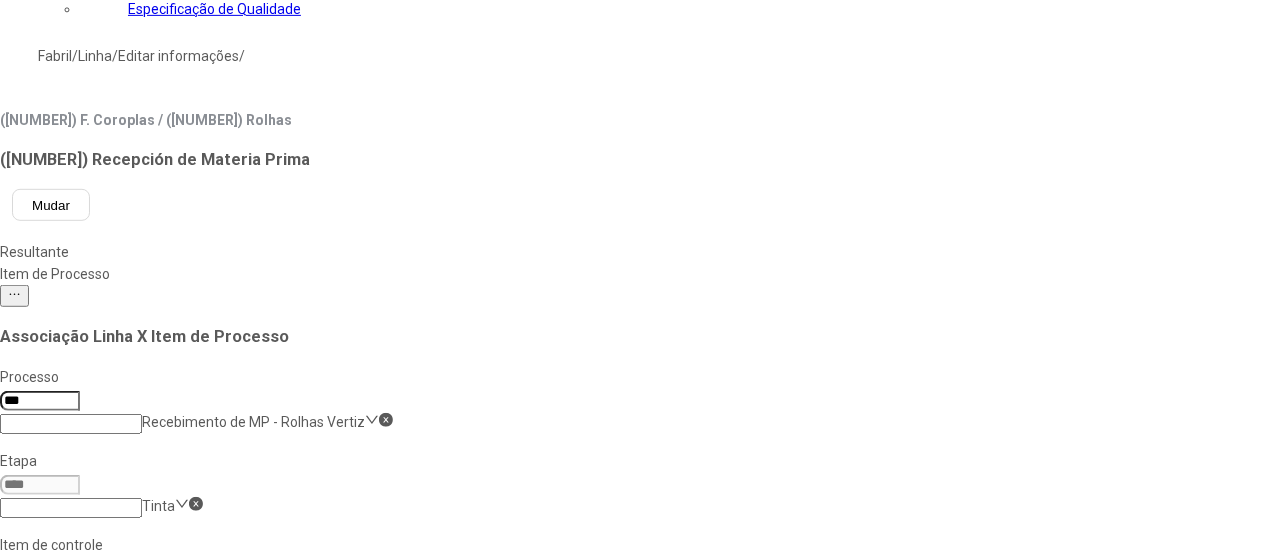scroll, scrollTop: 500, scrollLeft: 0, axis: vertical 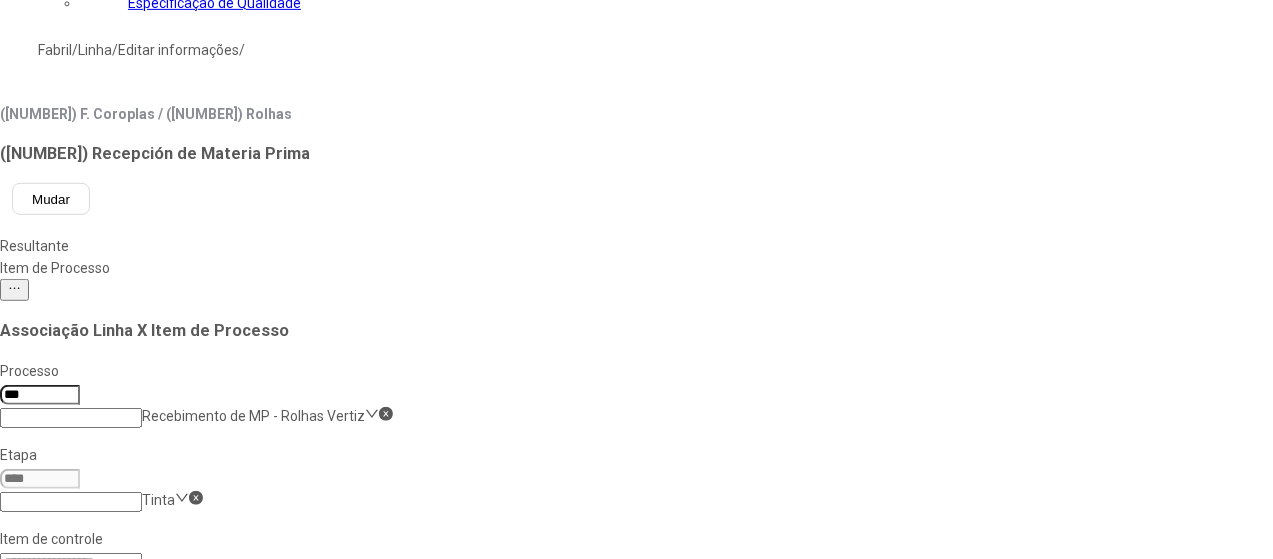 click 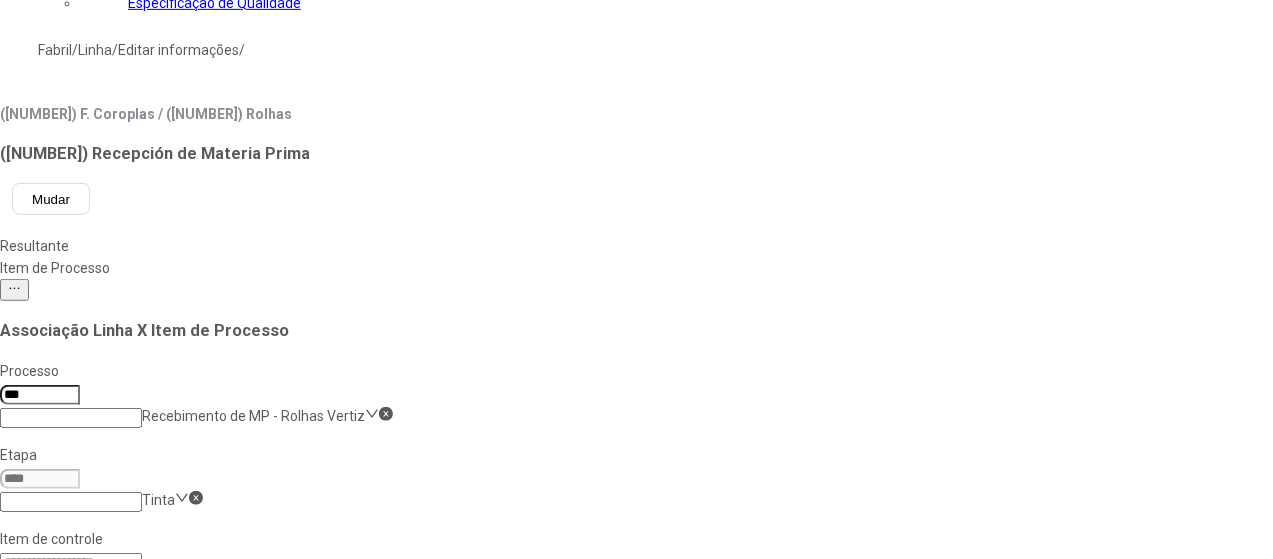 scroll, scrollTop: 122, scrollLeft: 0, axis: vertical 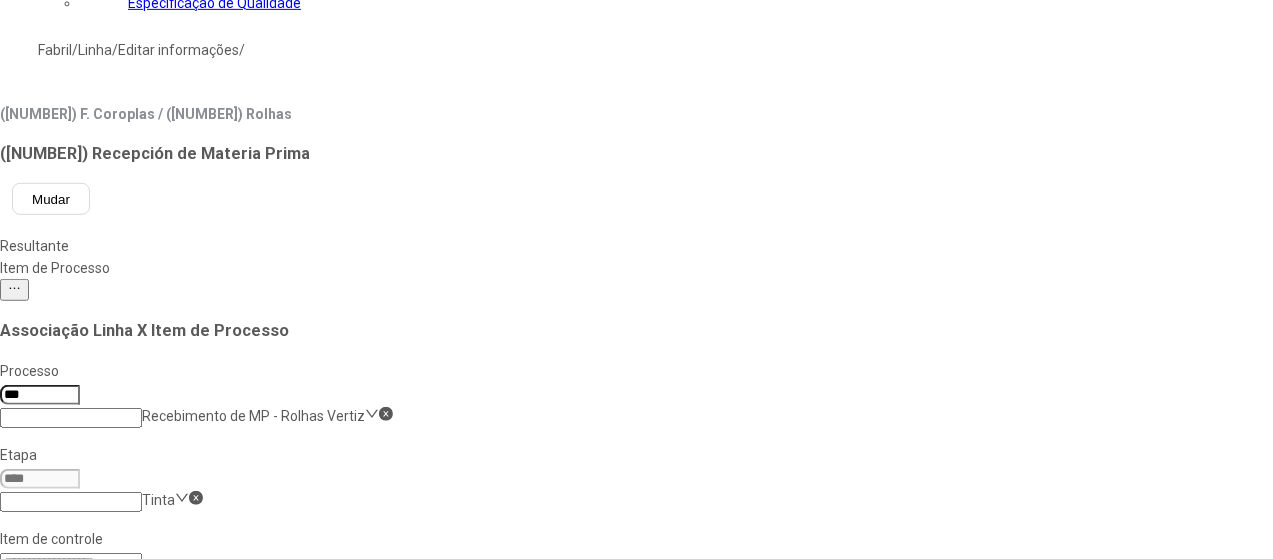 click on "Laudo Fornecedor" 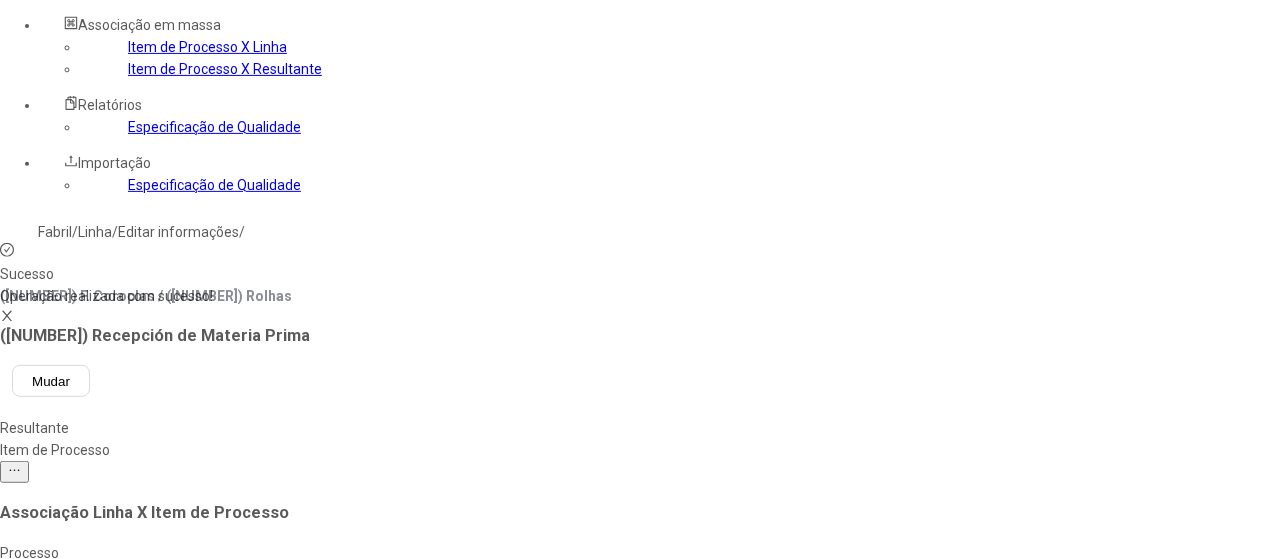 scroll, scrollTop: 300, scrollLeft: 0, axis: vertical 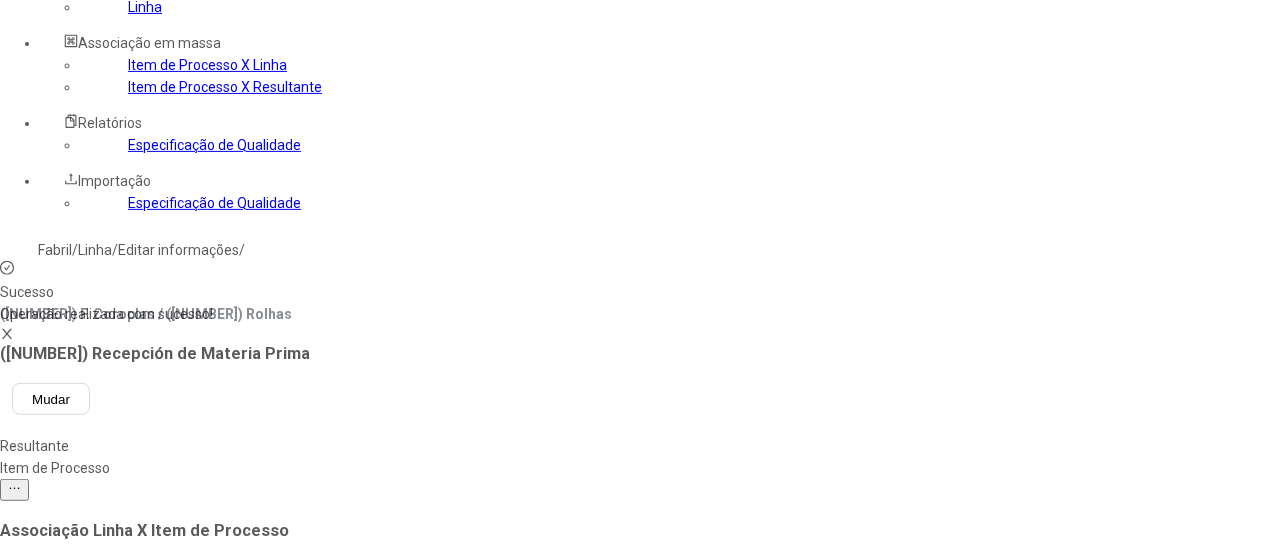click on "Tinta" 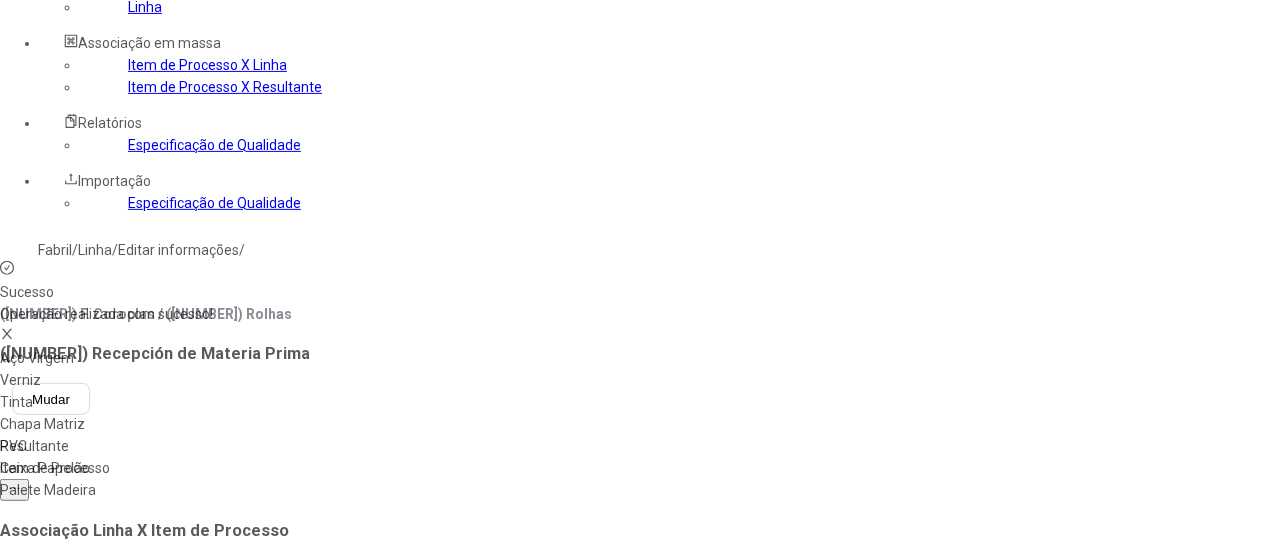 click on "Chapa Matriz" at bounding box center [115, 424] 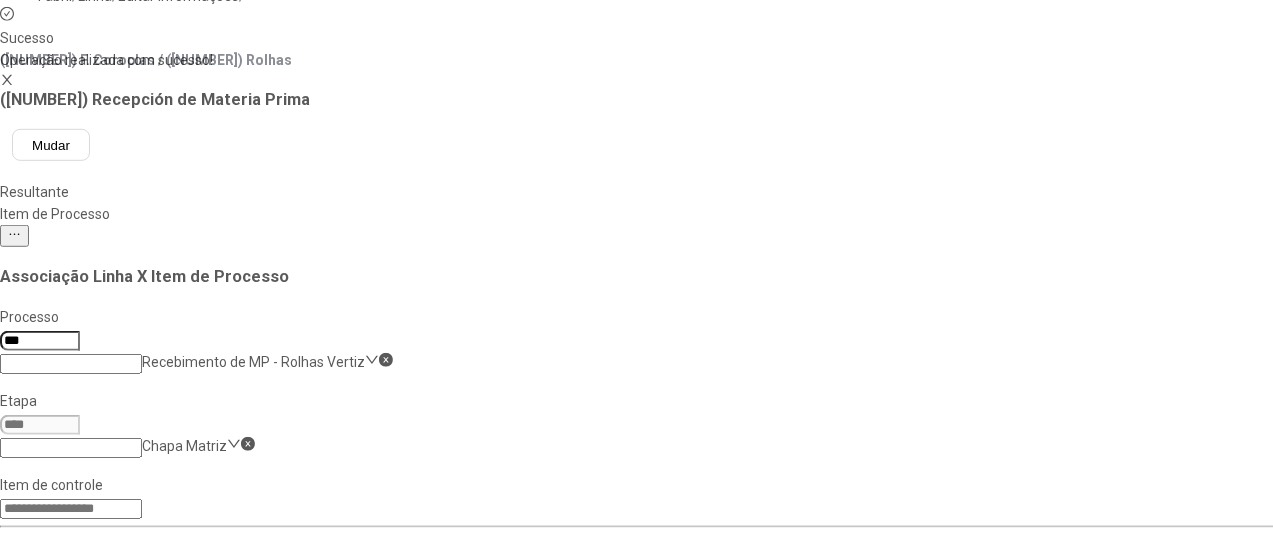 scroll, scrollTop: 600, scrollLeft: 0, axis: vertical 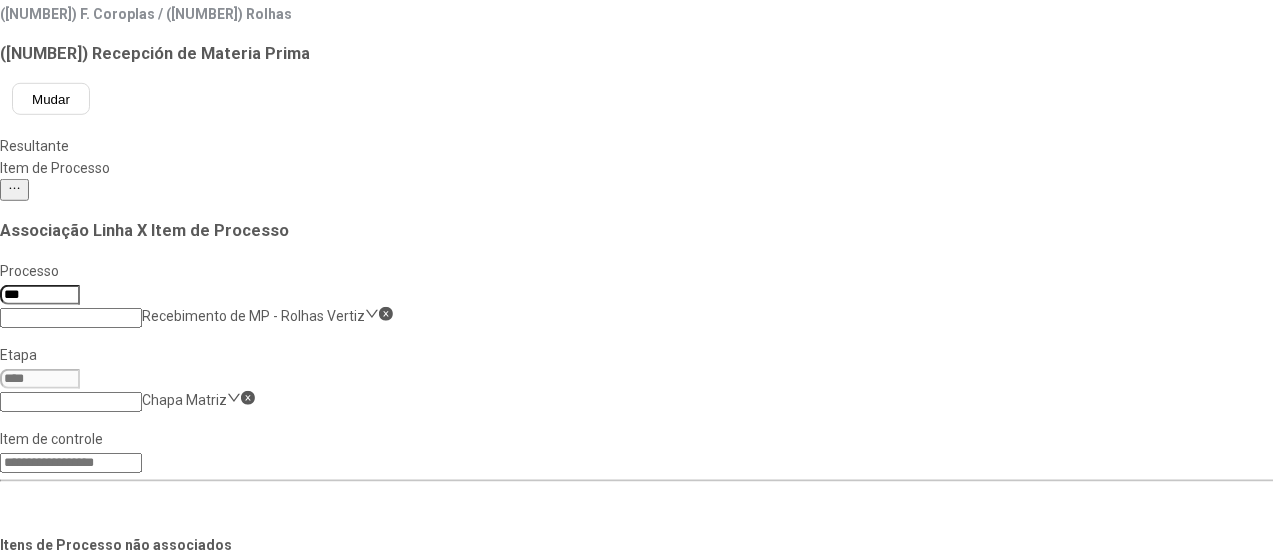 click on "Análise Visual da Chapa Matriz" 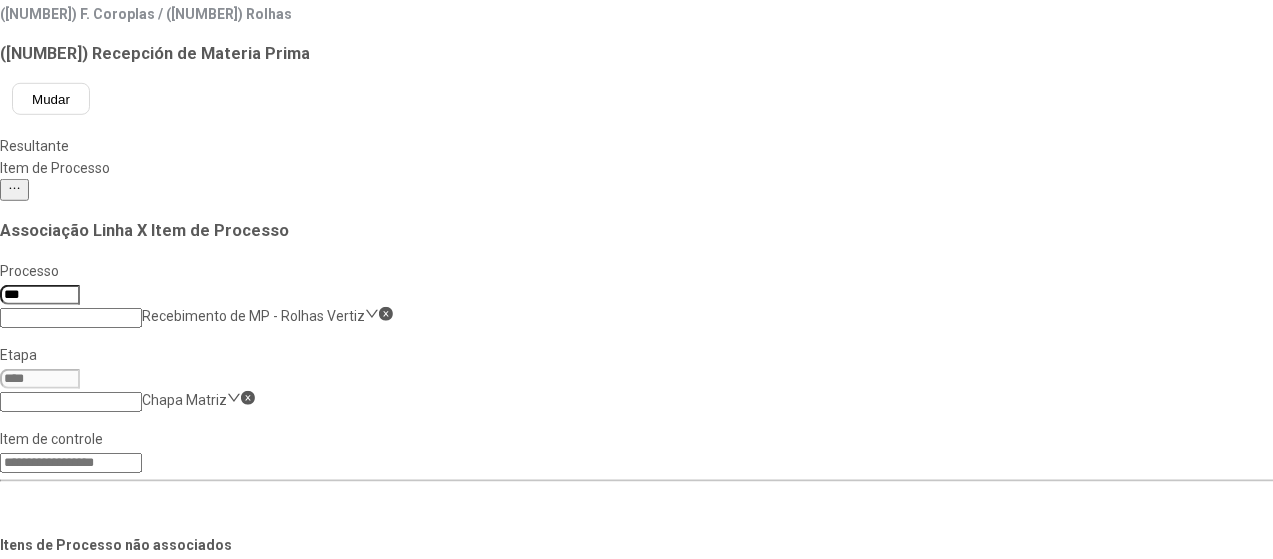 drag, startPoint x: 642, startPoint y: 132, endPoint x: 637, endPoint y: 151, distance: 19.646883 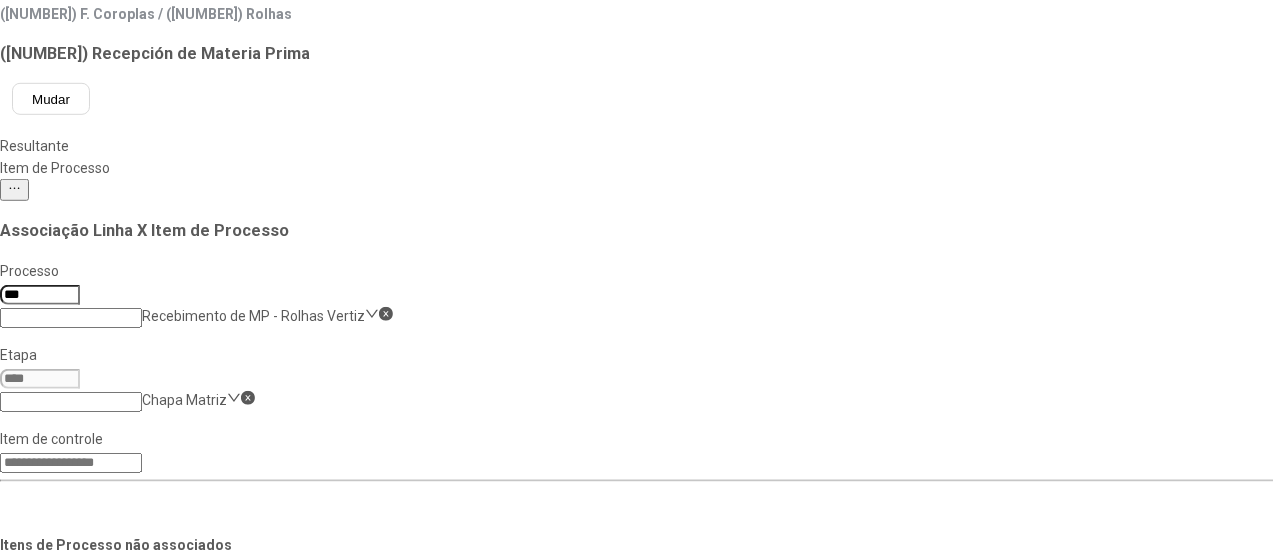 click on "Nome do Forn. Chapa" 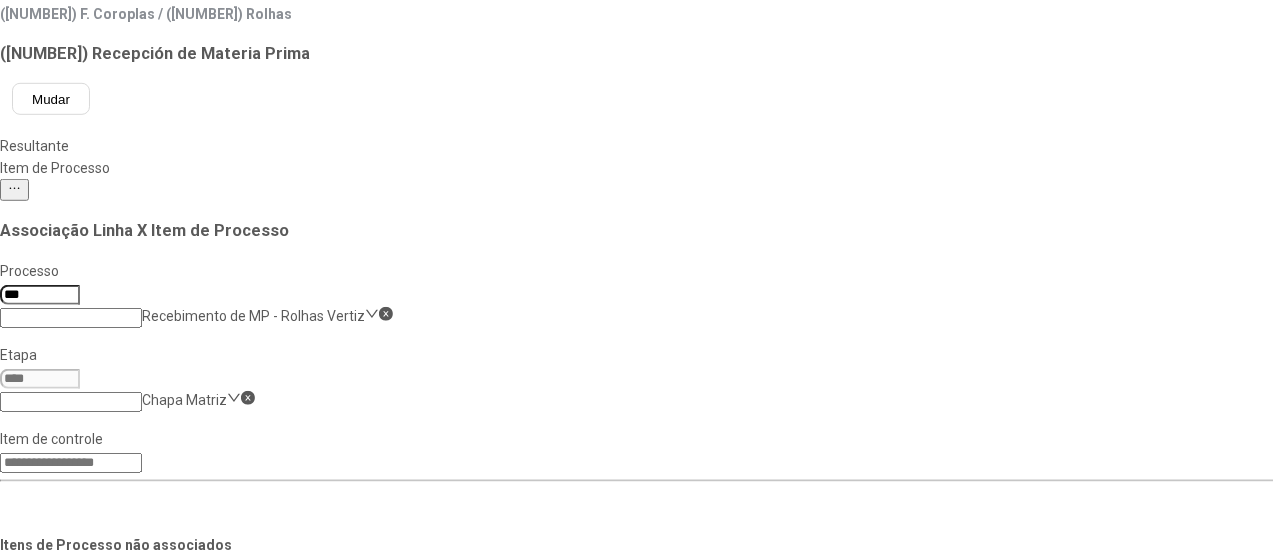 click on "Lote Forn. Chapa" 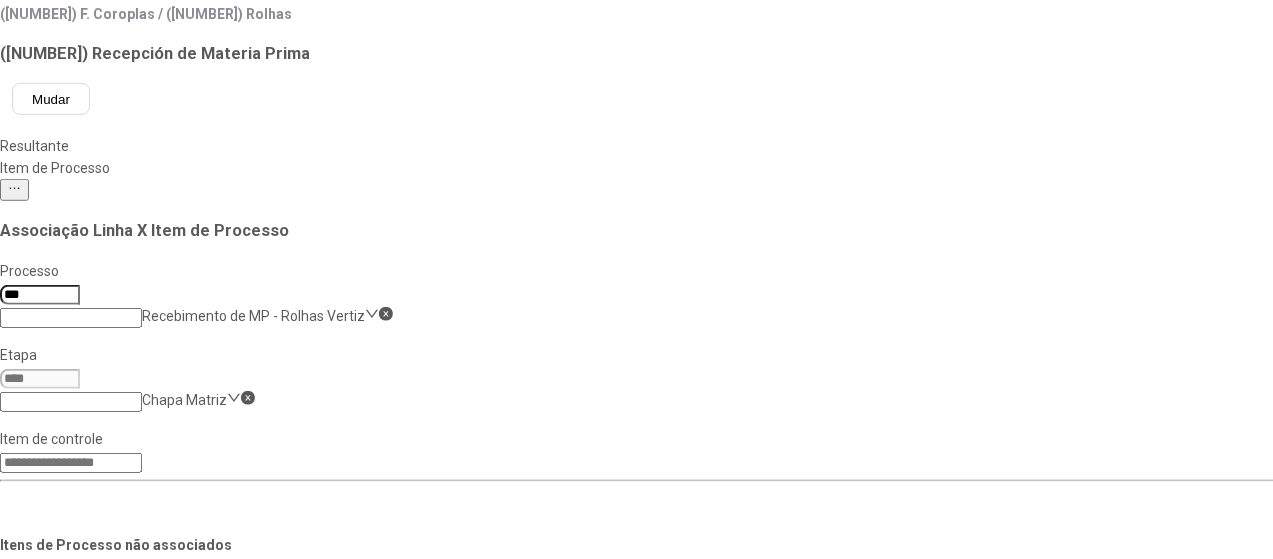 click on "Data da Fabricação Chapa" 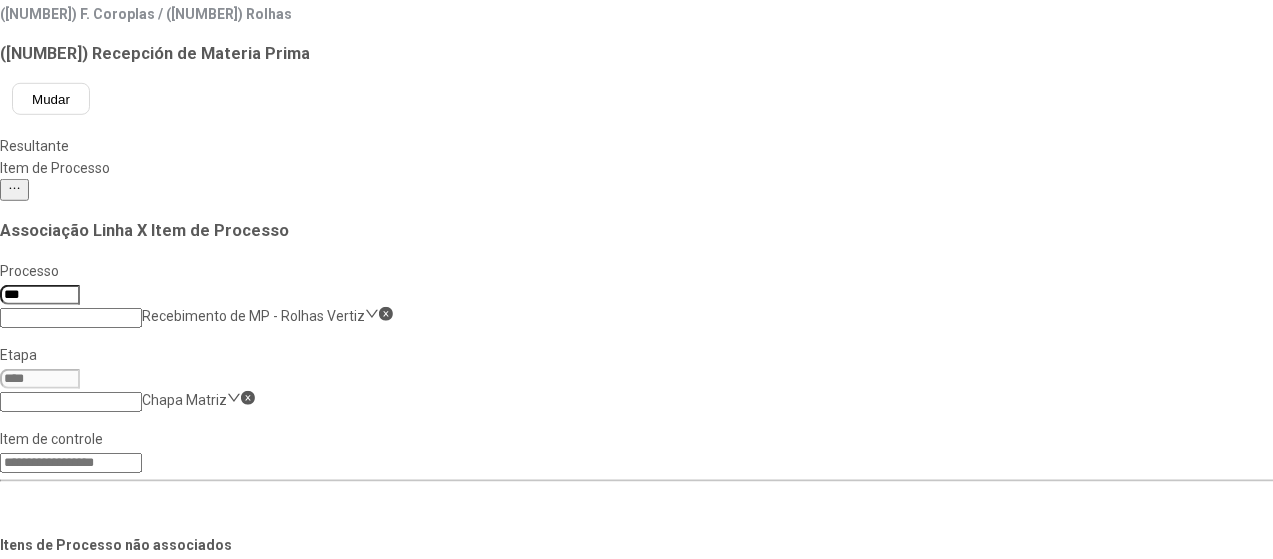 scroll, scrollTop: 200, scrollLeft: 0, axis: vertical 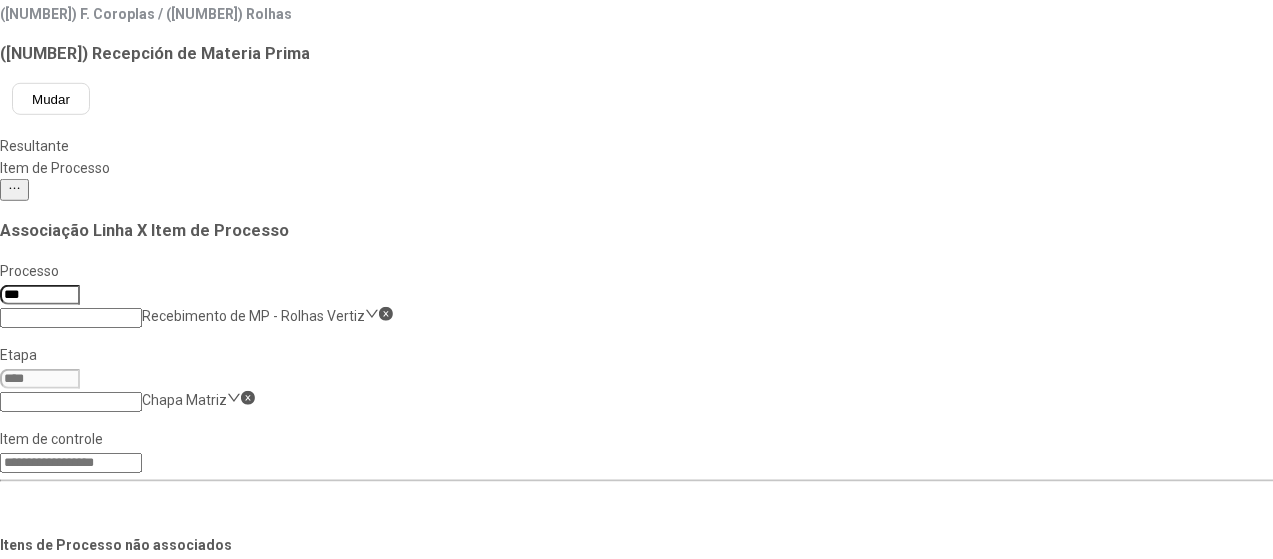 click on "Largura da Chapa 01" 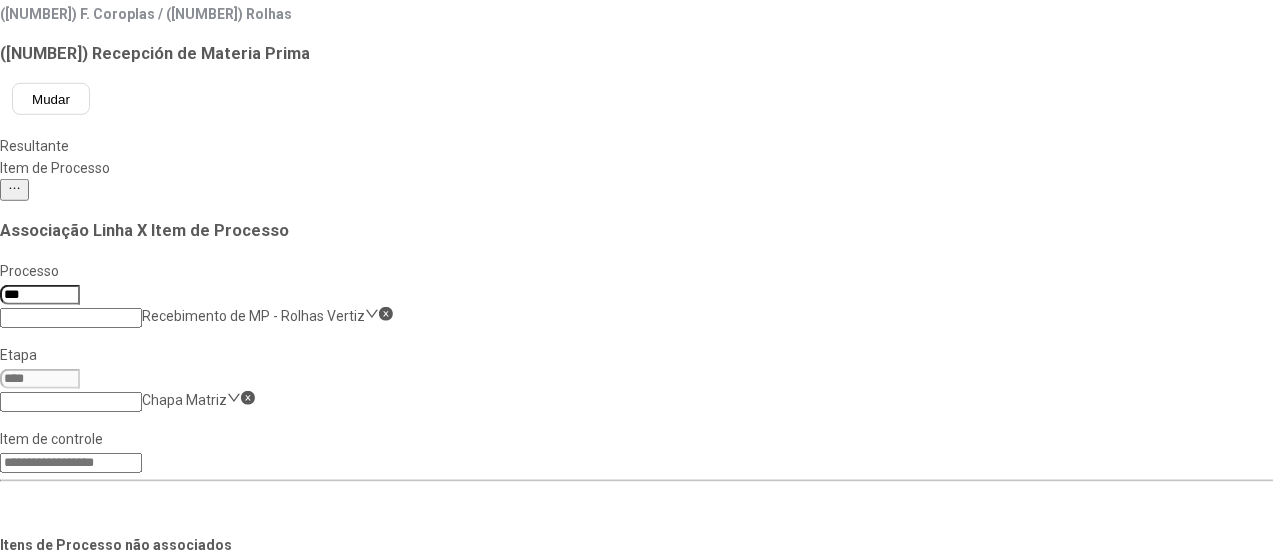 scroll, scrollTop: 400, scrollLeft: 0, axis: vertical 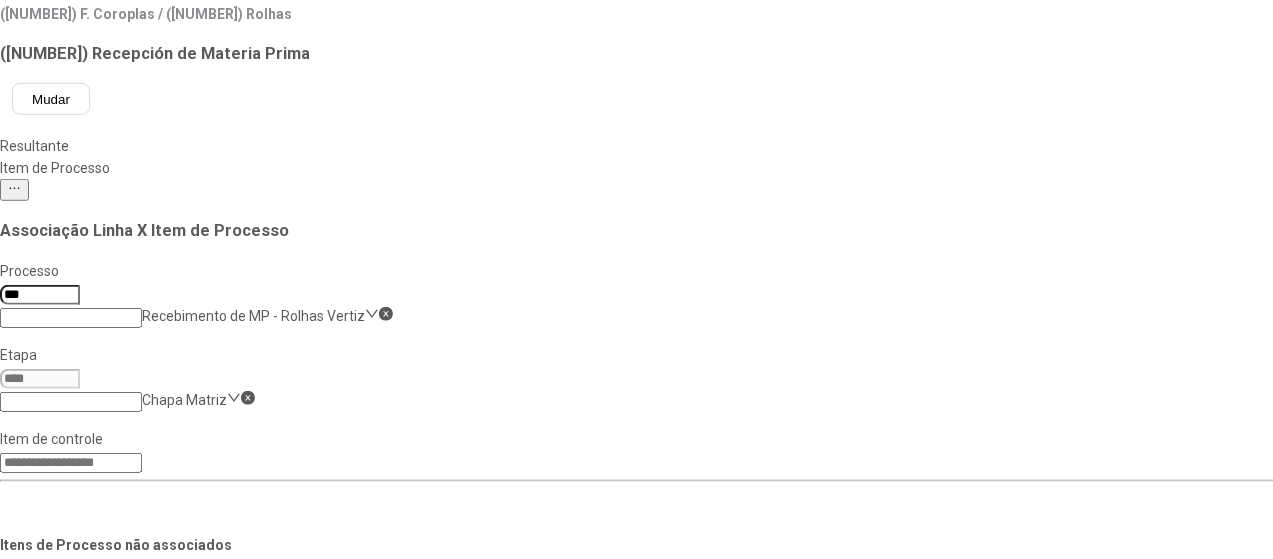 click on "Dureza da Chapa 01" 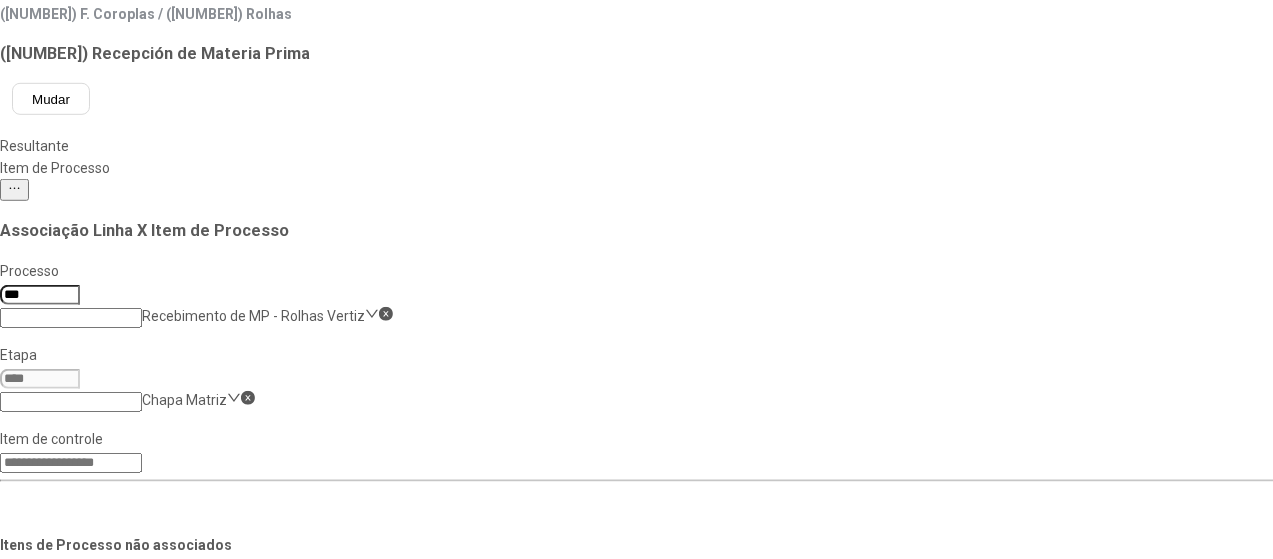 click on "Qtd. Recebida Chapa" 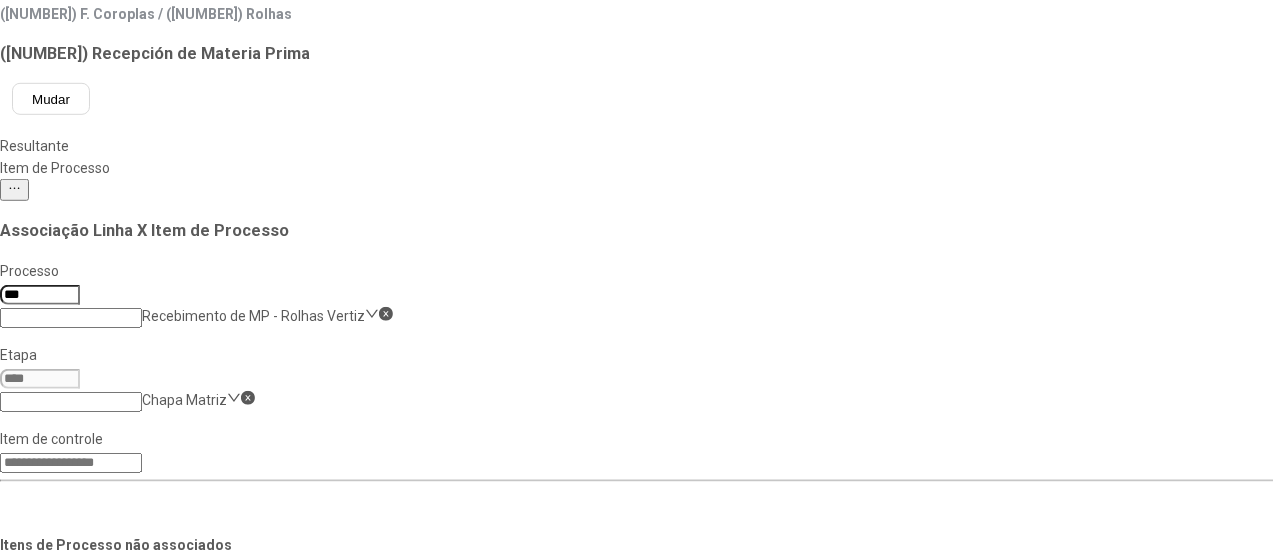 click on "Nº Bobina analisado" 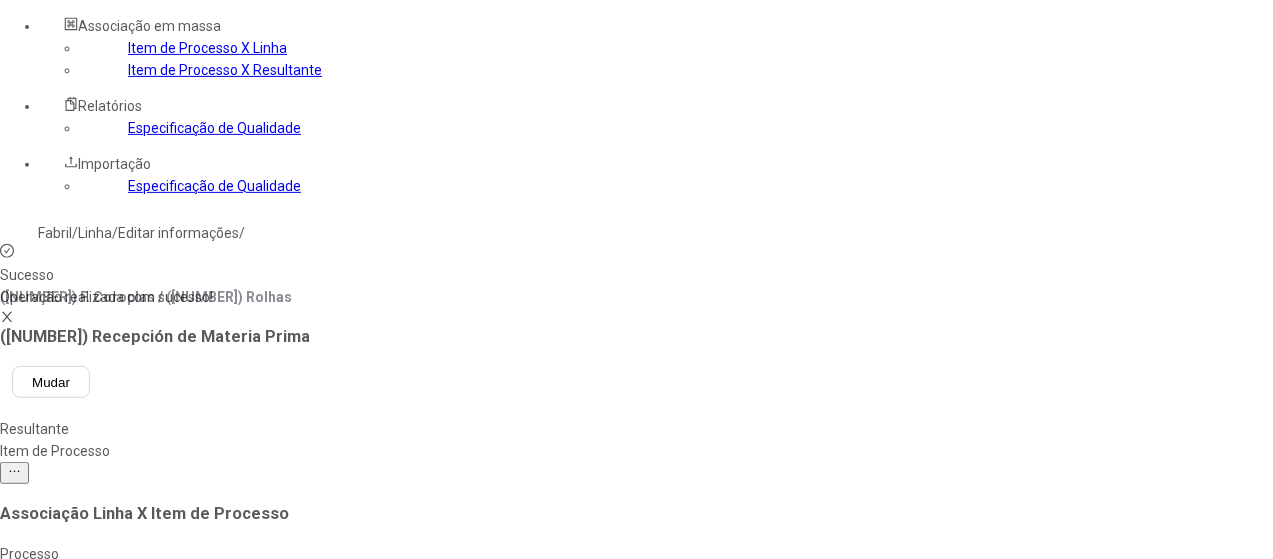 scroll, scrollTop: 300, scrollLeft: 0, axis: vertical 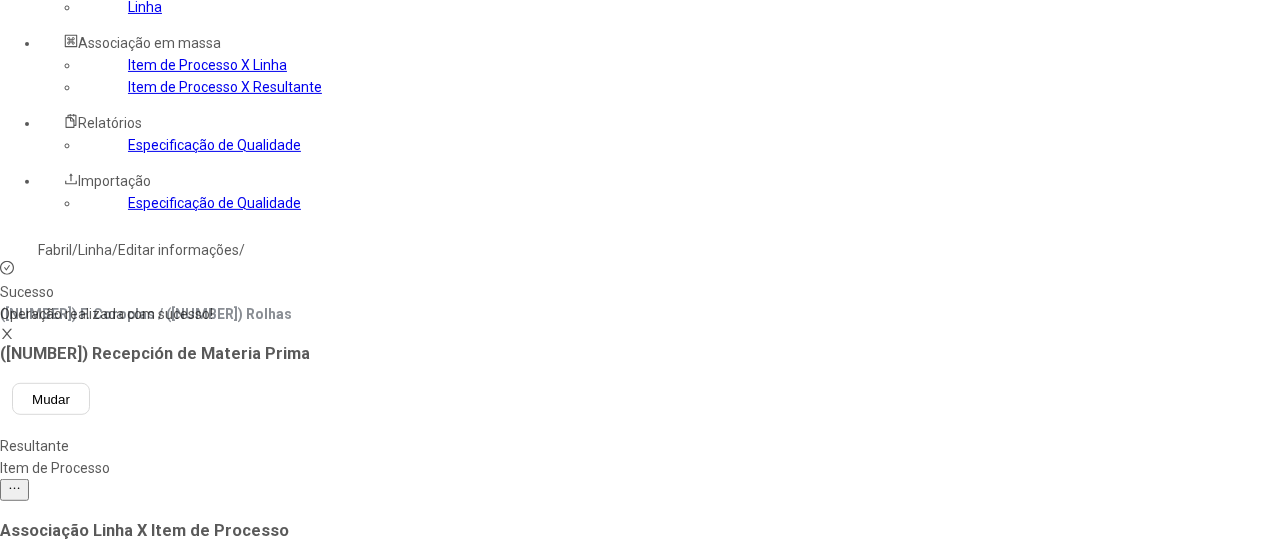 click on "Chapa Matriz" 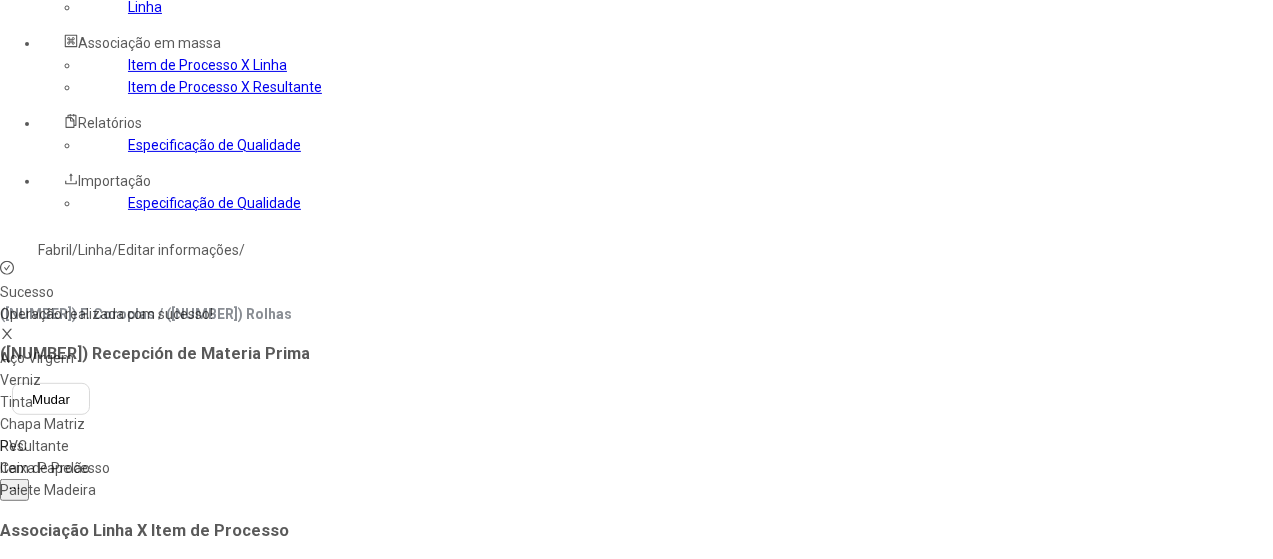 click on "PVC" at bounding box center [115, 446] 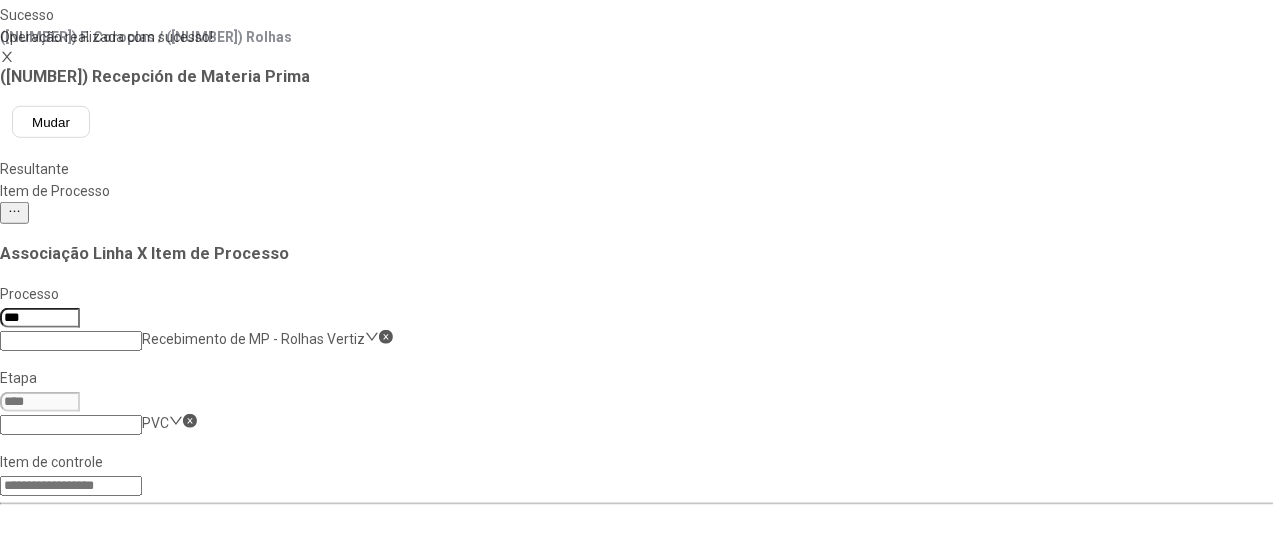 scroll, scrollTop: 600, scrollLeft: 0, axis: vertical 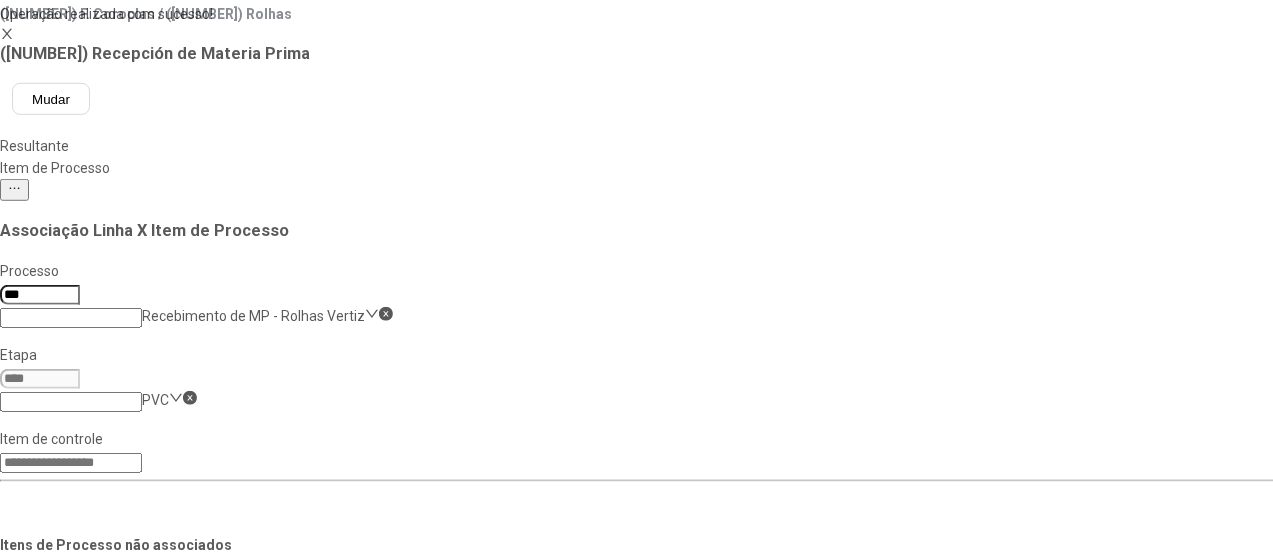 click on "Dureza" 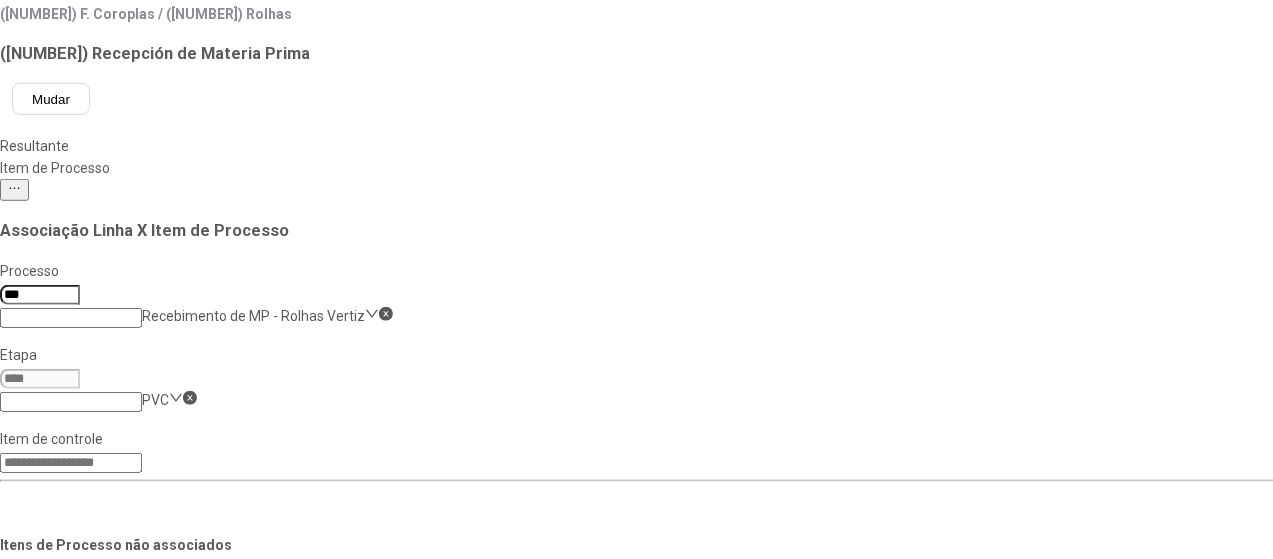 click on "Data da Fabricação" 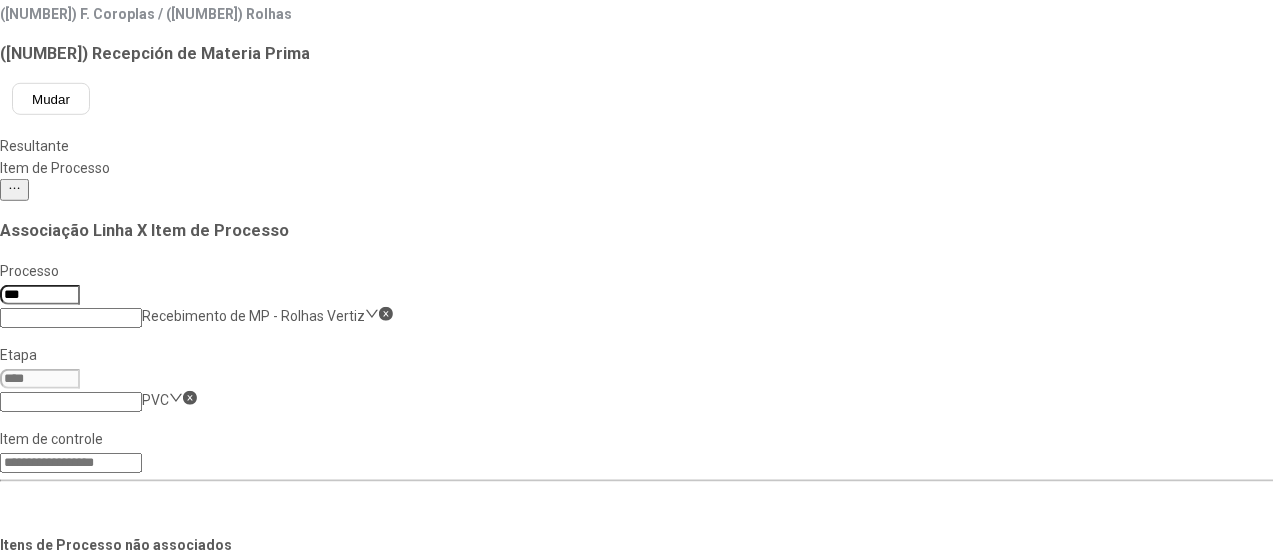 click on "Qtd. Recebida PVC" 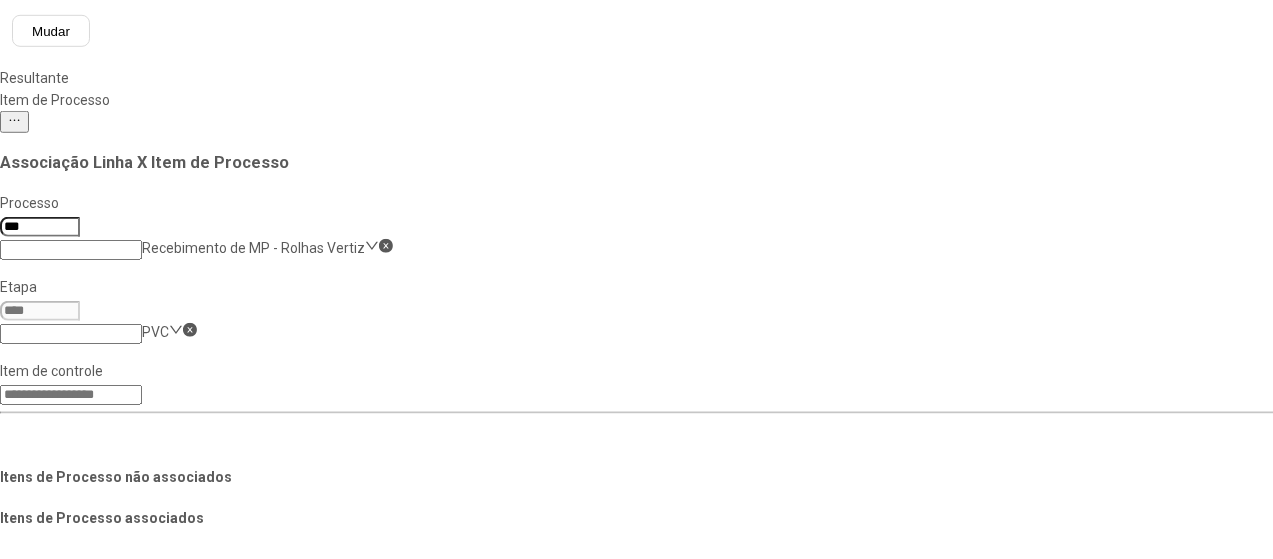 scroll, scrollTop: 700, scrollLeft: 0, axis: vertical 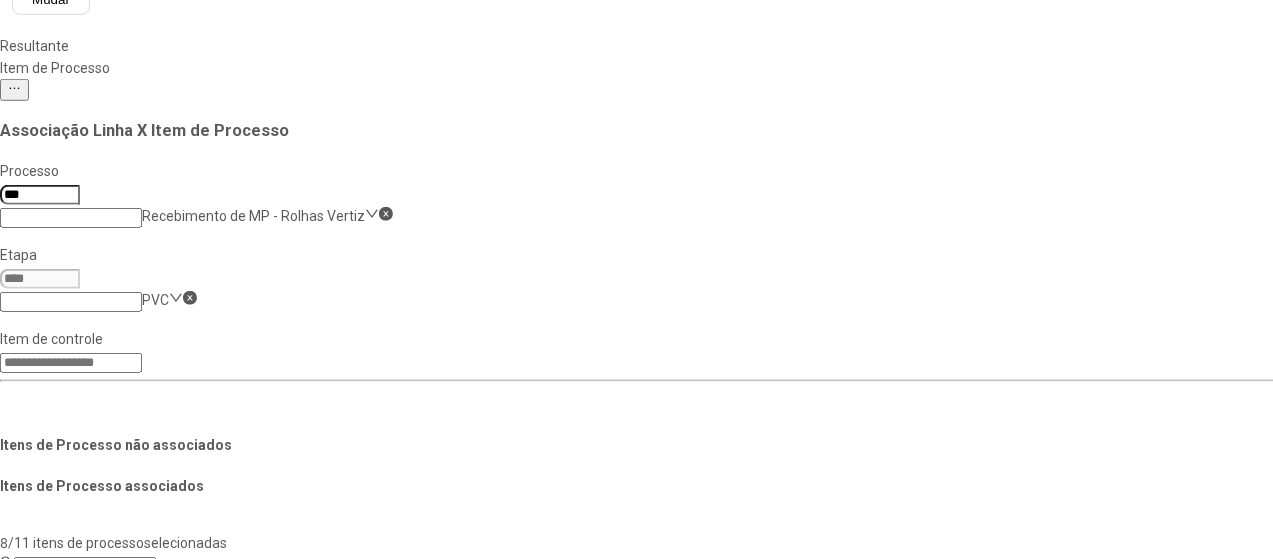 click 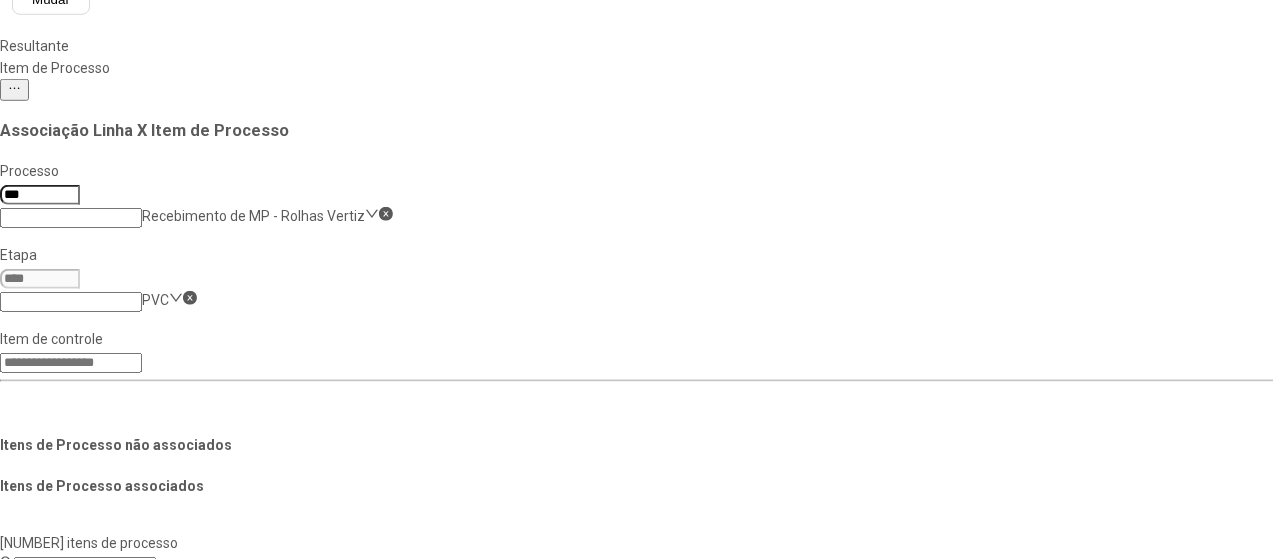 scroll, scrollTop: 0, scrollLeft: 0, axis: both 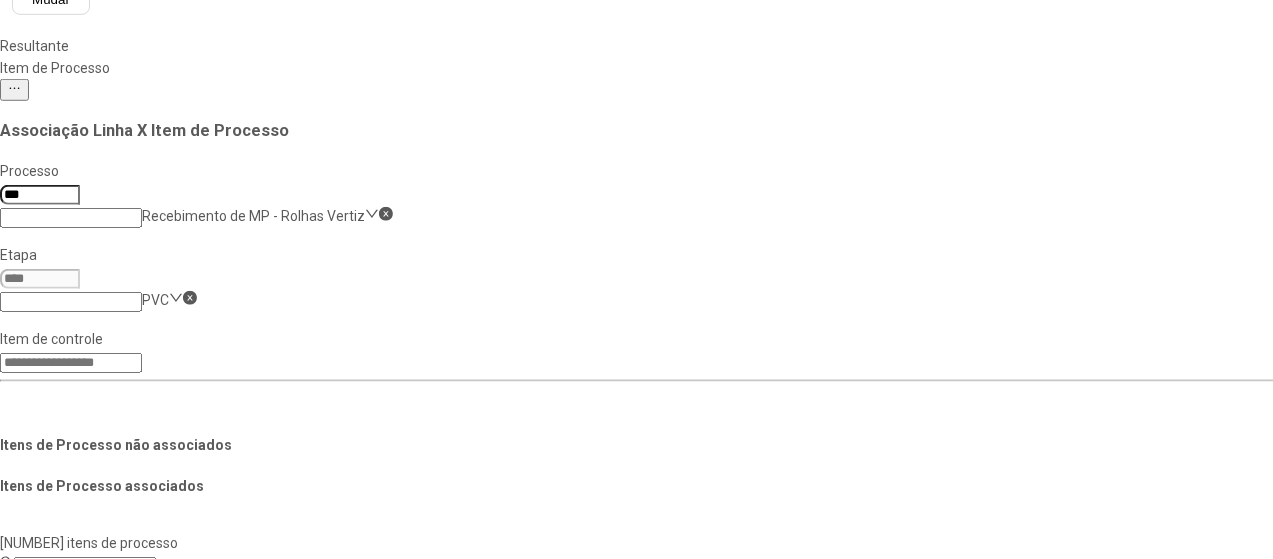 click on "Salvar Alterações" 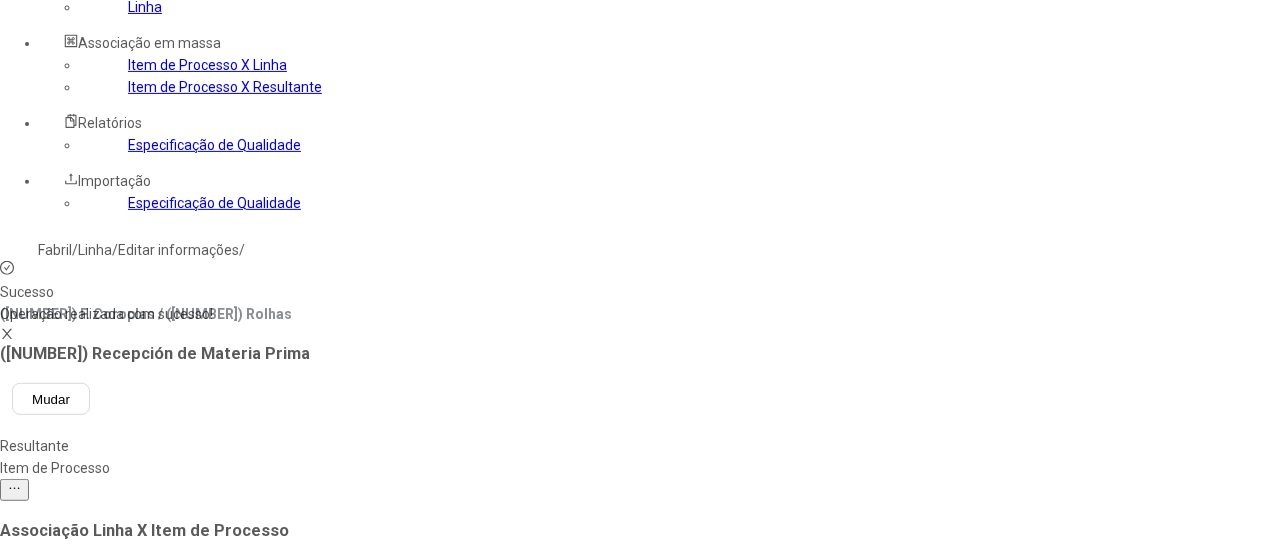 scroll, scrollTop: 300, scrollLeft: 0, axis: vertical 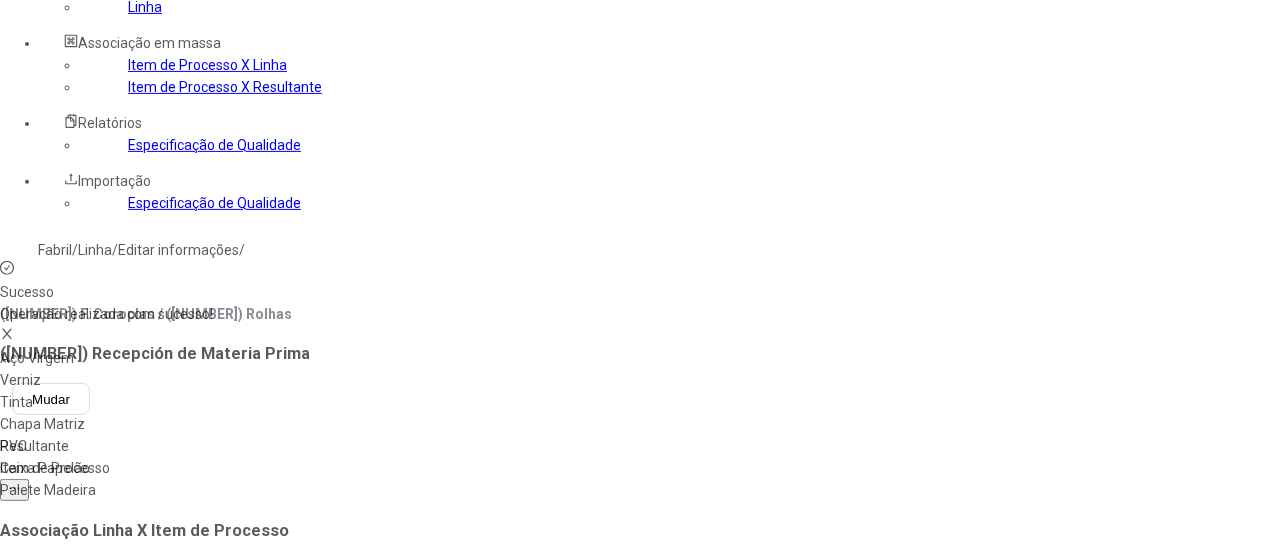 click on "Caixa Papelão" at bounding box center [115, 468] 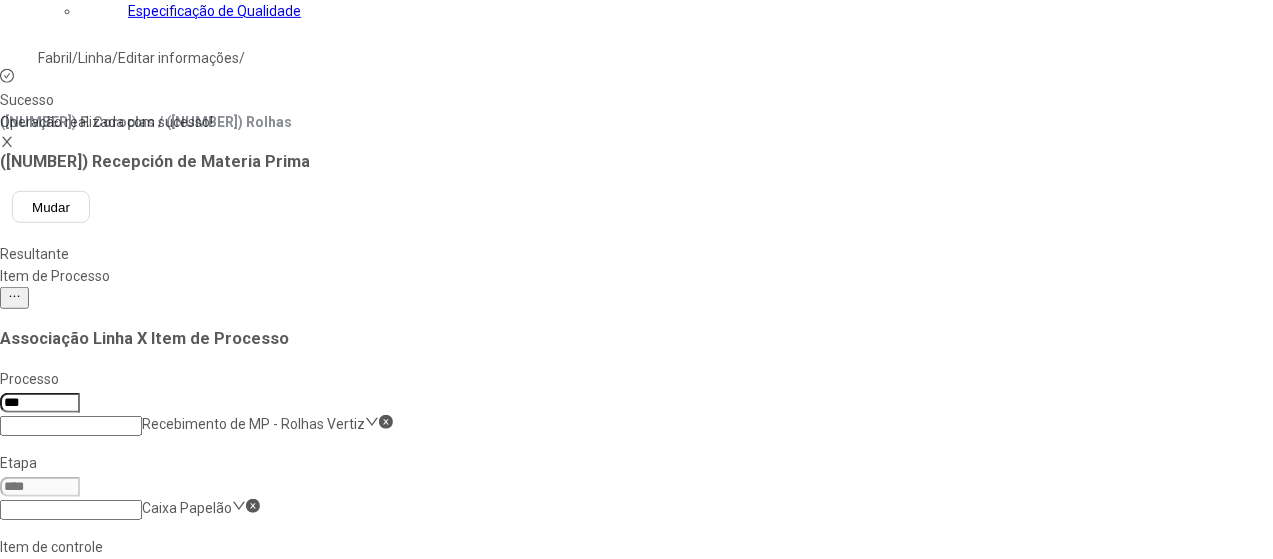 scroll, scrollTop: 500, scrollLeft: 0, axis: vertical 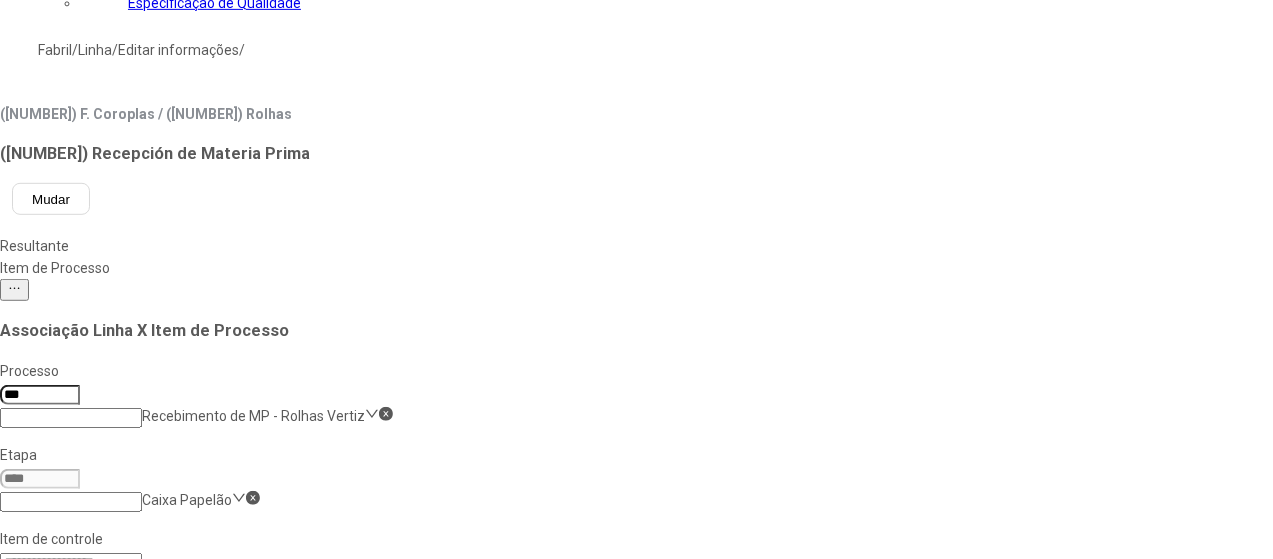 click on "Dimensional da caixa" 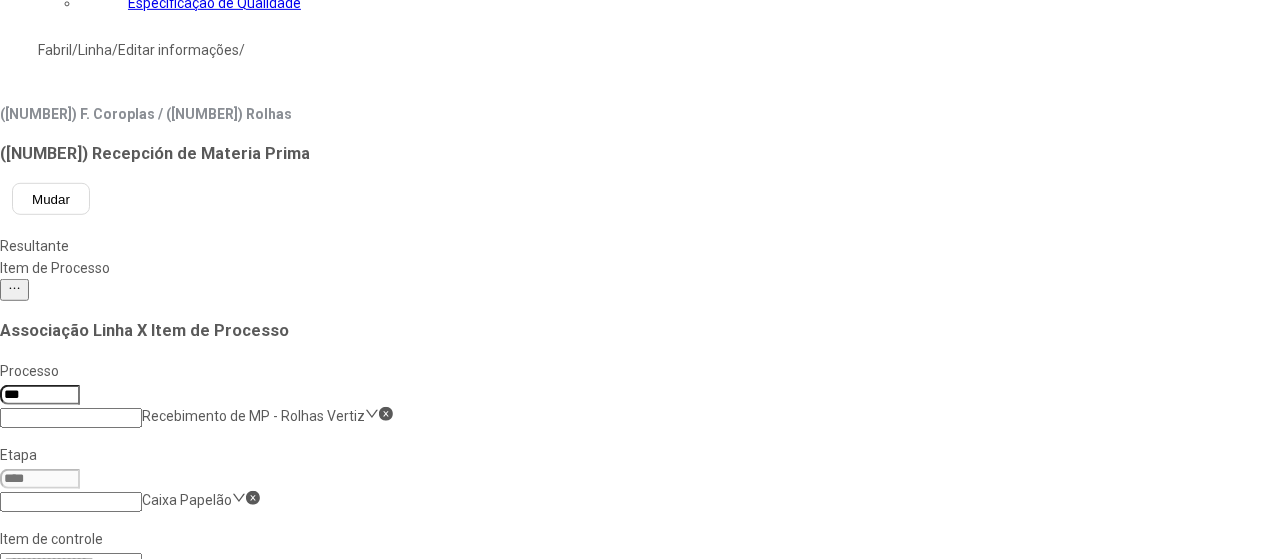 click on "Eliminação de identificação anterior" 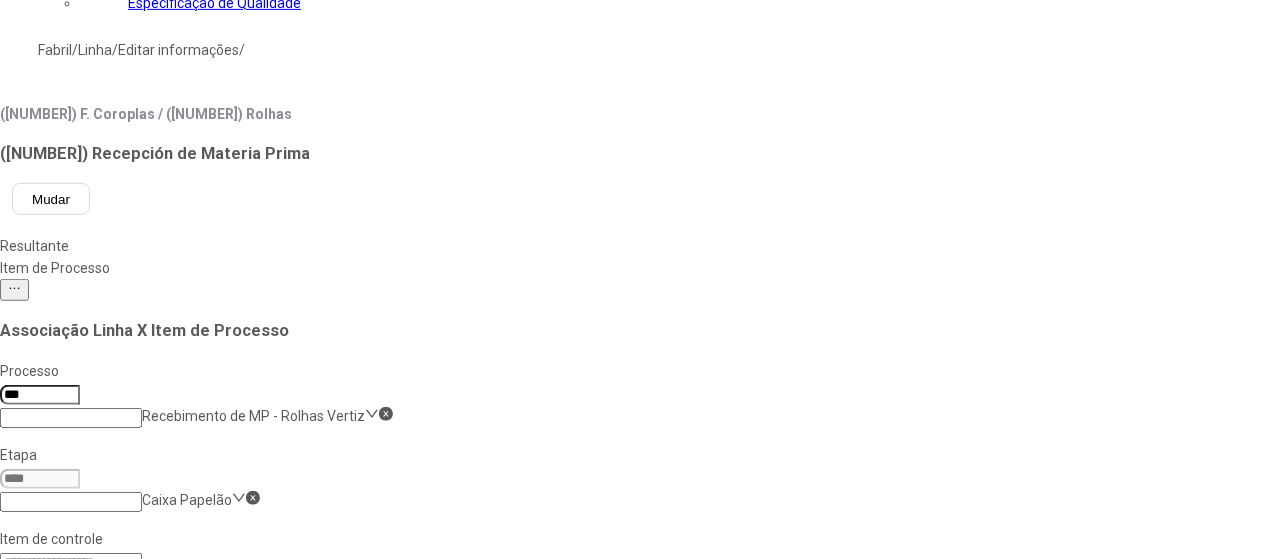 click on "Ausência de defeito-tri" 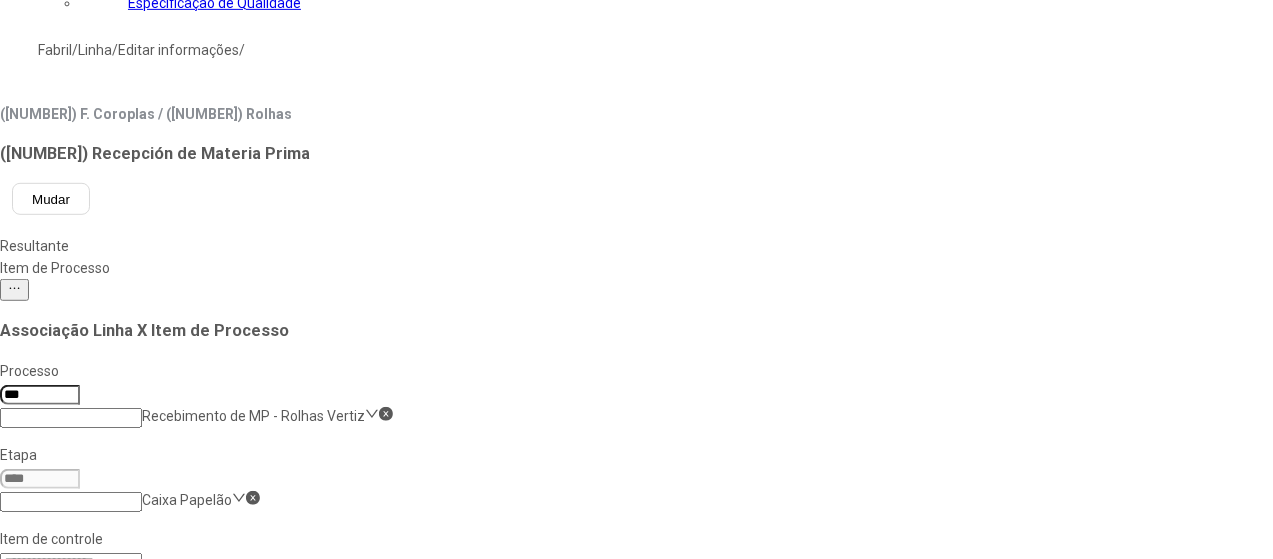 scroll, scrollTop: 200, scrollLeft: 0, axis: vertical 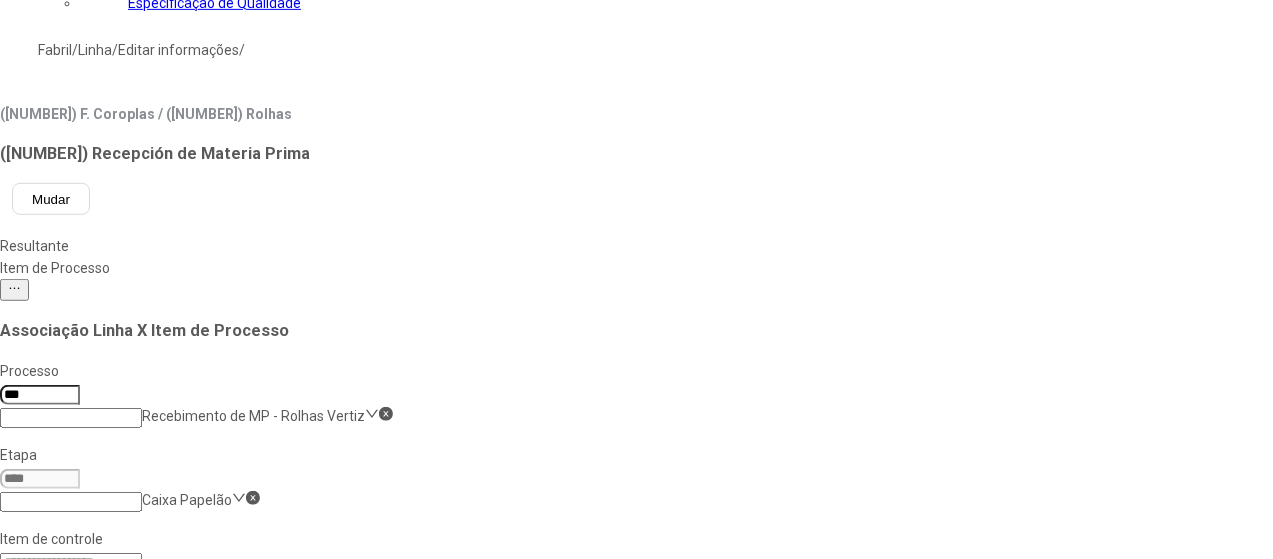 click on "Qtd Recebida - Cx. Papelão" 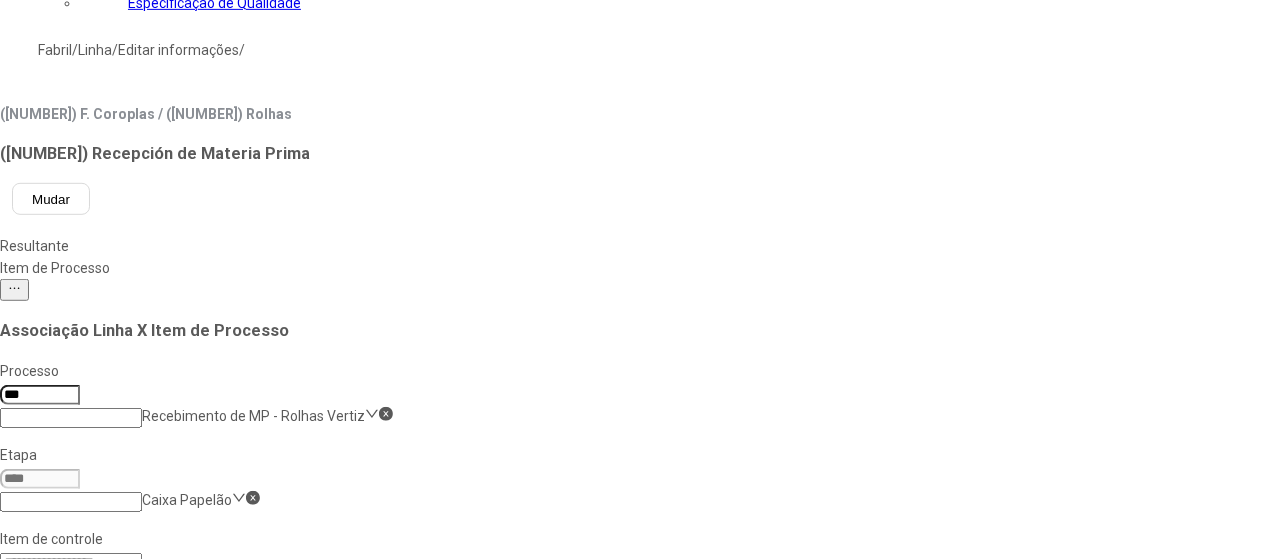 click on "Lote Fornecedor - Cx. Papelão" 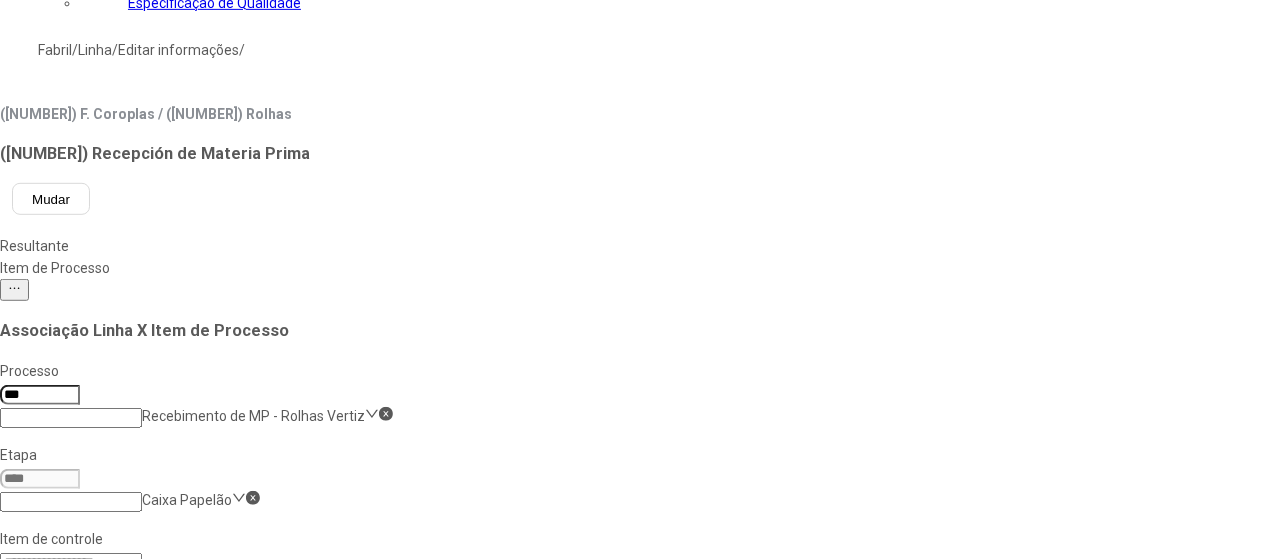 scroll, scrollTop: 300, scrollLeft: 0, axis: vertical 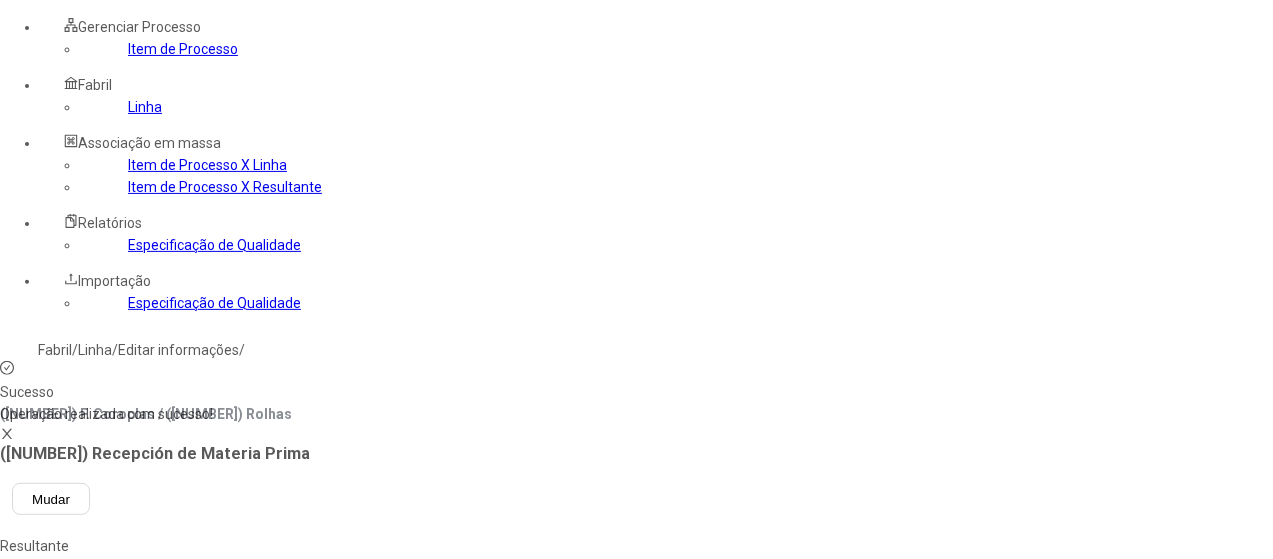 click on "Caixa Papelão" 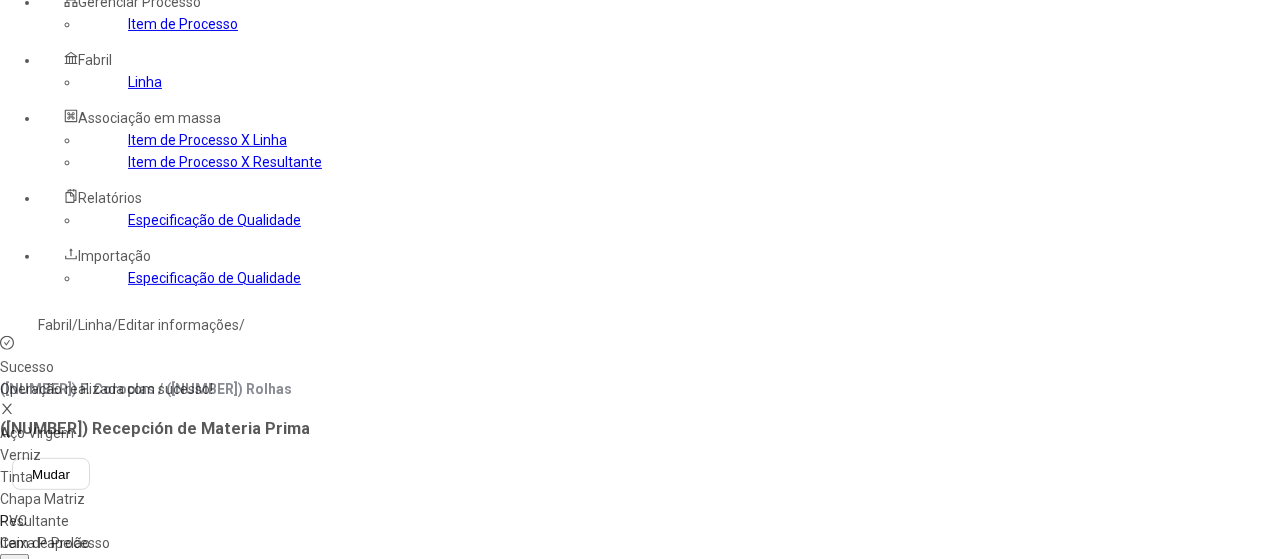 scroll, scrollTop: 300, scrollLeft: 0, axis: vertical 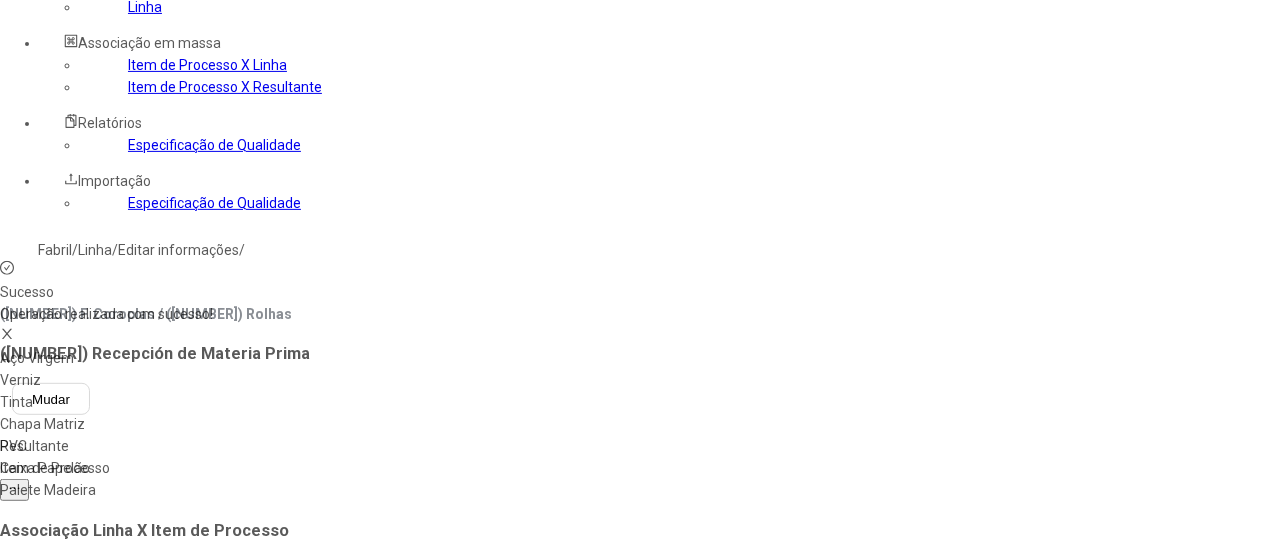 click on "Palete Madeira" at bounding box center [115, 490] 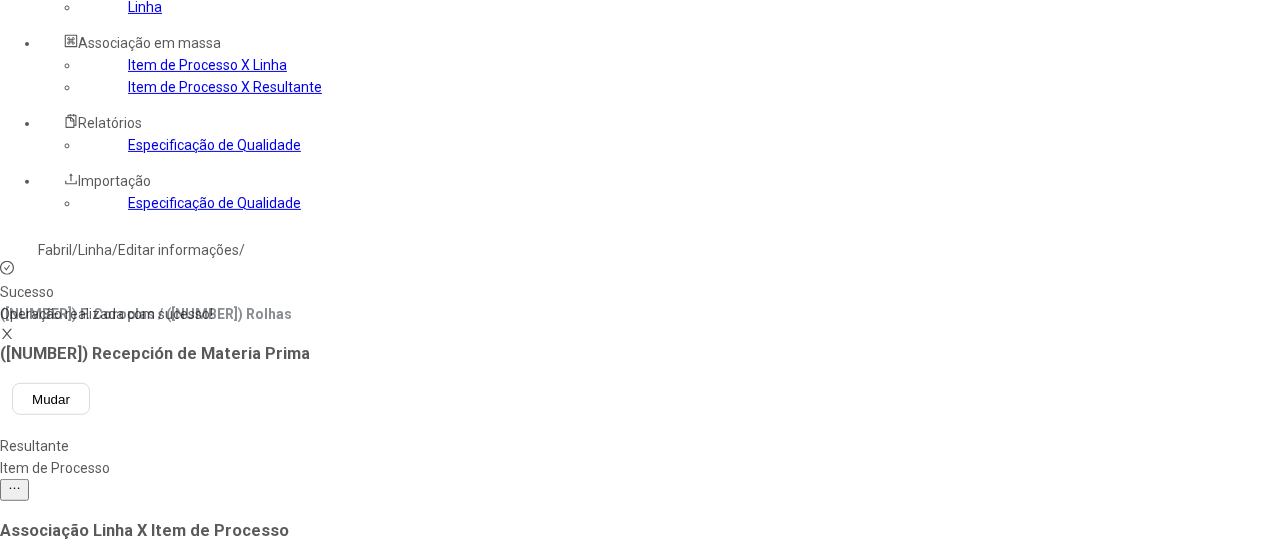 drag, startPoint x: 651, startPoint y: 352, endPoint x: 666, endPoint y: 355, distance: 15.297058 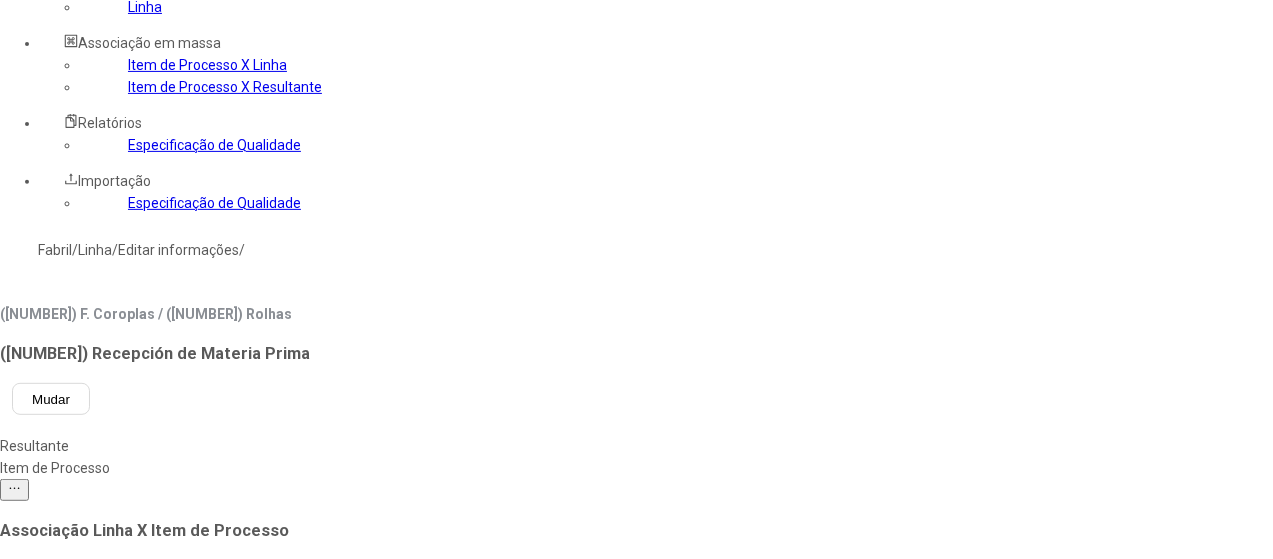 click 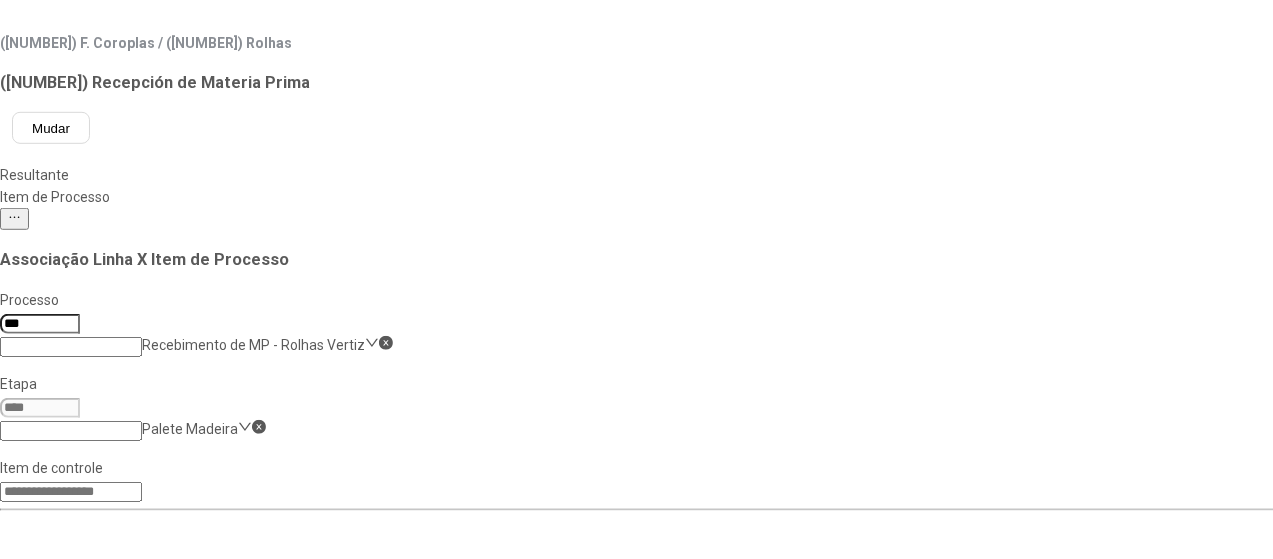 scroll, scrollTop: 600, scrollLeft: 0, axis: vertical 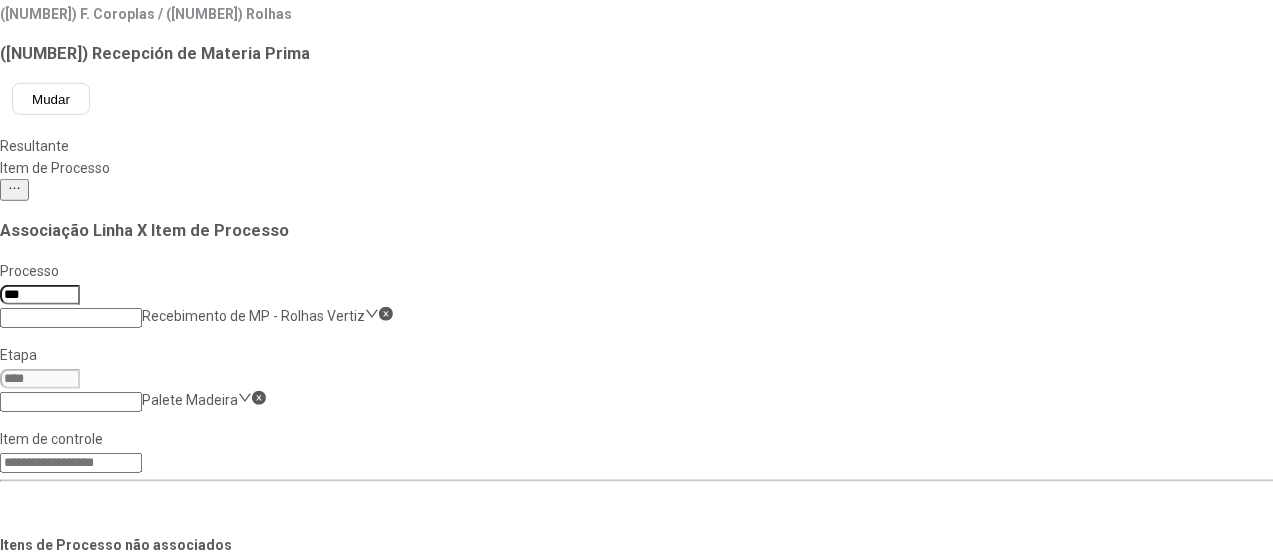 click on "Salvar Alterações" 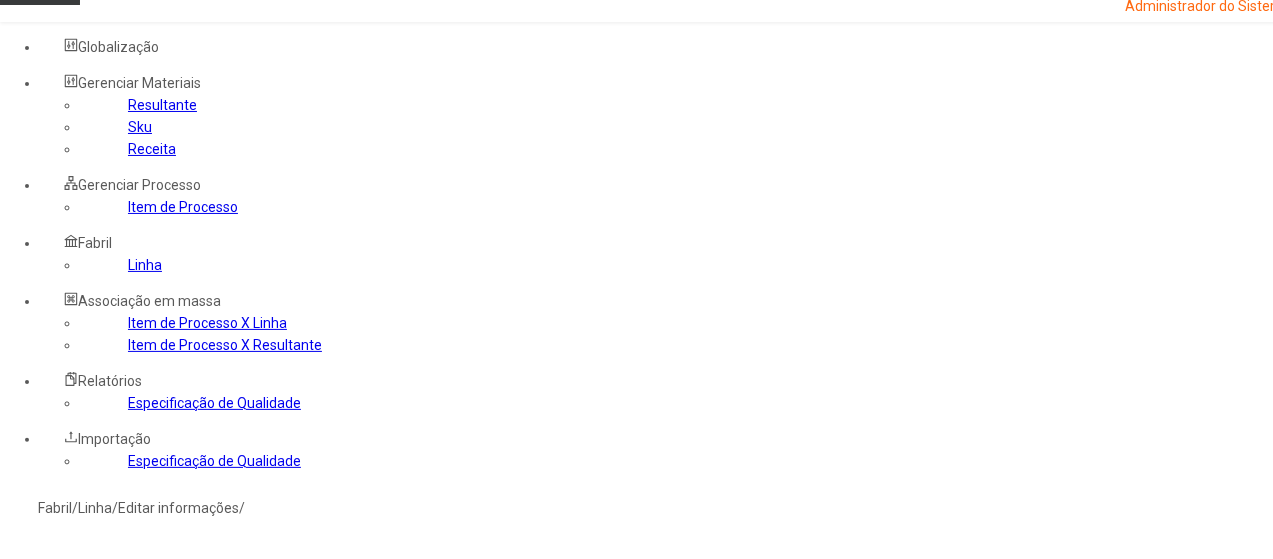 scroll, scrollTop: 0, scrollLeft: 0, axis: both 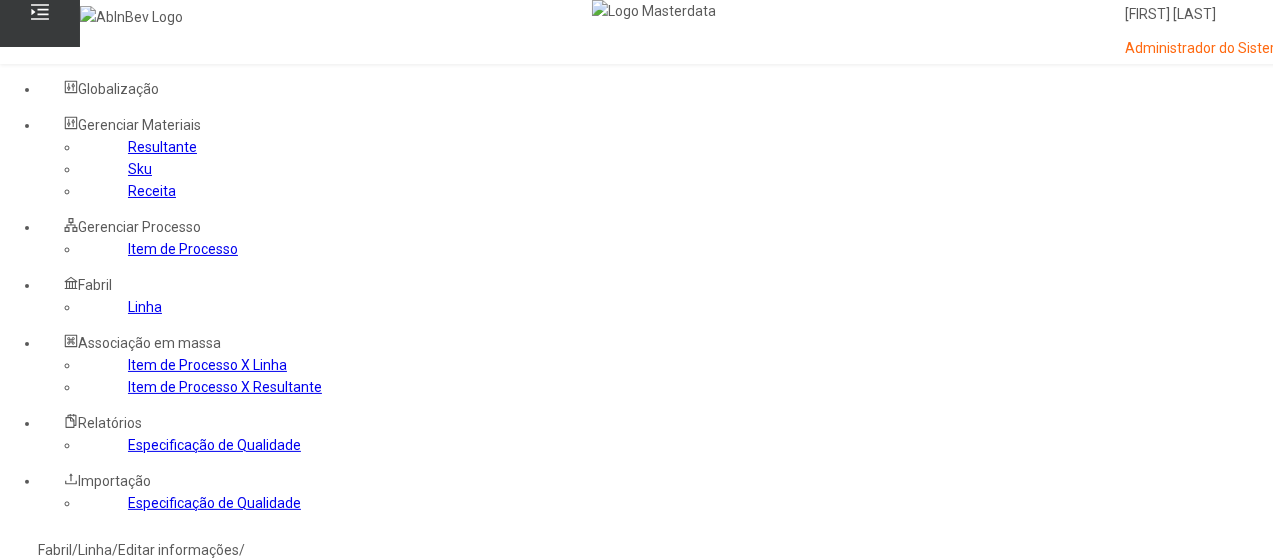 click on "Resultante" 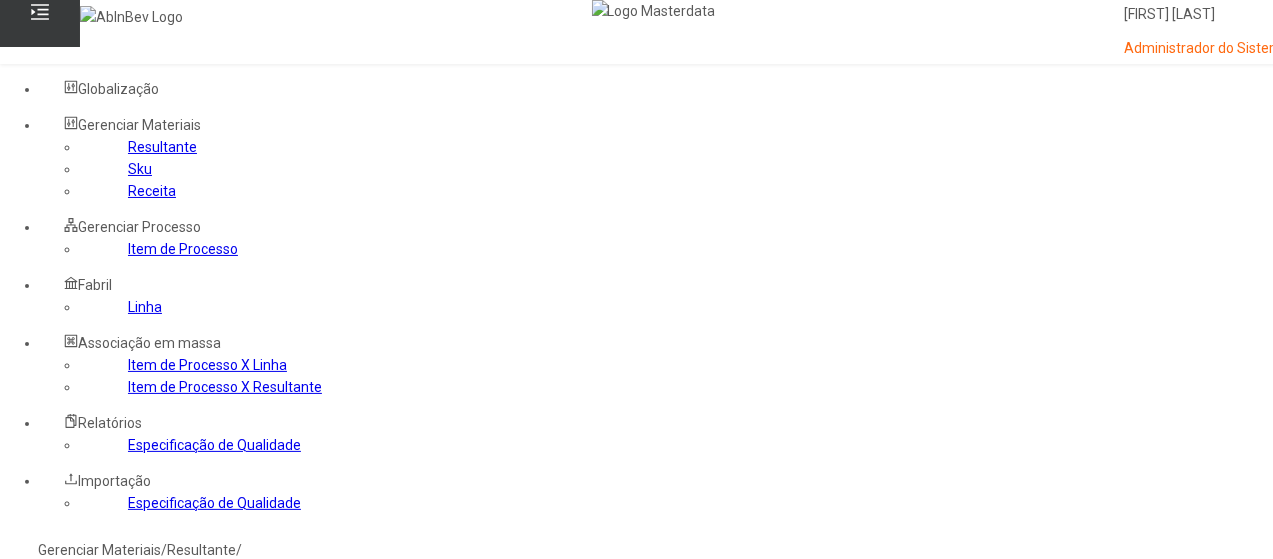 click 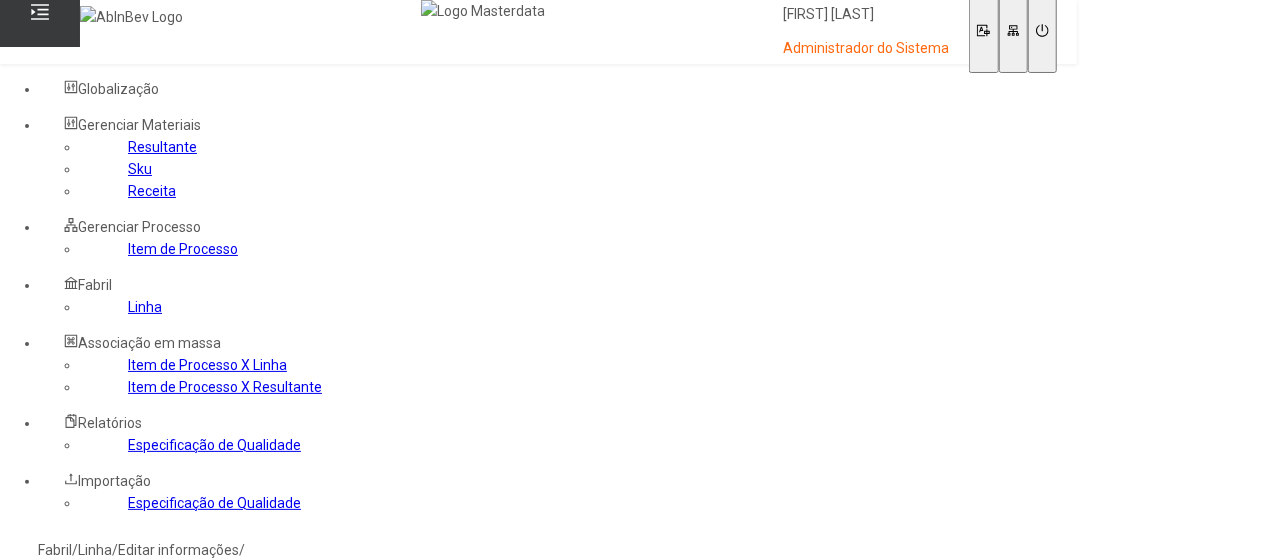 click on "Item de Processo" 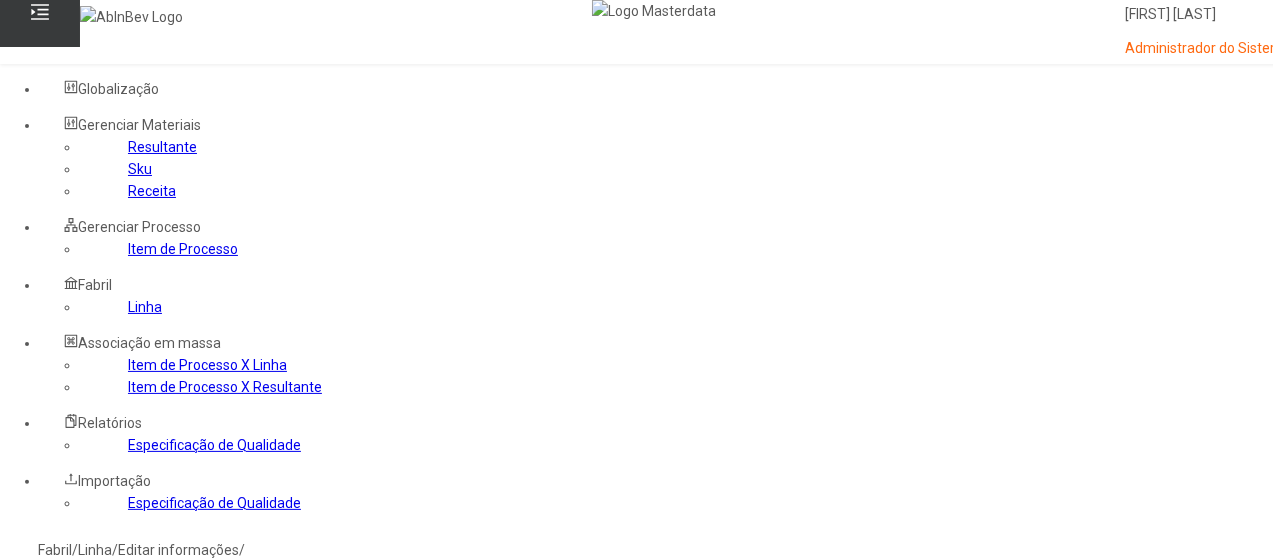 click at bounding box center (40, 895) 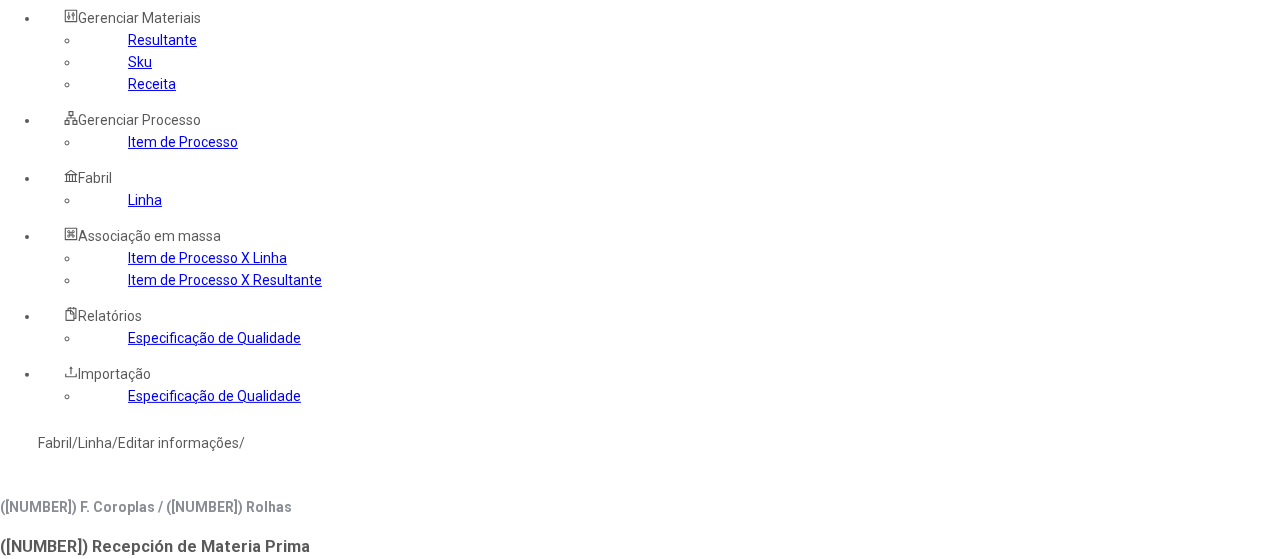 scroll, scrollTop: 300, scrollLeft: 0, axis: vertical 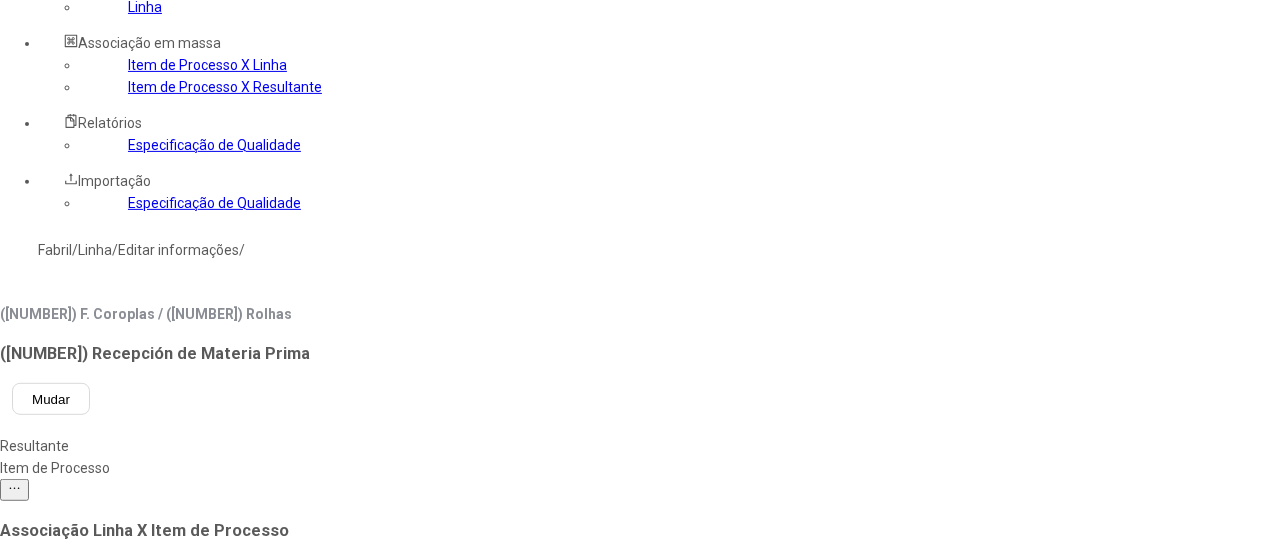 type on "***" 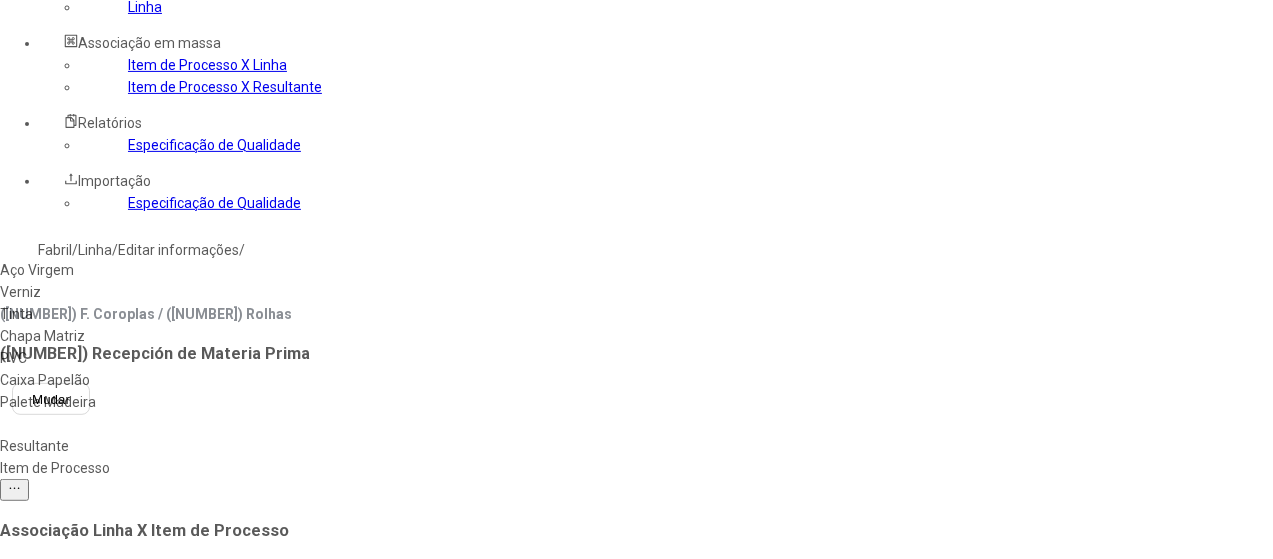 scroll, scrollTop: 0, scrollLeft: 0, axis: both 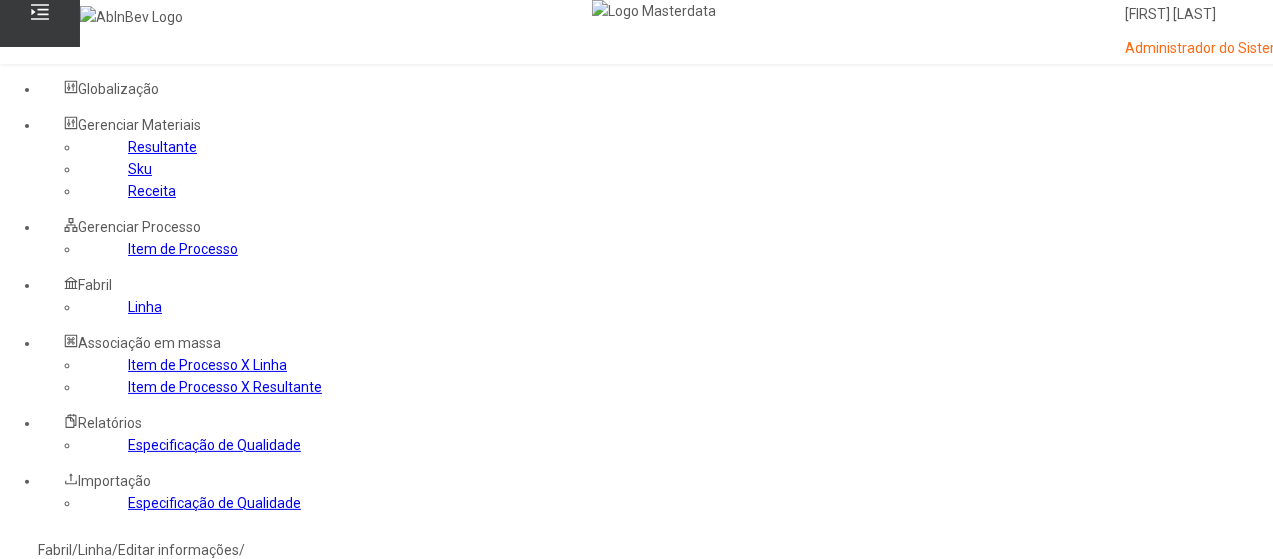 click on "Resultante" 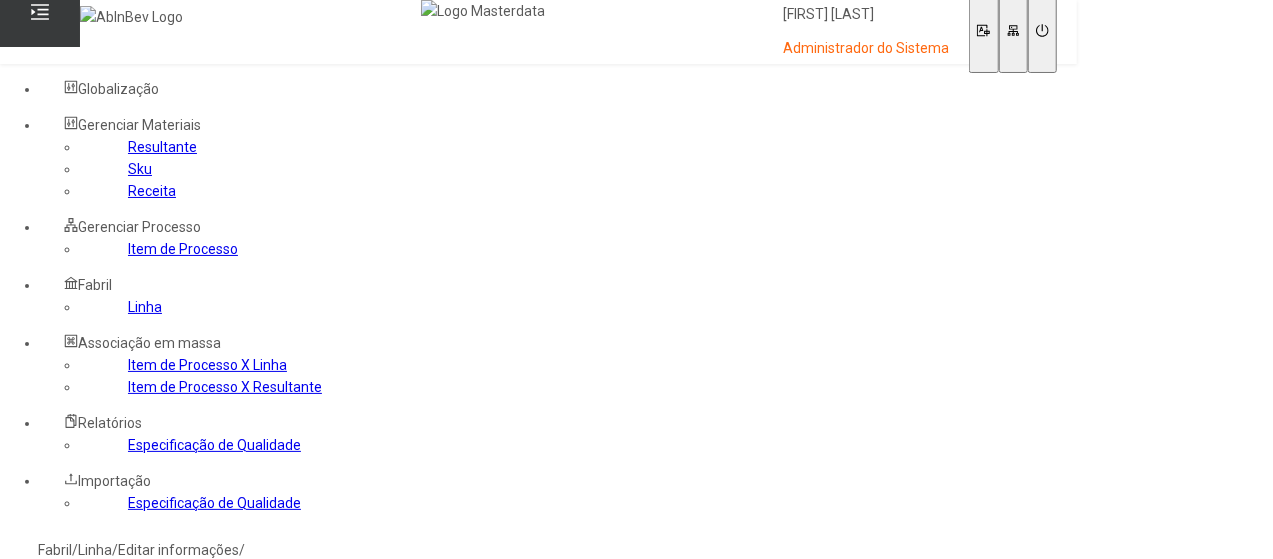 click 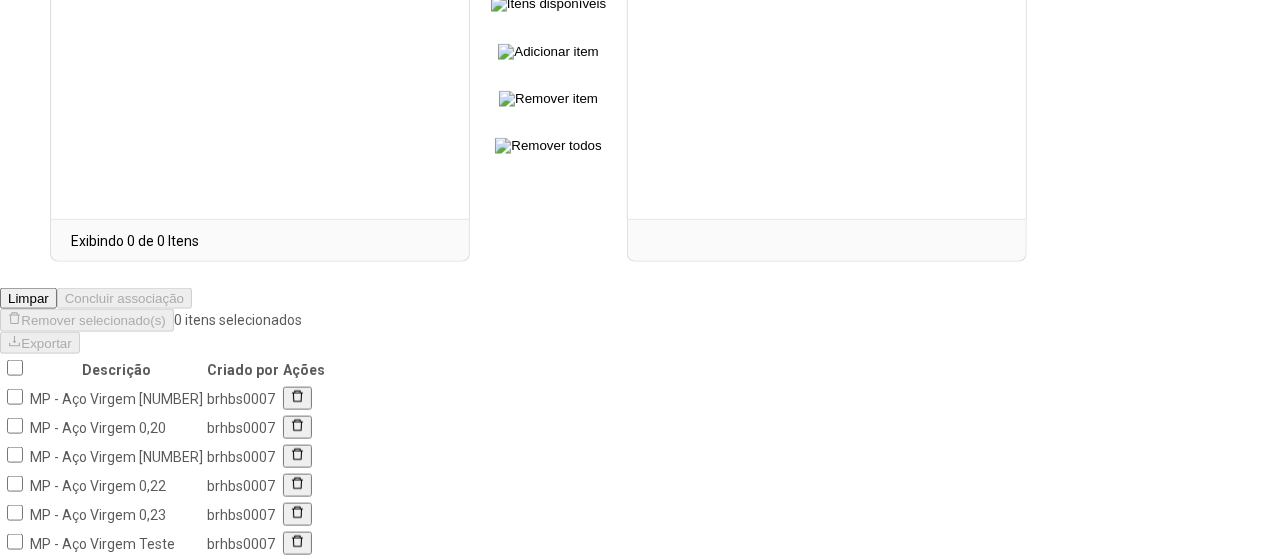 scroll, scrollTop: 1100, scrollLeft: 0, axis: vertical 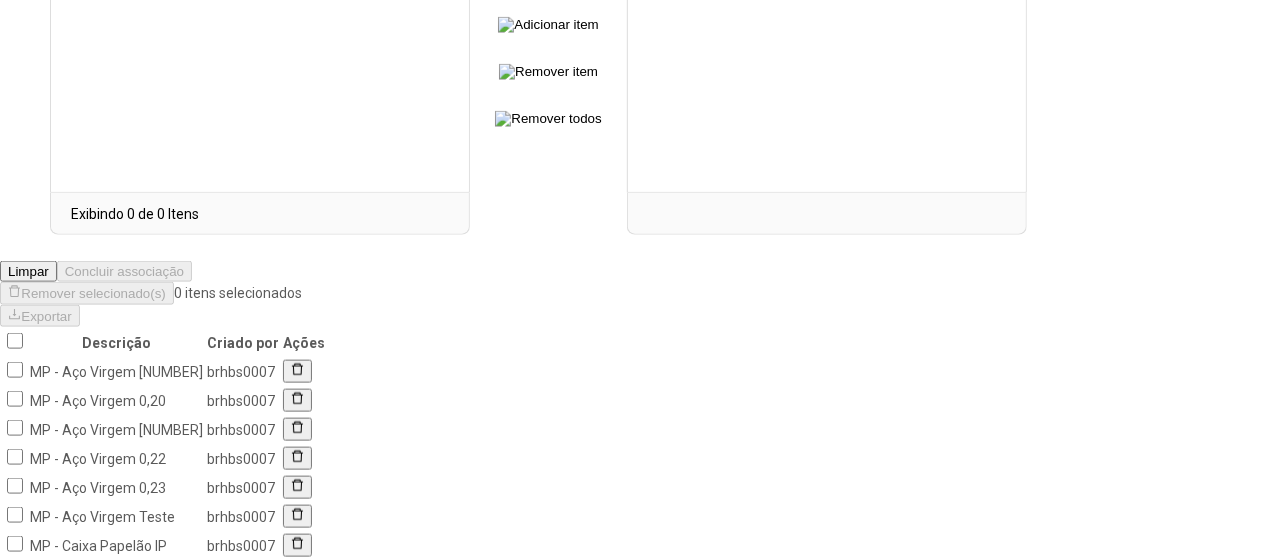 click on "MP - Aço Virgem Teste" 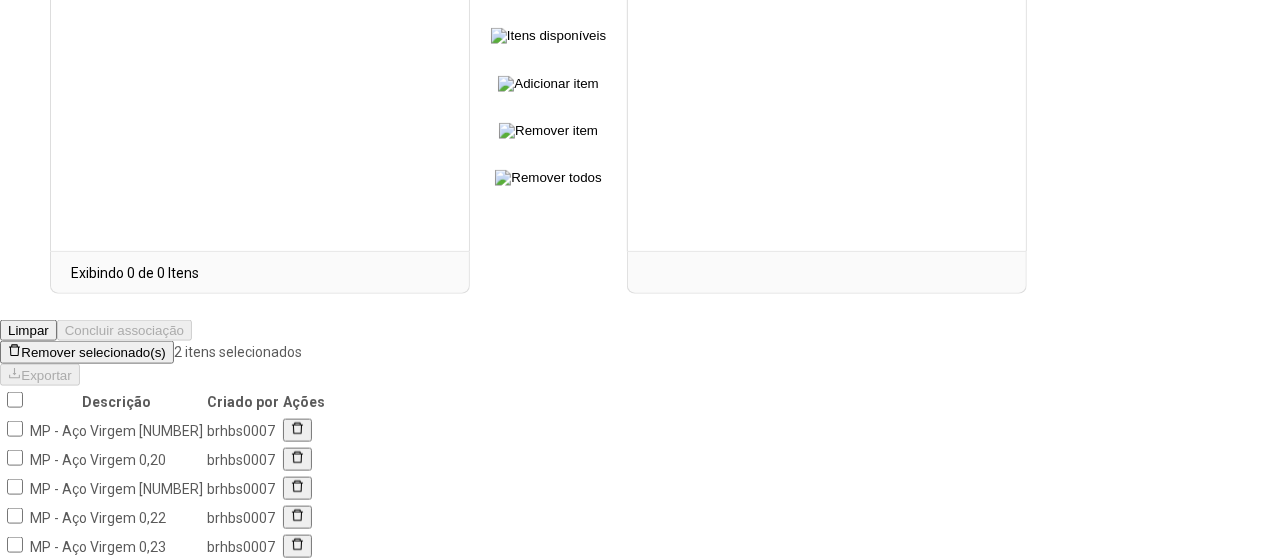scroll, scrollTop: 1190, scrollLeft: 0, axis: vertical 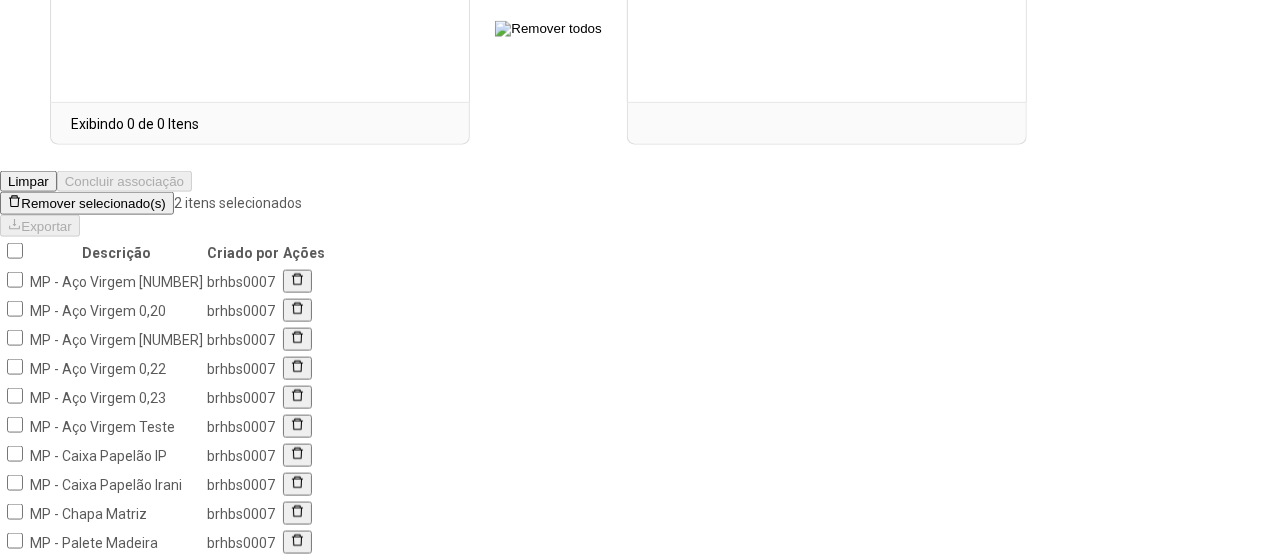 click on "10 / página" 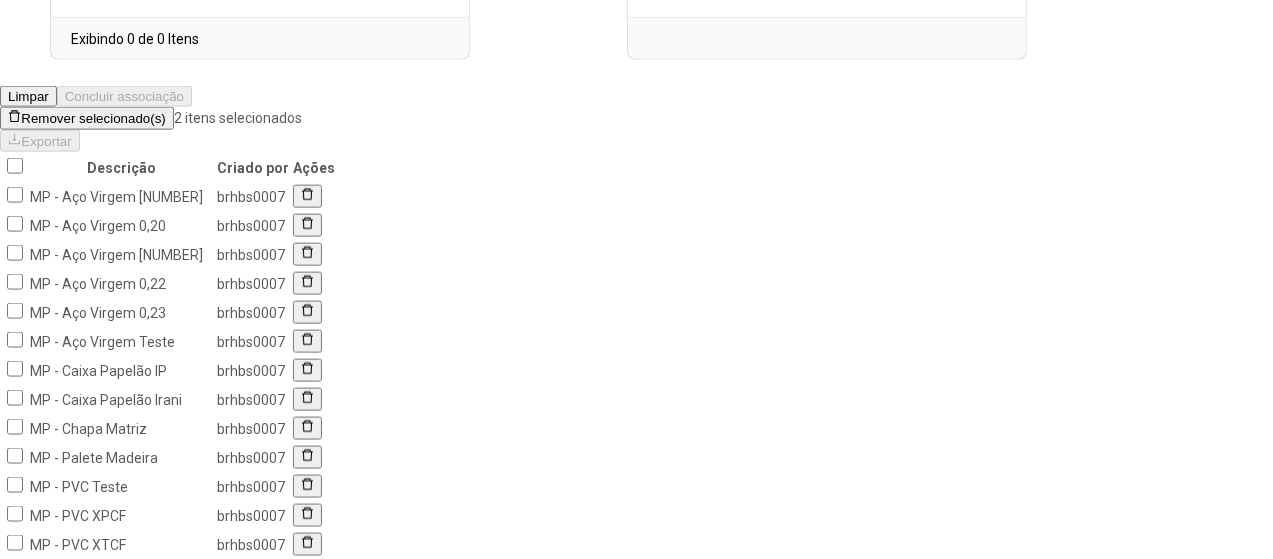 scroll, scrollTop: 1390, scrollLeft: 0, axis: vertical 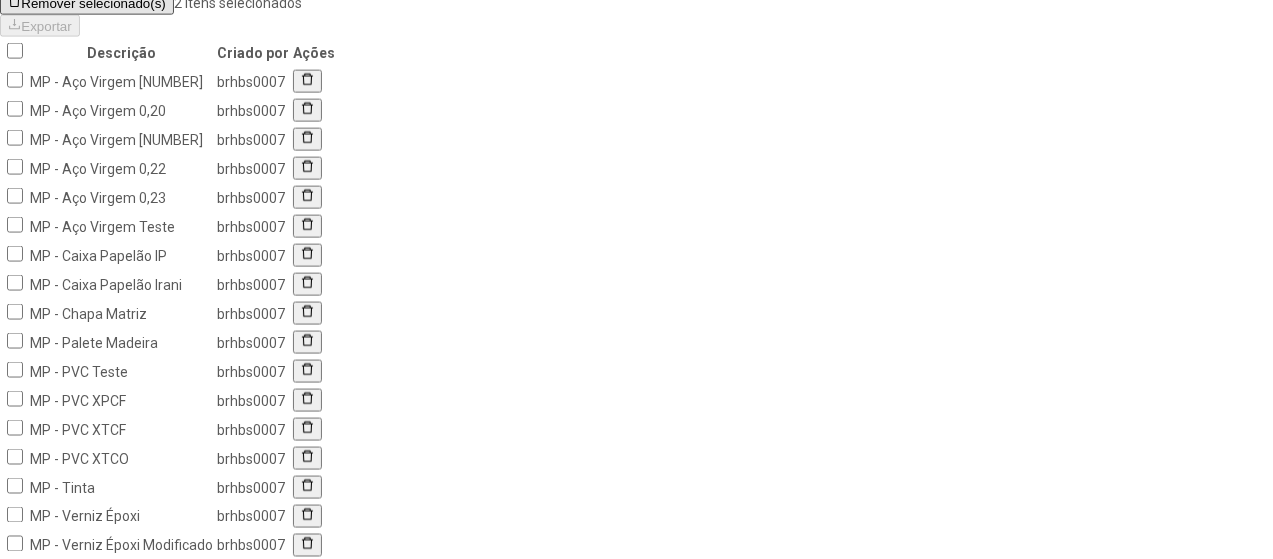 click on "MP - PVC Teste" 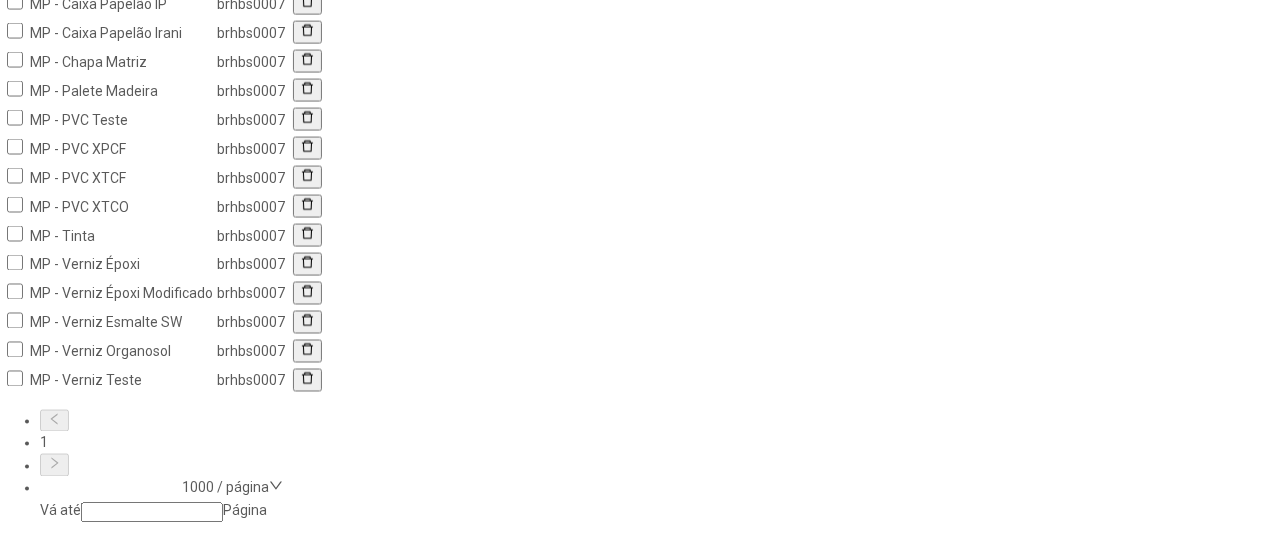 scroll, scrollTop: 1790, scrollLeft: 0, axis: vertical 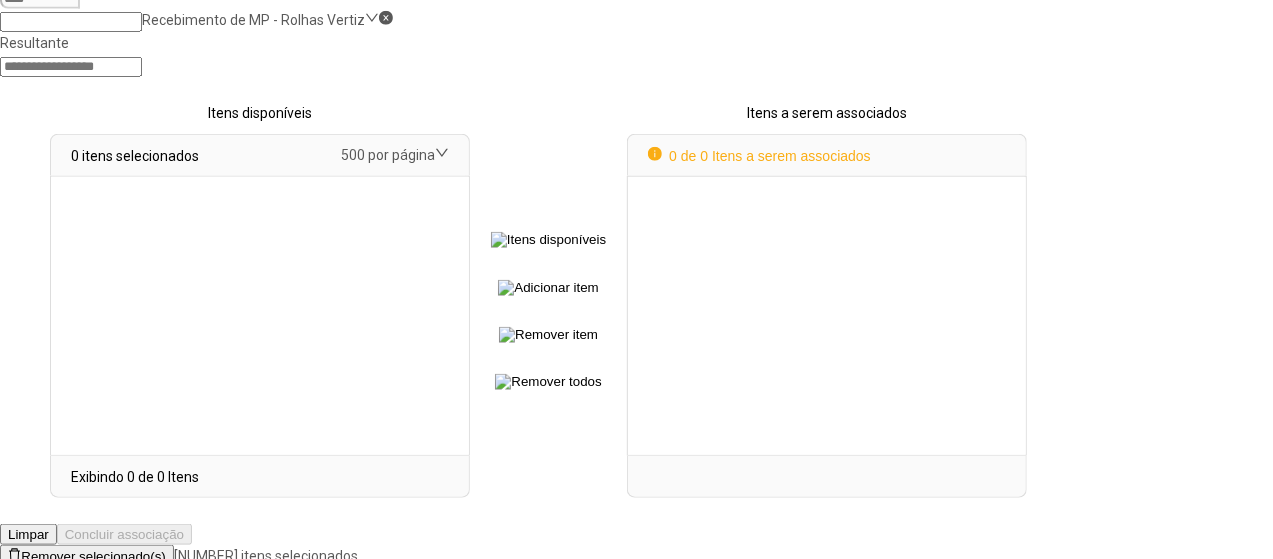 click on "Remover selecionado(s)" at bounding box center [93, 557] 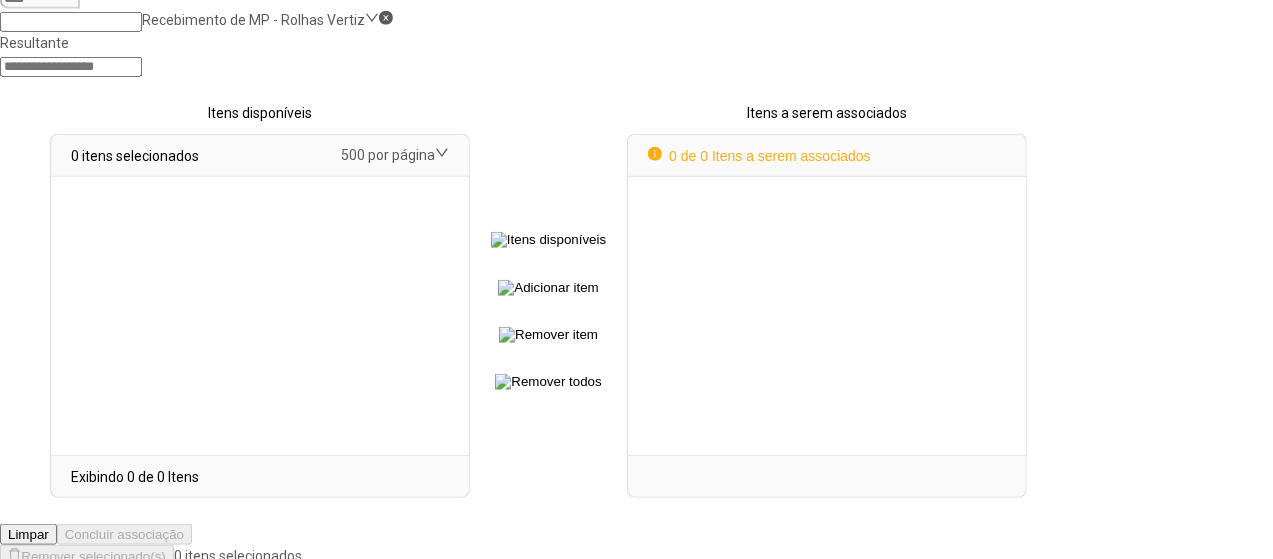 scroll, scrollTop: 0, scrollLeft: 0, axis: both 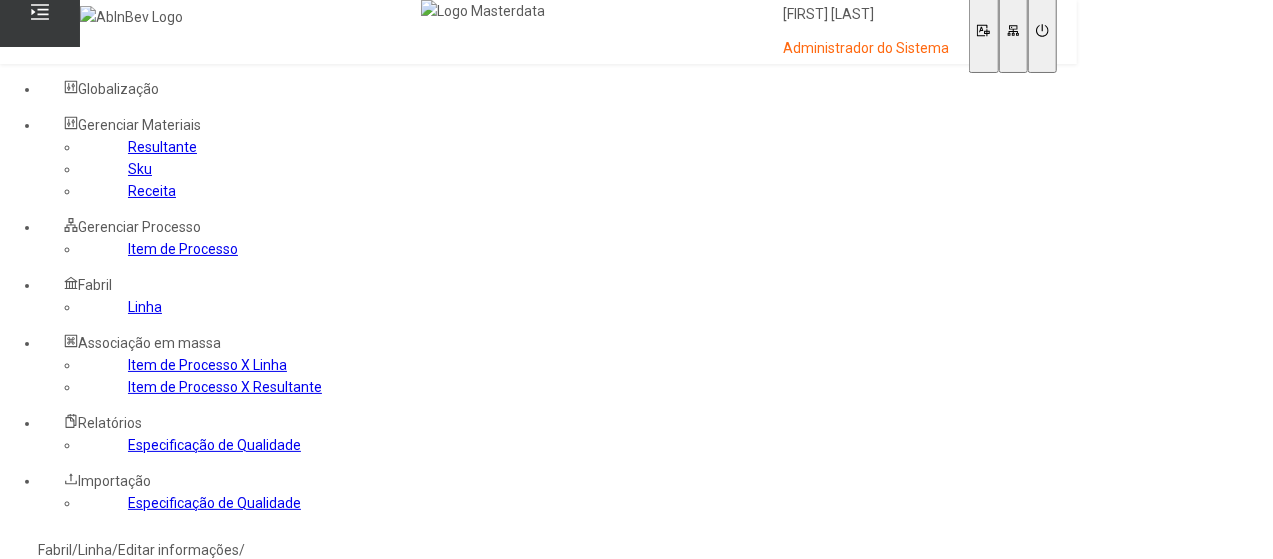 click on "Sim" at bounding box center [88, 658] 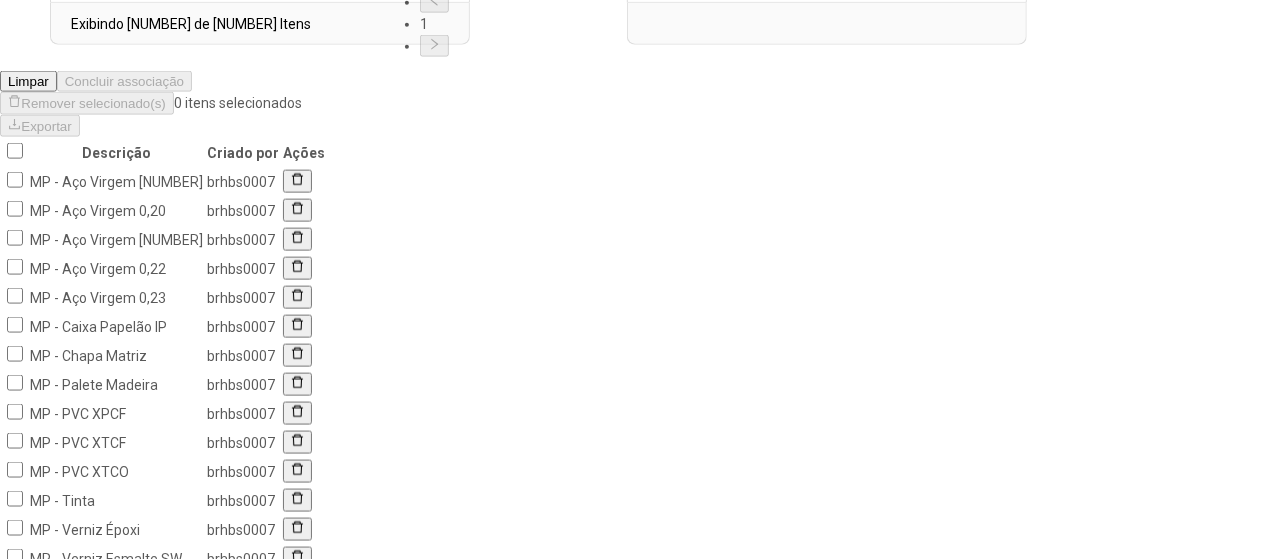 scroll, scrollTop: 1337, scrollLeft: 0, axis: vertical 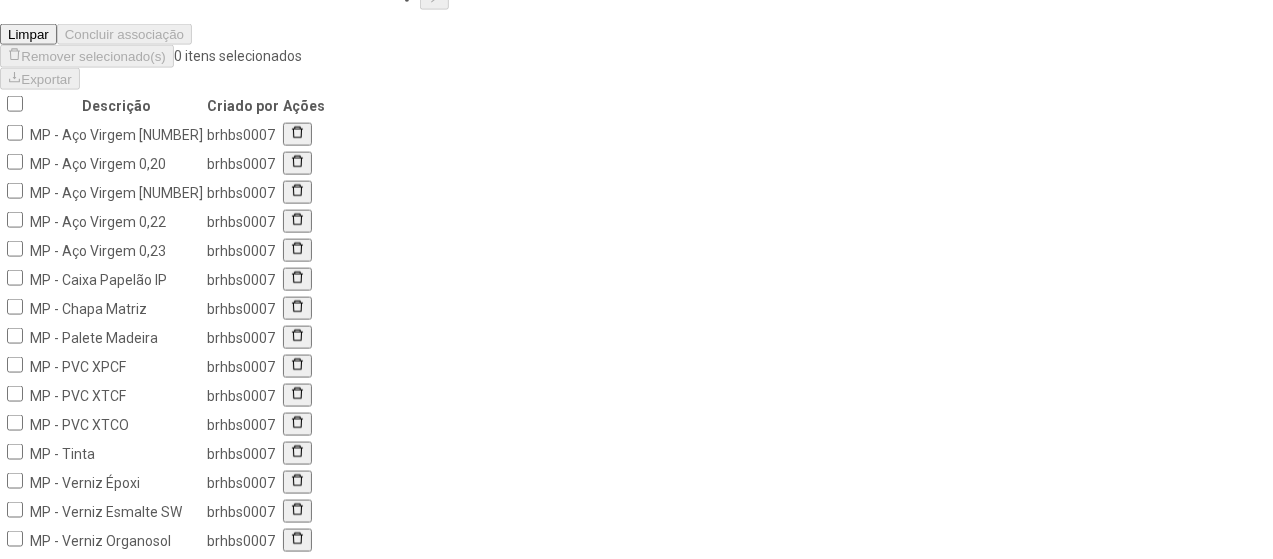click on "MP - PVC XTCO" 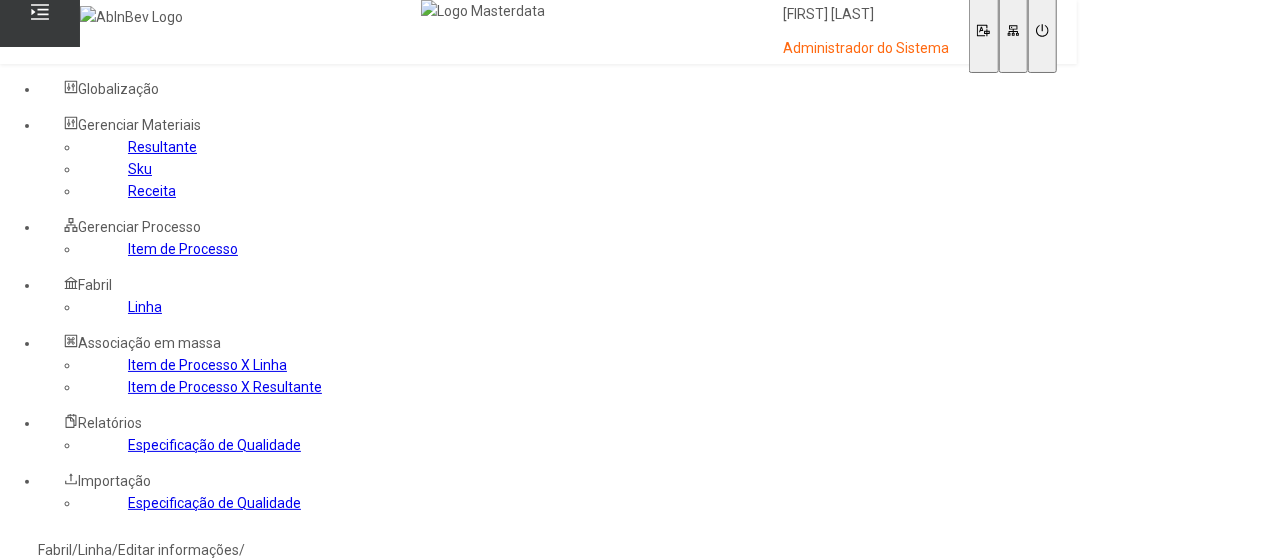click on "Sim" at bounding box center (88, 636) 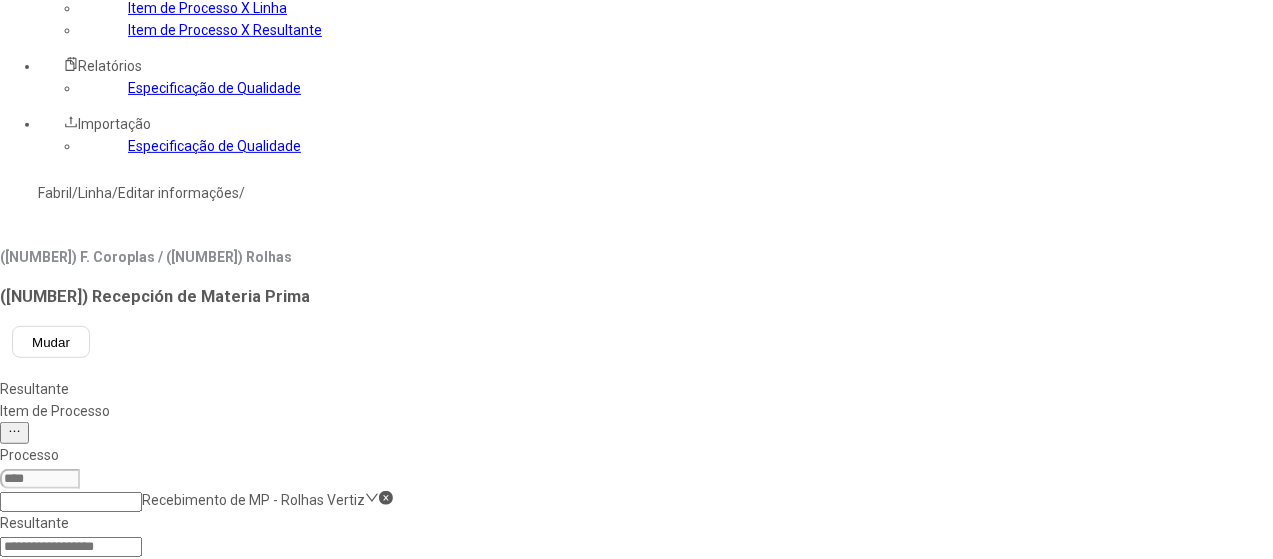 scroll, scrollTop: 37, scrollLeft: 0, axis: vertical 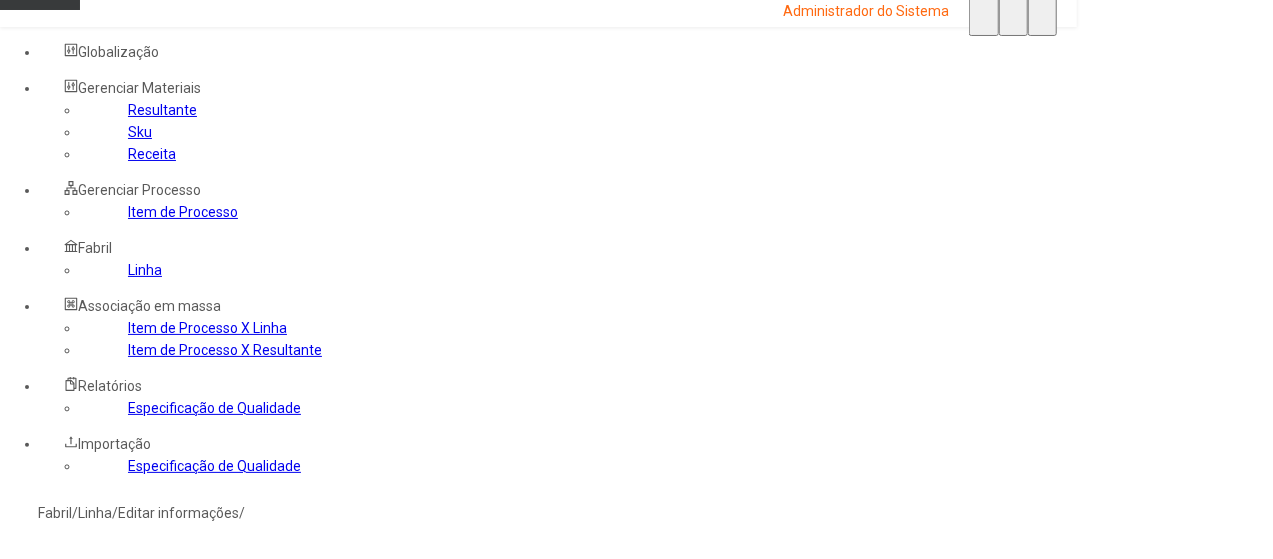 click on "Item de Processo" 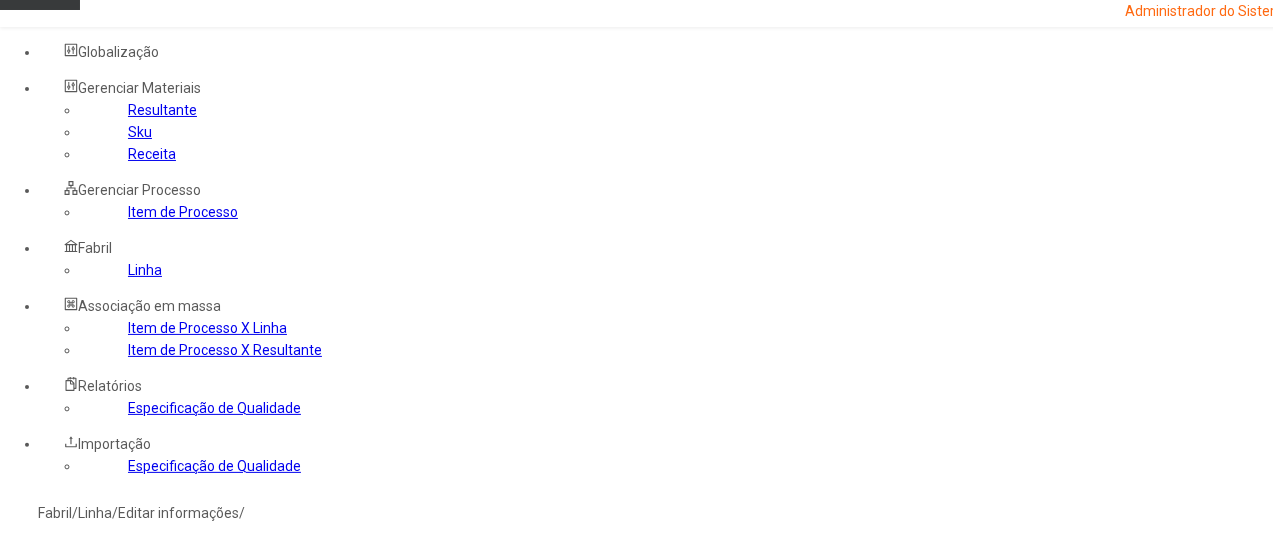 click at bounding box center [40, 858] 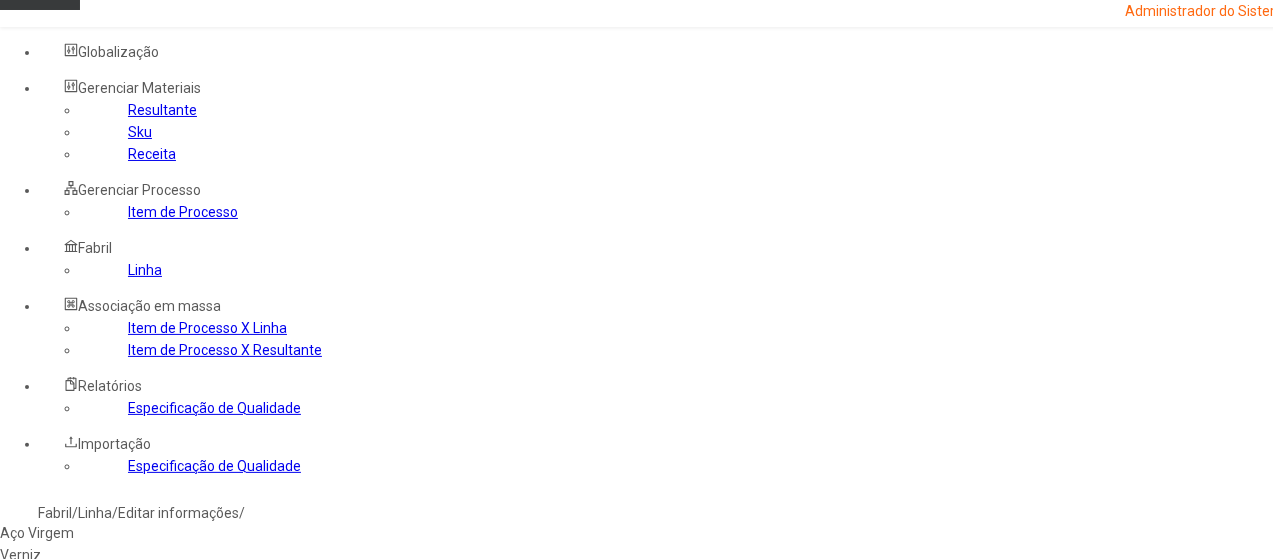 click on "Aço Virgem" at bounding box center [115, 533] 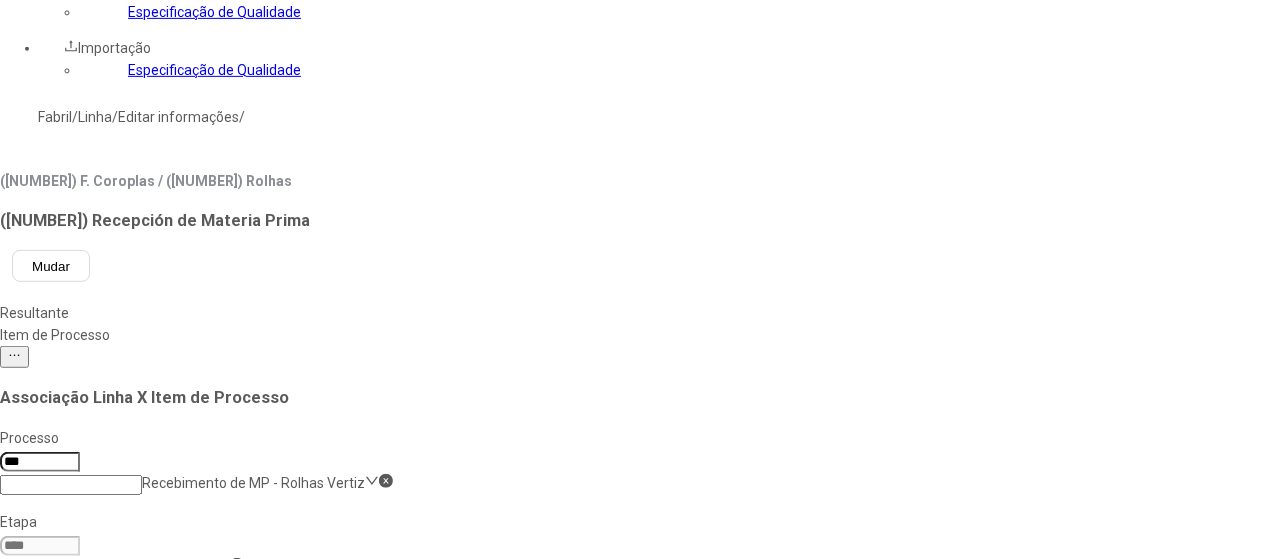 scroll, scrollTop: 437, scrollLeft: 0, axis: vertical 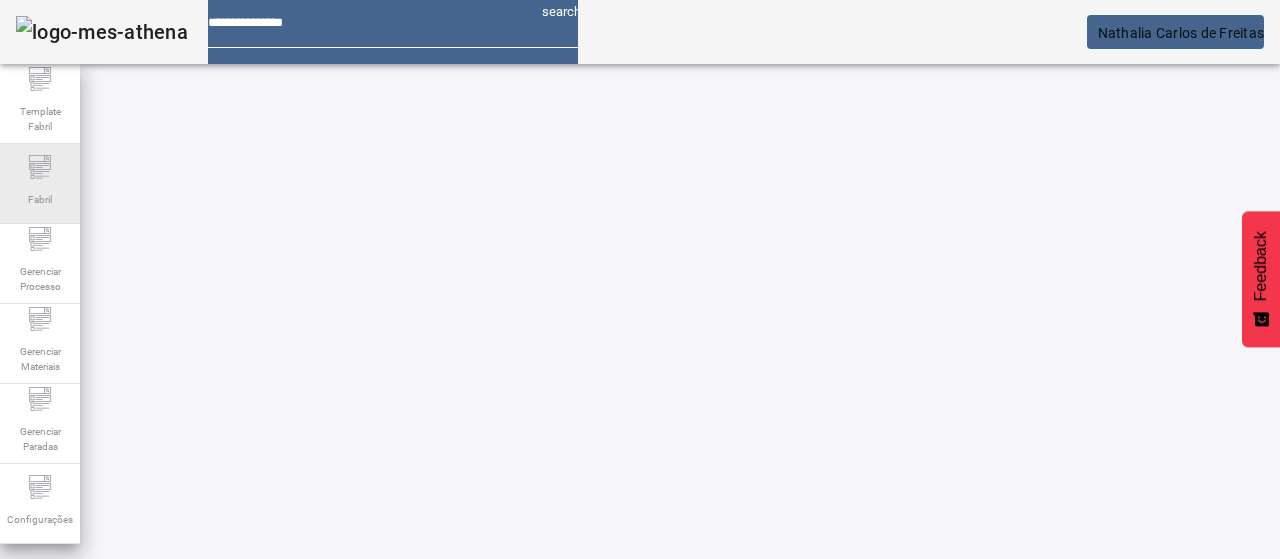 click on "Fabril" 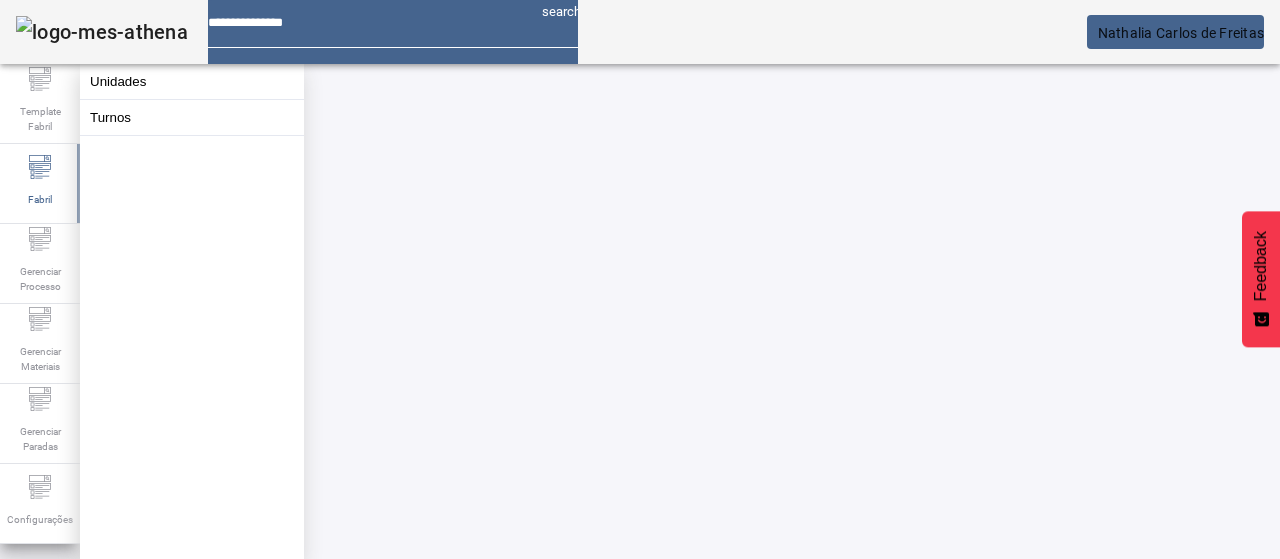 click on "Unidades" 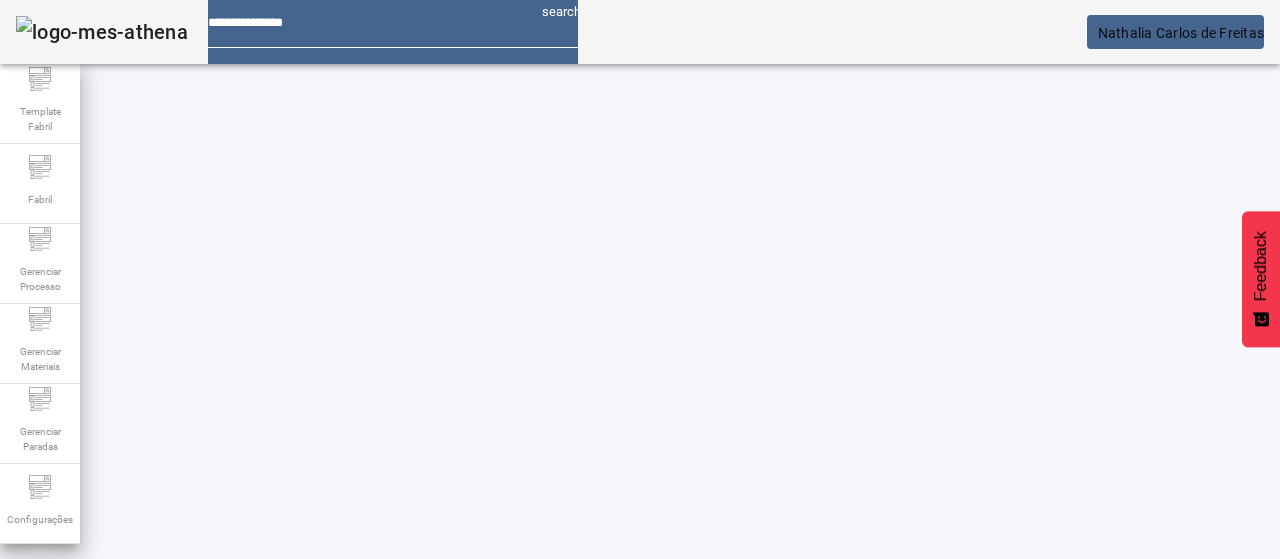 click on "ABRIR FILTROS" 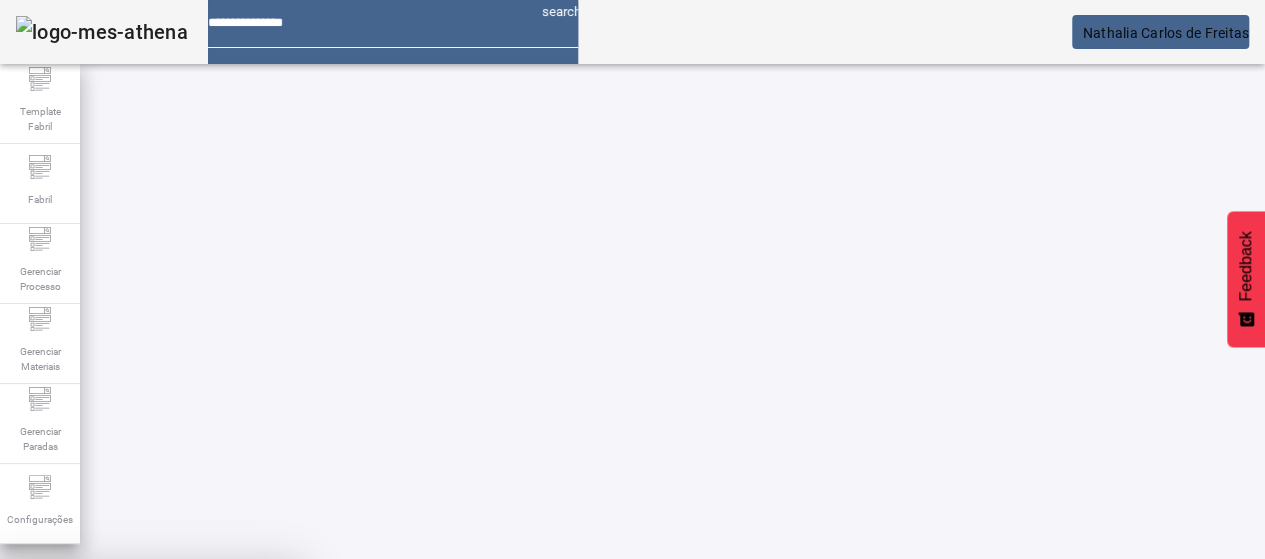 click on "SIM" at bounding box center [249, 707] 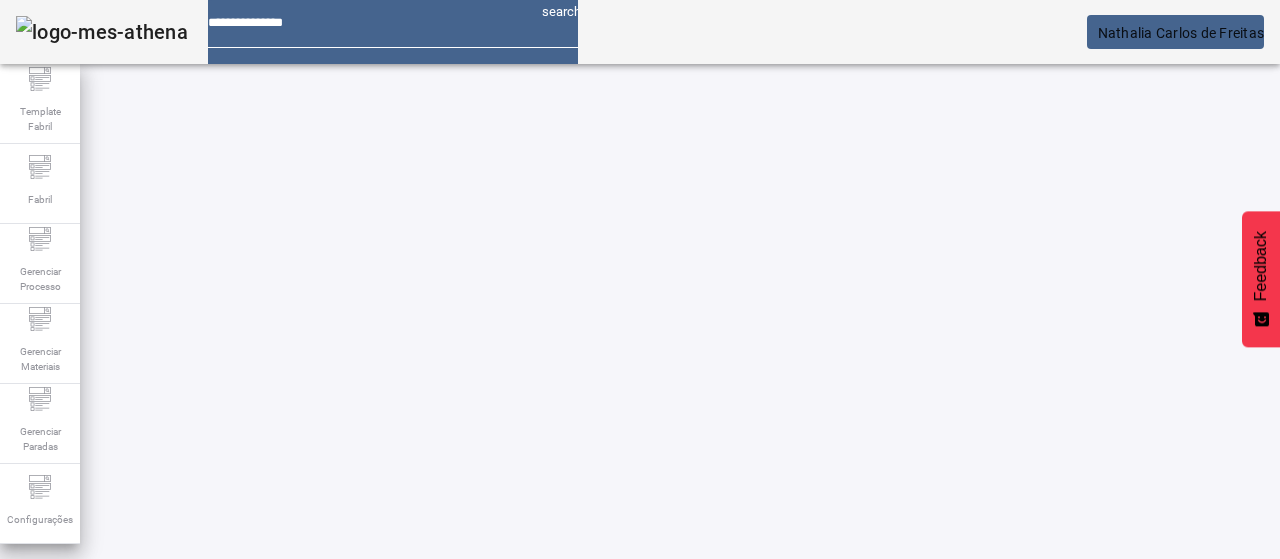 click on "ASSOCIAR PROCESSO" at bounding box center (152, 724) 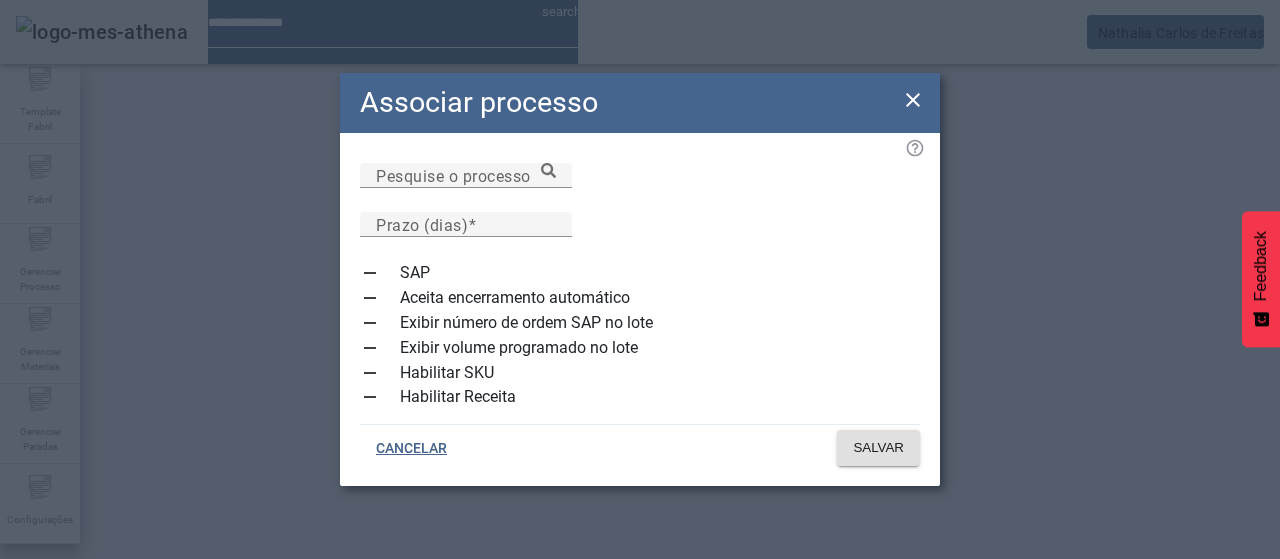 type 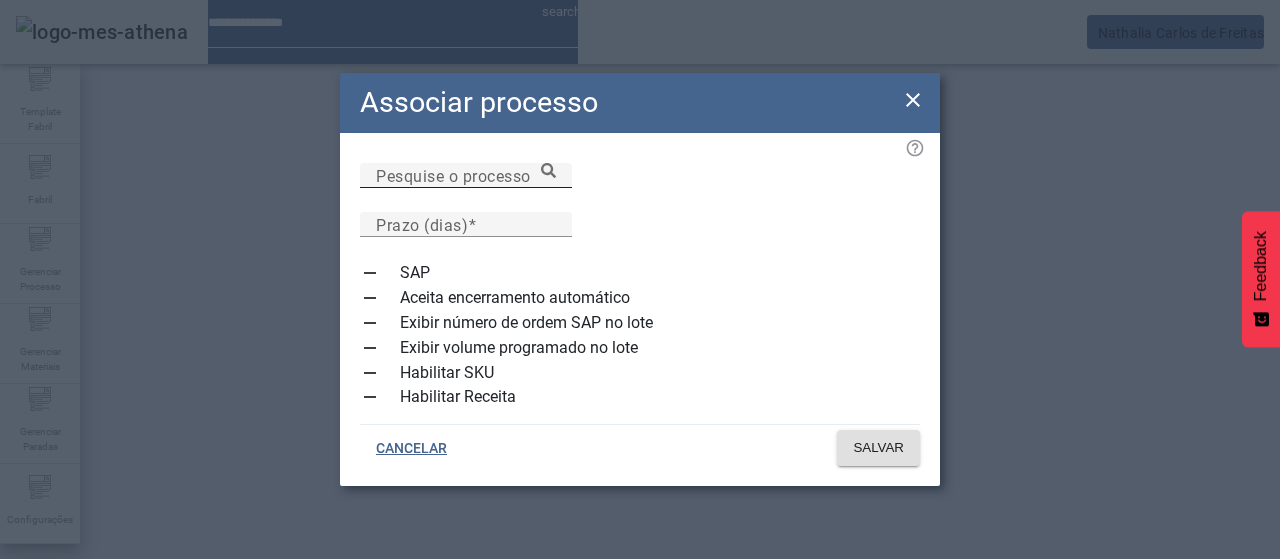 drag, startPoint x: 471, startPoint y: 181, endPoint x: 678, endPoint y: 175, distance: 207.08694 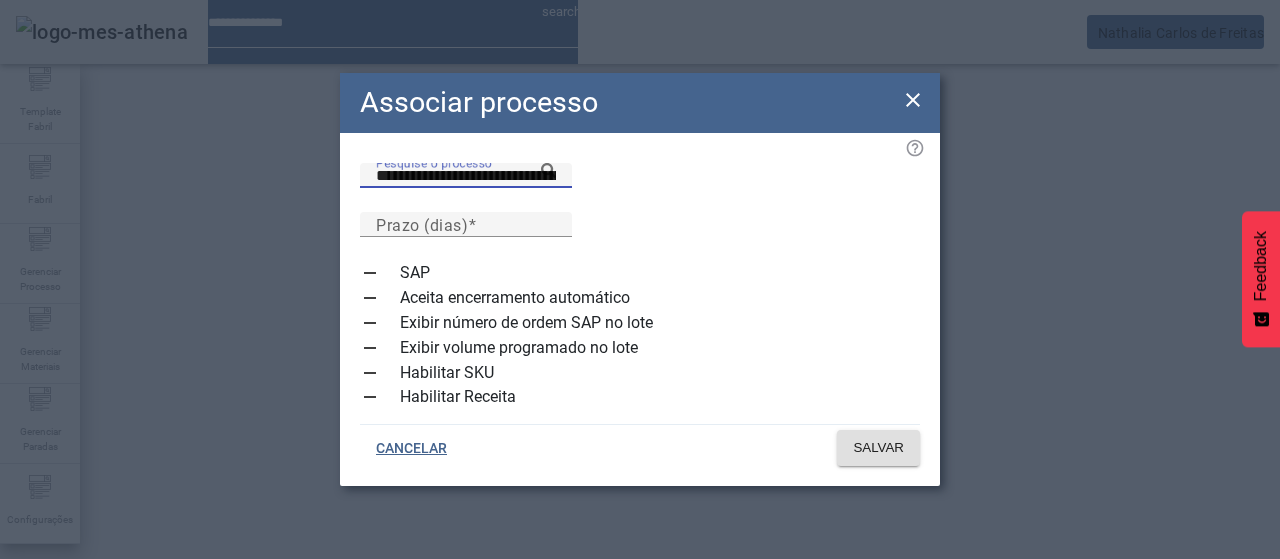 click 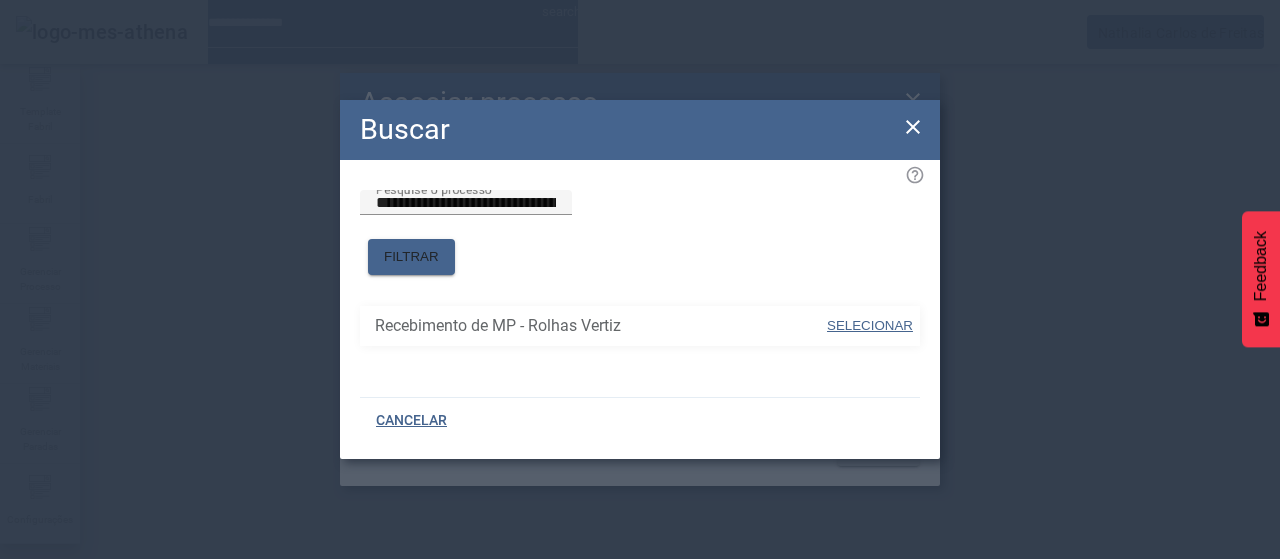 click on "SELECIONAR" at bounding box center (870, 326) 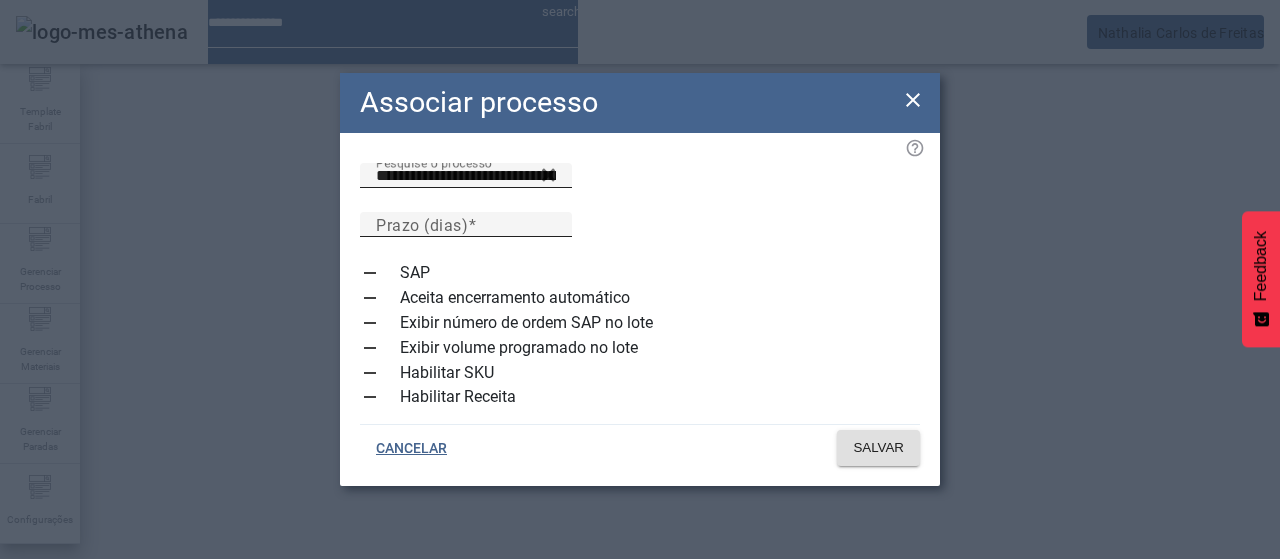 click on "Prazo (dias)" at bounding box center [422, 224] 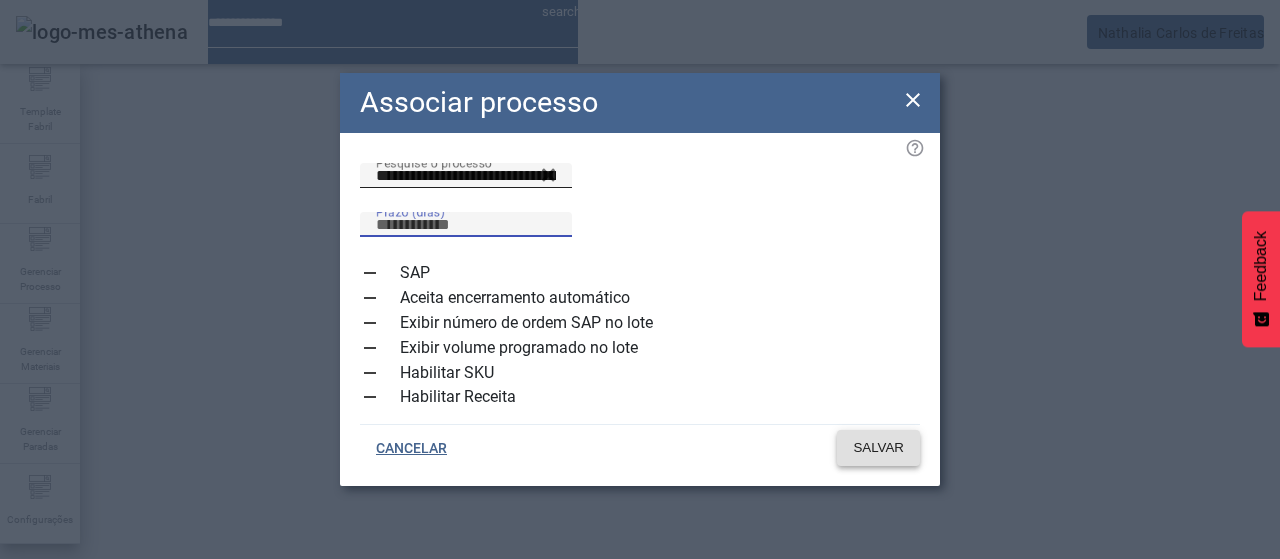 type on "**" 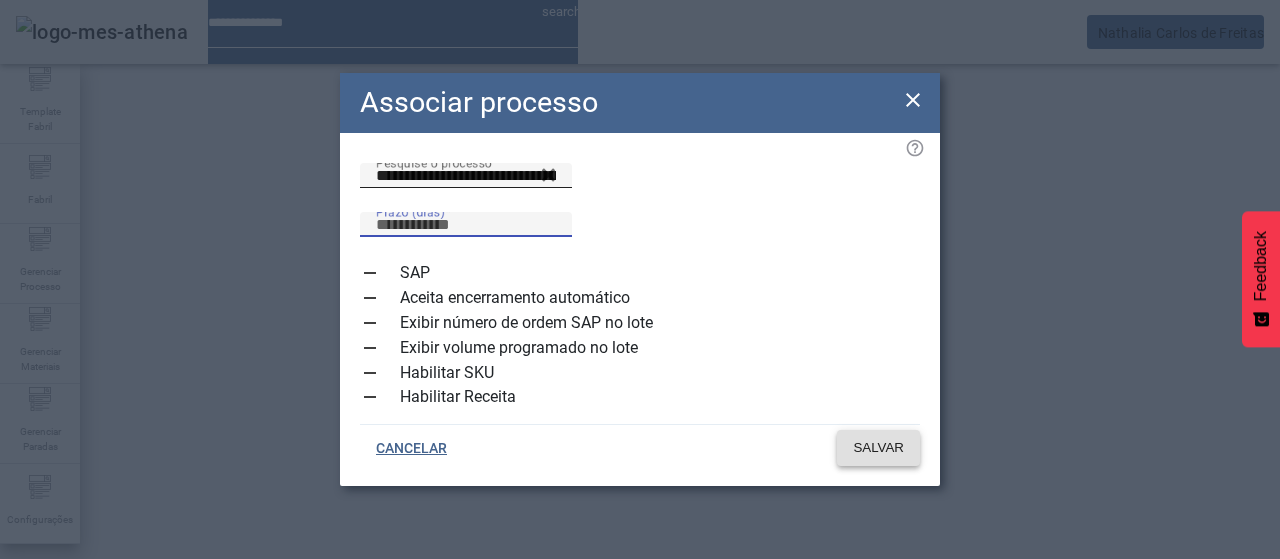 click on "SALVAR" 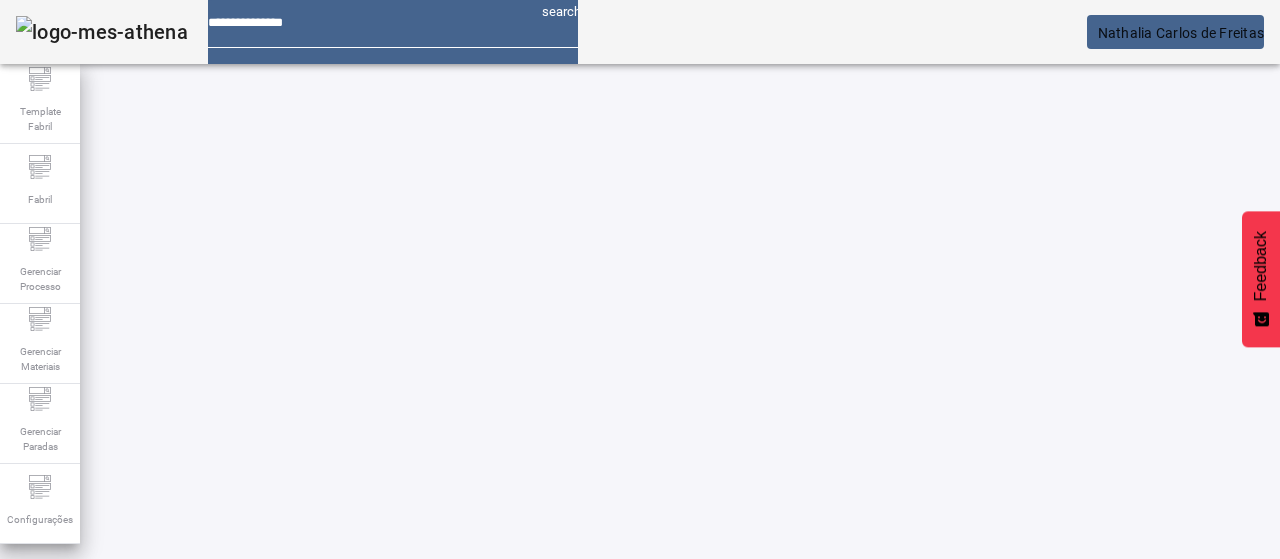 click at bounding box center (572, 743) 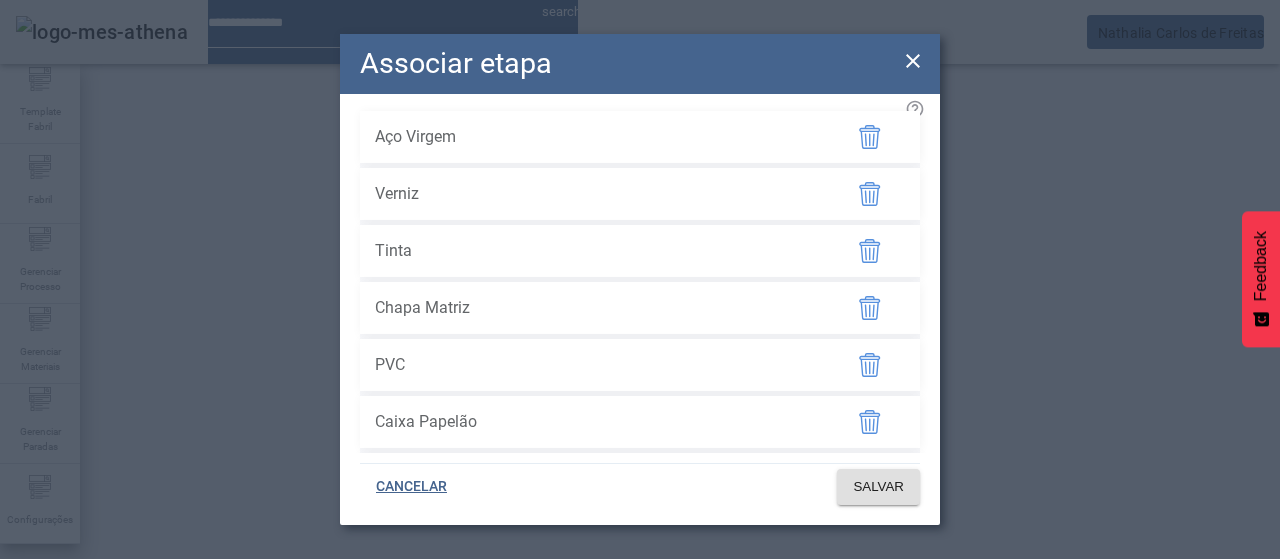 scroll, scrollTop: 0, scrollLeft: 0, axis: both 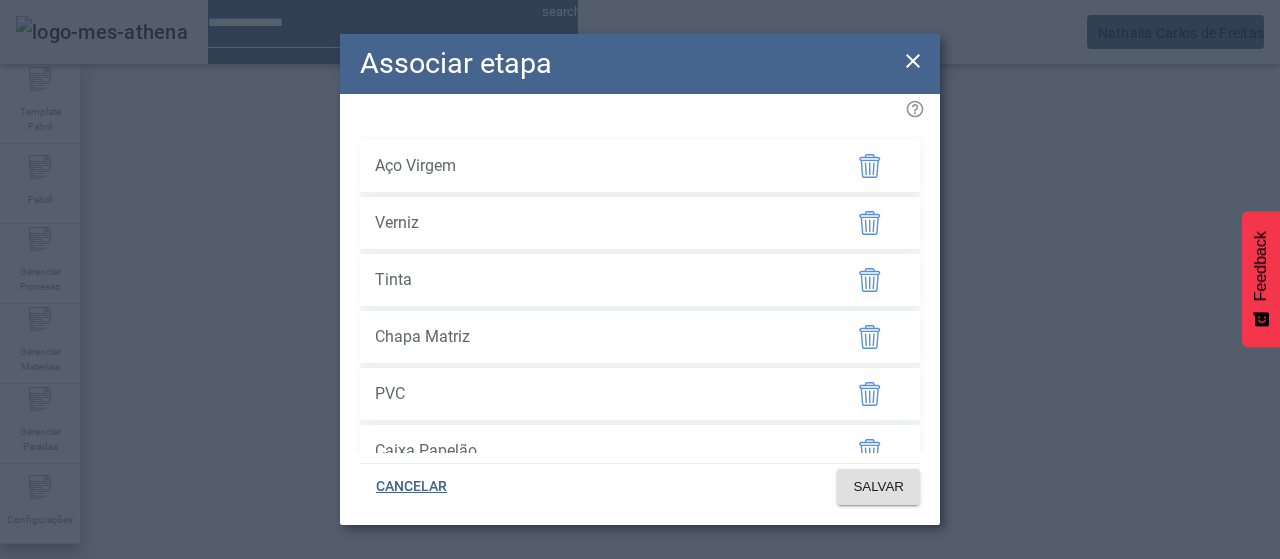 click 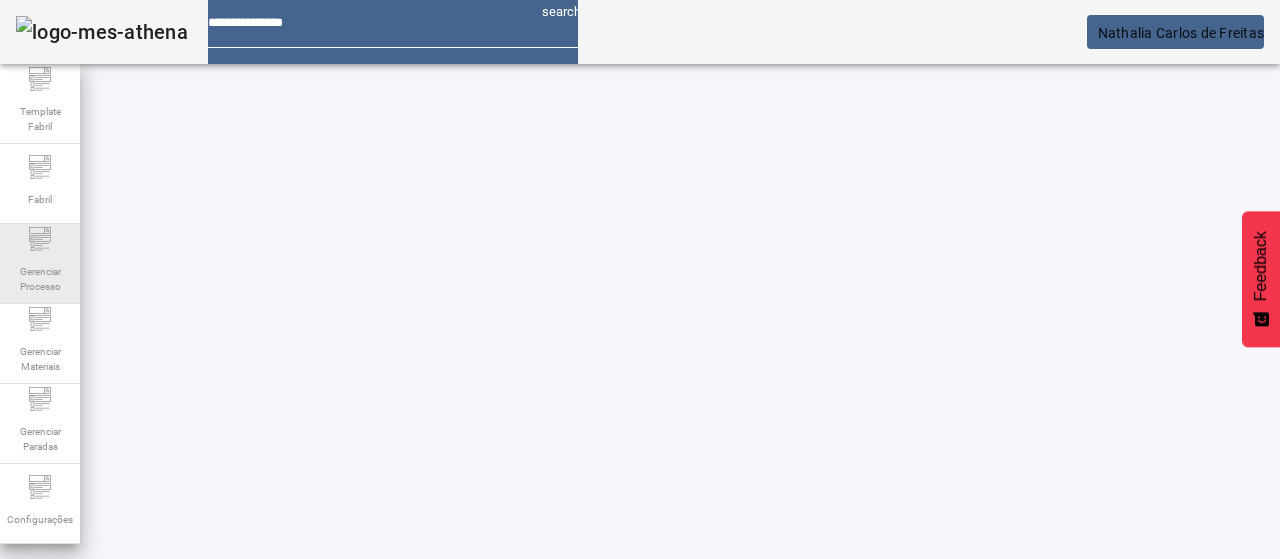 drag, startPoint x: 48, startPoint y: 249, endPoint x: 69, endPoint y: 239, distance: 23.259407 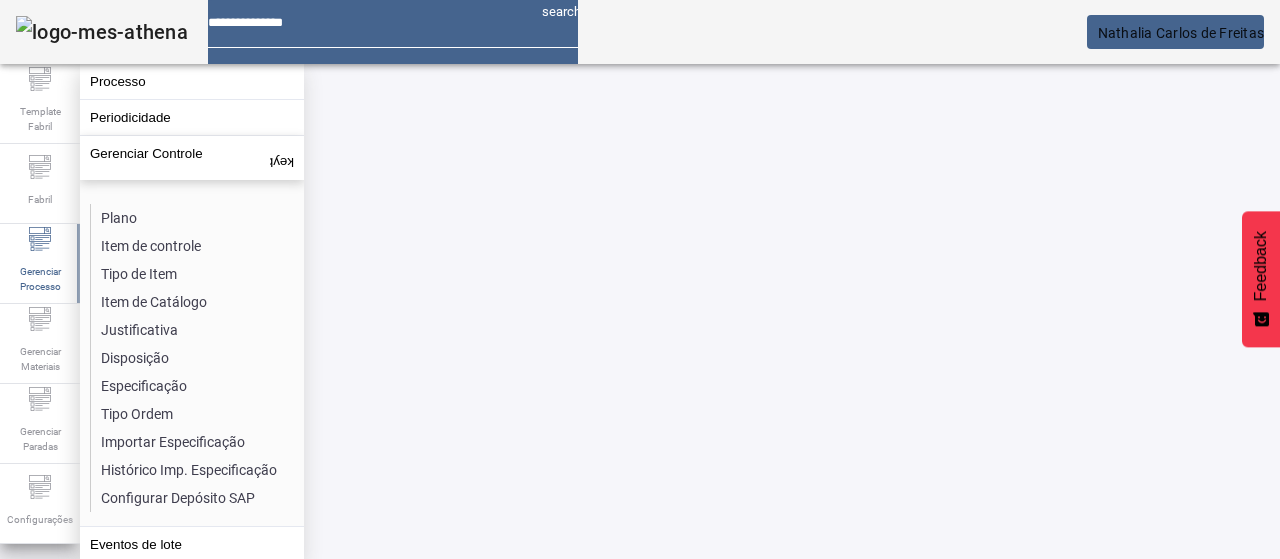 click on "Item de controle" 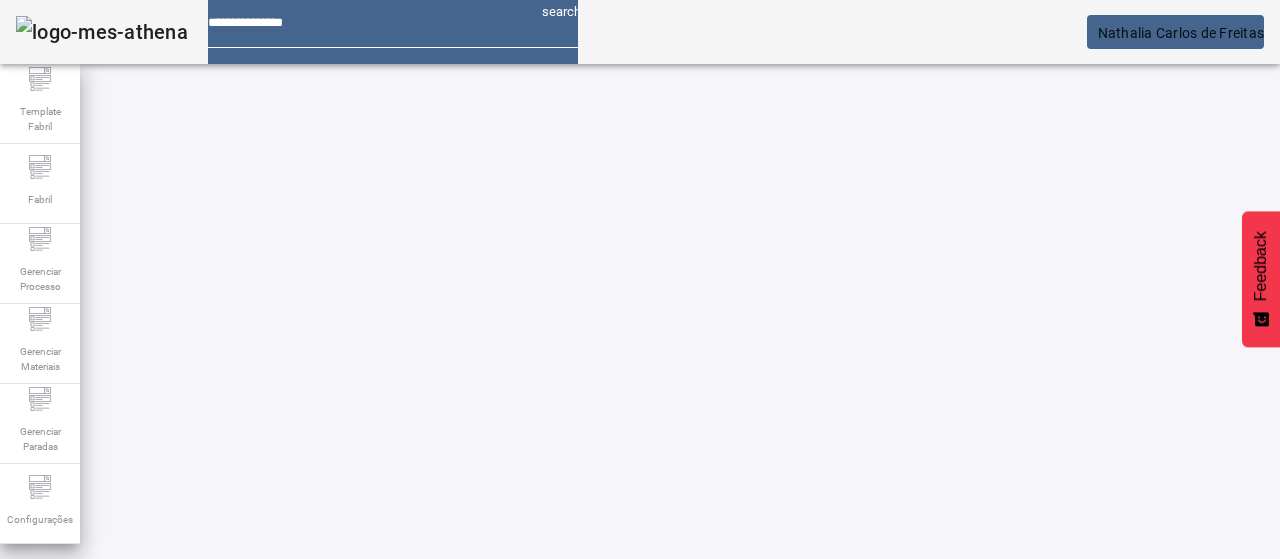 drag, startPoint x: 1174, startPoint y: 133, endPoint x: 1032, endPoint y: 164, distance: 145.34442 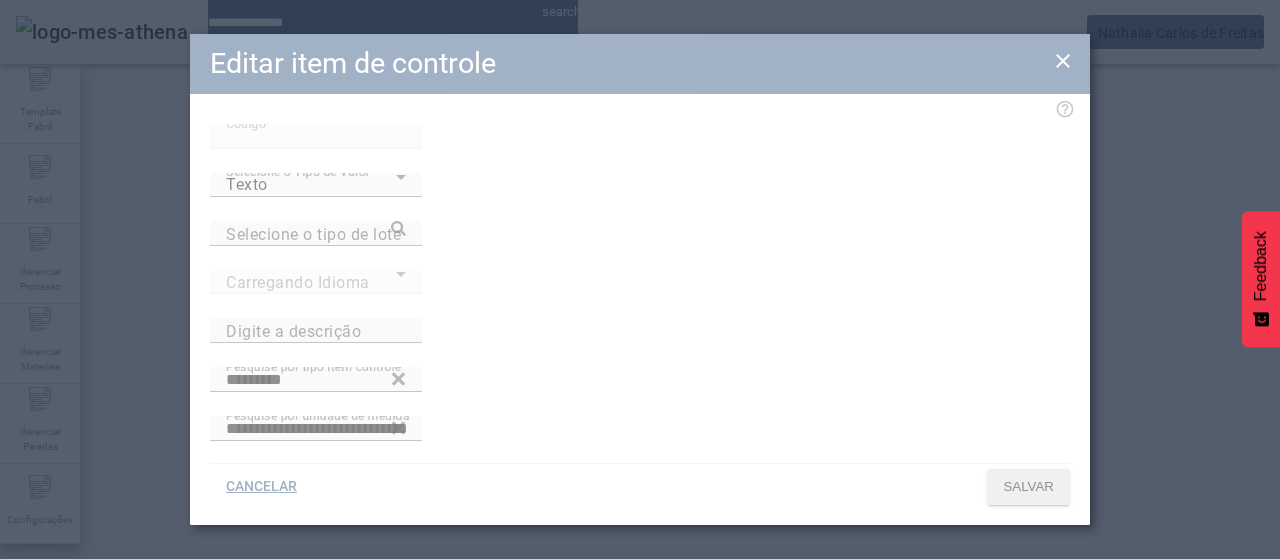 type on "**********" 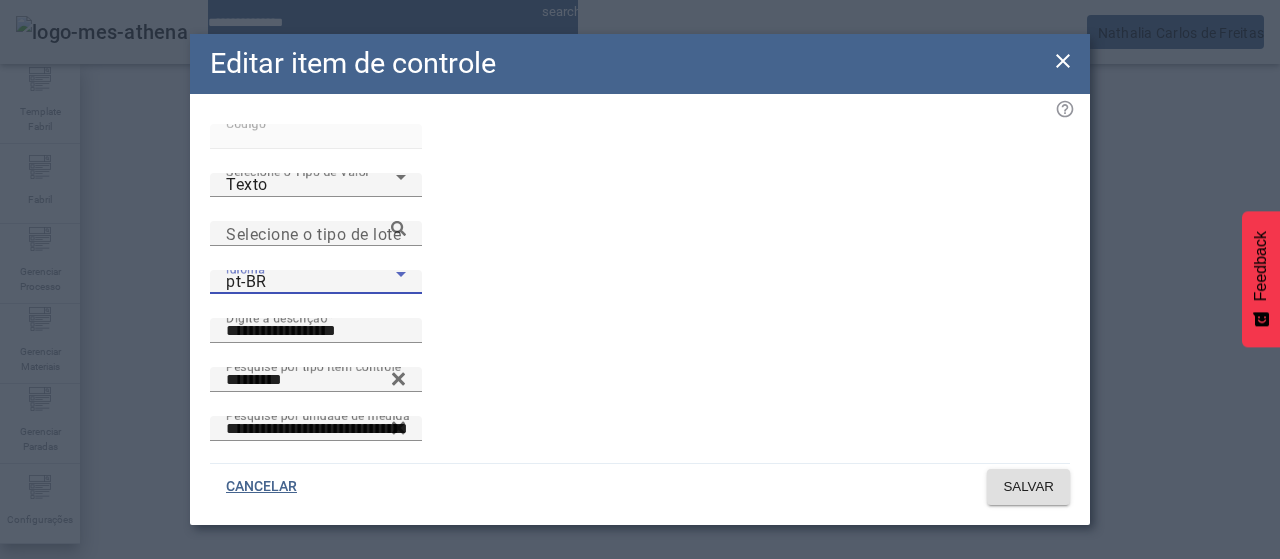 click on "pt-BR" at bounding box center [311, 282] 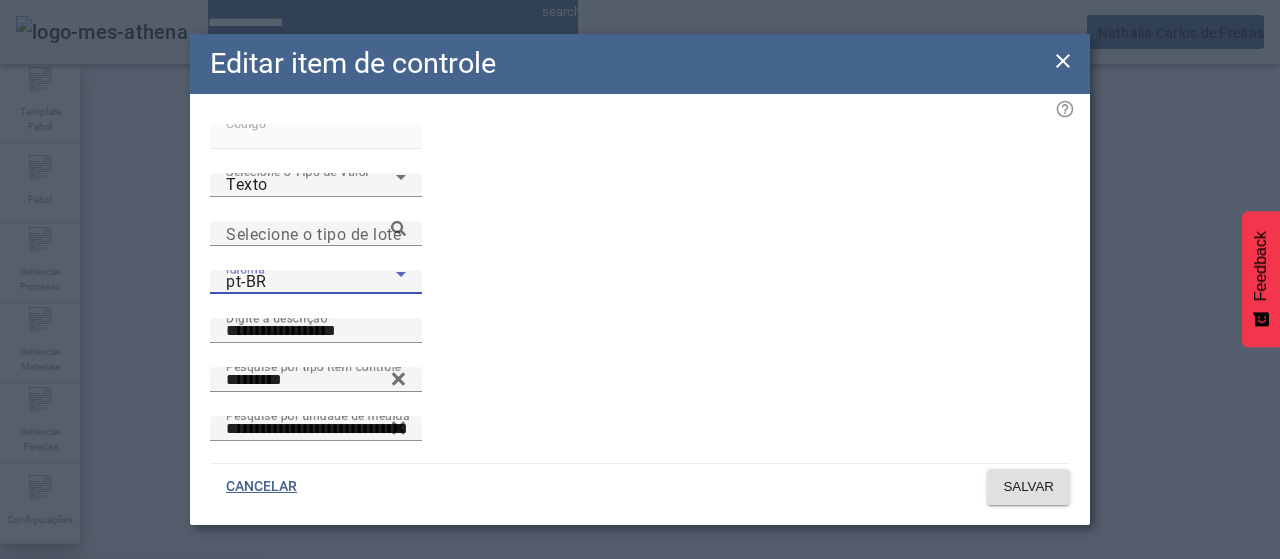 drag, startPoint x: 431, startPoint y: 372, endPoint x: 512, endPoint y: 324, distance: 94.15413 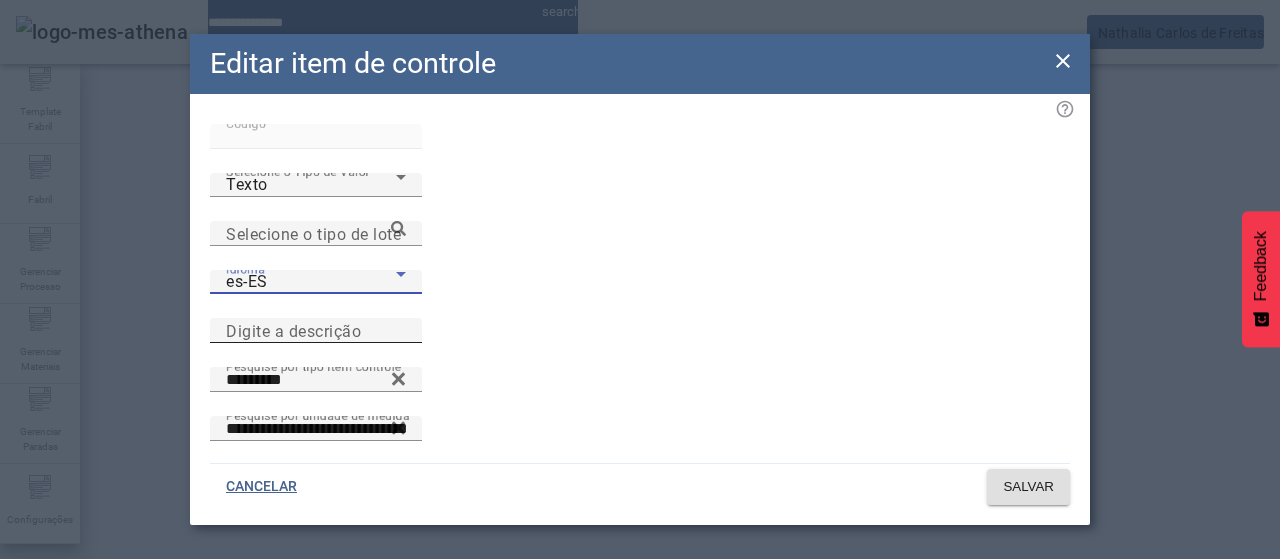 click on "Digite a descrição" at bounding box center [316, 331] 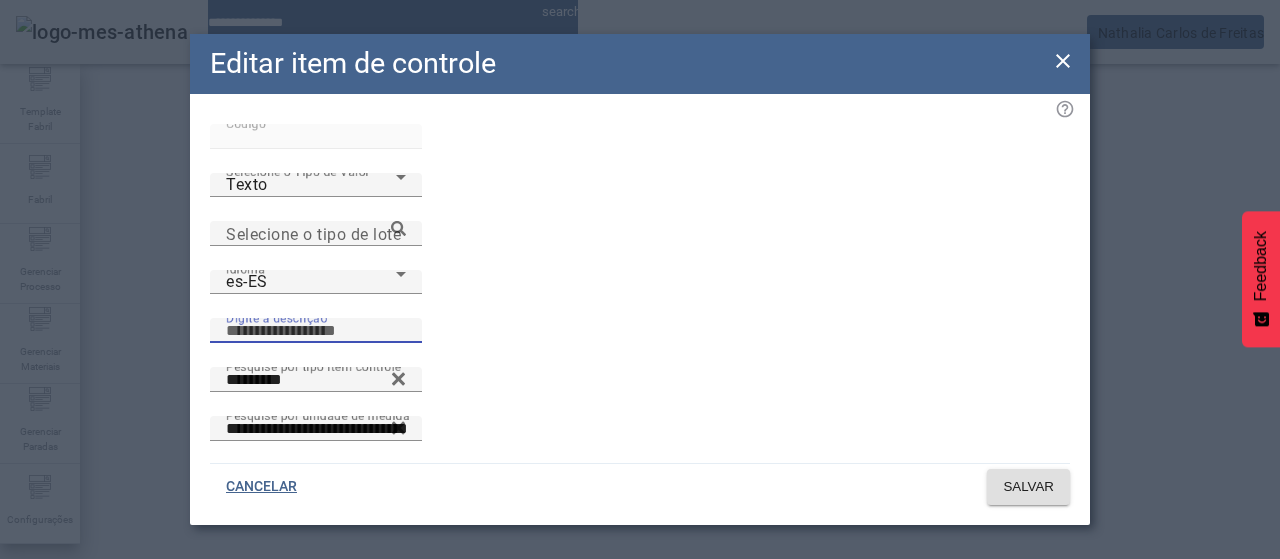 paste on "**********" 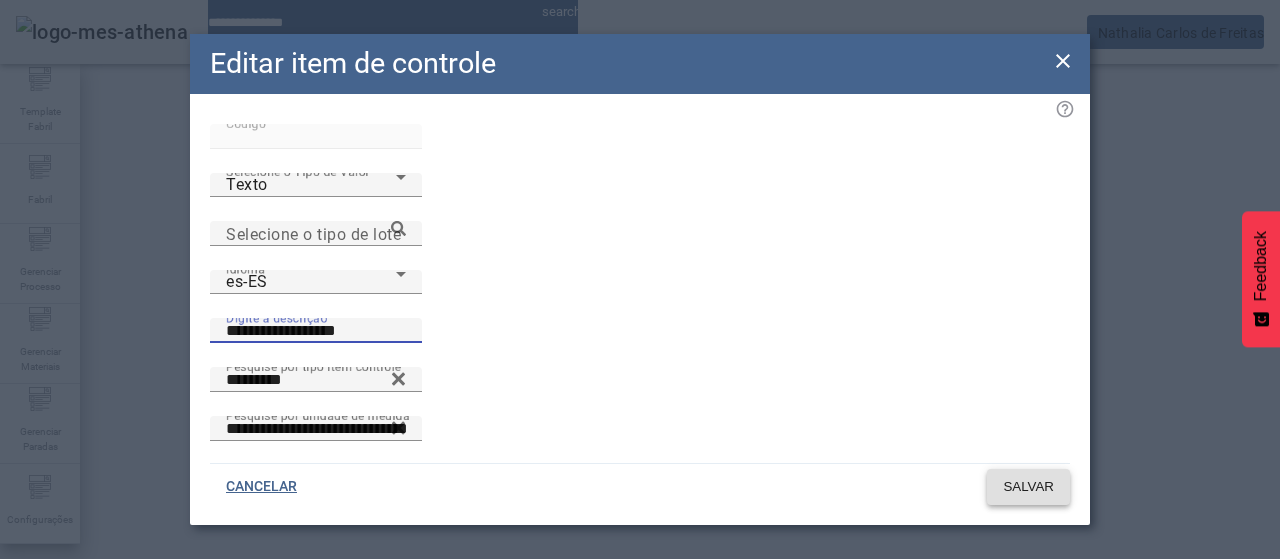 type on "**********" 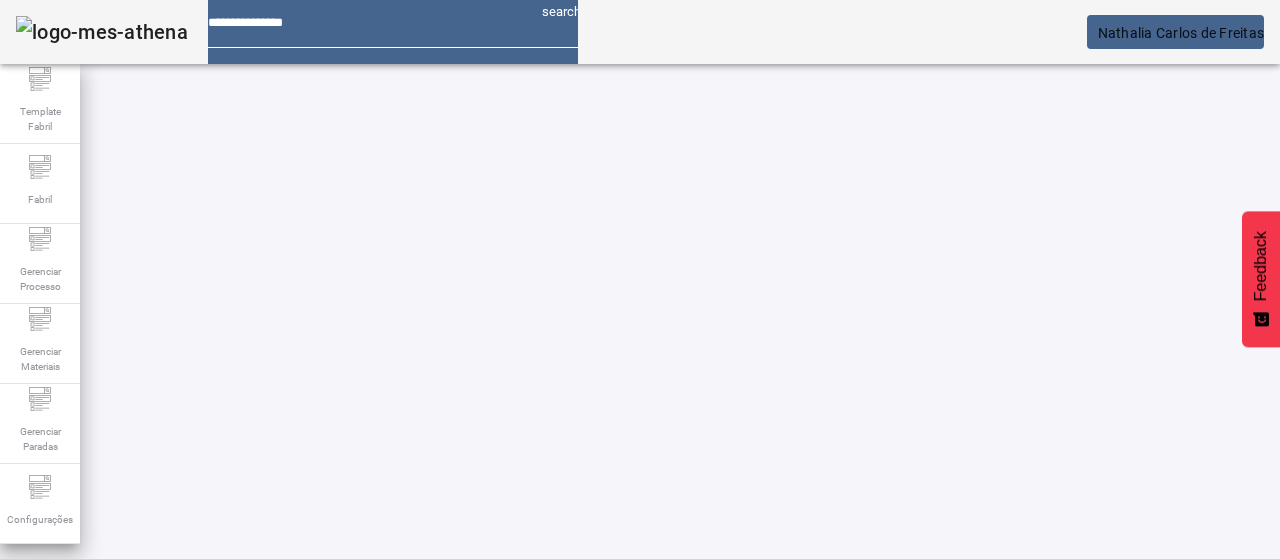 click on "LIMPAR" 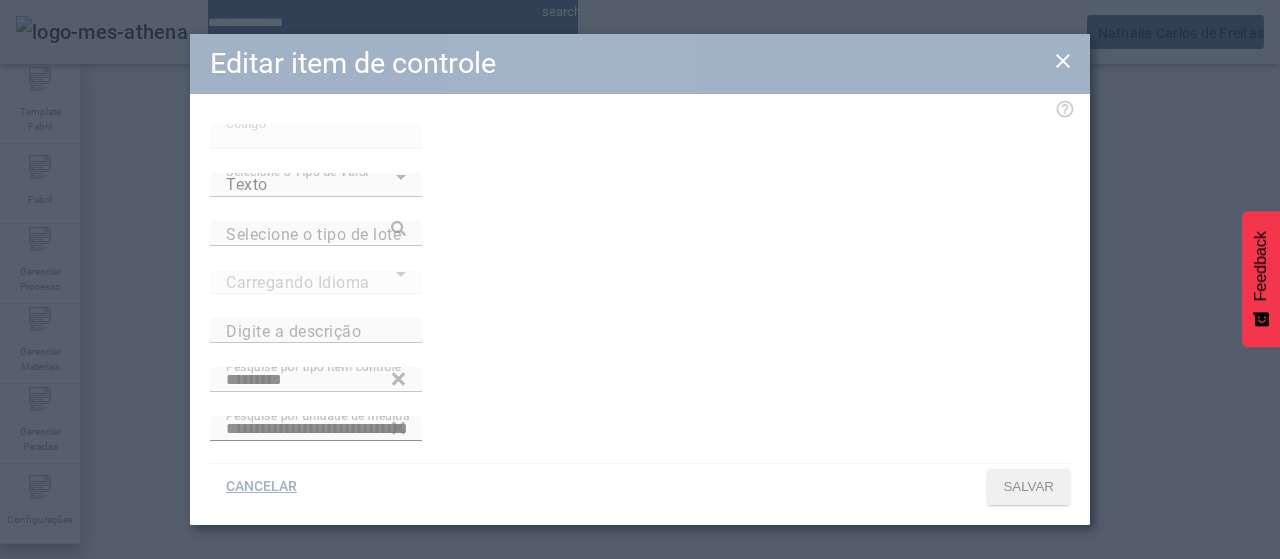 type on "**********" 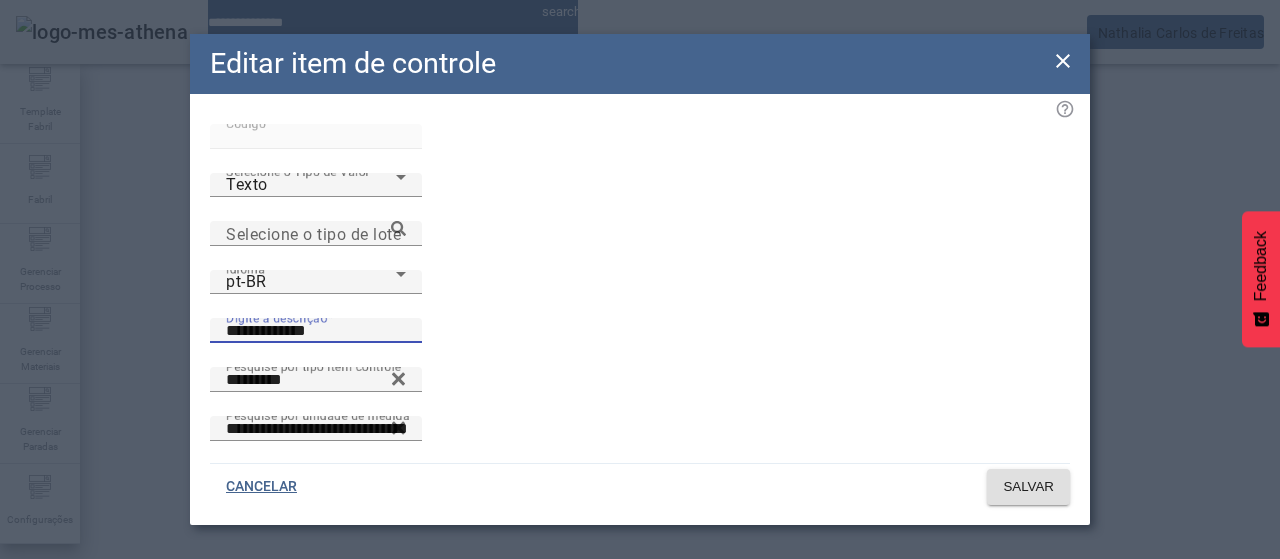 drag, startPoint x: 687, startPoint y: 247, endPoint x: 511, endPoint y: 237, distance: 176.28386 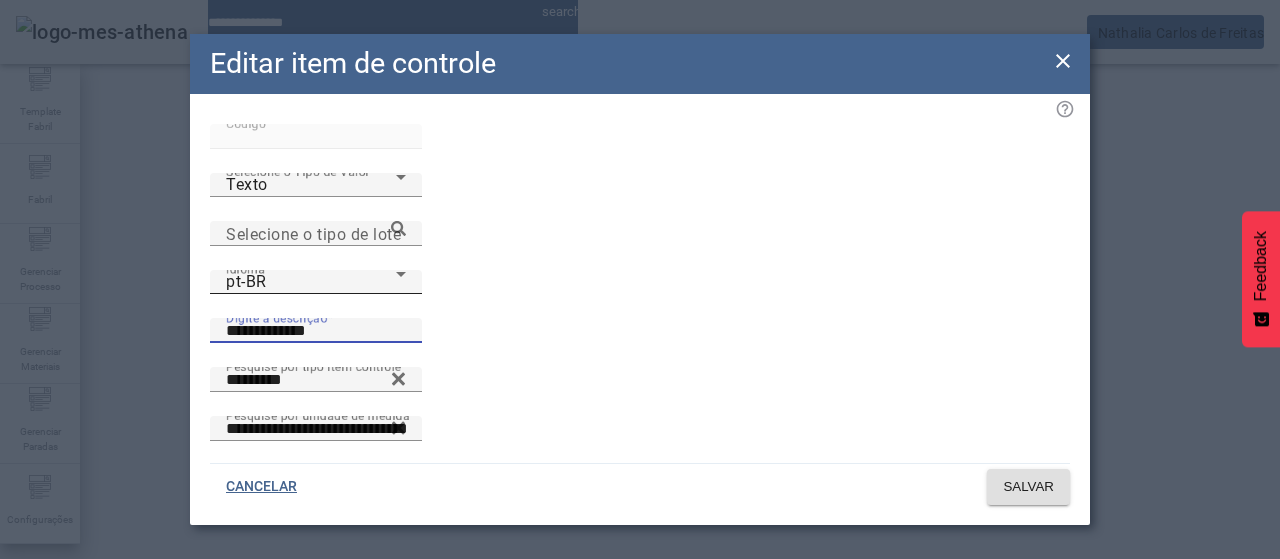 click on "pt-BR" at bounding box center (311, 282) 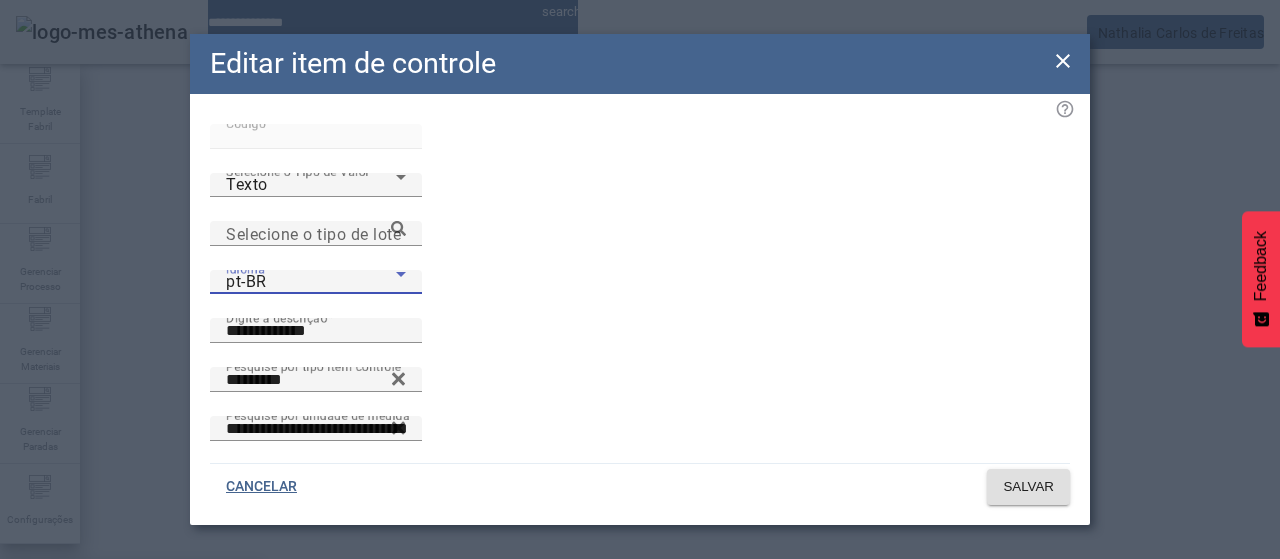 drag, startPoint x: 380, startPoint y: 383, endPoint x: 515, endPoint y: 269, distance: 176.69466 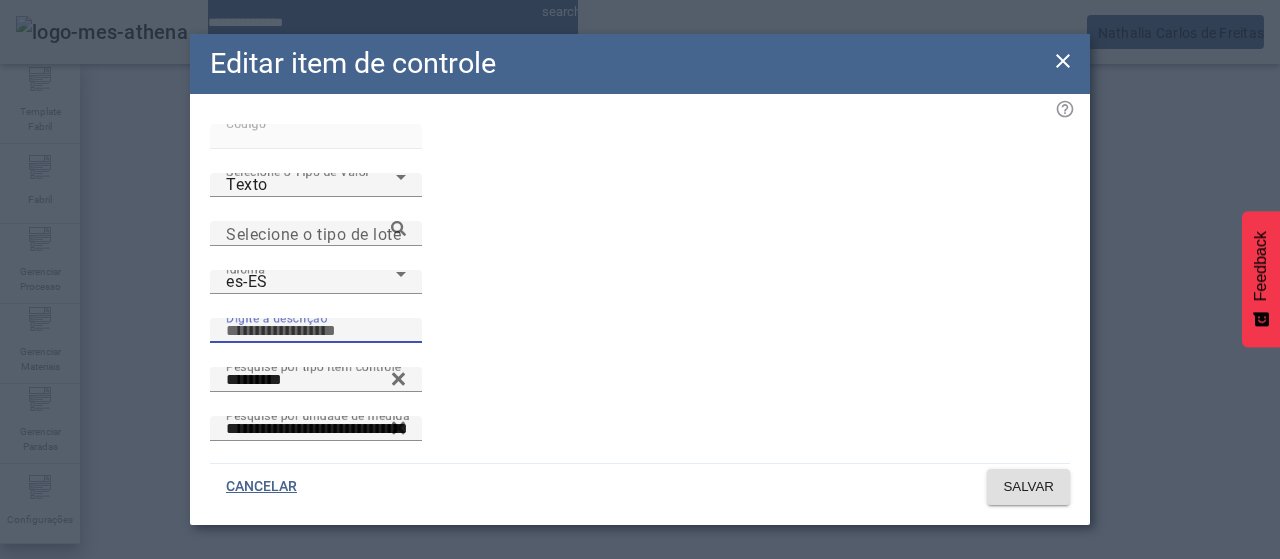 drag, startPoint x: 547, startPoint y: 243, endPoint x: 561, endPoint y: 250, distance: 15.652476 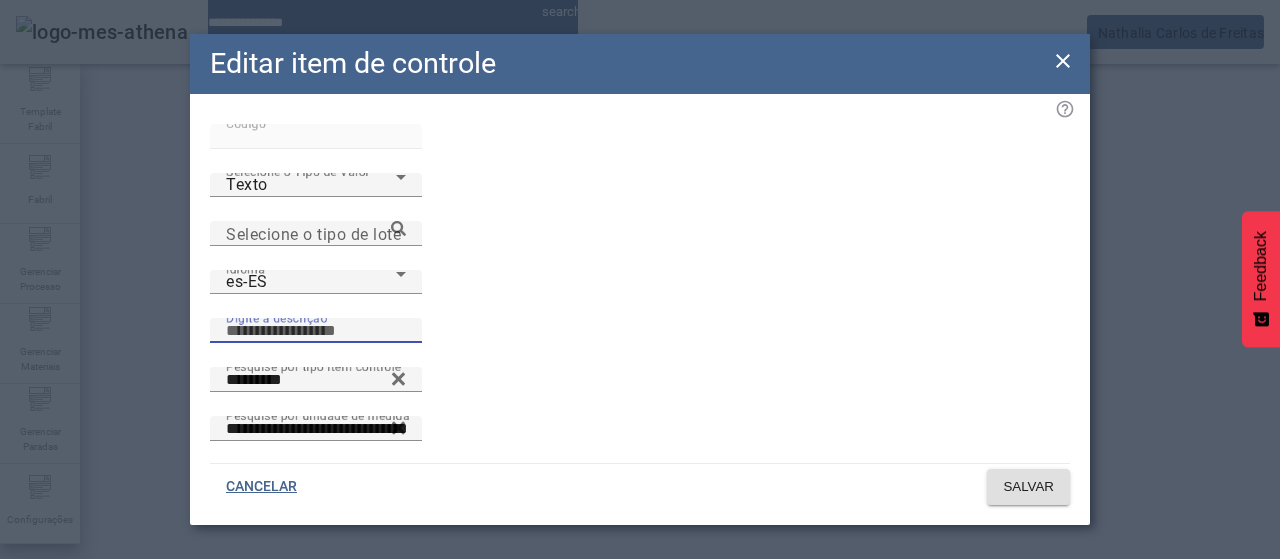click on "Digite a descrição" at bounding box center (316, 331) 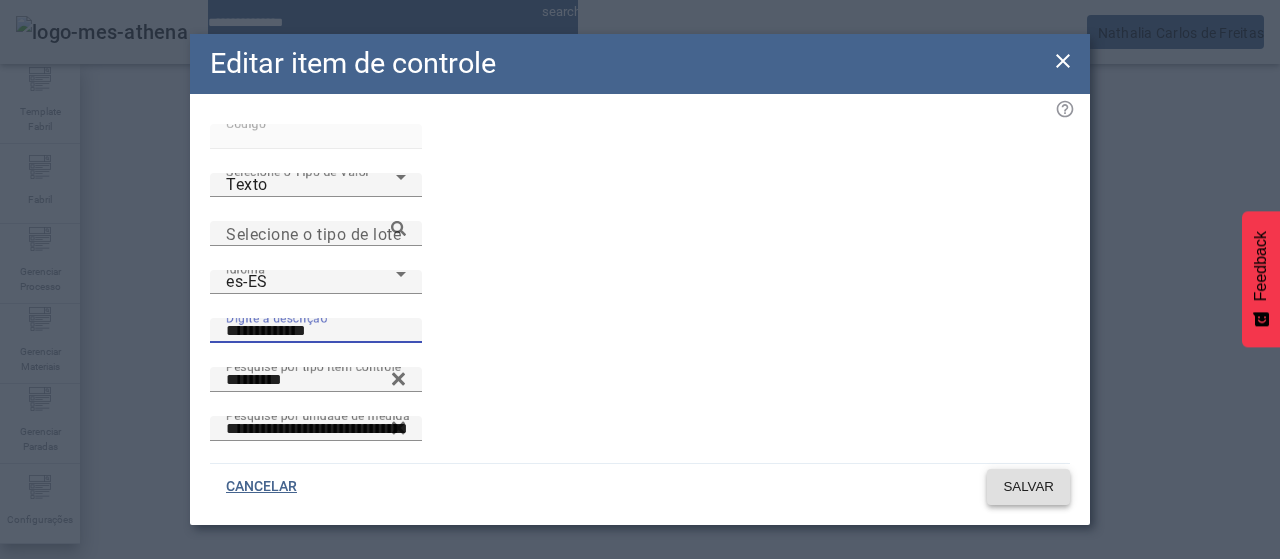 type on "**********" 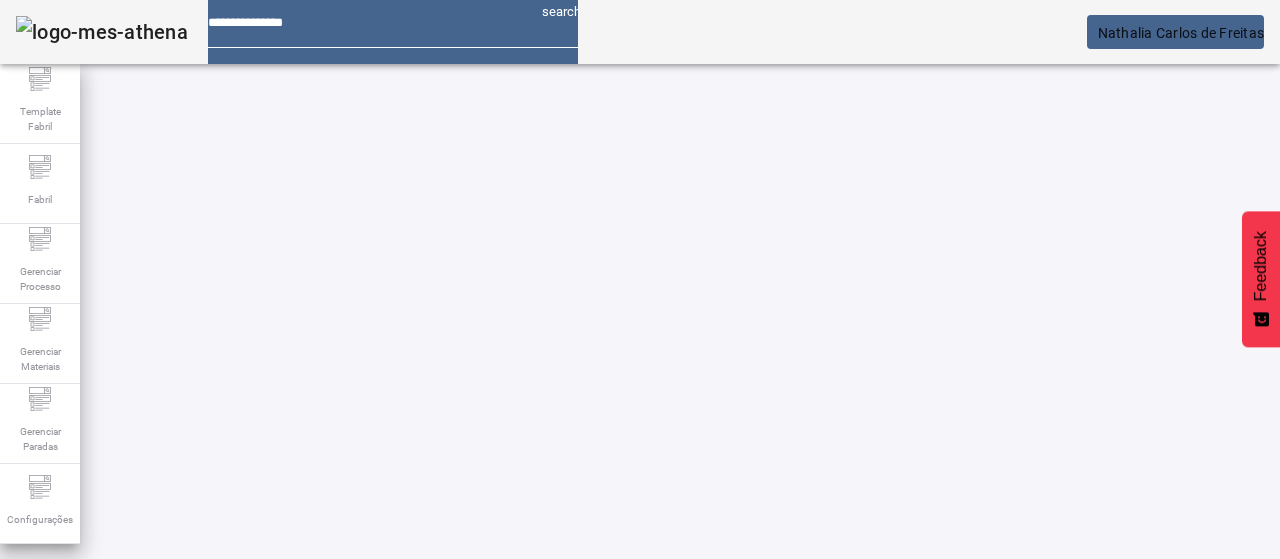 click on "*****" at bounding box center [116, 637] 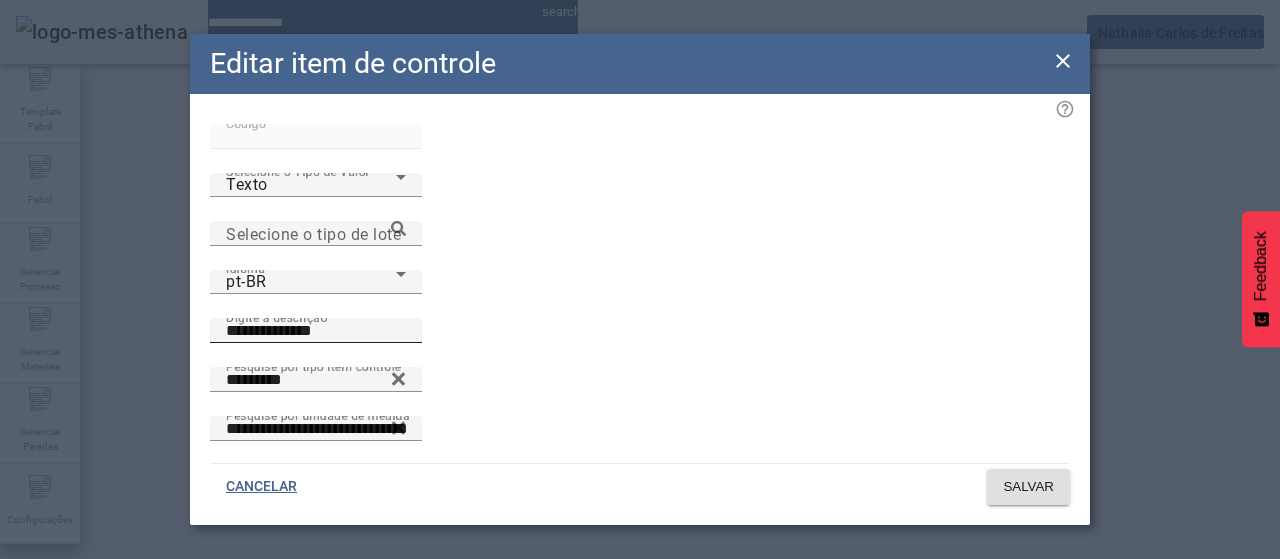 click on "**********" at bounding box center (316, 331) 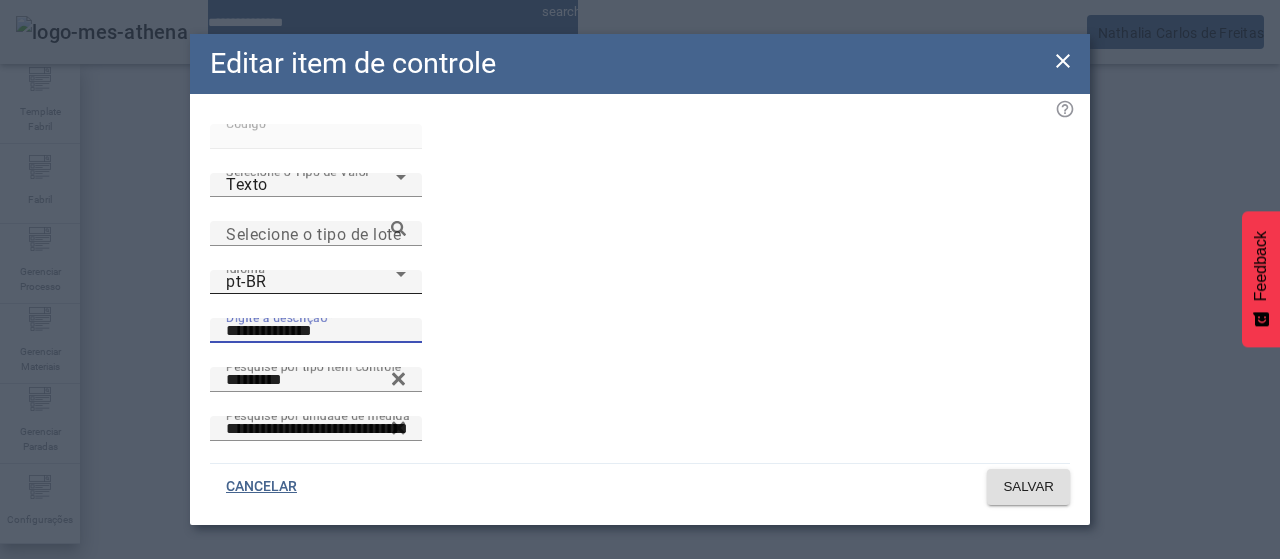 click on "pt-BR" at bounding box center [311, 282] 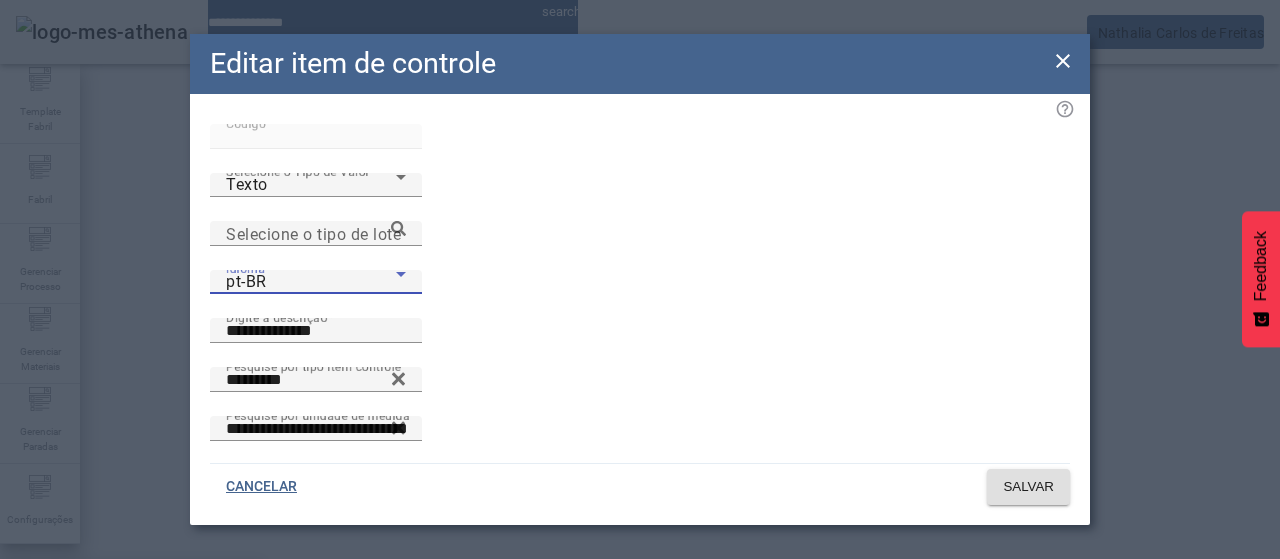 drag, startPoint x: 332, startPoint y: 374, endPoint x: 361, endPoint y: 353, distance: 35.805027 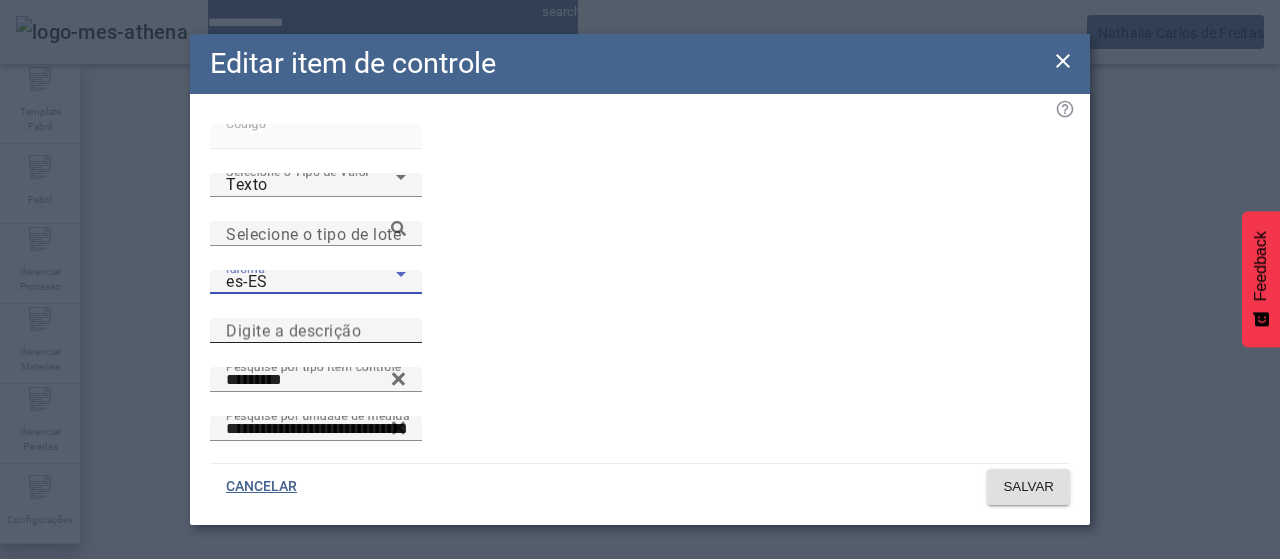drag, startPoint x: 640, startPoint y: 227, endPoint x: 714, endPoint y: 247, distance: 76.655075 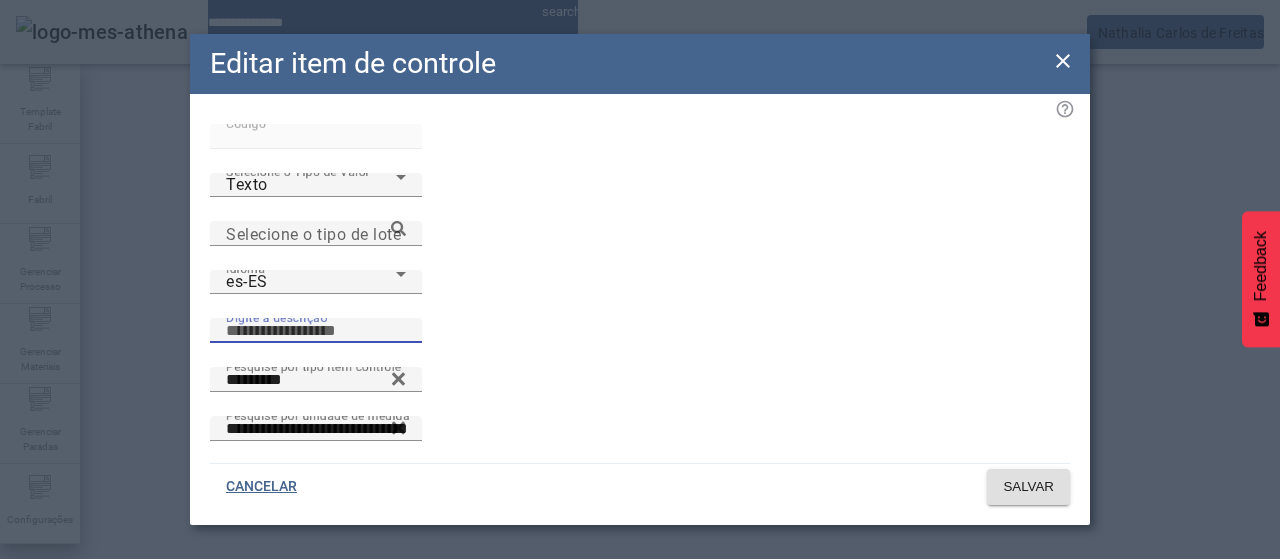 paste on "**********" 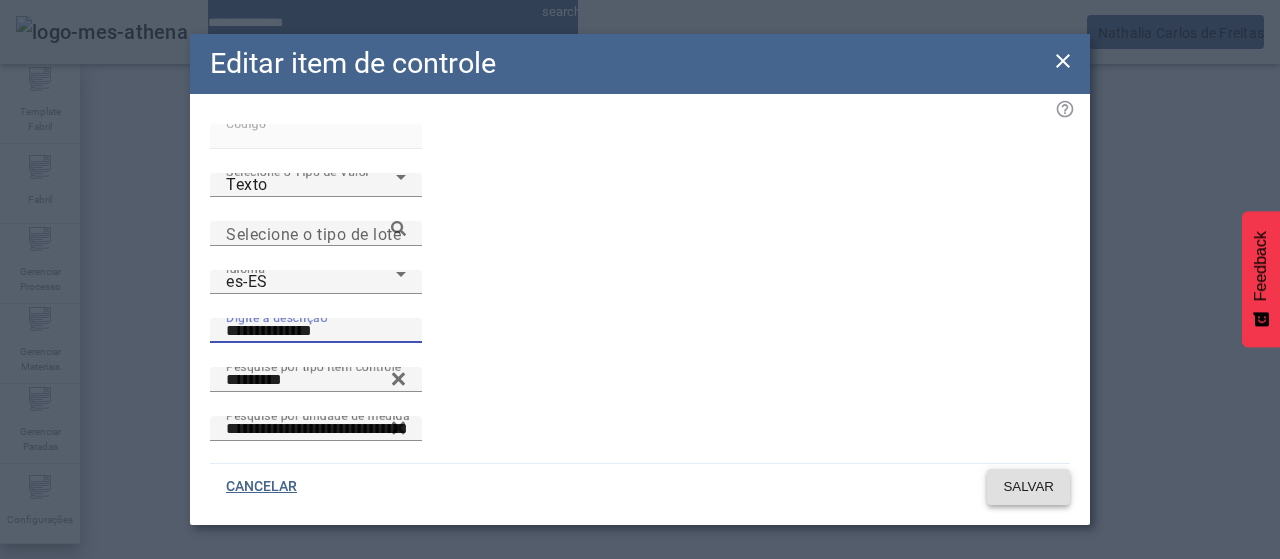 type on "**********" 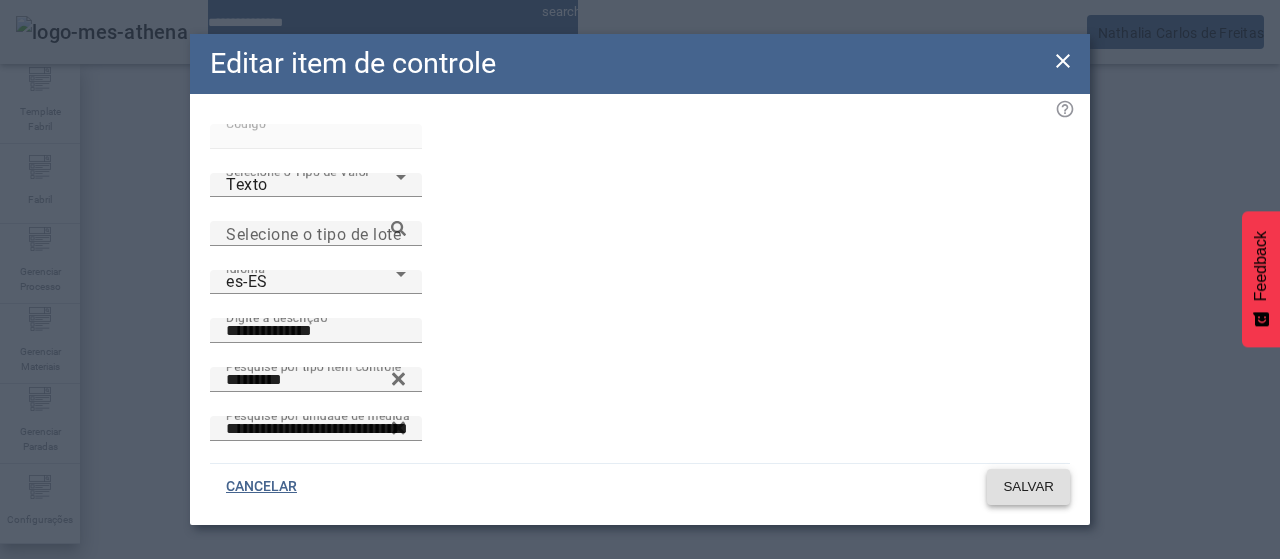 drag, startPoint x: 1032, startPoint y: 483, endPoint x: 1019, endPoint y: 478, distance: 13.928389 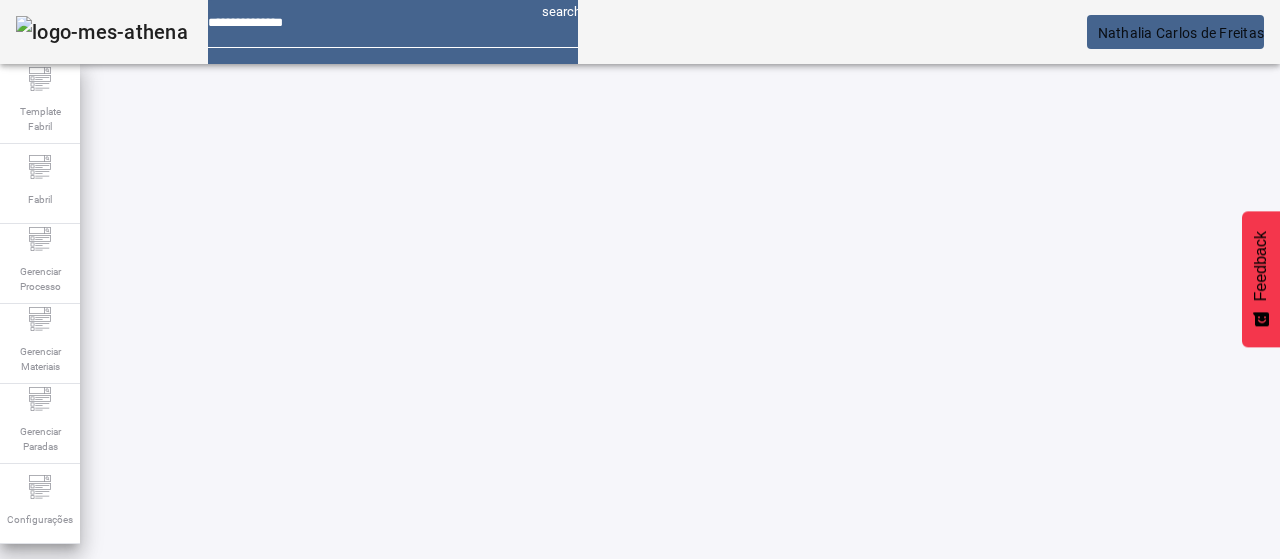drag, startPoint x: 154, startPoint y: 183, endPoint x: 141, endPoint y: 176, distance: 14.764823 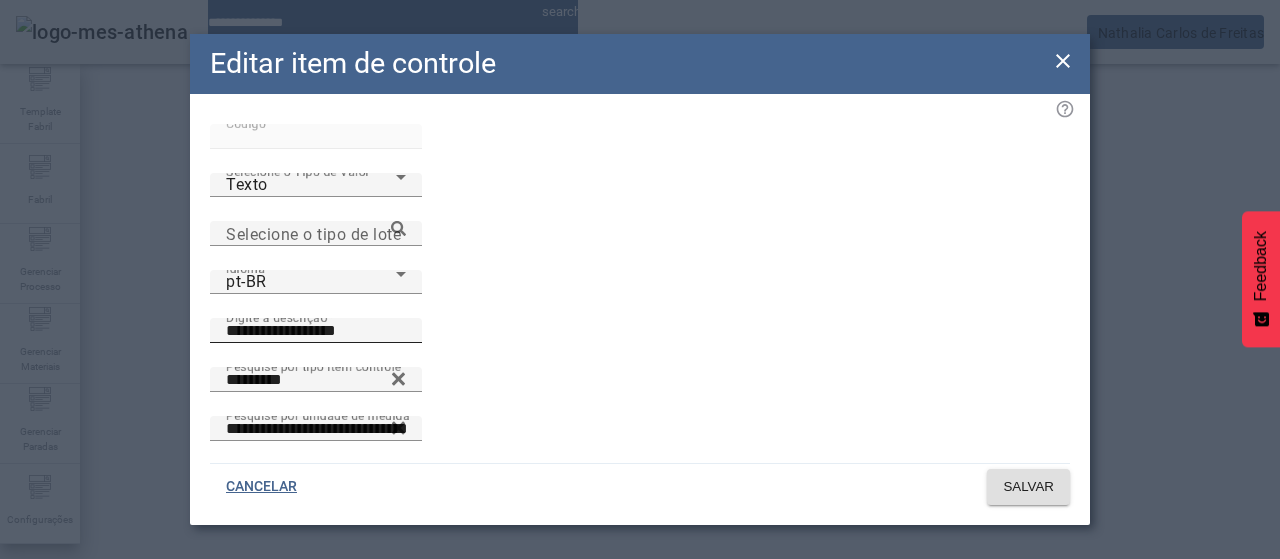 click on "**********" at bounding box center (316, 331) 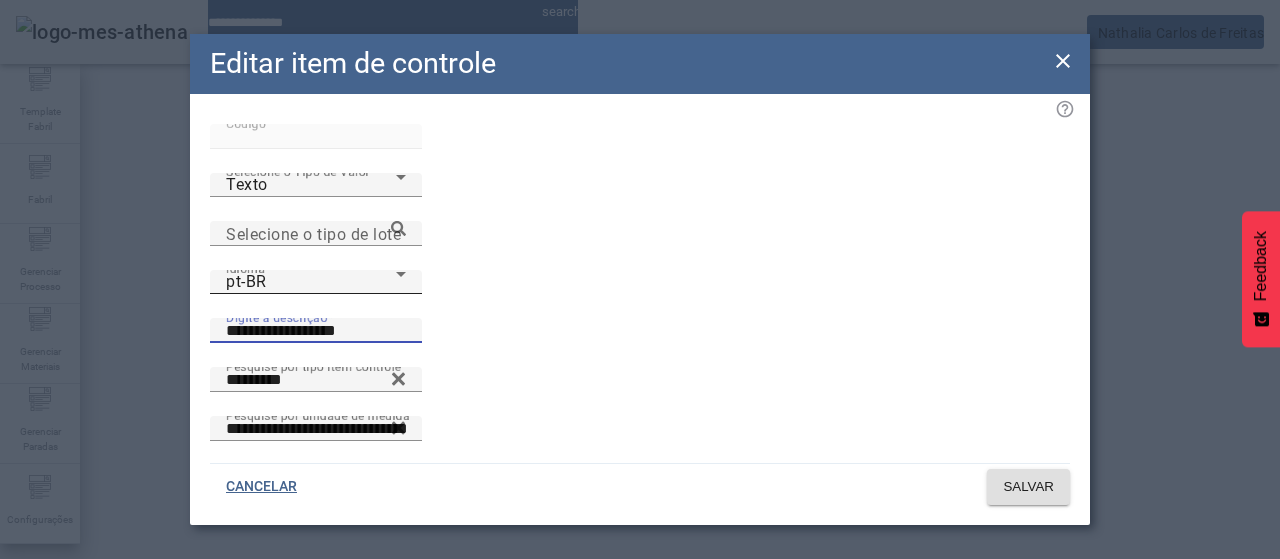 click on "pt-BR" at bounding box center (311, 282) 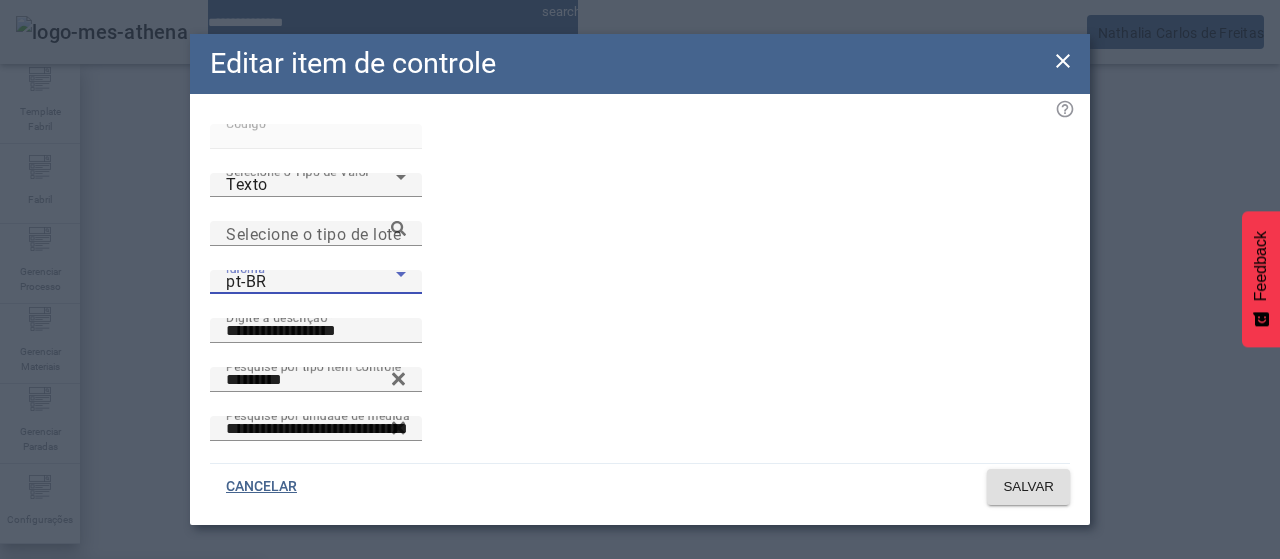 drag, startPoint x: 382, startPoint y: 384, endPoint x: 401, endPoint y: 365, distance: 26.870058 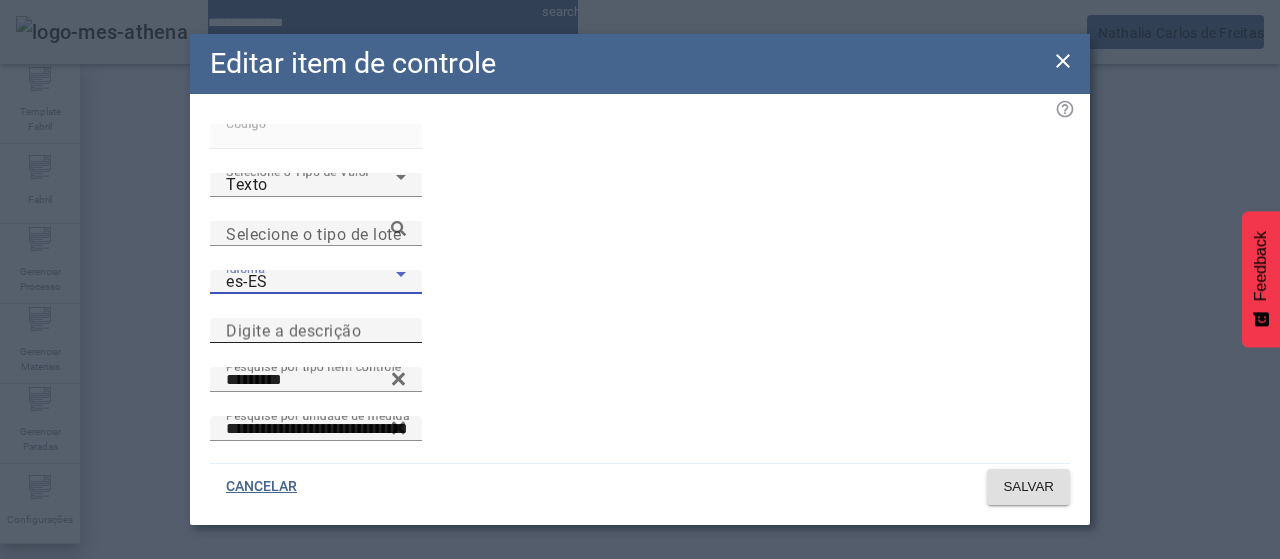 drag, startPoint x: 597, startPoint y: 235, endPoint x: 616, endPoint y: 244, distance: 21.023796 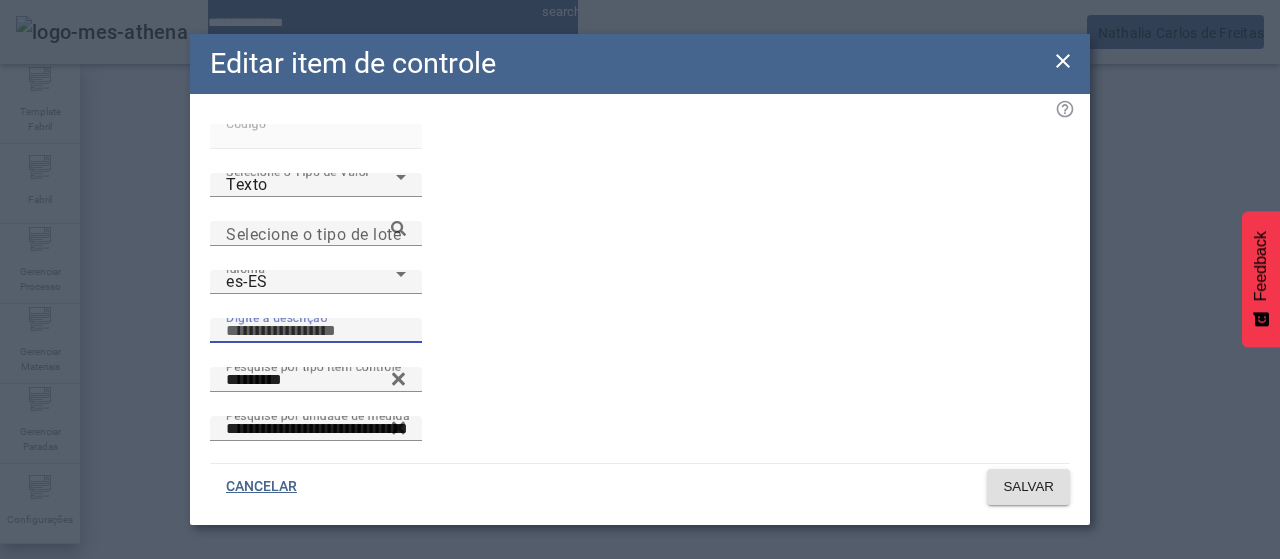 paste on "**********" 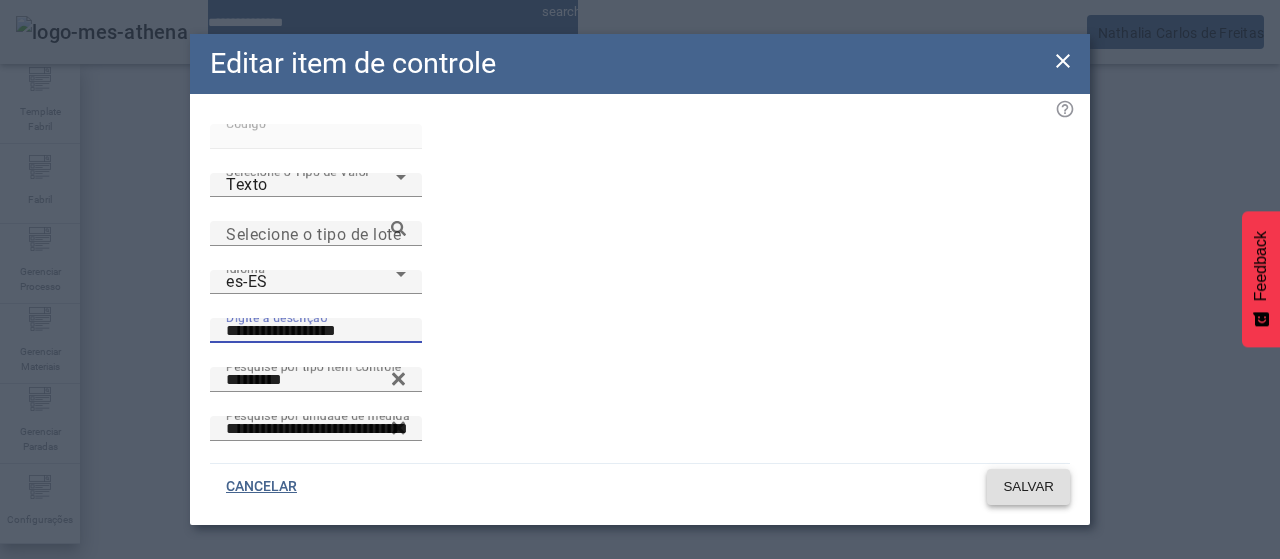 type on "**********" 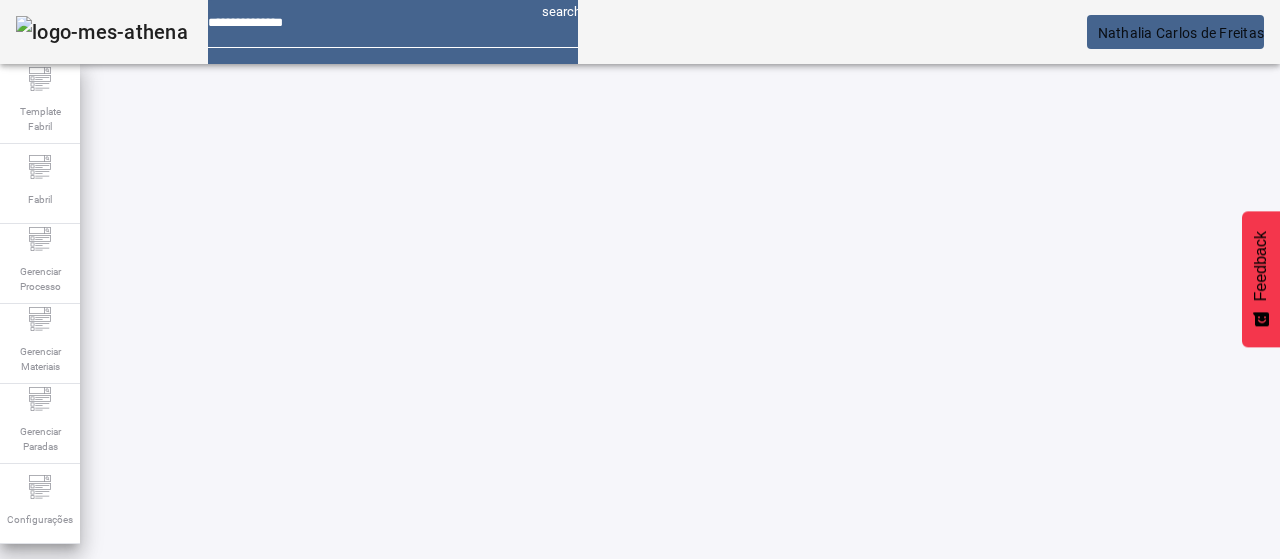click on "*****" at bounding box center (116, 637) 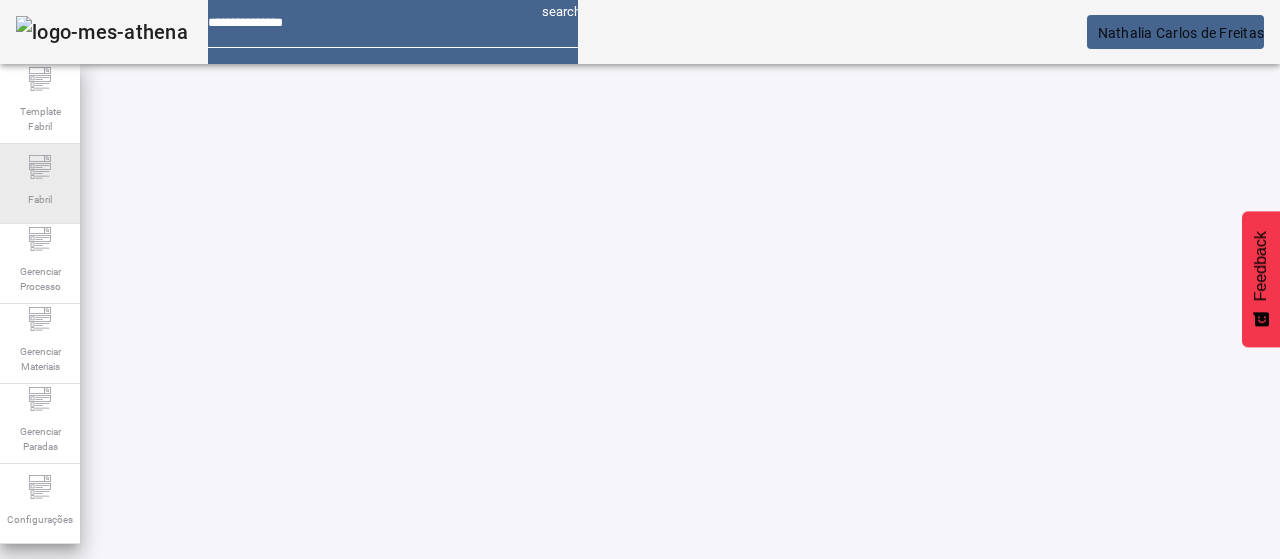 drag, startPoint x: 93, startPoint y: 181, endPoint x: 50, endPoint y: 185, distance: 43.185646 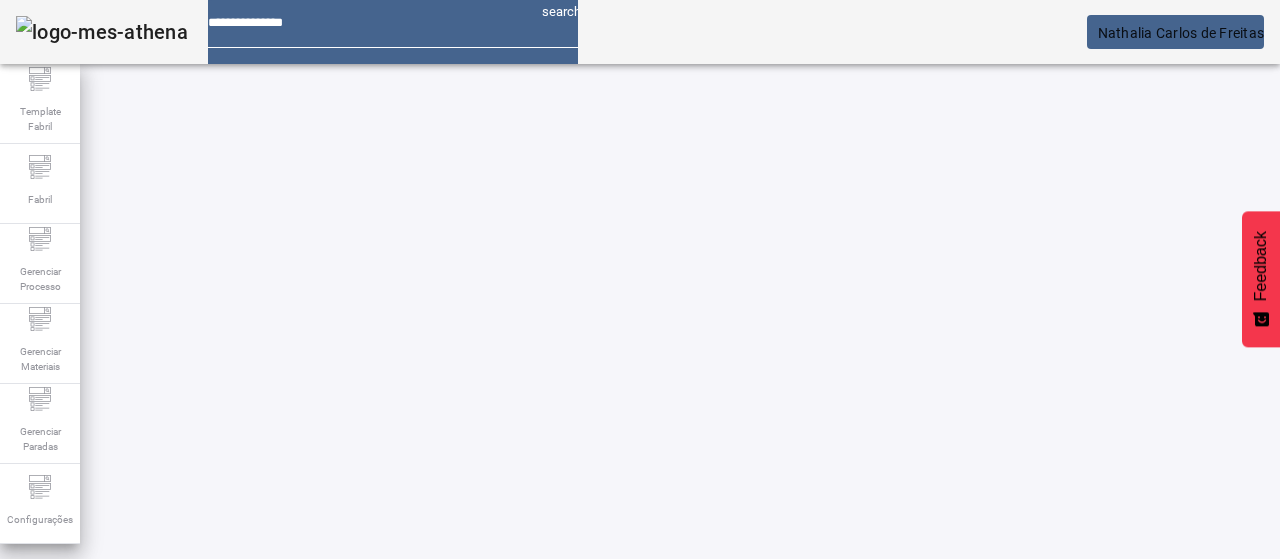 type 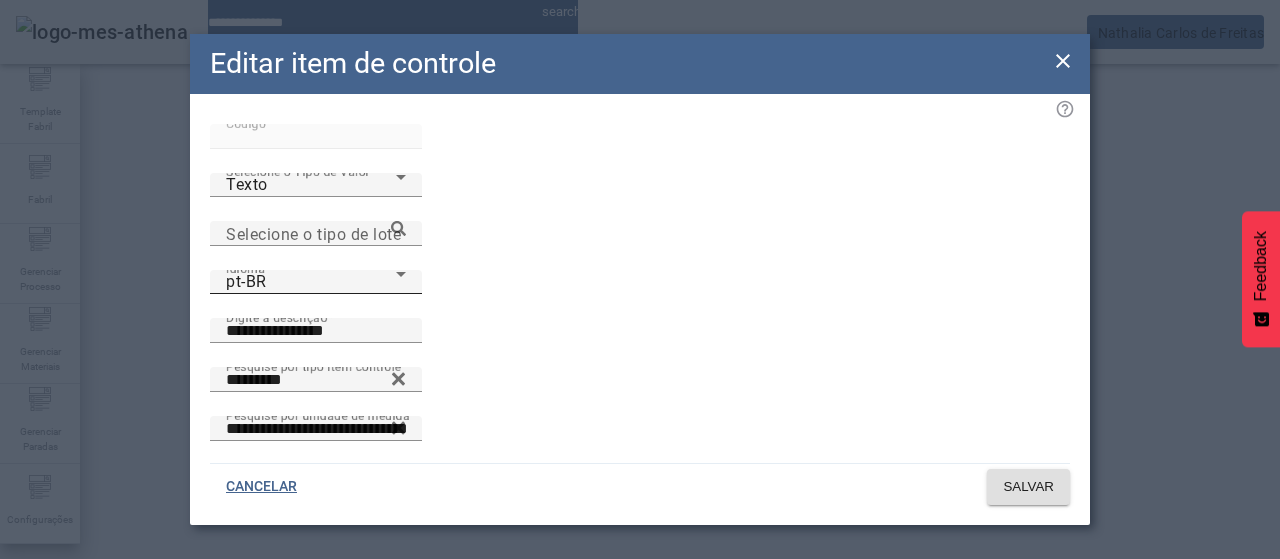 click on "pt-BR" at bounding box center [311, 282] 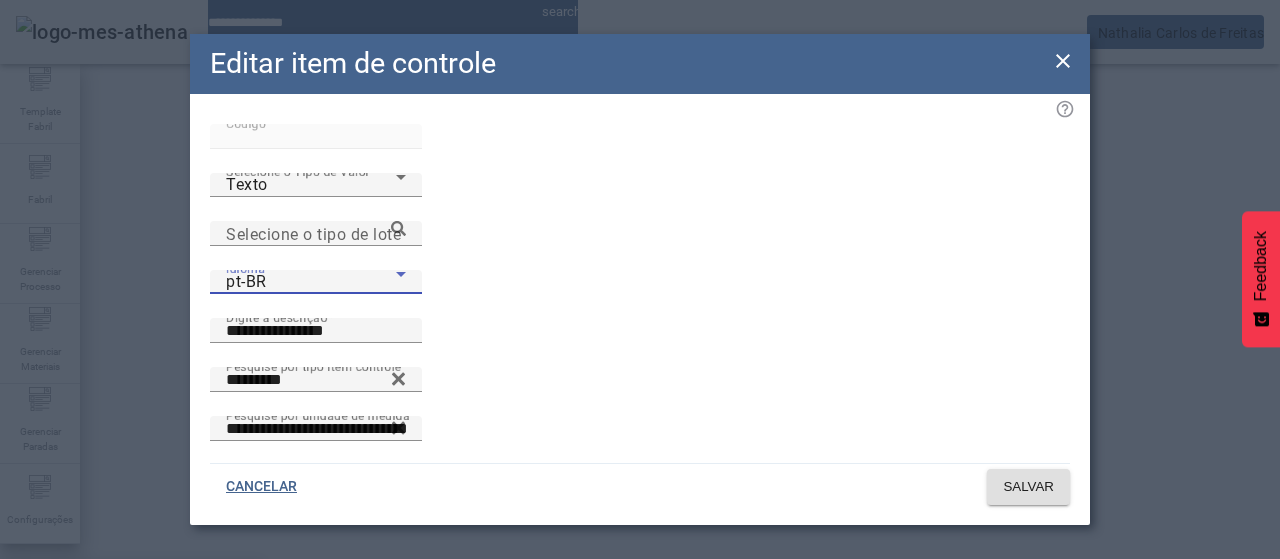 drag, startPoint x: 373, startPoint y: 371, endPoint x: 377, endPoint y: 357, distance: 14.56022 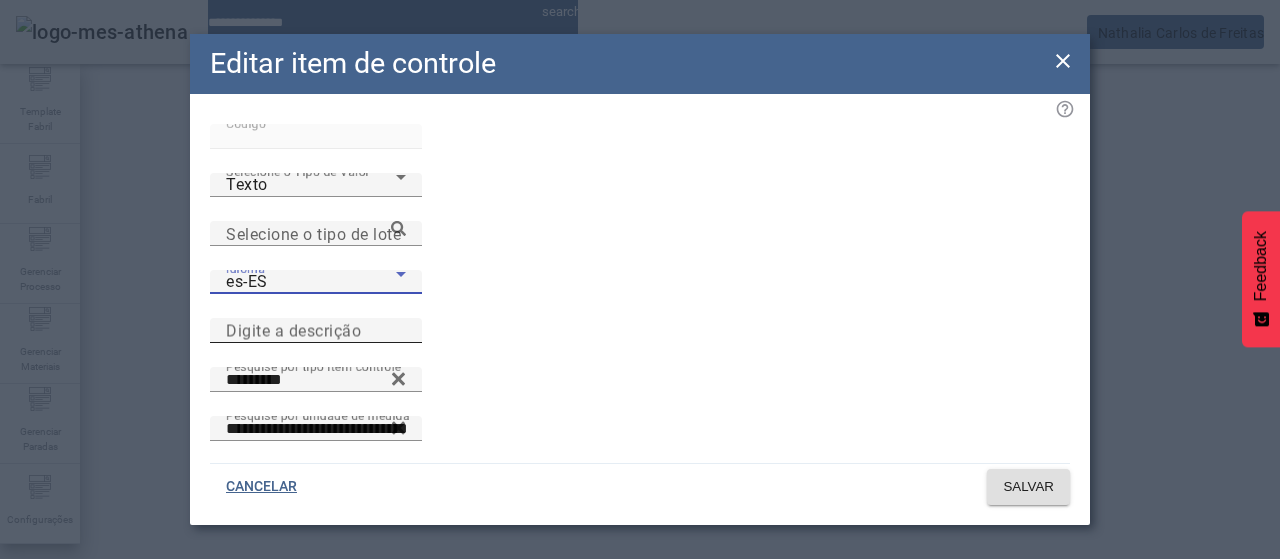 drag, startPoint x: 612, startPoint y: 227, endPoint x: 668, endPoint y: 252, distance: 61.326992 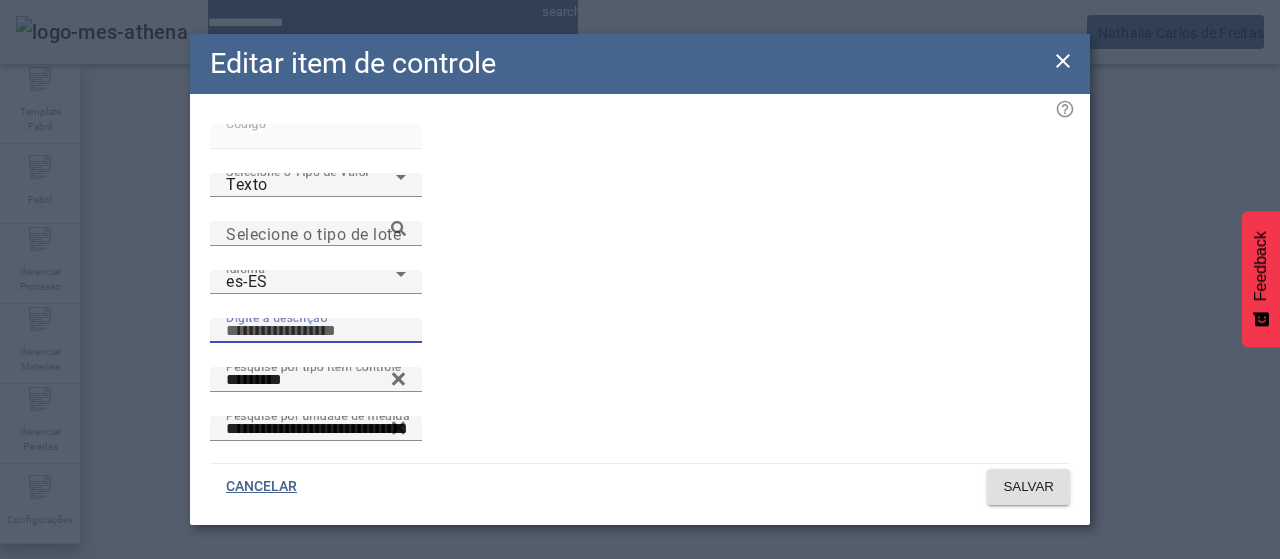paste on "**********" 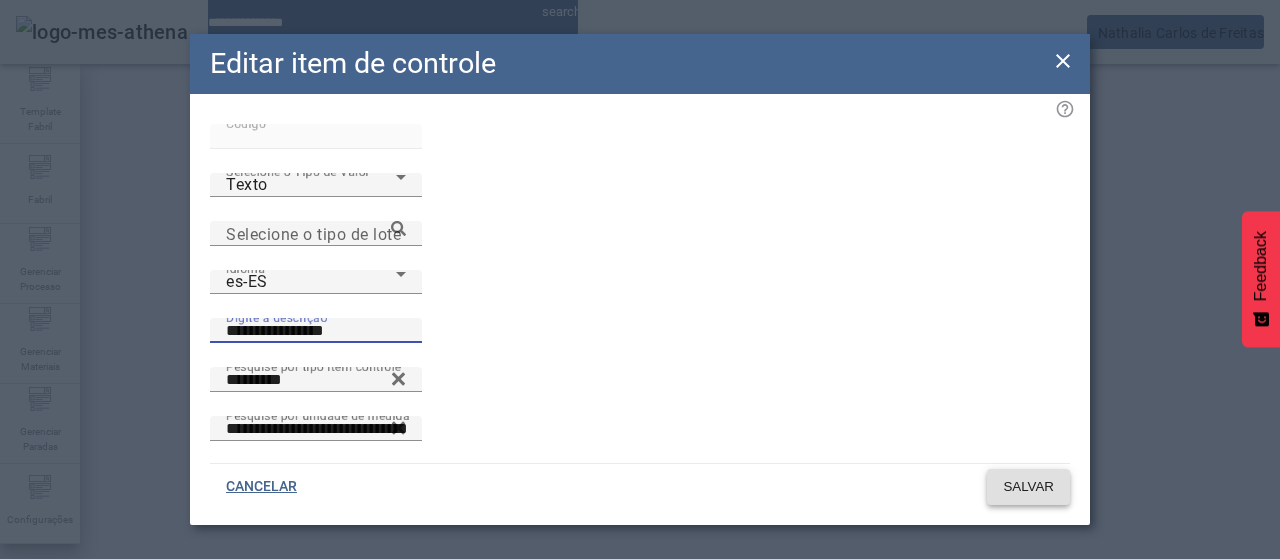 type on "**********" 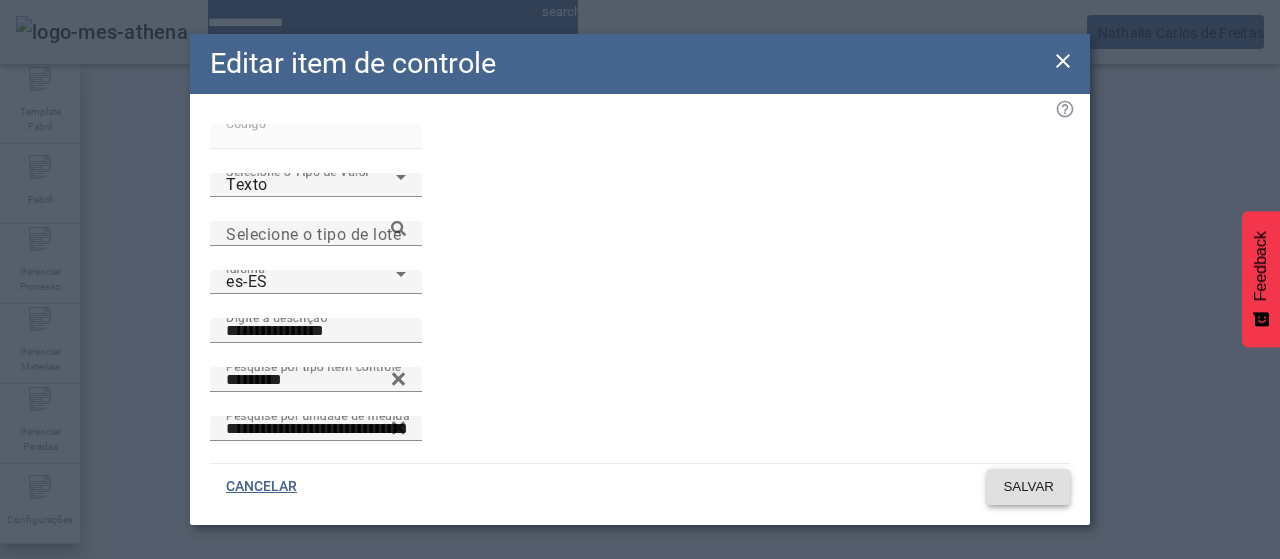 click on "SALVAR" 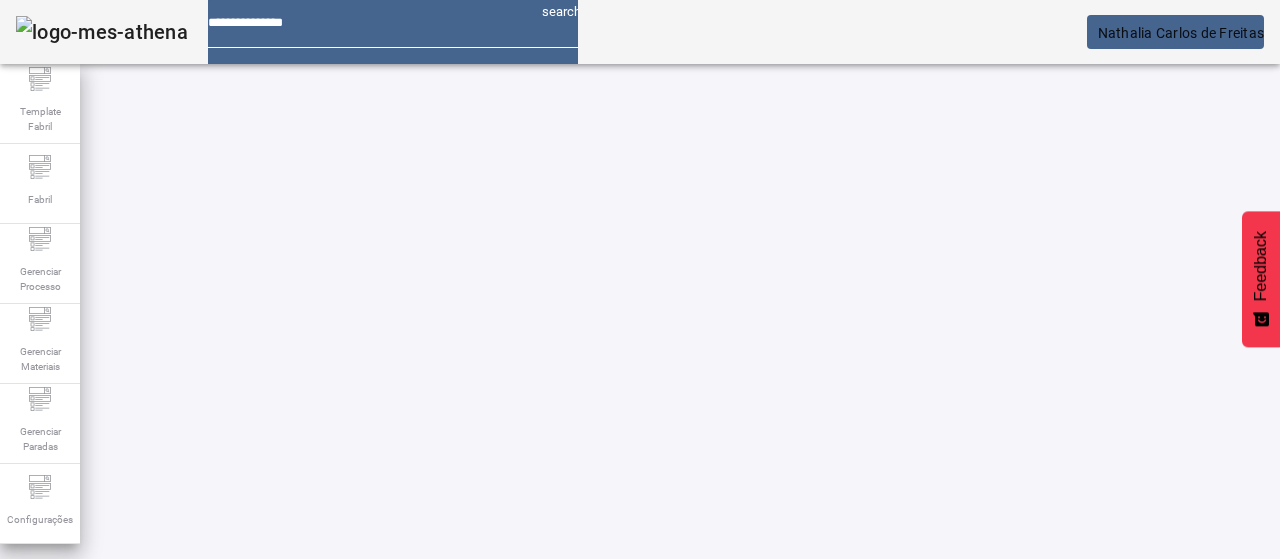 click on "Pesquise por Código" at bounding box center [103, 636] 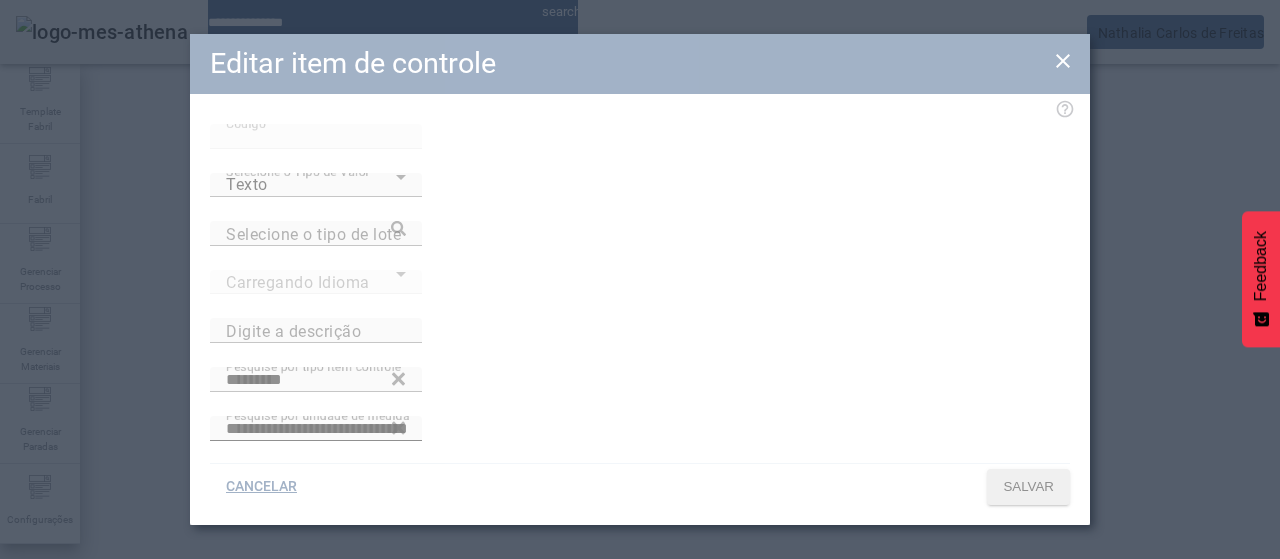 type on "**********" 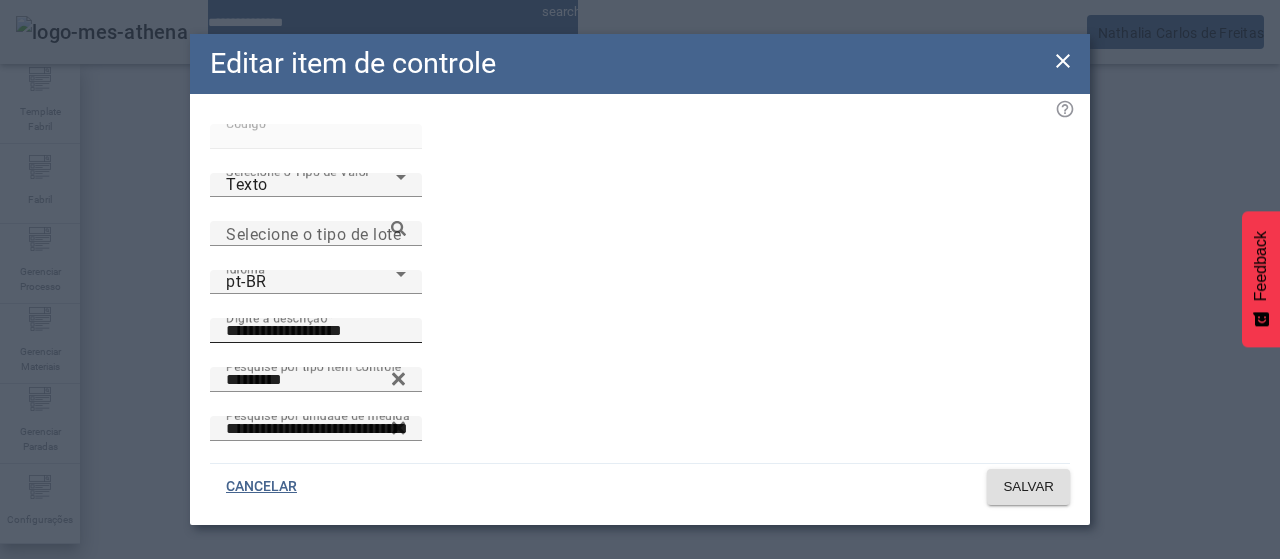 click on "**********" at bounding box center [316, 331] 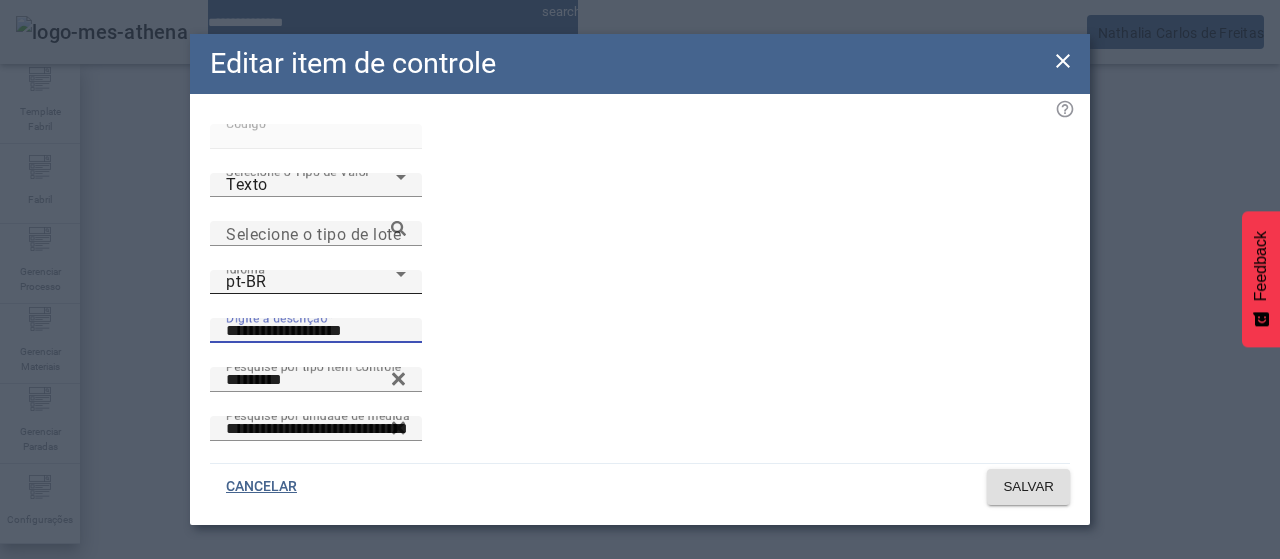 click on "pt-BR" at bounding box center (311, 282) 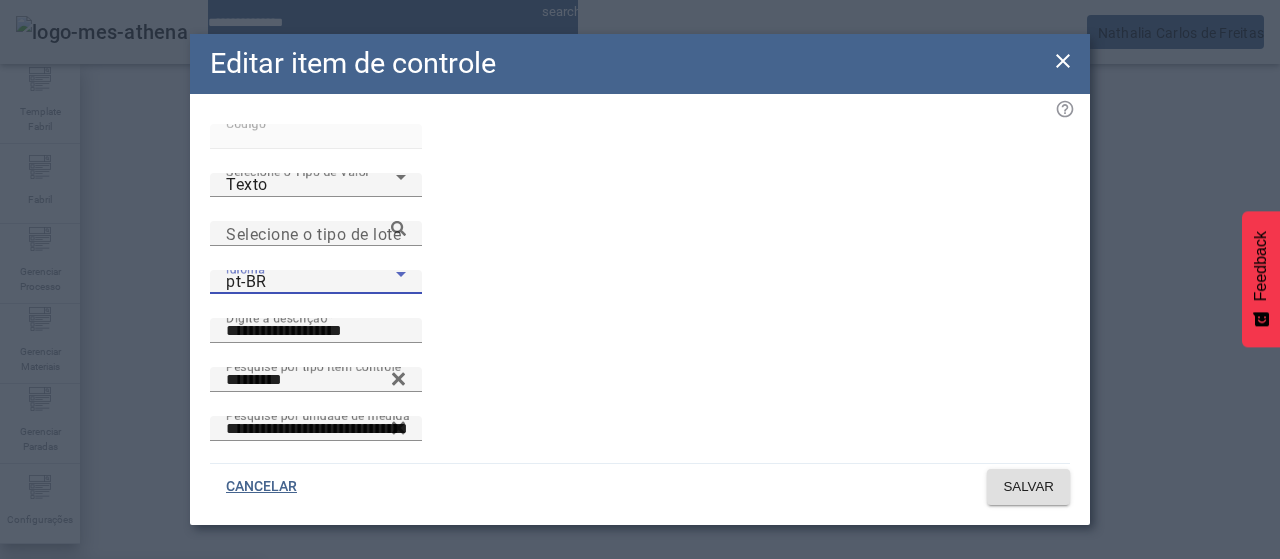 click on "es-ES" at bounding box center [131, 687] 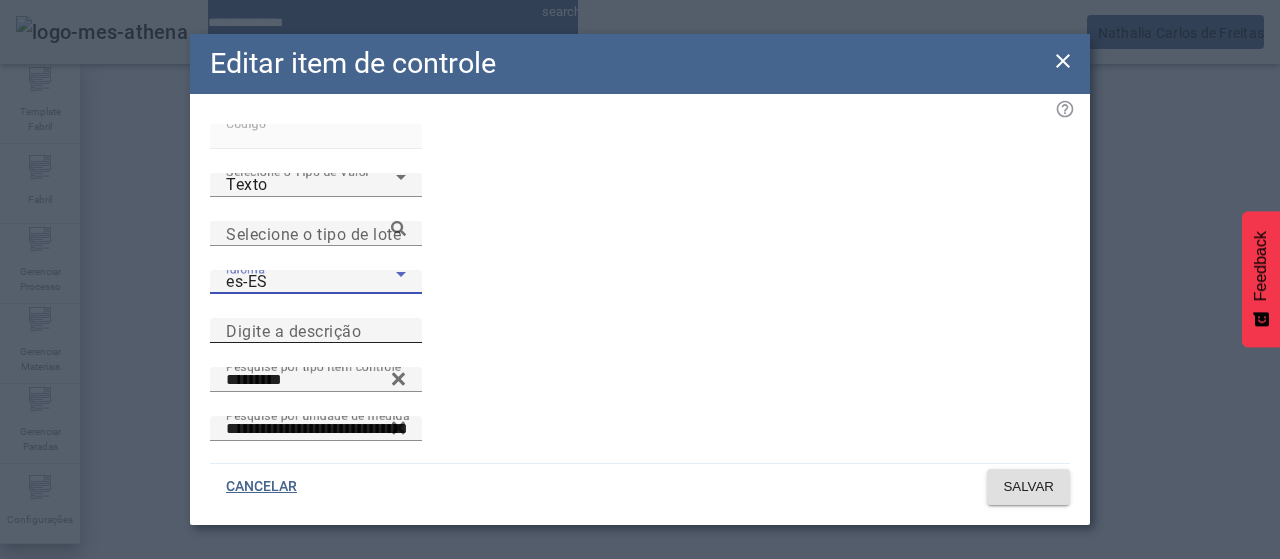 click on "Digite a descrição" at bounding box center [293, 330] 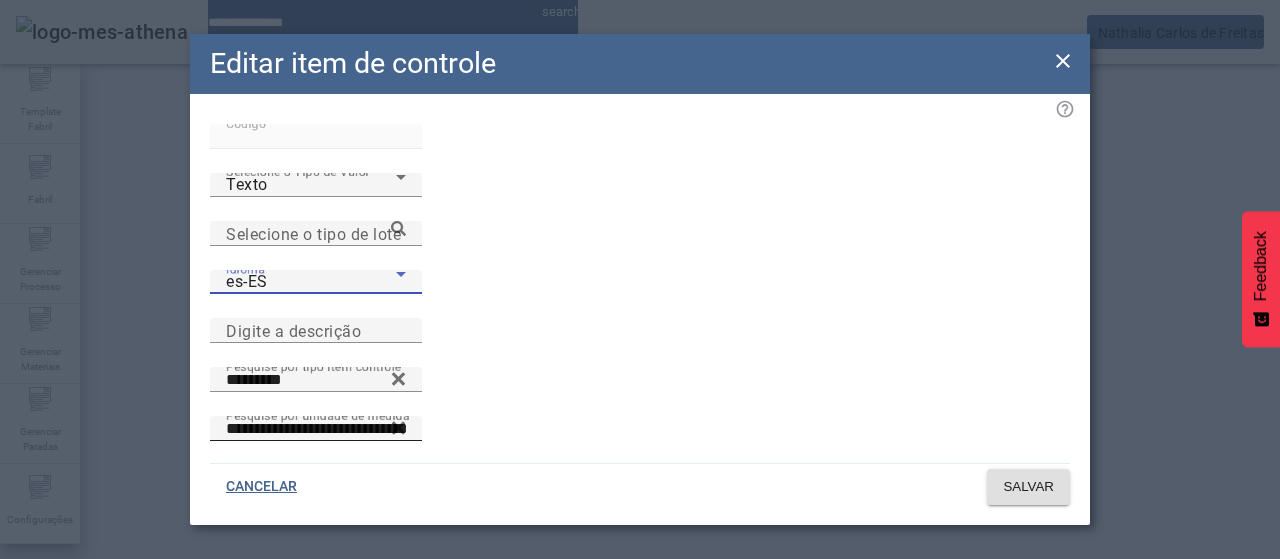 paste on "**********" 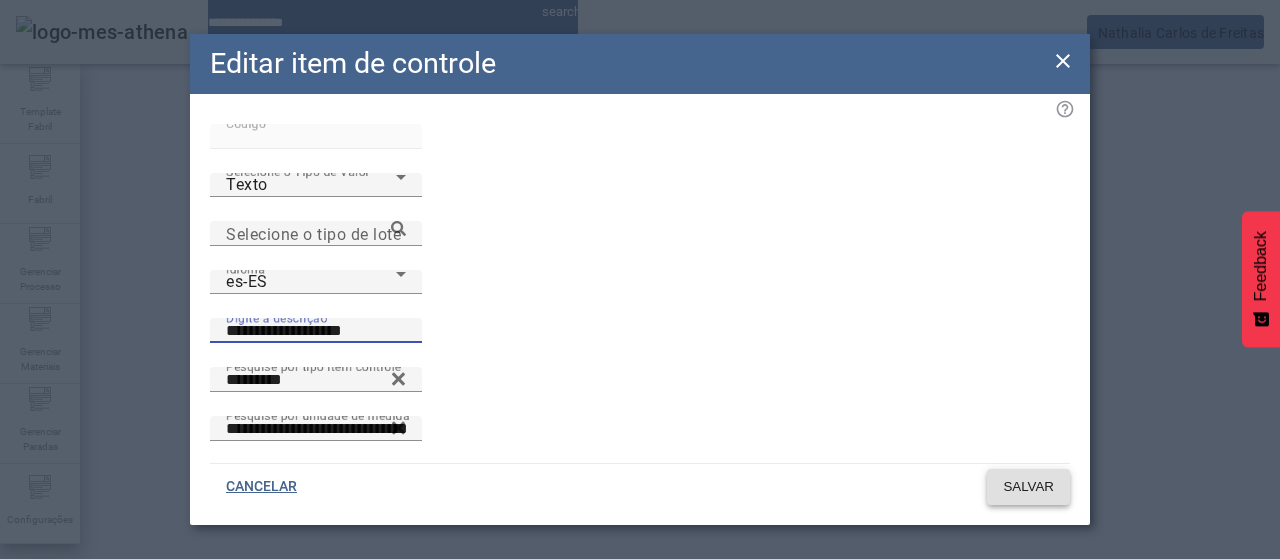 type on "**********" 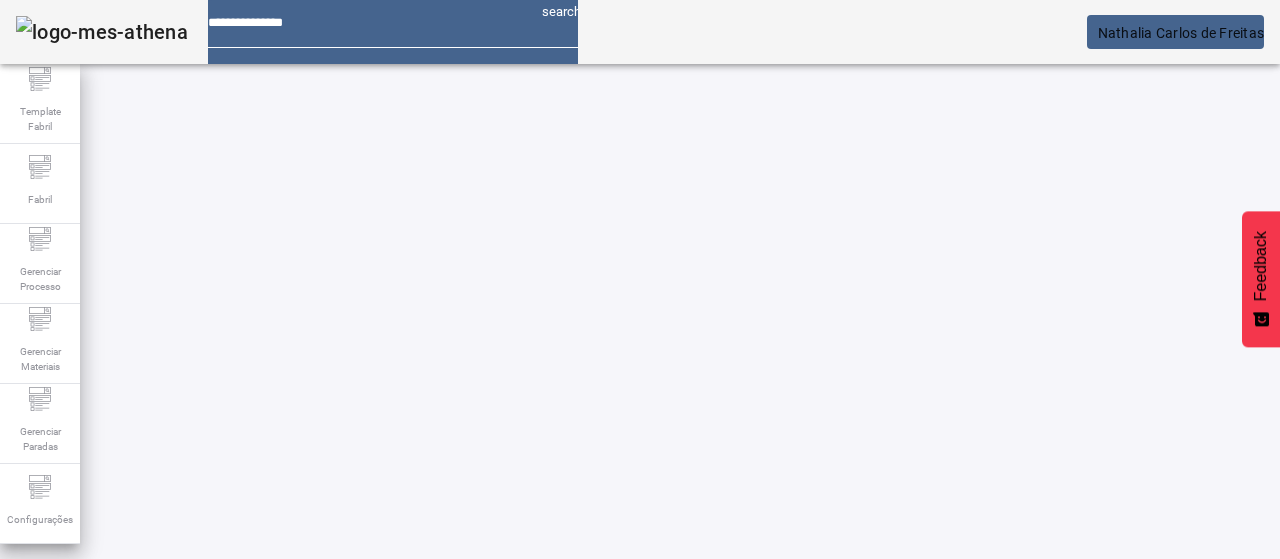 drag, startPoint x: 158, startPoint y: 183, endPoint x: 147, endPoint y: 179, distance: 11.7046995 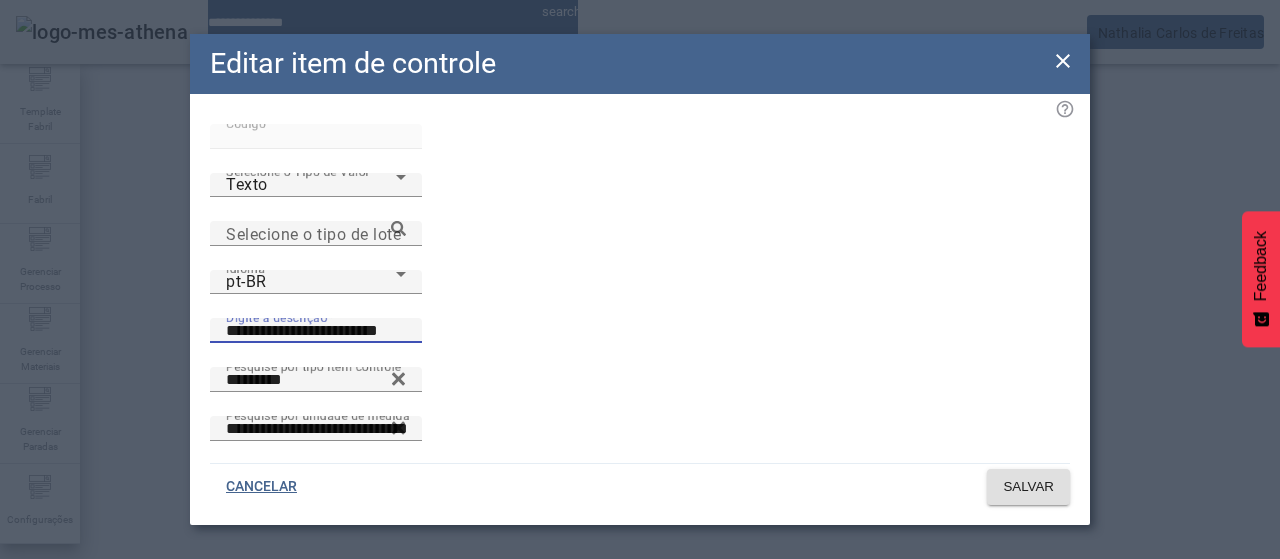 click on "**********" at bounding box center [316, 331] 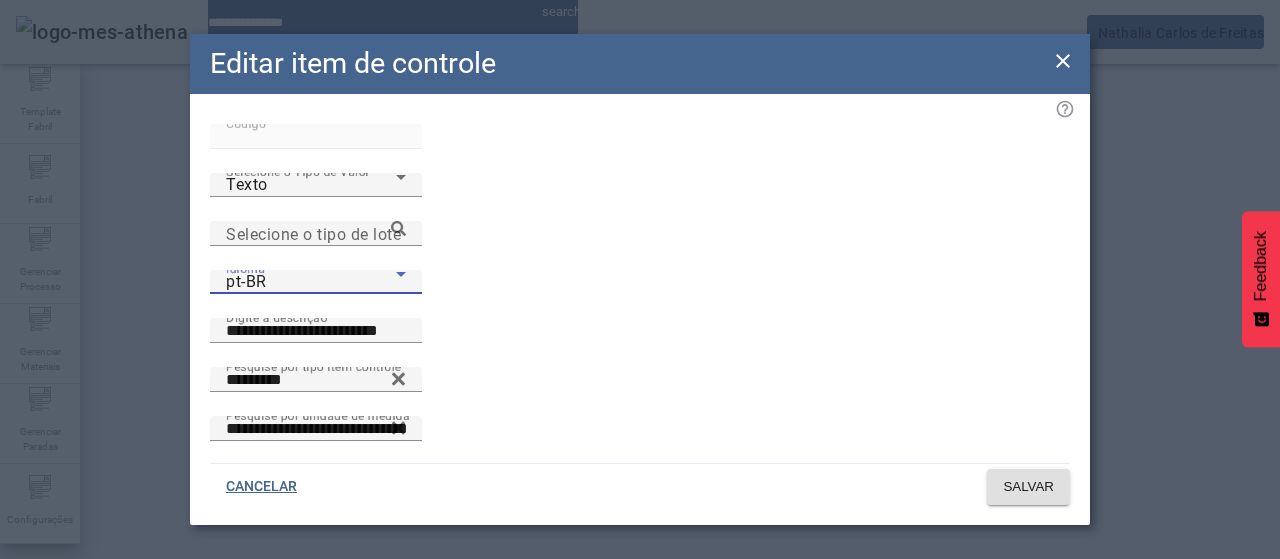 click on "pt-BR" at bounding box center (311, 282) 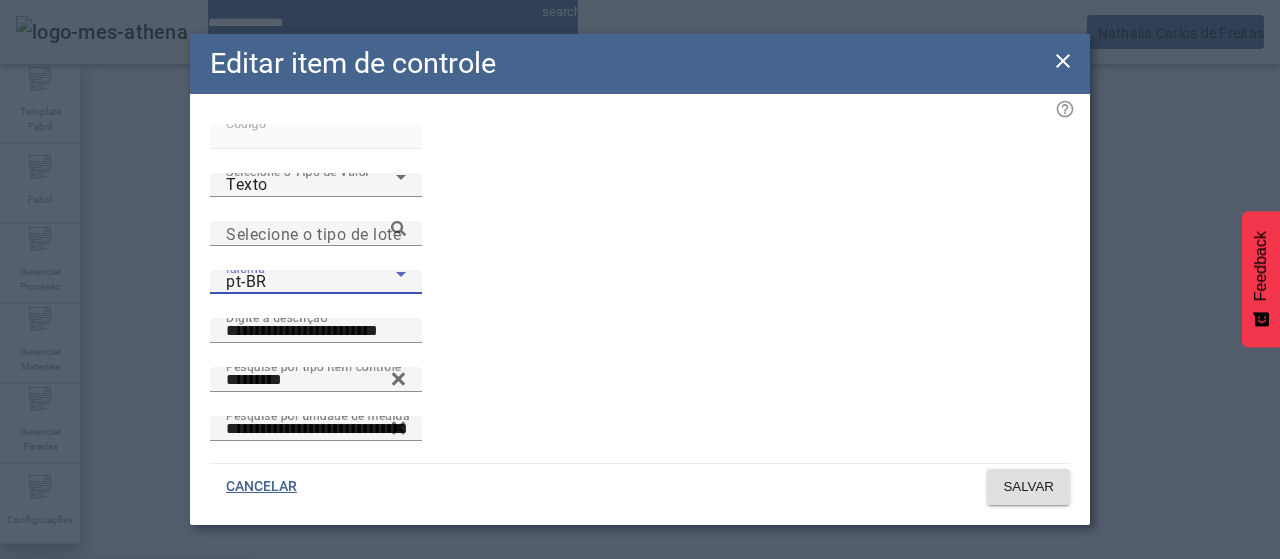 click on "es-ES" at bounding box center (131, 687) 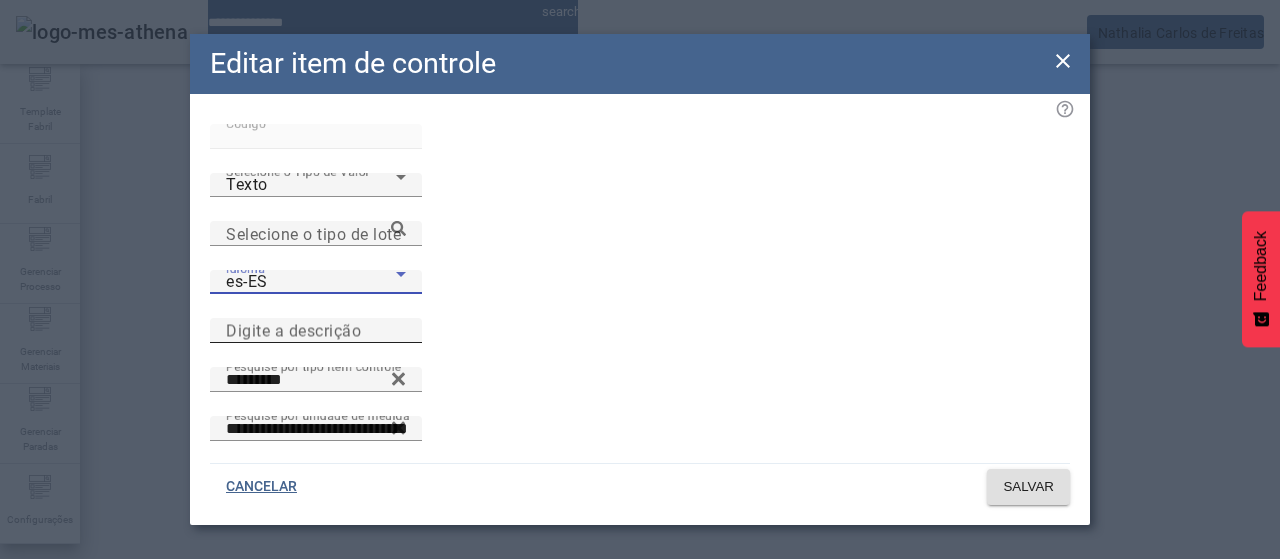 click on "Digite a descrição" at bounding box center (293, 330) 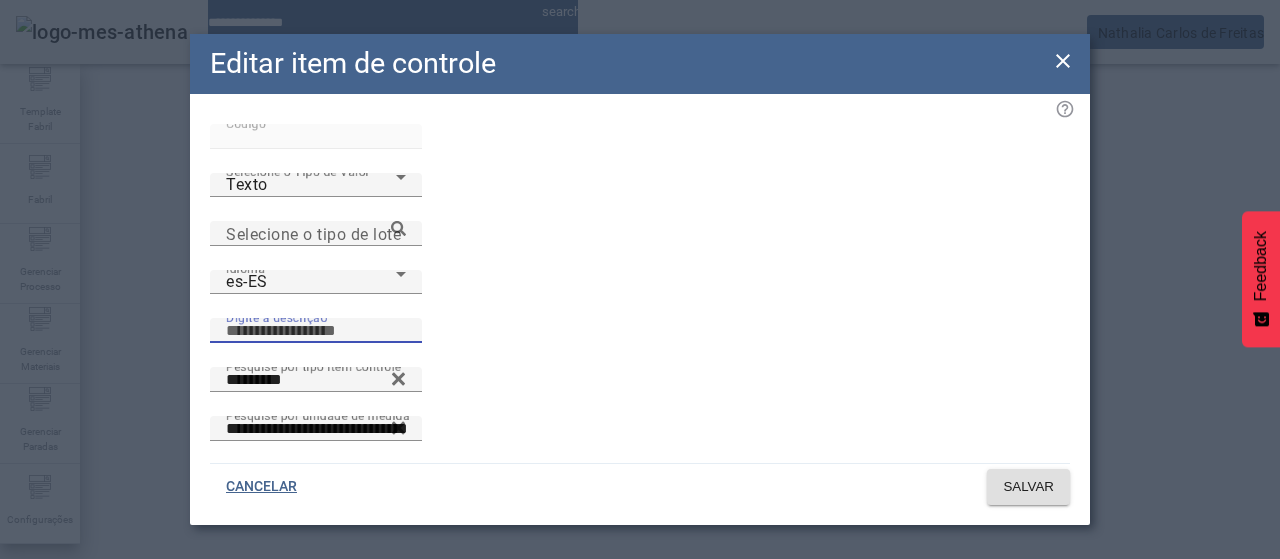 paste on "**********" 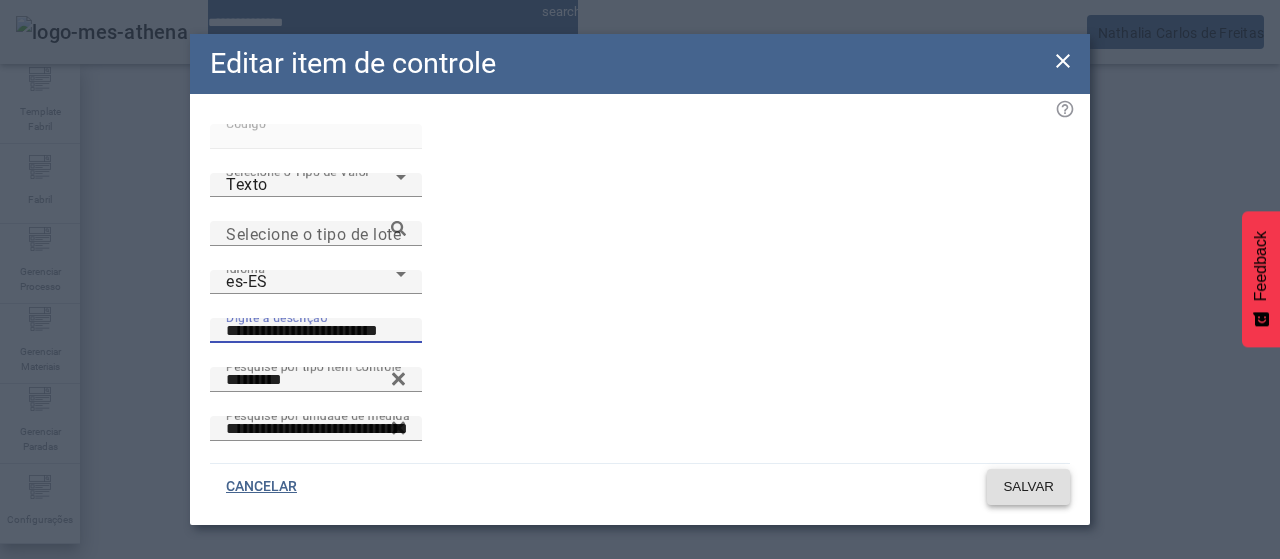 type on "**********" 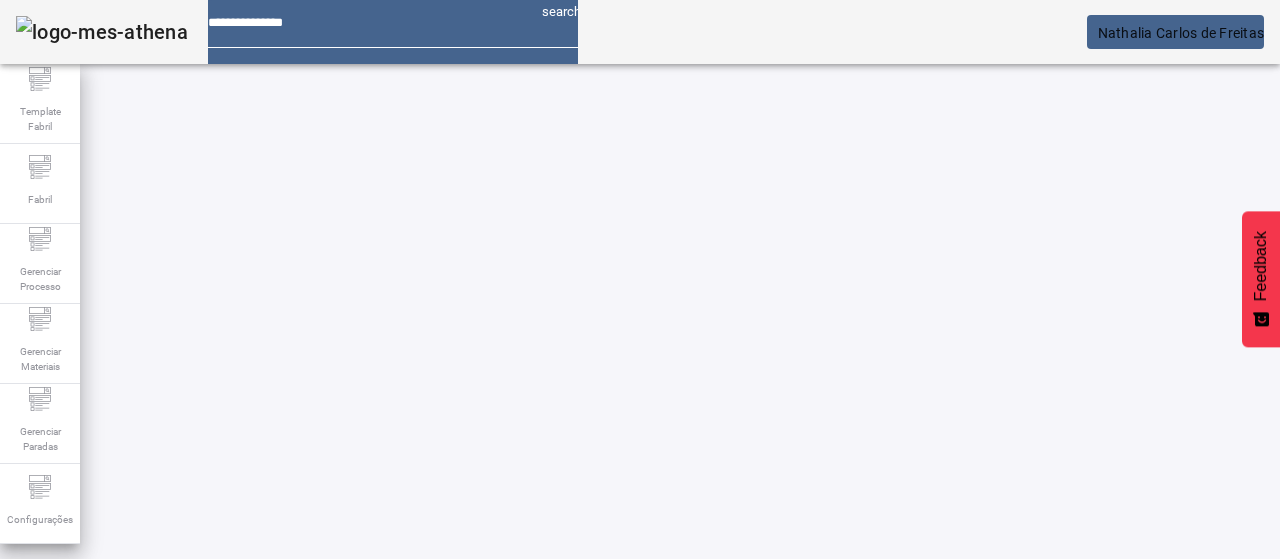 click on "*****" at bounding box center (116, 637) 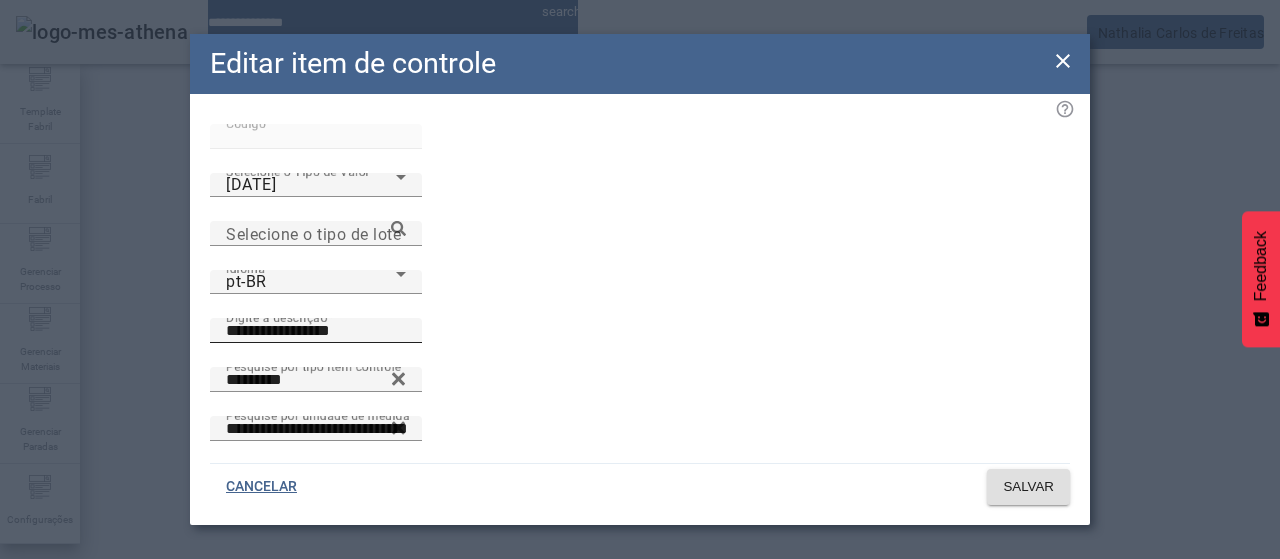 click on "**********" at bounding box center [316, 331] 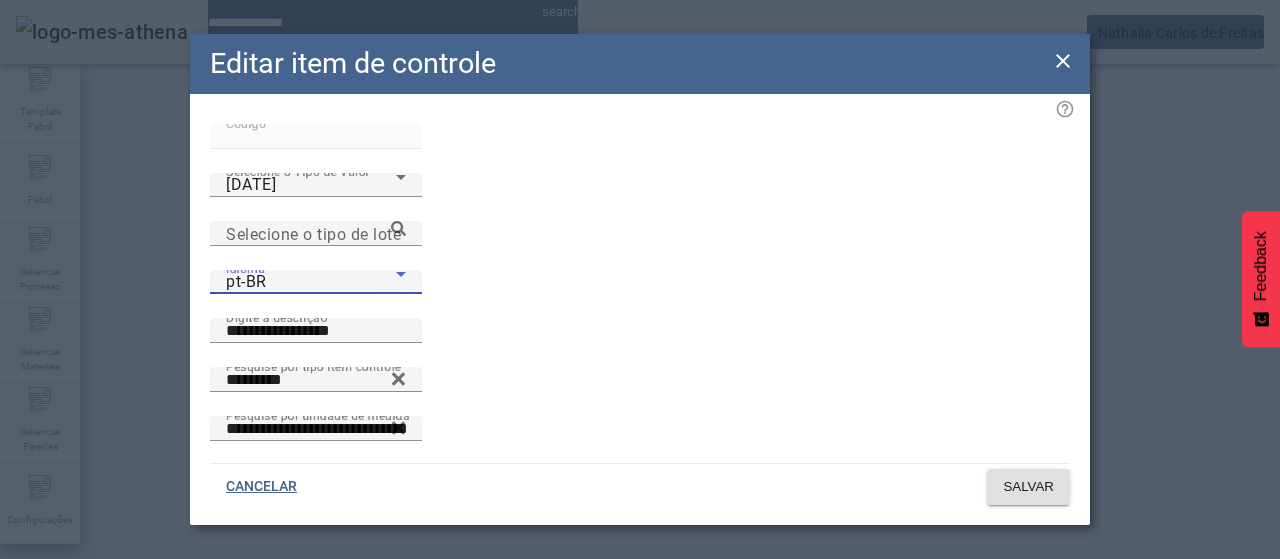 click on "pt-BR" at bounding box center [311, 282] 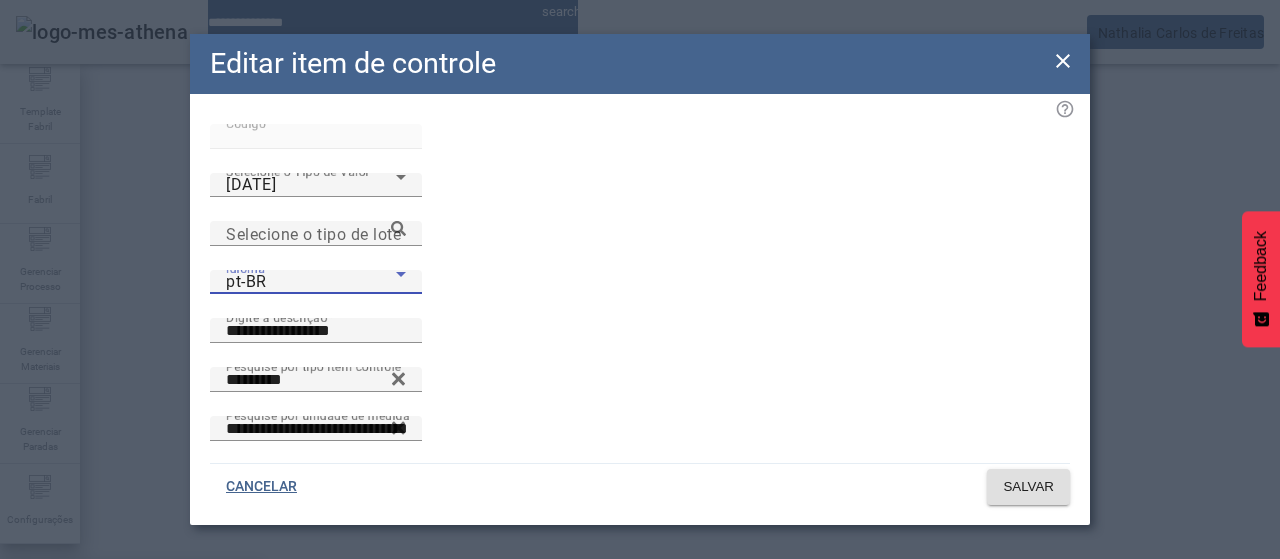 click on "es-ES" at bounding box center (131, 687) 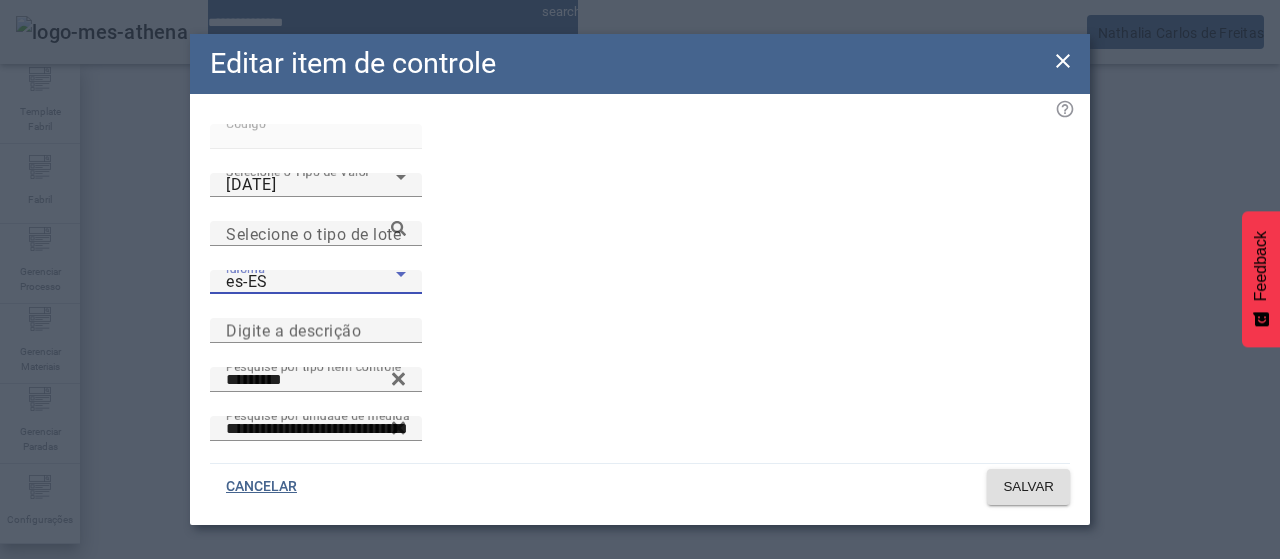 drag, startPoint x: 576, startPoint y: 251, endPoint x: 638, endPoint y: 278, distance: 67.62396 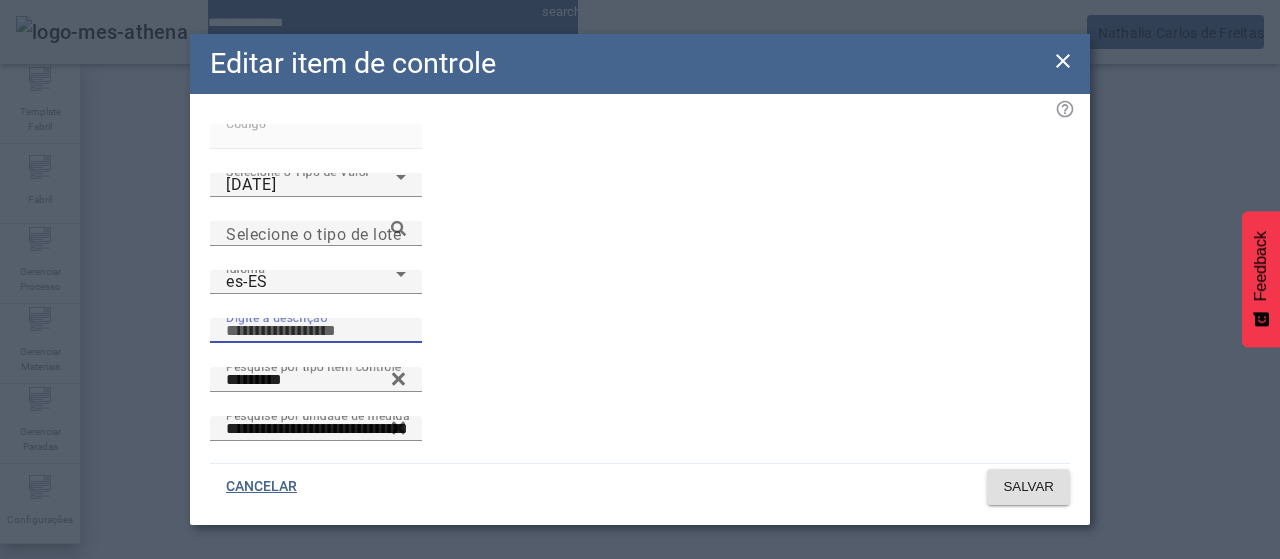paste on "**********" 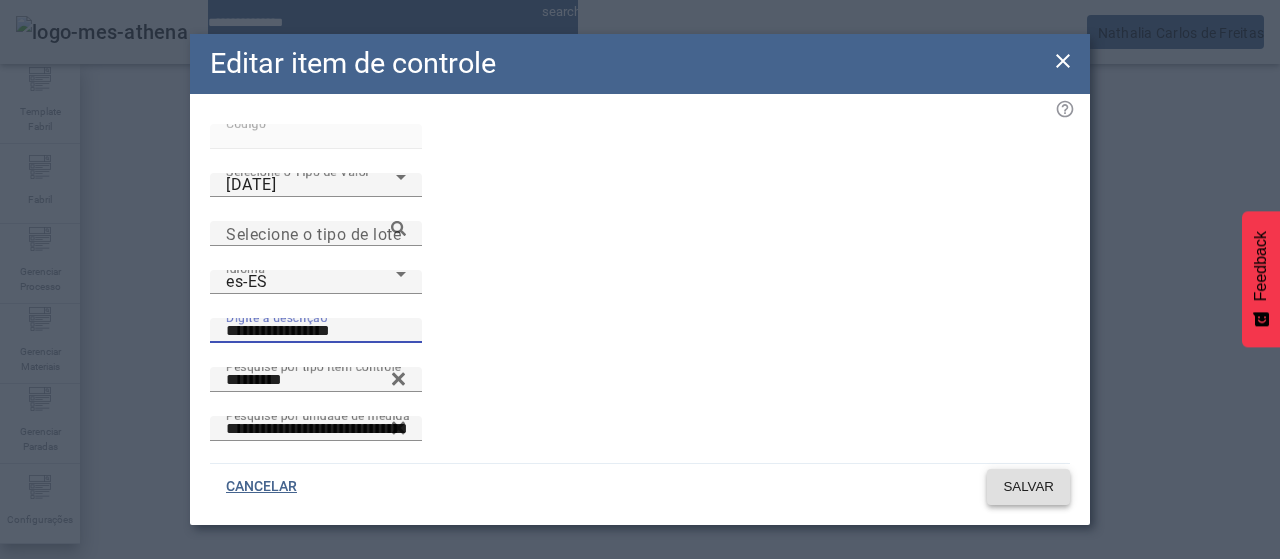 type on "**********" 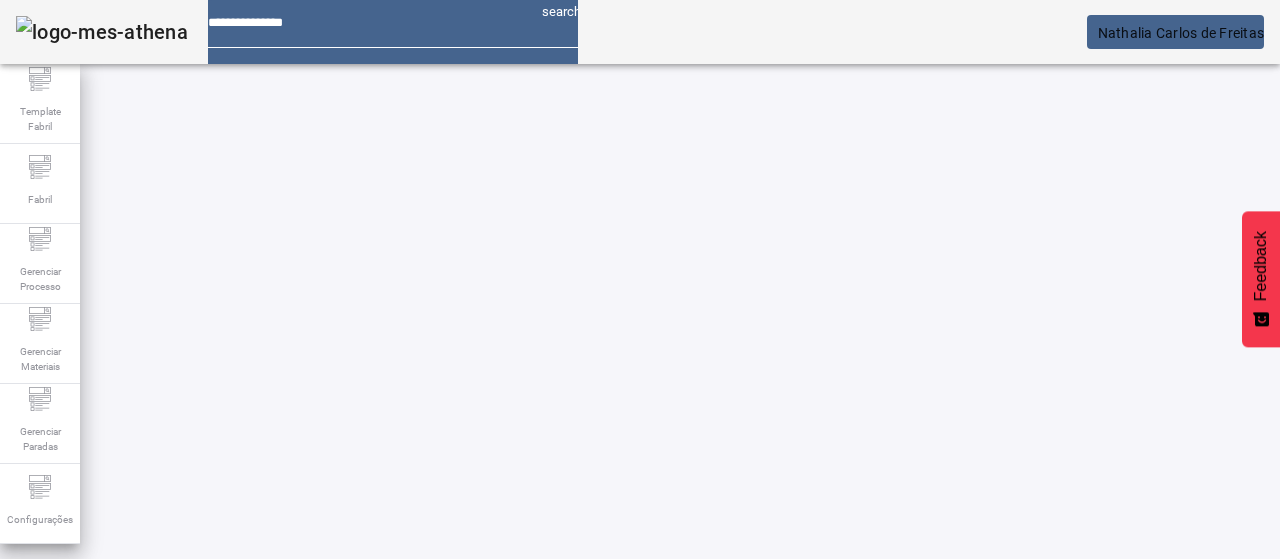 drag, startPoint x: 150, startPoint y: 171, endPoint x: 134, endPoint y: 170, distance: 16.03122 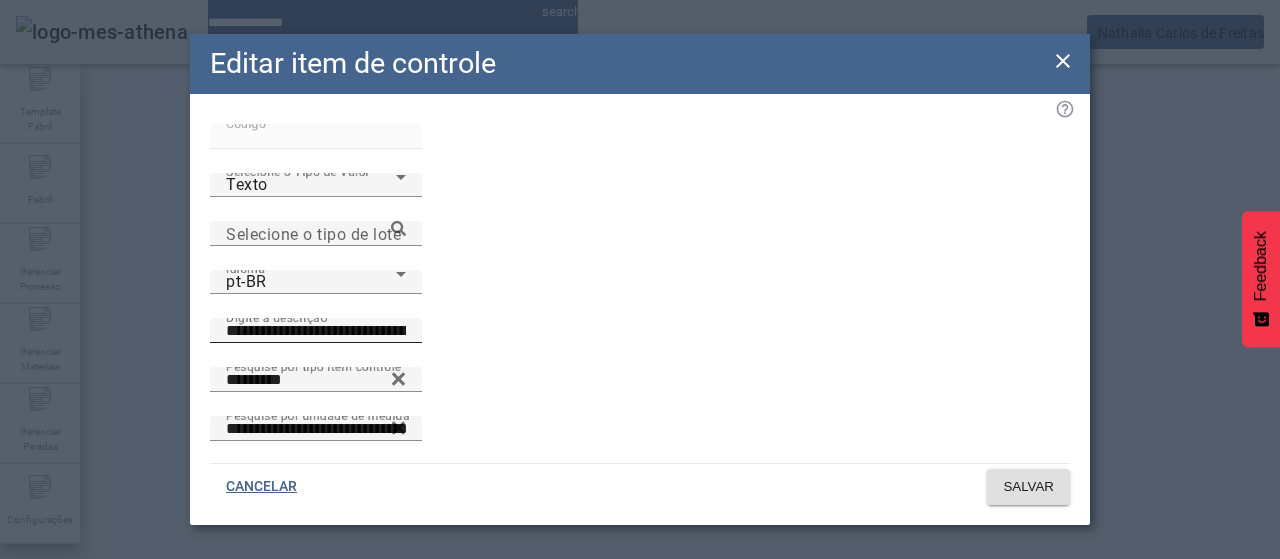 click on "**********" at bounding box center [316, 331] 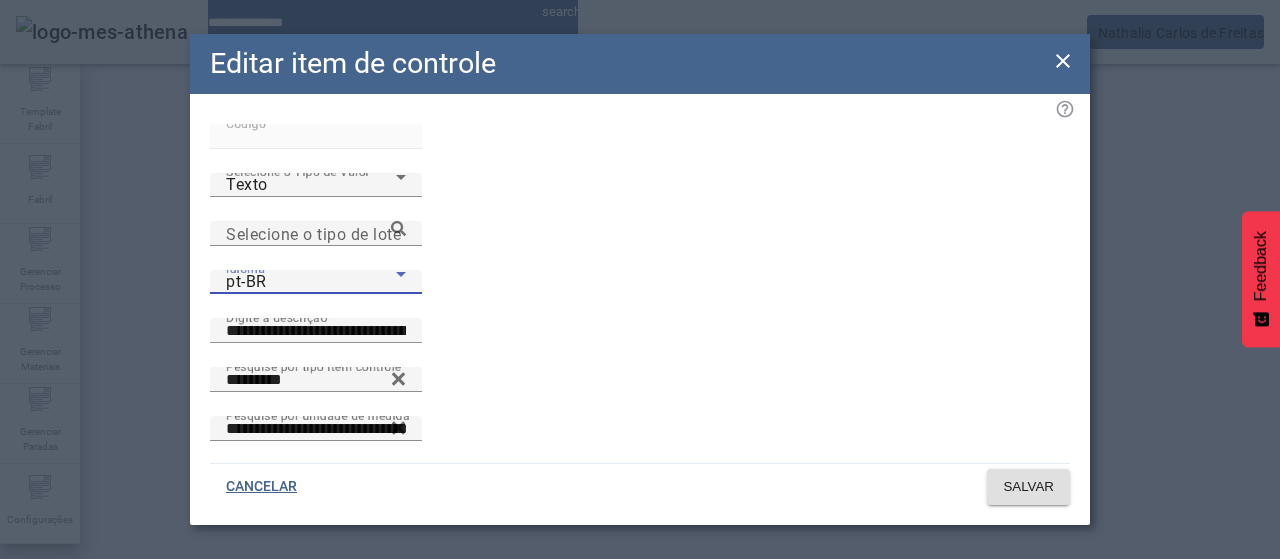 click on "pt-BR" at bounding box center [311, 282] 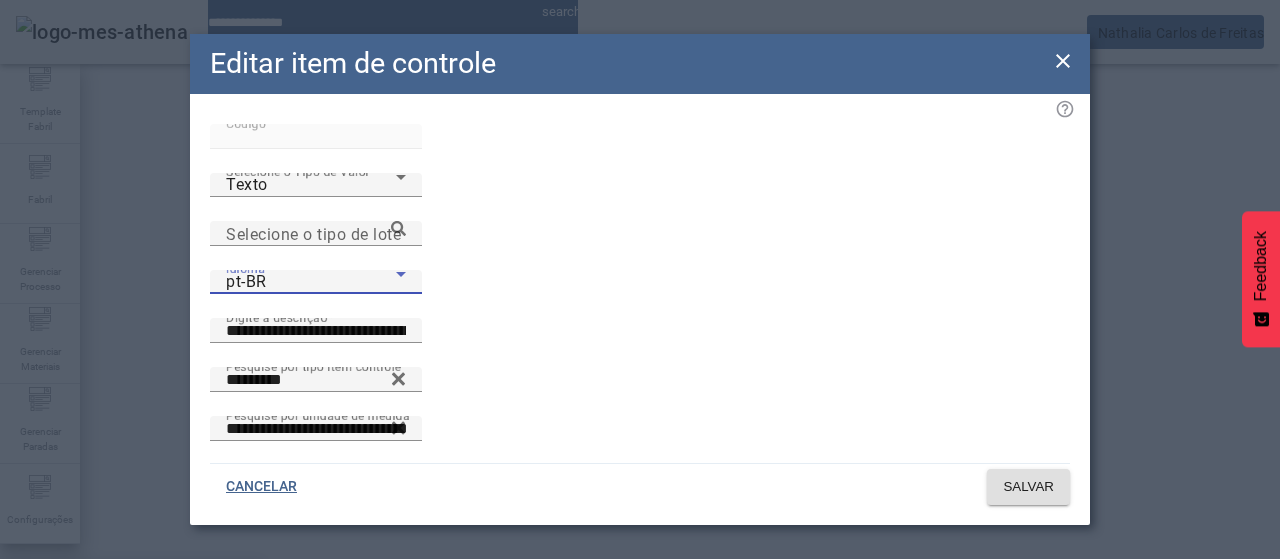 drag, startPoint x: 406, startPoint y: 387, endPoint x: 440, endPoint y: 339, distance: 58.821766 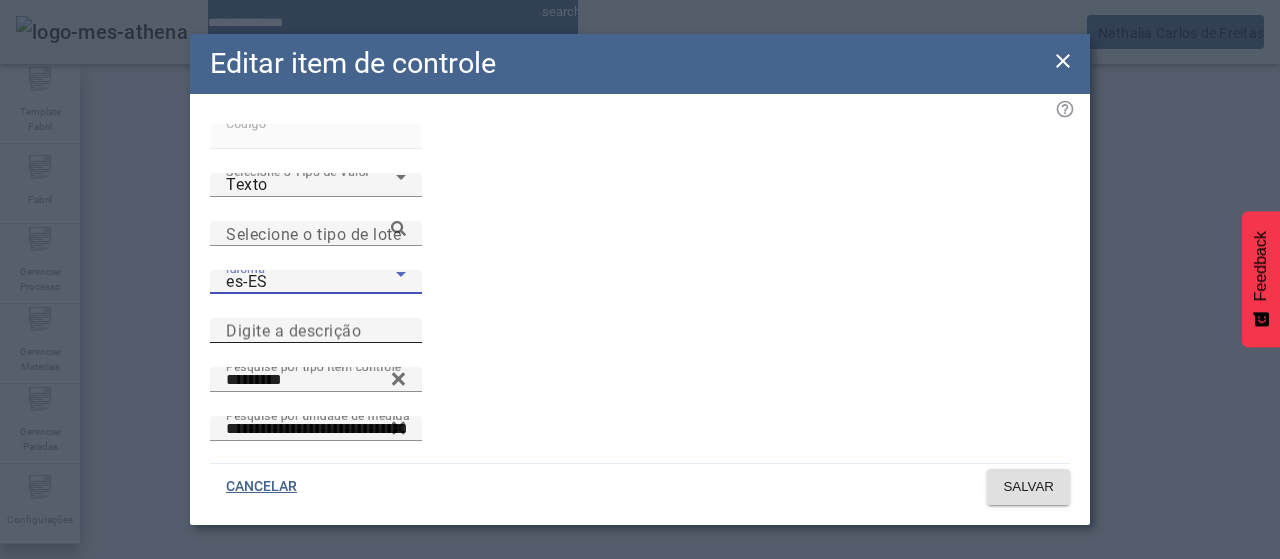 drag, startPoint x: 559, startPoint y: 255, endPoint x: 568, endPoint y: 249, distance: 10.816654 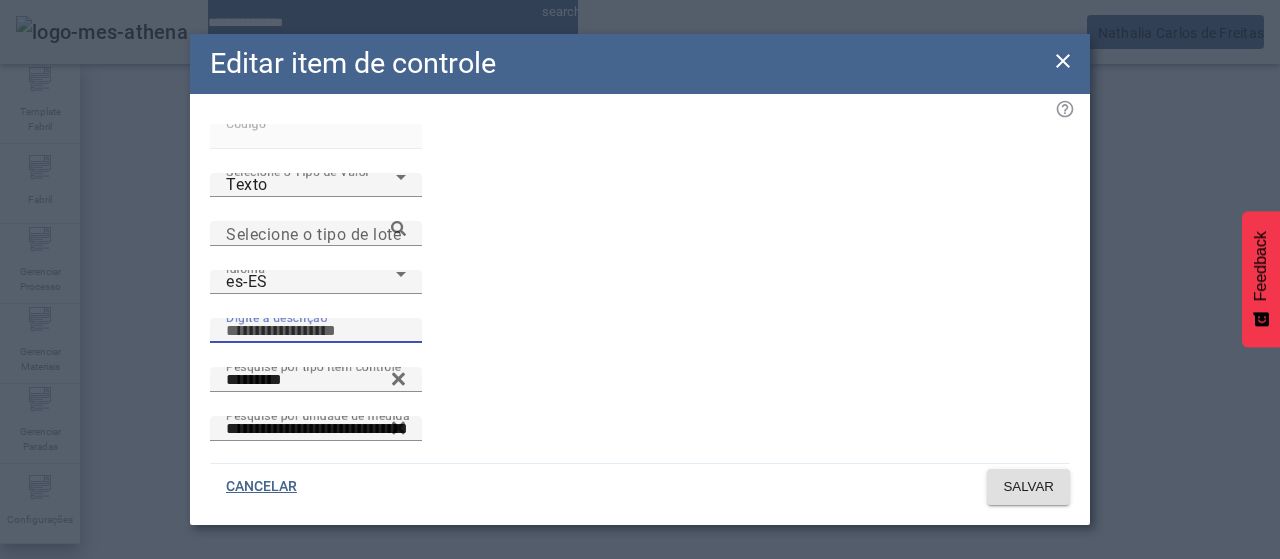 paste on "**********" 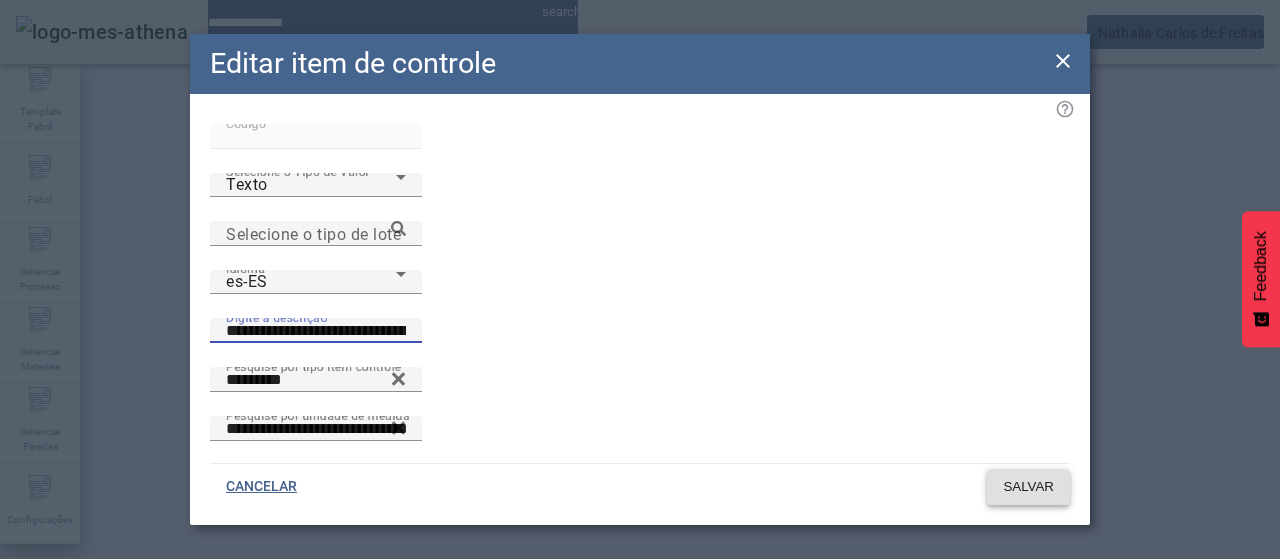 type on "**********" 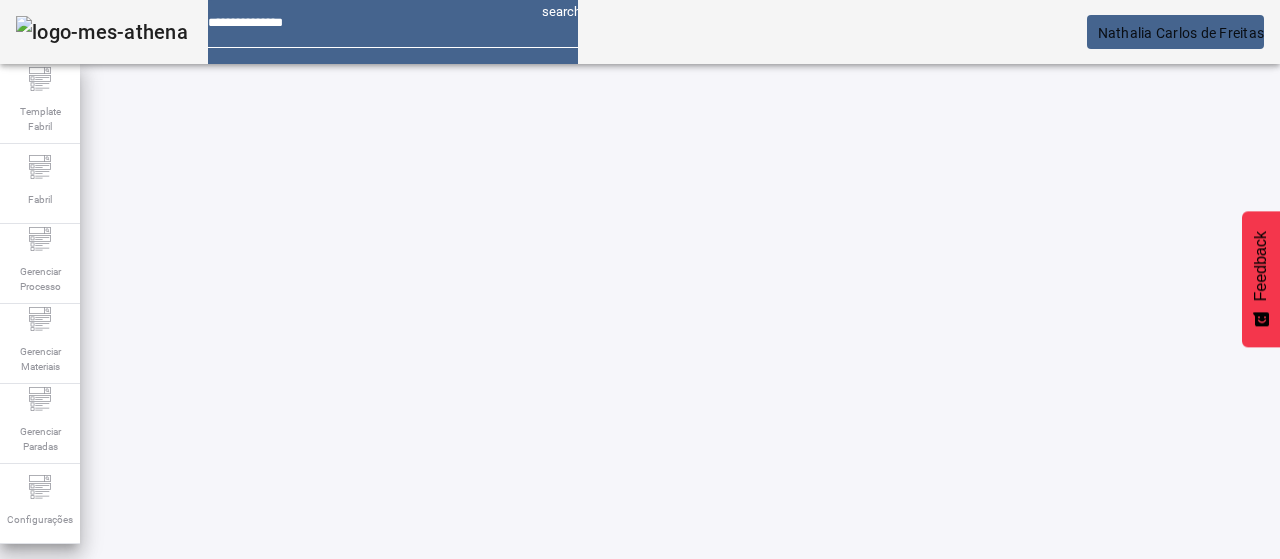drag, startPoint x: 136, startPoint y: 184, endPoint x: 150, endPoint y: 182, distance: 14.142136 